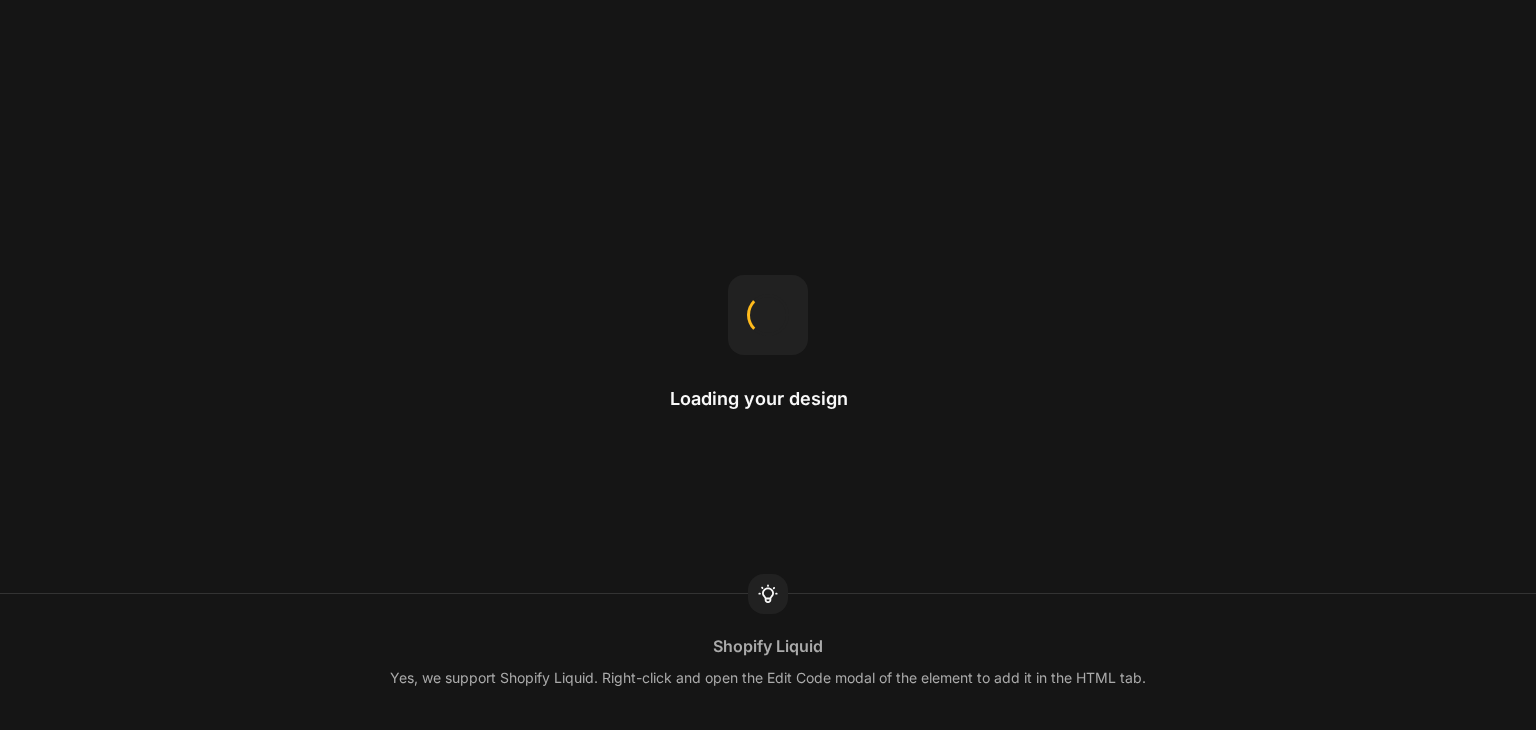scroll, scrollTop: 0, scrollLeft: 0, axis: both 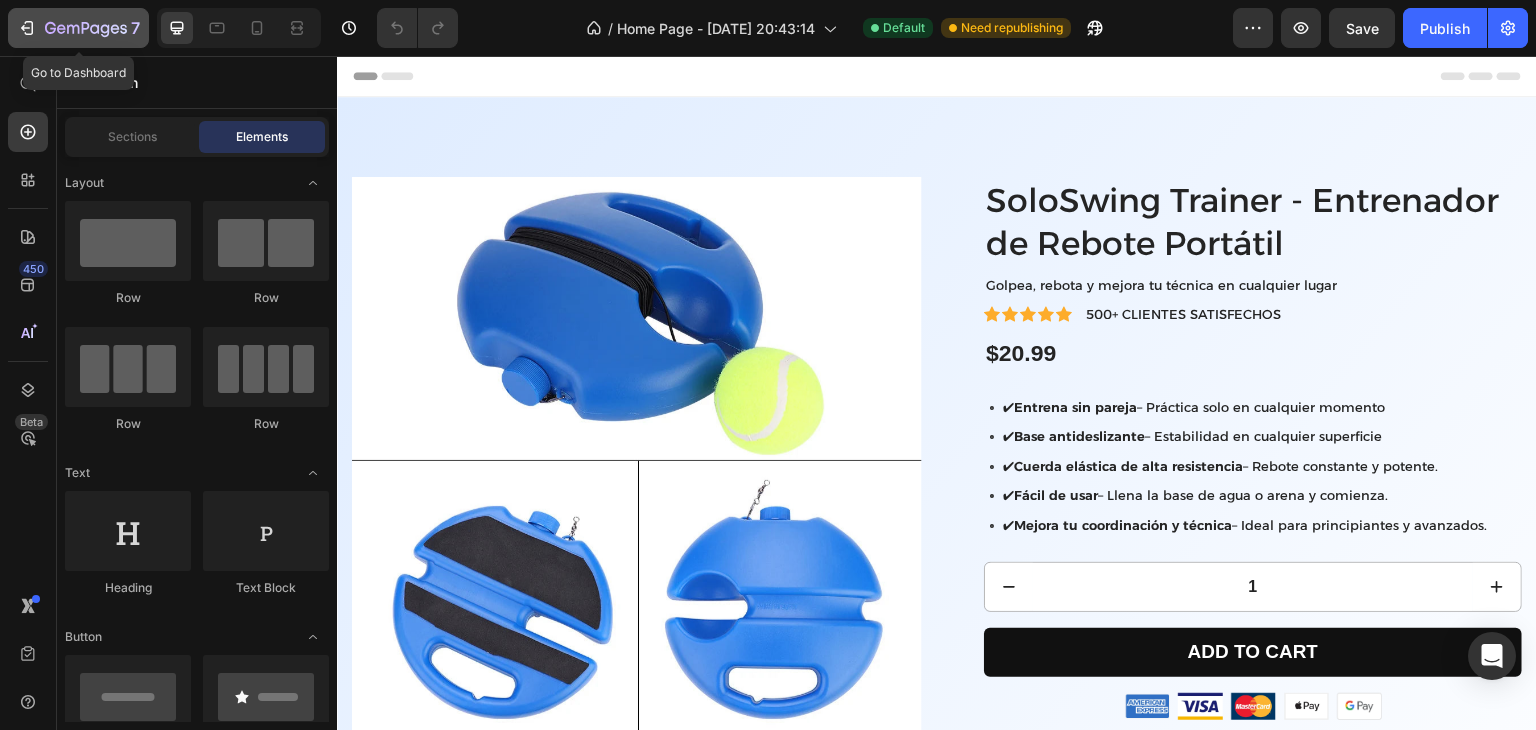 click 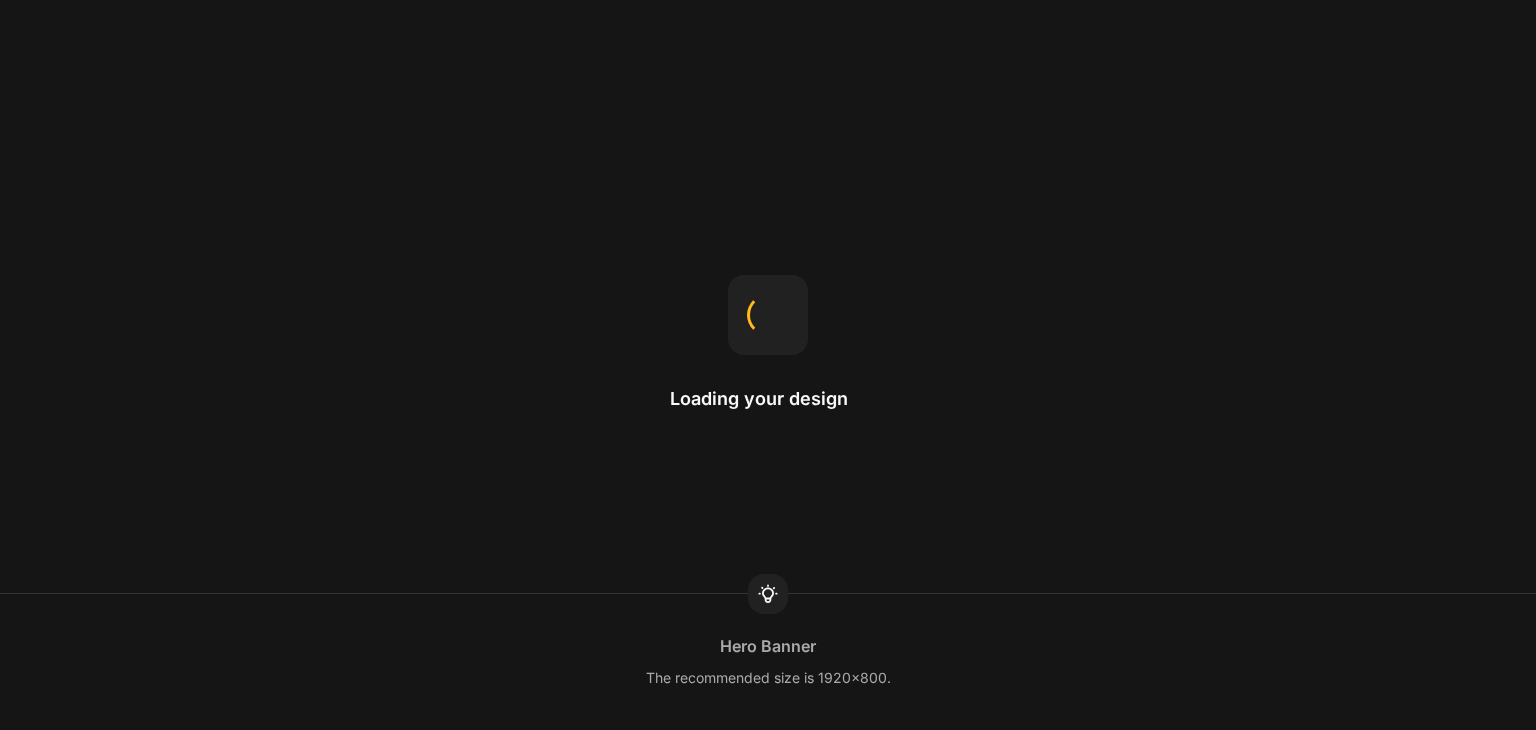 scroll, scrollTop: 0, scrollLeft: 0, axis: both 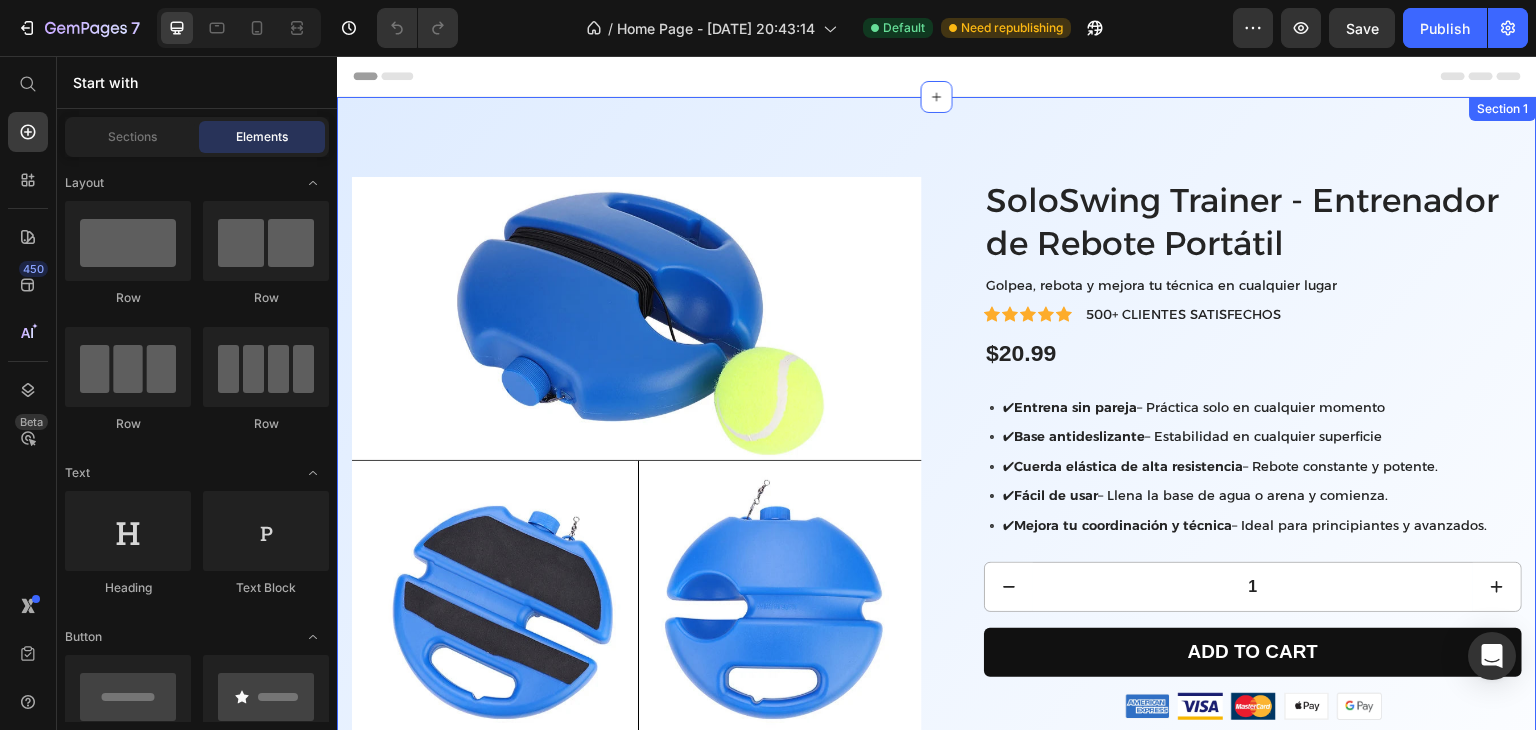 click on "Product Images
Icon Free shipping  Text Block
Icon Money-Back Guarantee Text Block
Icon Support 24/7 Text Block
Icon Easy Returns and Exchanges Text Block Row SoloSwing Trainer - Entrenador de Rebote Portátil Product Title Golpea, rebota y mejora tu técnica en cualquier lugar Text Block Icon Icon Icon Icon Icon Icon List 500+ CLIENTES SATISFECHOS Text Block Row $20.99 Product Price Row
✔  Entrena sin pareja  – Práctica solo en cualquier momento
✔  Base antideslizante  – Estabilidad en cualquier superficie
✔  Cuerda elástica de alta resistencia  – Rebote [PERSON_NAME].
✔  Fácil de usar  – Llena la base de agua o arena y comienza.
✔  Mejora tu coordinación y técnica  – Ideal para principiantes y avanzados. Item List 1 Product Quantity Add to cart Add to Cart Row Image Image Image Image Image Row Row Product Section 1" at bounding box center [937, 574] 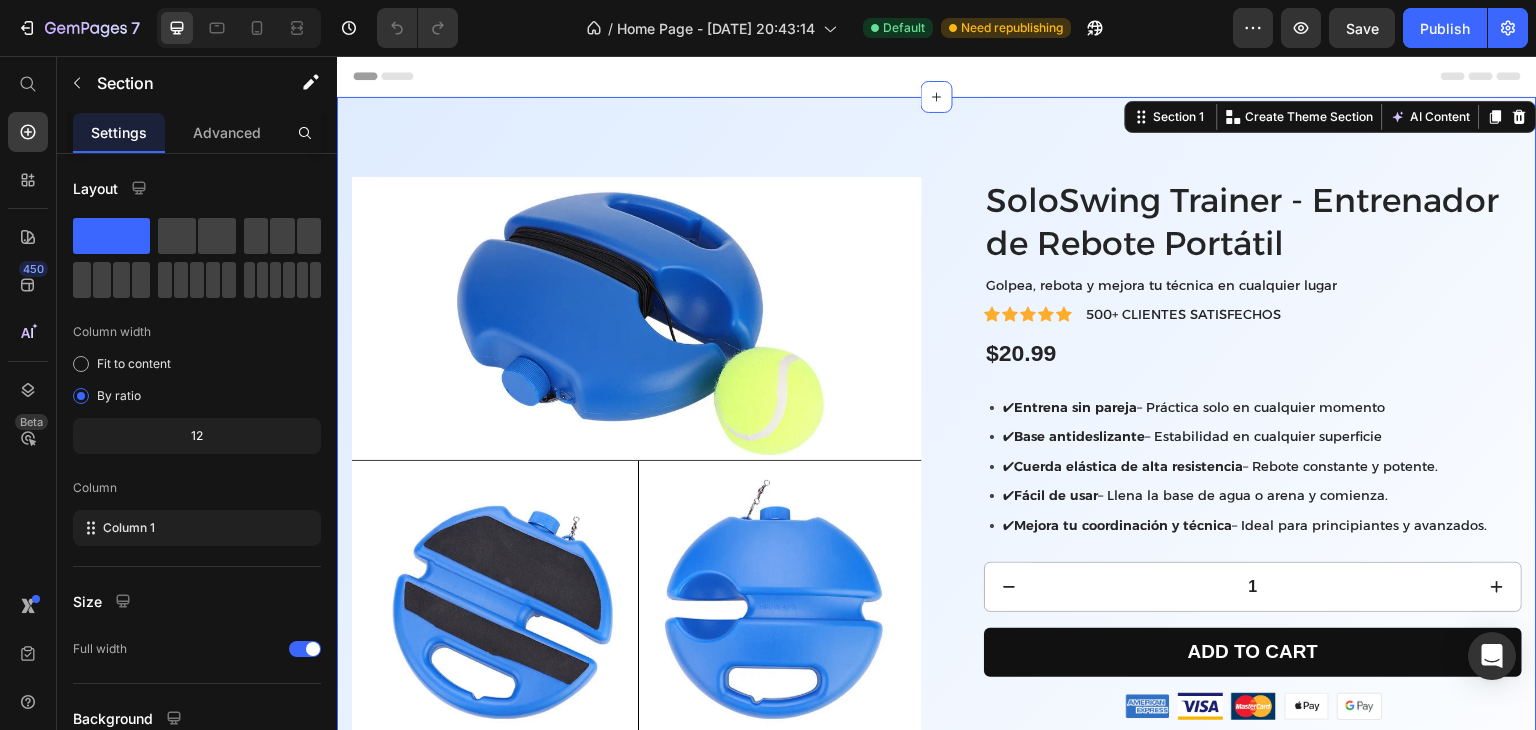 click on "Product Images
Icon Free shipping  Text Block
Icon Money-Back Guarantee Text Block
Icon Support 24/7 Text Block
Icon Easy Returns and Exchanges Text Block Row SoloSwing Trainer - Entrenador de Rebote Portátil Product Title Golpea, rebota y mejora tu técnica en cualquier lugar Text Block Icon Icon Icon Icon Icon Icon List 500+ CLIENTES SATISFECHOS Text Block Row $20.99 Product Price Row
✔  Entrena sin pareja  – Práctica solo en cualquier momento
✔  Base antideslizante  – Estabilidad en cualquier superficie
✔  Cuerda elástica de alta resistencia  – Rebote [PERSON_NAME].
✔  Fácil de usar  – Llena la base de agua o arena y comienza.
✔  Mejora tu coordinación y técnica  – Ideal para principiantes y avanzados. Item List 1 Product Quantity Add to cart Add to Cart Row Image Image Image Image Image Row Row Product Section 1   You can create reusable sections AI Content Product" at bounding box center [937, 574] 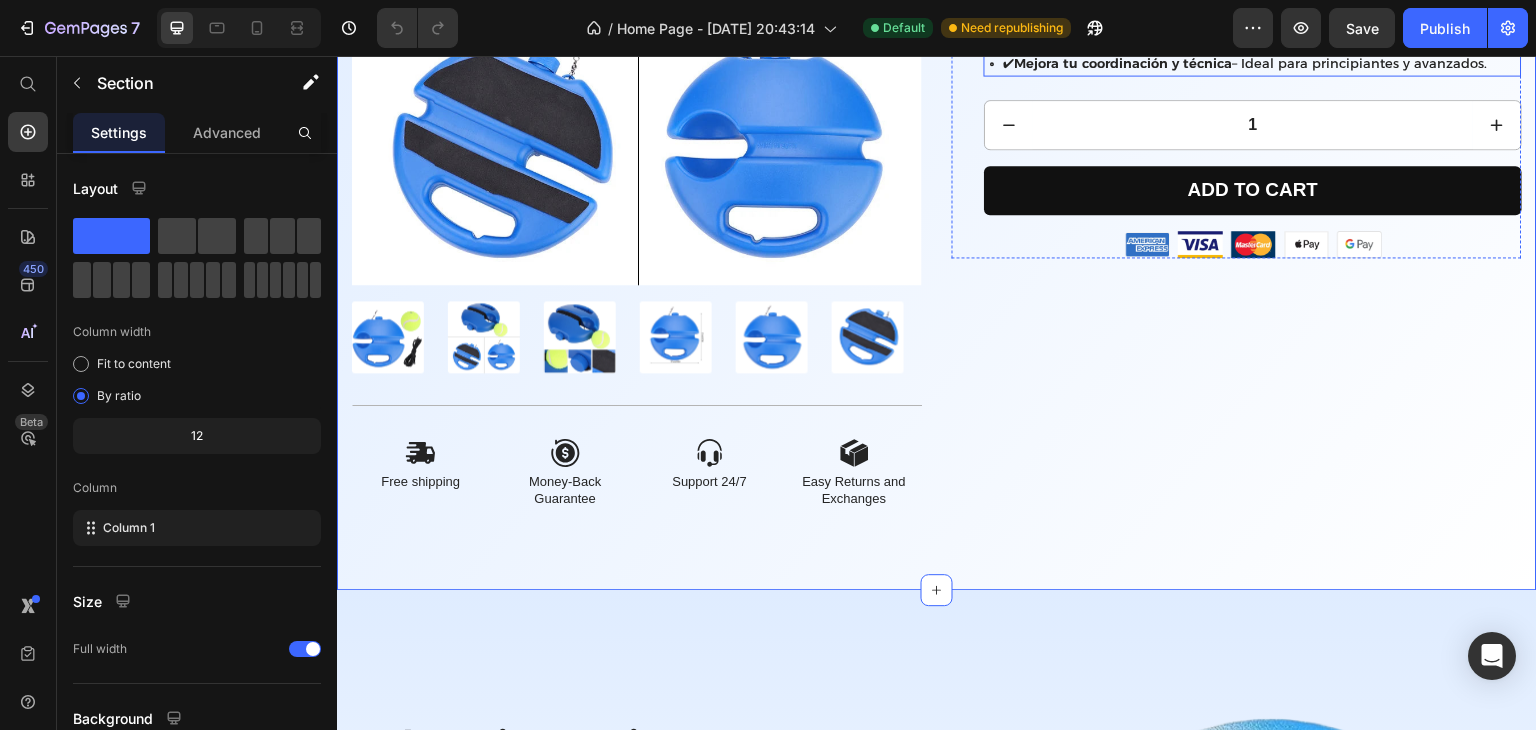 scroll, scrollTop: 475, scrollLeft: 0, axis: vertical 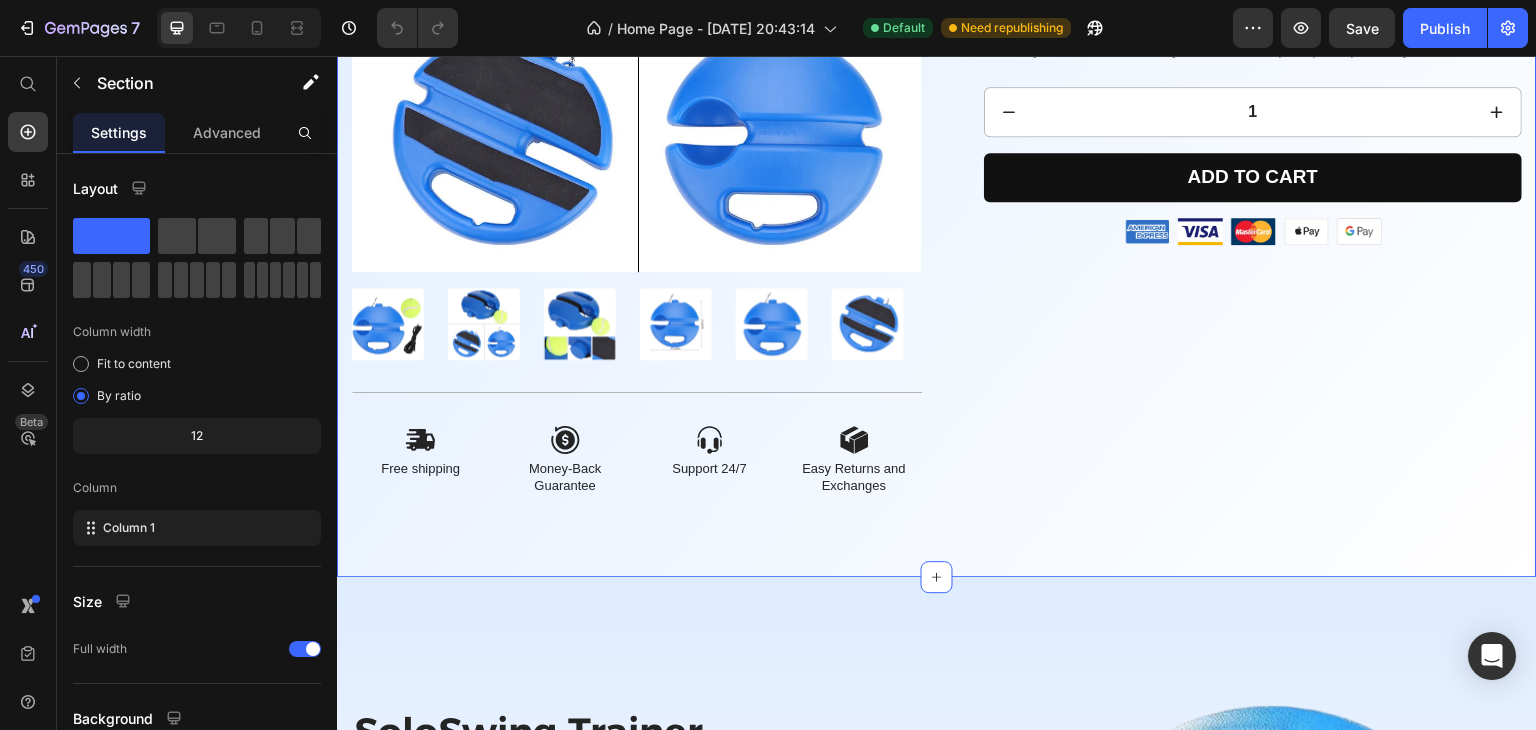click on "SoloSwing Trainer - Entrenador de Rebote Portátil Product Title Golpea, rebota y mejora tu técnica en cualquier lugar Text Block Icon Icon Icon Icon Icon Icon List 500+ CLIENTES SATISFECHOS Text Block Row $20.99 Product Price Row
✔  Entrena sin pareja  – Práctica solo en cualquier momento
✔  Base antideslizante  – Estabilidad en cualquier superficie
✔  Cuerda elástica de alta resistencia  – Rebote [PERSON_NAME].
✔  Fácil de usar  – Llena la base de agua o arena y comienza.
✔  Mejora tu coordinación y técnica  – Ideal para principiantes y avanzados. Item List 1 Product Quantity Add to cart Add to Cart Row Image Image Image Image Image Row Row" at bounding box center (1237, 107) 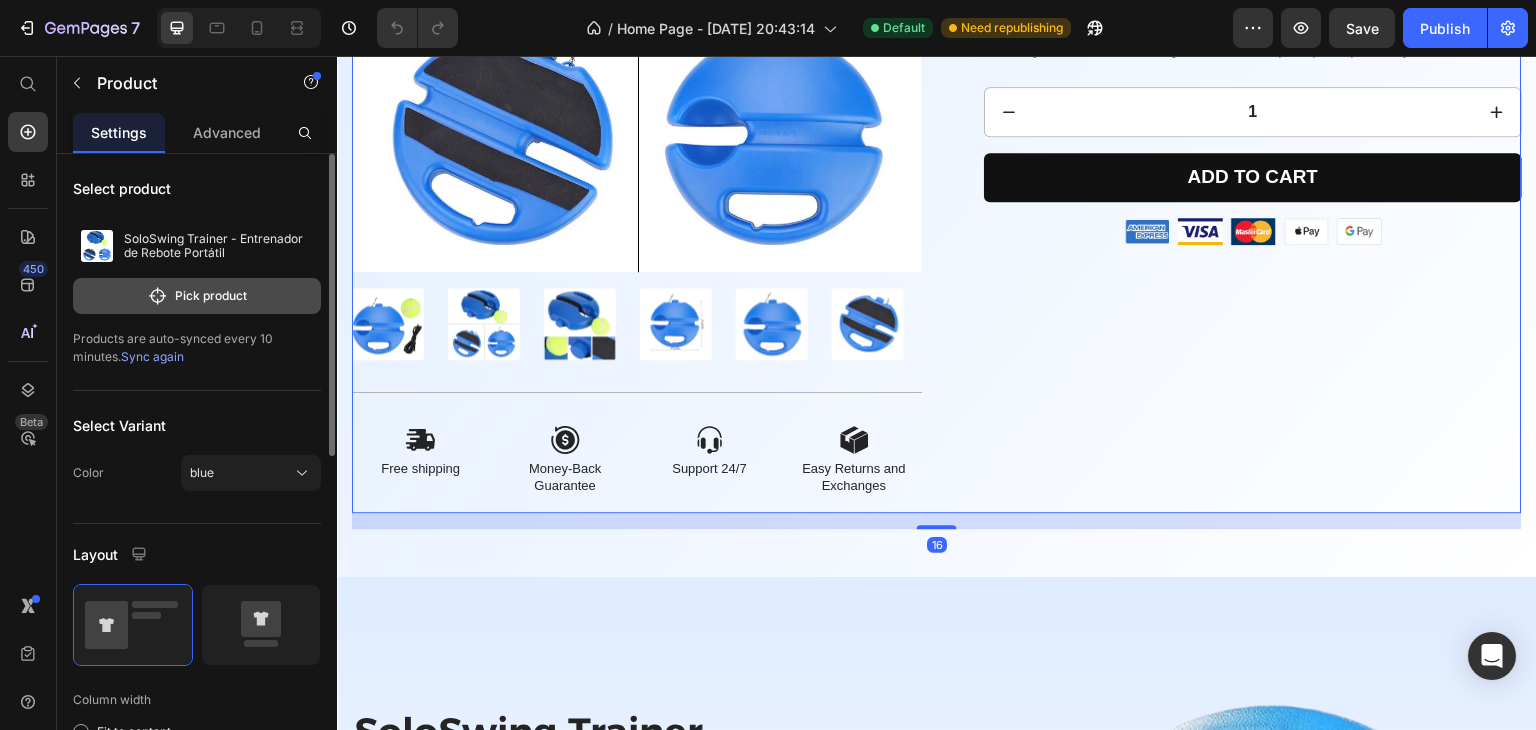 click on "Pick product" 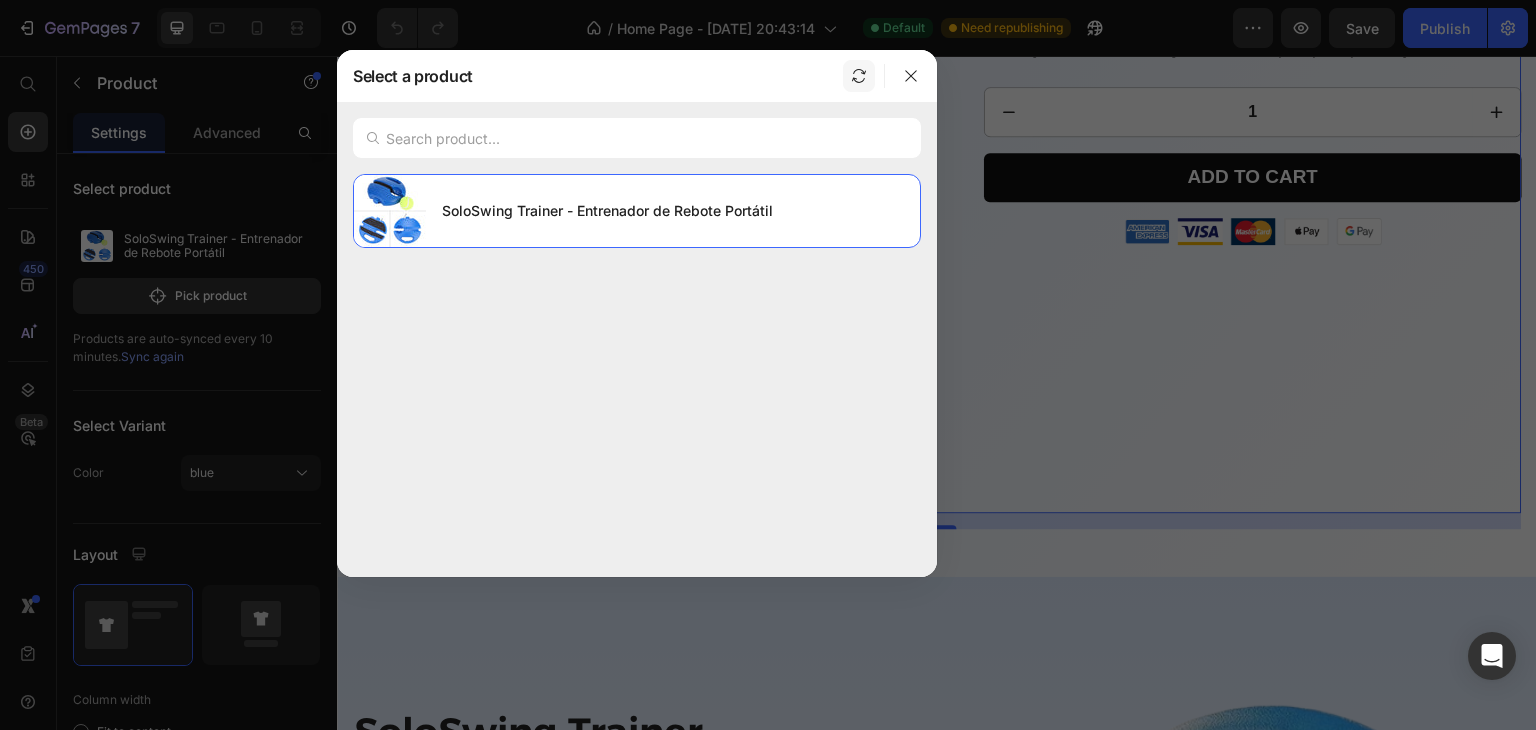 click at bounding box center (859, 76) 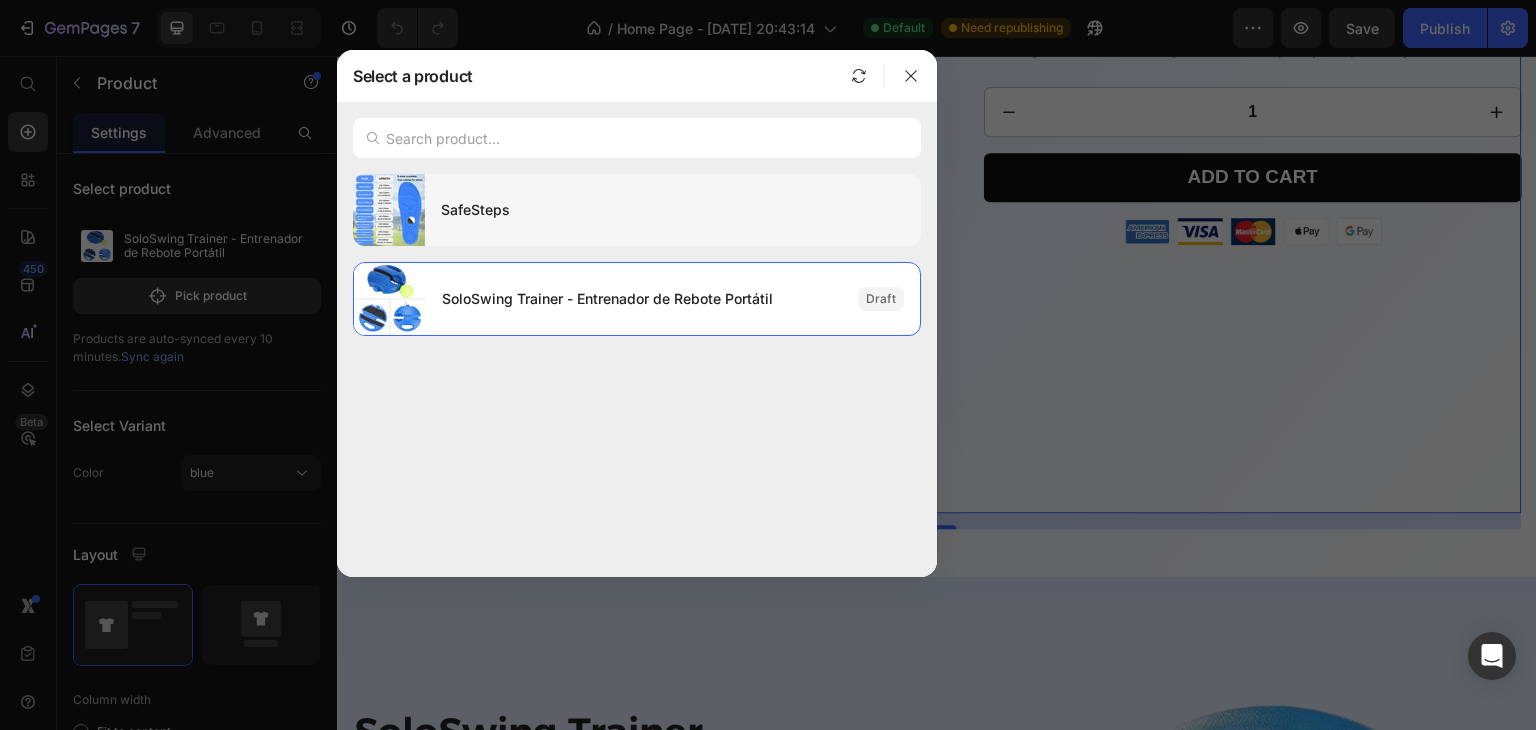 click on "SafeSteps" at bounding box center (673, 210) 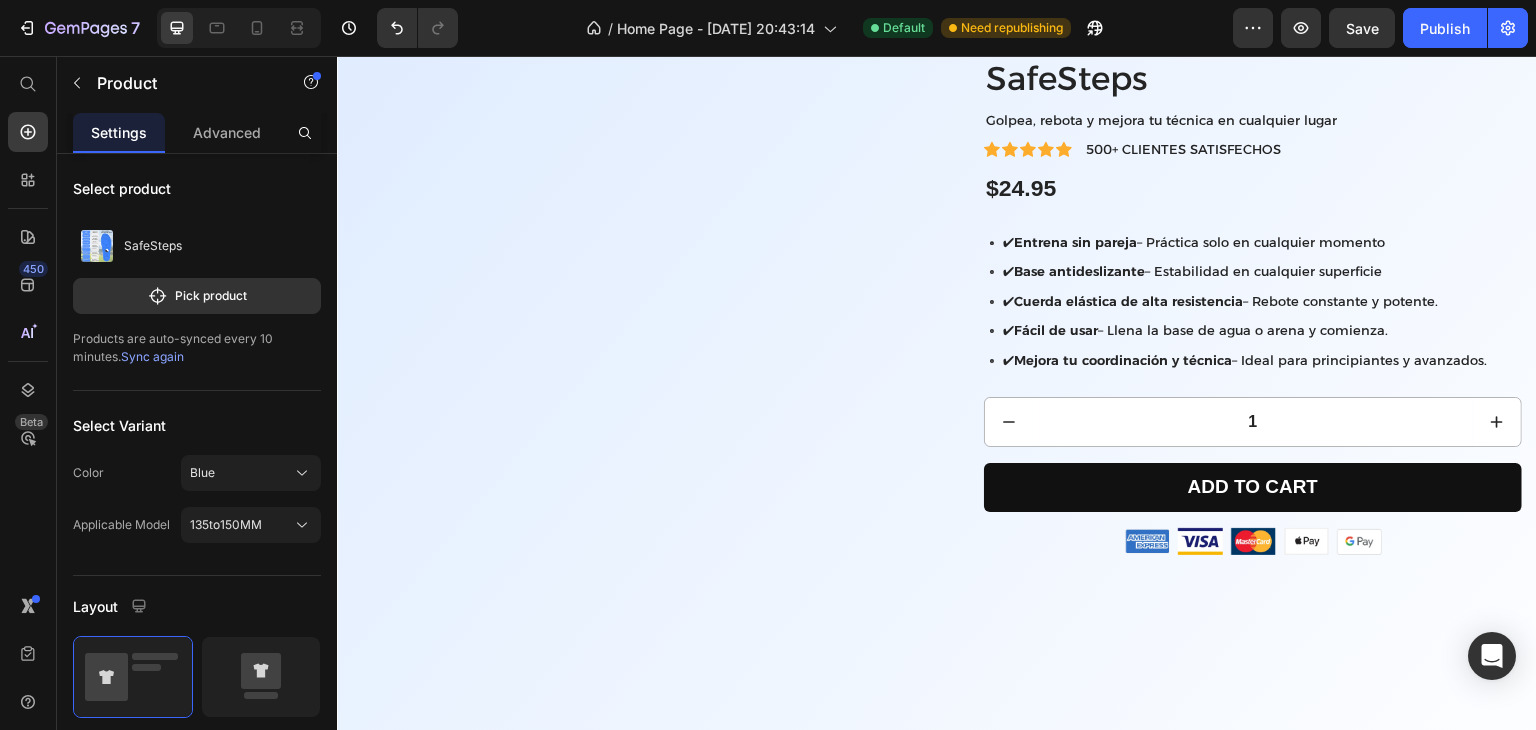 scroll, scrollTop: 0, scrollLeft: 0, axis: both 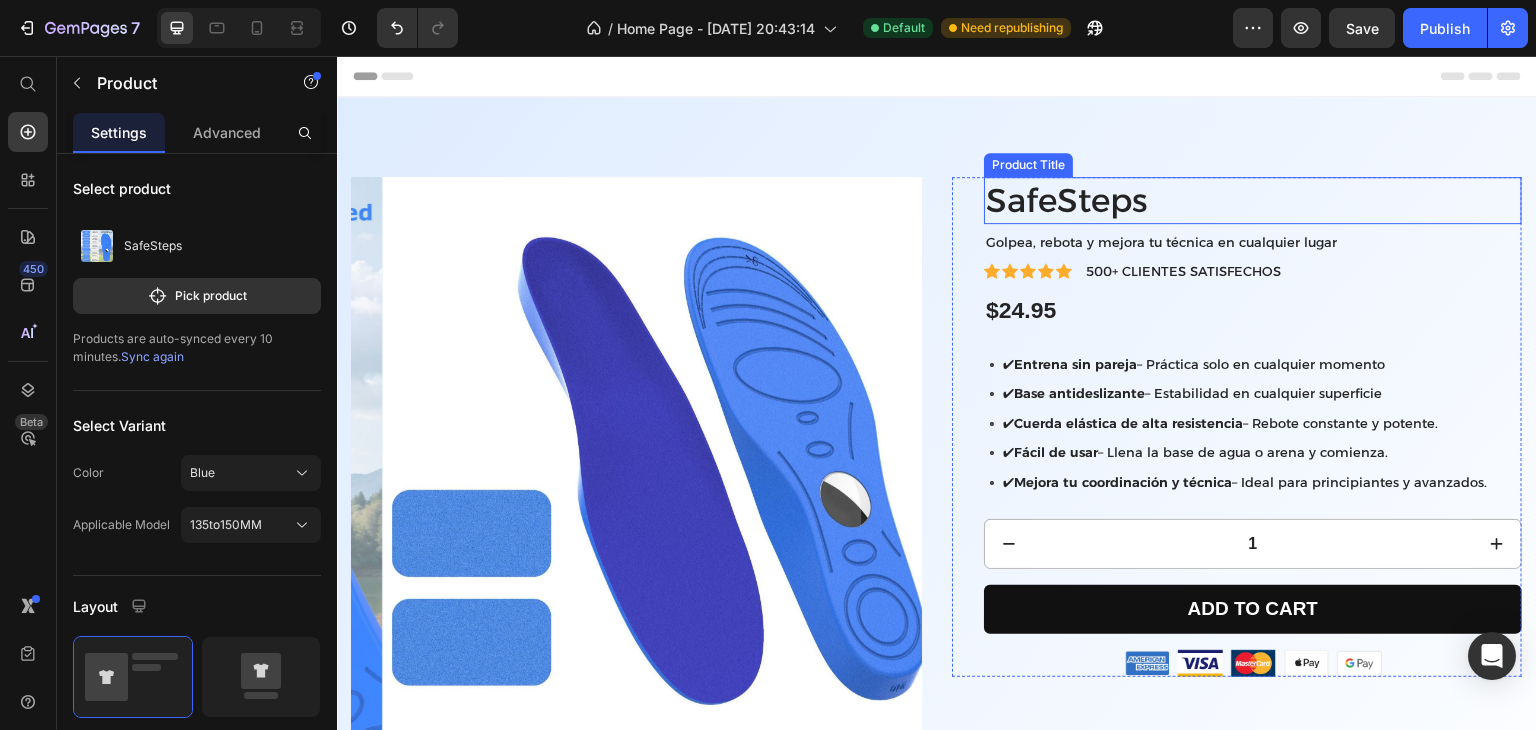 click on "SafeSteps" at bounding box center (1253, 200) 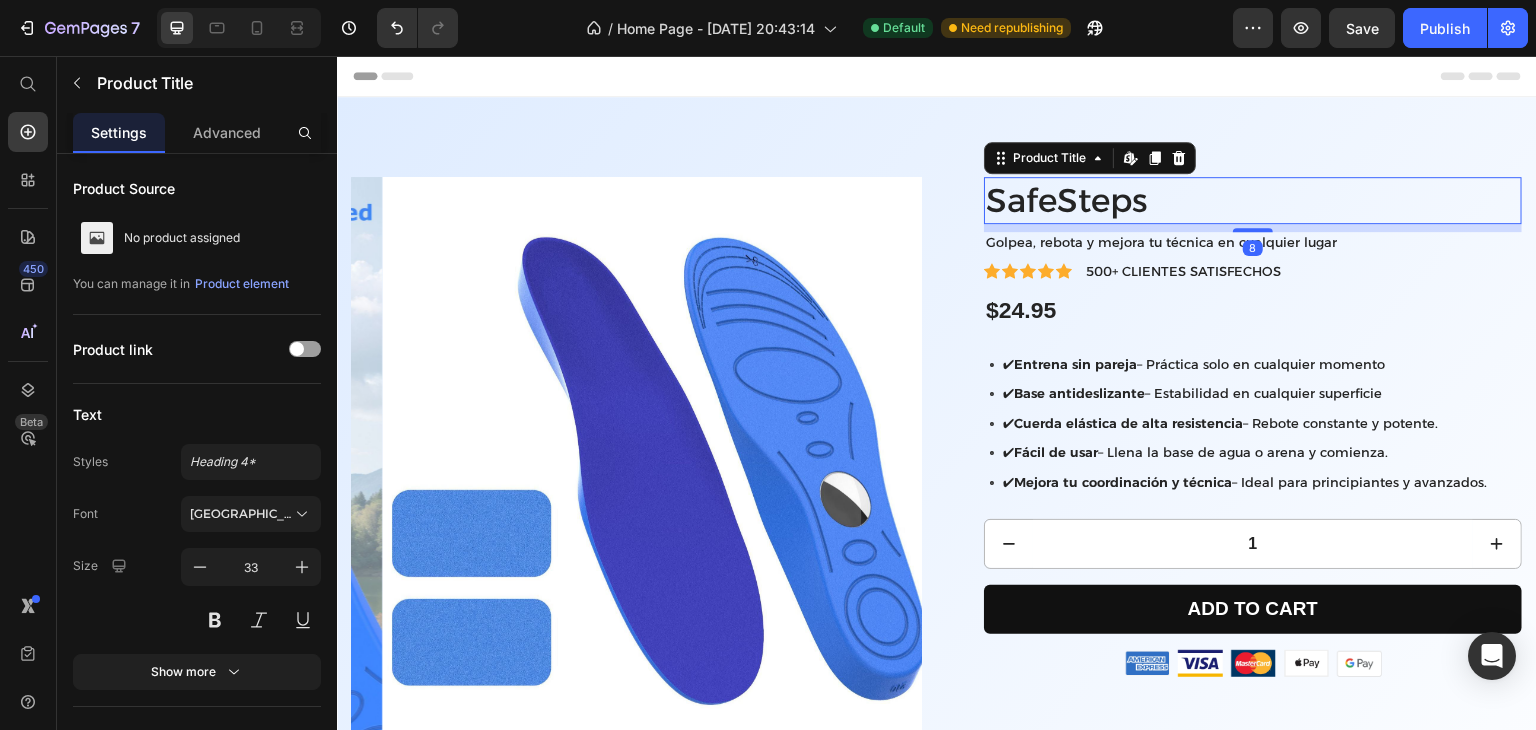 click on "SafeSteps" at bounding box center (1253, 200) 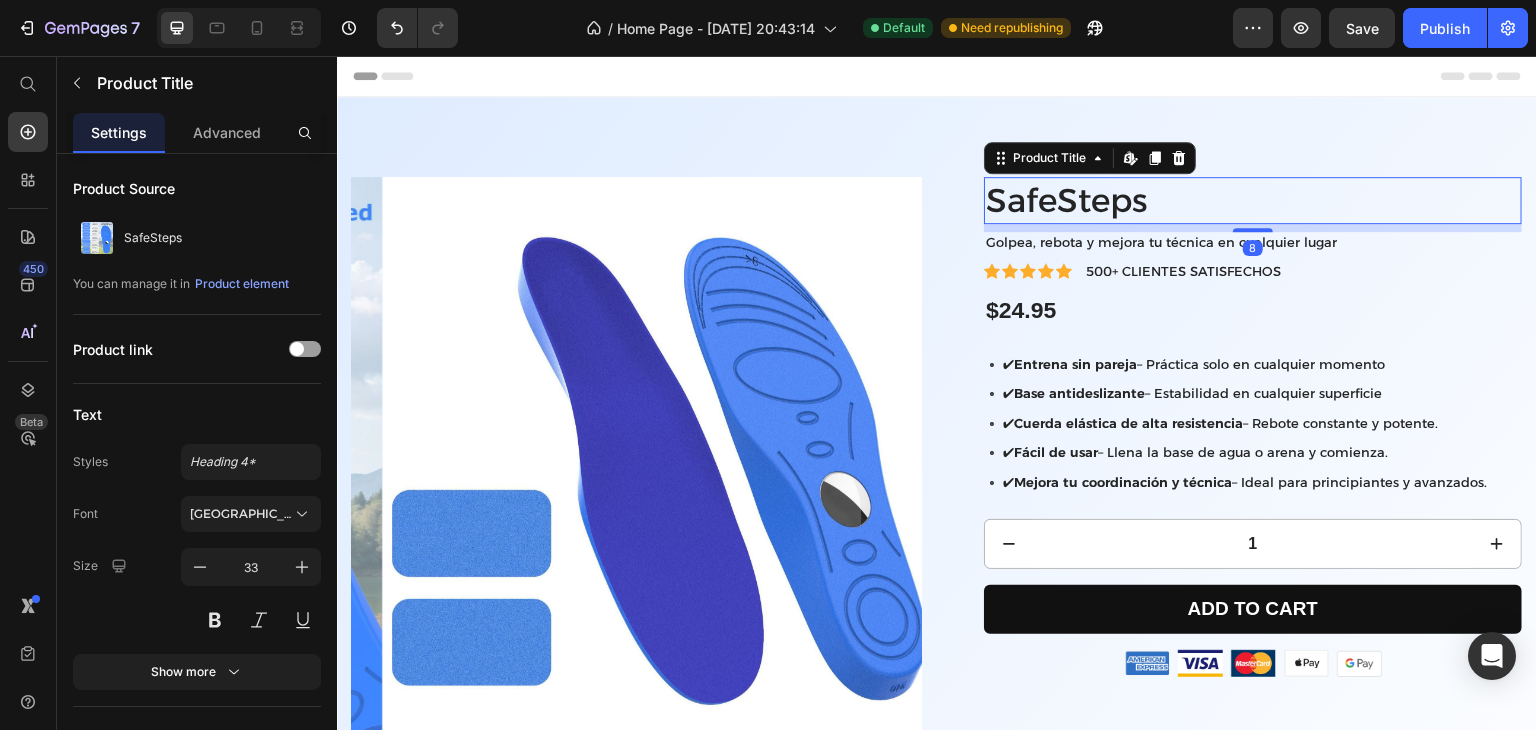 click on "SafeSteps" at bounding box center [1253, 200] 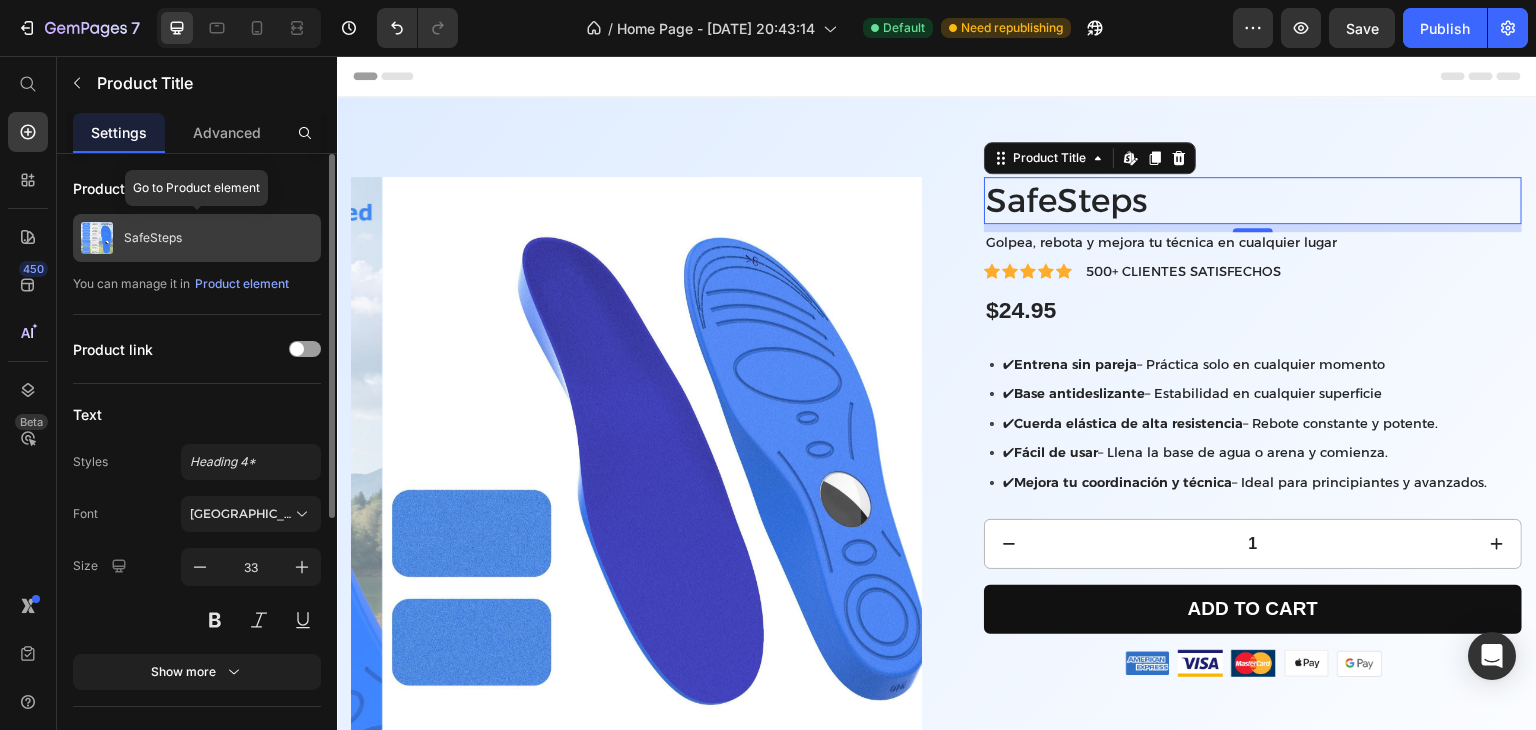 click on "SafeSteps" at bounding box center (197, 238) 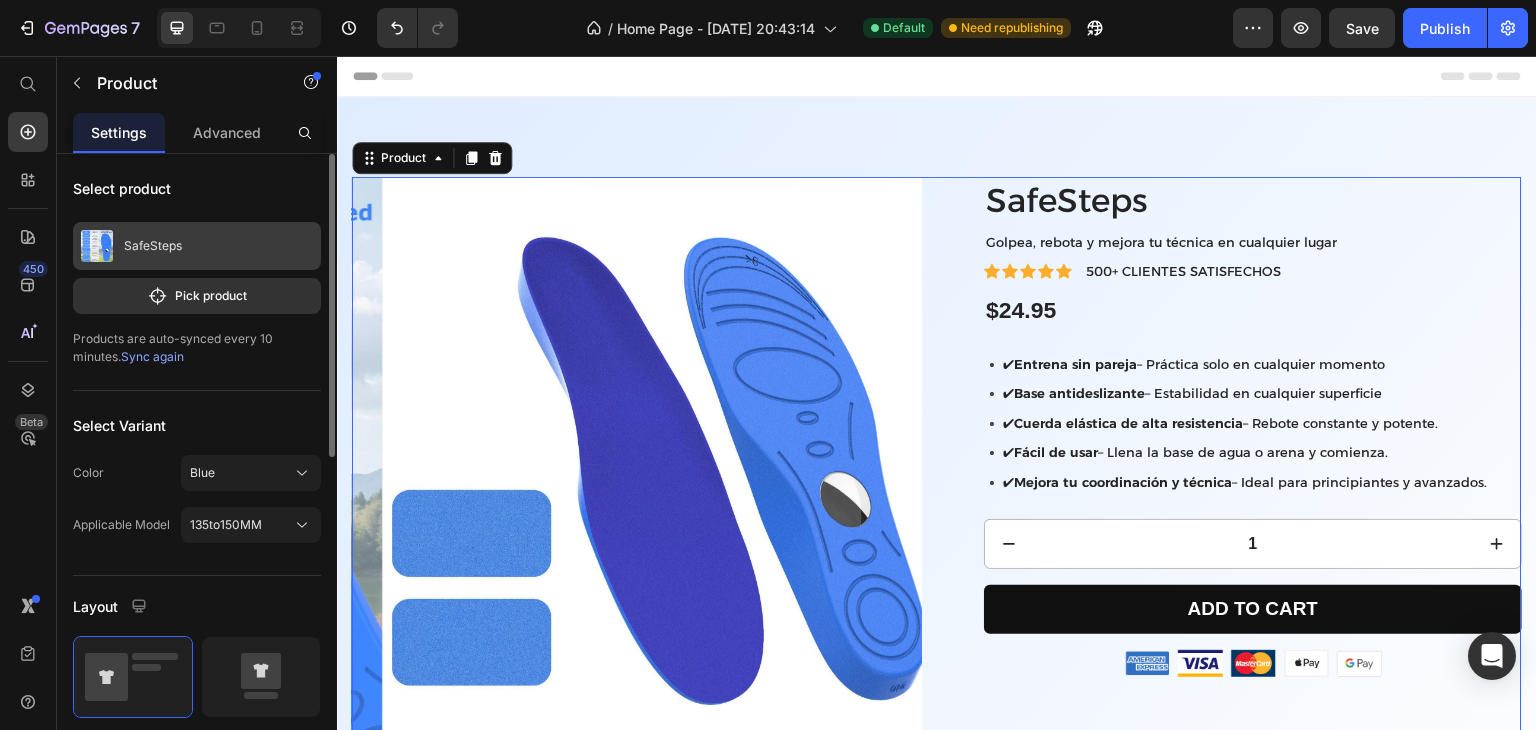 click on "SafeSteps" at bounding box center [197, 246] 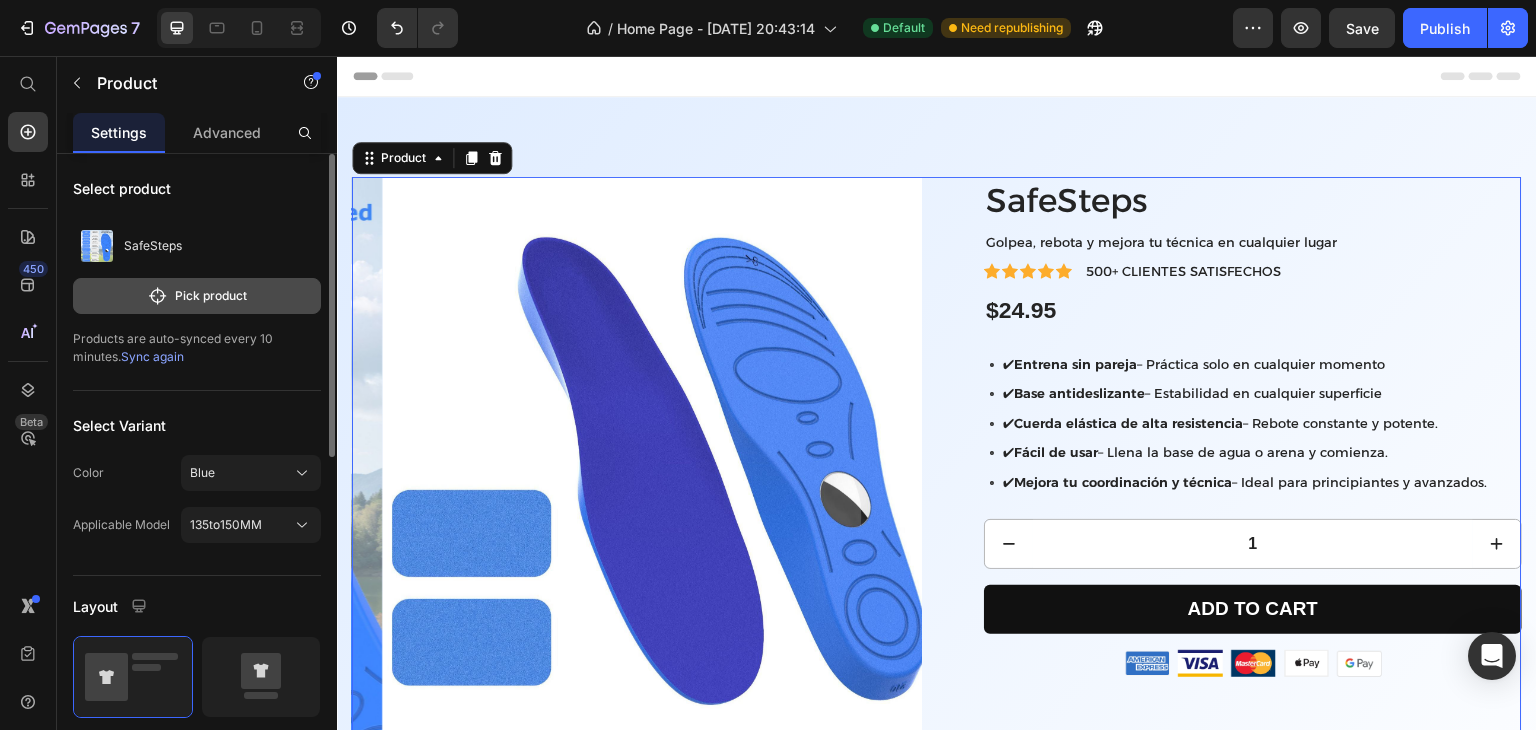 click on "Pick product" at bounding box center (197, 296) 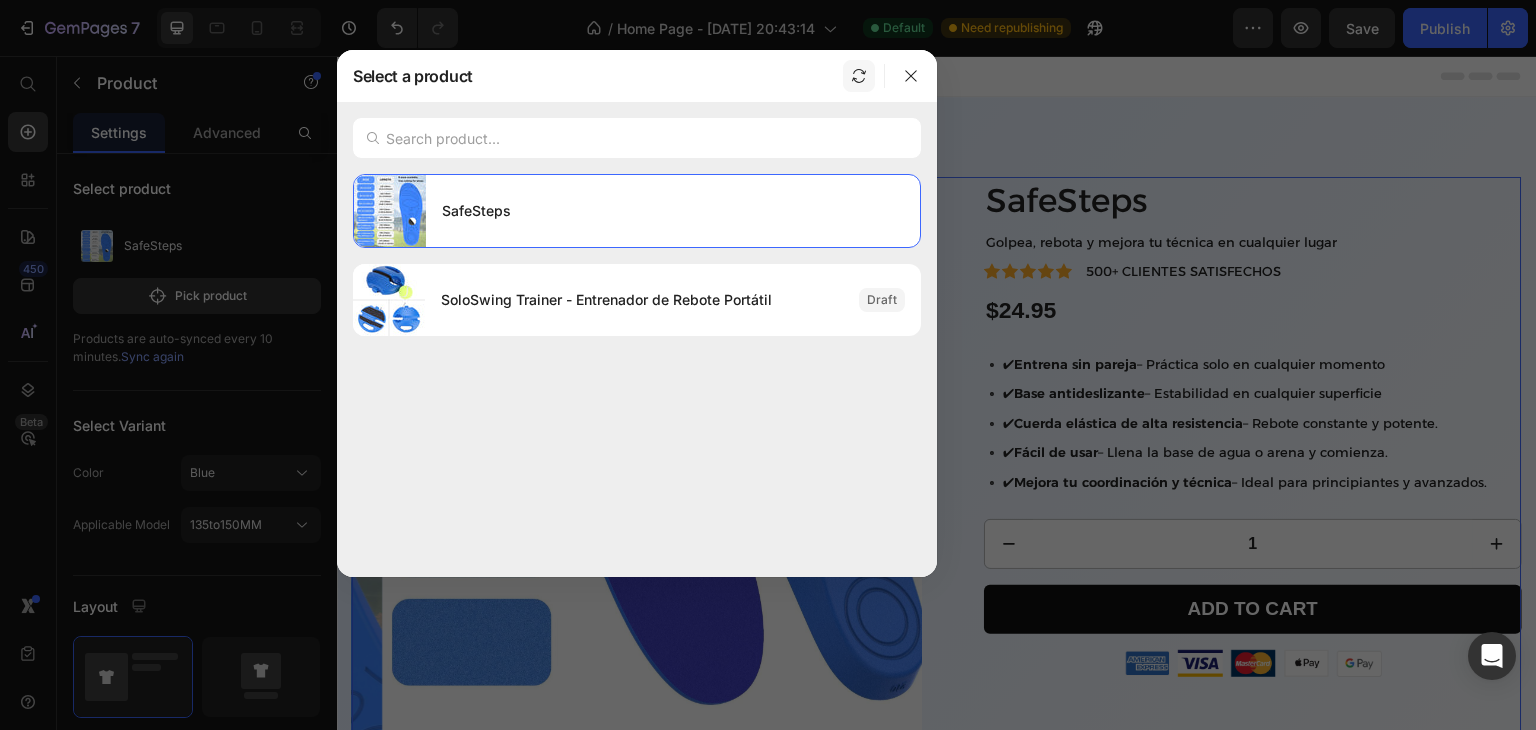 click 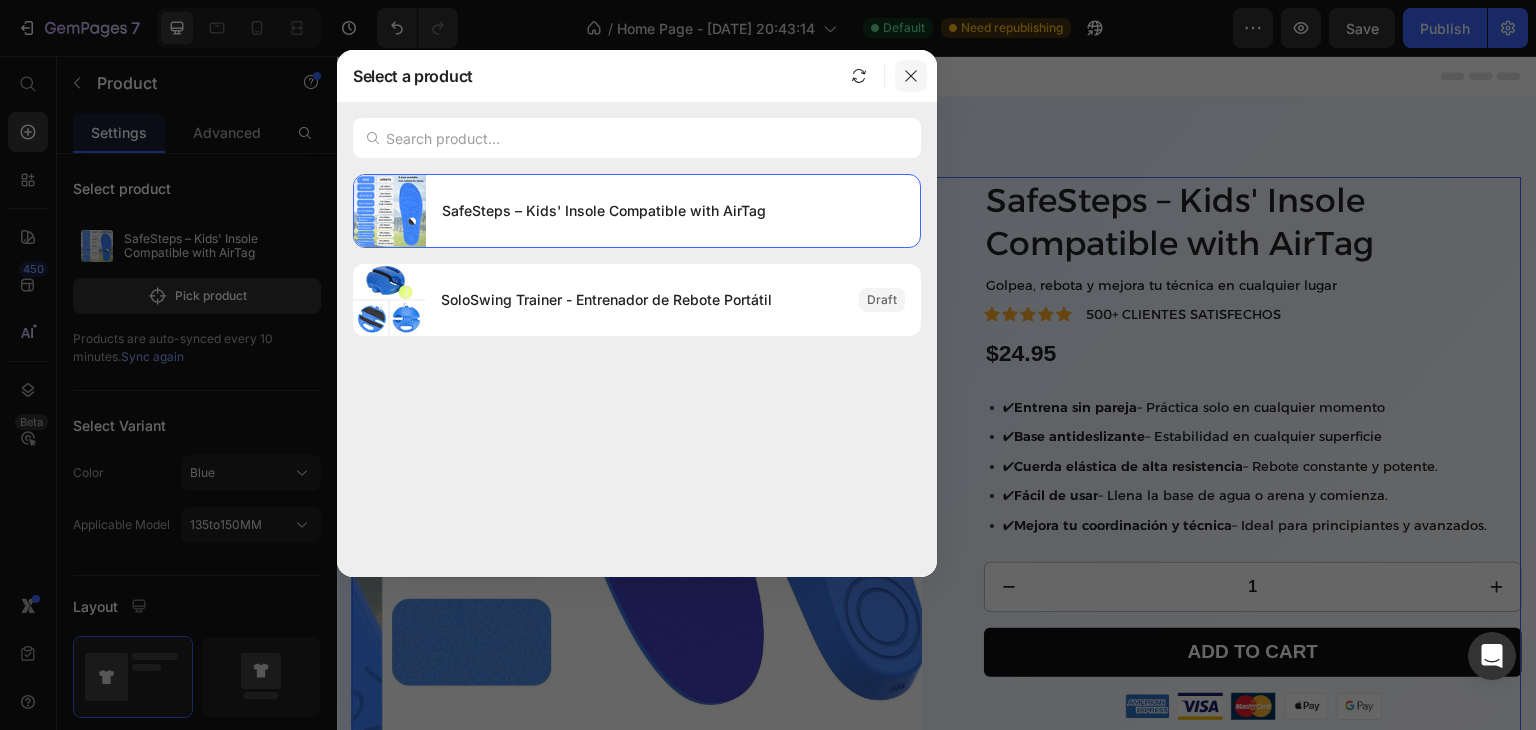 click at bounding box center [911, 76] 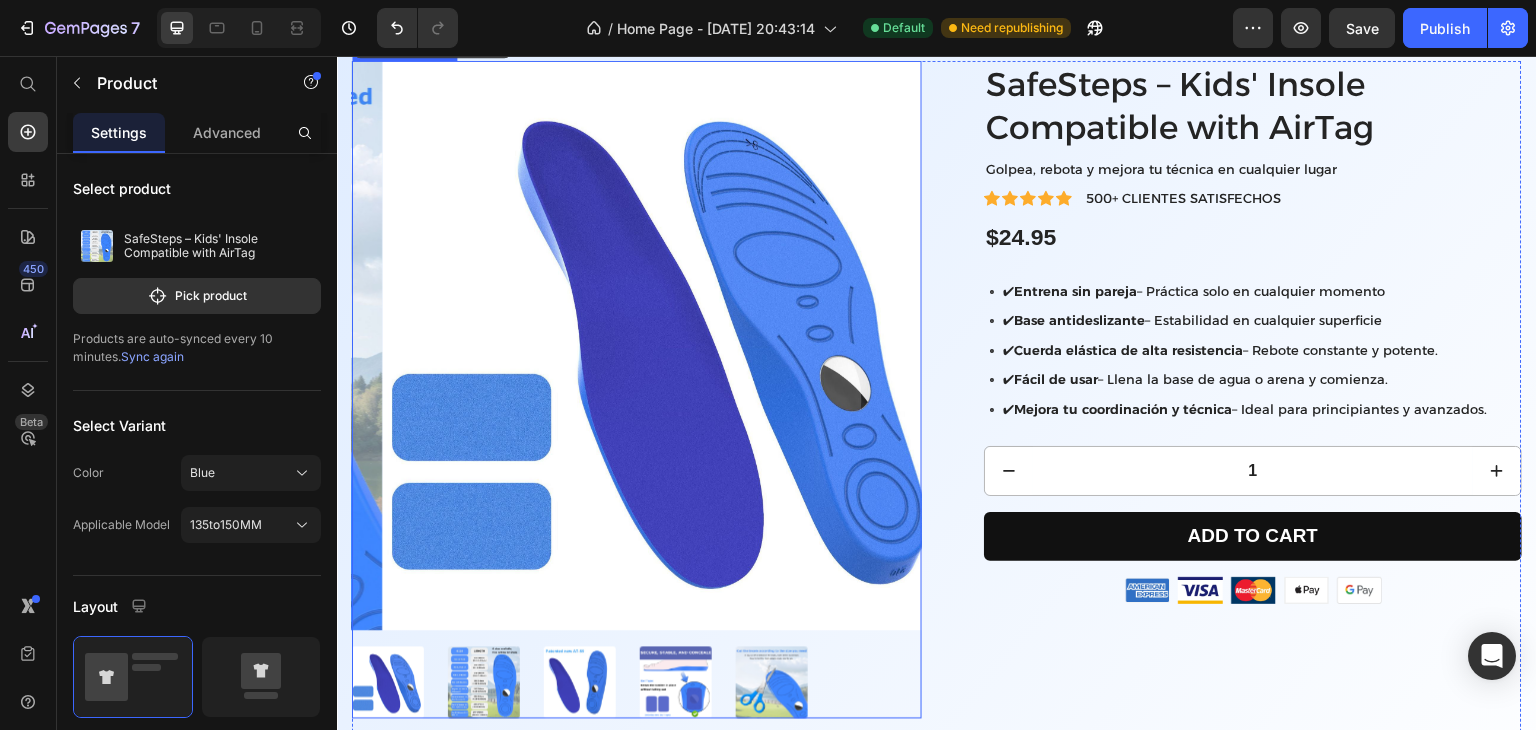 scroll, scrollTop: 116, scrollLeft: 0, axis: vertical 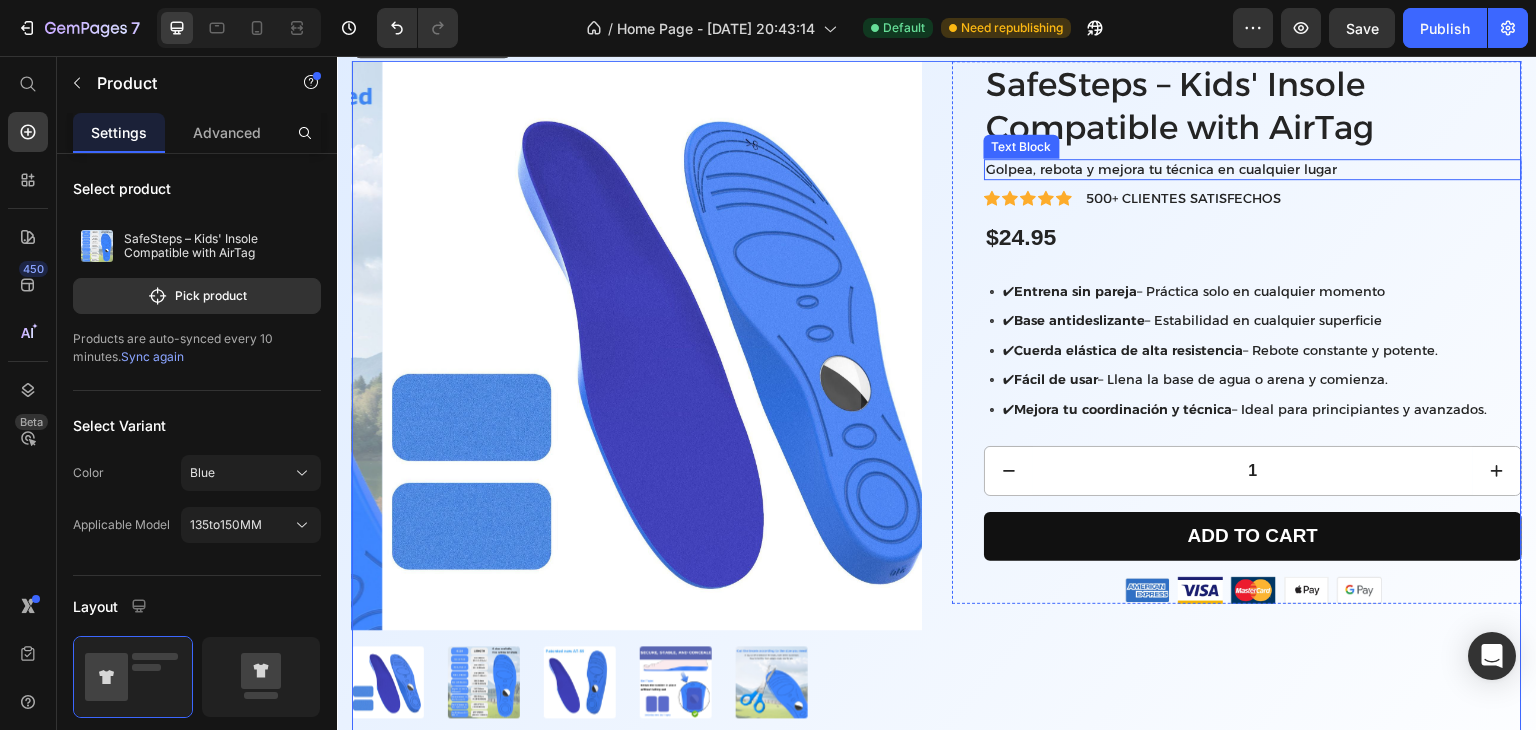 click on "Golpea, rebota y mejora tu técnica en cualquier lugar" at bounding box center [1253, 169] 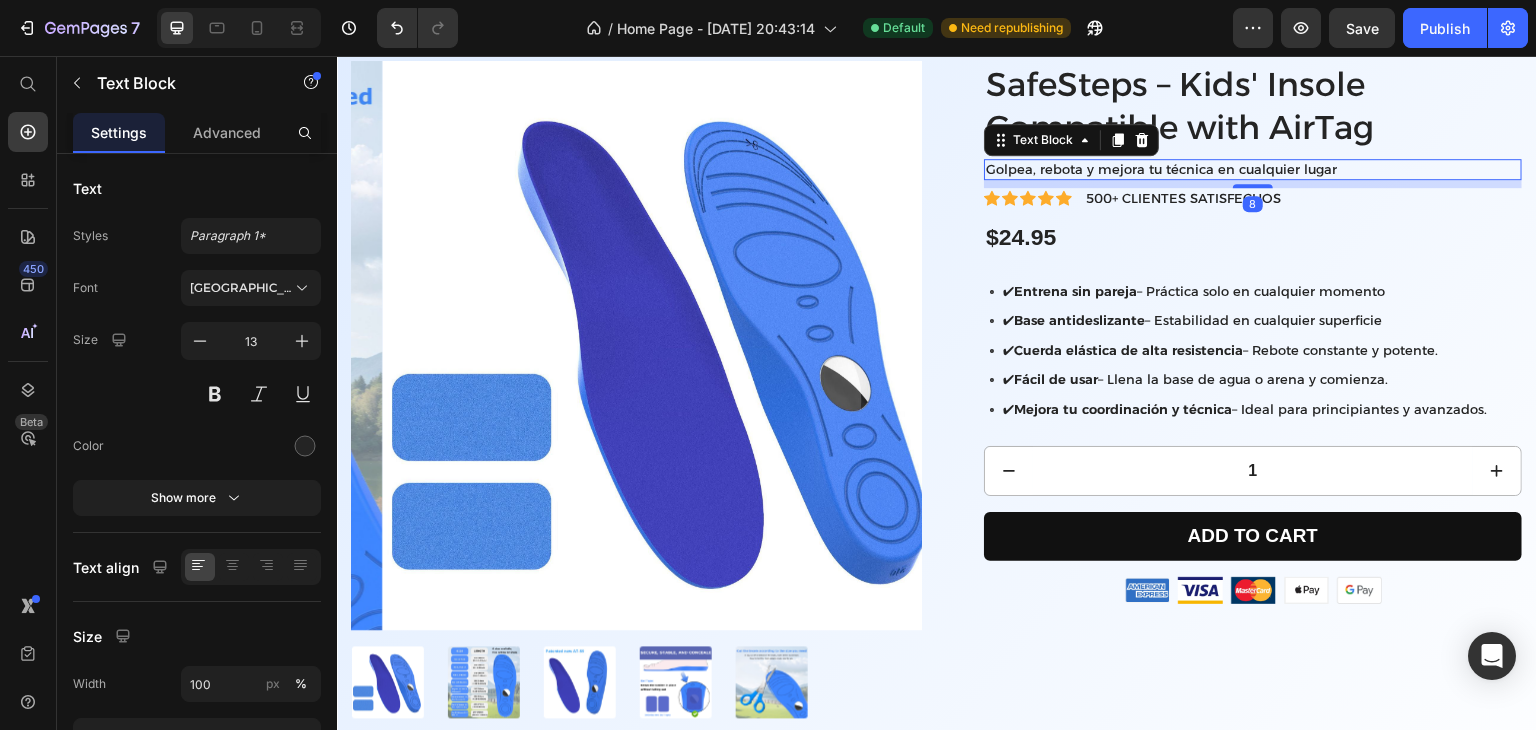 click on "Golpea, rebota y mejora tu técnica en cualquier lugar" at bounding box center (1253, 169) 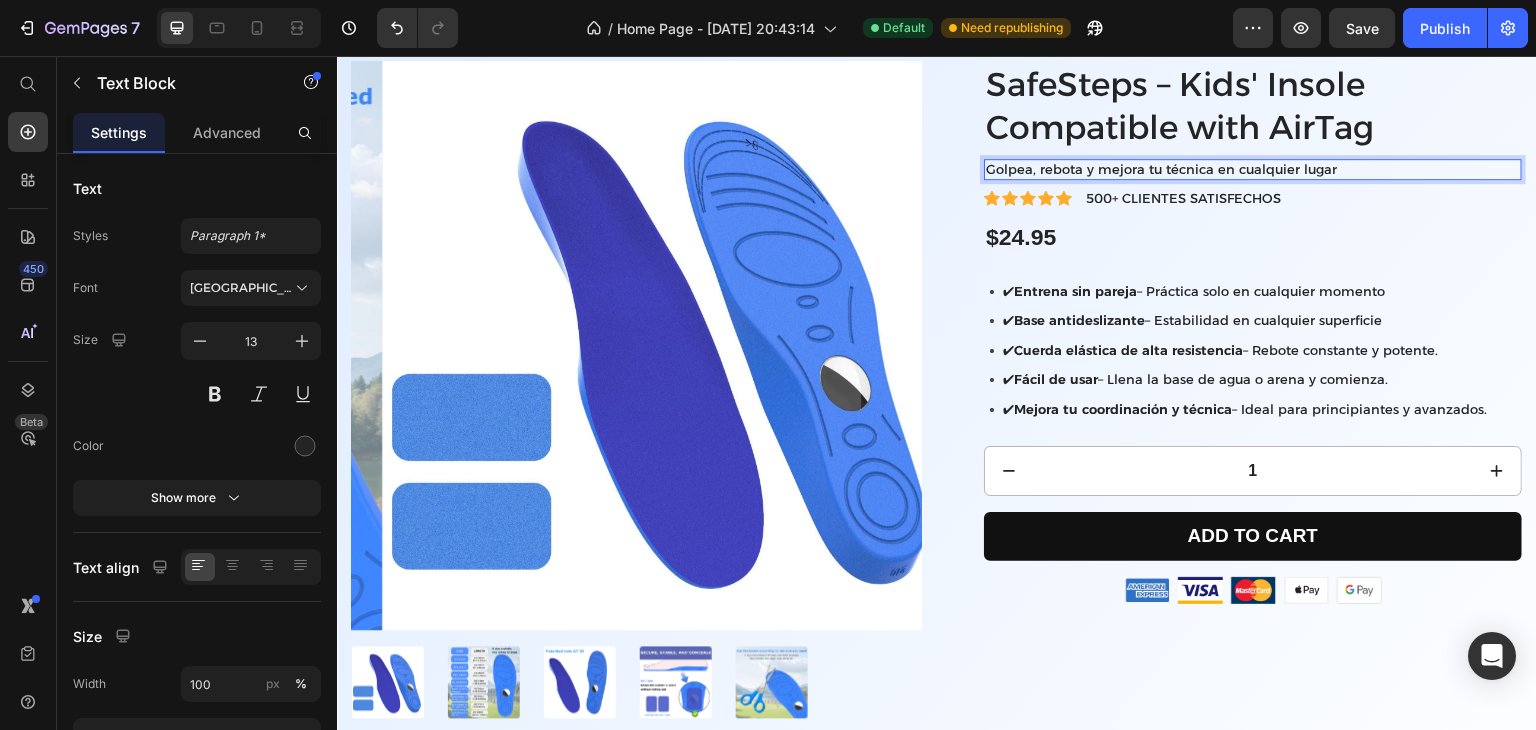 click on "Golpea, rebota y mejora tu técnica en cualquier lugar" at bounding box center [1253, 169] 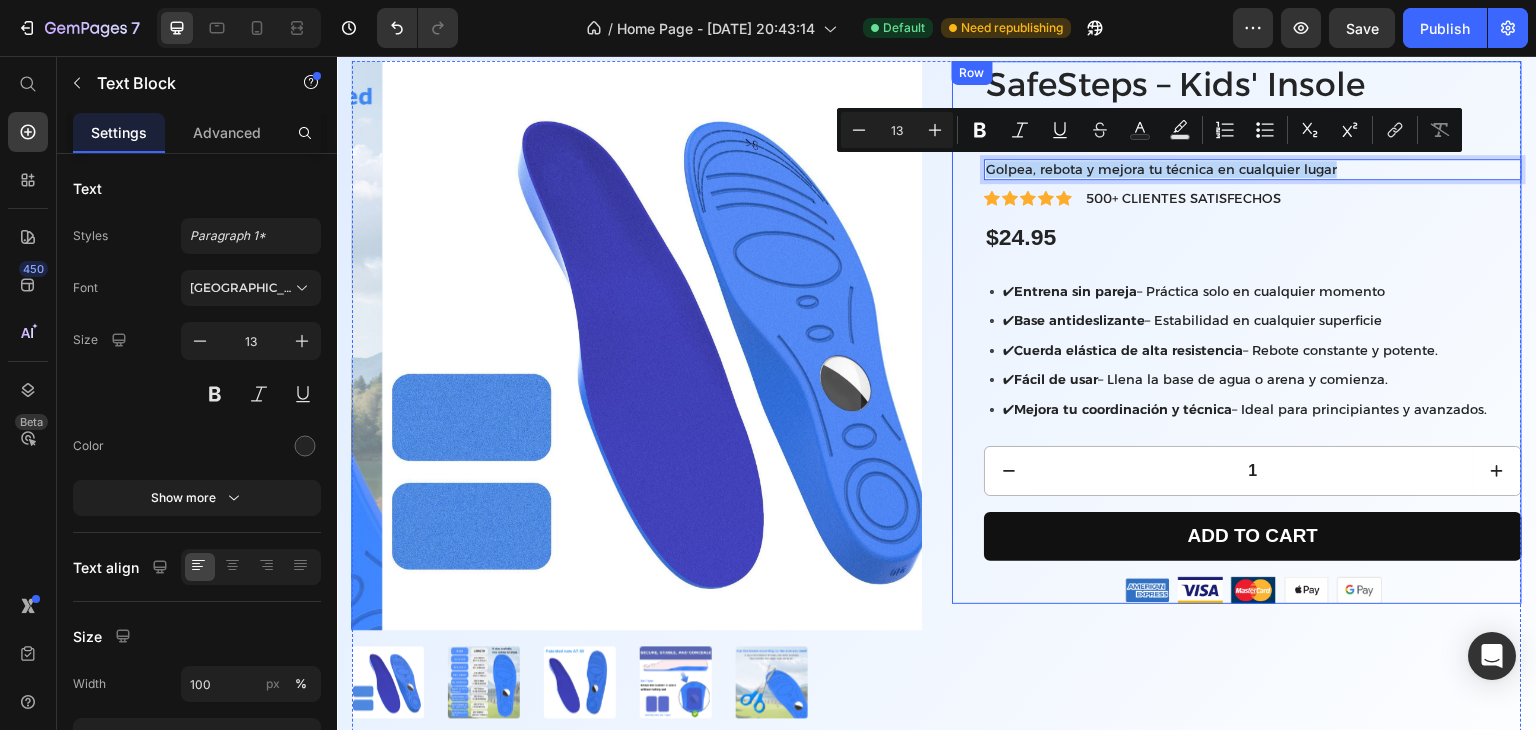 drag, startPoint x: 1320, startPoint y: 169, endPoint x: 978, endPoint y: 162, distance: 342.07162 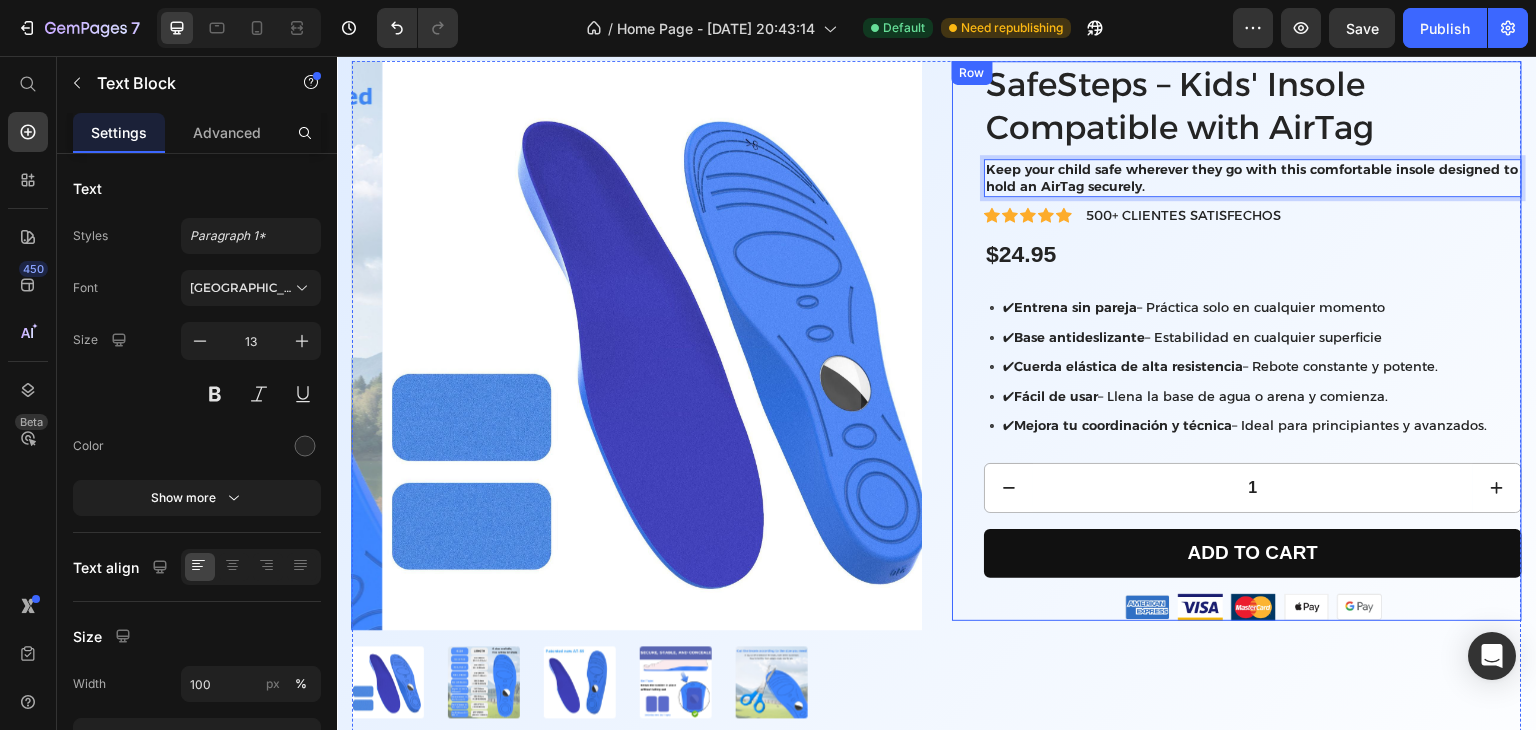 click on "SafeSteps – Kids' Insole Compatible with AirTag Product Title Keep your child safe wherever they go with this comfortable insole designed to hold an AirTag securely. Text Block   8 Icon Icon Icon Icon Icon Icon List 500+ CLIENTES SATISFECHOS Text Block Row $24.95 Product Price Row
✔  Entrena sin pareja  – Práctica solo en cualquier momento
✔  Base antideslizante  – Estabilidad en cualquier superficie
✔  Cuerda elástica de alta resistencia  – Rebote constante y potente.
✔  Fácil de usar  – Llena la base de agua o arena y comienza.
✔  Mejora tu coordinación y técnica  – Ideal para principiantes y avanzados. Item List 1 Product Quantity Add to cart Add to Cart Row Image Image Image Image Image Row Row" at bounding box center [1237, 341] 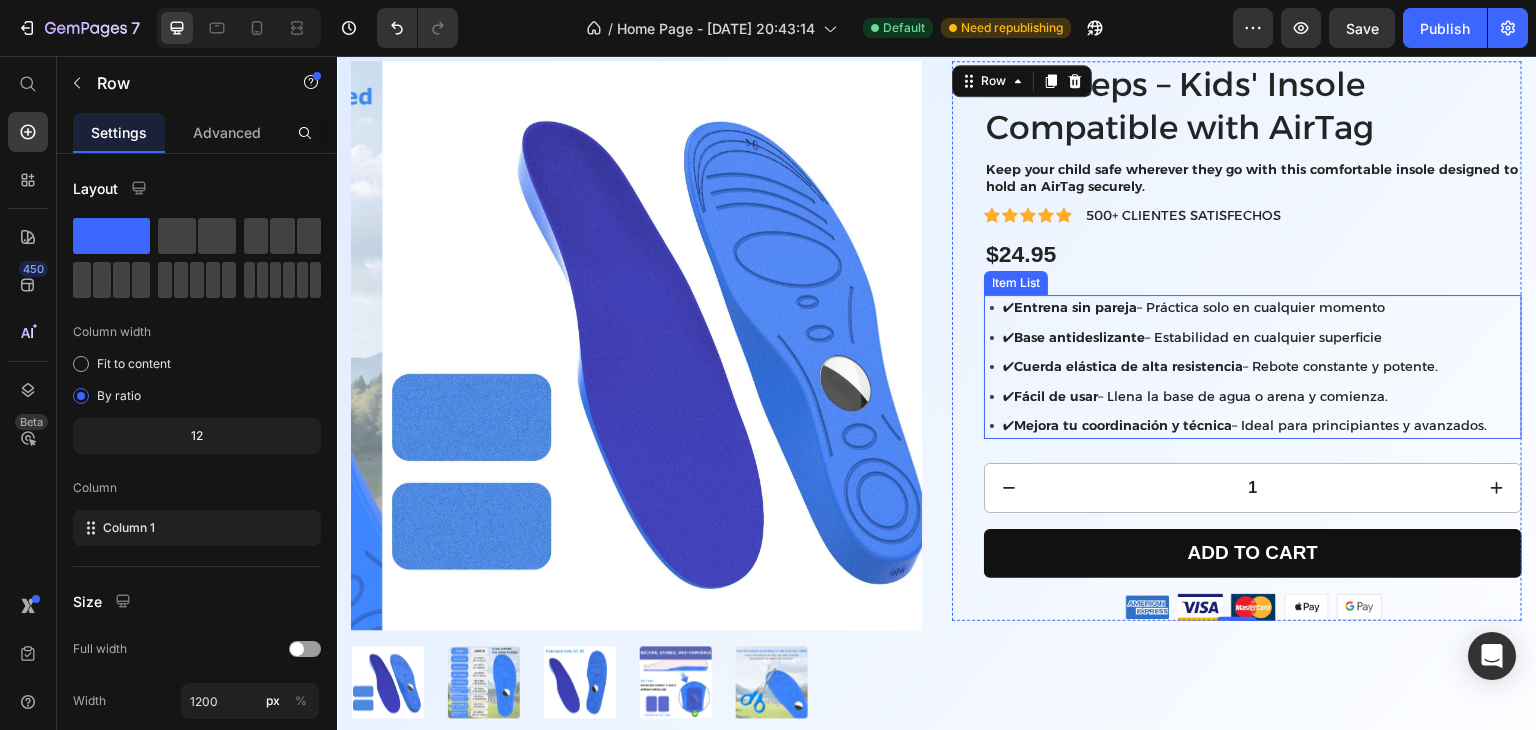 click on "✔  Entrena sin pareja  – Práctica solo en cualquier momento" at bounding box center (1245, 308) 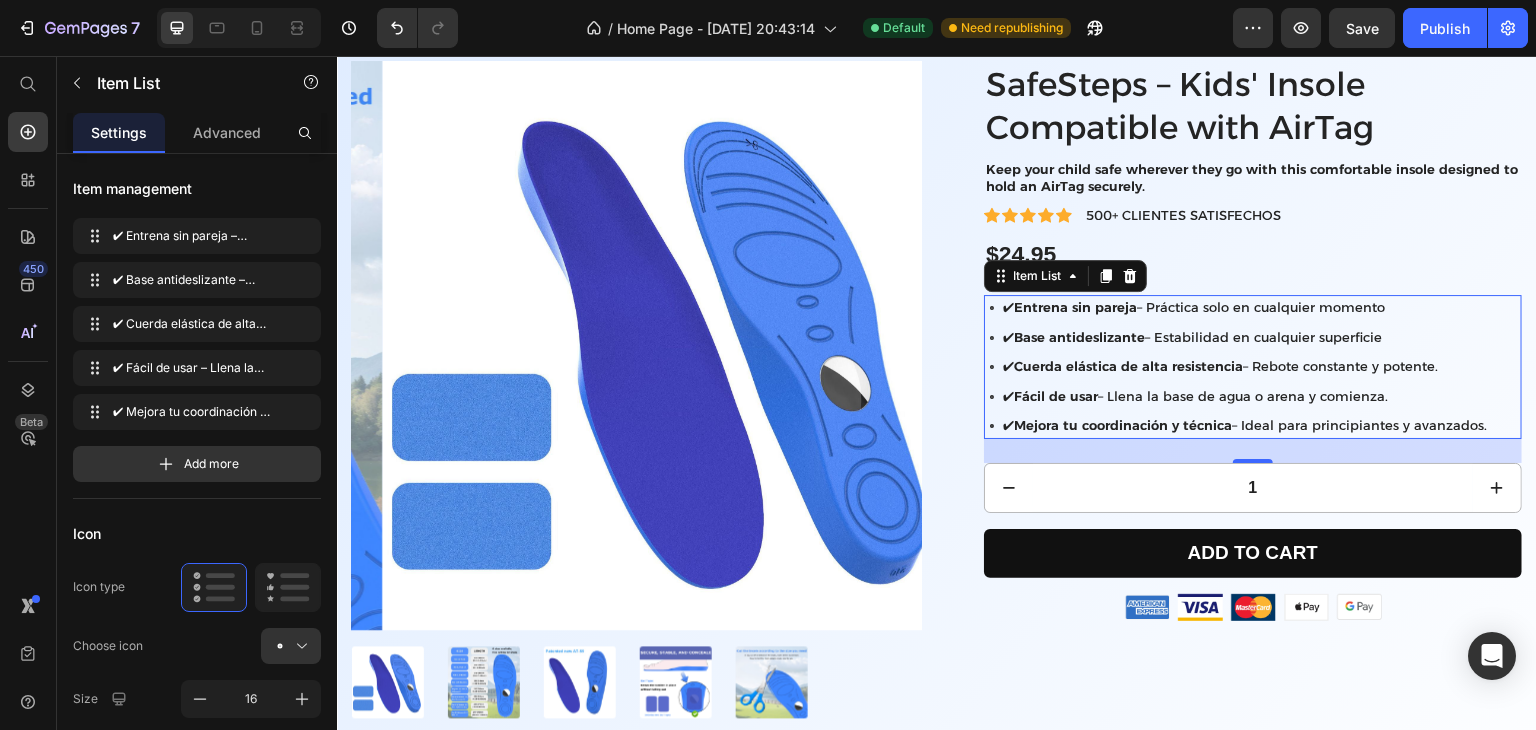 click on "✔  Entrena sin pareja  – Práctica solo en cualquier momento" at bounding box center [1245, 308] 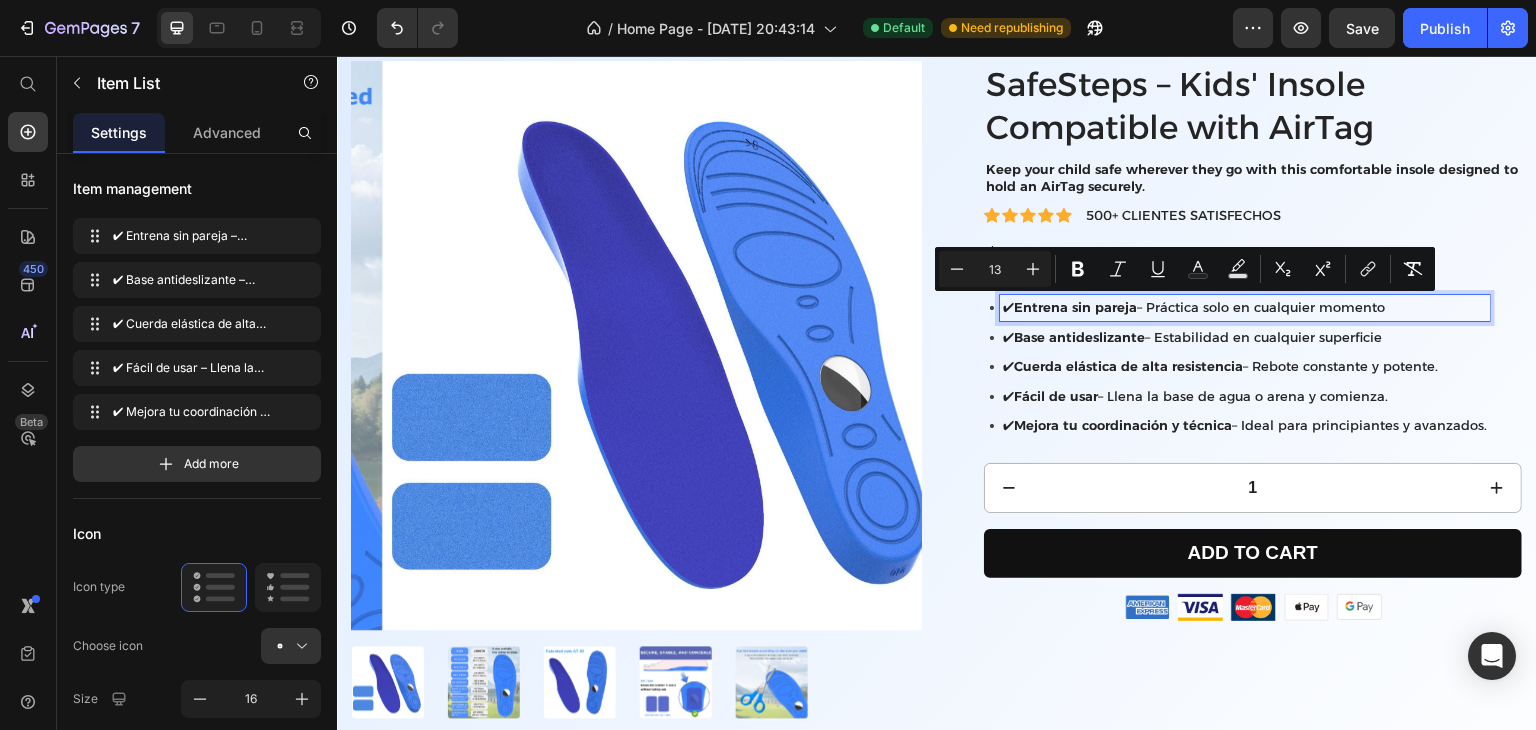 drag, startPoint x: 1407, startPoint y: 304, endPoint x: 995, endPoint y: 301, distance: 412.01093 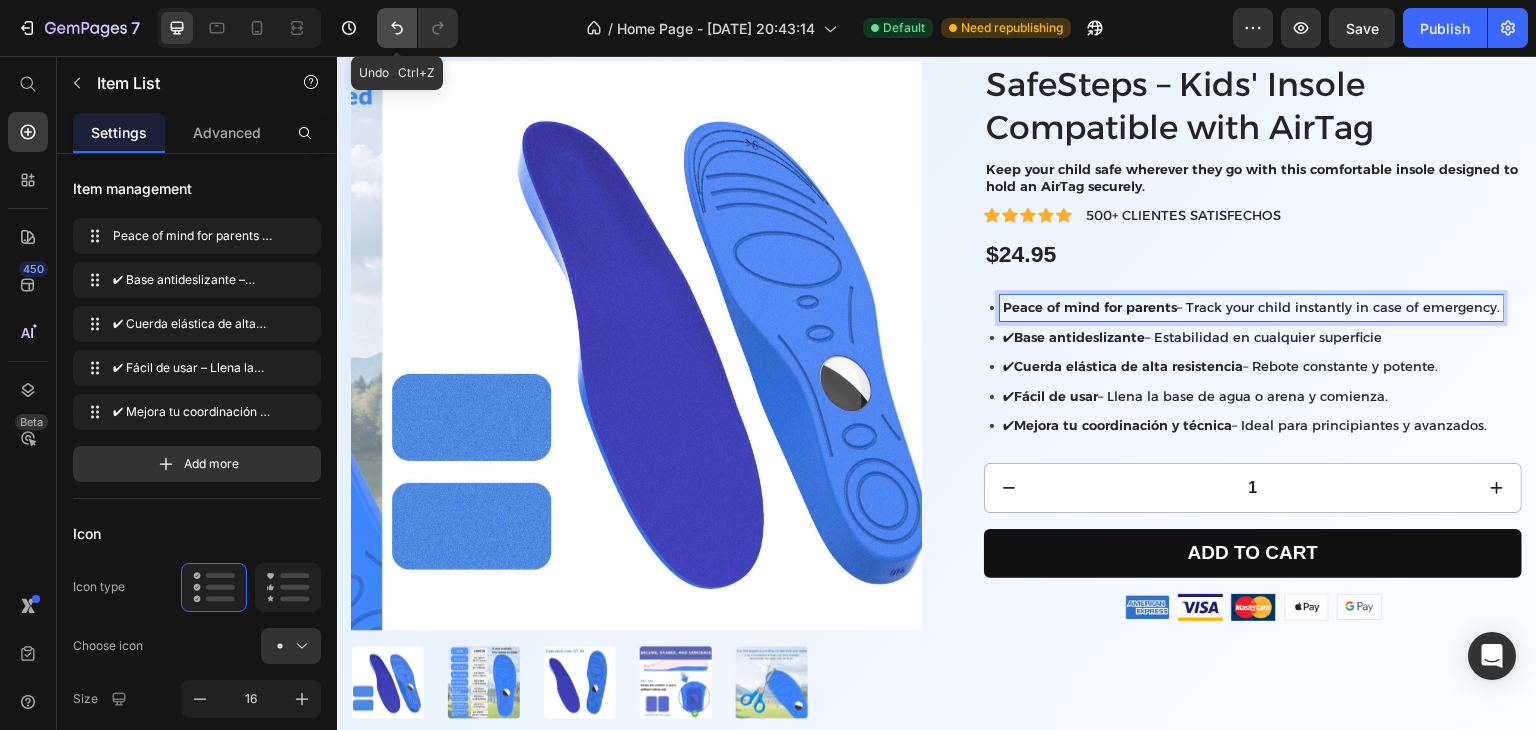 click 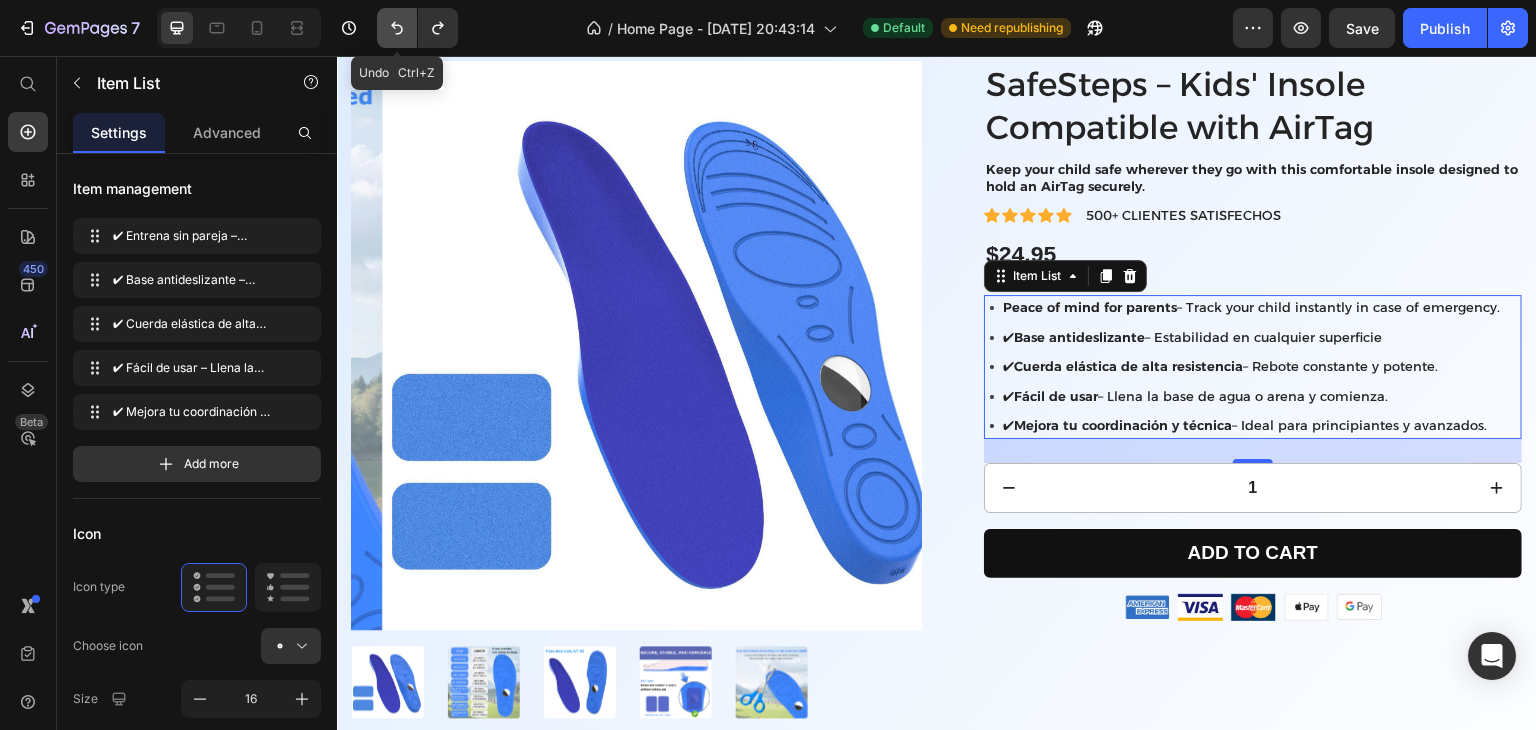 click 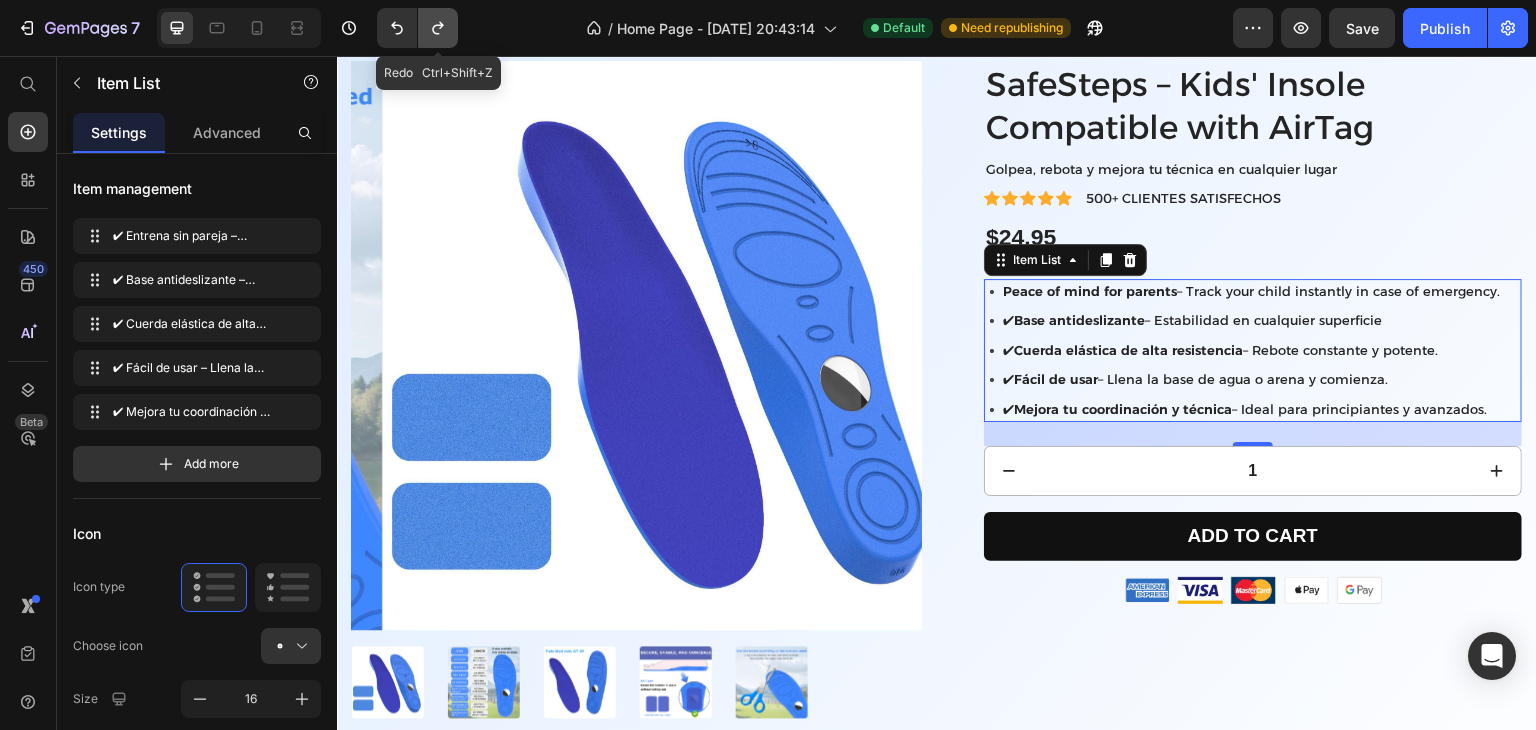 click 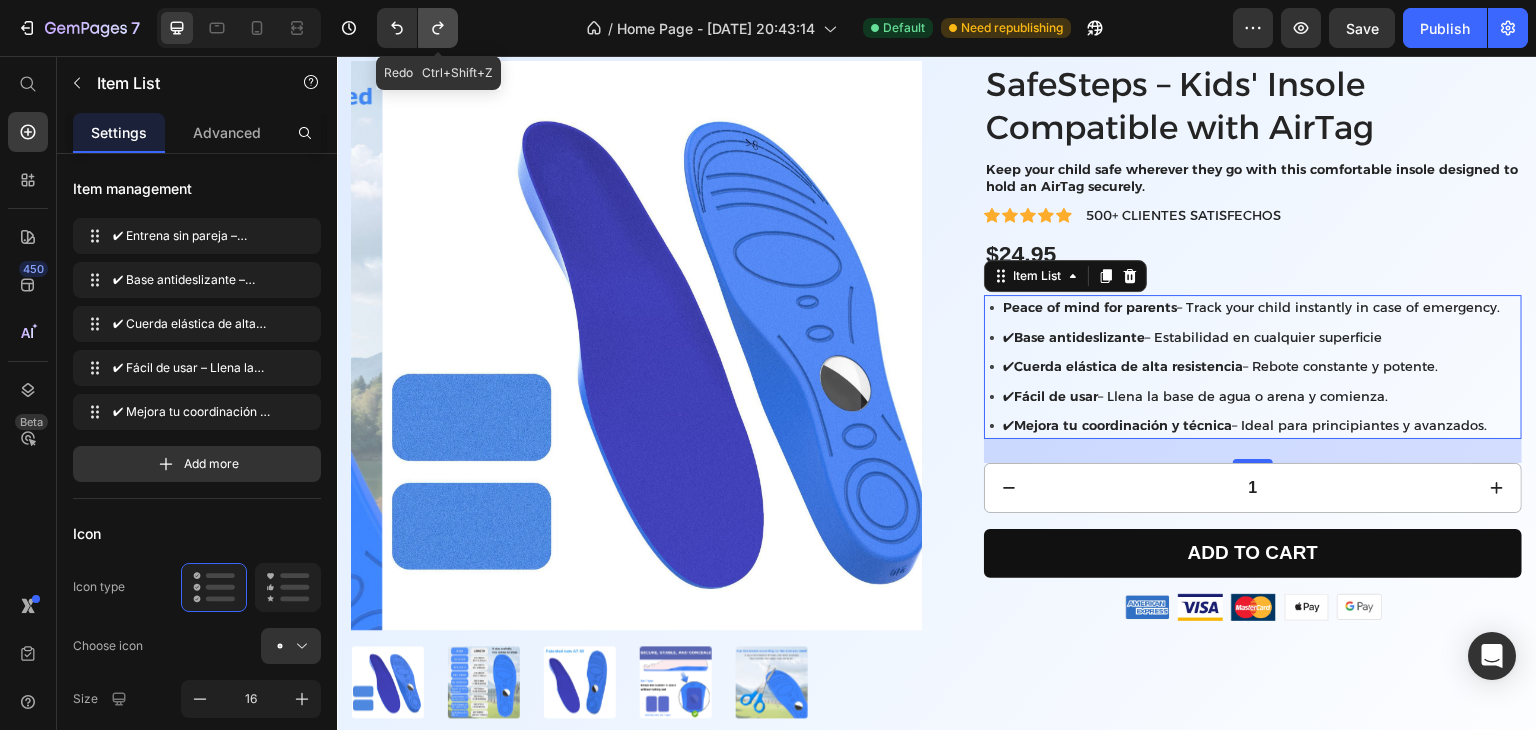 click 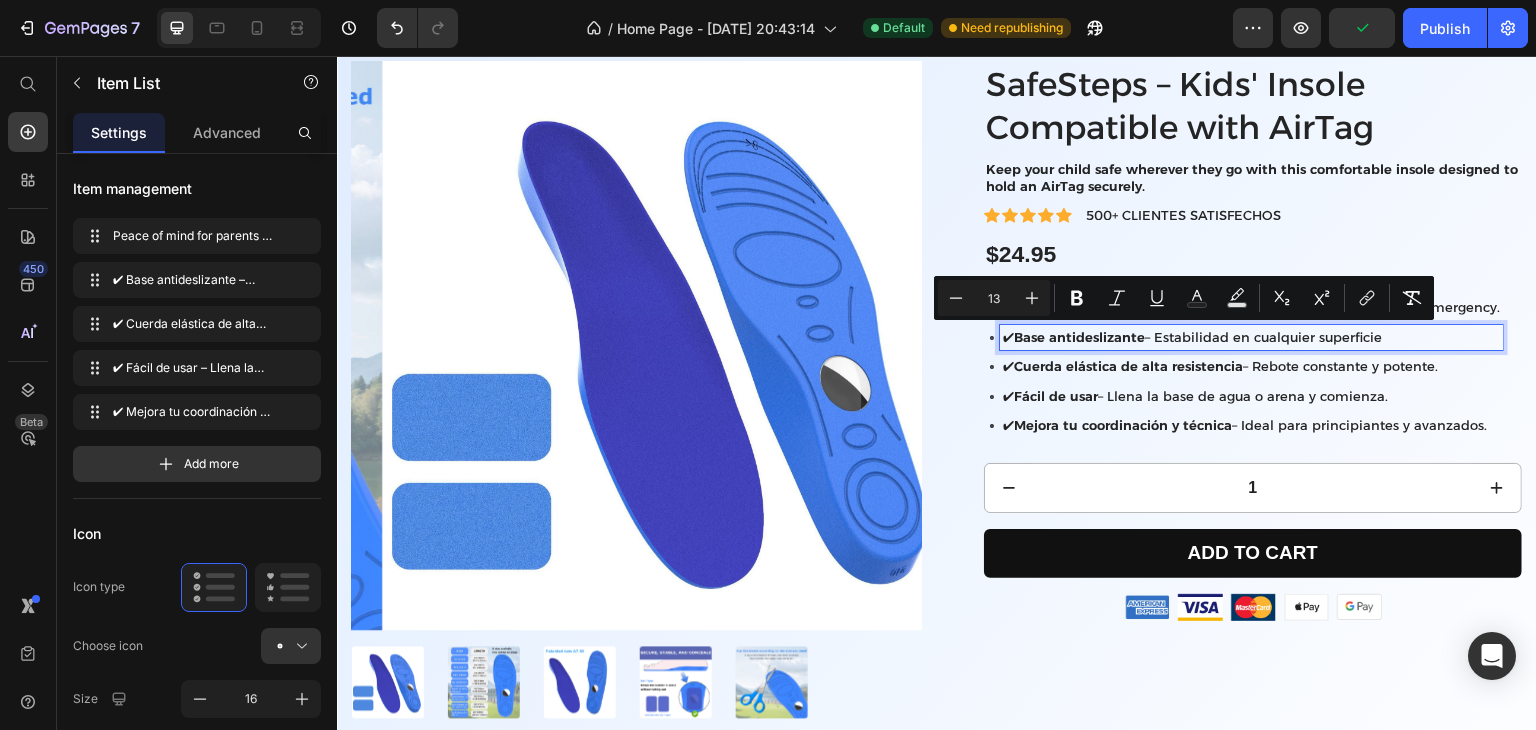 drag, startPoint x: 1380, startPoint y: 334, endPoint x: 997, endPoint y: 332, distance: 383.00522 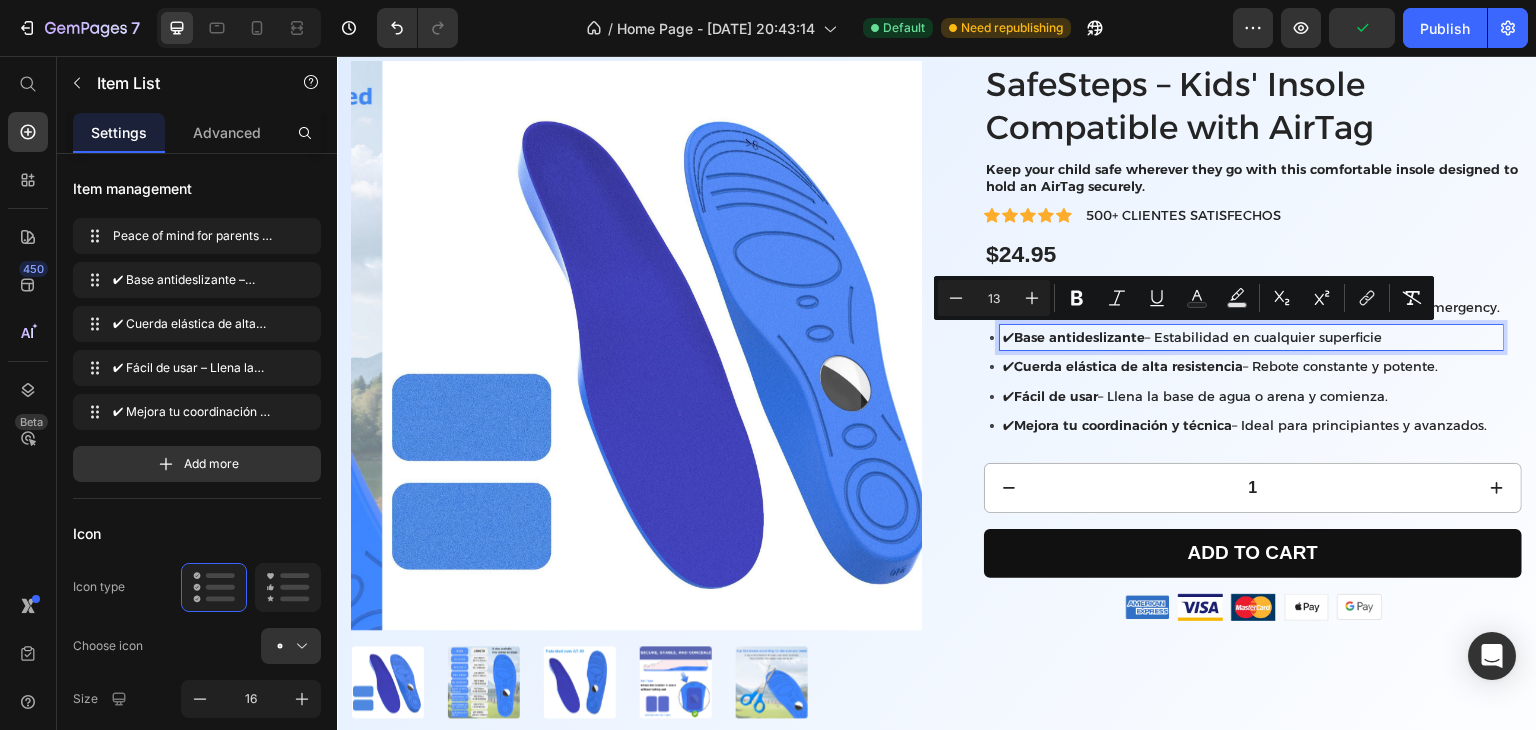 click on "✔  Base antideslizante  – Estabilidad en cualquier superficie" at bounding box center [1251, 338] 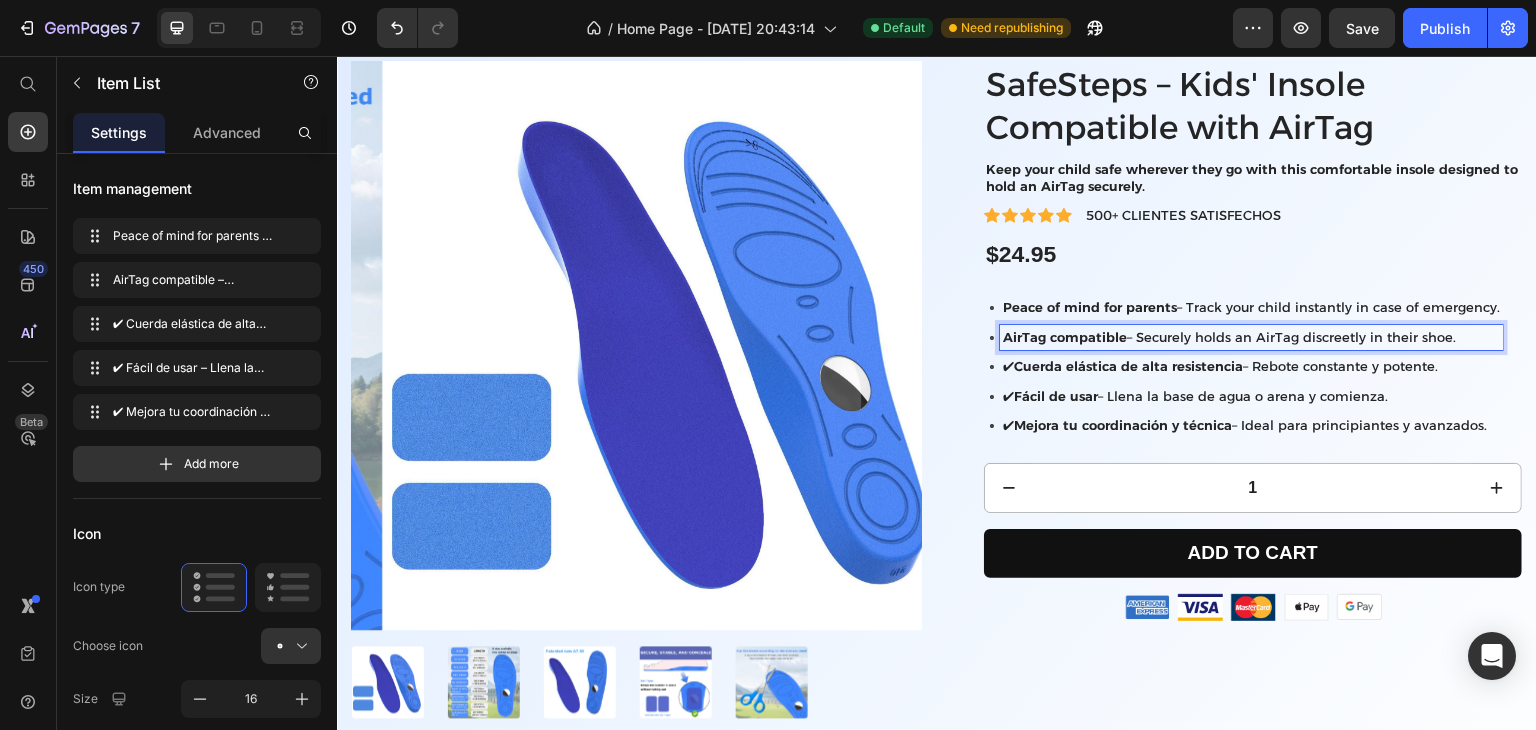 click on "✔  Cuerda elástica de alta resistencia  – Rebote constante y potente." at bounding box center (1251, 367) 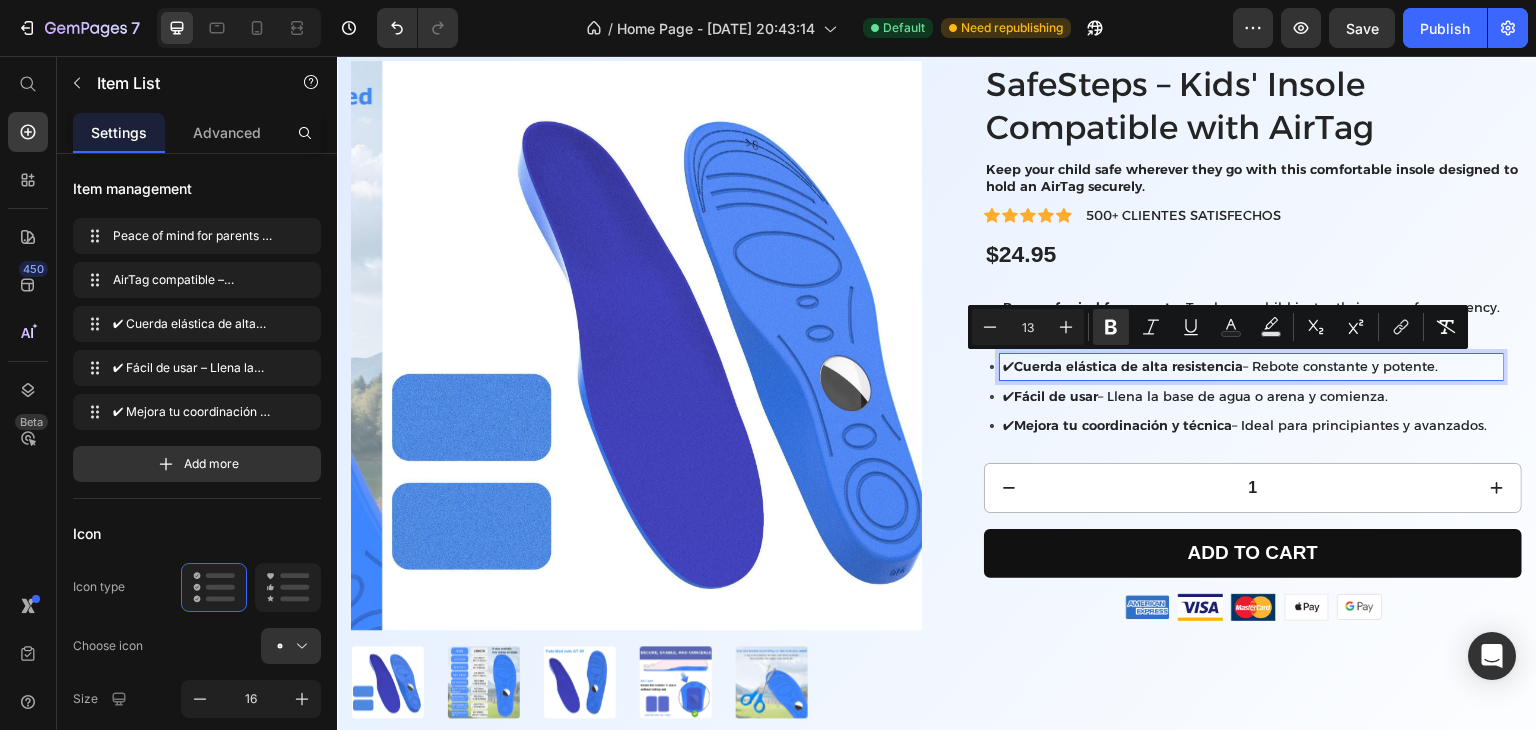 drag, startPoint x: 1428, startPoint y: 370, endPoint x: 1010, endPoint y: 364, distance: 418.04306 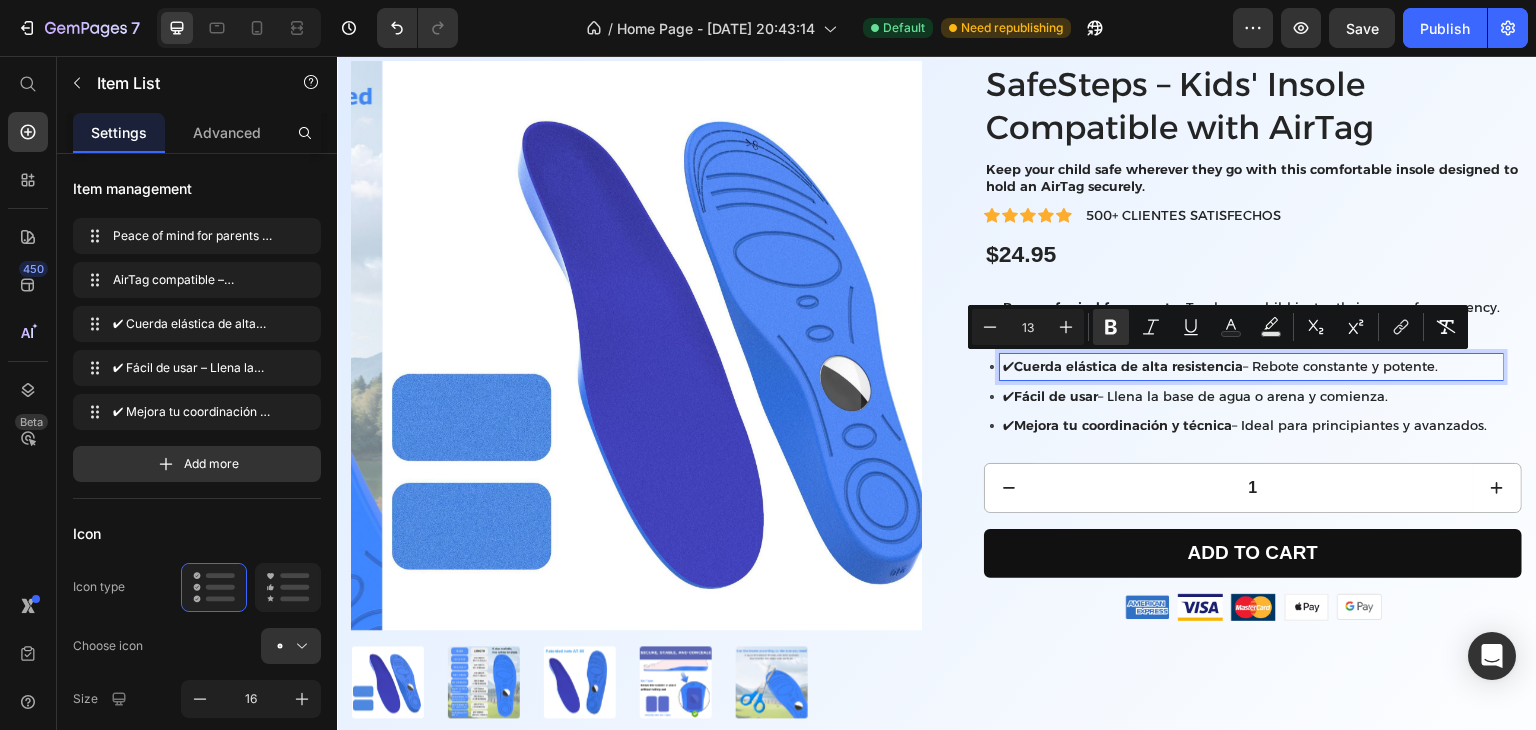 click on "✔  Cuerda elástica de alta resistencia  – Rebote constante y potente." at bounding box center (1251, 367) 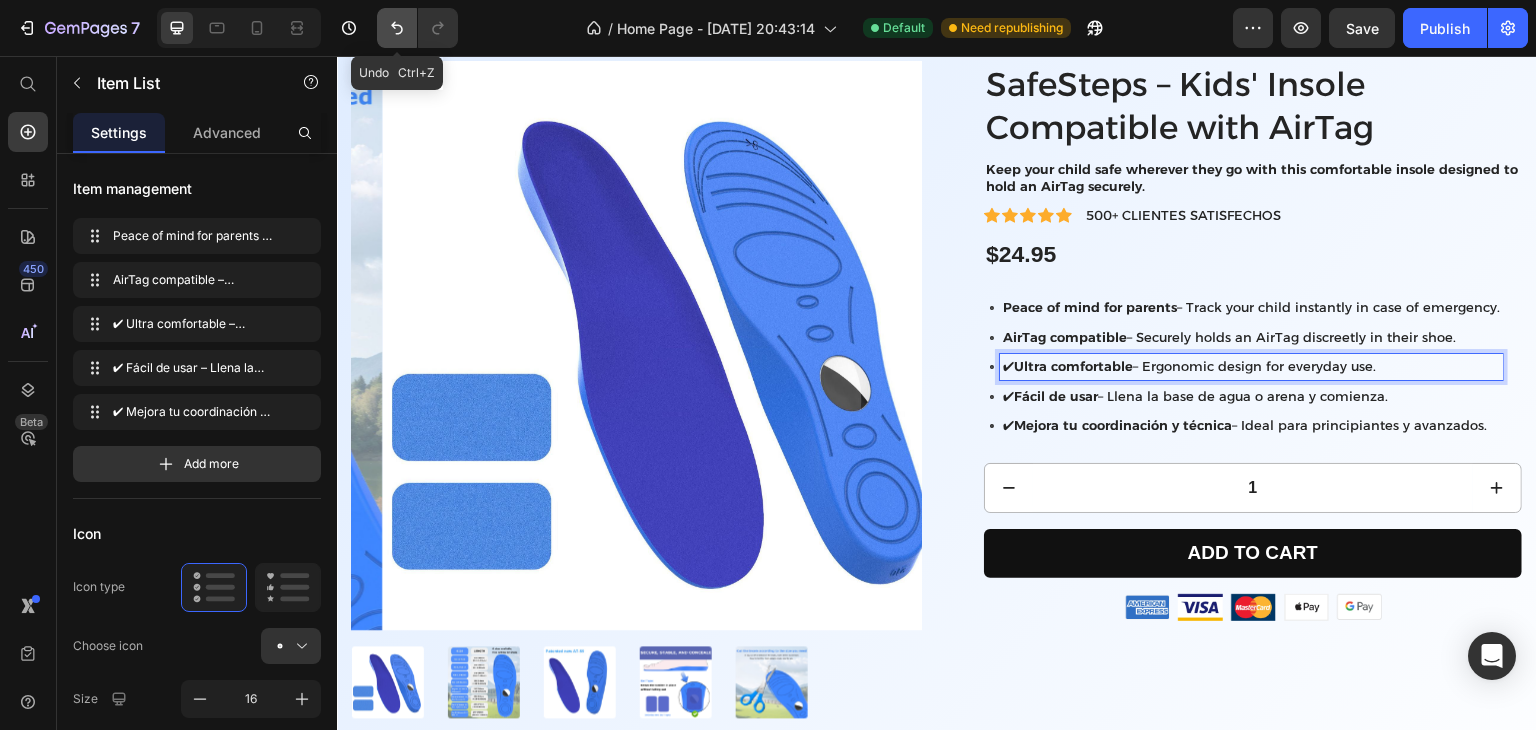 click 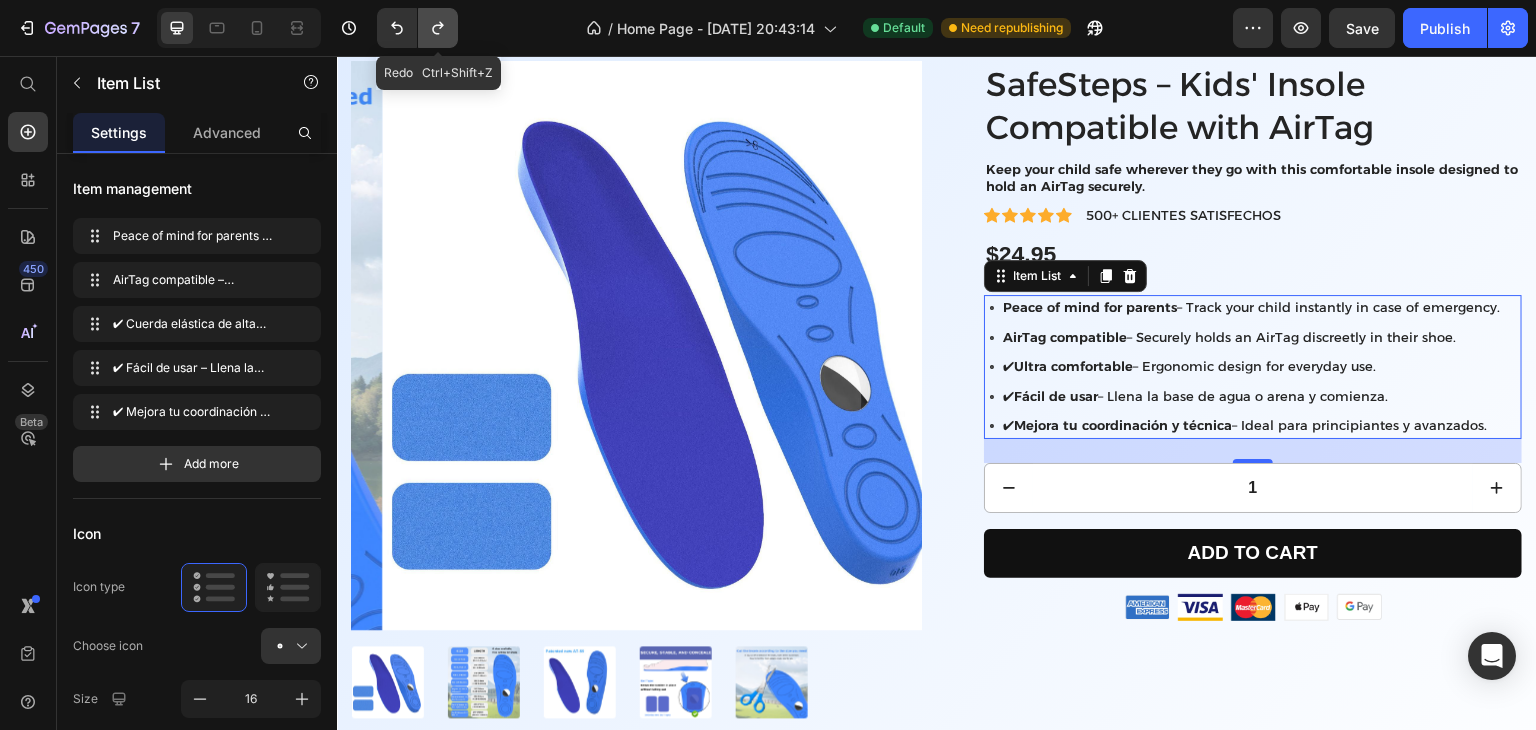 click 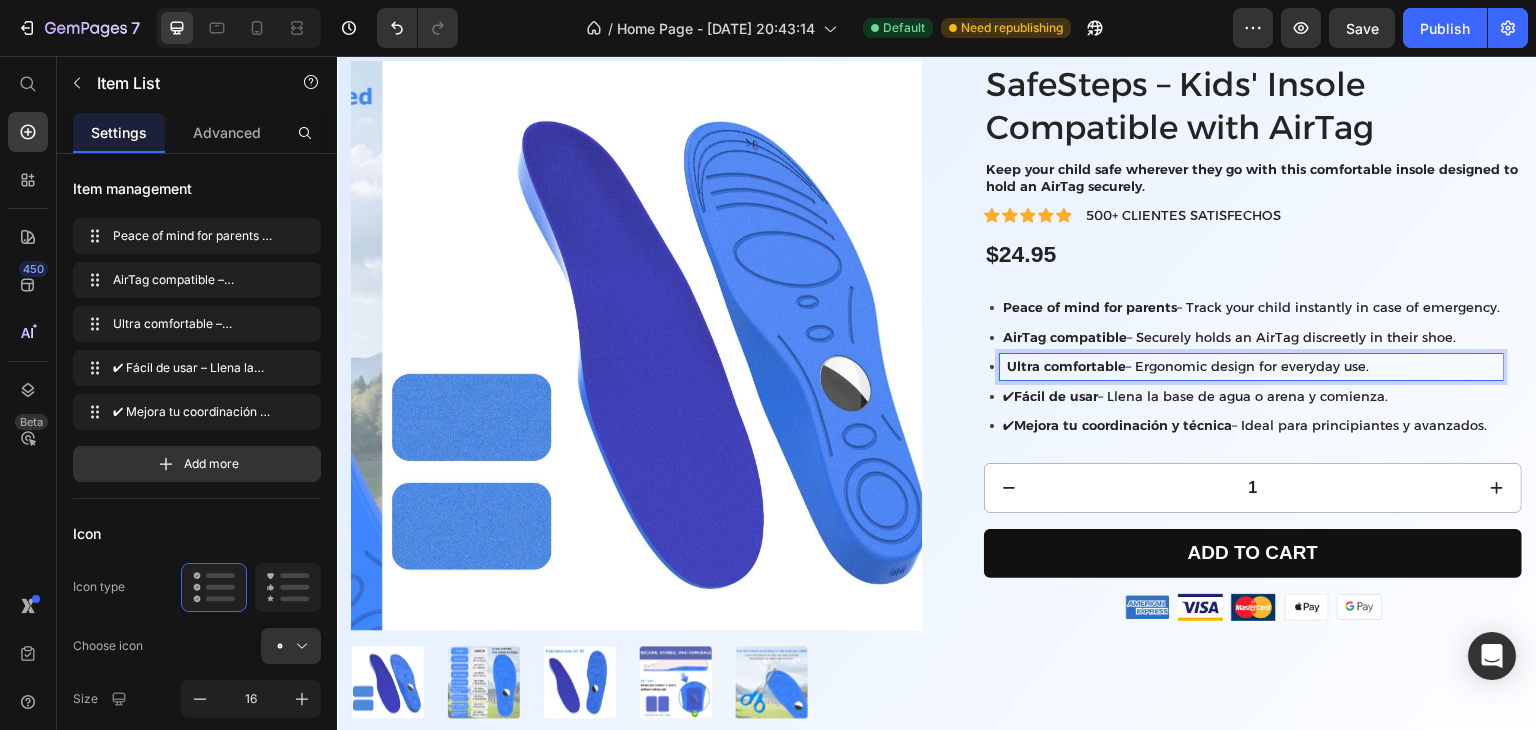 click on "✔  Fácil de usar  – Llena la base de agua o arena y comienza." at bounding box center [1251, 397] 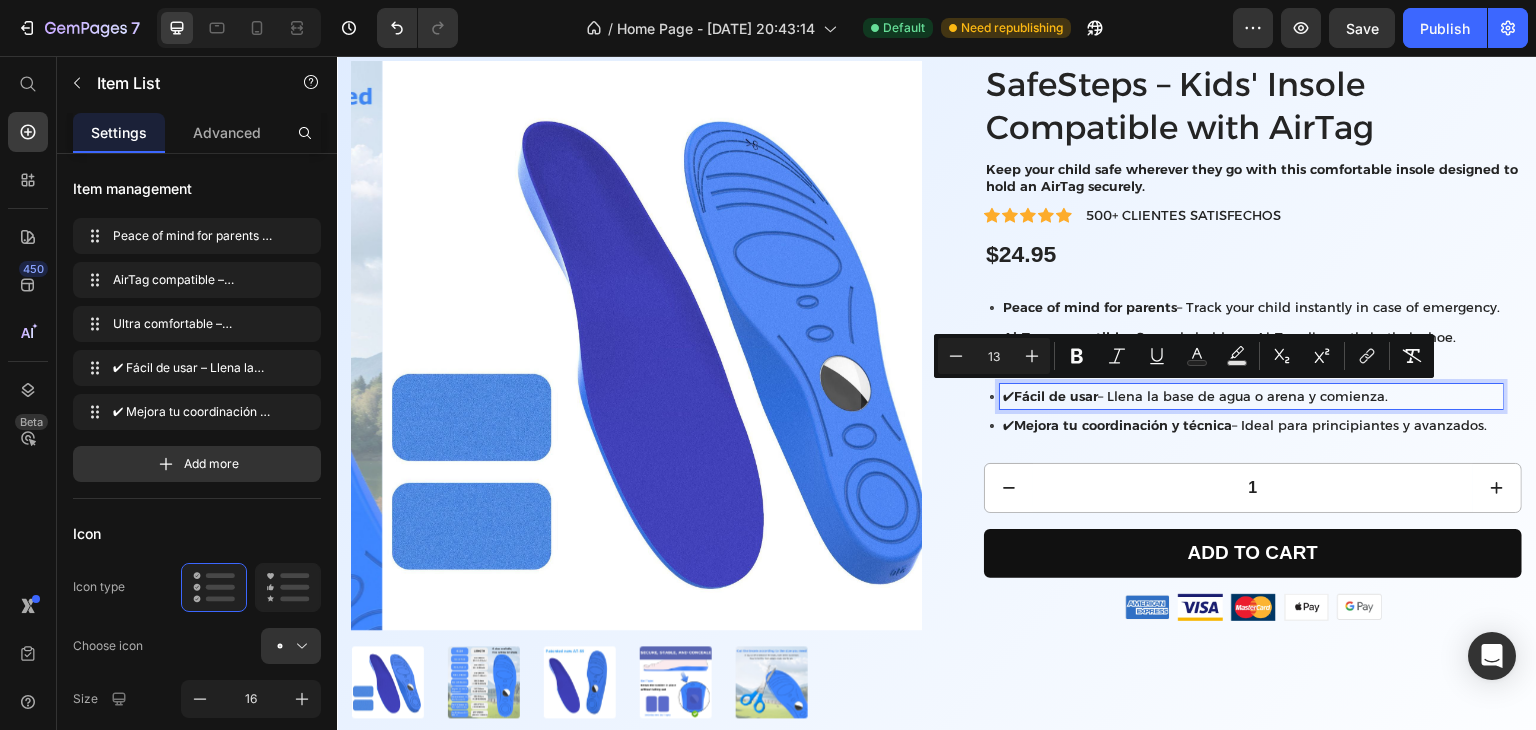 drag, startPoint x: 1379, startPoint y: 394, endPoint x: 994, endPoint y: 391, distance: 385.0117 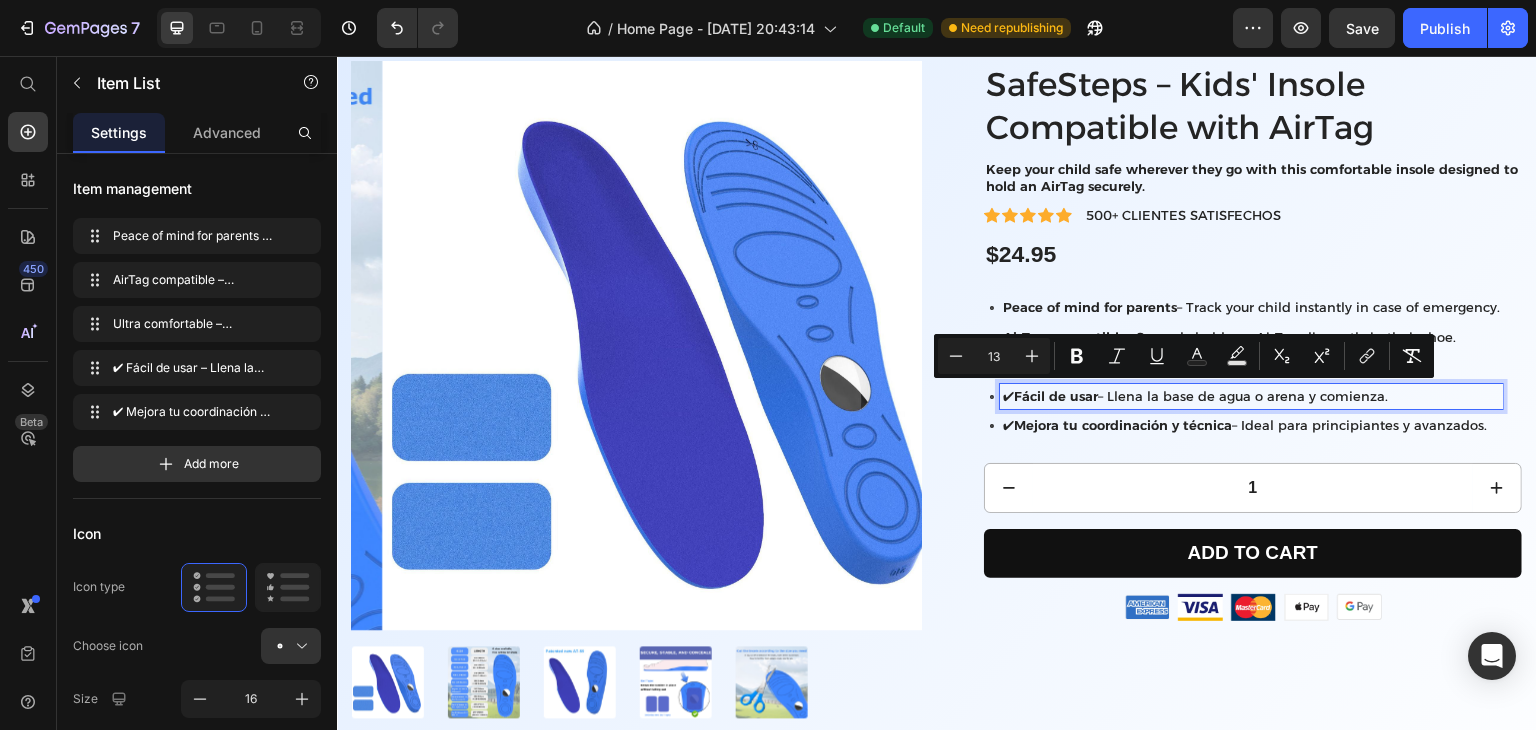 click on "✔  Fácil de usar  – Llena la base de agua o arena y comienza." at bounding box center (1251, 397) 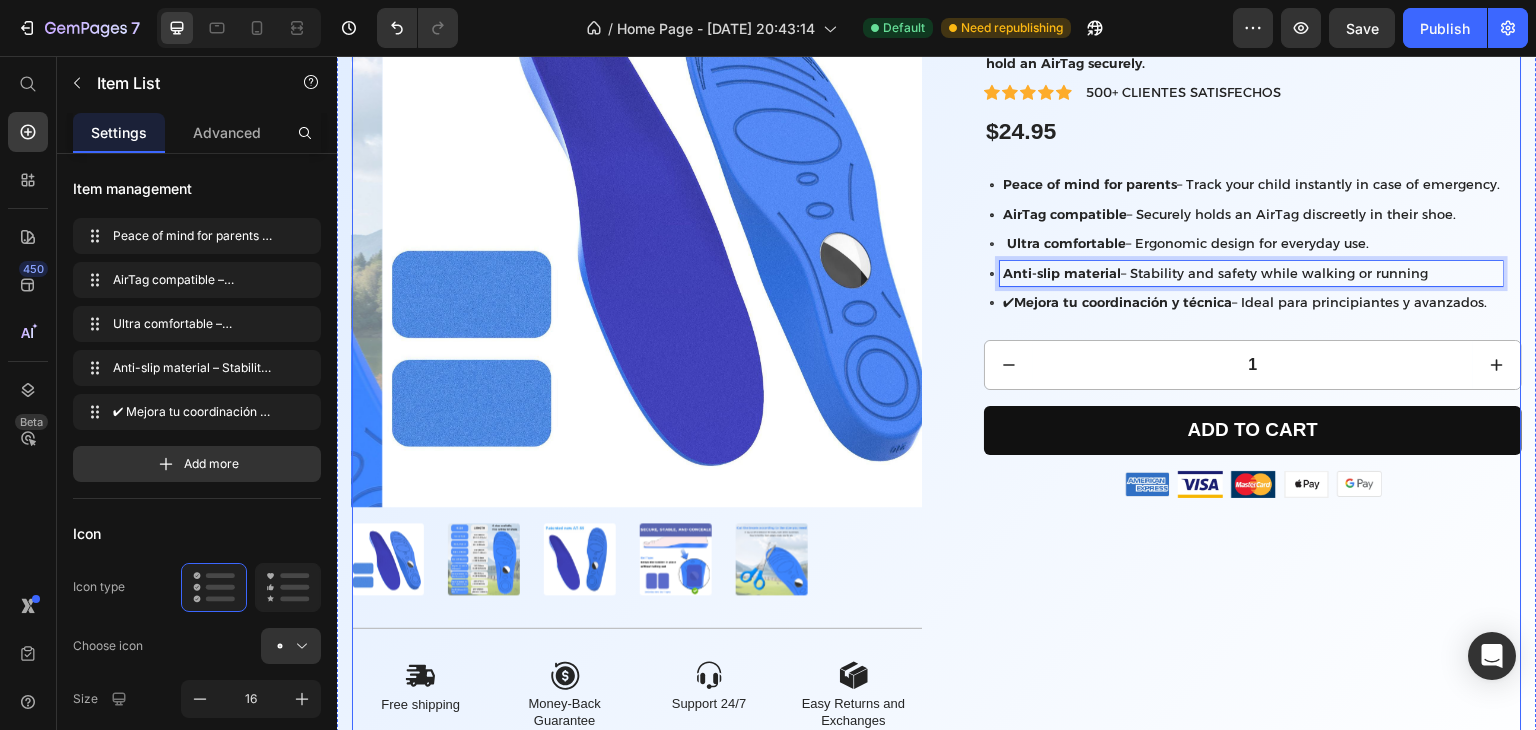 scroll, scrollTop: 235, scrollLeft: 0, axis: vertical 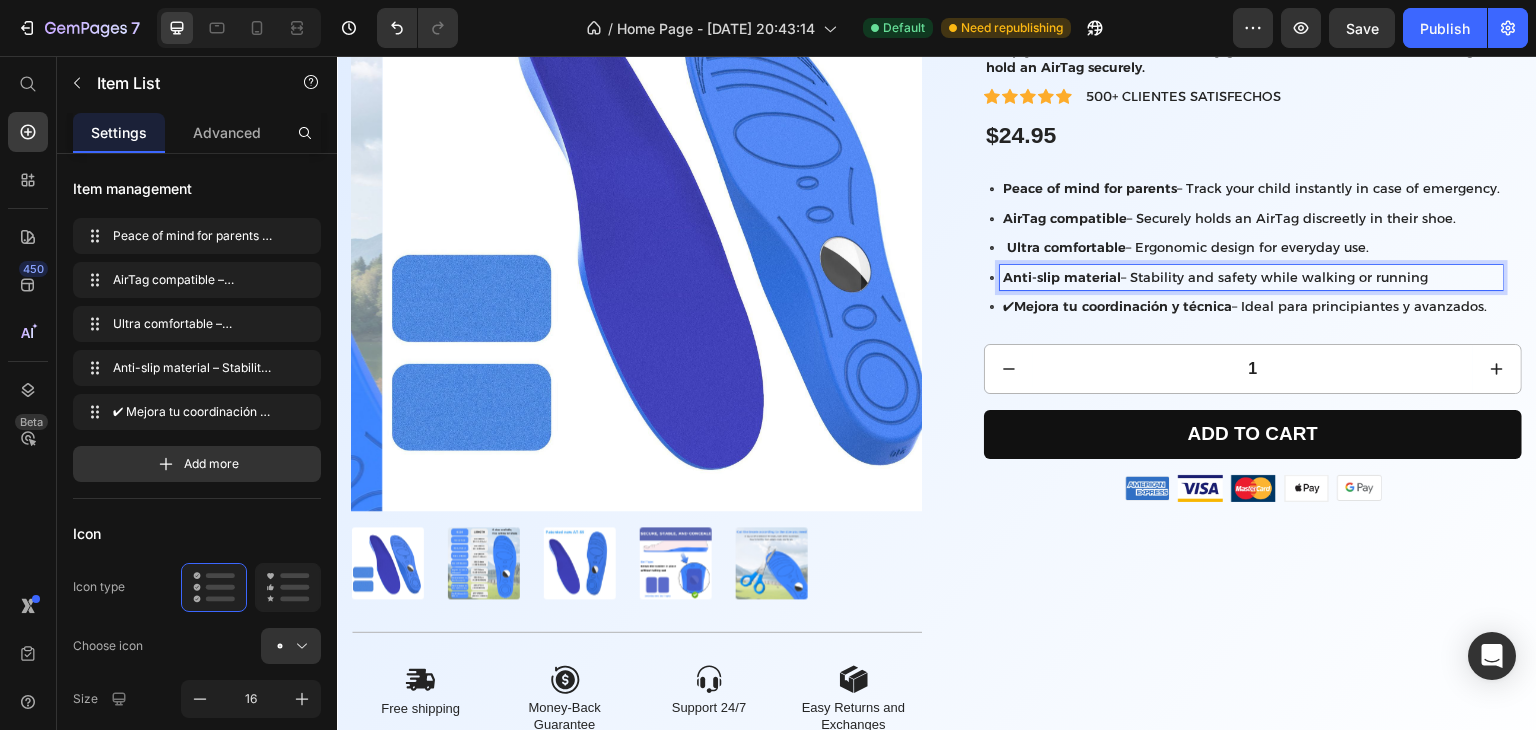 click on "Mejora tu coordinación y técnica" at bounding box center (1123, 306) 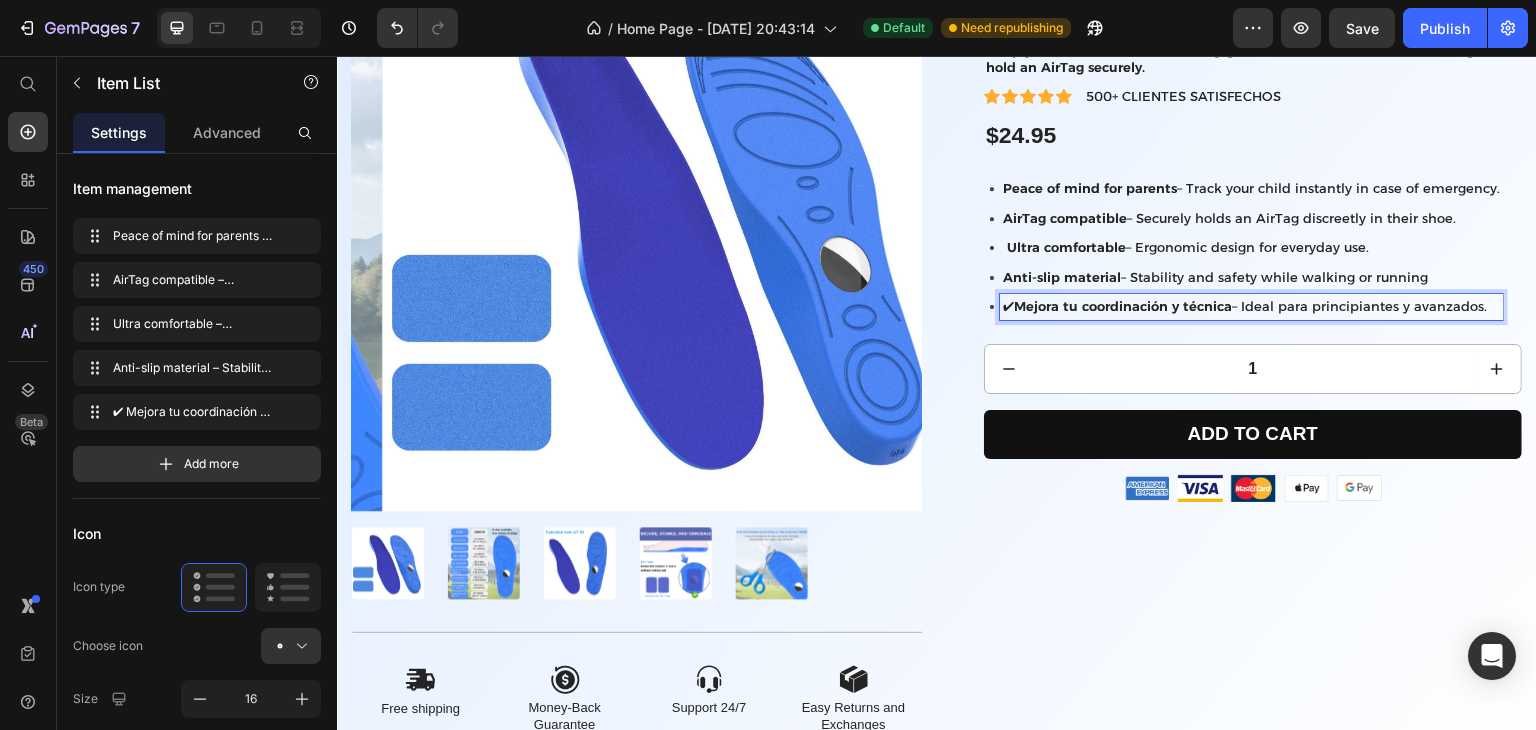 click on "✔  Mejora tu coordinación y técnica  – Ideal para principiantes y avanzados." at bounding box center [1251, 307] 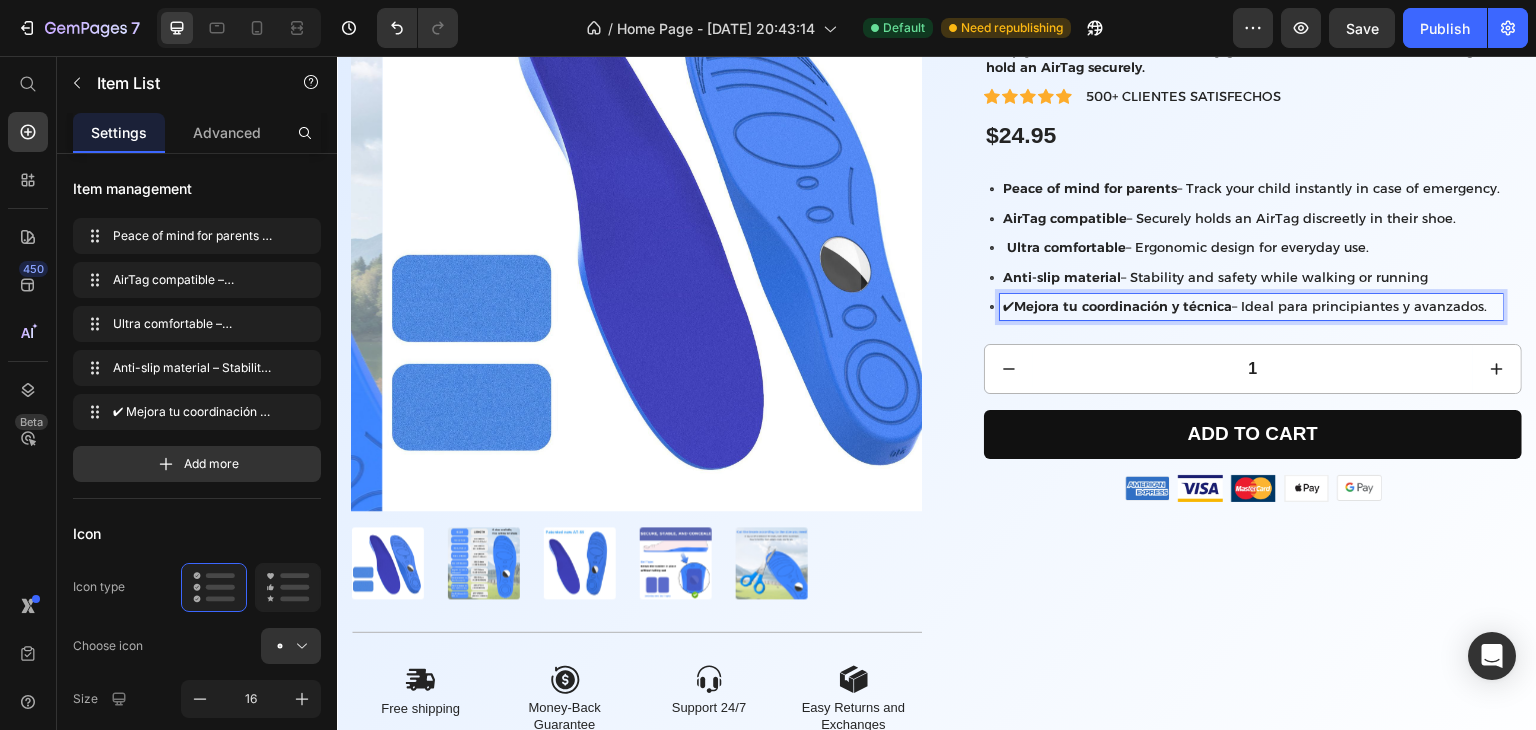 drag, startPoint x: 1475, startPoint y: 304, endPoint x: 1002, endPoint y: 304, distance: 473 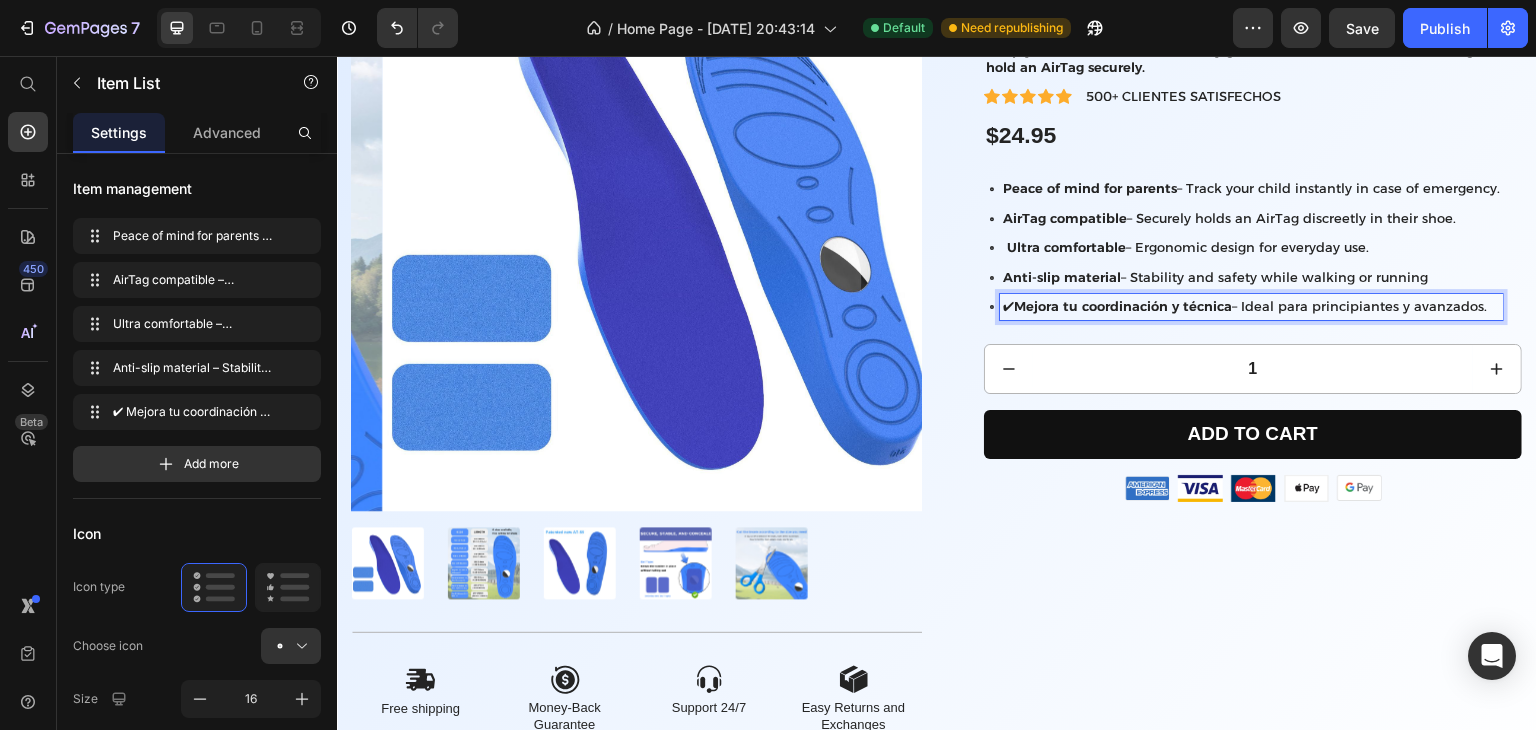 click on "✔  Mejora tu coordinación y técnica  – Ideal para principiantes y avanzados." at bounding box center [1251, 307] 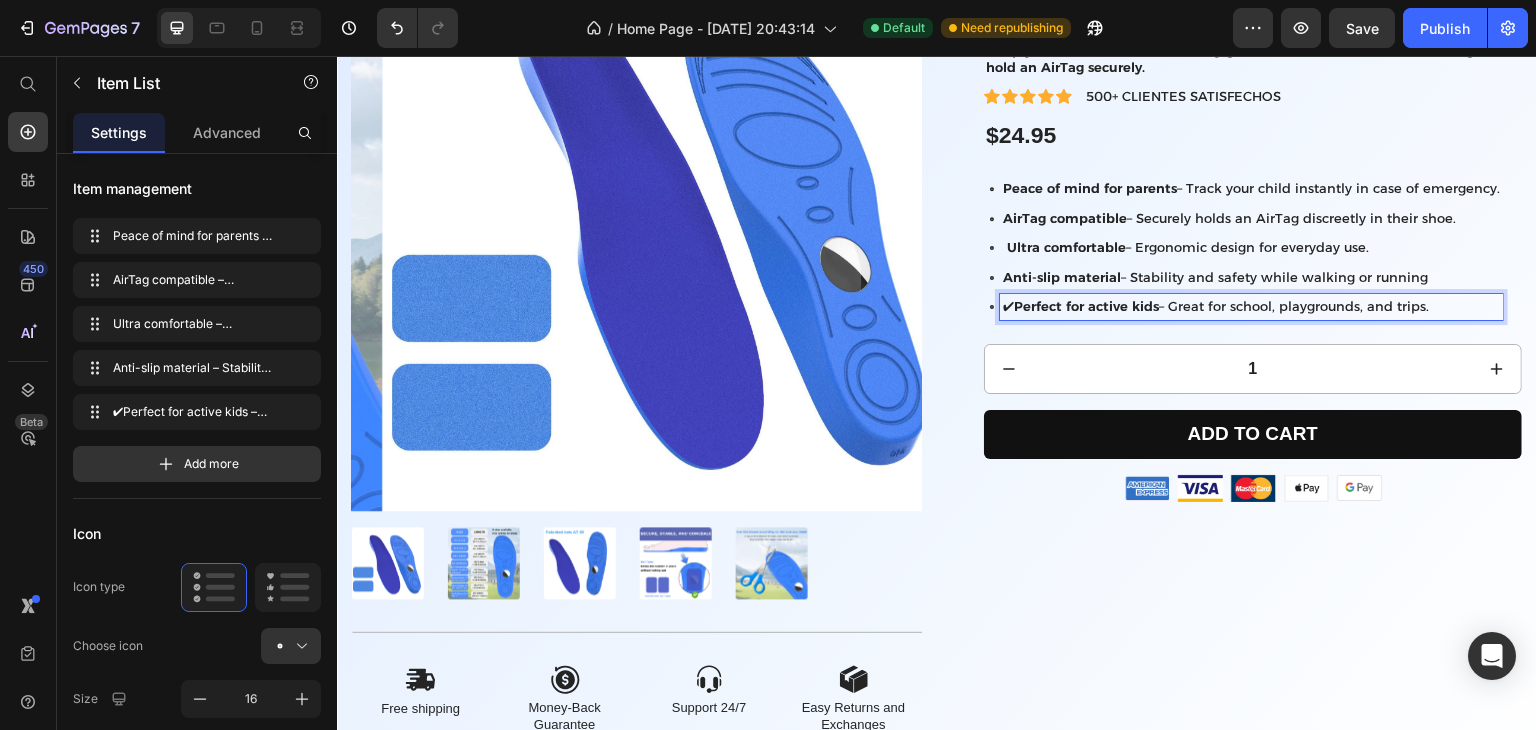 click on "✔ Perfect for active kids  – Great for school, playgrounds, and trips." at bounding box center (1251, 307) 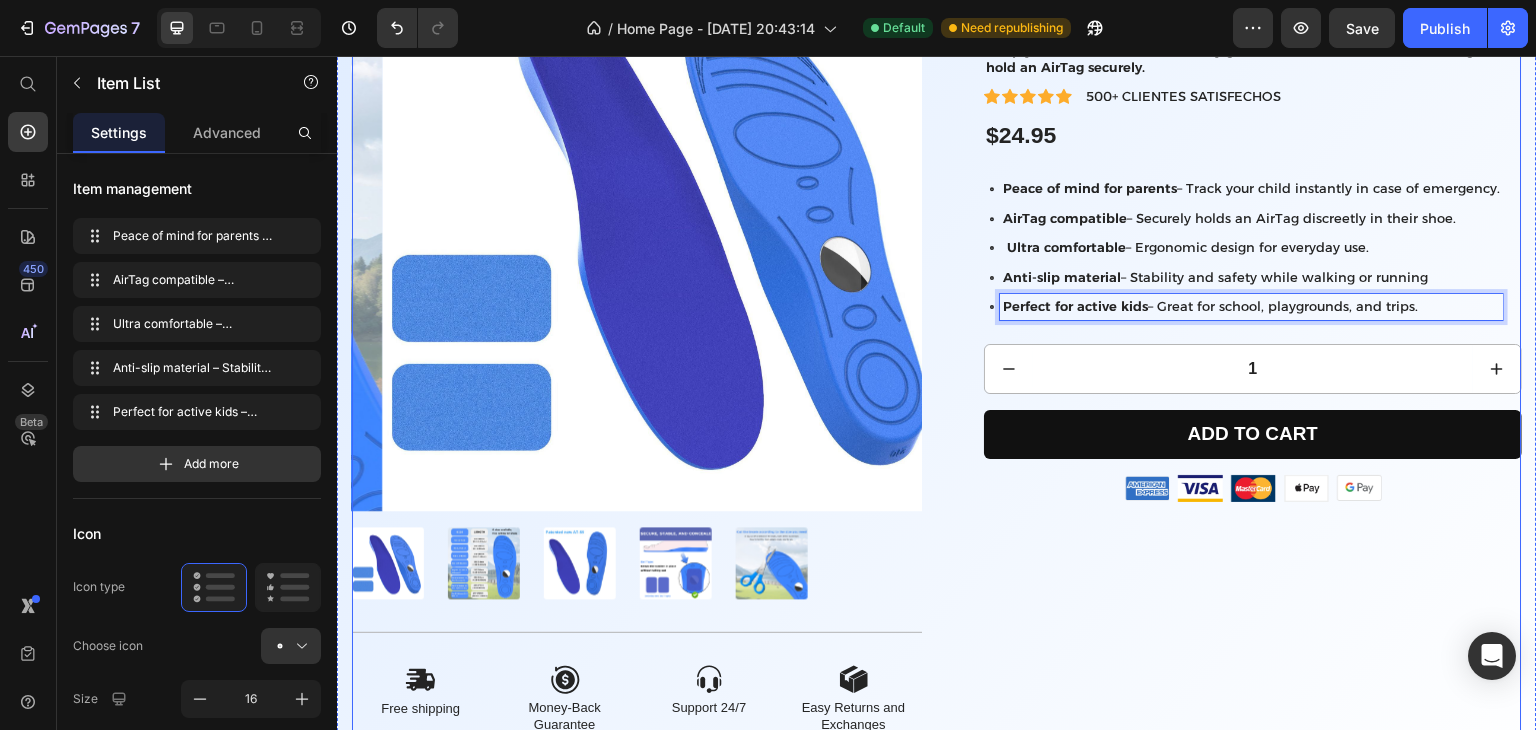 click on "SafeSteps – Kids' Insole Compatible with AirTag Product Title Keep your child safe wherever they go with this comfortable insole designed to hold an AirTag securely. Text Block Icon Icon Icon Icon Icon Icon List 500+ CLIENTES SATISFECHOS Text Block Row $24.95 Product Price Row
Peace of mind for parents  – Track your child instantly in case of emergency.
AirTag compatible  – Securely holds an AirTag discreetly in their shoe.
Ultra comfortable  – Ergonomic design for everyday use.
Anti-slip material  – Stability and safety while walking or running
Perfect for active kids  – Great for school, playgrounds, and trips. Item List   24 1 Product Quantity Add to cart Add to Cart Row Image Image Image Image Image Row Row" at bounding box center [1237, 347] 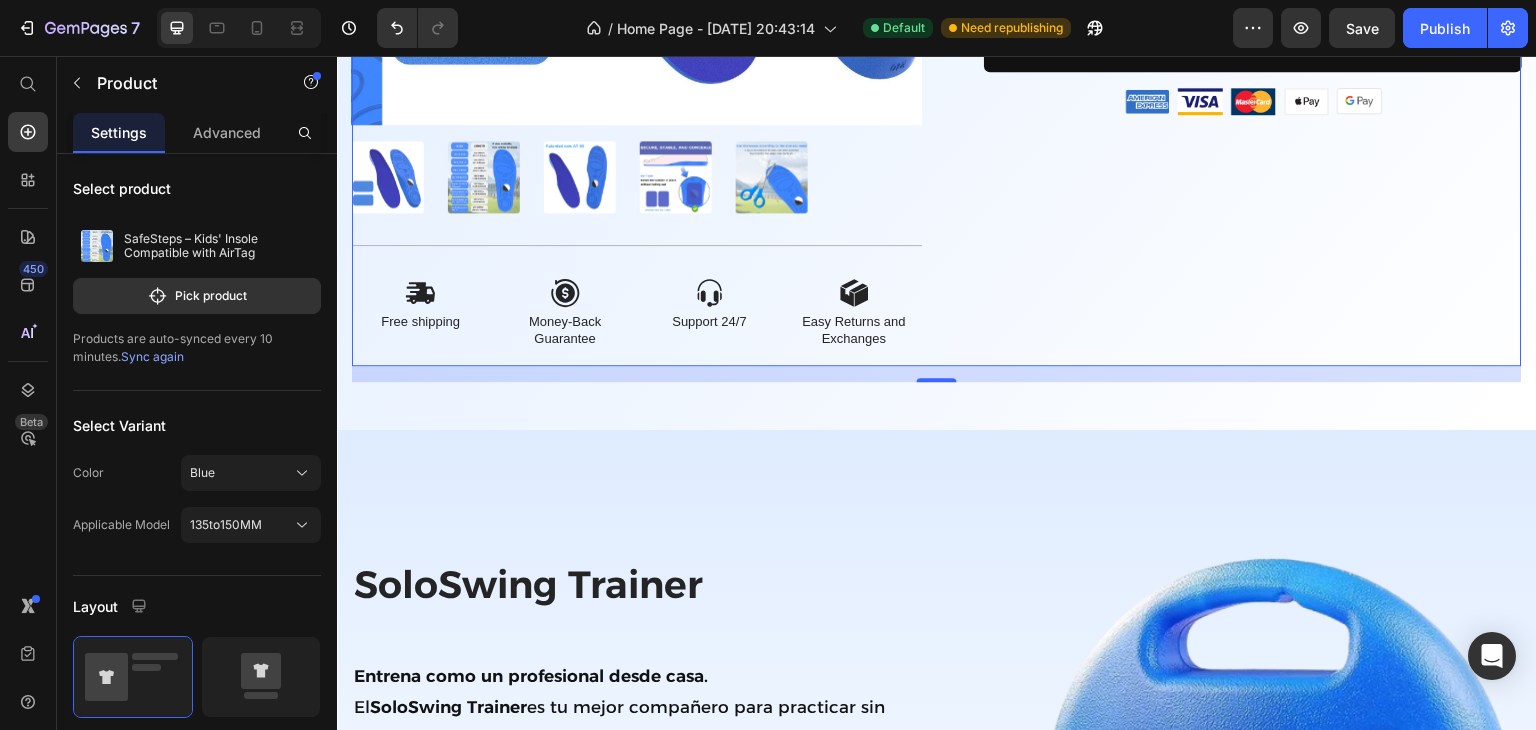 scroll, scrollTop: 351, scrollLeft: 0, axis: vertical 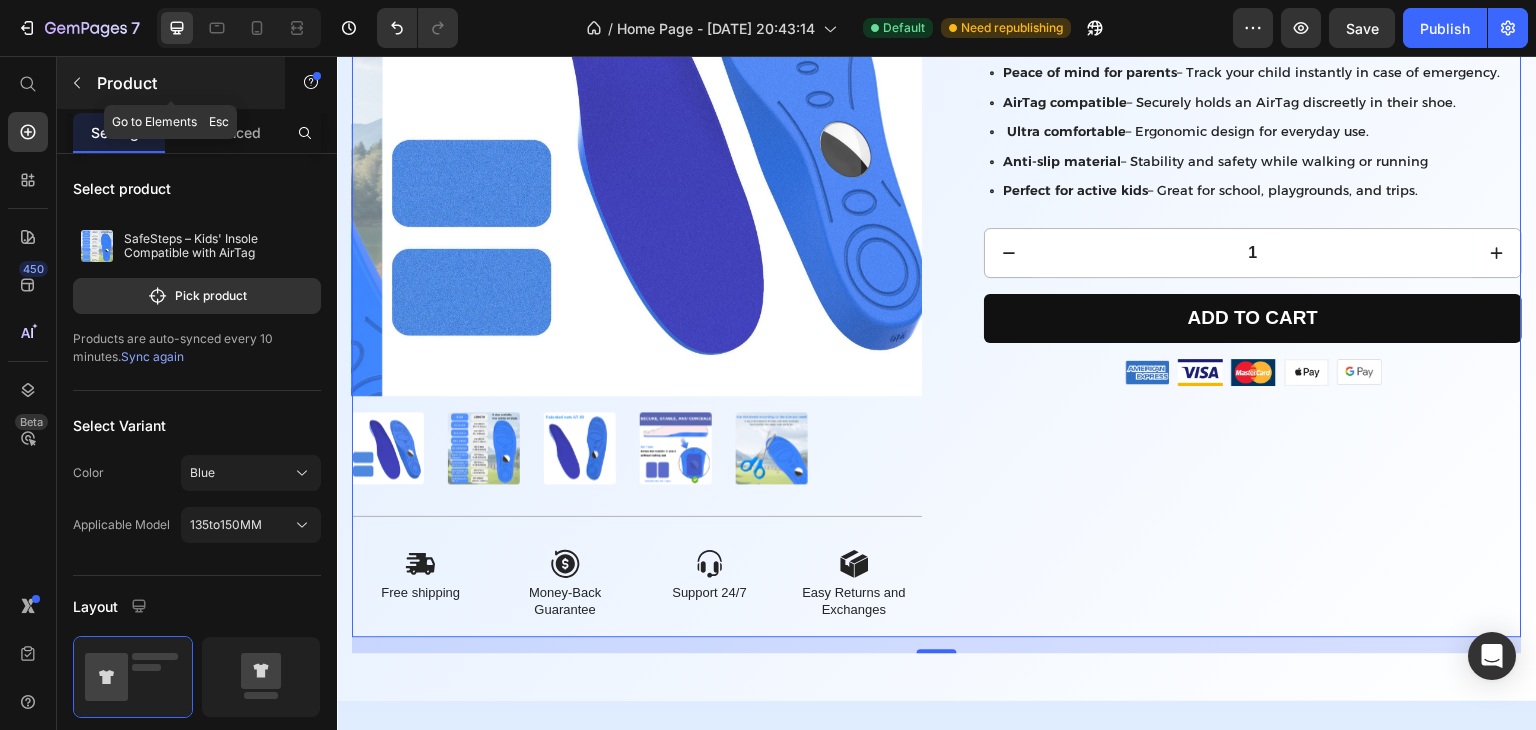 click at bounding box center (77, 83) 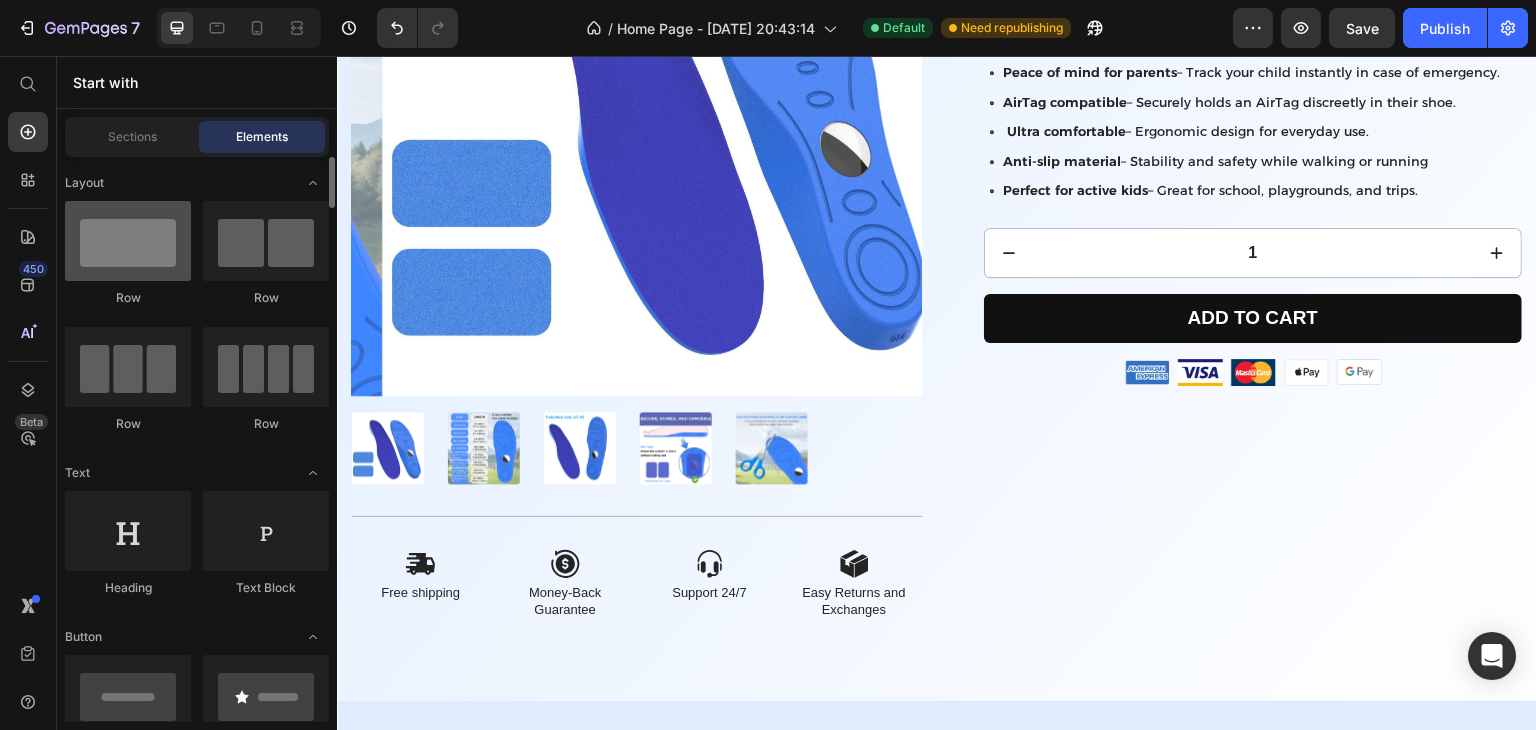 click at bounding box center [128, 241] 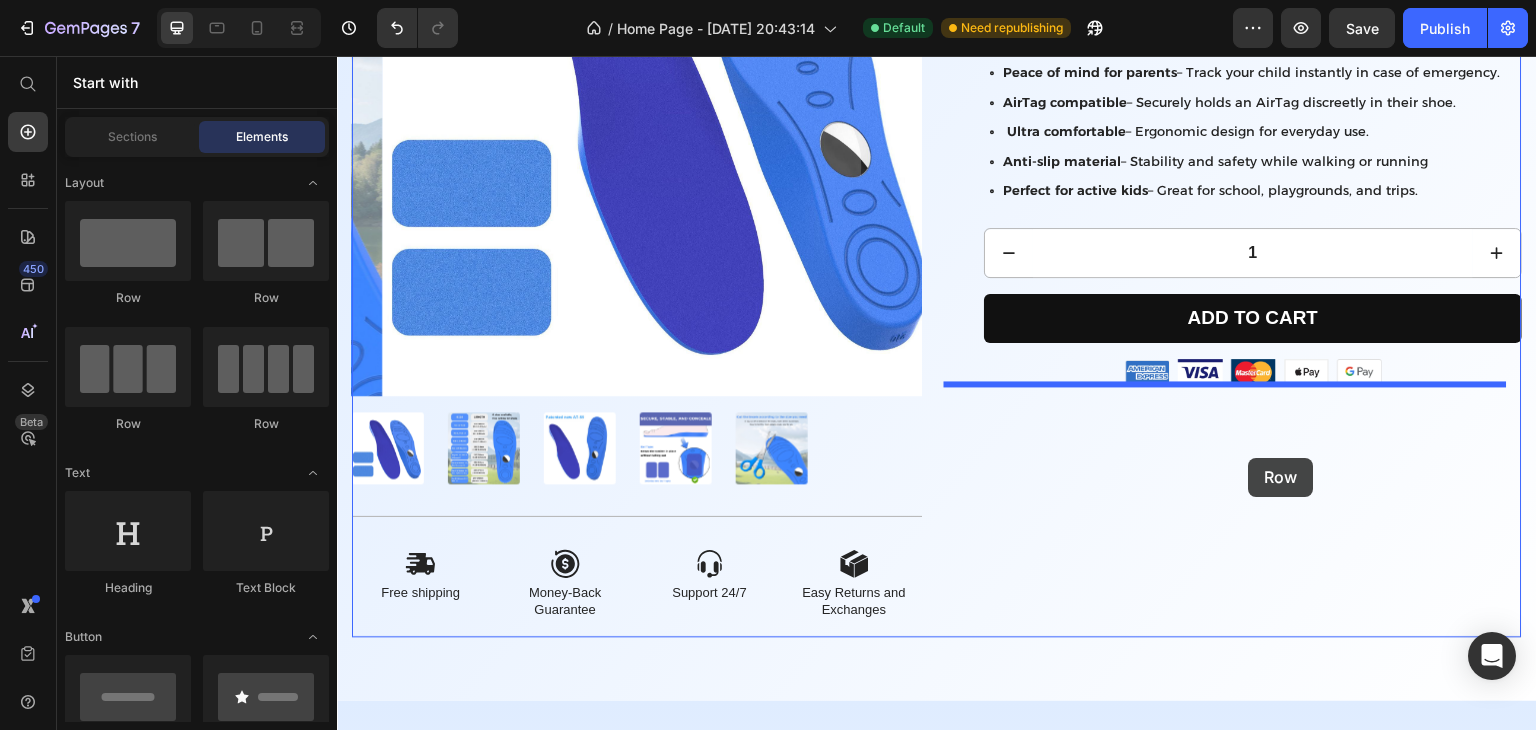 drag, startPoint x: 503, startPoint y: 281, endPoint x: 1246, endPoint y: 458, distance: 763.7919 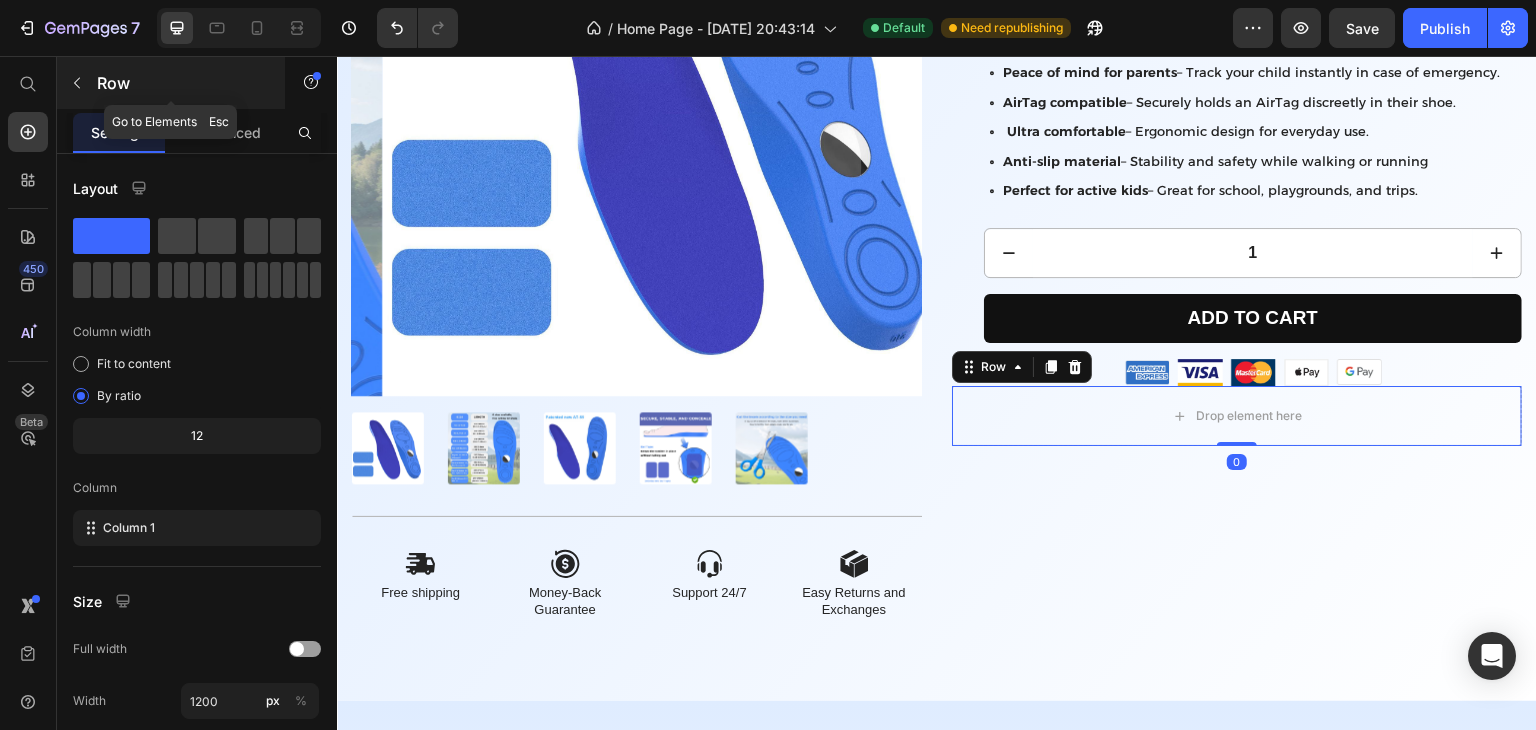 click at bounding box center [77, 83] 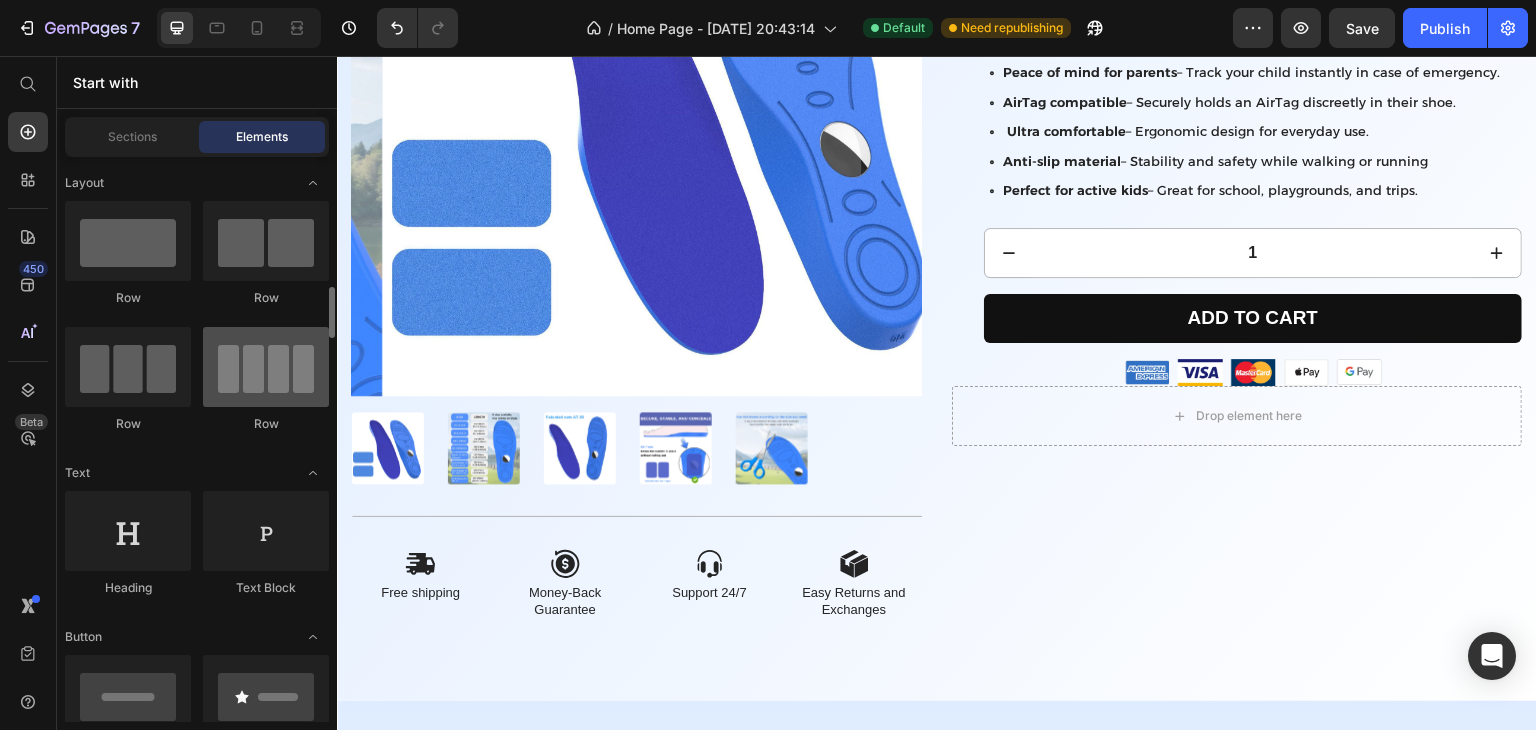 scroll, scrollTop: 132, scrollLeft: 0, axis: vertical 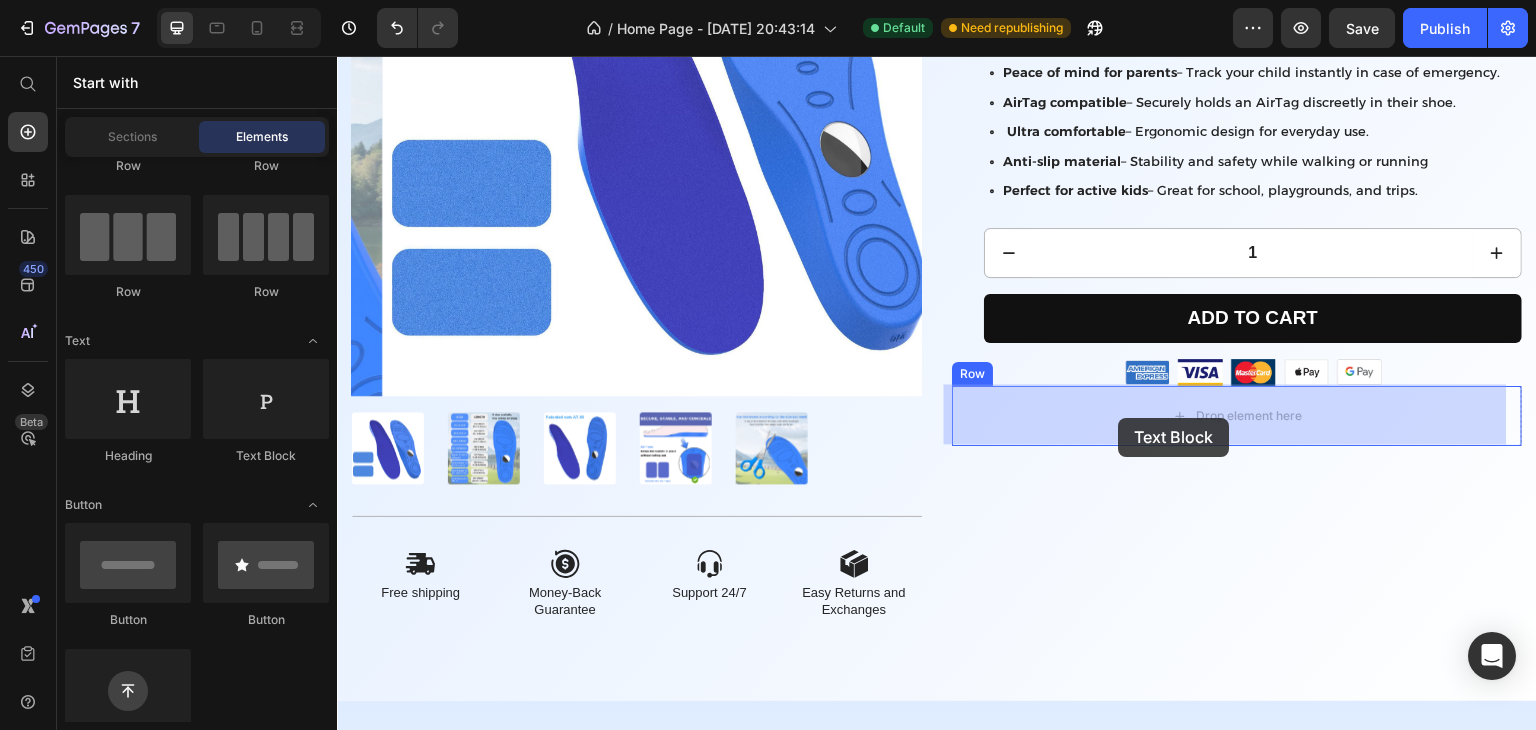 drag, startPoint x: 597, startPoint y: 470, endPoint x: 1125, endPoint y: 417, distance: 530.6534 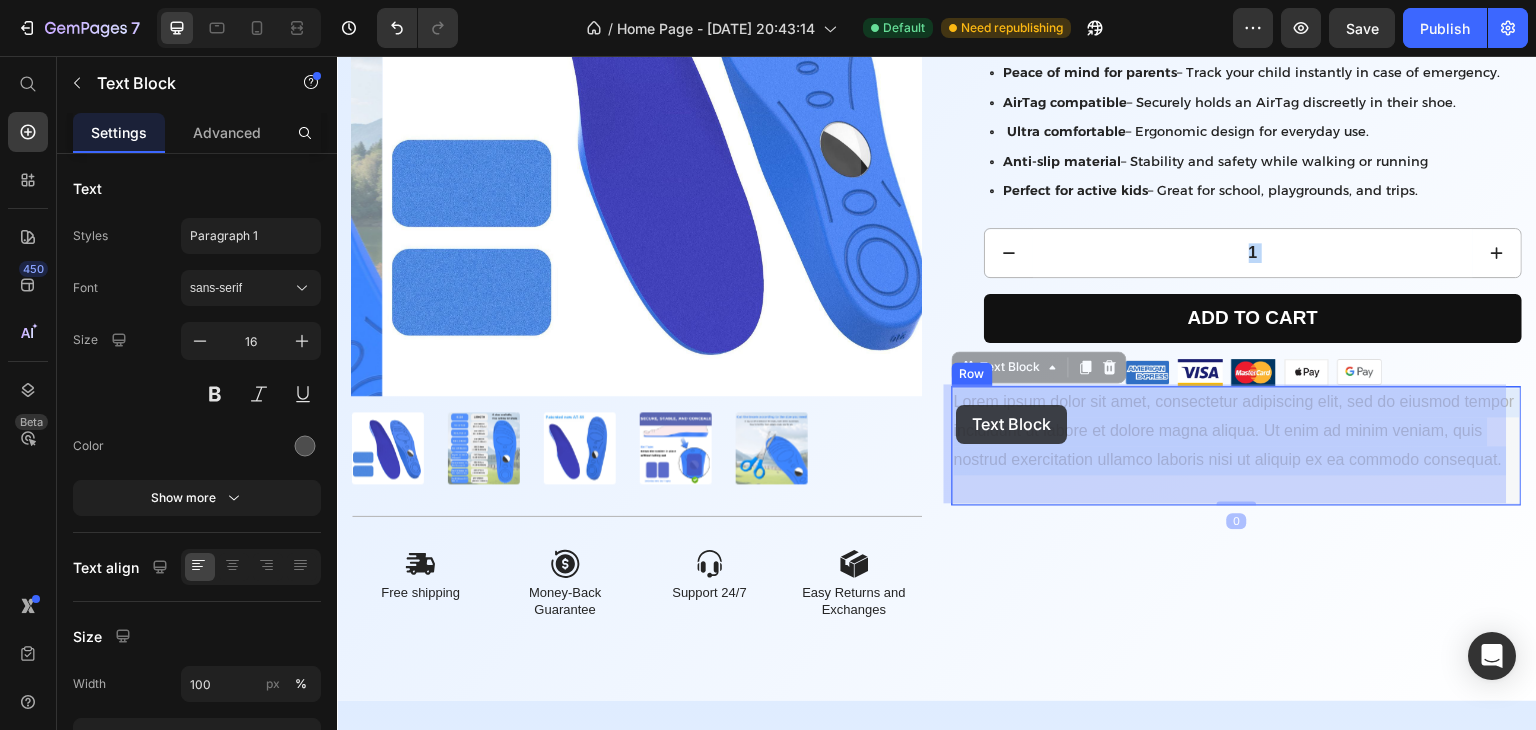 drag, startPoint x: 1054, startPoint y: 481, endPoint x: 959, endPoint y: 408, distance: 119.80818 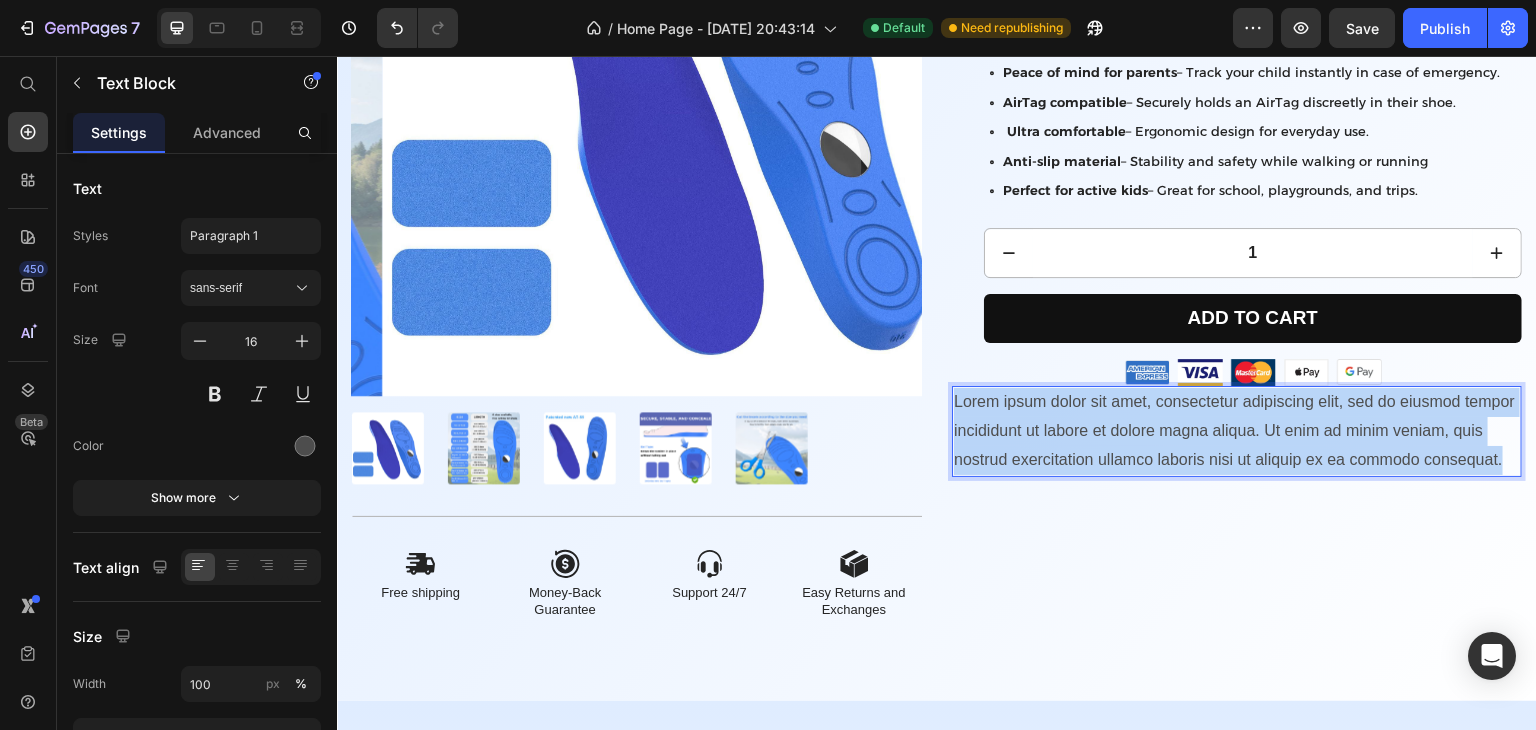 drag, startPoint x: 1031, startPoint y: 479, endPoint x: 948, endPoint y: 399, distance: 115.27792 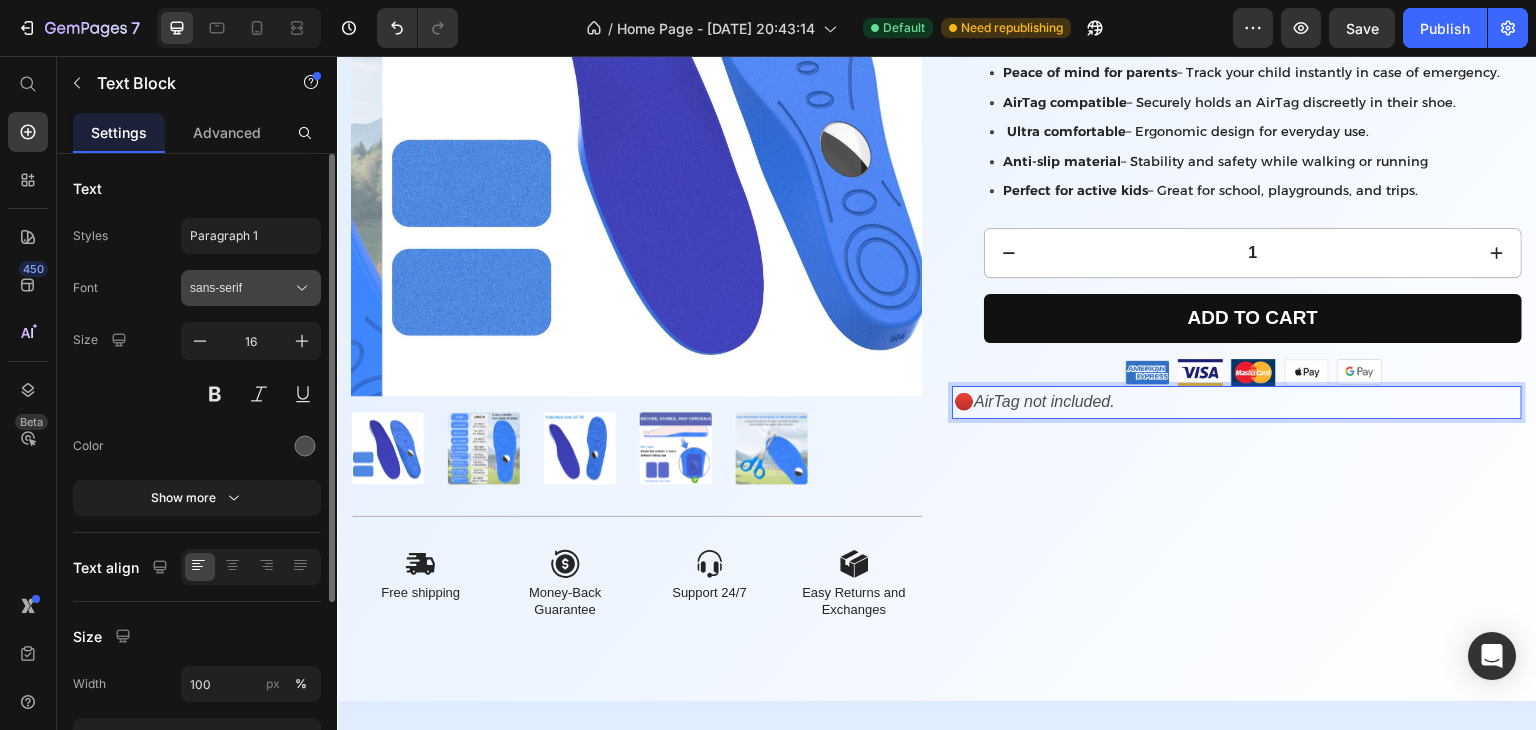 click on "sans-serif" at bounding box center [241, 288] 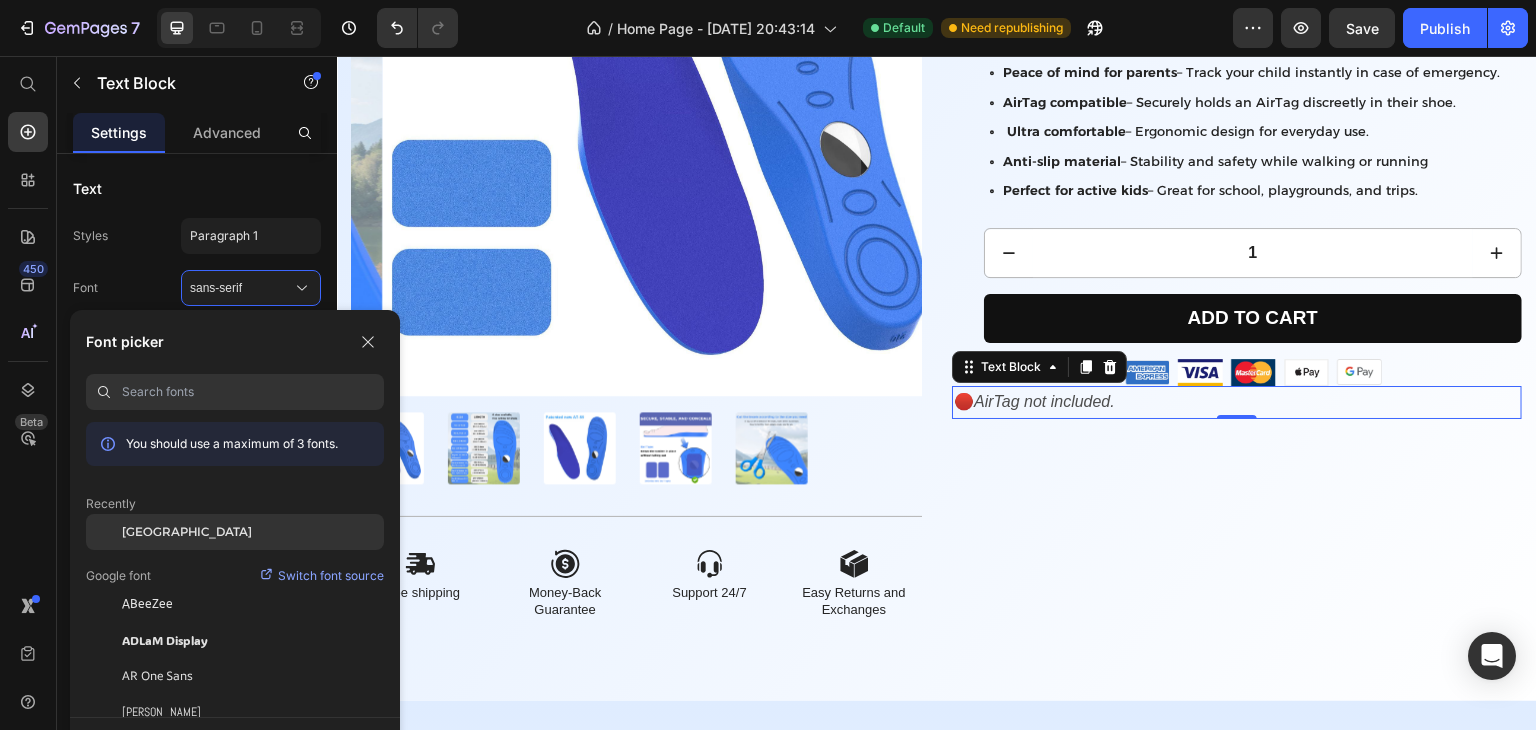 click on "[GEOGRAPHIC_DATA]" 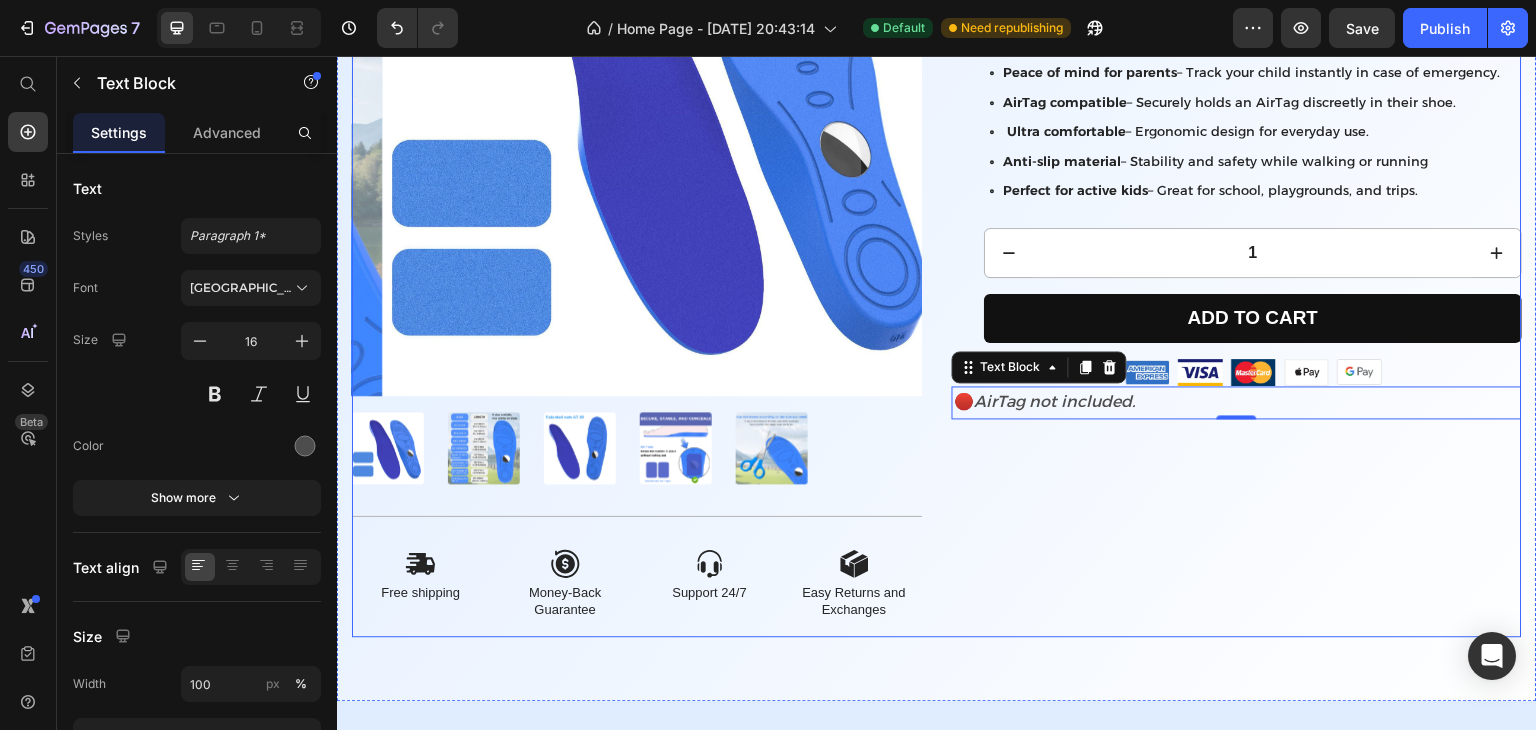 click on "SafeSteps – Kids' Insole Compatible with AirTag Product Title Keep your child safe wherever they go with this comfortable insole designed to hold an AirTag securely. Text Block Icon Icon Icon Icon Icon Icon List 500+ CLIENTES SATISFECHOS Text Block Row $24.95 Product Price Row
Peace of mind for parents  – Track your child instantly in case of emergency.
AirTag compatible  – Securely holds an AirTag discreetly in their shoe.
Ultra comfortable  – Ergonomic design for everyday use.
Anti-slip material  – Stability and safety while walking or running
Perfect for active kids  – Great for school, playgrounds, and trips. Item List 1 Product Quantity Add to cart Add to Cart Row Image Image Image Image Image Row Row 🔴  AirTag not included. Text Block   0 Row" at bounding box center (1237, 231) 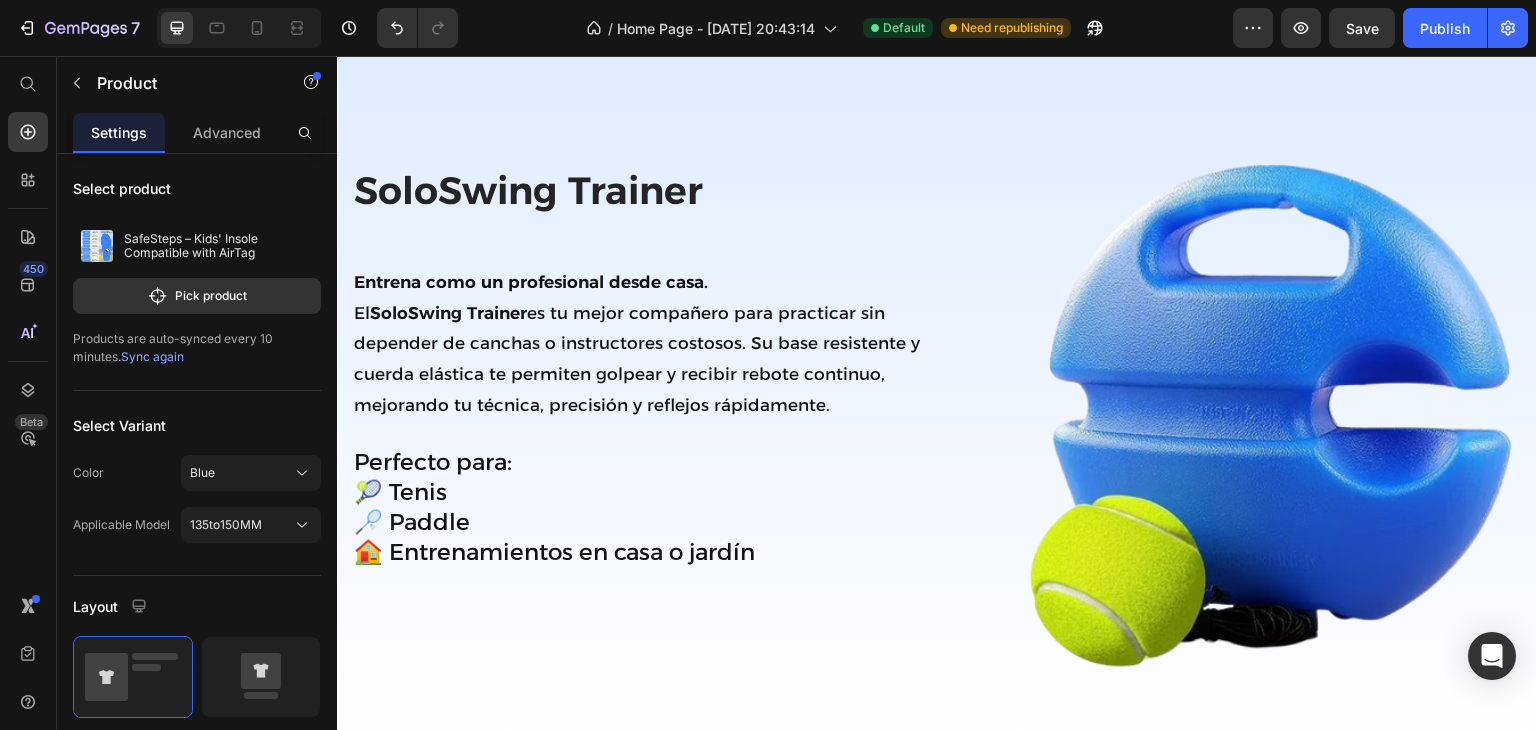 scroll, scrollTop: 1035, scrollLeft: 0, axis: vertical 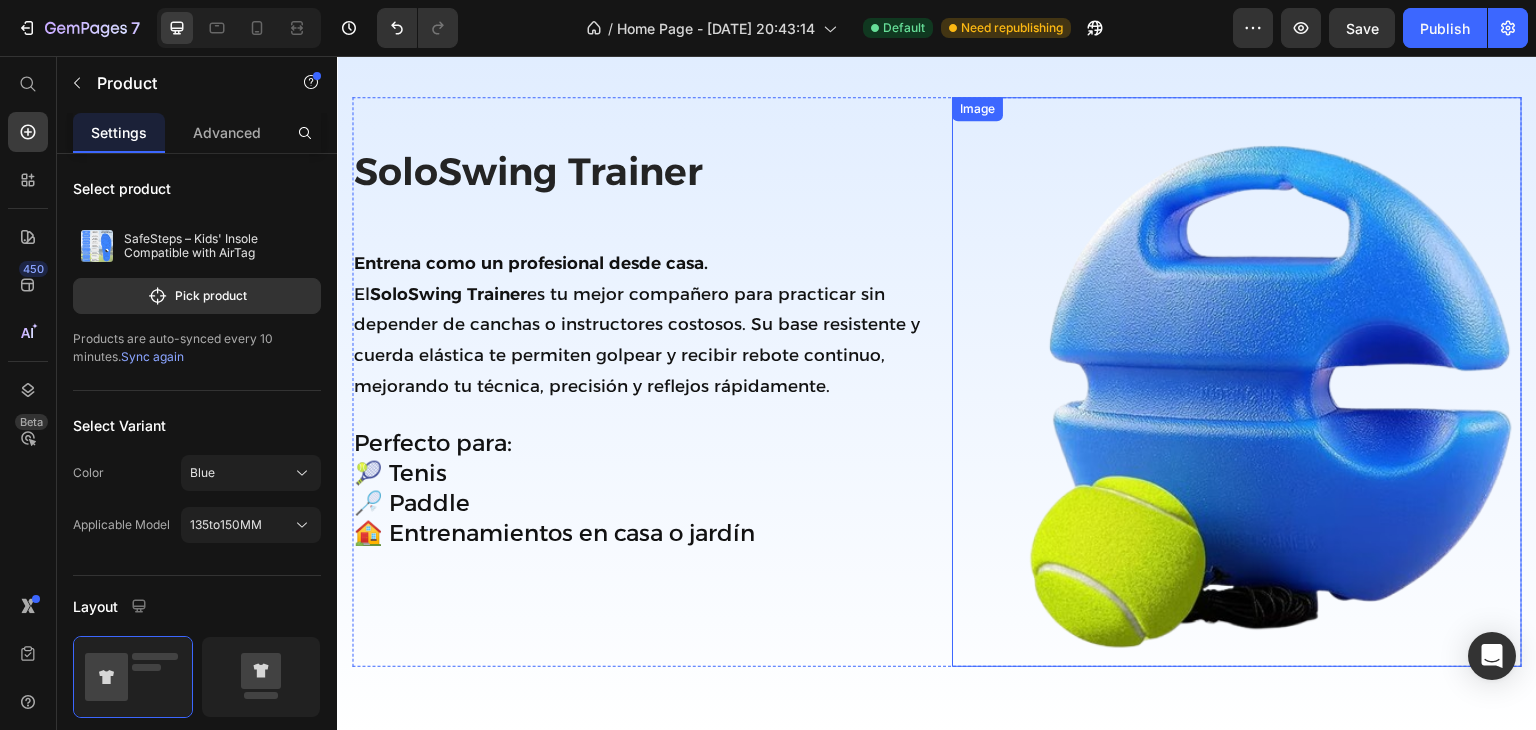 click at bounding box center (1237, 382) 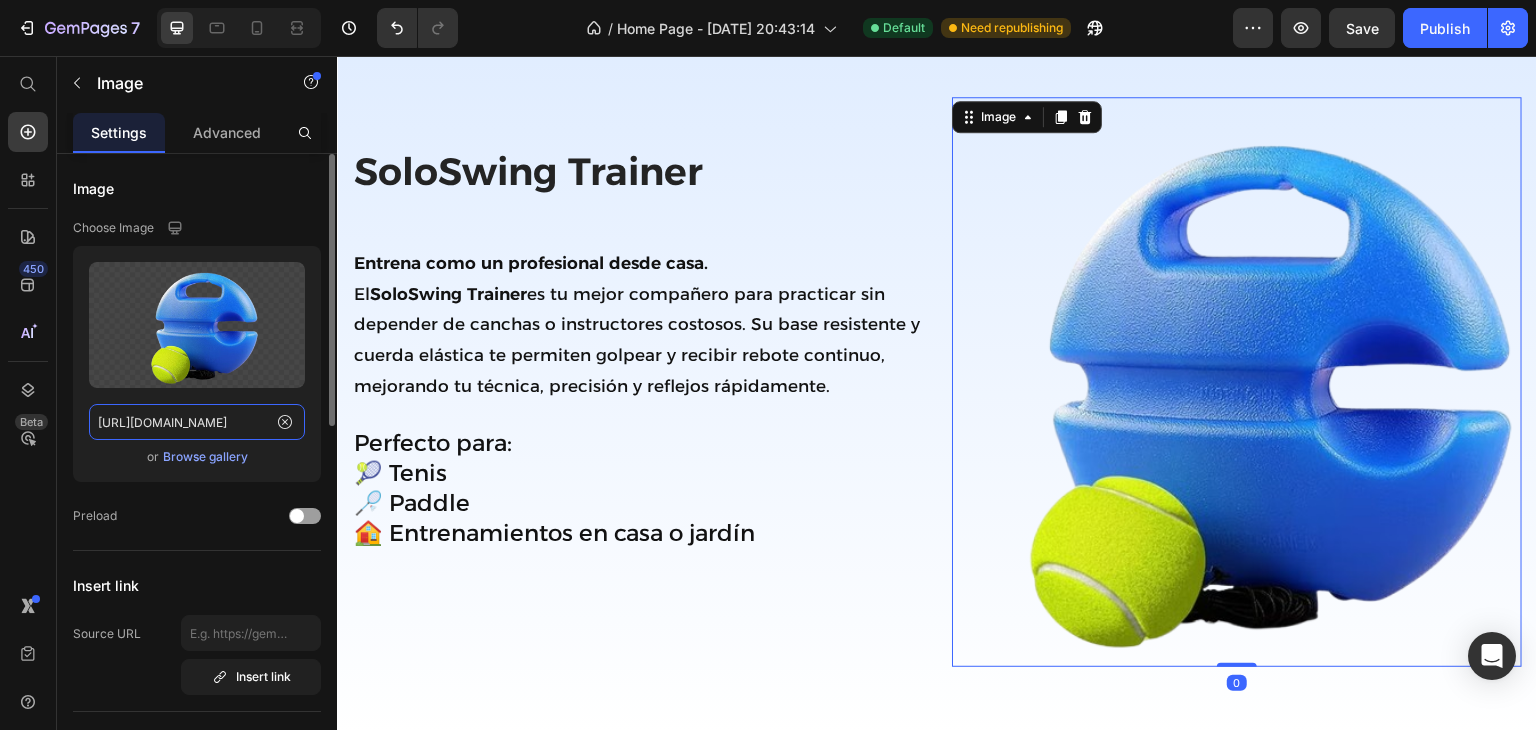 click on "https://cdn.shopify.com/s/files/1/0918/7144/5296/files/1-08de77bc-removebg-preview.png?v=1752086363" 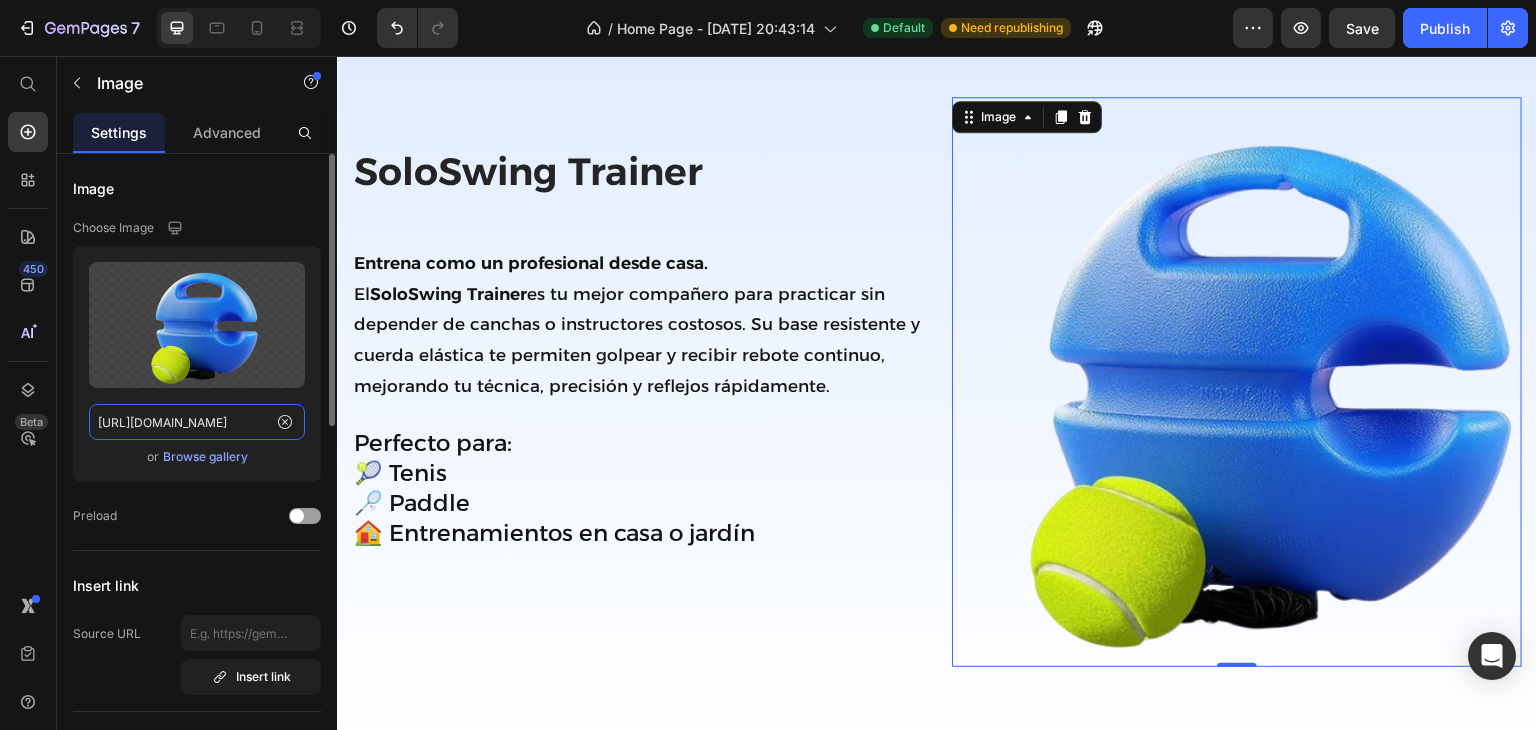 paste on "5_3469129e-fb5d-4764-a2ec-61bf58d37a02-removebg-preview.png?v=1752254230" 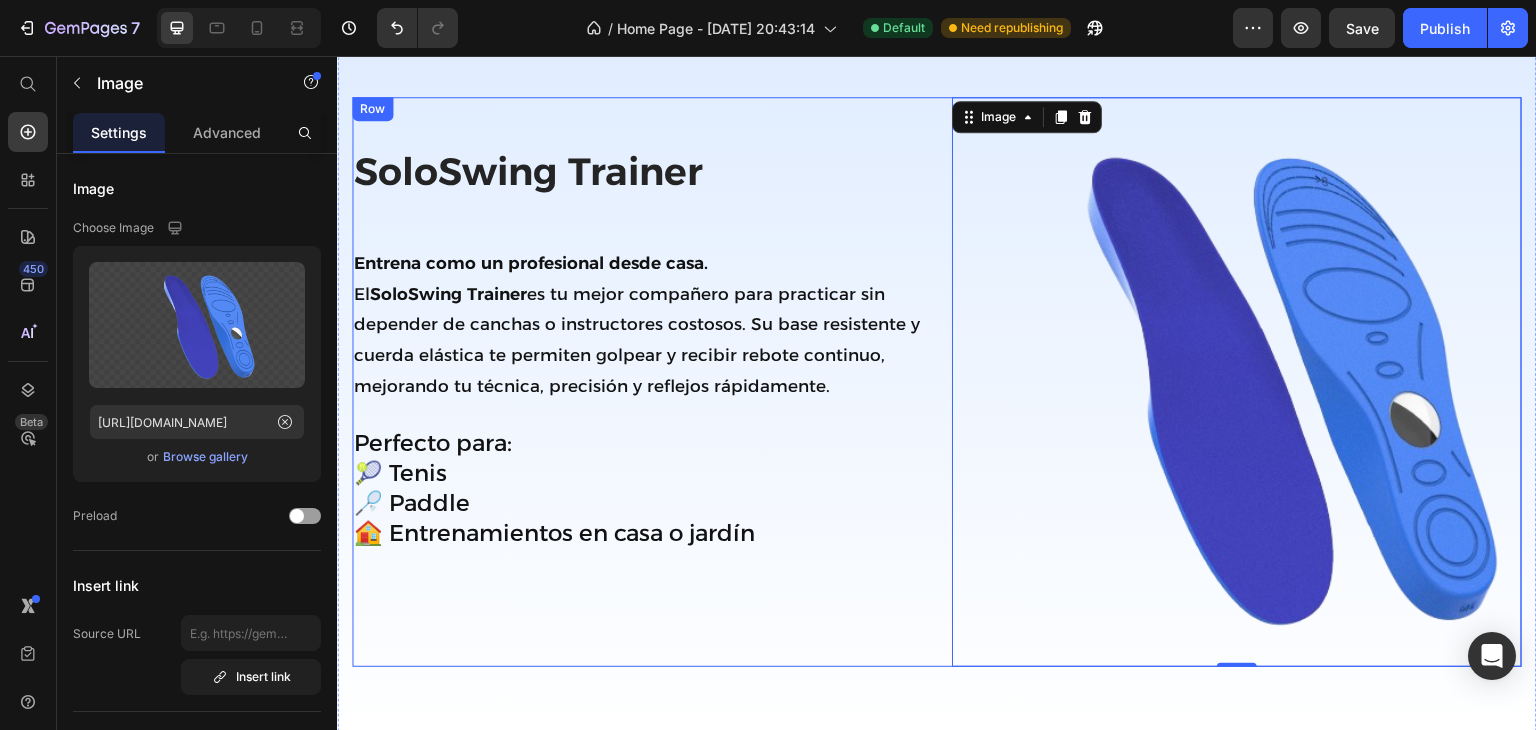 click on "SoloSwing Trainer Heading Entrena como un profesional desde casa. El  SoloSwing Trainer  es tu mejor compañero para practicar sin depender de canchas o instructores costosos. Su base resistente y cuerda elástica te permiten golpear y recibir rebote continuo, mejorando tu técnica, precisión y reflejos rápidamente. Heading Row Perfecto para: 🎾 Tenis 🏸 Paddle 🏠 Entrenamientos en casa o jardín Heading Row" at bounding box center (637, 382) 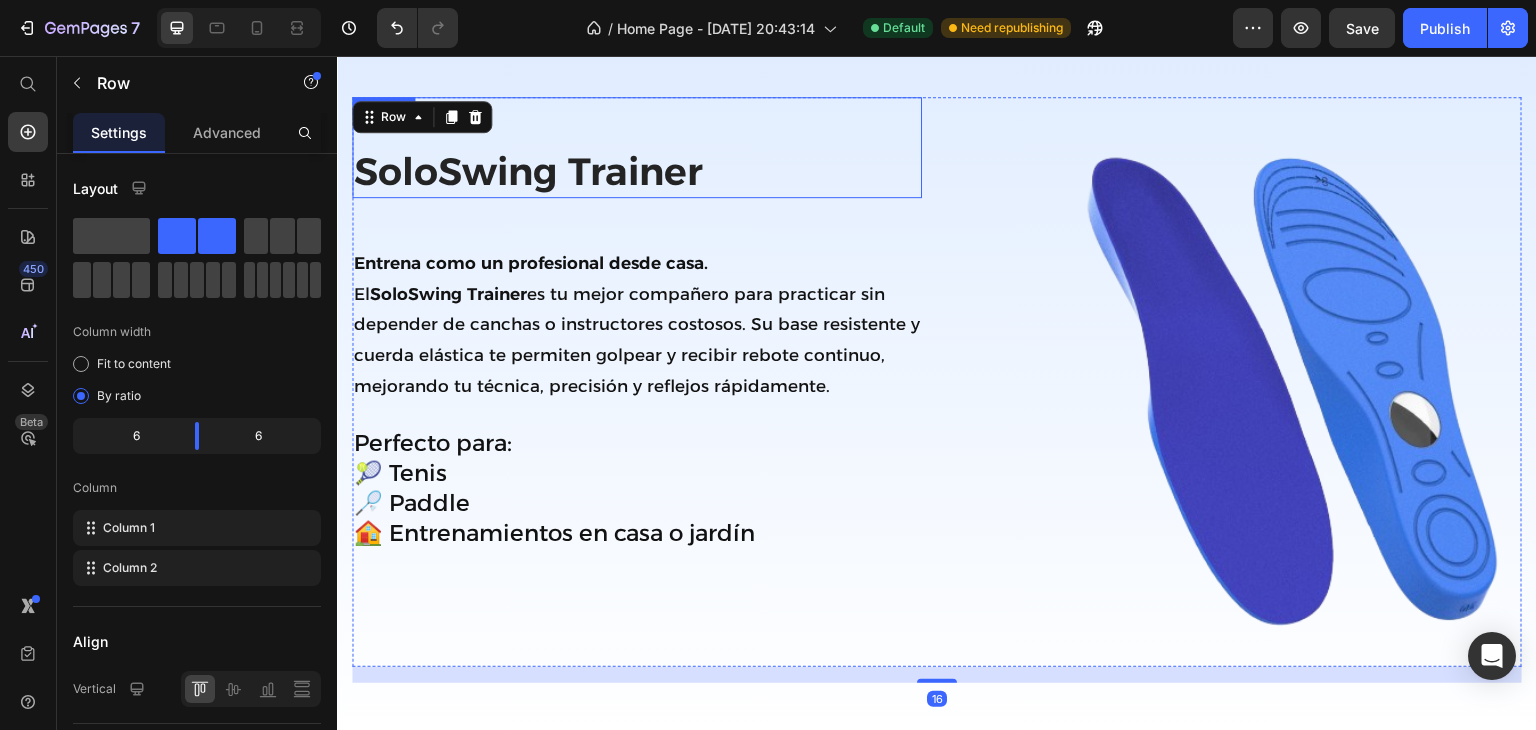 click on "SoloSwing Trainer" at bounding box center (637, 171) 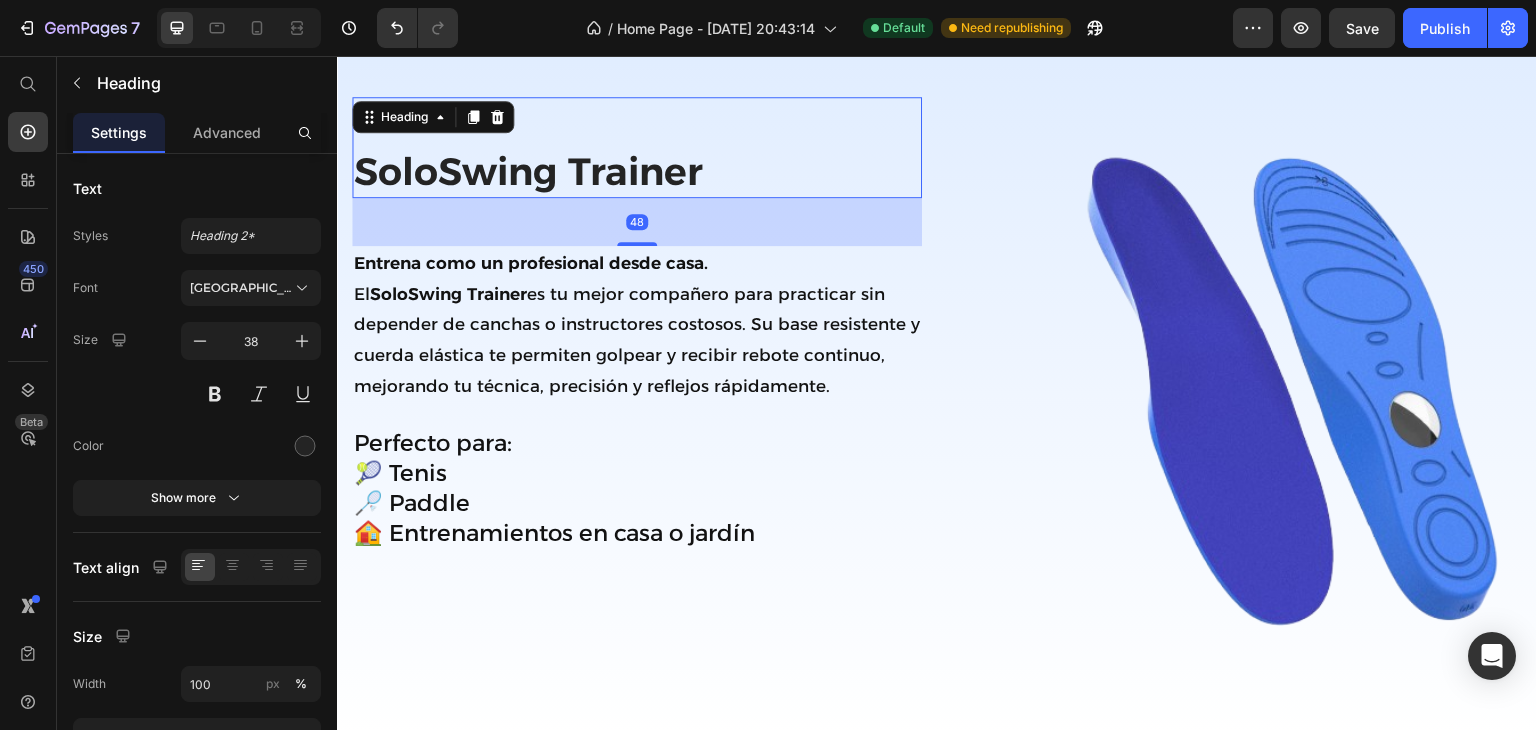 click on "SoloSwing Trainer" at bounding box center [637, 171] 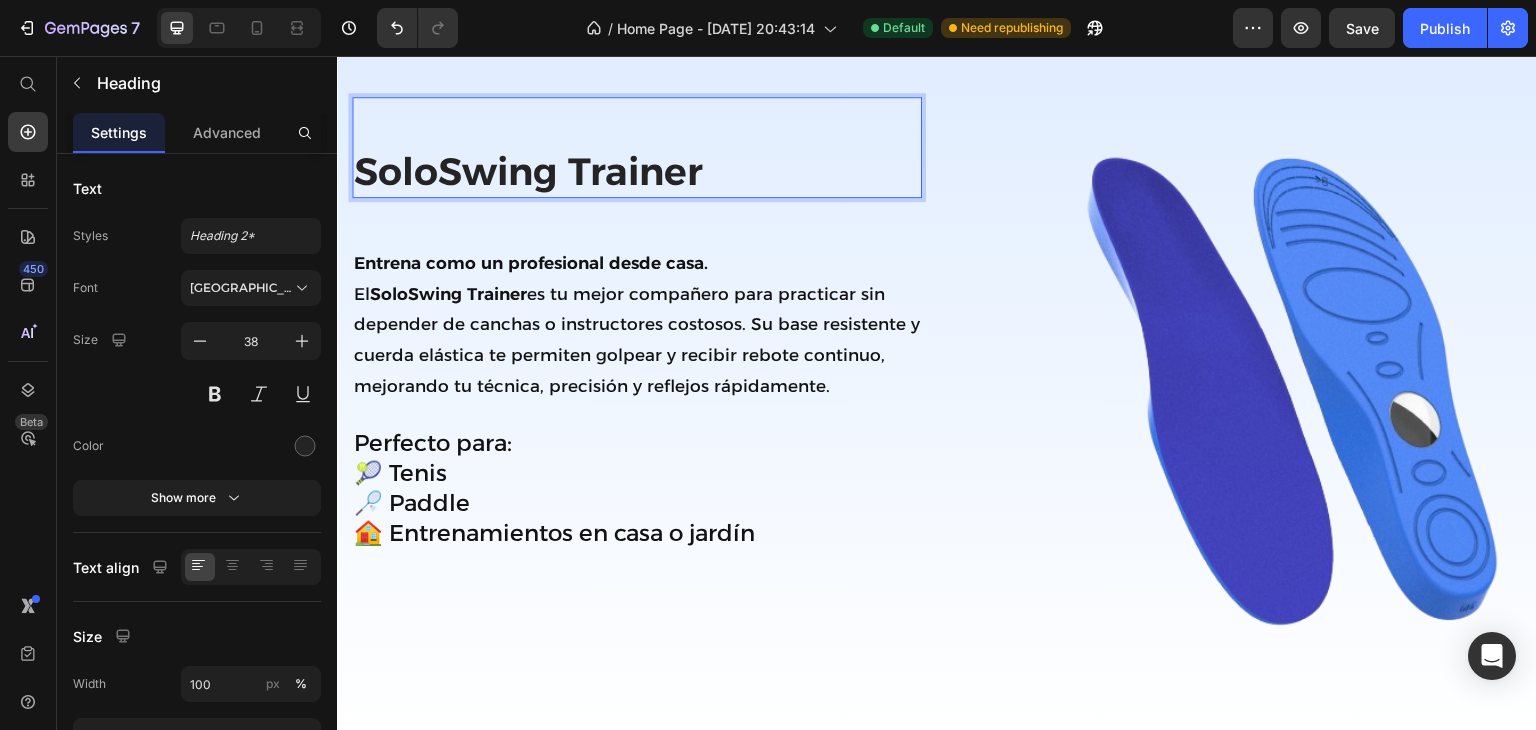 click on "SoloSwing Trainer" at bounding box center [637, 171] 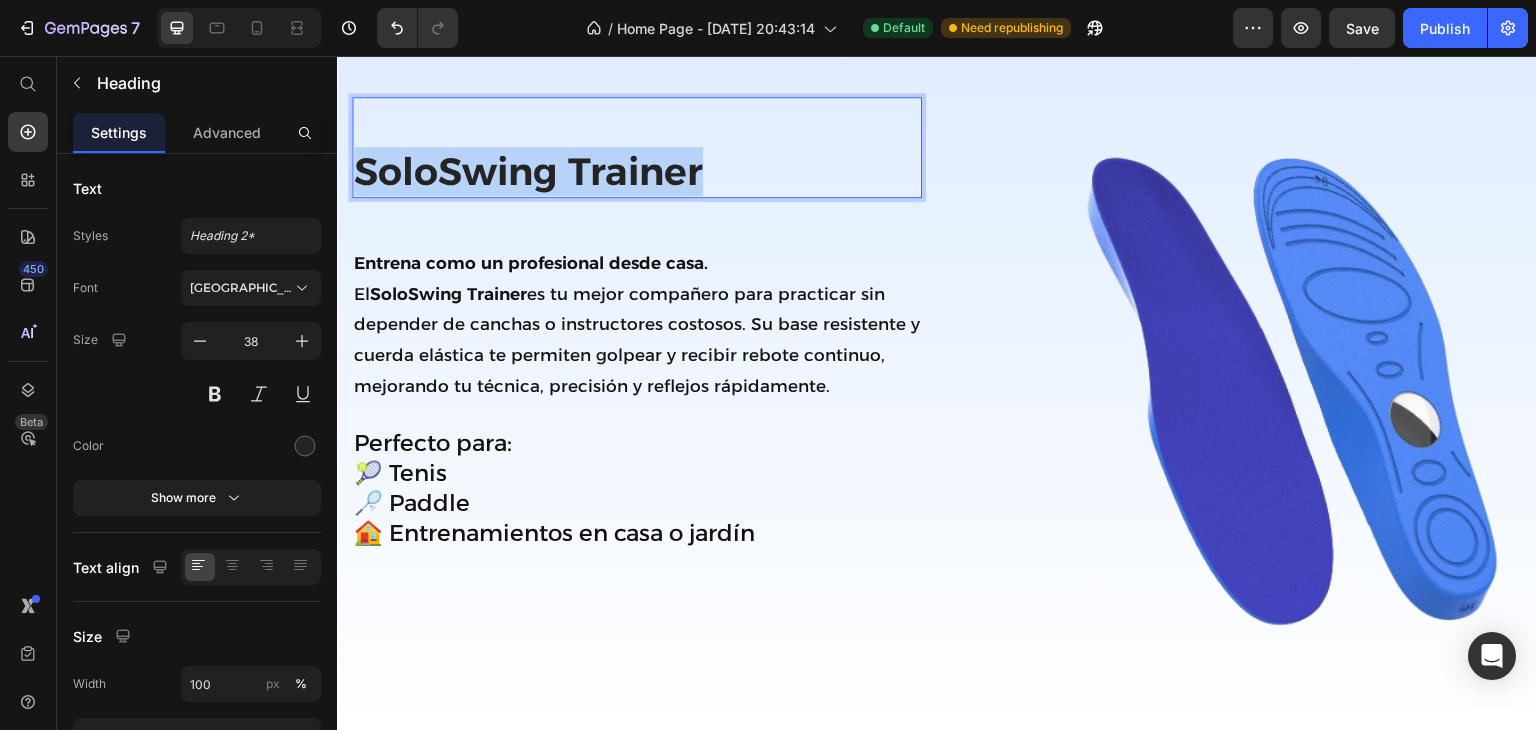 drag, startPoint x: 741, startPoint y: 163, endPoint x: 364, endPoint y: 145, distance: 377.42947 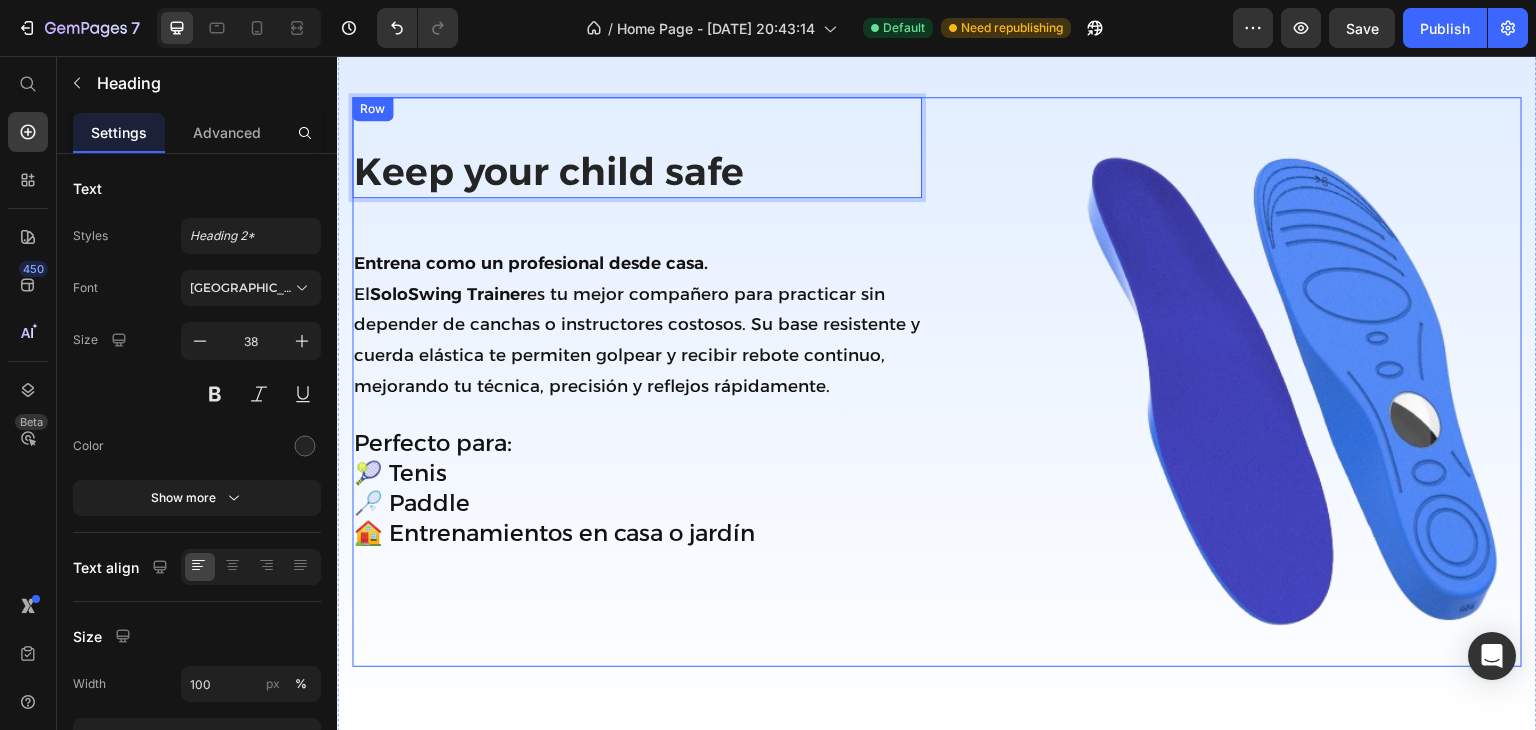 click on "Keep your child safe Heading   48 Entrena como un profesional desde casa. El  SoloSwing Trainer  es tu mejor compañero para practicar sin depender de canchas o instructores costosos. Su base resistente y cuerda elástica te permiten golpear y recibir rebote continuo, mejorando tu técnica, precisión y reflejos rápidamente. Heading Row Perfecto para: 🎾 Tenis 🏸 Paddle 🏠 Entrenamientos en casa o jardín Heading Row" at bounding box center [637, 382] 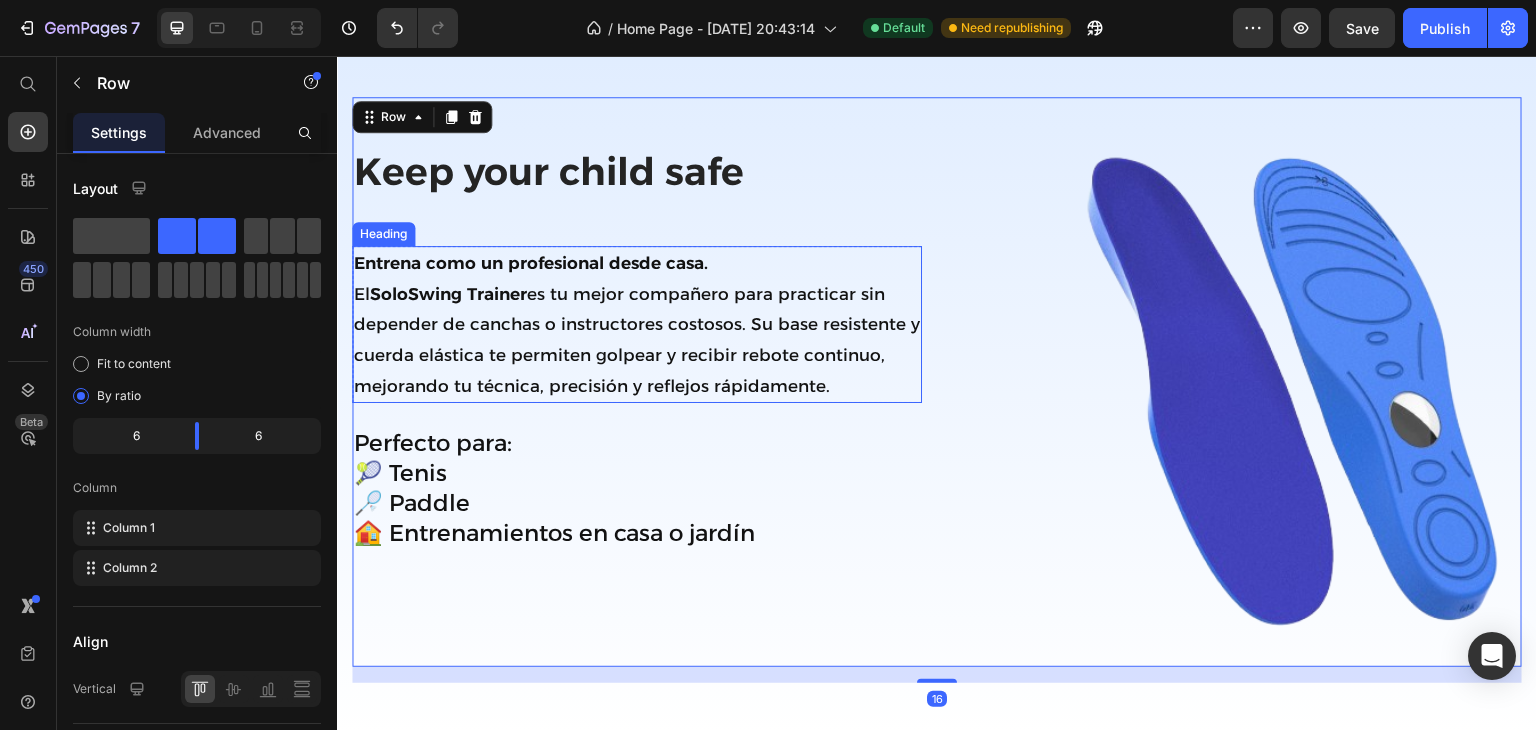 click on "Entrena como un profesional desde casa." at bounding box center (531, 263) 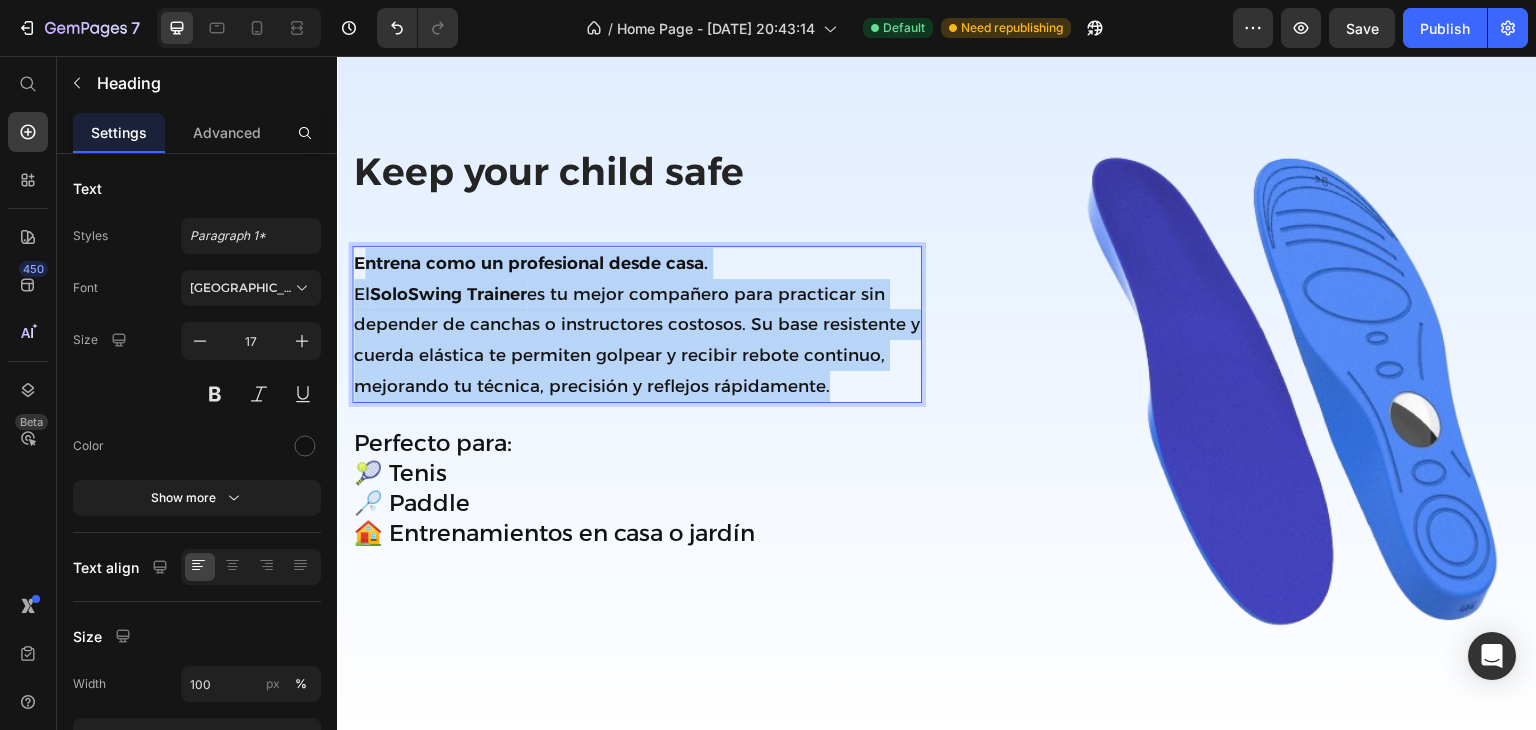 drag, startPoint x: 360, startPoint y: 249, endPoint x: 812, endPoint y: 386, distance: 472.30603 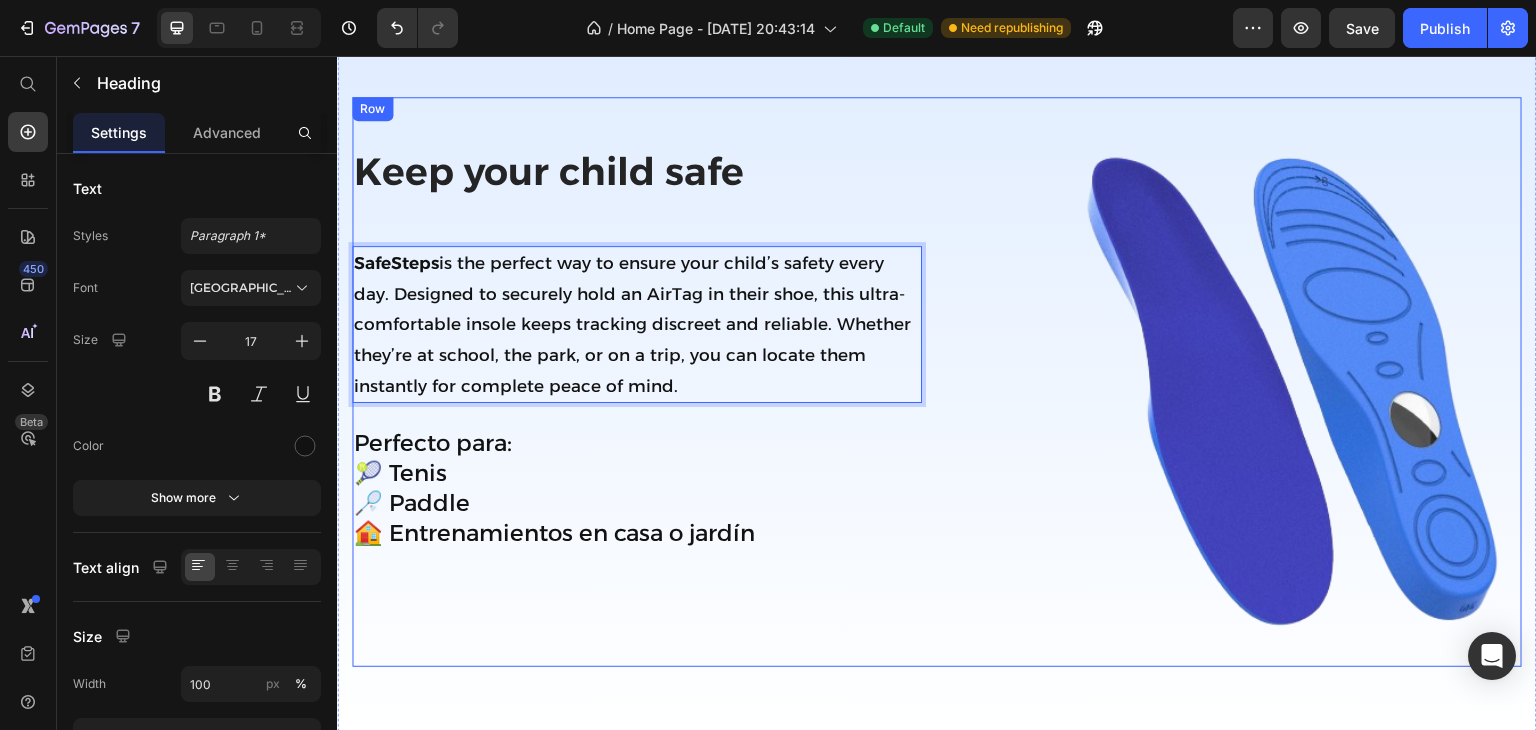 click on "Keep your child safe Heading SafeSteps  is the perfect way to ensure your child’s safety every day. Designed to securely hold an AirTag in their shoe, this ultra-comfortable insole keeps tracking discreet and reliable. Whether they’re at school, the park, or on a trip, you can locate them instantly for complete peace of mind. Heading   0 Row Perfecto para: 🎾 Tenis 🏸 Paddle 🏠 Entrenamientos en casa o jardín Heading Row" at bounding box center [637, 382] 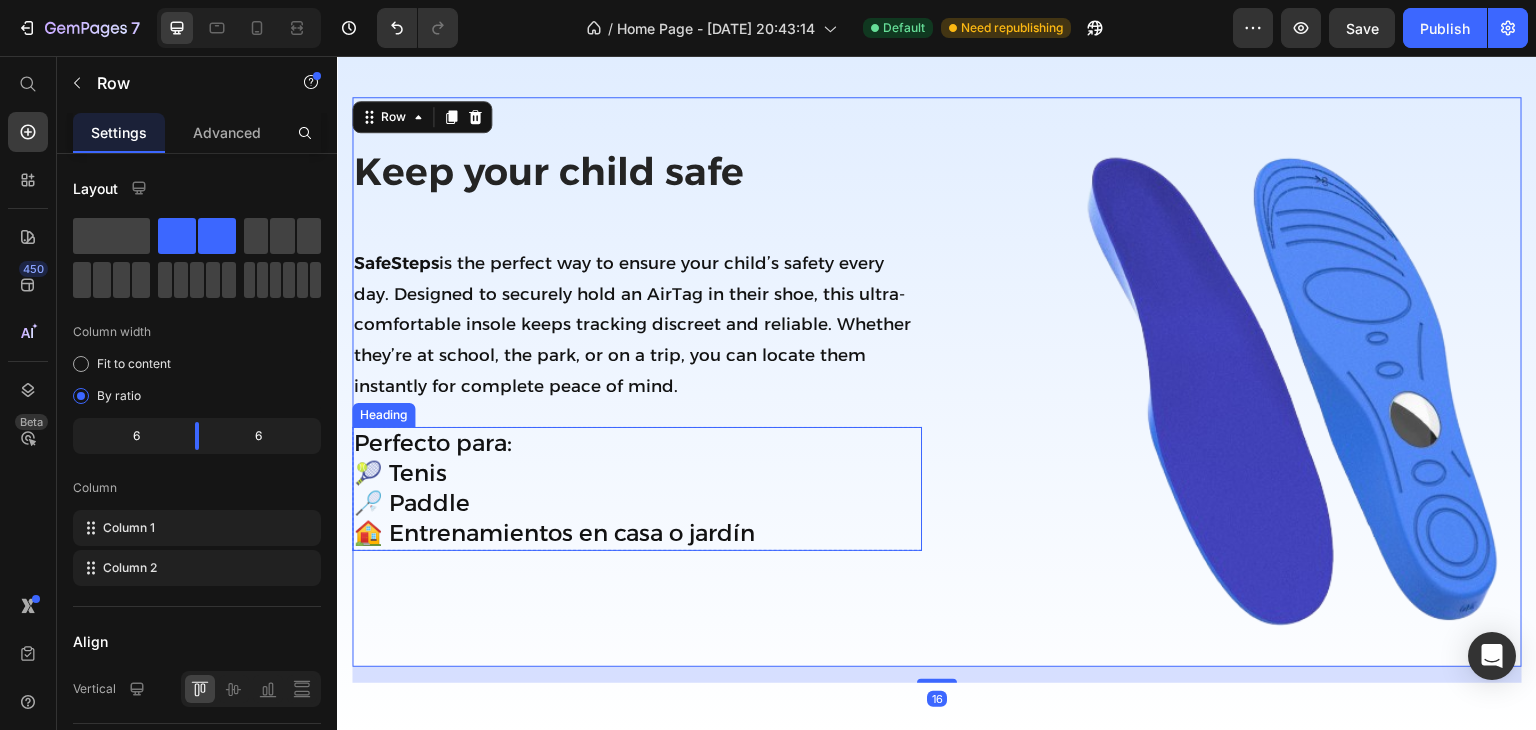 click on "Perfecto para: 🎾 Tenis 🏸 Paddle 🏠 Entrenamientos en casa o jardín" at bounding box center [637, 489] 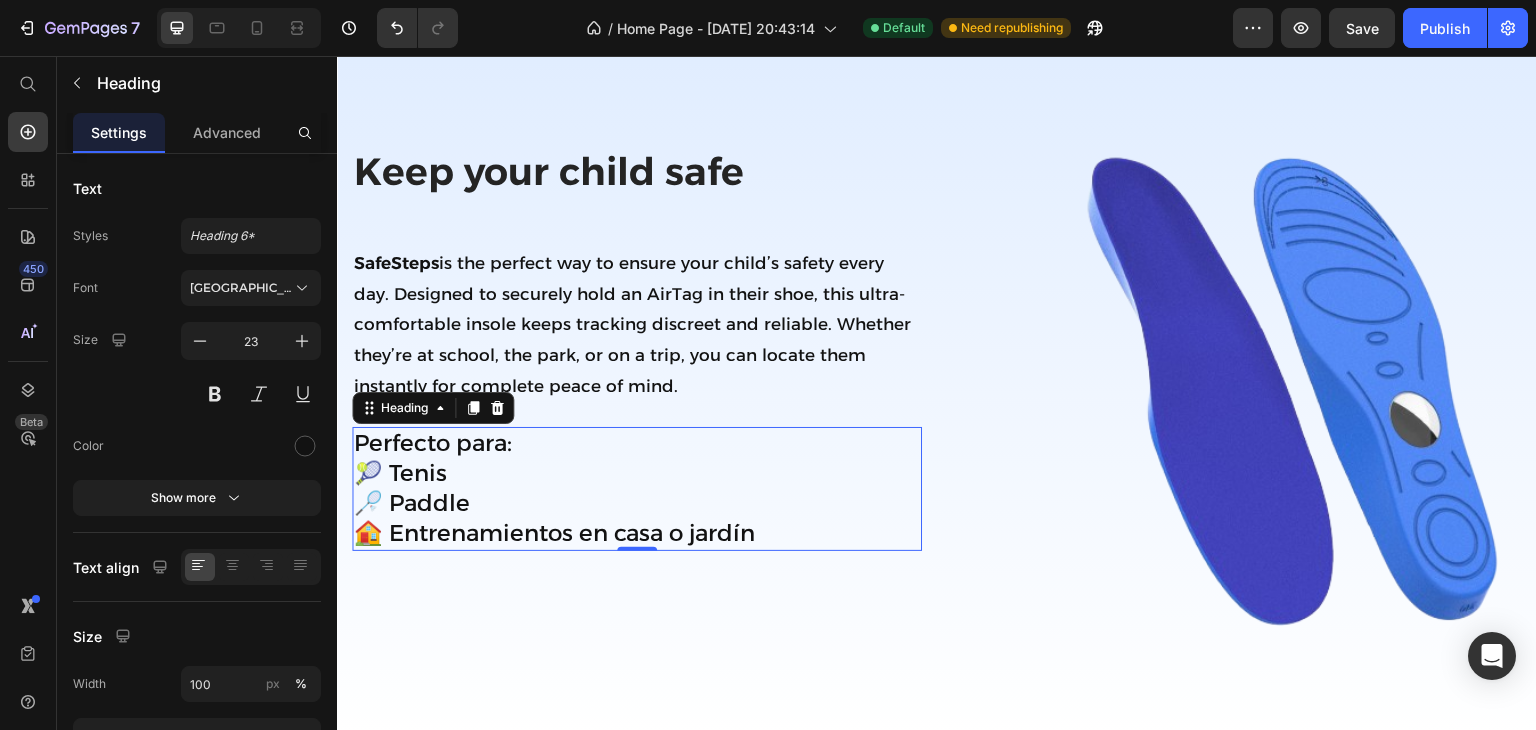 click on "Perfecto para: 🎾 Tenis 🏸 Paddle 🏠 Entrenamientos en casa o jardín" at bounding box center [637, 489] 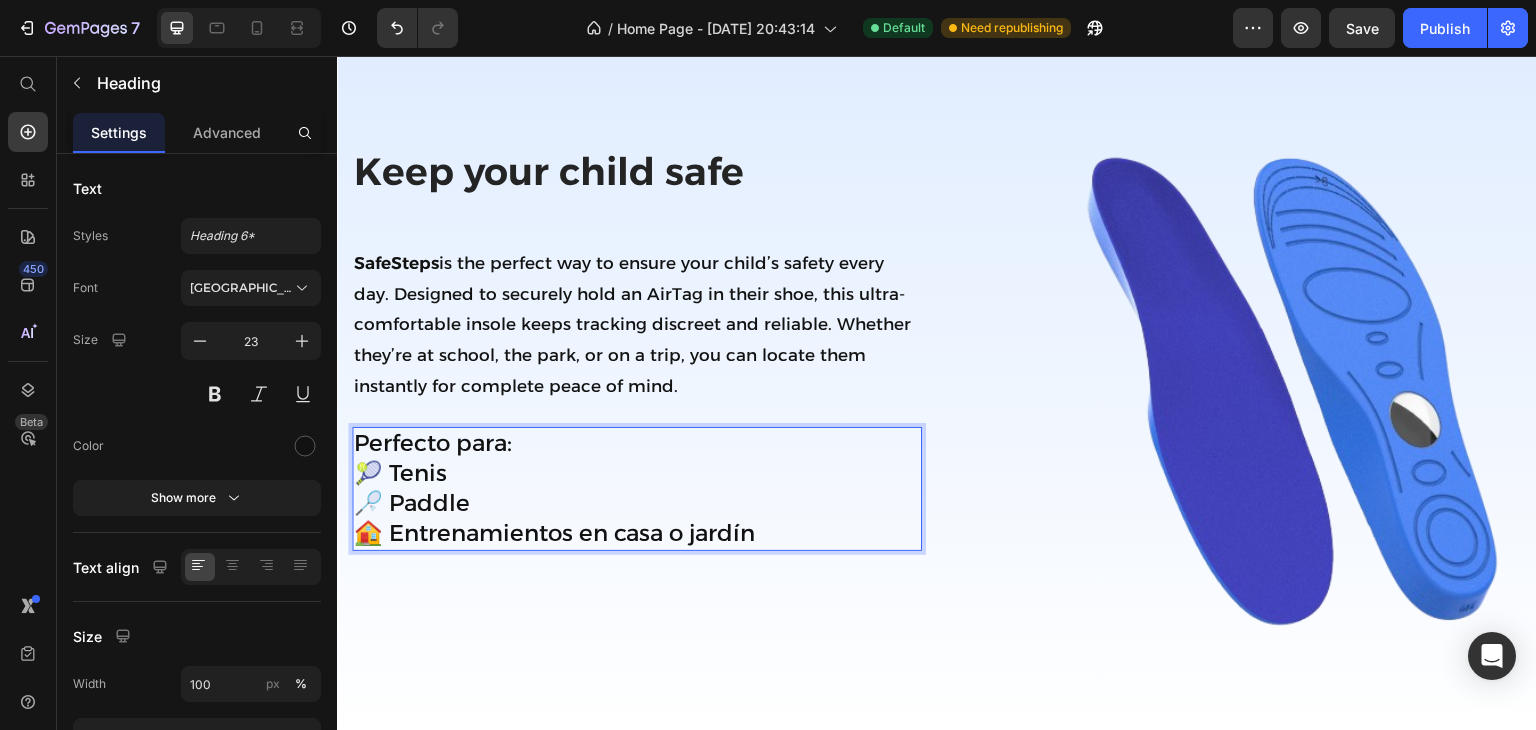 click on "Perfecto para: 🎾 Tenis 🏸 Paddle 🏠 Entrenamientos en casa o jardín" at bounding box center [637, 489] 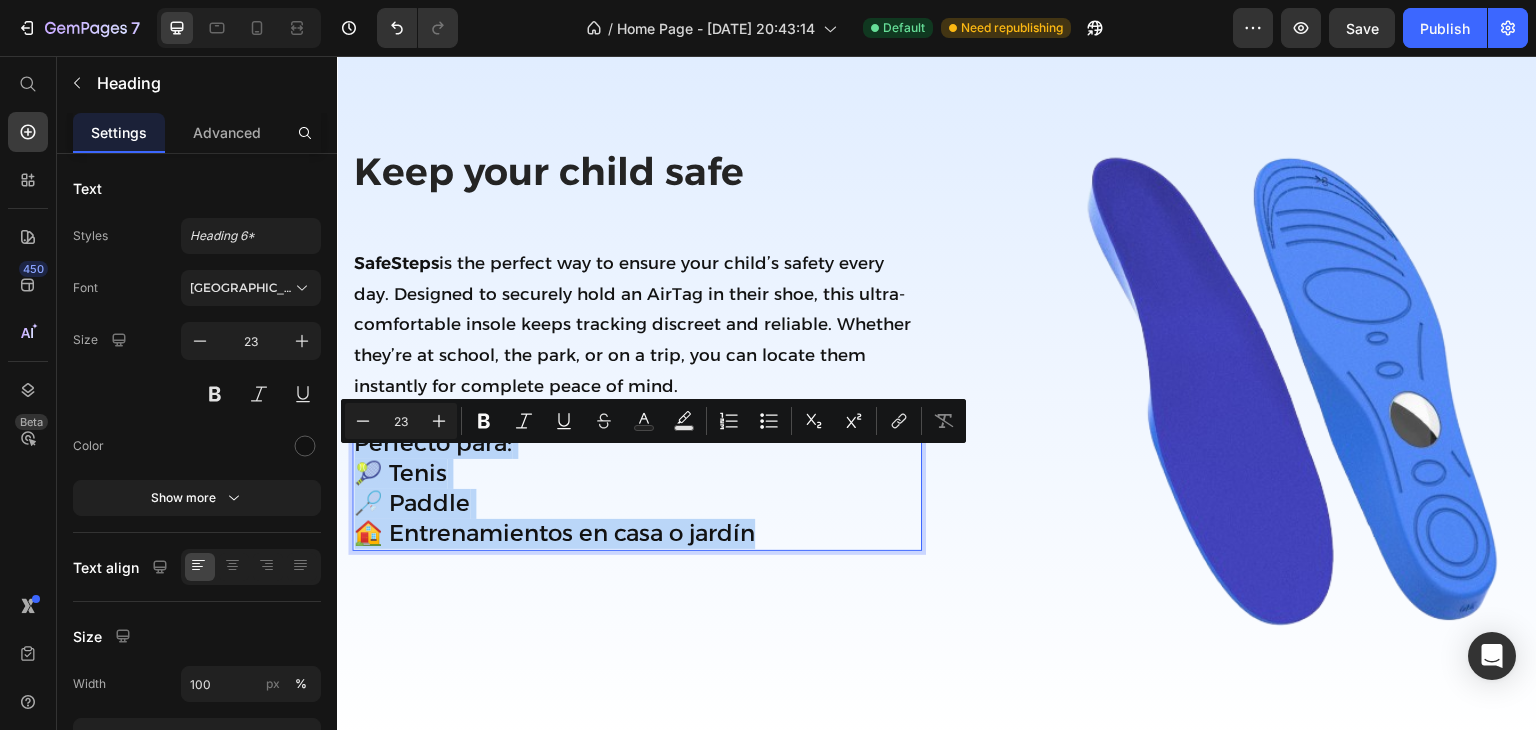 drag, startPoint x: 358, startPoint y: 459, endPoint x: 745, endPoint y: 538, distance: 394.98102 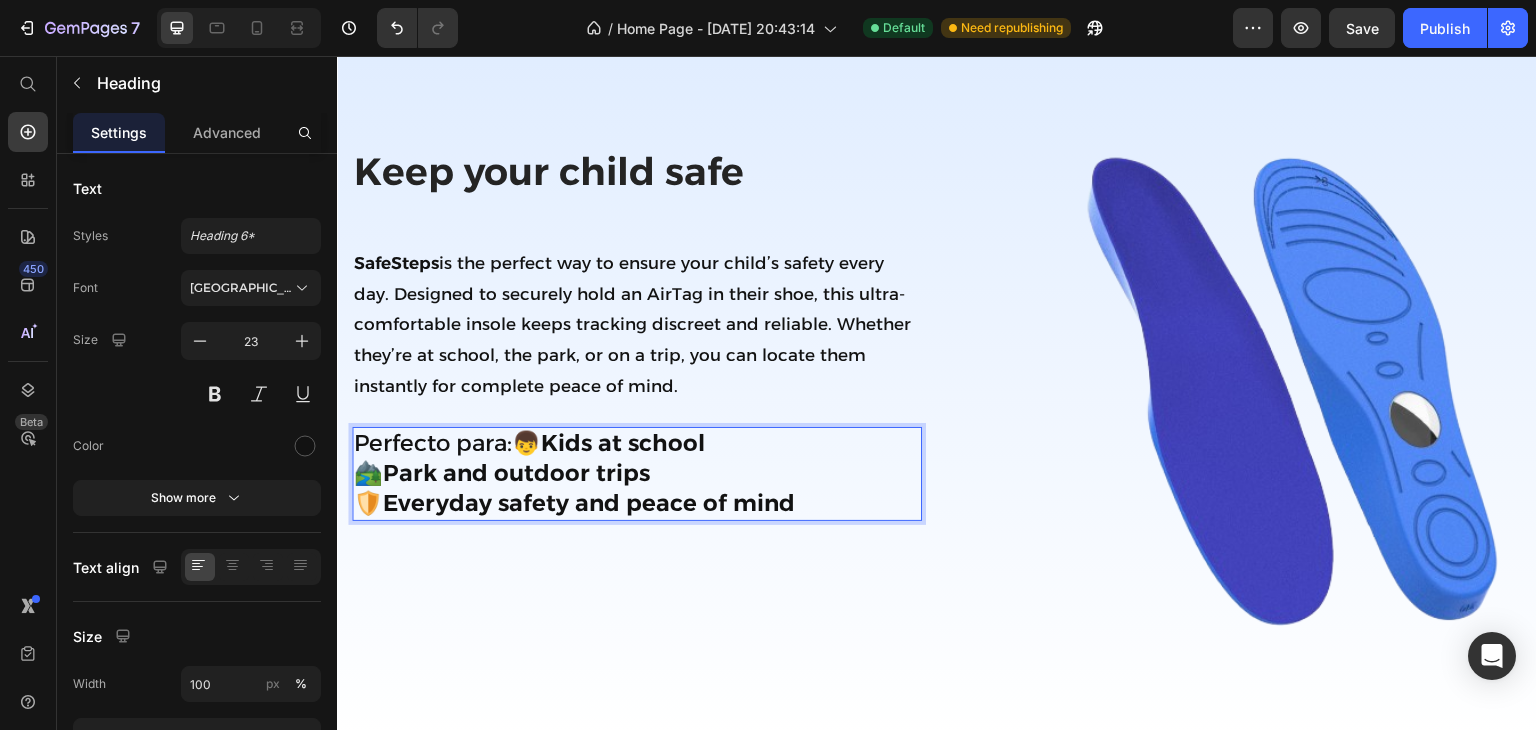 click on "Perfecto para:👦  Kids at school 🏞️  Park and outdoor trips 🛡️  Everyday safety and peace of mind" at bounding box center [637, 474] 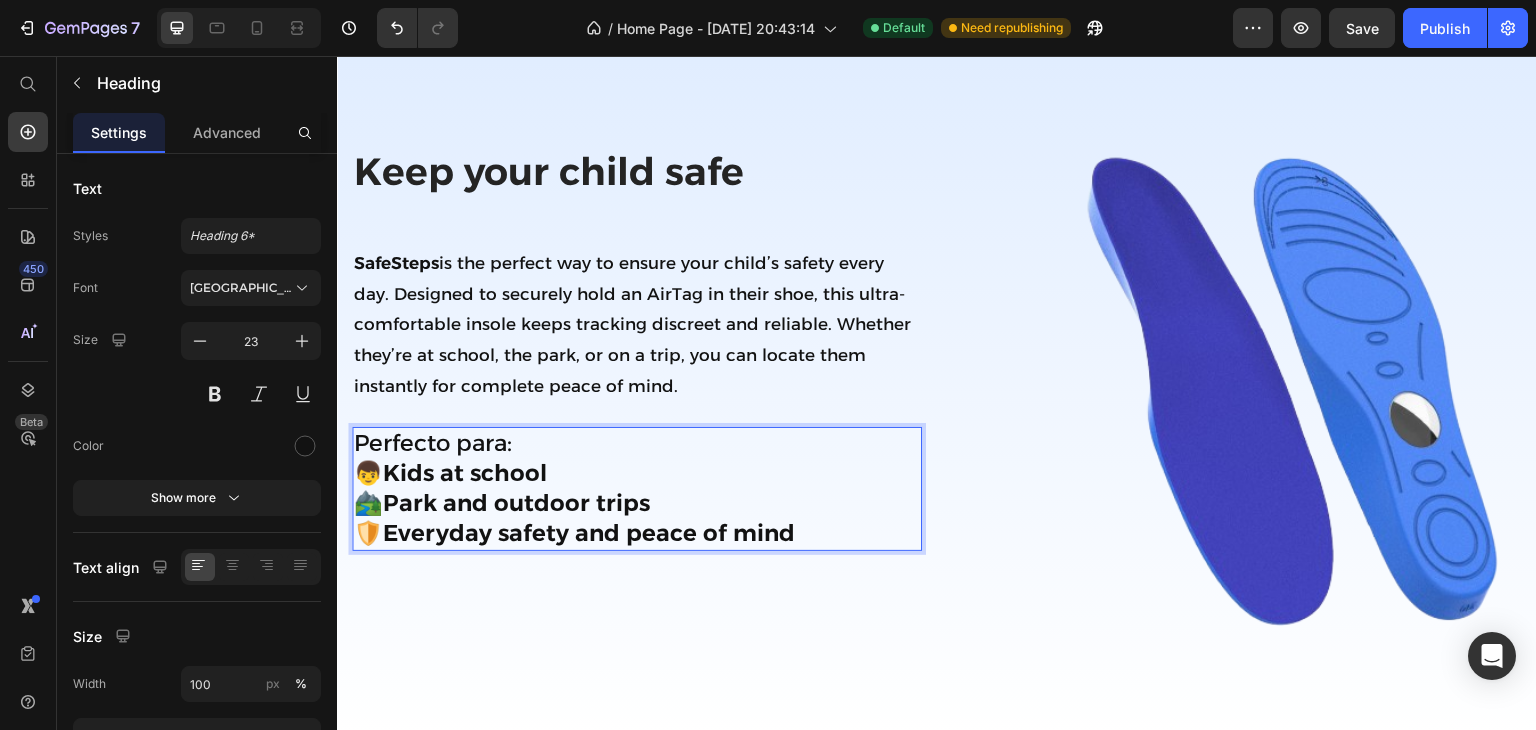 click on "Perfecto para: 👦  Kids at school 🏞️  Park and outdoor trips 🛡️  Everyday safety and peace of mind" at bounding box center (637, 489) 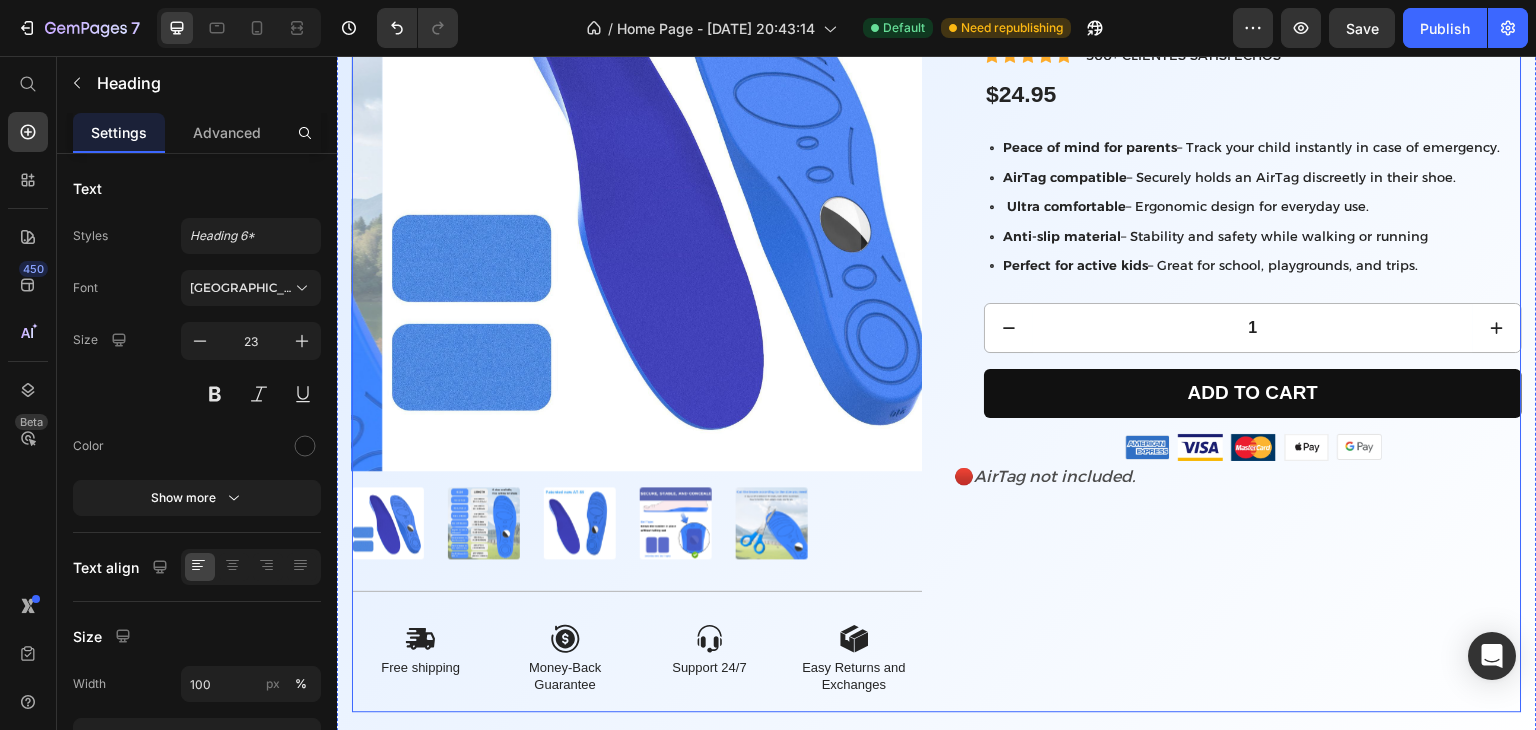 scroll, scrollTop: 0, scrollLeft: 0, axis: both 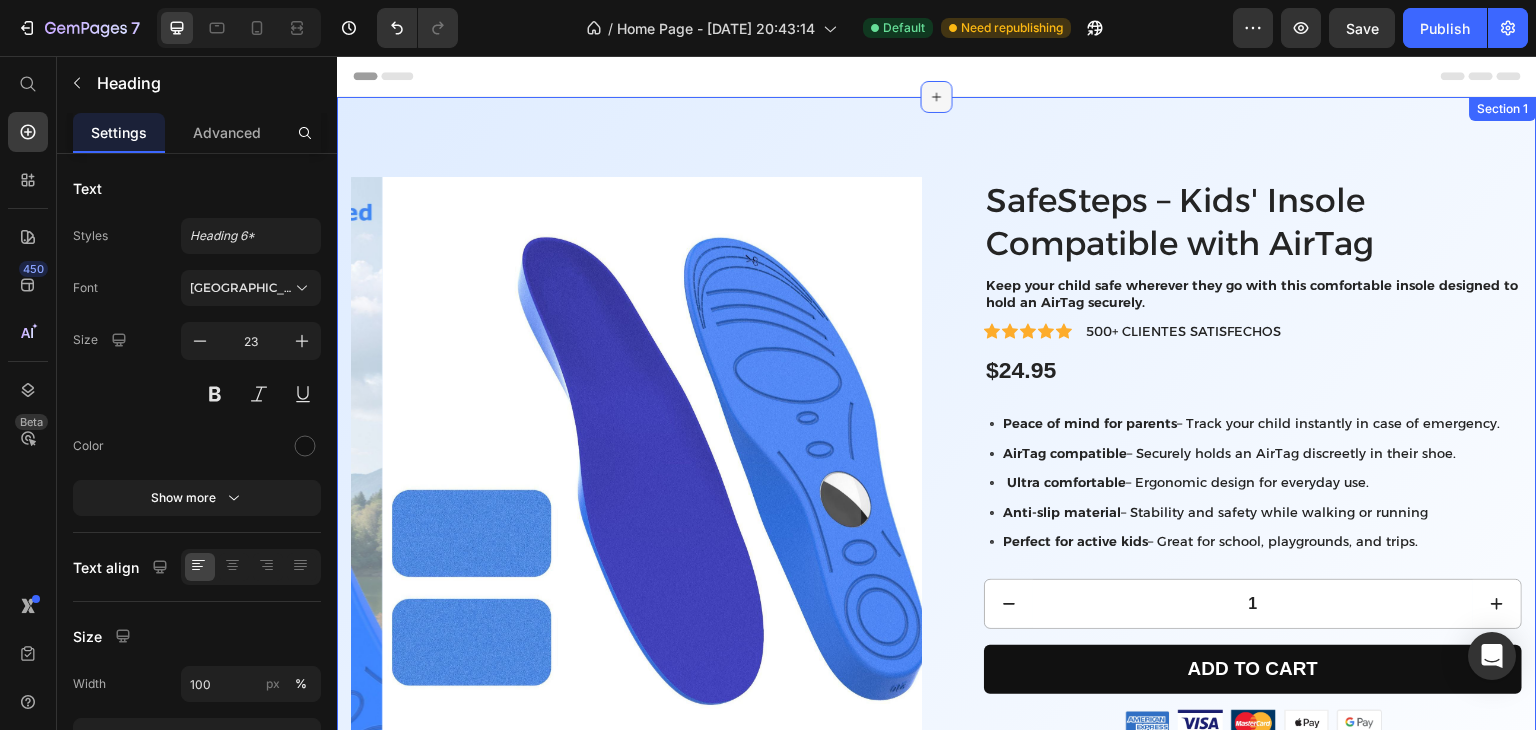 click 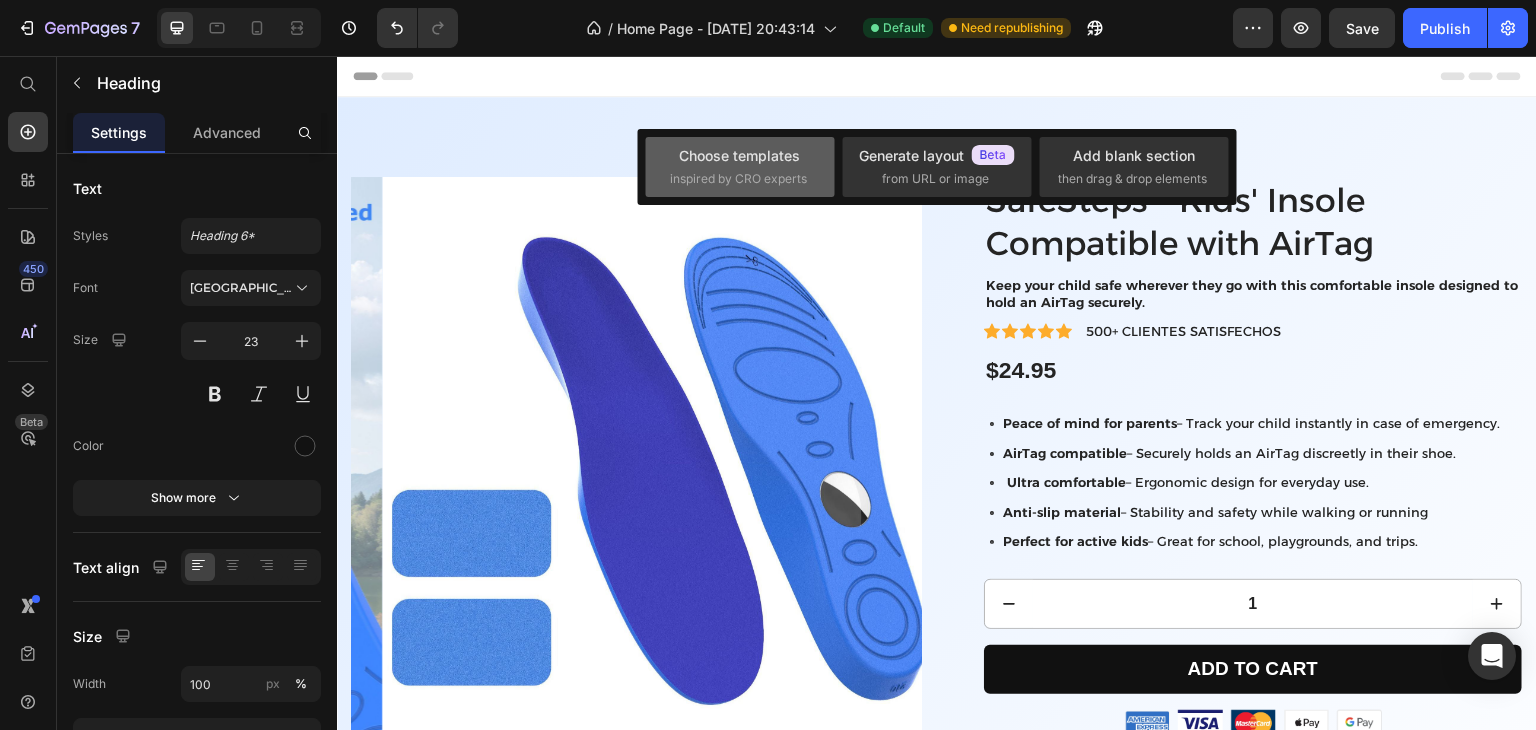 click on "Choose templates  inspired by CRO experts" at bounding box center (740, 166) 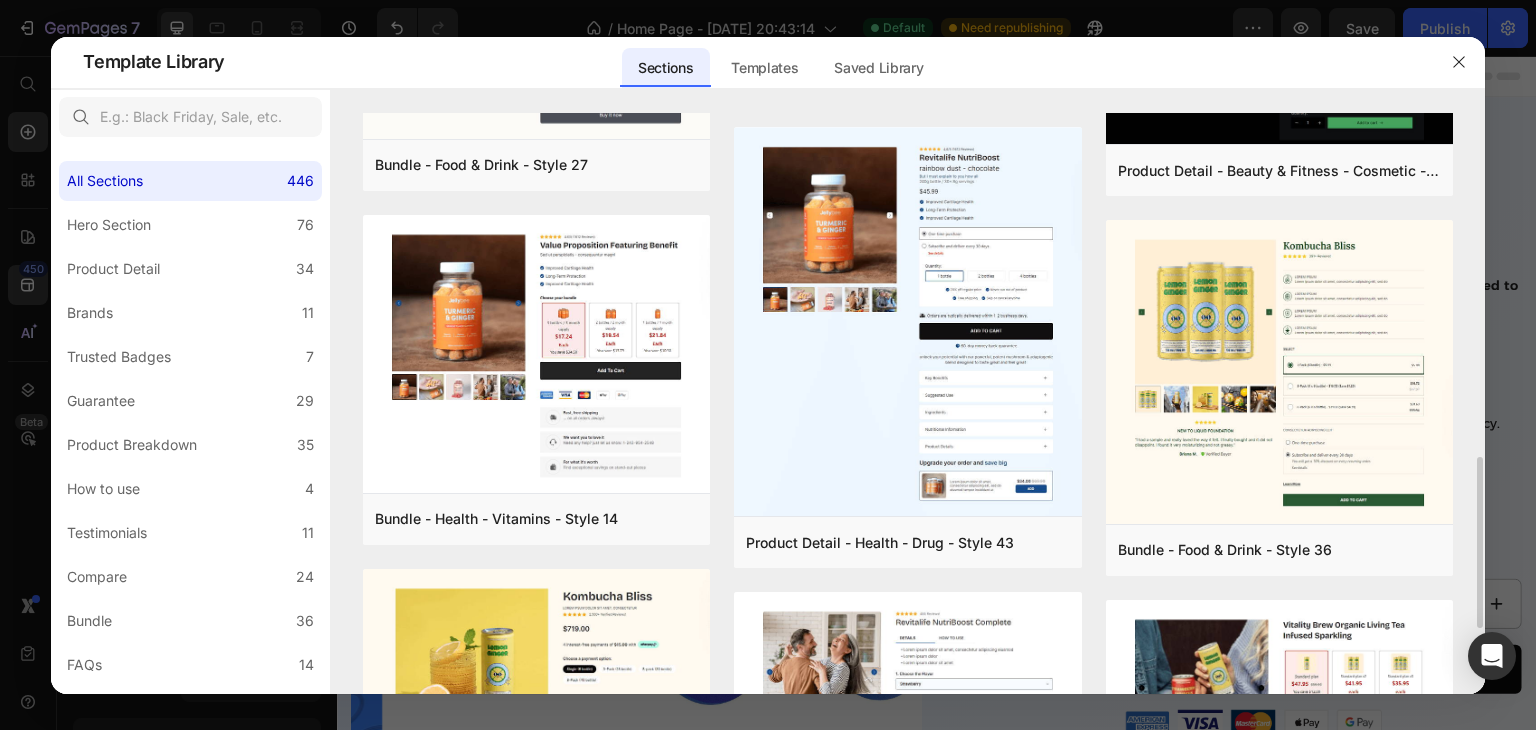 scroll, scrollTop: 1159, scrollLeft: 0, axis: vertical 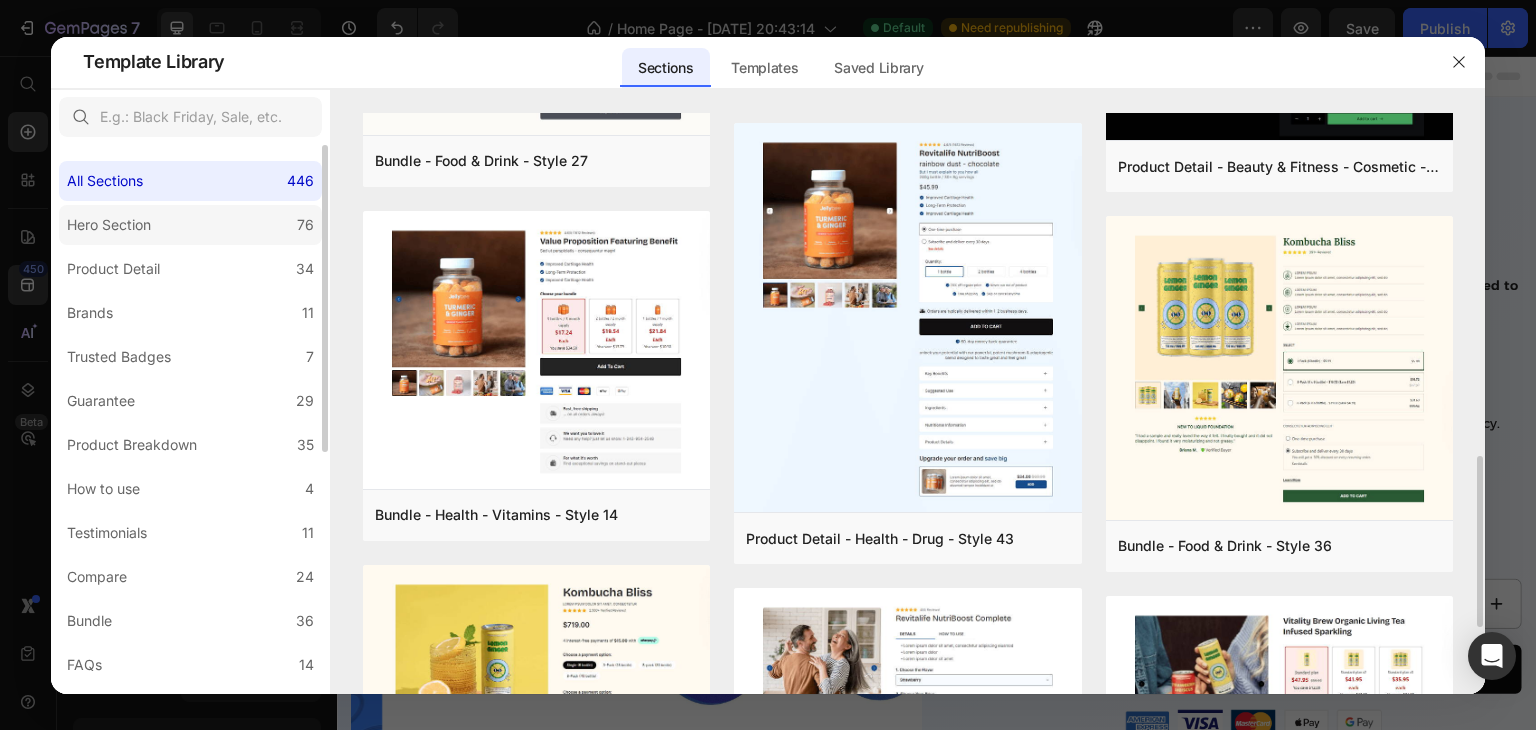 click on "Hero Section 76" 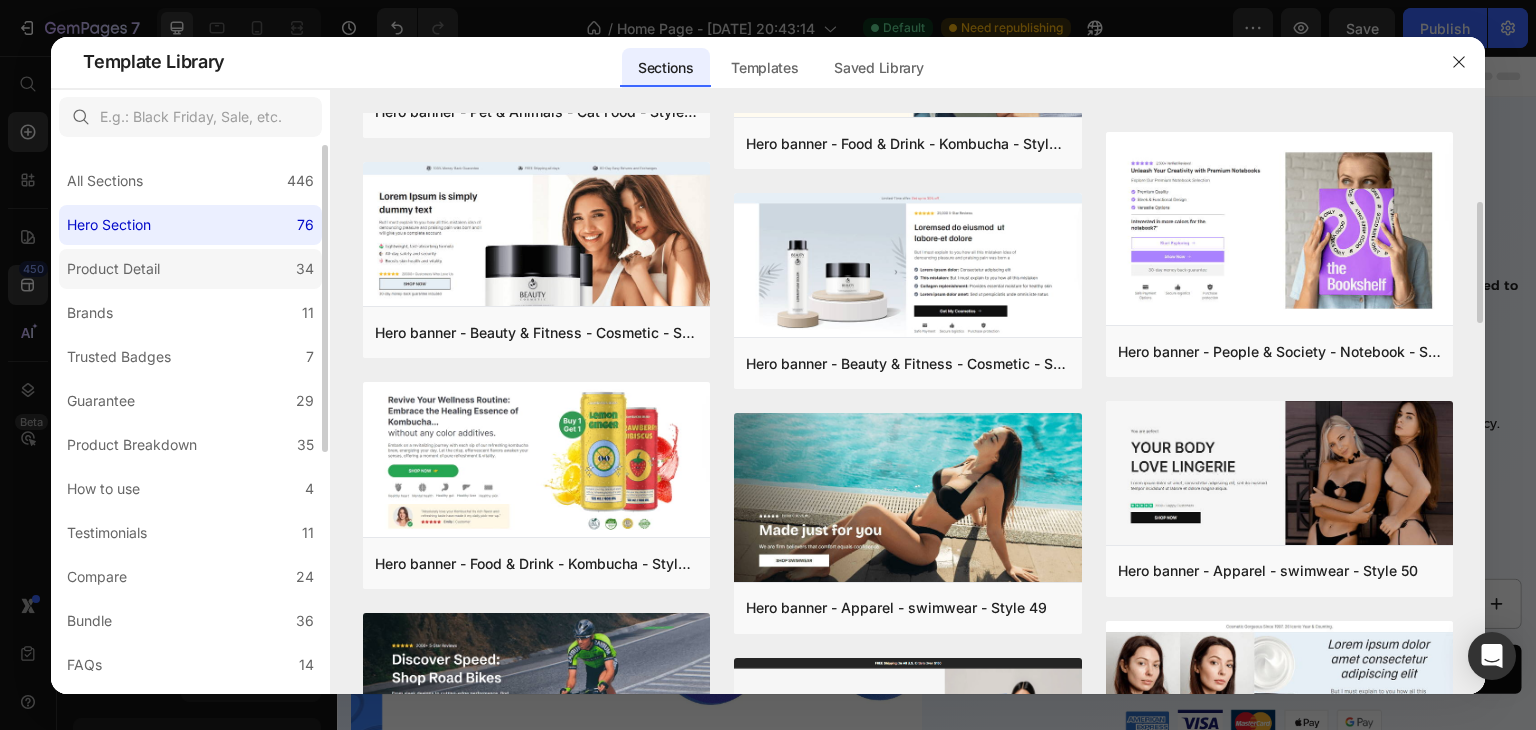 scroll, scrollTop: 402, scrollLeft: 0, axis: vertical 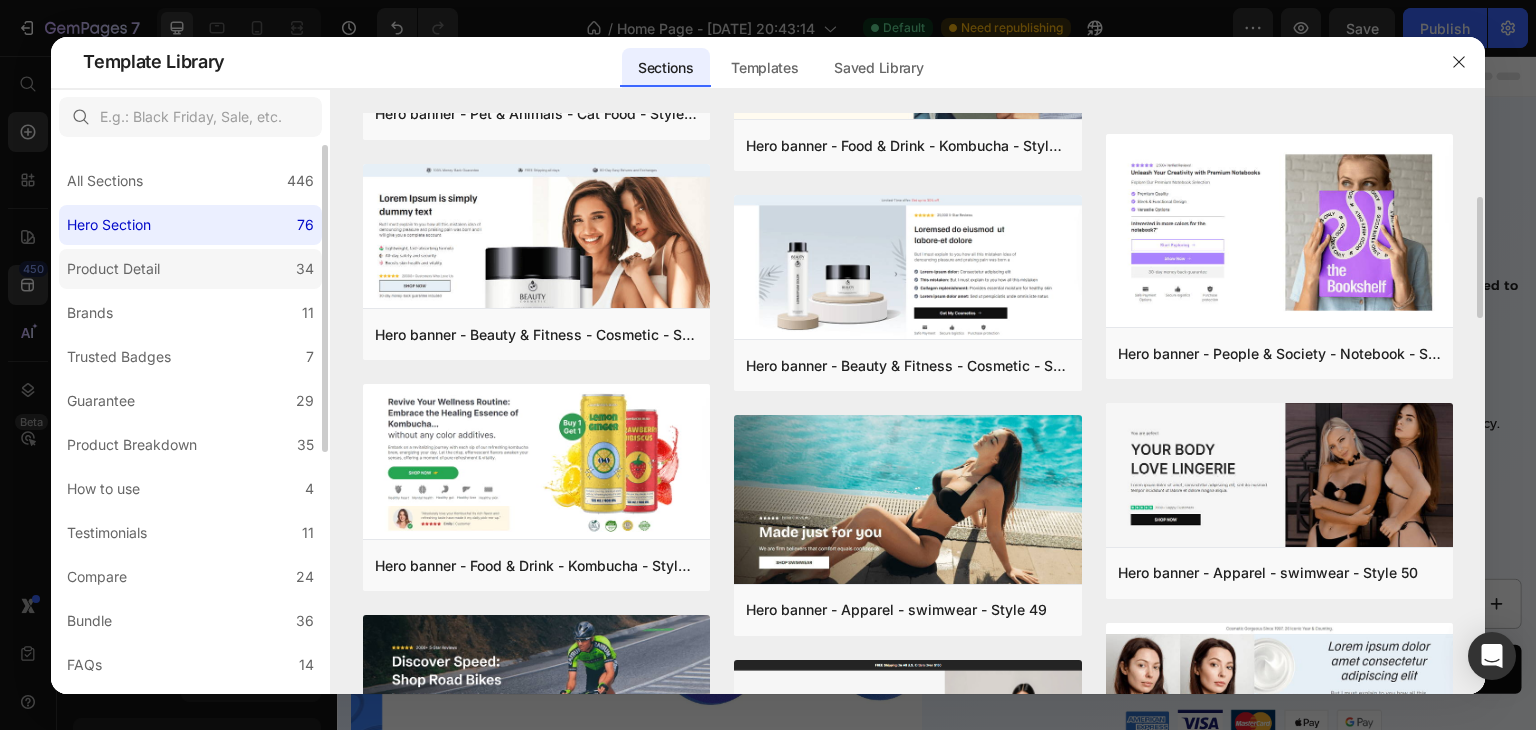 click on "Product Detail 34" 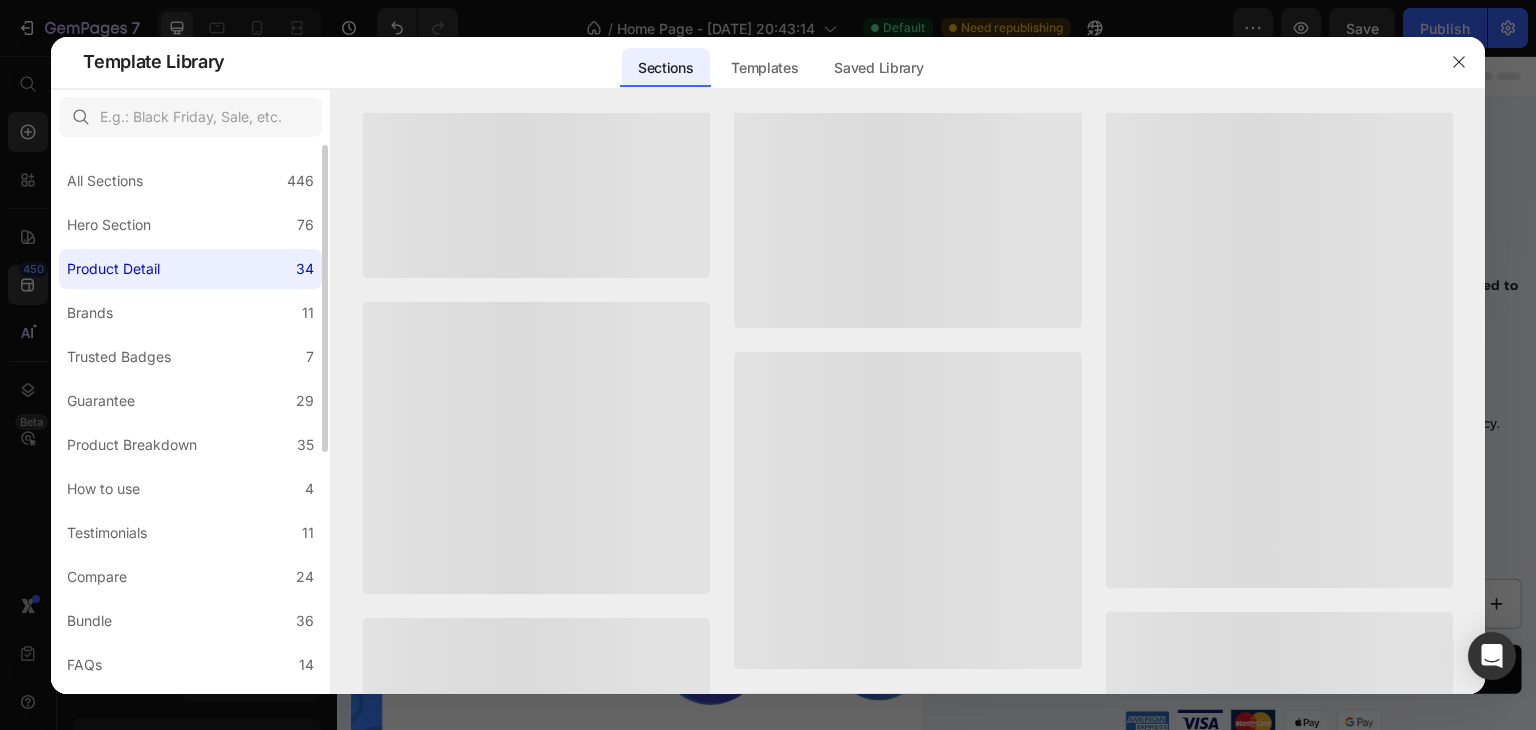 scroll, scrollTop: 0, scrollLeft: 0, axis: both 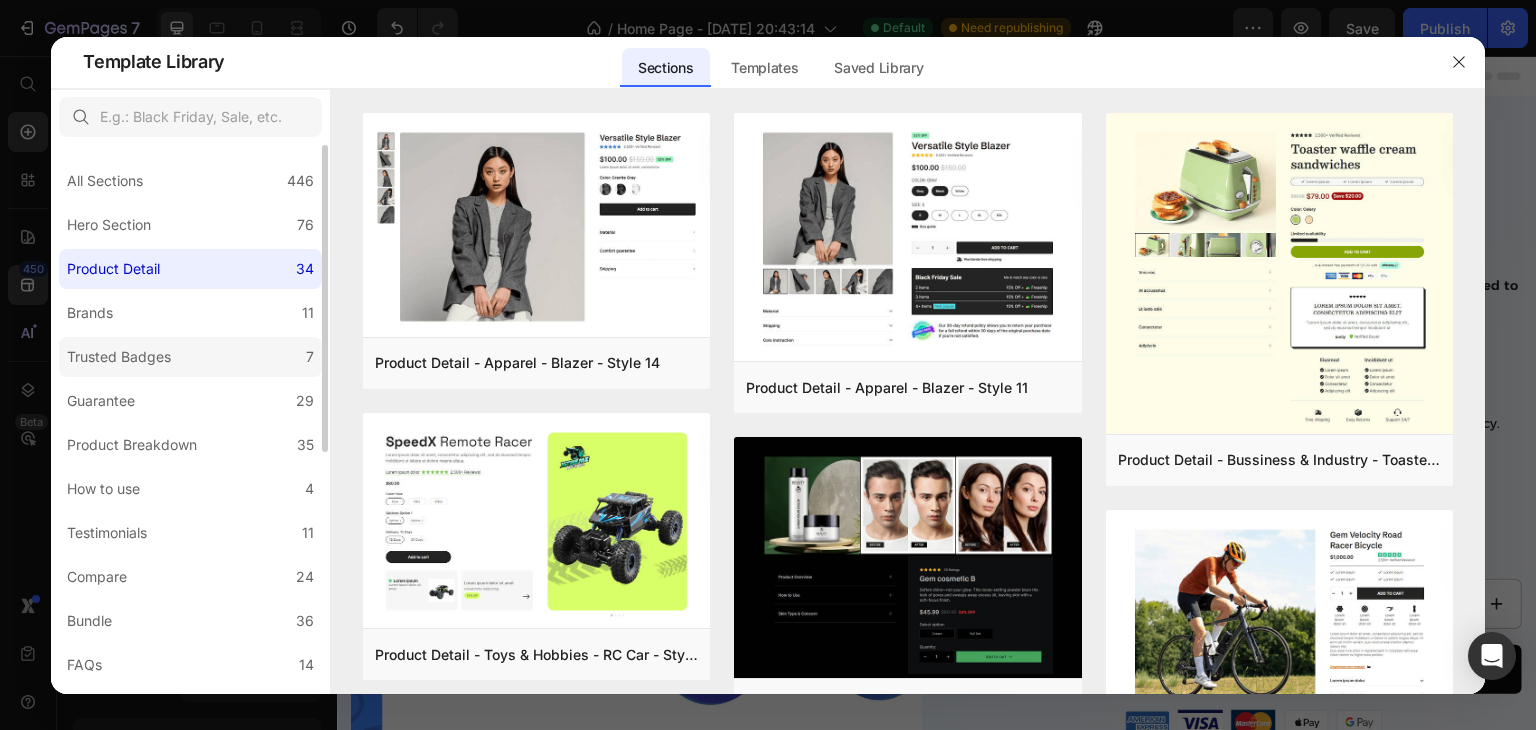 click on "Trusted Badges 7" 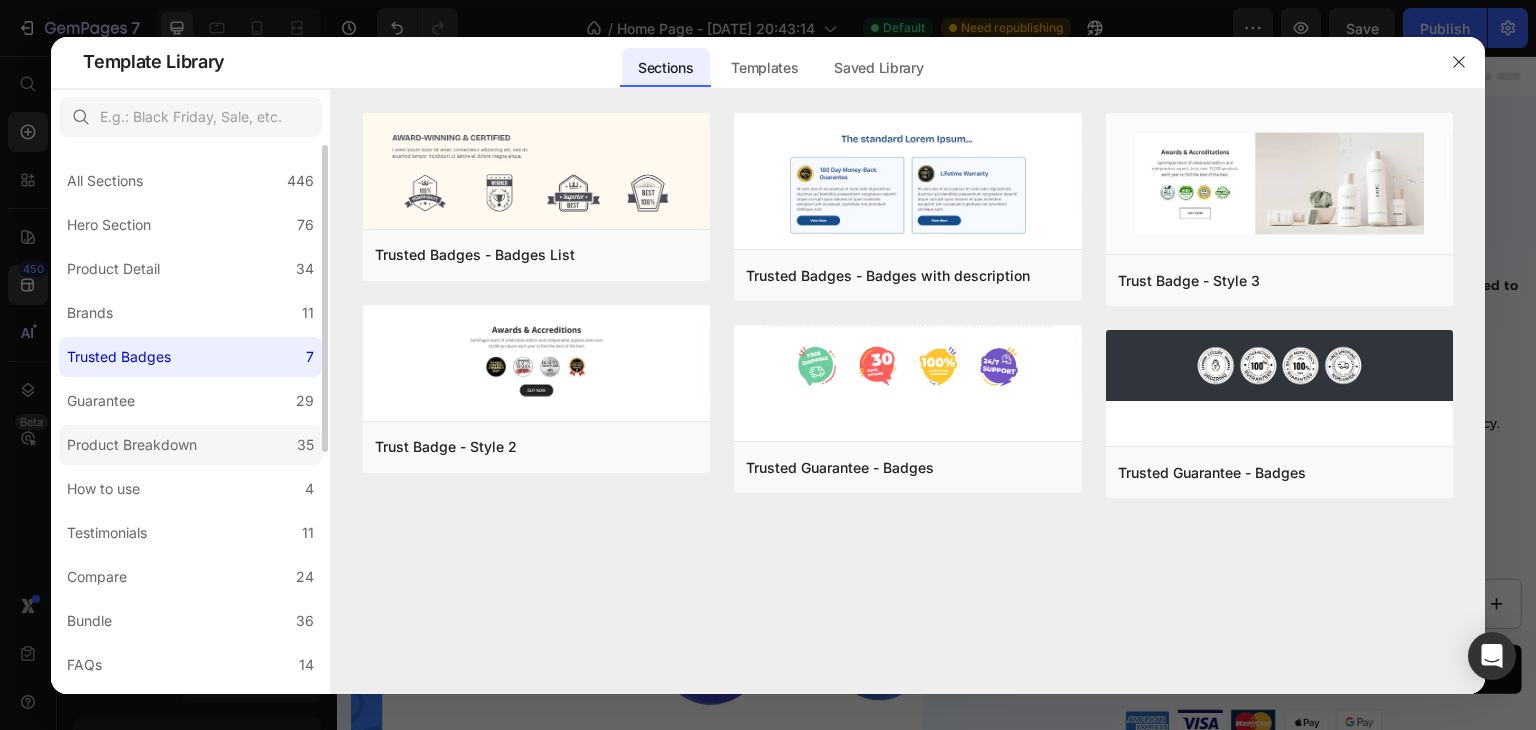 click on "Product Breakdown" at bounding box center (132, 445) 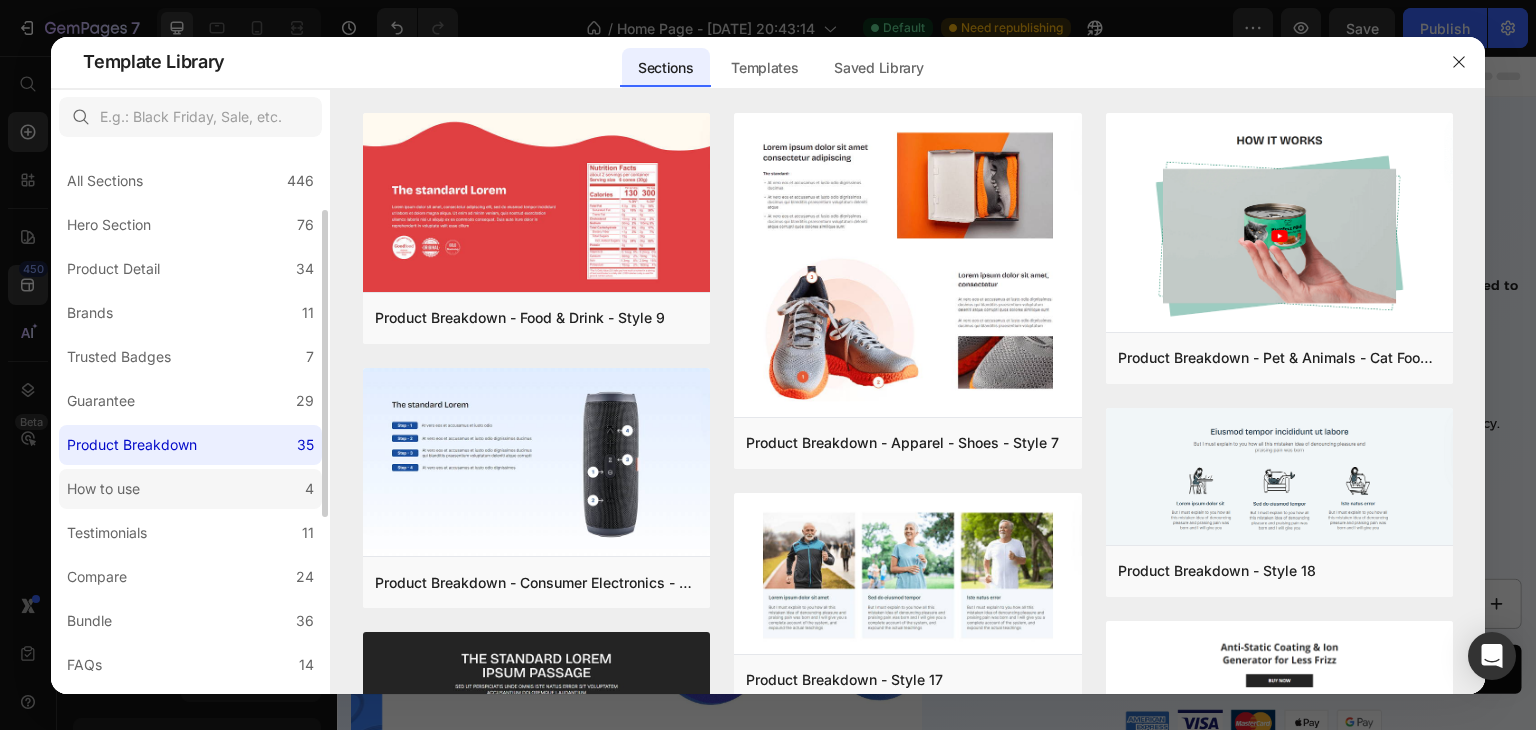scroll, scrollTop: 84, scrollLeft: 0, axis: vertical 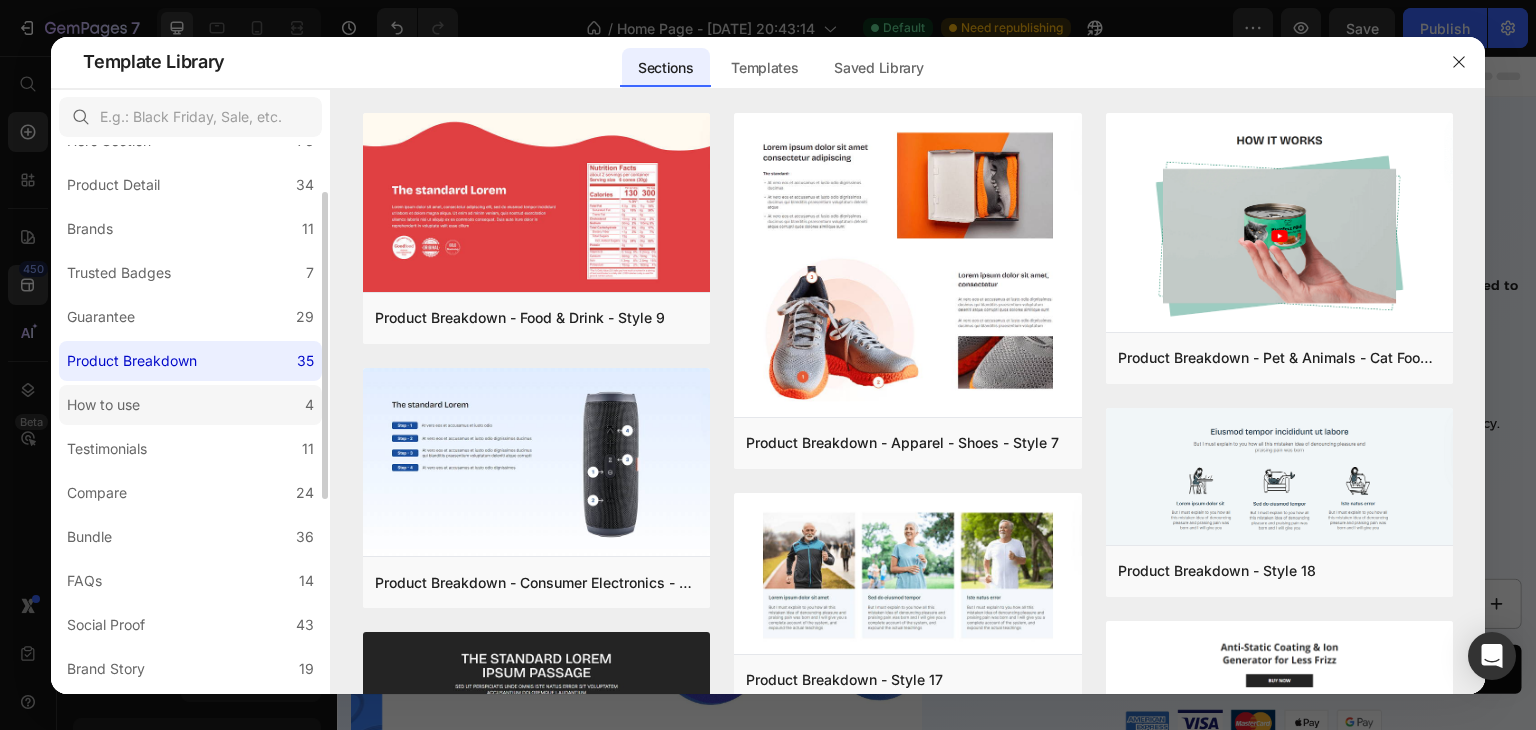 click on "How to use 4" 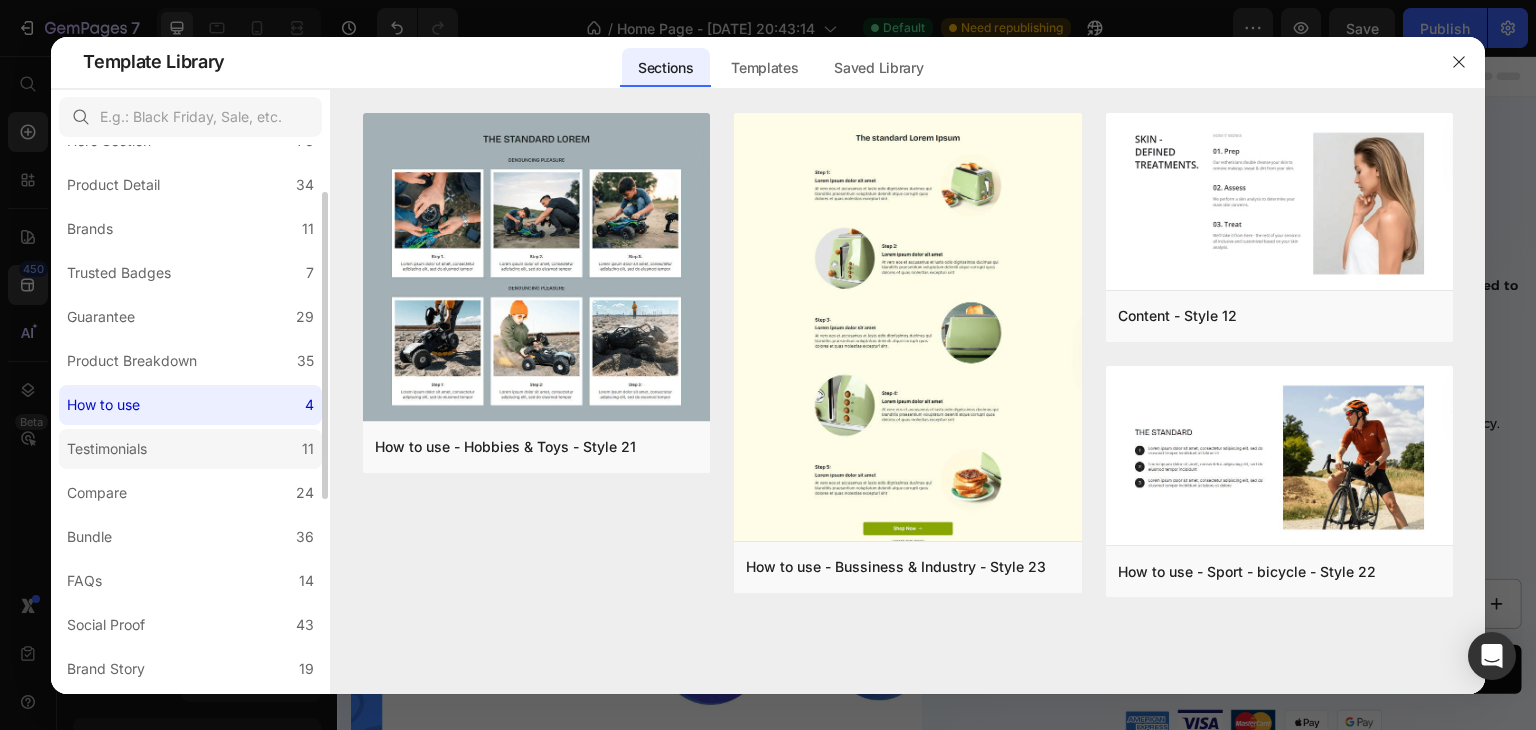 click on "Testimonials 11" 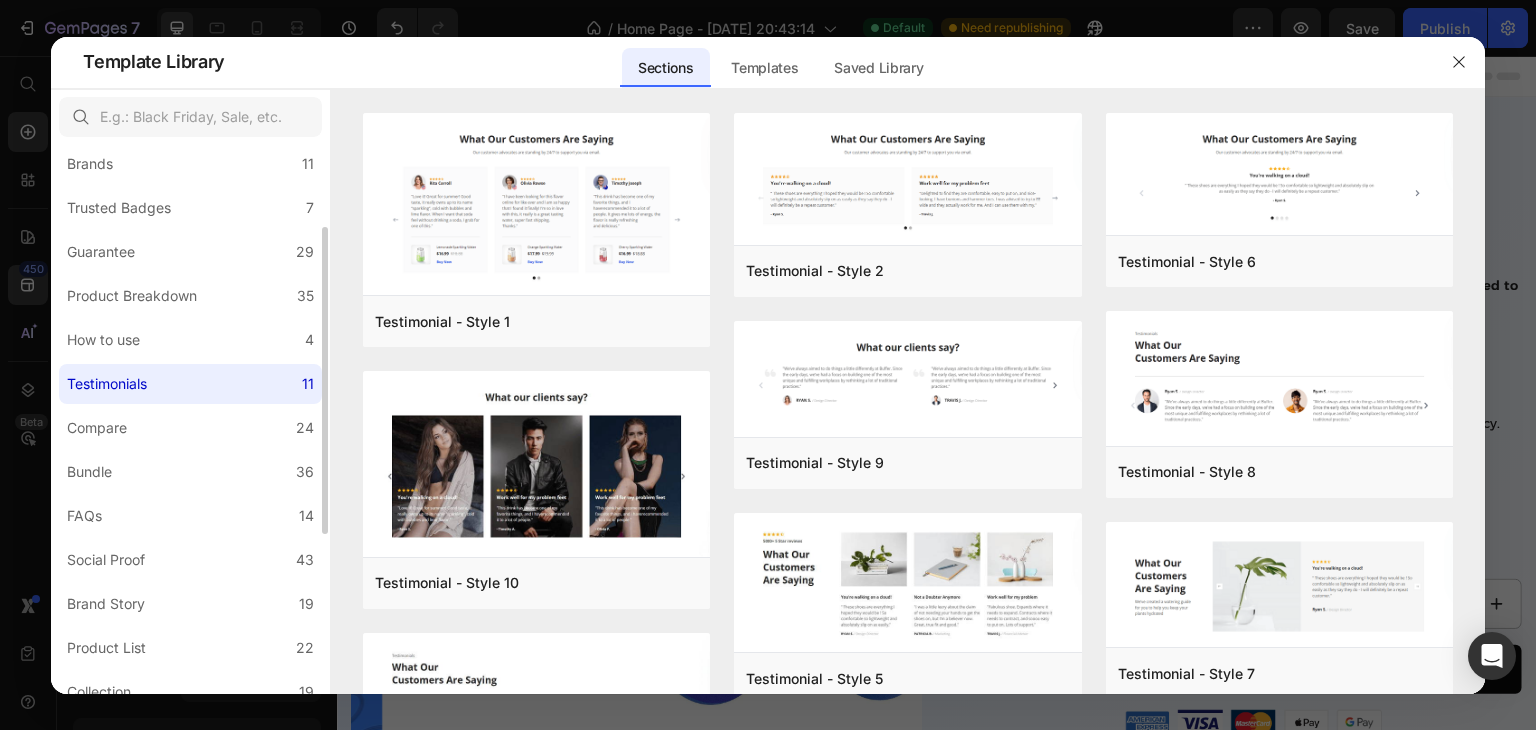 scroll, scrollTop: 148, scrollLeft: 0, axis: vertical 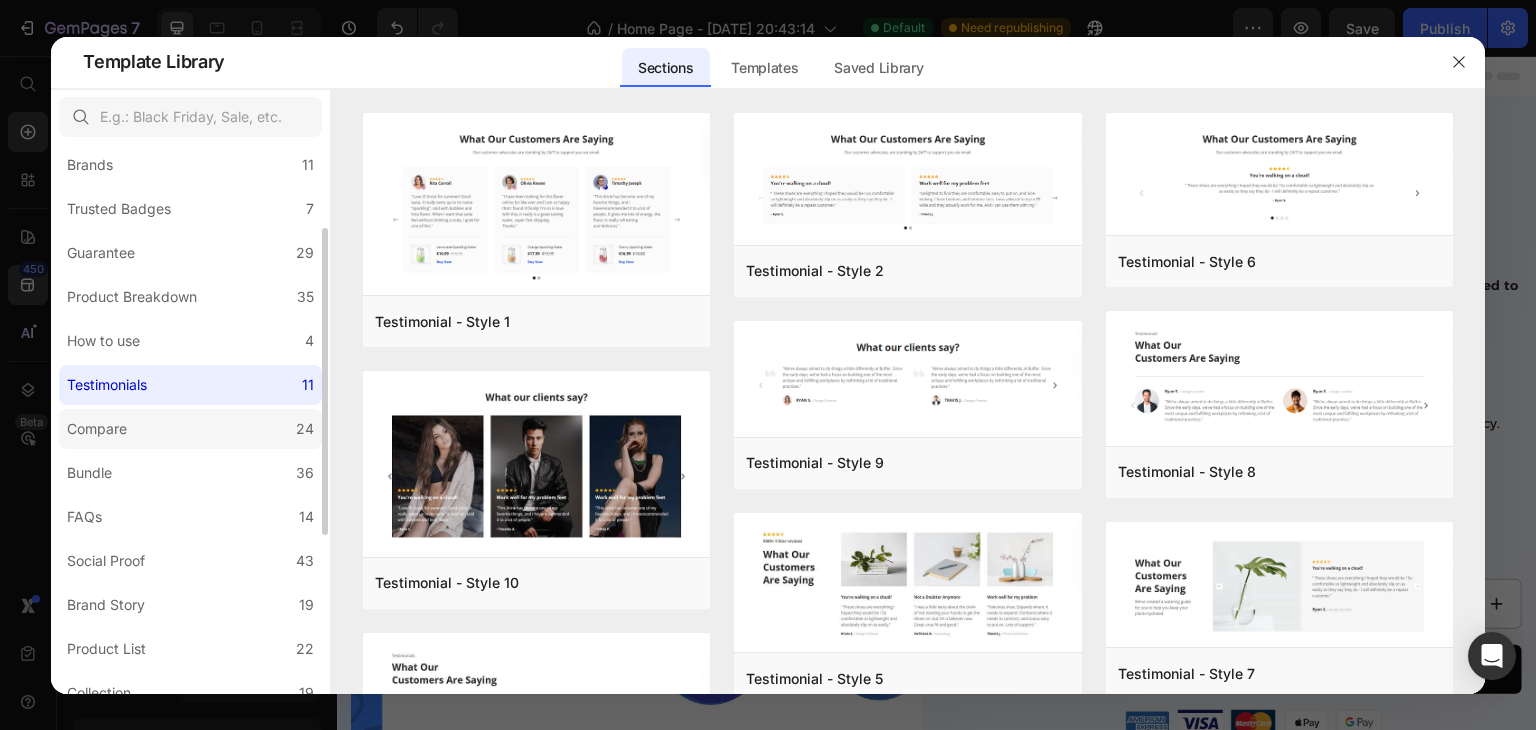 click on "Compare 24" 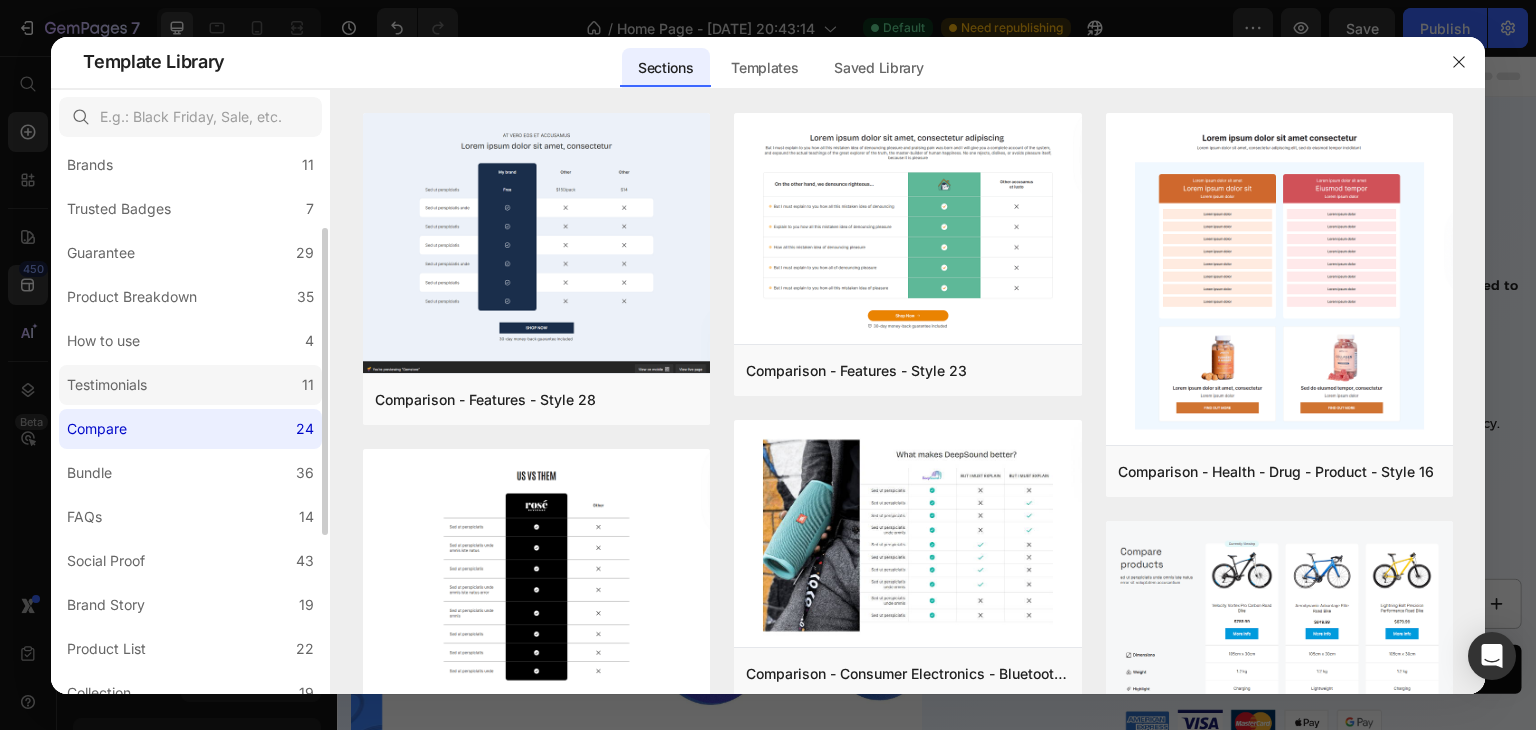 click on "Testimonials 11" 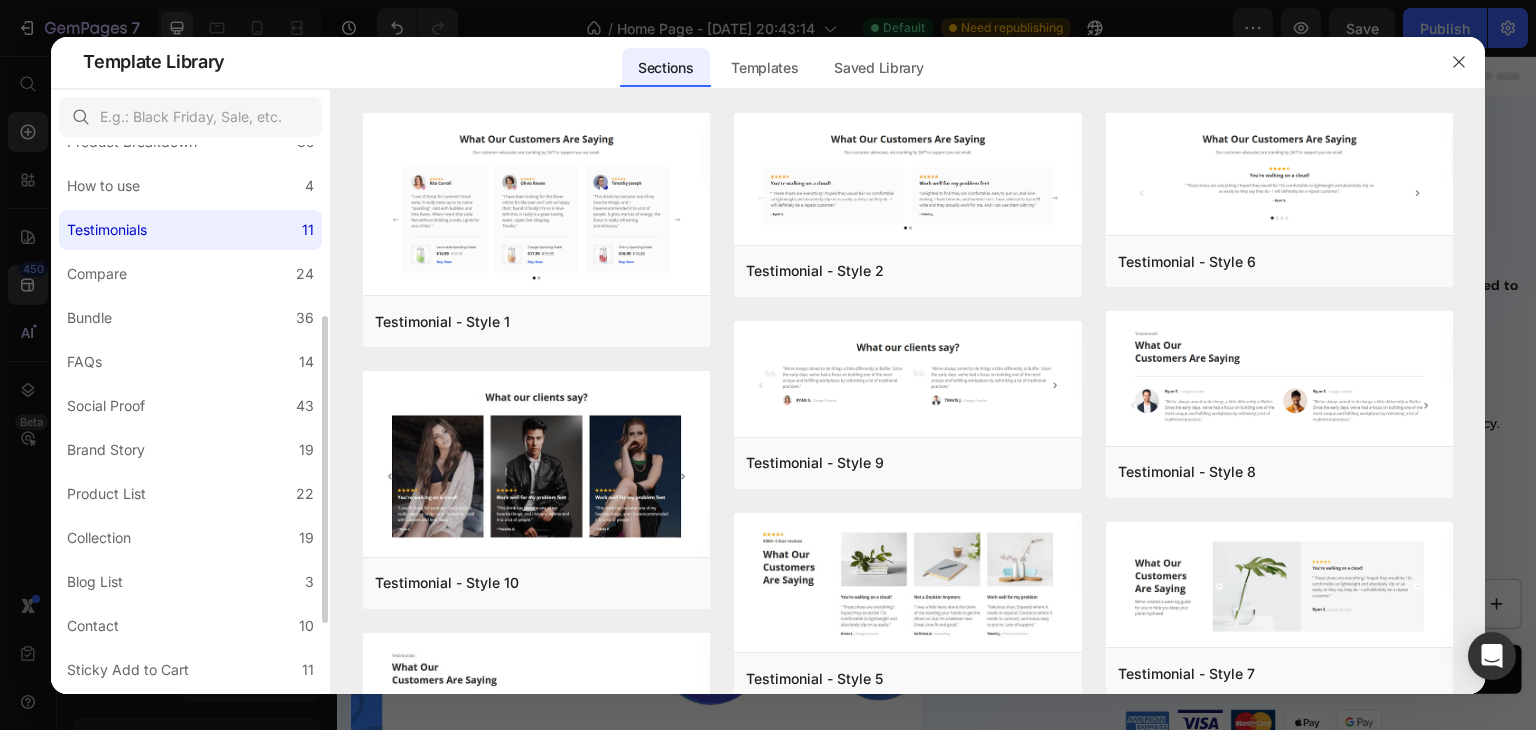 scroll, scrollTop: 304, scrollLeft: 0, axis: vertical 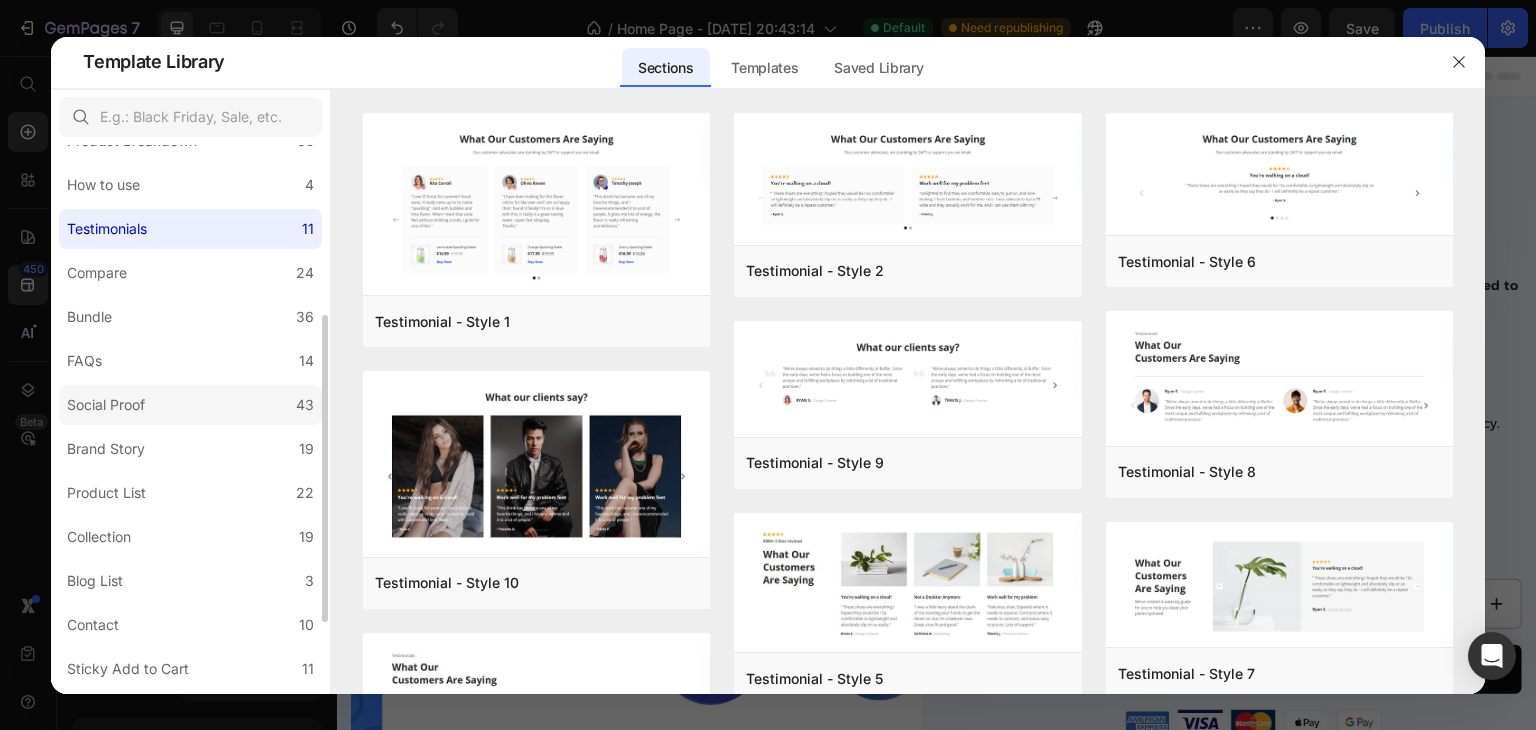 click on "Social Proof 43" 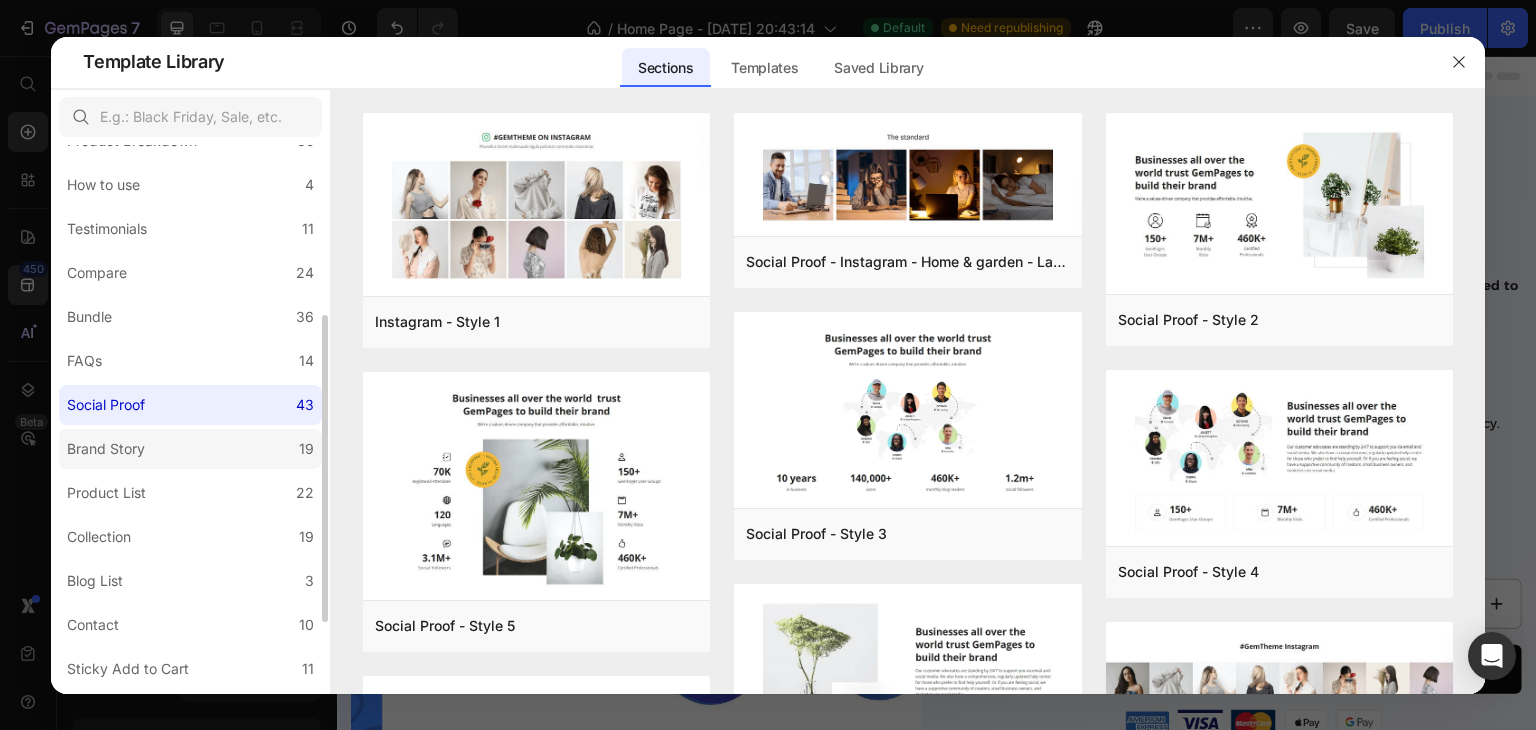 click on "Brand Story 19" 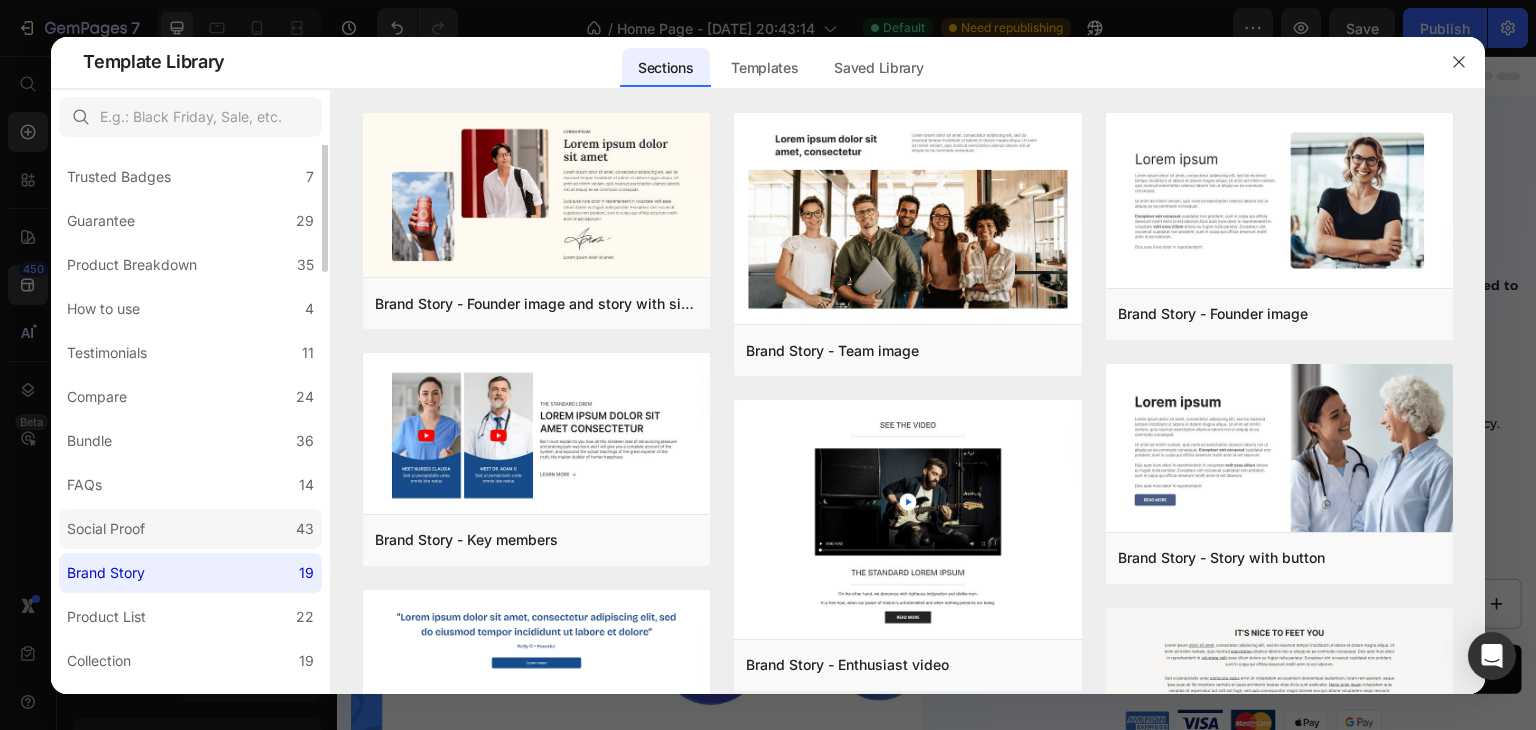 scroll, scrollTop: 0, scrollLeft: 0, axis: both 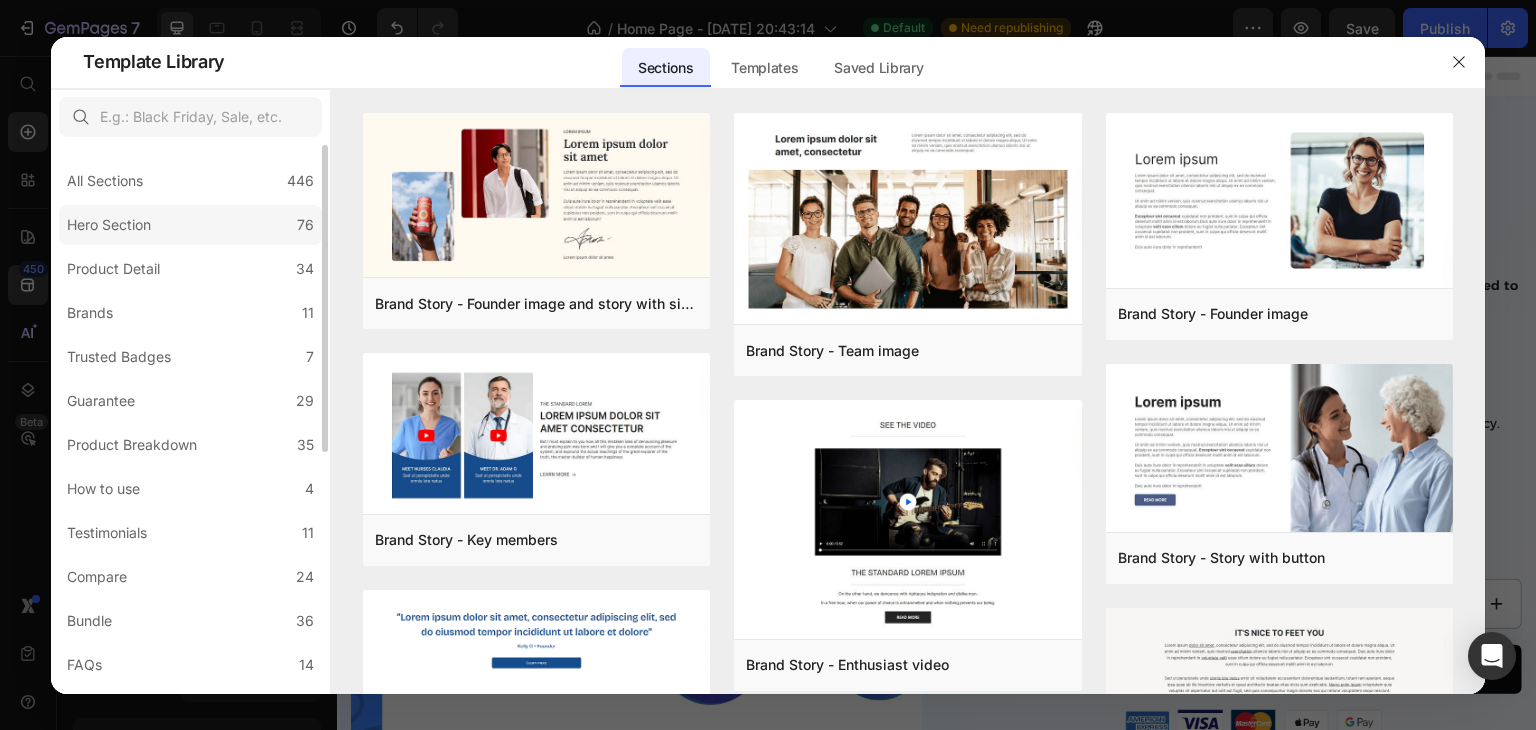 click on "Hero Section 76" 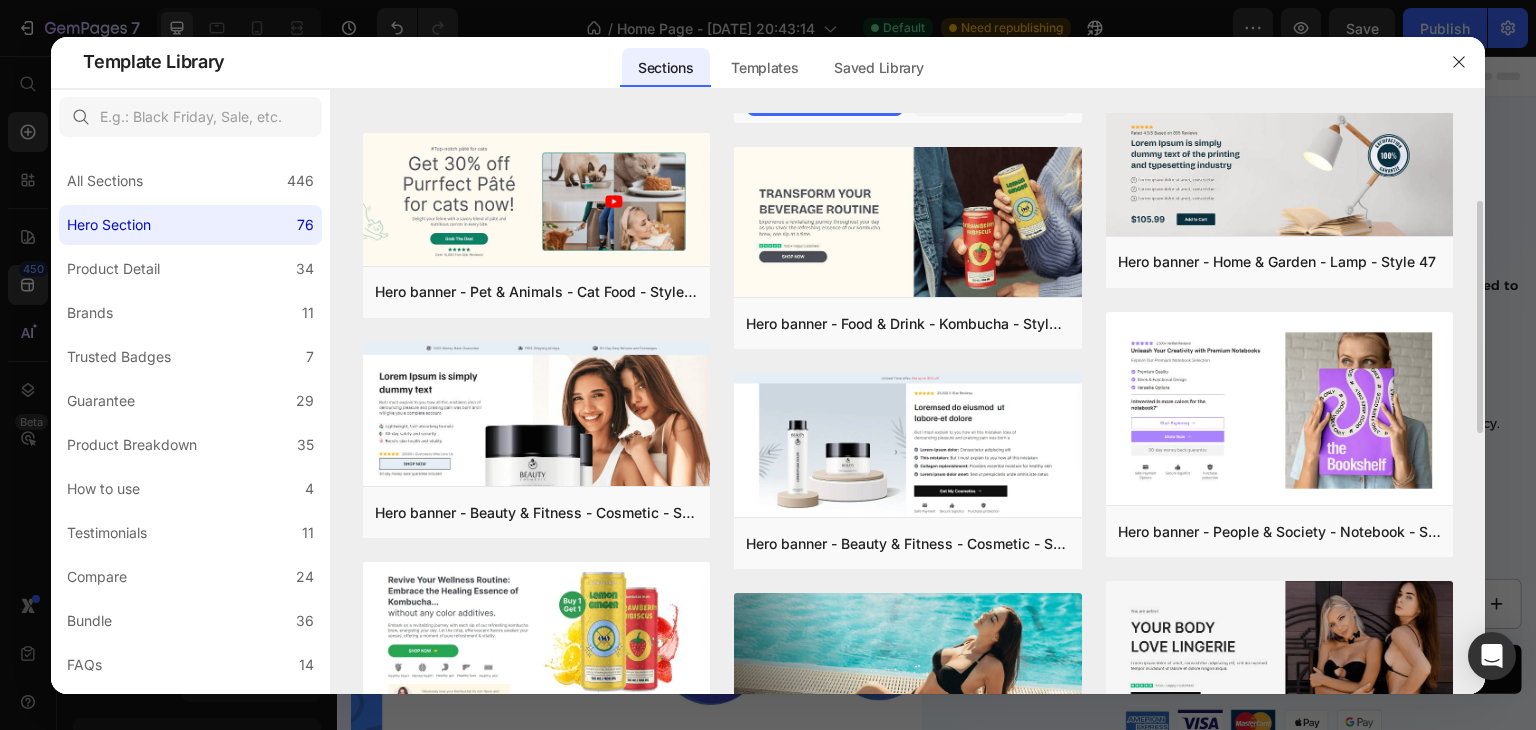 scroll, scrollTop: 224, scrollLeft: 0, axis: vertical 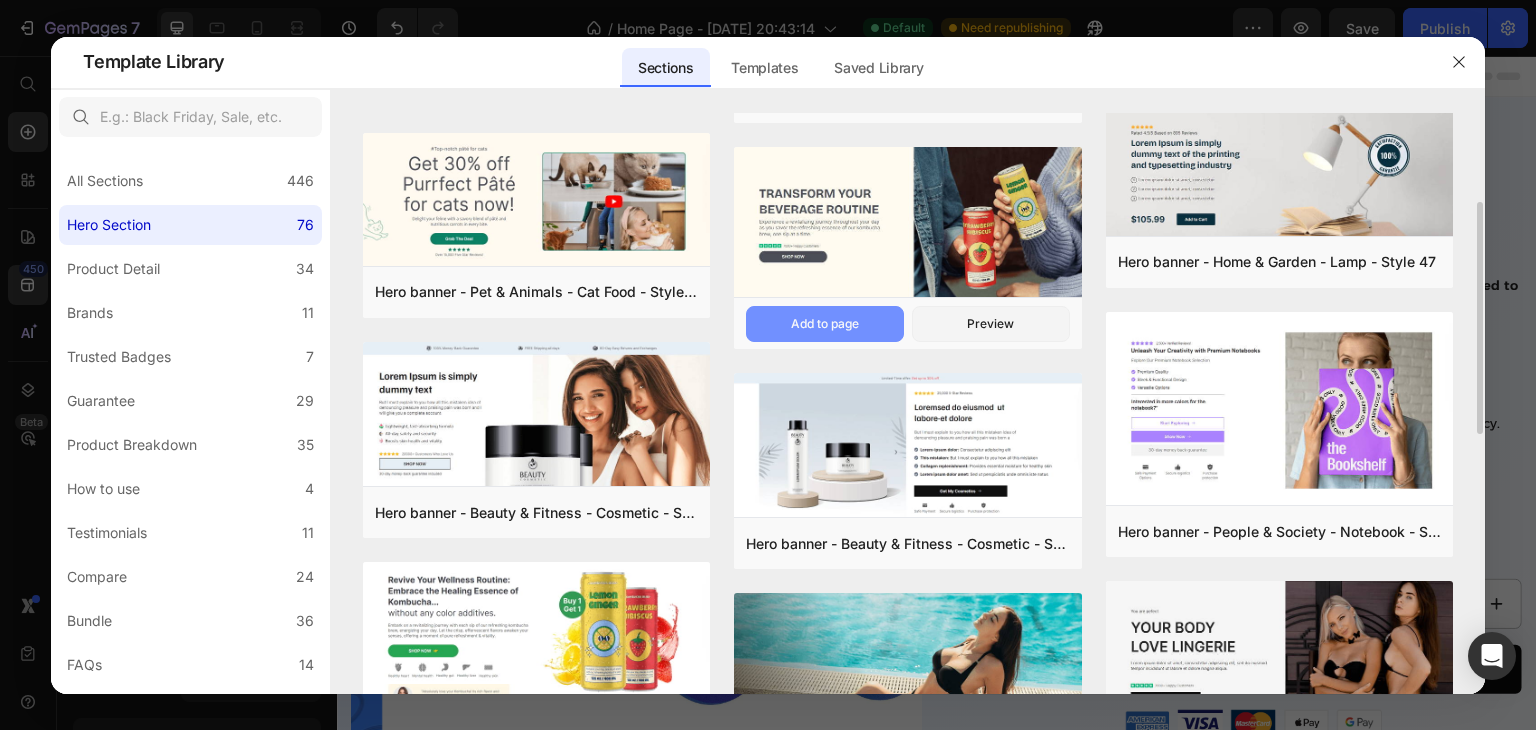 click on "Add to page" at bounding box center (825, 324) 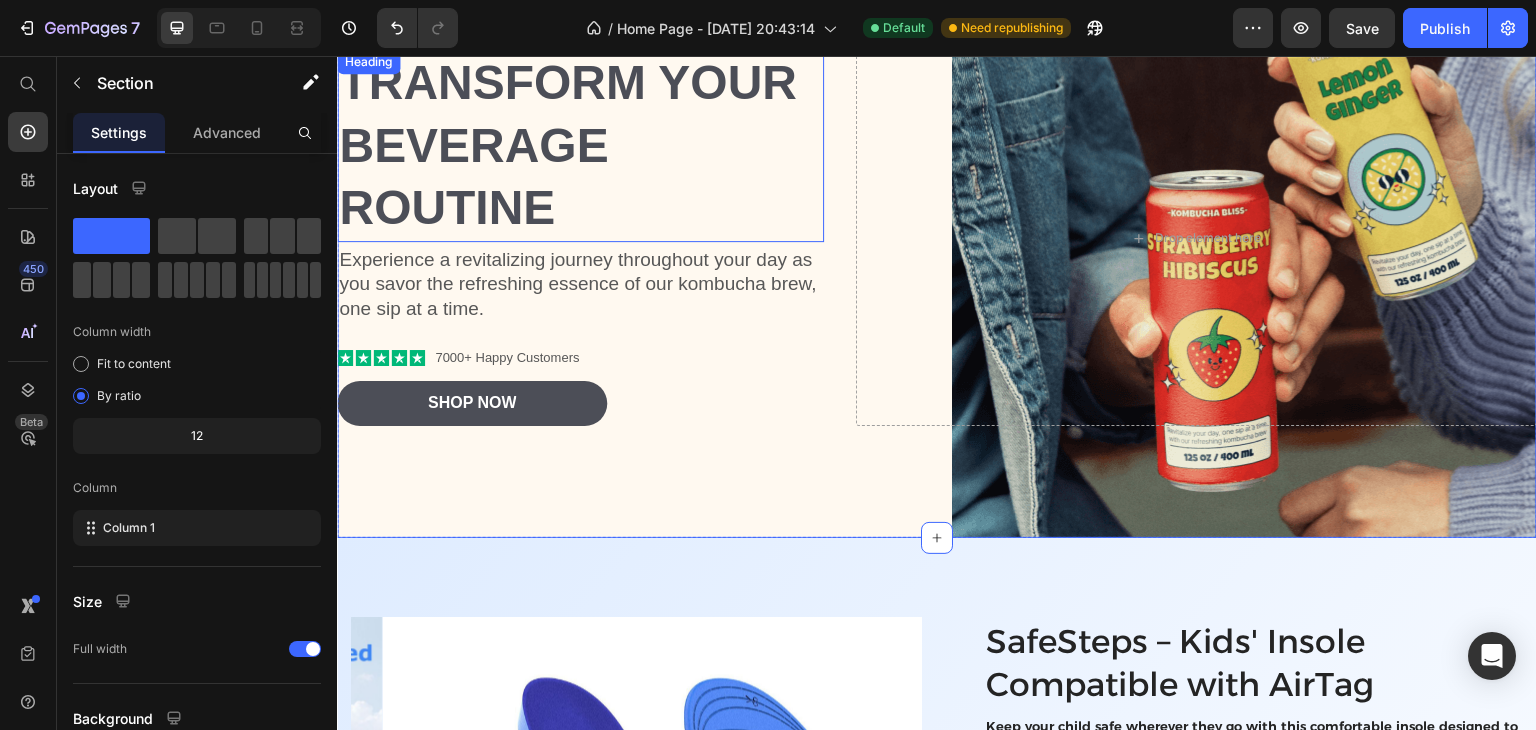 scroll, scrollTop: 157, scrollLeft: 0, axis: vertical 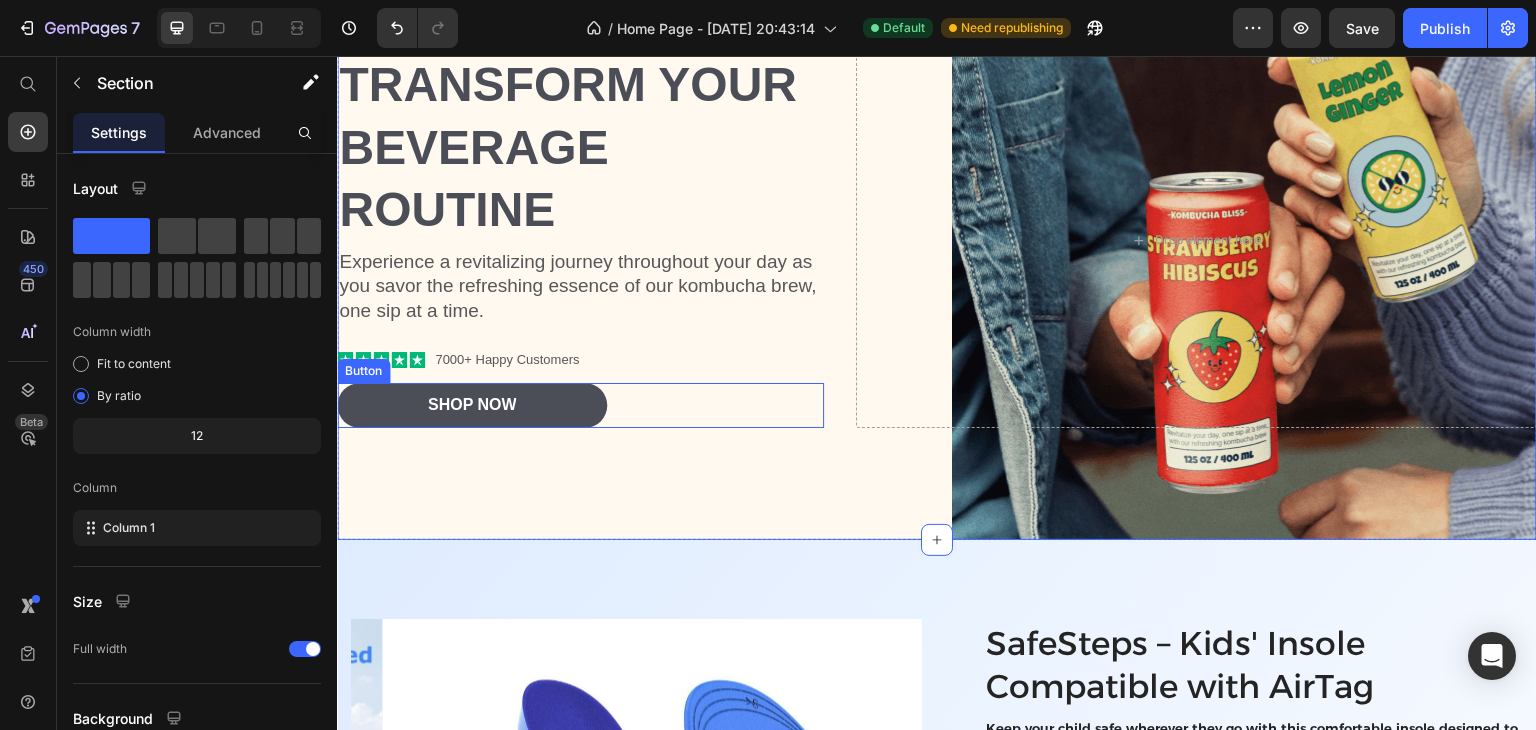 click on "Shop Now Button" at bounding box center [580, 405] 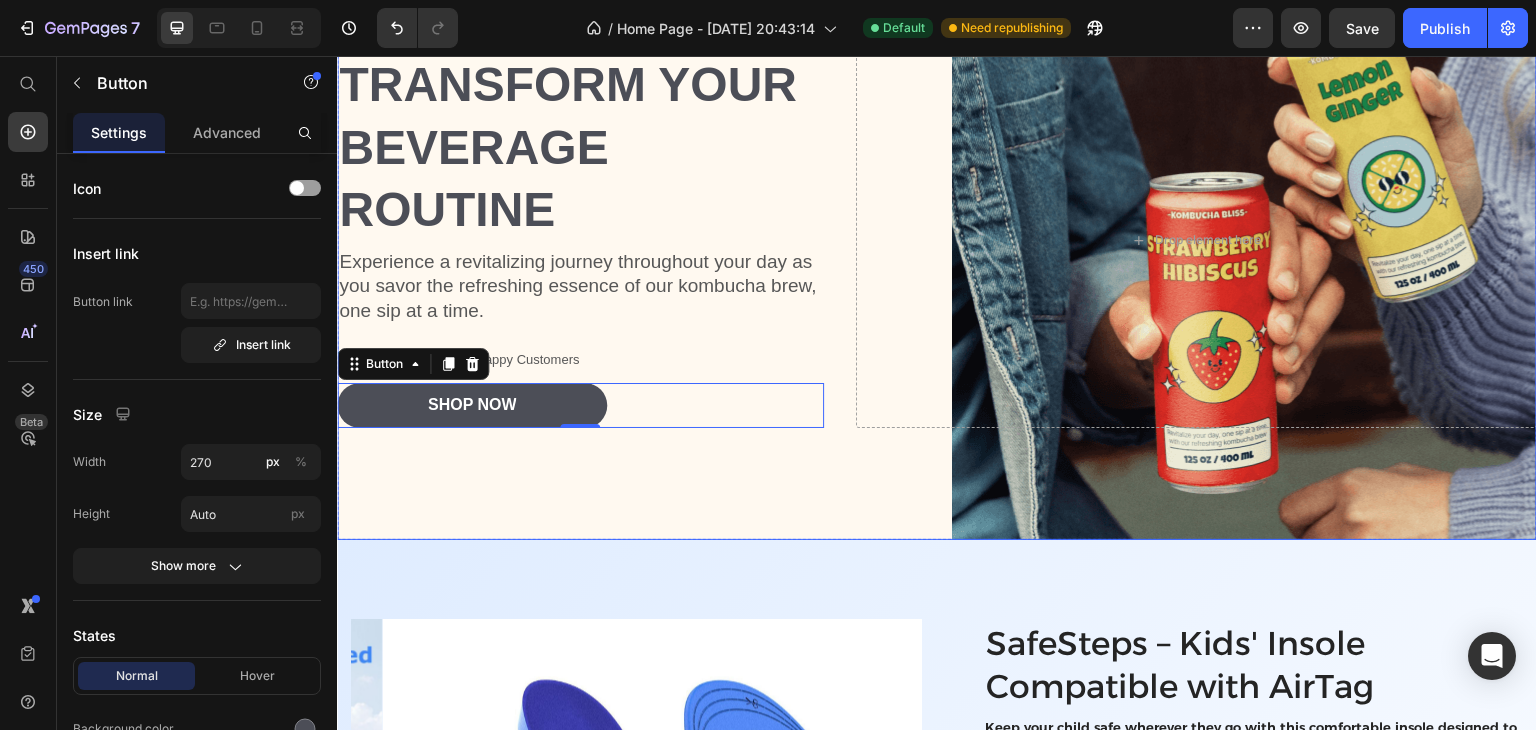click at bounding box center (937, 240) 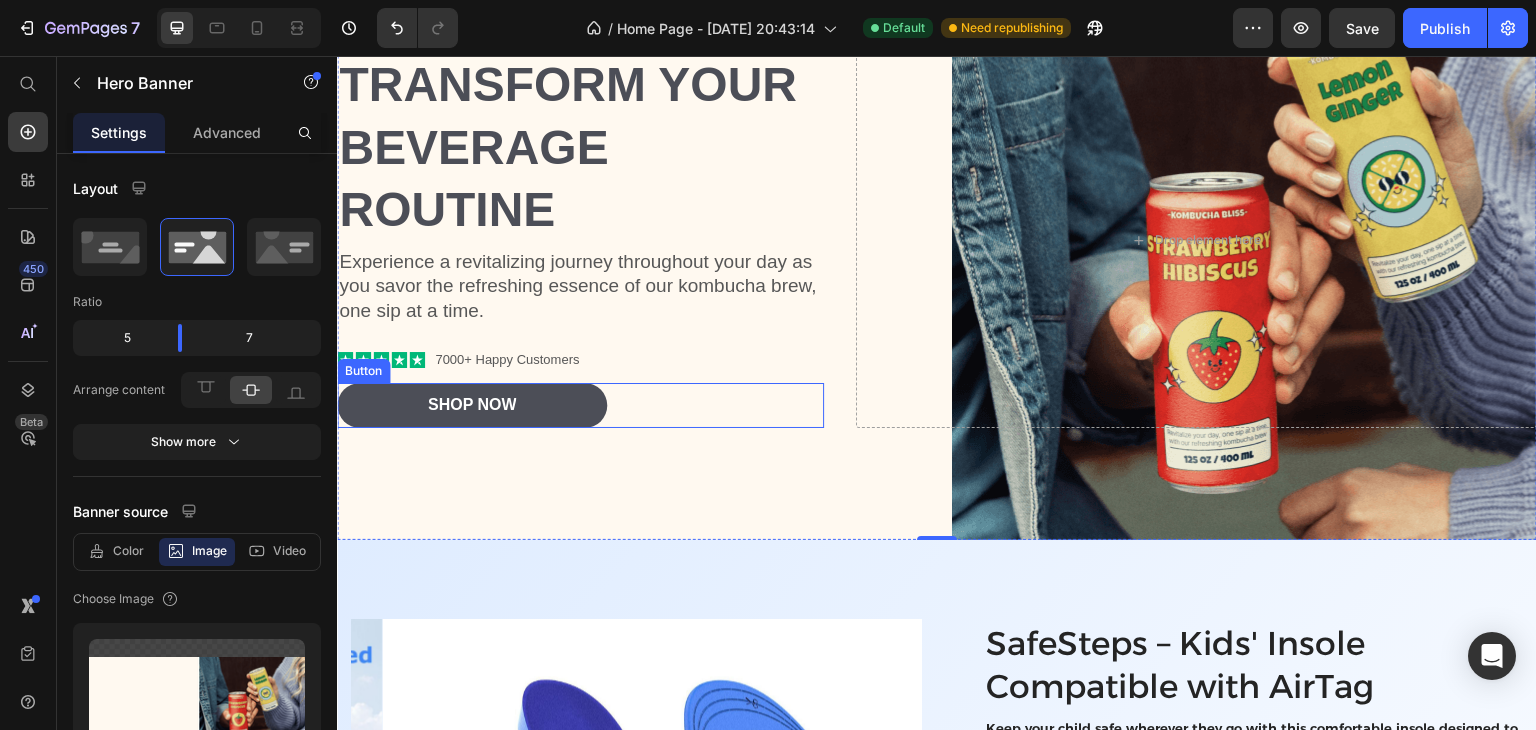 click on "Shop Now Button" at bounding box center [580, 405] 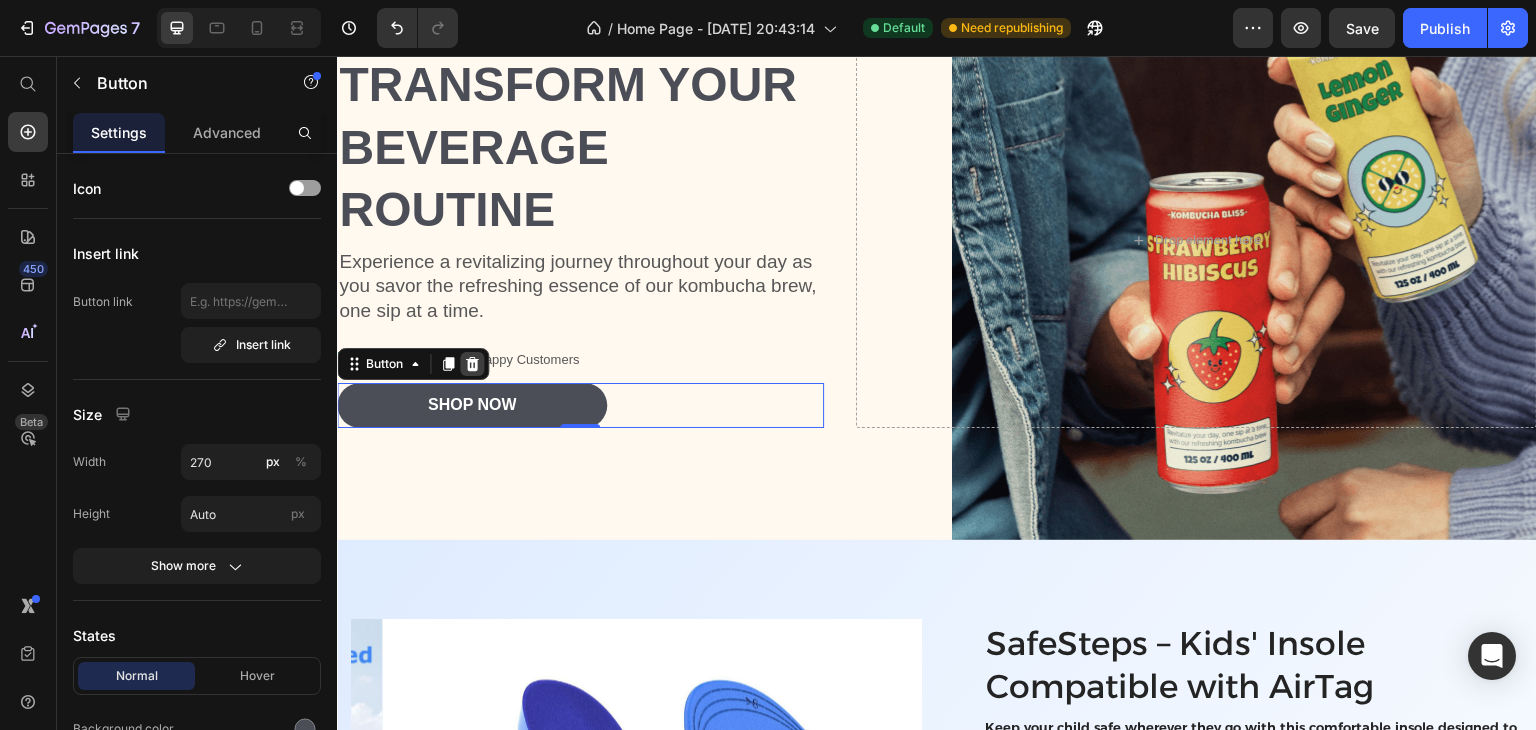 click 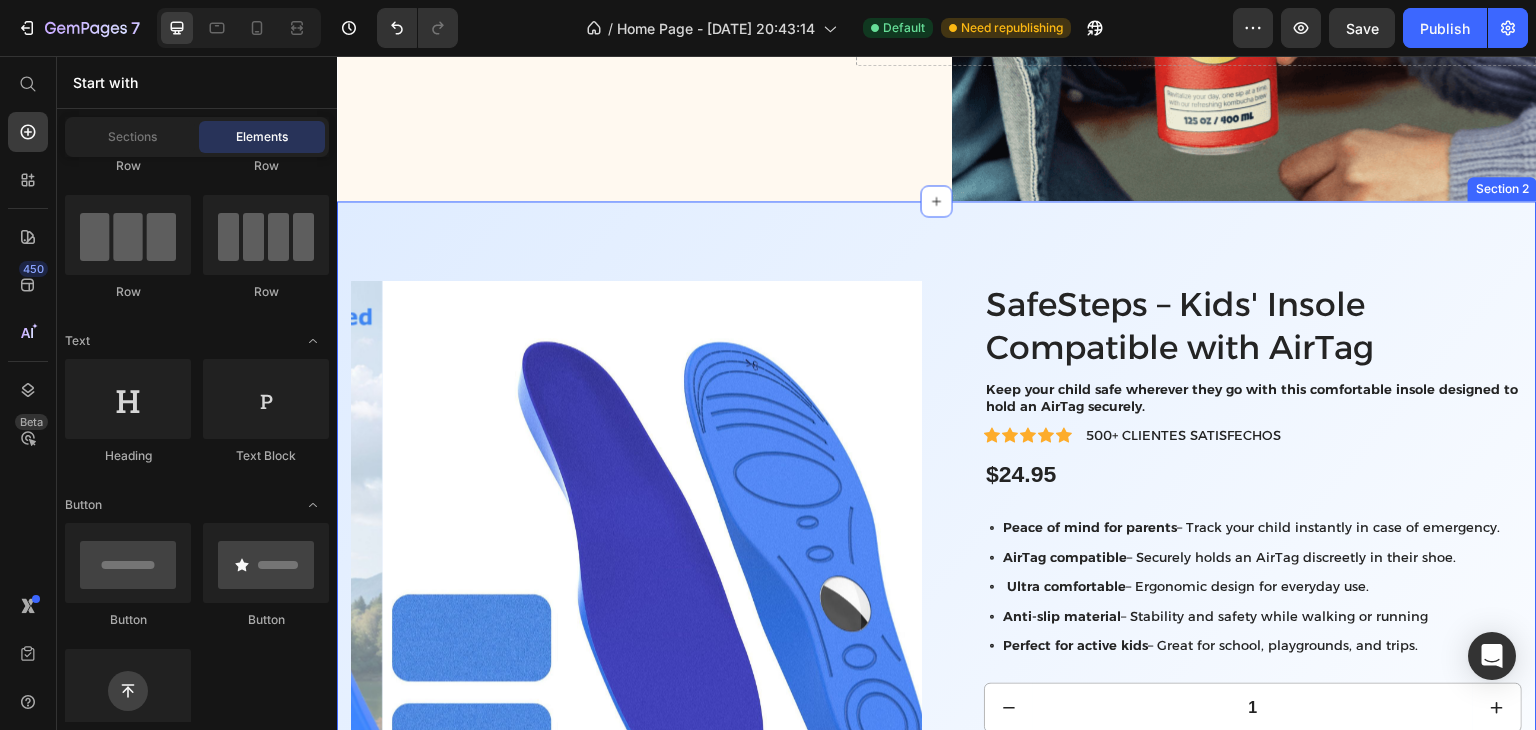 scroll, scrollTop: 497, scrollLeft: 0, axis: vertical 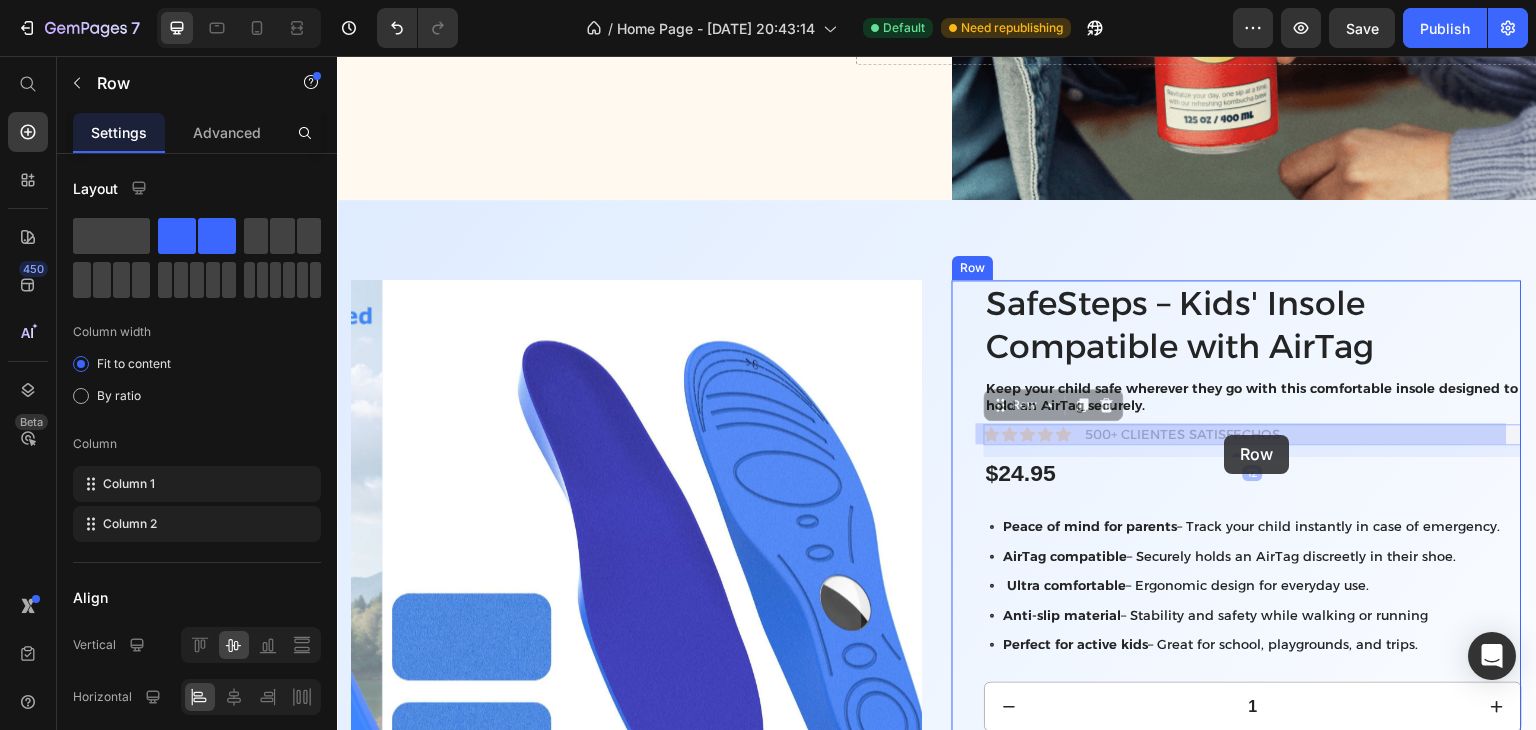 drag, startPoint x: 1283, startPoint y: 438, endPoint x: 1225, endPoint y: 435, distance: 58.077534 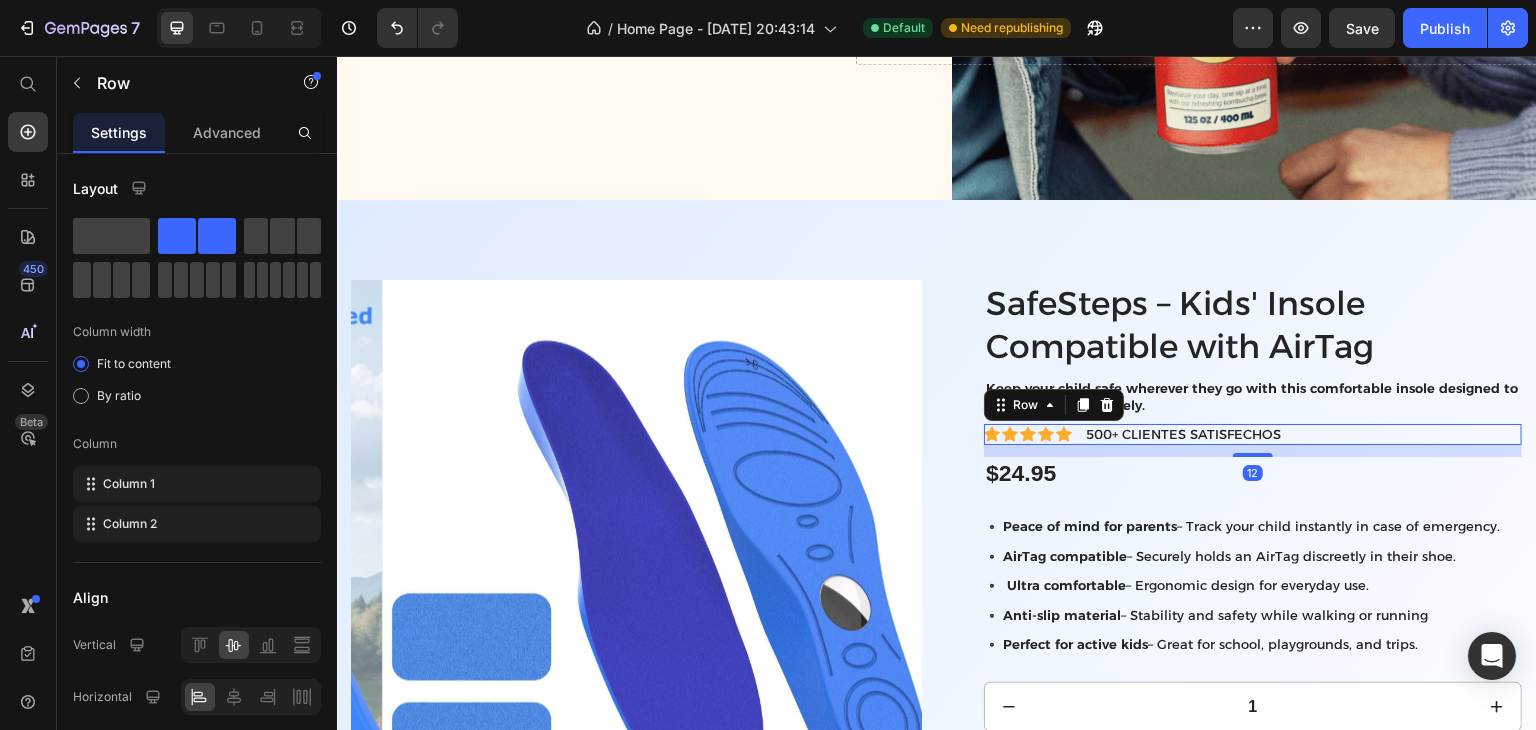 click on "Icon Icon Icon Icon Icon Icon List 500+ CLIENTES SATISFECHOS Text Block Row   12" at bounding box center (1253, 434) 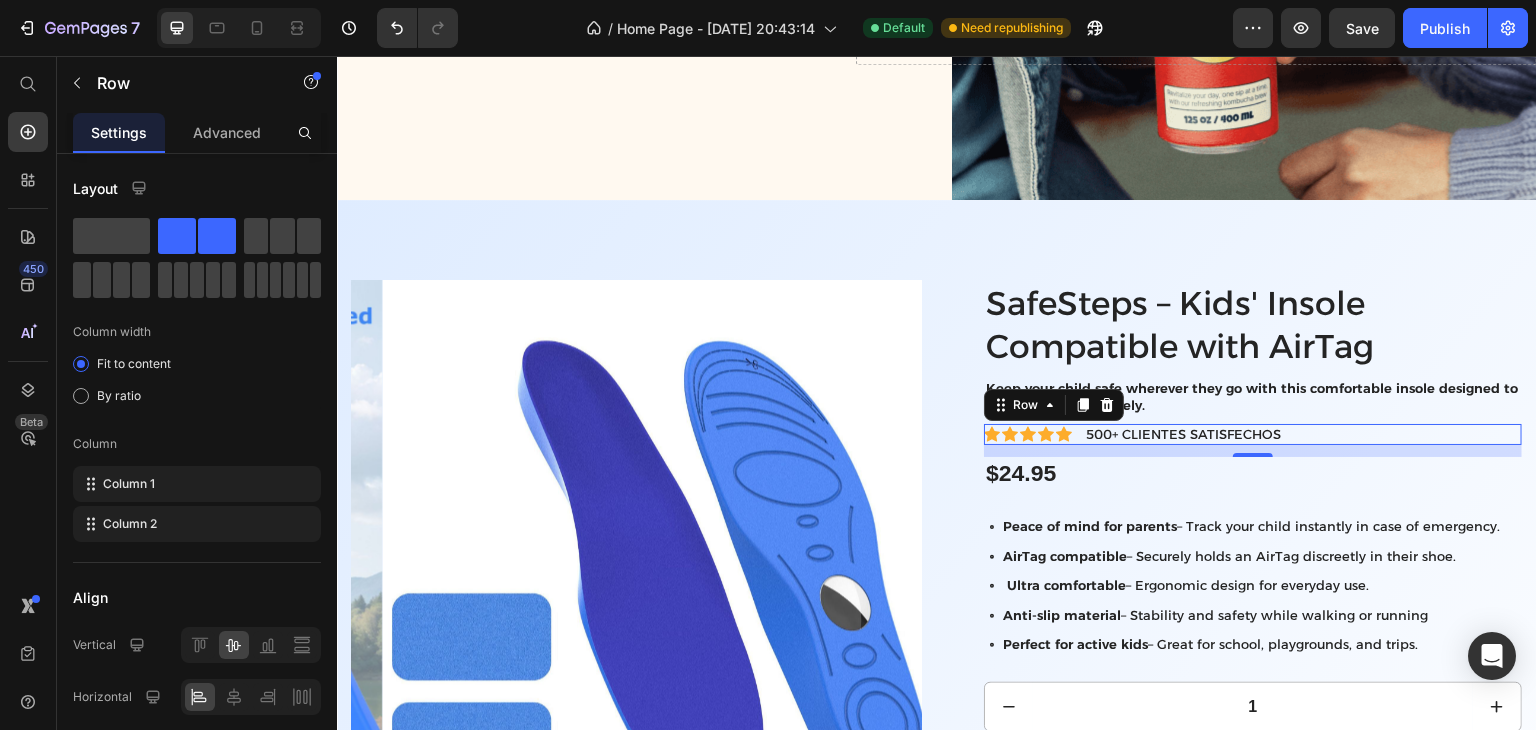 click on "Icon Icon Icon Icon Icon Icon List 500+ CLIENTES SATISFECHOS Text Block Row   12" at bounding box center (1253, 434) 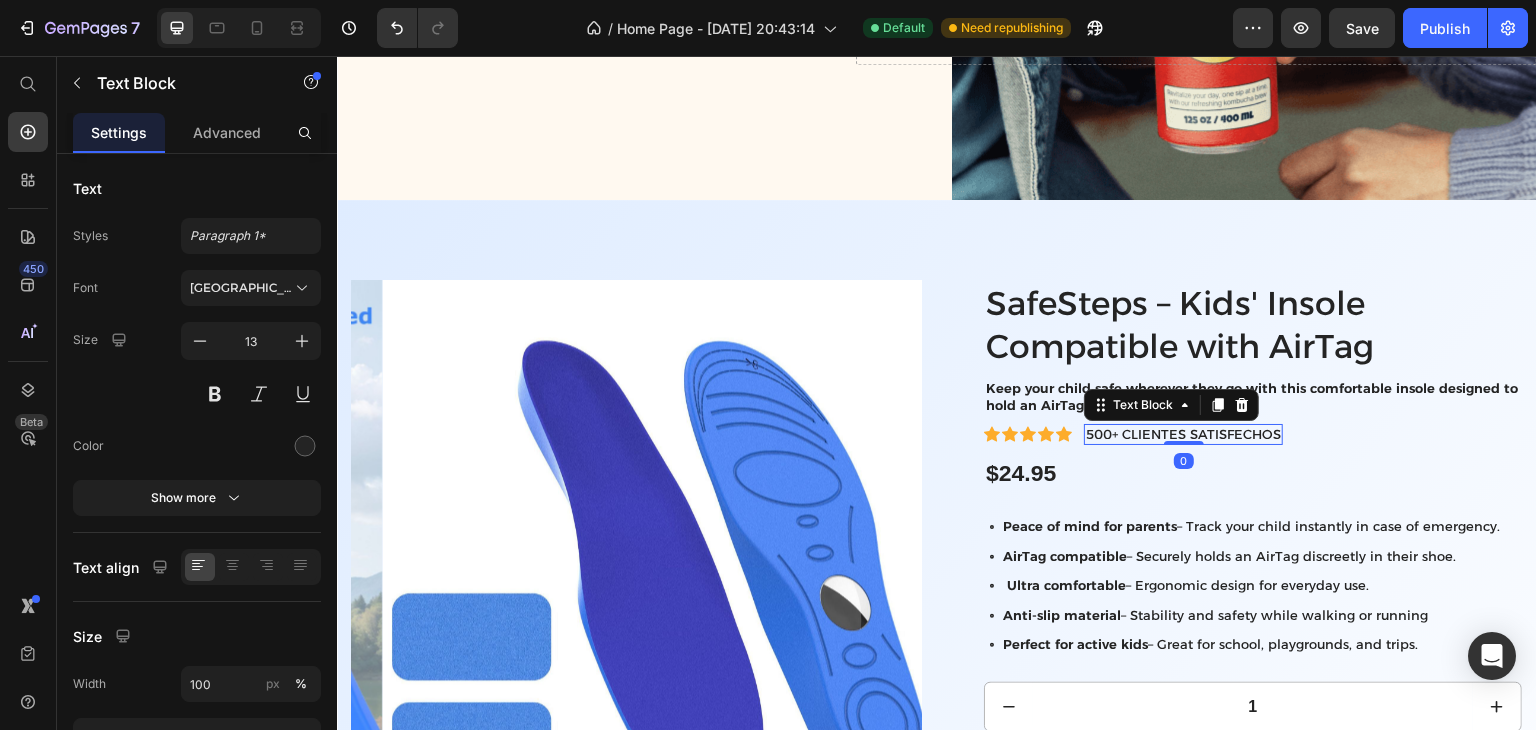 click on "500+ CLIENTES SATISFECHOS" at bounding box center (1183, 434) 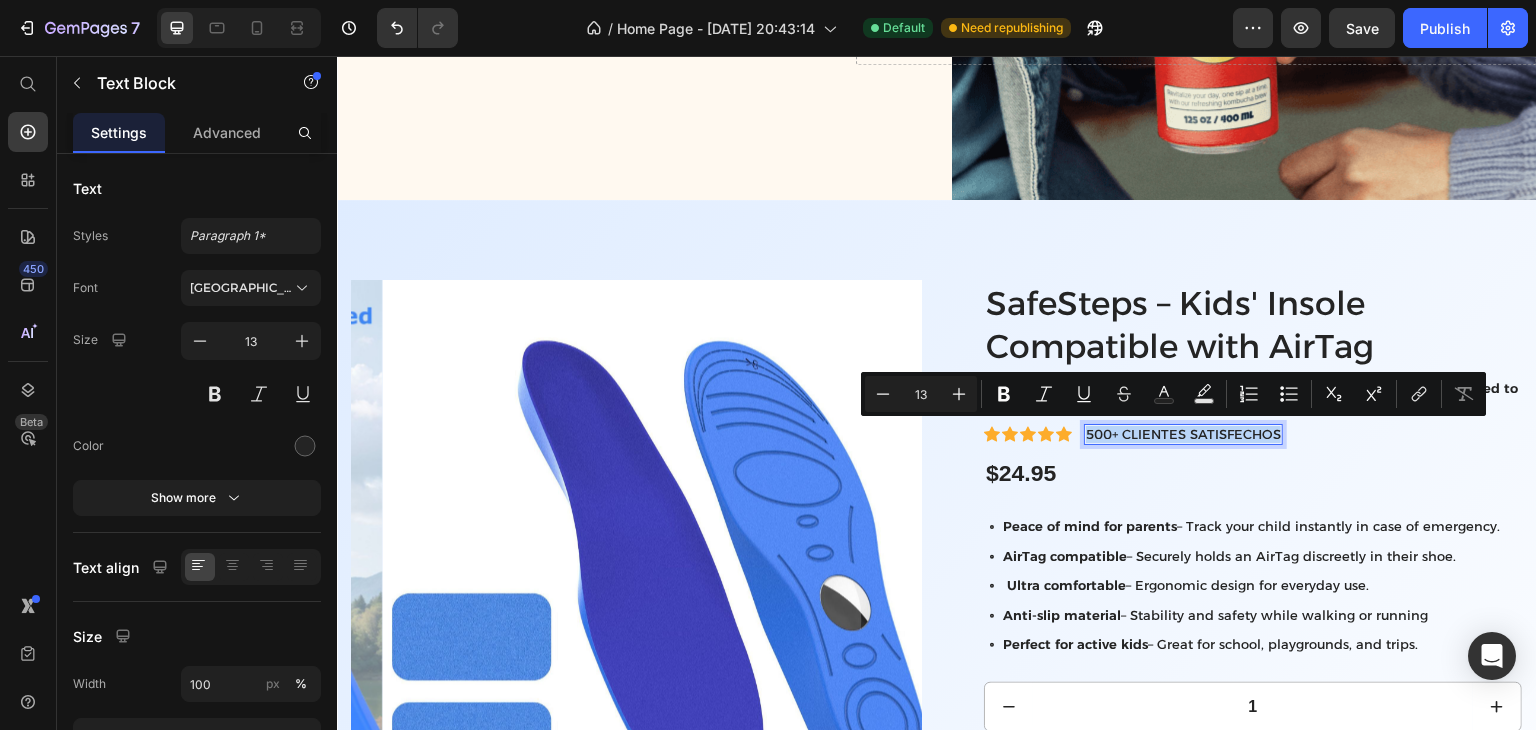 click on "500+ CLIENTES SATISFECHOS" at bounding box center [1183, 434] 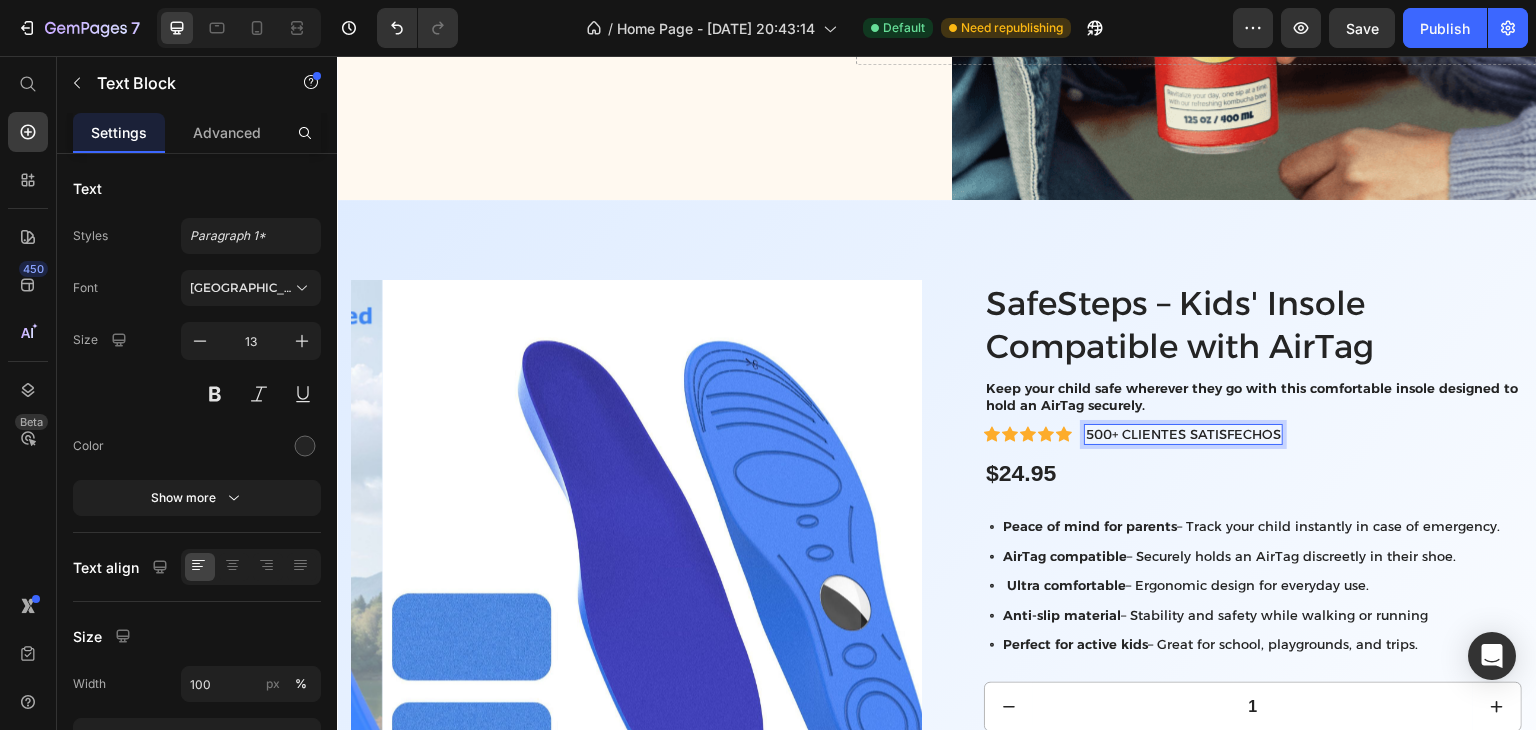 click on "500+ CLIENTES SATISFECHOS" at bounding box center [1183, 434] 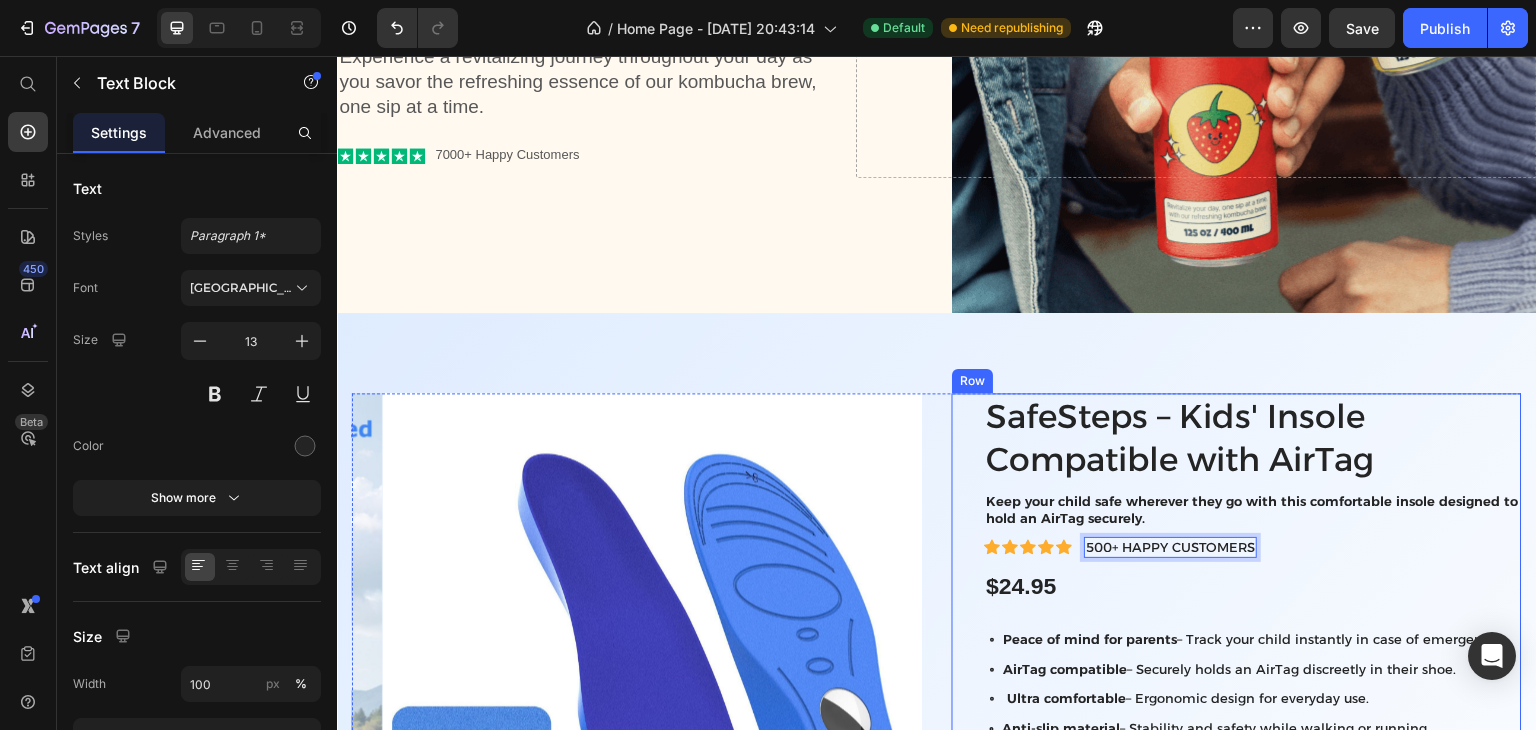 scroll, scrollTop: 329, scrollLeft: 0, axis: vertical 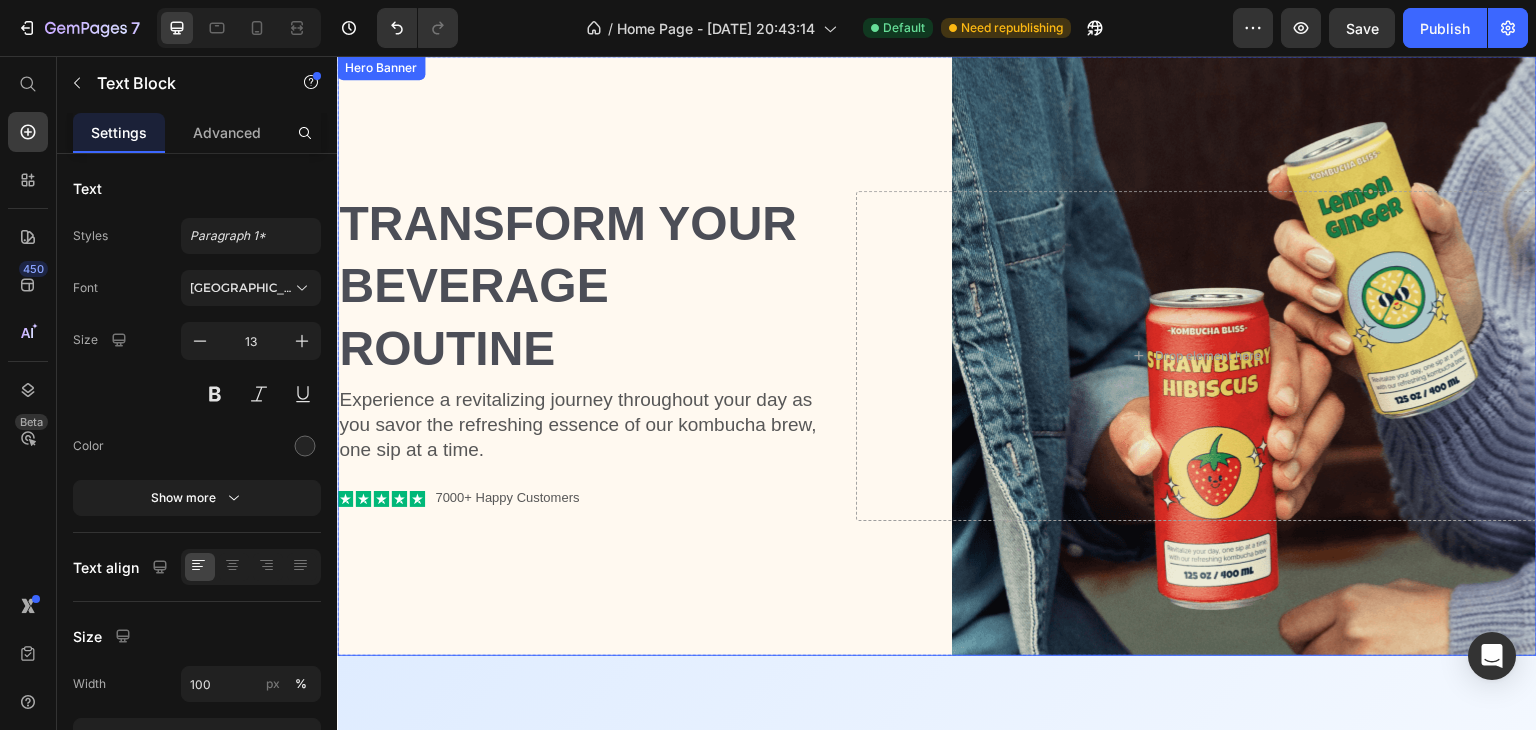 click at bounding box center [937, 356] 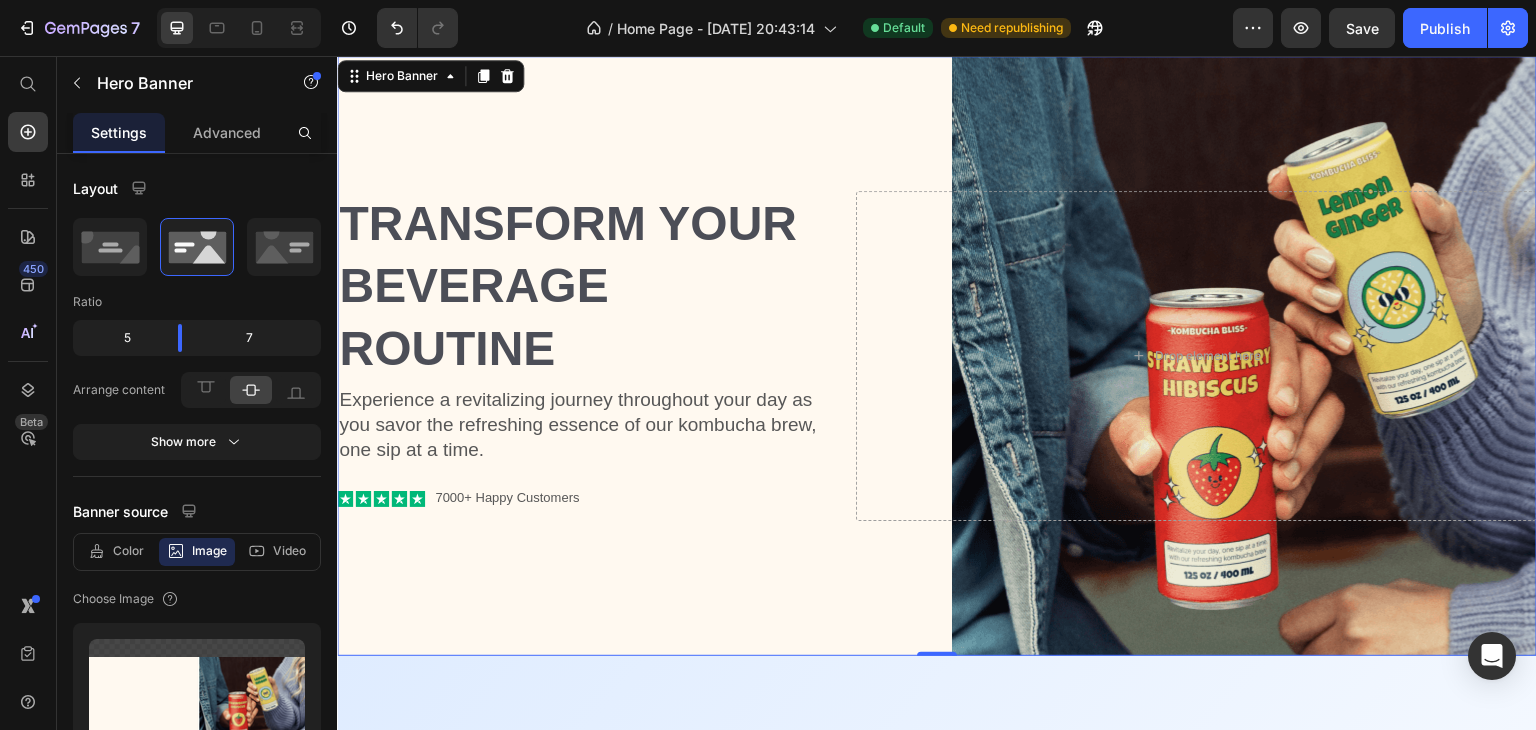 click at bounding box center (937, 356) 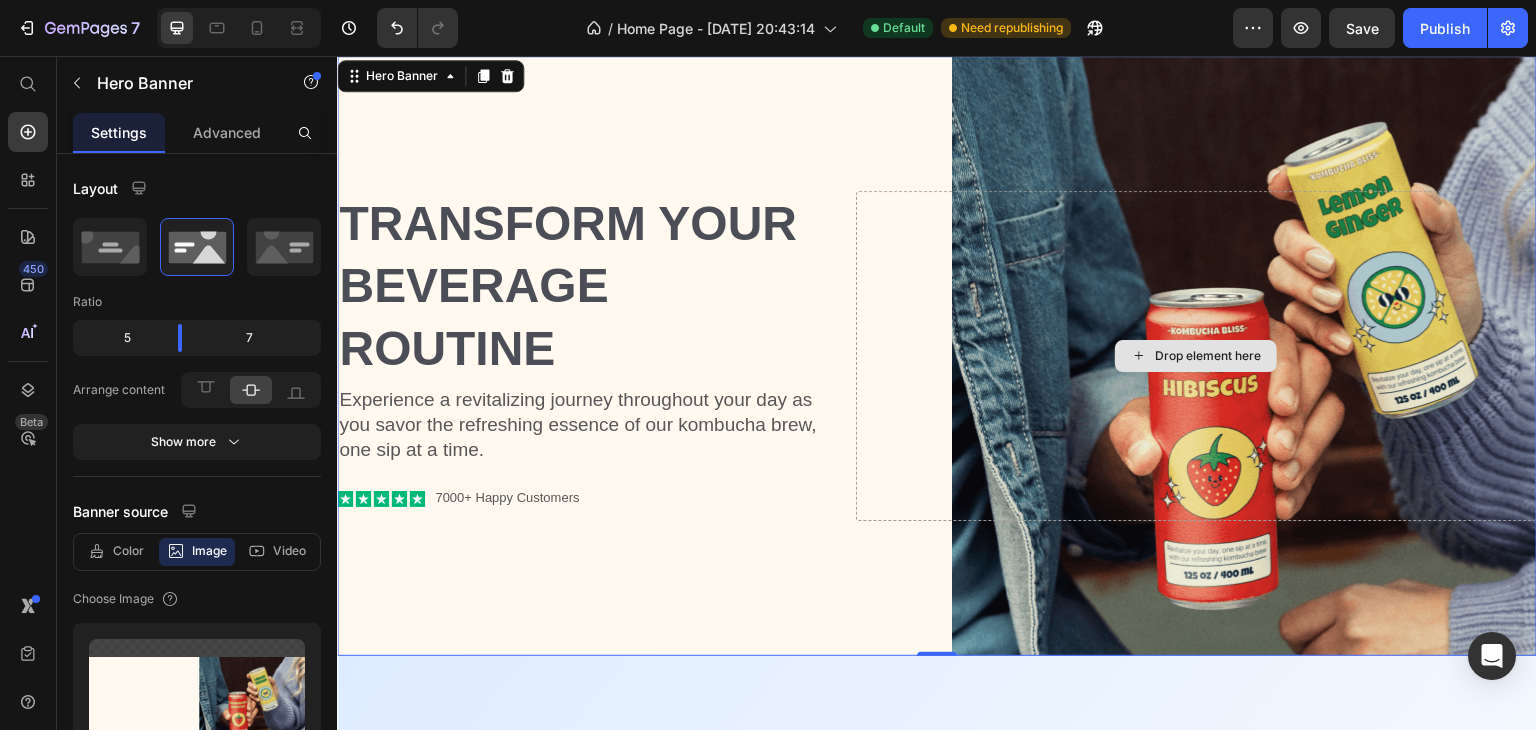 scroll, scrollTop: 0, scrollLeft: 0, axis: both 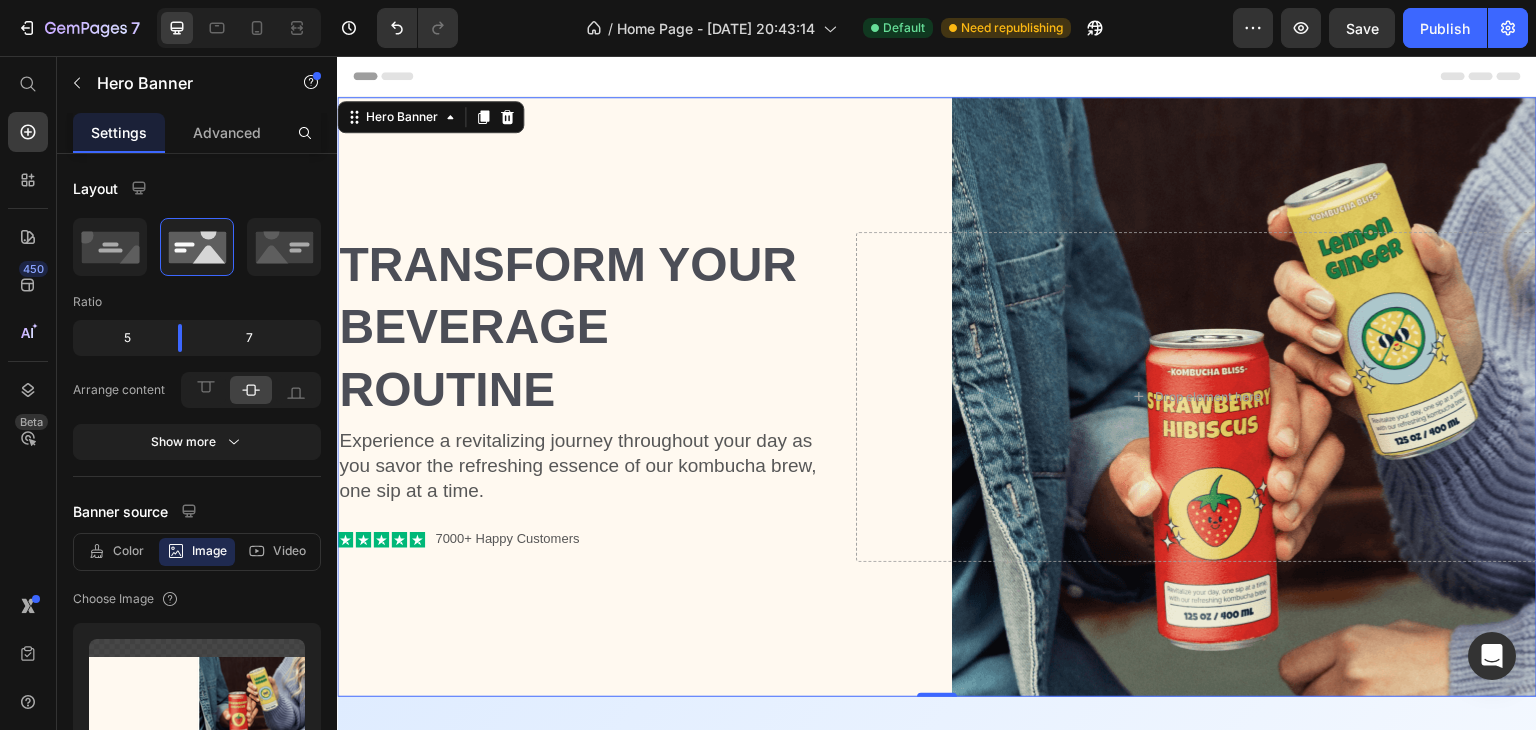 click at bounding box center [937, 397] 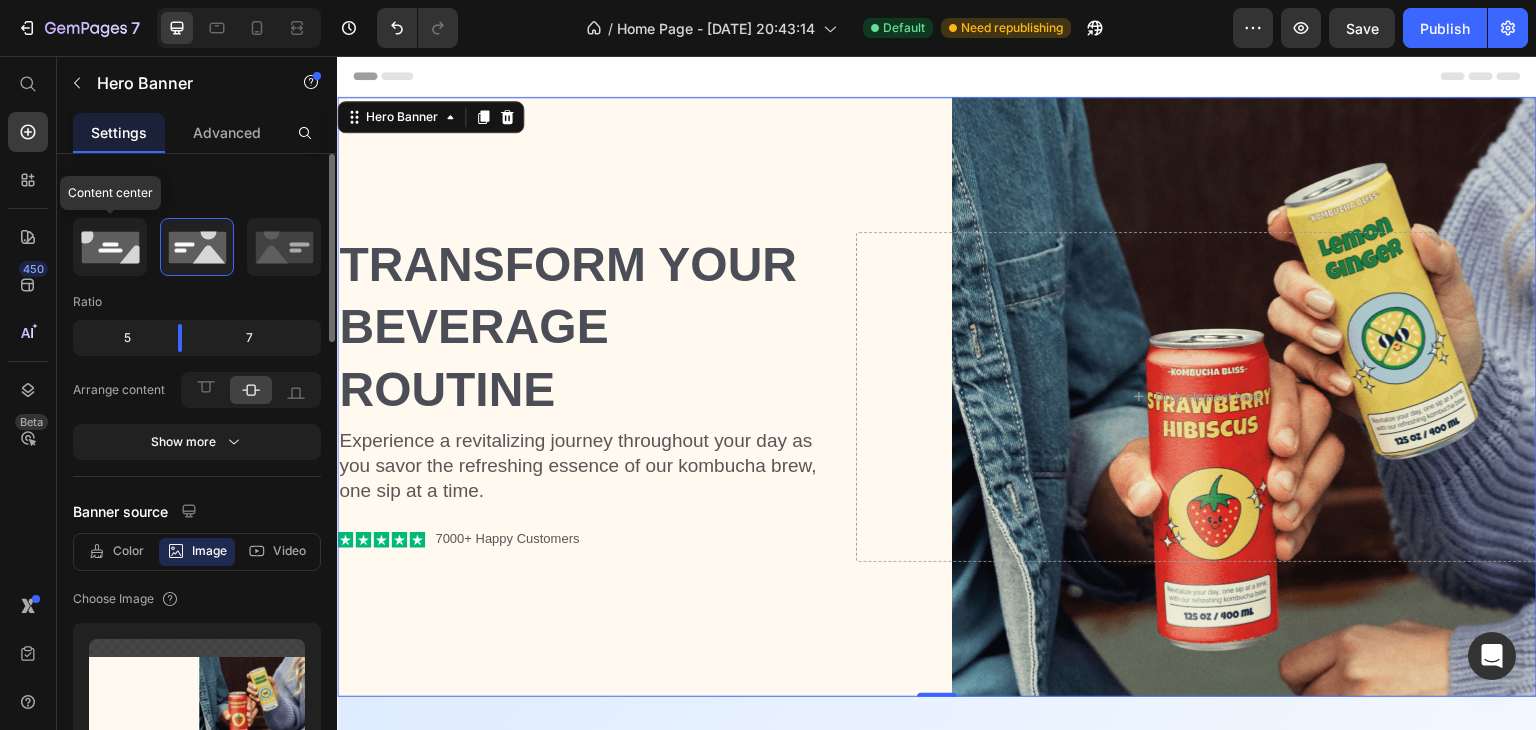 click 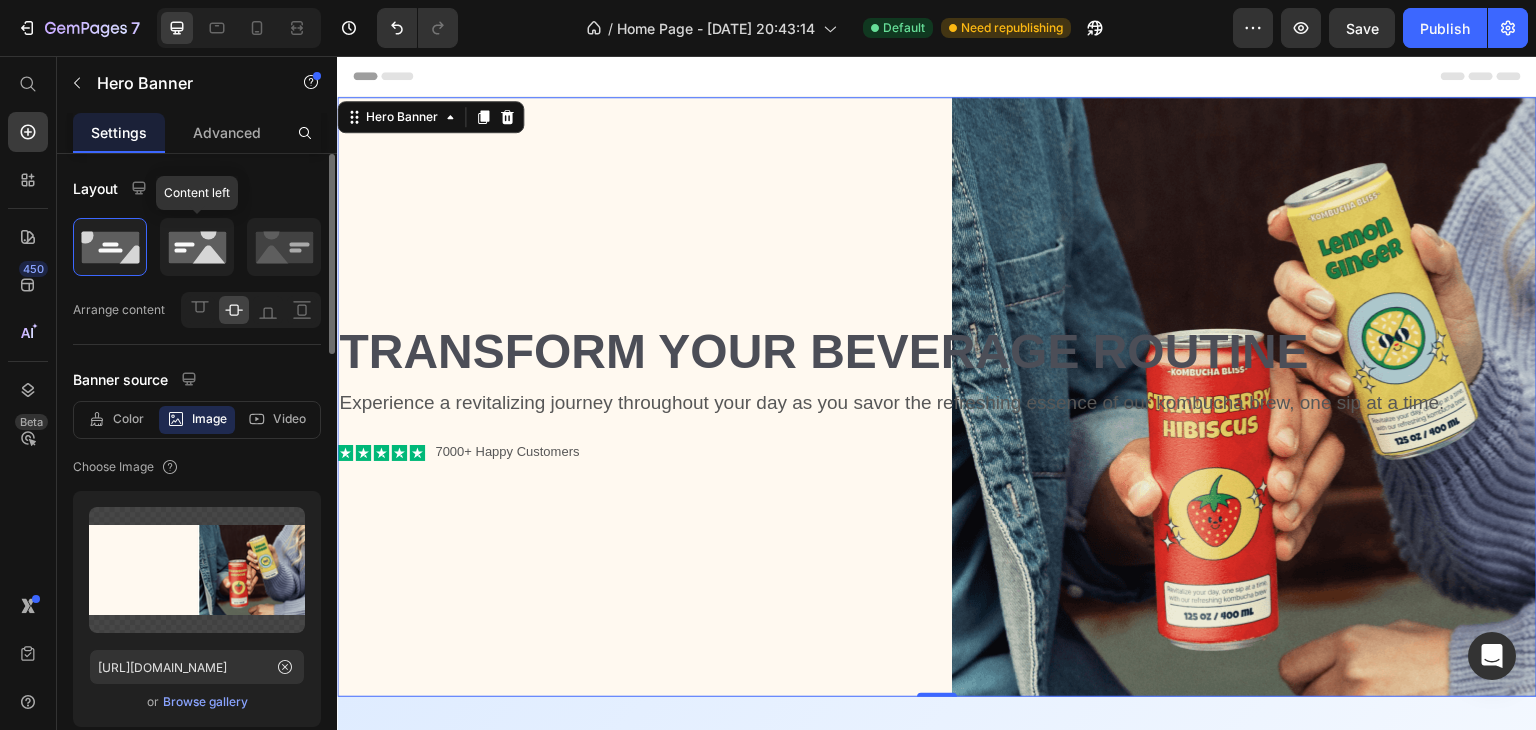 click 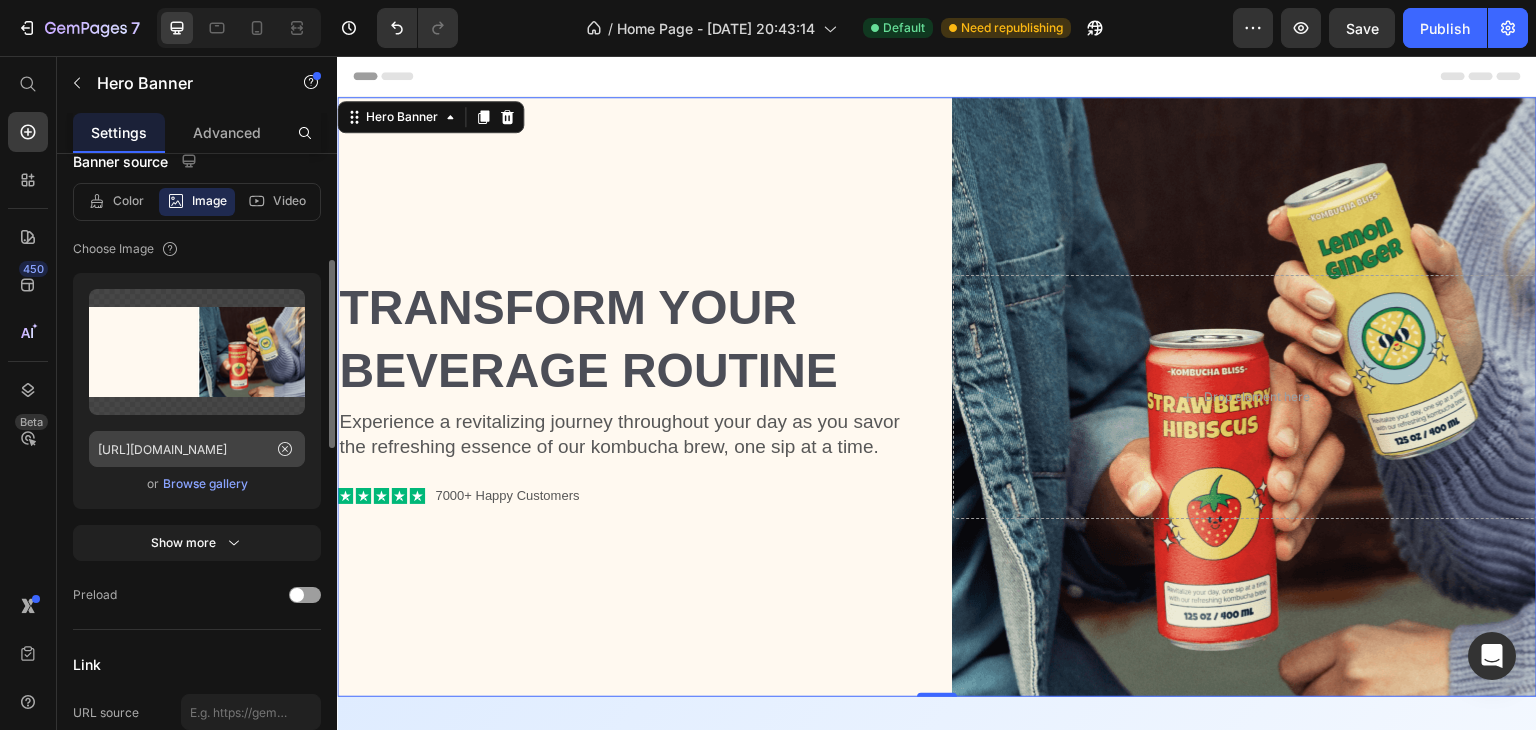 scroll, scrollTop: 352, scrollLeft: 0, axis: vertical 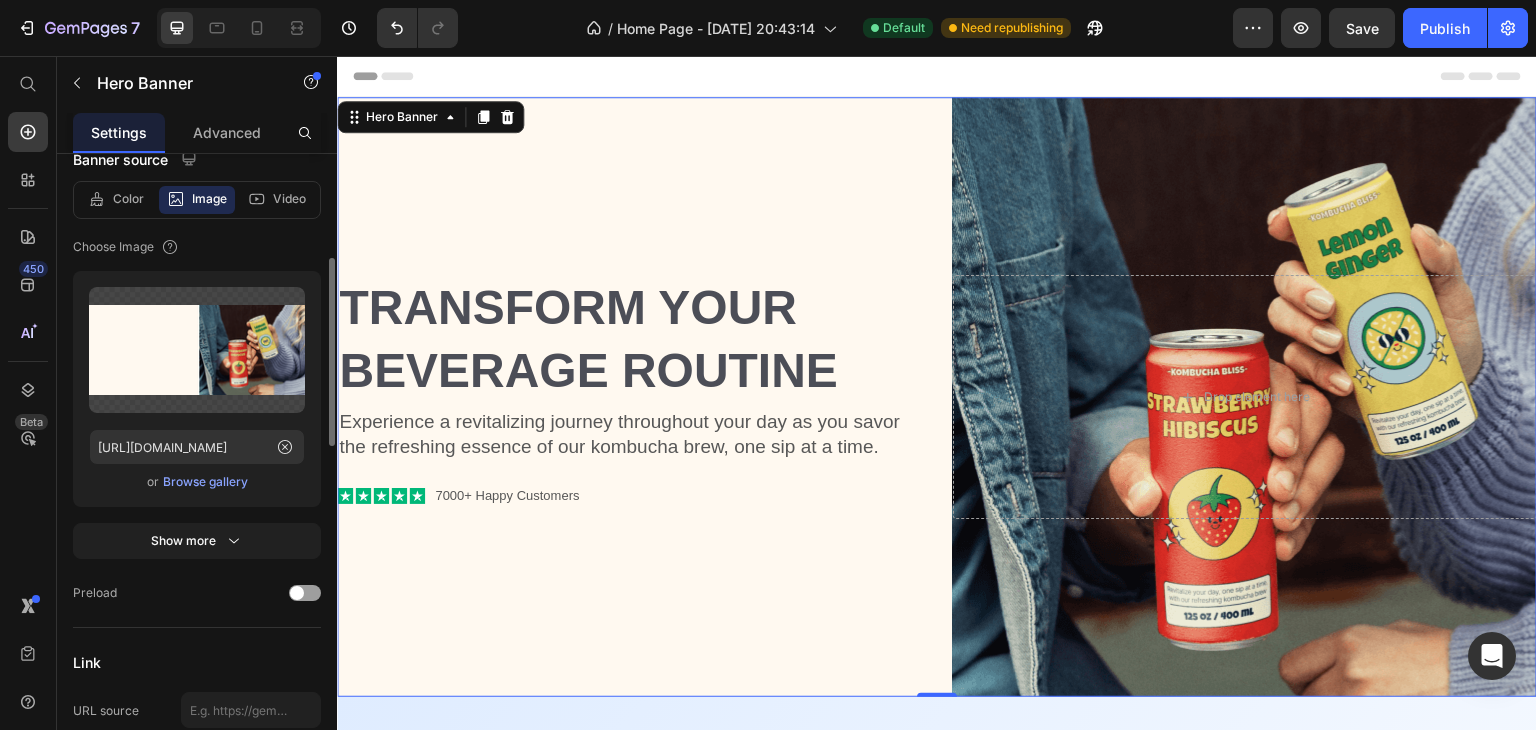 click on "Browse gallery" at bounding box center [205, 482] 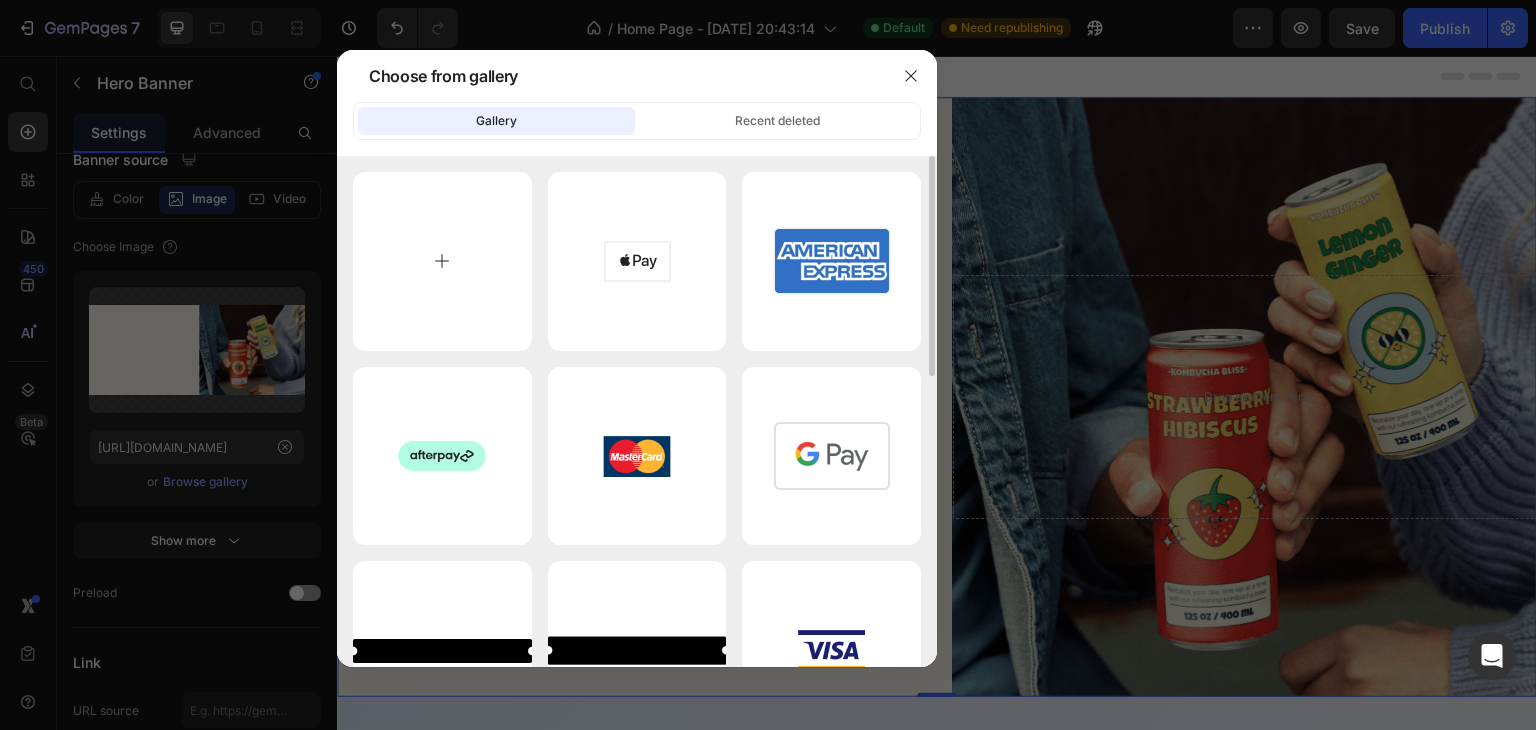 click at bounding box center [442, 261] 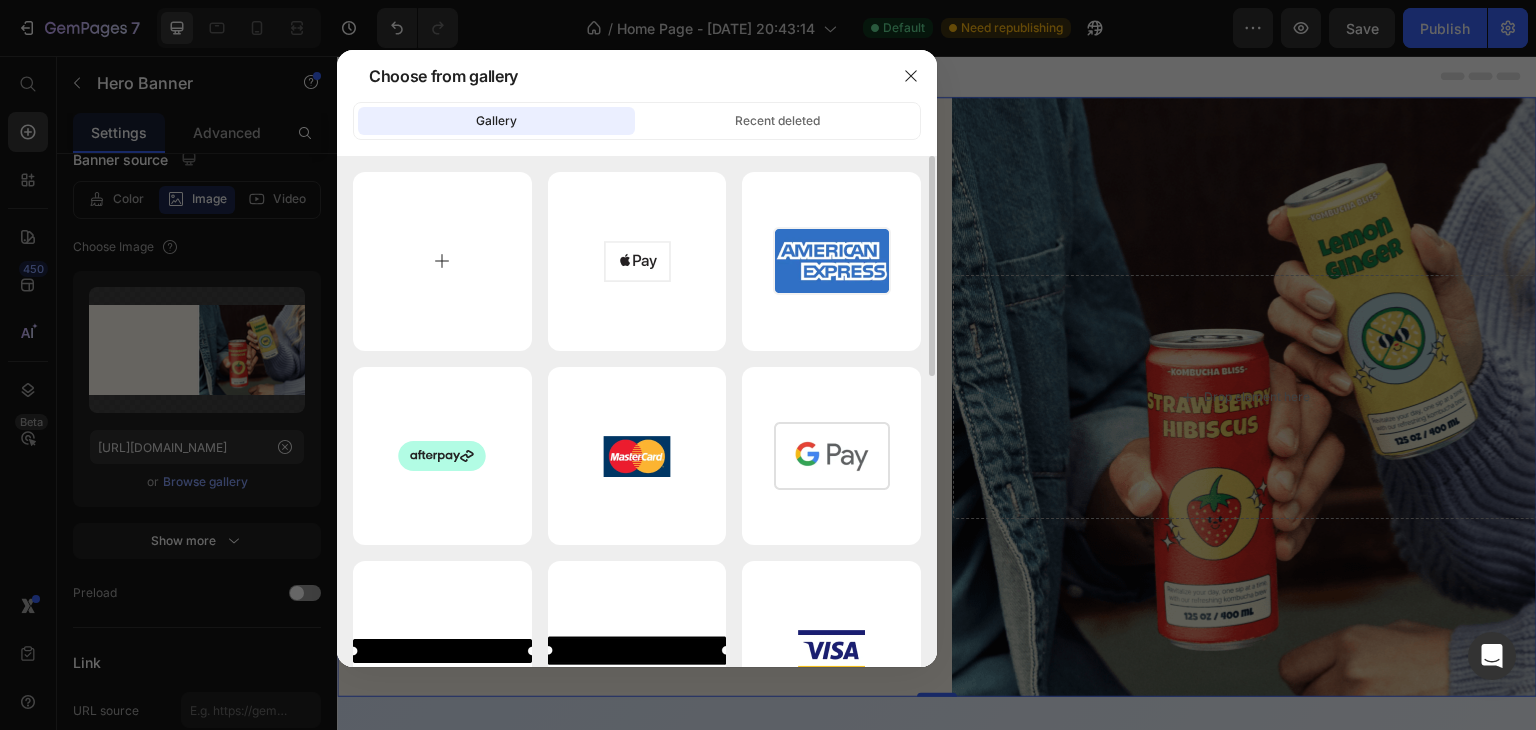 type on "C:\fakepath\Gemini_Generated_Image_900uqw900uqw900u.png" 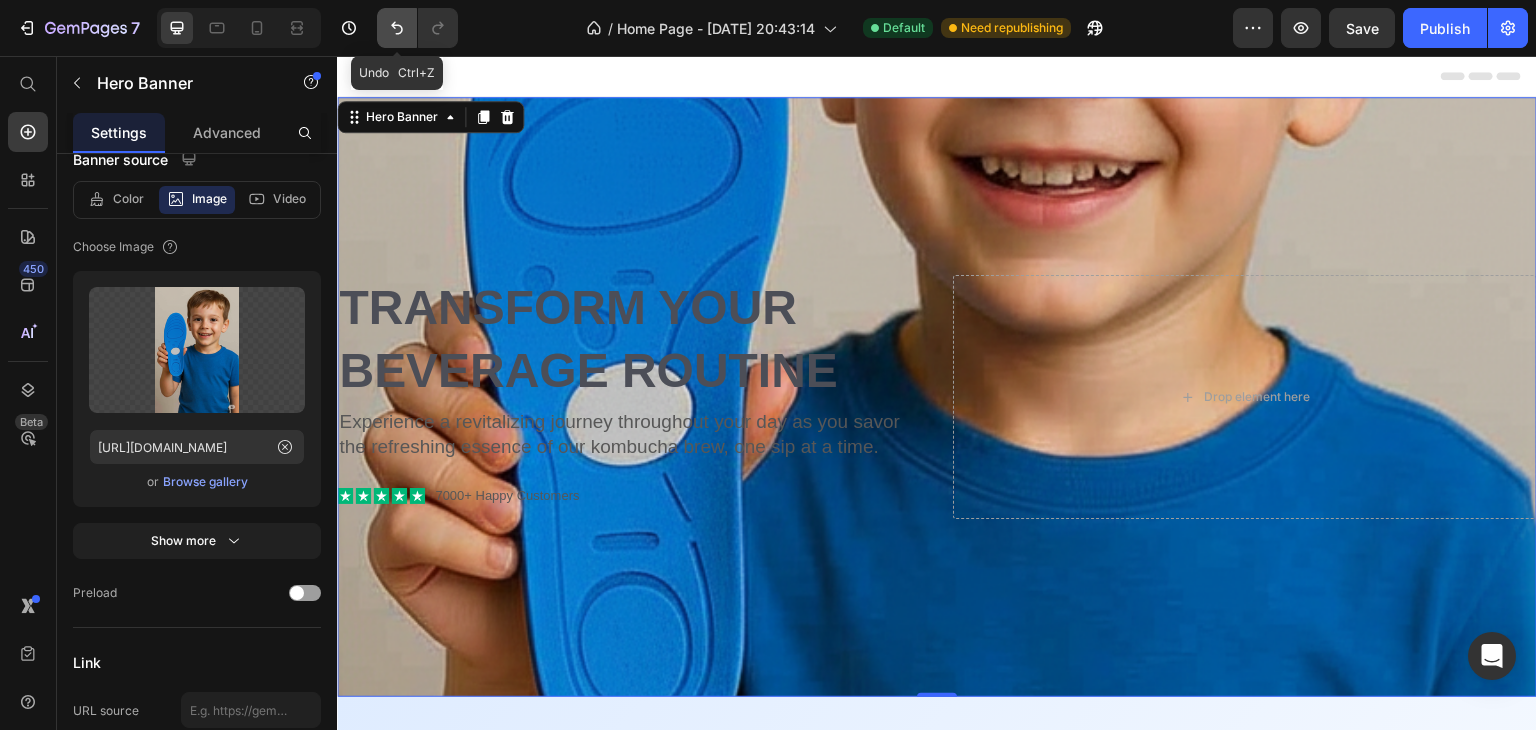 click 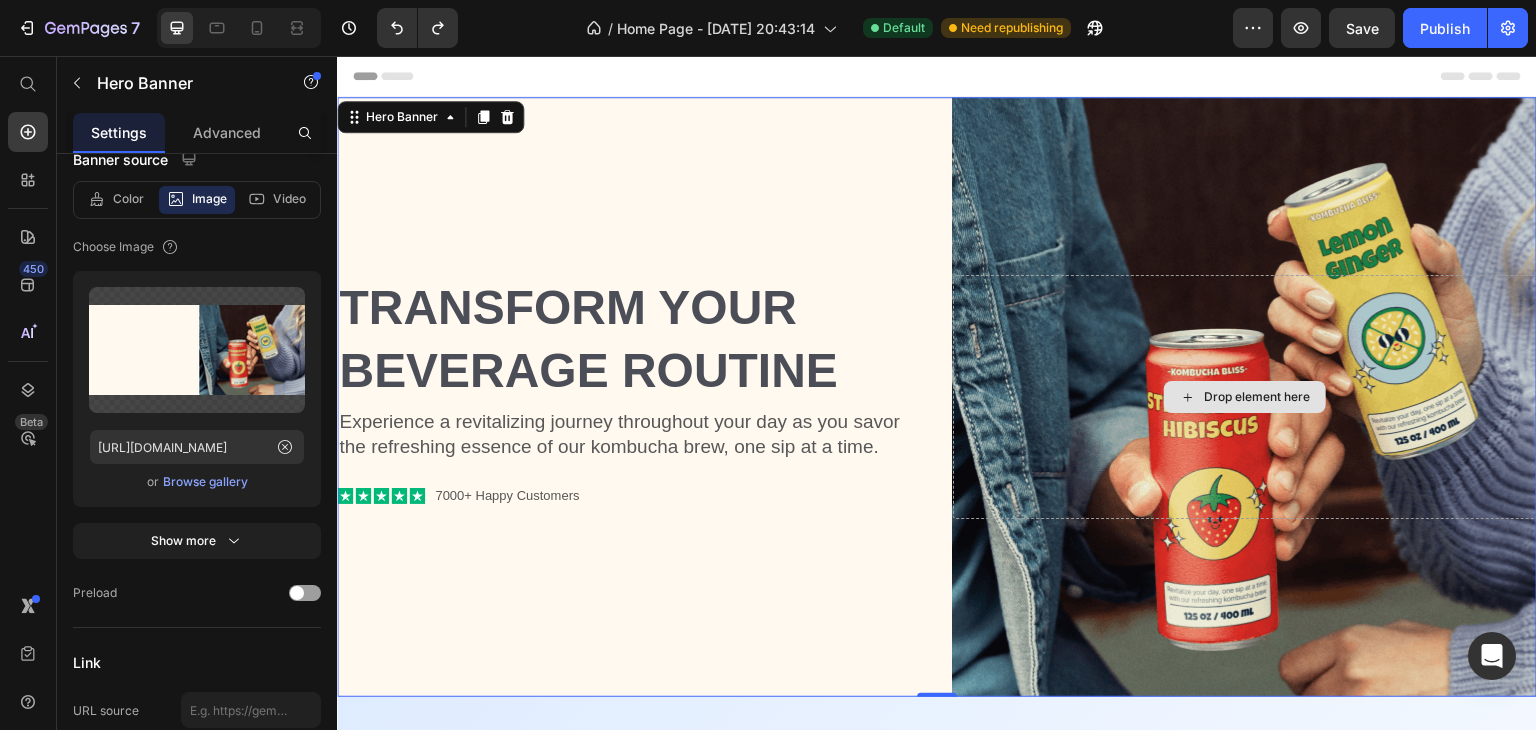 click on "Drop element here" at bounding box center (1245, 396) 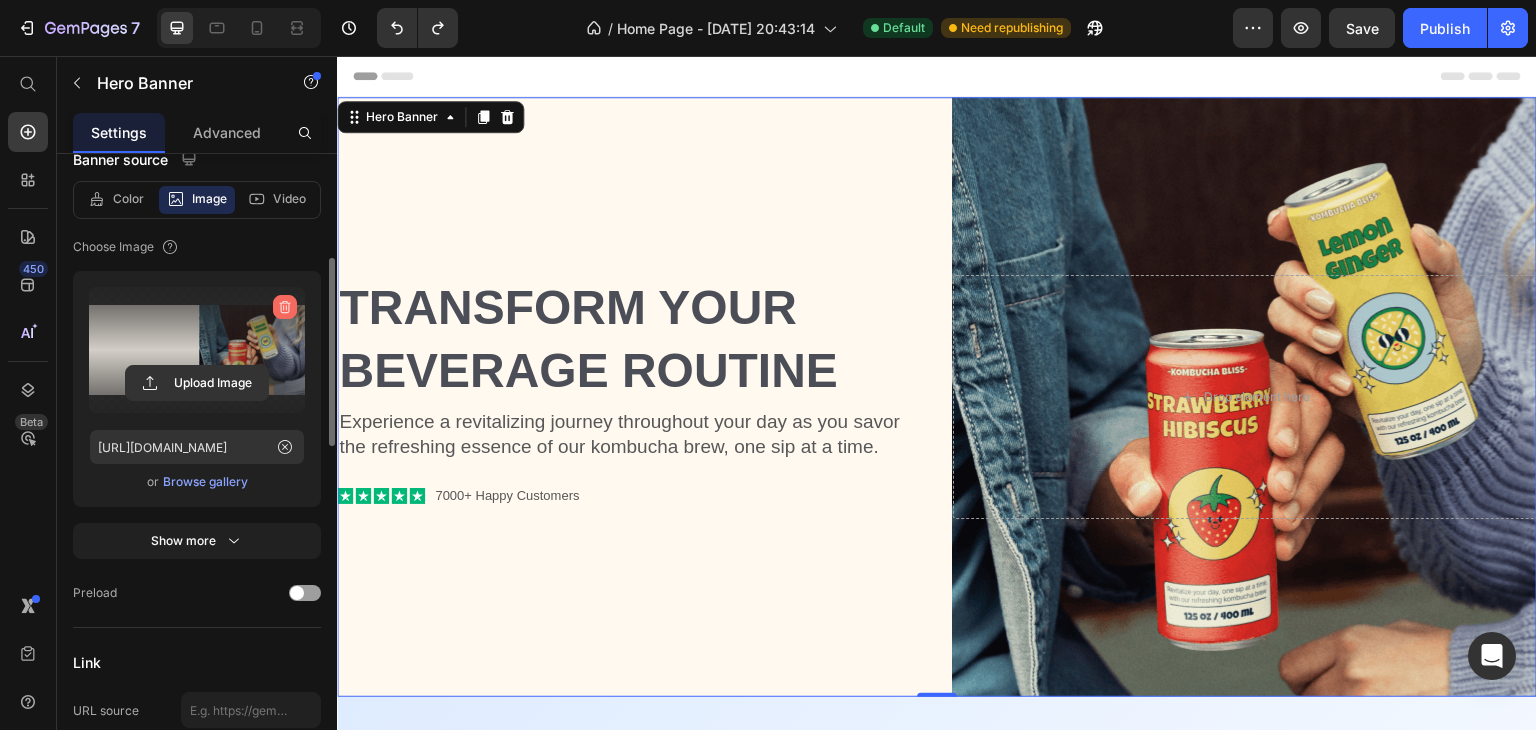 click 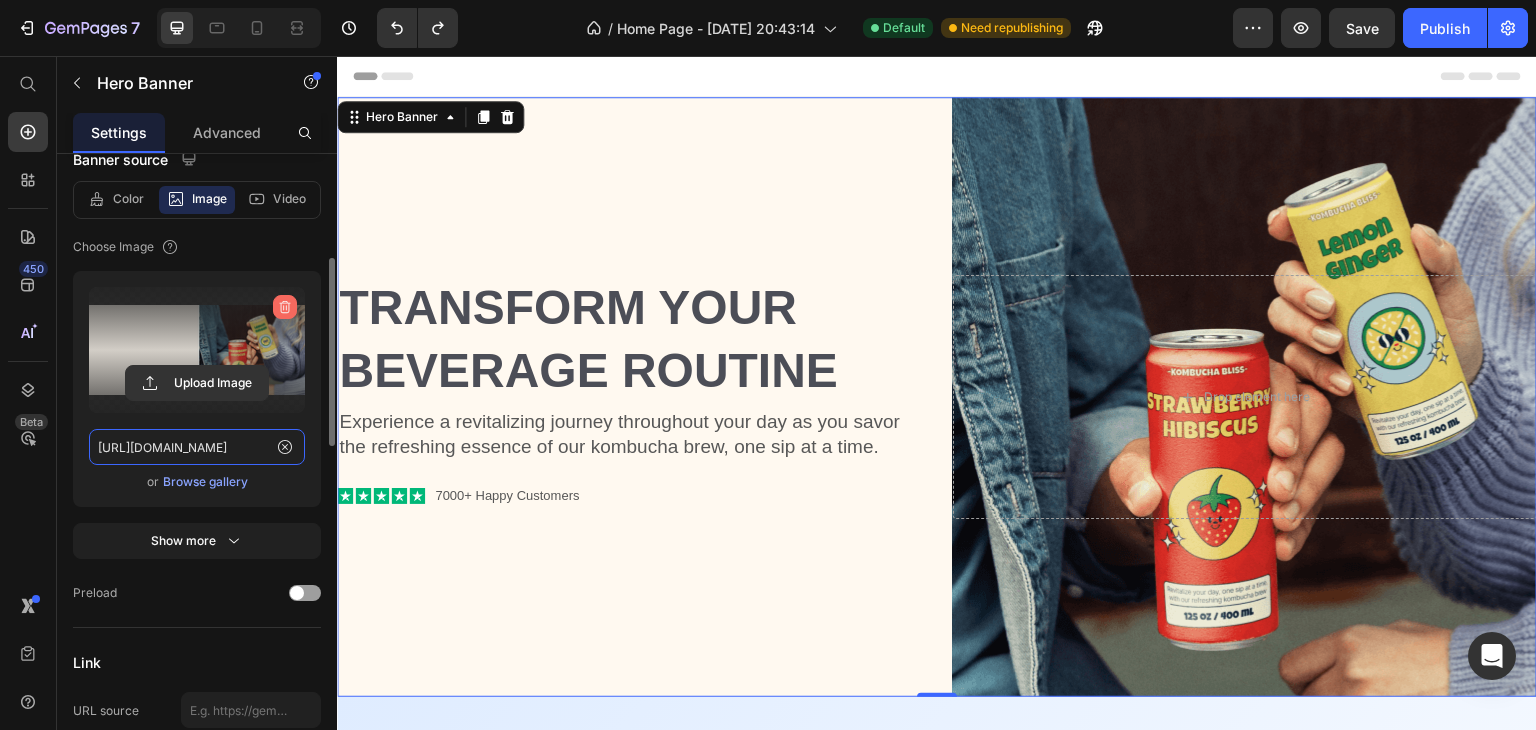 type 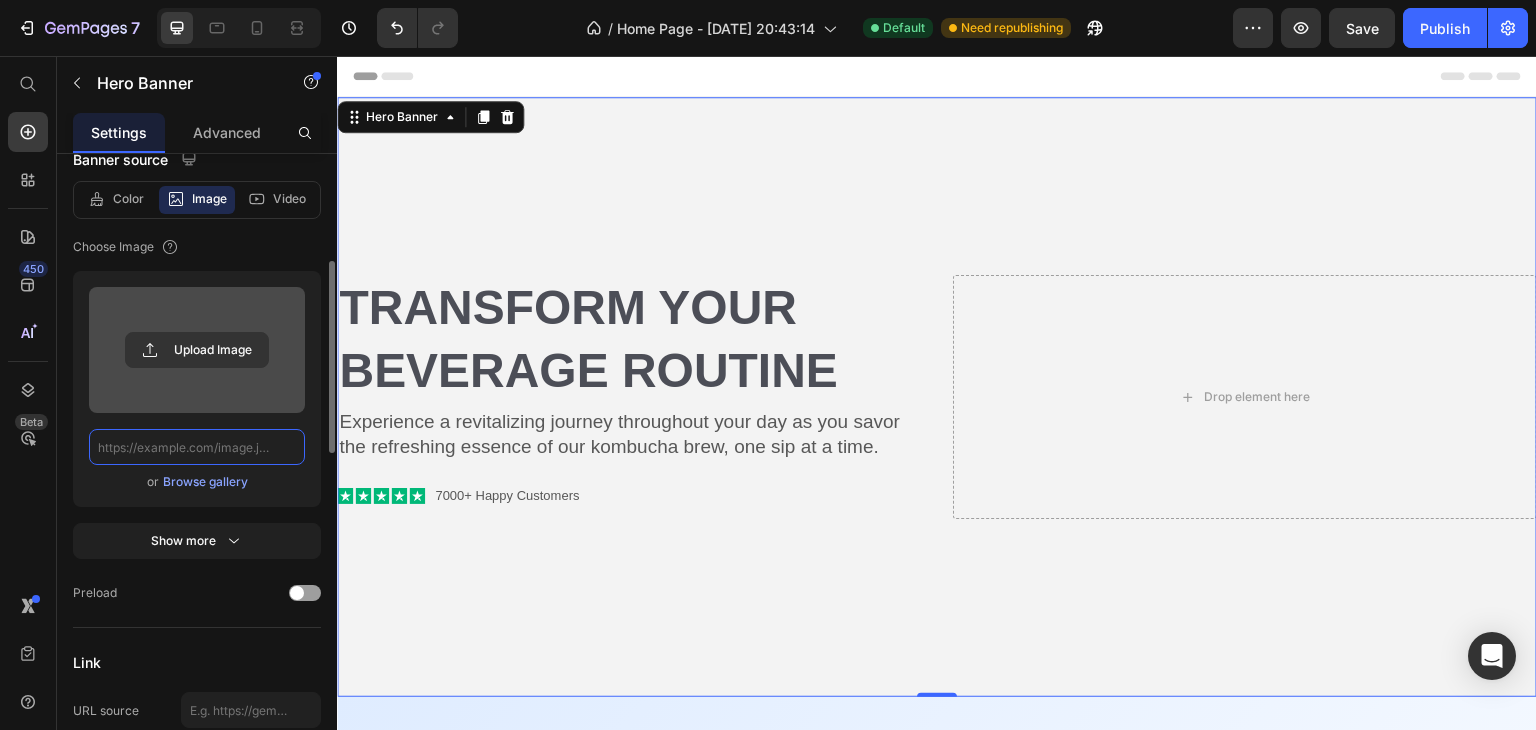 scroll, scrollTop: 0, scrollLeft: 0, axis: both 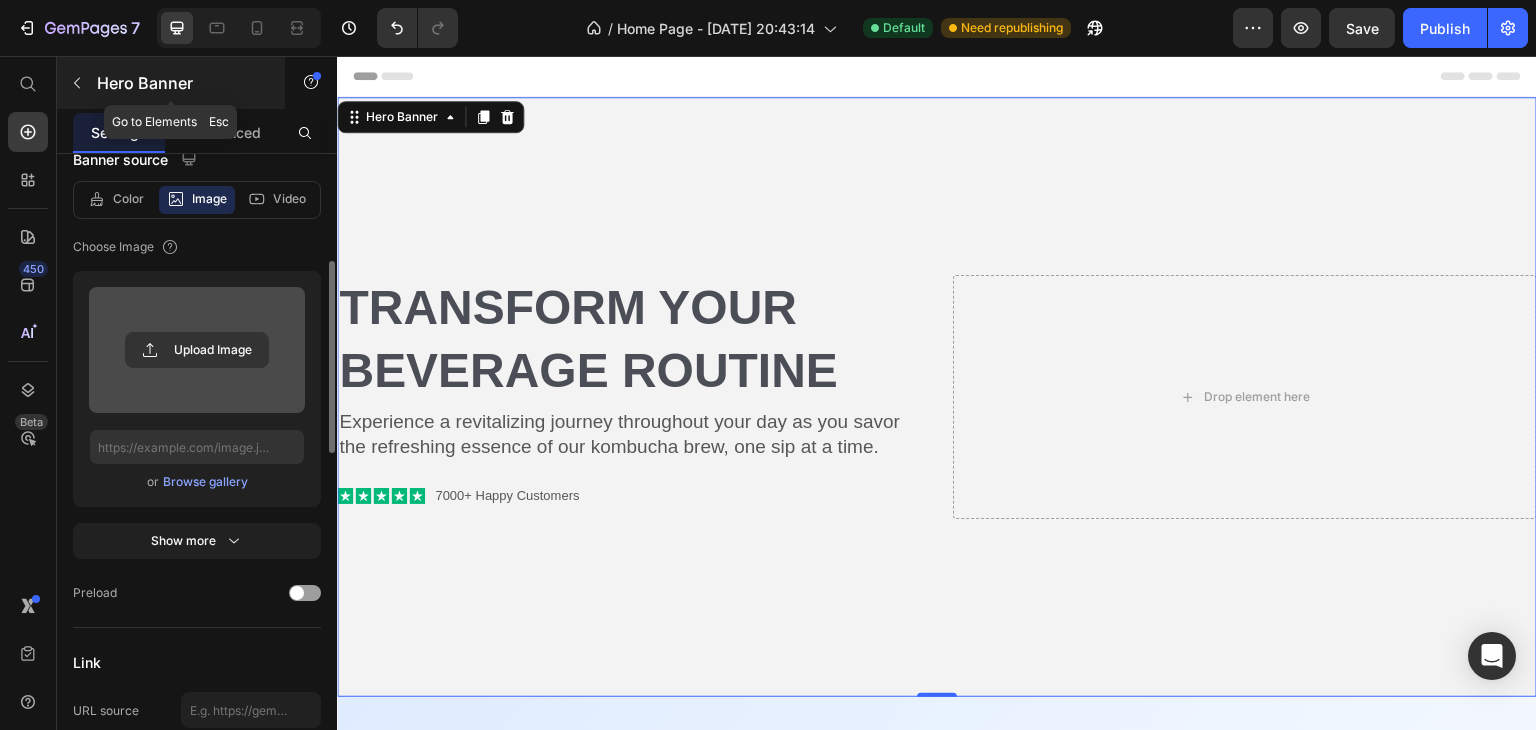 click 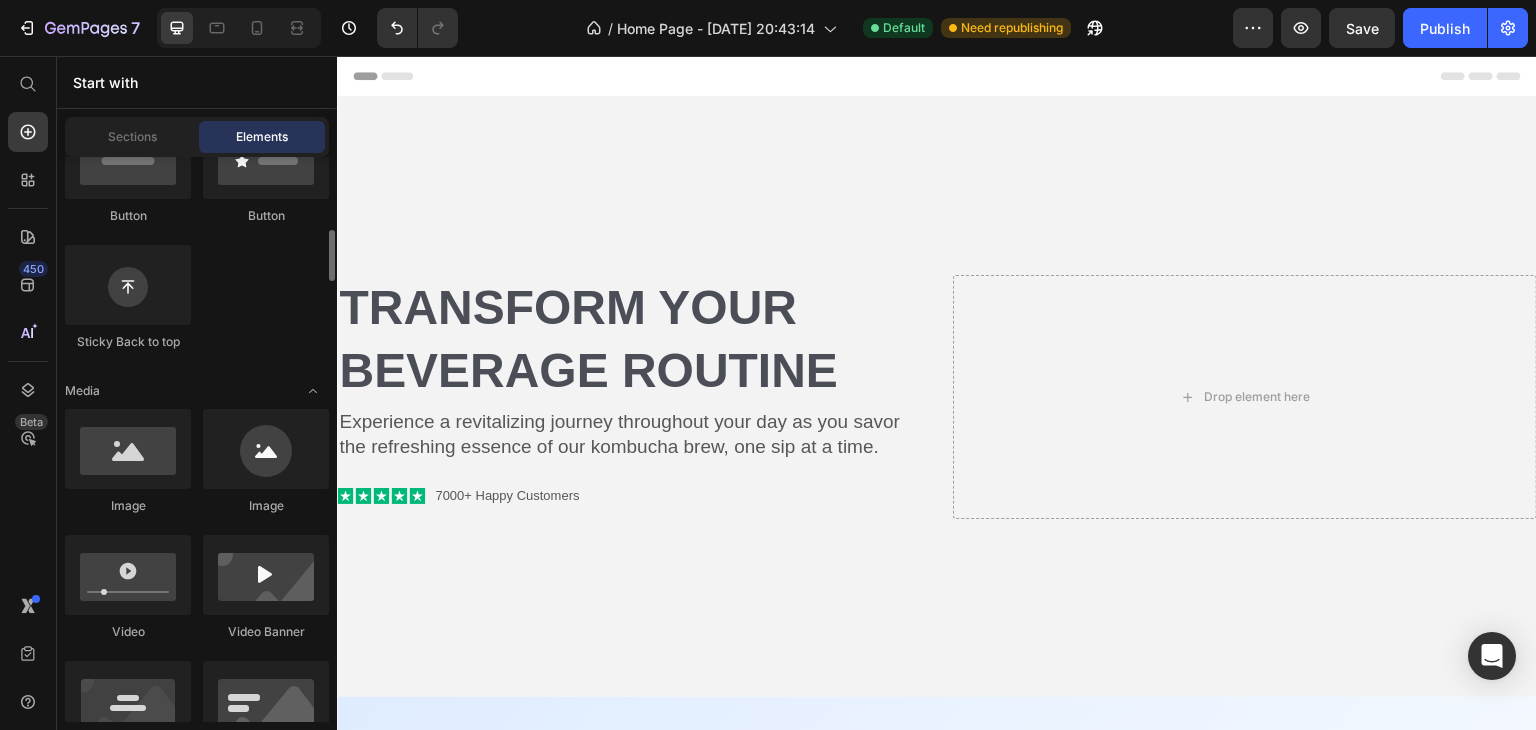 scroll, scrollTop: 565, scrollLeft: 0, axis: vertical 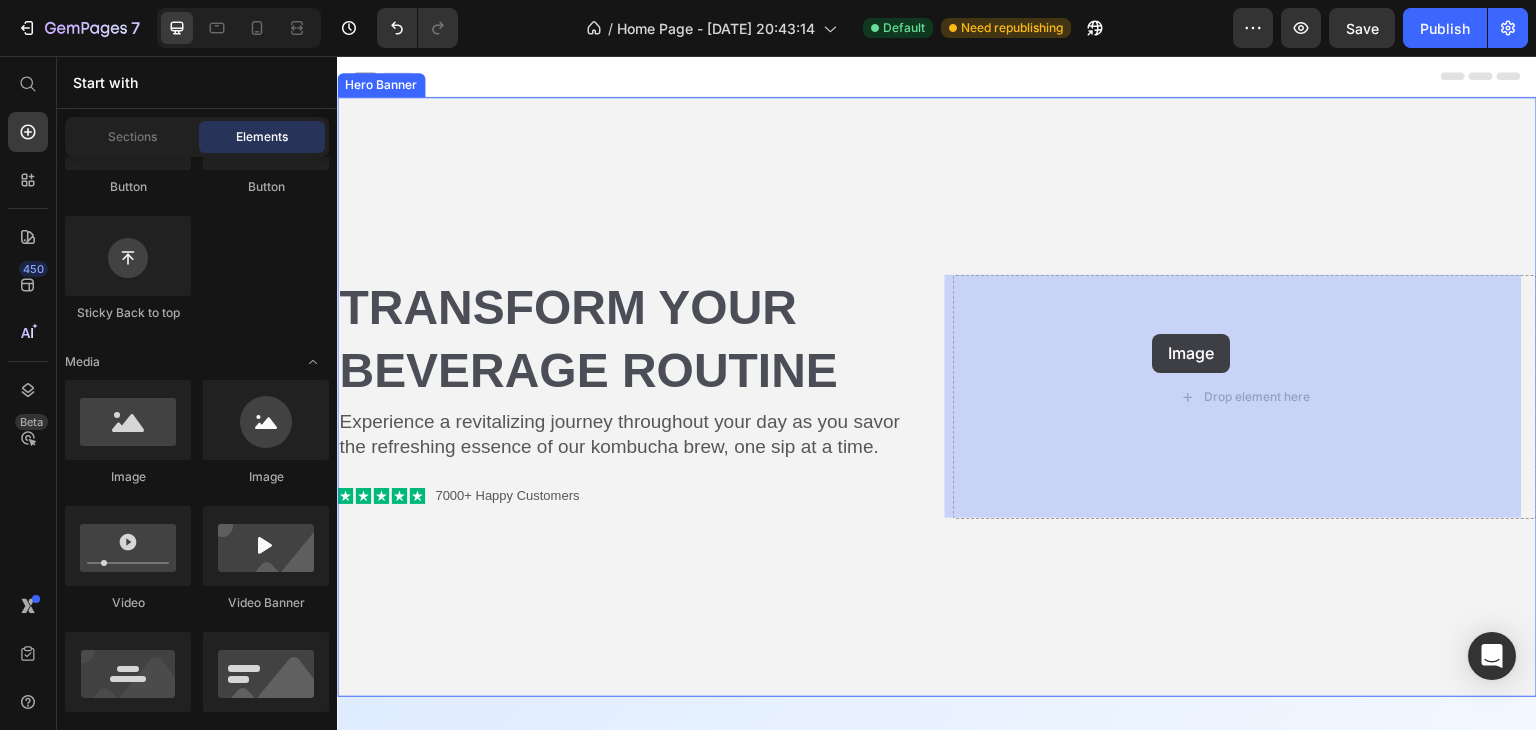 drag, startPoint x: 624, startPoint y: 492, endPoint x: 1154, endPoint y: 334, distance: 553.04974 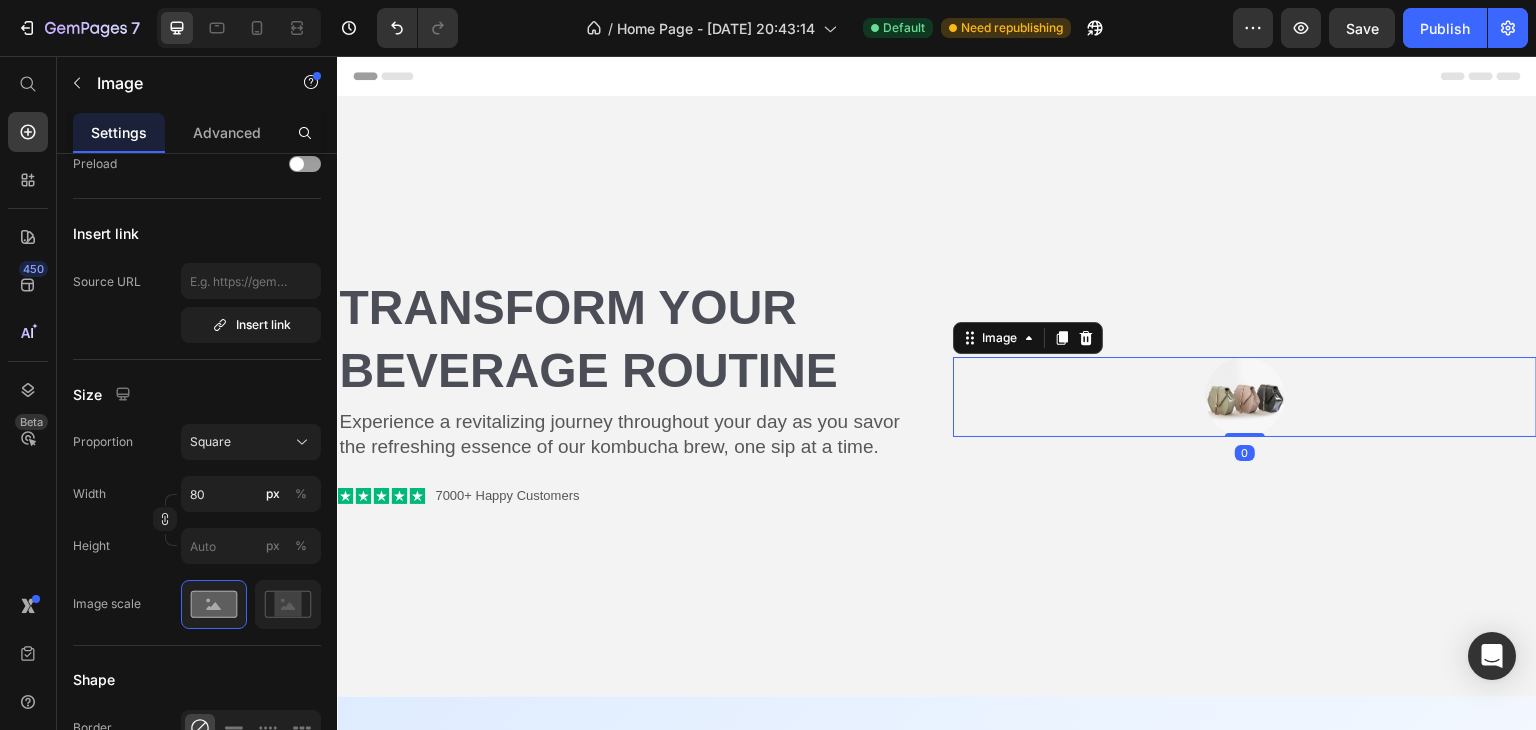 scroll, scrollTop: 0, scrollLeft: 0, axis: both 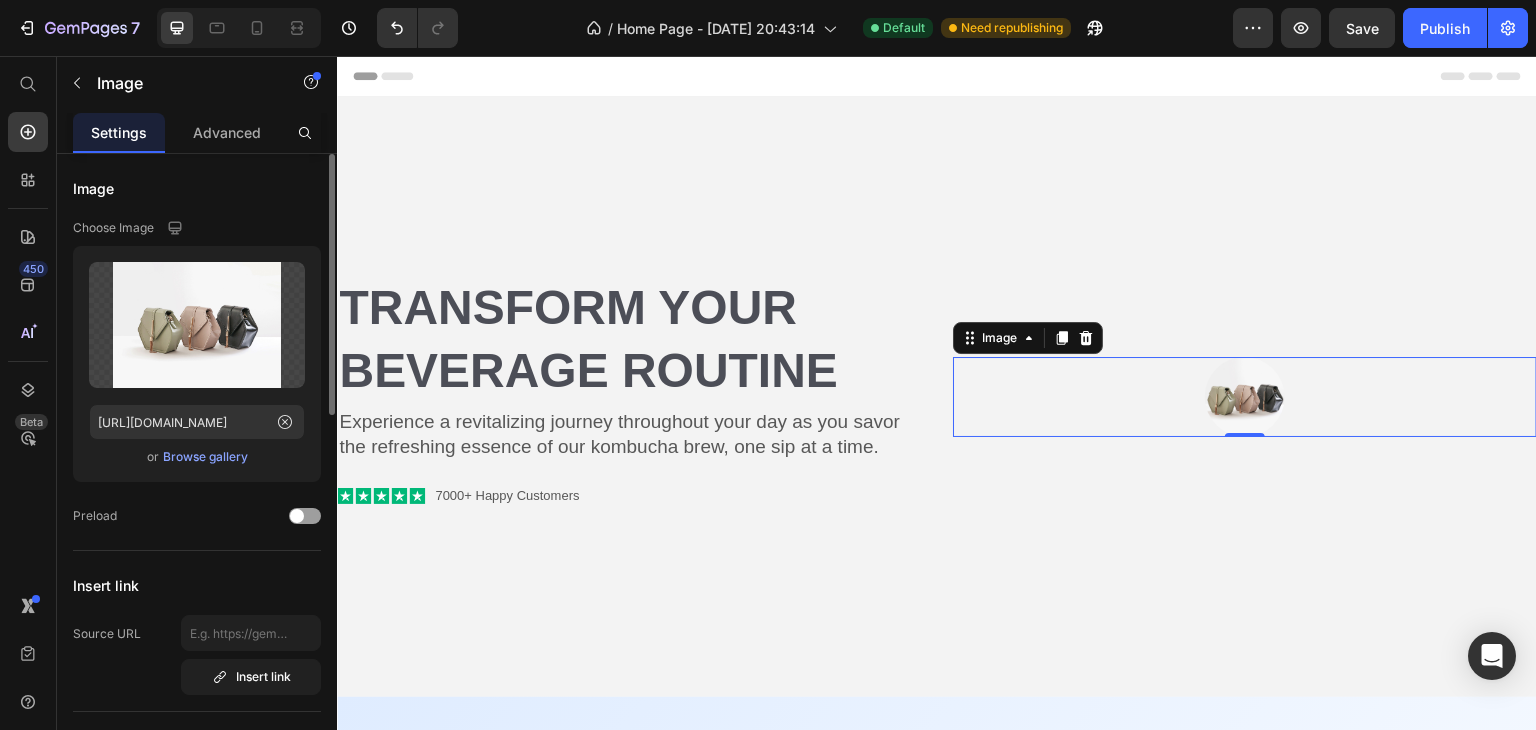 click on "Browse gallery" at bounding box center [205, 457] 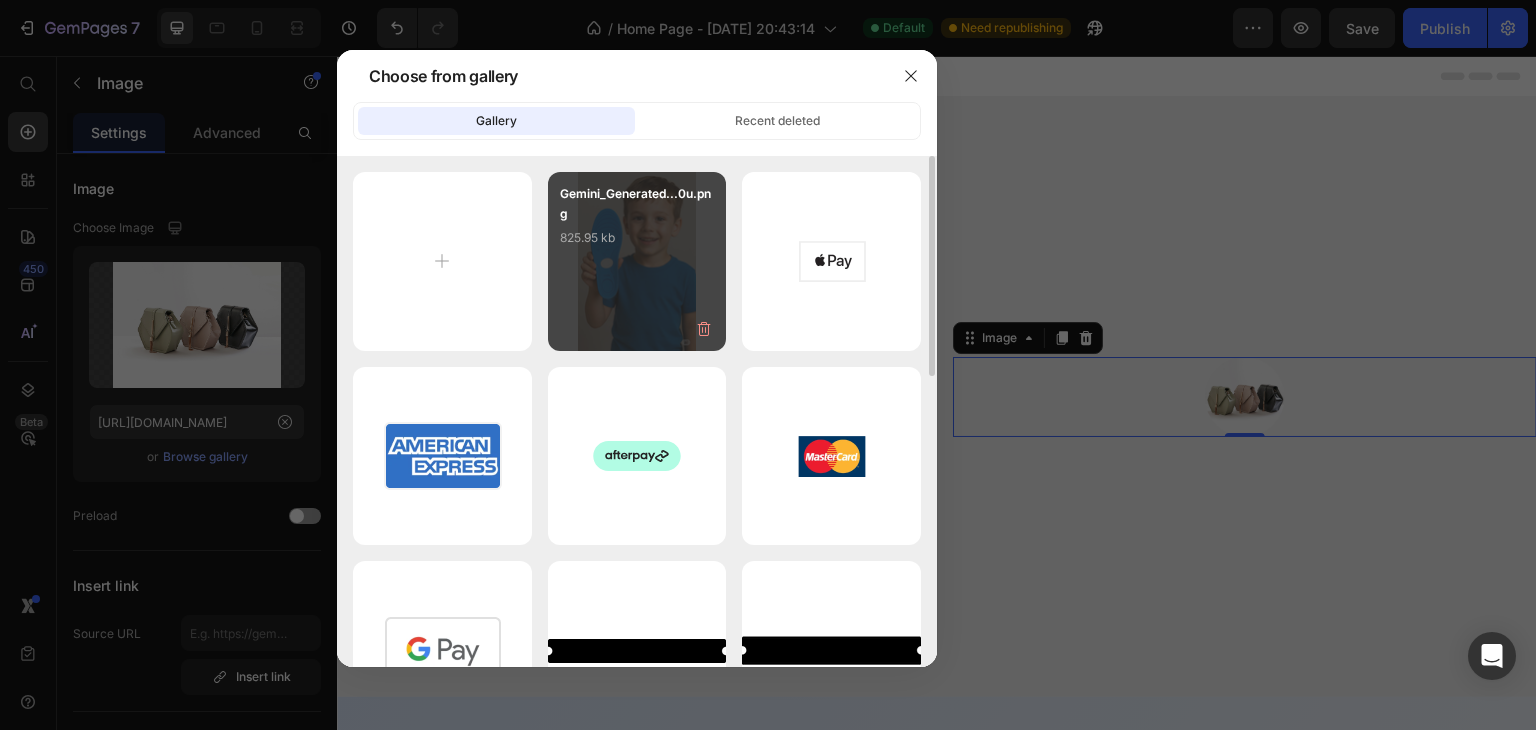 click on "Gemini_Generated...0u.png 825.95 kb" at bounding box center (637, 224) 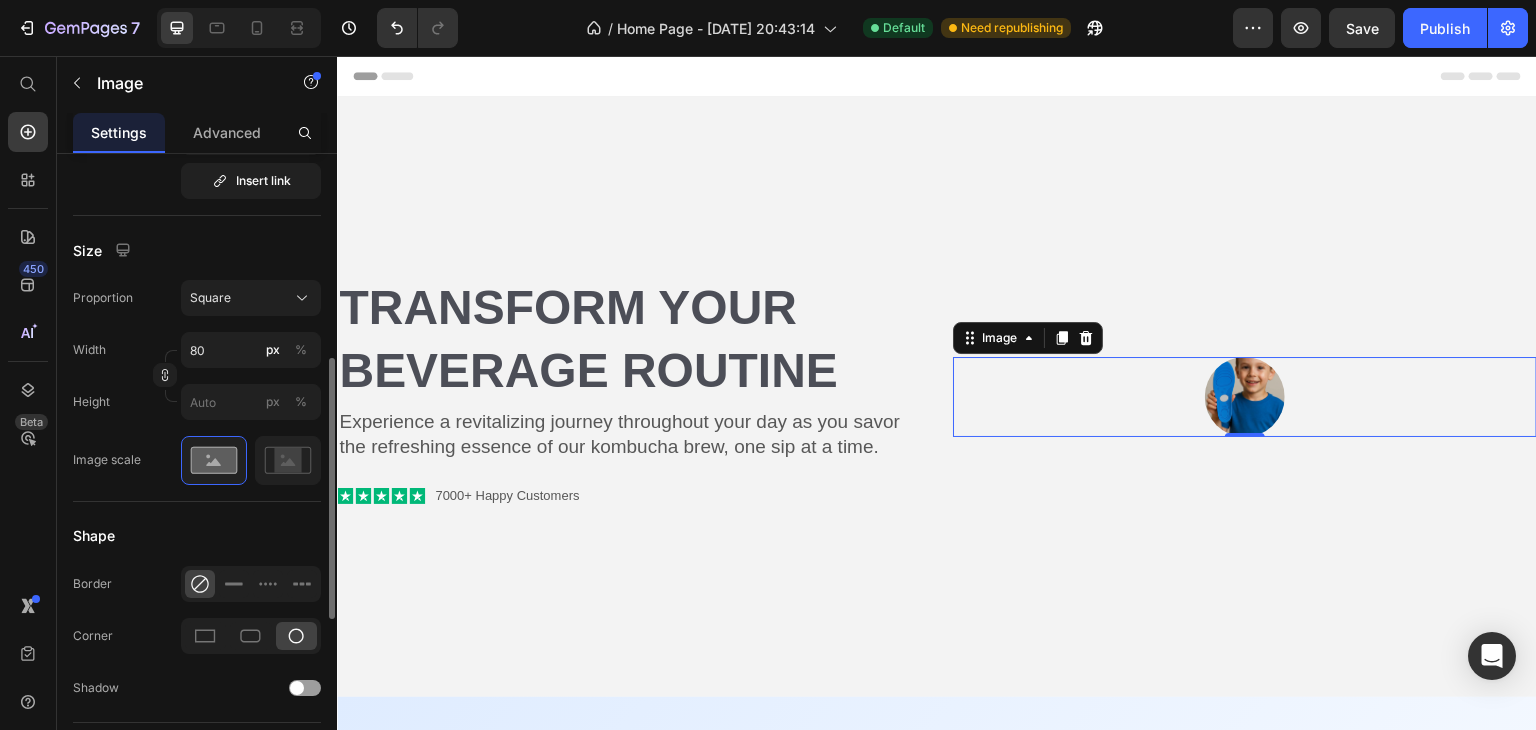 scroll, scrollTop: 684, scrollLeft: 0, axis: vertical 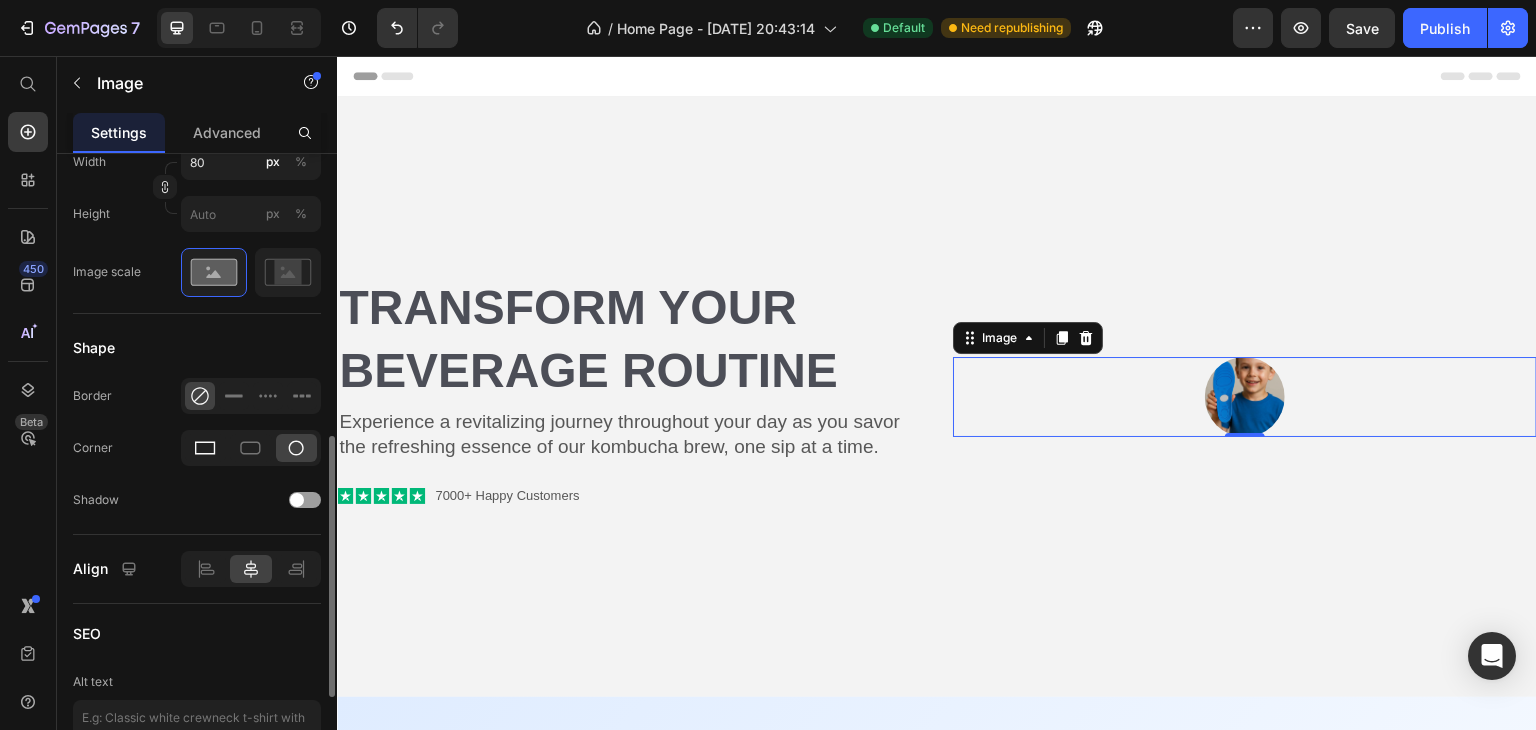 click 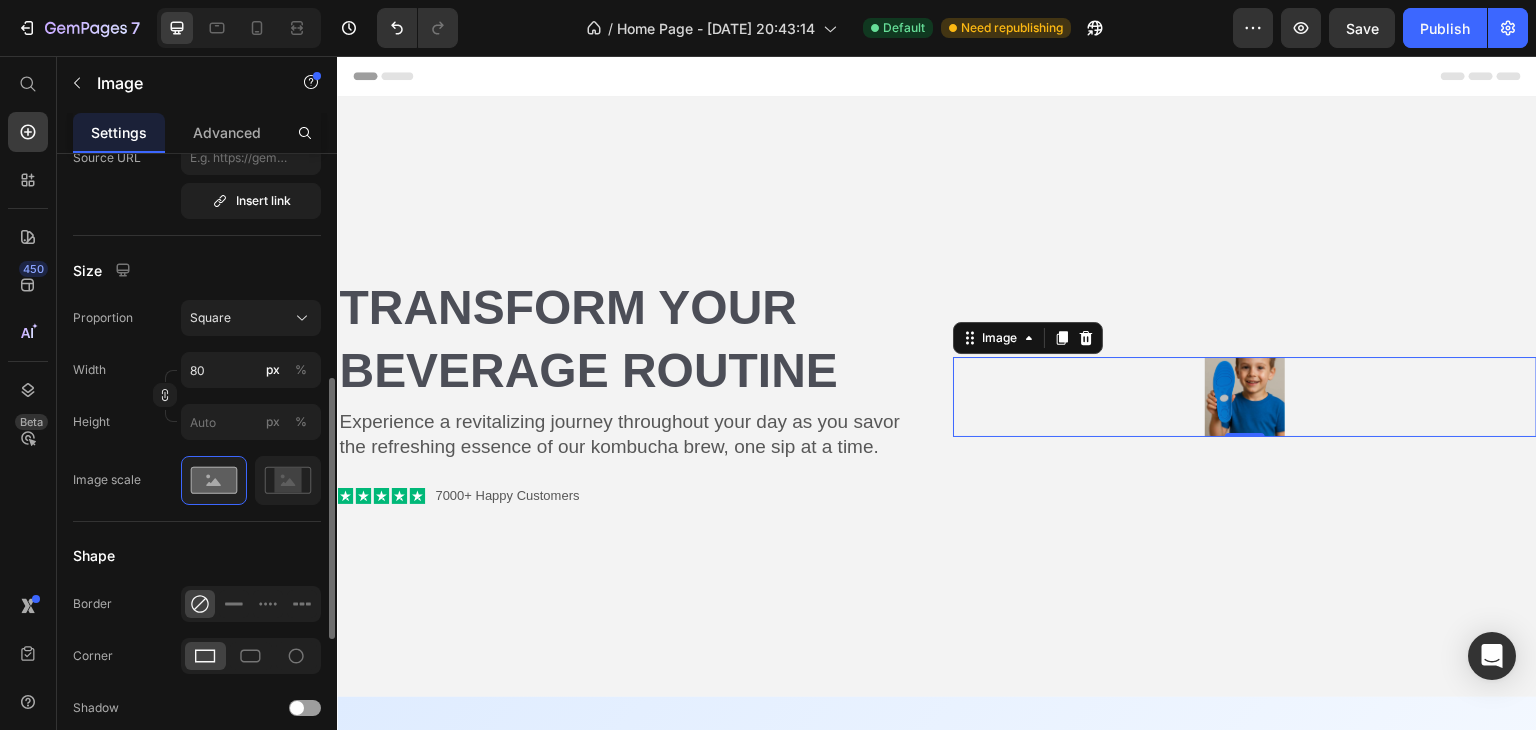 scroll, scrollTop: 512, scrollLeft: 0, axis: vertical 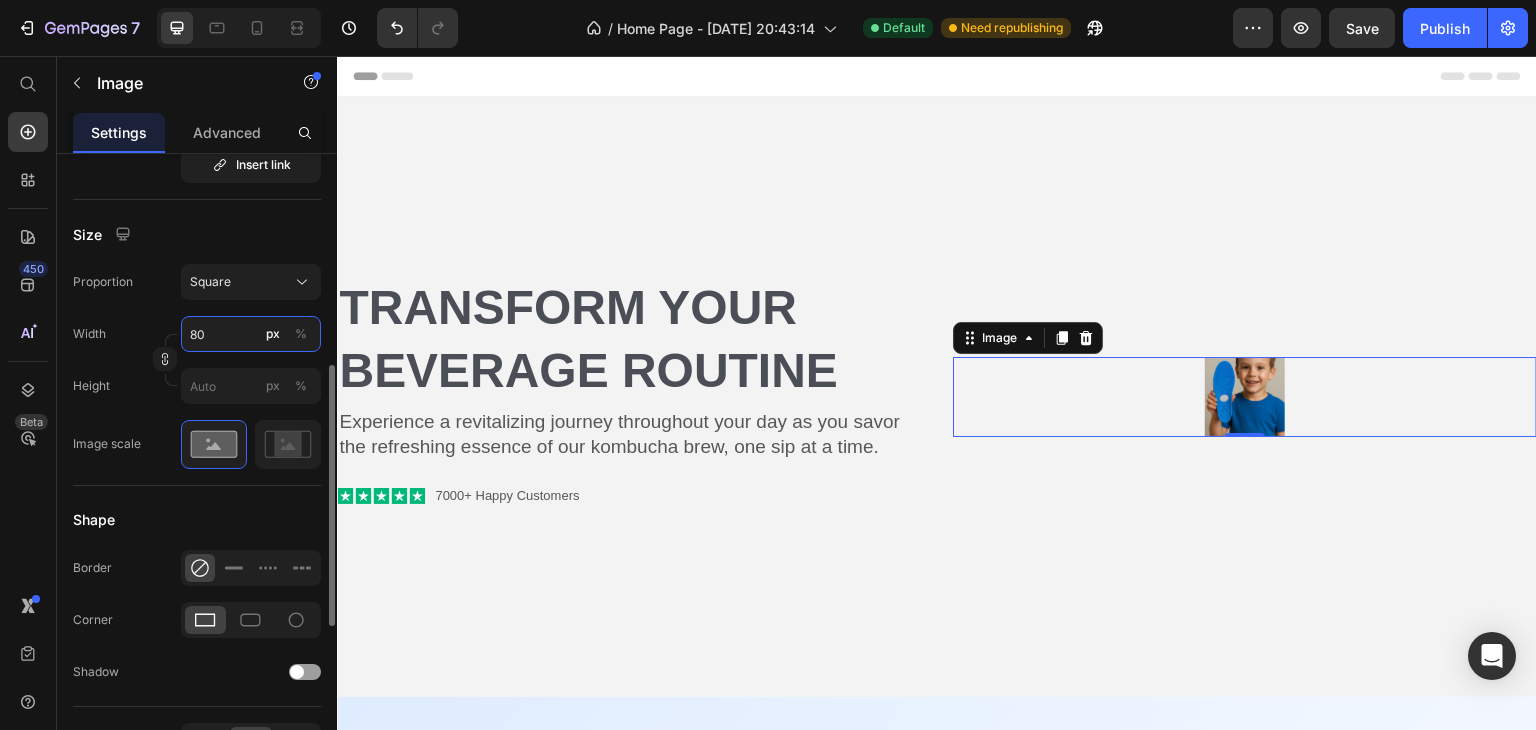 click on "80" at bounding box center [251, 334] 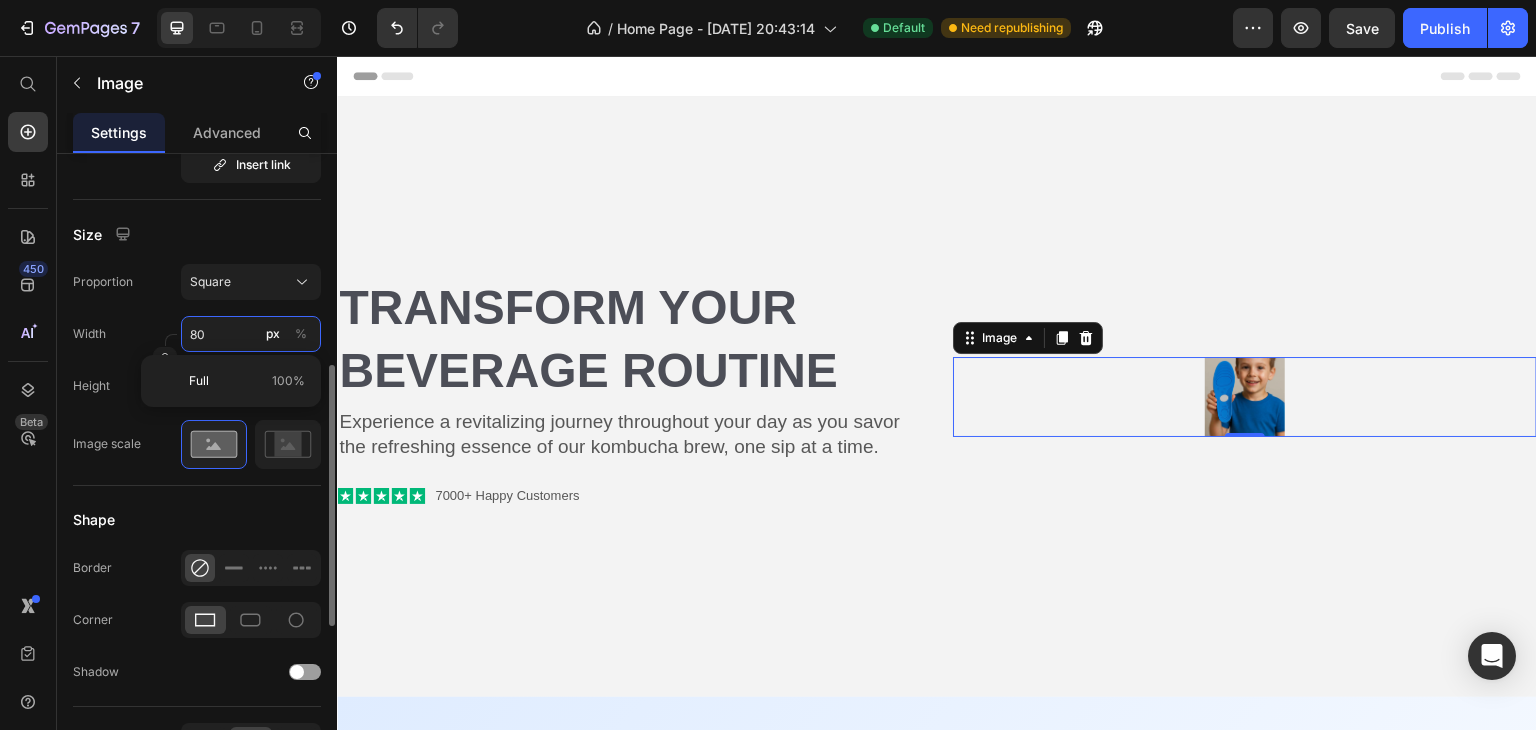 type on "1" 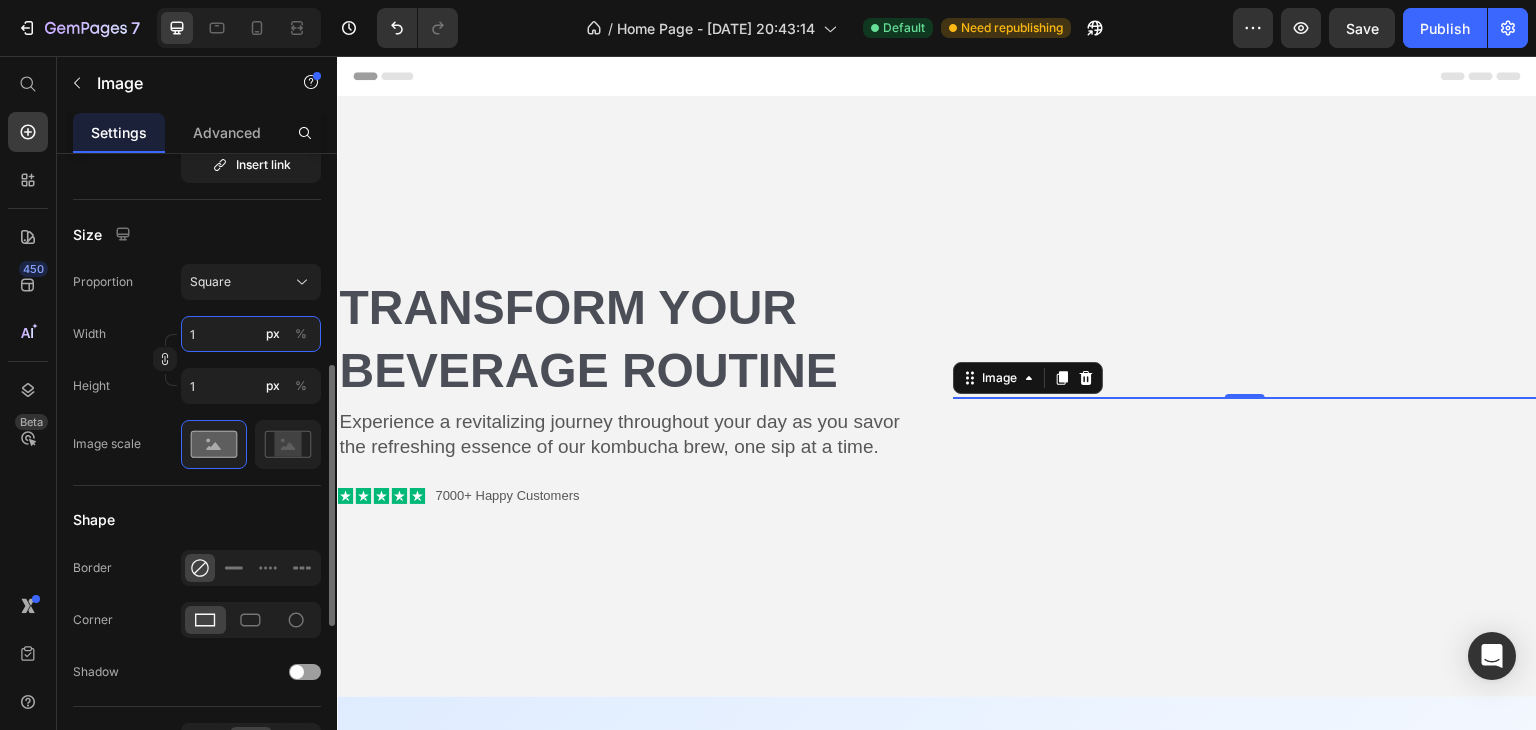 type on "10" 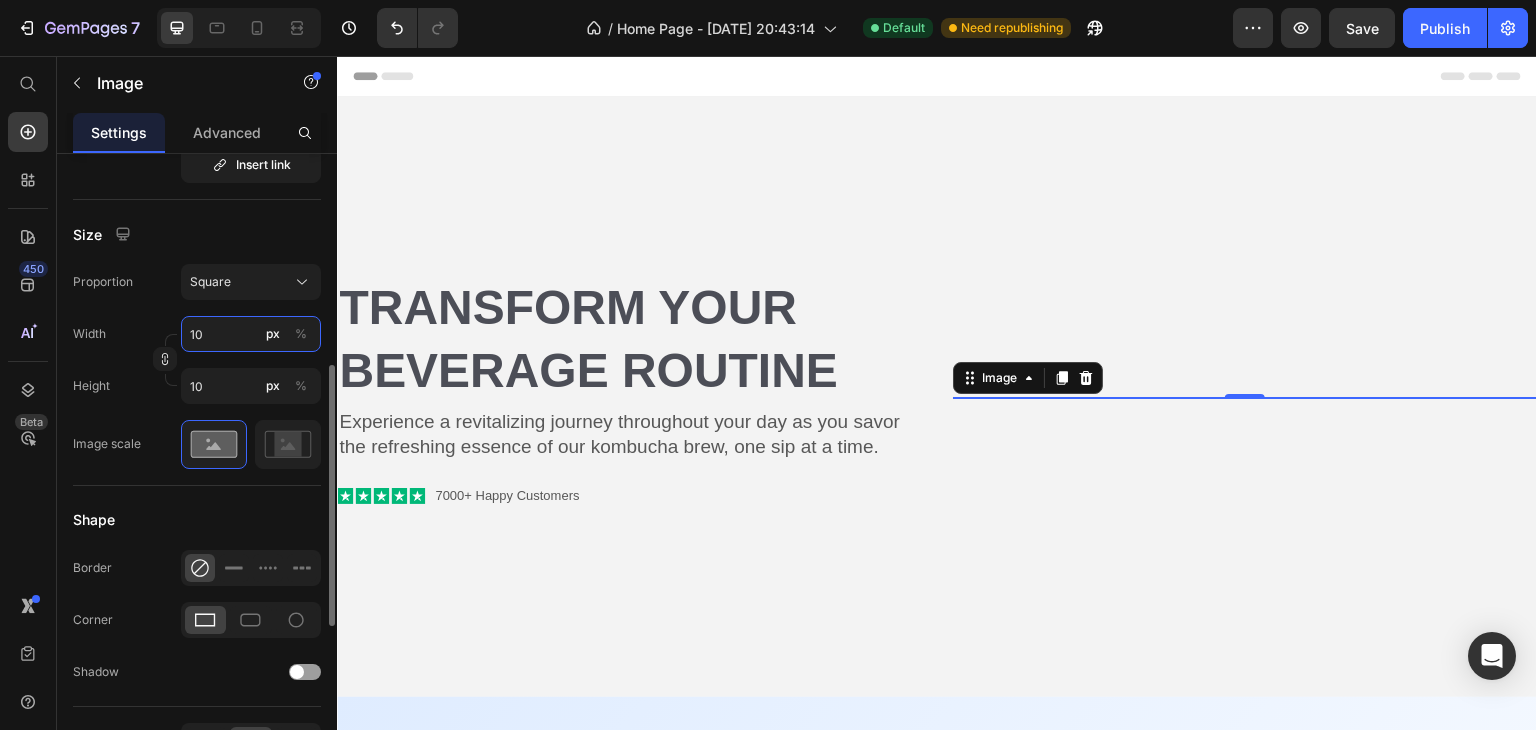 type on "100" 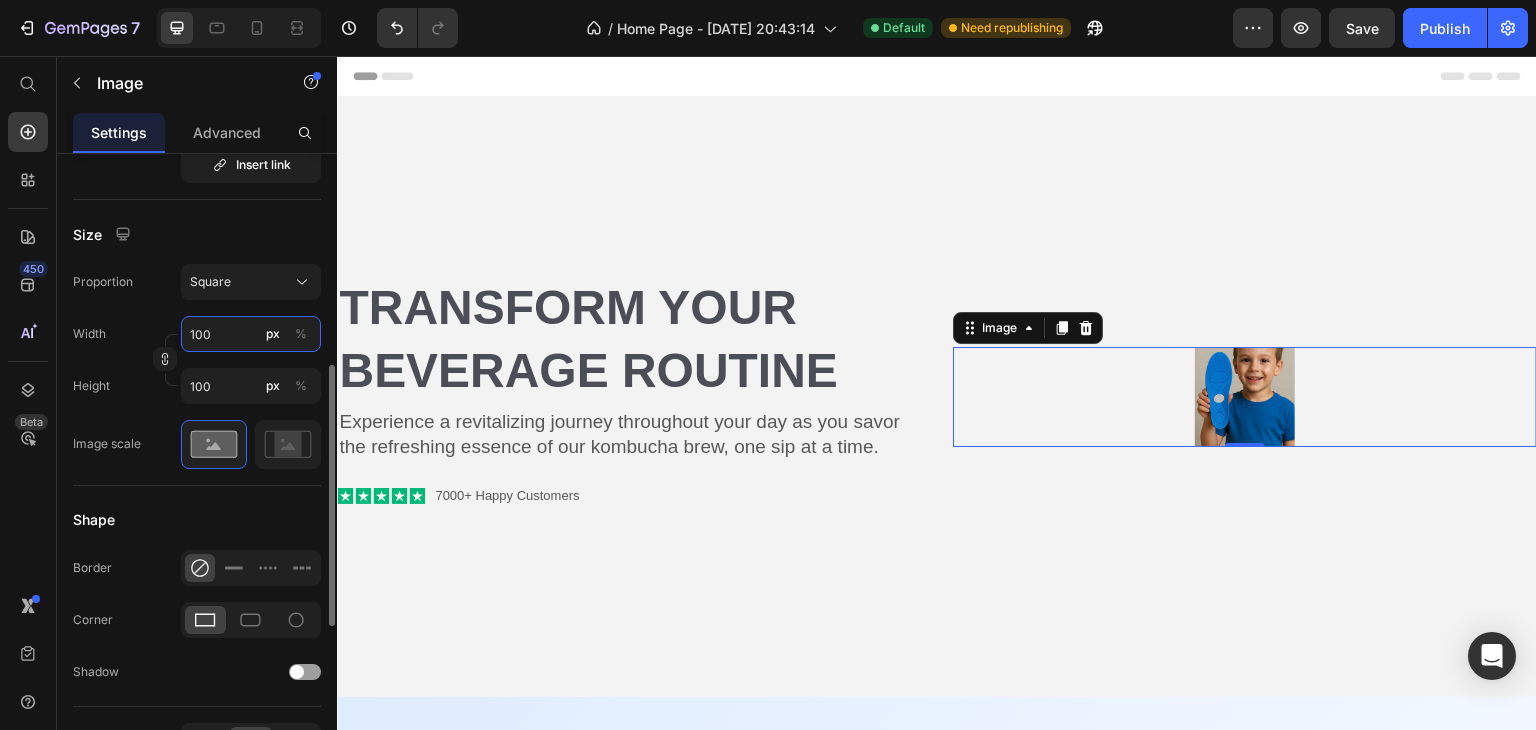 type on "1000" 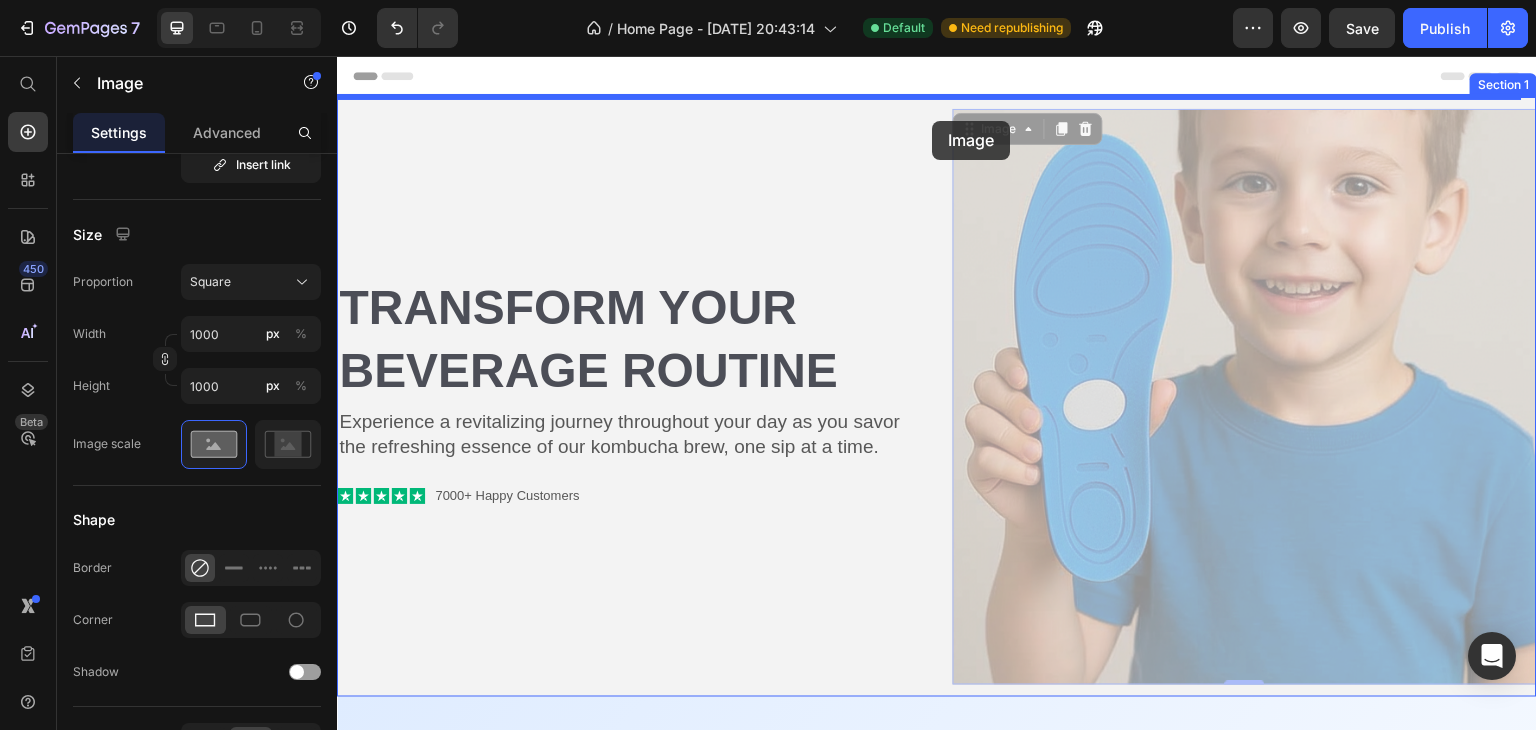 drag, startPoint x: 1004, startPoint y: 98, endPoint x: 932, endPoint y: 121, distance: 75.58439 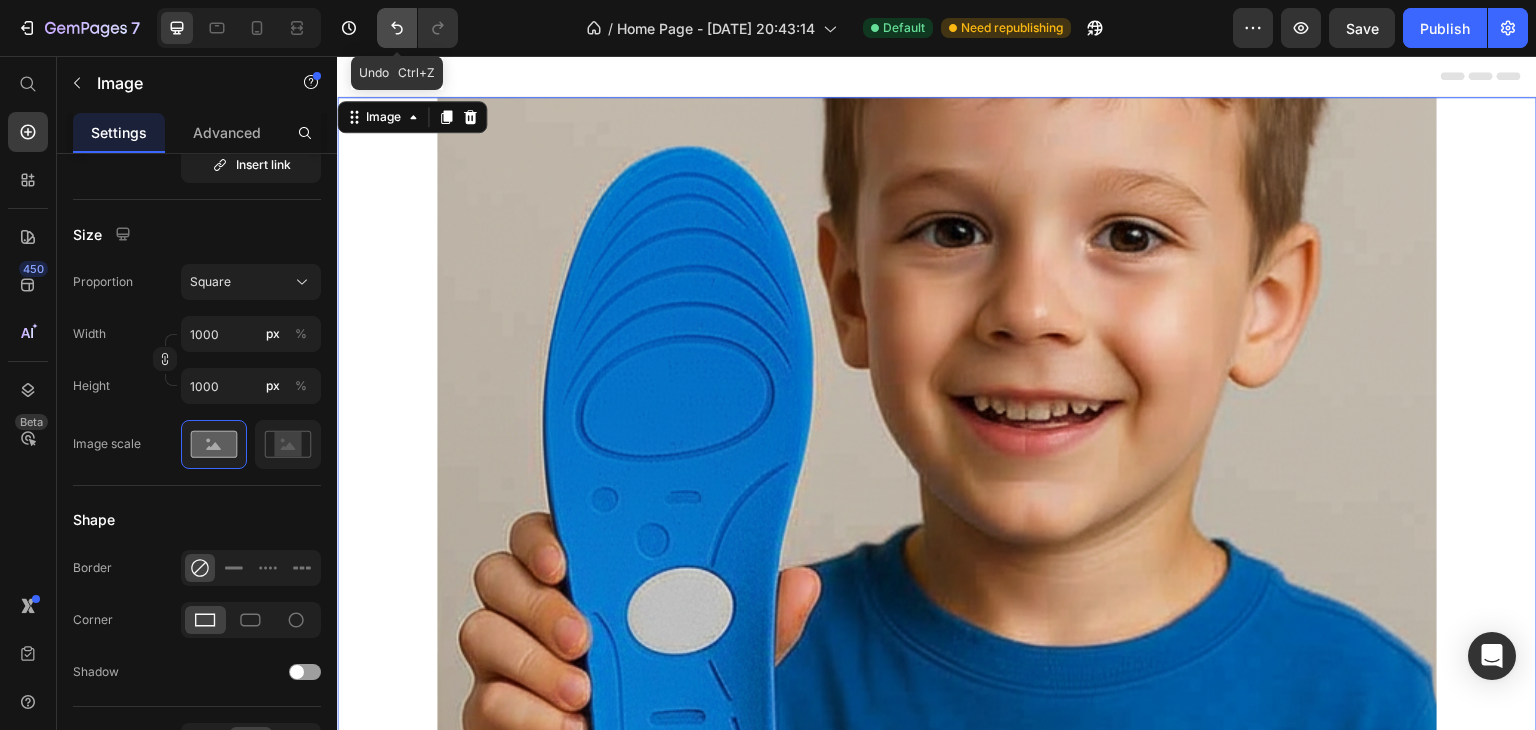 click 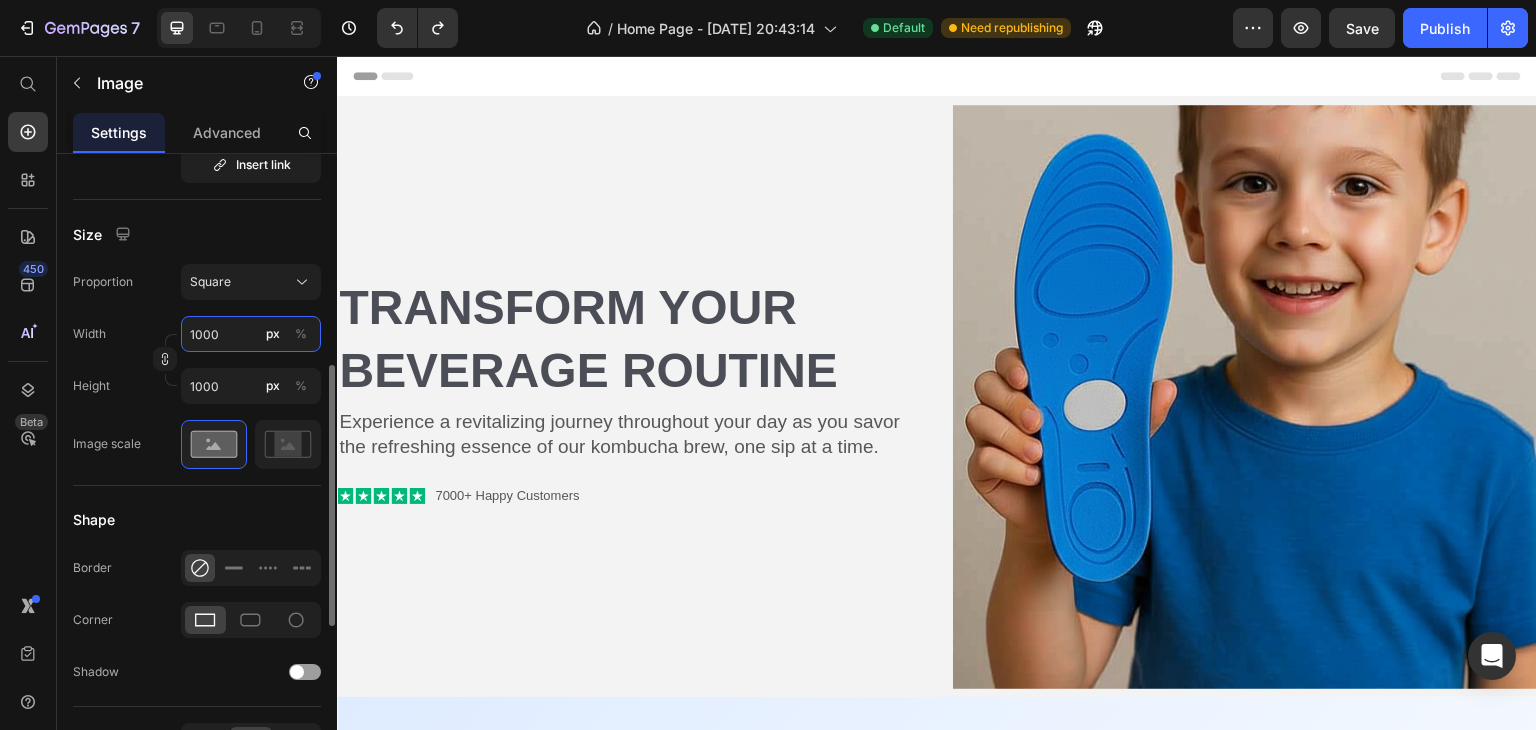click on "1000" at bounding box center (251, 334) 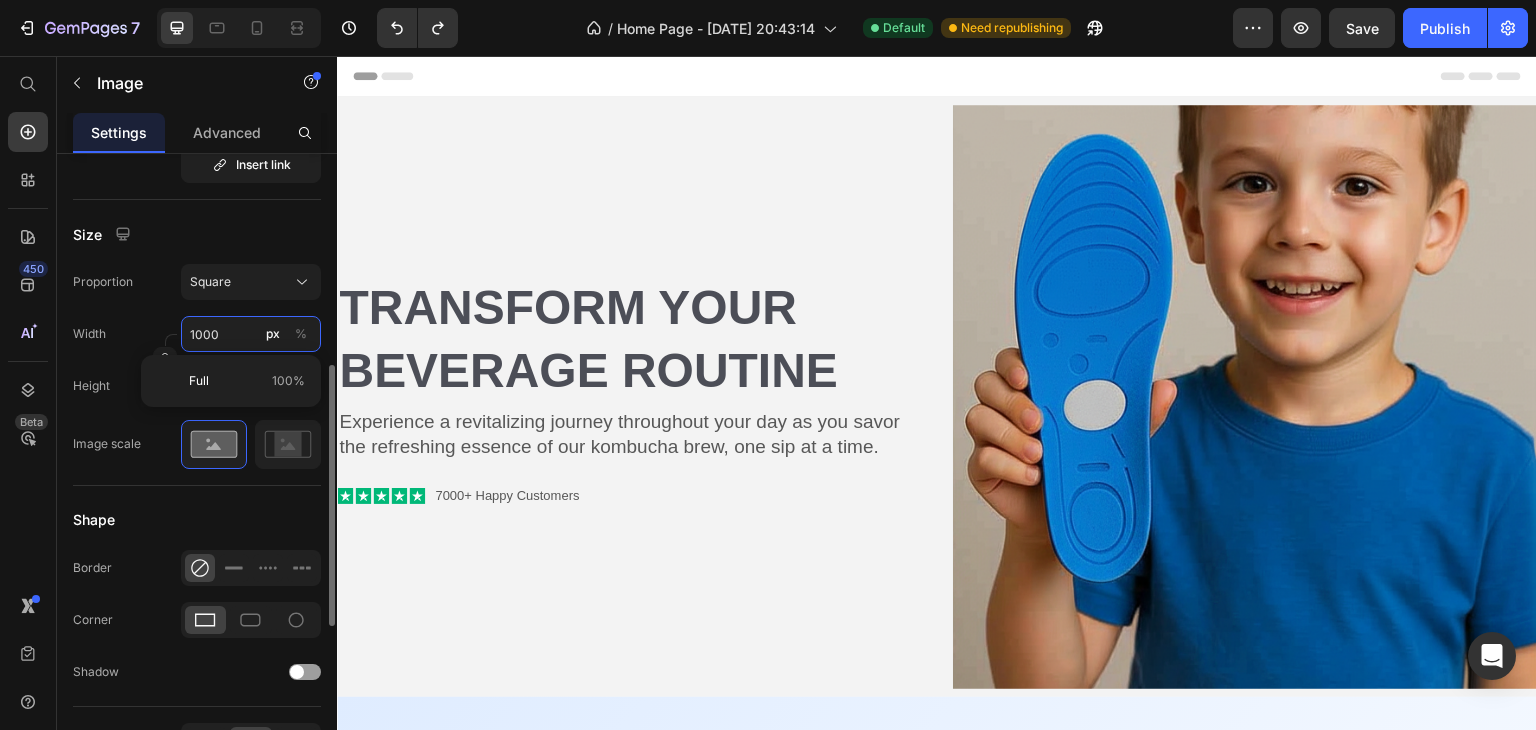 click on "1000" at bounding box center [251, 334] 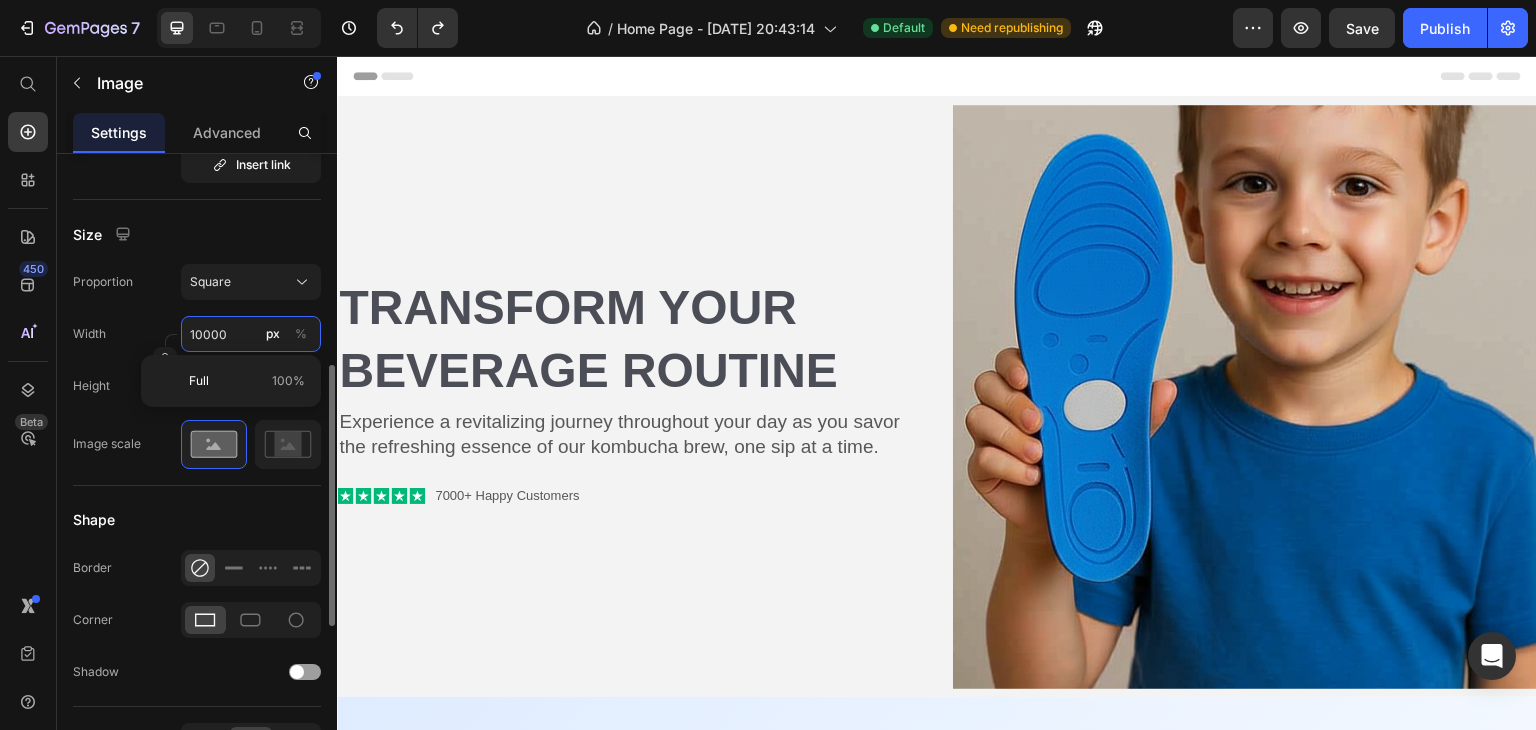 type on "10000" 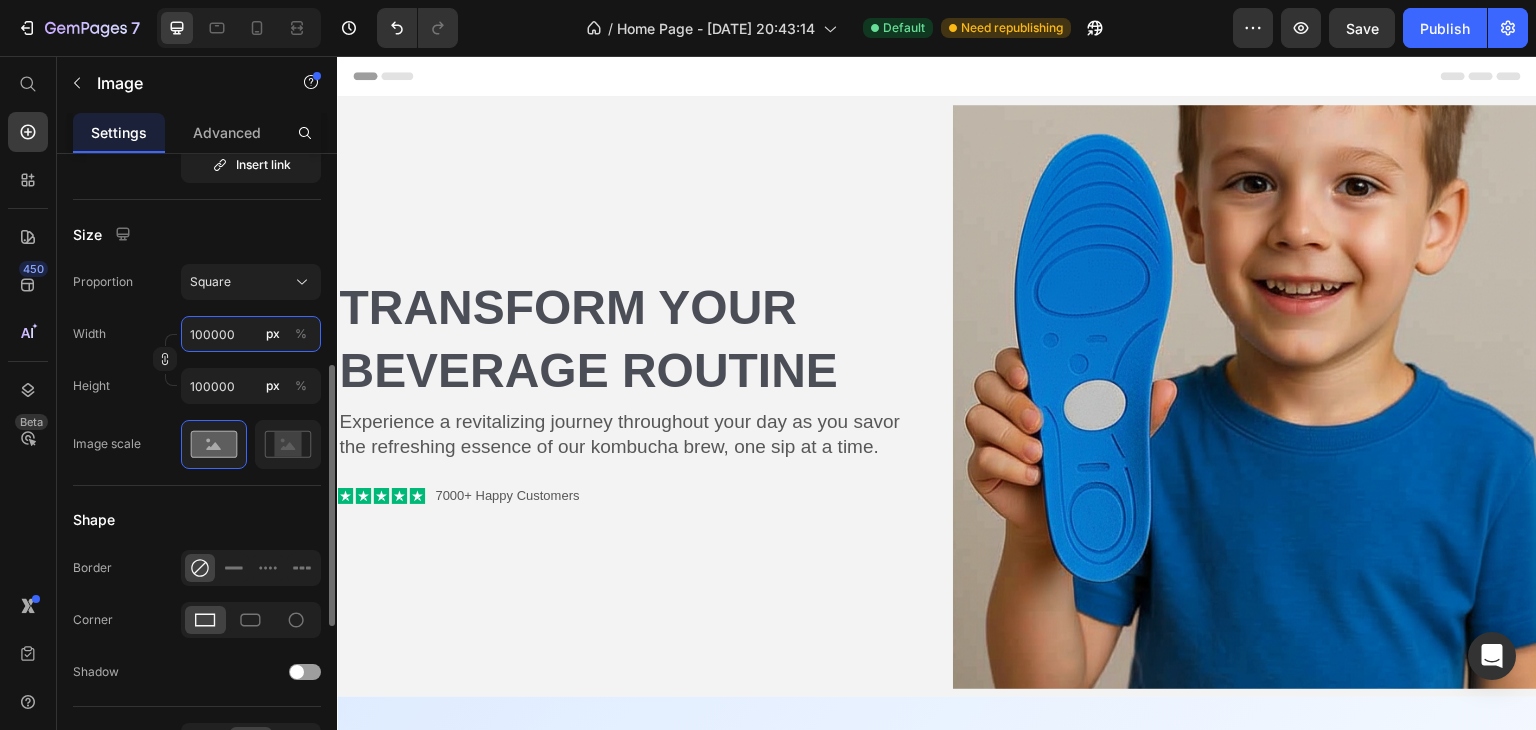 type on "10000" 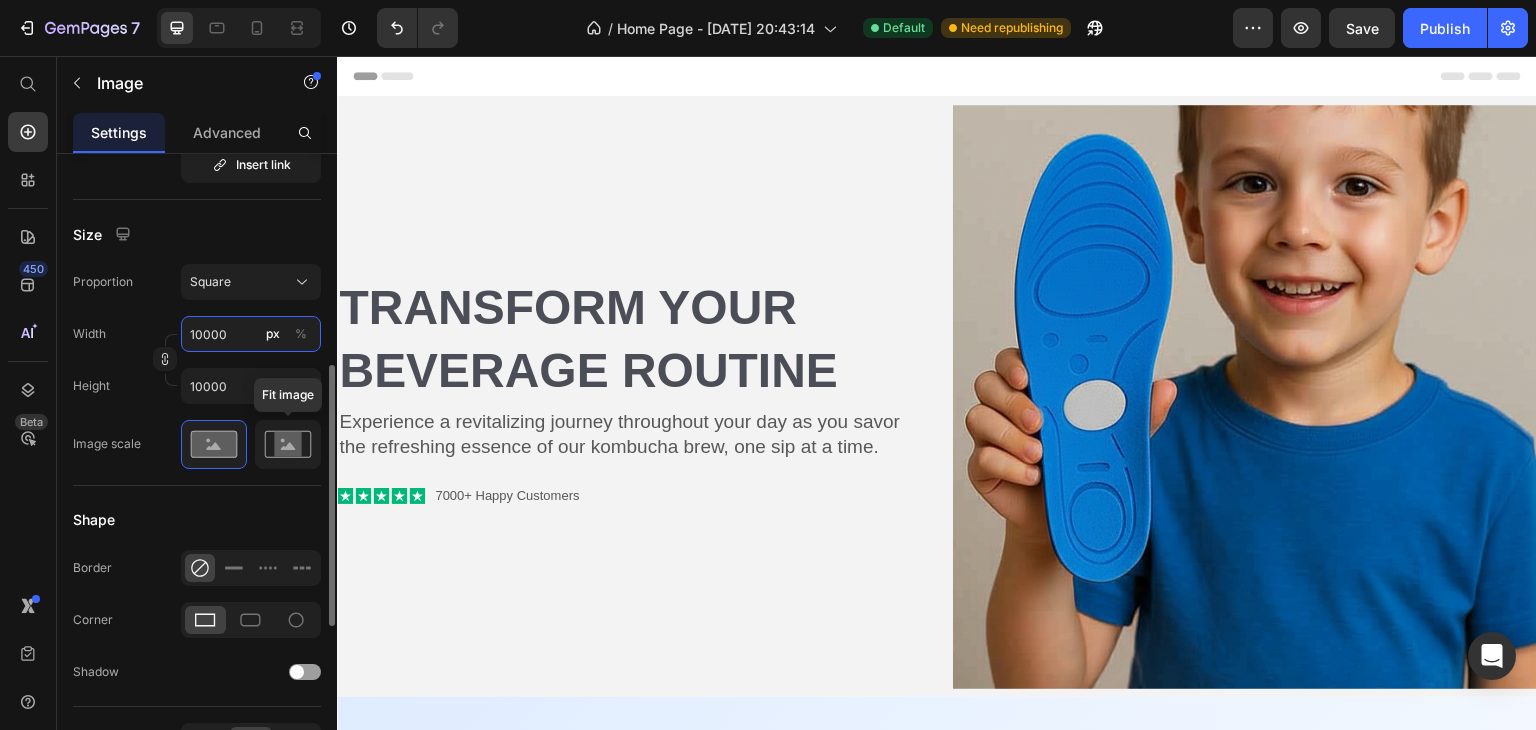 type on "10000" 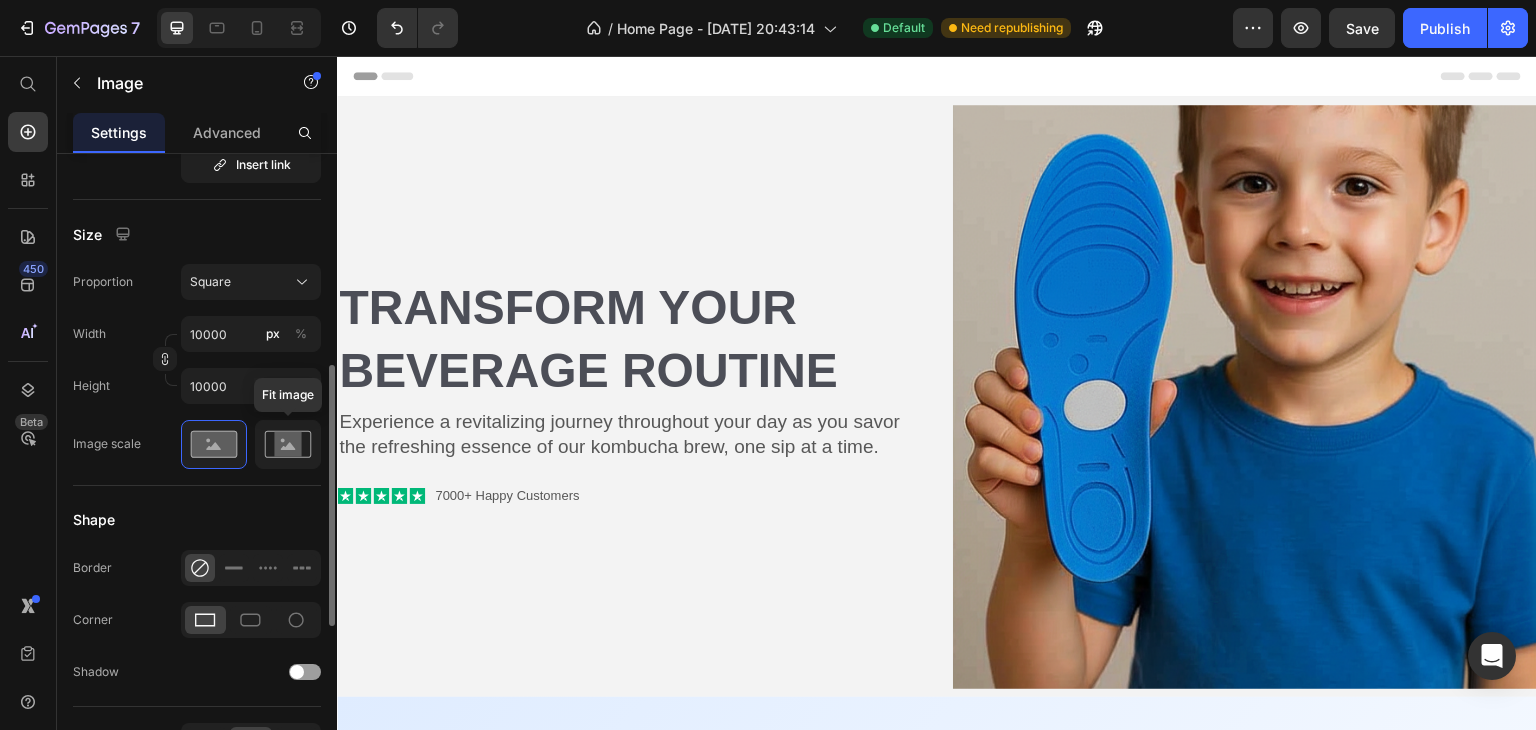 click 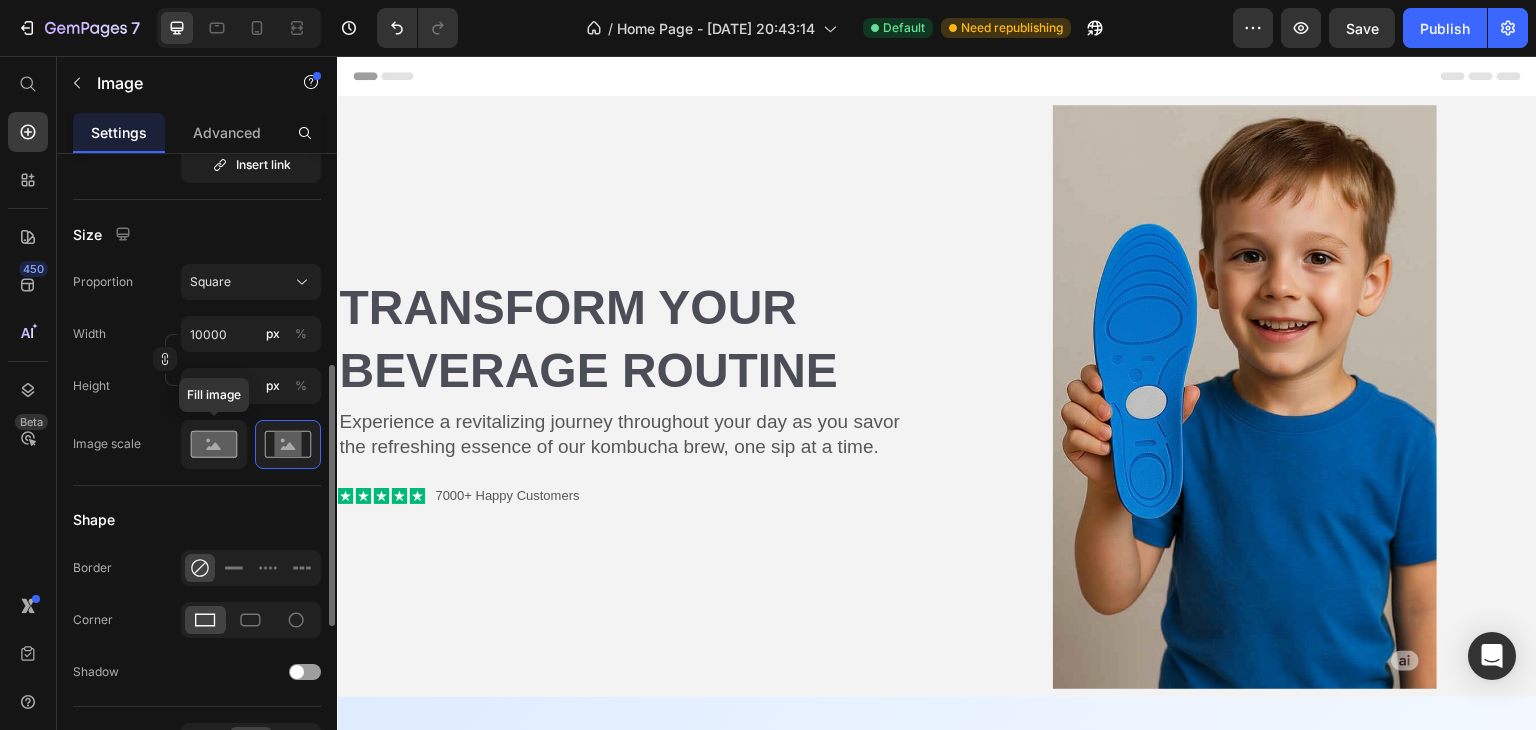 click 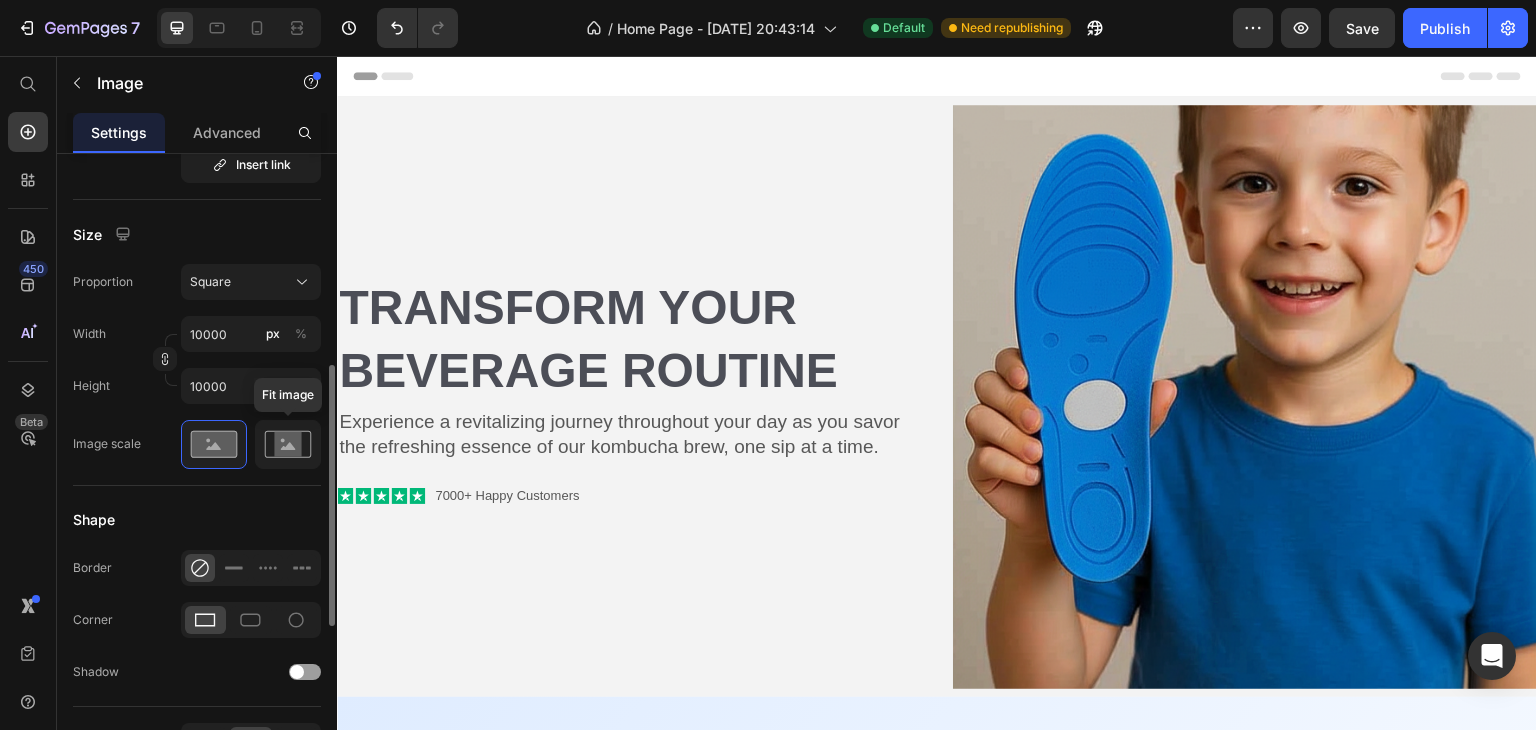 click 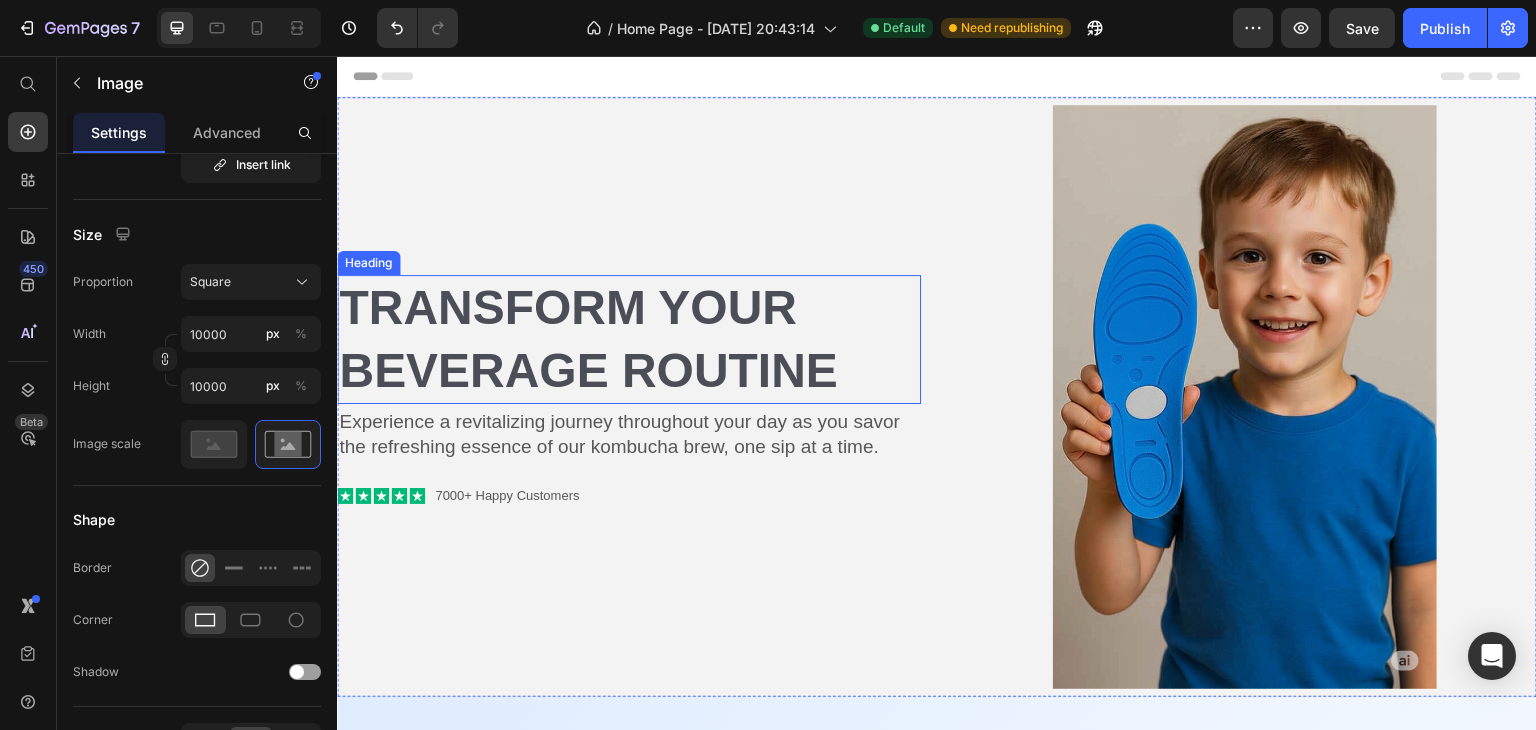 scroll, scrollTop: 170, scrollLeft: 0, axis: vertical 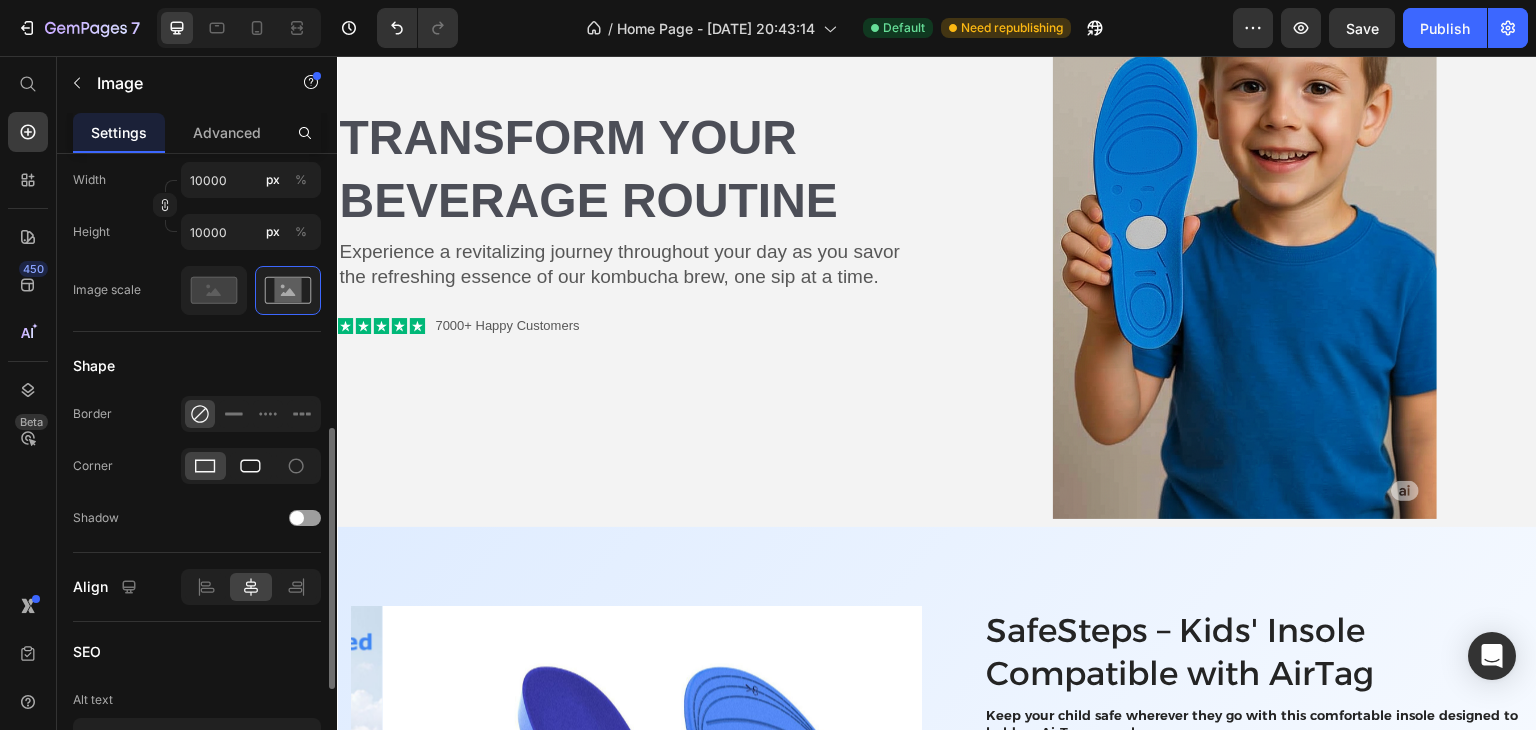 click 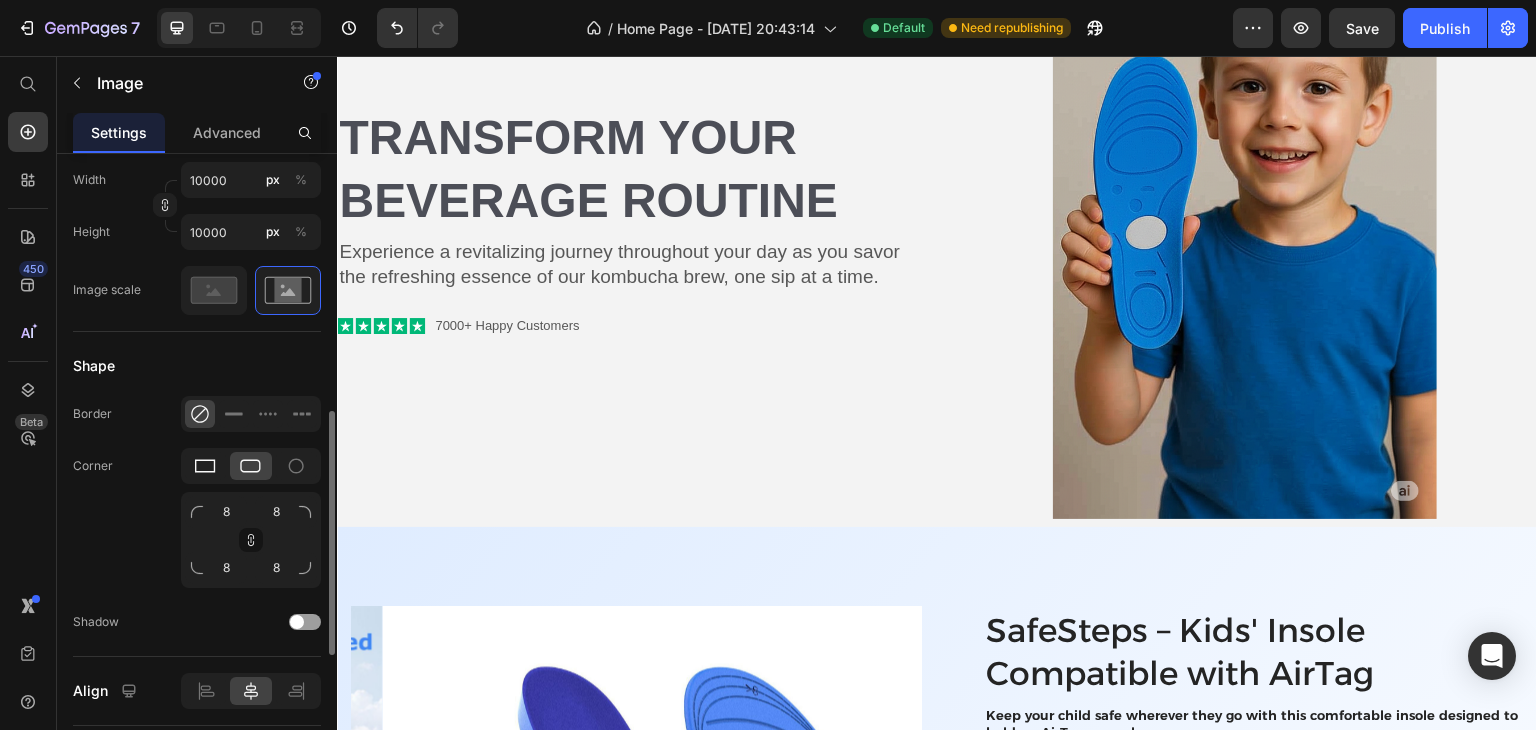 click 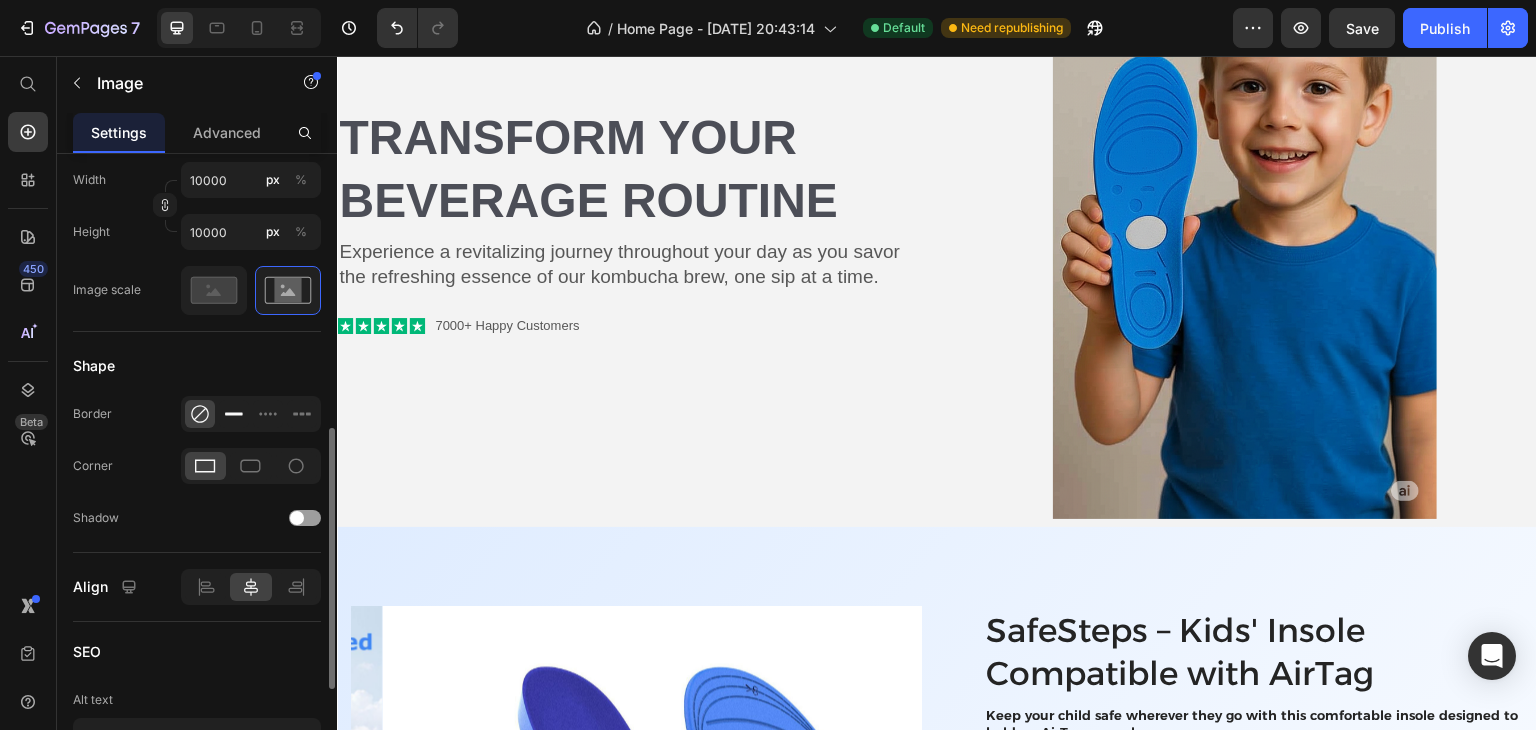 click 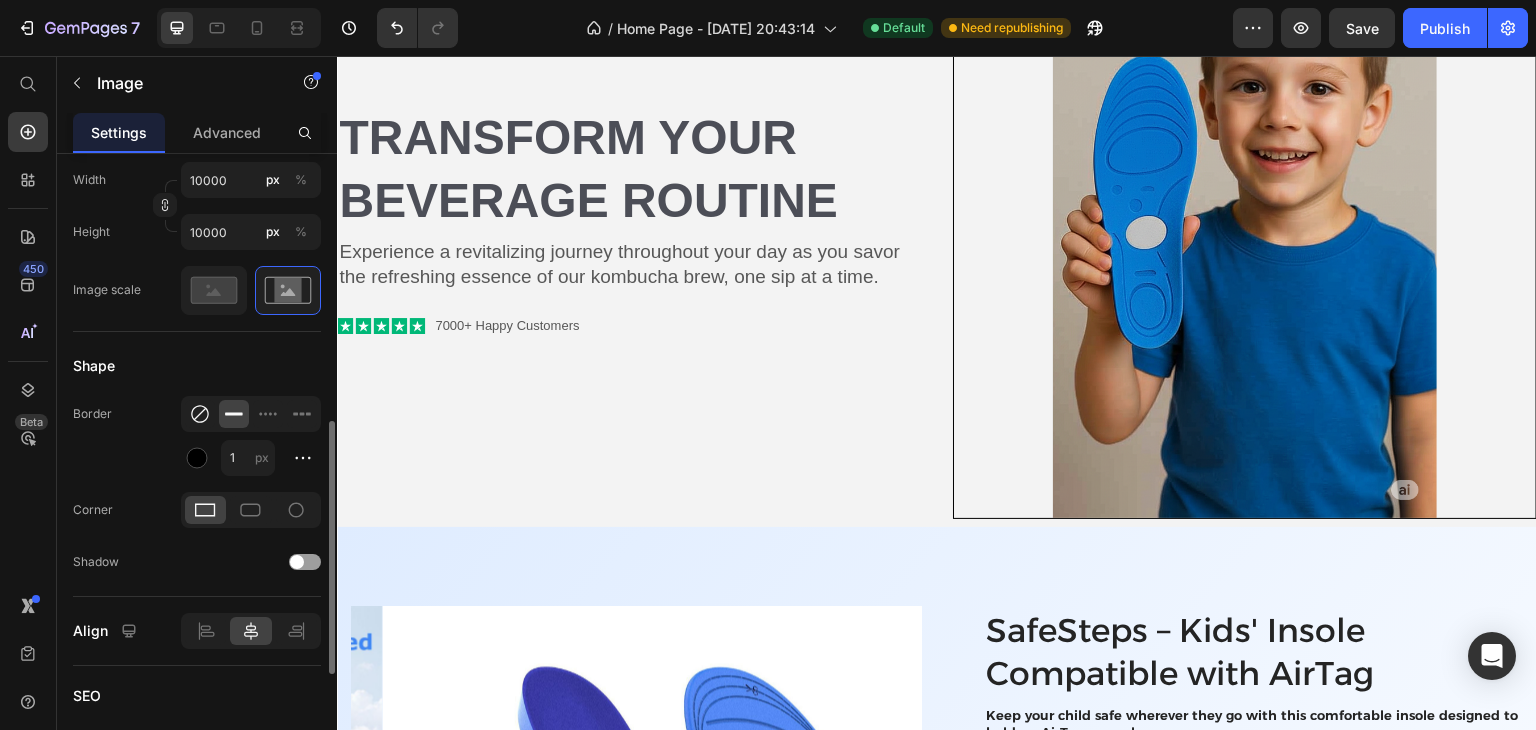 click 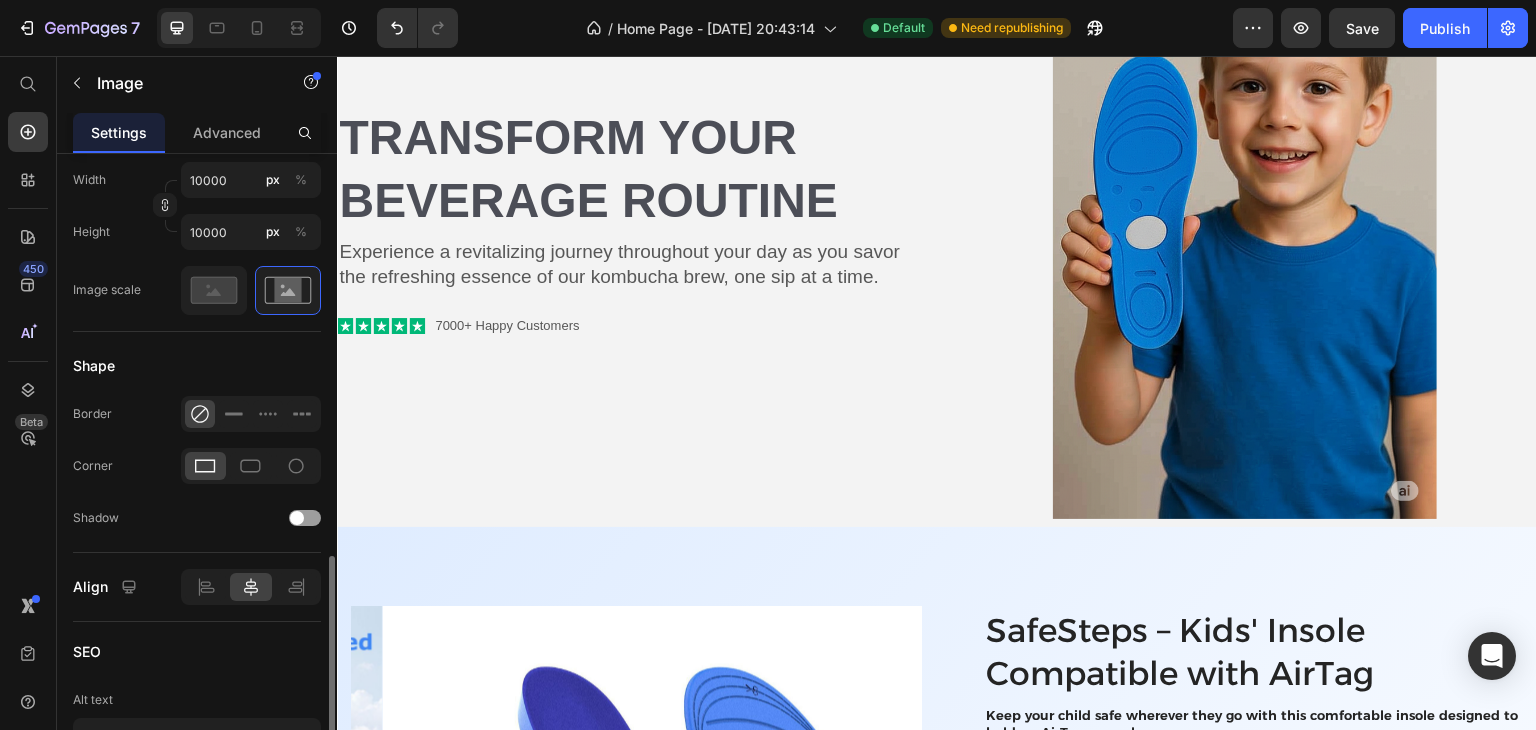 scroll, scrollTop: 901, scrollLeft: 0, axis: vertical 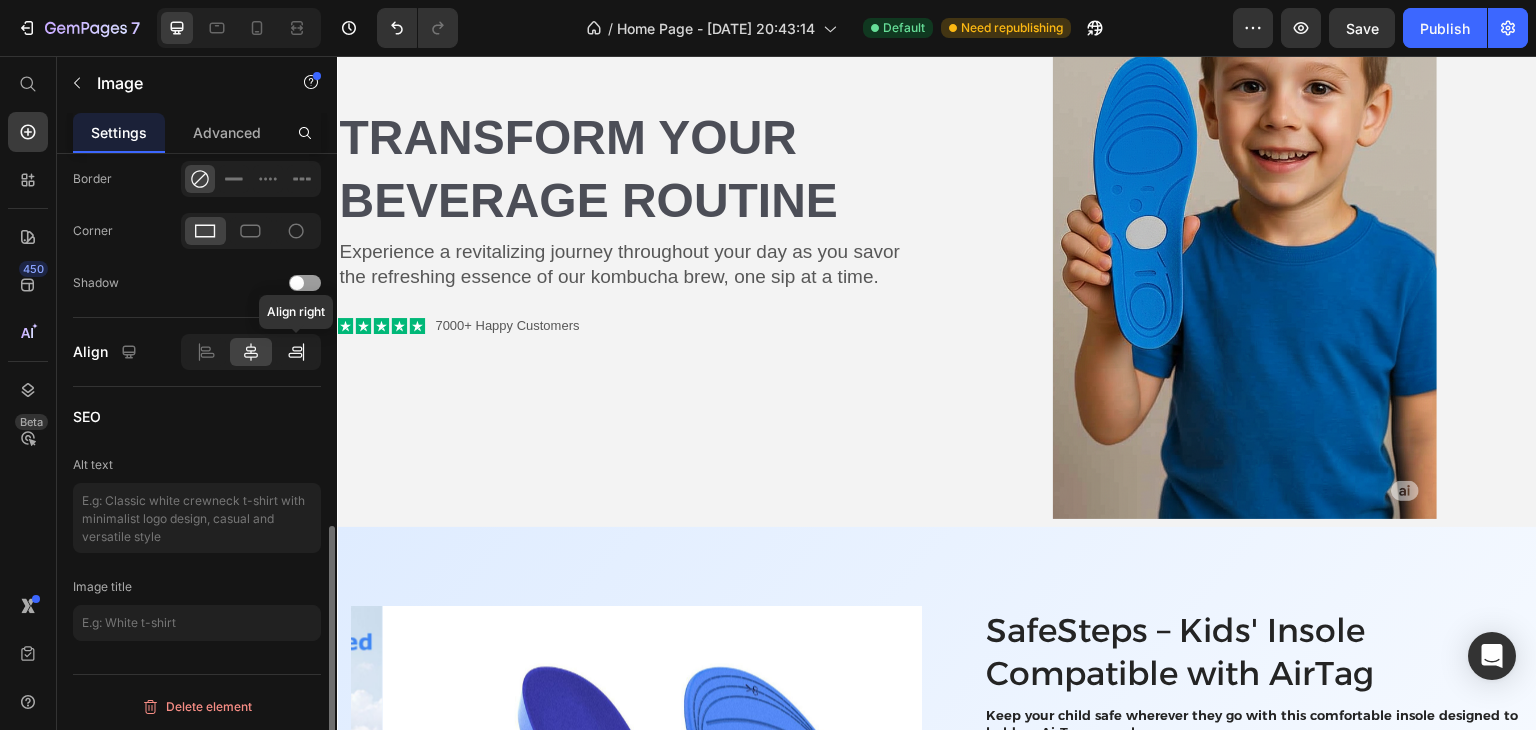 click 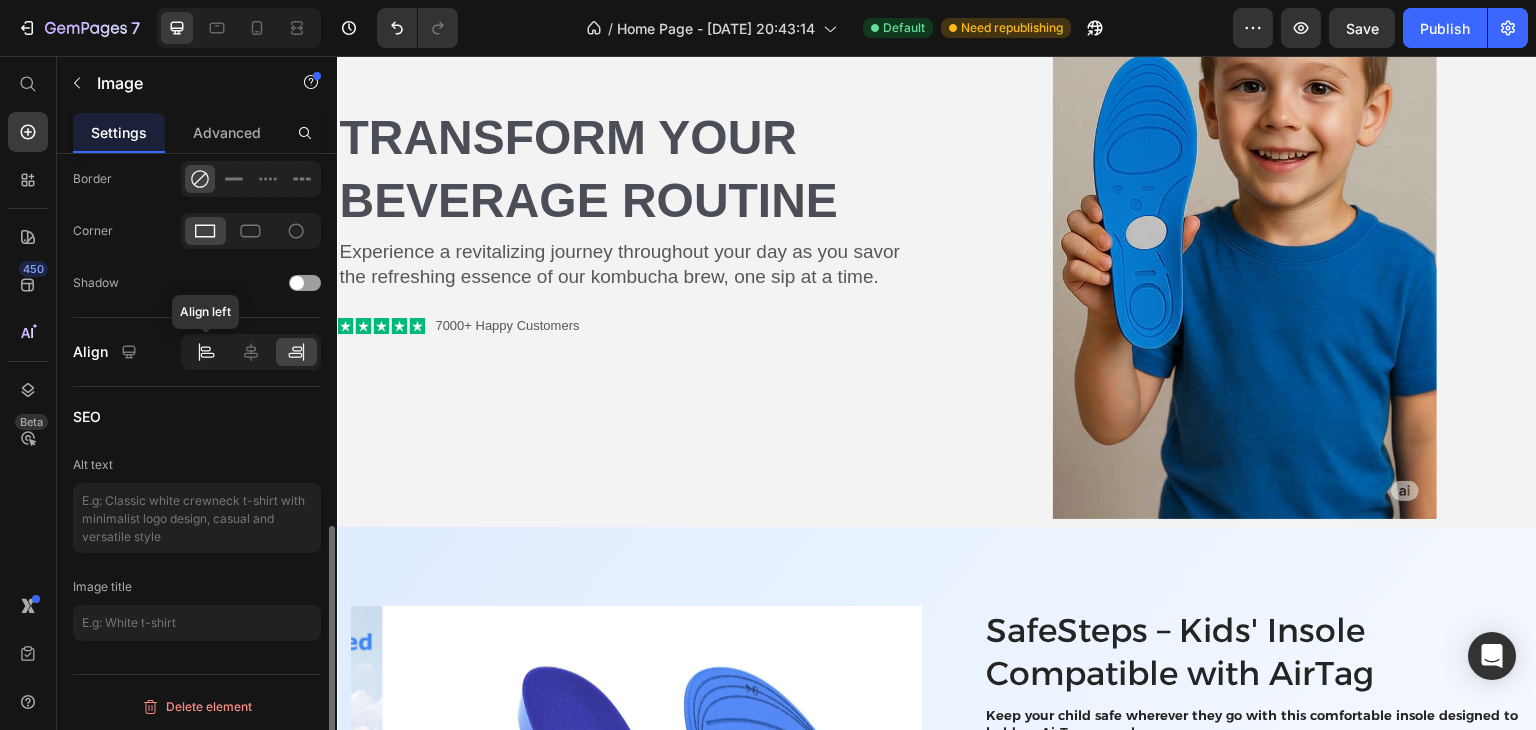 click 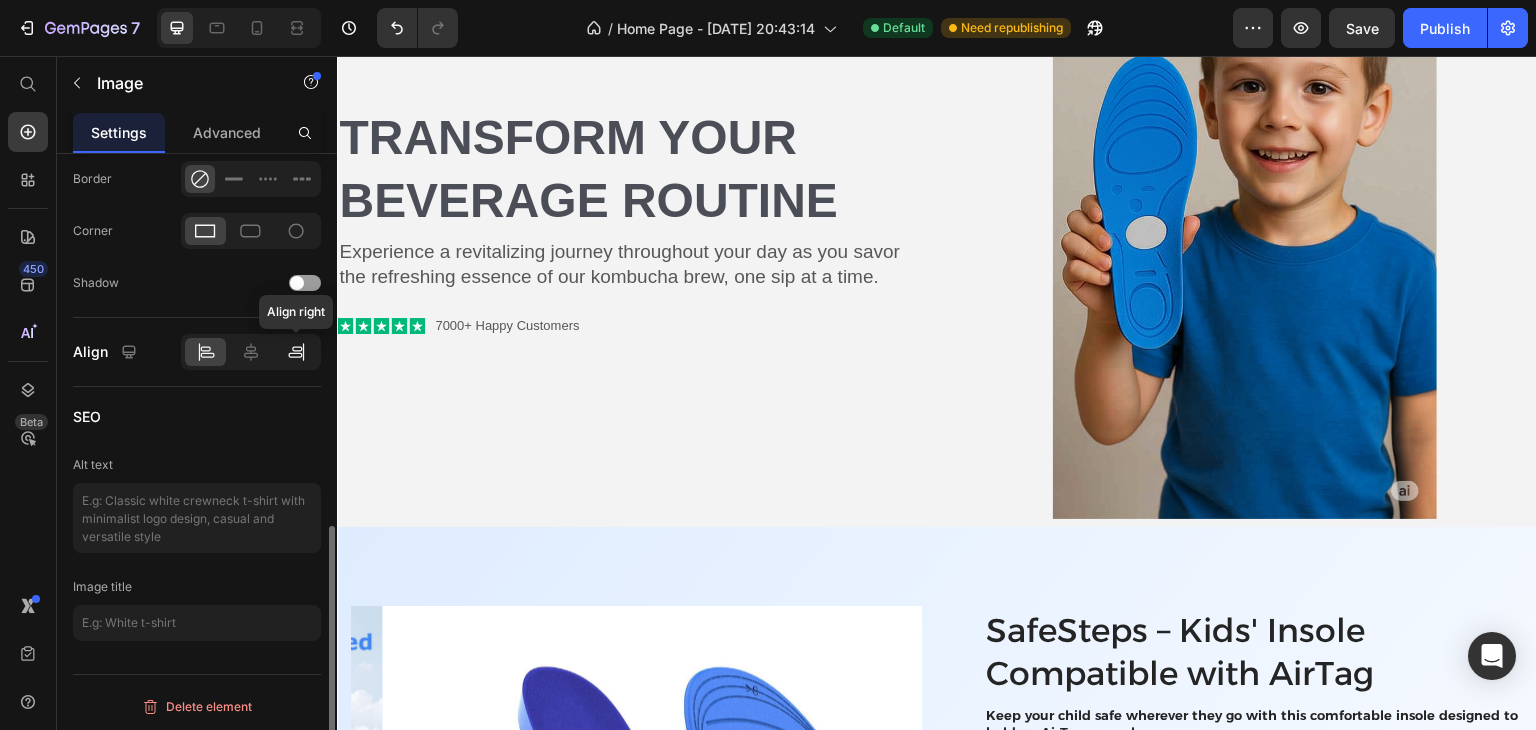 click 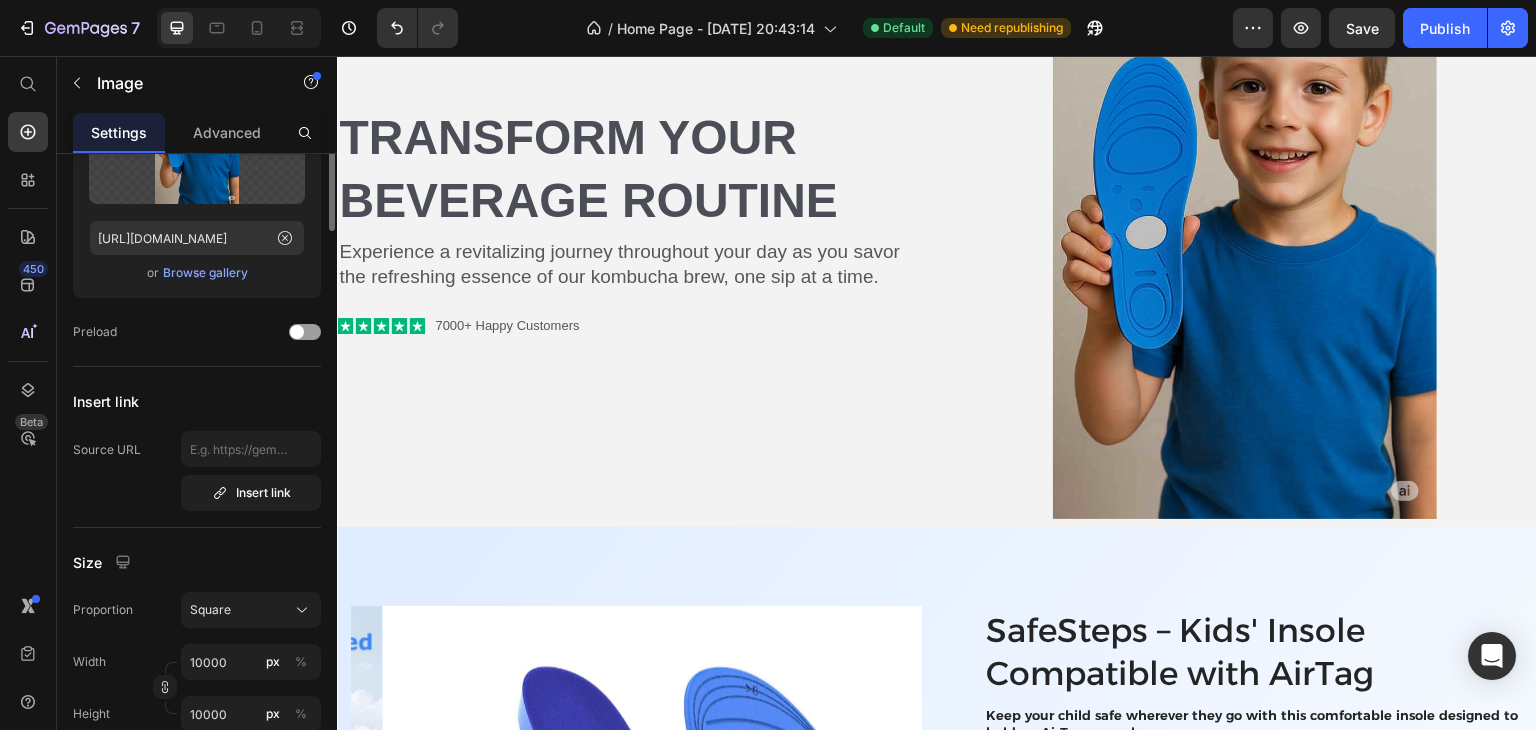 scroll, scrollTop: 0, scrollLeft: 0, axis: both 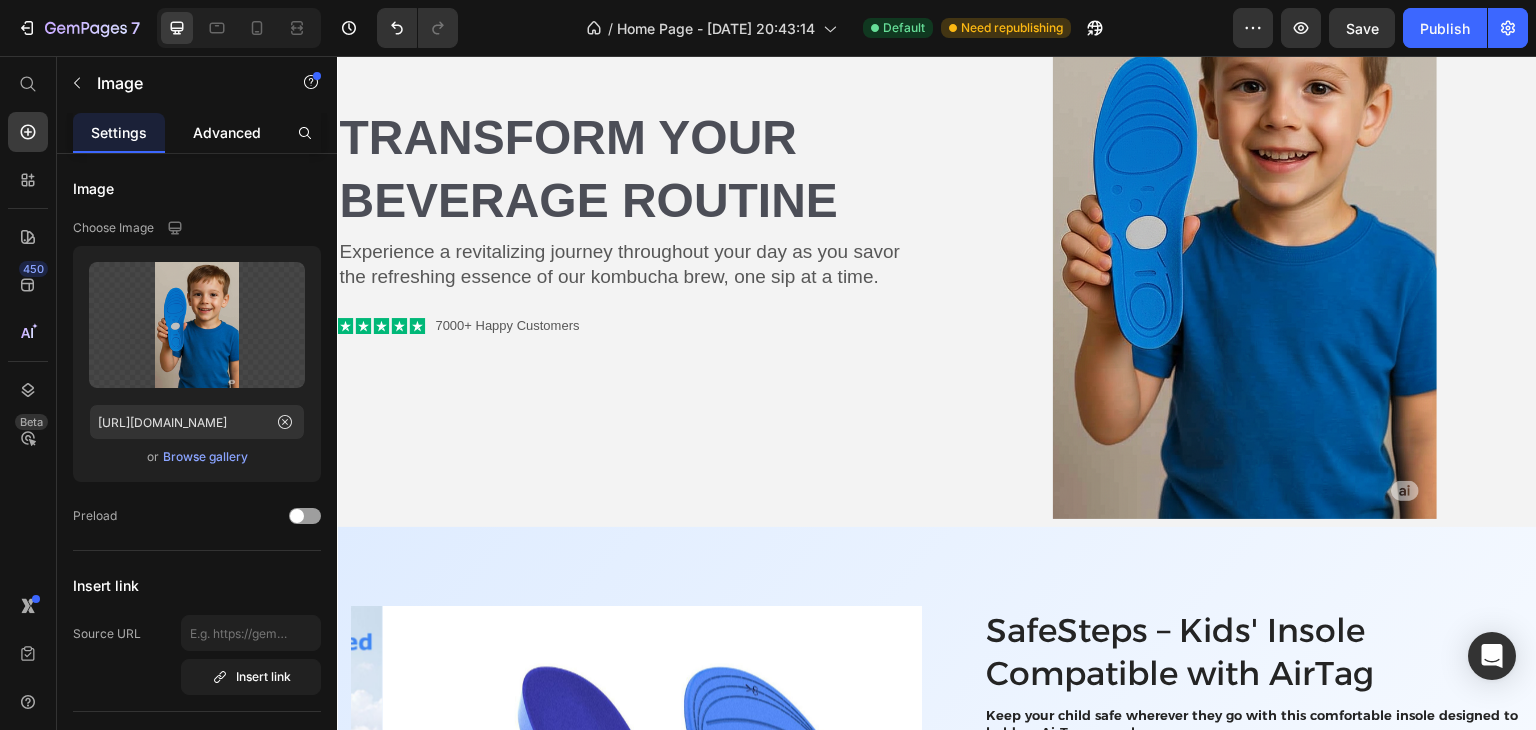 click on "Advanced" at bounding box center [227, 132] 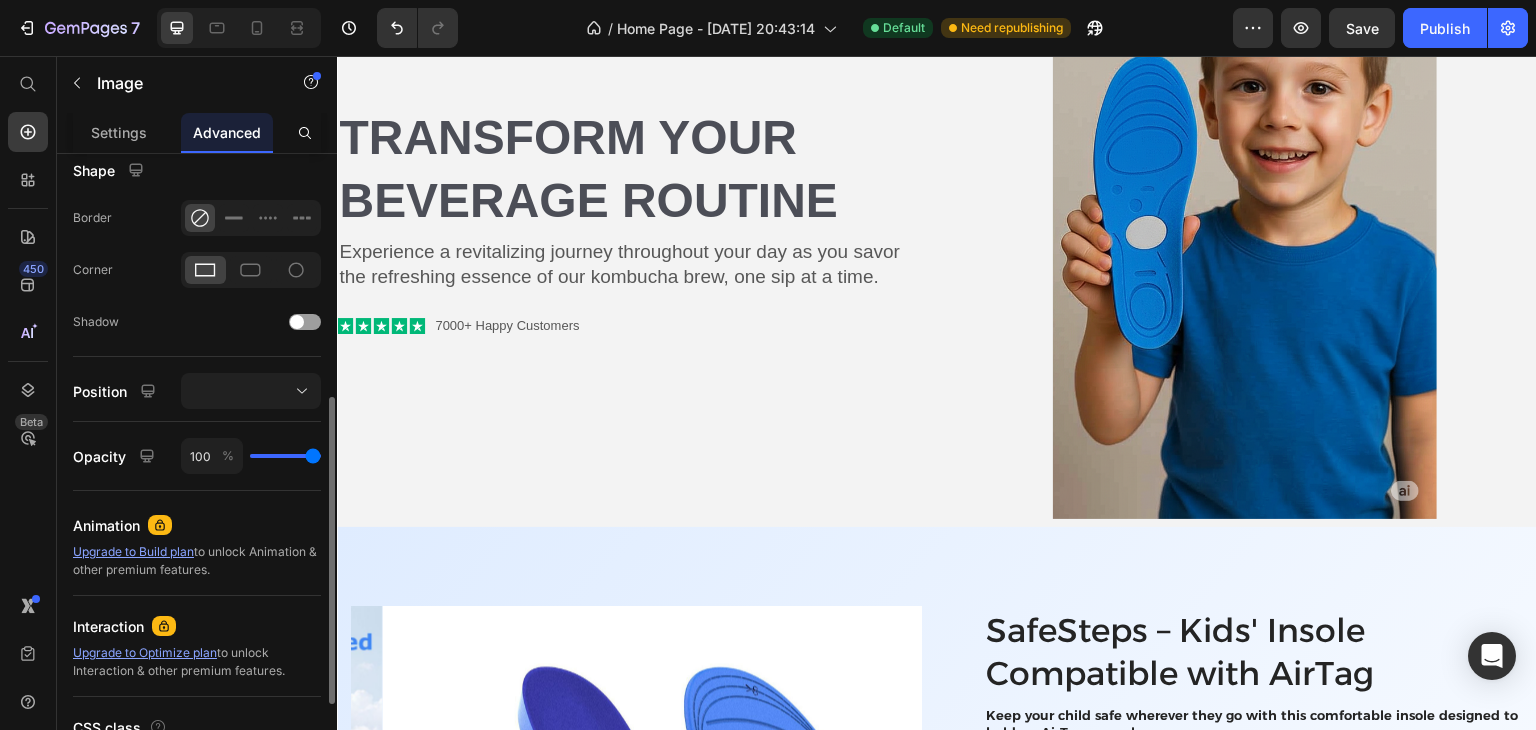 scroll, scrollTop: 500, scrollLeft: 0, axis: vertical 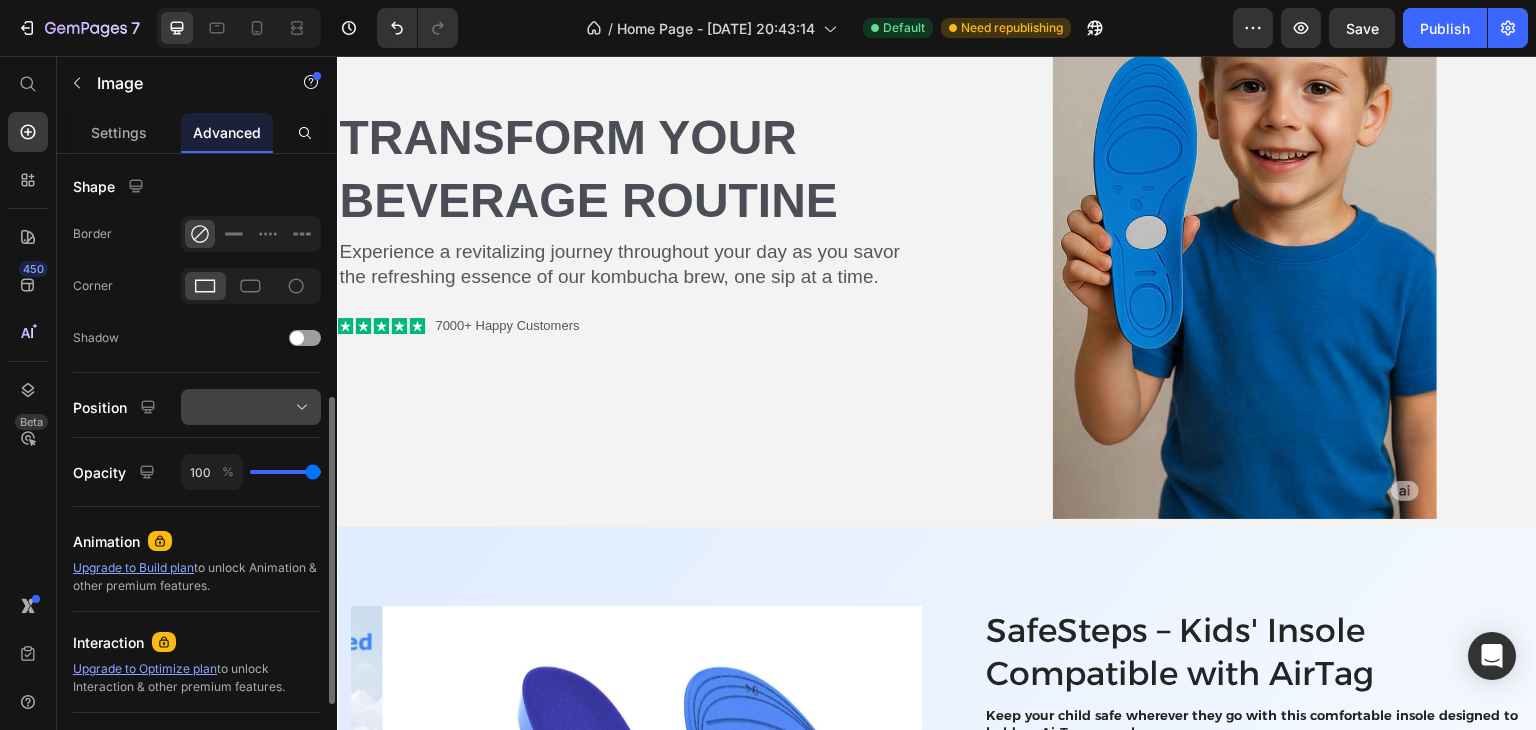 click at bounding box center [251, 407] 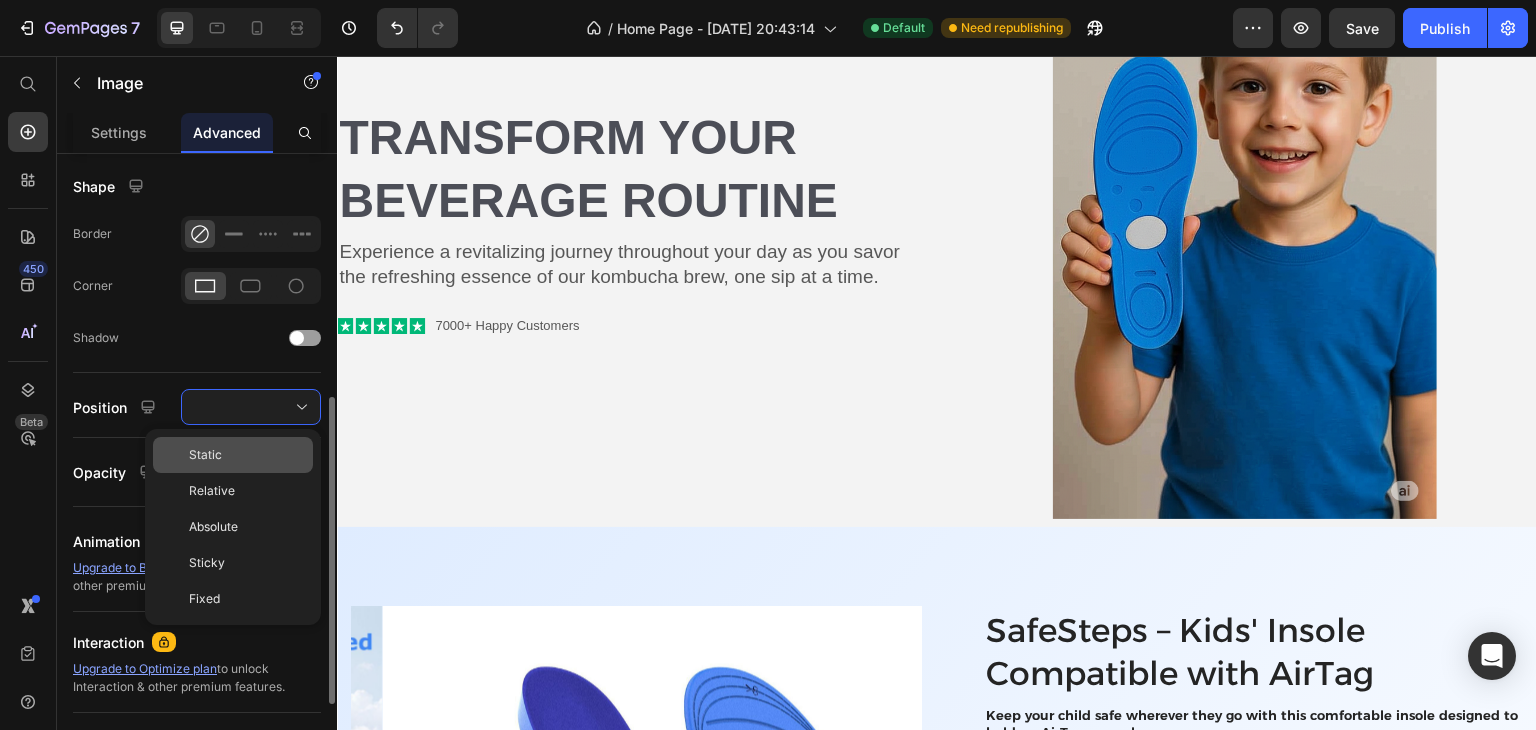 click on "Static" at bounding box center [247, 455] 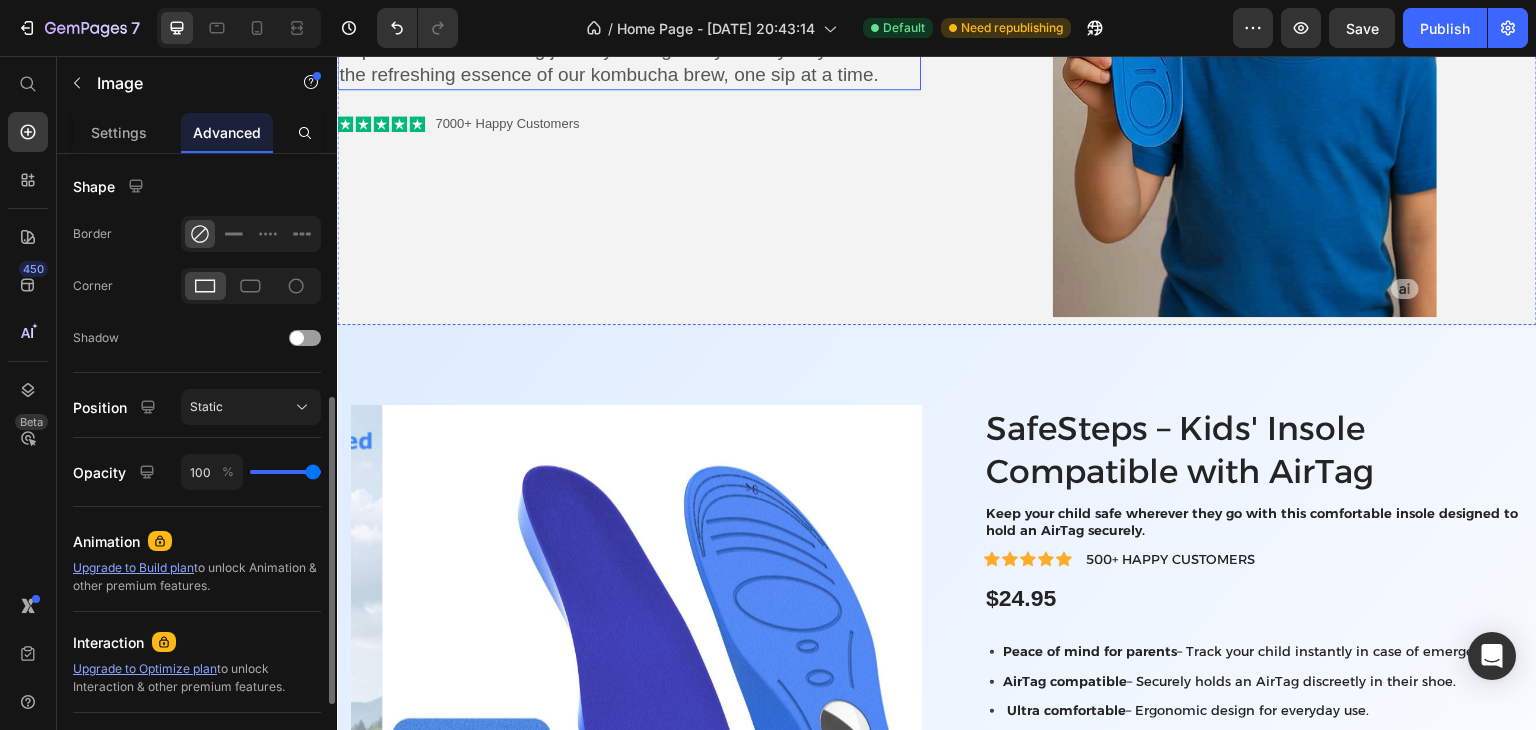 scroll, scrollTop: 0, scrollLeft: 0, axis: both 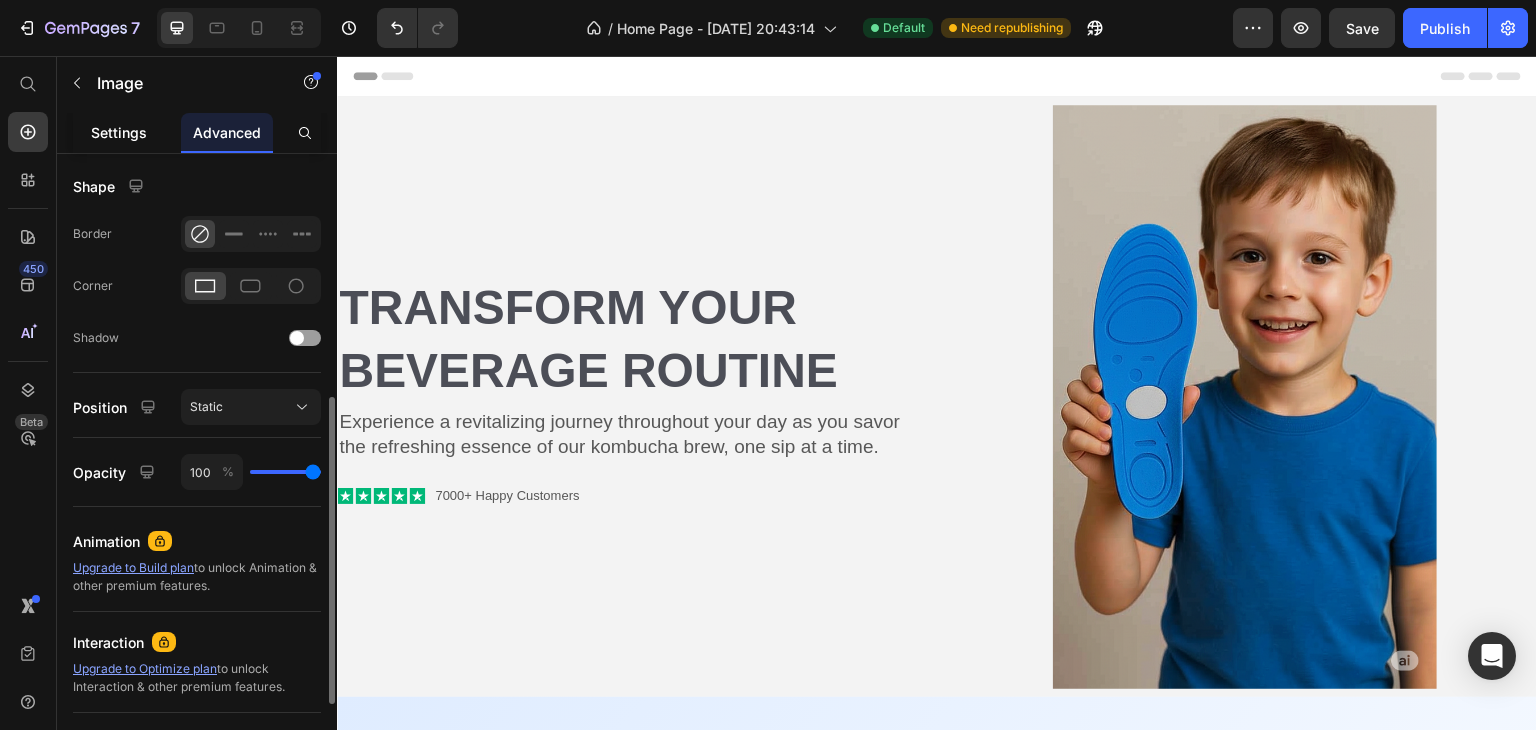 click on "Settings" 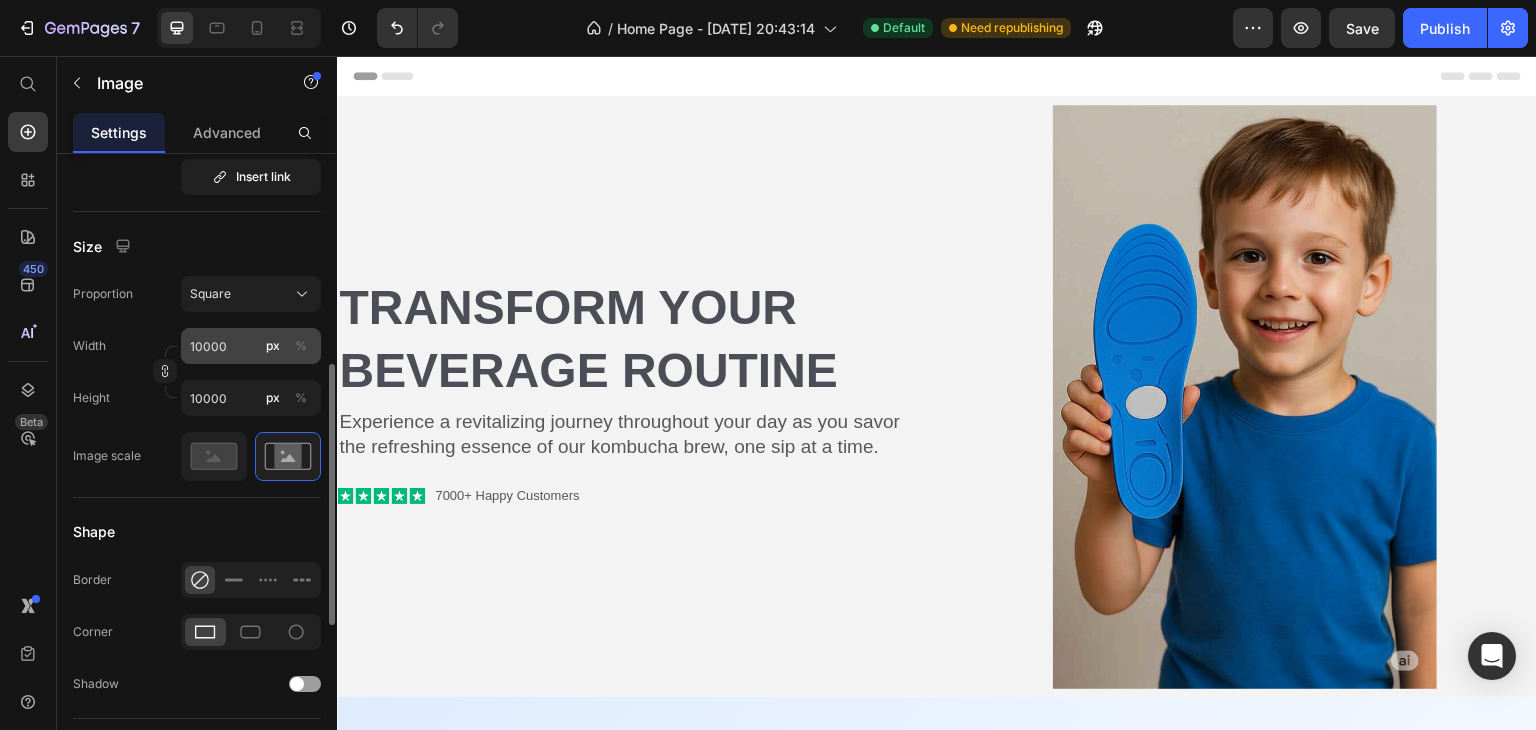 scroll, scrollTop: 506, scrollLeft: 0, axis: vertical 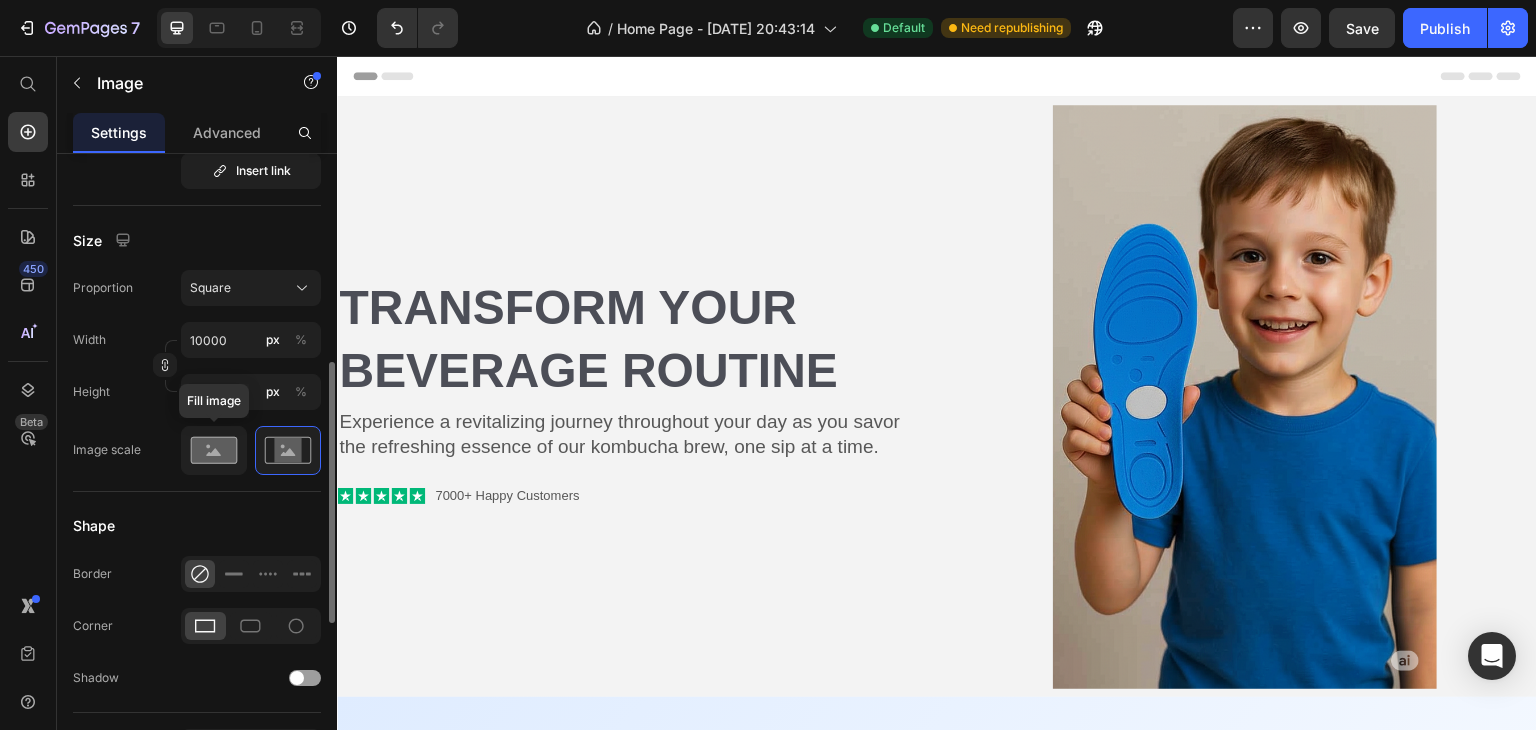 click 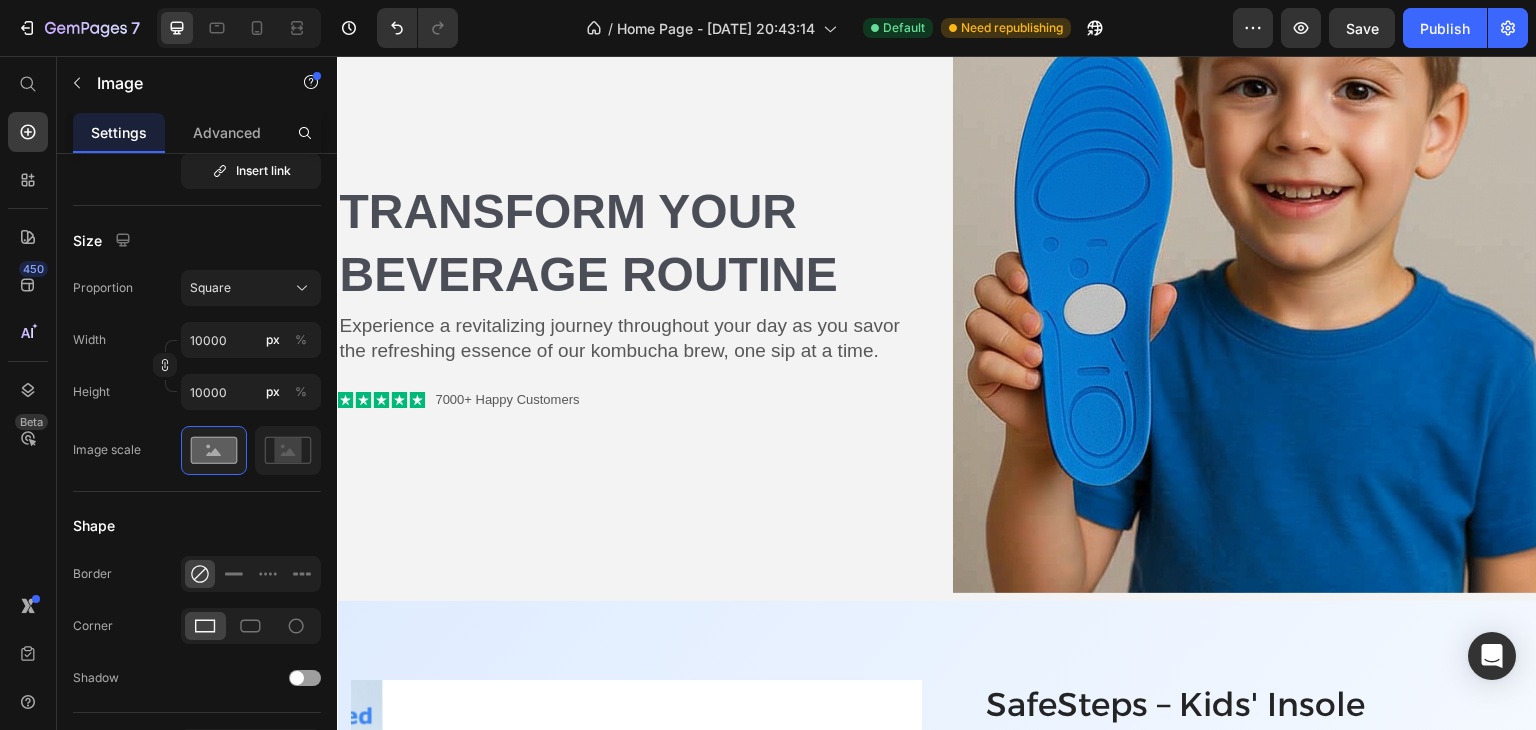 scroll, scrollTop: 68, scrollLeft: 0, axis: vertical 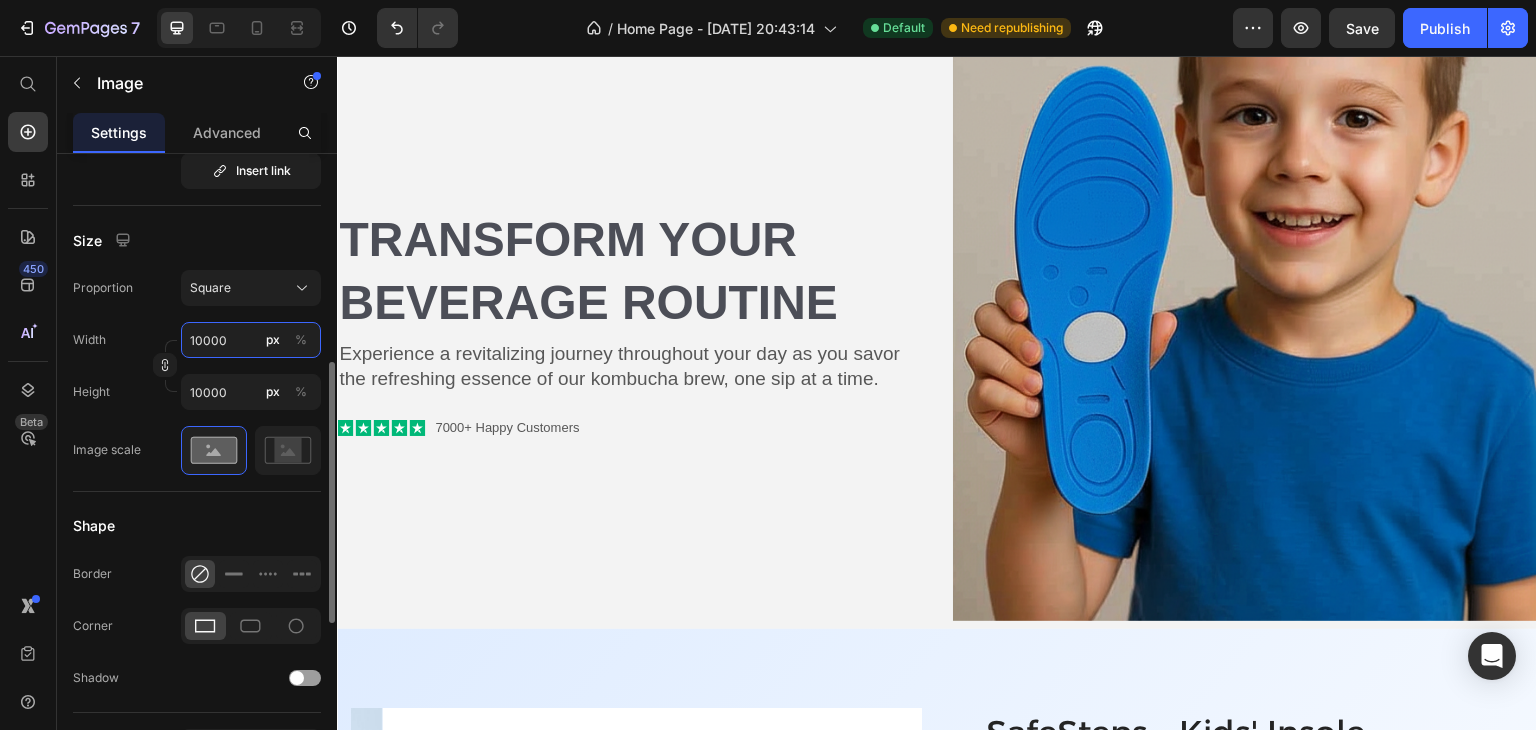 click on "10000" at bounding box center [251, 340] 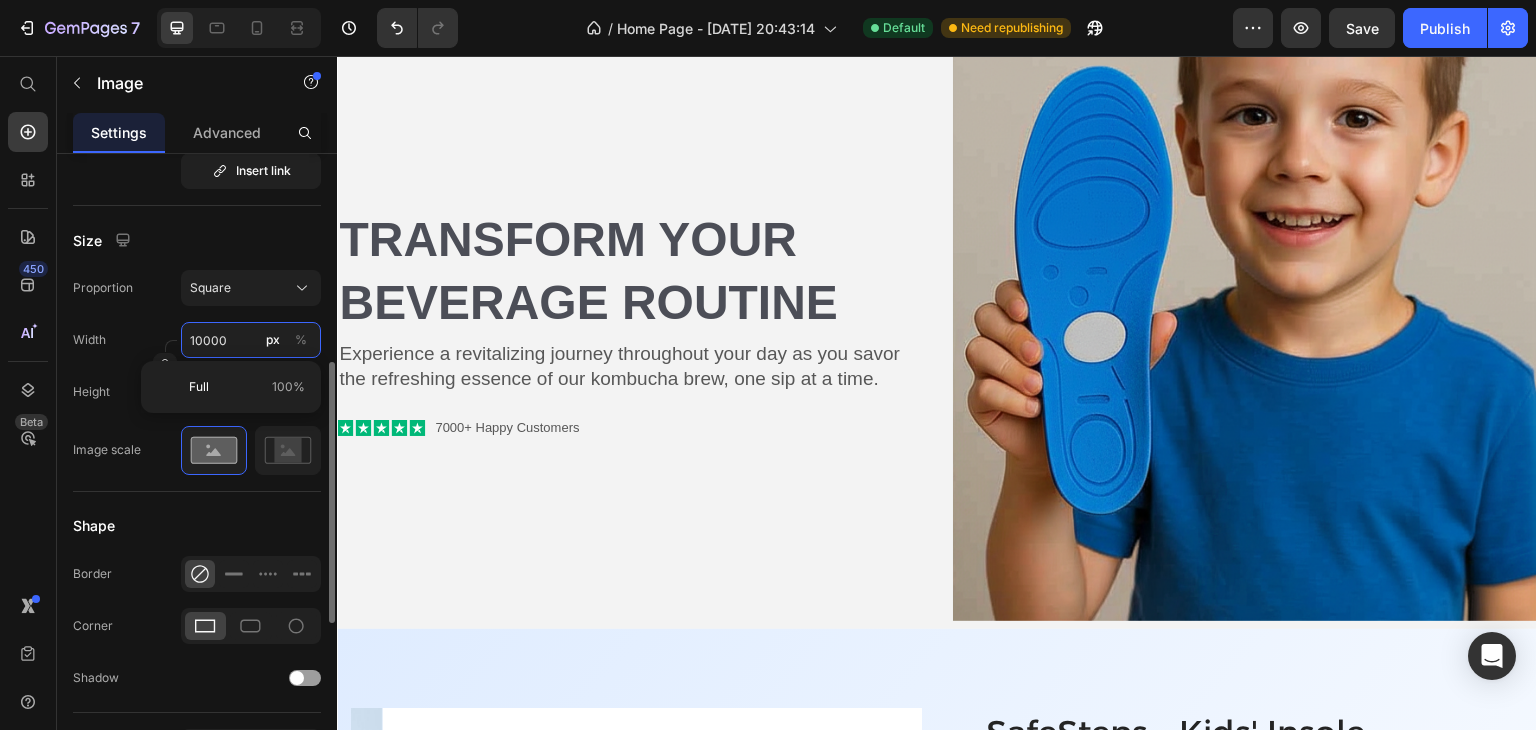 type 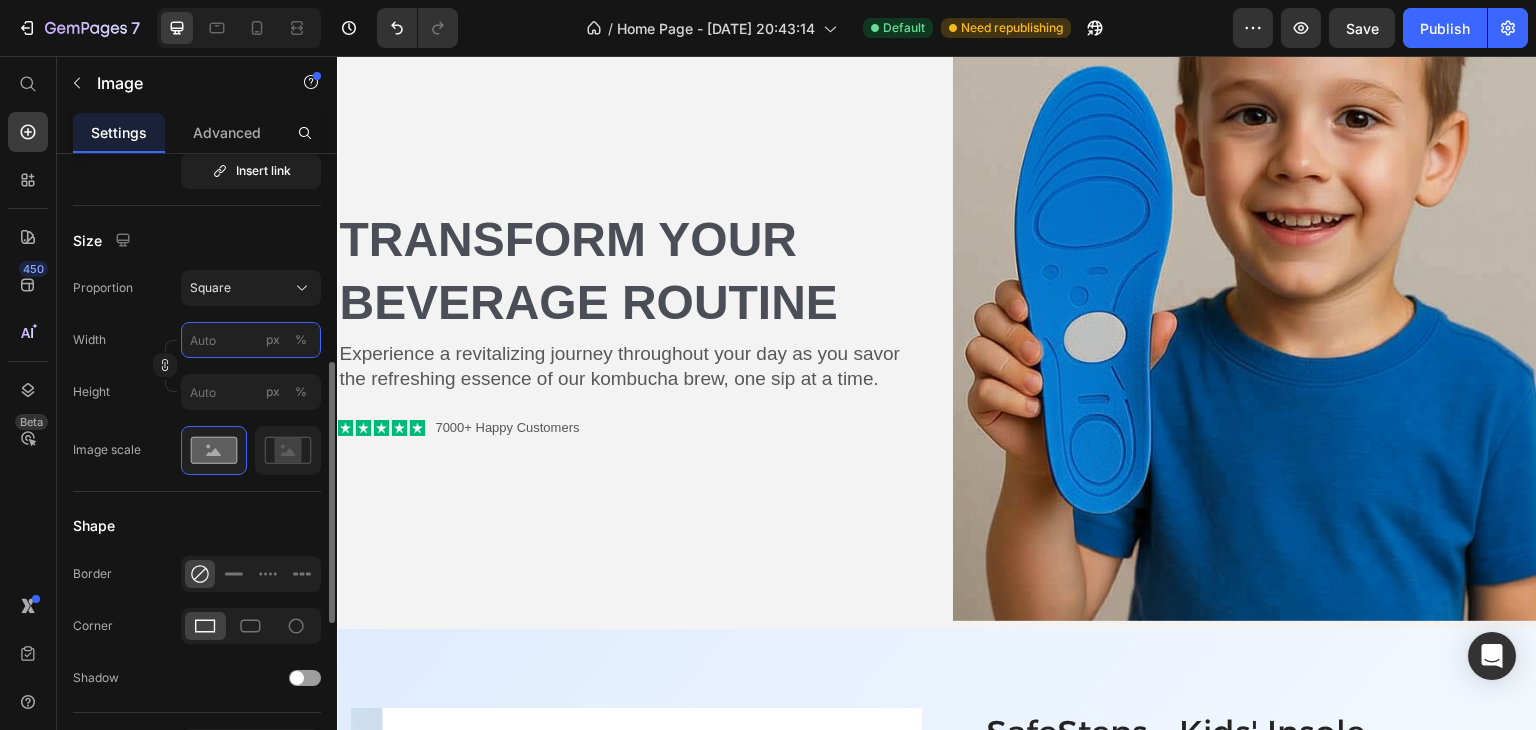 type on "9" 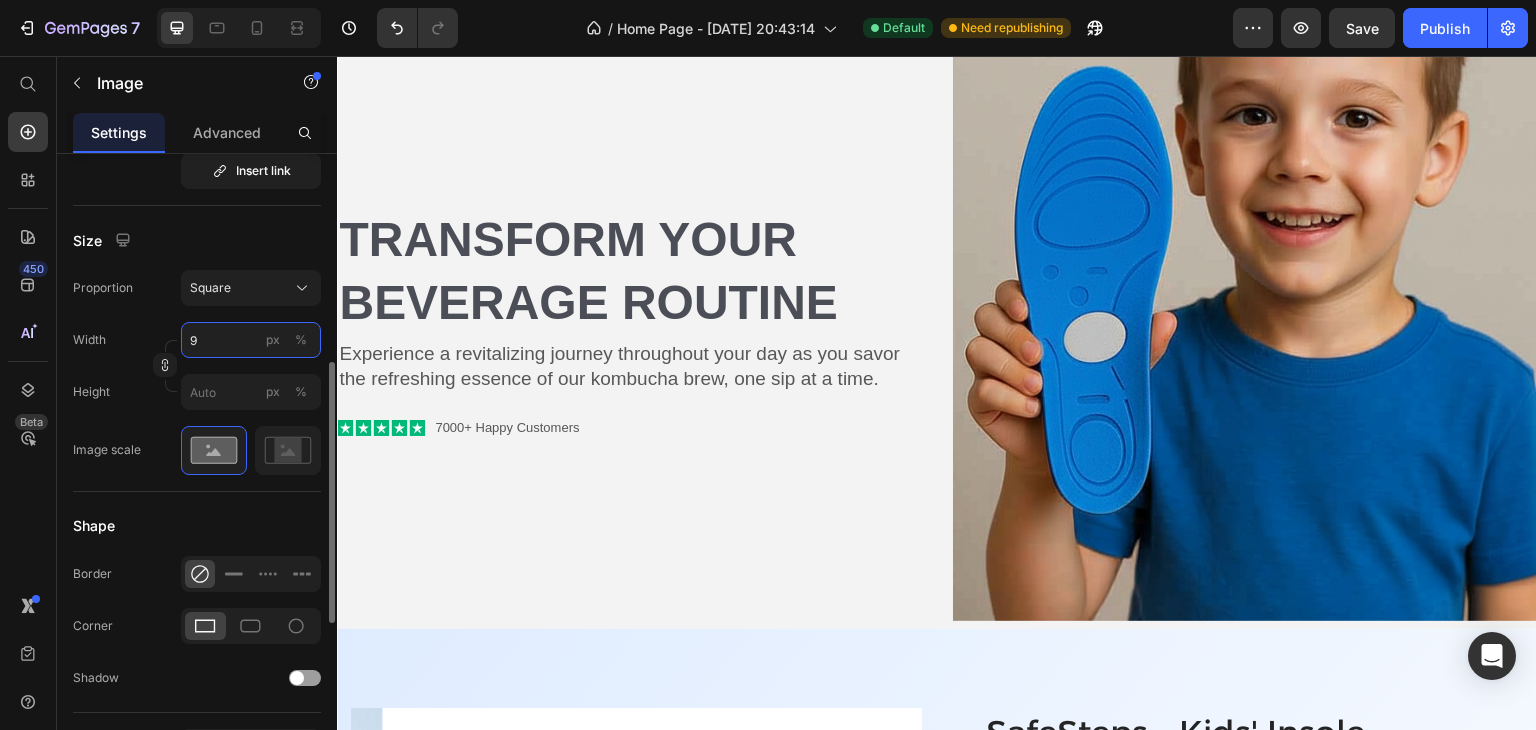 type on "9" 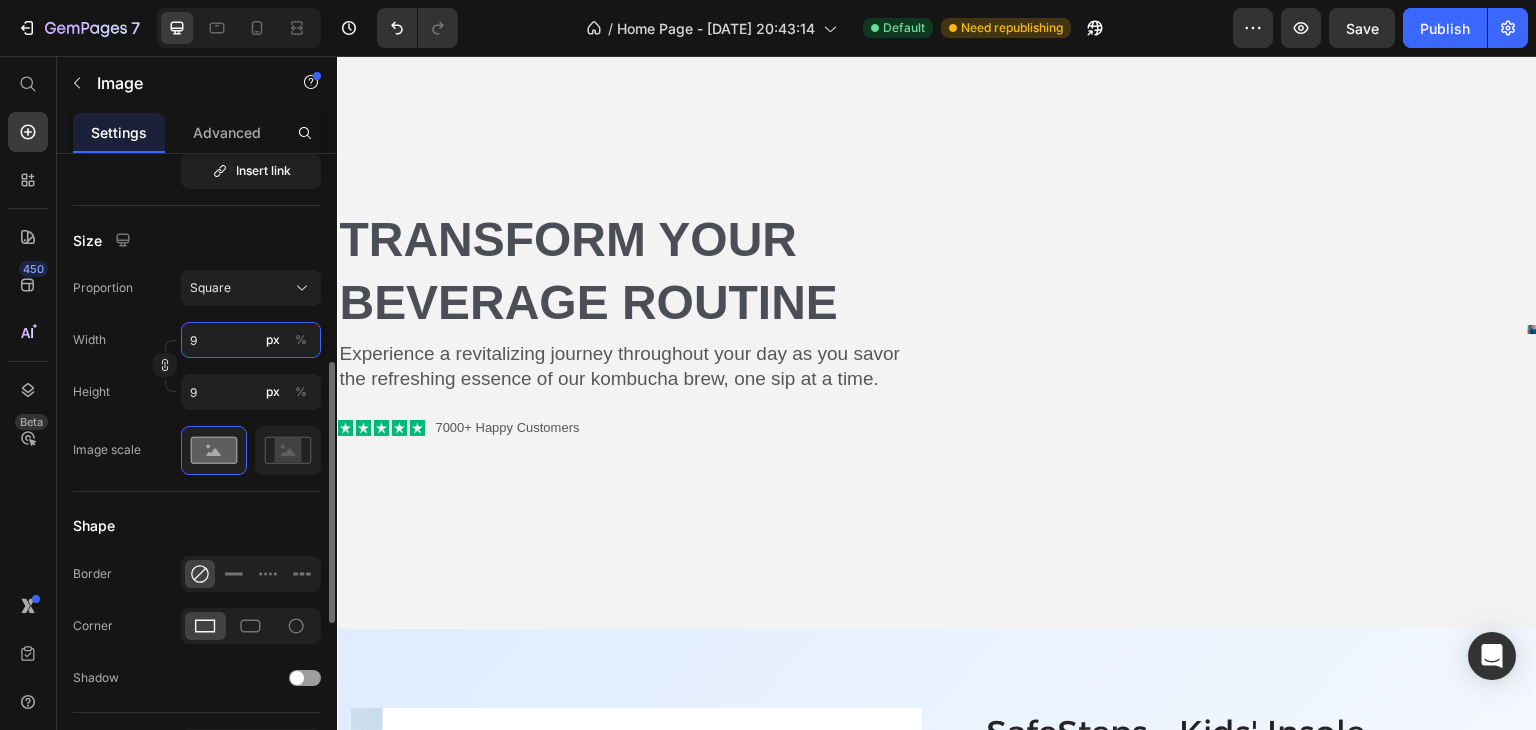 type on "90" 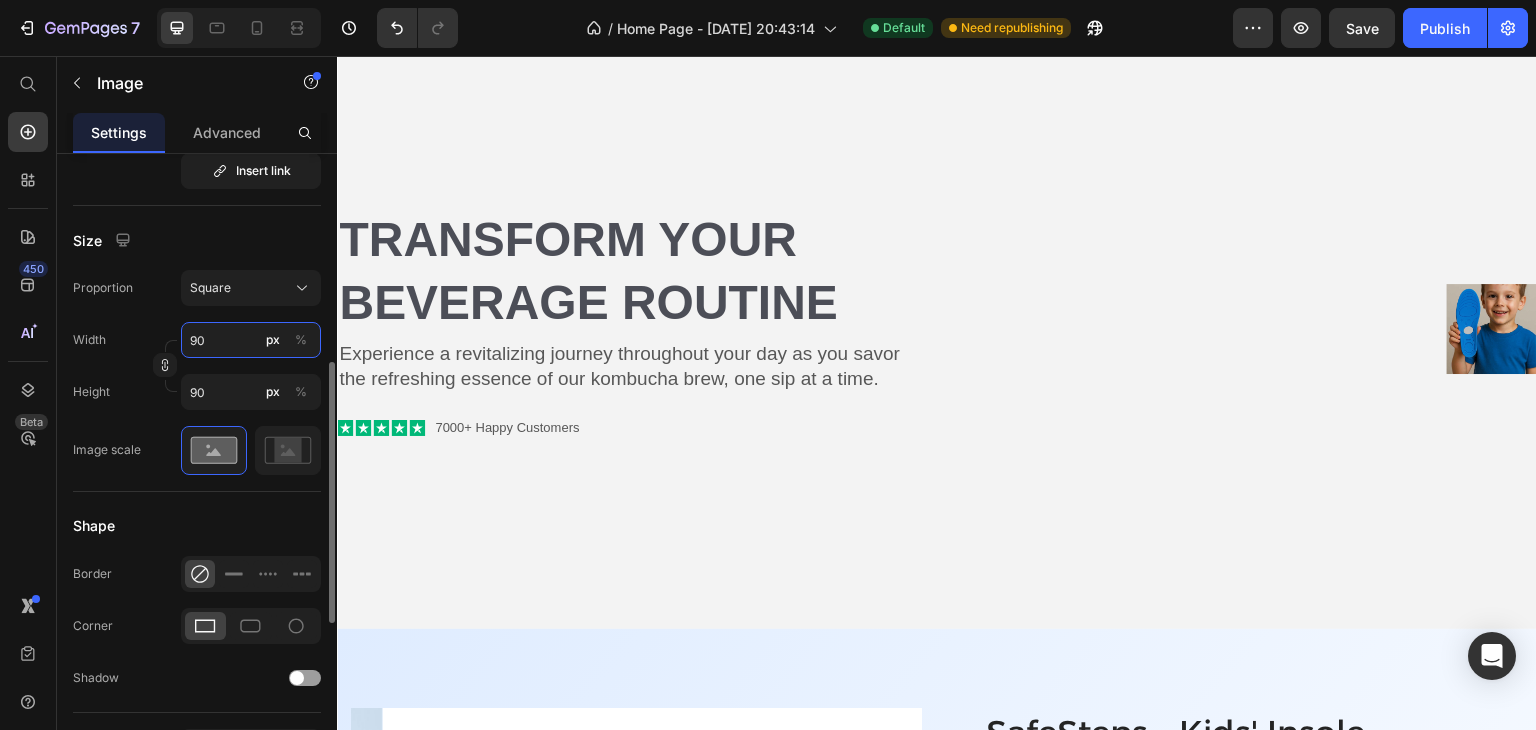 type on "900" 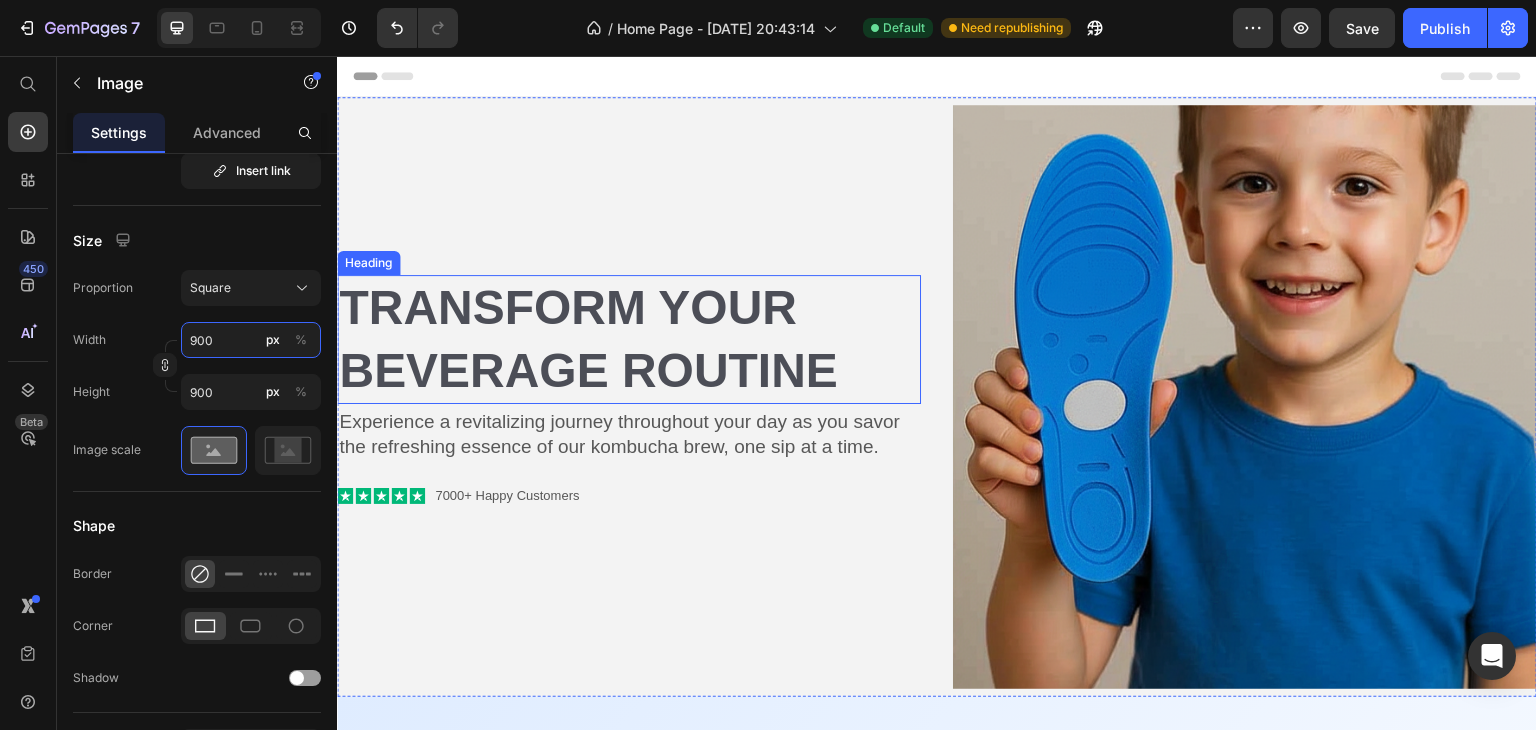 scroll, scrollTop: 0, scrollLeft: 0, axis: both 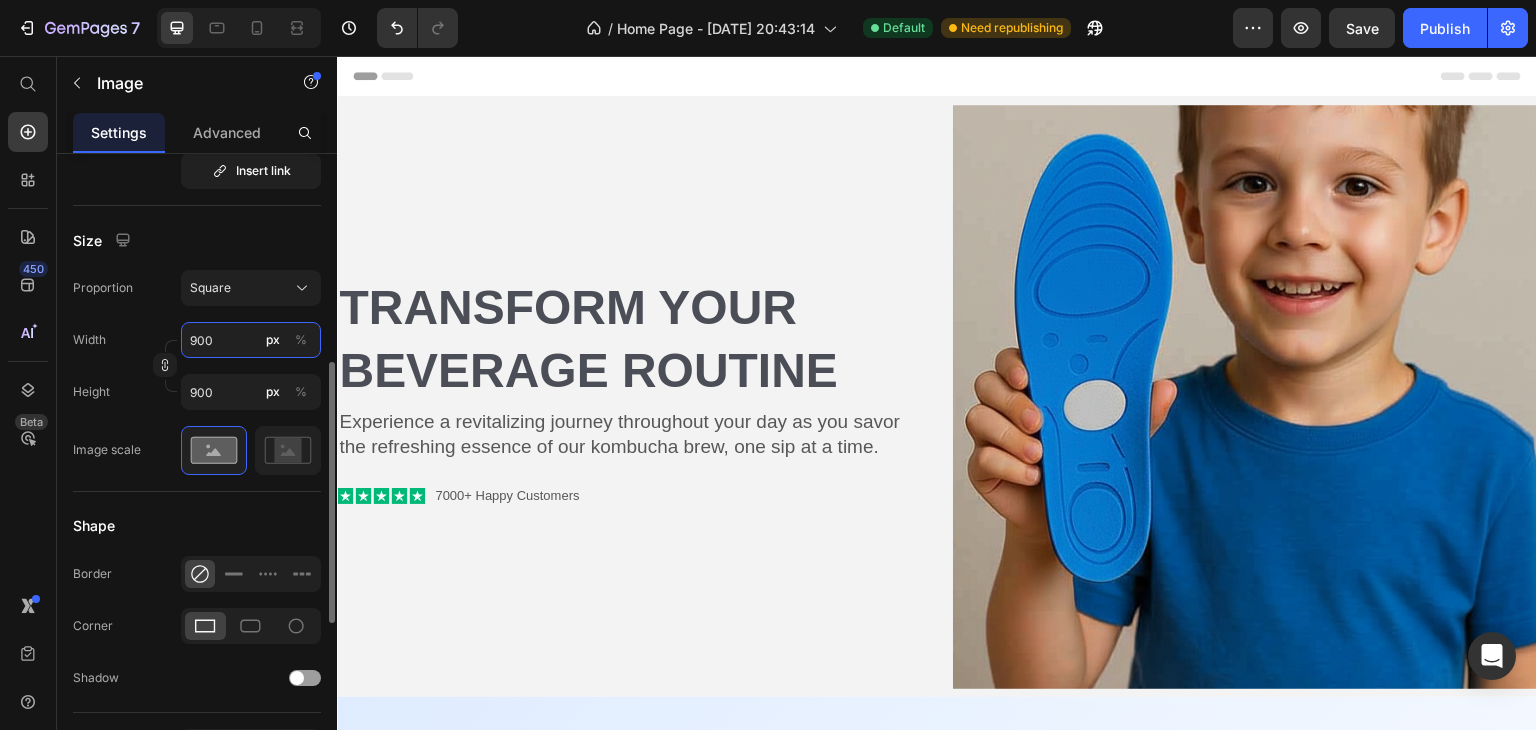 type on "900" 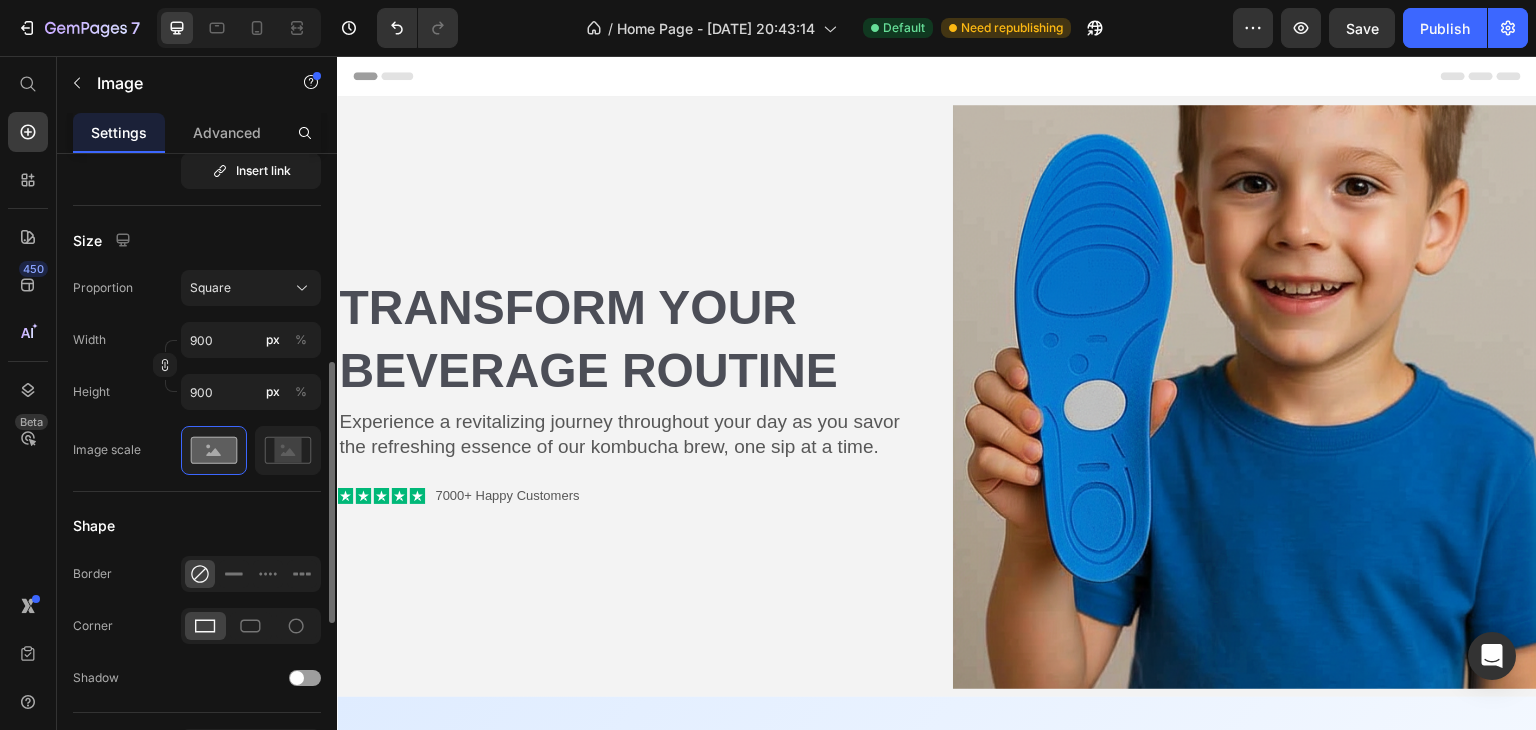 click on "Size" at bounding box center [197, 240] 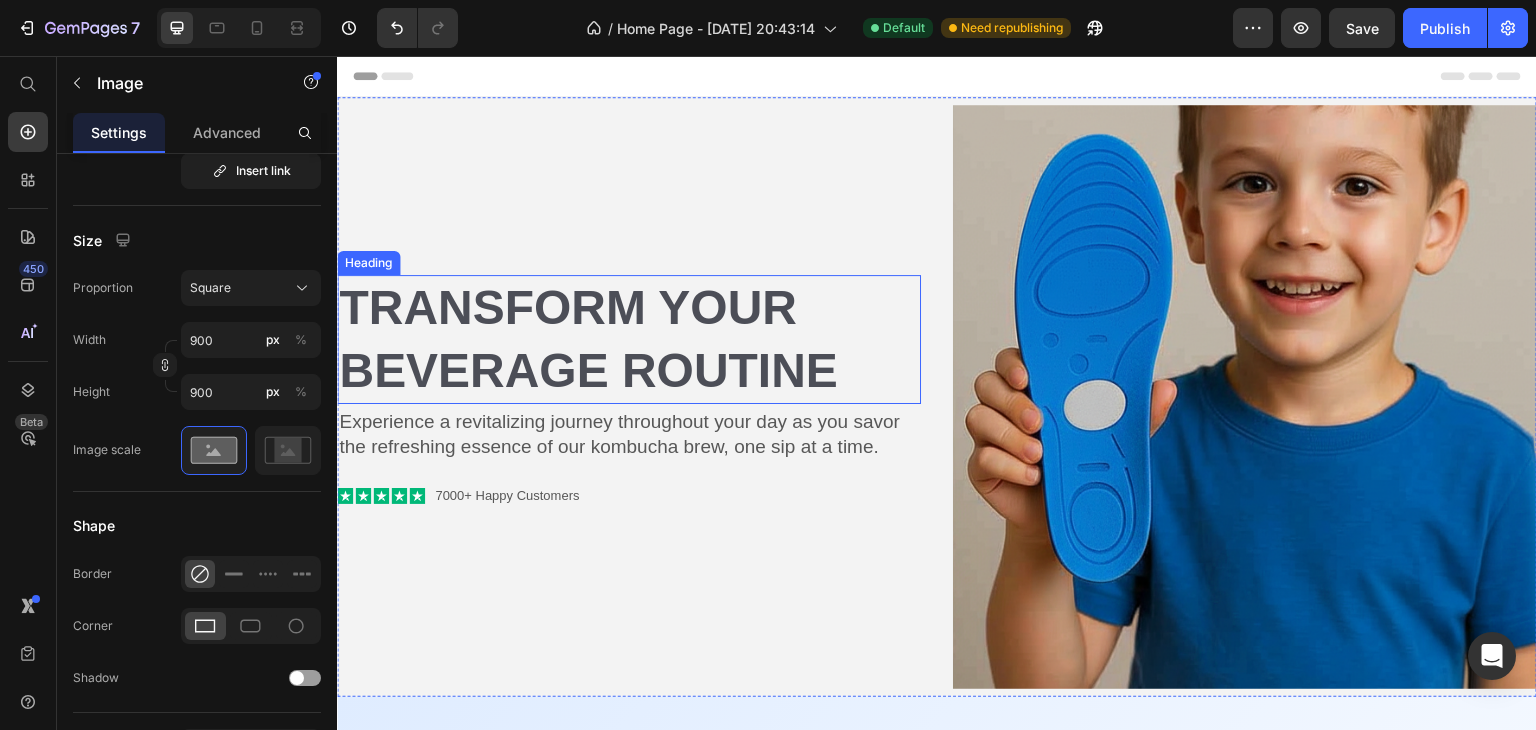 click on "Transform Your Beverage Routine" at bounding box center [629, 339] 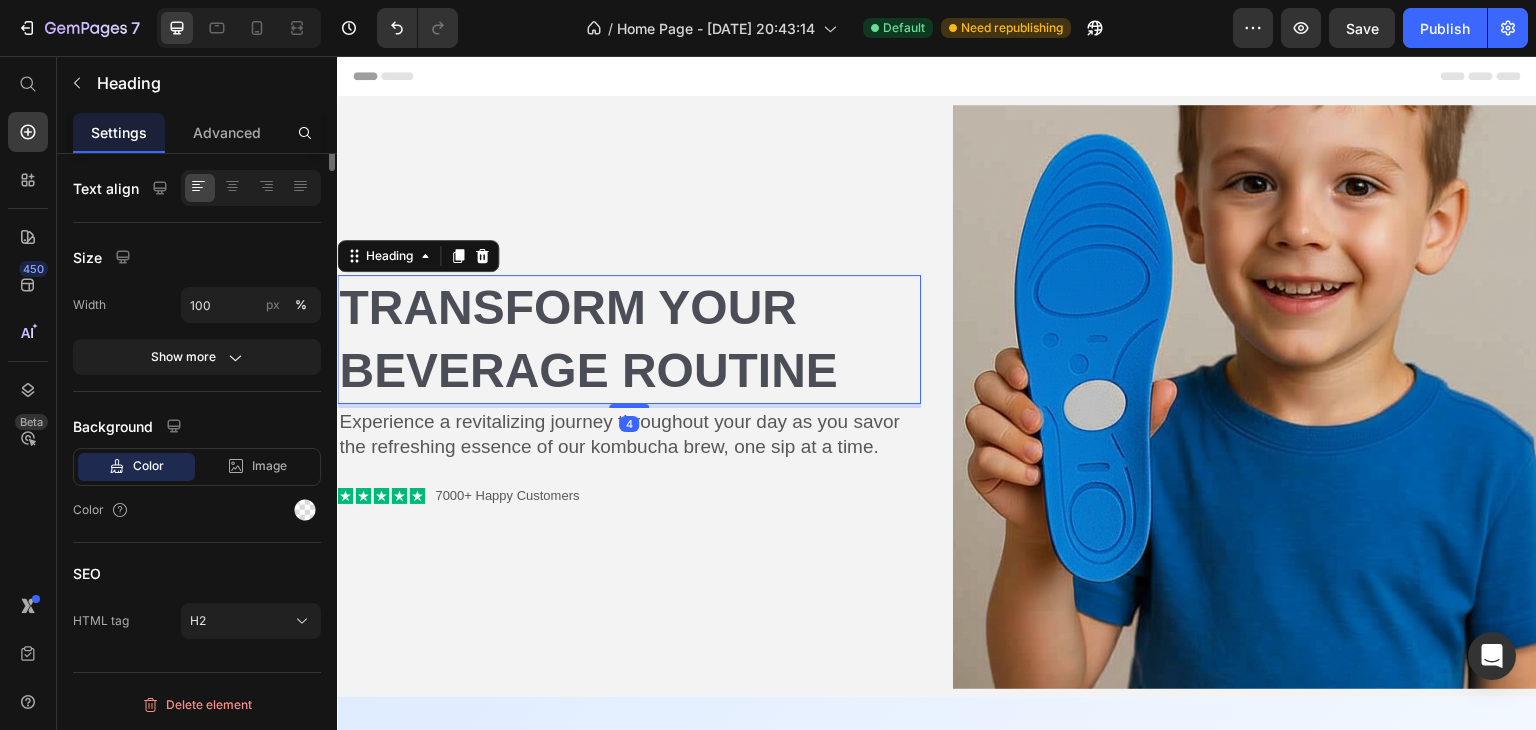 scroll, scrollTop: 0, scrollLeft: 0, axis: both 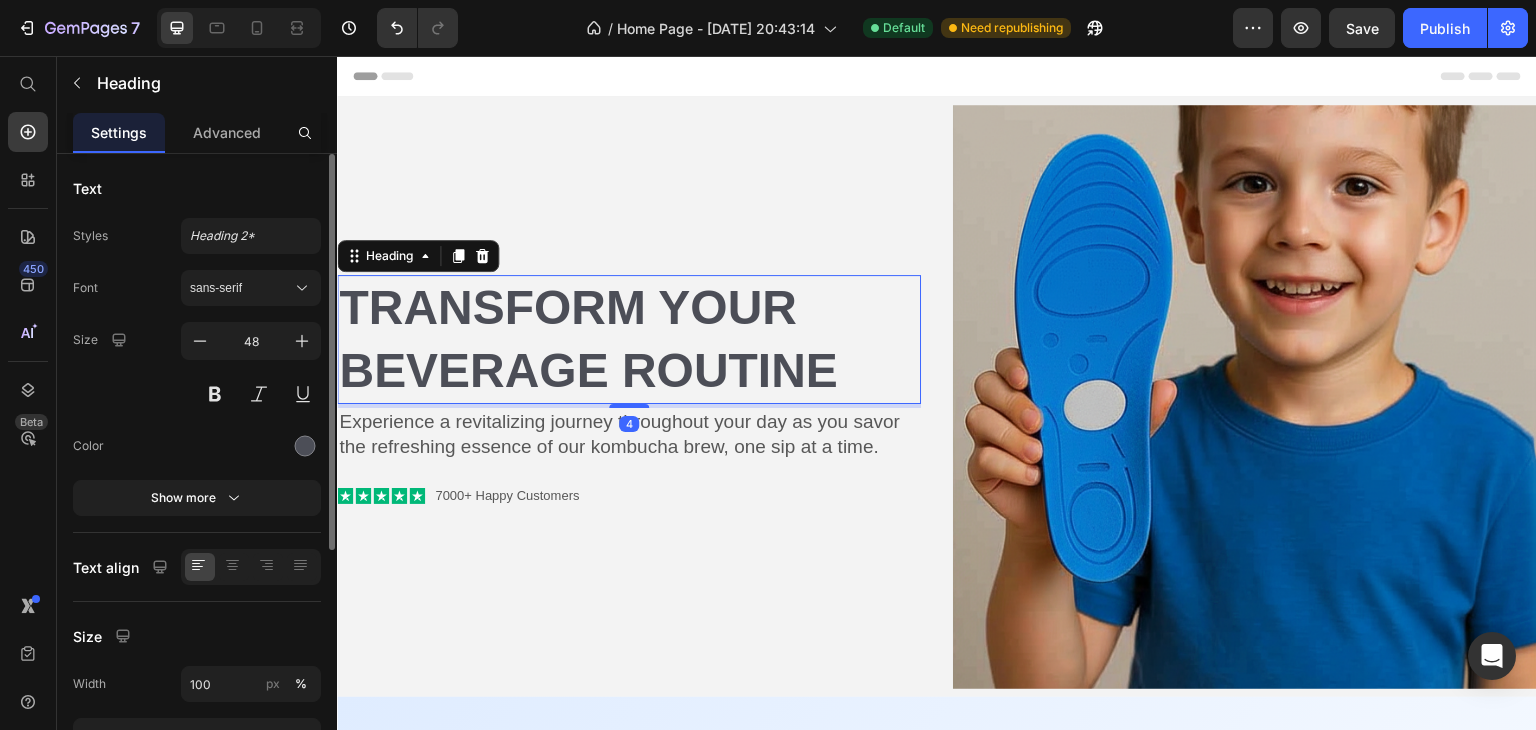 click on "Transform Your Beverage Routine" at bounding box center (629, 339) 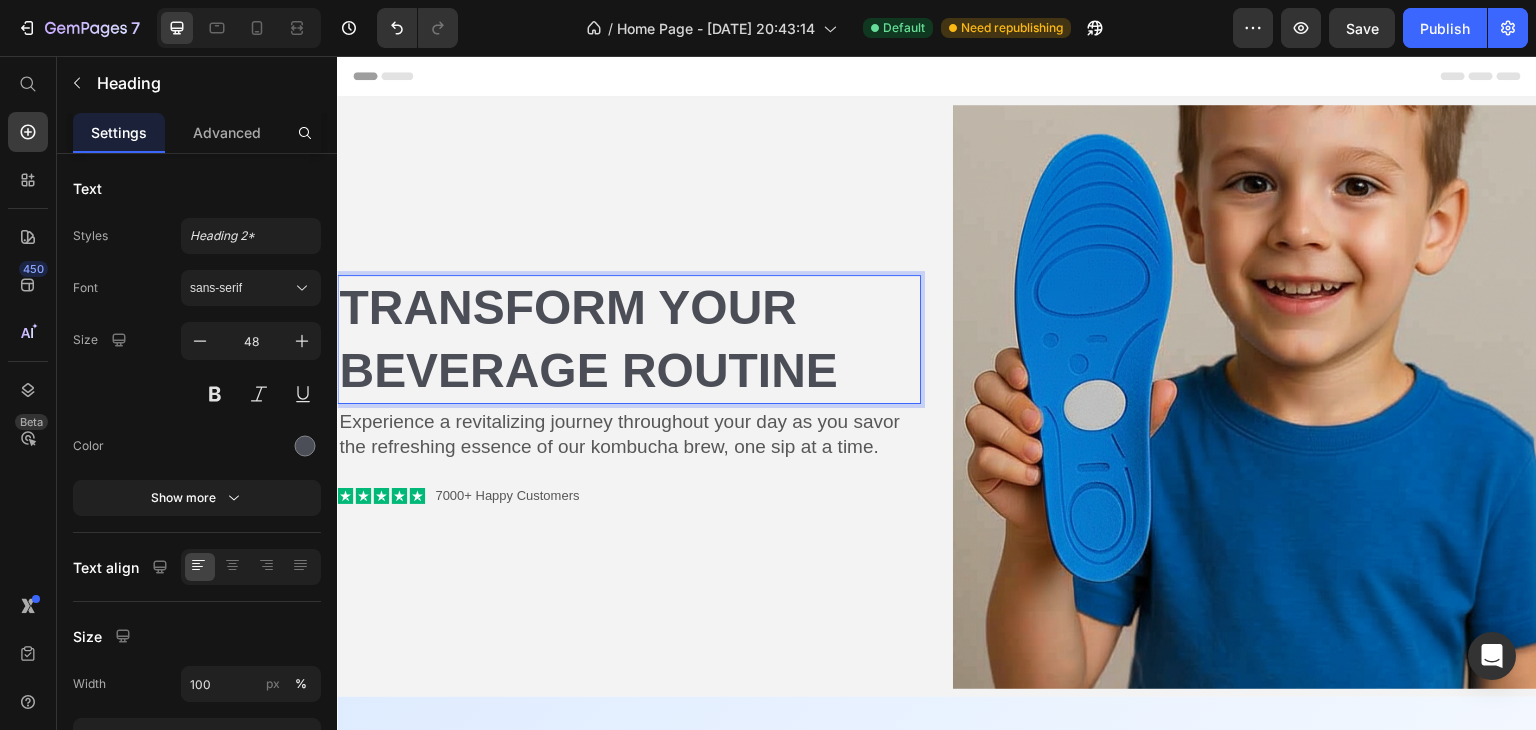 click on "Transform Your Beverage Routine" at bounding box center (629, 339) 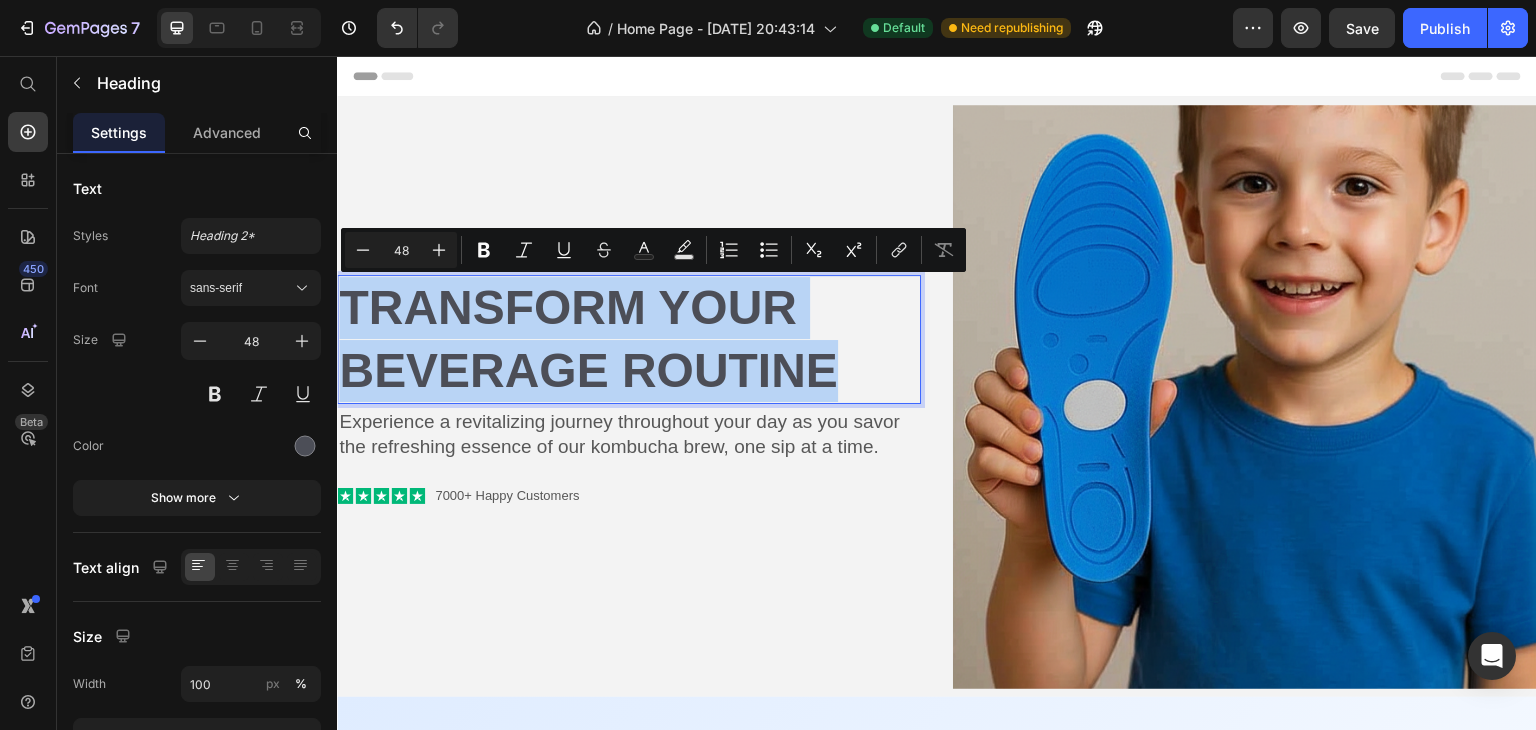 drag, startPoint x: 849, startPoint y: 365, endPoint x: 341, endPoint y: 302, distance: 511.8916 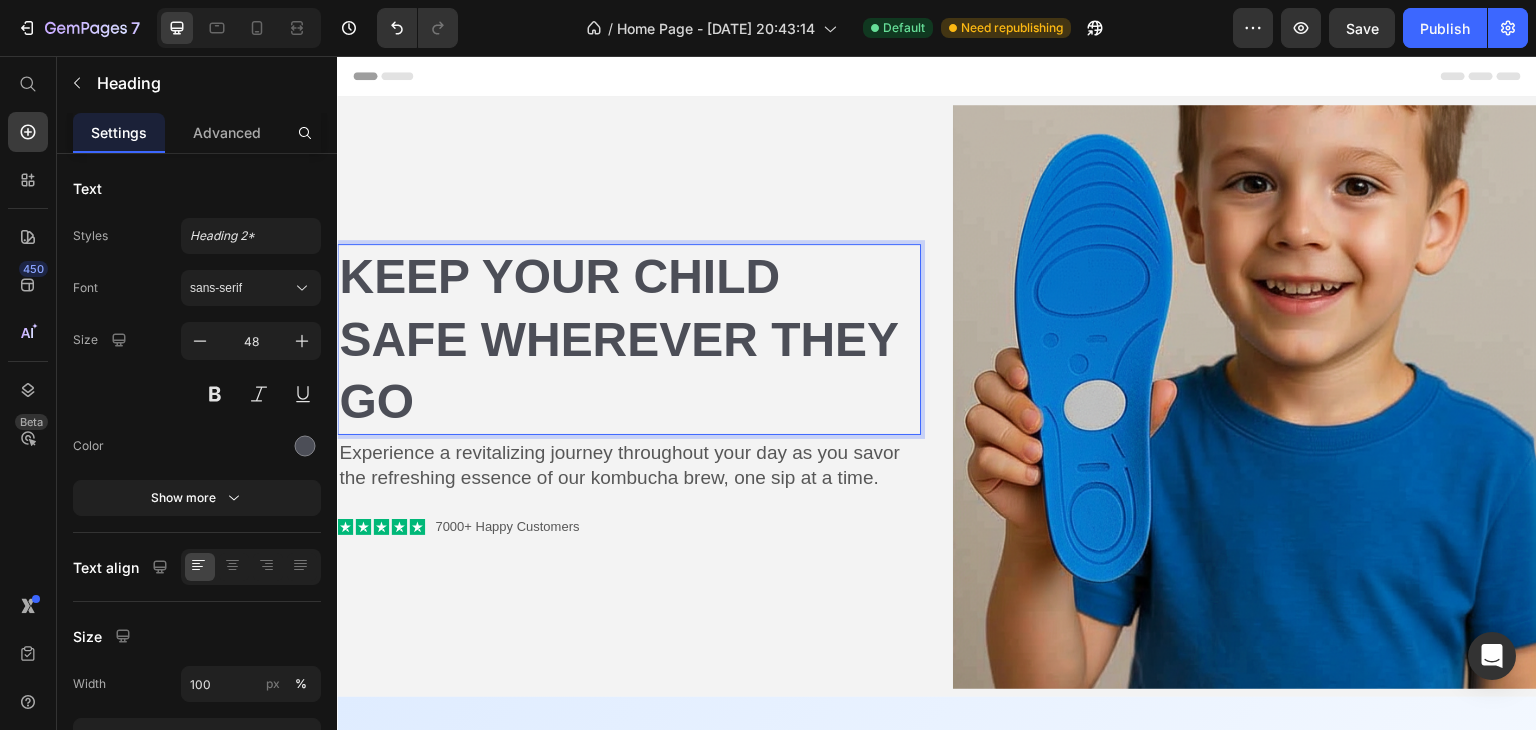 scroll, scrollTop: 0, scrollLeft: 0, axis: both 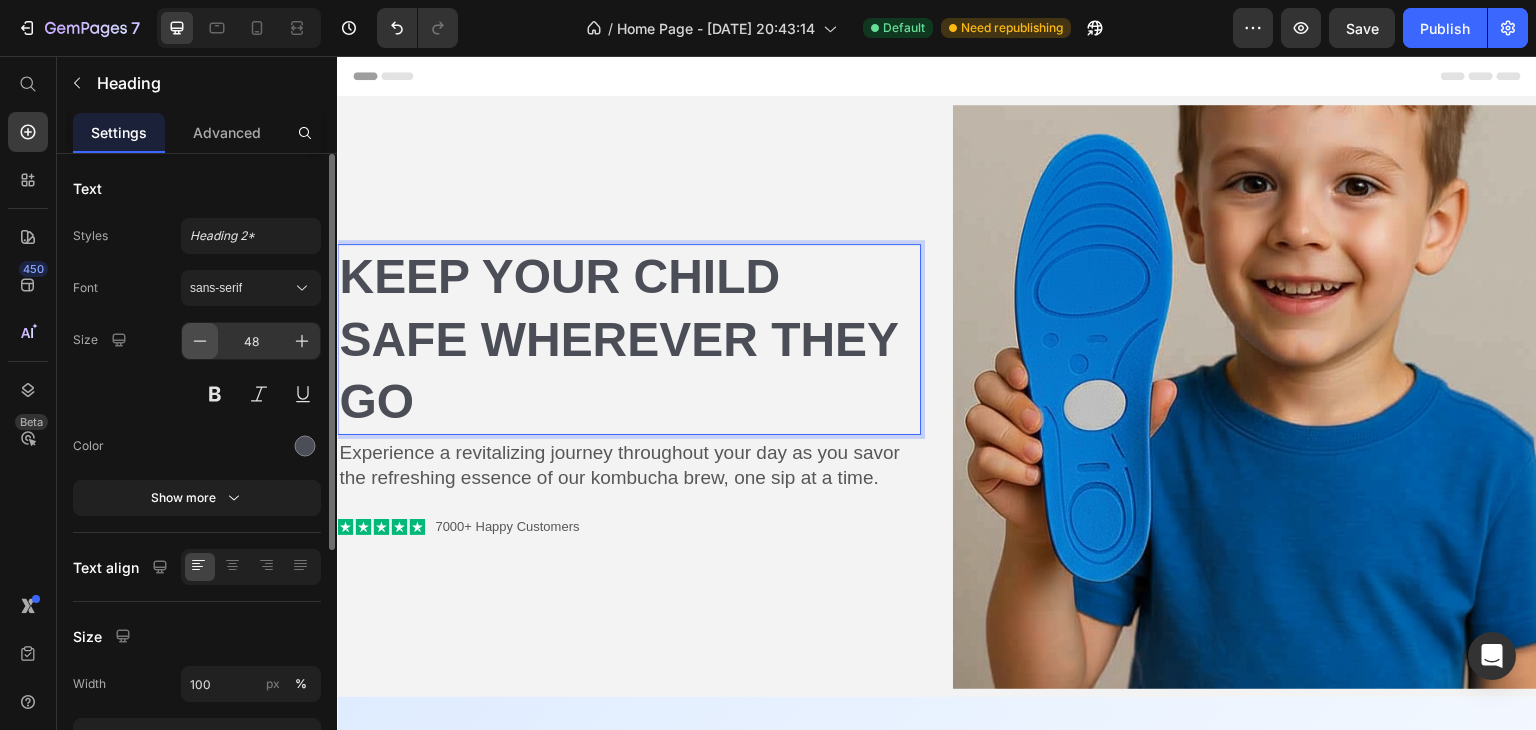 click 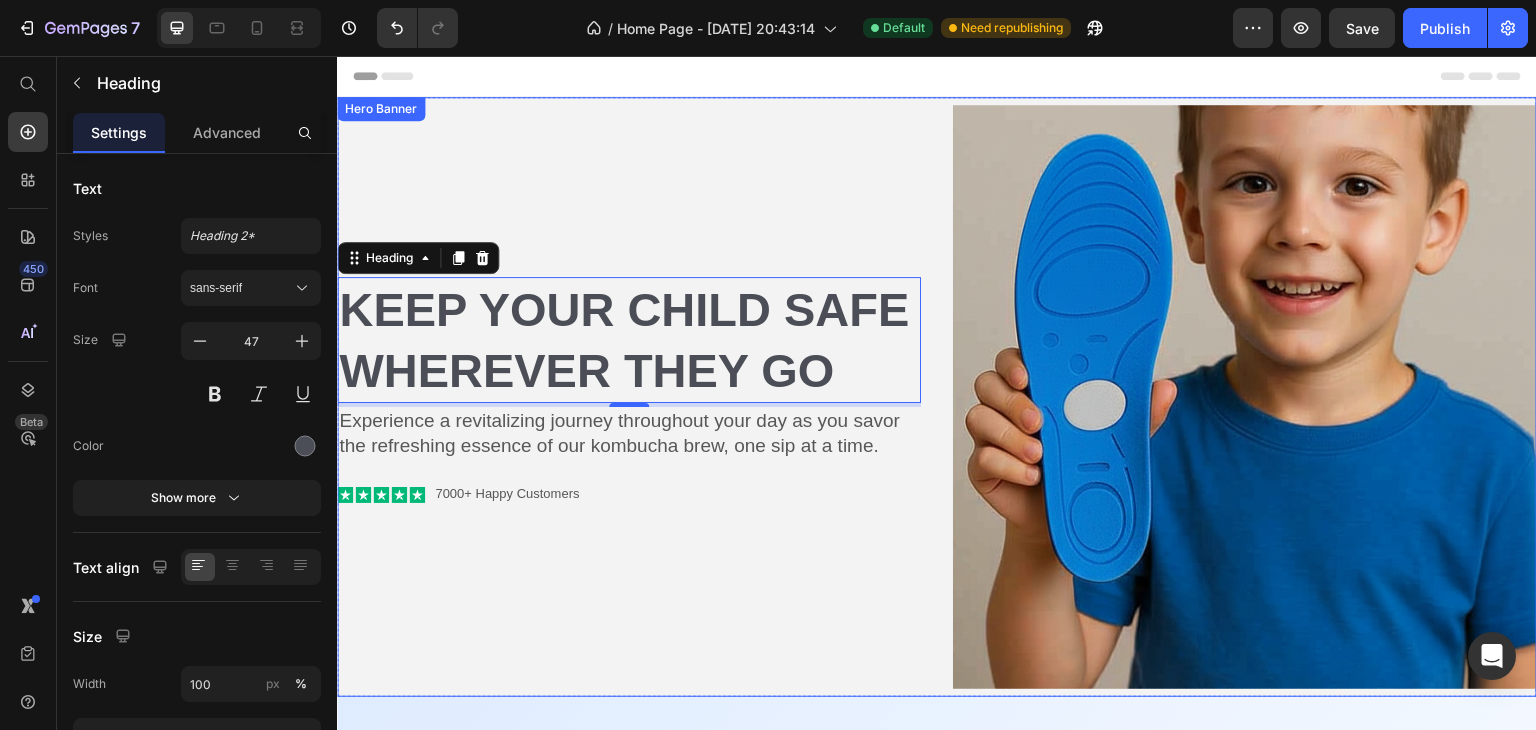 click on "Keep Your Child Safe Wherever They Go Heading   4 Experience a revitalizing journey throughout your day as you savor the refreshing essence of our kombucha brew, one sip at a time. Text Block
Icon
Icon
Icon
Icon
Icon Icon List 7000+ Happy Customers Text Block Row" at bounding box center (629, 397) 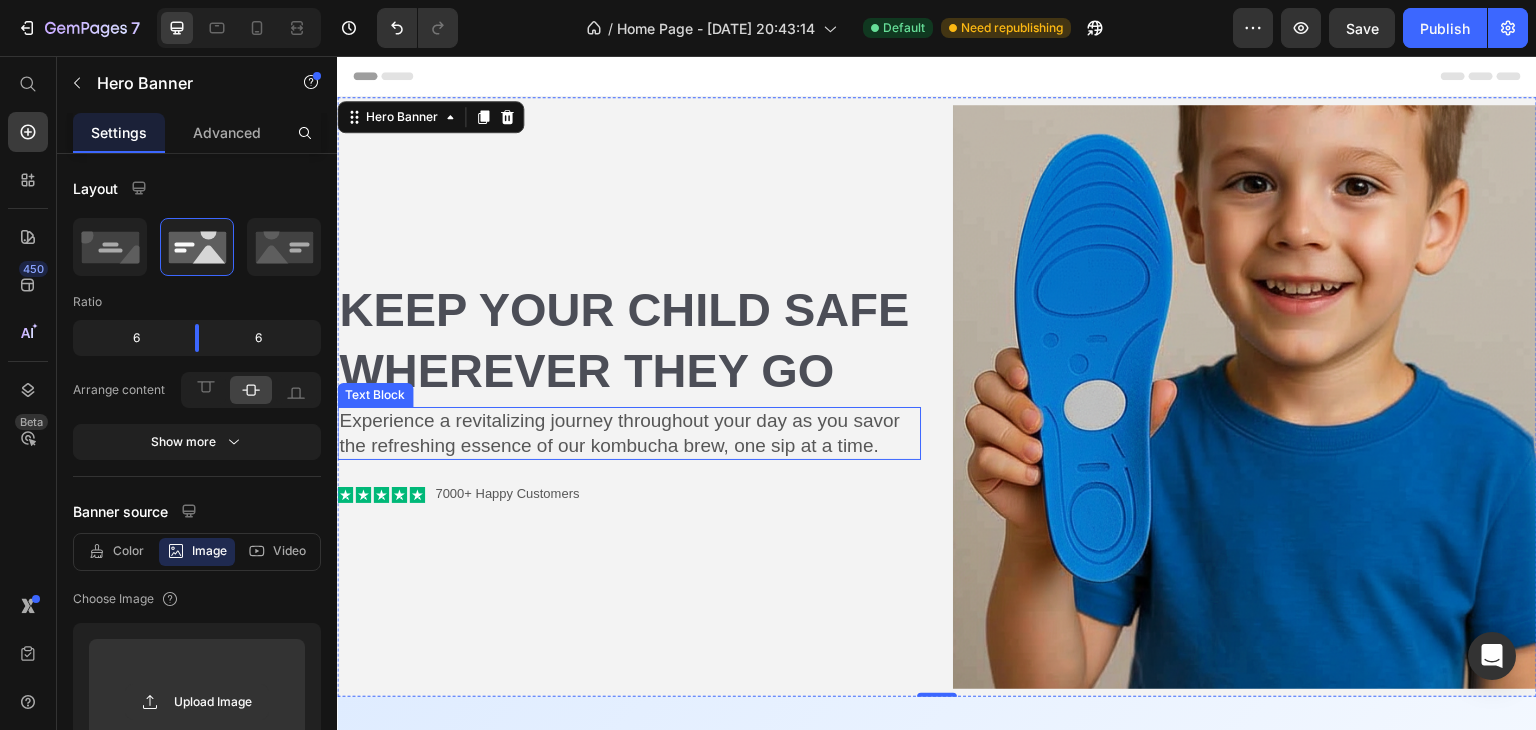 click on "Experience a revitalizing journey throughout your day as you savor the refreshing essence of our kombucha brew, one sip at a time." at bounding box center (629, 433) 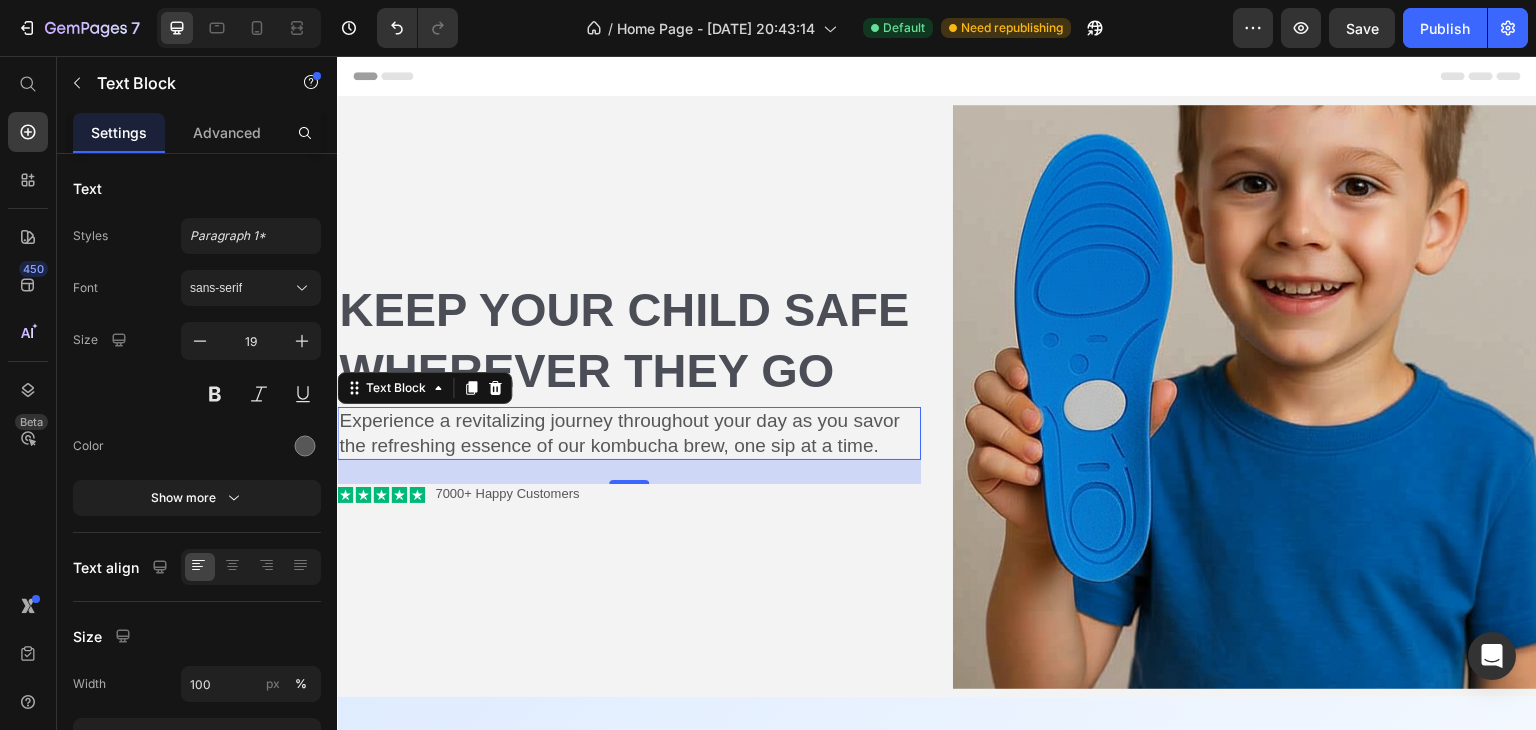 click on "Experience a revitalizing journey throughout your day as you savor the refreshing essence of our kombucha brew, one sip at a time." at bounding box center (629, 433) 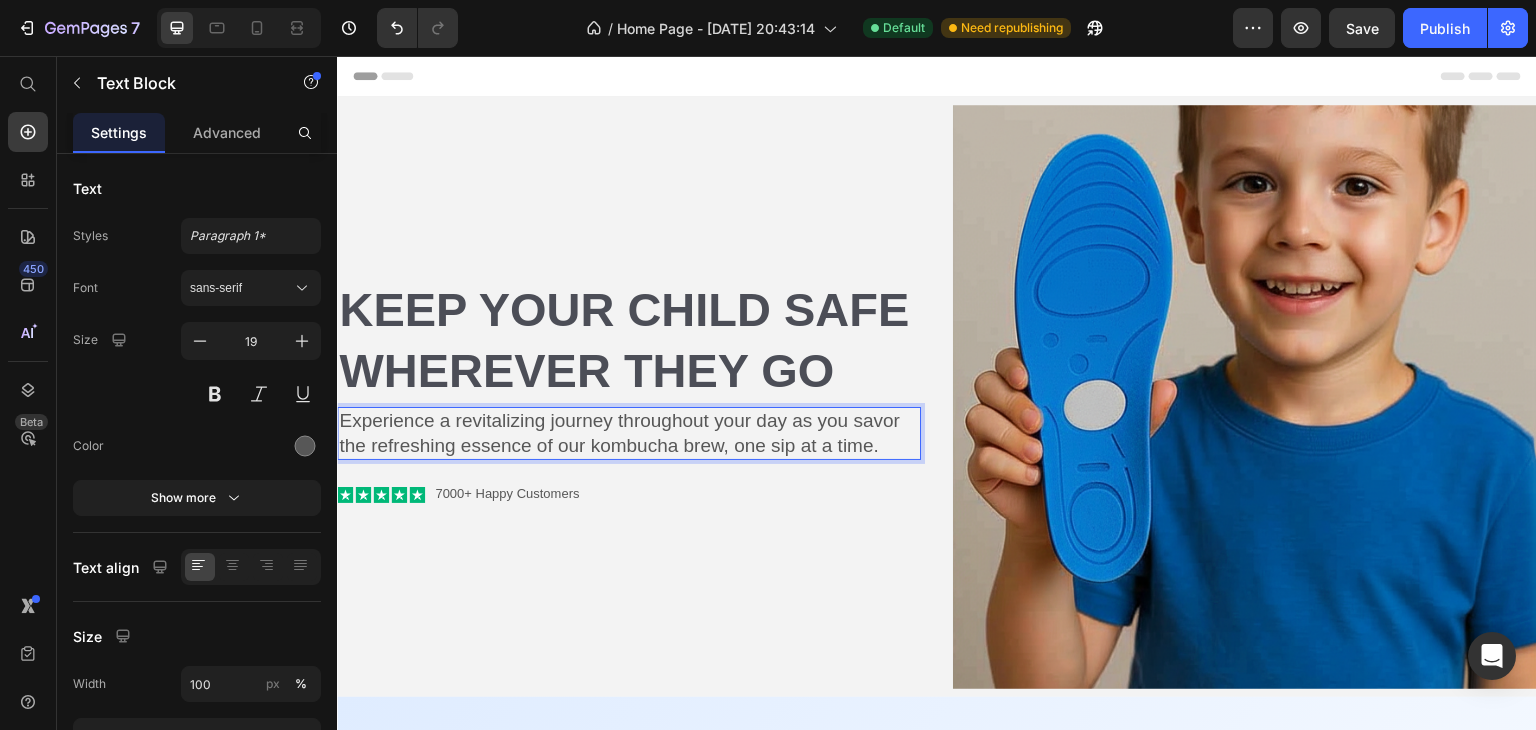 click on "Experience a revitalizing journey throughout your day as you savor the refreshing essence of our kombucha brew, one sip at a time." at bounding box center [629, 433] 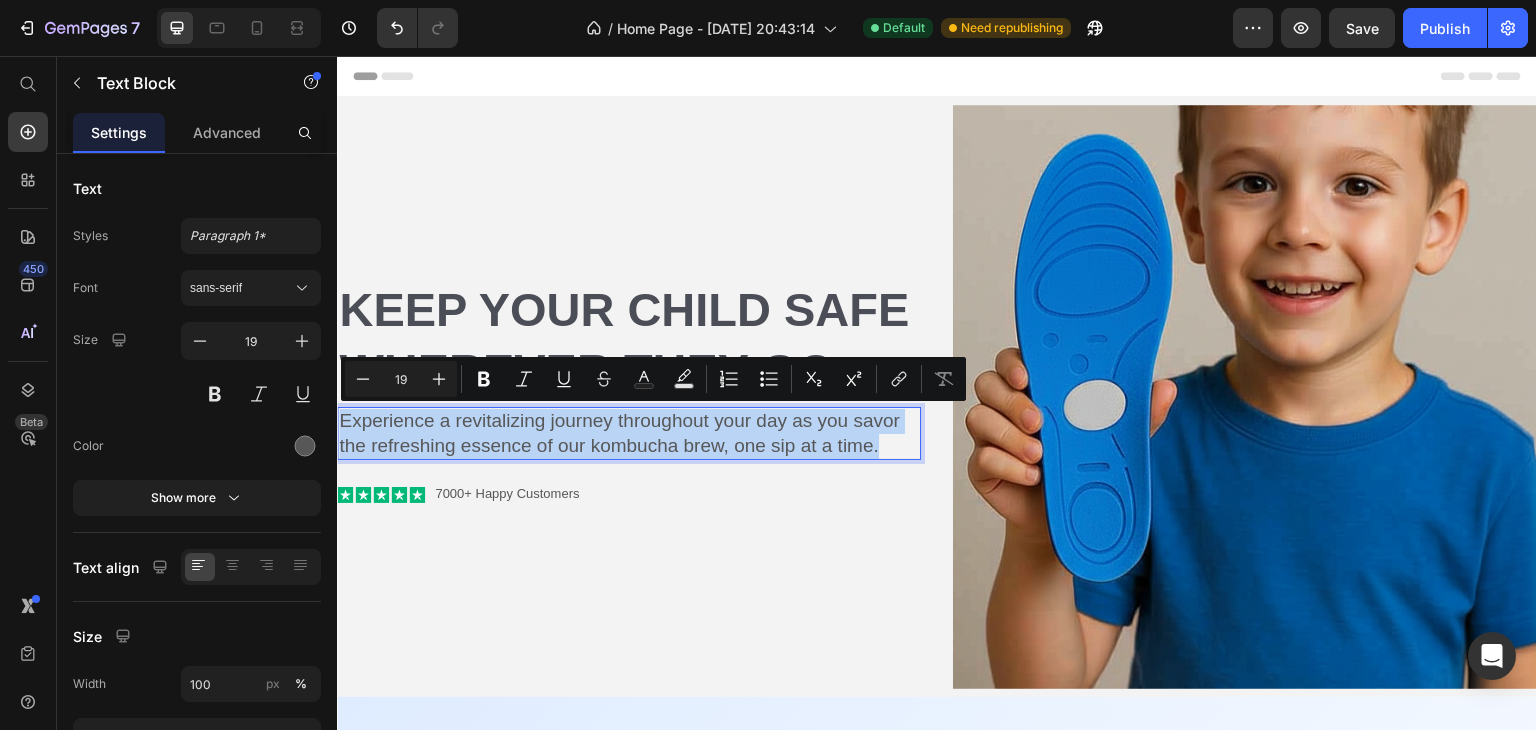 drag, startPoint x: 886, startPoint y: 442, endPoint x: 339, endPoint y: 421, distance: 547.40295 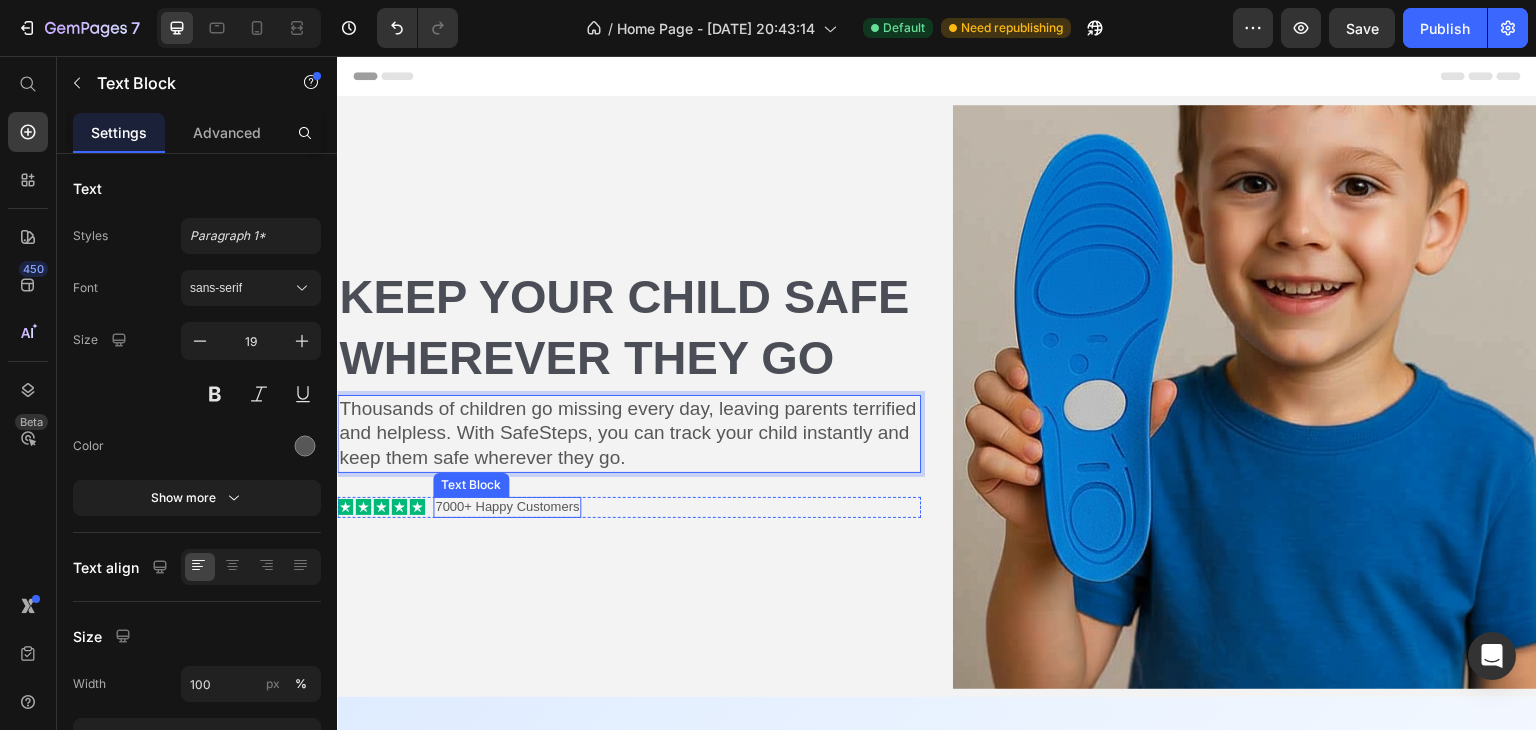 click on "7000+ Happy Customers" at bounding box center (507, 507) 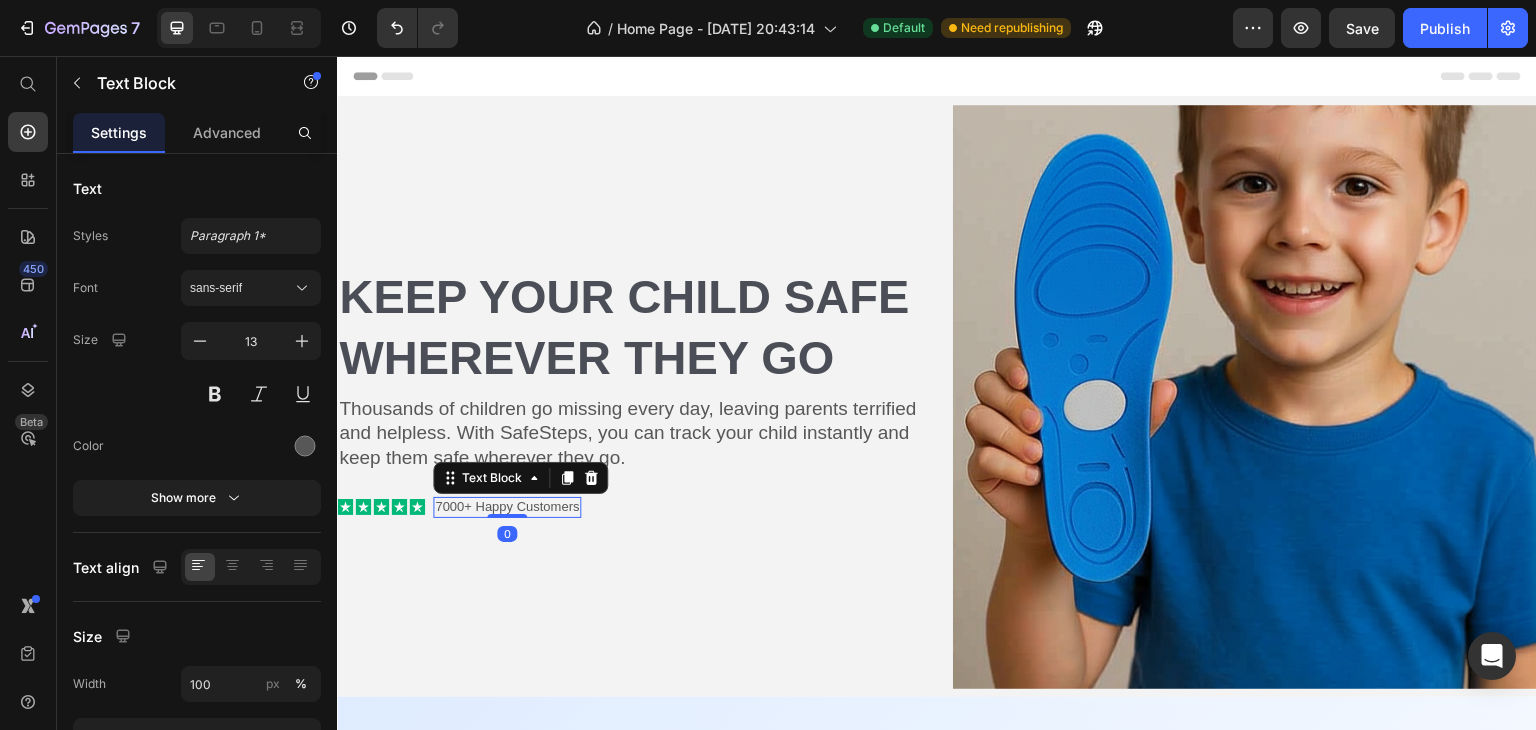 click on "7000+ Happy Customers" at bounding box center (507, 507) 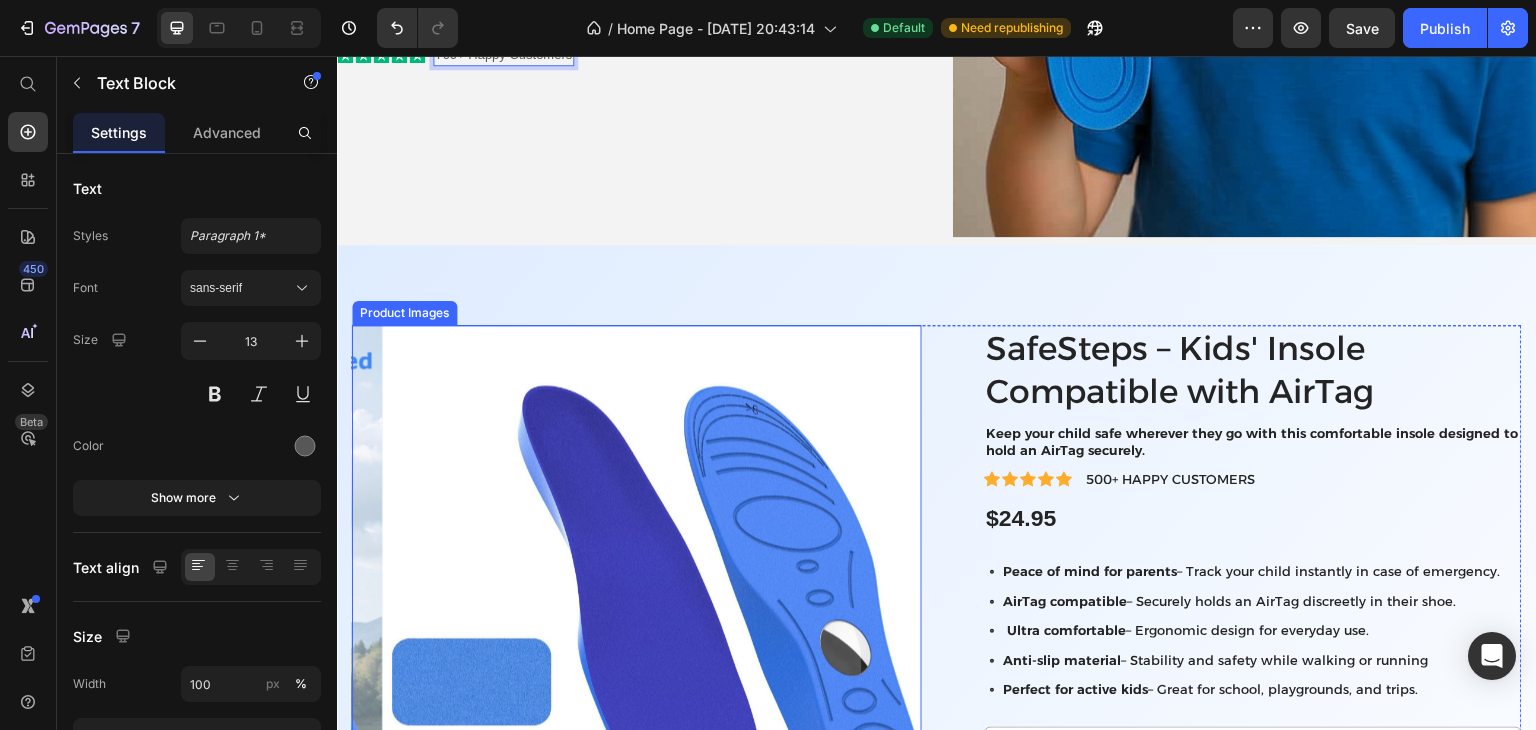 scroll, scrollTop: 349, scrollLeft: 0, axis: vertical 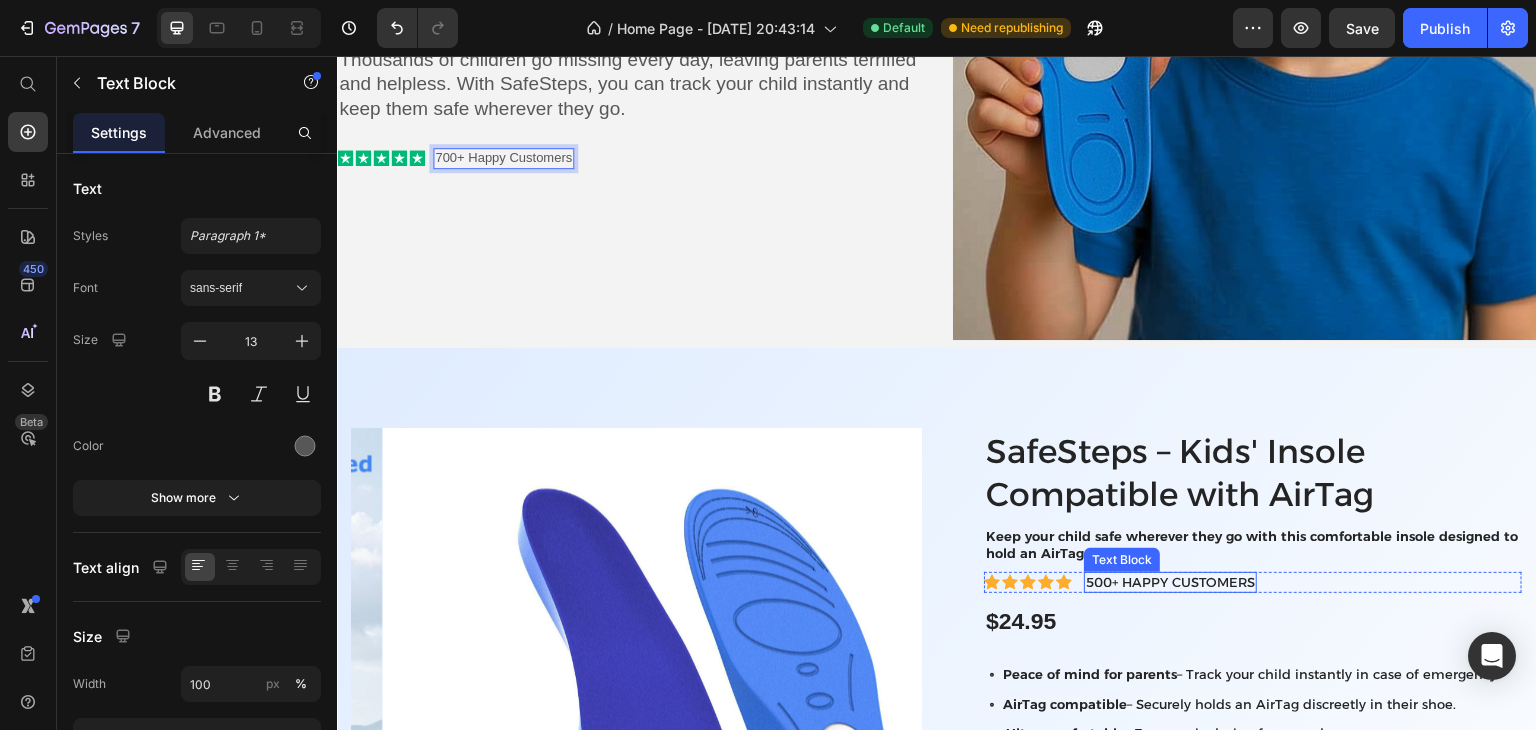 click on "500+ HAPPY CUSTOMERS" at bounding box center [1170, 582] 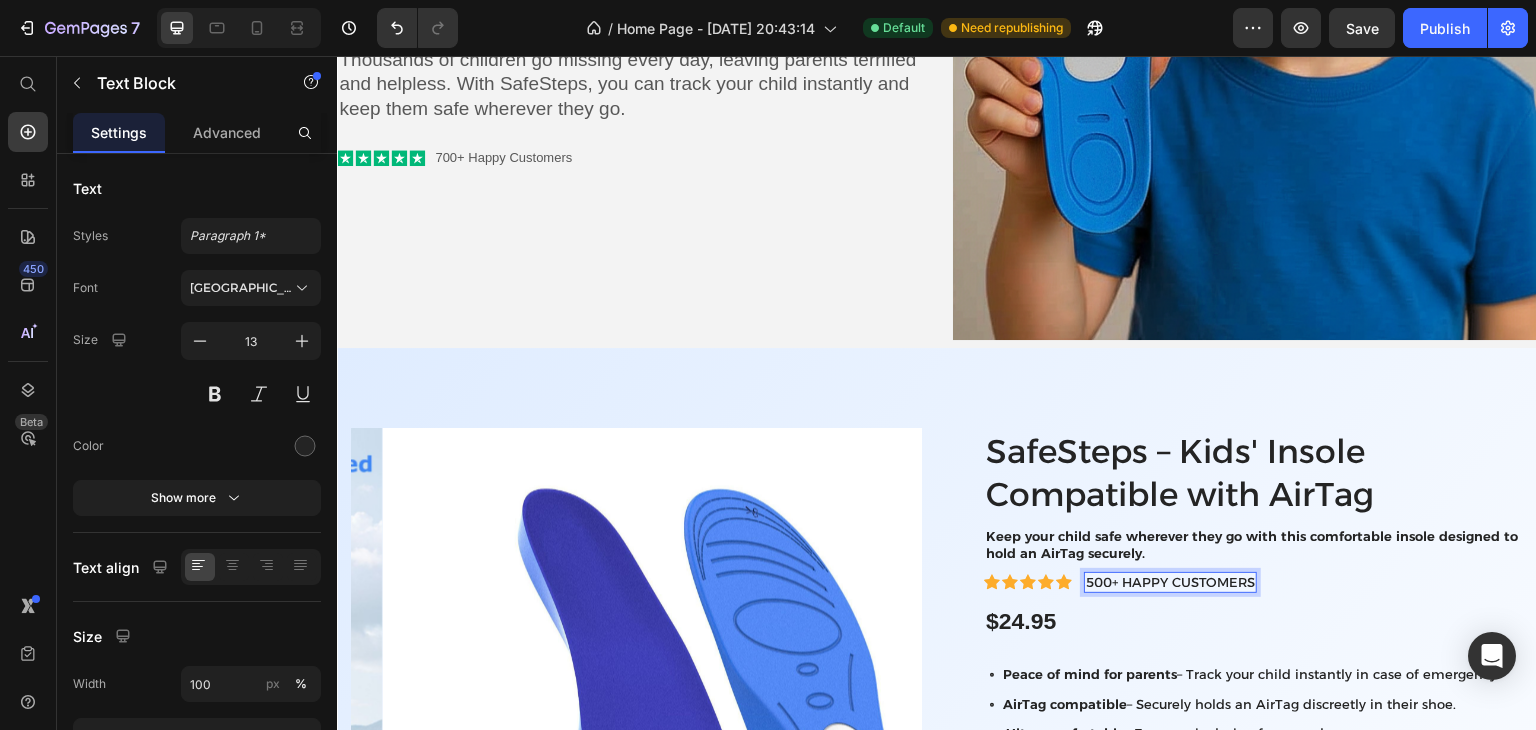 click on "500+ HAPPY CUSTOMERS" at bounding box center [1170, 582] 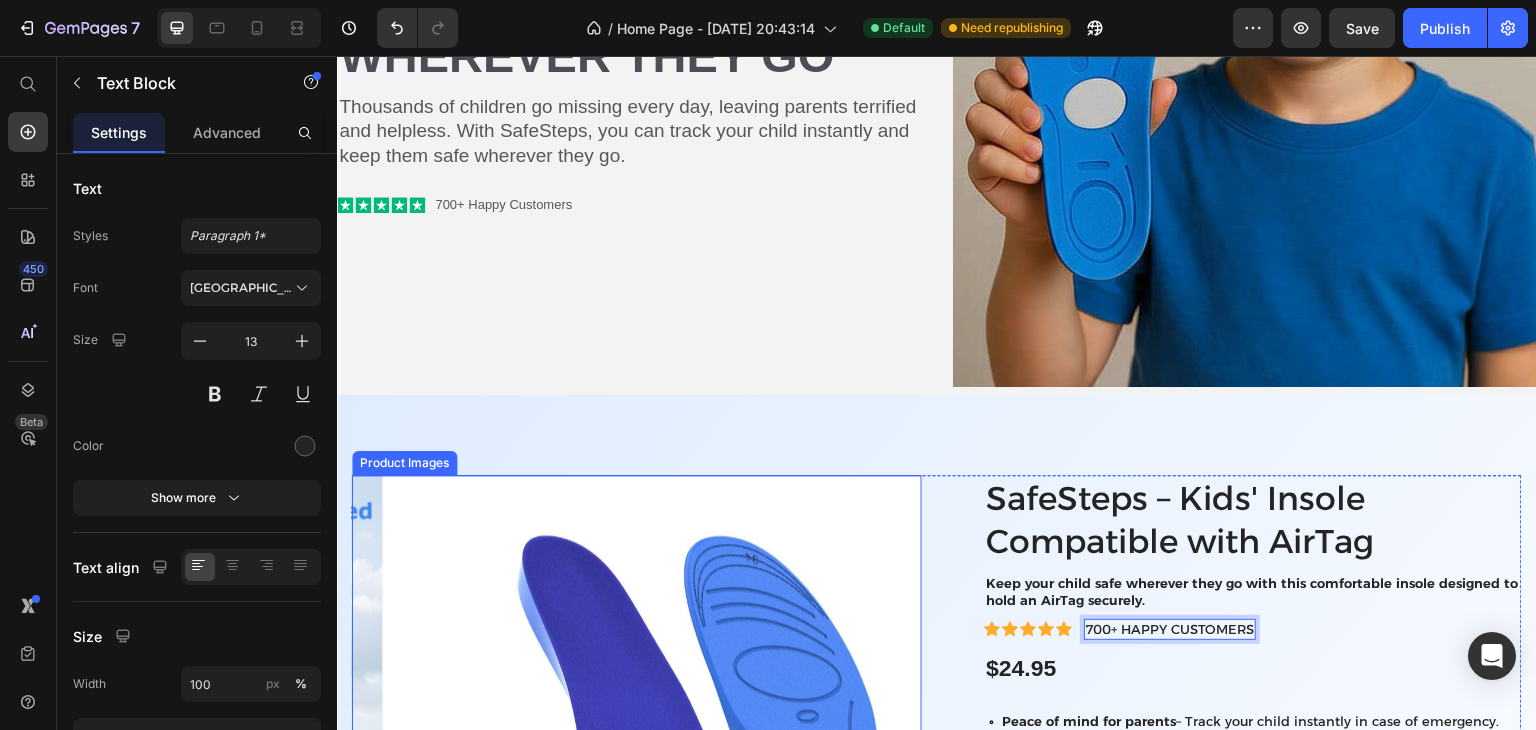 scroll, scrollTop: 279, scrollLeft: 0, axis: vertical 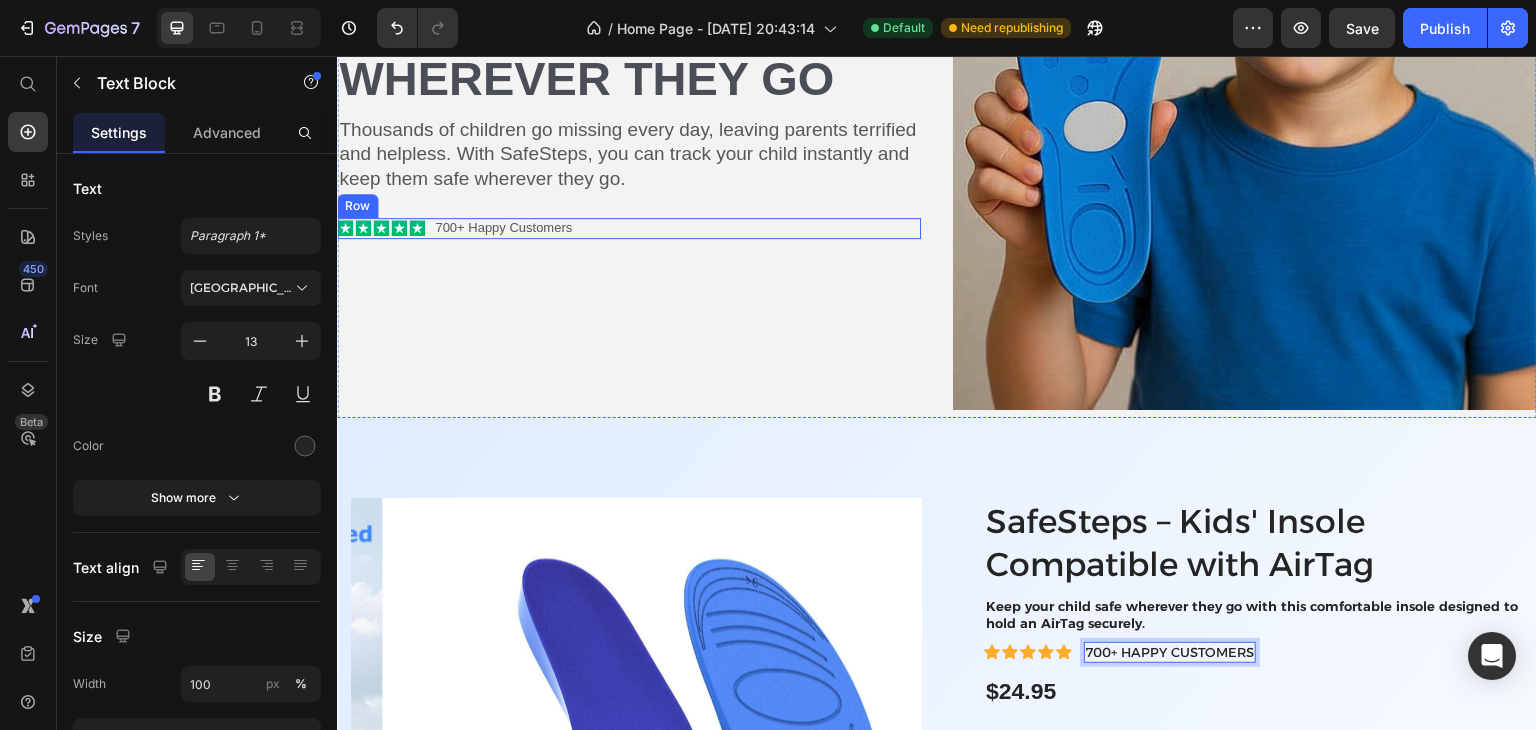 click 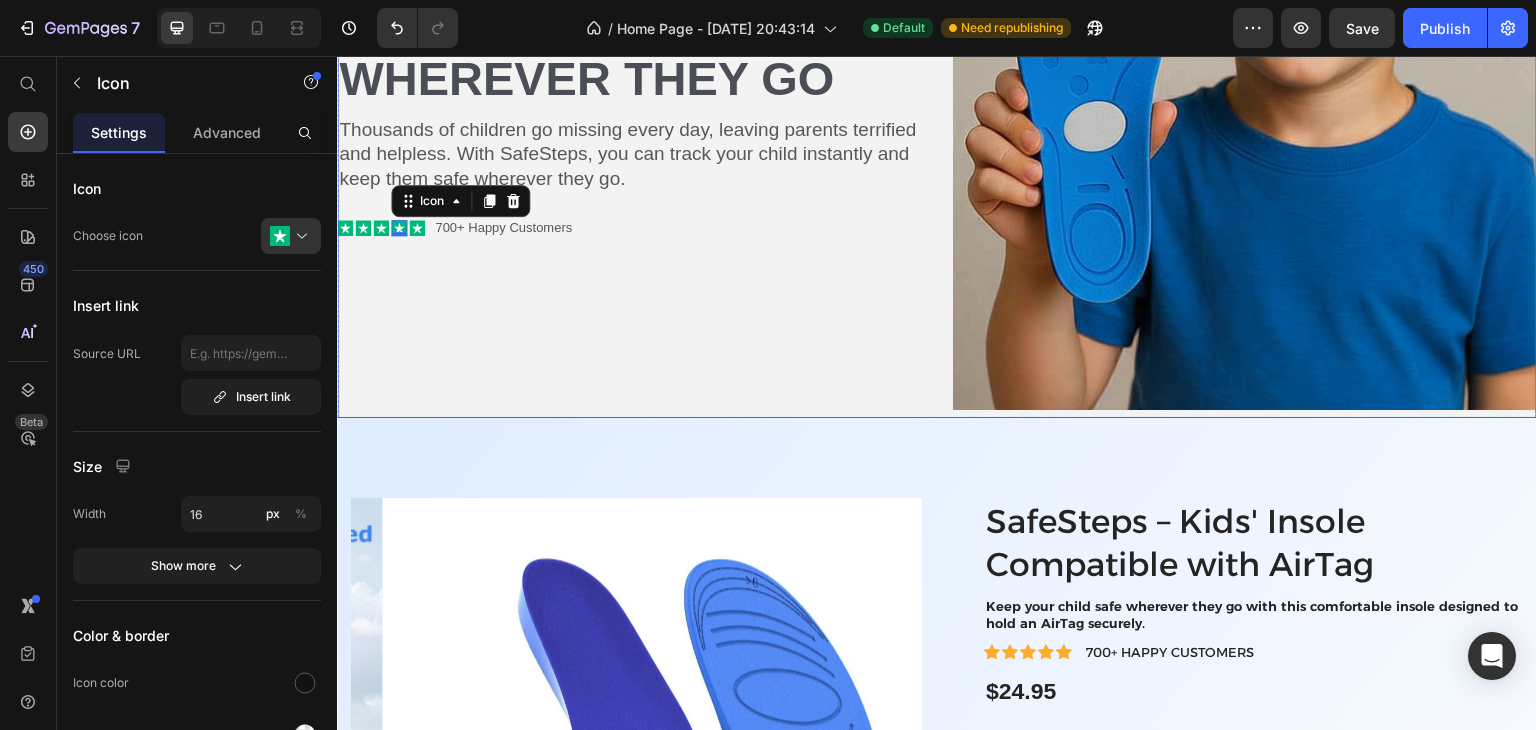 click on "Keep Your Child Safe Wherever They Go Heading Thousands of children go missing every day, leaving parents terrified and helpless. With SafeSteps, you can track your child instantly and keep them safe wherever they go. Text Block
Icon
Icon
Icon
Icon   0
Icon Icon List 700+ Happy Customers Text Block Row" at bounding box center (629, 118) 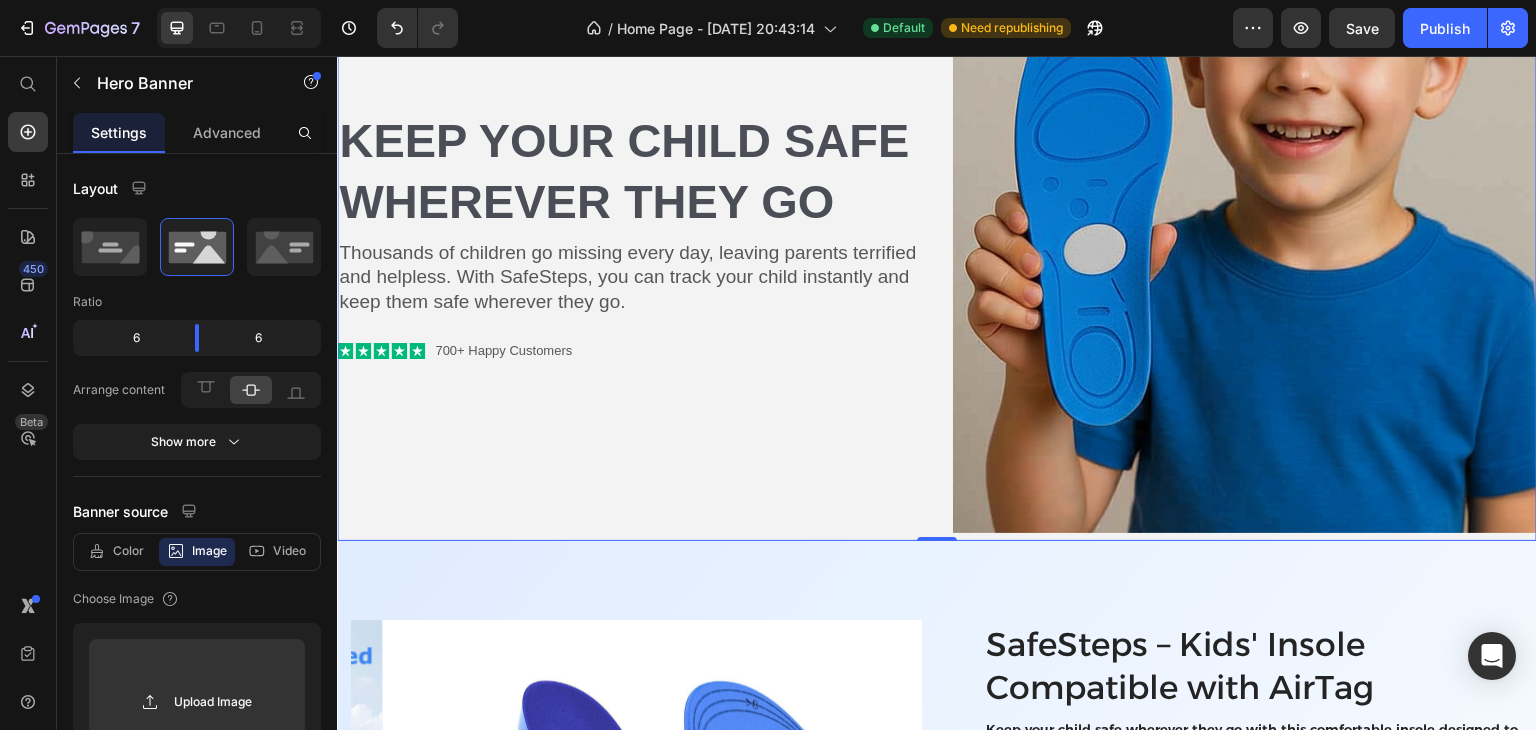 scroll, scrollTop: 115, scrollLeft: 0, axis: vertical 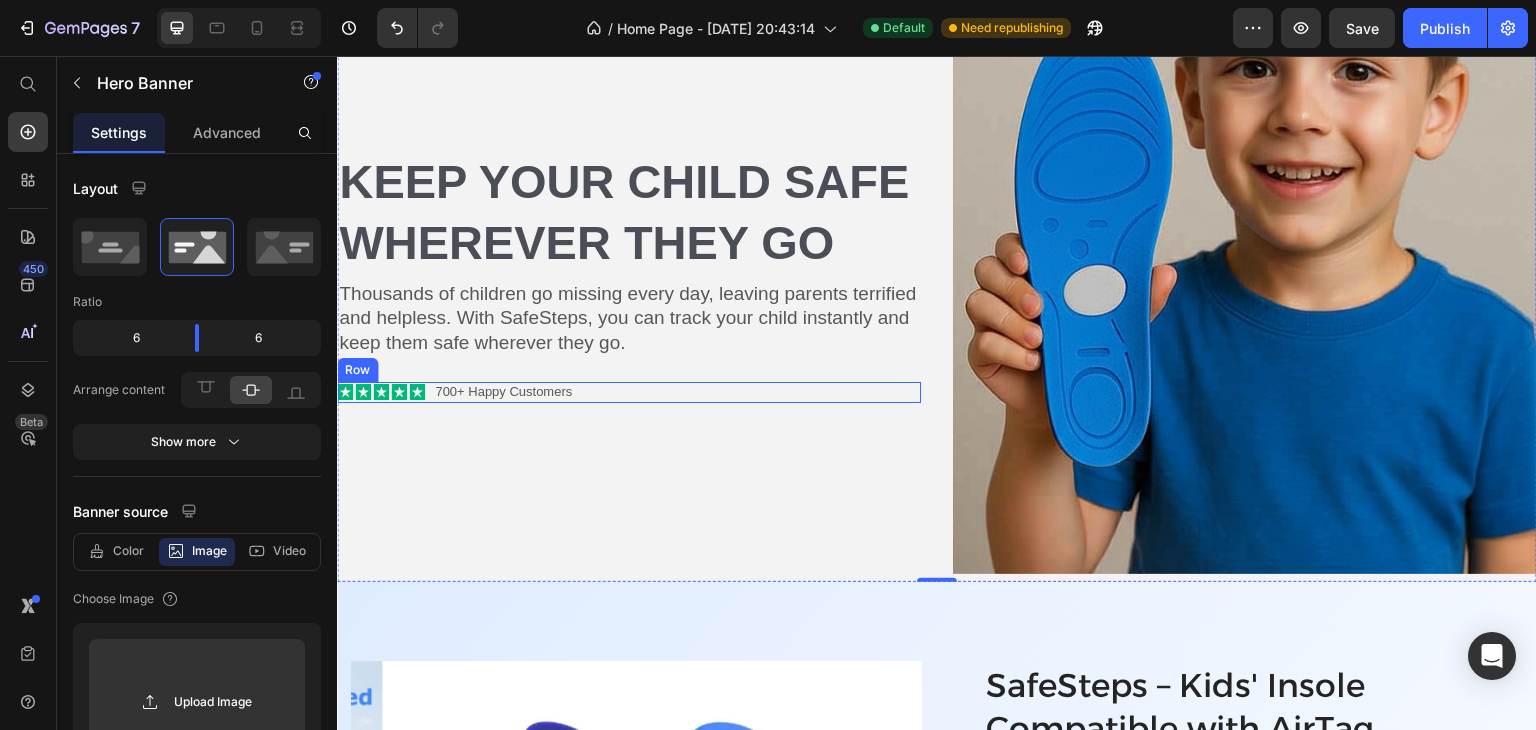 click on "Icon
Icon
Icon
Icon
Icon Icon List 700+ Happy Customers Text Block Row" at bounding box center [629, 392] 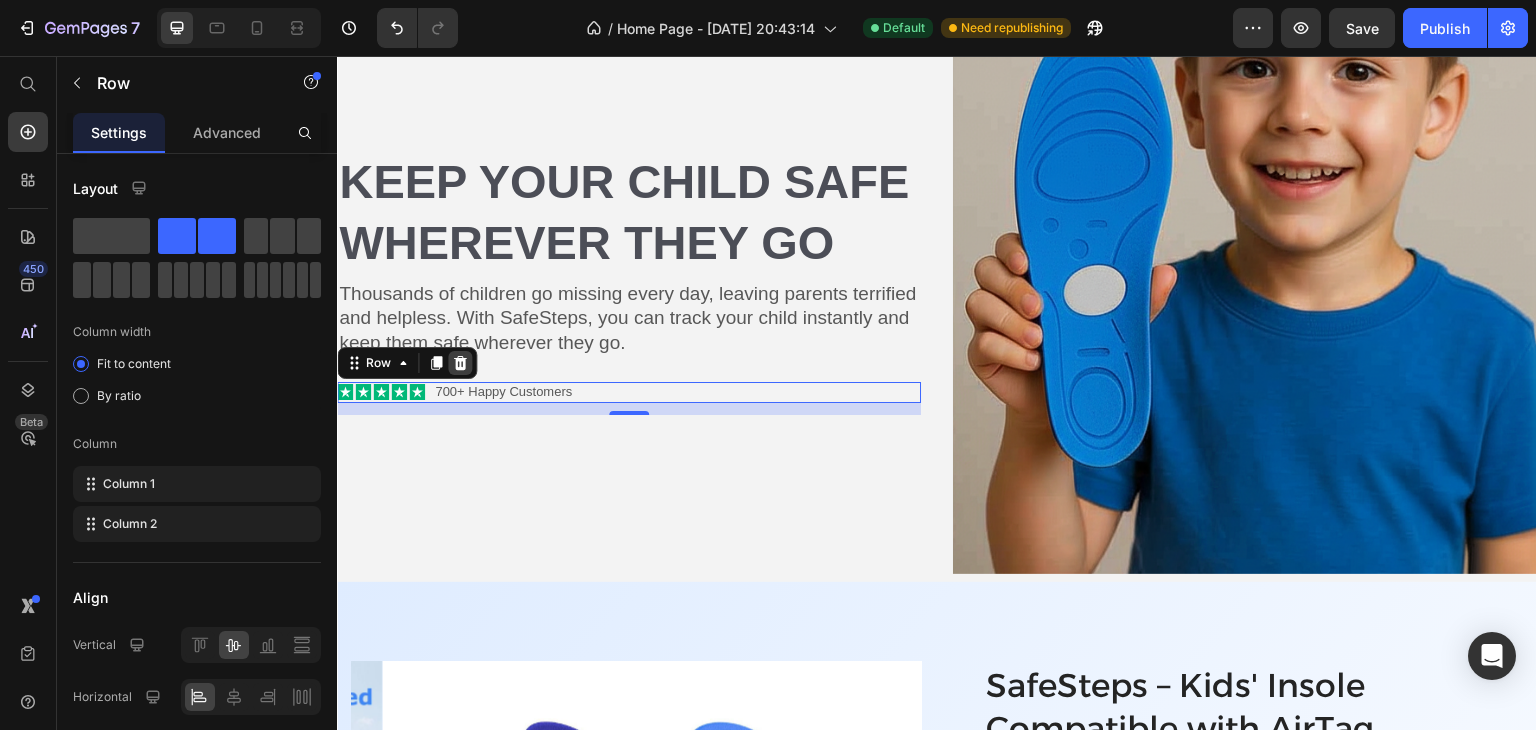 click 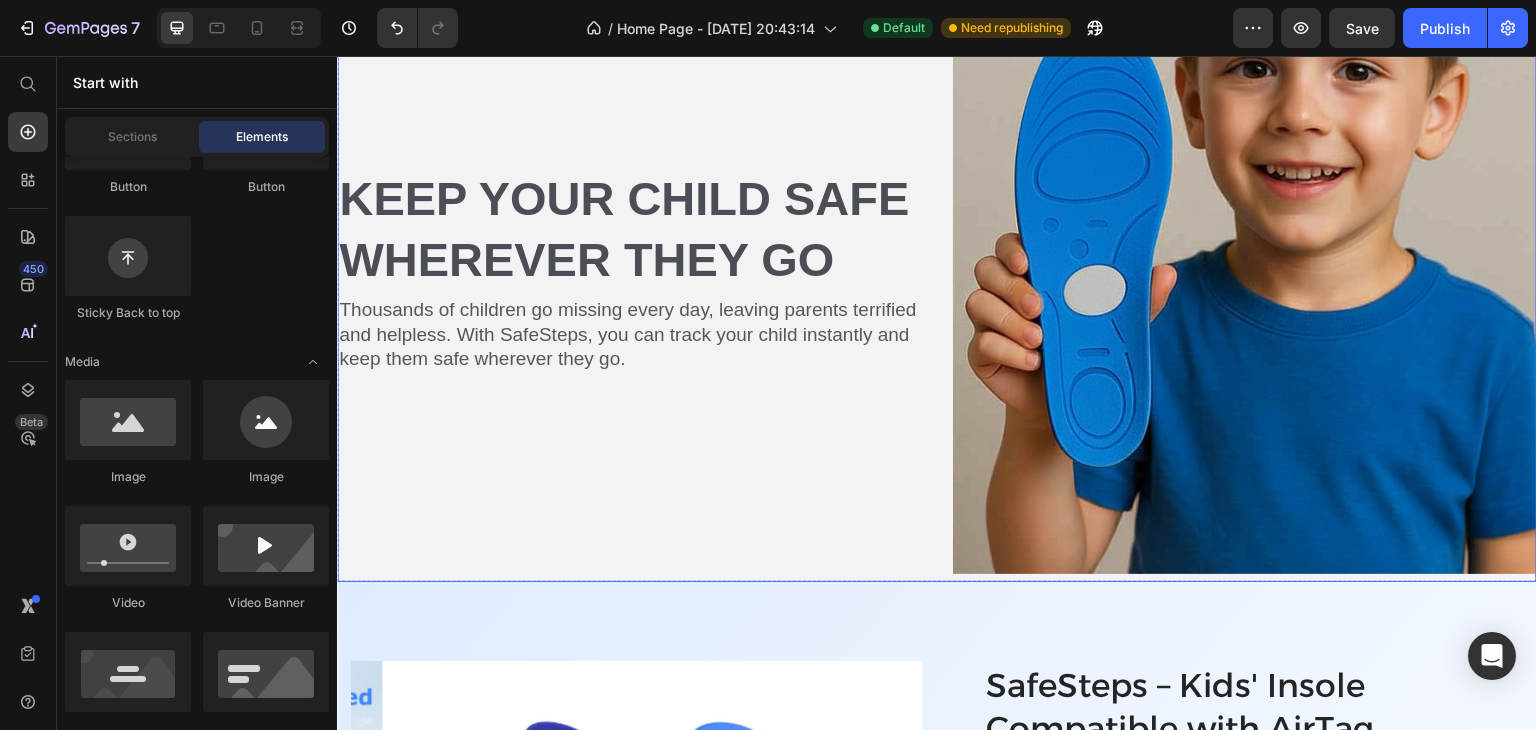 scroll, scrollTop: 0, scrollLeft: 0, axis: both 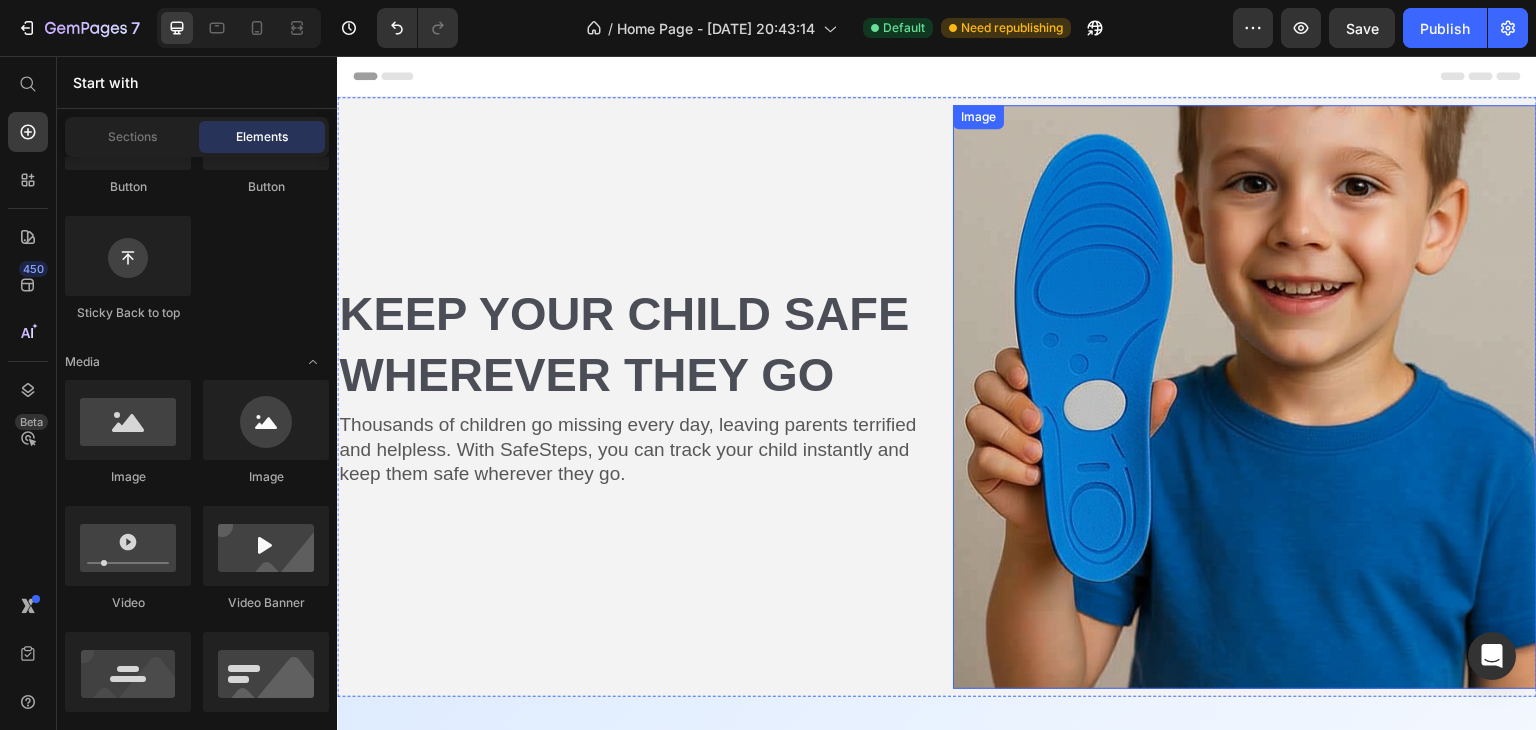 click at bounding box center (1245, 397) 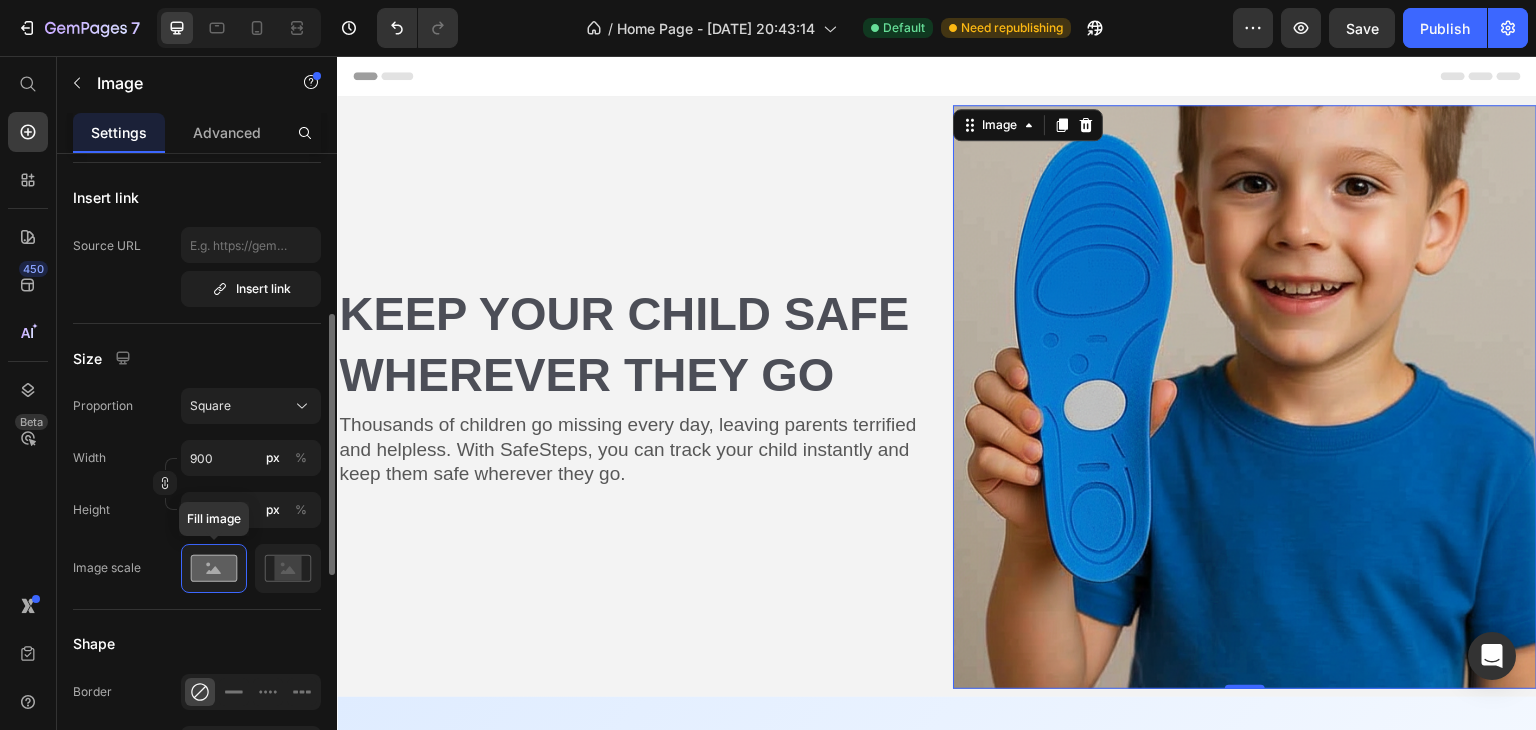 scroll, scrollTop: 388, scrollLeft: 0, axis: vertical 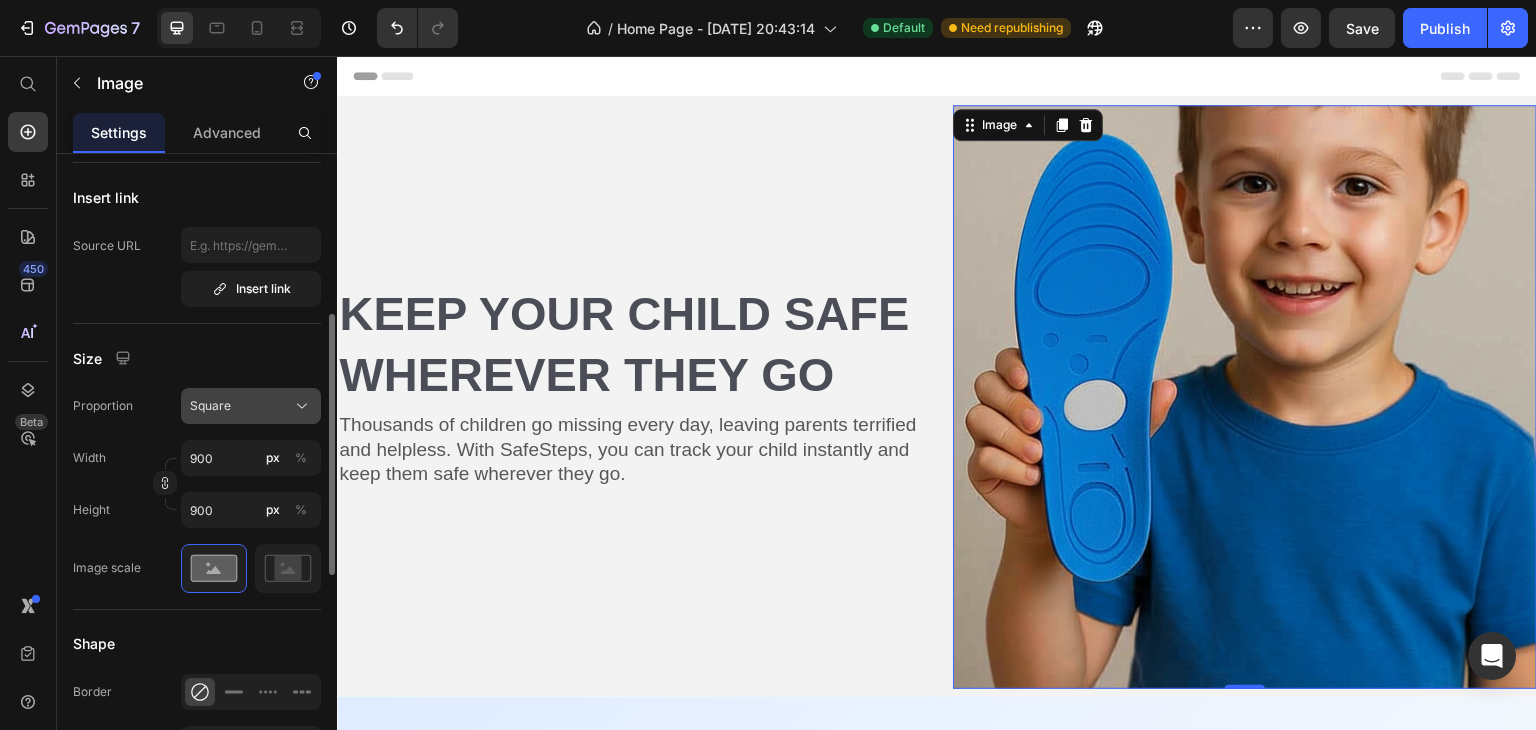 click on "Square" at bounding box center (251, 406) 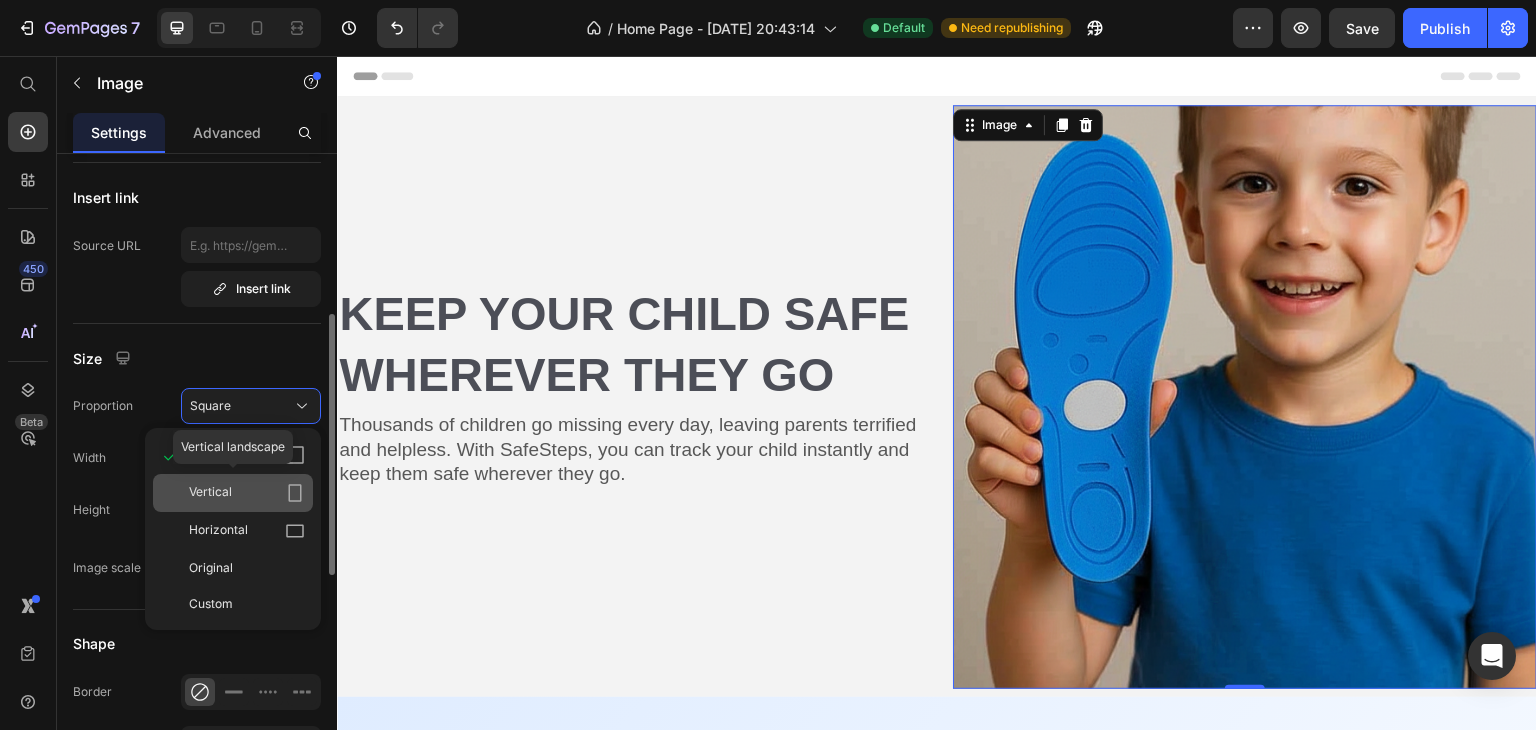 click on "Vertical" at bounding box center (247, 493) 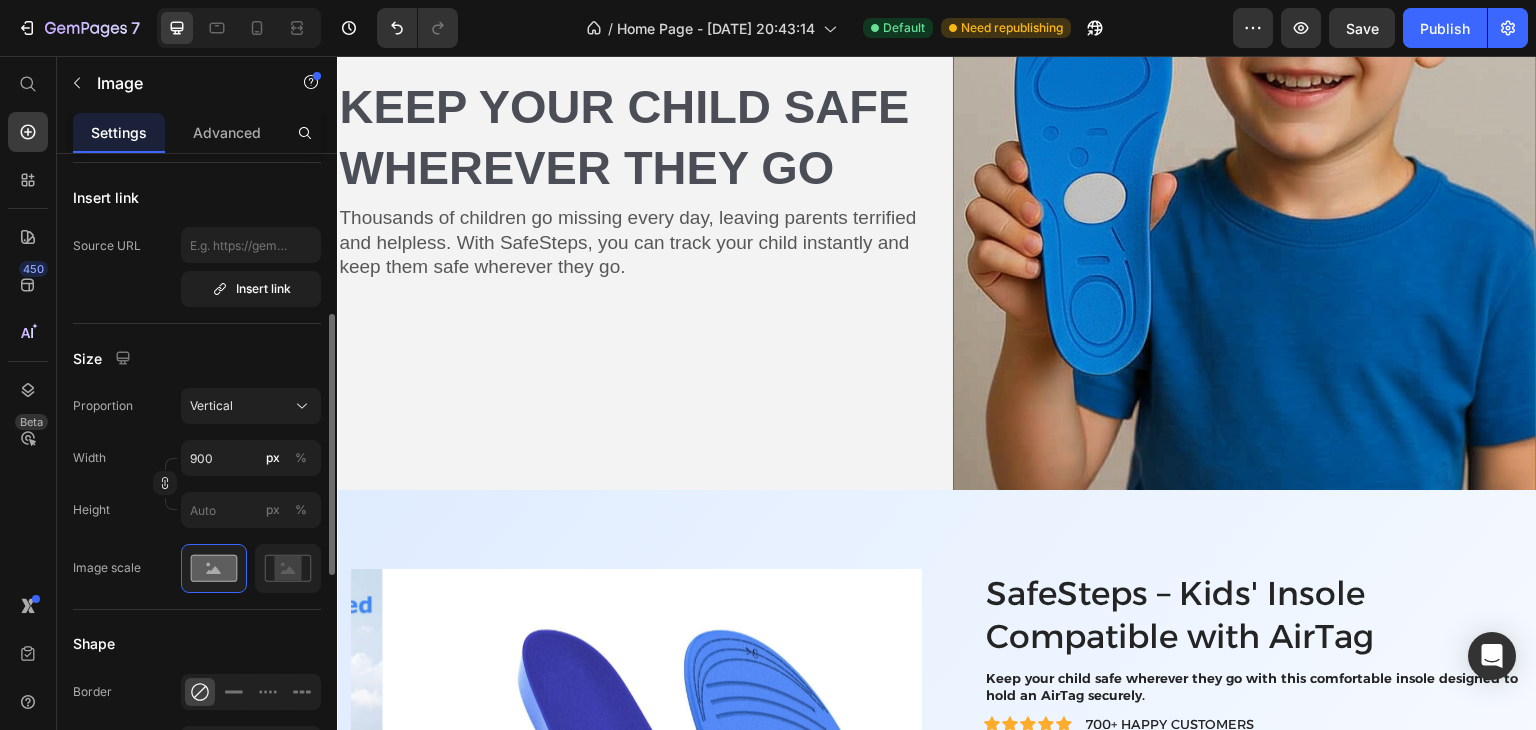 scroll, scrollTop: 0, scrollLeft: 0, axis: both 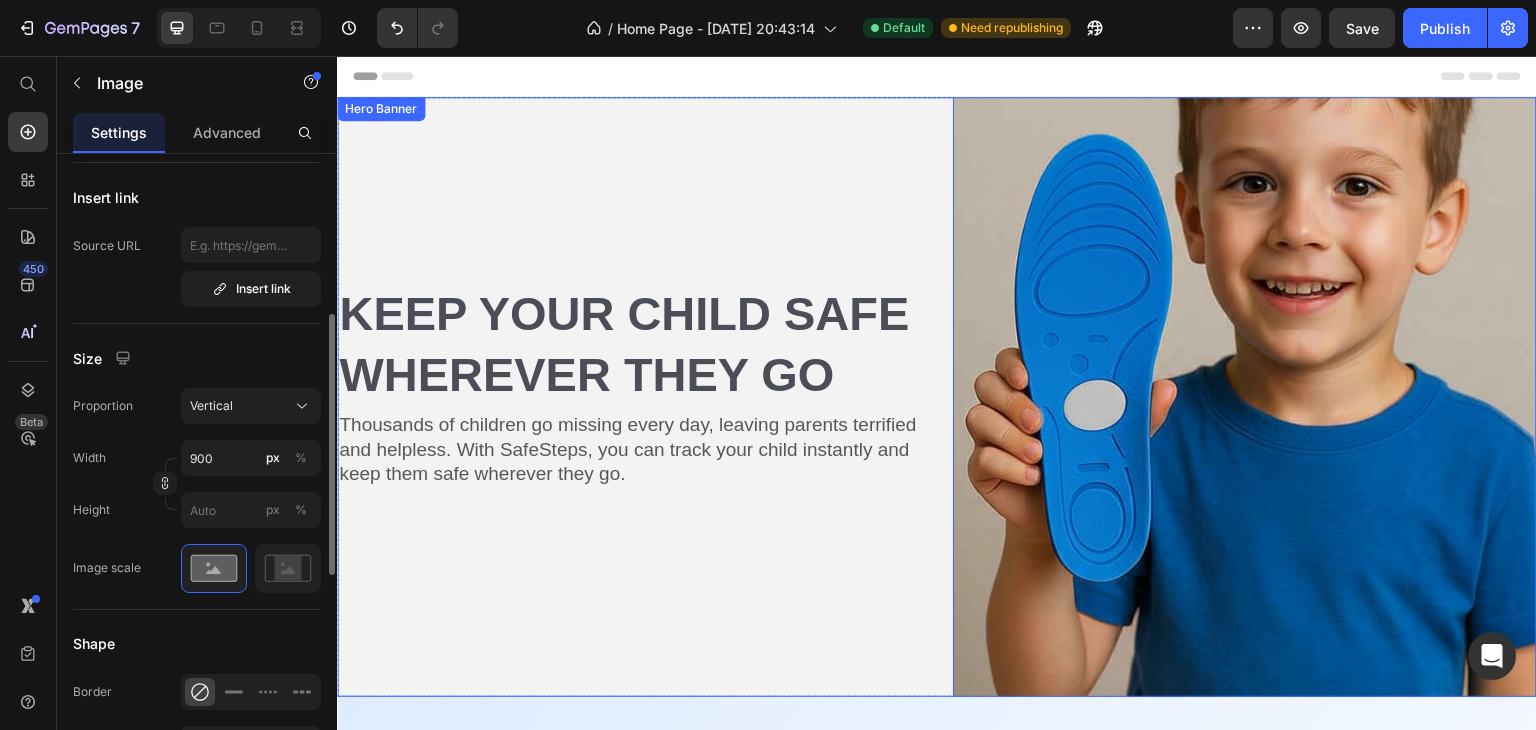 click on "Keep Your Child Safe Wherever They Go Heading Thousands of children go missing every day, leaving parents terrified and helpless. With SafeSteps, you can track your child instantly and keep them safe wherever they go. Text Block" at bounding box center [629, 397] 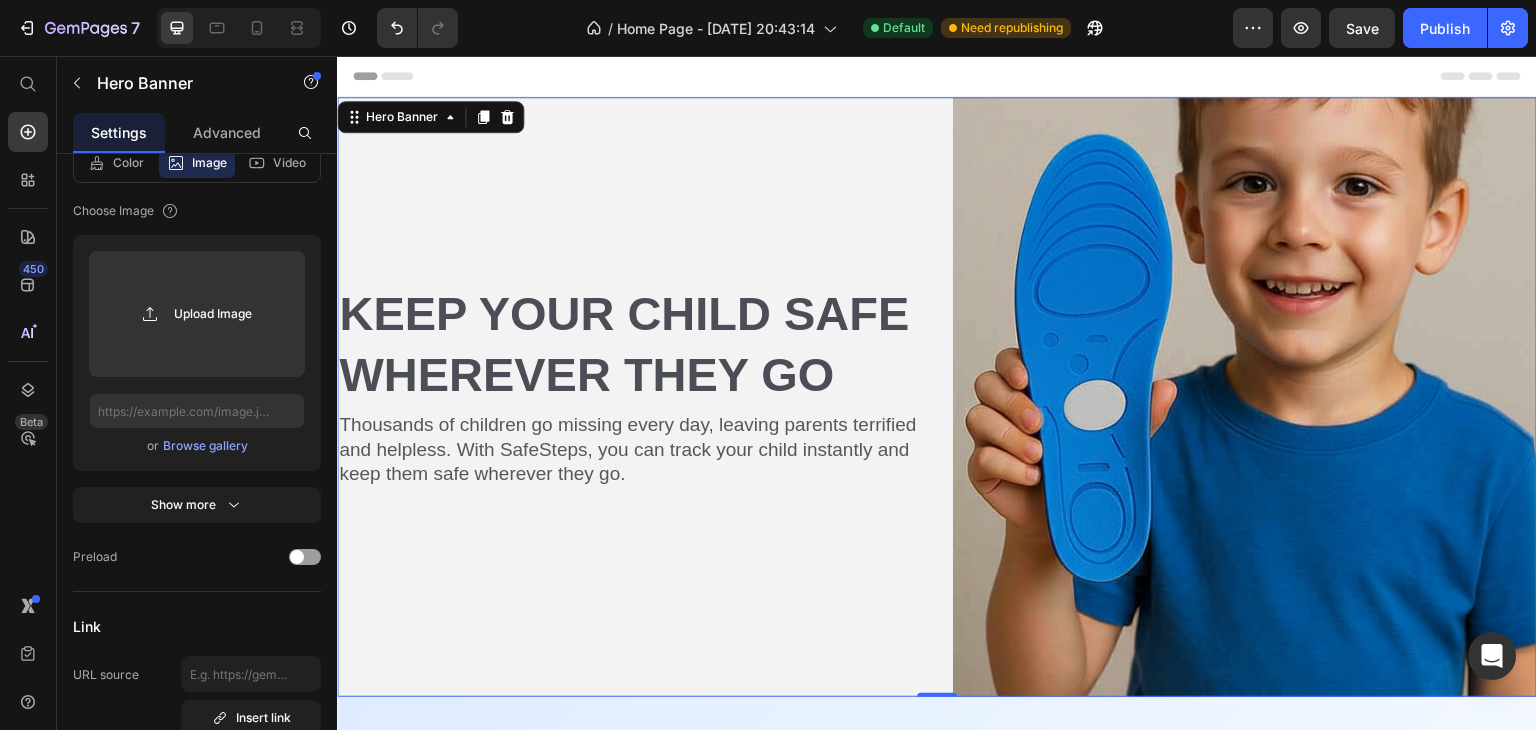 scroll, scrollTop: 0, scrollLeft: 0, axis: both 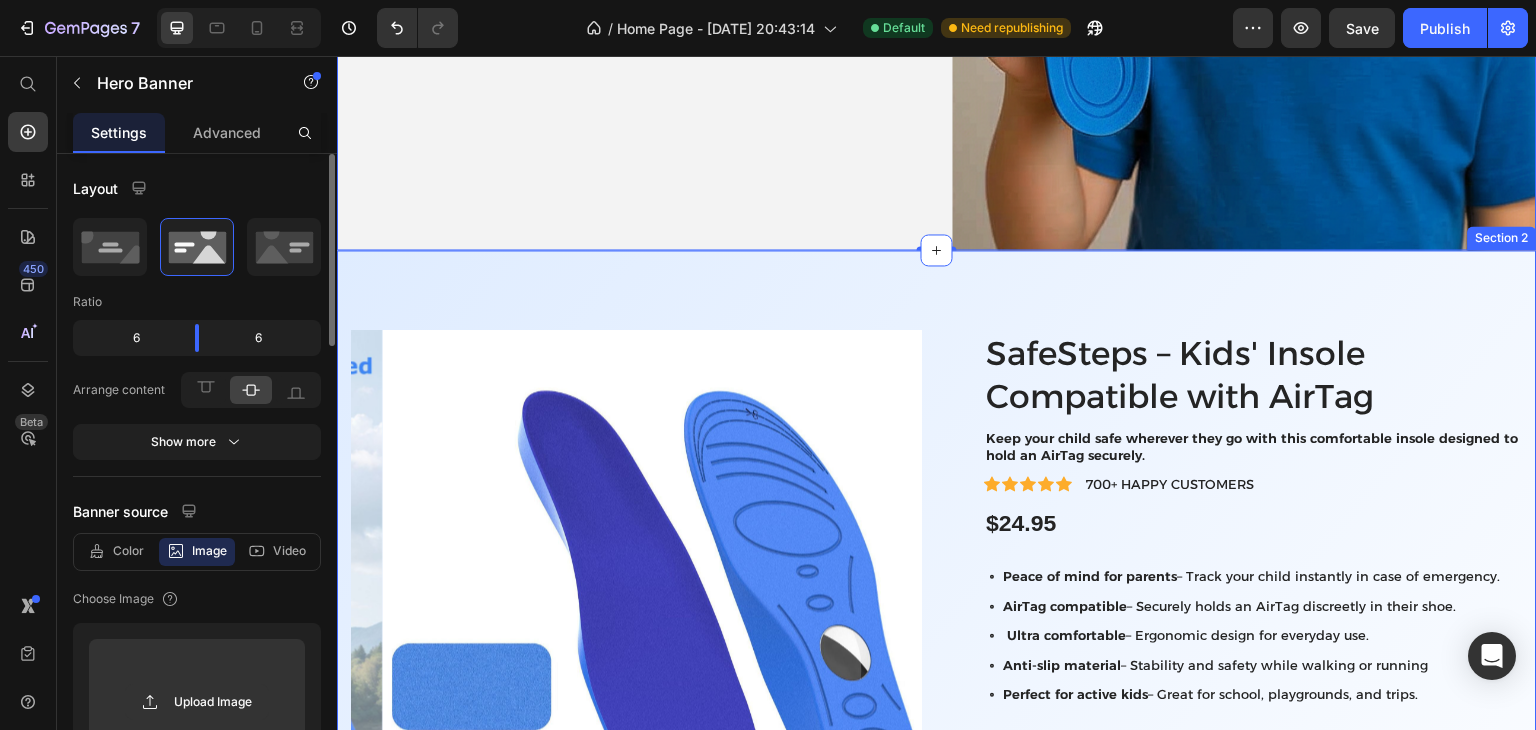 click on "Product Images
Icon Free shipping  Text Block
Icon Money-Back Guarantee Text Block
Icon Support 24/7 Text Block
Icon Easy Returns and Exchanges Text Block Row SafeSteps – Kids' Insole Compatible with AirTag Product Title Keep your child safe wherever they go with this comfortable insole designed to hold an AirTag securely. Text Block Icon Icon Icon Icon Icon Icon List 700+ HAPPY CUSTOMERS Text Block Row $24.95 Product Price Row
Peace of mind for parents  – Track your child instantly in case of emergency.
AirTag compatible  – Securely holds an AirTag discreetly in their shoe.
Ultra comfortable  – Ergonomic design for everyday use.
Anti-slip material  – Stability and safety while walking or running
Perfect for active kids  – Great for school, playgrounds, and trips. Item List 1 Product Quantity Add to cart Add to Cart Row Image Image Image Image Image Row Row 🔴  AirTag not included." at bounding box center [937, 727] 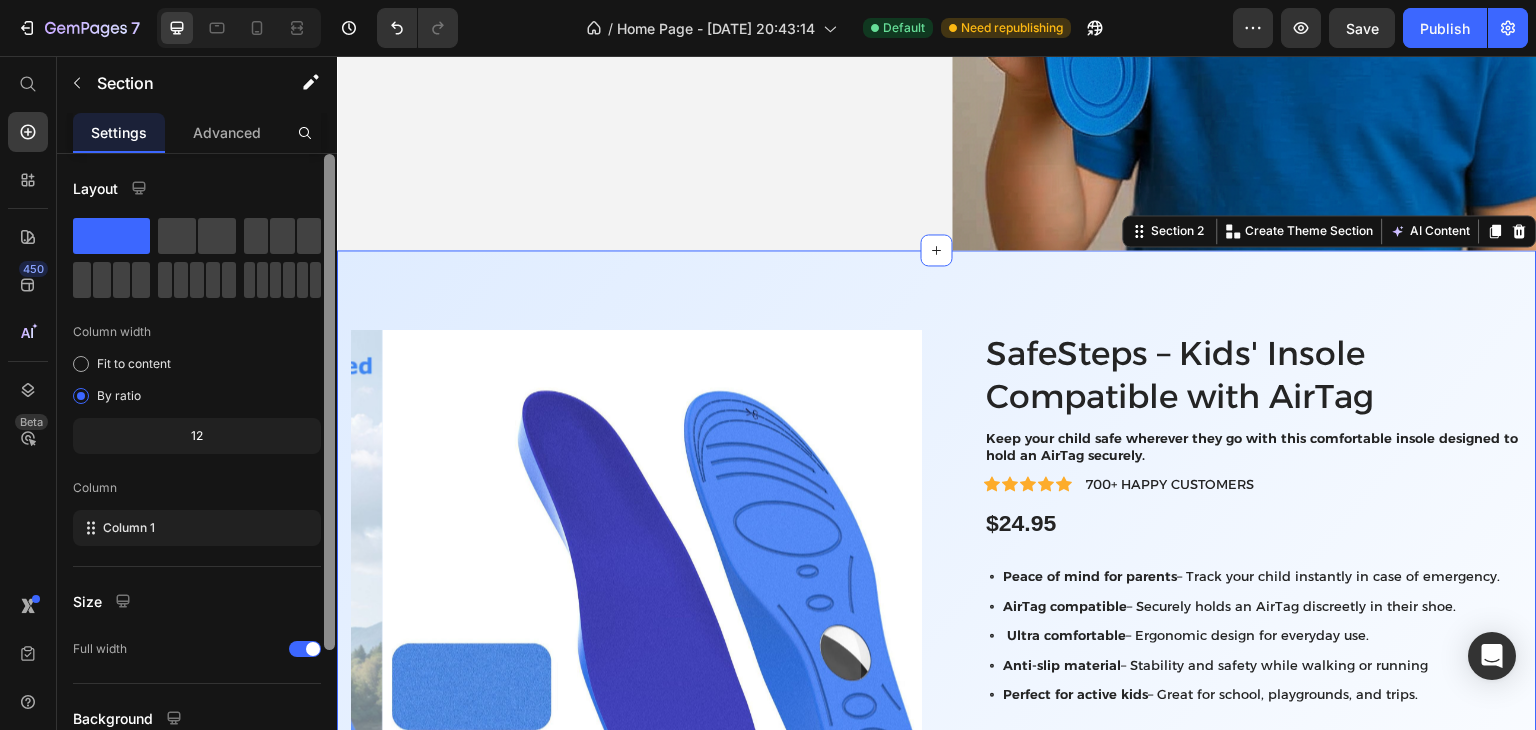 scroll, scrollTop: 173, scrollLeft: 0, axis: vertical 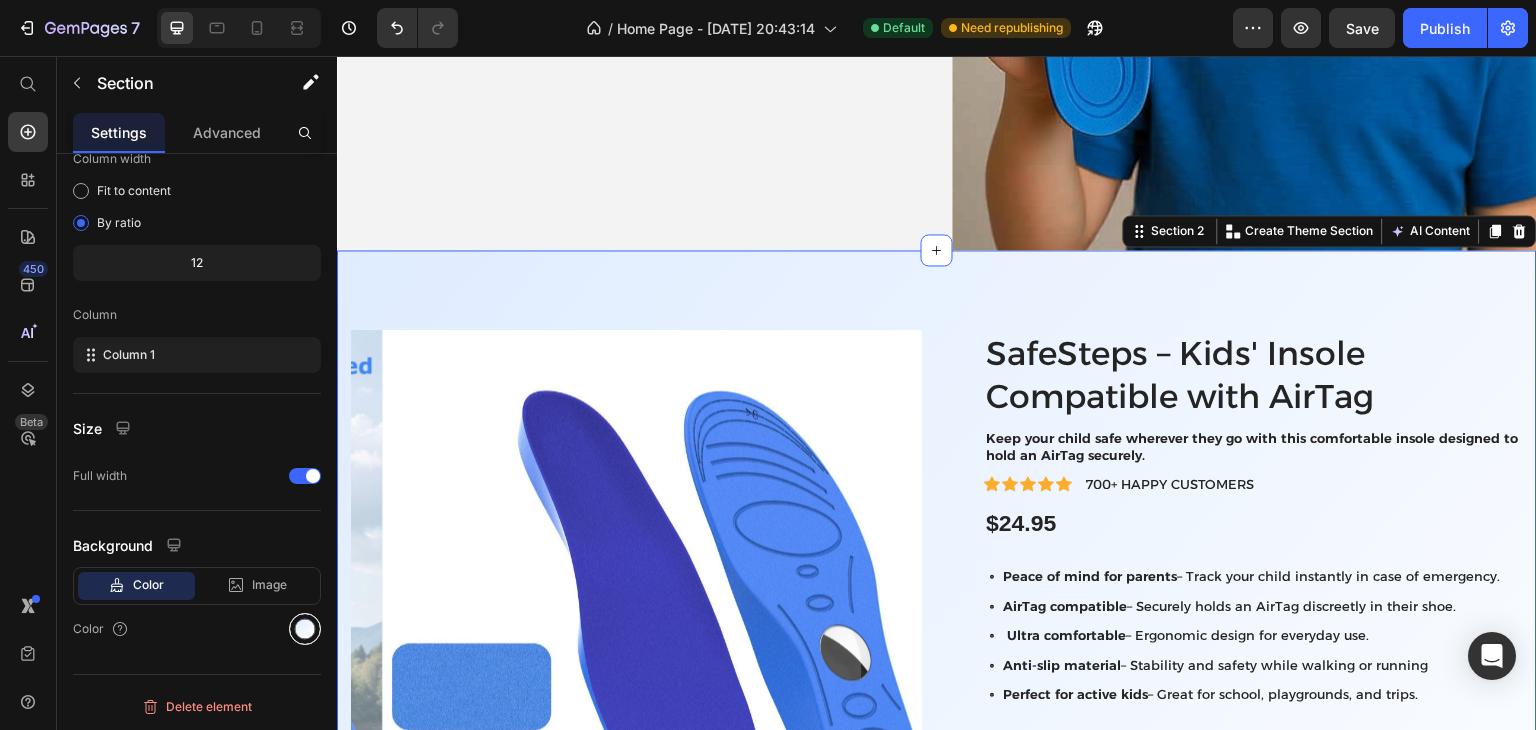 click at bounding box center [305, 629] 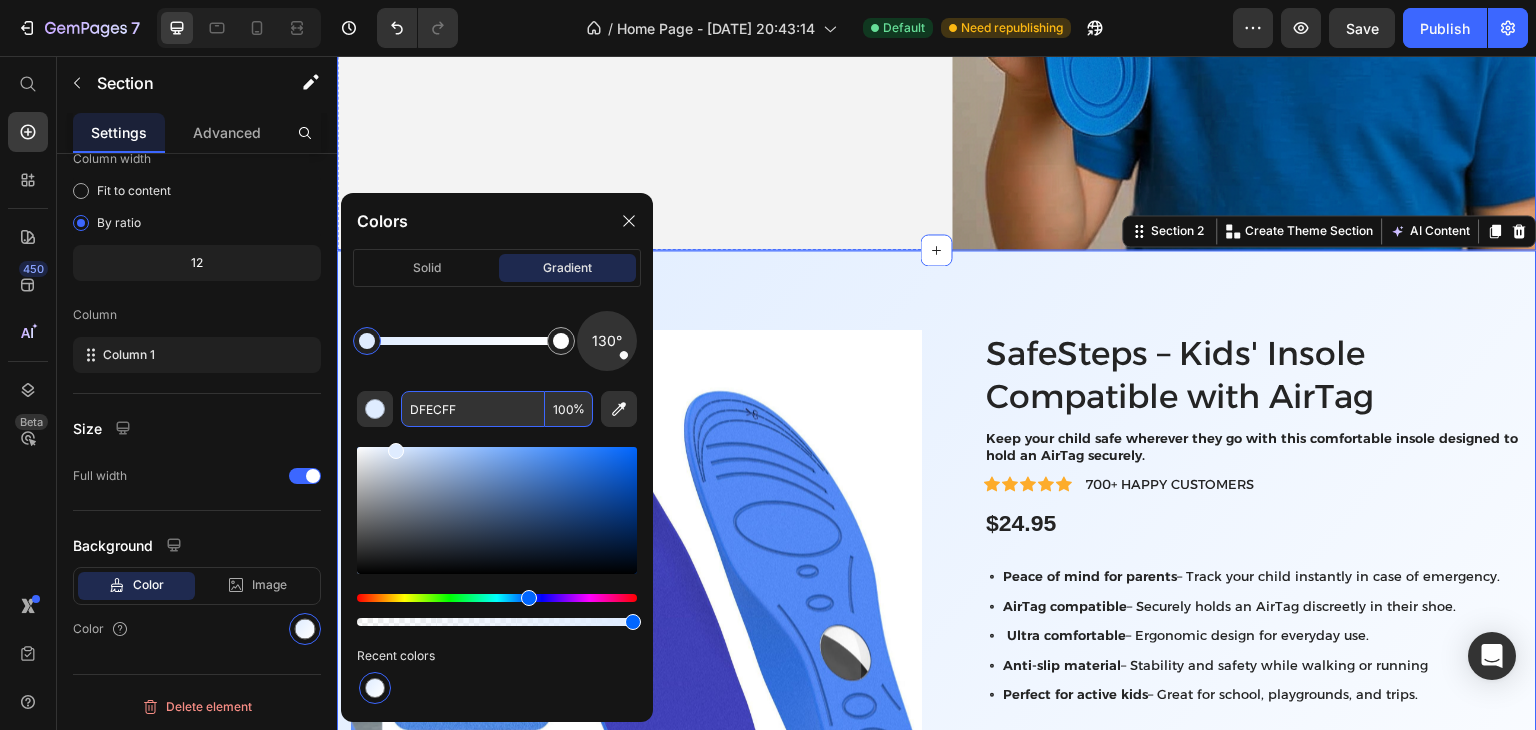 click on "Keep Your Child Safe Wherever They Go Heading Thousands of children go missing every day, leaving parents terrified and helpless. With SafeSteps, you can track your child instantly and keep them safe wherever they go. Text Block" at bounding box center [629, -50] 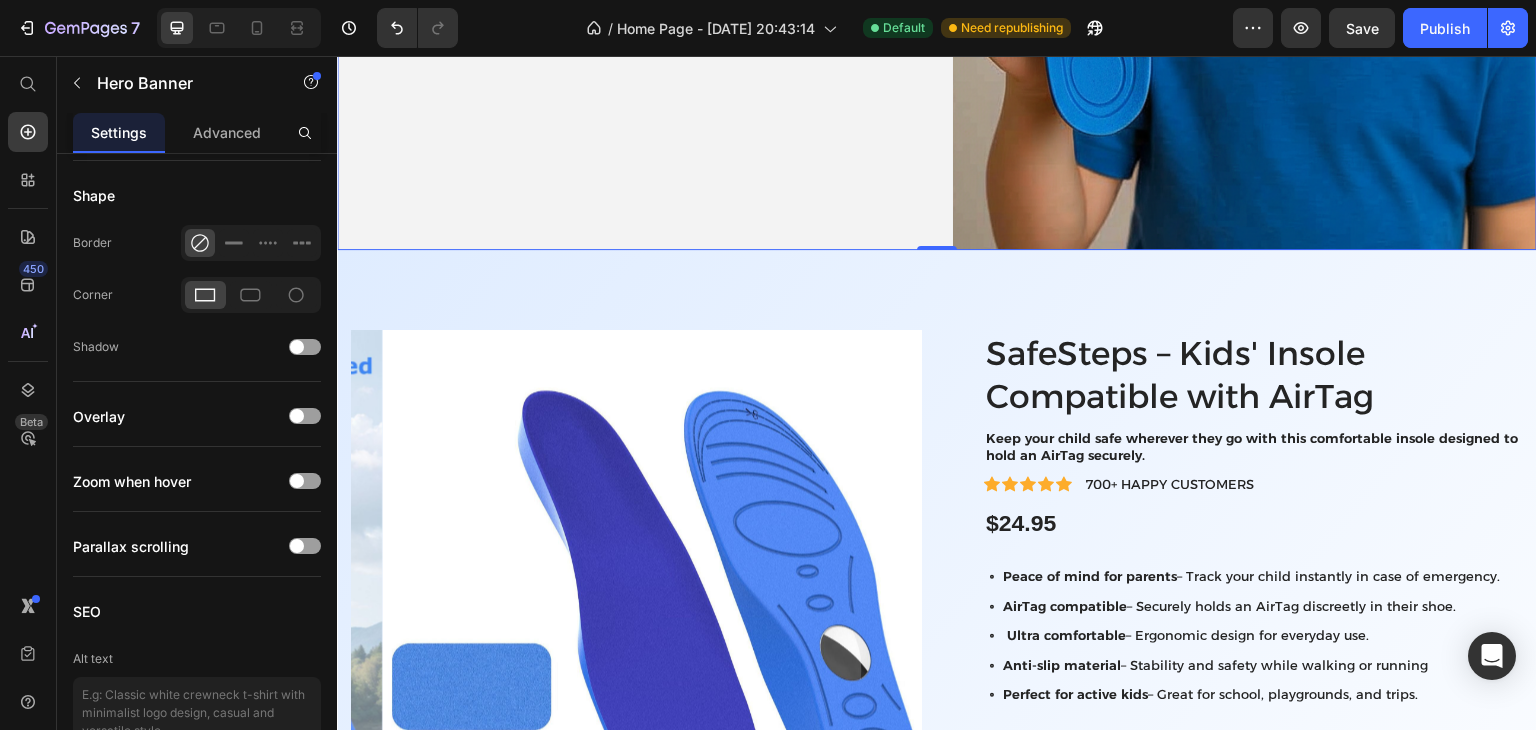 scroll, scrollTop: 1446, scrollLeft: 0, axis: vertical 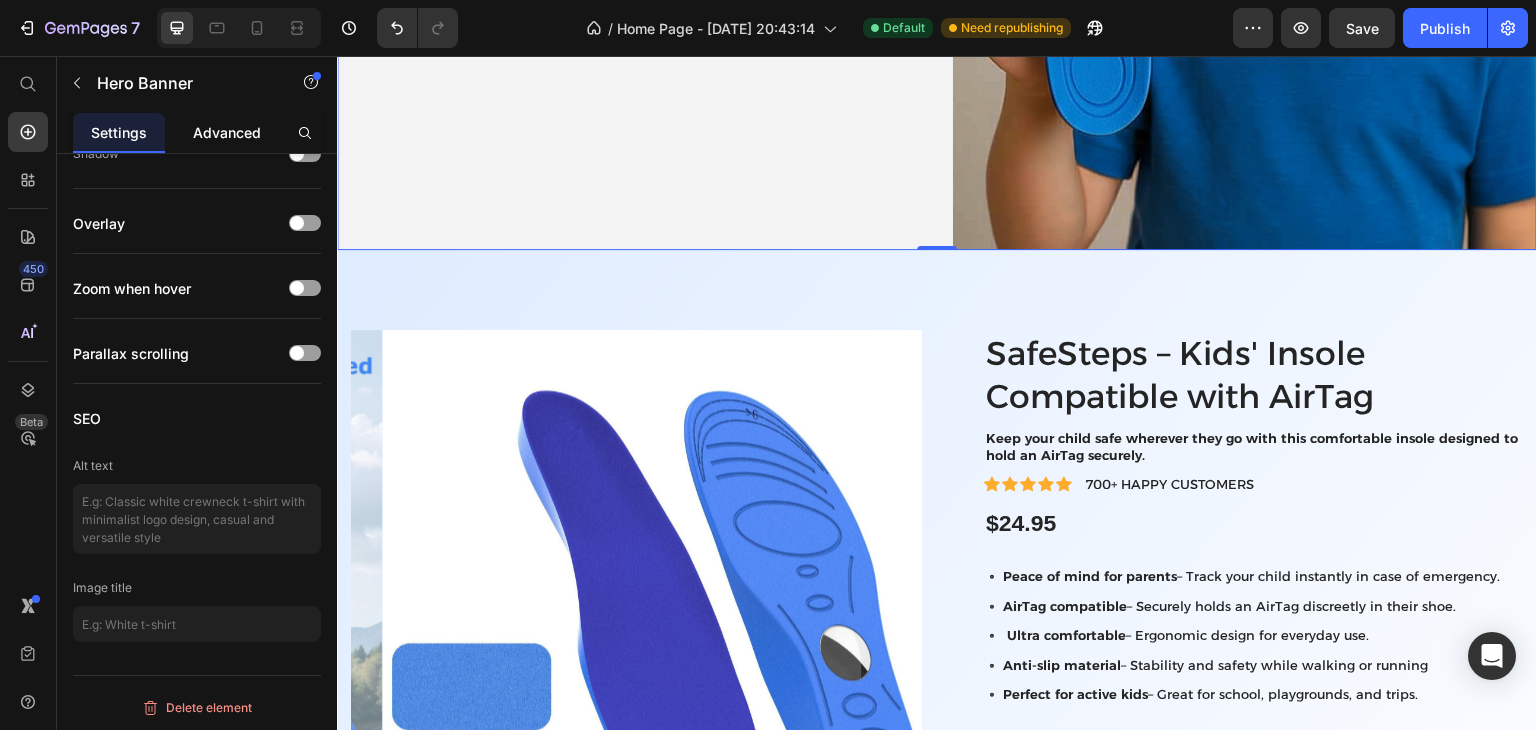 click on "Advanced" at bounding box center [227, 132] 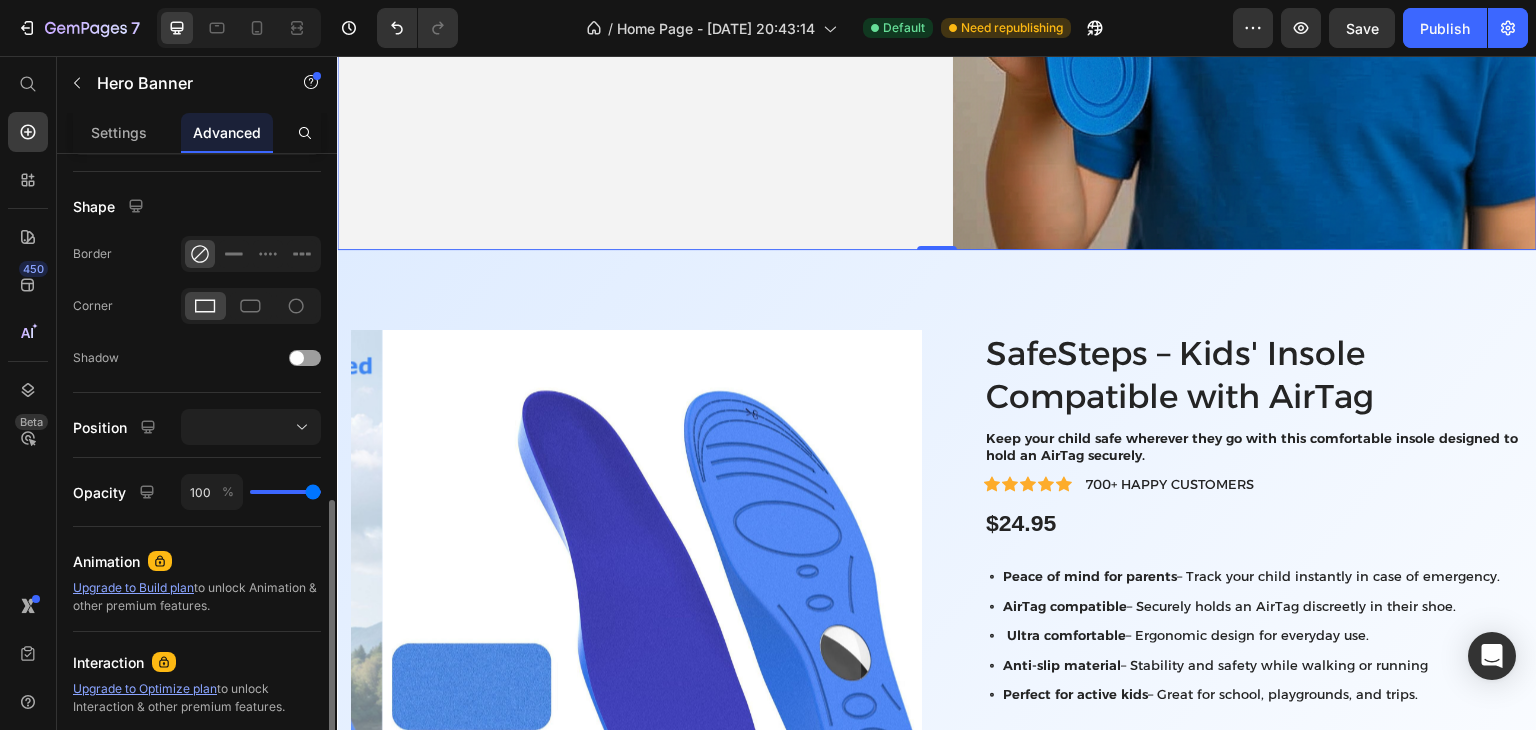 scroll, scrollTop: 670, scrollLeft: 0, axis: vertical 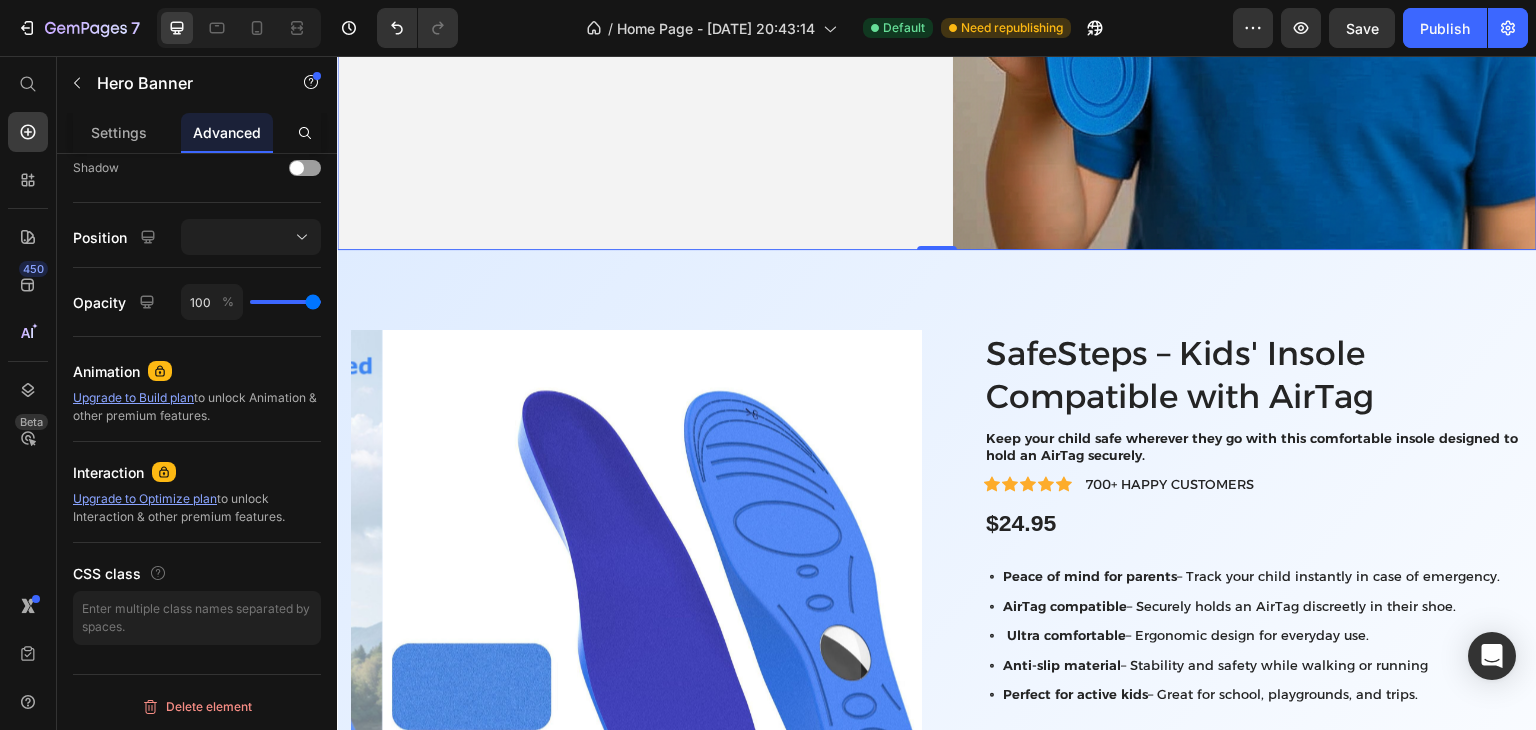 click on "Keep Your Child Safe Wherever They Go Heading Thousands of children go missing every day, leaving parents terrified and helpless. With SafeSteps, you can track your child instantly and keep them safe wherever they go. Text Block" at bounding box center (629, -50) 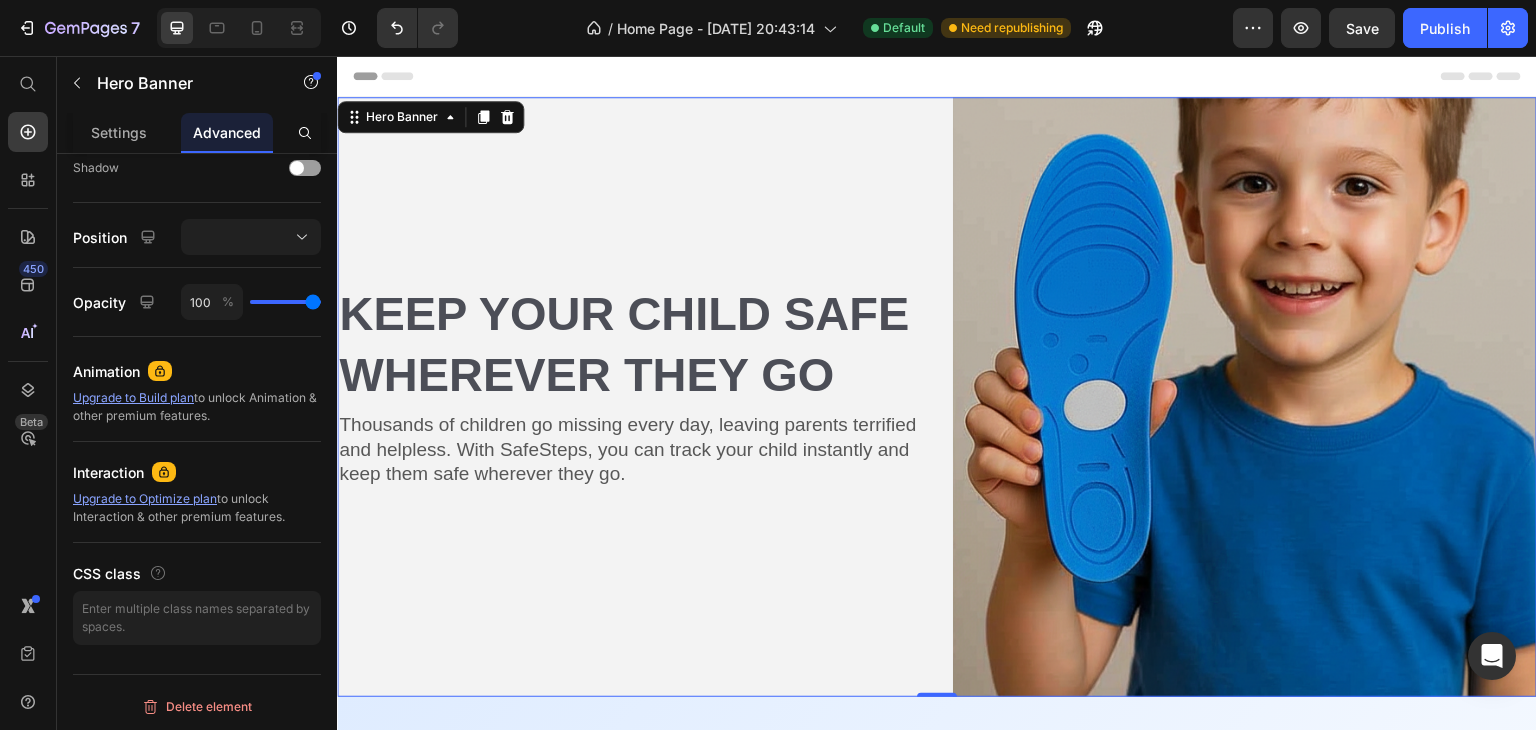click on "Keep Your Child Safe Wherever They Go Heading Thousands of children go missing every day, leaving parents terrified and helpless. With SafeSteps, you can track your child instantly and keep them safe wherever they go. Text Block" at bounding box center [629, 397] 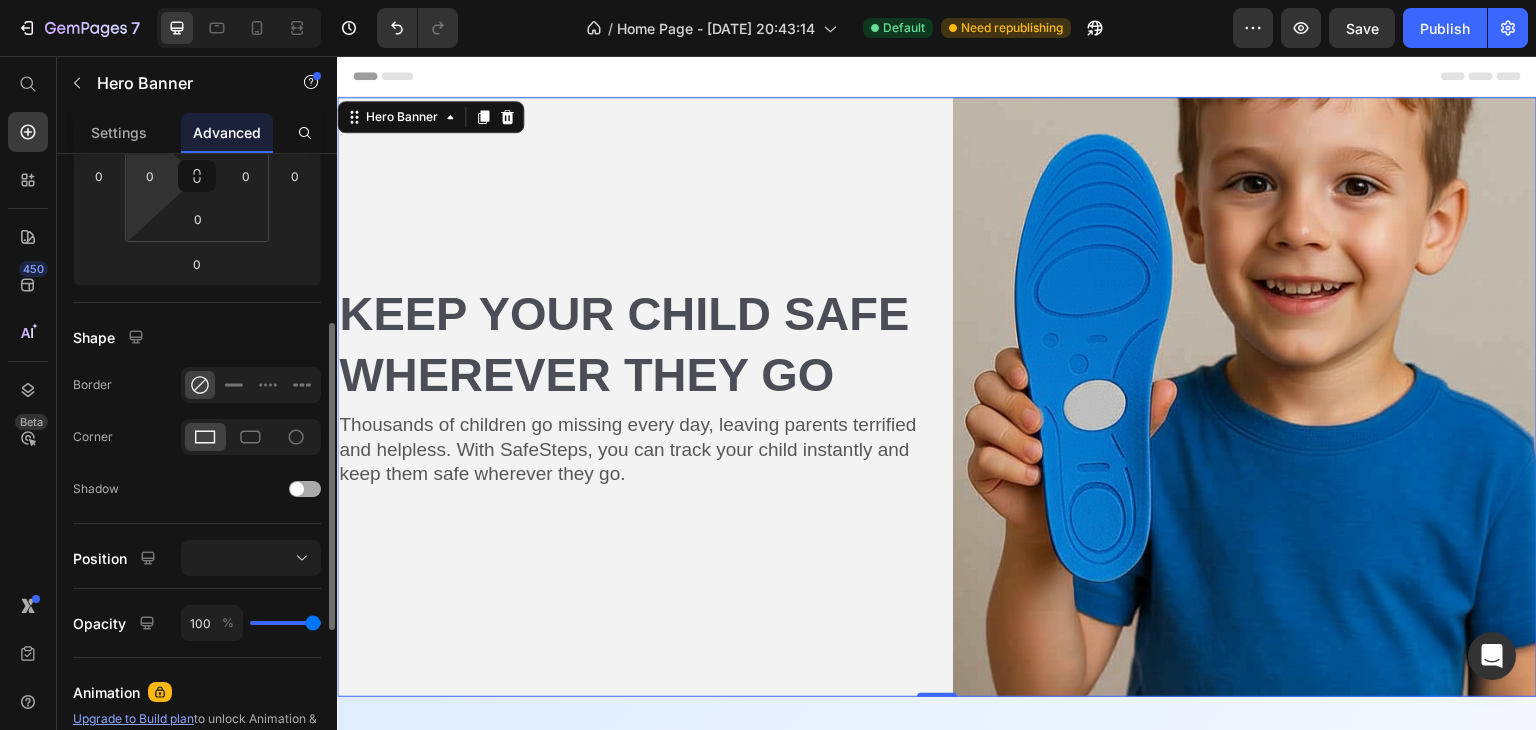 scroll, scrollTop: 0, scrollLeft: 0, axis: both 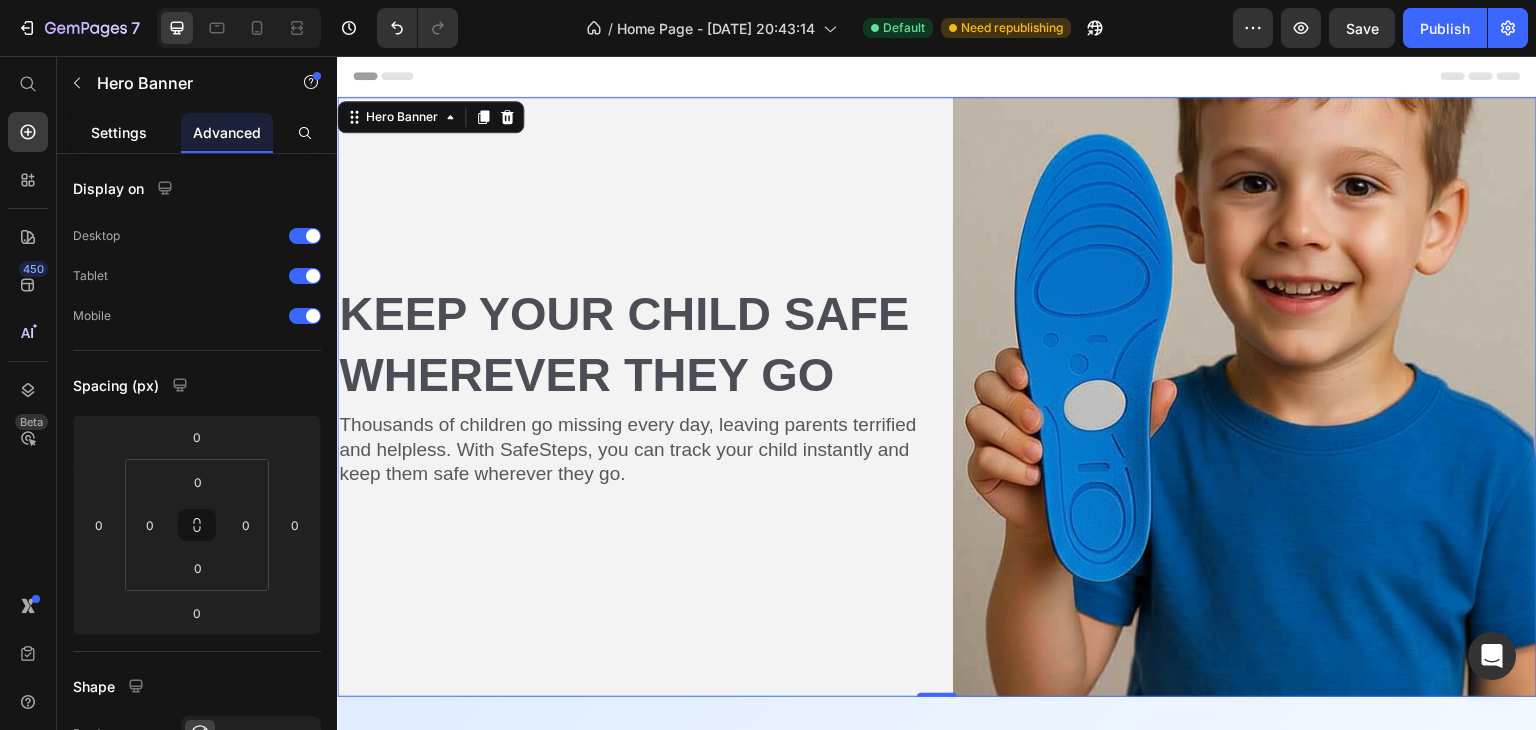 click on "Settings" 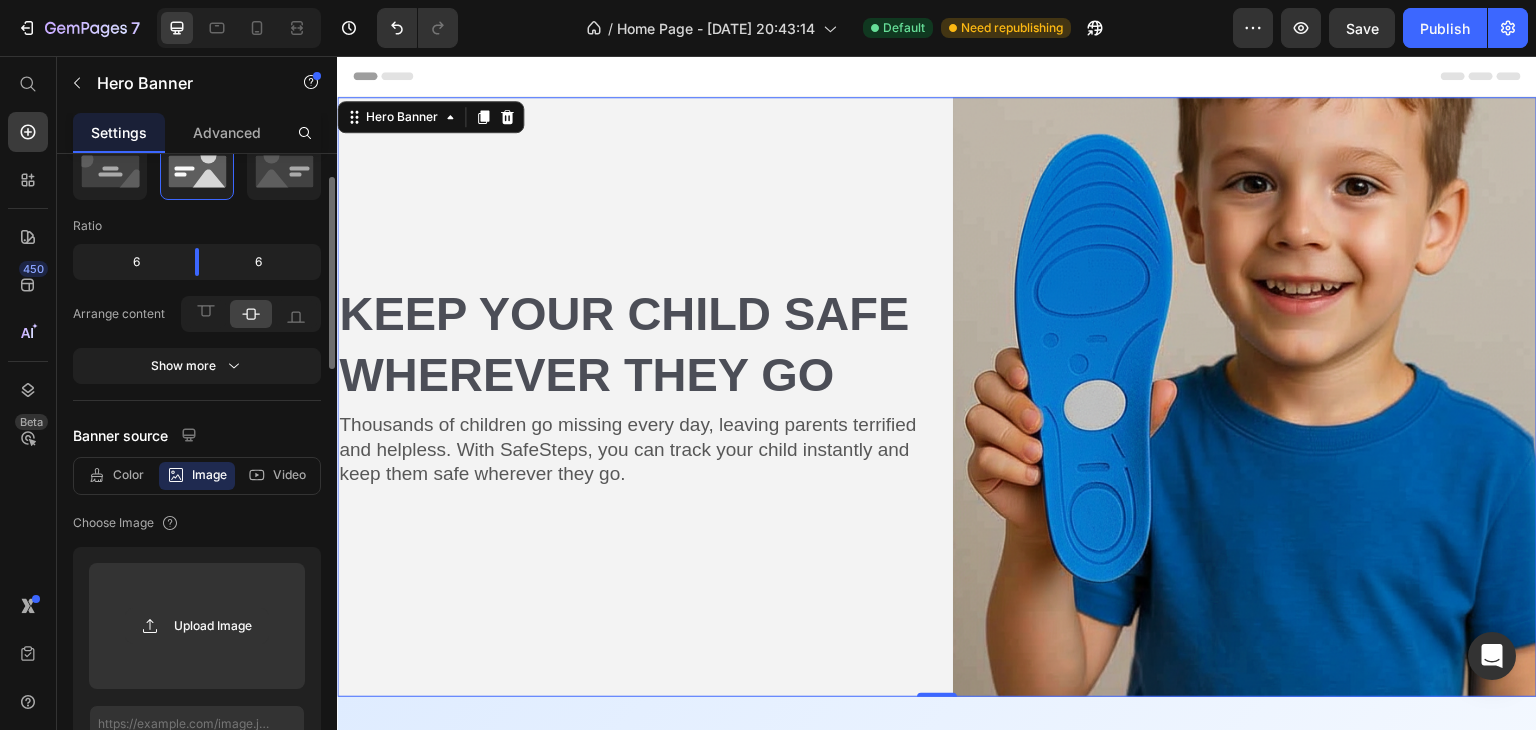 scroll, scrollTop: 76, scrollLeft: 0, axis: vertical 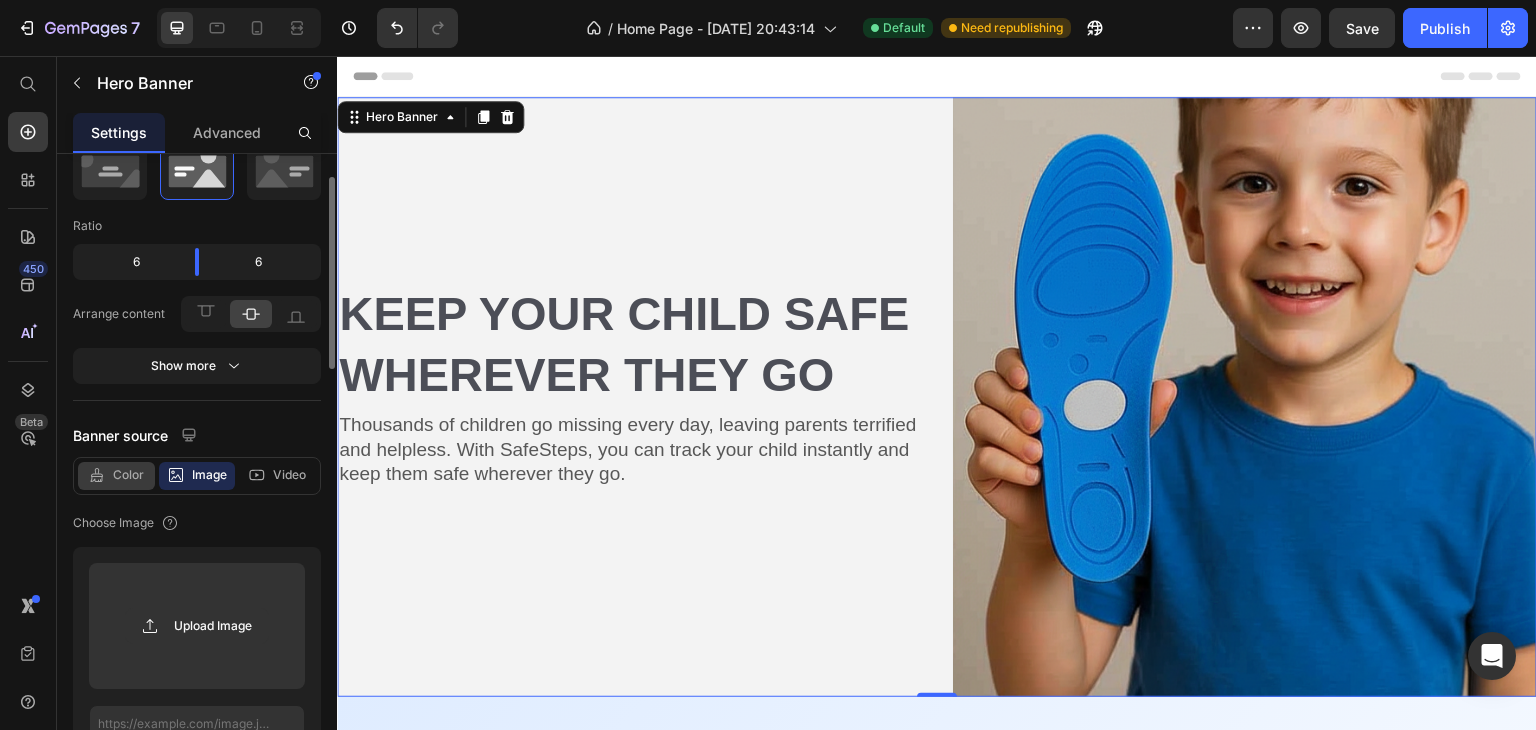 click on "Color" at bounding box center (128, 475) 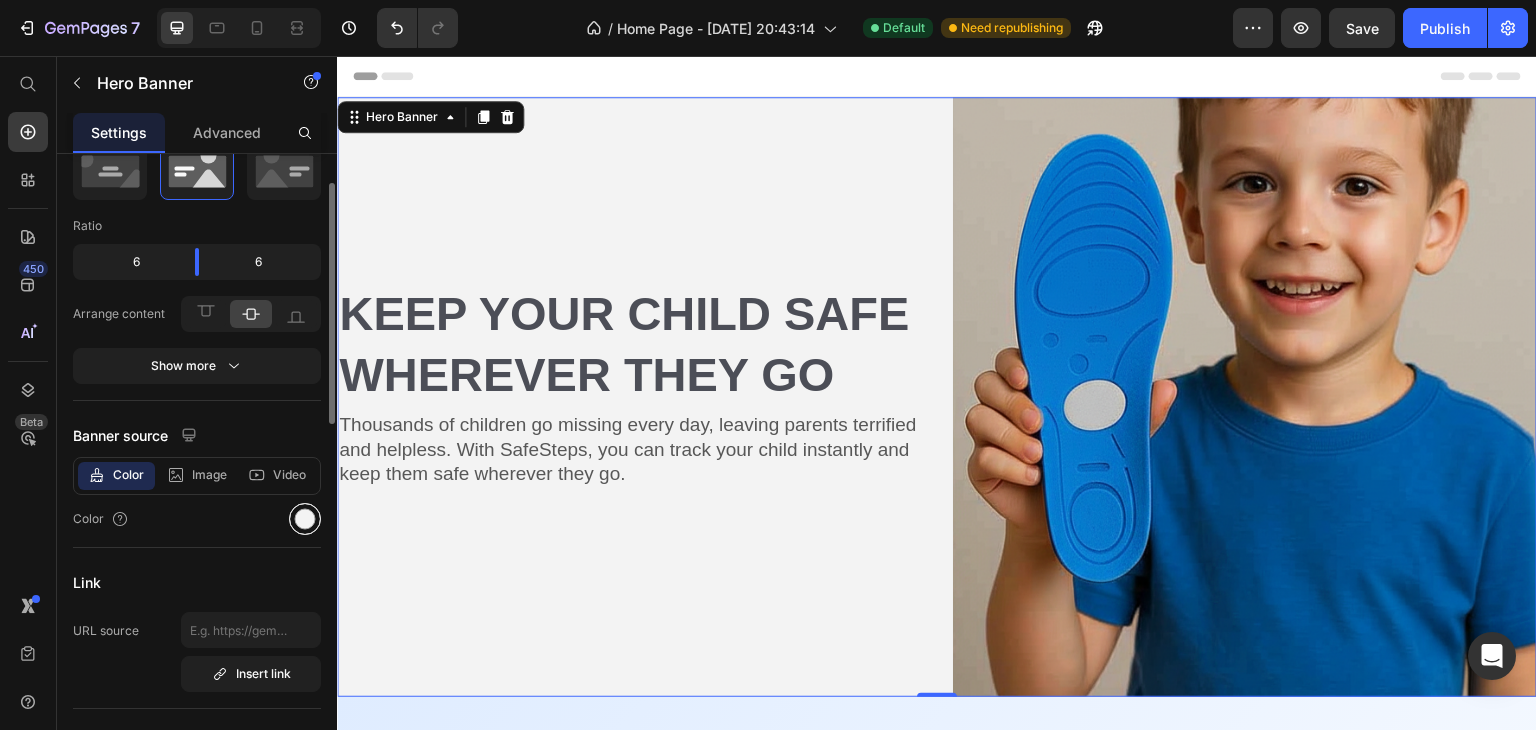 click at bounding box center [305, 519] 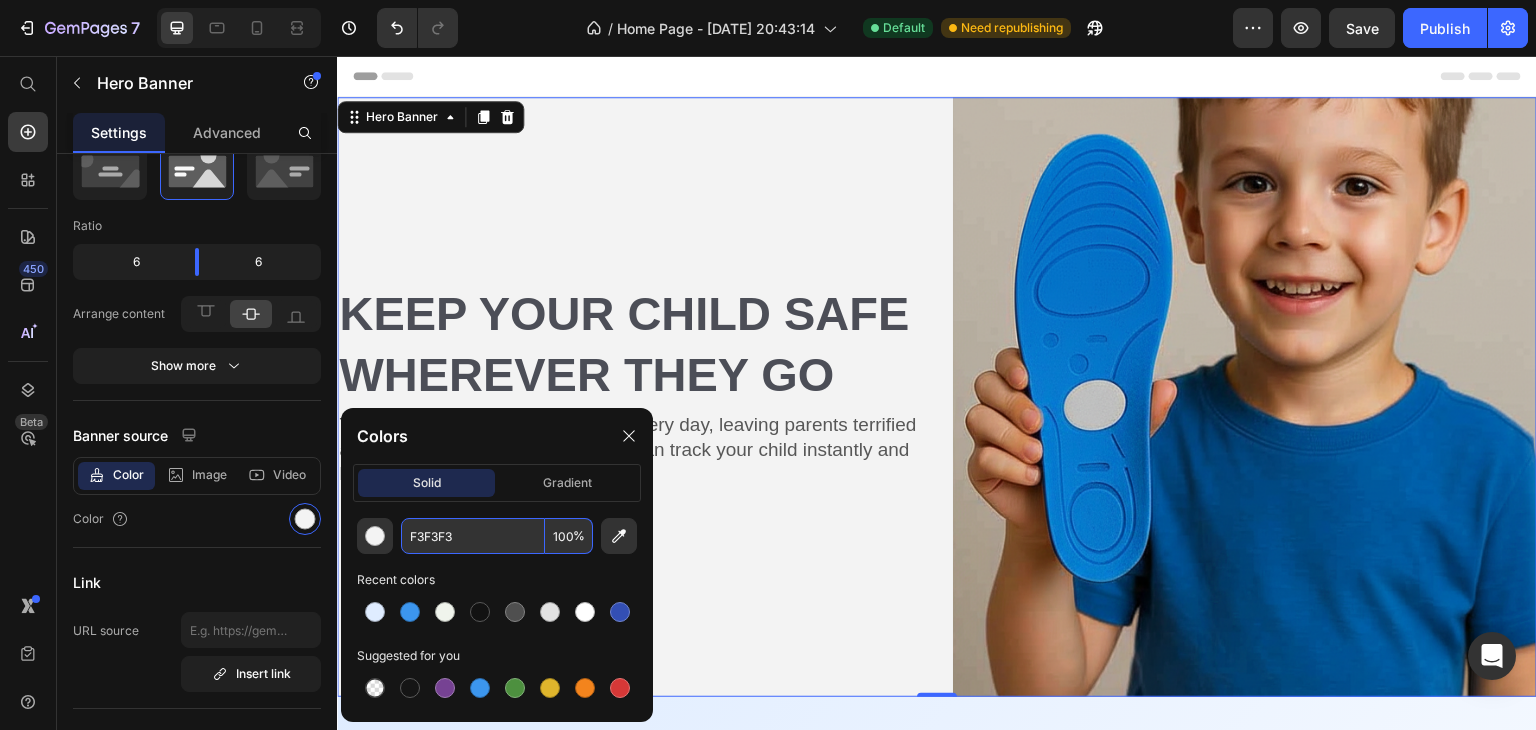 click on "F3F3F3" at bounding box center [473, 536] 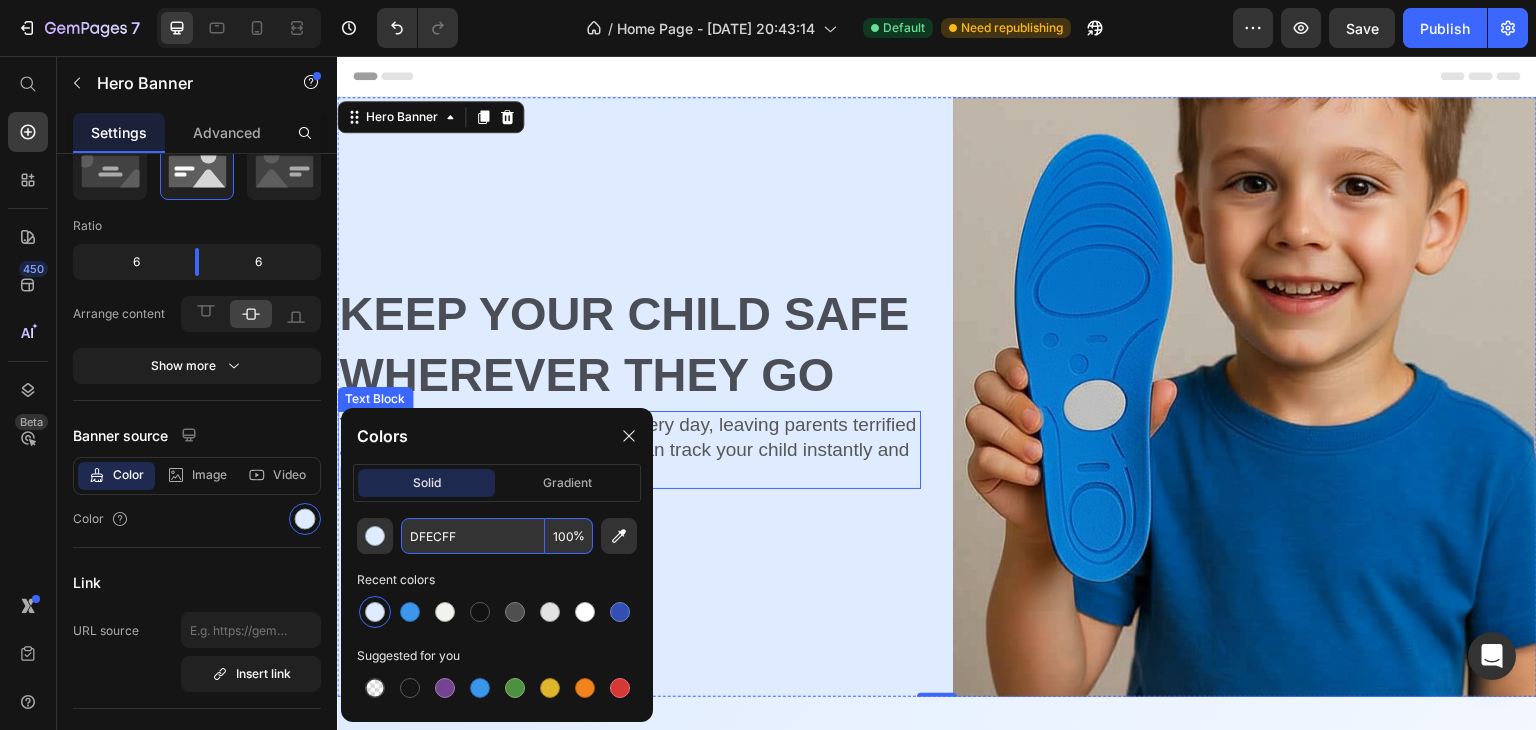 scroll, scrollTop: 200, scrollLeft: 0, axis: vertical 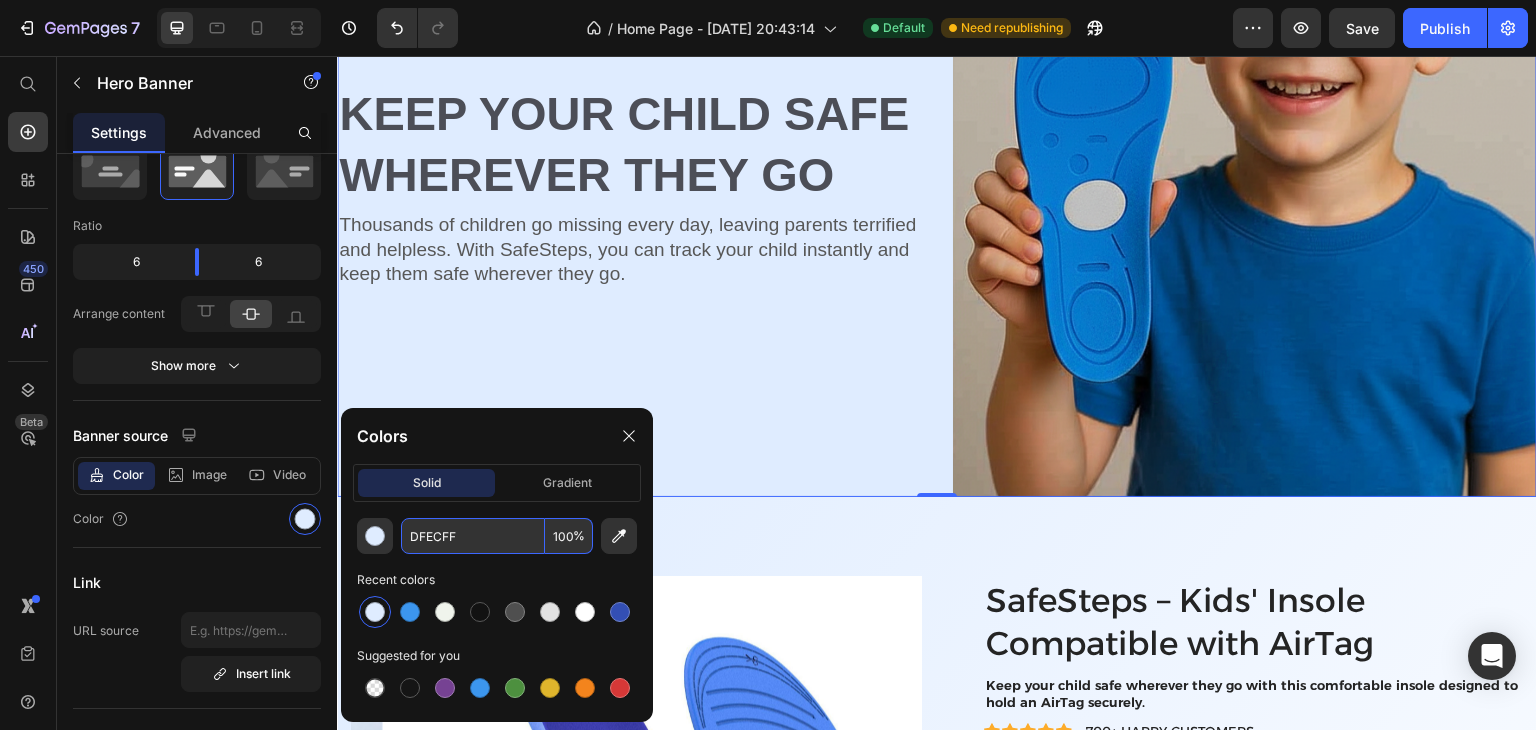 click on "Thousands of children go missing every day, leaving parents terrified and helpless. With SafeSteps, you can track your child instantly and keep them safe wherever they go." at bounding box center (629, 250) 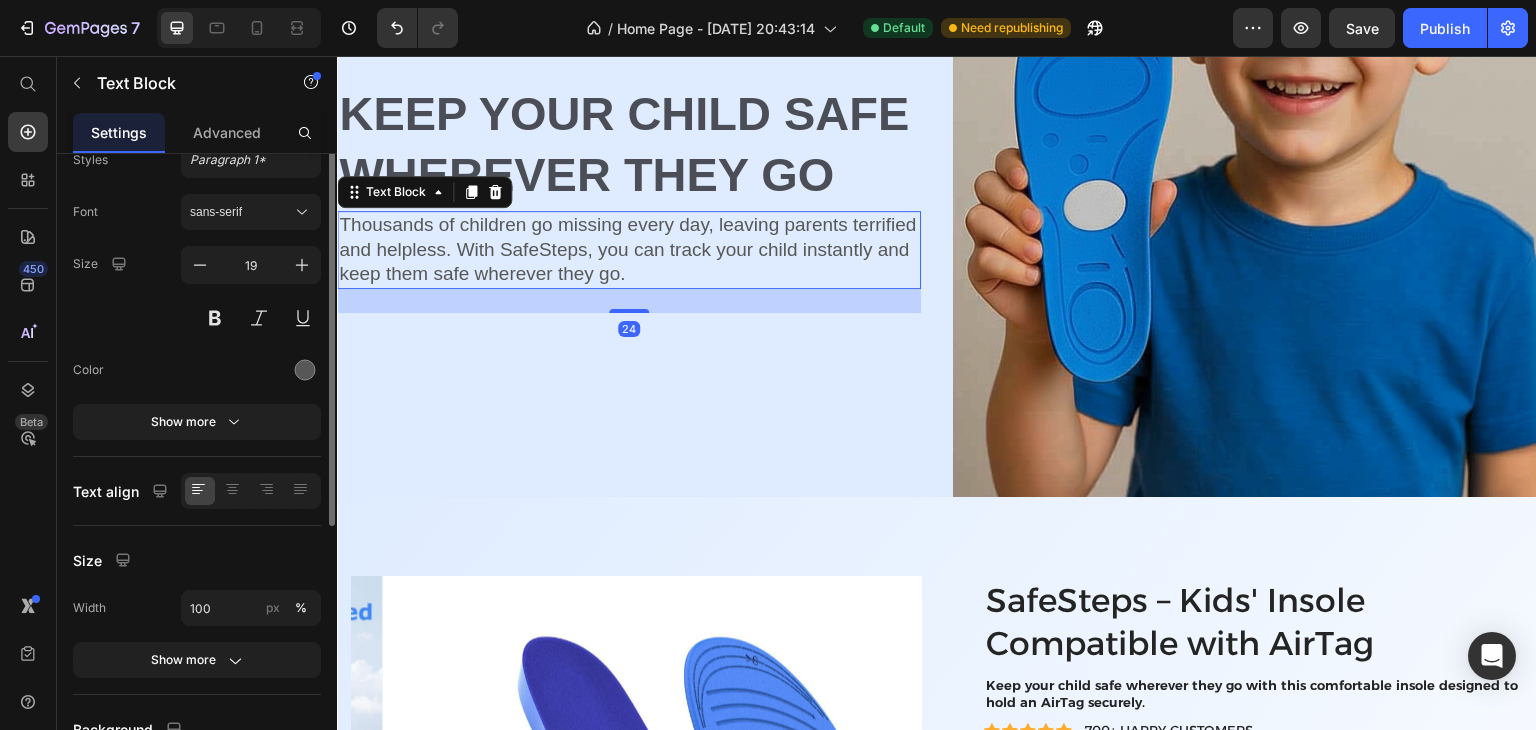 scroll, scrollTop: 0, scrollLeft: 0, axis: both 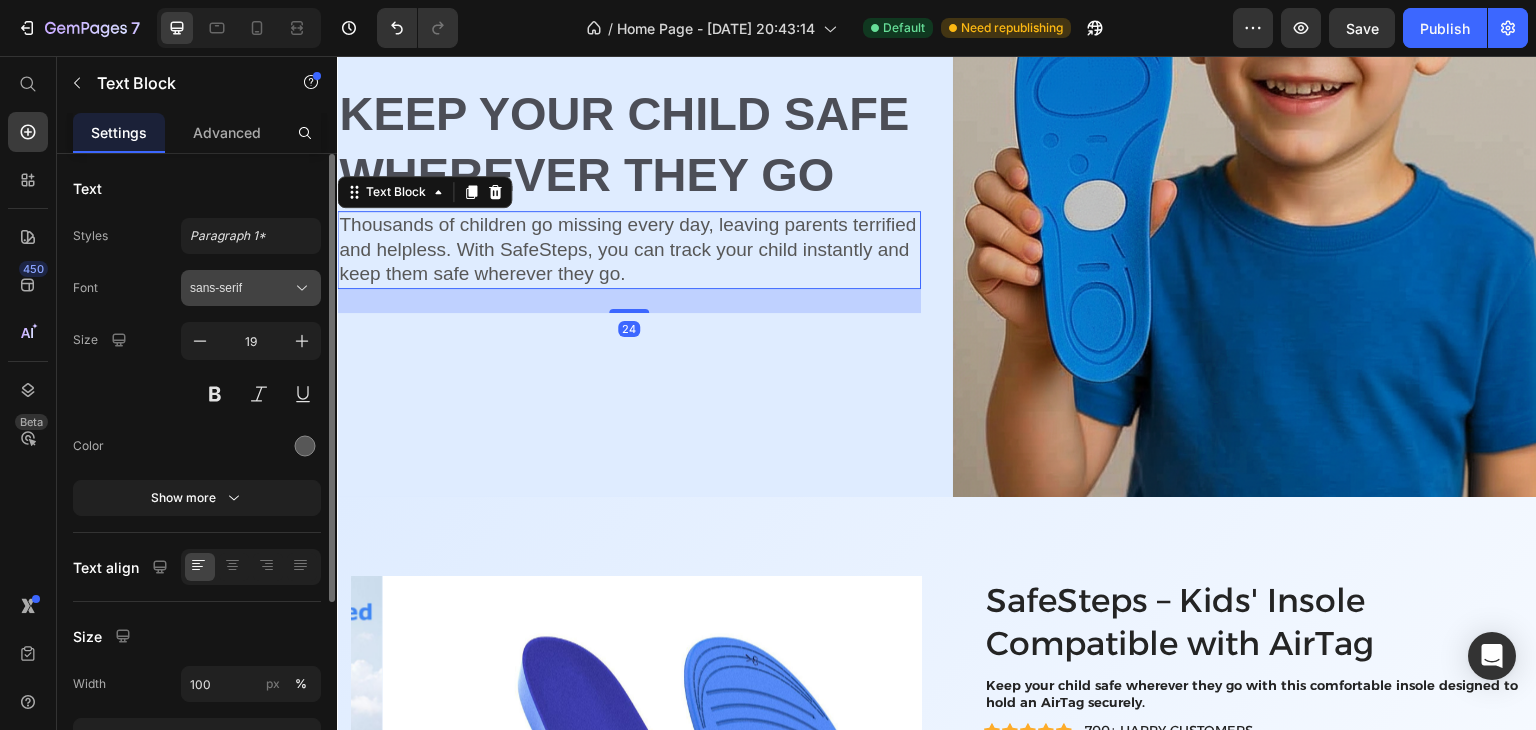 click on "sans-serif" at bounding box center [241, 288] 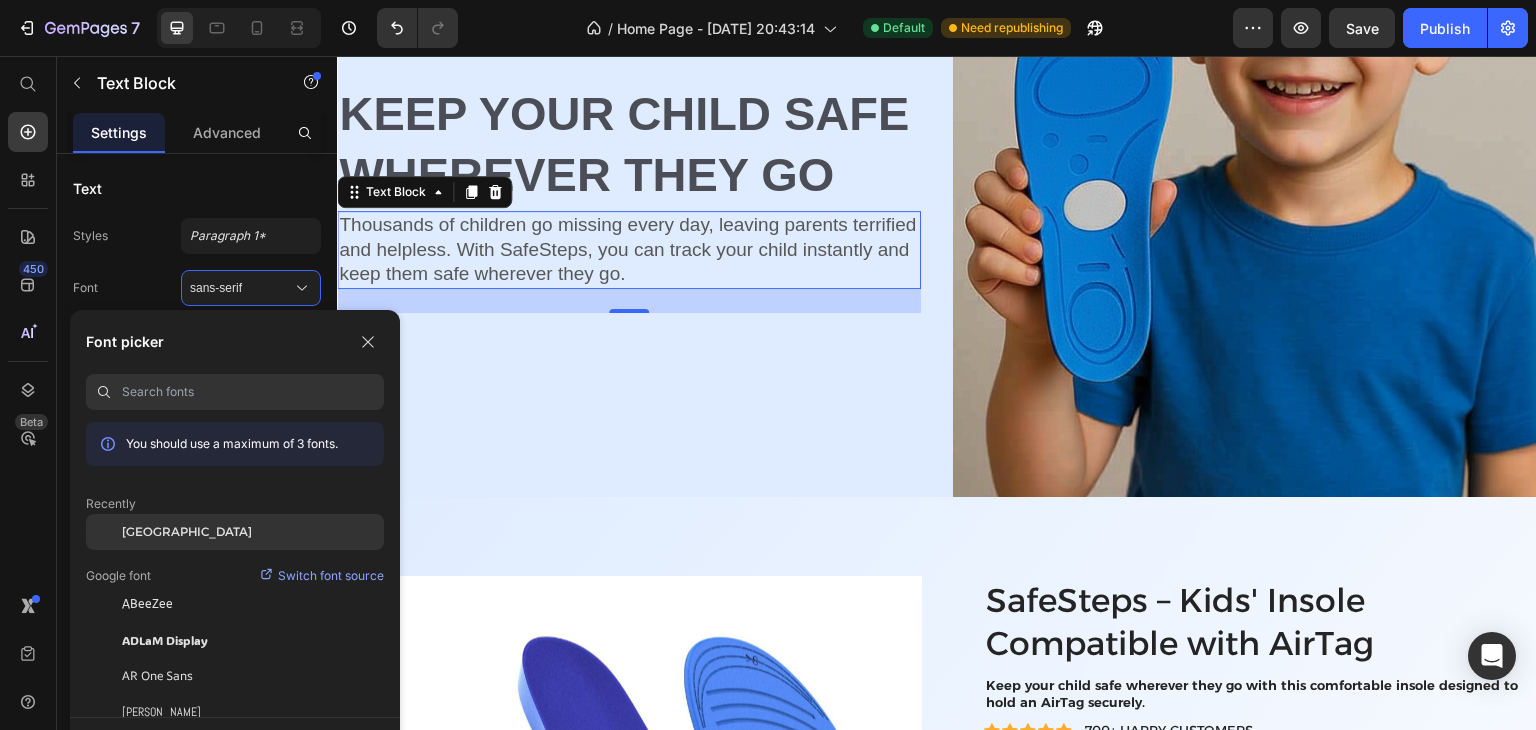 click on "[GEOGRAPHIC_DATA]" 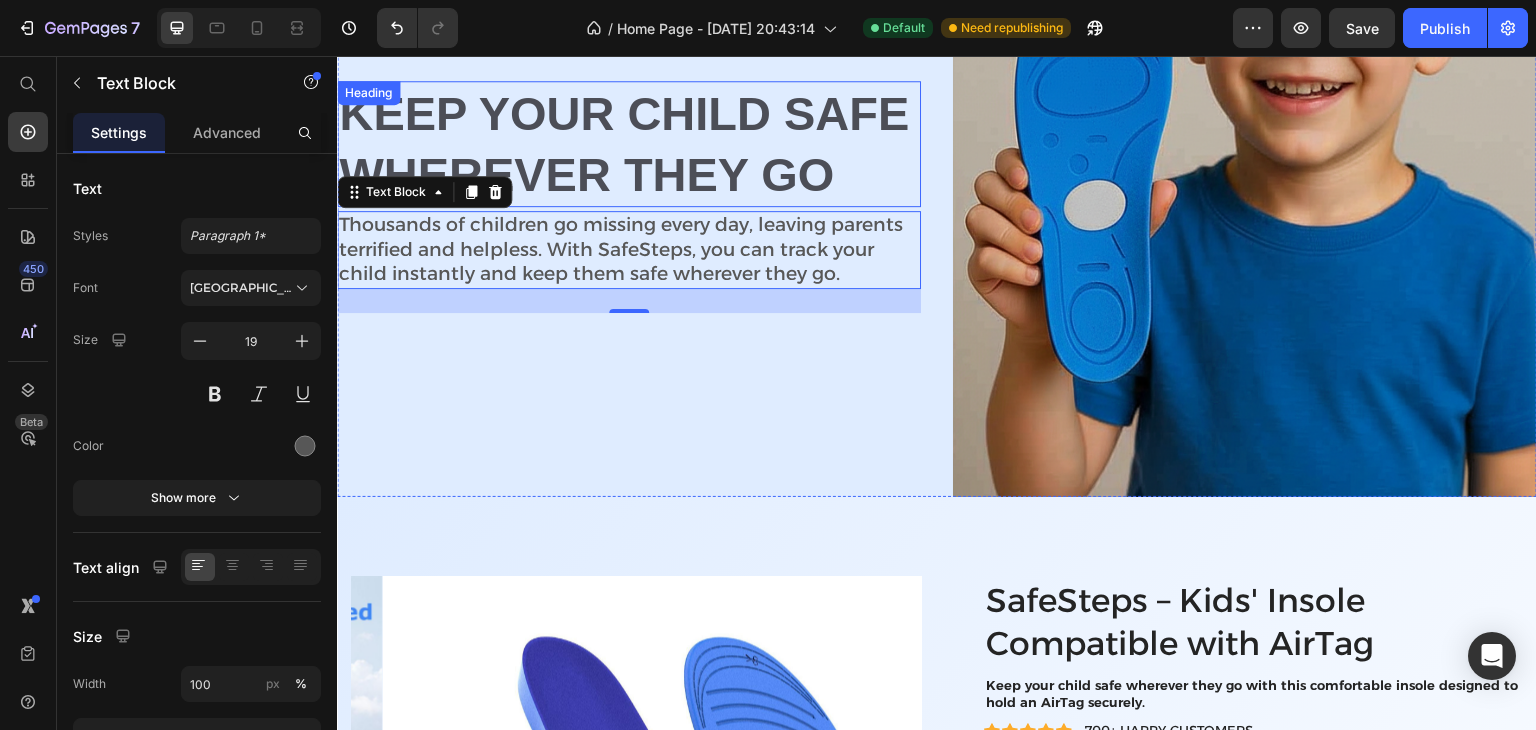 click on "Keep Your Child Safe Wherever They Go" at bounding box center (629, 144) 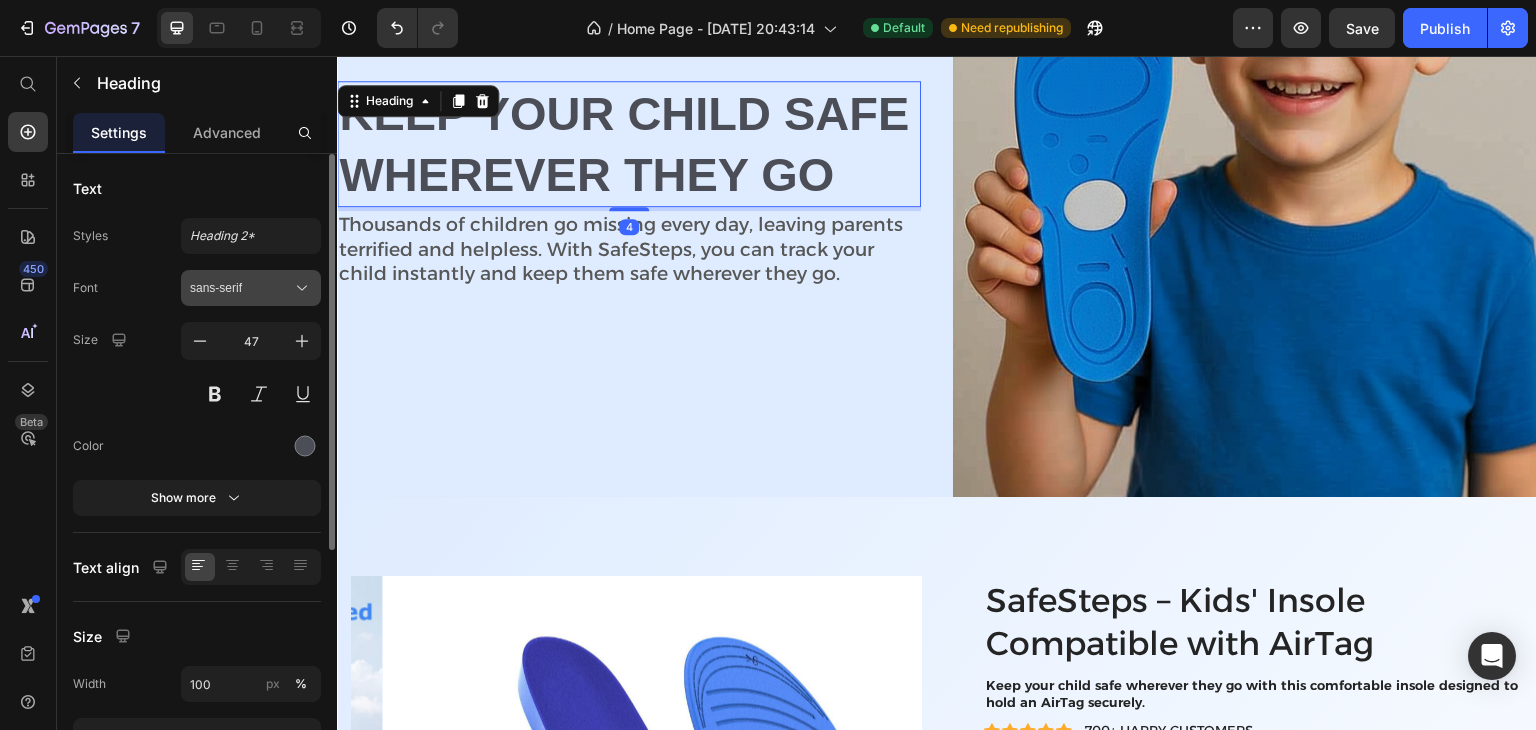 click on "sans-serif" at bounding box center (241, 288) 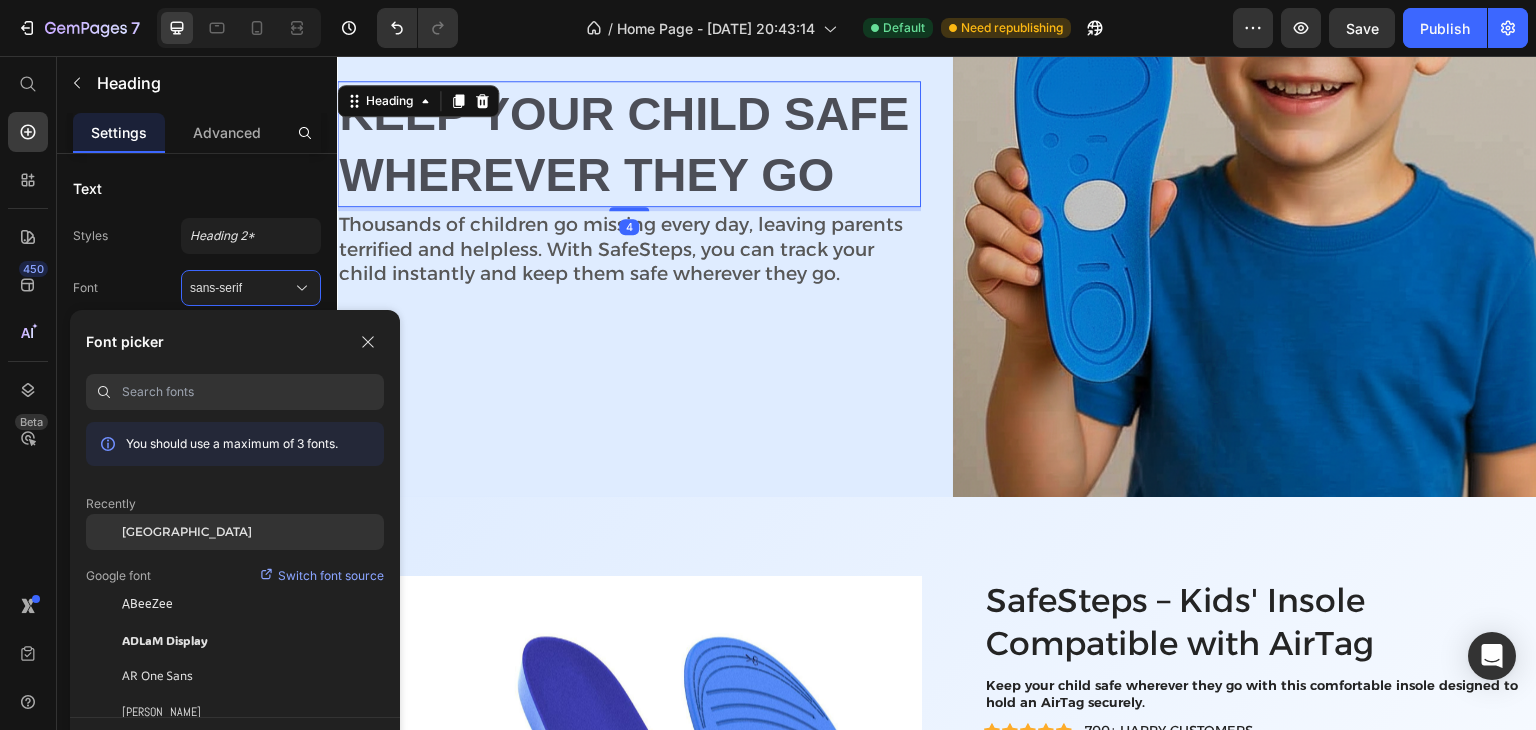 click on "[GEOGRAPHIC_DATA]" 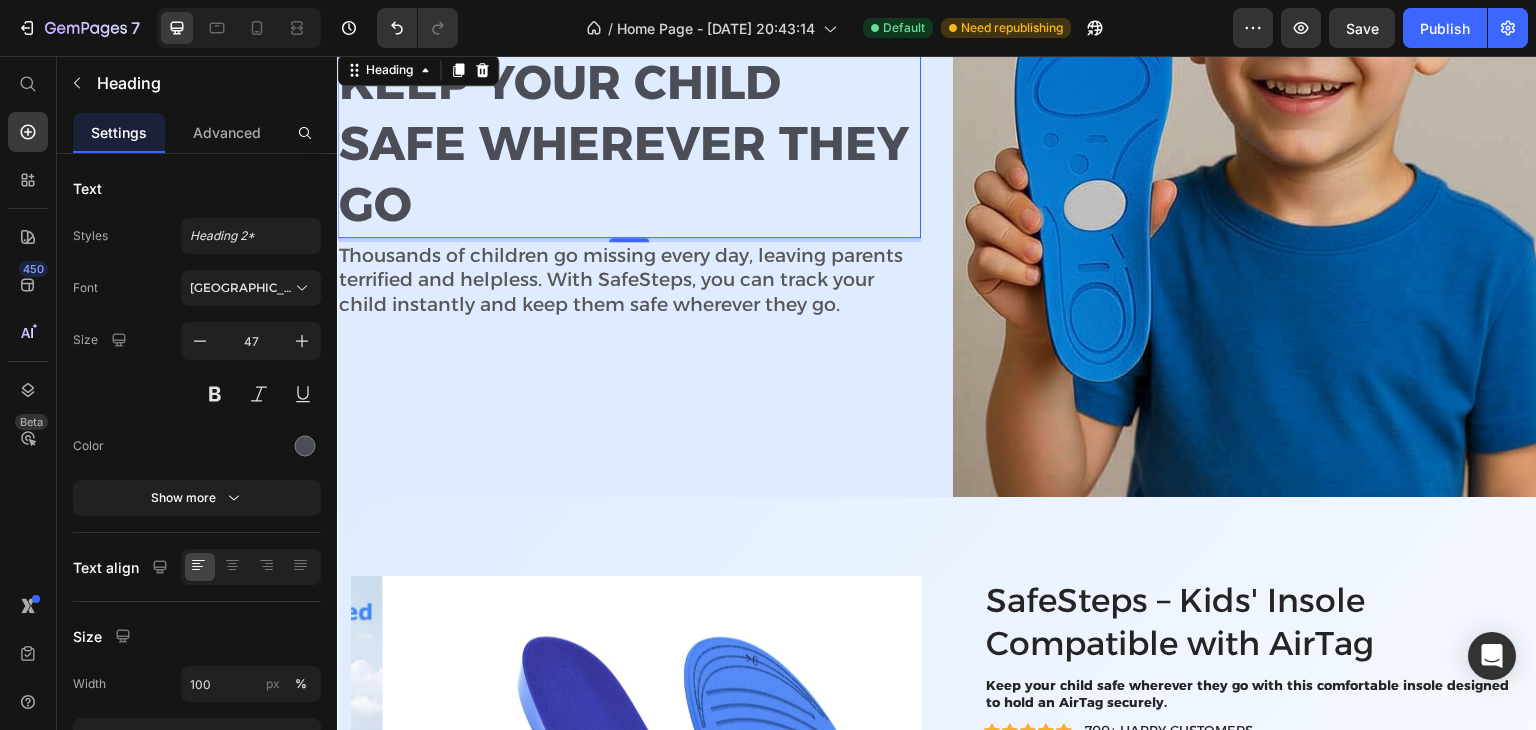 scroll, scrollTop: 30, scrollLeft: 0, axis: vertical 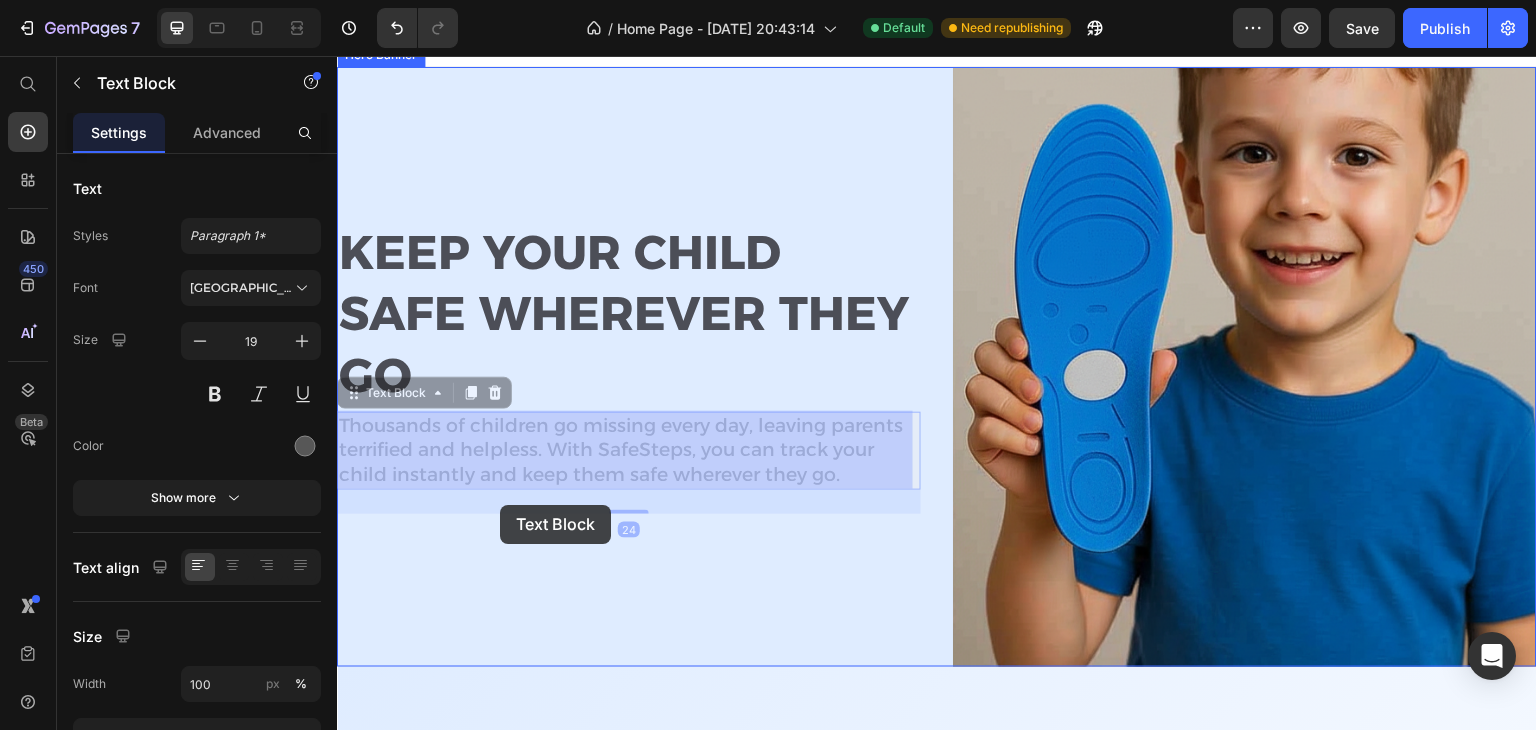 drag, startPoint x: 496, startPoint y: 430, endPoint x: 496, endPoint y: 490, distance: 60 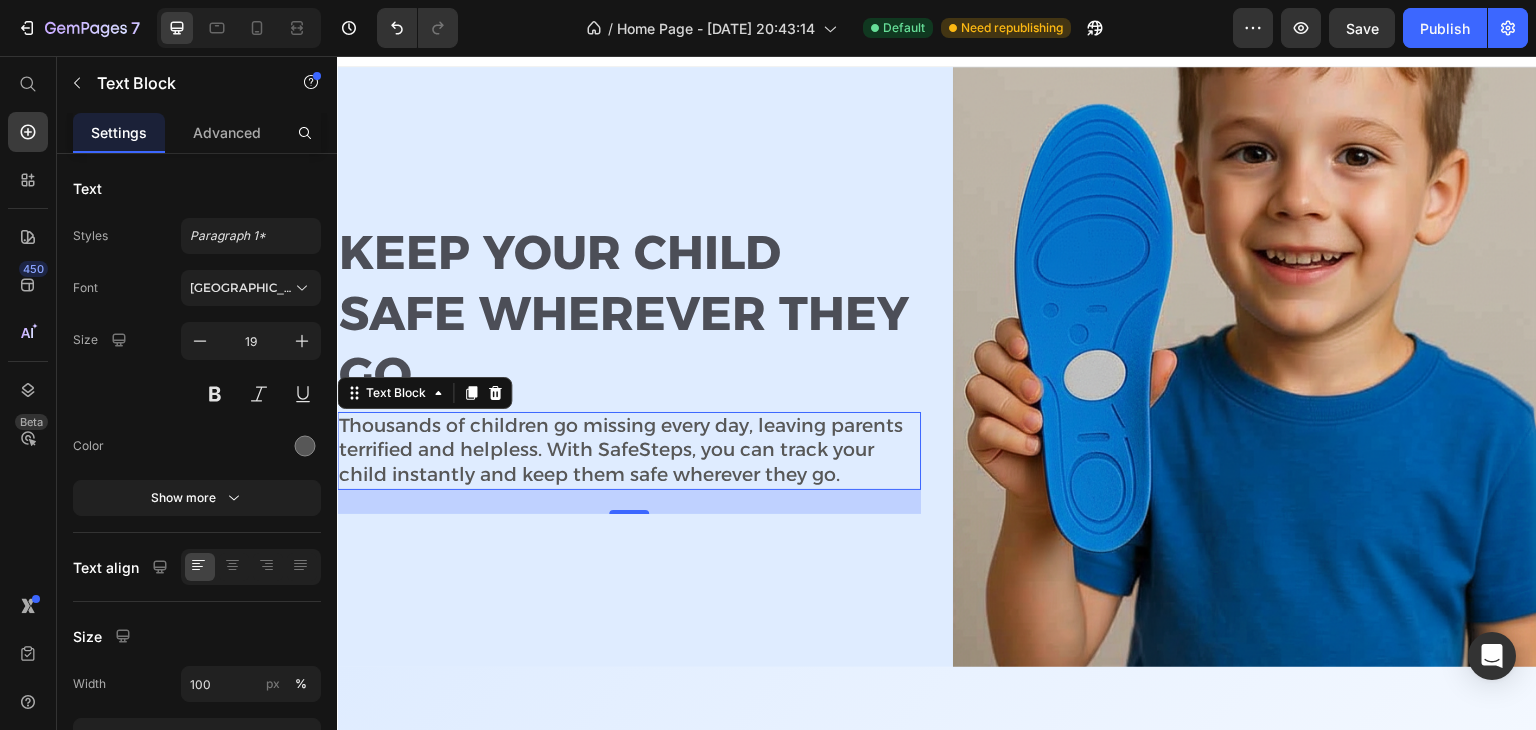 click on "24" at bounding box center [629, 502] 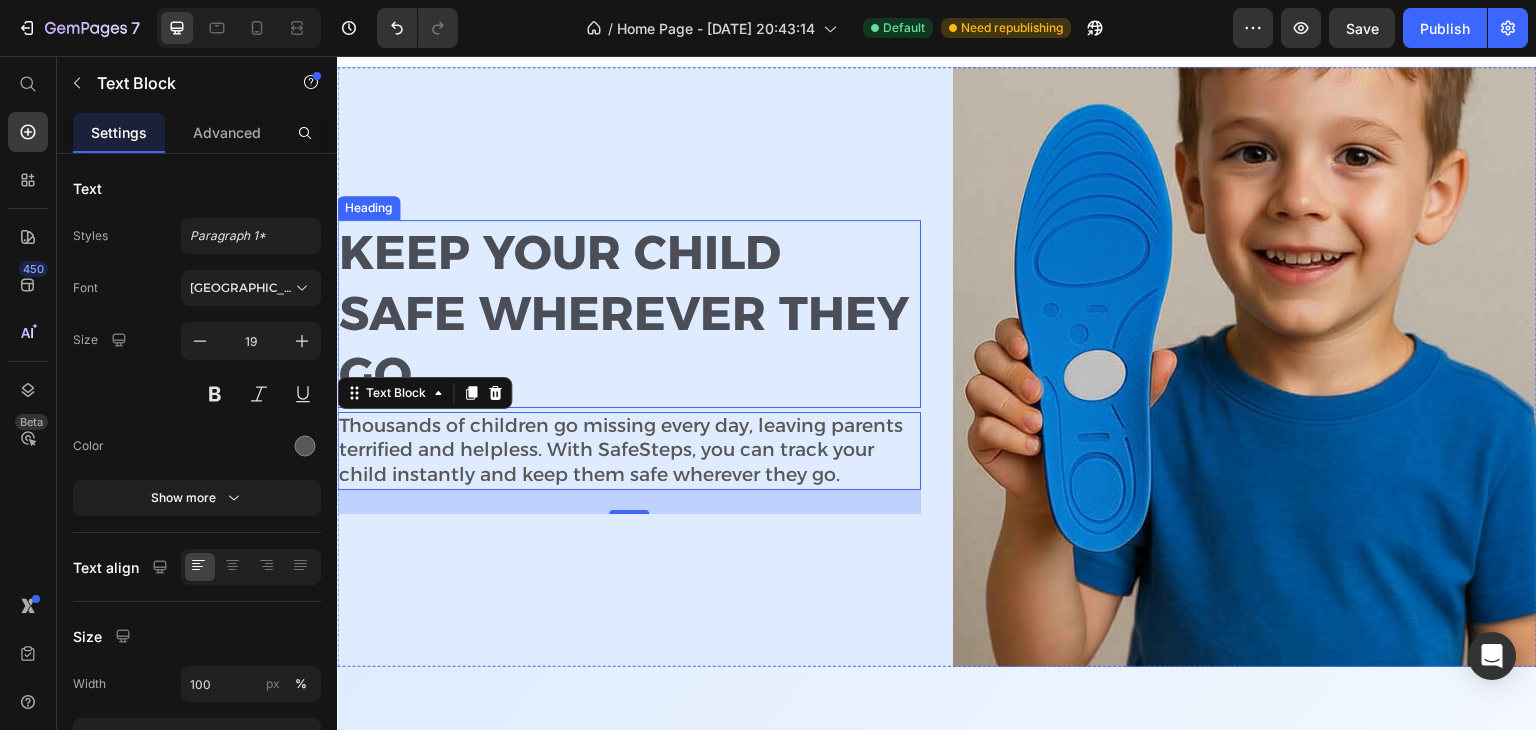 click on "Keep Your Child Safe Wherever They Go" at bounding box center (629, 313) 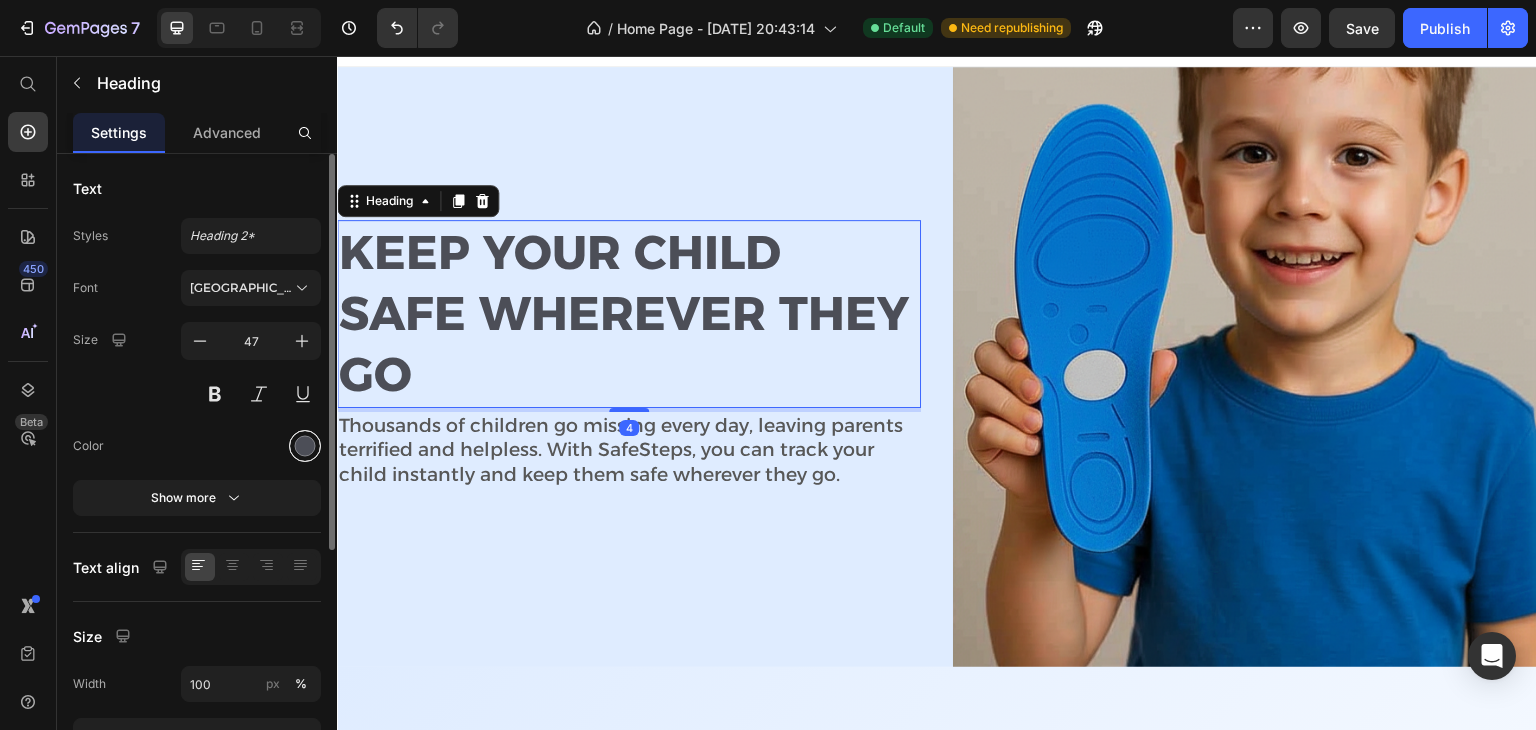 click at bounding box center [305, 446] 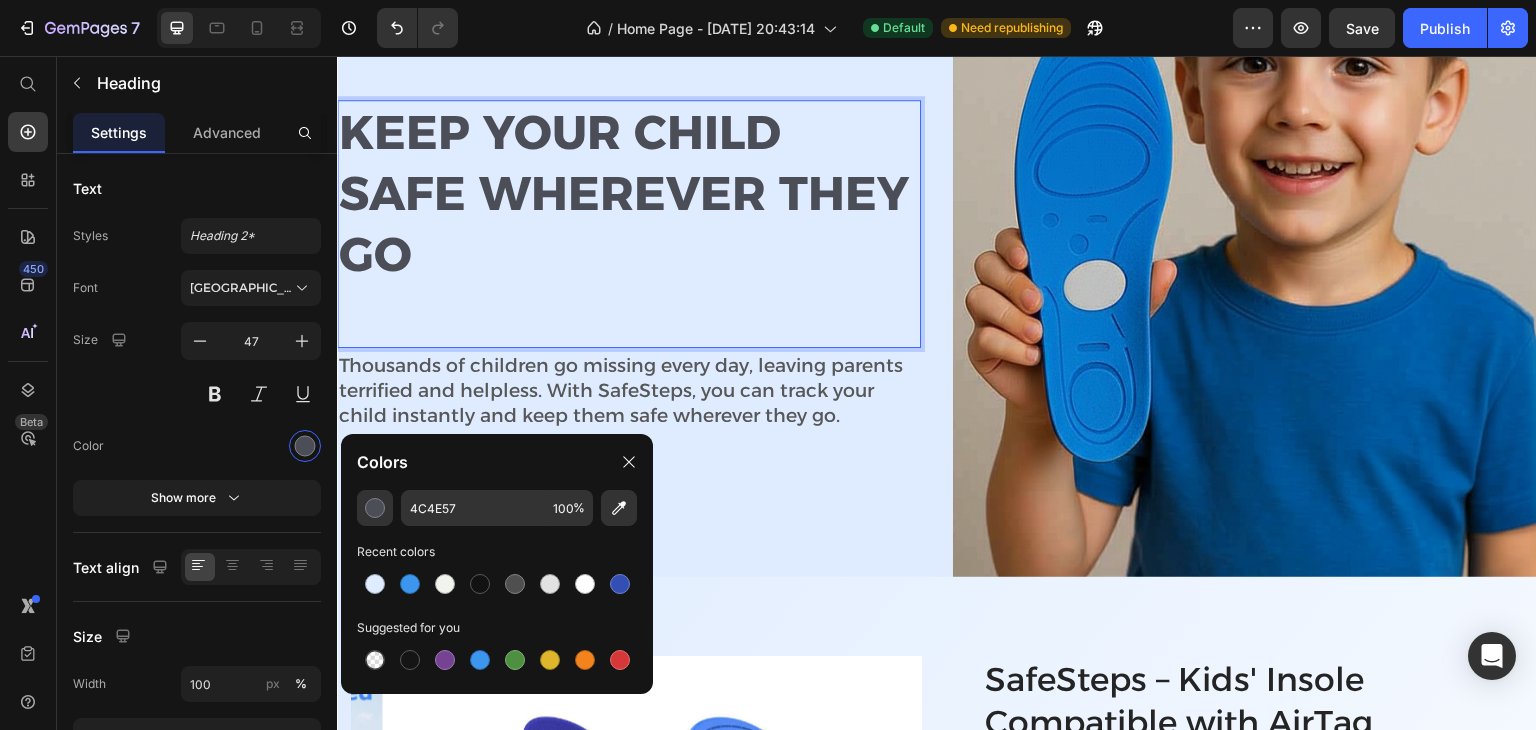 scroll, scrollTop: 117, scrollLeft: 0, axis: vertical 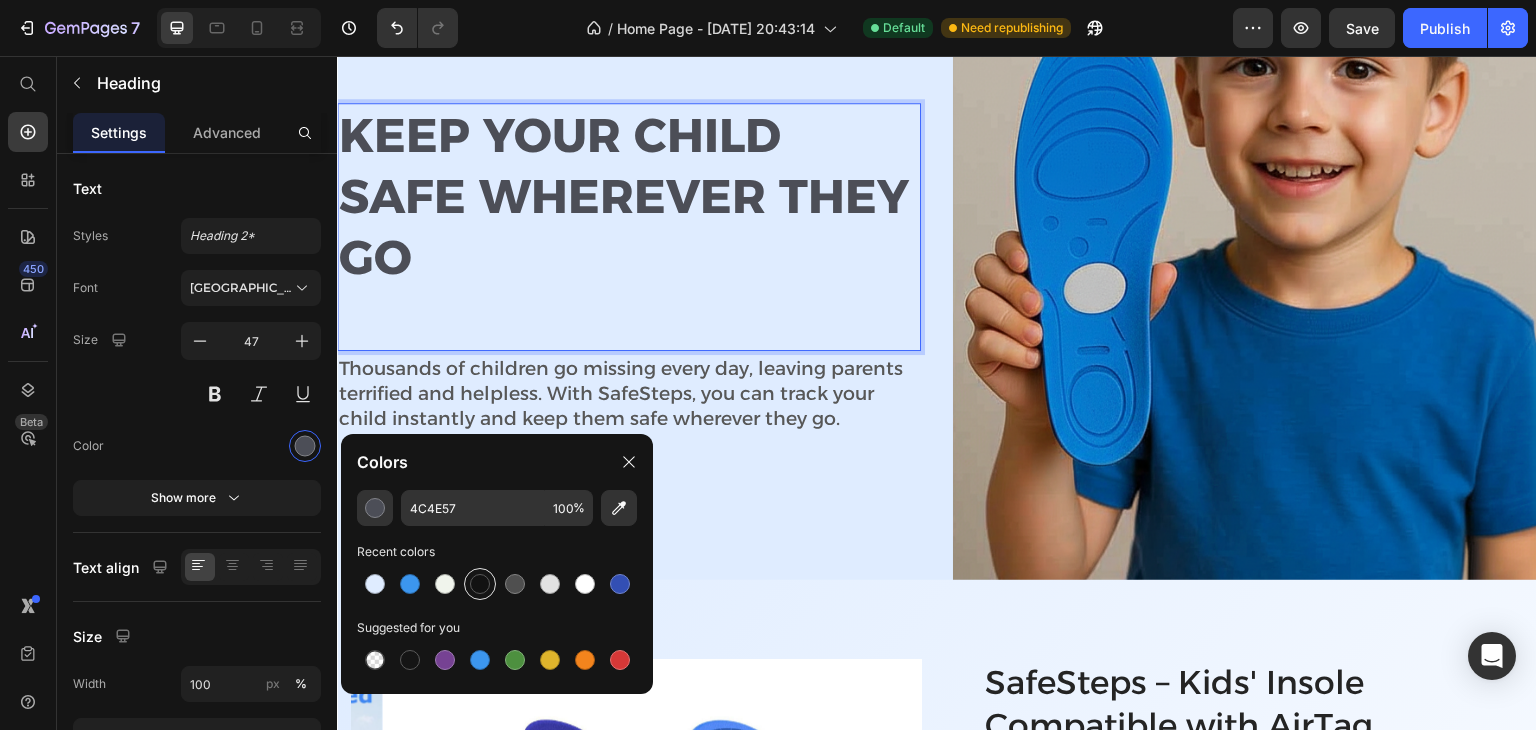 click at bounding box center (480, 584) 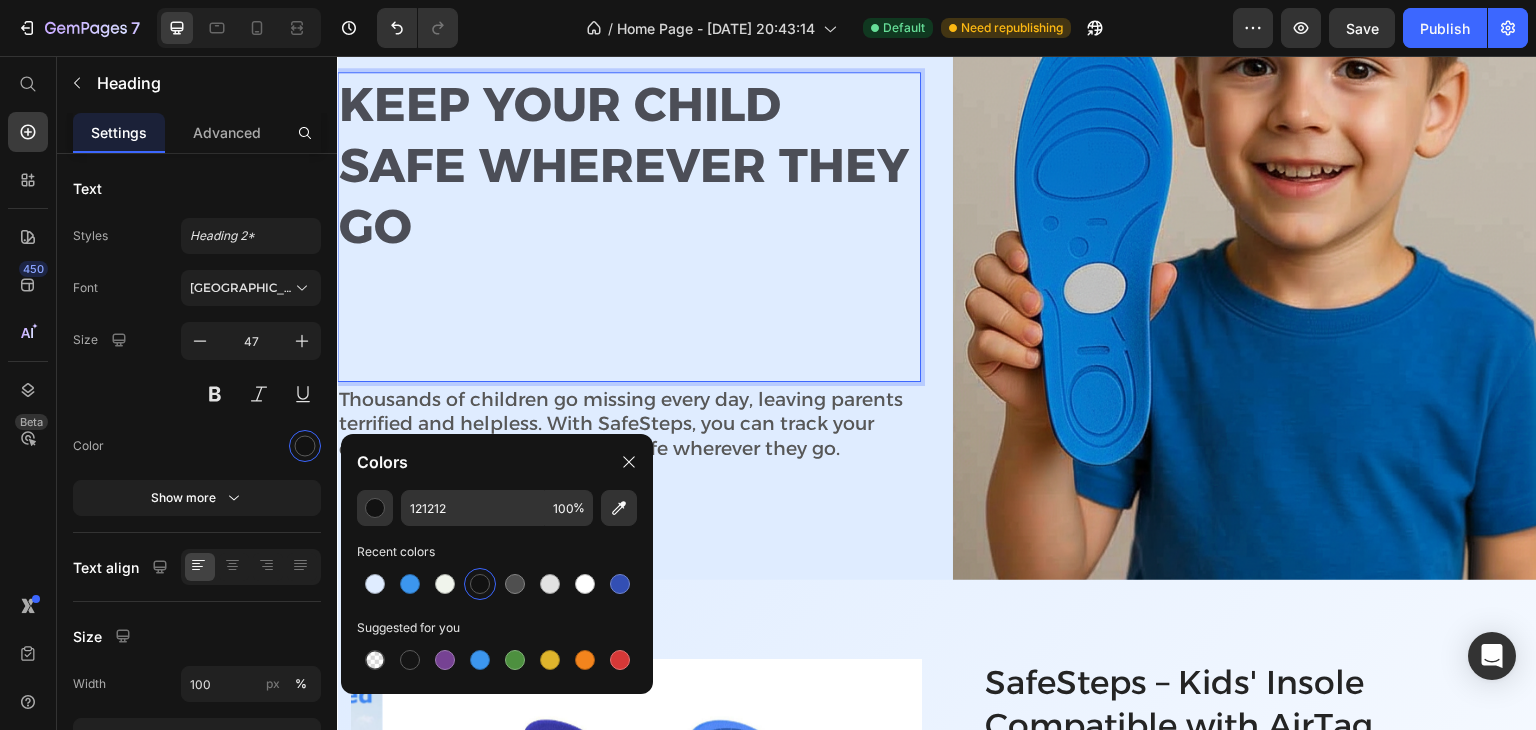 click on "Keep Your Child Safe Wherever They Go" at bounding box center (629, 226) 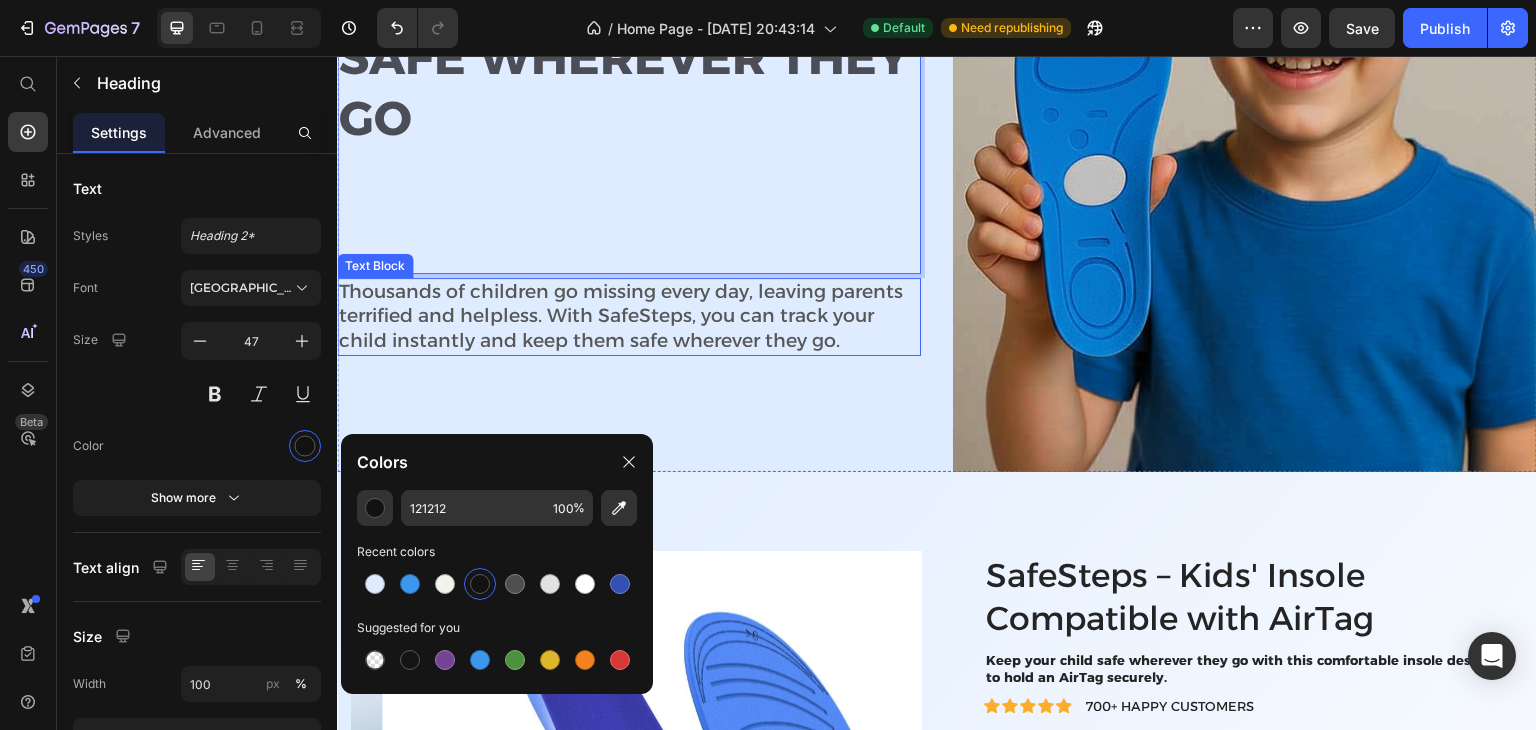 click on "Thousands of children go missing every day, leaving parents terrified and helpless. With SafeSteps, you can track your child instantly and keep them safe wherever they go." at bounding box center (629, 317) 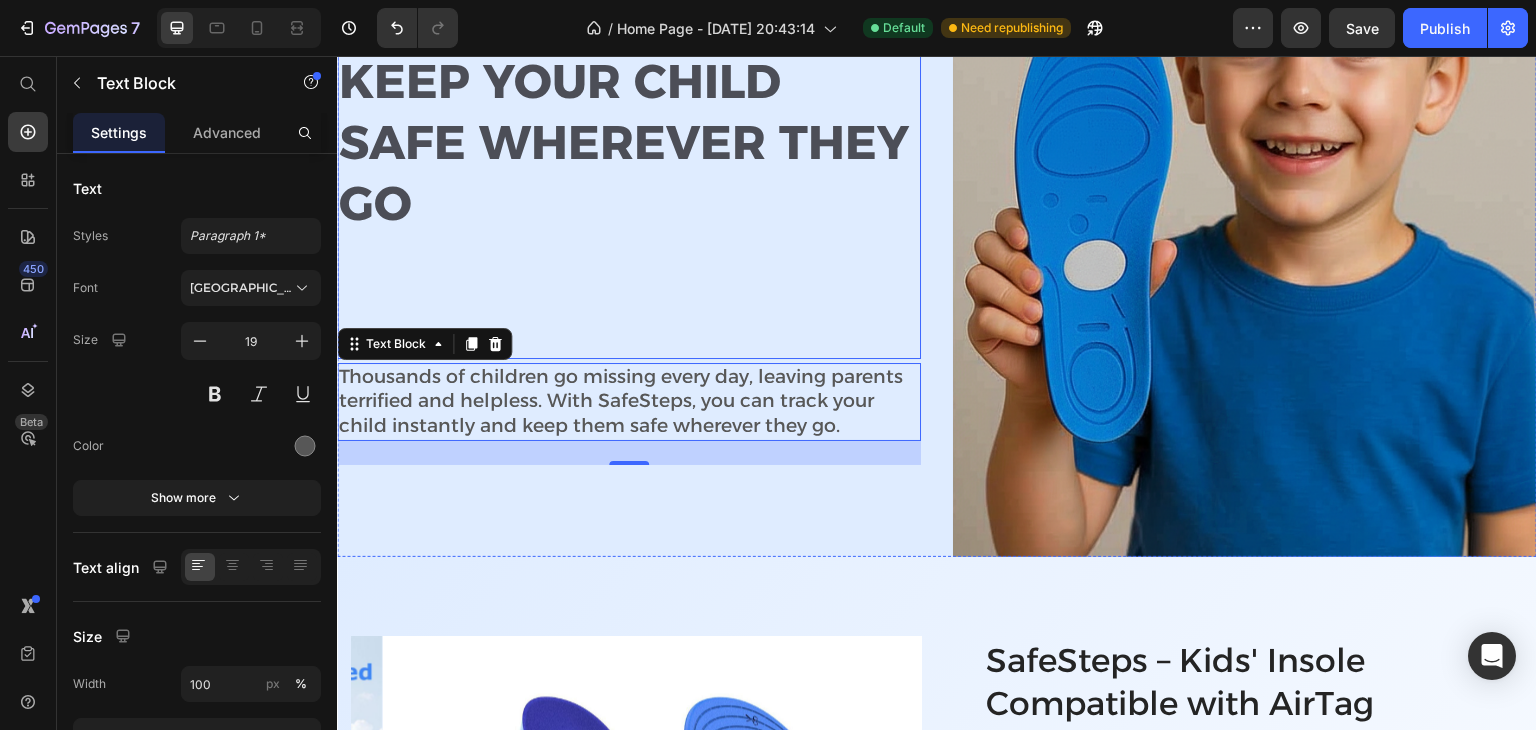 scroll, scrollTop: 142, scrollLeft: 0, axis: vertical 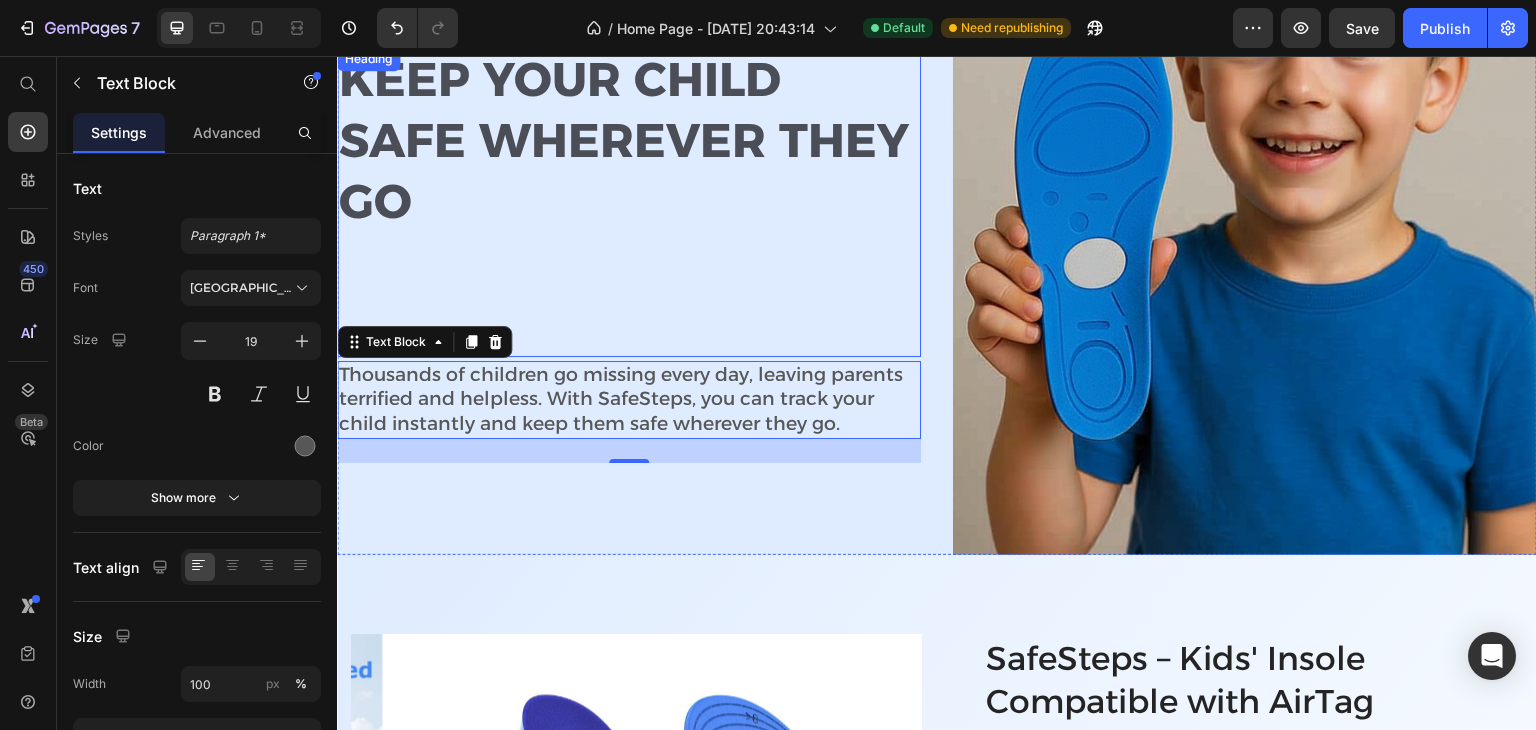 click on "Keep Your Child Safe Wherever They Go" at bounding box center (629, 201) 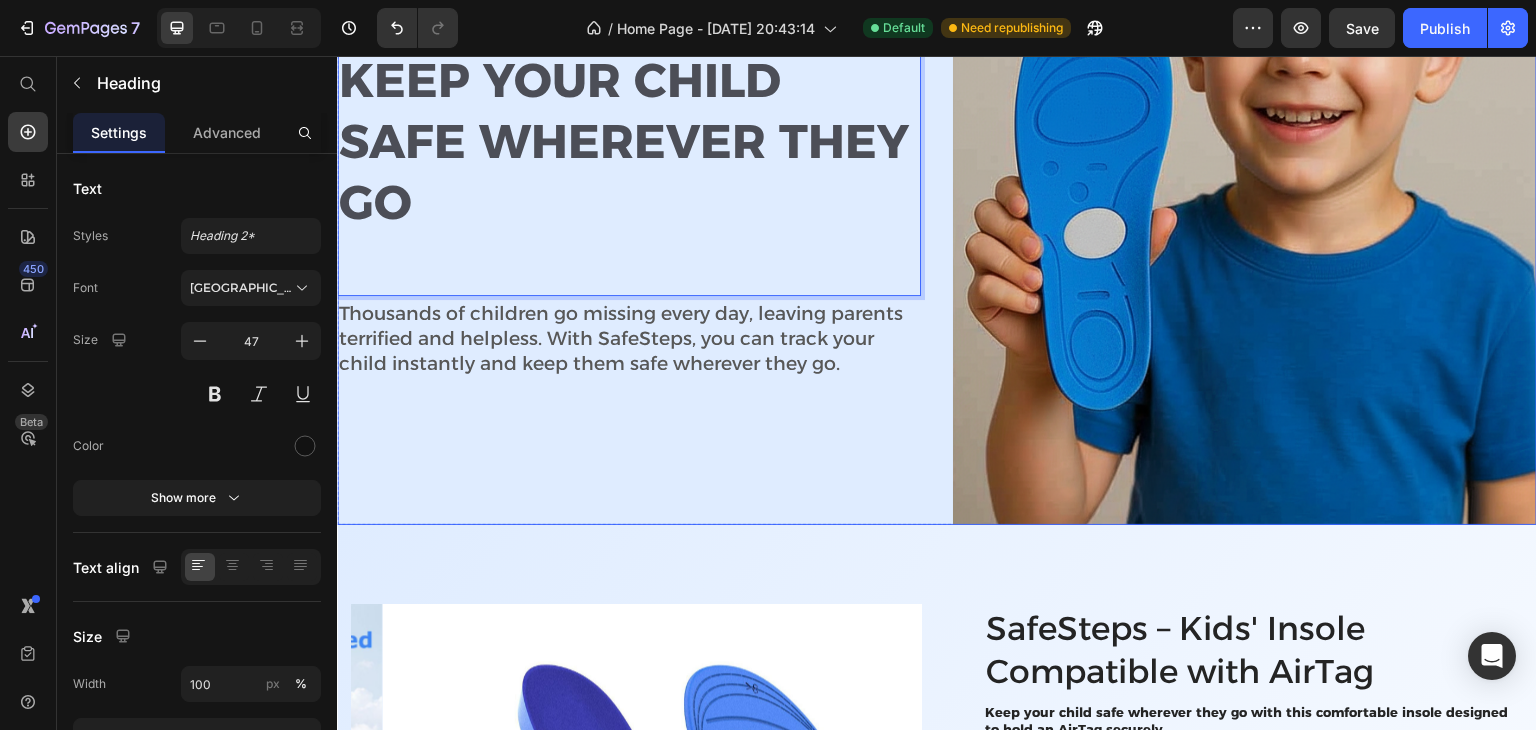 scroll, scrollTop: 272, scrollLeft: 0, axis: vertical 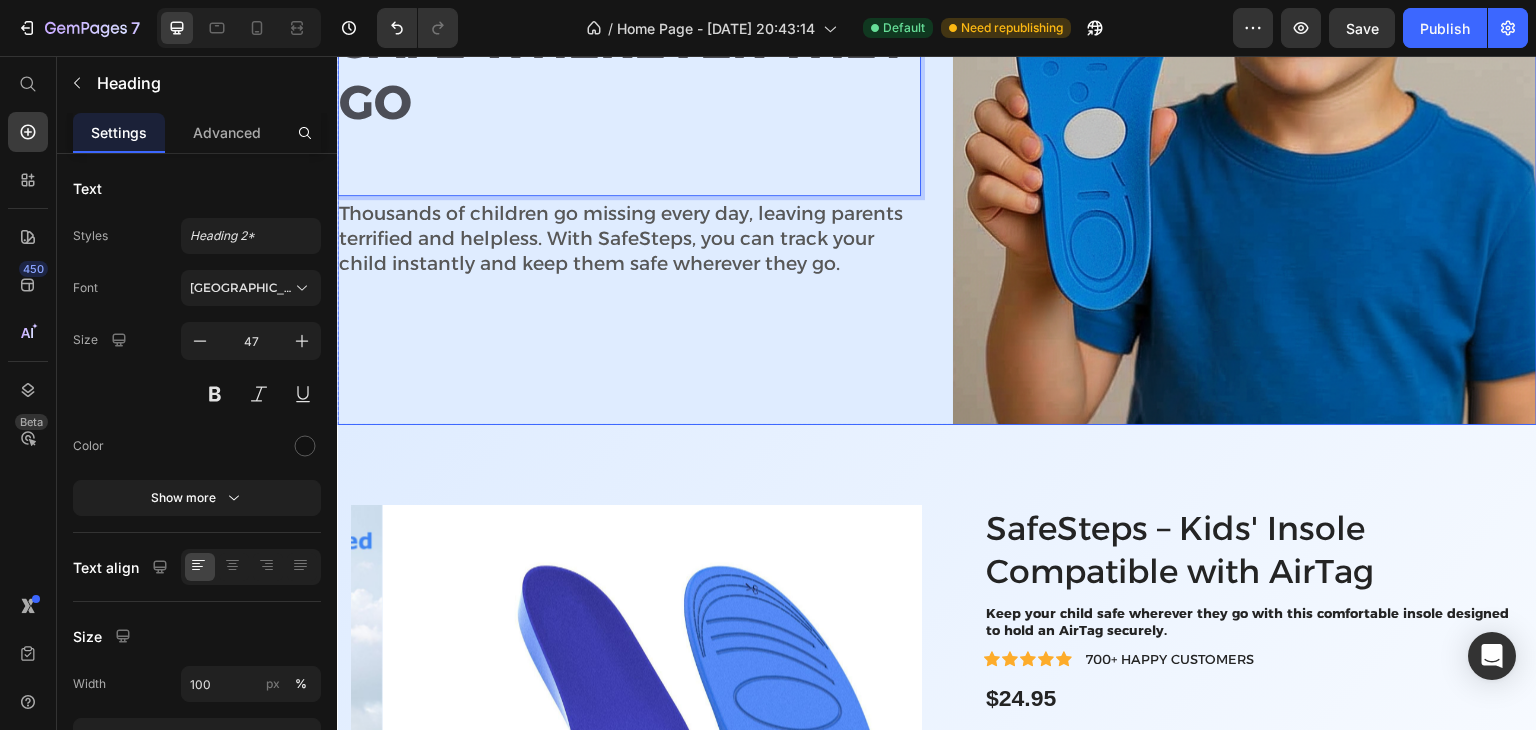 click on "Keep Your Child Safe Wherever They Go   Heading   4 Thousands of children go missing every day, leaving parents terrified and helpless. With SafeSteps, you can track your child instantly and keep them safe wherever they go. Text Block" at bounding box center (629, 125) 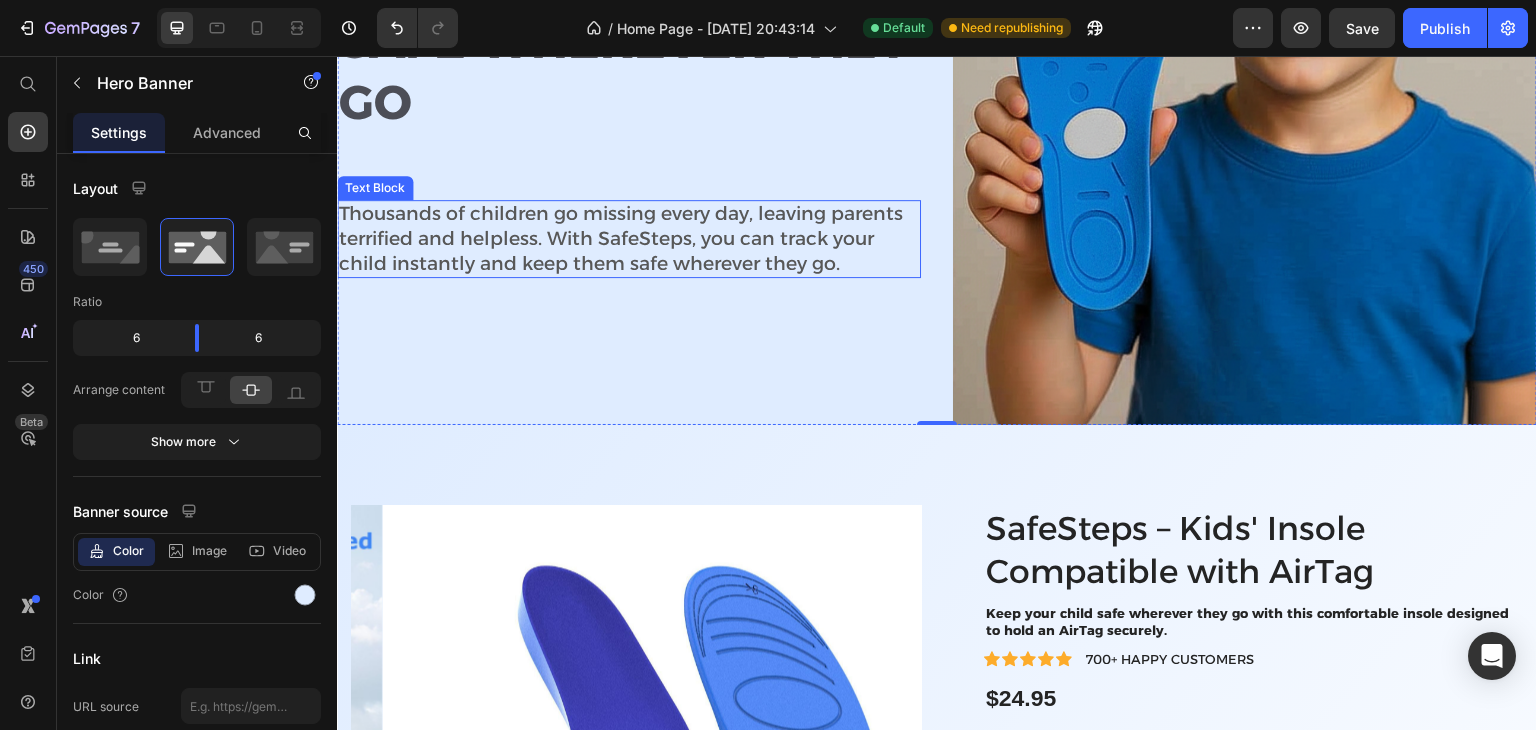 click on "Thousands of children go missing every day, leaving parents terrified and helpless. With SafeSteps, you can track your child instantly and keep them safe wherever they go." at bounding box center [629, 239] 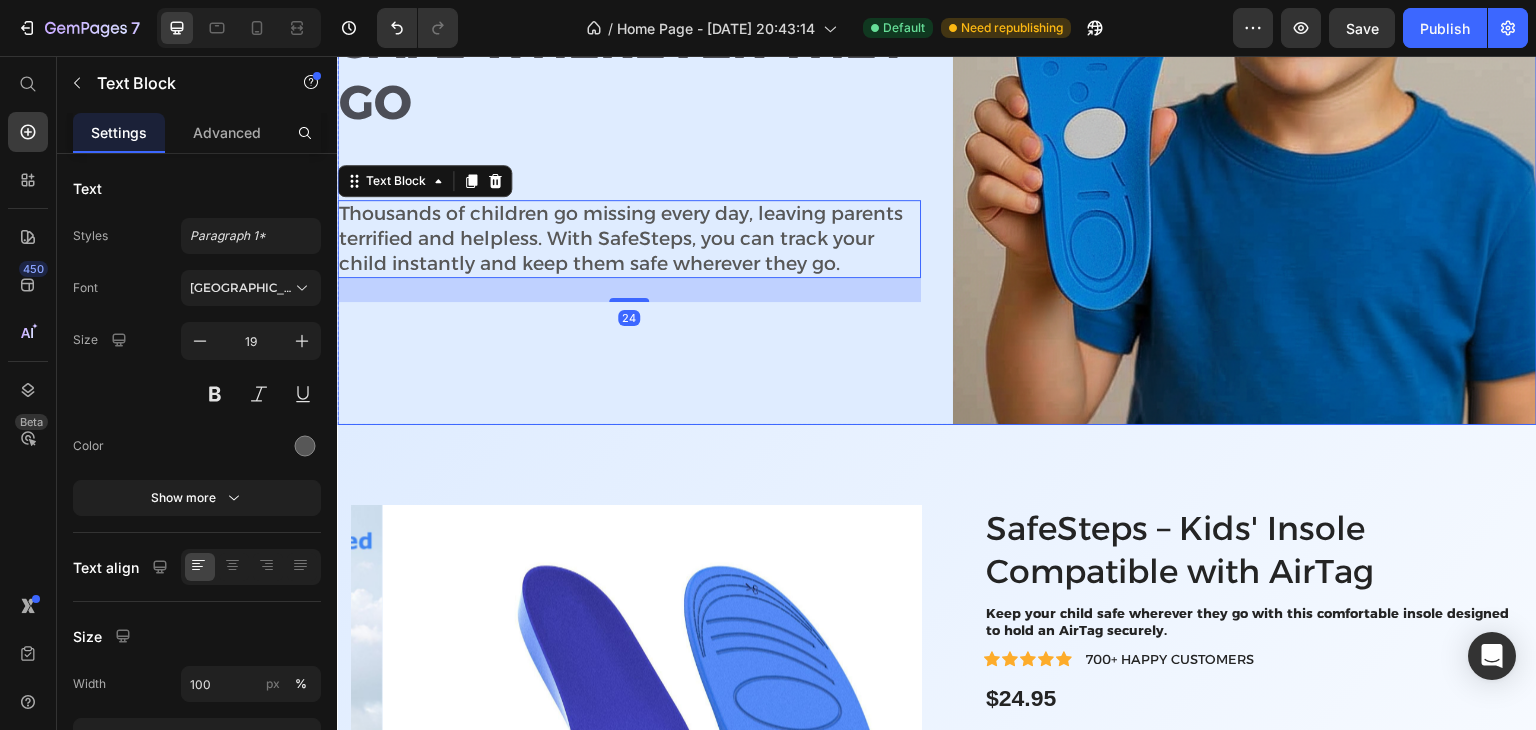 click on "Keep Your Child Safe Wherever They Go   Heading Thousands of children go missing every day, leaving parents terrified and helpless. With SafeSteps, you can track your child instantly and keep them safe wherever they go. Text Block   24" at bounding box center (629, 125) 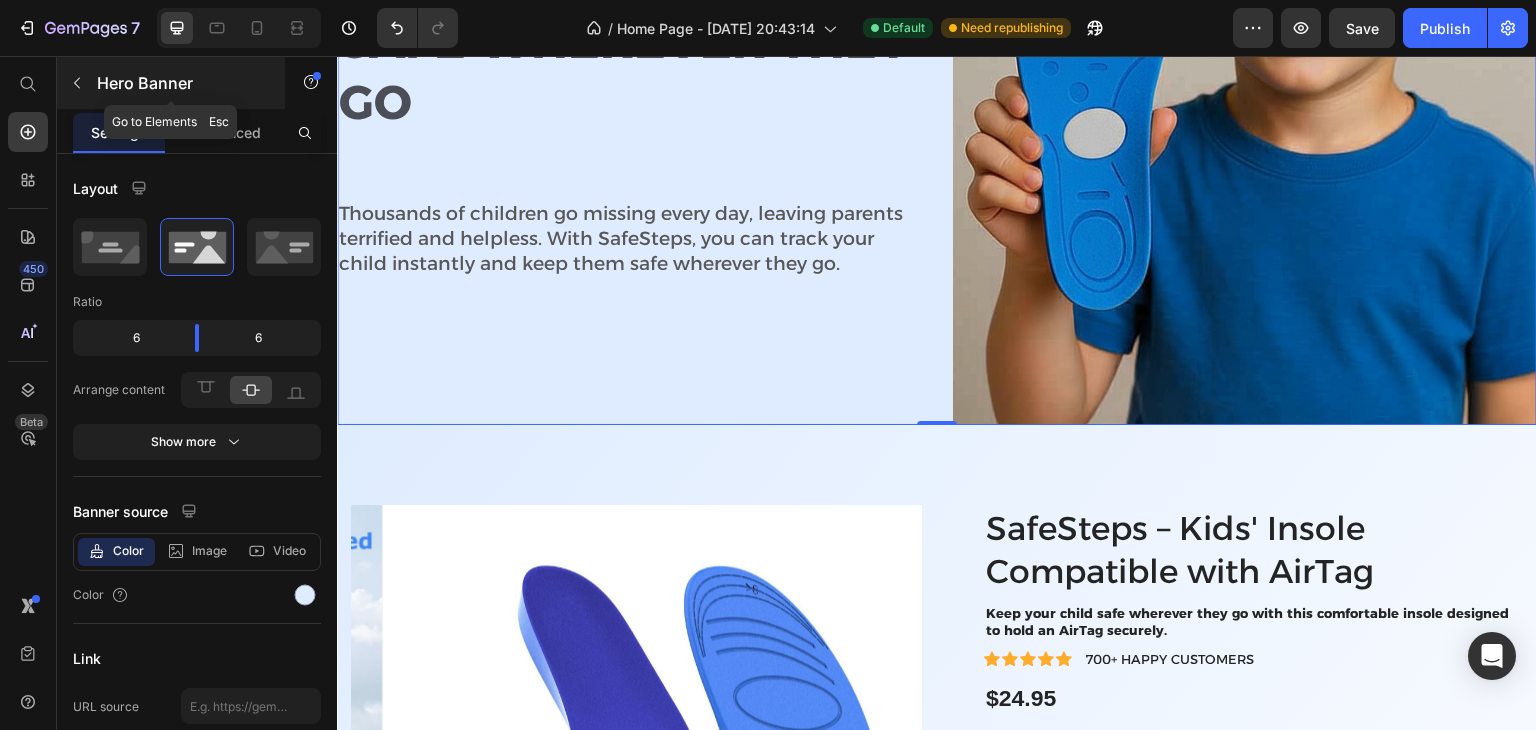 click 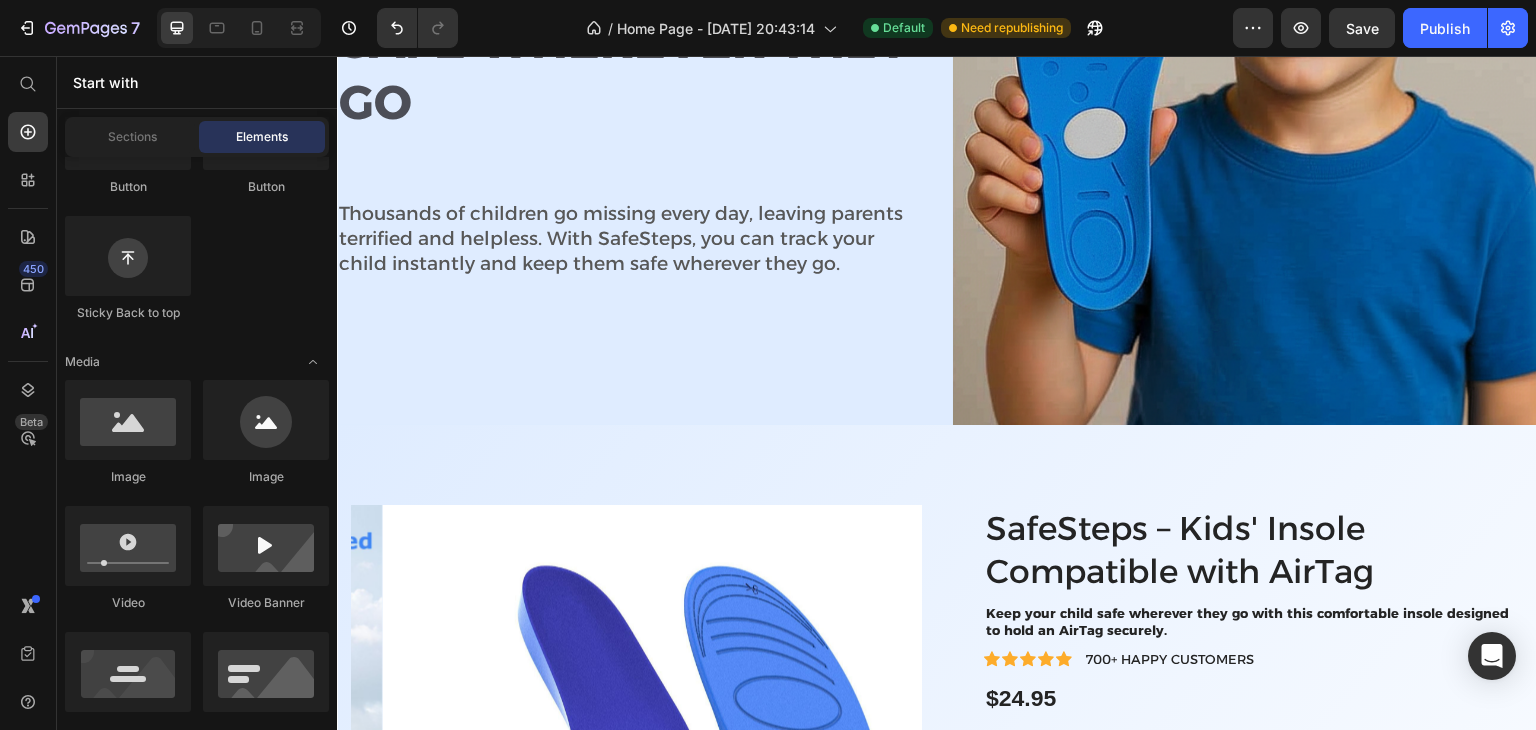 scroll, scrollTop: 0, scrollLeft: 0, axis: both 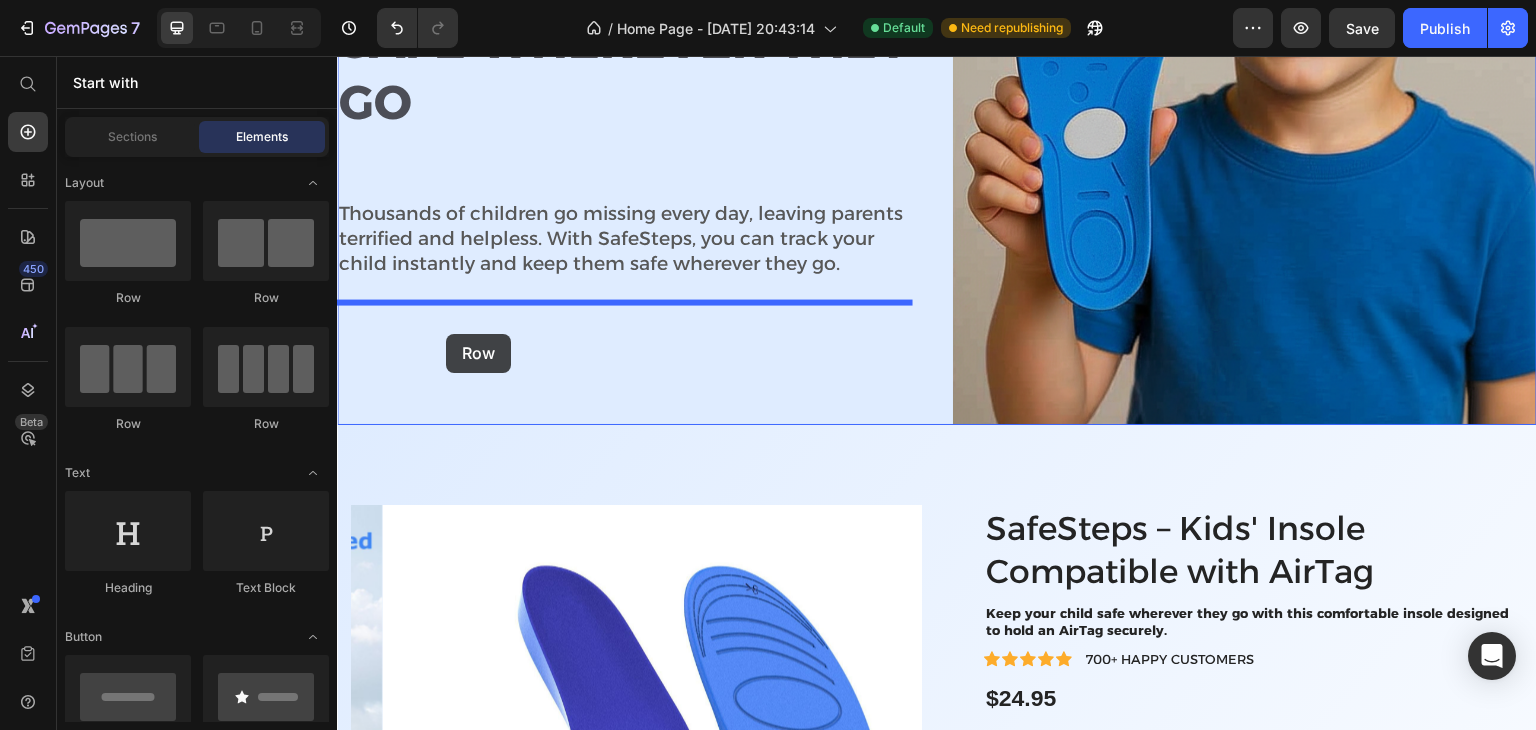 drag, startPoint x: 493, startPoint y: 318, endPoint x: 446, endPoint y: 334, distance: 49.648766 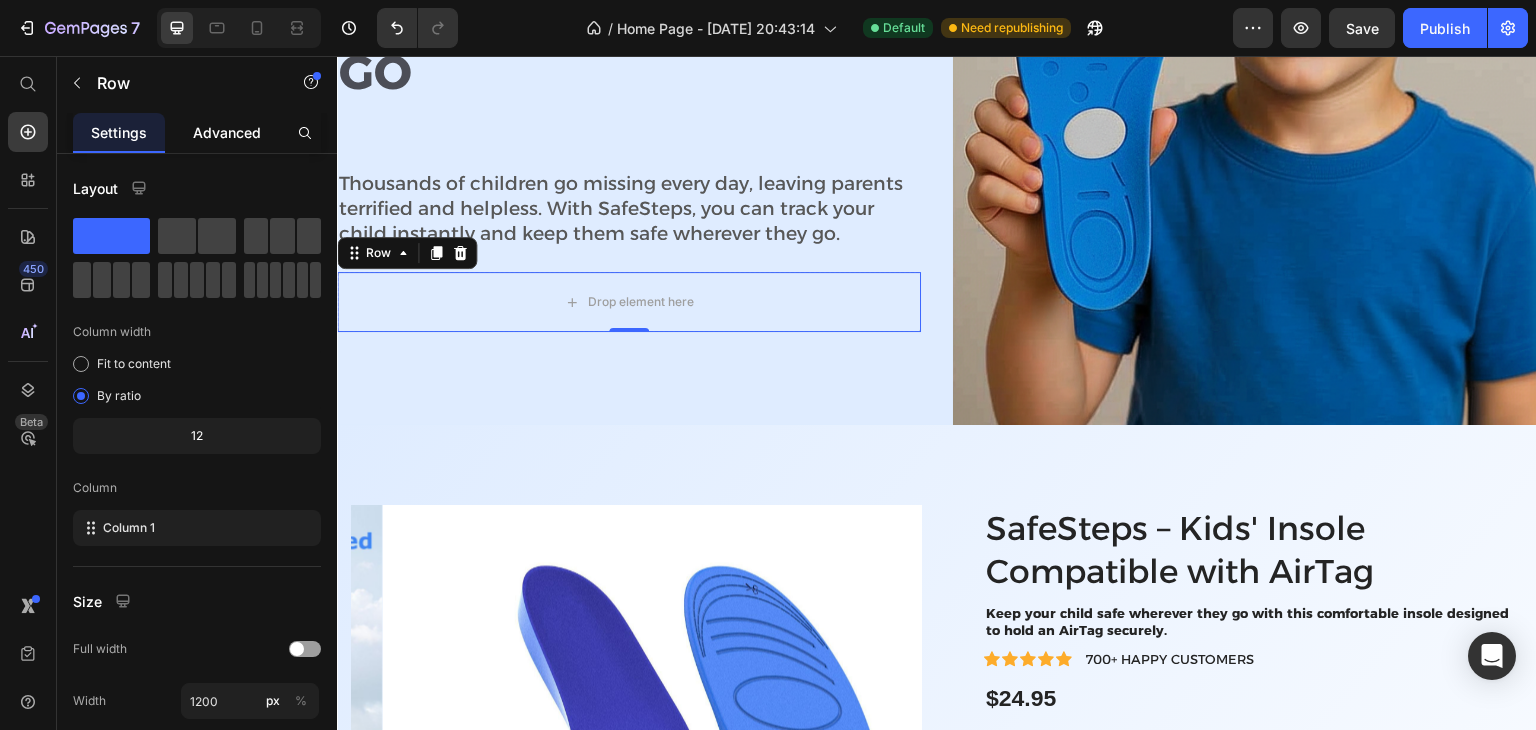 click on "Advanced" at bounding box center [227, 132] 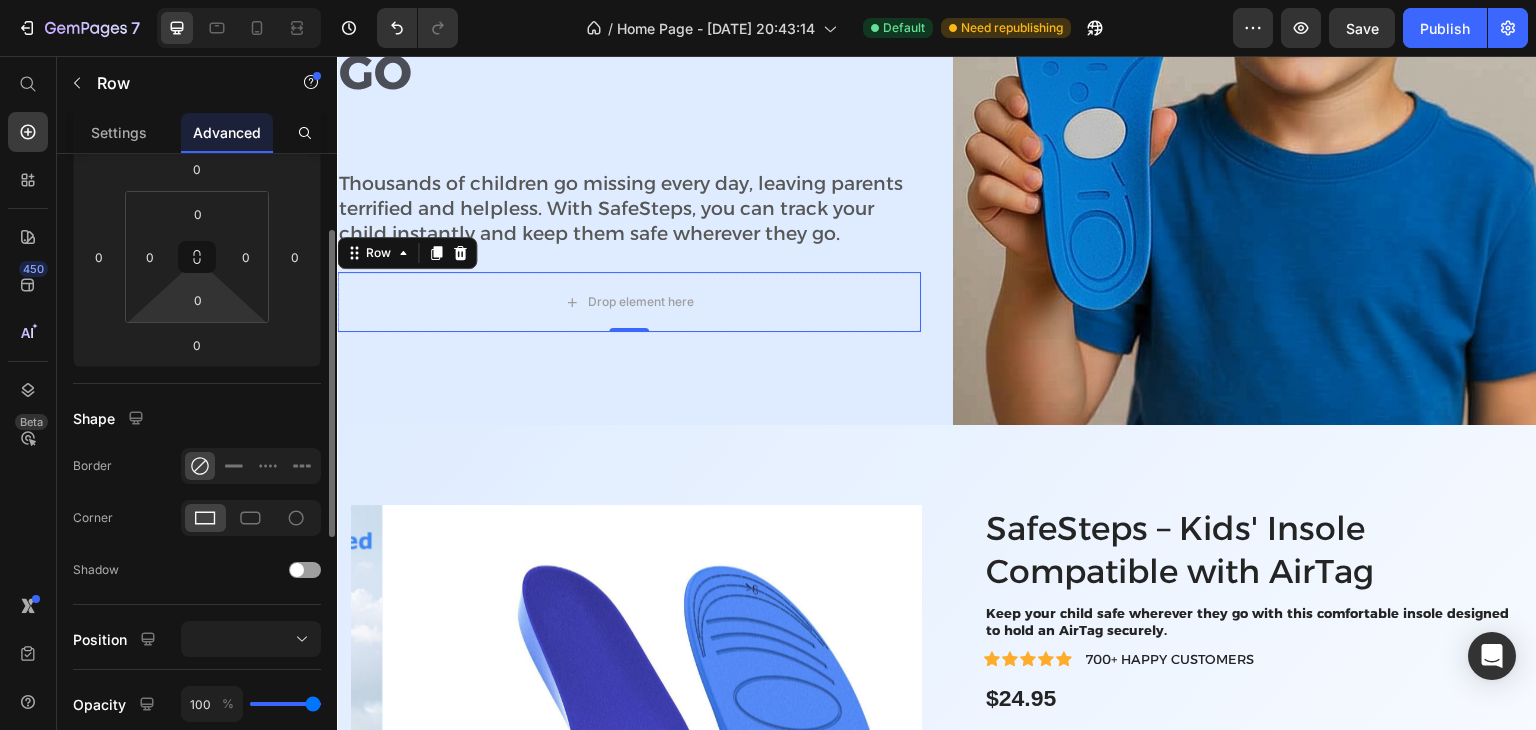 scroll, scrollTop: 0, scrollLeft: 0, axis: both 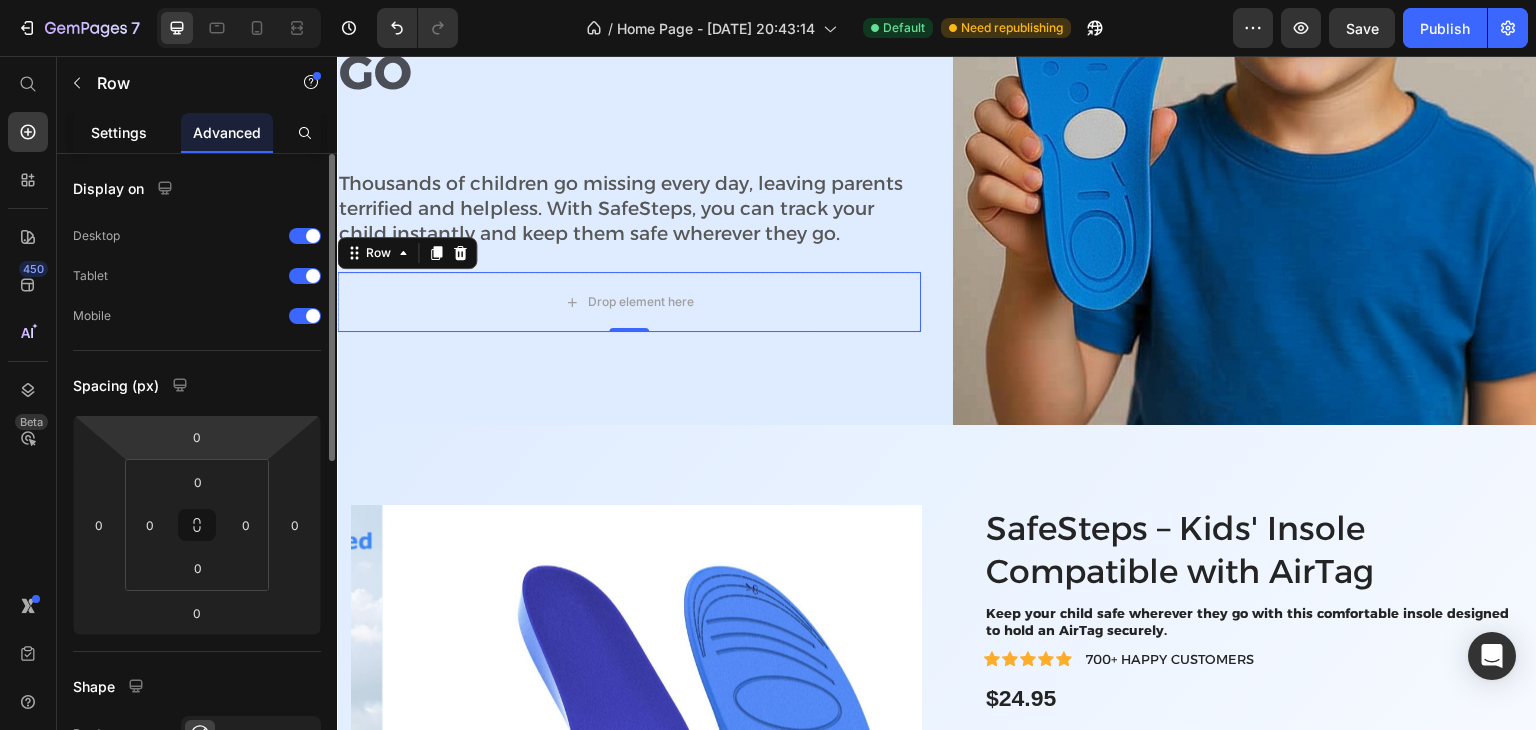 click on "Settings" at bounding box center (119, 132) 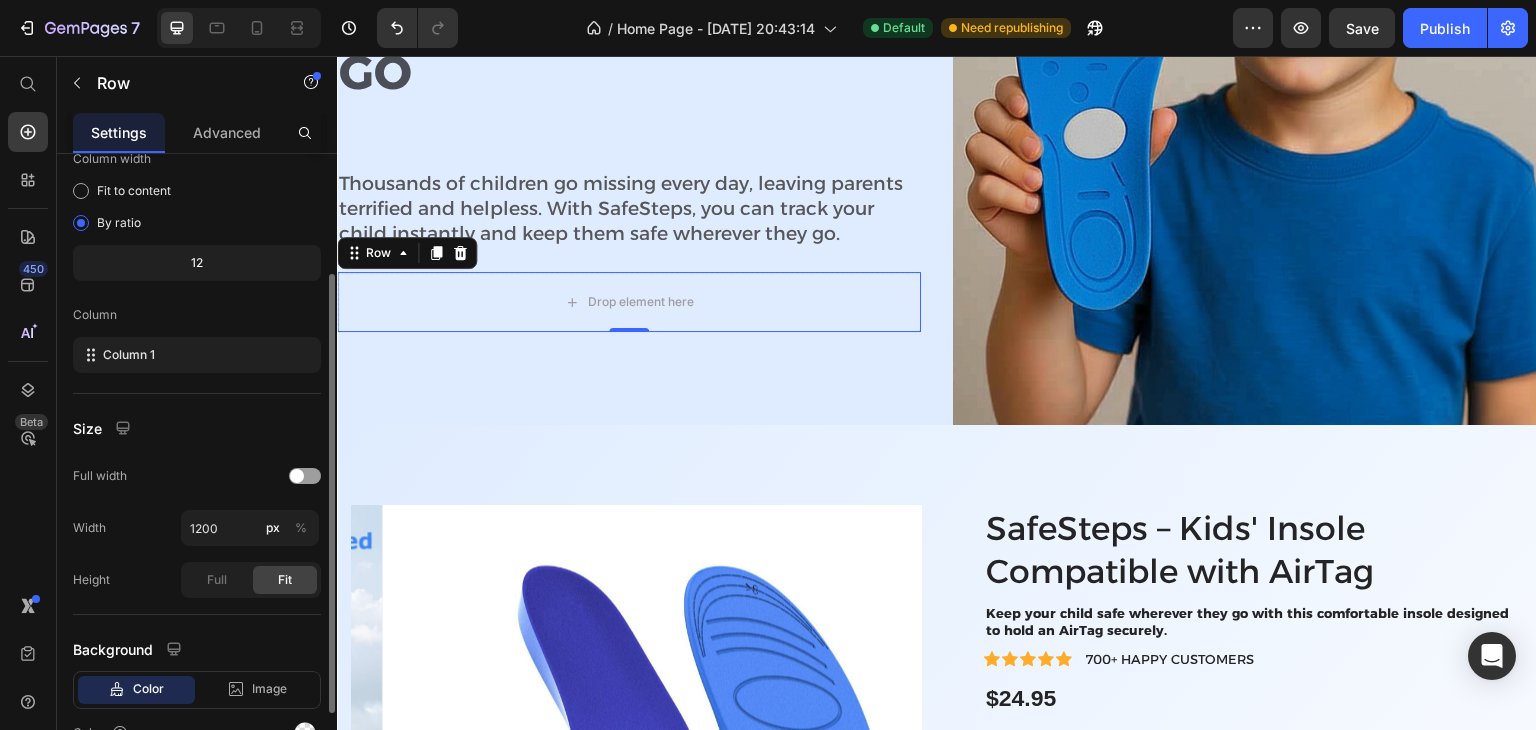scroll, scrollTop: 171, scrollLeft: 0, axis: vertical 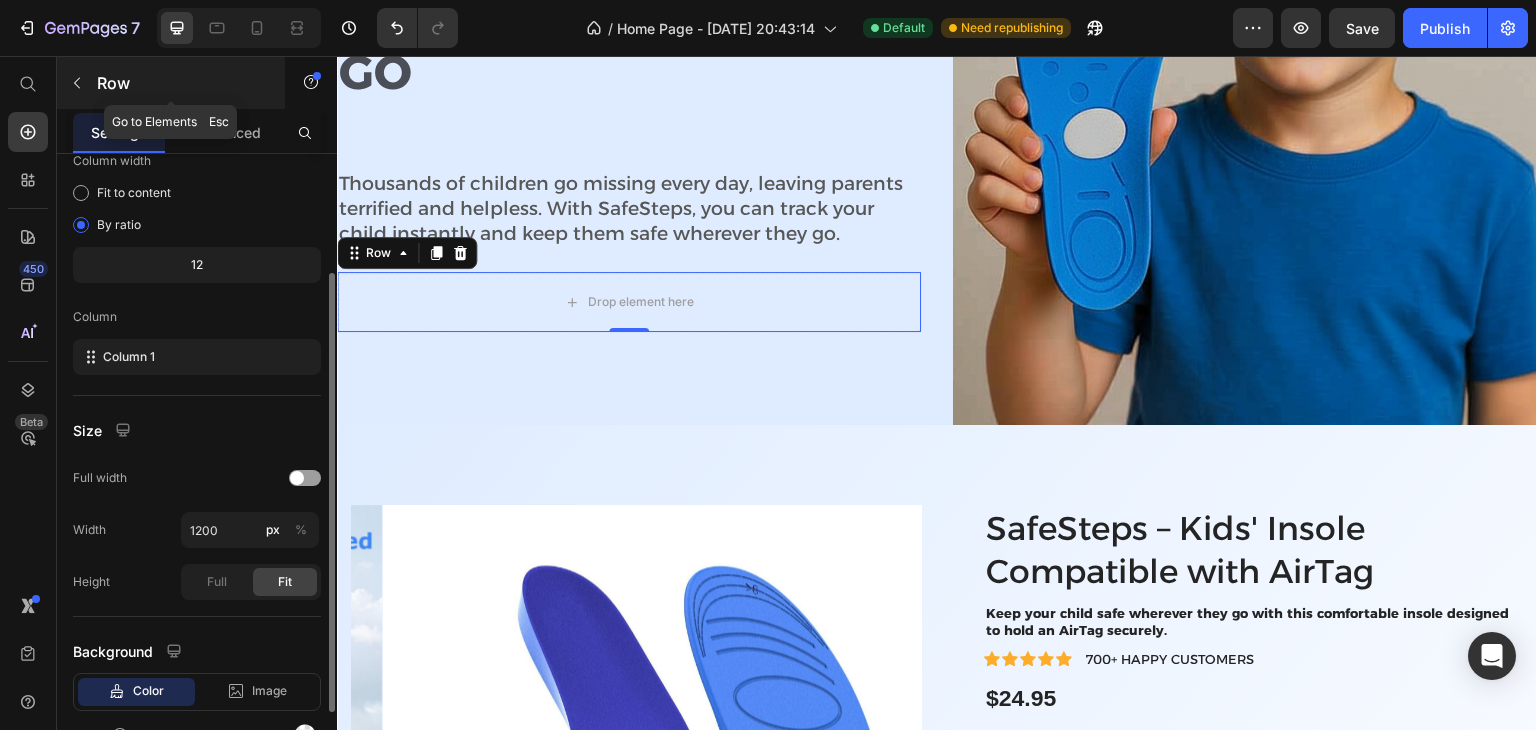 click 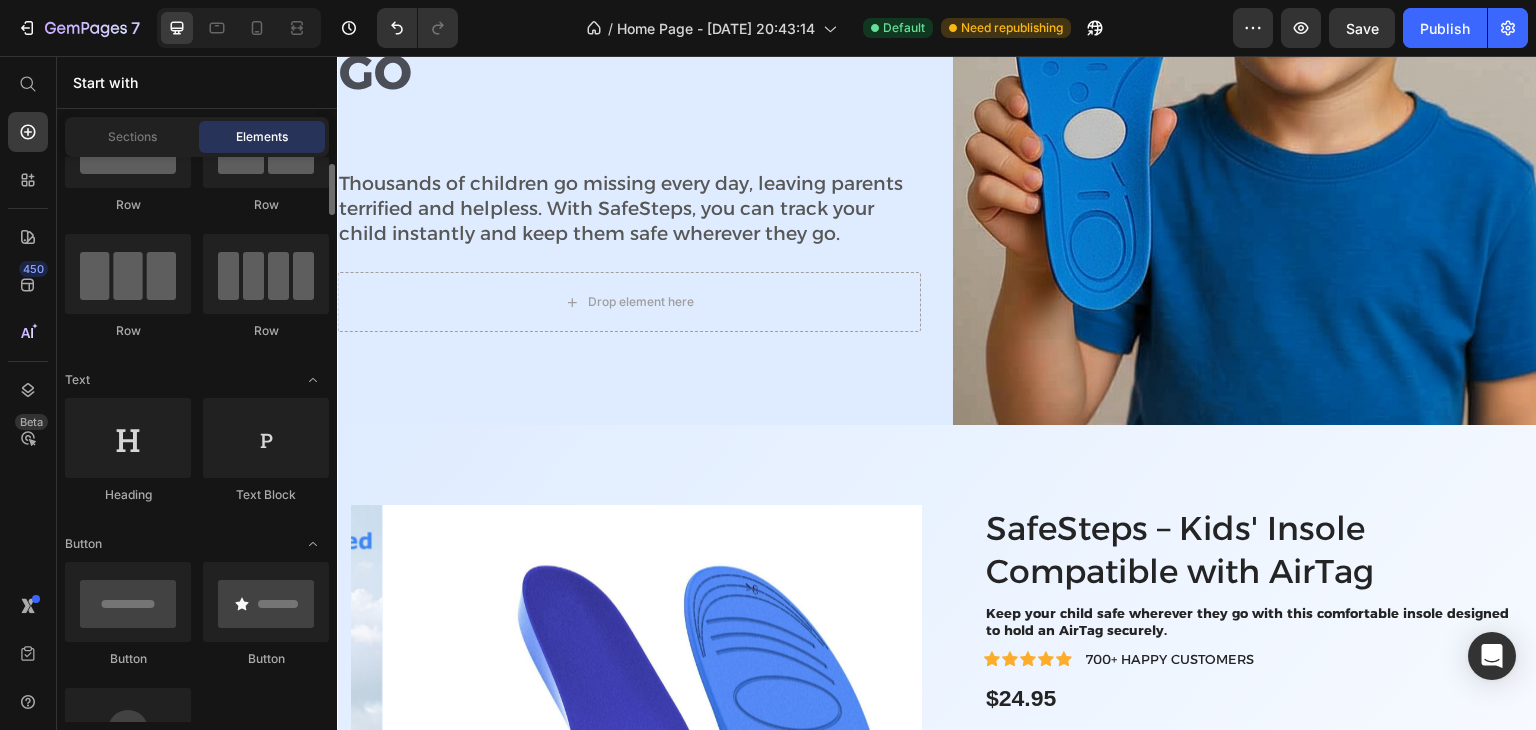 scroll, scrollTop: 93, scrollLeft: 0, axis: vertical 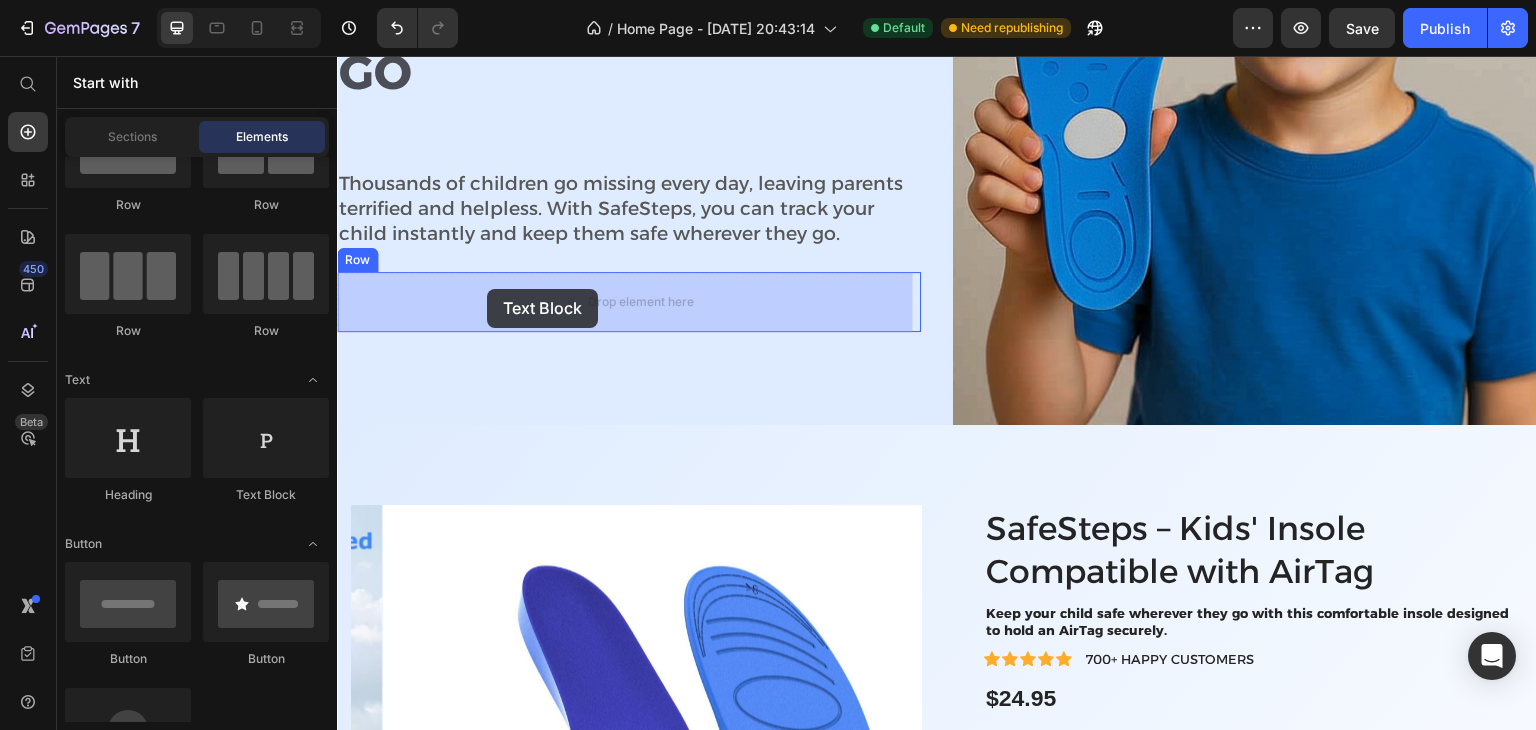 drag, startPoint x: 581, startPoint y: 508, endPoint x: 487, endPoint y: 290, distance: 237.40262 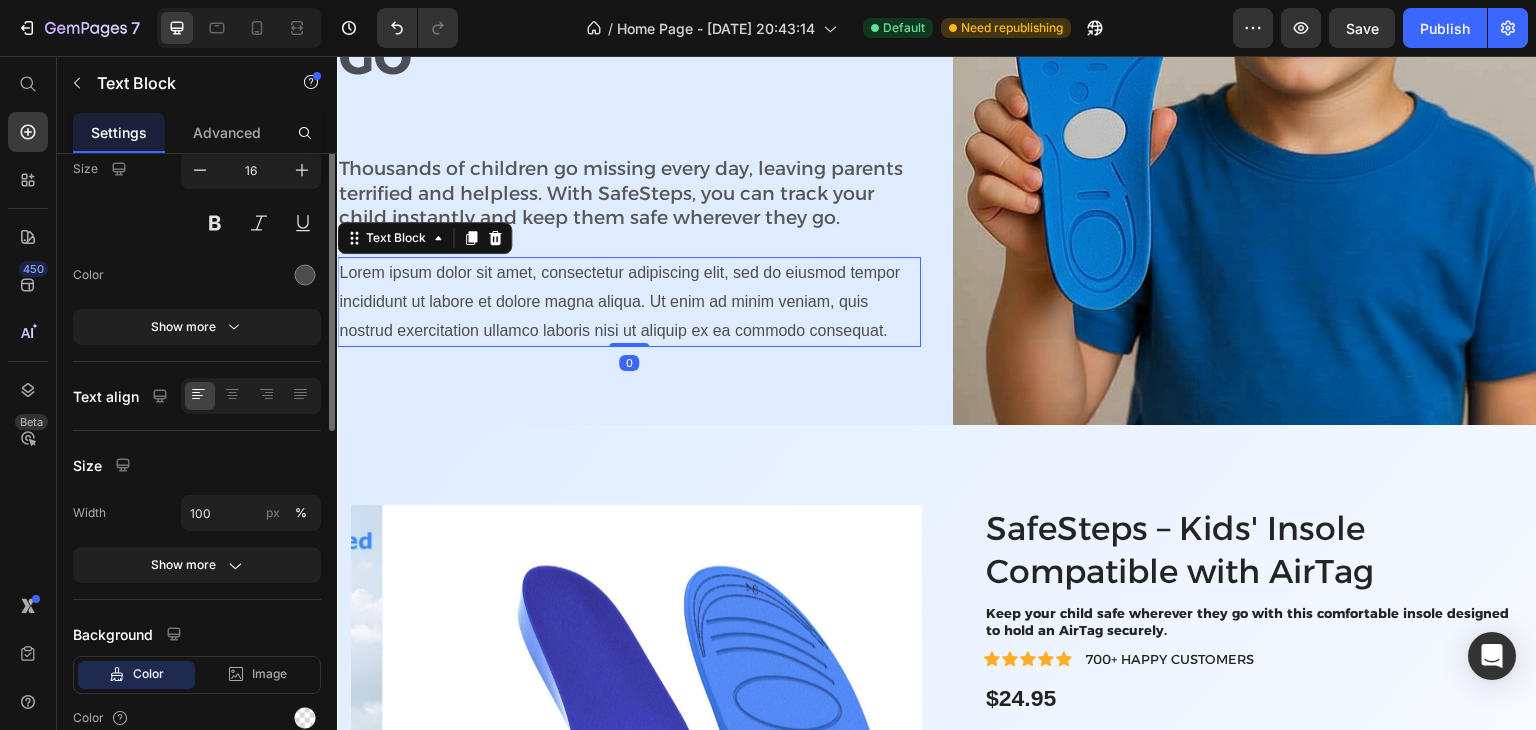 scroll, scrollTop: 0, scrollLeft: 0, axis: both 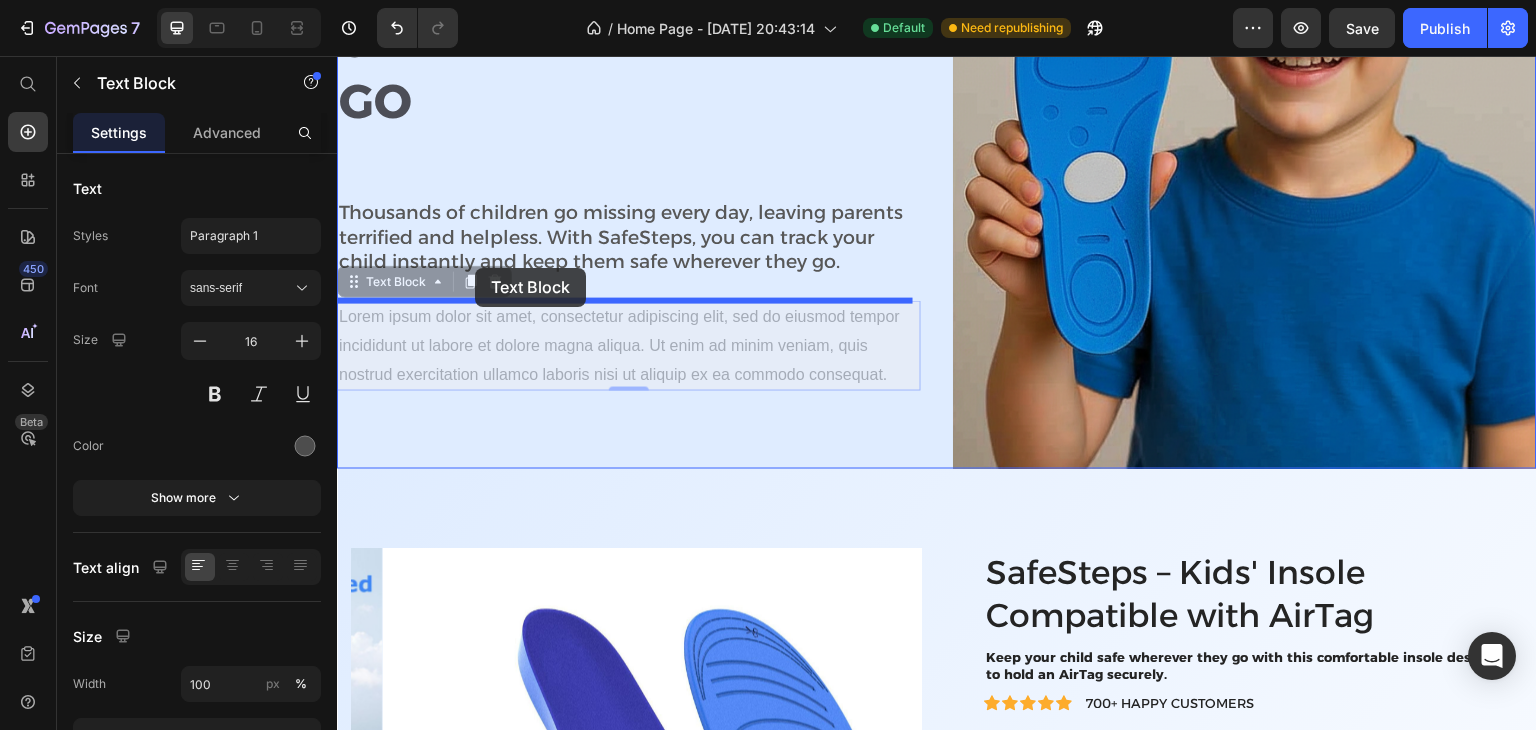 drag, startPoint x: 886, startPoint y: 326, endPoint x: 482, endPoint y: 271, distance: 407.72662 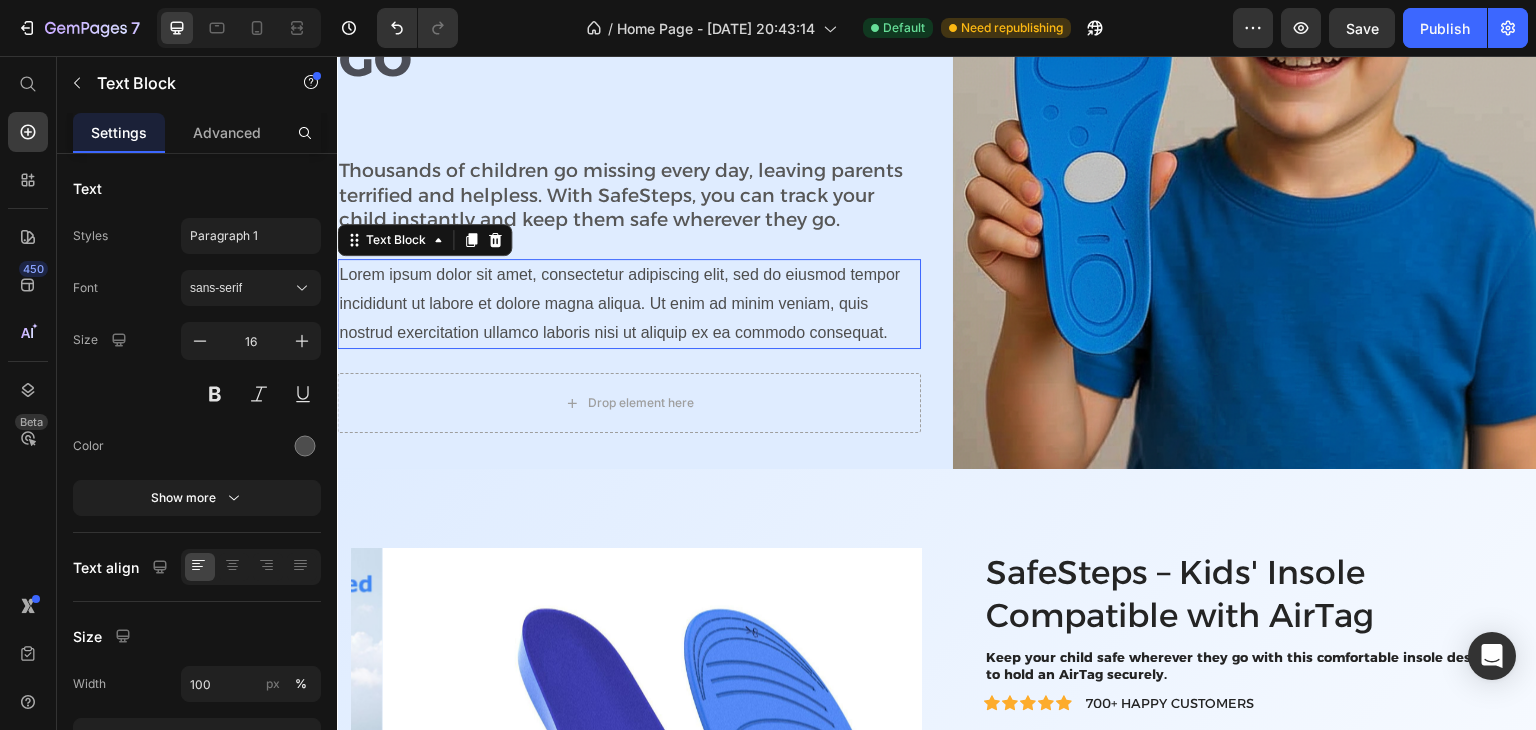 scroll, scrollTop: 273, scrollLeft: 0, axis: vertical 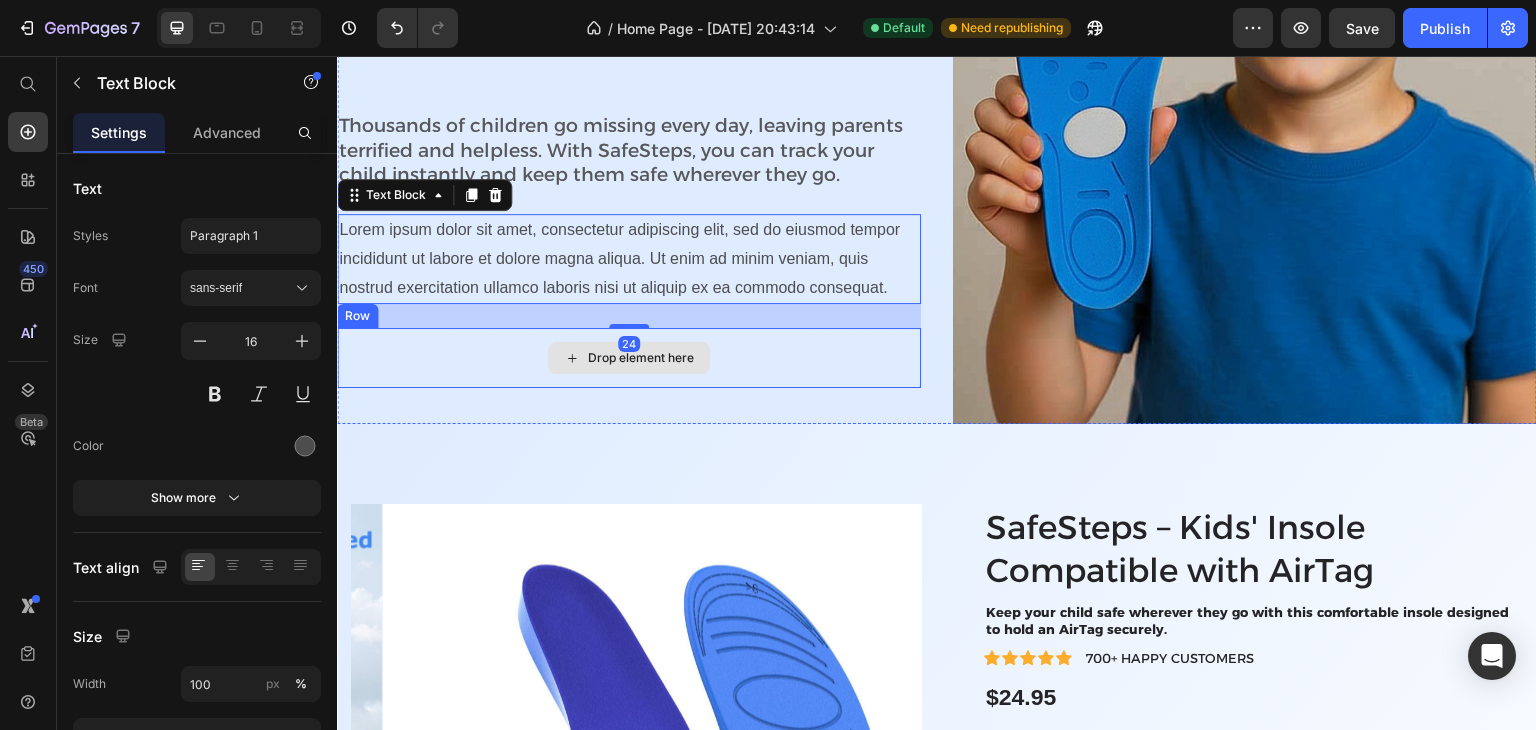 click on "Keep Your Child Safe Wherever They Go   Heading Thousands of children go missing every day, leaving parents terrified and helpless. With SafeSteps, you can track your child instantly and keep them safe wherever they go. Text Block Lorem ipsum dolor sit amet, consectetur adipiscing elit, sed do eiusmod tempor incididunt ut labore et dolore magna aliqua. Ut enim ad minim veniam, quis nostrud exercitation ullamco laboris nisi ut aliquip ex ea commodo consequat. Text Block   24
Drop element here Row" at bounding box center [629, 124] 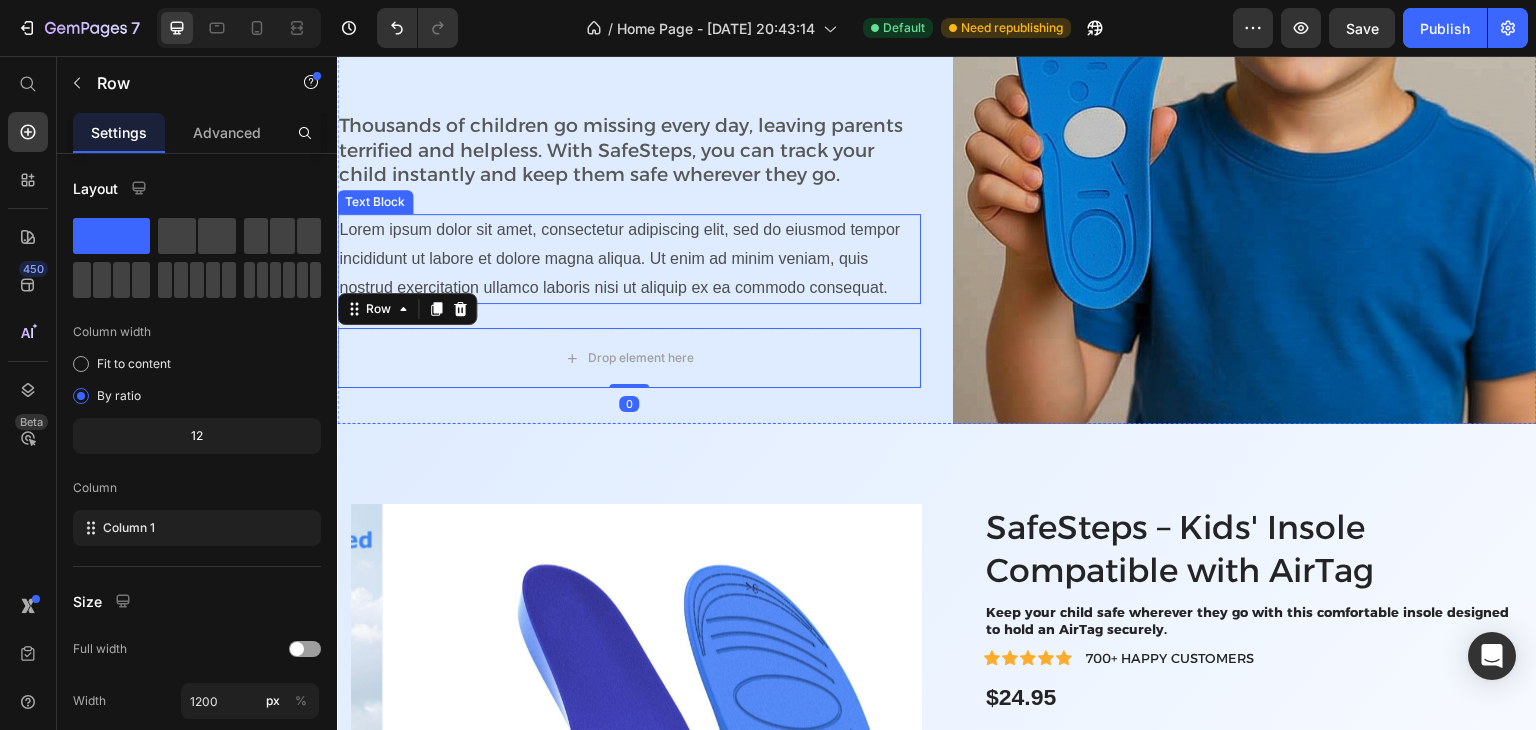 click on "Lorem ipsum dolor sit amet, consectetur adipiscing elit, sed do eiusmod tempor incididunt ut labore et dolore magna aliqua. Ut enim ad minim veniam, quis nostrud exercitation ullamco laboris nisi ut aliquip ex ea commodo consequat." at bounding box center (629, 259) 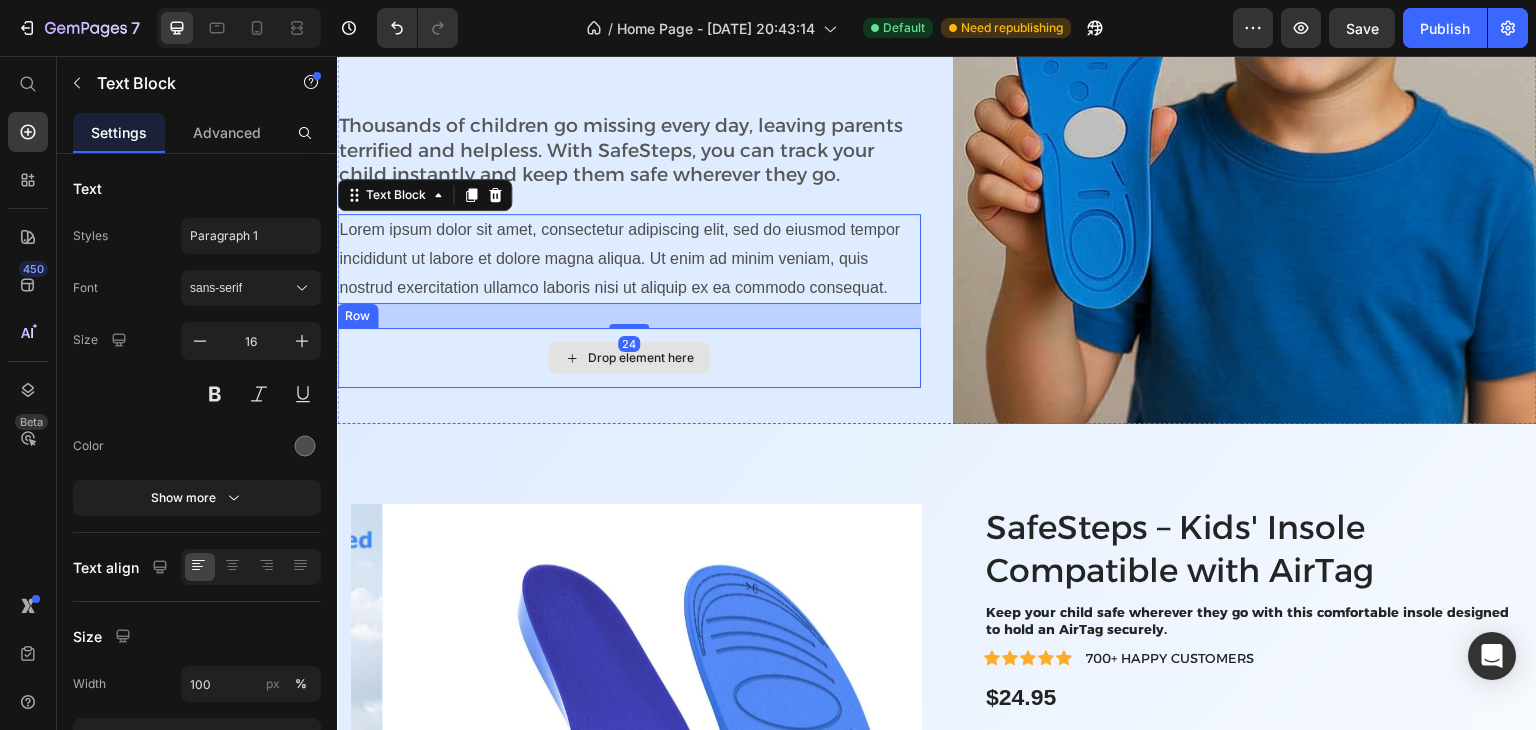 click on "Drop element here" at bounding box center [629, 358] 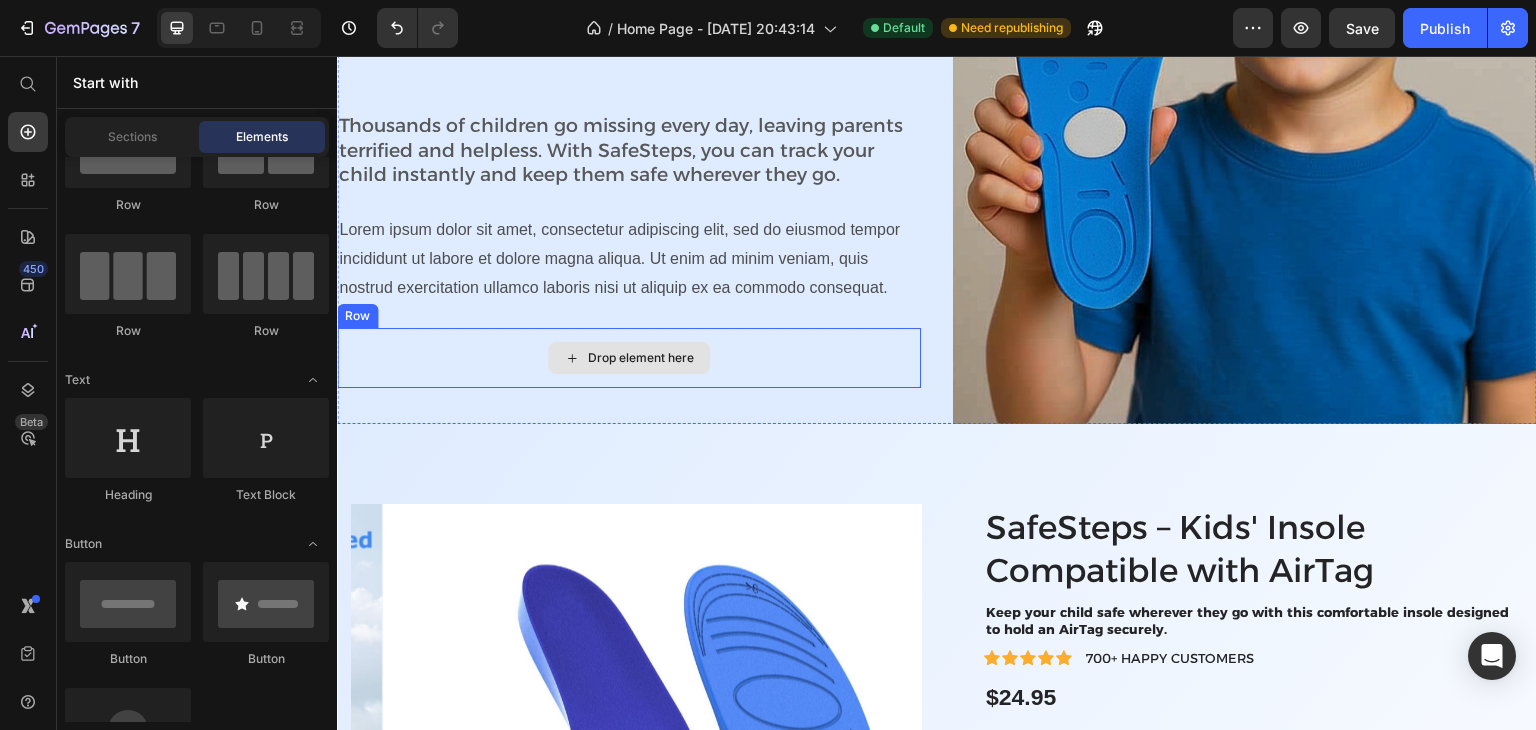 click on "Drop element here" at bounding box center (629, 358) 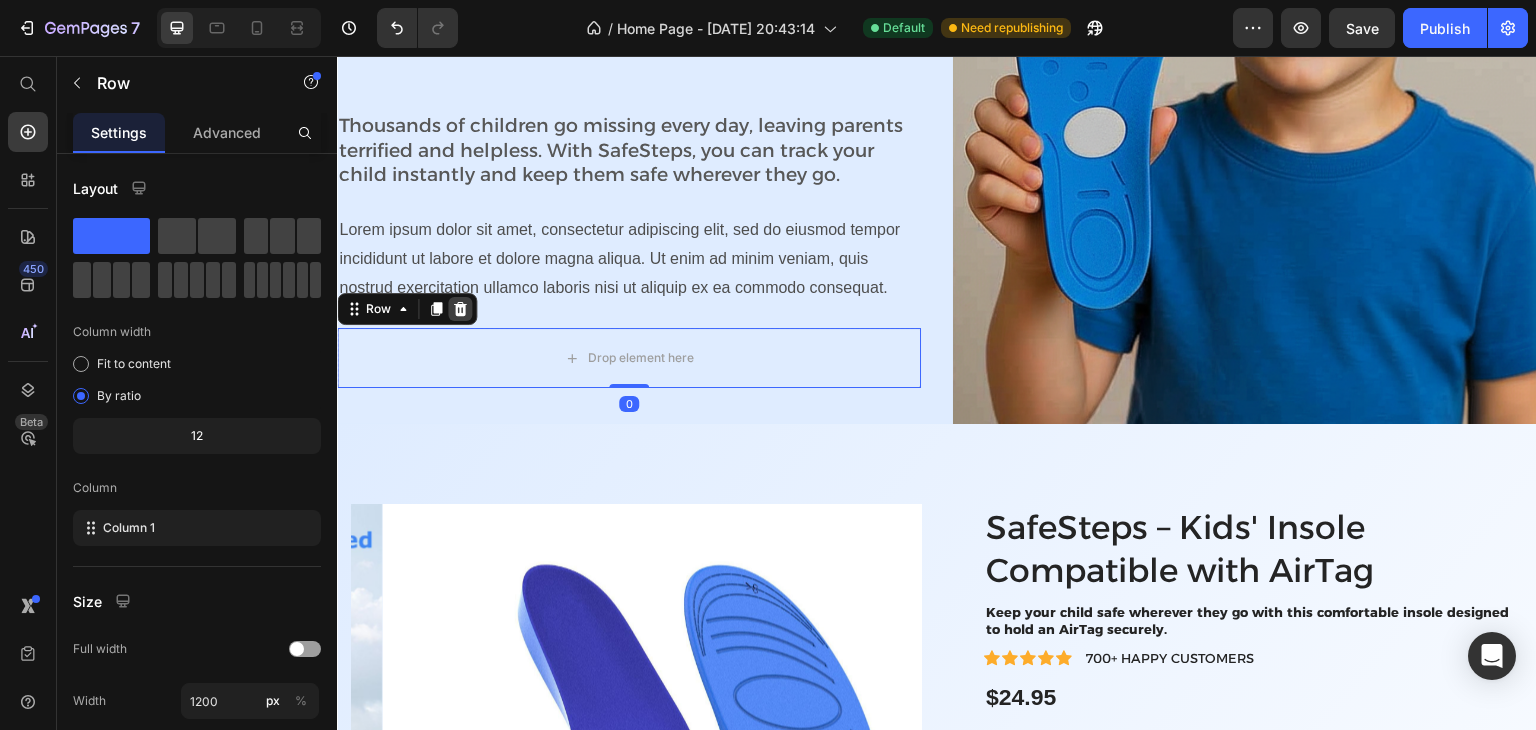 click 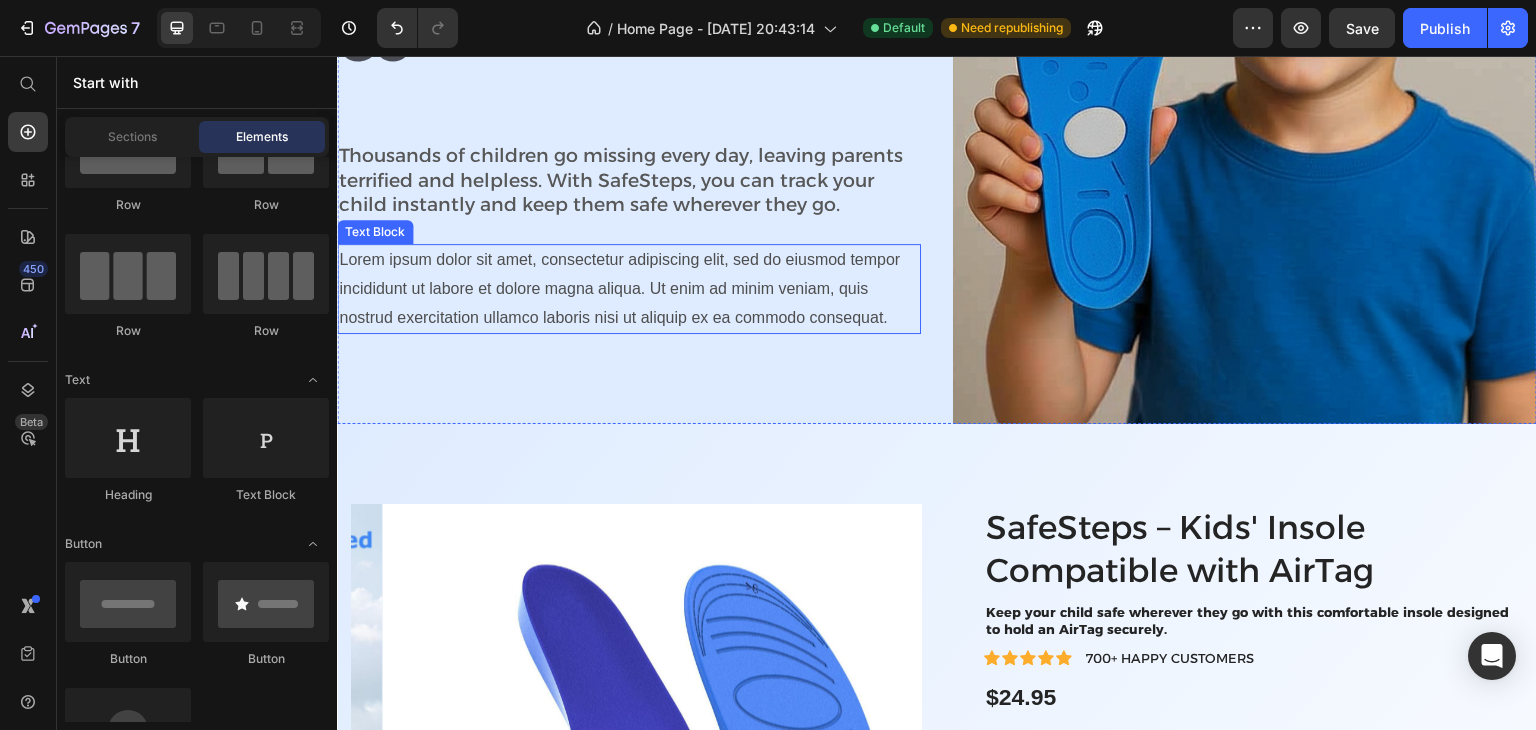 click on "Lorem ipsum dolor sit amet, consectetur adipiscing elit, sed do eiusmod tempor incididunt ut labore et dolore magna aliqua. Ut enim ad minim veniam, quis nostrud exercitation ullamco laboris nisi ut aliquip ex ea commodo consequat." at bounding box center [629, 289] 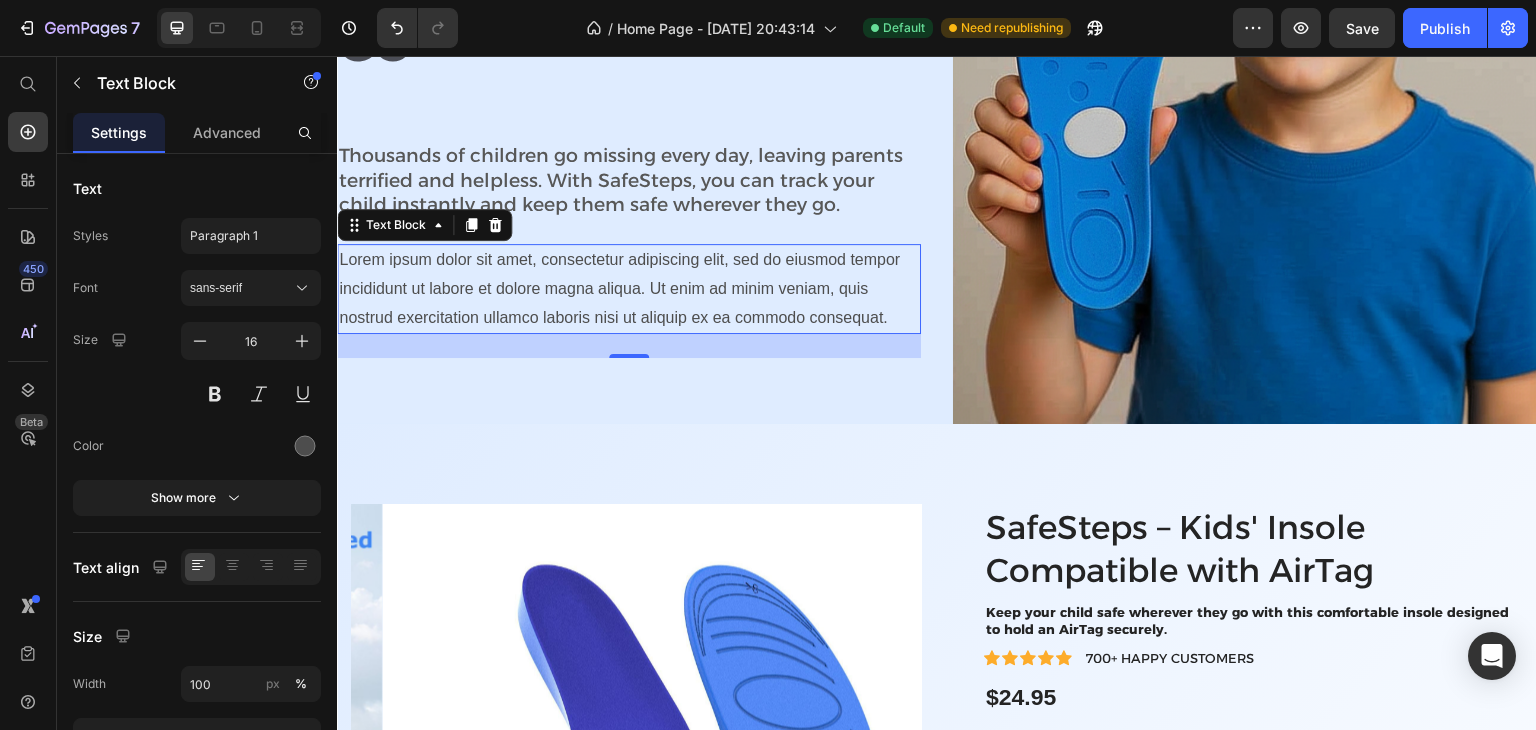 click on "Lorem ipsum dolor sit amet, consectetur adipiscing elit, sed do eiusmod tempor incididunt ut labore et dolore magna aliqua. Ut enim ad minim veniam, quis nostrud exercitation ullamco laboris nisi ut aliquip ex ea commodo consequat." at bounding box center [629, 289] 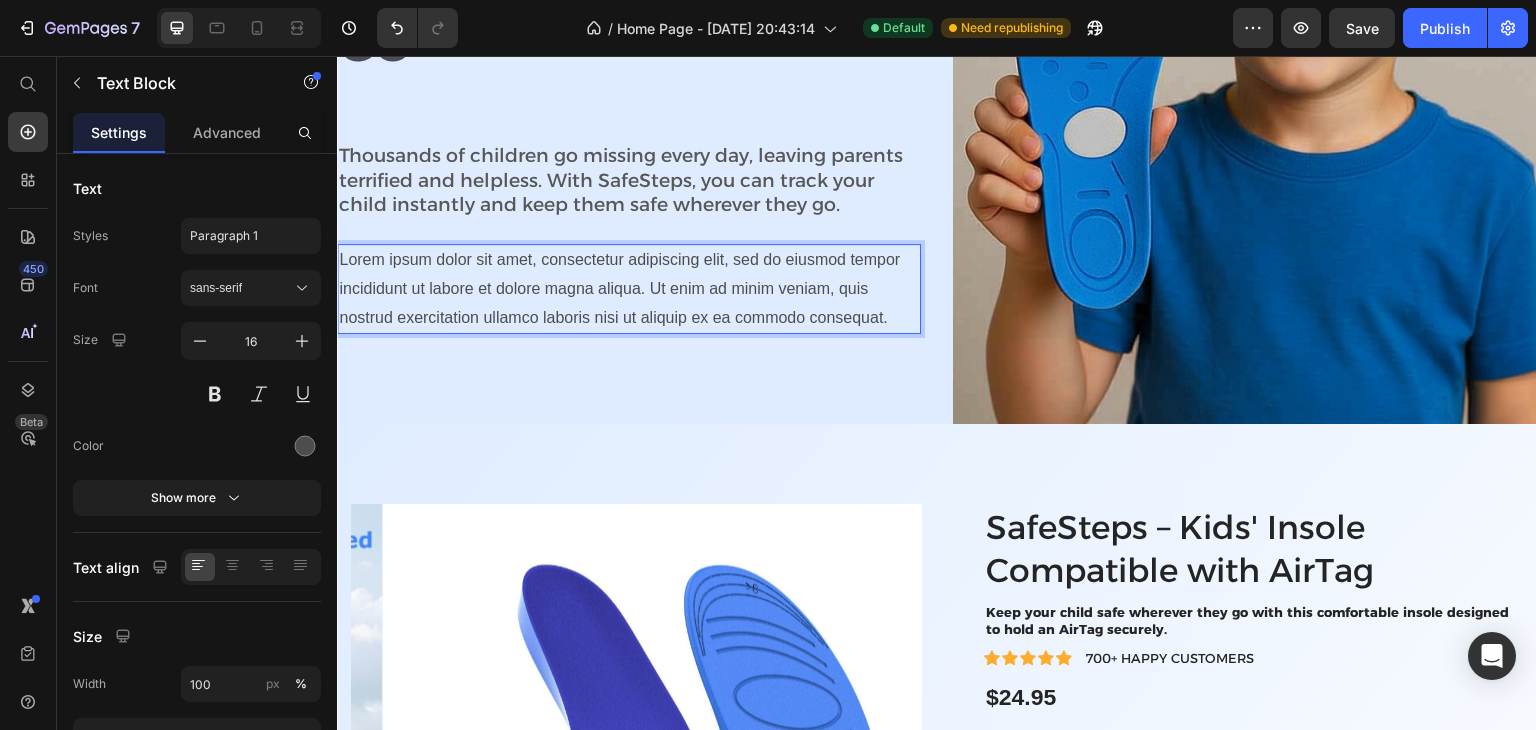 click on "Lorem ipsum dolor sit amet, consectetur adipiscing elit, sed do eiusmod tempor incididunt ut labore et dolore magna aliqua. Ut enim ad minim veniam, quis nostrud exercitation ullamco laboris nisi ut aliquip ex ea commodo consequat." at bounding box center [629, 289] 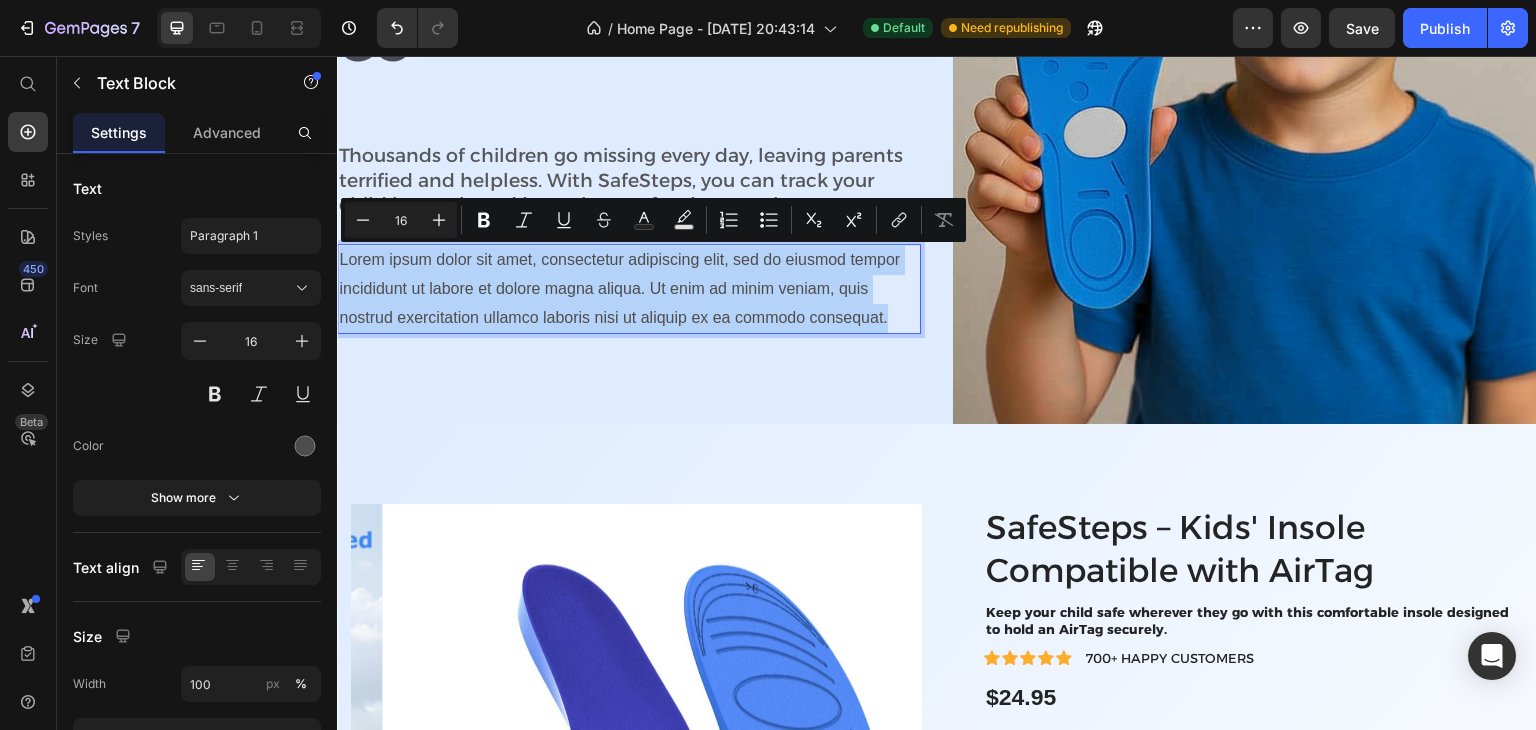 drag, startPoint x: 886, startPoint y: 320, endPoint x: 673, endPoint y: 314, distance: 213.08449 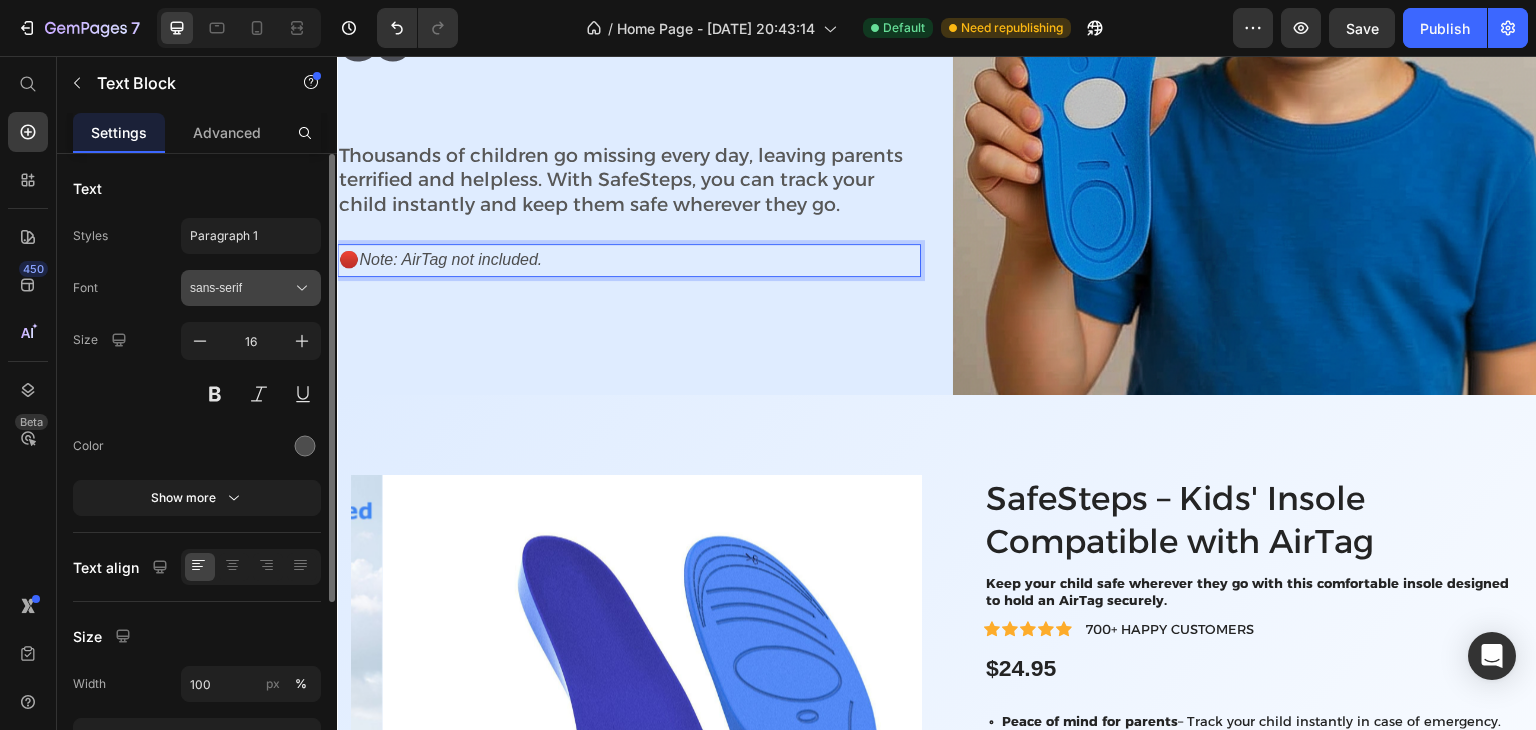 click on "sans-serif" at bounding box center [241, 288] 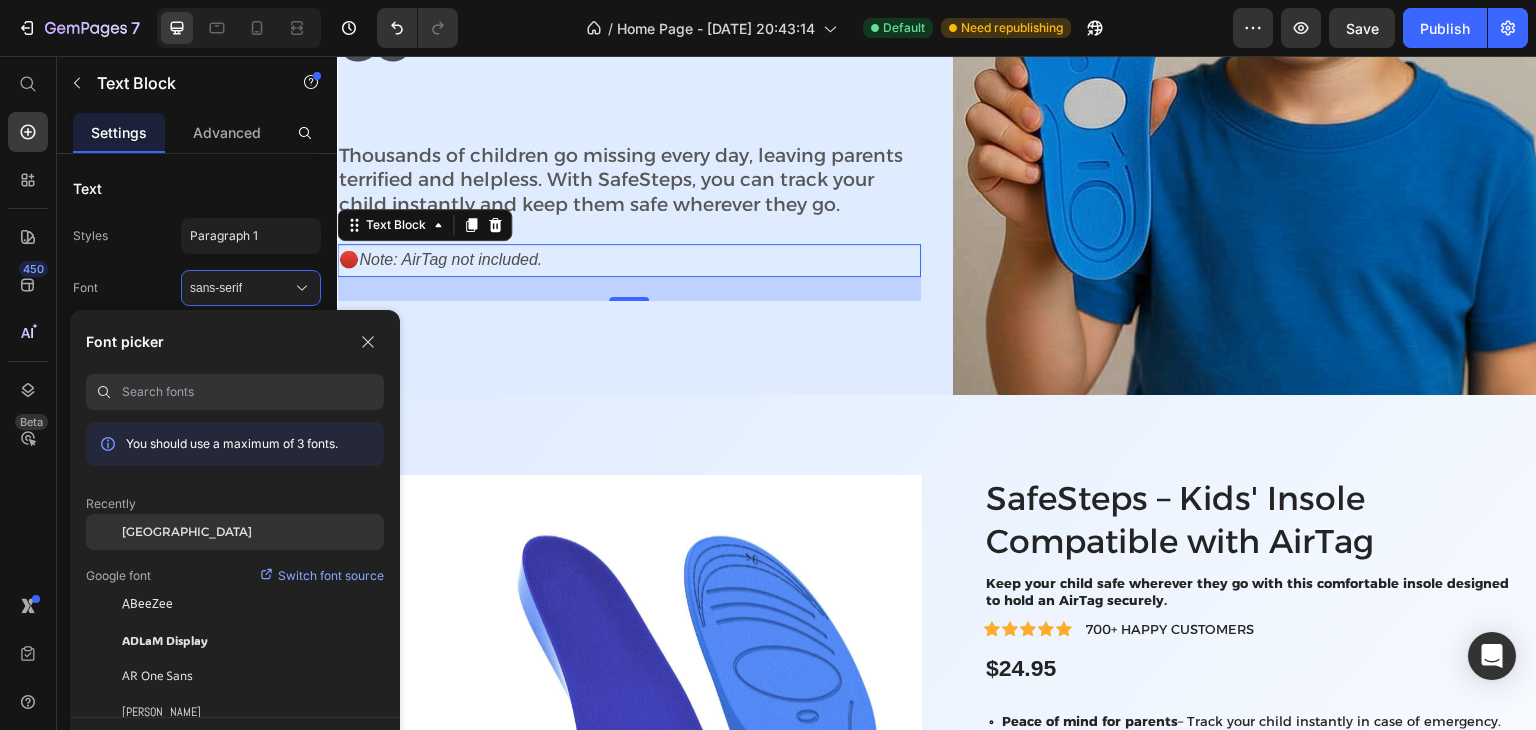 click on "[GEOGRAPHIC_DATA]" 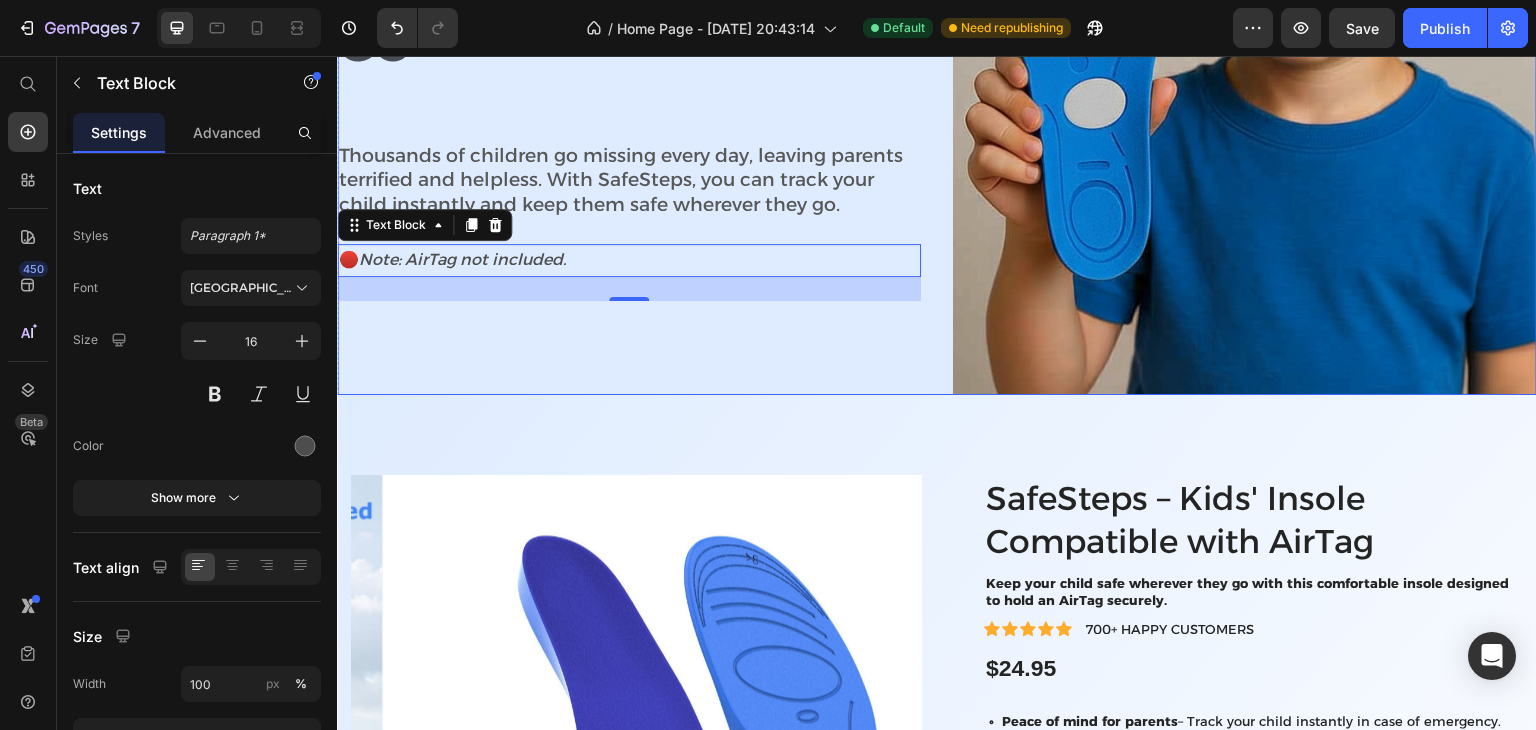 click on "Keep Your Child Safe Wherever They Go   Heading Thousands of children go missing every day, leaving parents terrified and helpless. With SafeSteps, you can track your child instantly and keep them safe wherever they go. Text Block 🔴  Note: AirTag not included. Text Block   24" at bounding box center [629, 95] 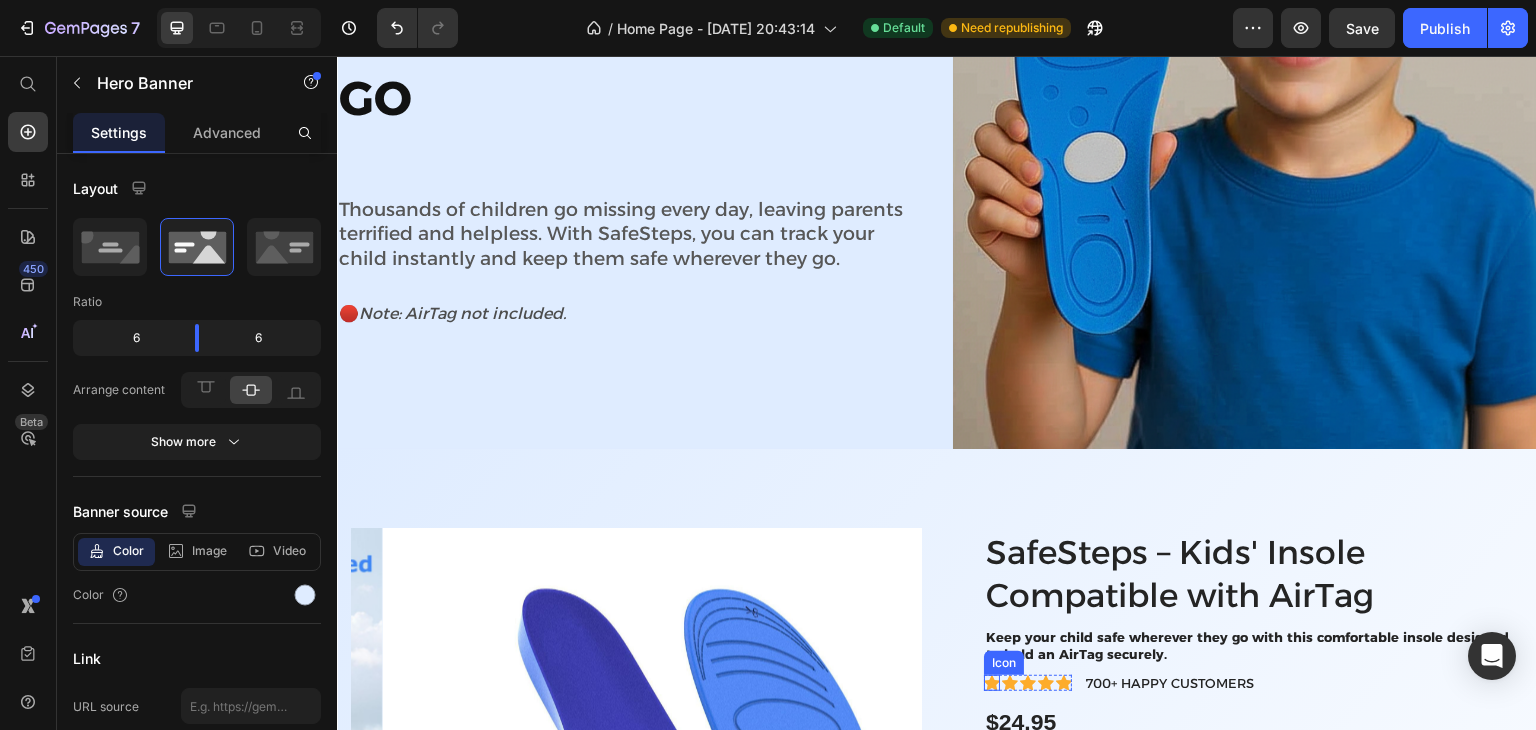 scroll, scrollTop: 234, scrollLeft: 0, axis: vertical 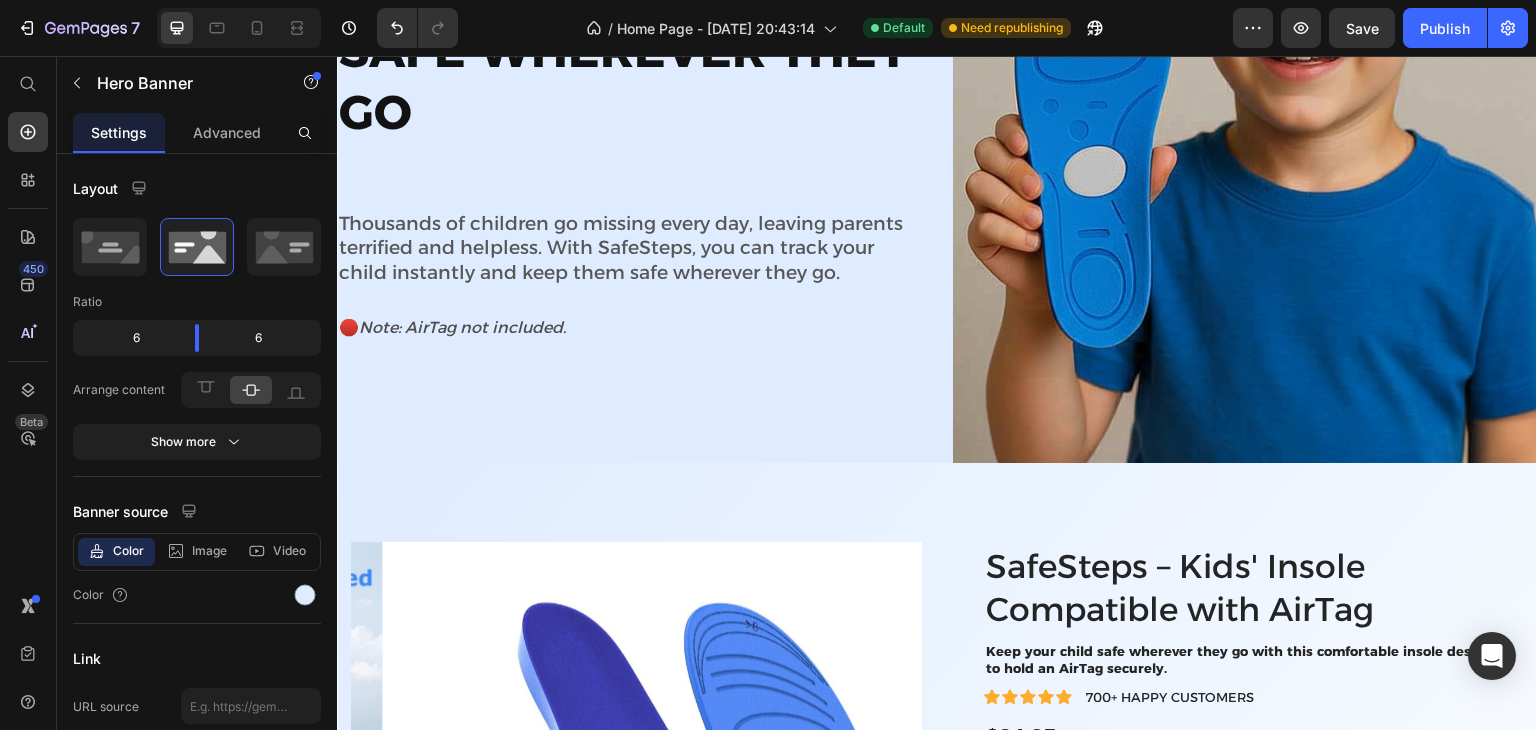 click on "Keep Your Child Safe Wherever They Go   Heading Thousands of children go missing every day, leaving parents terrified and helpless. With SafeSteps, you can track your child instantly and keep them safe wherever they go. Text Block 🔴  Note: AirTag not included. Text Block" at bounding box center (629, 163) 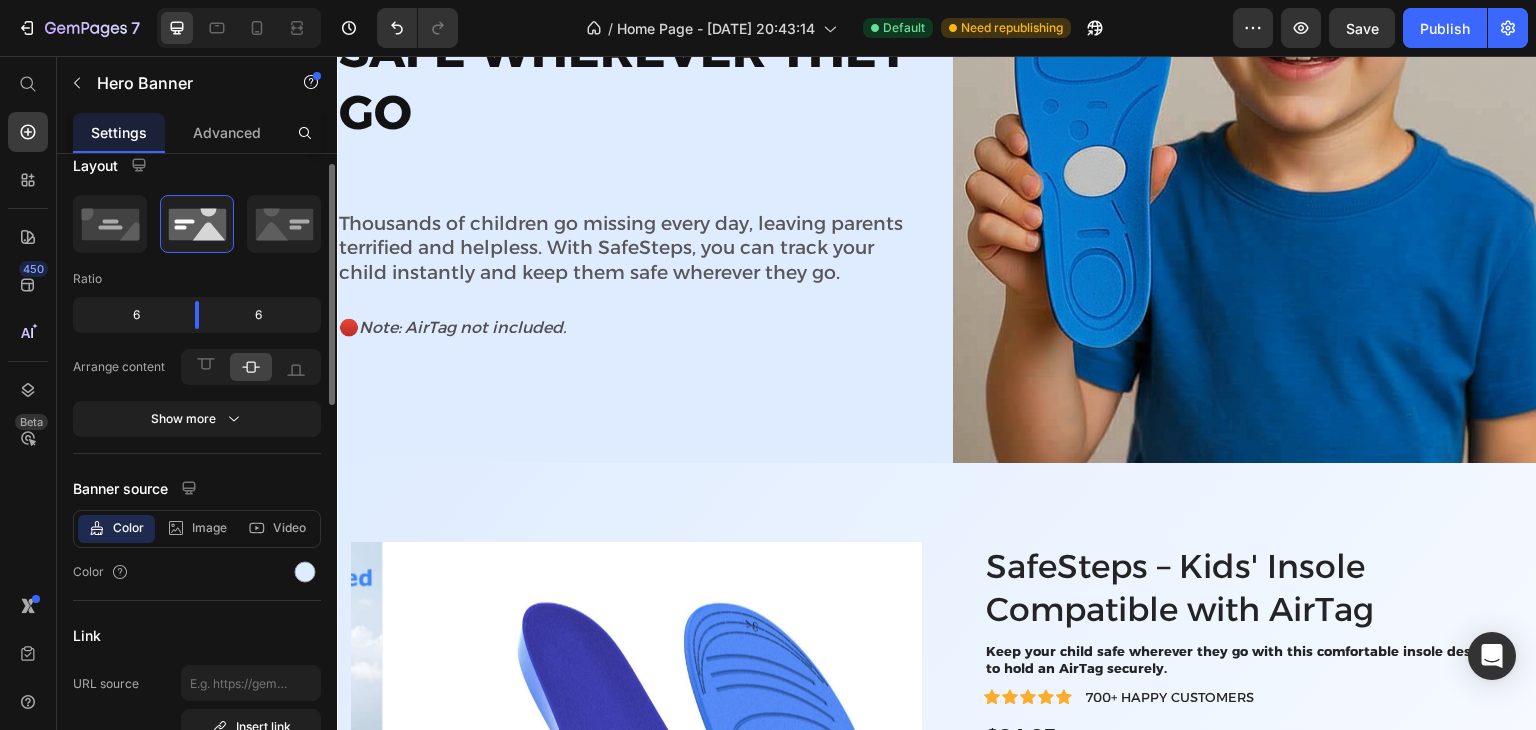 scroll, scrollTop: 24, scrollLeft: 0, axis: vertical 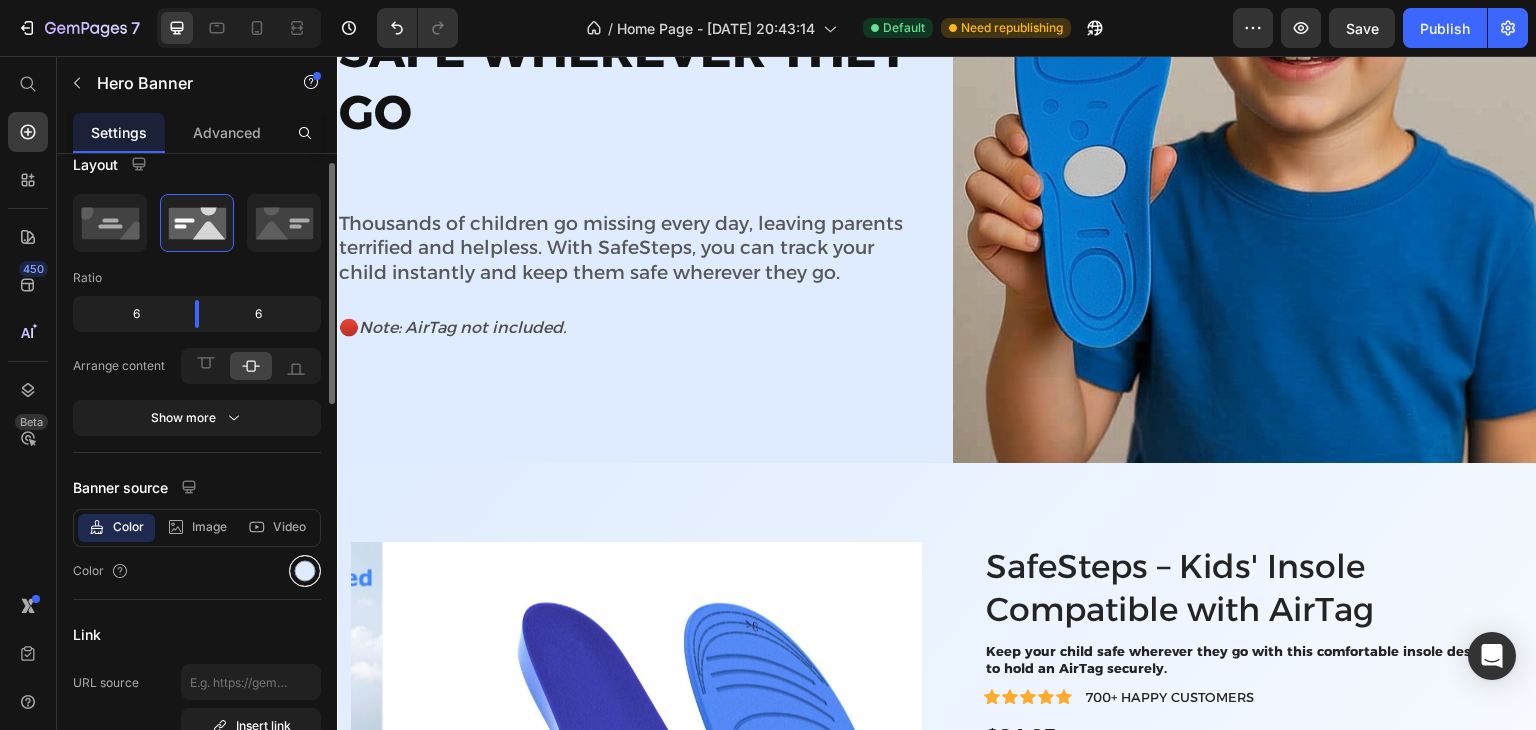 click at bounding box center [305, 571] 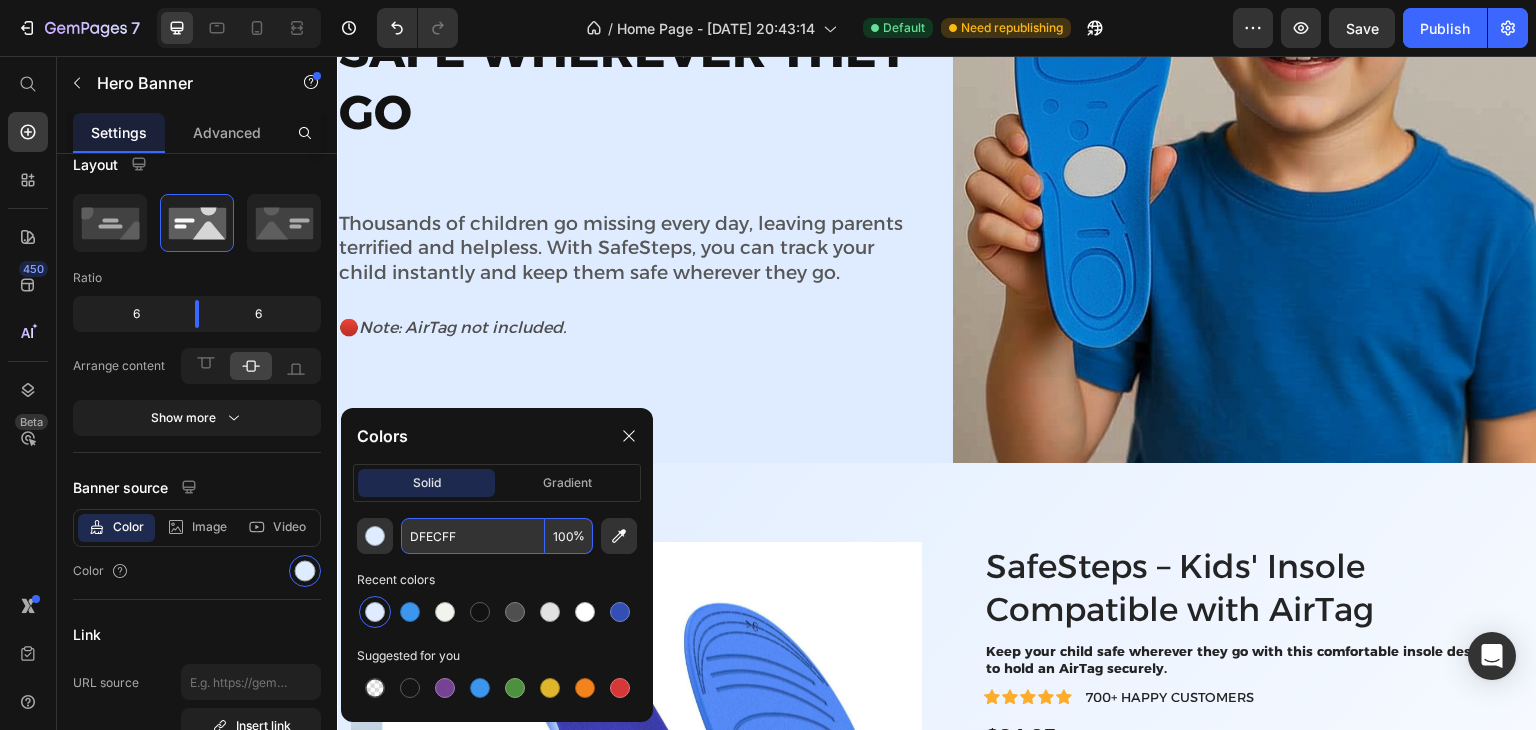click on "DFECFF" at bounding box center (473, 536) 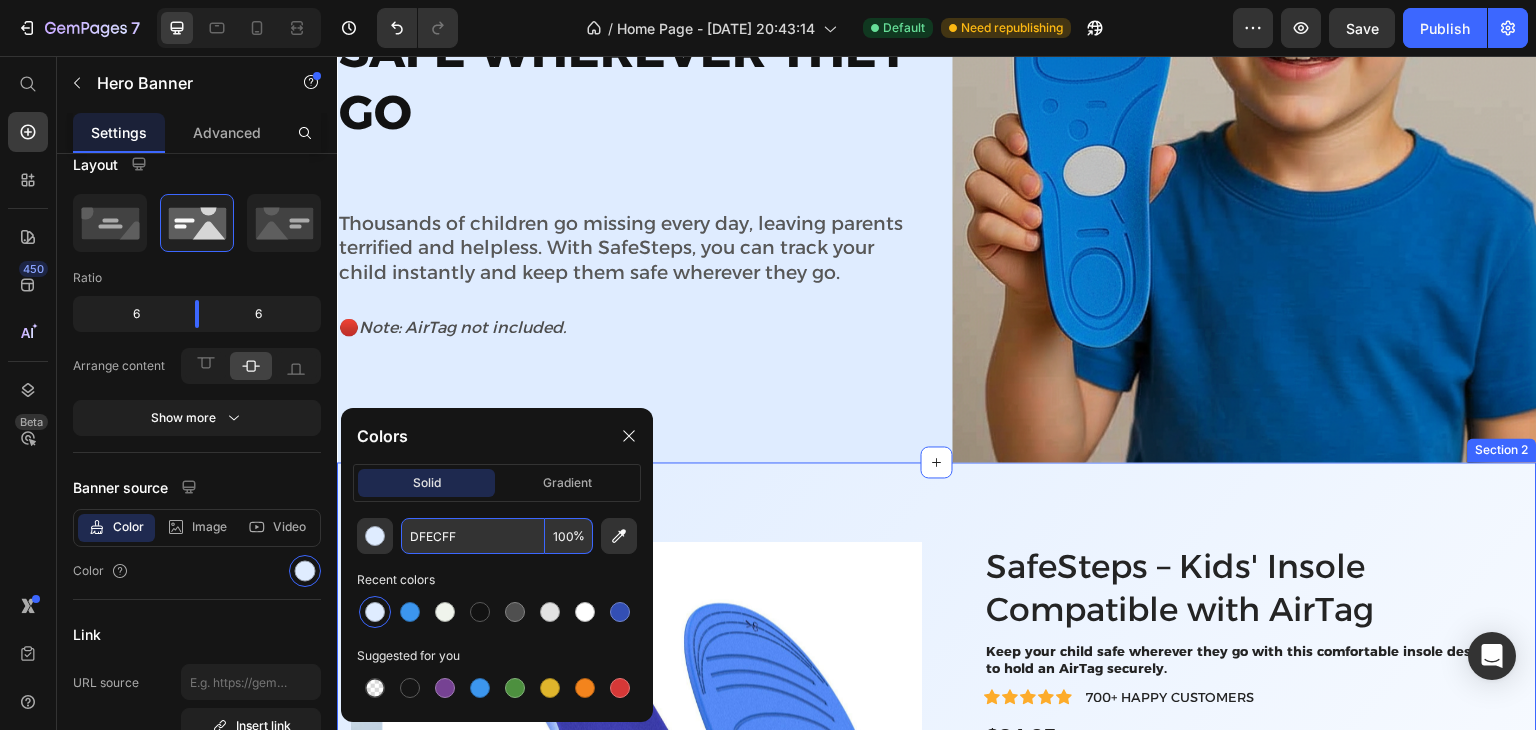 click on "Product Images
Icon Free shipping  Text Block
Icon Money-Back Guarantee Text Block
Icon Support 24/7 Text Block
Icon Easy Returns and Exchanges Text Block Row SafeSteps – Kids' Insole Compatible with AirTag Product Title Keep your child safe wherever they go with this comfortable insole designed to hold an AirTag securely. Text Block Icon Icon Icon Icon Icon Icon List 700+ HAPPY CUSTOMERS Text Block Row $24.95 Product Price Row
Peace of mind for parents  – Track your child instantly in case of emergency.
AirTag compatible  – Securely holds an AirTag discreetly in their shoe.
Ultra comfortable  – Ergonomic design for everyday use.
Anti-slip material  – Stability and safety while walking or running
Perfect for active kids  – Great for school, playgrounds, and trips. Item List 1 Product Quantity Add to cart Add to Cart Row Image Image Image Image Image Row Row 🔴  AirTag not included." at bounding box center [937, 940] 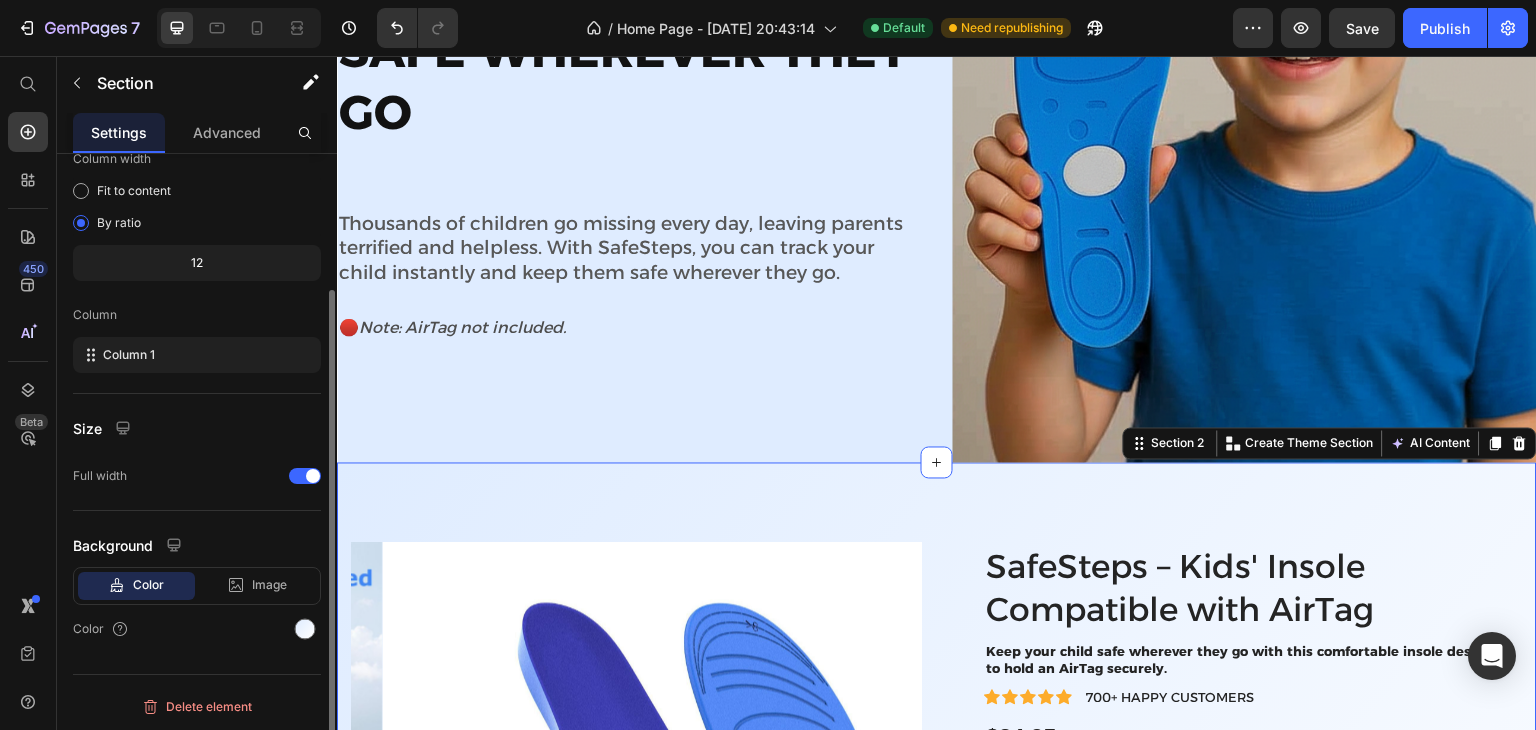 scroll, scrollTop: 173, scrollLeft: 0, axis: vertical 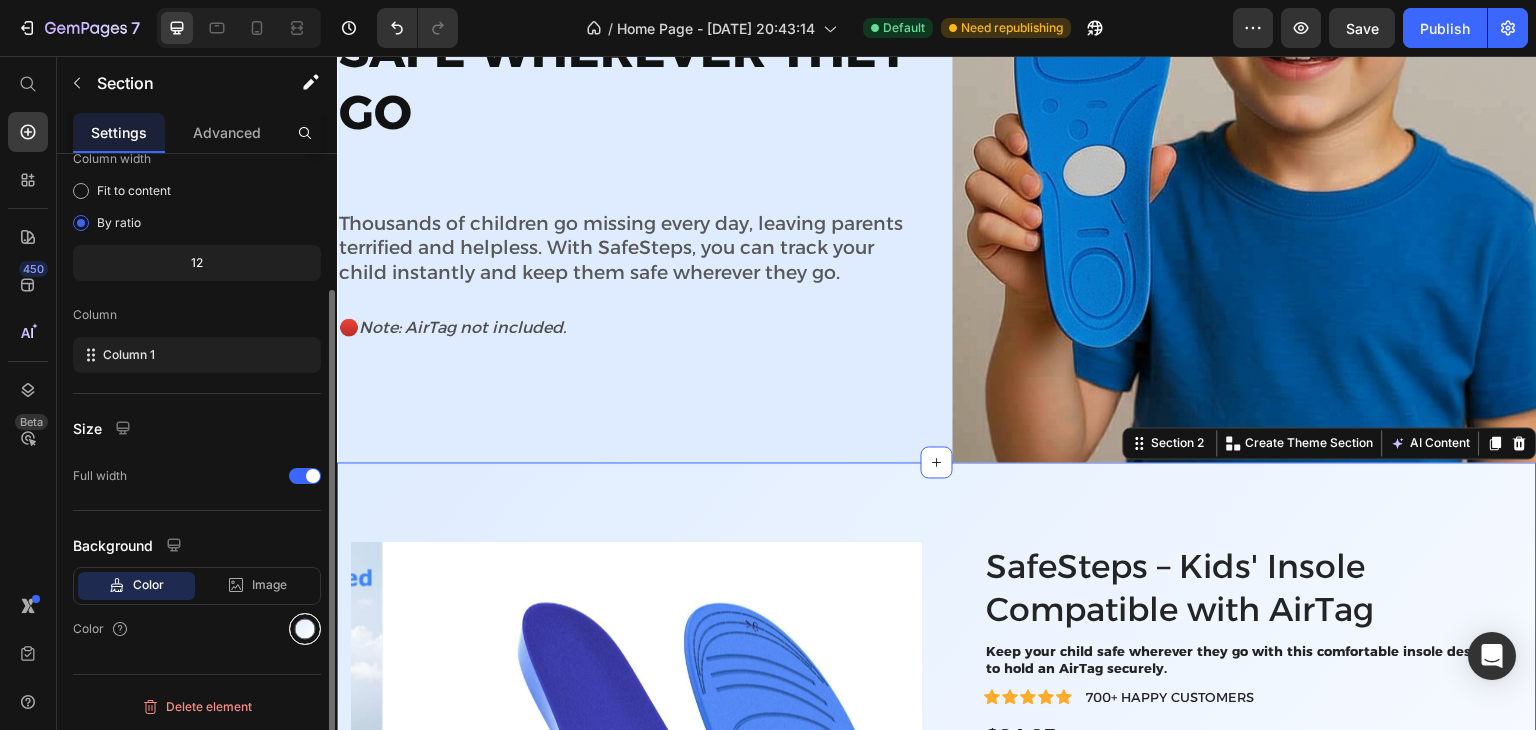 click at bounding box center (305, 629) 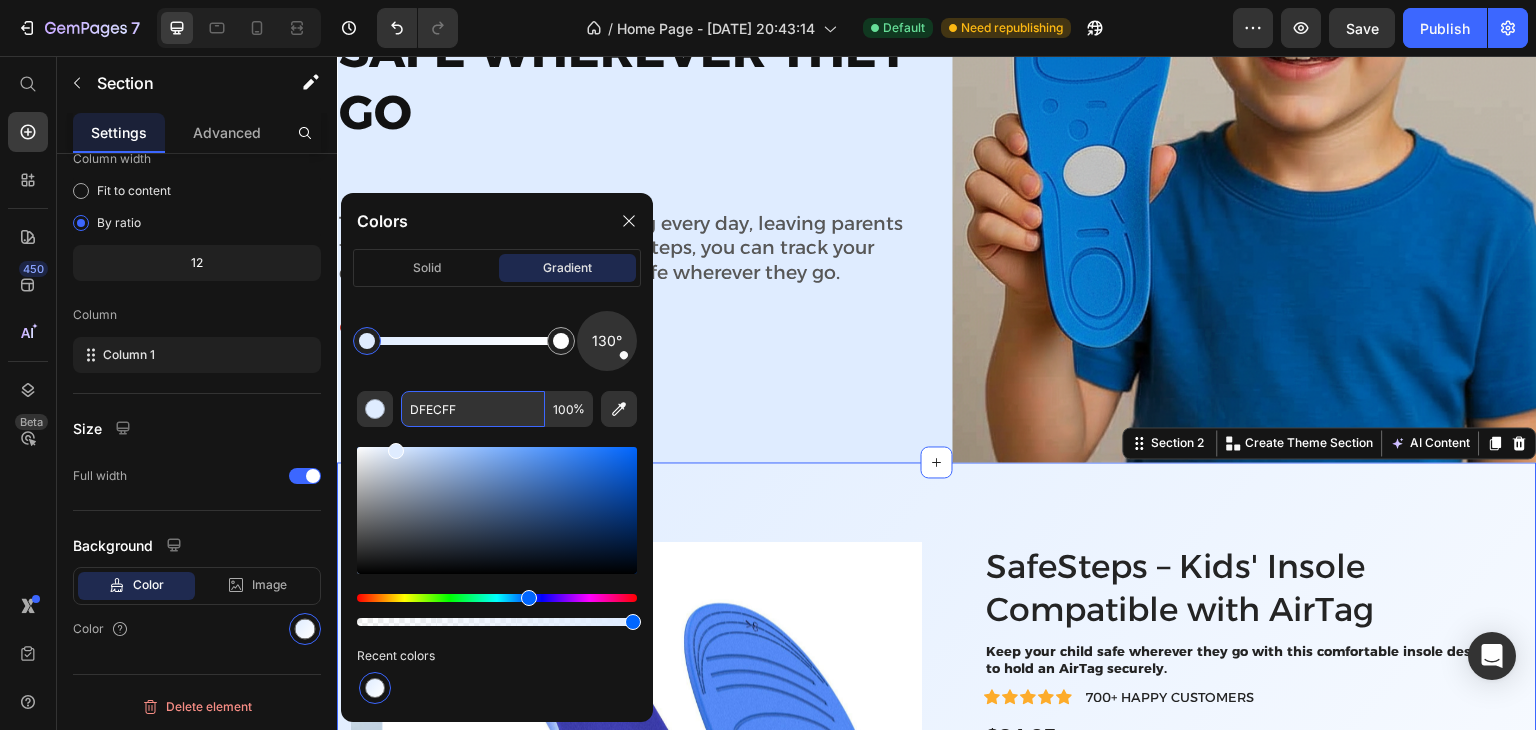 click on "DFECFF" at bounding box center [473, 409] 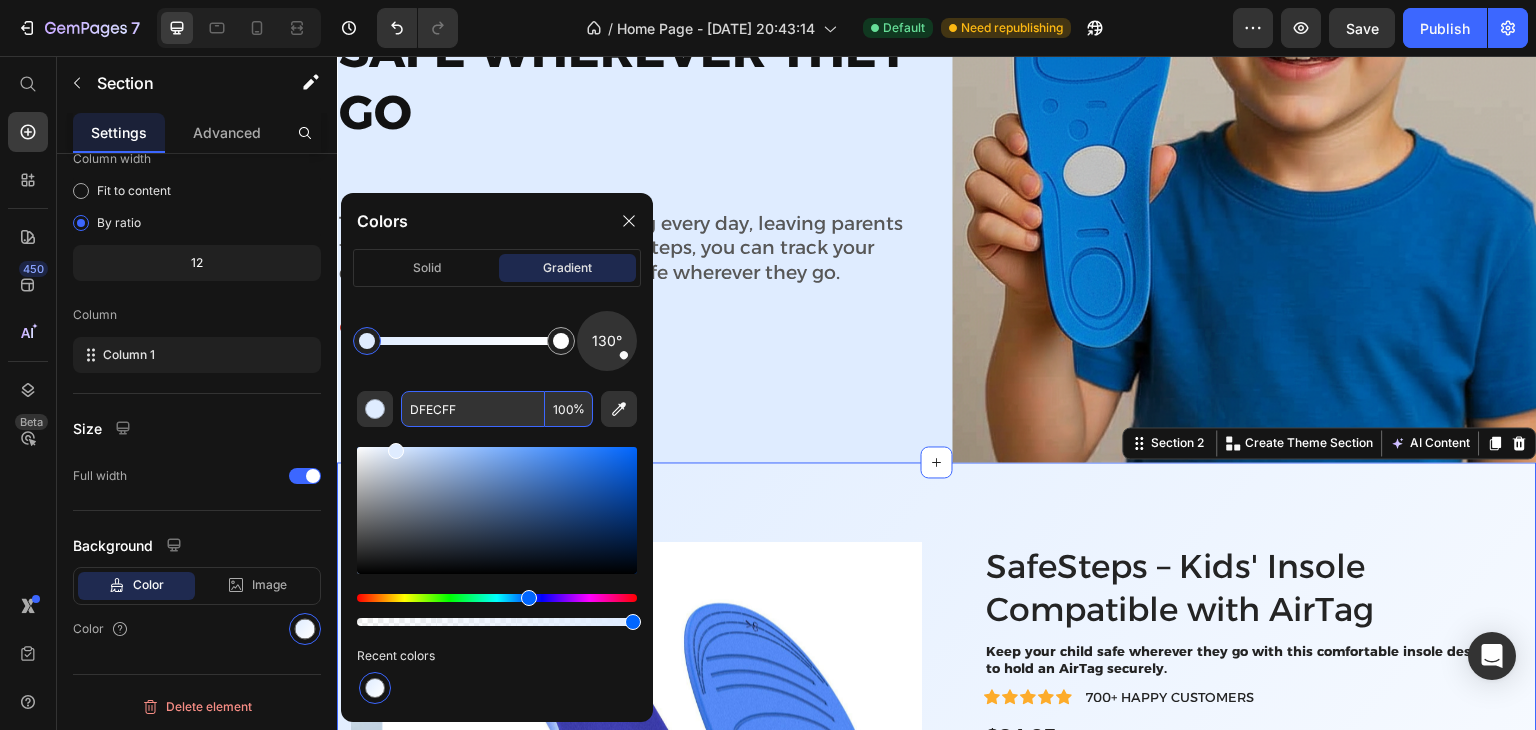 click on "Product Images
Icon Free shipping  Text Block
Icon Money-Back Guarantee Text Block
Icon Support 24/7 Text Block
Icon Easy Returns and Exchanges Text Block Row SafeSteps – Kids' Insole Compatible with AirTag Product Title Keep your child safe wherever they go with this comfortable insole designed to hold an AirTag securely. Text Block Icon Icon Icon Icon Icon Icon List 700+ HAPPY CUSTOMERS Text Block Row $24.95 Product Price Row
Peace of mind for parents  – Track your child instantly in case of emergency.
AirTag compatible  – Securely holds an AirTag discreetly in their shoe.
Ultra comfortable  – Ergonomic design for everyday use.
Anti-slip material  – Stability and safety while walking or running
Perfect for active kids  – Great for school, playgrounds, and trips. Item List 1 Product Quantity Add to cart Add to Cart Row Image Image Image Image Image Row Row 🔴  AirTag not included." at bounding box center (937, 940) 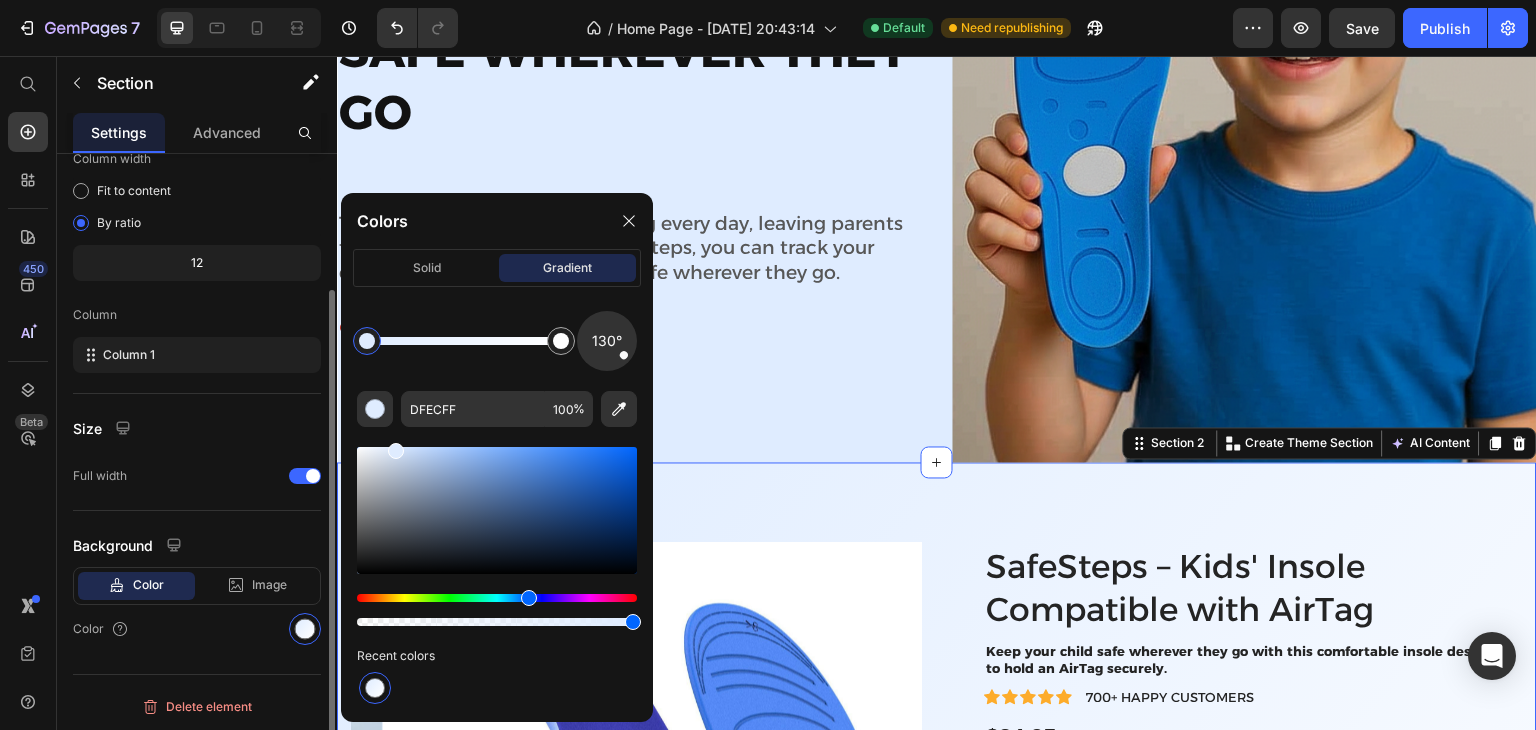 click on "Size" at bounding box center [197, 428] 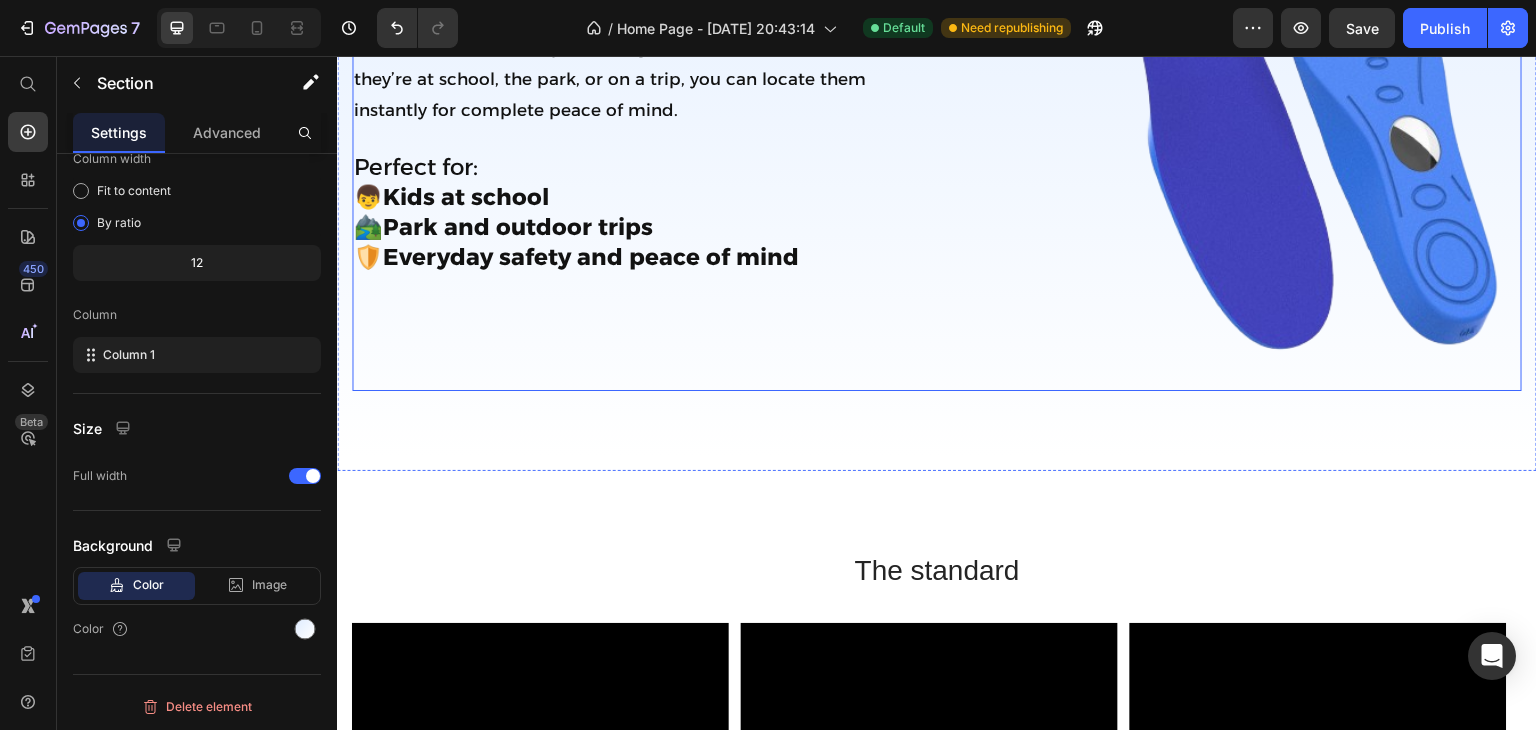 scroll, scrollTop: 2032, scrollLeft: 0, axis: vertical 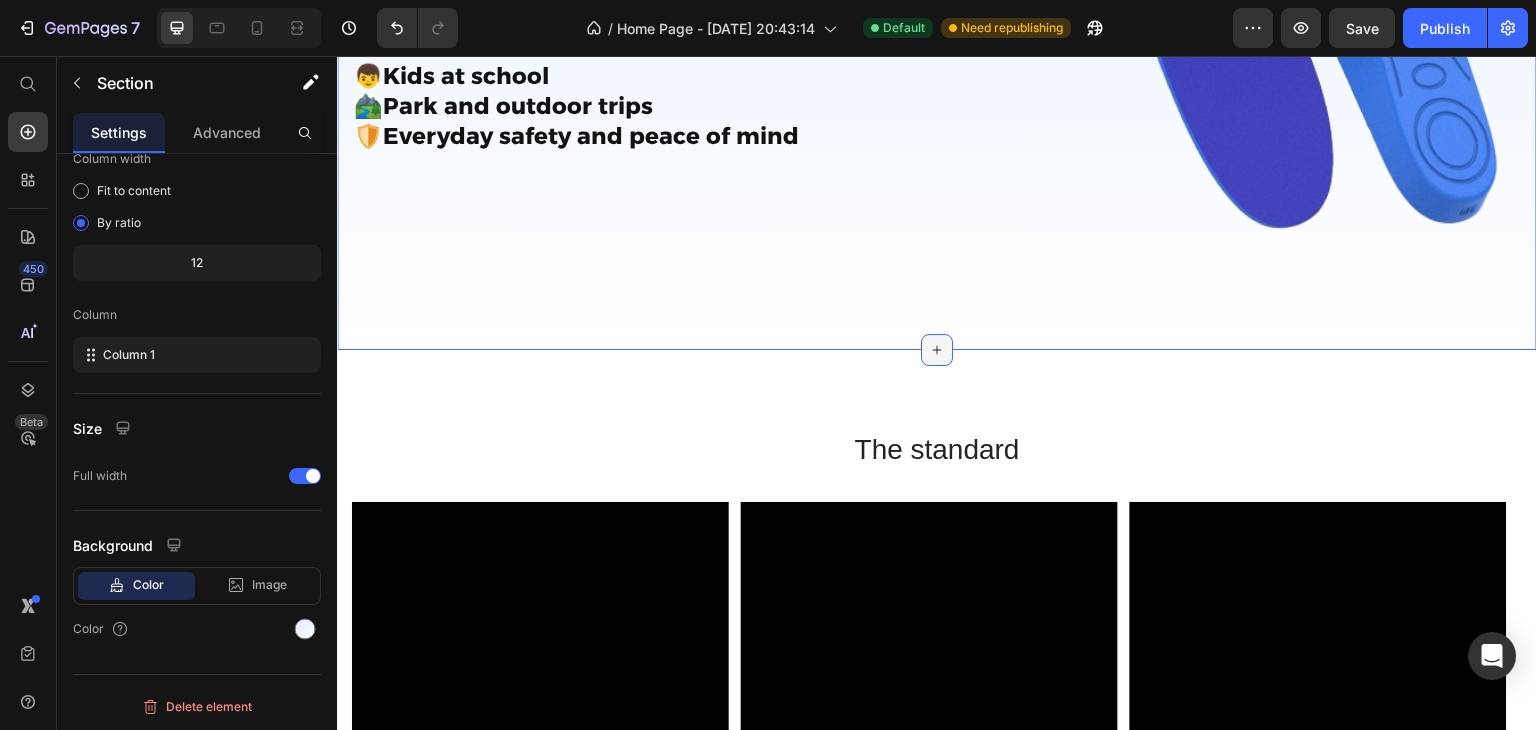 click 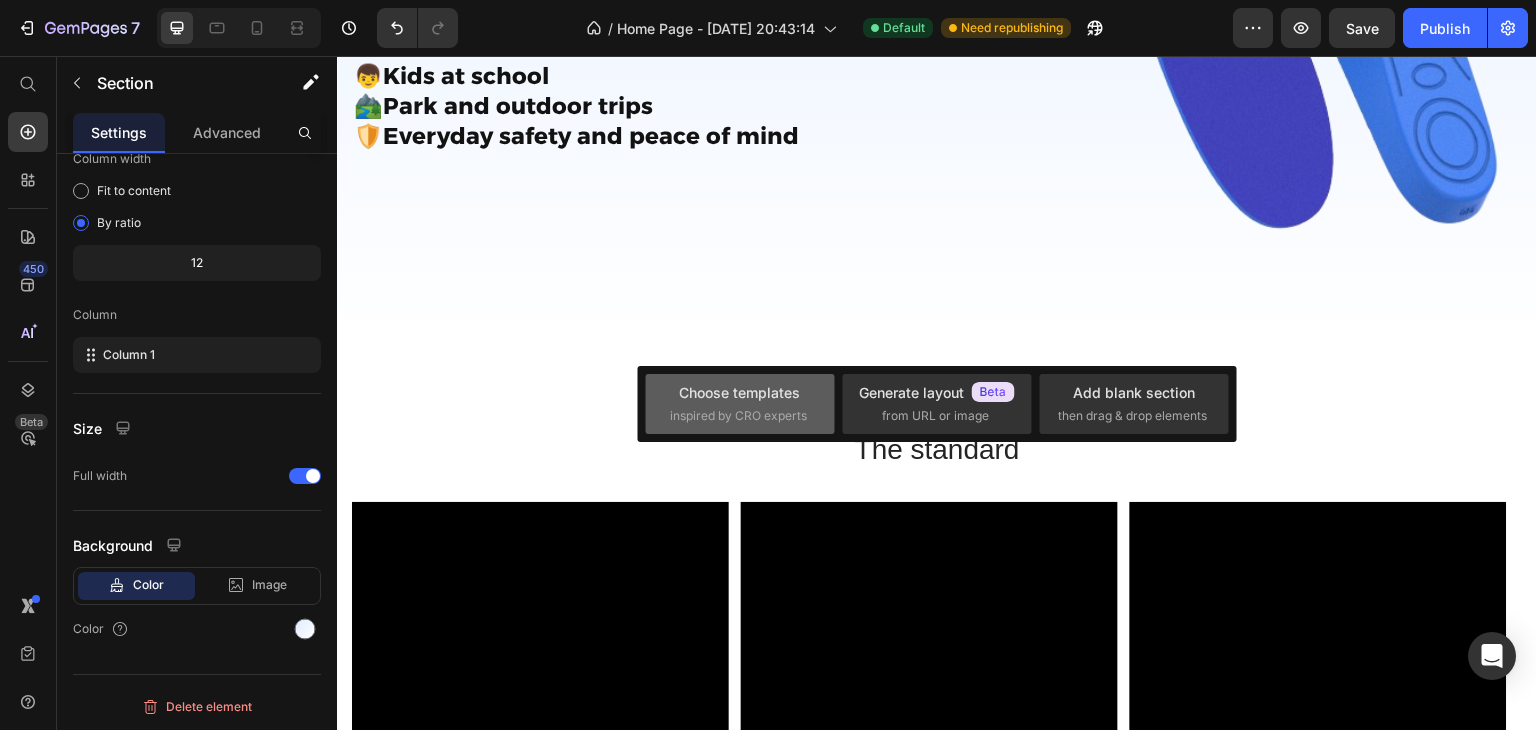 click on "inspired by CRO experts" at bounding box center (738, 416) 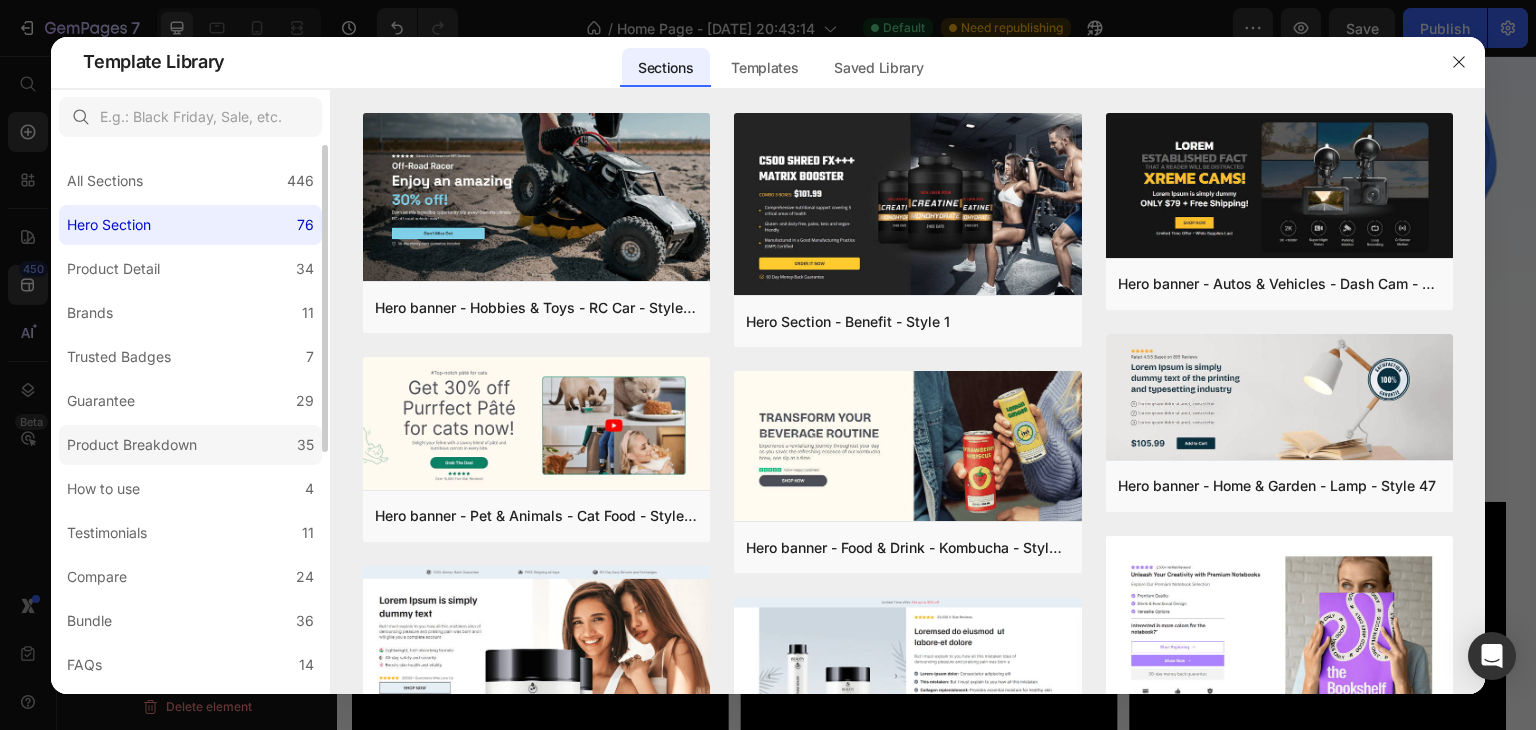 click on "Product Breakdown" at bounding box center (132, 445) 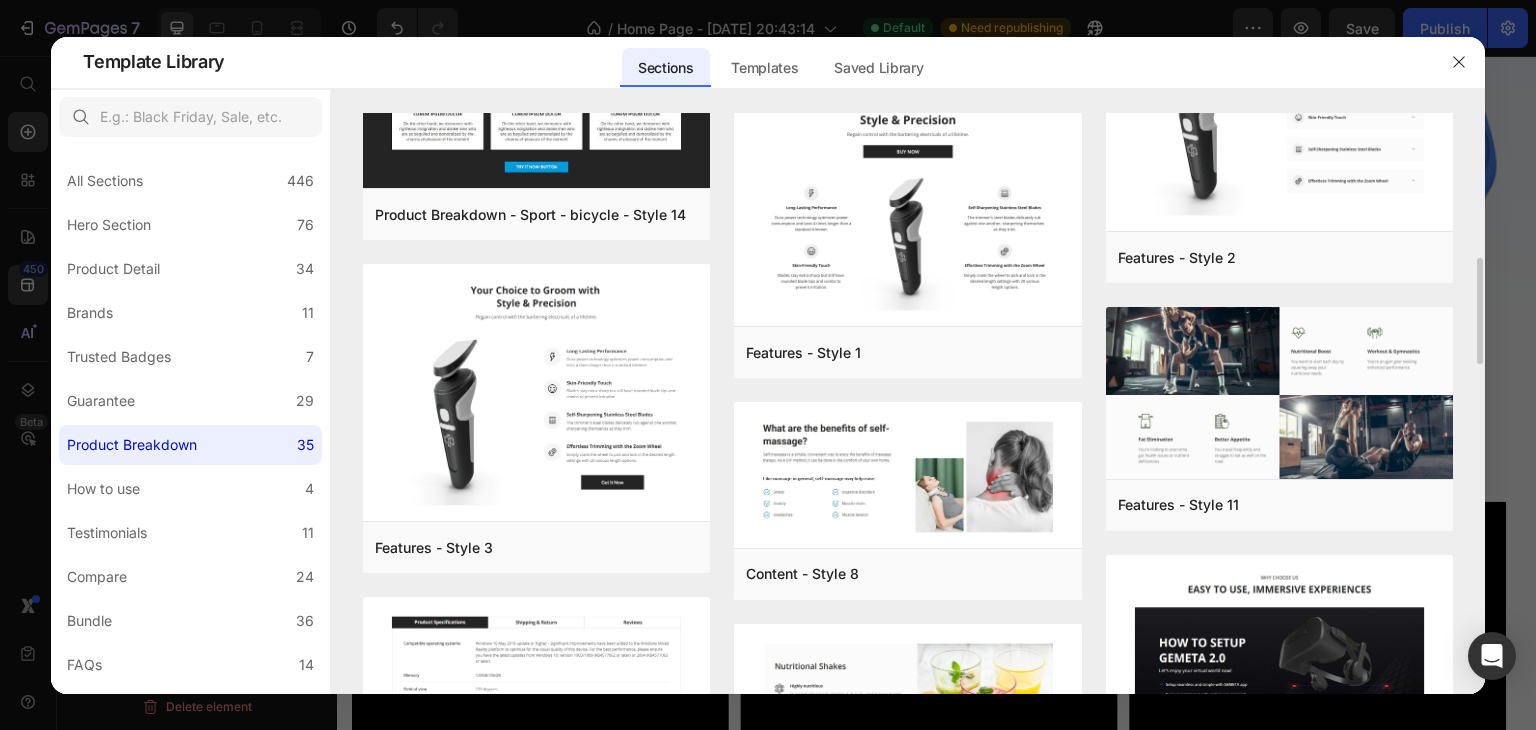 scroll, scrollTop: 676, scrollLeft: 0, axis: vertical 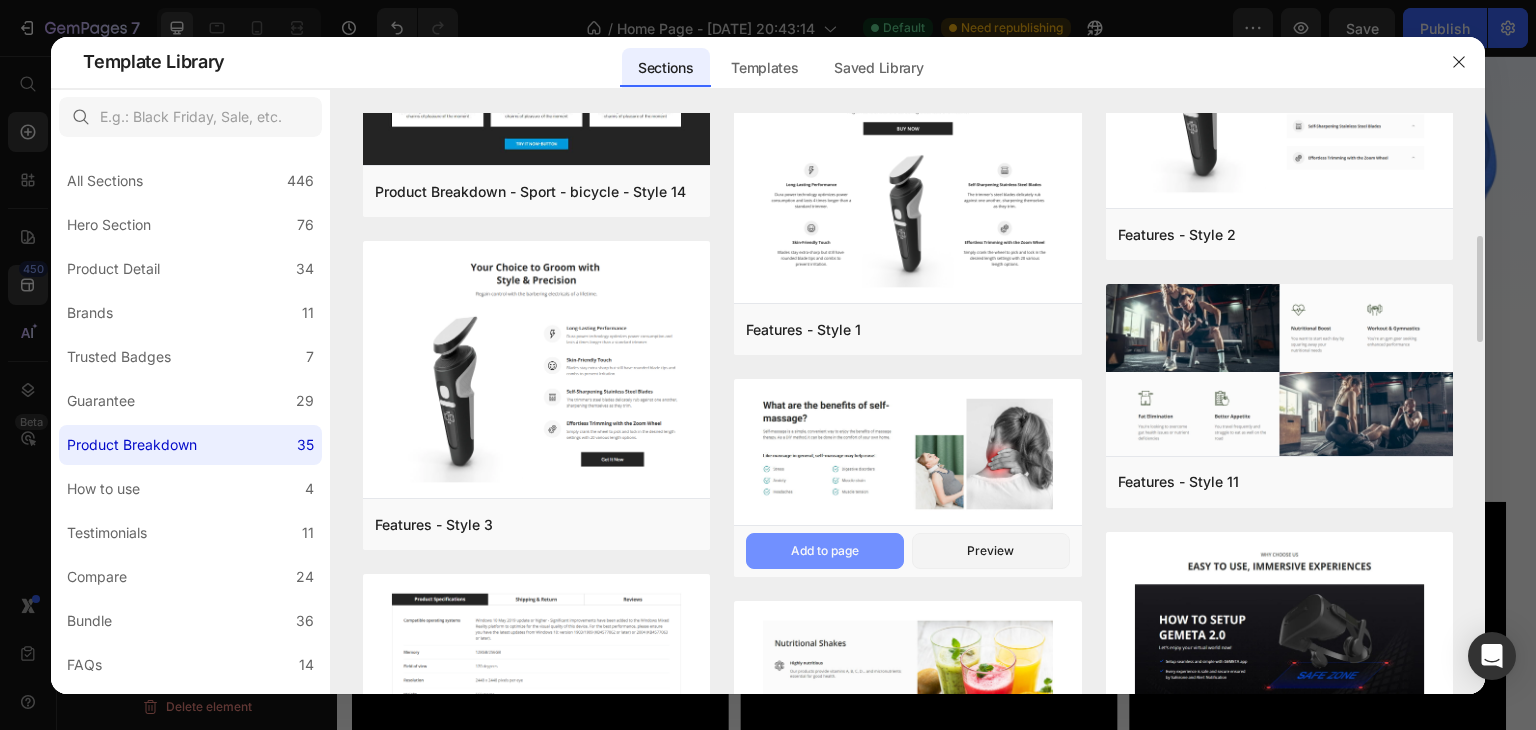 click on "Add to page" at bounding box center [825, 551] 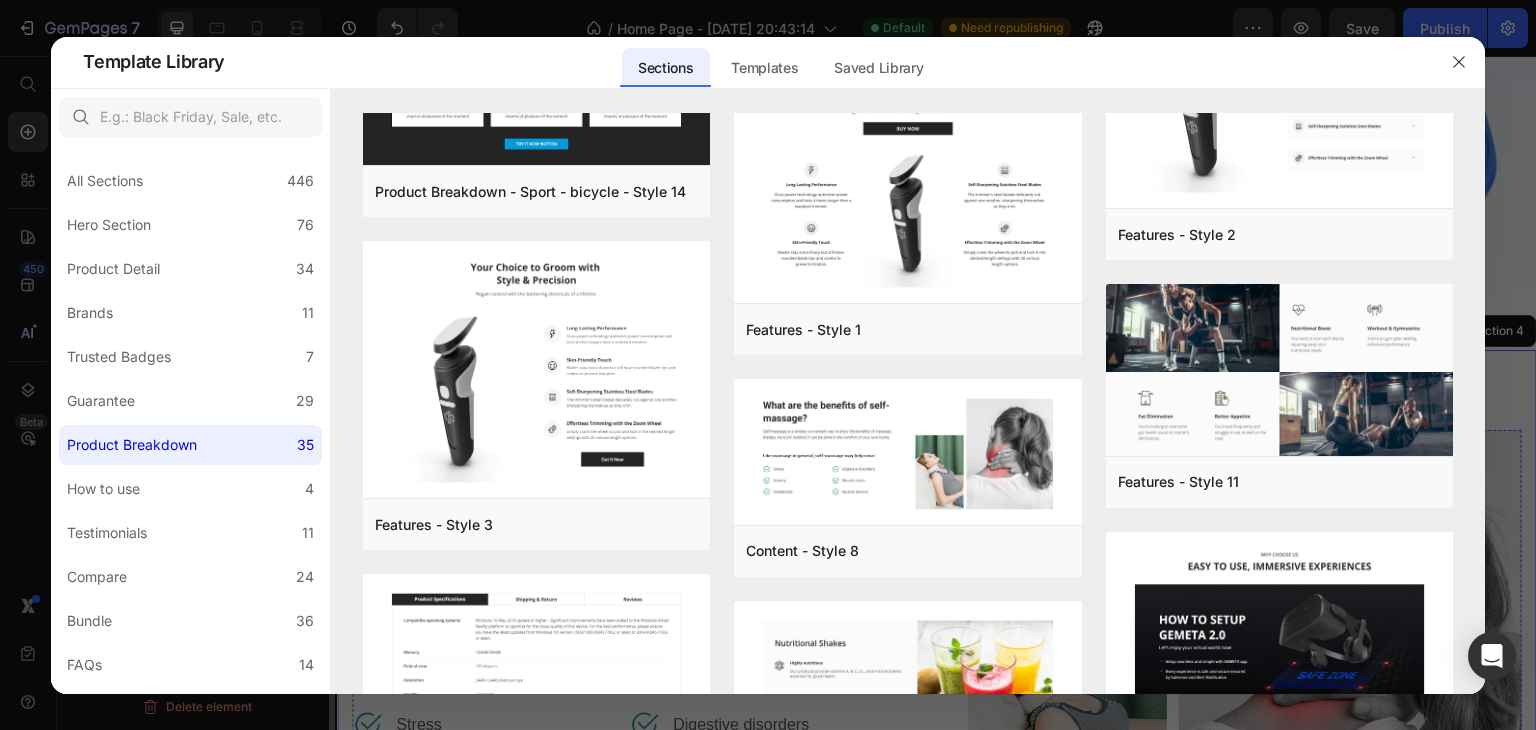 scroll, scrollTop: 172, scrollLeft: 0, axis: vertical 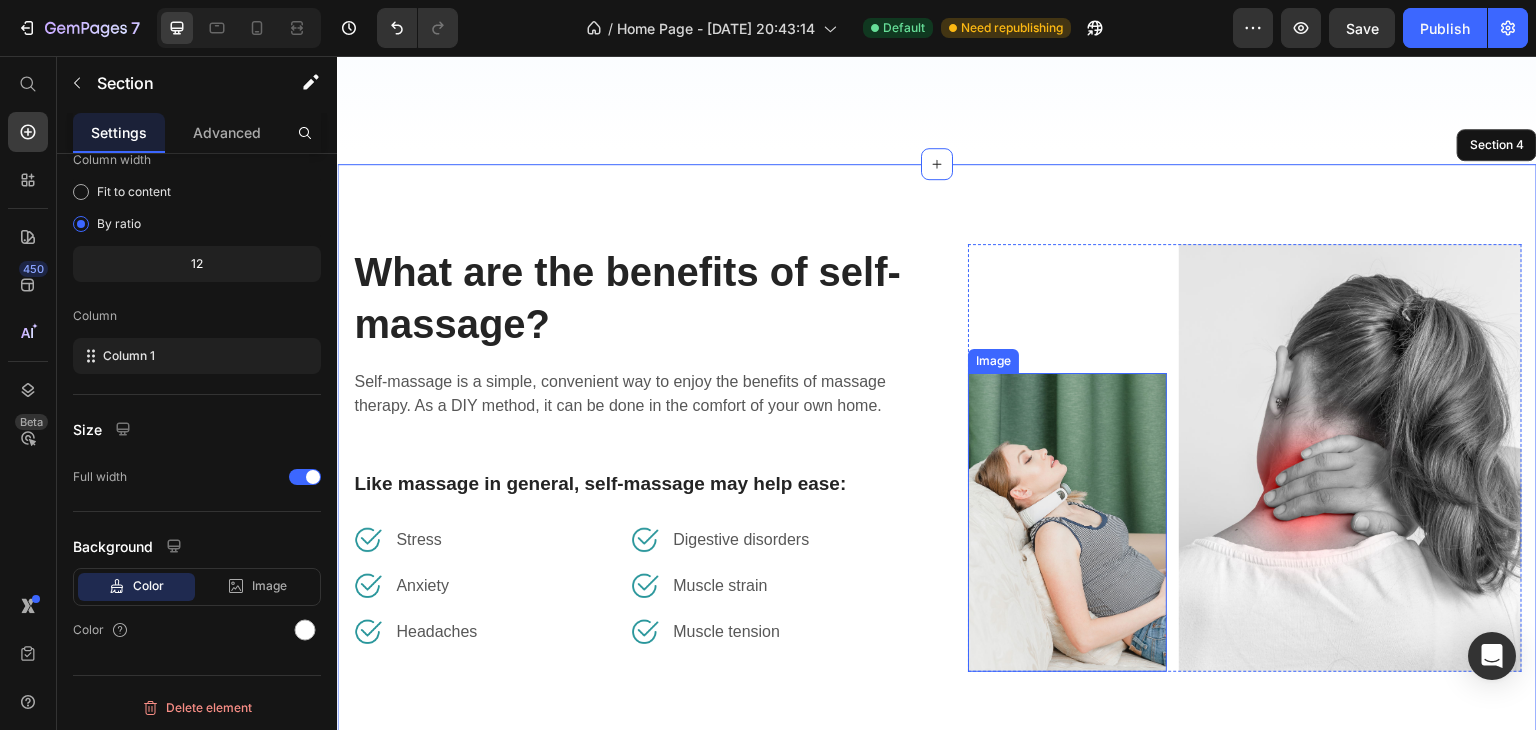 click at bounding box center [1067, 522] 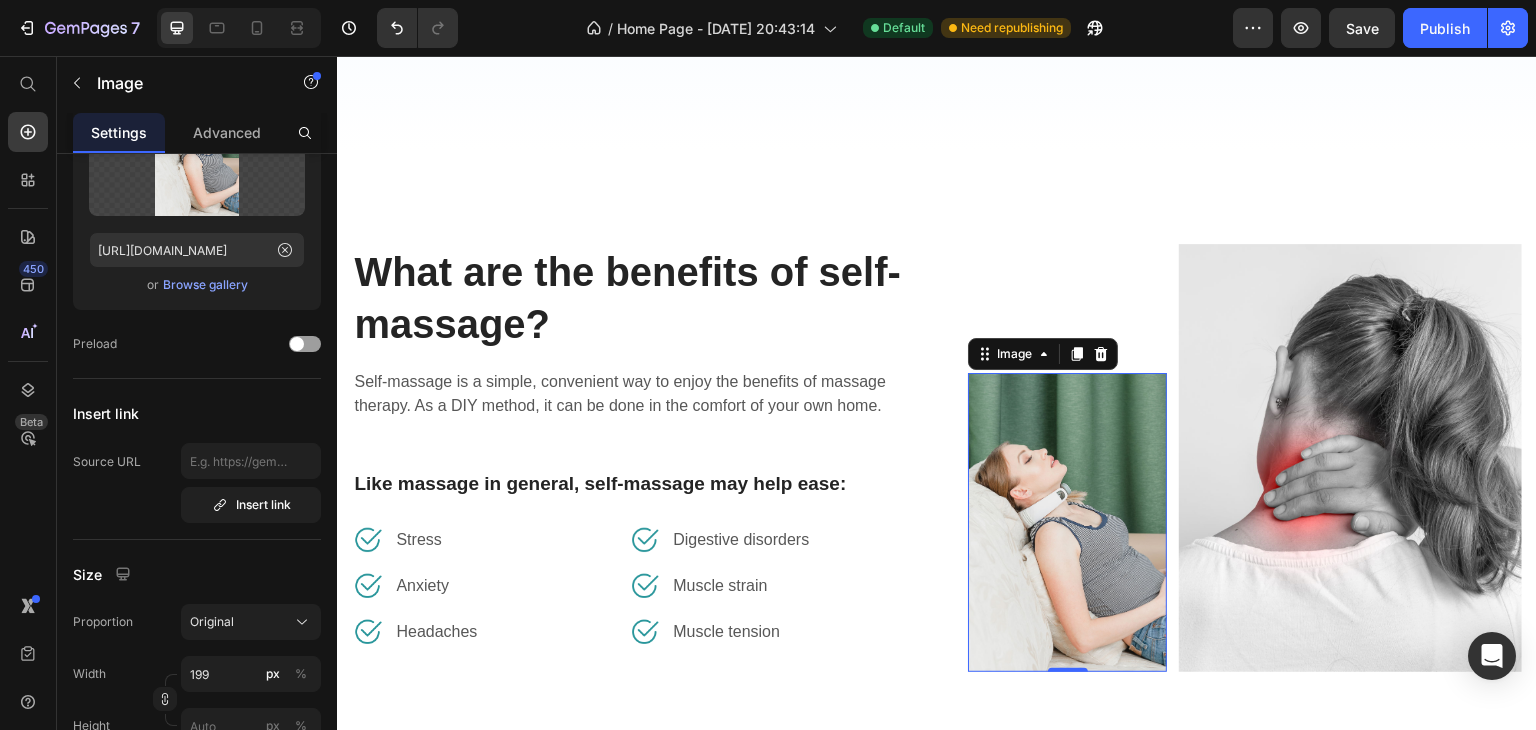 scroll, scrollTop: 0, scrollLeft: 0, axis: both 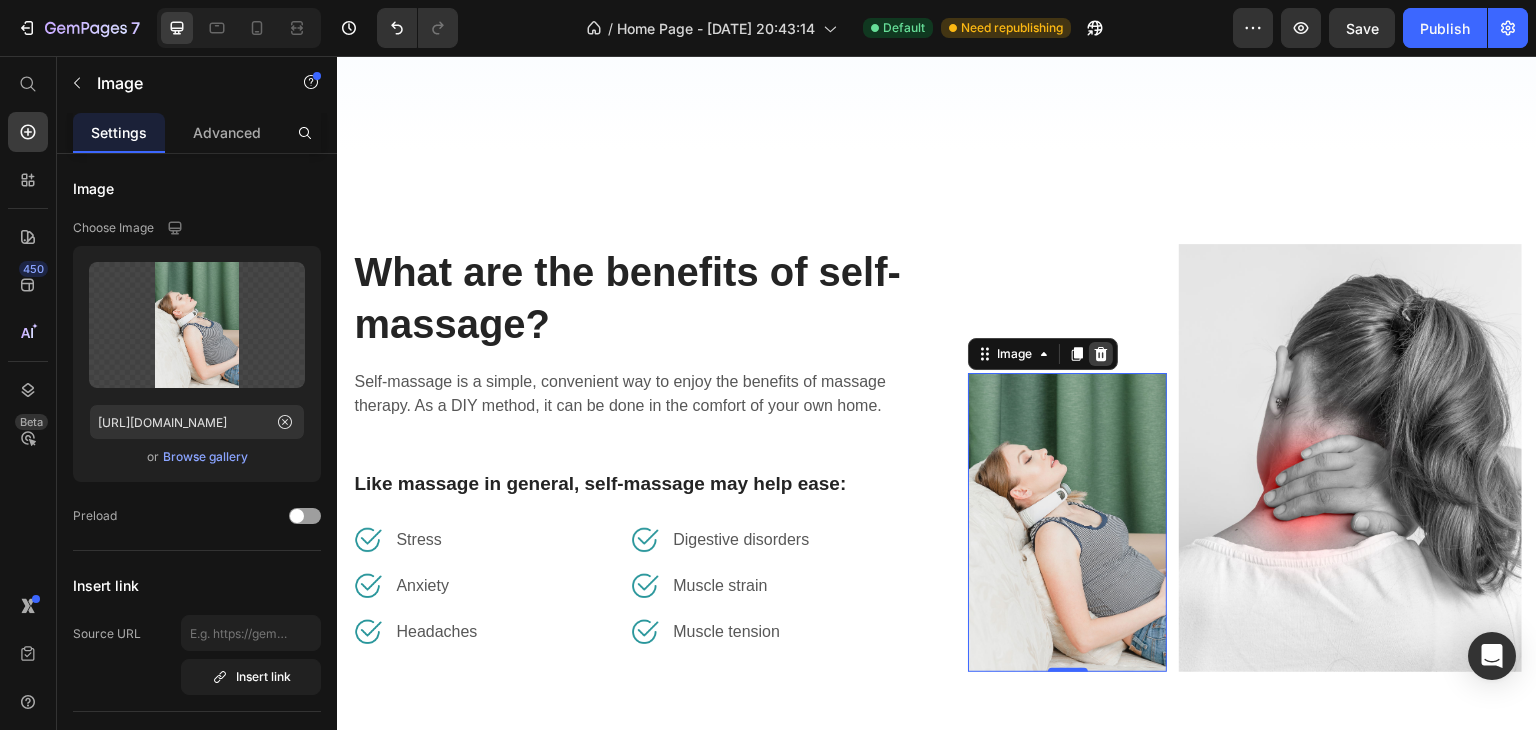 click at bounding box center [1101, 354] 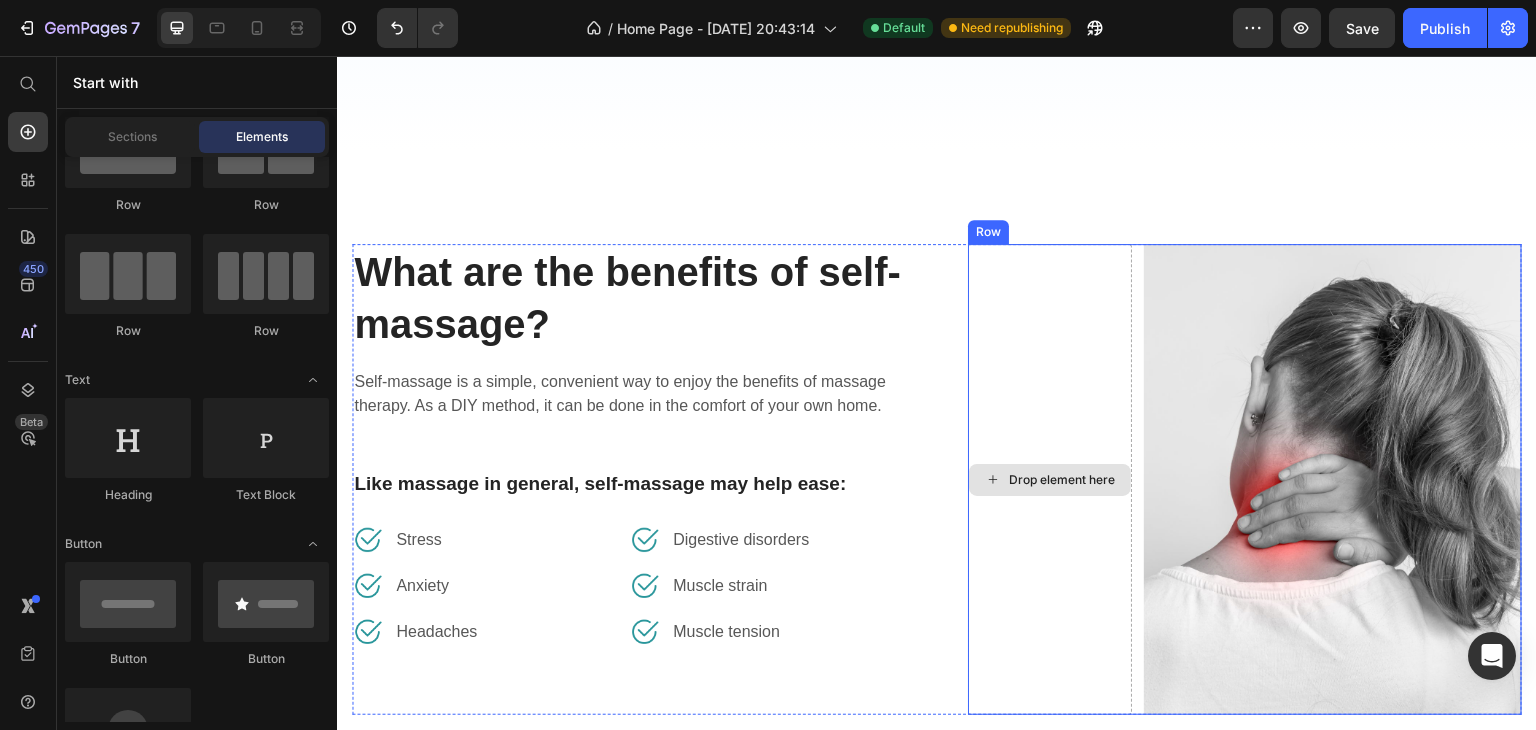 click on "Drop element here" at bounding box center (1050, 479) 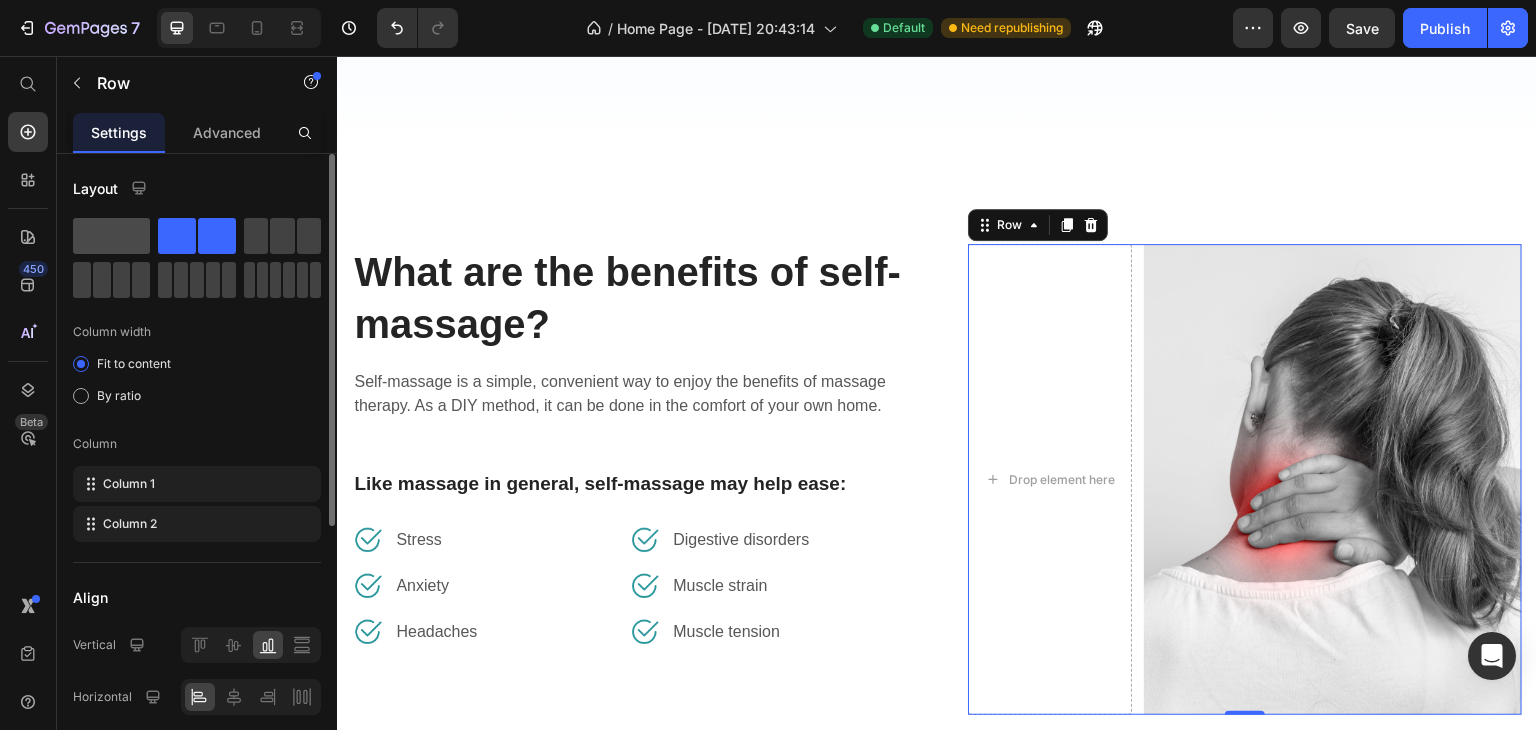 click 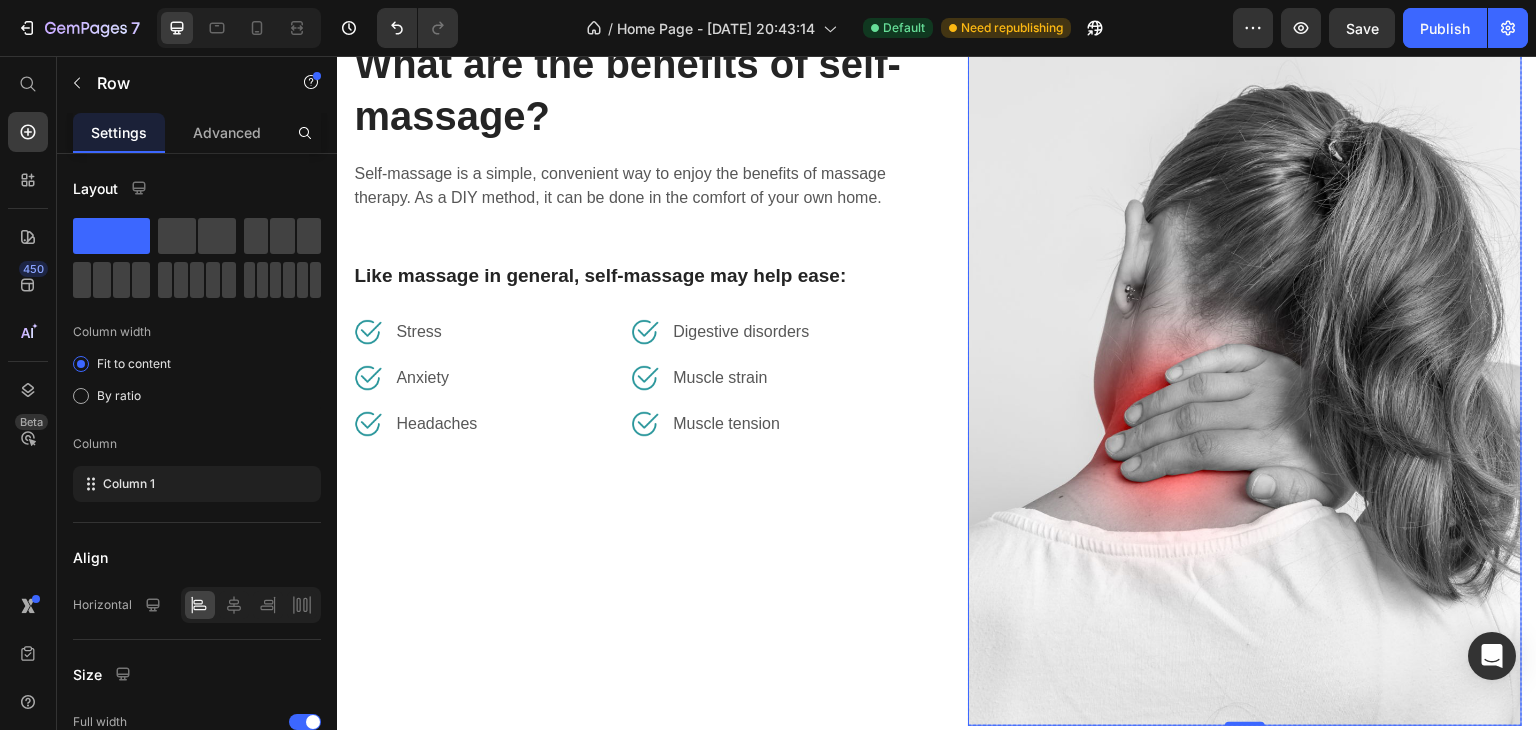 scroll, scrollTop: 2198, scrollLeft: 0, axis: vertical 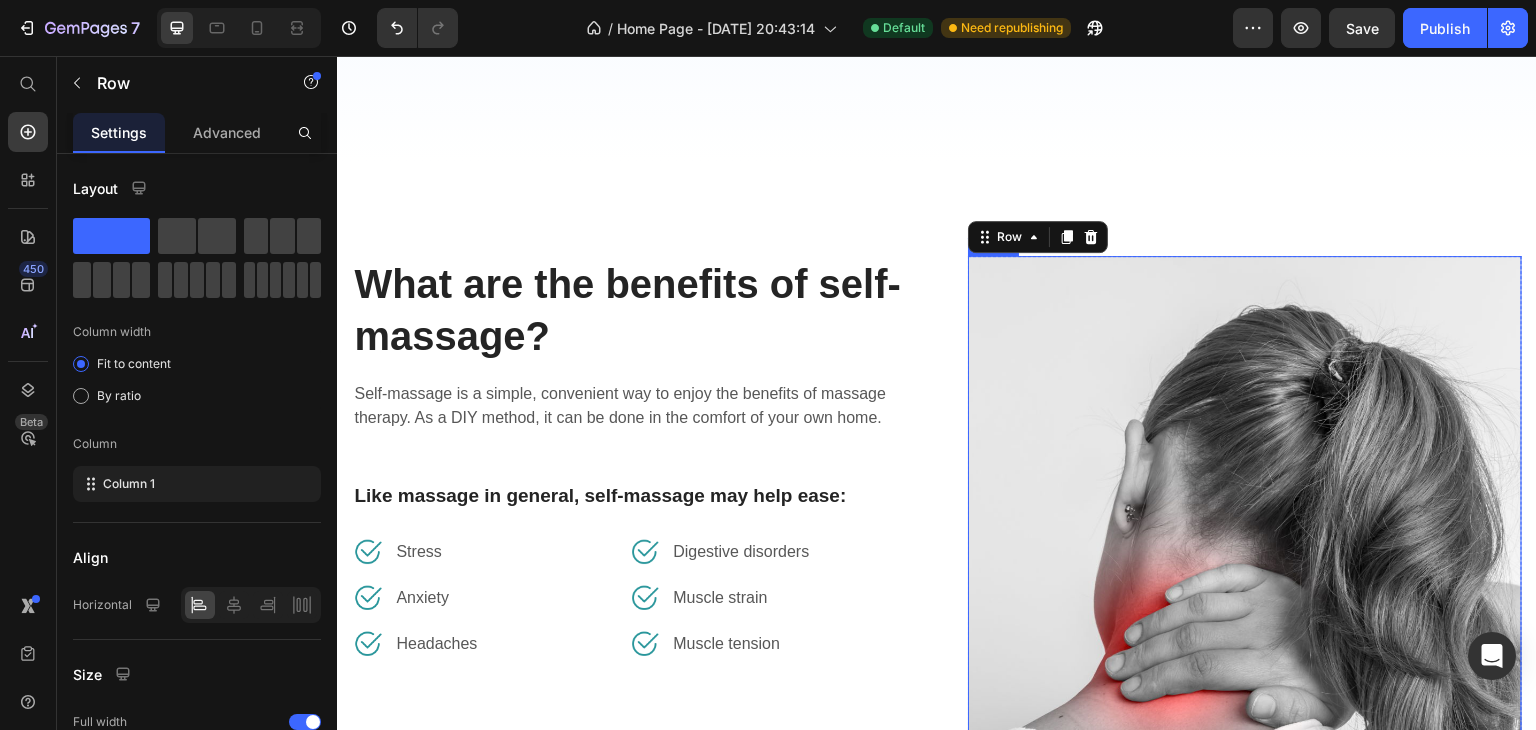click at bounding box center [1245, 601] 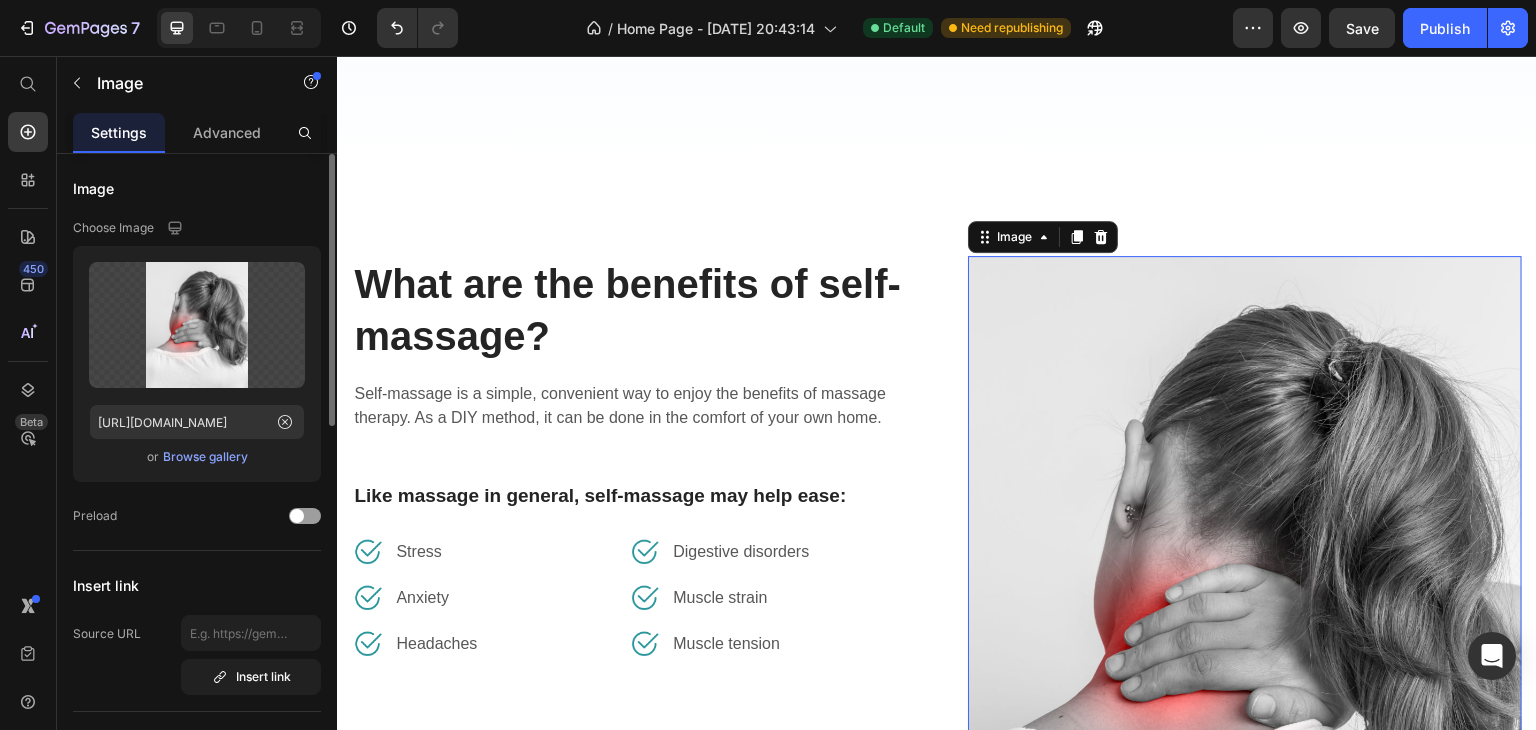 click on "Browse gallery" at bounding box center [205, 457] 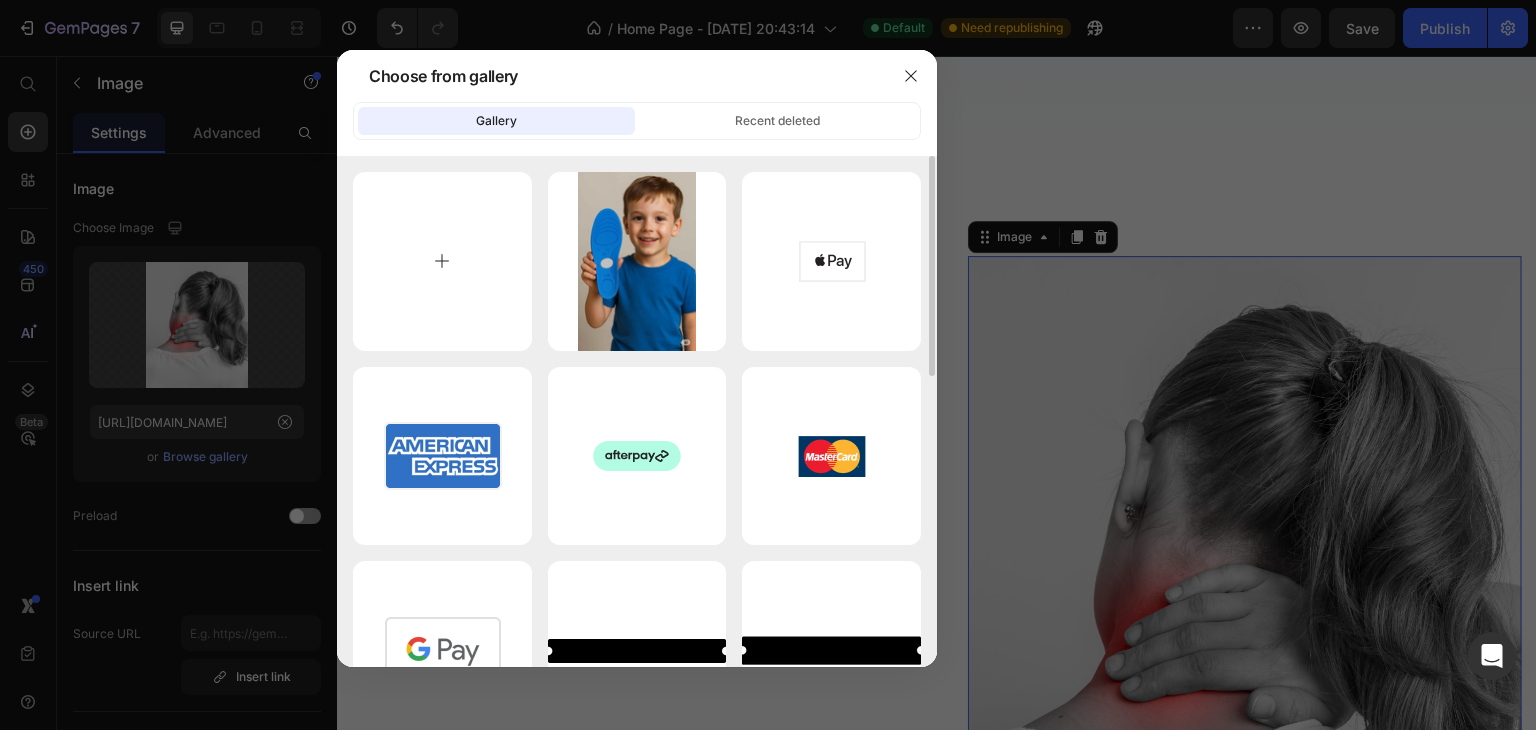 click at bounding box center (442, 261) 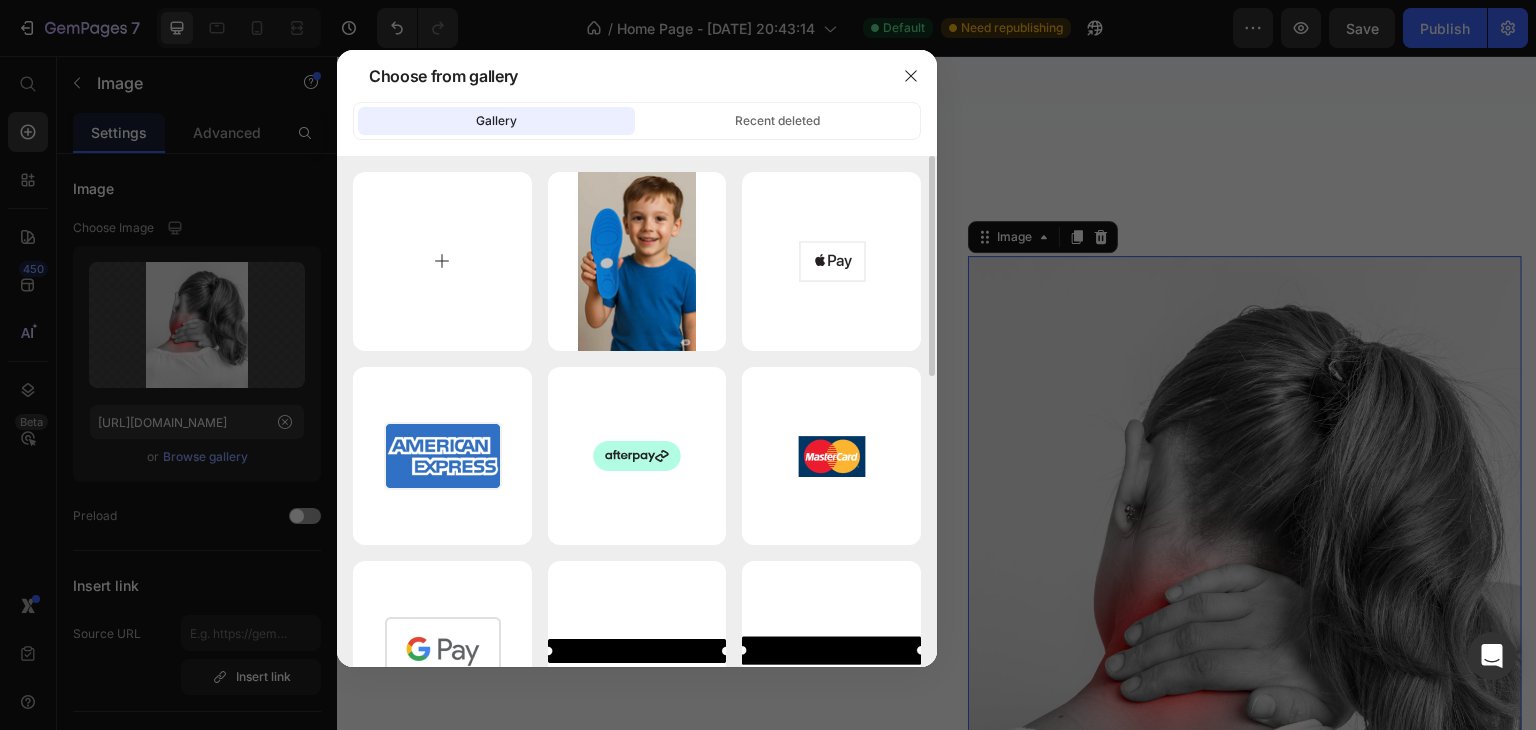 type on "C:\fakepath\ChatGPT Image Jul 11, 2025, 02_02_22 PM.png" 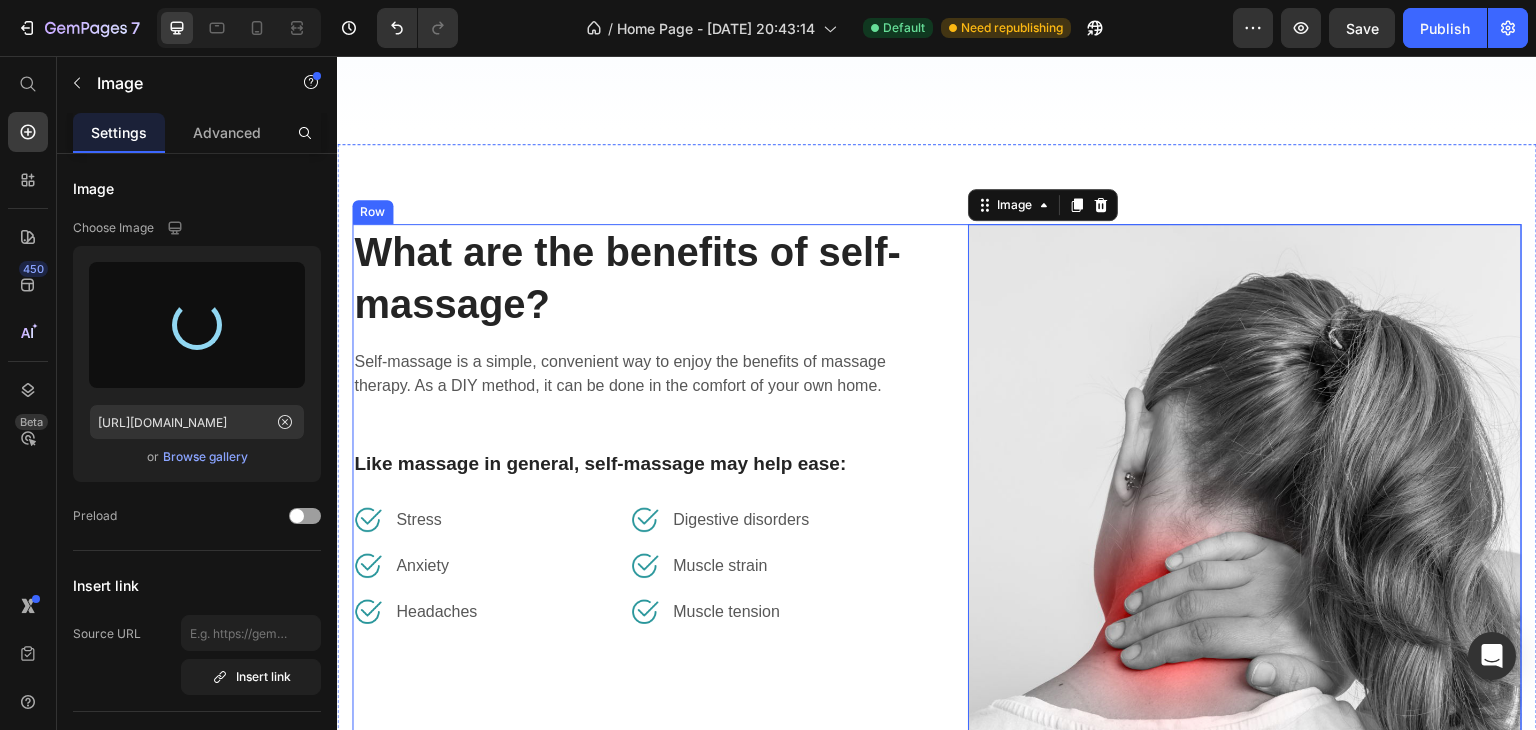 scroll, scrollTop: 2086, scrollLeft: 0, axis: vertical 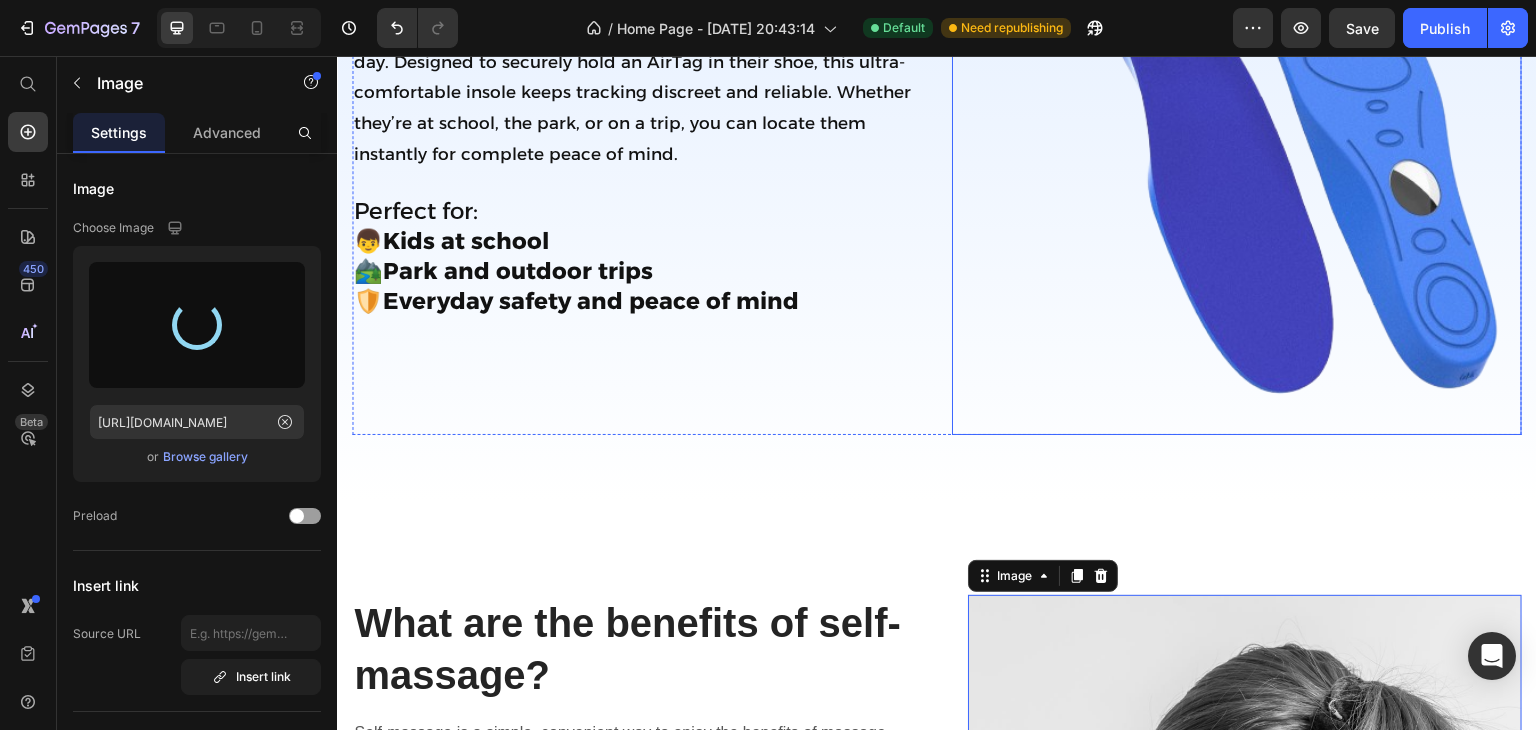 type on "https://cdn.shopify.com/s/files/1/0918/7144/5296/files/gempages_573413218161001697-430a732d-5688-4a98-90ff-f7fd59b014b3.png" 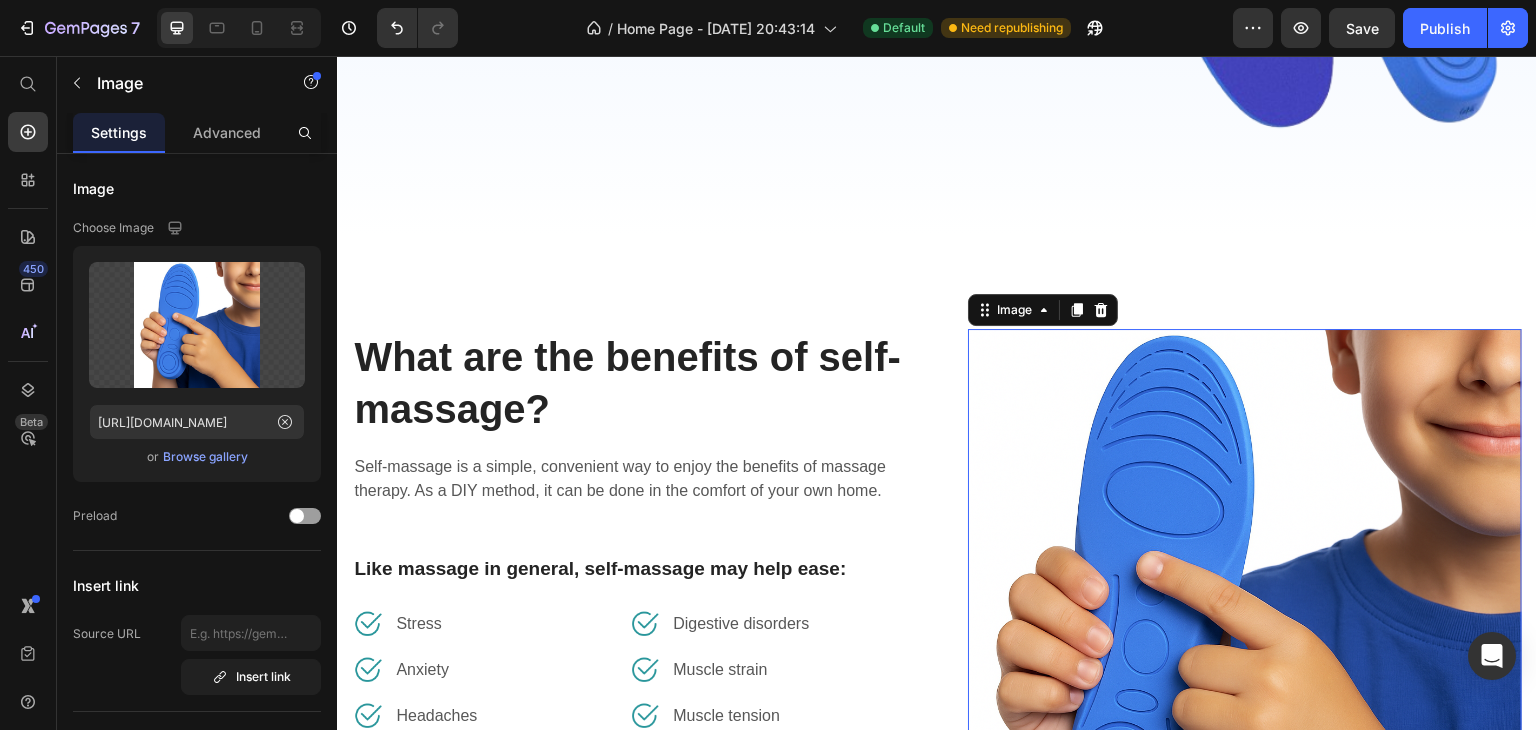 scroll, scrollTop: 1972, scrollLeft: 0, axis: vertical 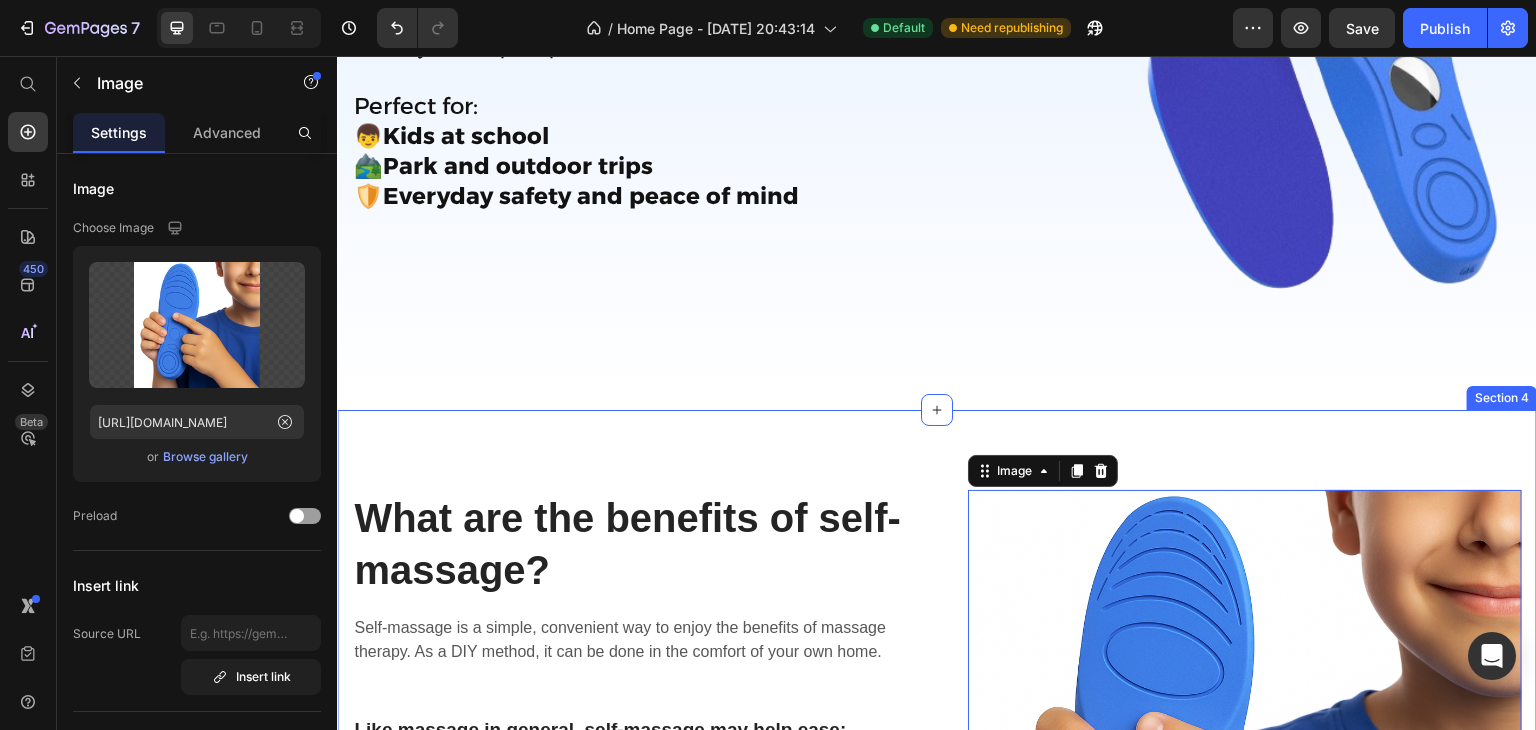 click on "What are the benefits of self-massage? Heading Self-massage is a simple, convenient way to enjoy the benefits of massage therapy. As a DIY method, it can be done in the comfort of your own home. Text block Like massage in general, self-massage may help ease: Text block Image Stress Text block Row Image Anxiety Text block Row Image Headaches Text block Row Image Digestive disorders Text block Row Image Muscle strain Text block Row Image Muscle tension Text block Row Row Image   0 Row Row Section 4" at bounding box center [937, 767] 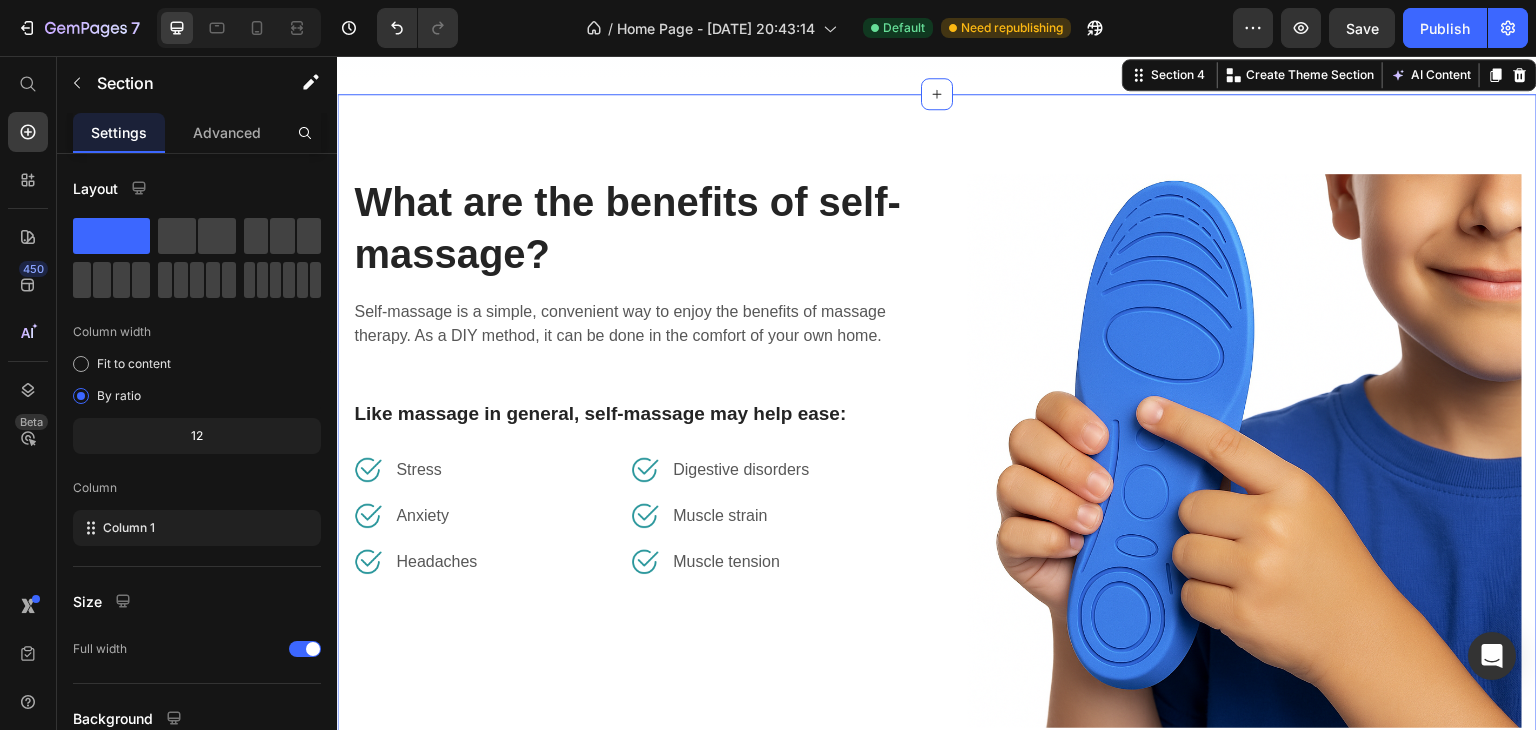 scroll, scrollTop: 2283, scrollLeft: 0, axis: vertical 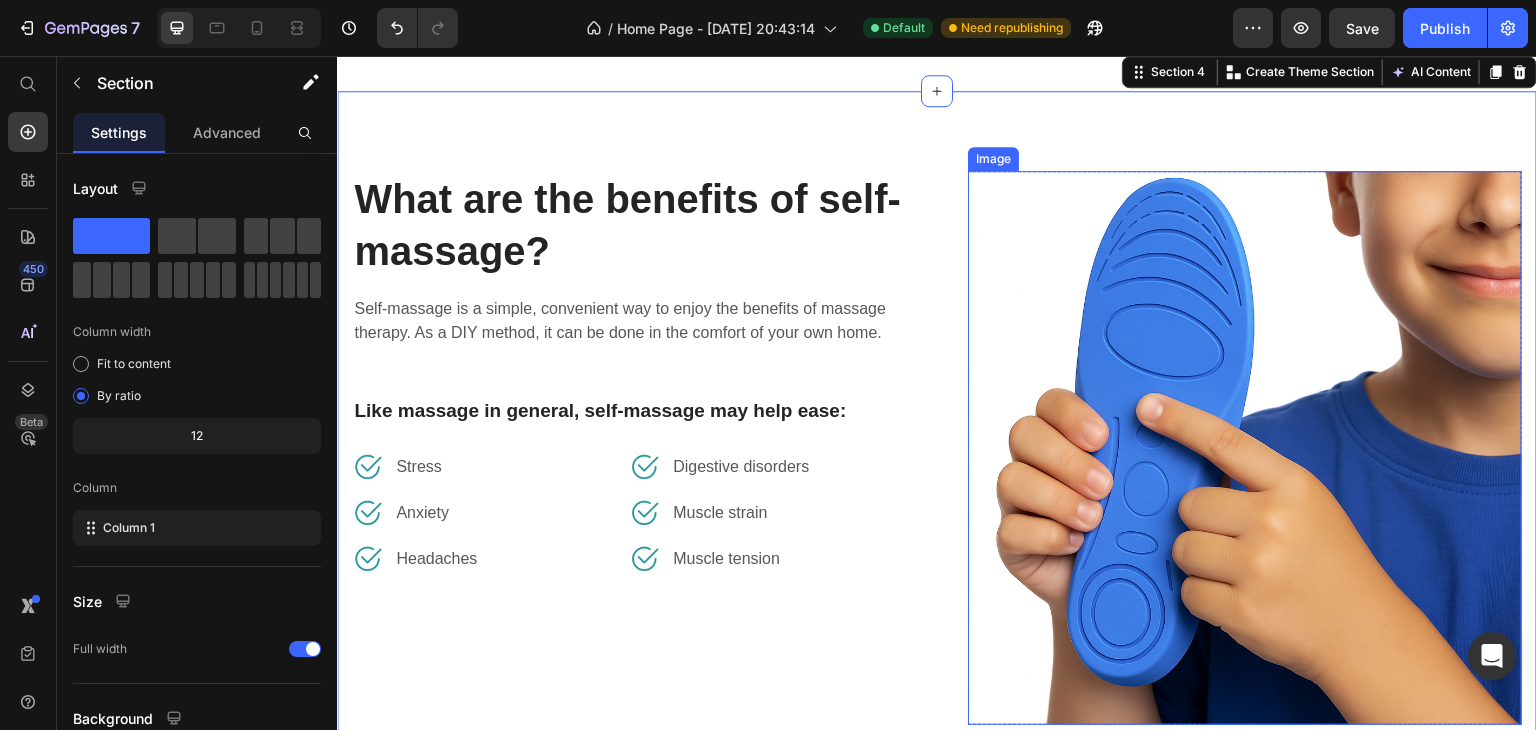 click at bounding box center (1245, 448) 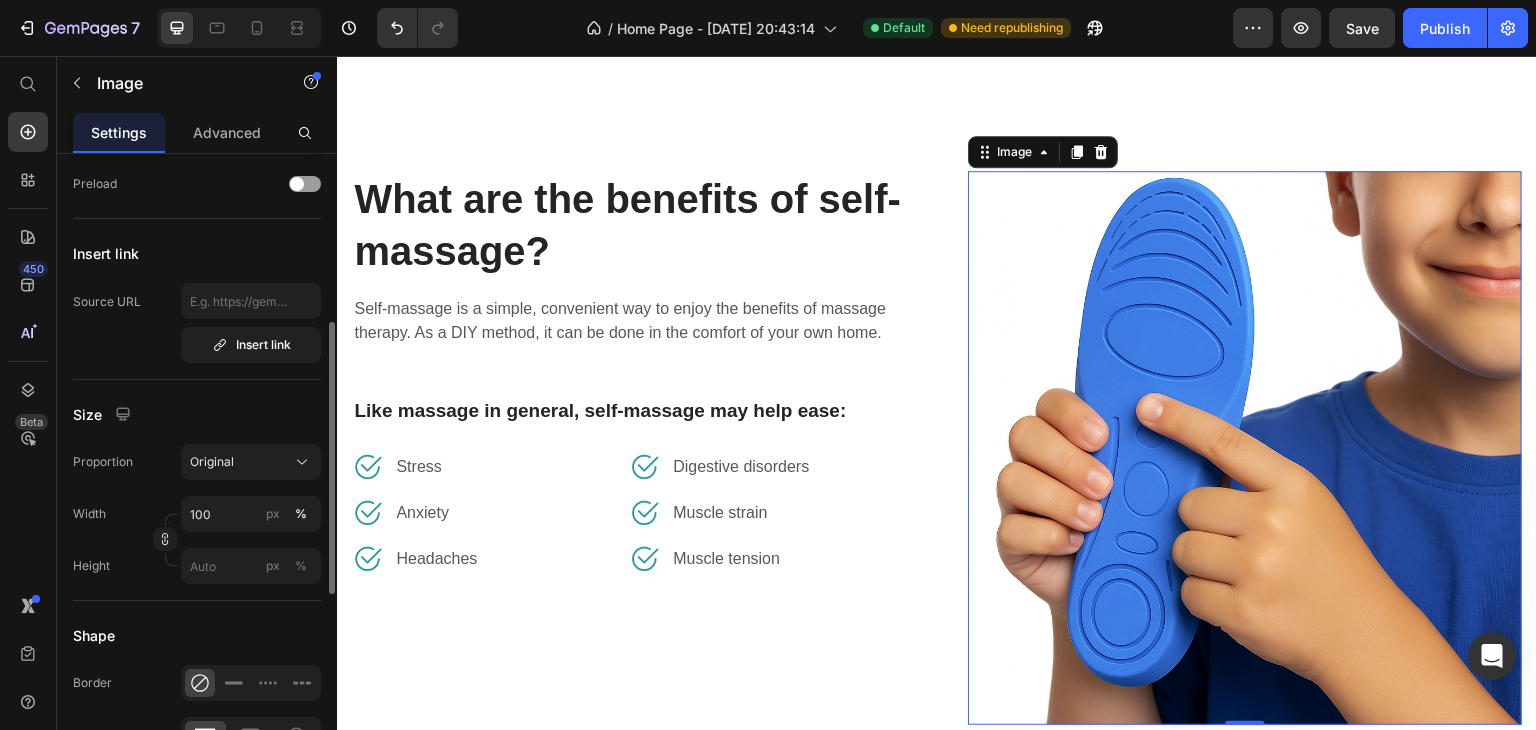scroll, scrollTop: 357, scrollLeft: 0, axis: vertical 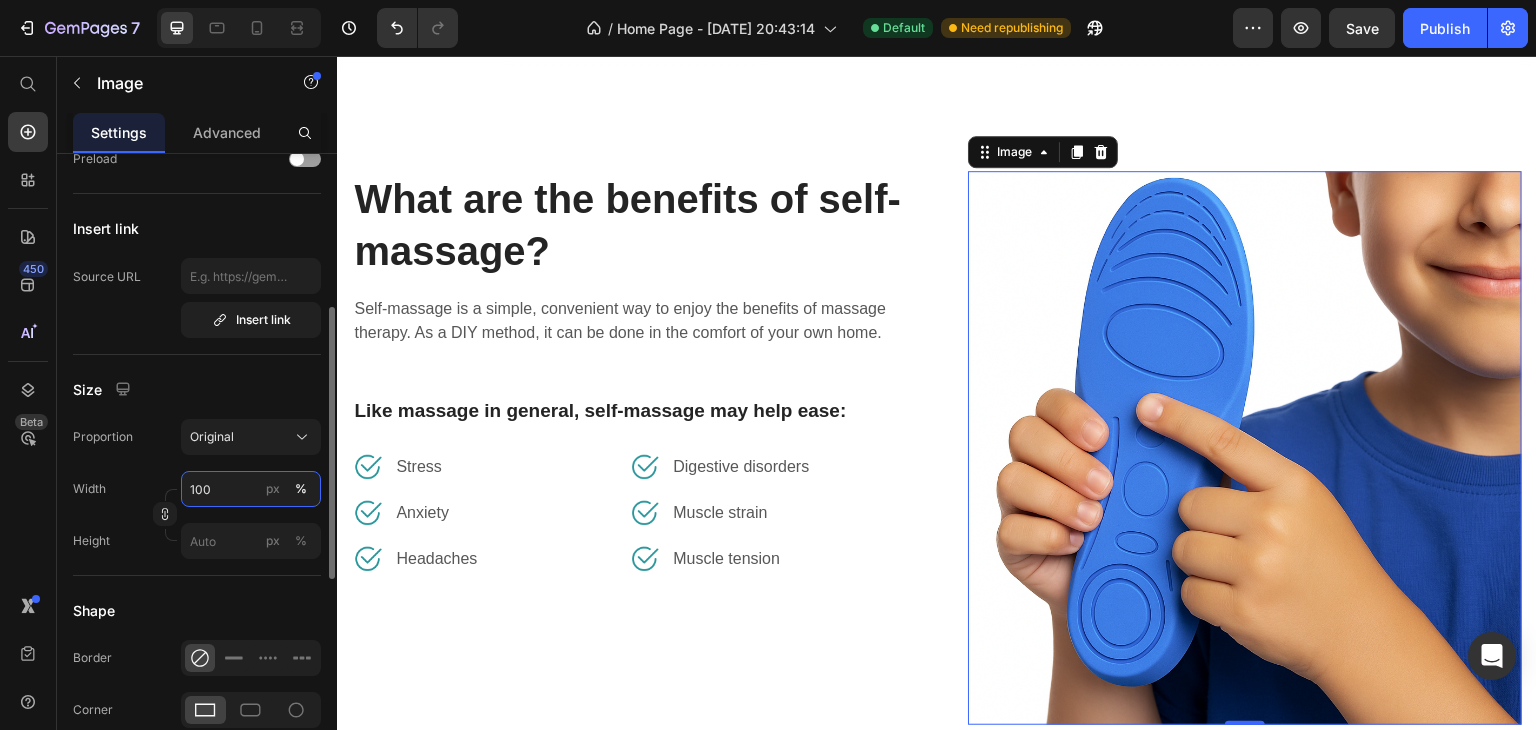 click on "100" at bounding box center (251, 489) 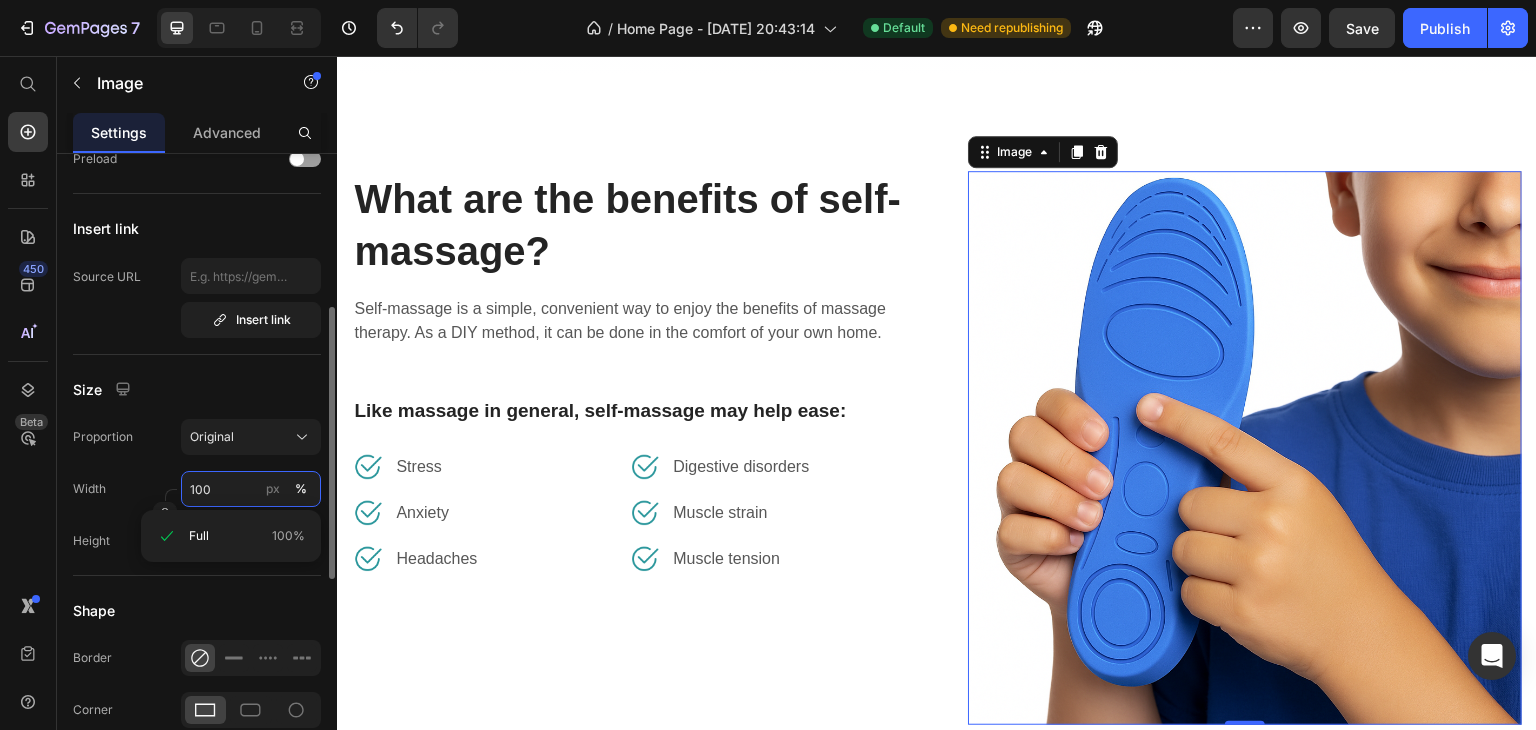scroll, scrollTop: 400, scrollLeft: 0, axis: vertical 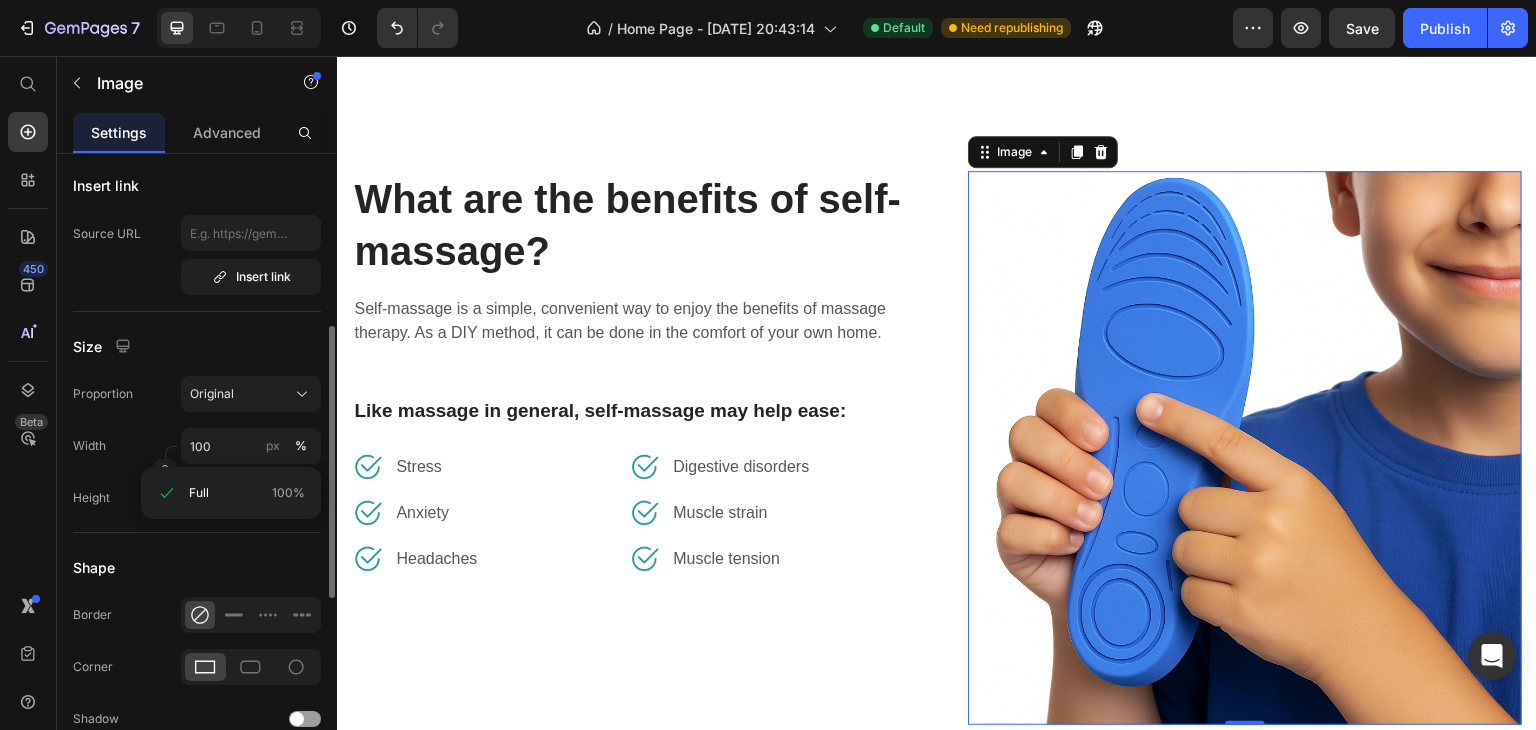 click on "Shape" at bounding box center [197, 567] 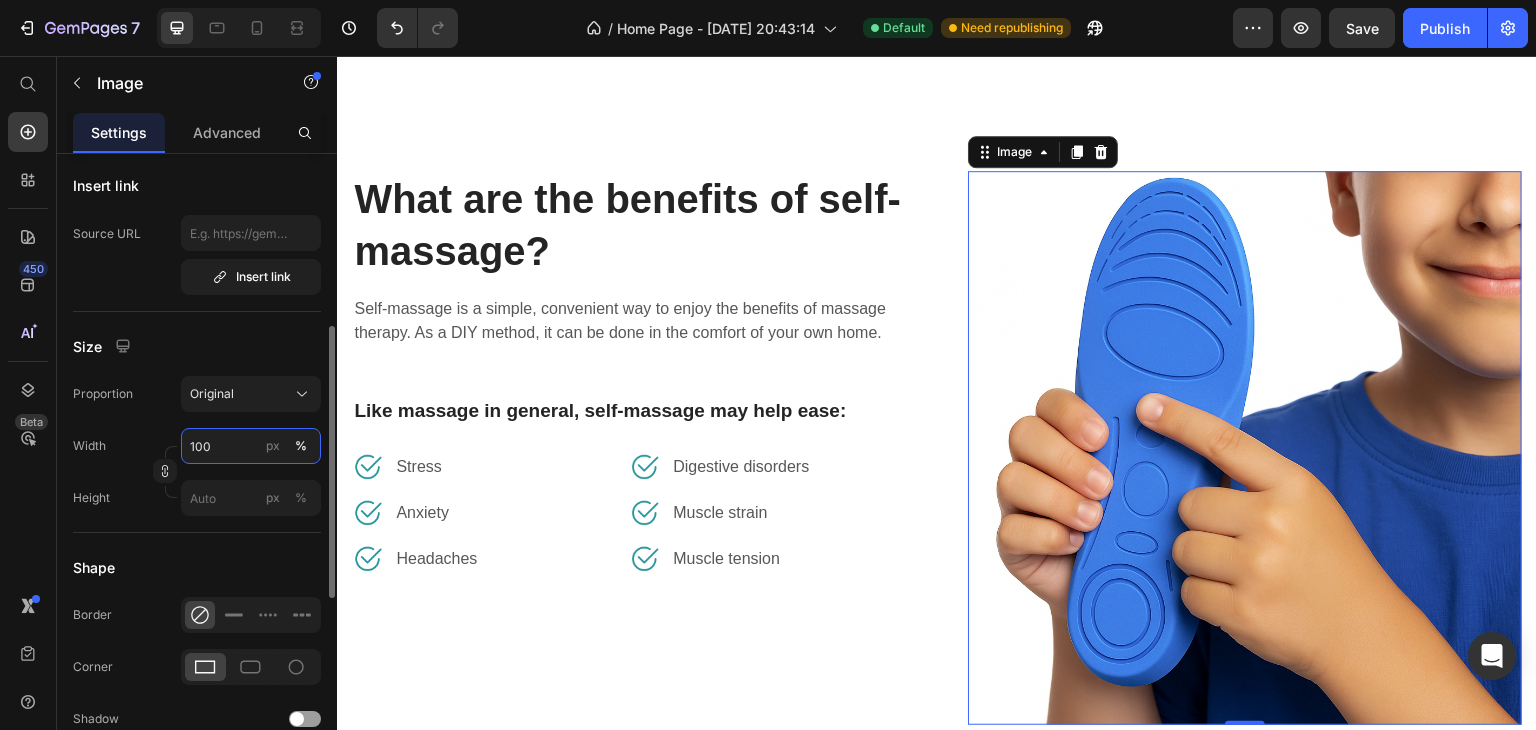 click on "100" at bounding box center [251, 446] 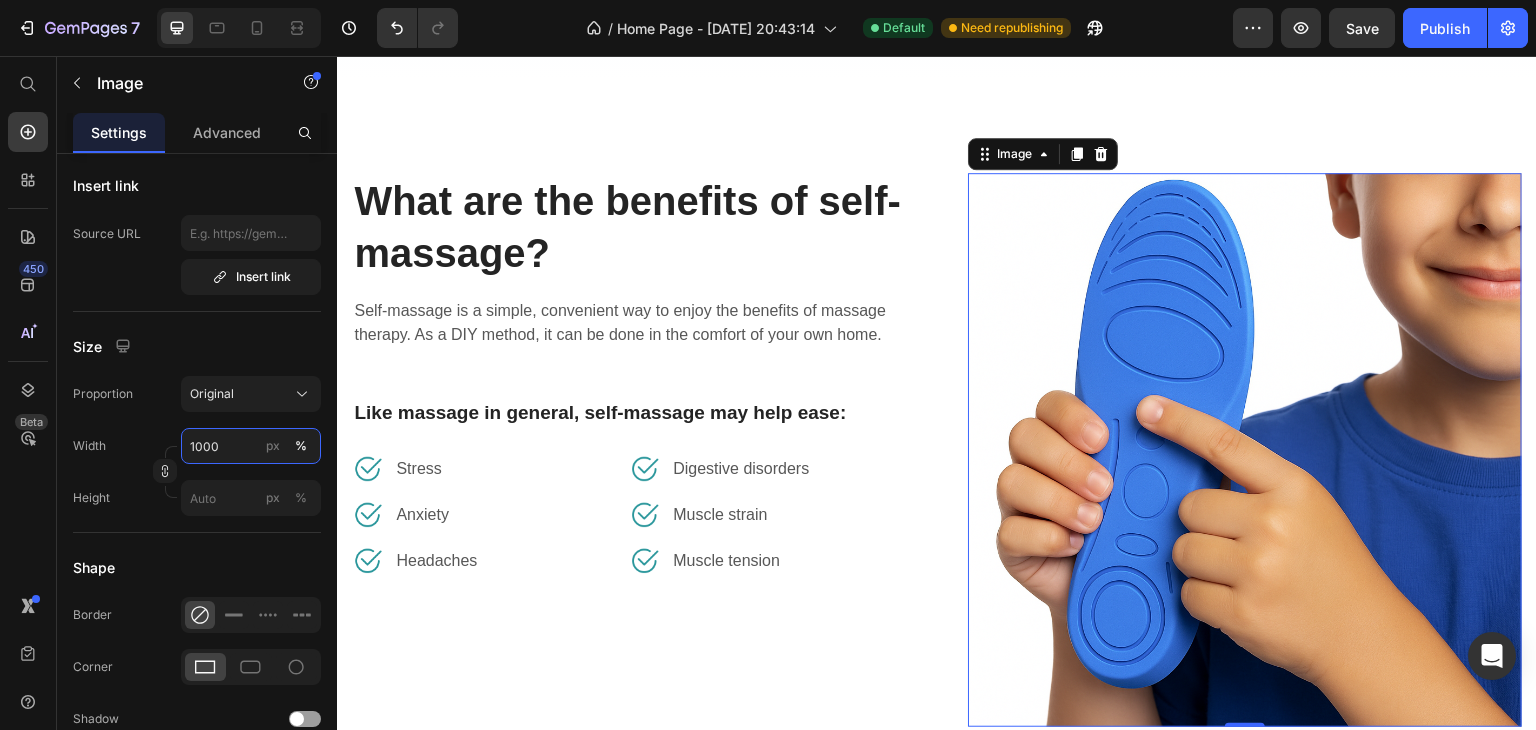 scroll, scrollTop: 2266, scrollLeft: 0, axis: vertical 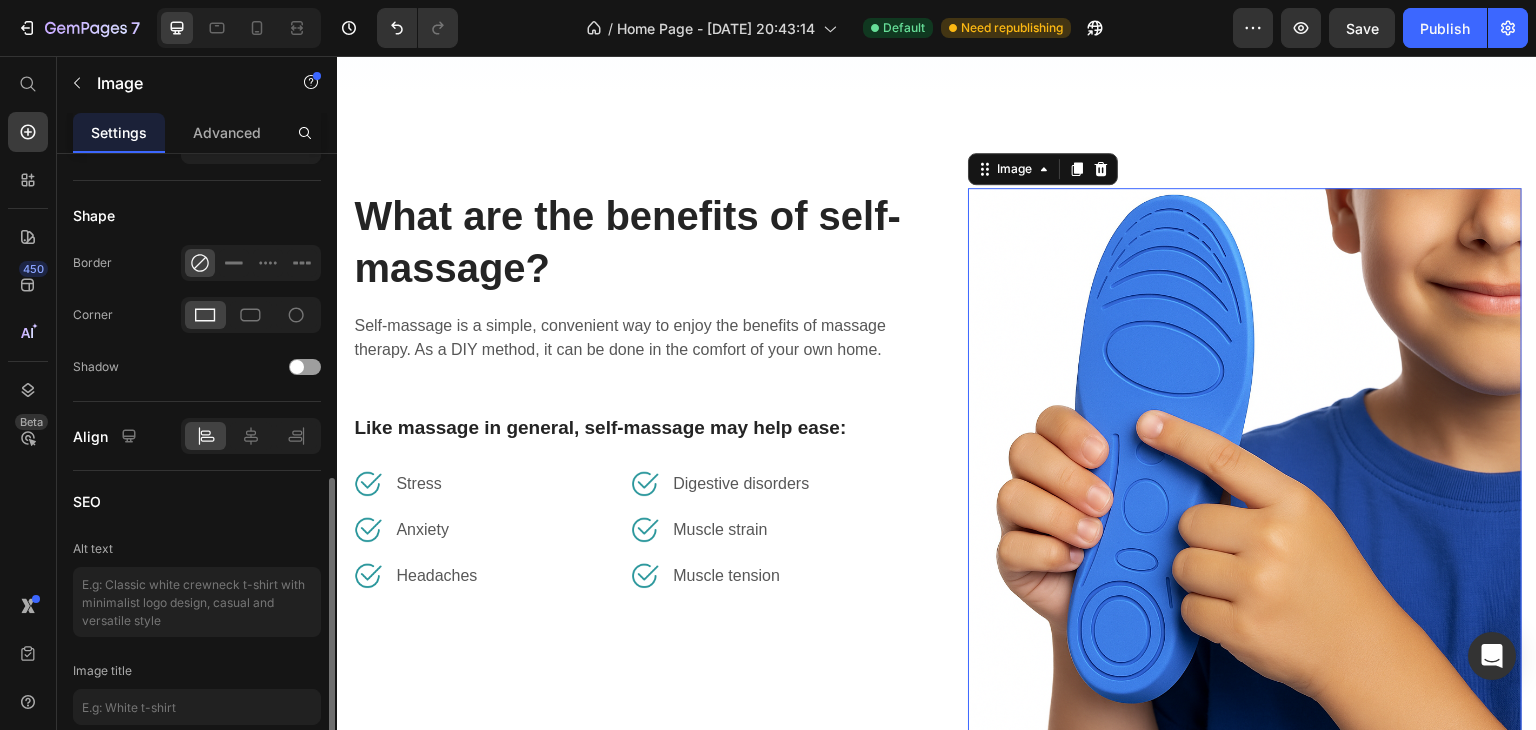 type on "1000" 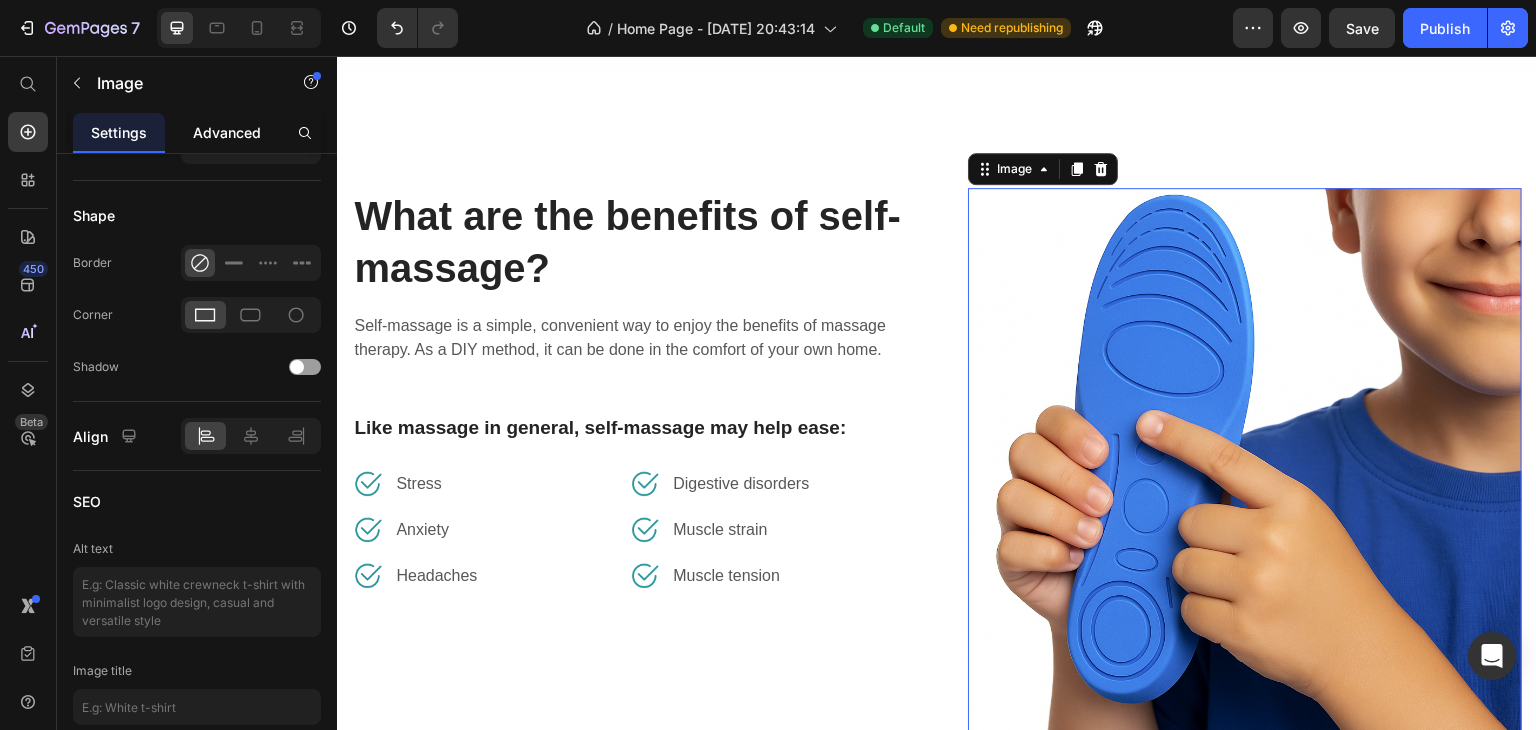 click on "Advanced" at bounding box center [227, 132] 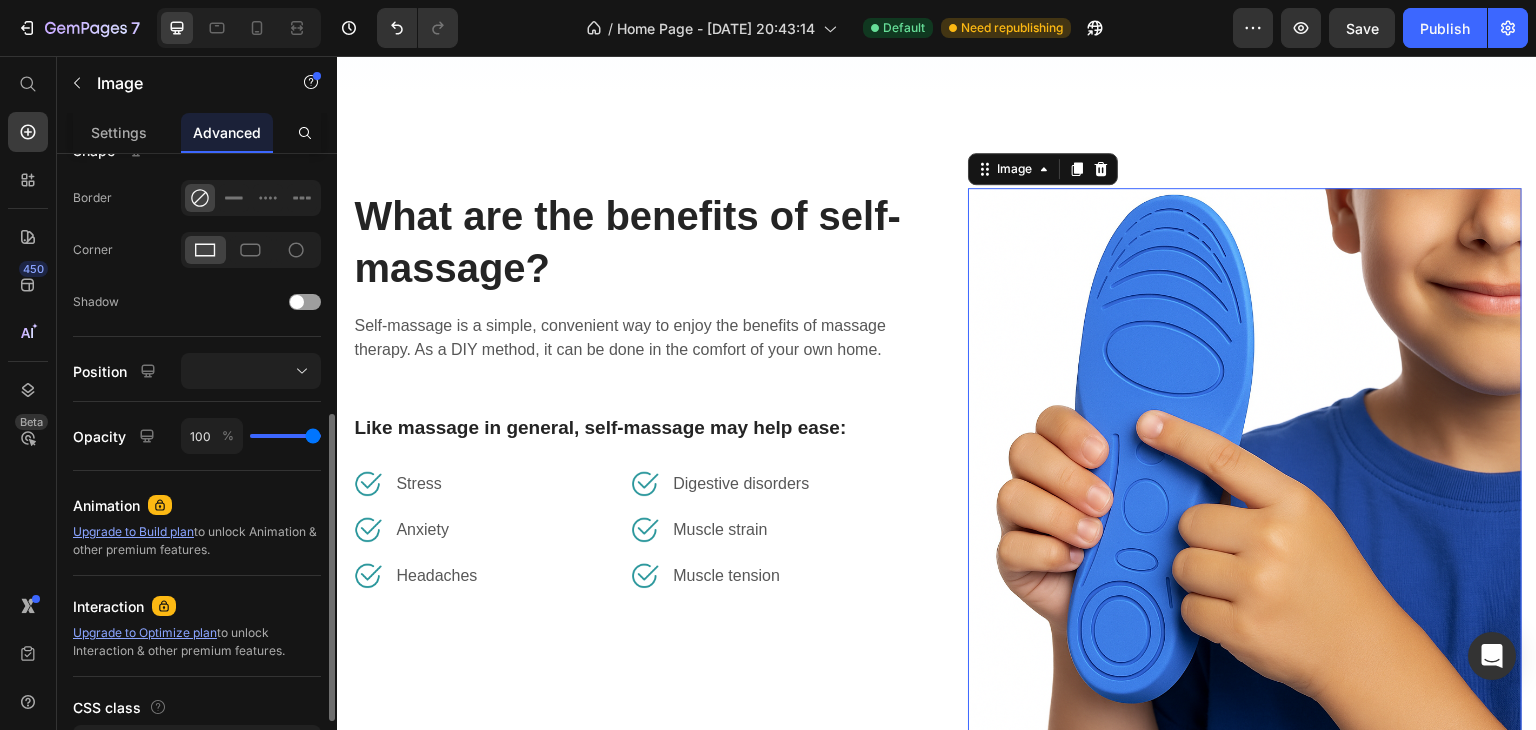 scroll, scrollTop: 536, scrollLeft: 0, axis: vertical 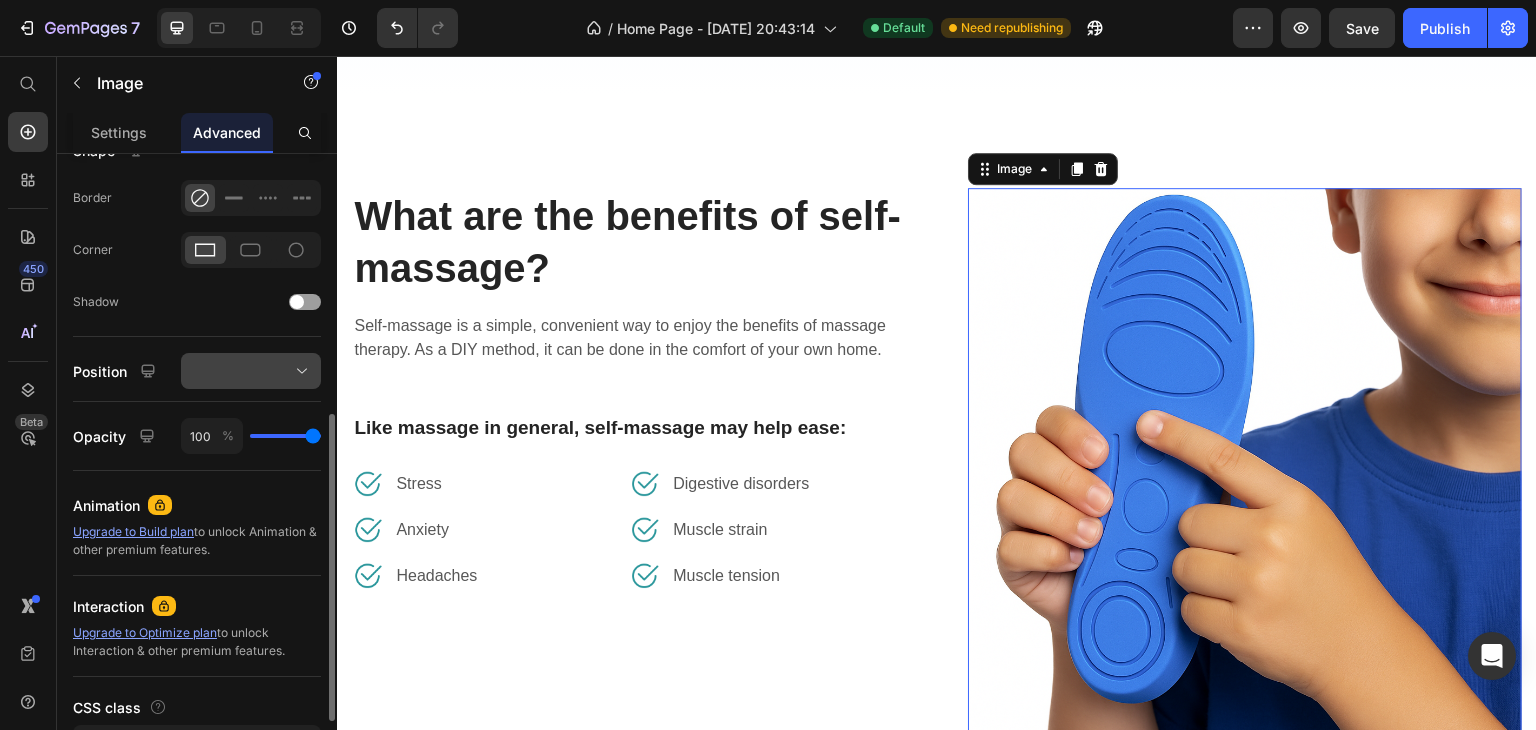 click at bounding box center [251, 371] 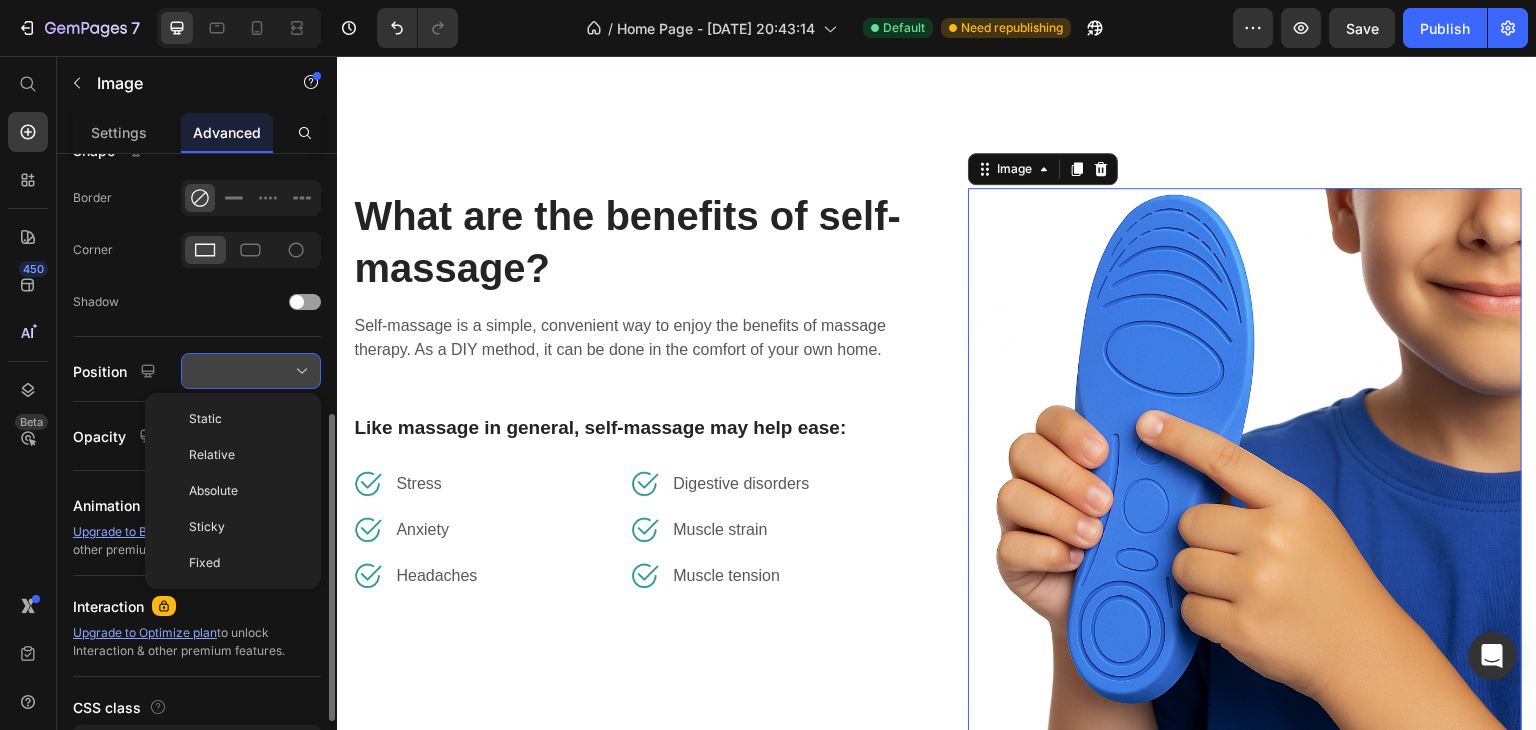 click at bounding box center (251, 371) 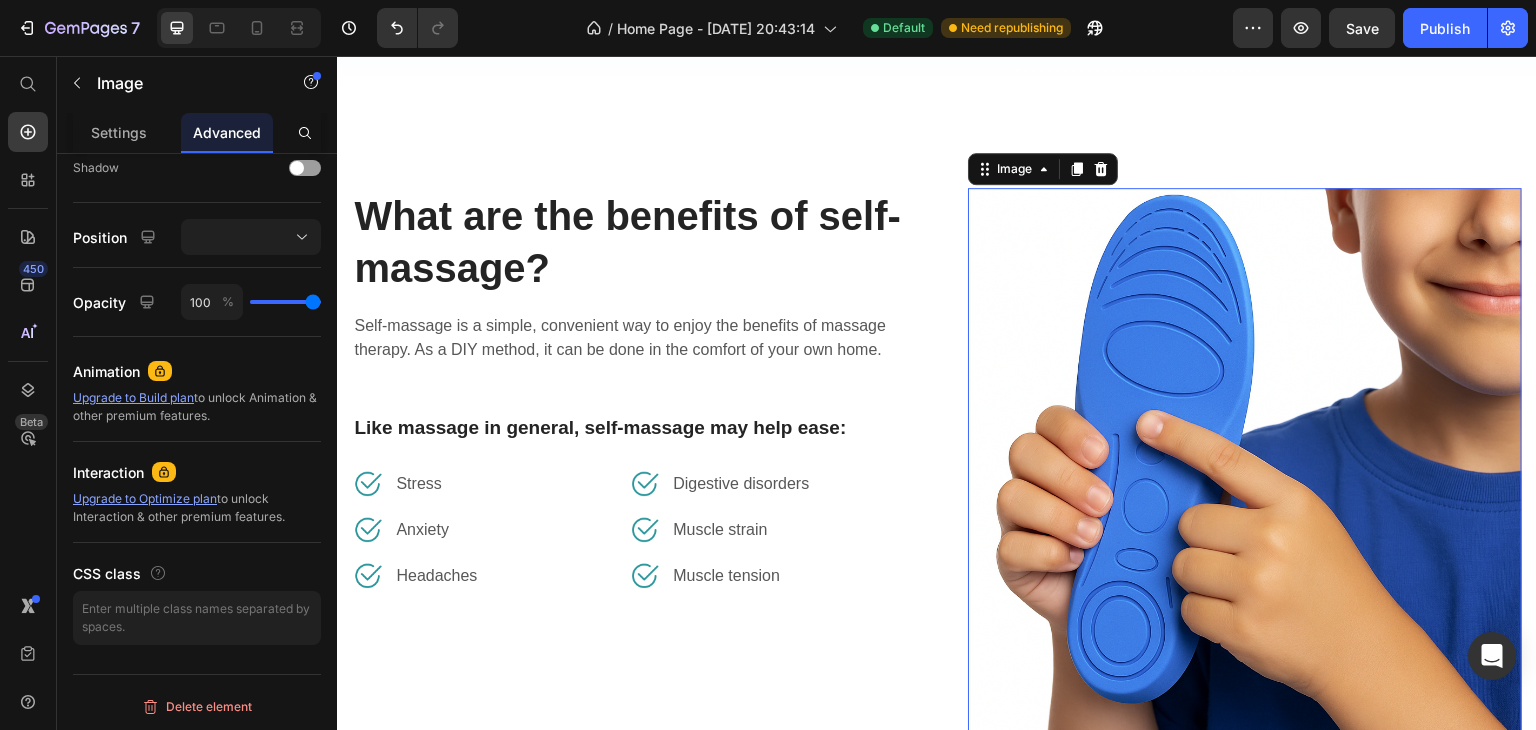 scroll, scrollTop: 0, scrollLeft: 0, axis: both 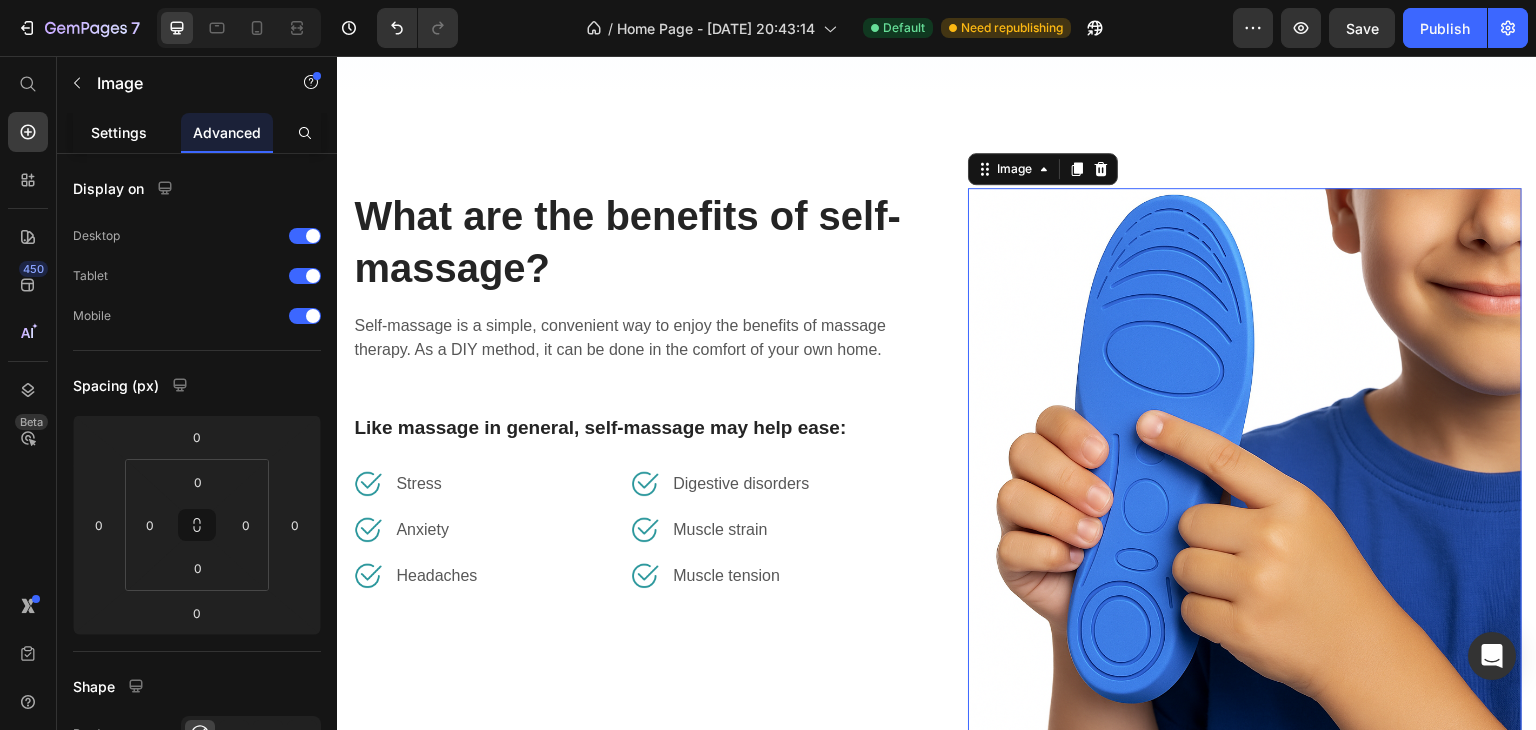 click on "Settings" at bounding box center (119, 132) 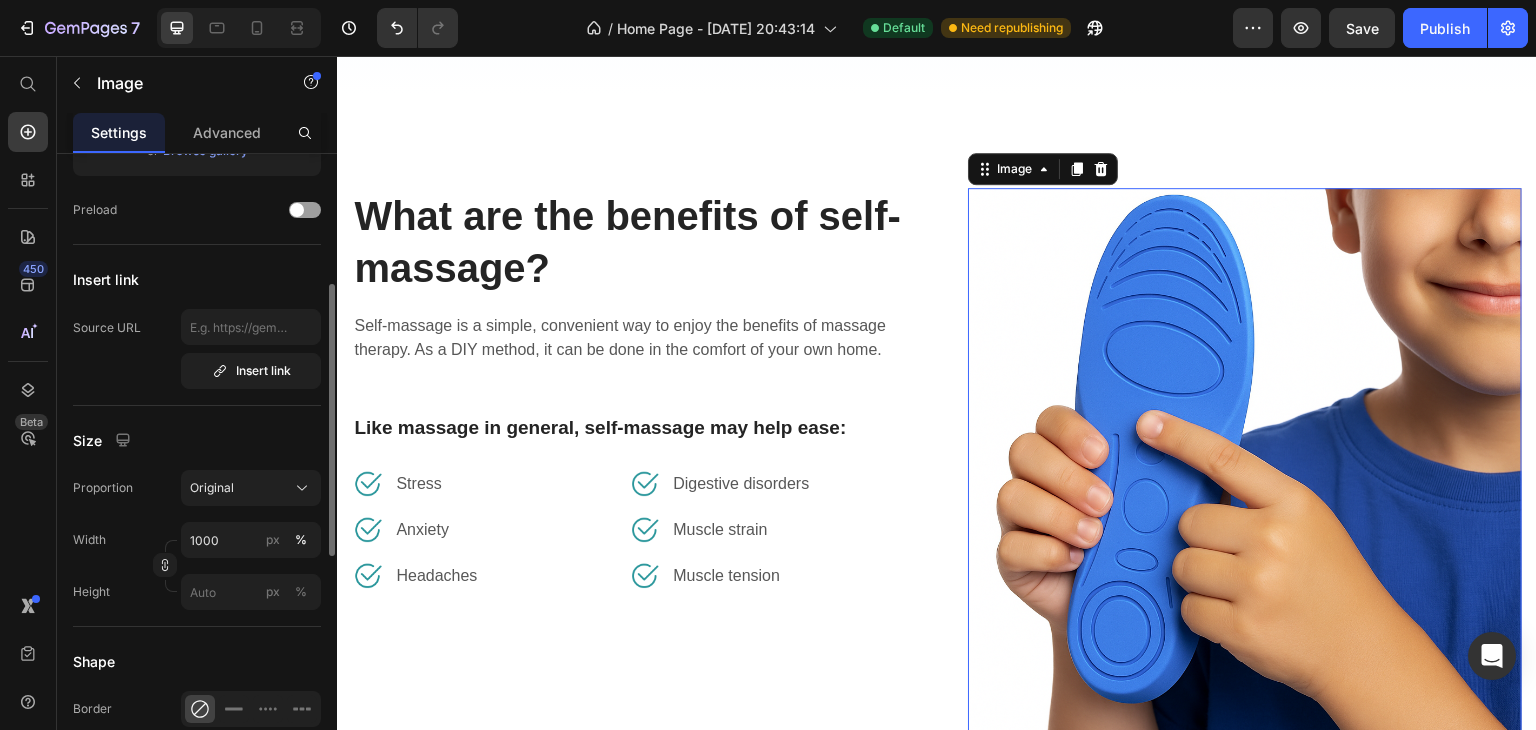 scroll, scrollTop: 305, scrollLeft: 0, axis: vertical 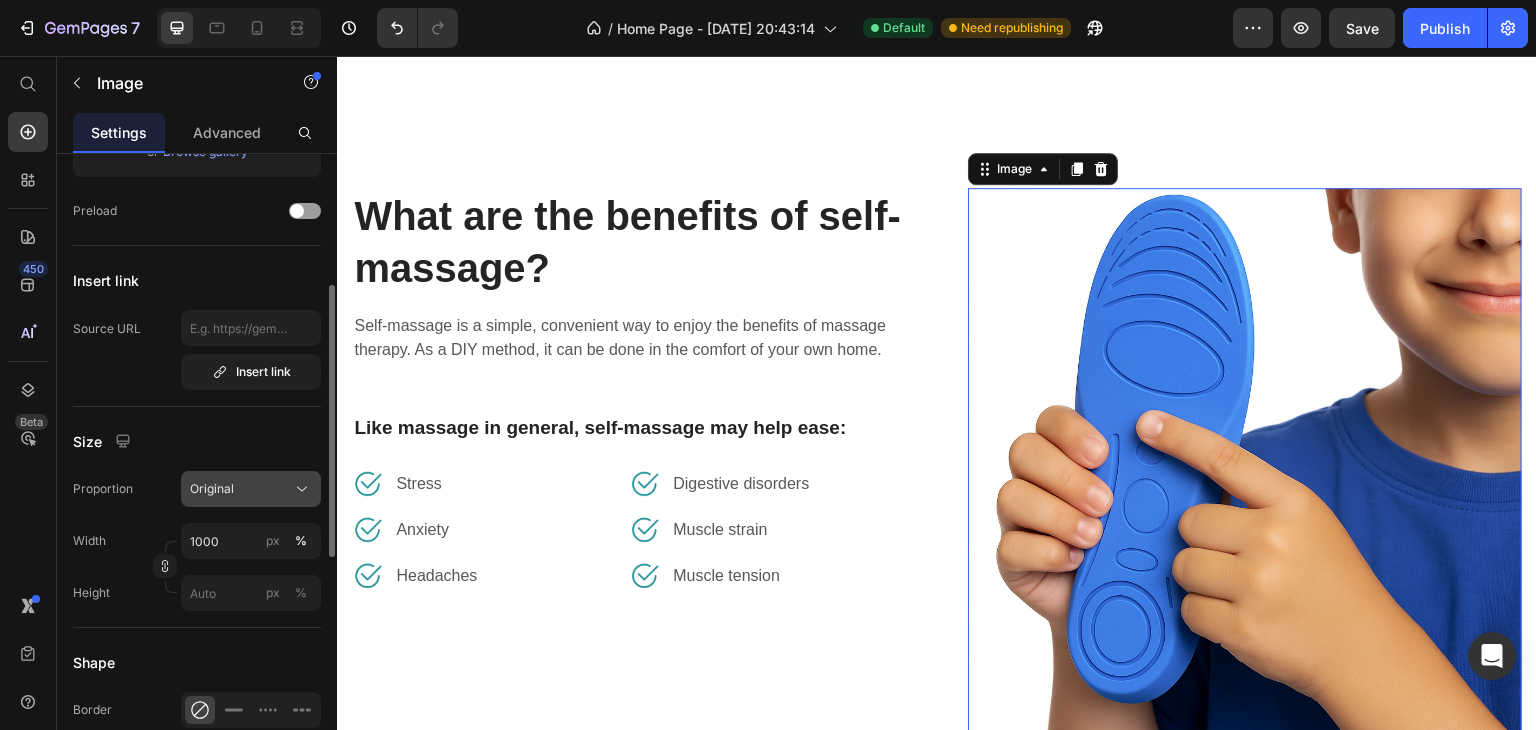 click on "Original" at bounding box center [212, 489] 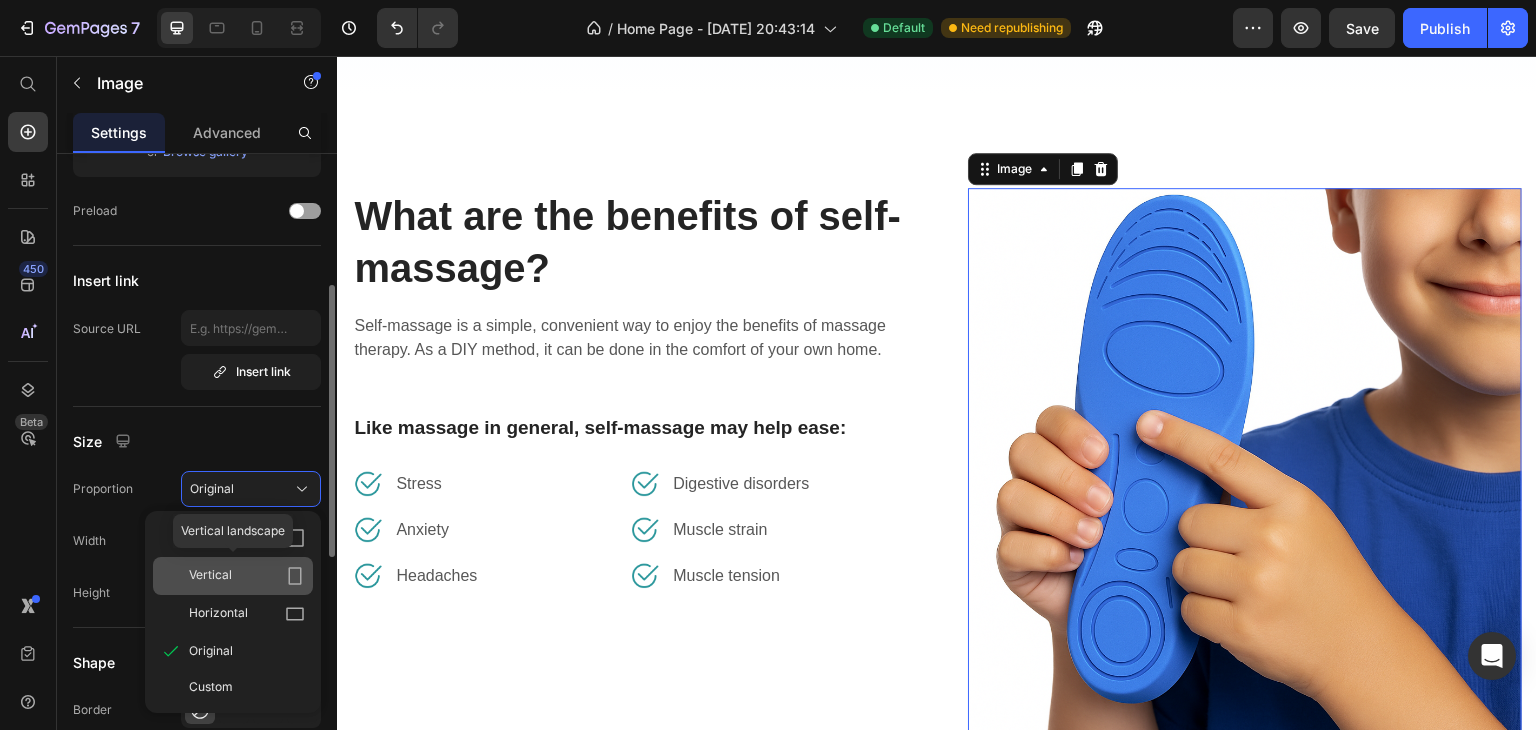 click on "Vertical" at bounding box center [247, 576] 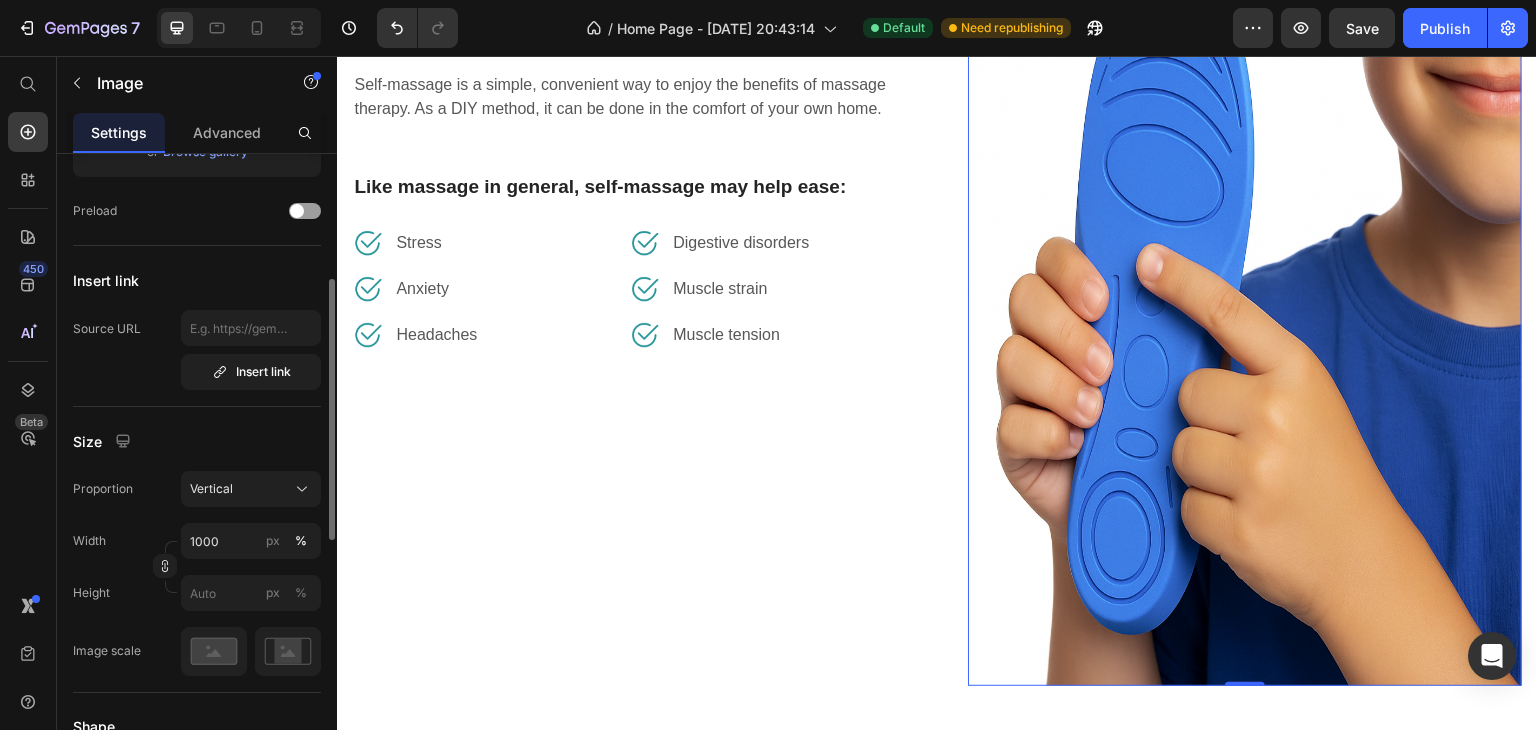 scroll, scrollTop: 2506, scrollLeft: 0, axis: vertical 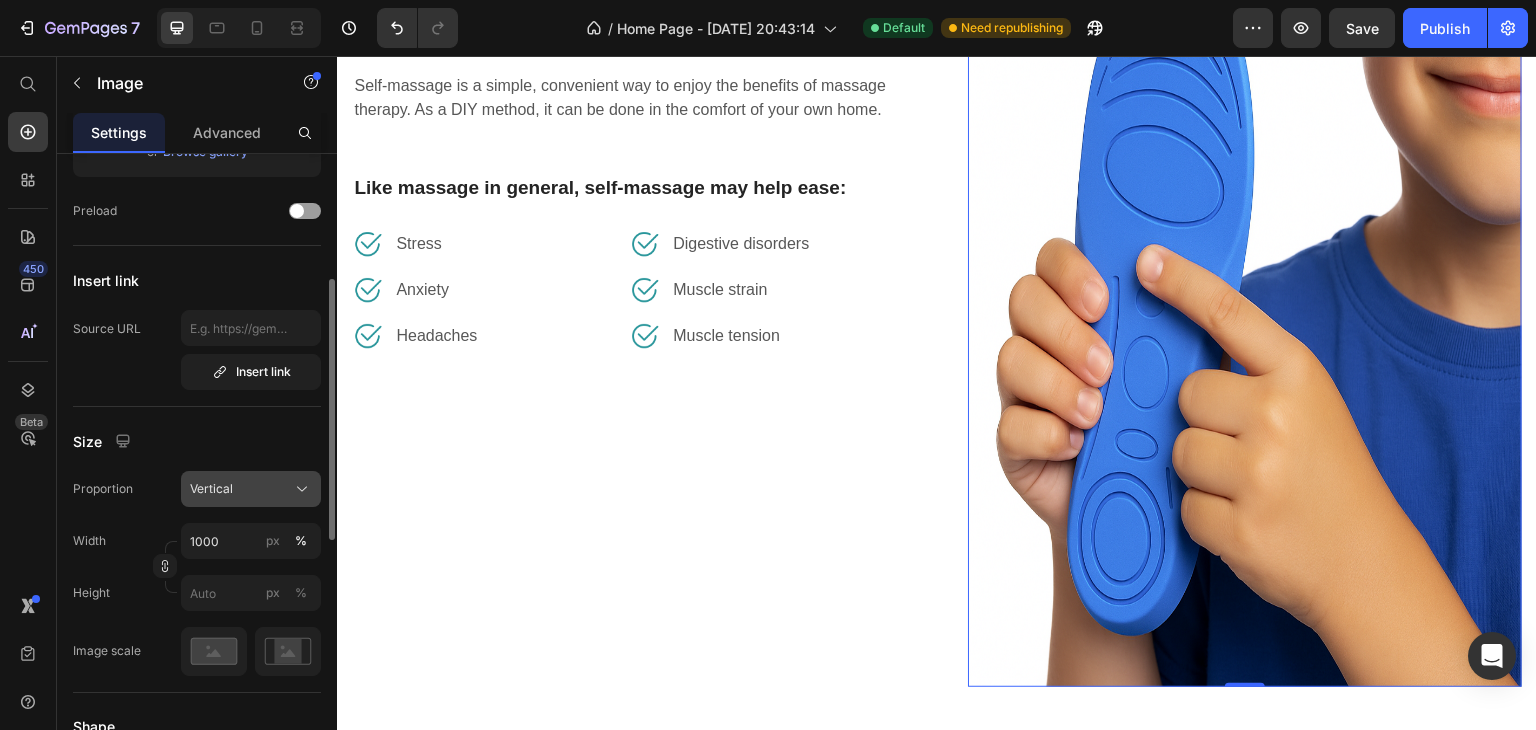 click on "Vertical" at bounding box center [251, 489] 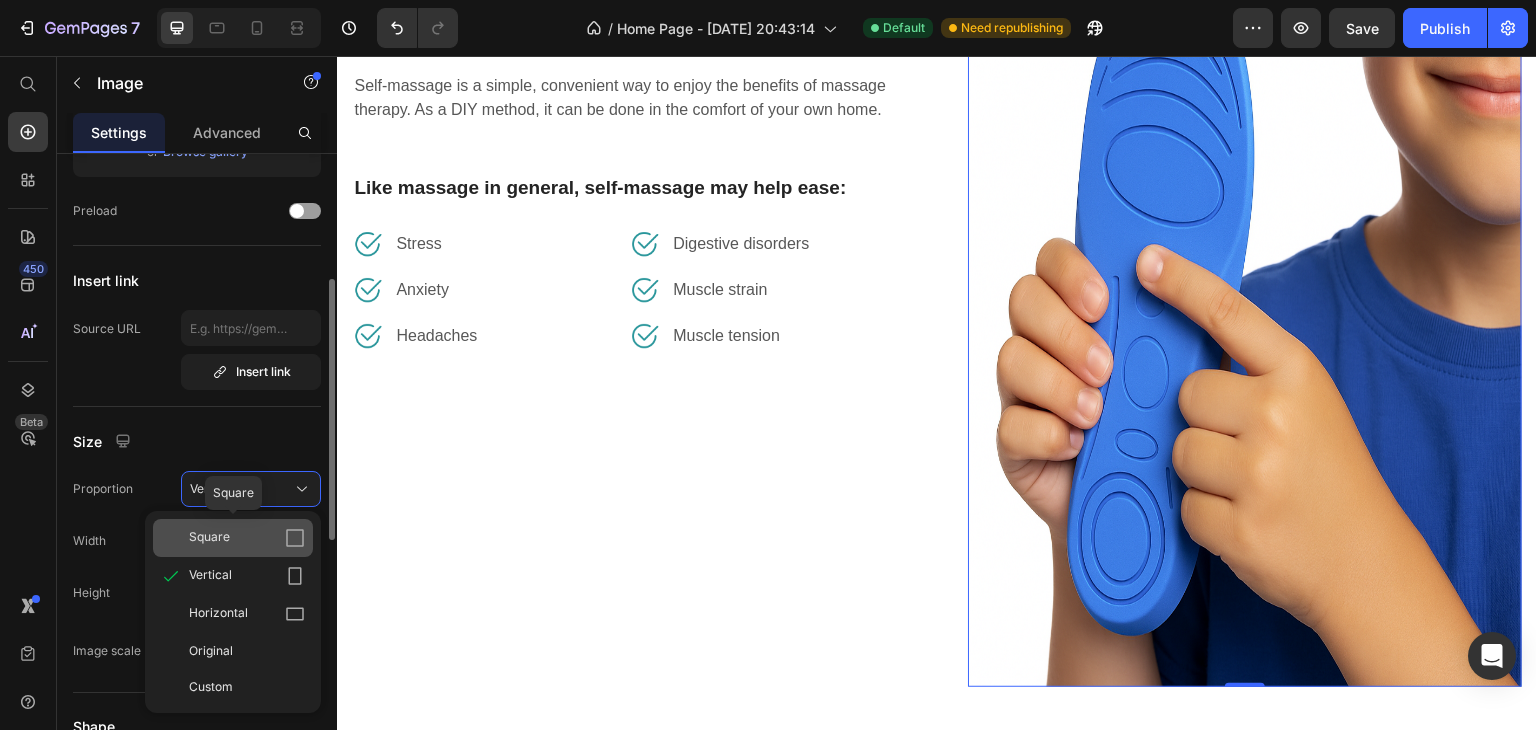 click on "Square" at bounding box center [247, 538] 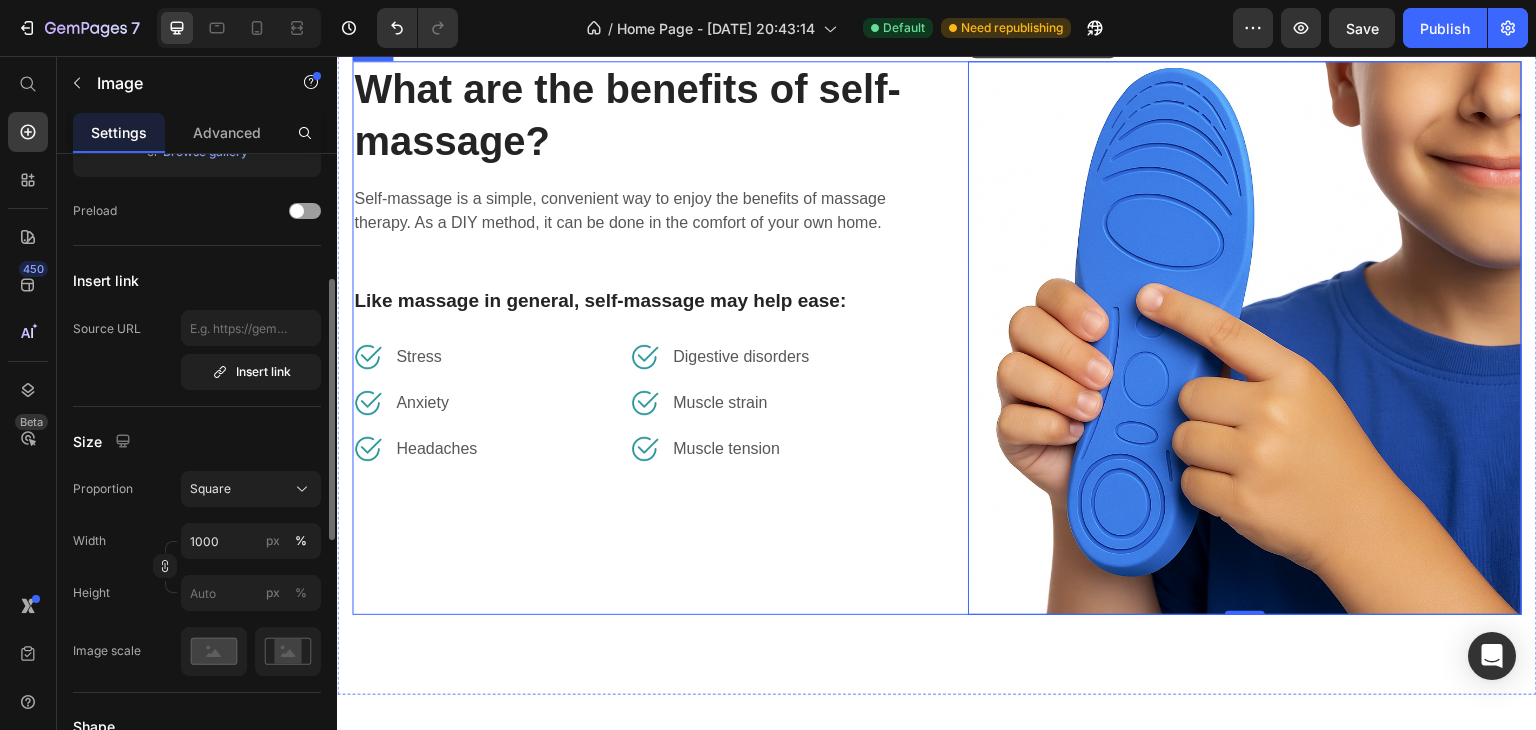 scroll, scrollTop: 2396, scrollLeft: 0, axis: vertical 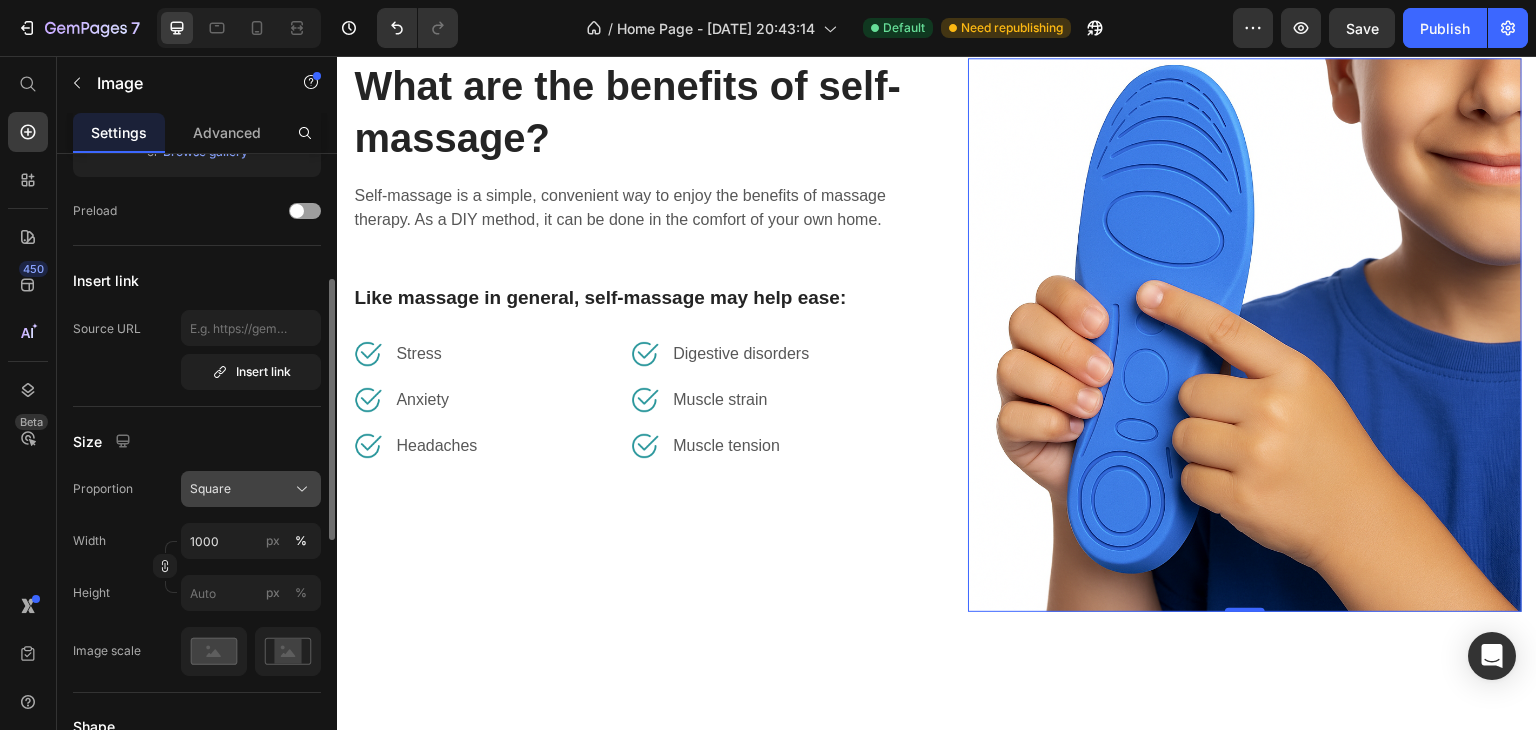 click on "Square" at bounding box center [251, 489] 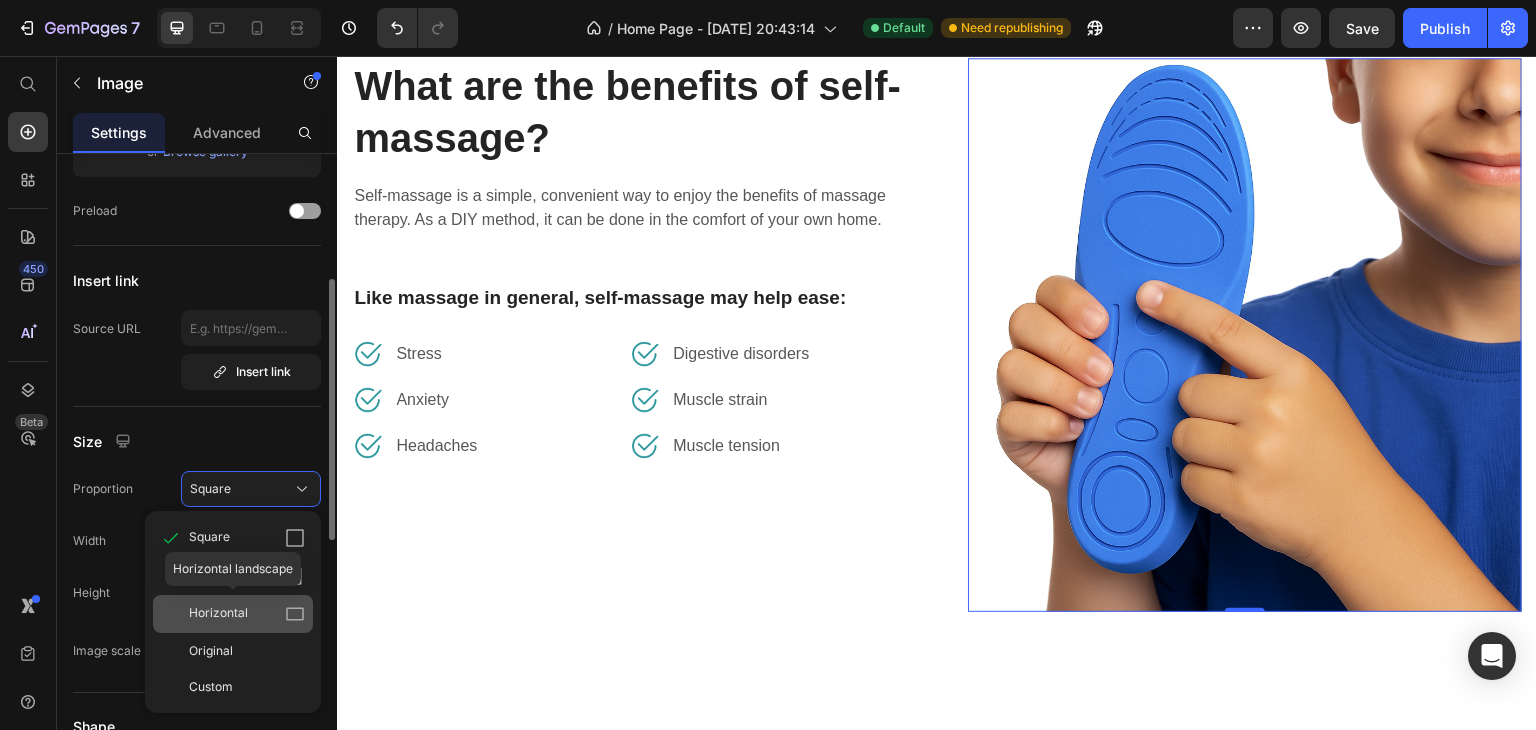 click on "Horizontal" at bounding box center [218, 614] 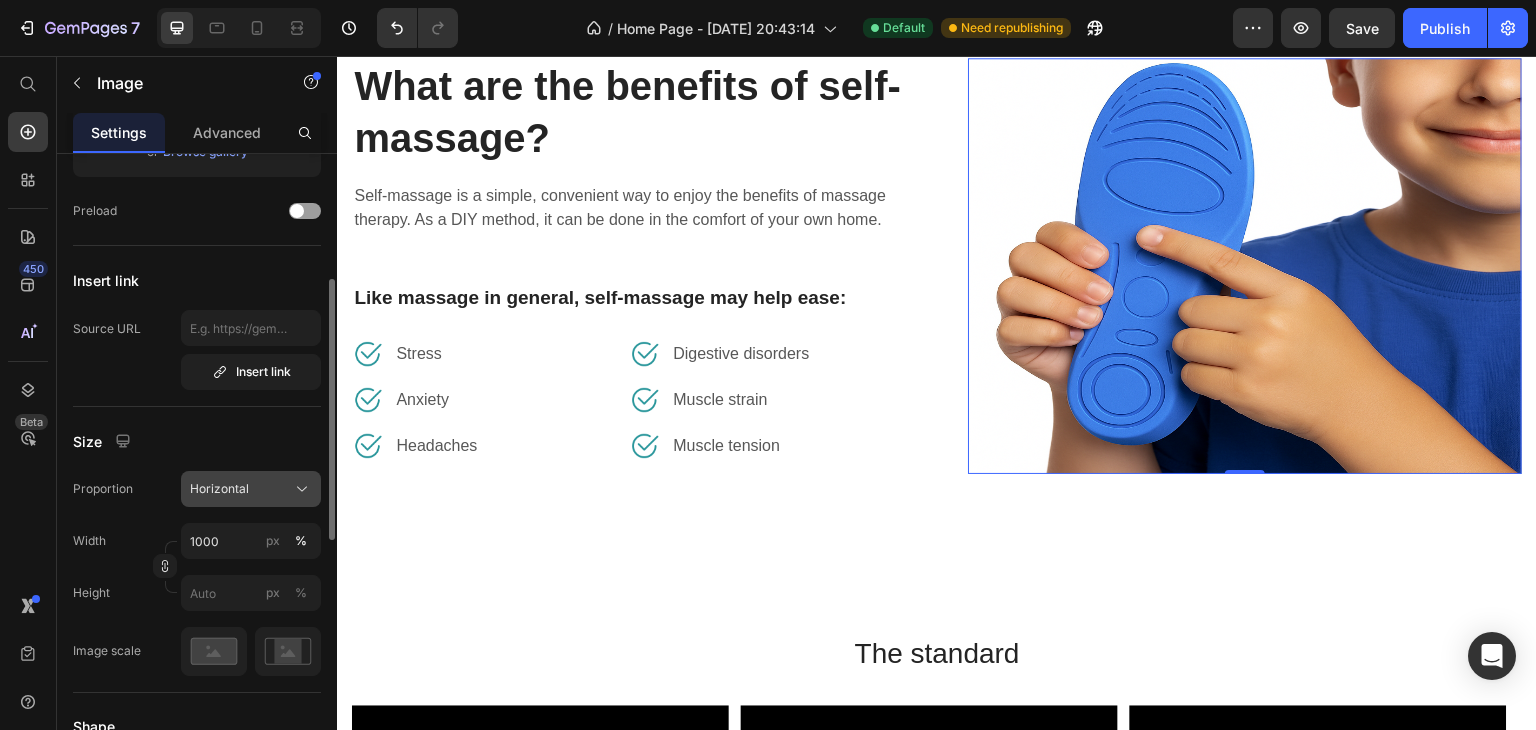 click on "Horizontal" 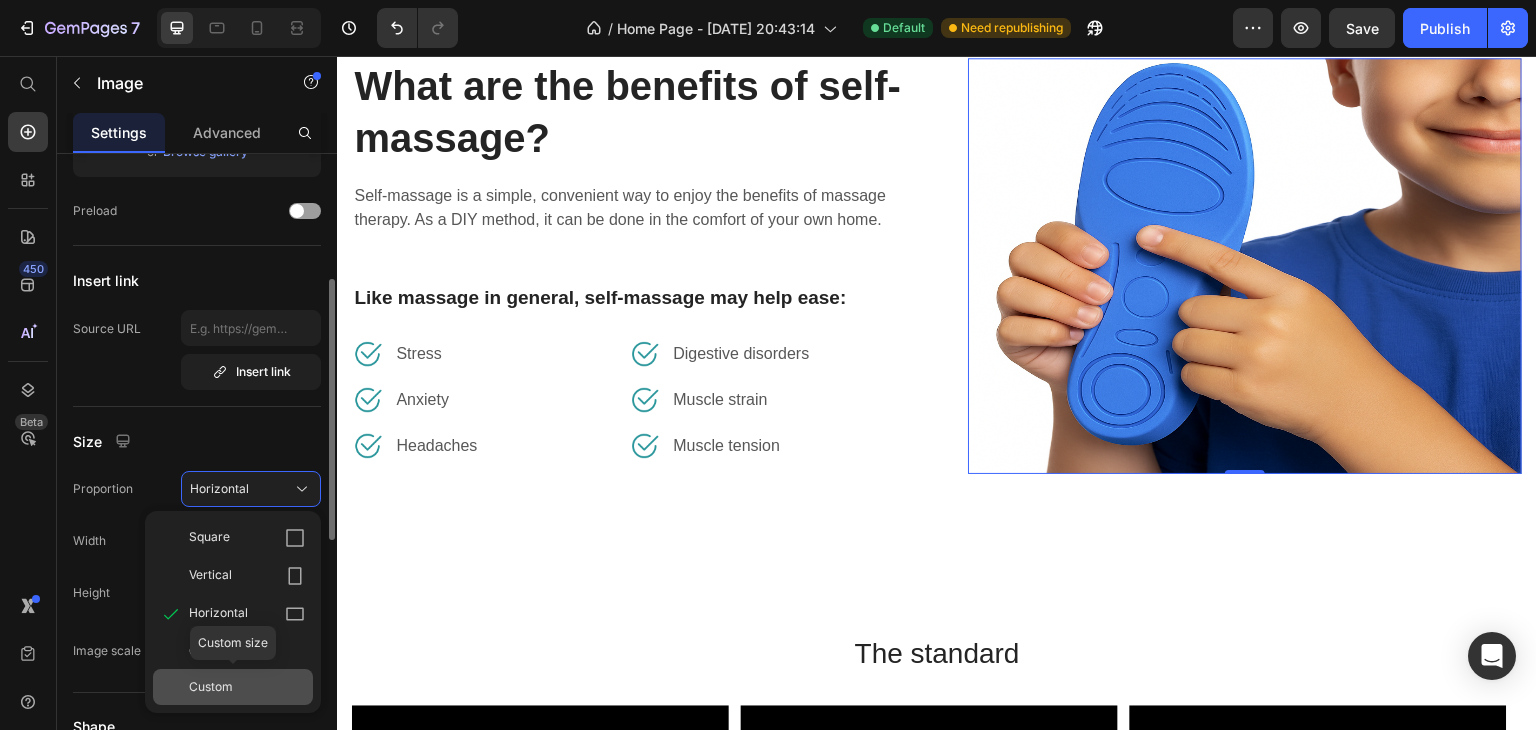 click on "Custom" at bounding box center [247, 687] 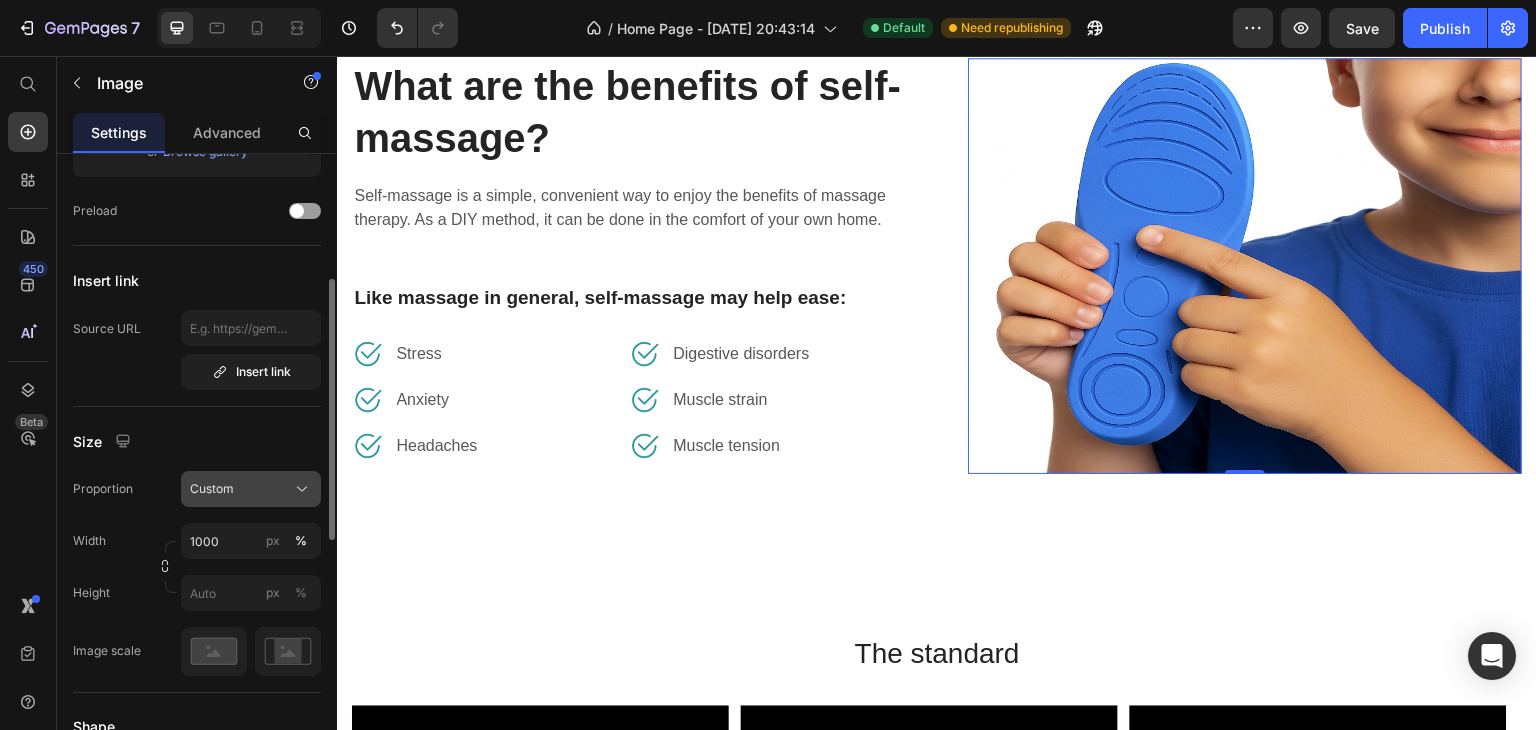 click on "Custom" at bounding box center [251, 489] 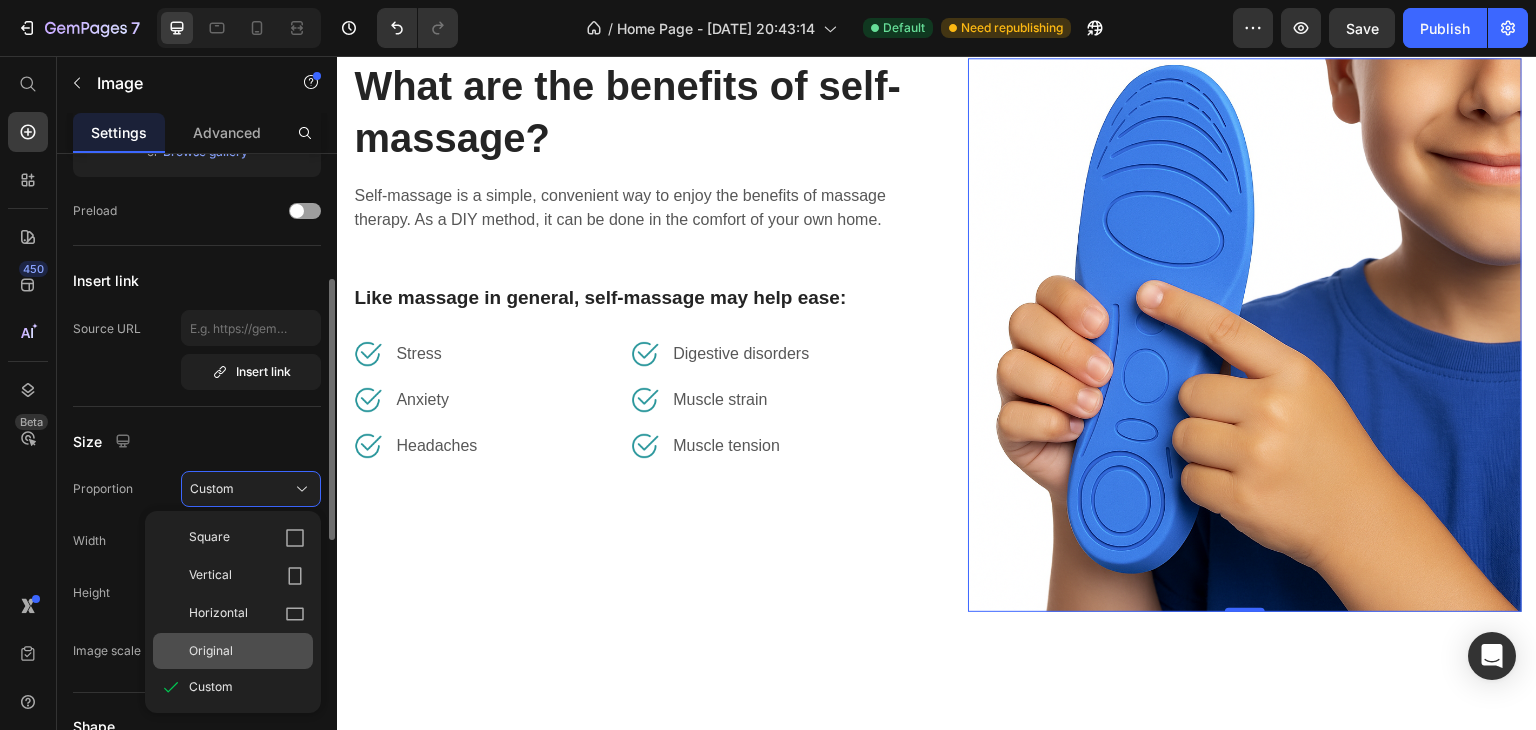 click on "Original" at bounding box center (247, 651) 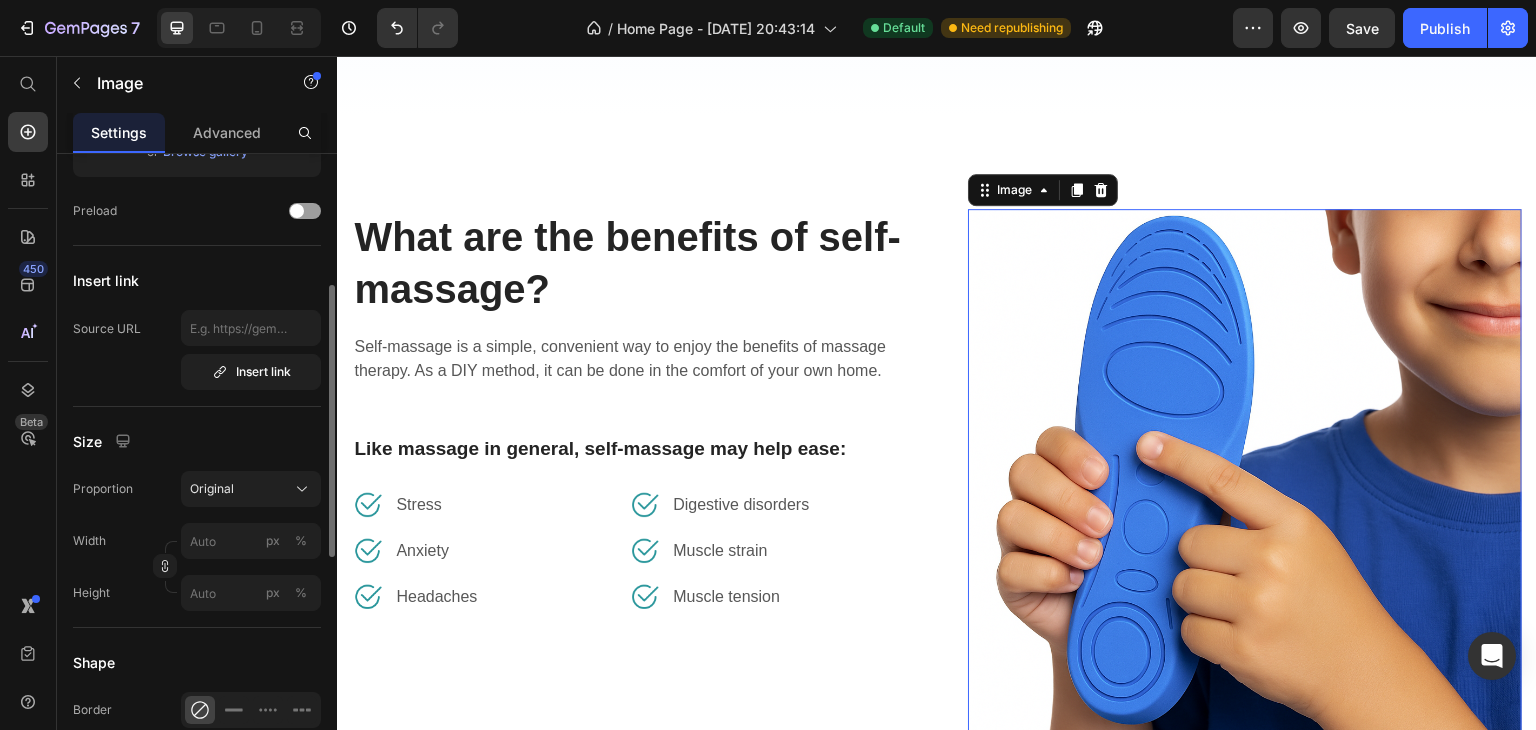 scroll, scrollTop: 2244, scrollLeft: 0, axis: vertical 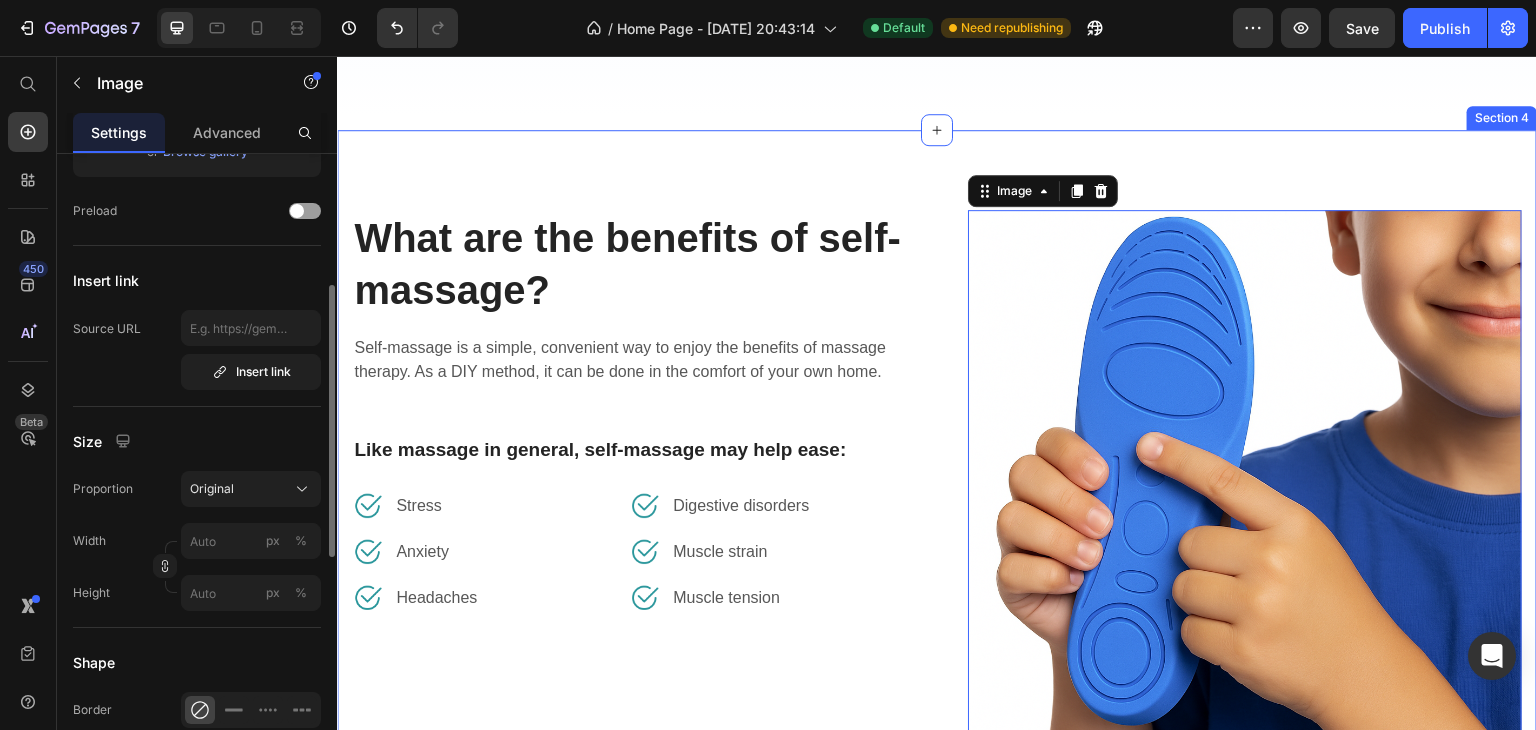 click on "What are the benefits of self-massage? Heading Self-massage is a simple, convenient way to enjoy the benefits of massage therapy. As a DIY method, it can be done in the comfort of your own home. Text block Like massage in general, self-massage may help ease: Text block Image Stress Text block Row Image Anxiety Text block Row Image Headaches Text block Row Image Digestive disorders Text block Row Image Muscle strain Text block Row Image Muscle tension Text block Row Row Image   0 Row Row Section 4" at bounding box center (937, 487) 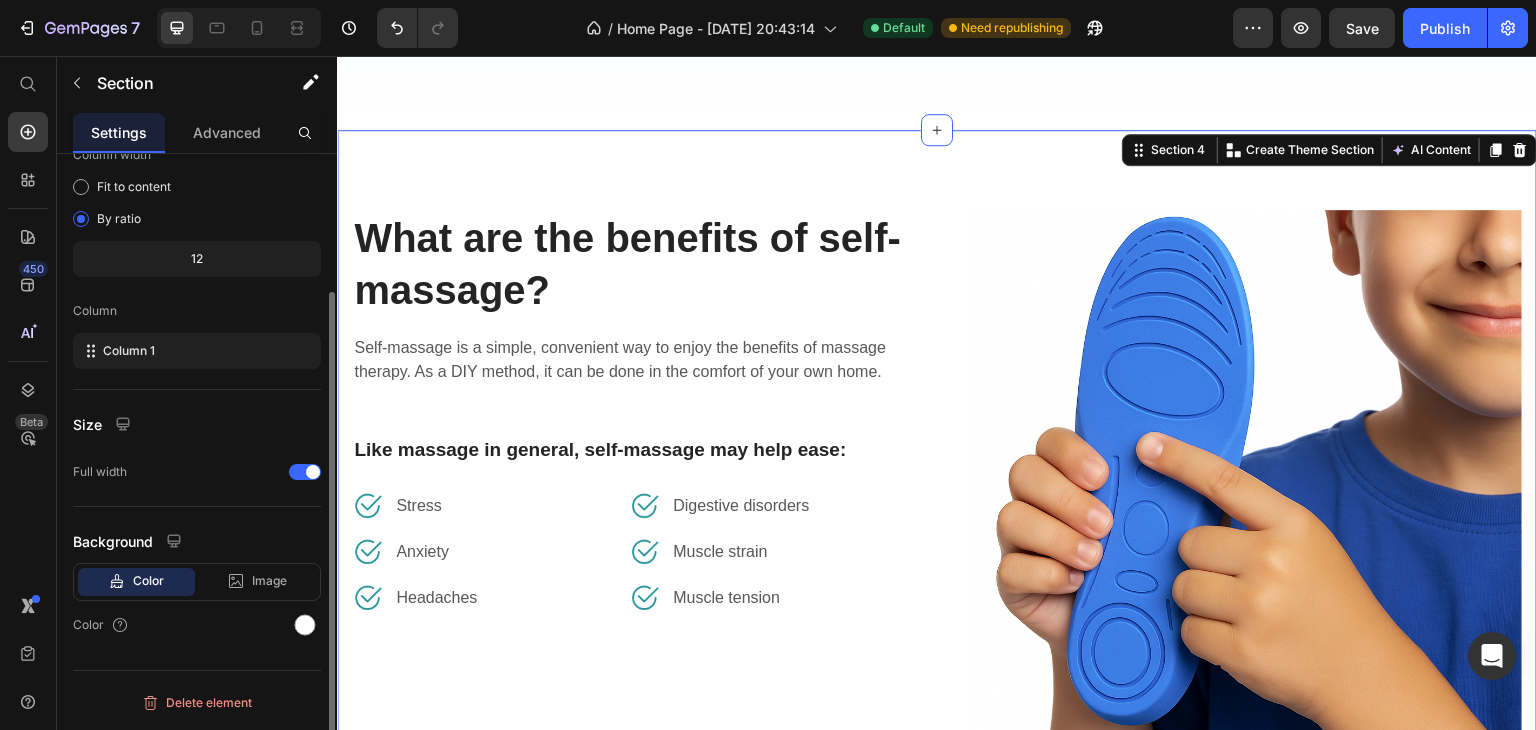 scroll, scrollTop: 0, scrollLeft: 0, axis: both 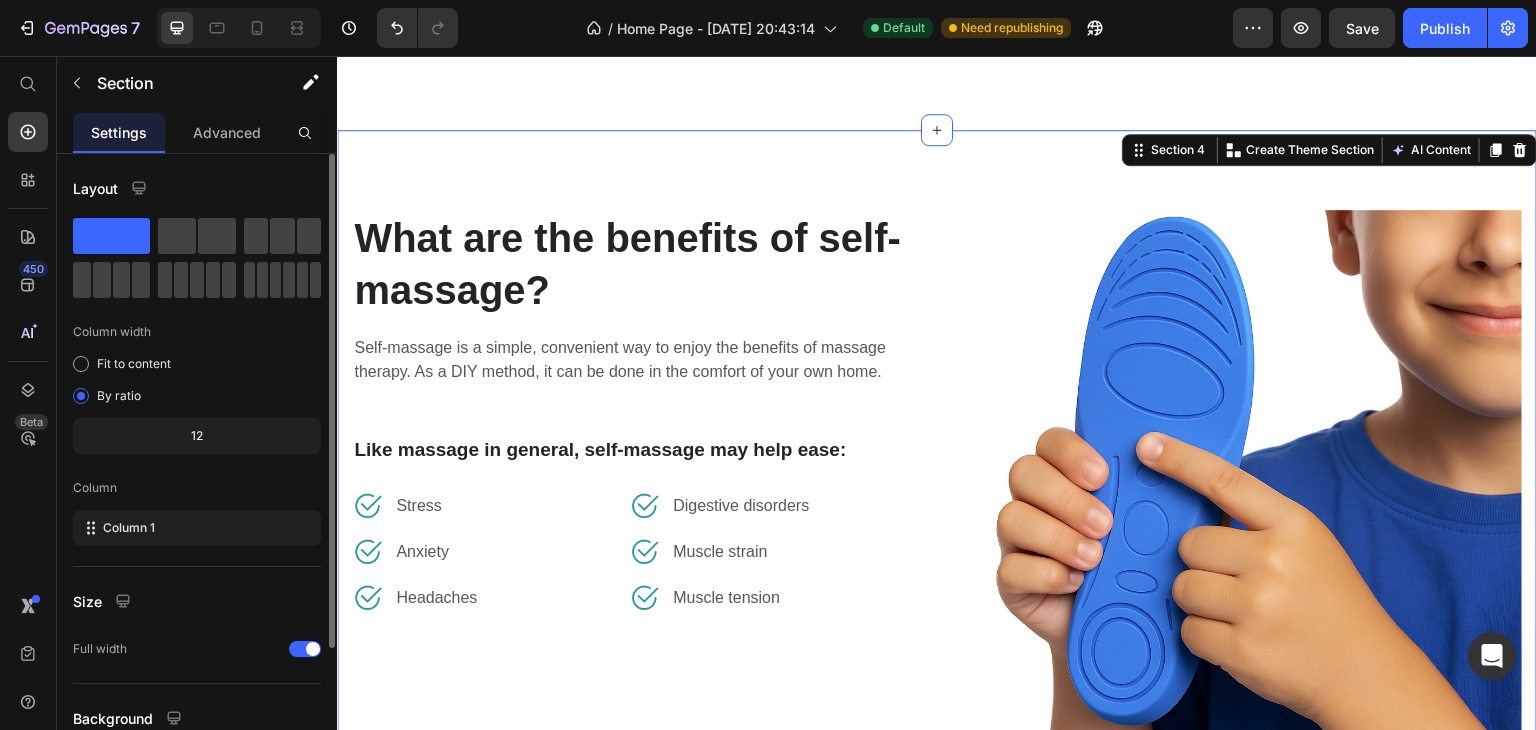 click on "What are the benefits of self-massage? Heading Self-massage is a simple, convenient way to enjoy the benefits of massage therapy. As a DIY method, it can be done in the comfort of your own home. Text block Like massage in general, self-massage may help ease: Text block Image Stress Text block Row Image Anxiety Text block Row Image Headaches Text block Row Image Digestive disorders Text block Row Image Muscle strain Text block Row Image Muscle tension Text block Row Row Image Row Row Section 4   You can create reusable sections Create Theme Section AI Content Write with GemAI What would you like to describe here? Tone and Voice Persuasive Product SafeSteps – Kids' Insole Compatible with AirTag Show more Generate" at bounding box center [937, 487] 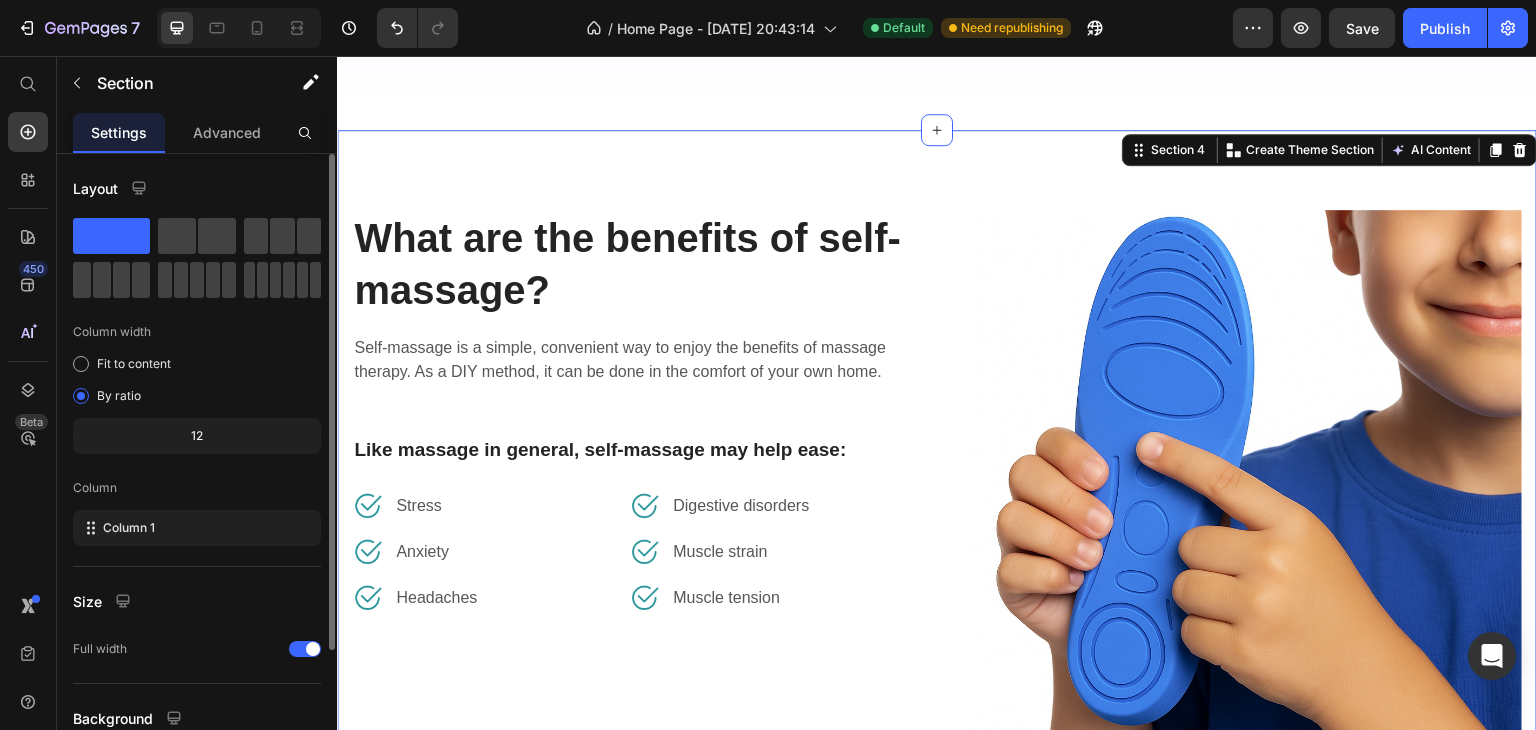 click on "What are the benefits of self-massage? Heading Self-massage is a simple, convenient way to enjoy the benefits of massage therapy. As a DIY method, it can be done in the comfort of your own home. Text block Like massage in general, self-massage may help ease: Text block Image Stress Text block Row Image Anxiety Text block Row Image Headaches Text block Row Image Digestive disorders Text block Row Image Muscle strain Text block Row Image Muscle tension Text block Row Row Image Row Row Section 4   You can create reusable sections Create Theme Section AI Content Write with GemAI What would you like to describe here? Tone and Voice Persuasive Product SafeSteps – Kids' Insole Compatible with AirTag Show more Generate" at bounding box center [937, 487] 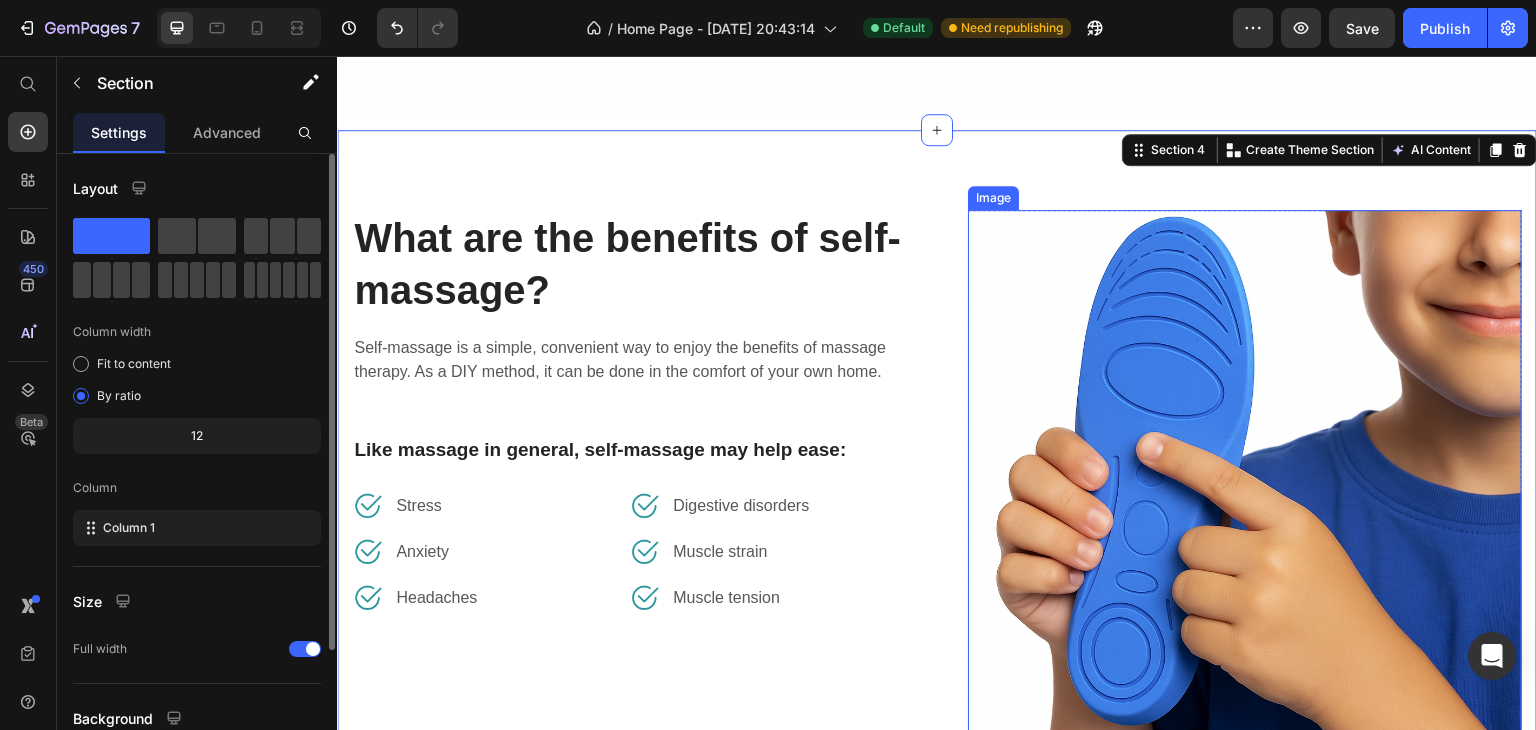 click at bounding box center [1245, 487] 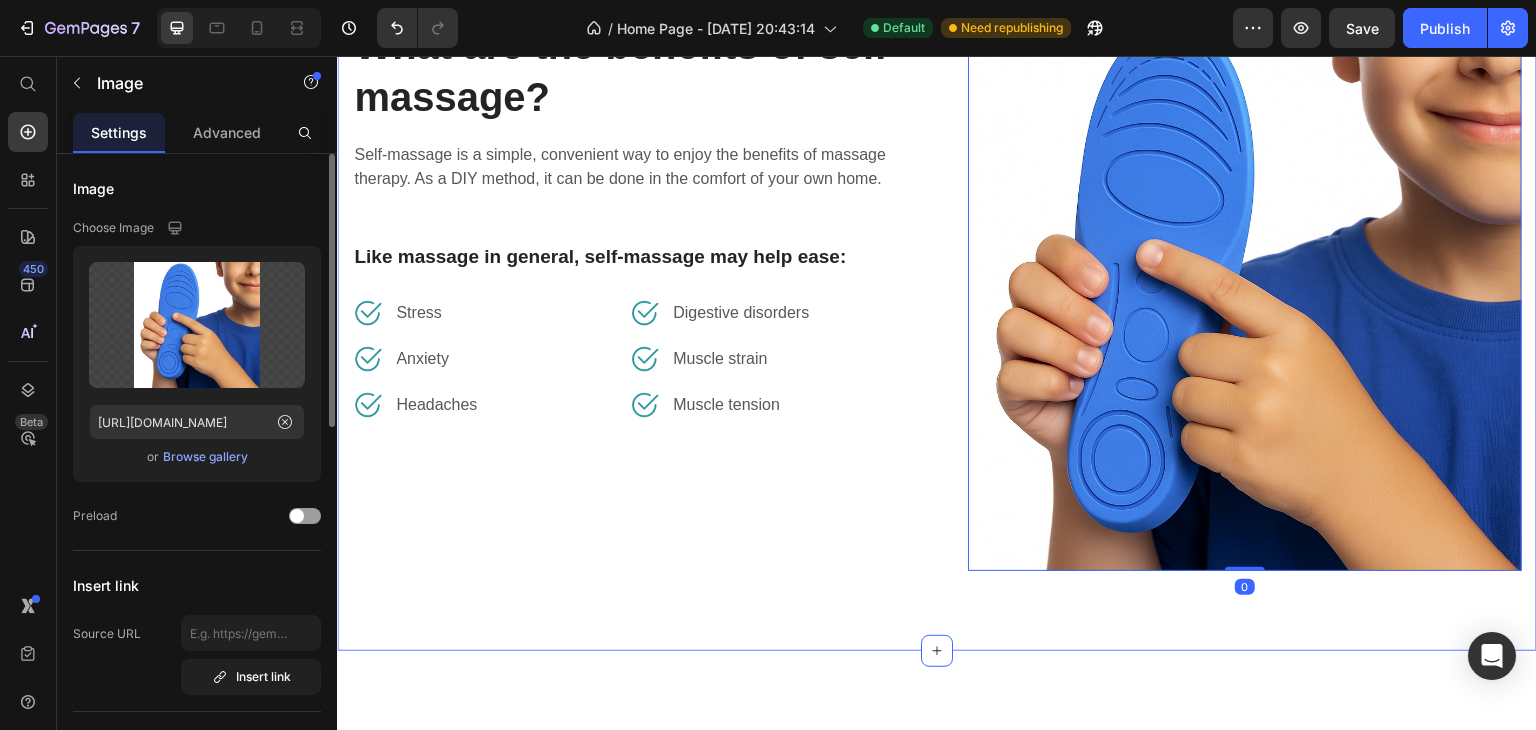 scroll, scrollTop: 2436, scrollLeft: 0, axis: vertical 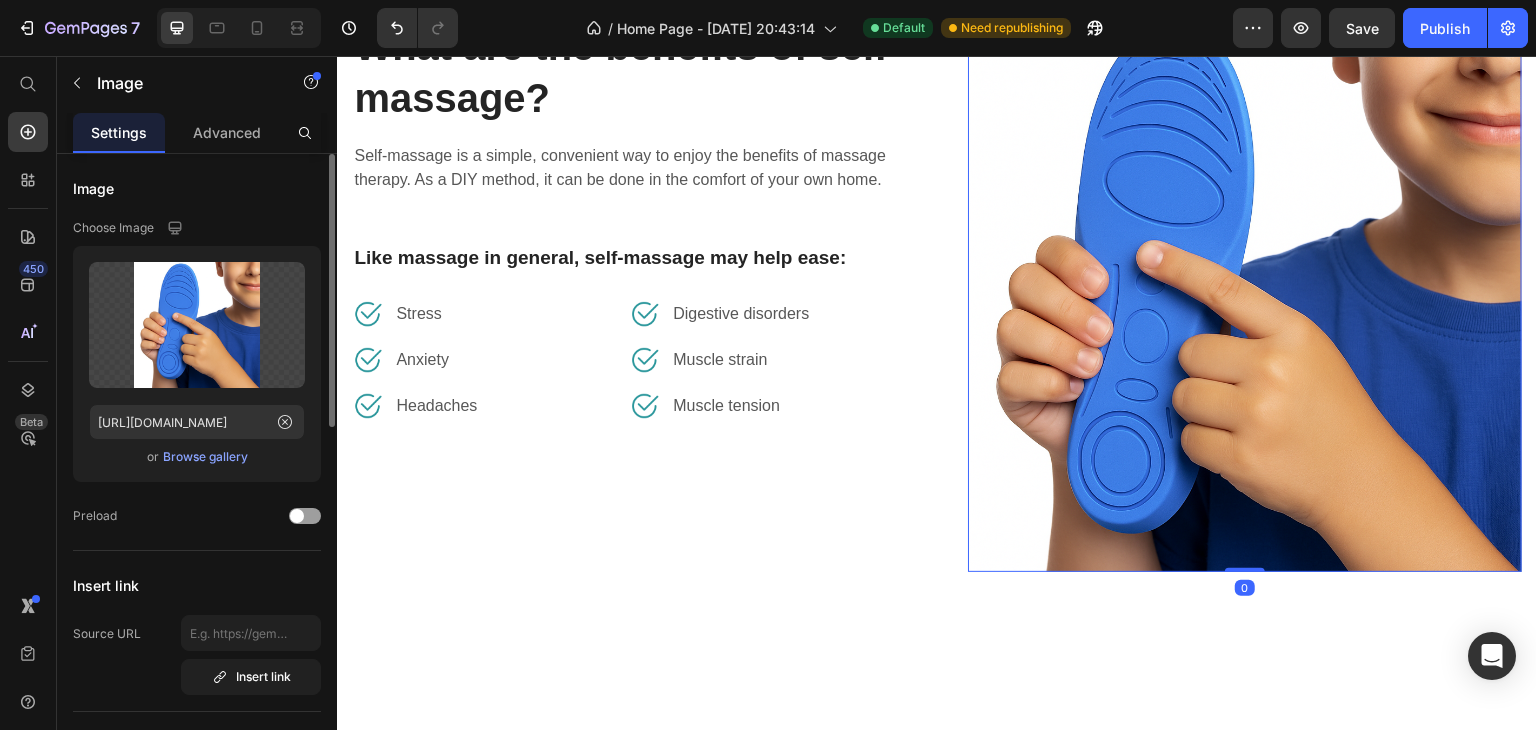 click on "What are the benefits of self-massage? Heading Self-massage is a simple, convenient way to enjoy the benefits of massage therapy. As a DIY method, it can be done in the comfort of your own home. Text block Like massage in general, self-massage may help ease: Text block Image Stress Text block Row Image Anxiety Text block Row Image Headaches Text block Row Image Digestive disorders Text block Row Image Muscle strain Text block Row Image Muscle tension Text block Row Row Image   0 Row Row" at bounding box center [937, 295] 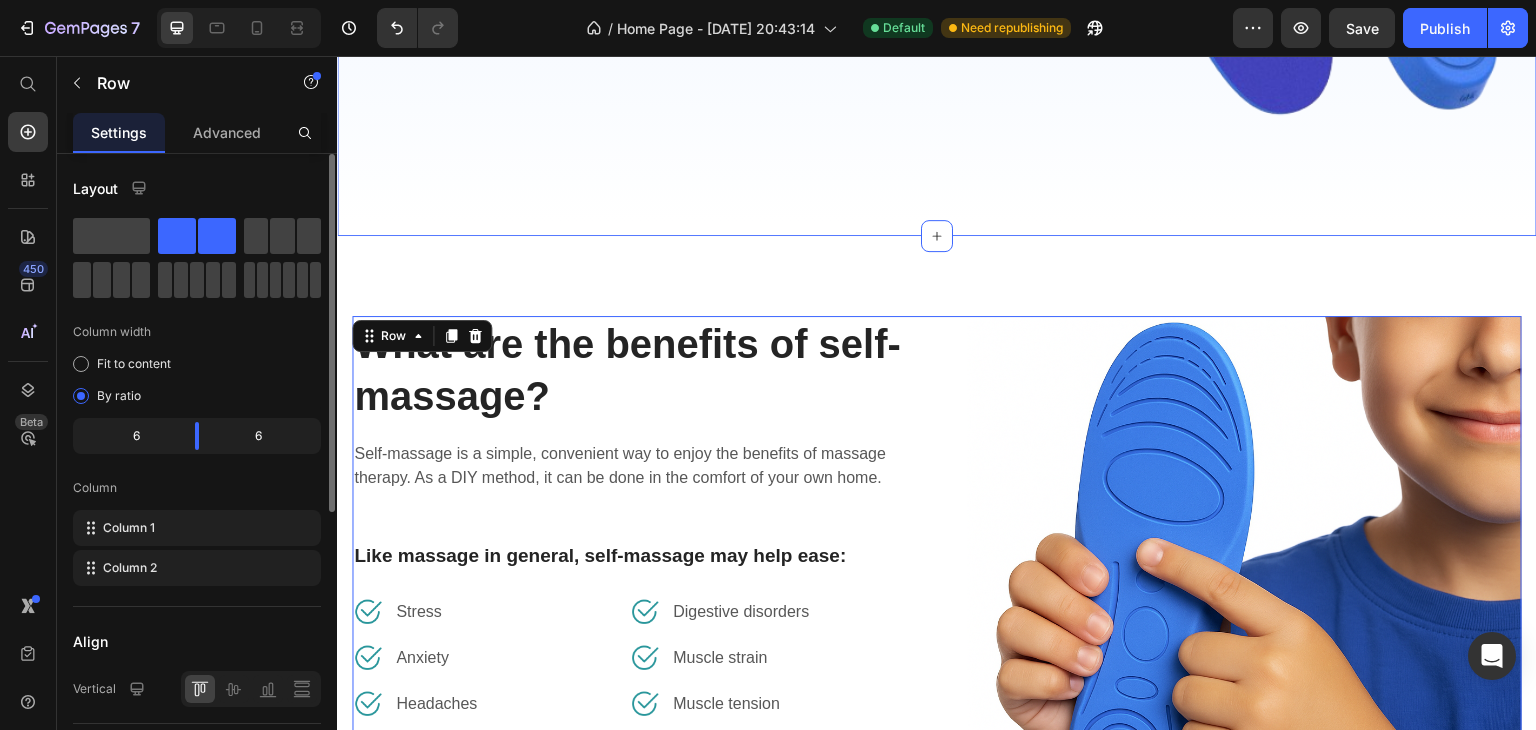 scroll, scrollTop: 2218, scrollLeft: 0, axis: vertical 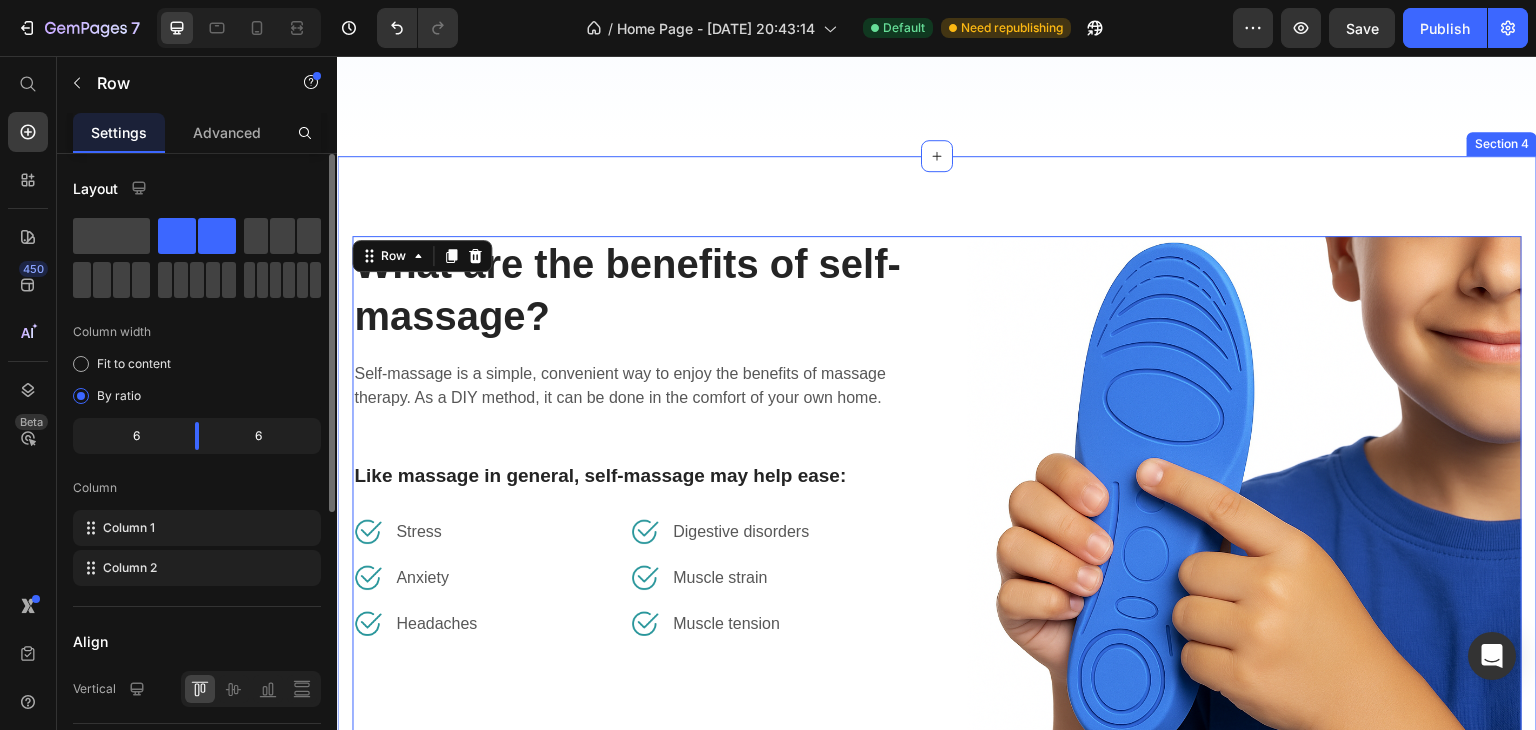 click on "What are the benefits of self-massage? Heading Self-massage is a simple, convenient way to enjoy the benefits of massage therapy. As a DIY method, it can be done in the comfort of your own home. Text block Like massage in general, self-massage may help ease: Text block Image Stress Text block Row Image Anxiety Text block Row Image Headaches Text block Row Image Digestive disorders Text block Row Image Muscle strain Text block Row Image Muscle tension Text block Row Row Image Row Row   0 Section 4" at bounding box center [937, 513] 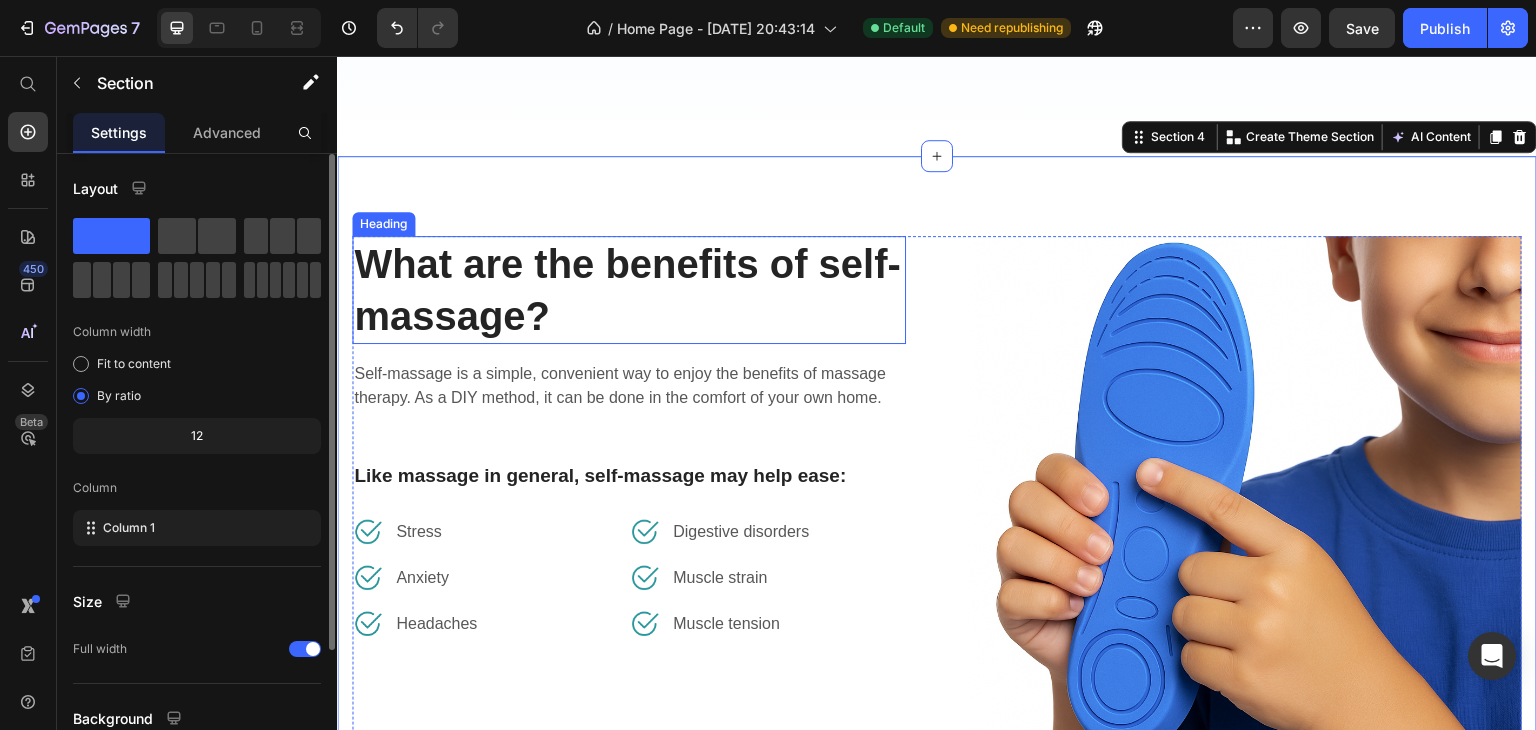 click on "What are the benefits of self-massage?" at bounding box center [629, 290] 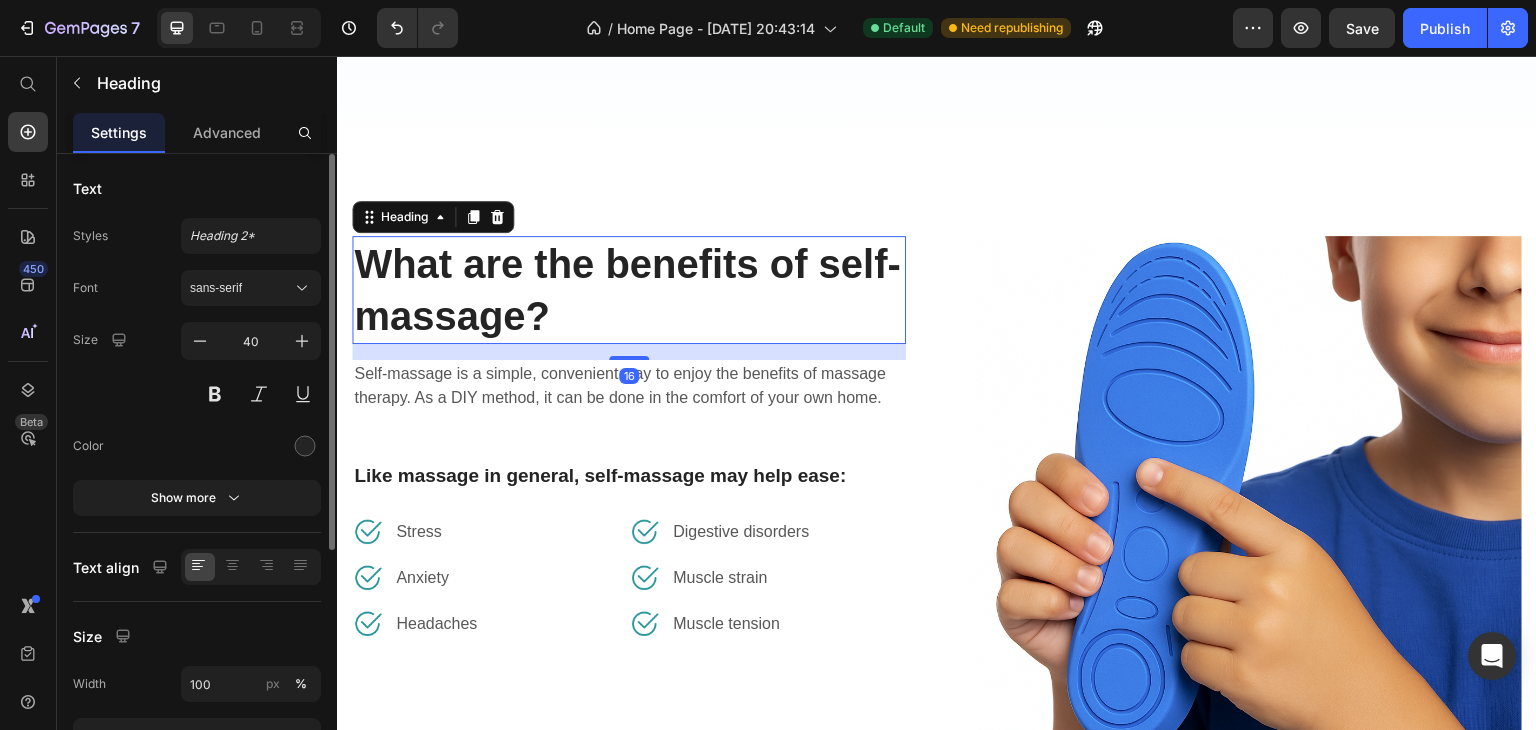 click on "What are the benefits of self-massage?" at bounding box center (629, 290) 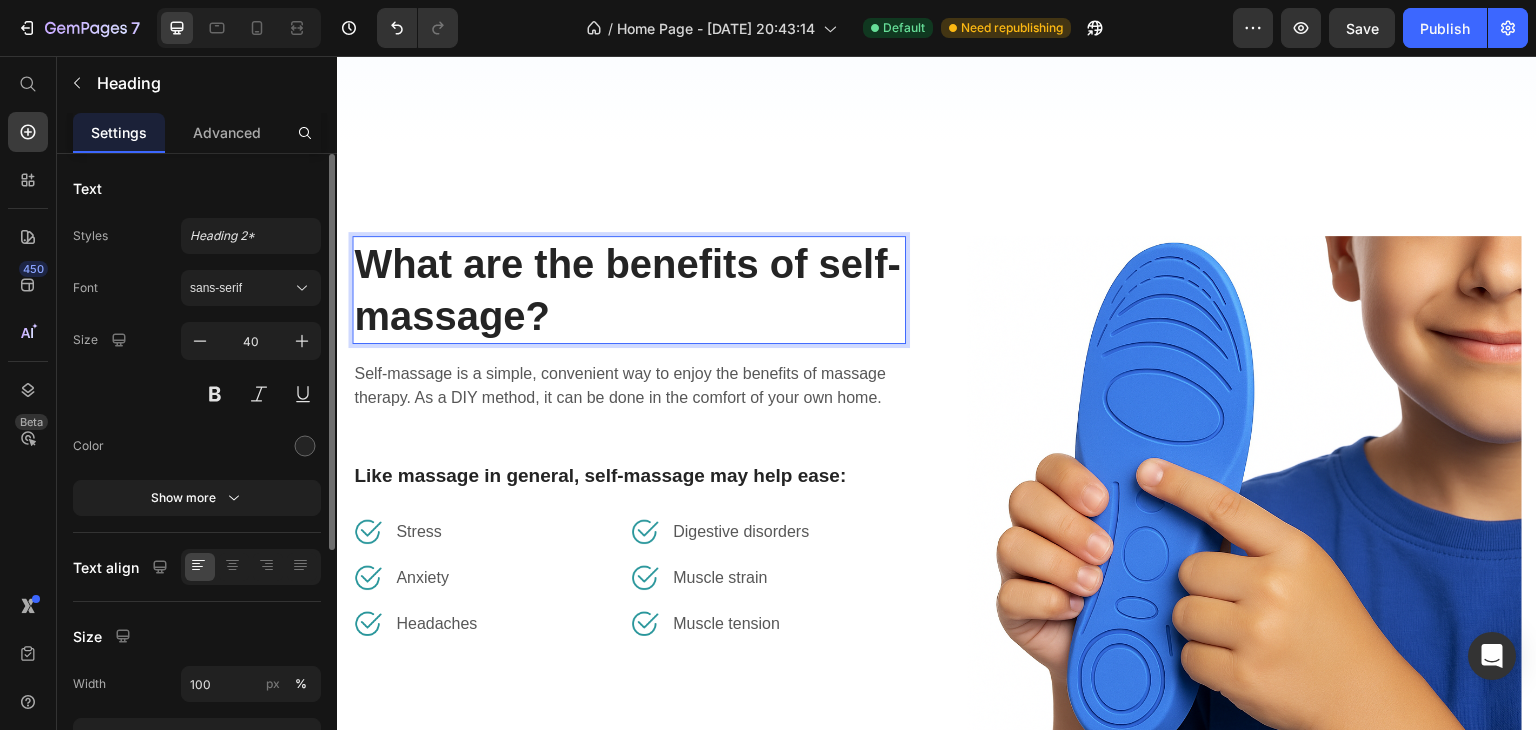 click on "What are the benefits of self-massage?" at bounding box center (629, 290) 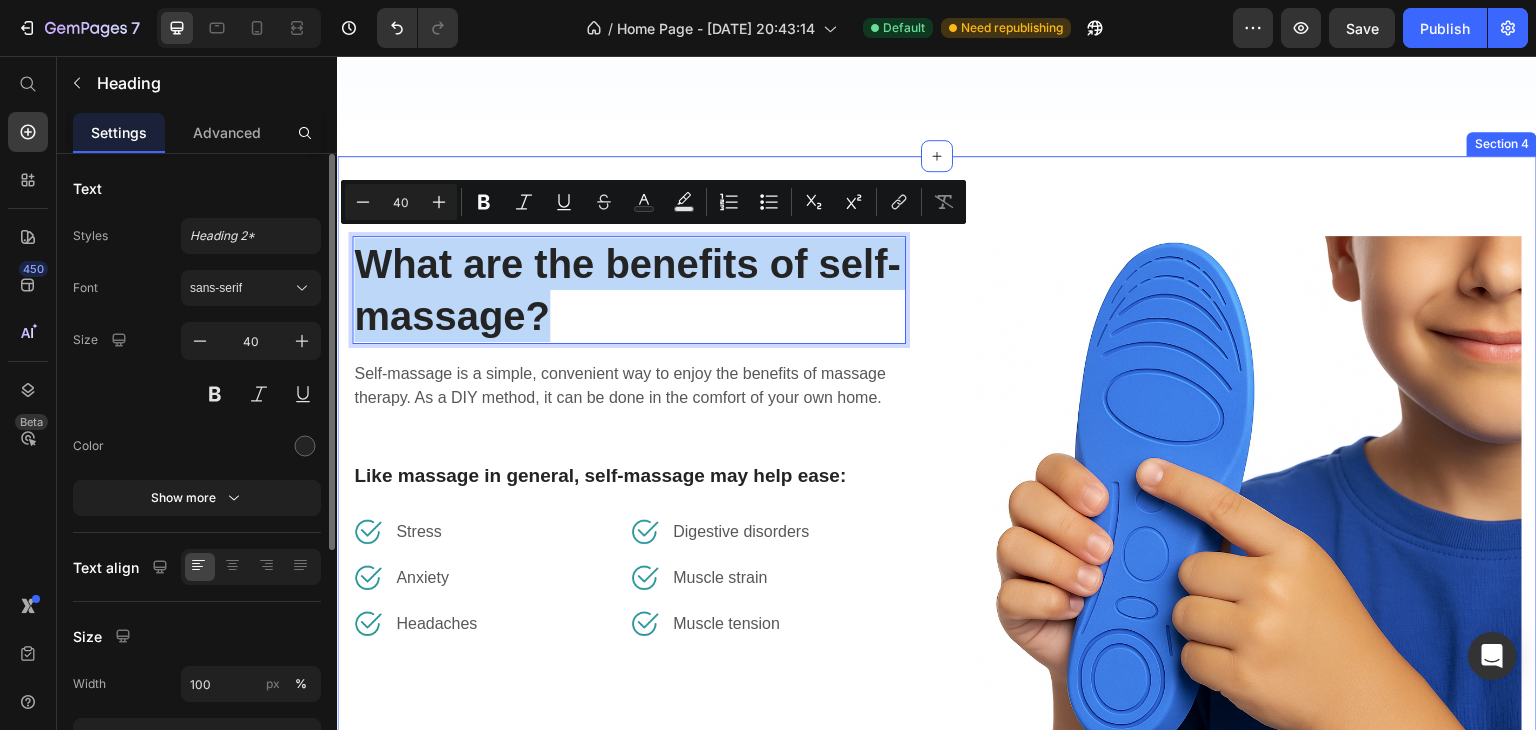drag, startPoint x: 629, startPoint y: 299, endPoint x: 351, endPoint y: 249, distance: 282.4606 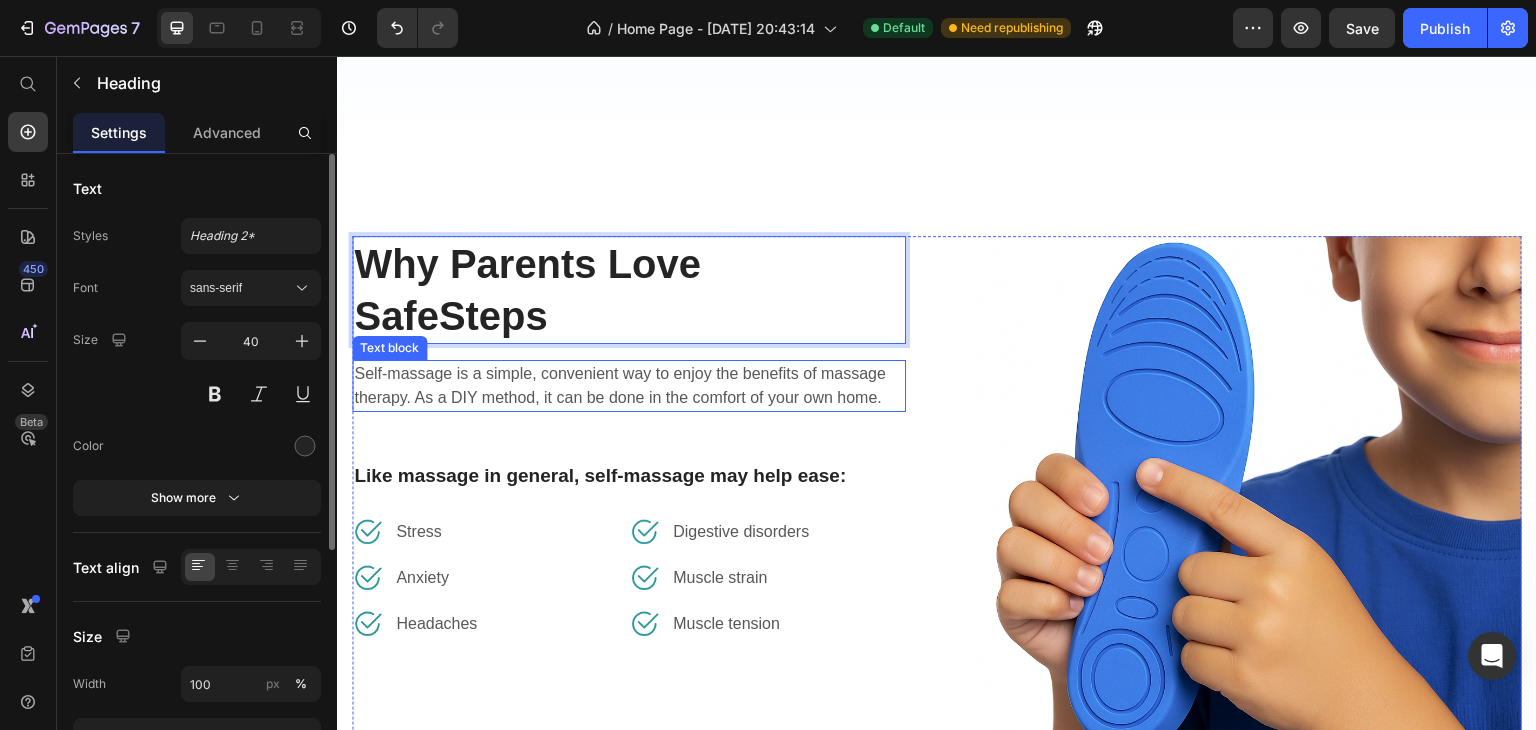click on "Self-massage is a simple, convenient way to enjoy the benefits of massage therapy. As a DIY method, it can be done in the comfort of your own home." at bounding box center (629, 386) 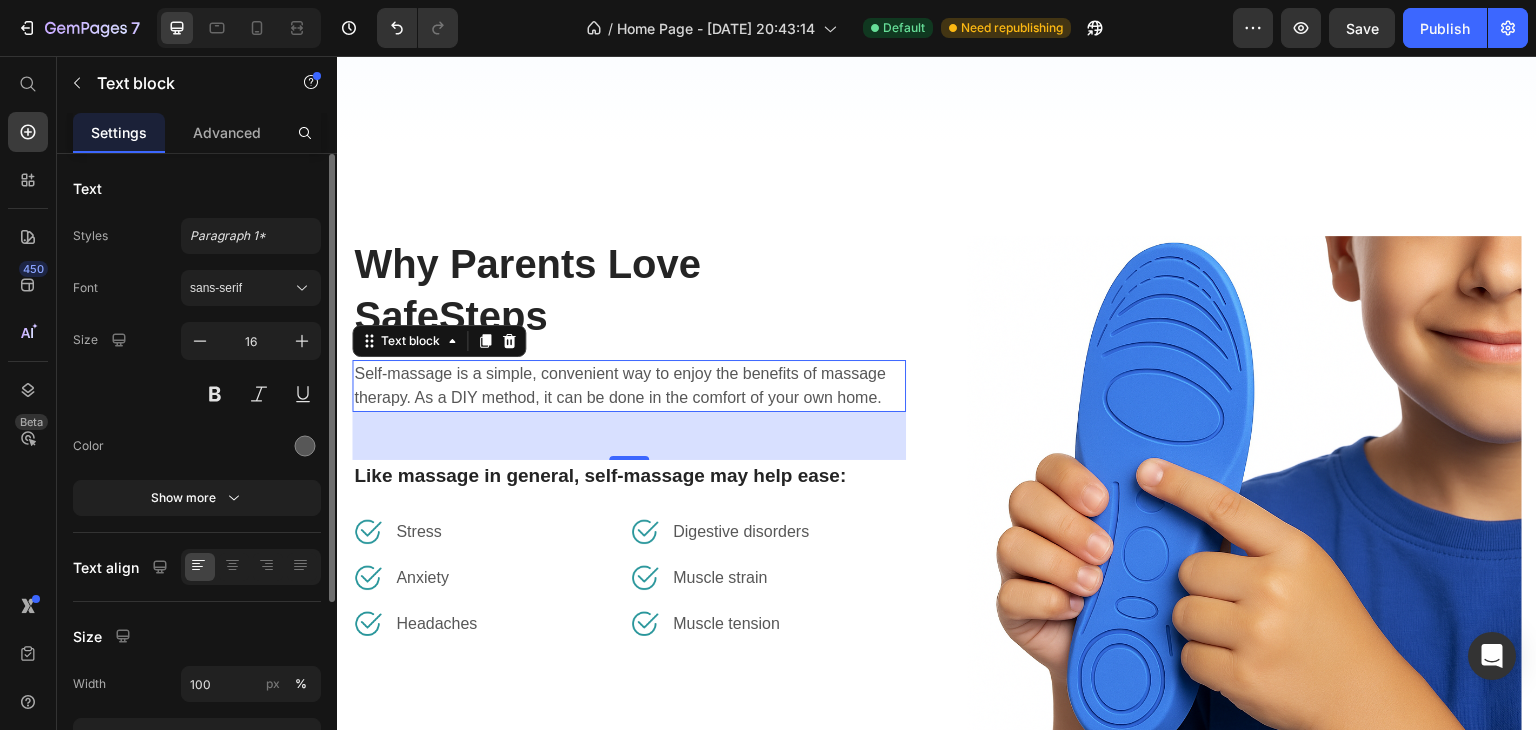 click on "Self-massage is a simple, convenient way to enjoy the benefits of massage therapy. As a DIY method, it can be done in the comfort of your own home." at bounding box center (629, 386) 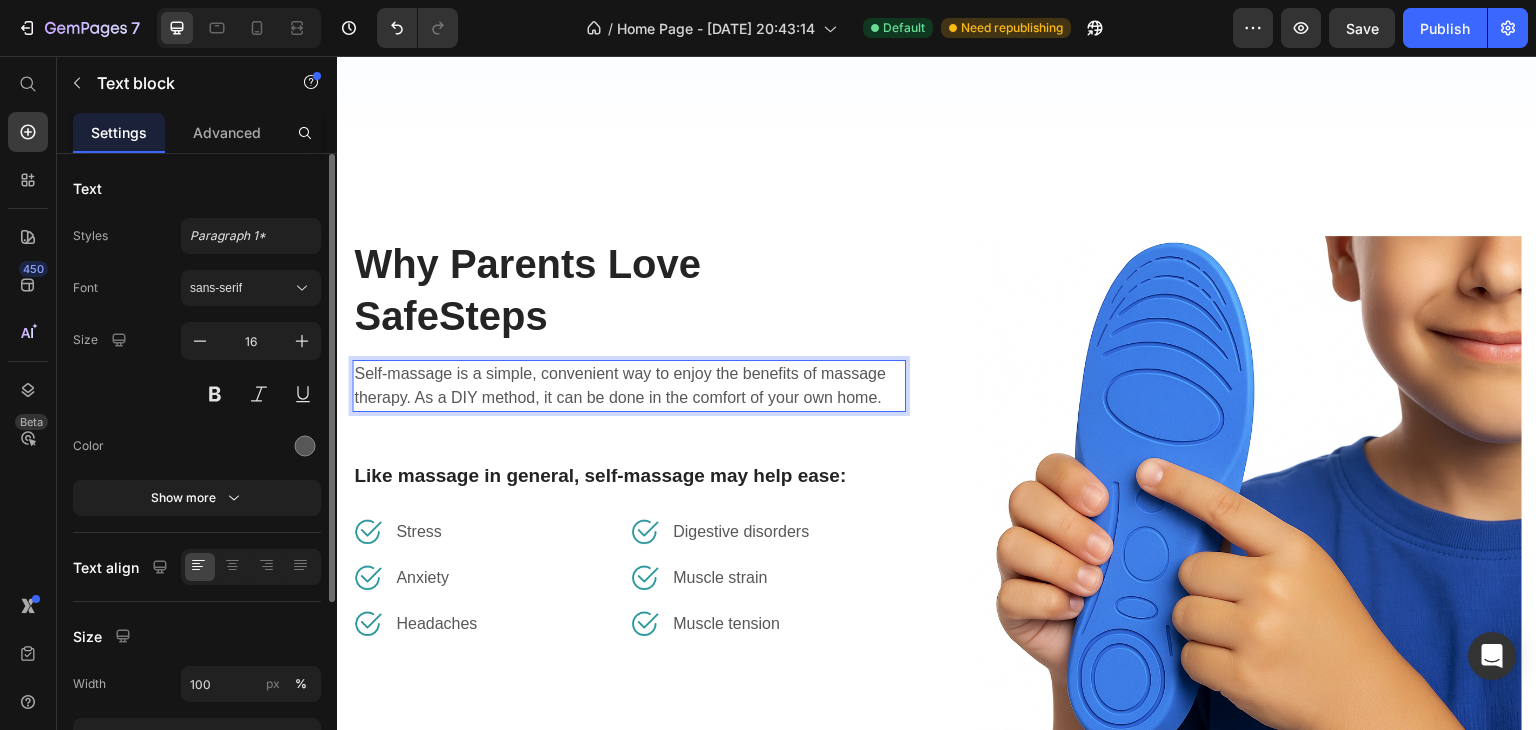 click on "Self-massage is a simple, convenient way to enjoy the benefits of massage therapy. As a DIY method, it can be done in the comfort of your own home." at bounding box center (629, 386) 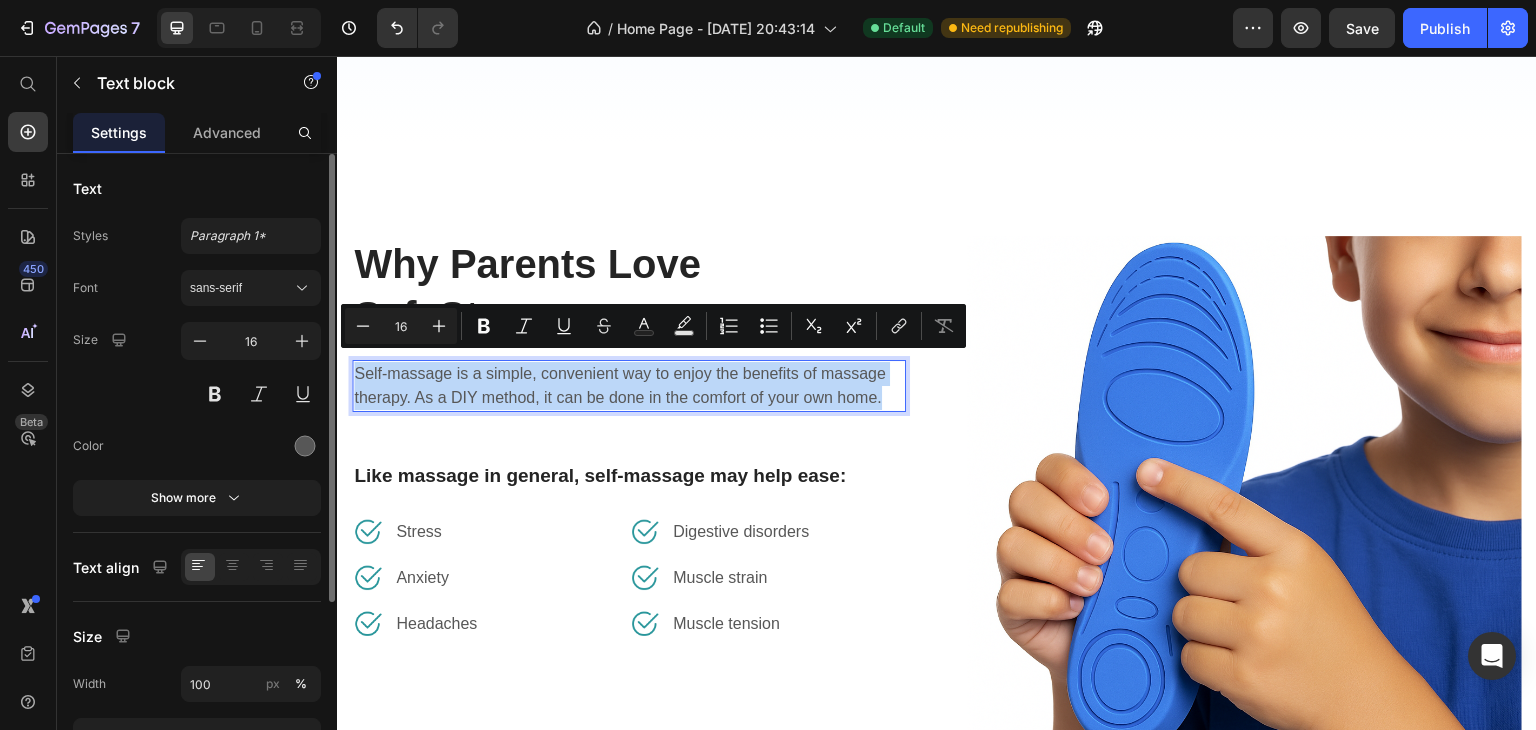 drag, startPoint x: 886, startPoint y: 387, endPoint x: 356, endPoint y: 367, distance: 530.3772 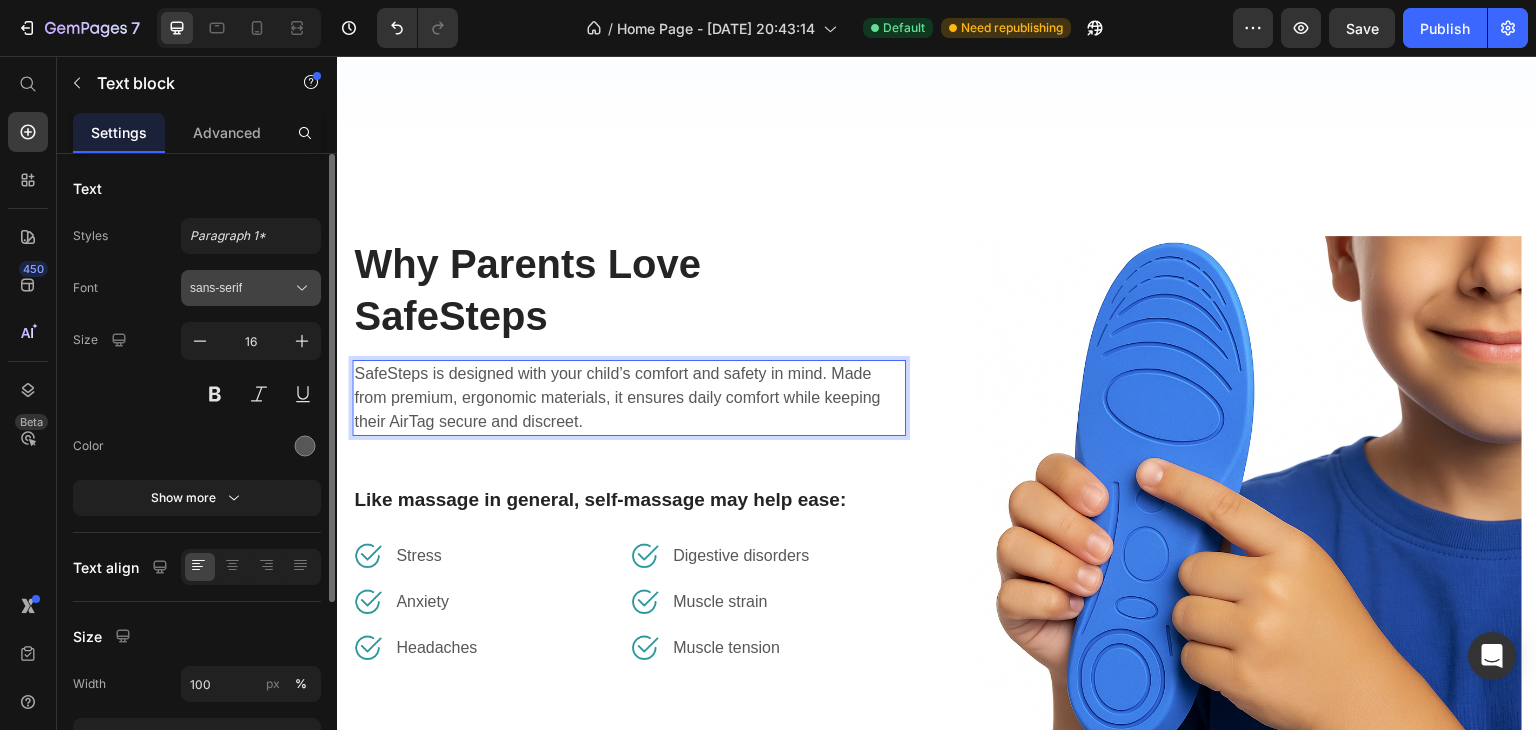 click on "sans-serif" at bounding box center [251, 288] 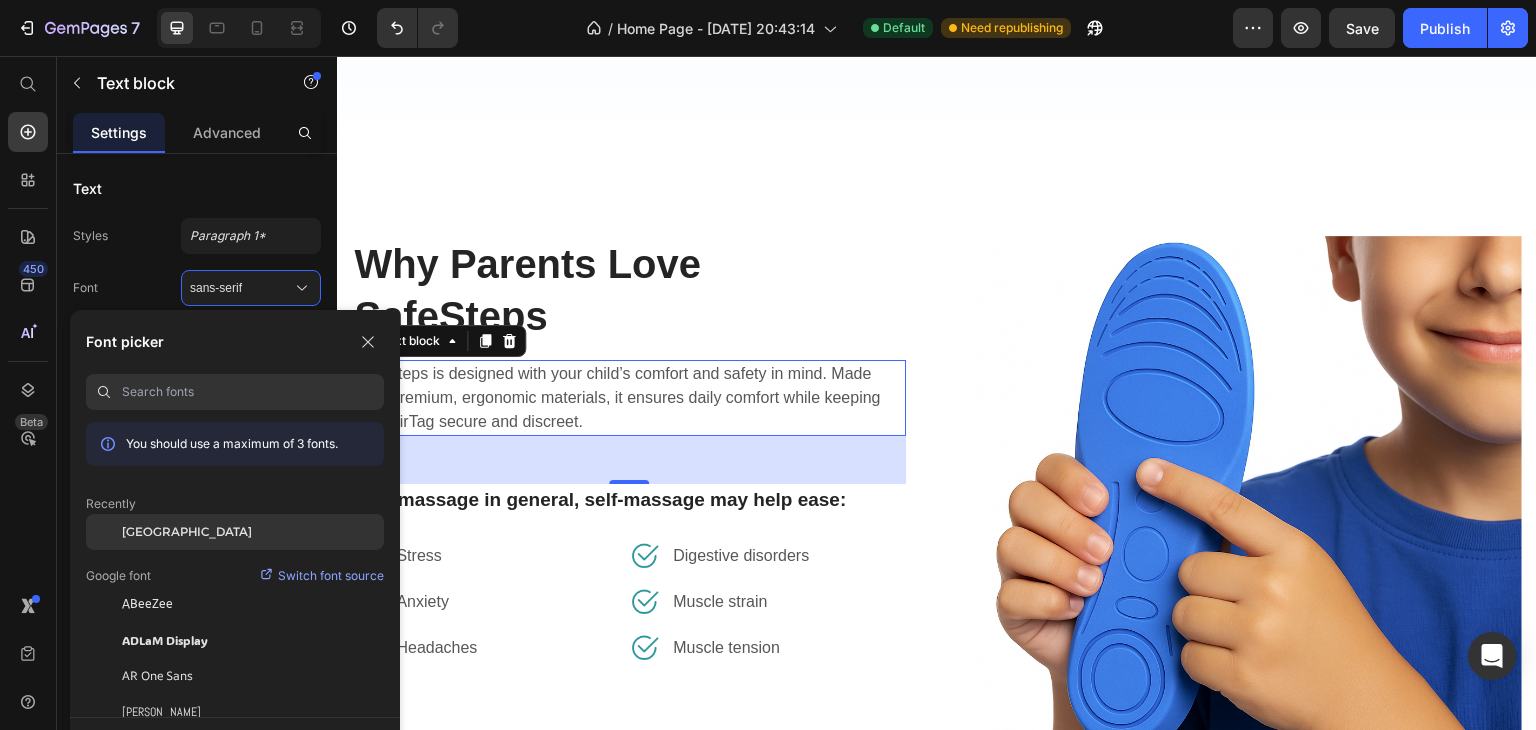 click on "[GEOGRAPHIC_DATA]" 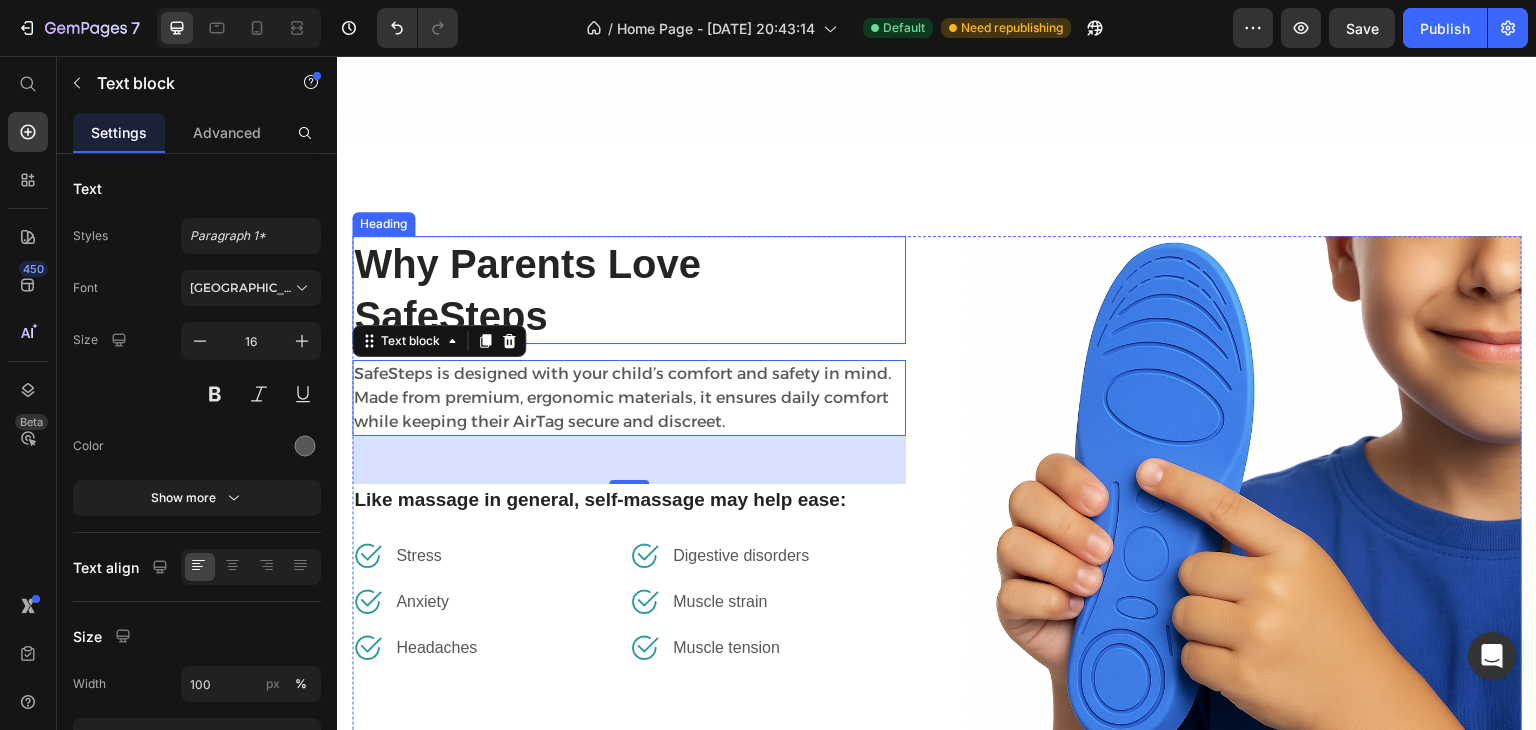 click on "Why Parents Love SafeSteps" at bounding box center (629, 290) 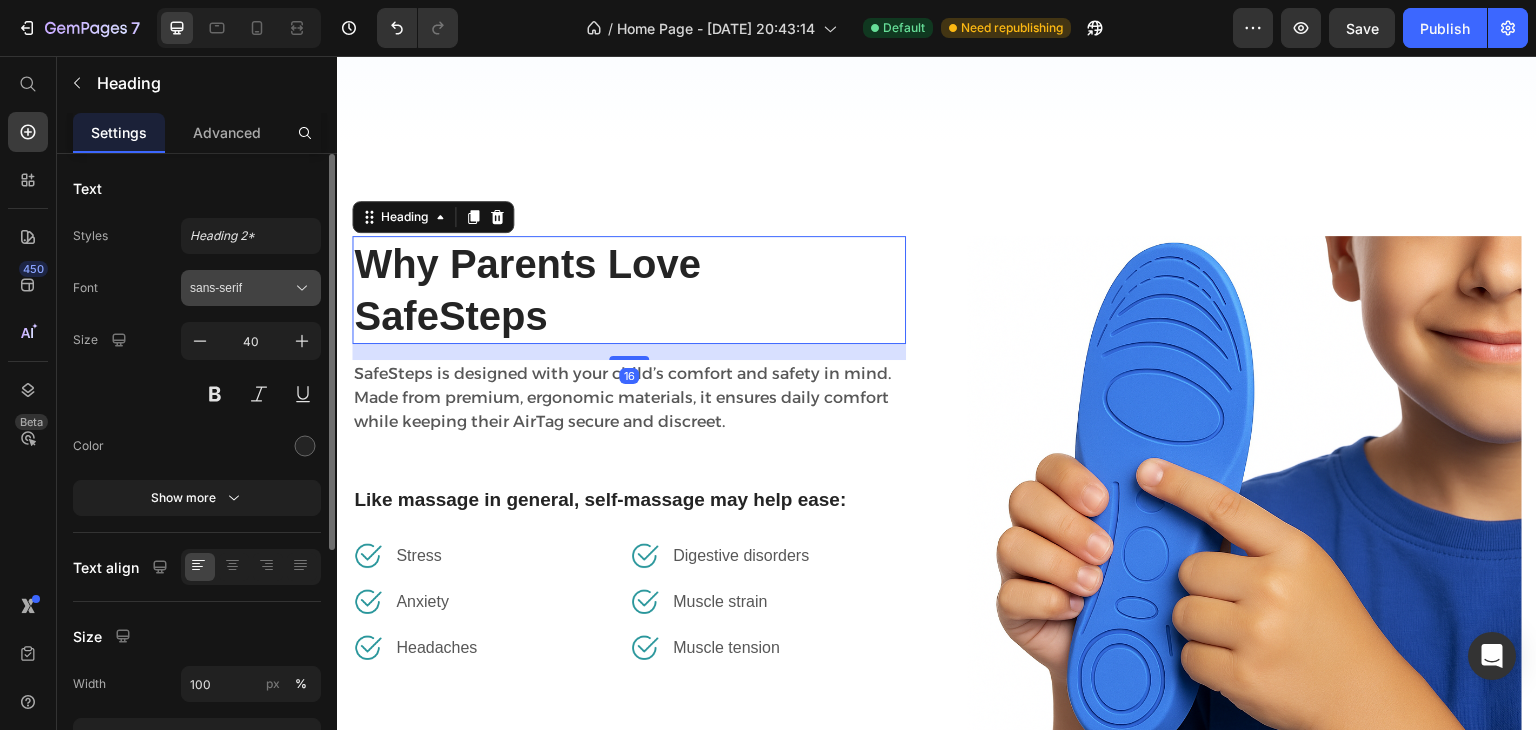 click on "sans-serif" at bounding box center (241, 288) 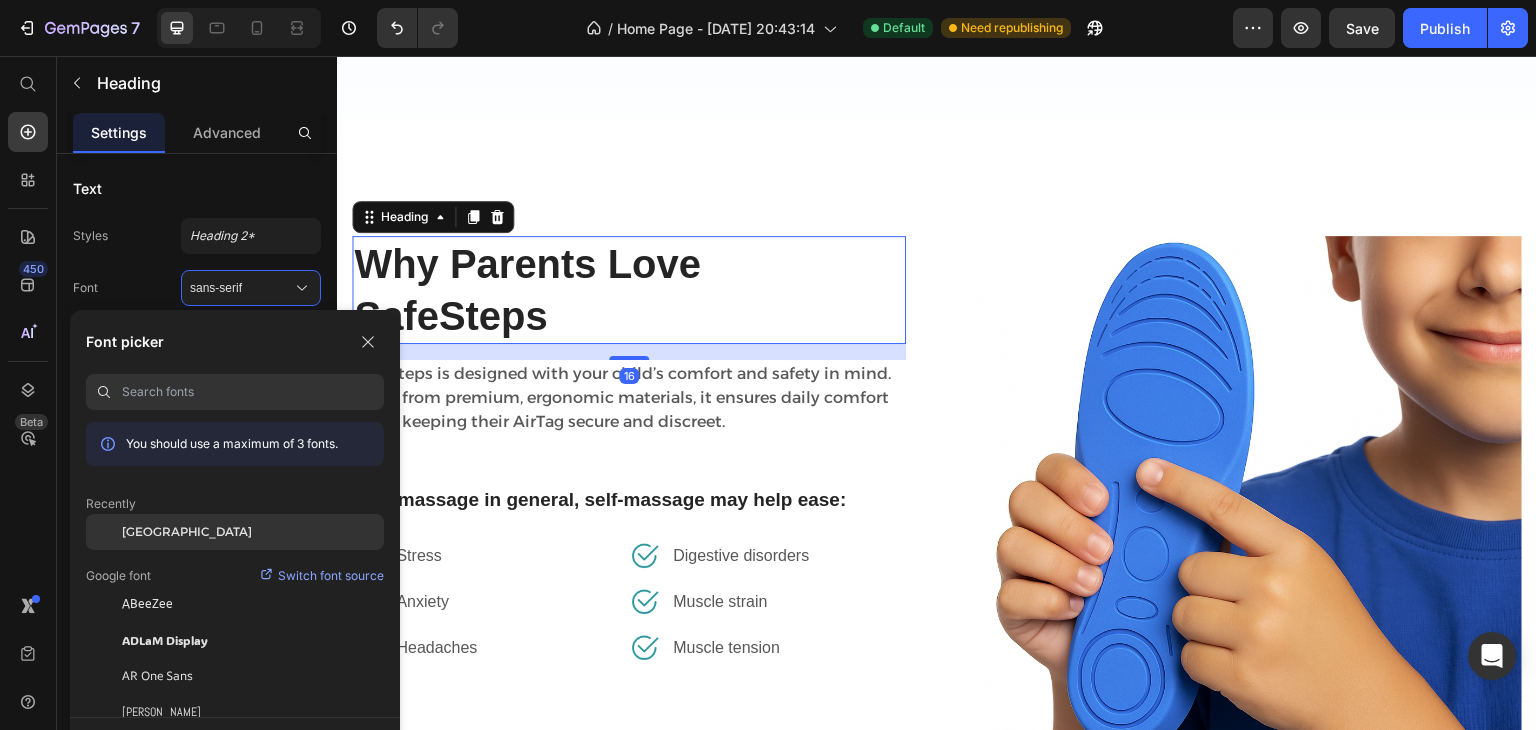 click on "[GEOGRAPHIC_DATA]" 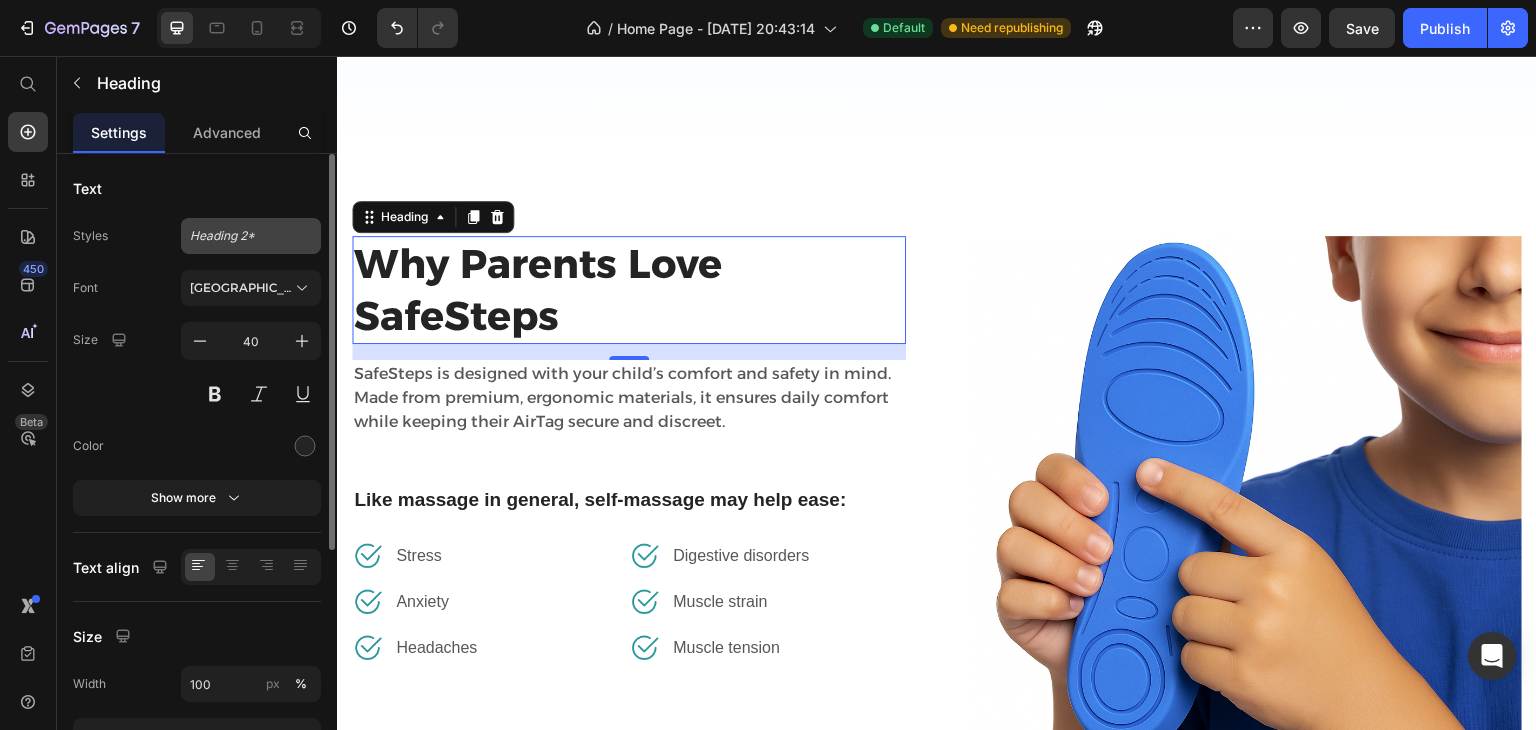 click on "Heading 2*" at bounding box center (239, 236) 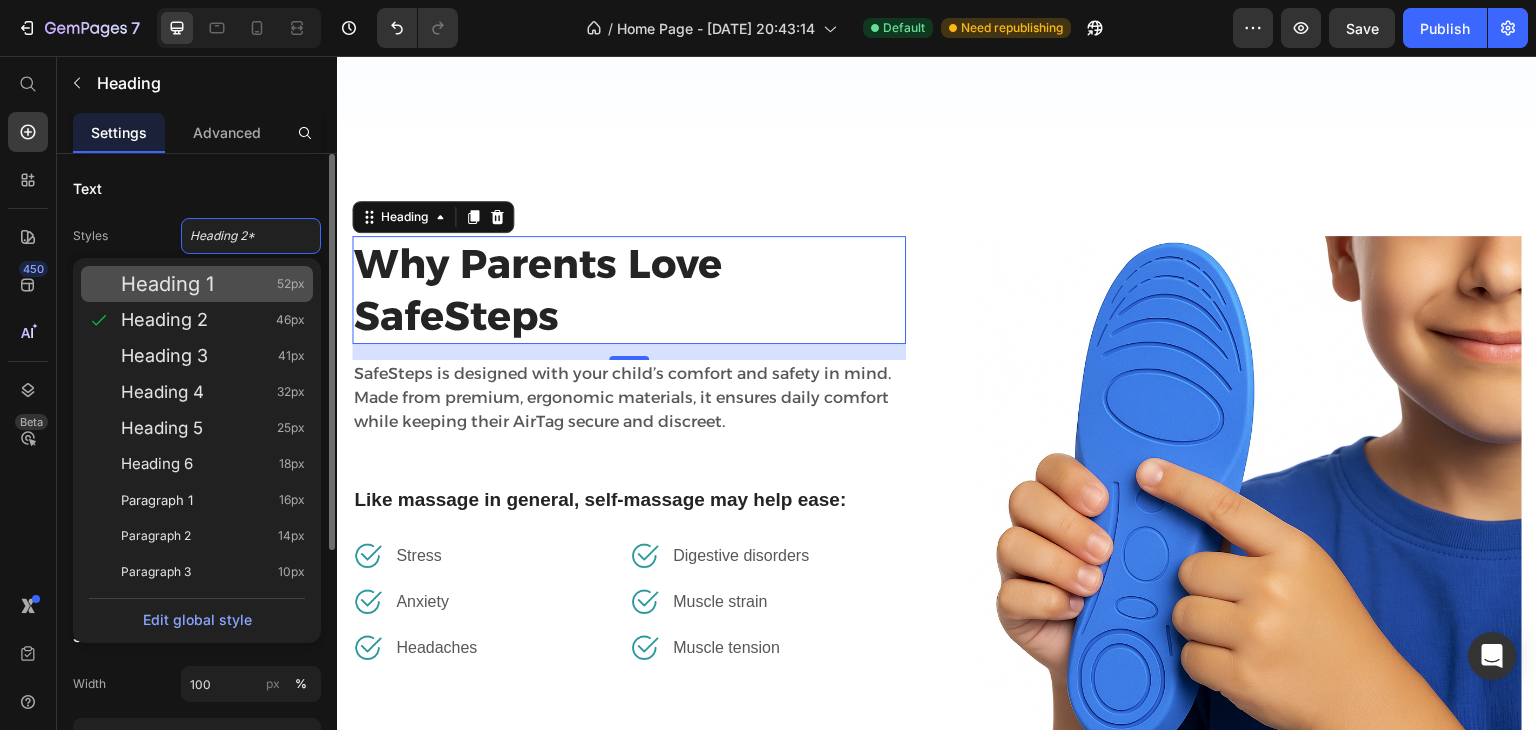 click on "Heading 1" at bounding box center (167, 284) 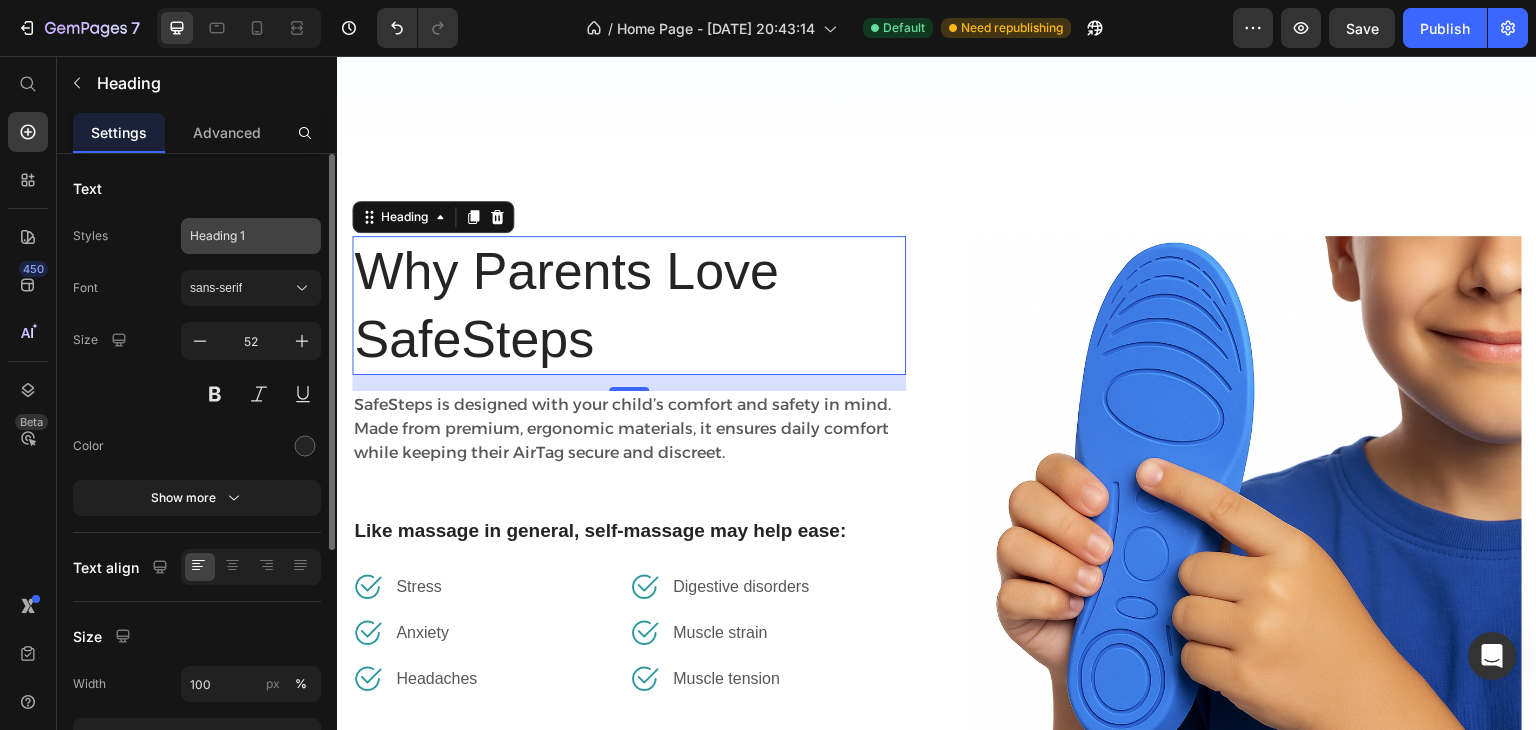 click on "Heading 1" 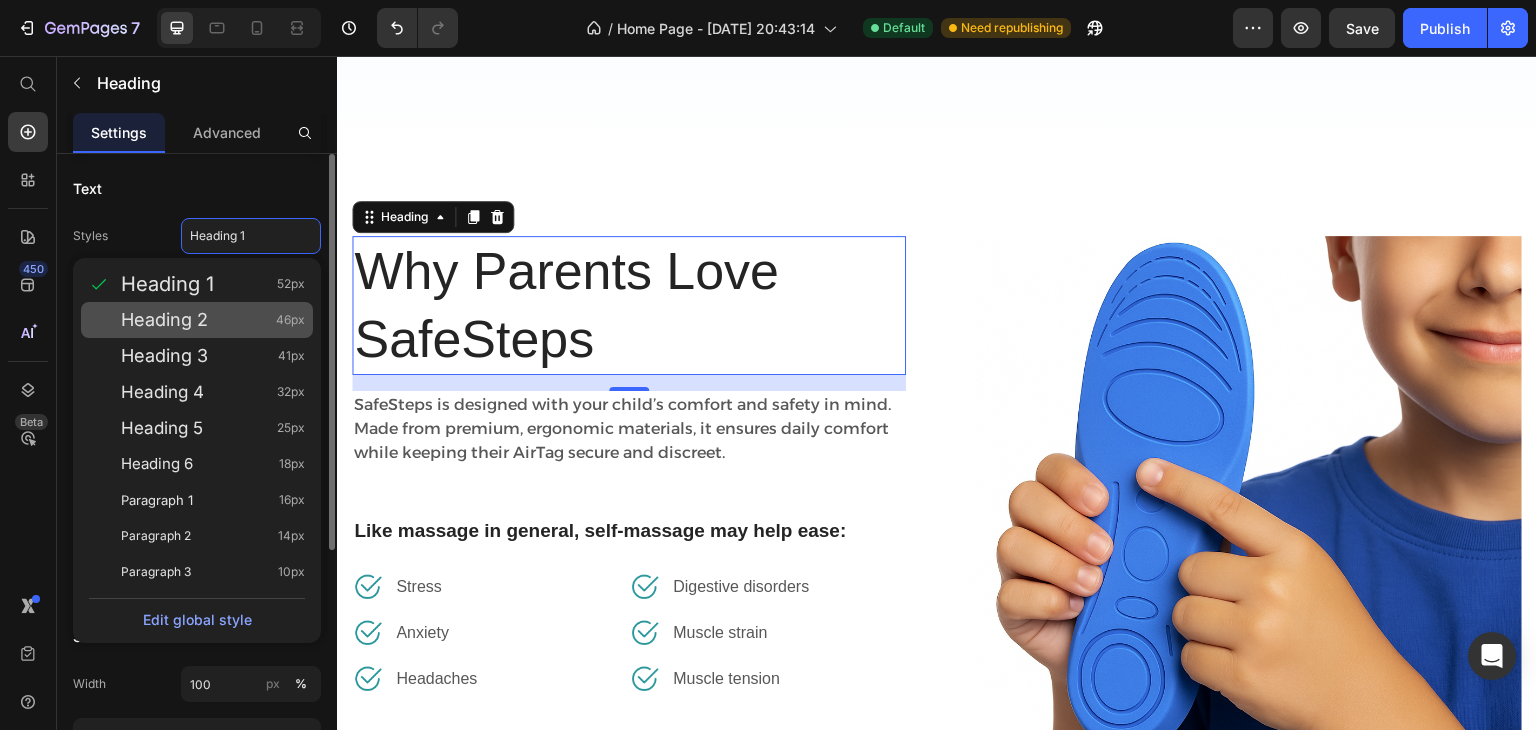click on "Heading 2" at bounding box center (164, 320) 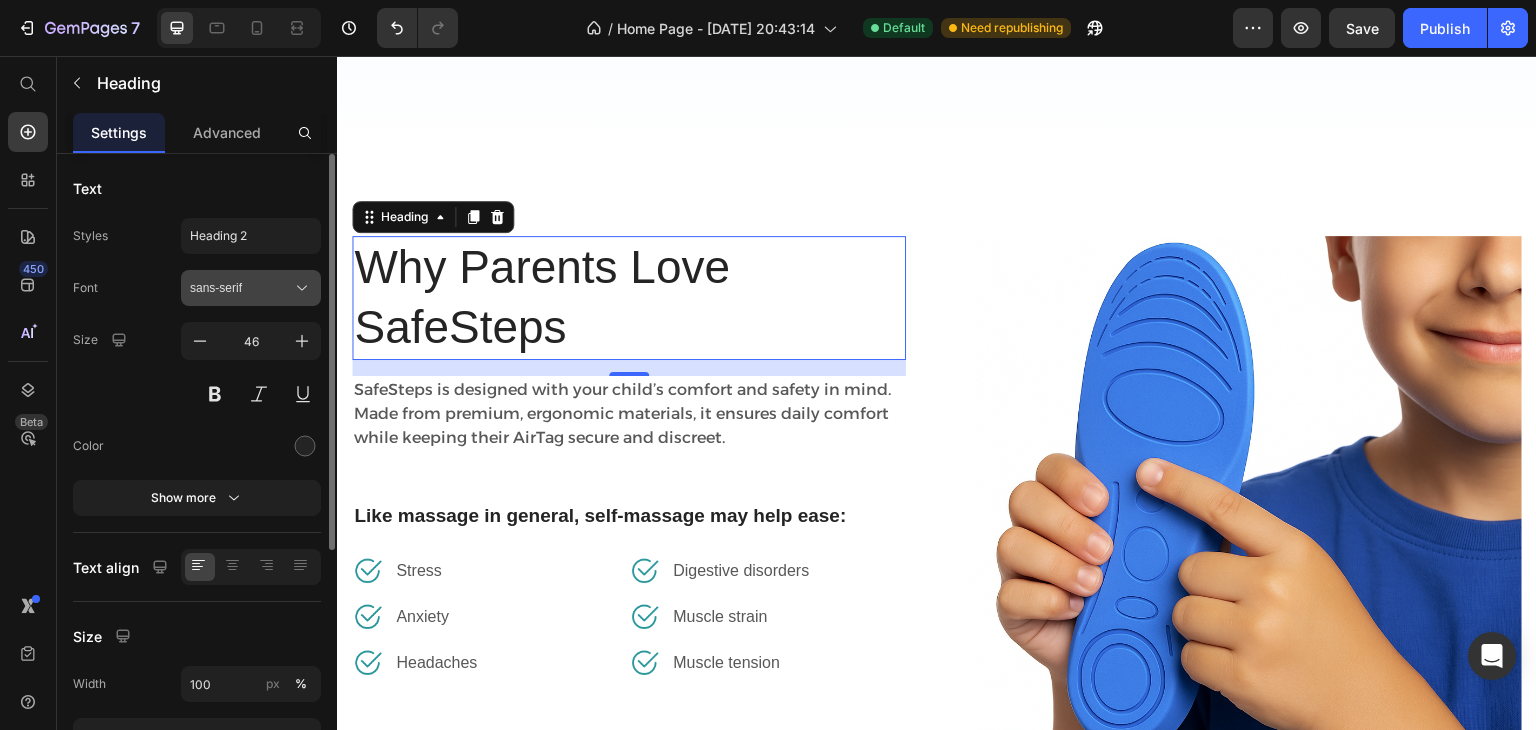 click on "sans-serif" at bounding box center [241, 288] 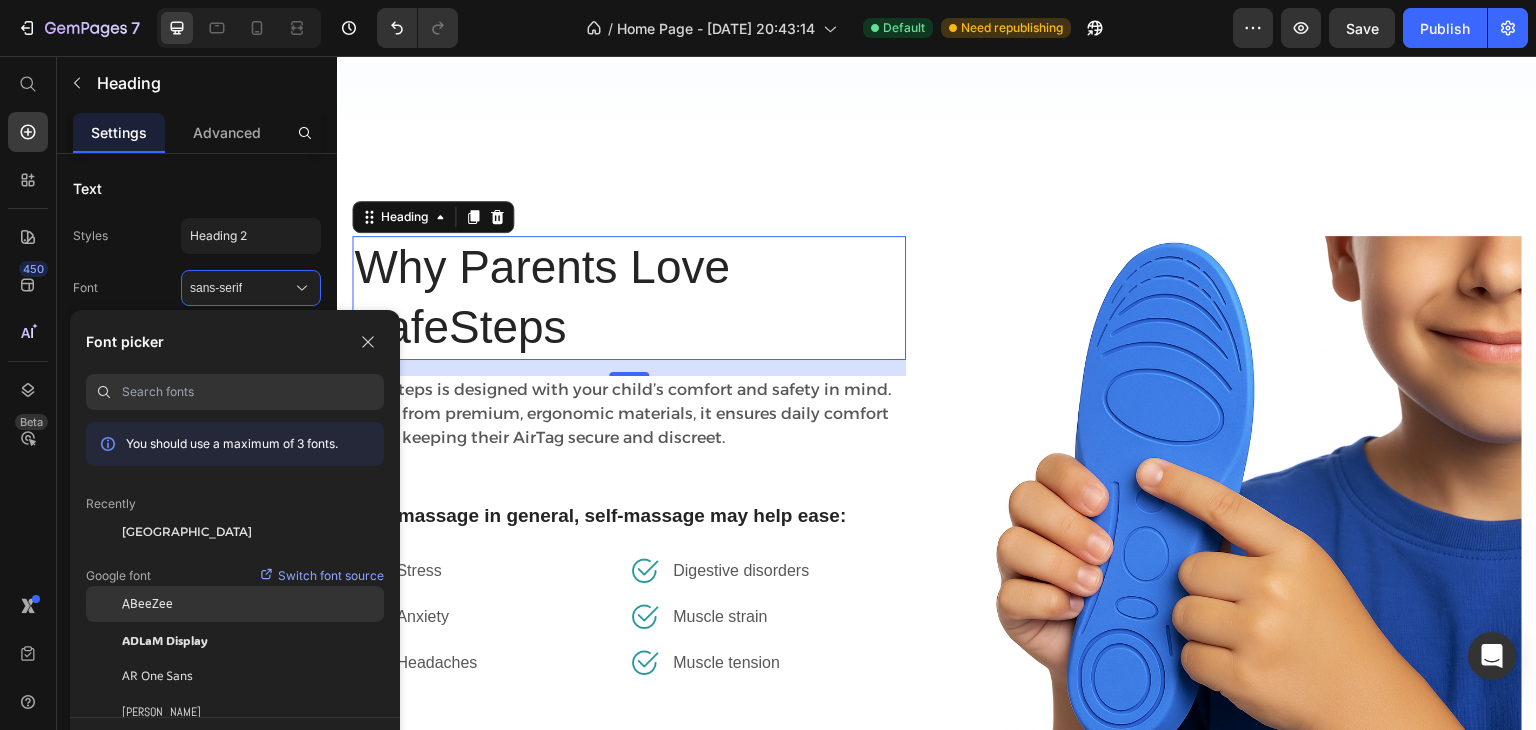 scroll, scrollTop: 188, scrollLeft: 0, axis: vertical 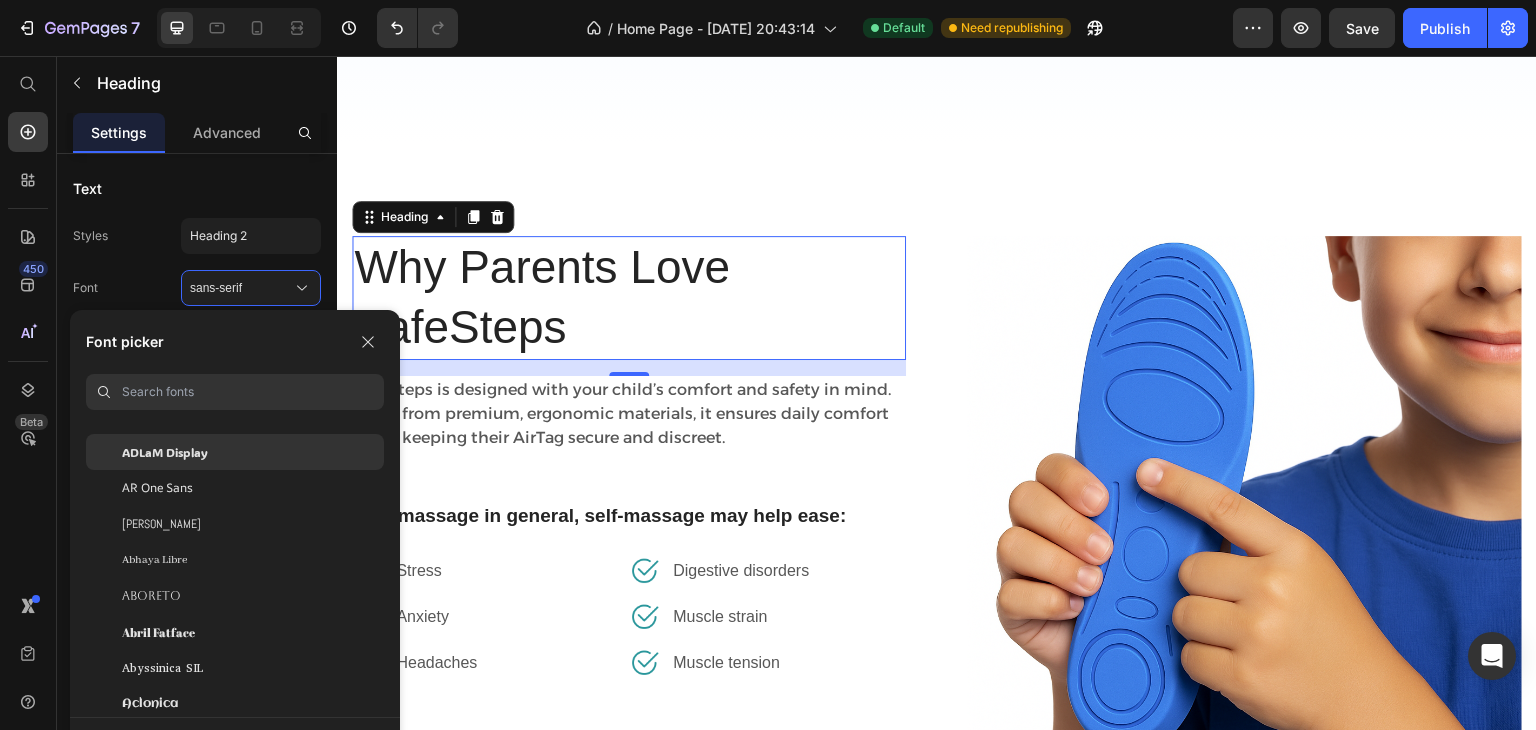 click on "ADLaM Display" 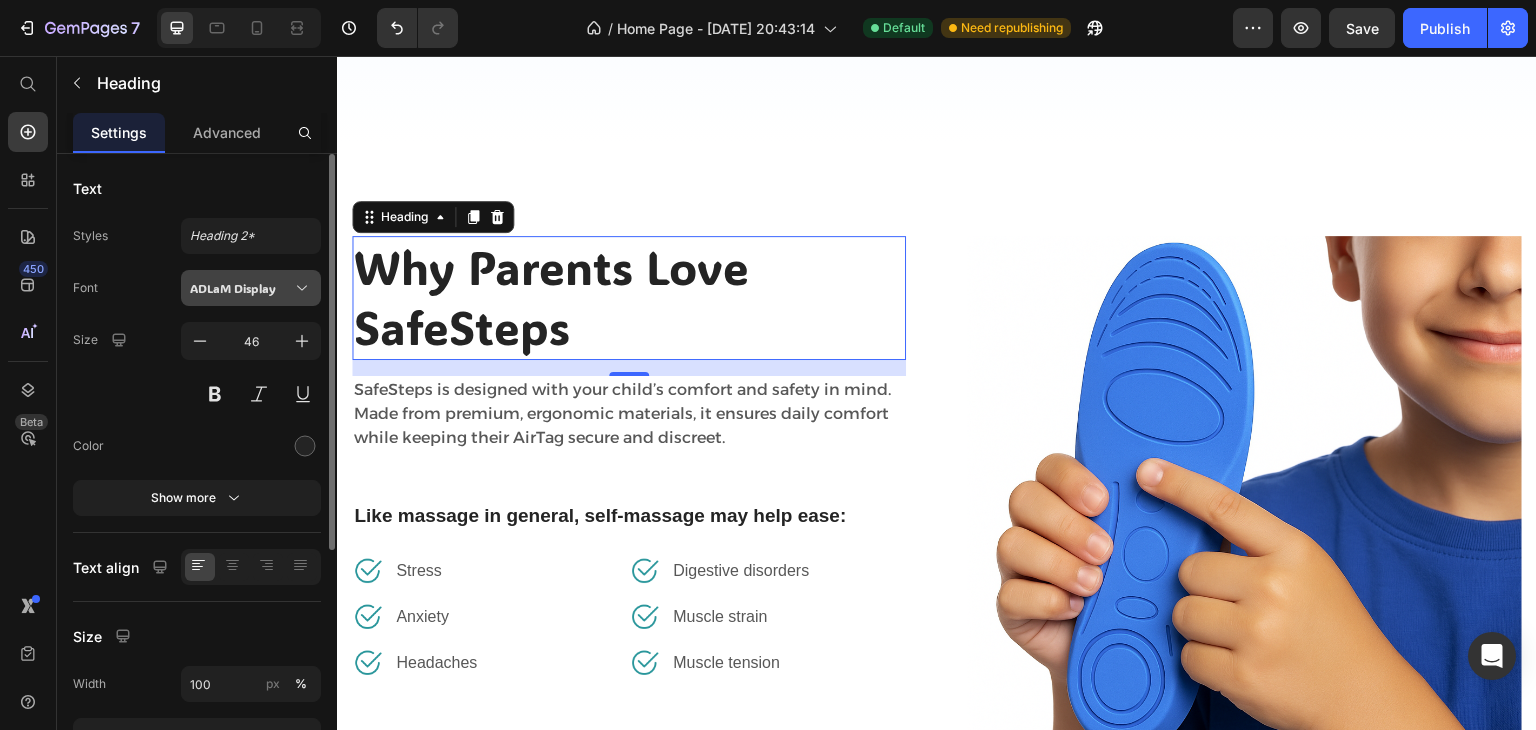 click on "ADLaM Display" at bounding box center [251, 288] 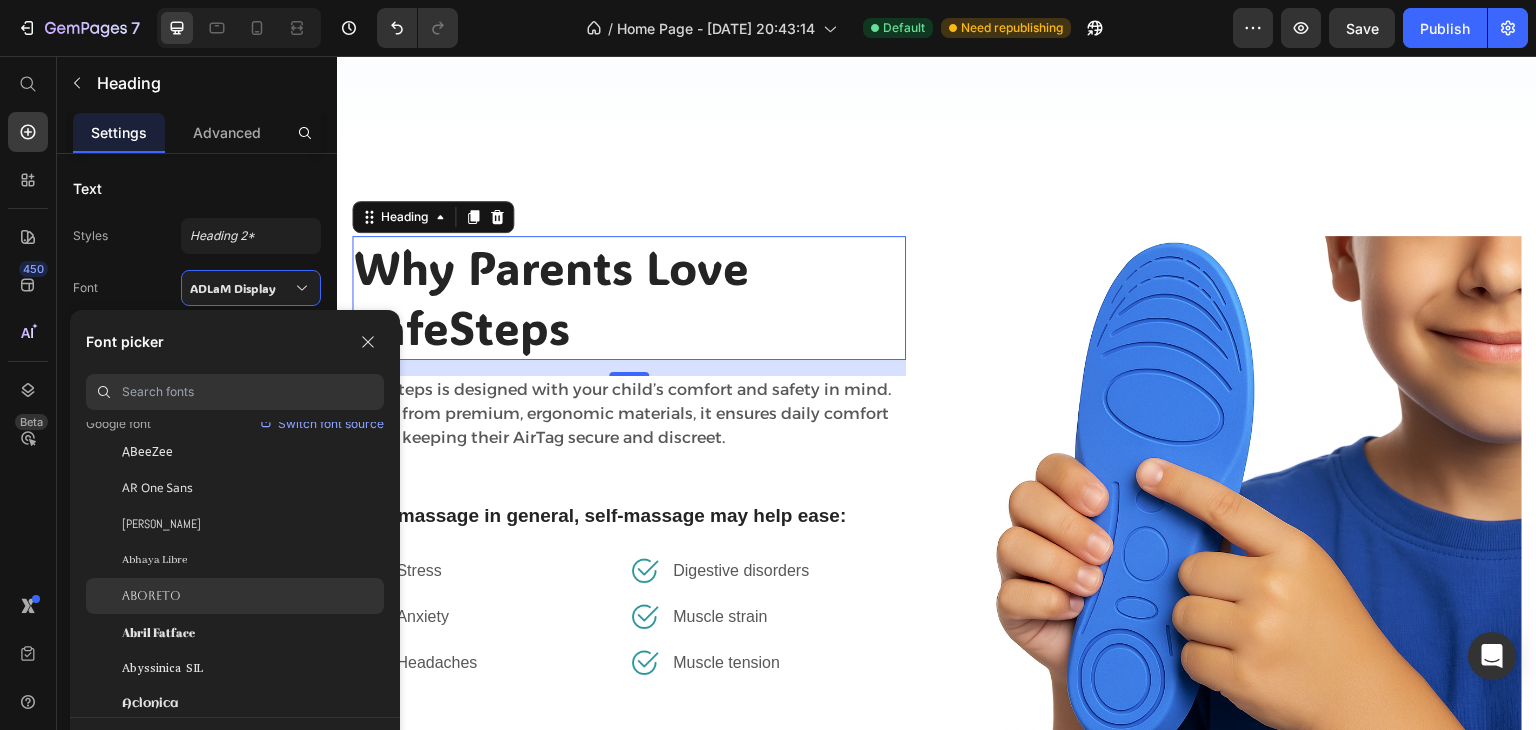 click on "Aboreto" 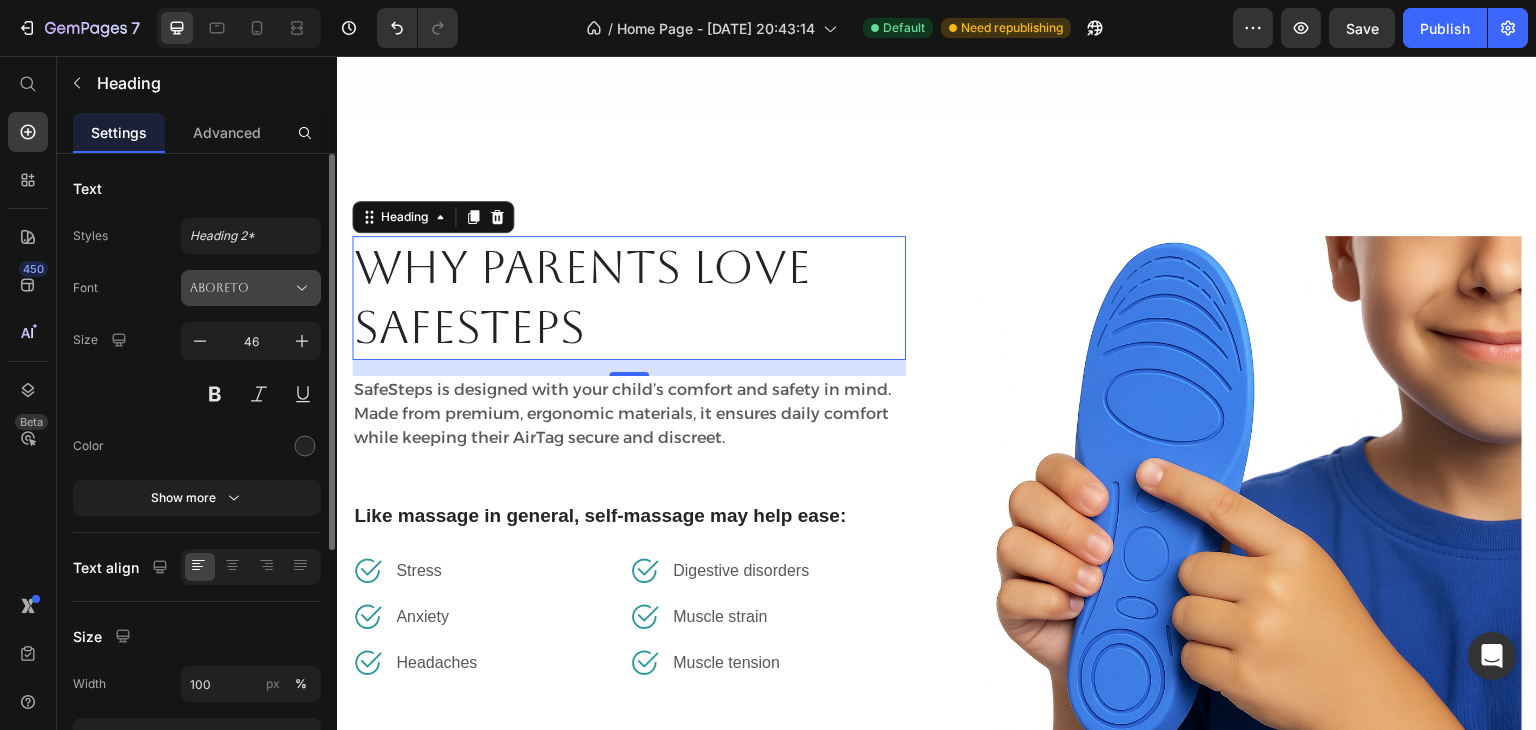 click on "Aboreto" at bounding box center [241, 288] 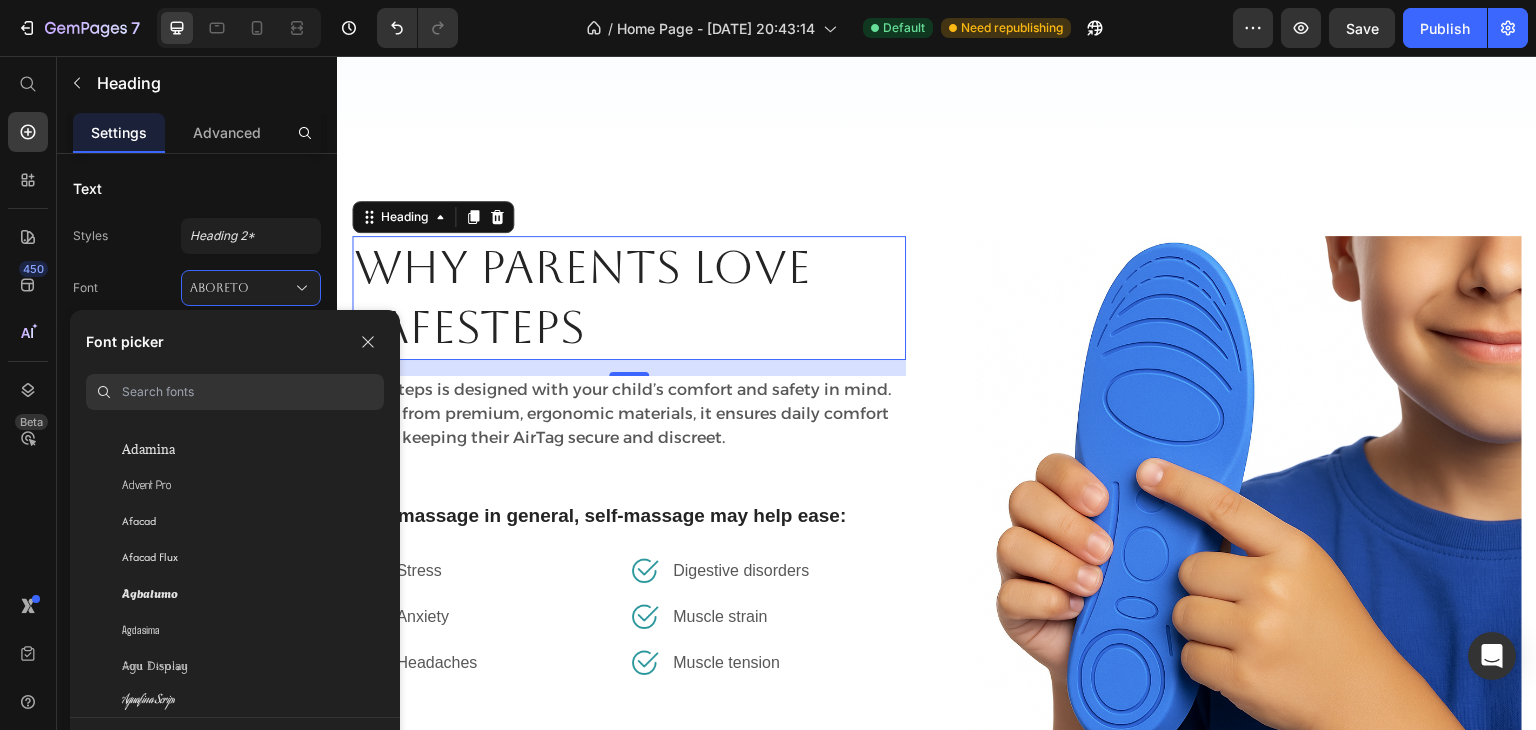 scroll, scrollTop: 548, scrollLeft: 0, axis: vertical 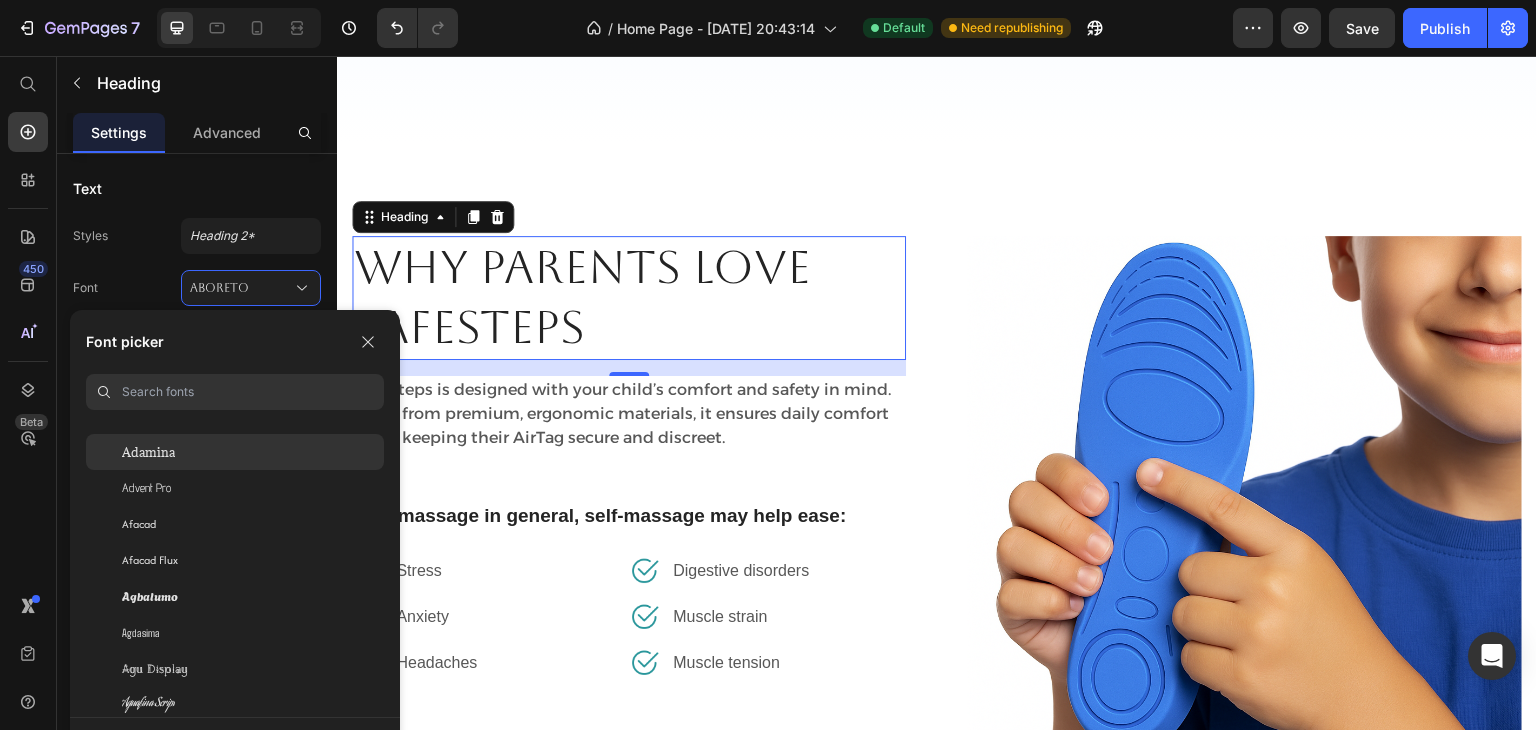 click on "Adamina" 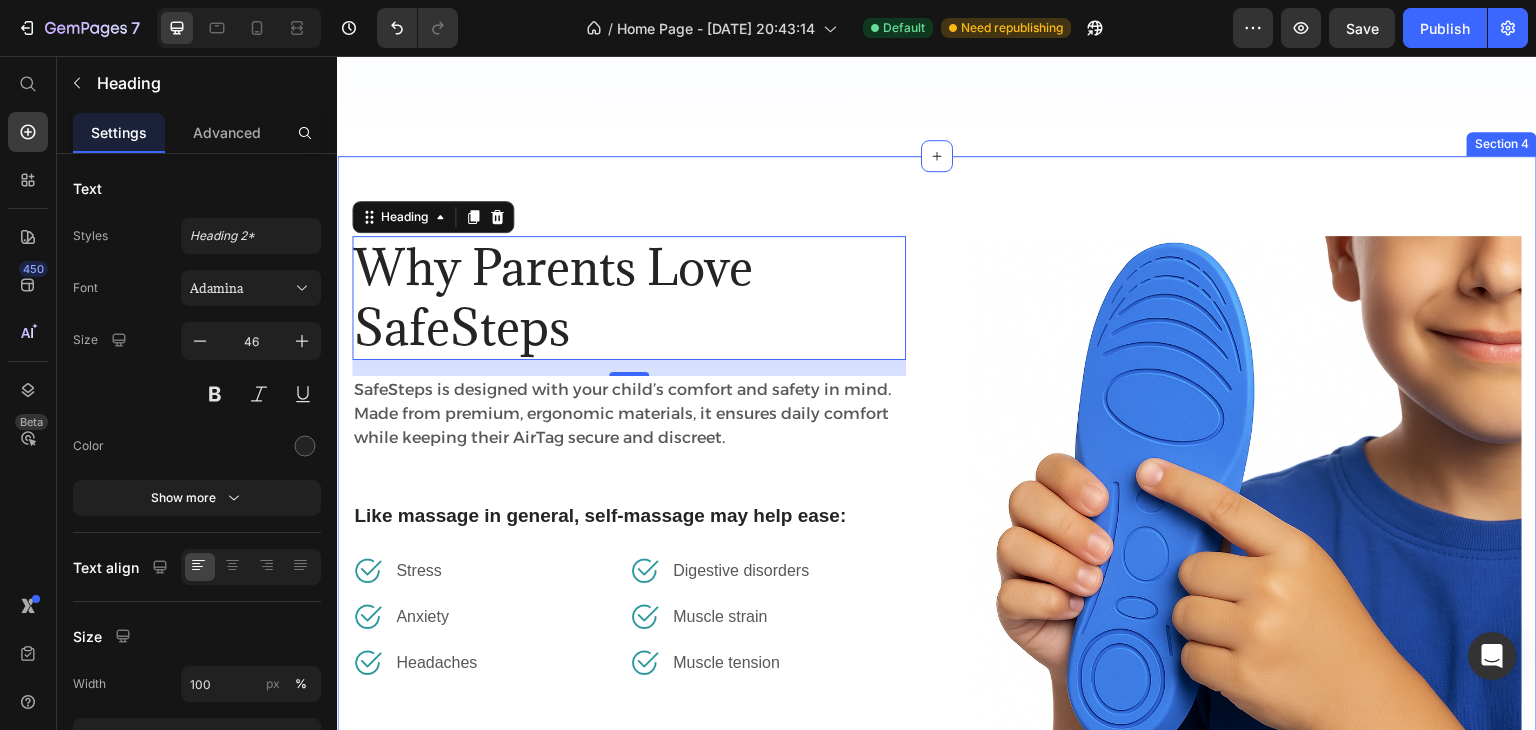 click on "Why Parents Love SafeSteps Heading   16 SafeSteps is designed with your child’s comfort and safety in mind. Made from premium, ergonomic materials, it ensures daily comfort while keeping their AirTag secure and discreet. Text block Like massage in general, self-massage may help ease: Text block Image Stress Text block Row Image Anxiety Text block Row Image Headaches Text block Row Image Digestive disorders Text block Row Image Muscle strain Text block Row Image Muscle tension Text block Row Row Image Row Row Section 4" at bounding box center [937, 513] 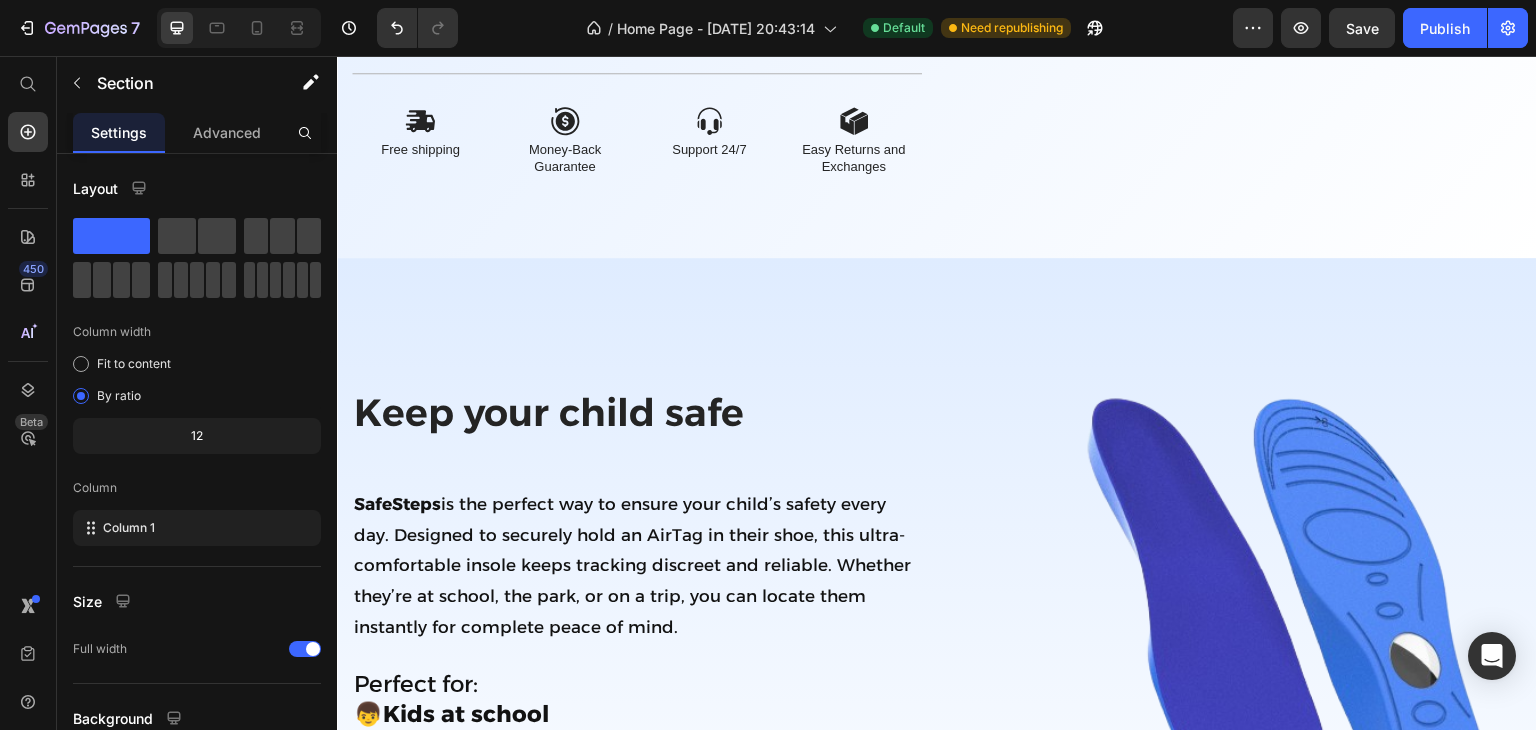 scroll, scrollTop: 1305, scrollLeft: 0, axis: vertical 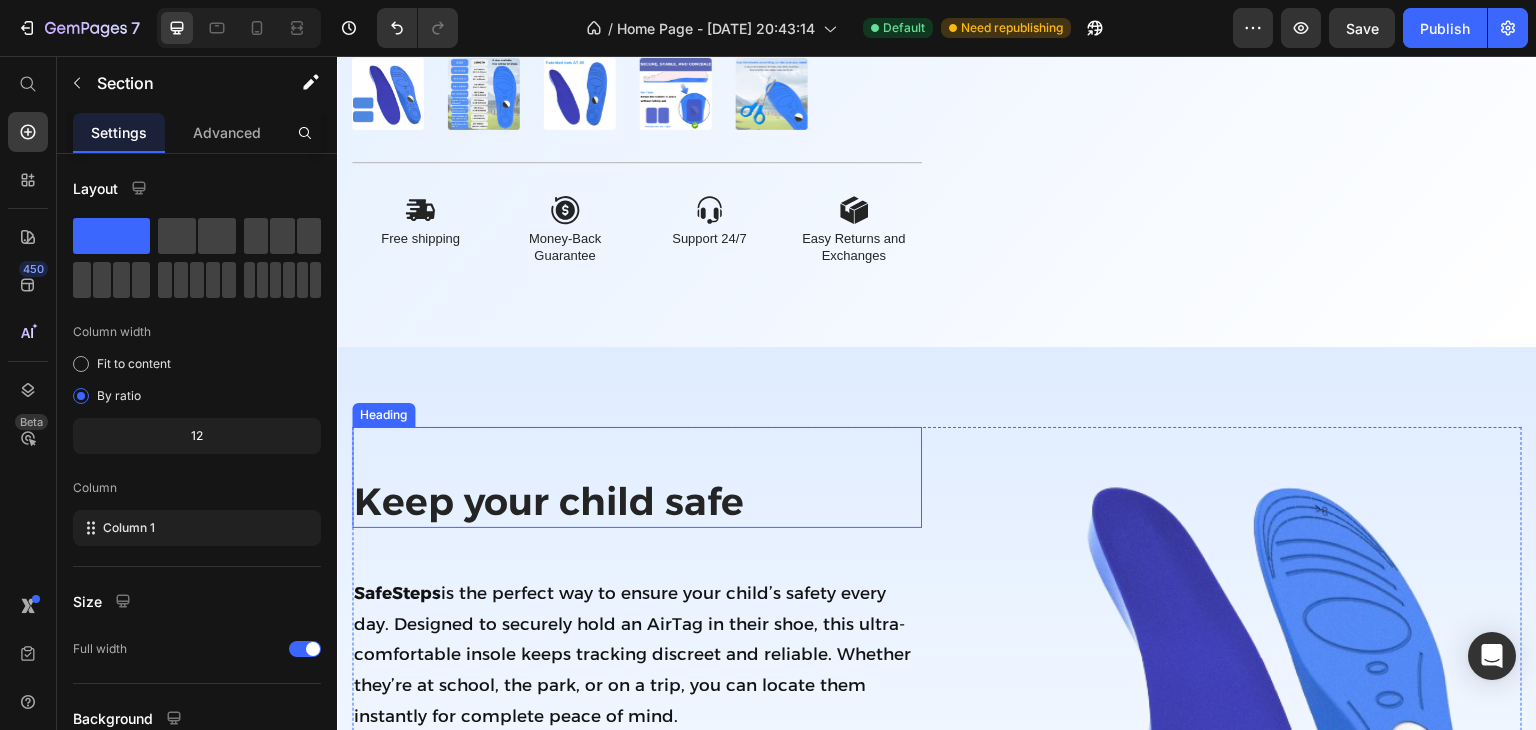 click on "Keep your child safe" at bounding box center (637, 501) 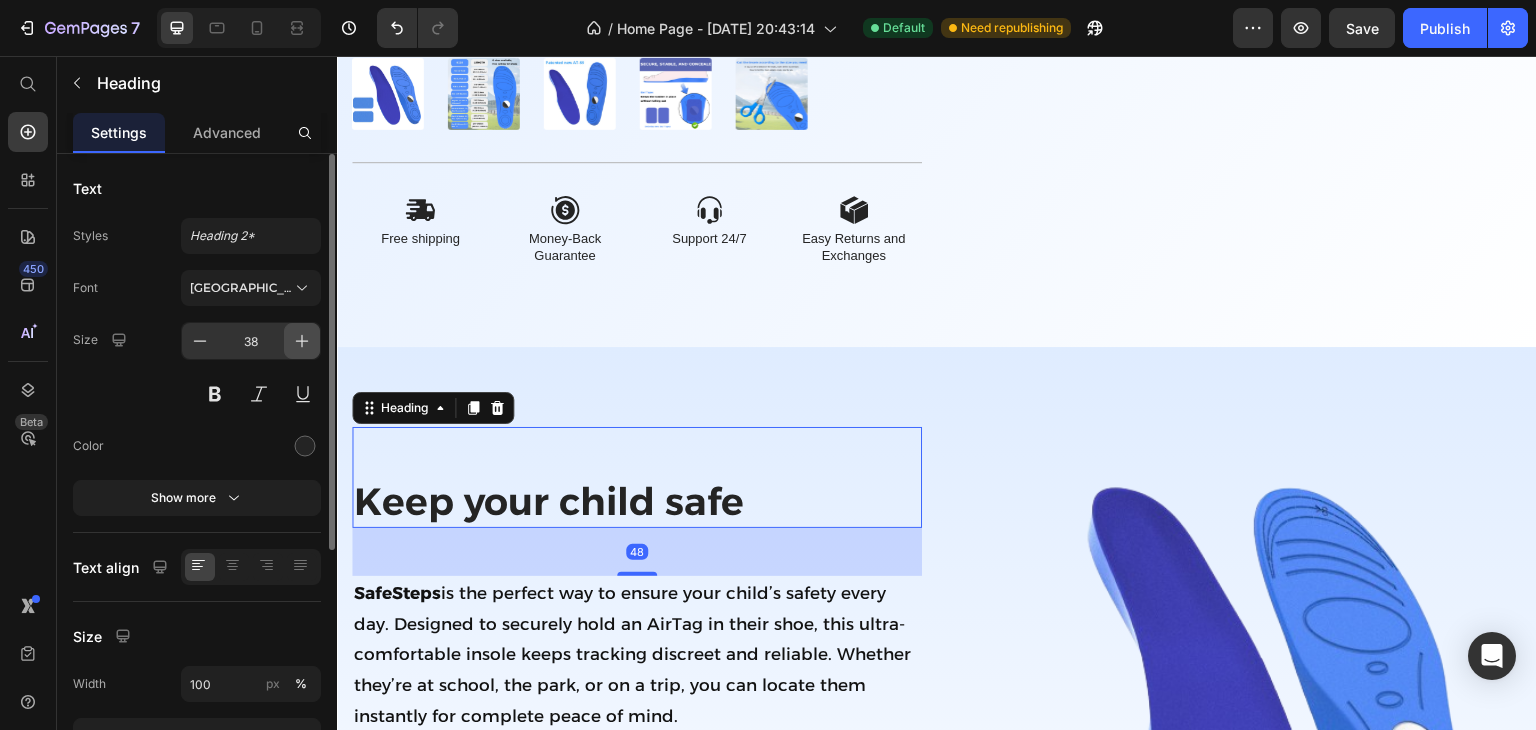 click 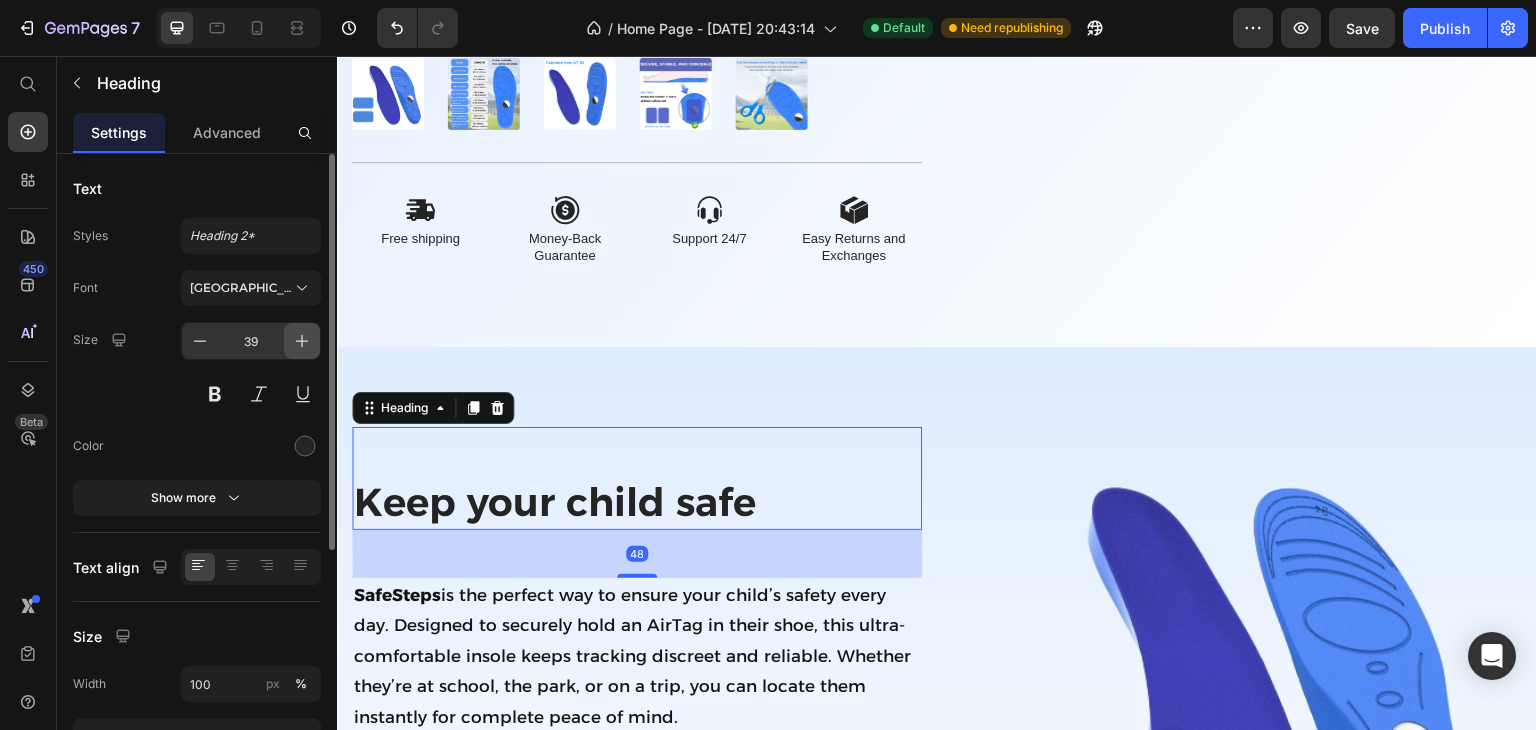 click 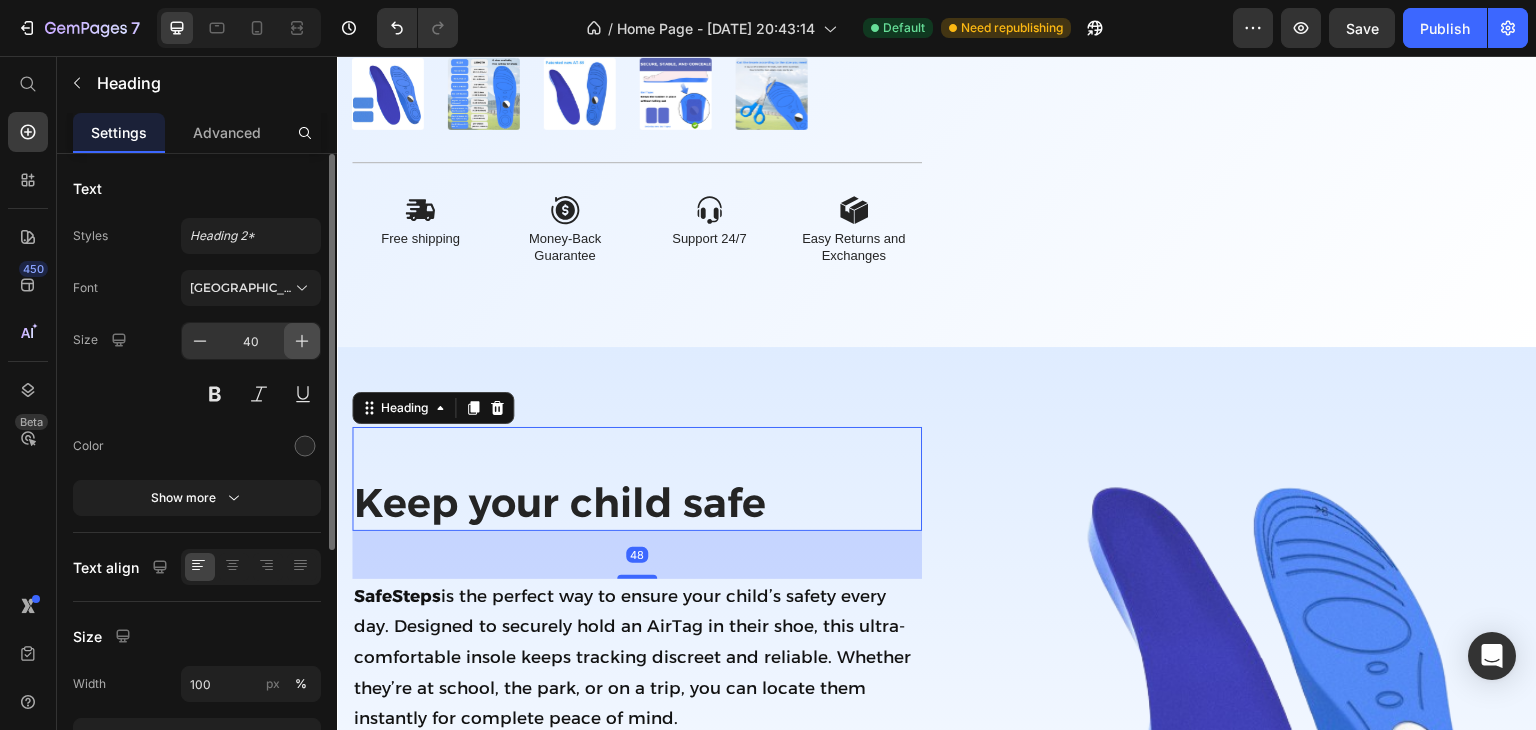click 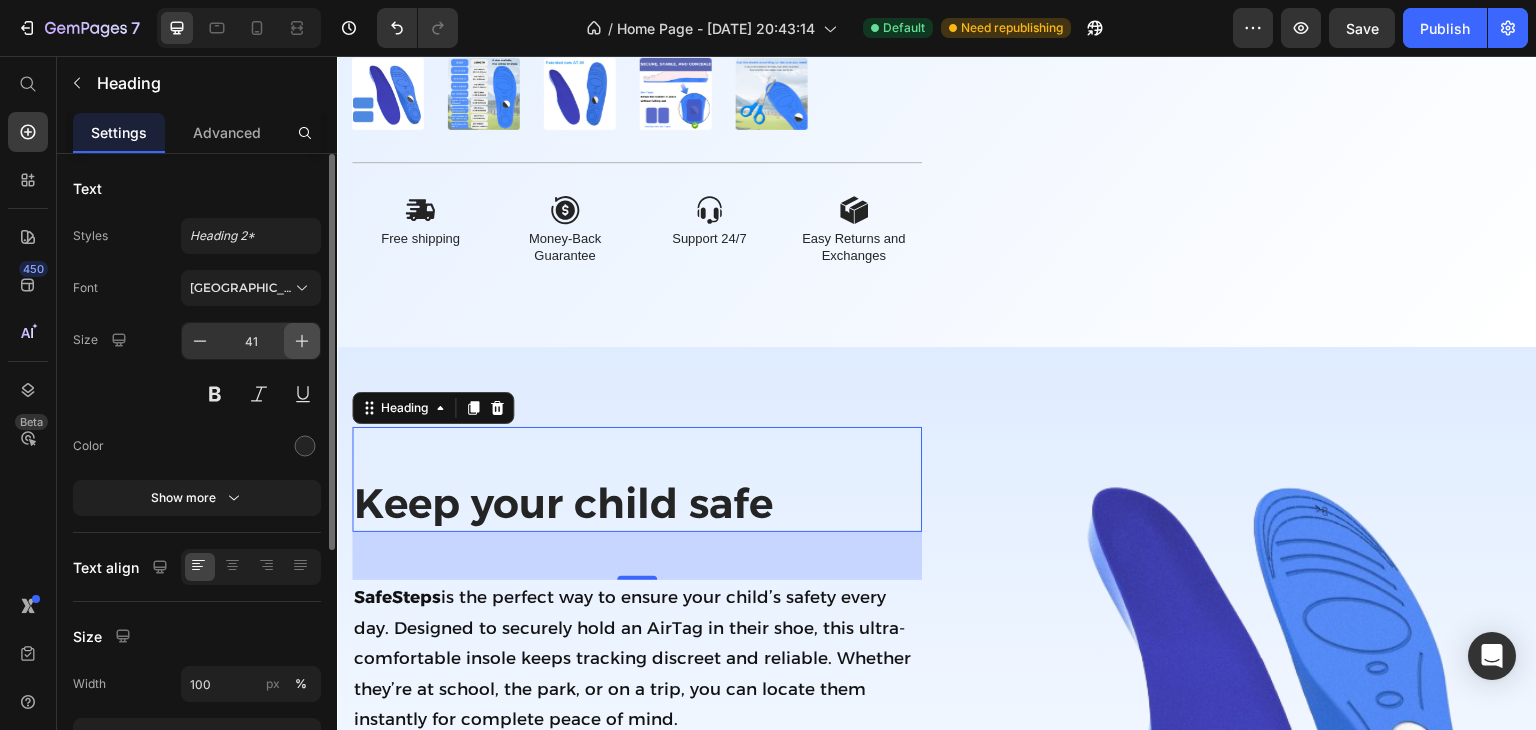 click 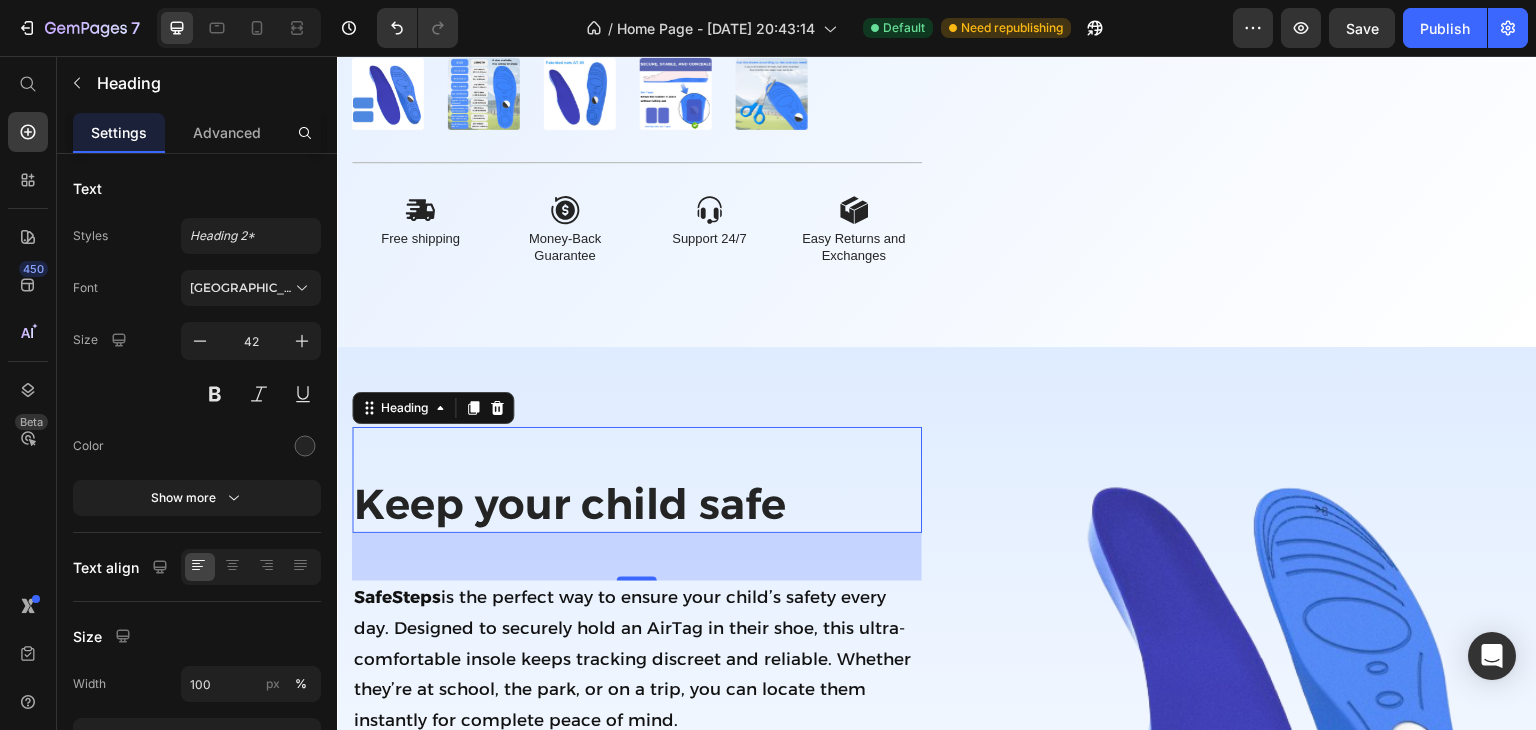 scroll, scrollTop: 1585, scrollLeft: 0, axis: vertical 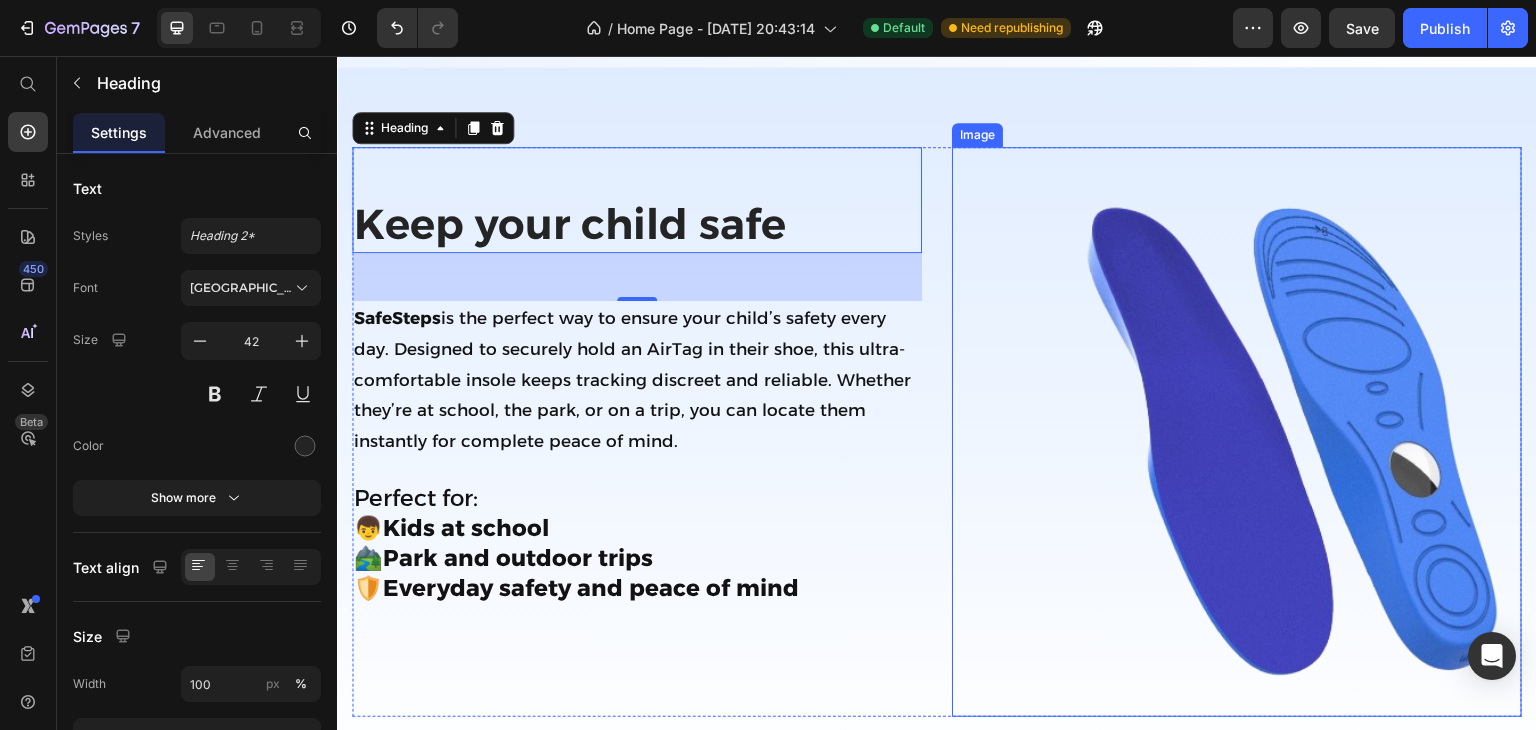 click at bounding box center [1237, 432] 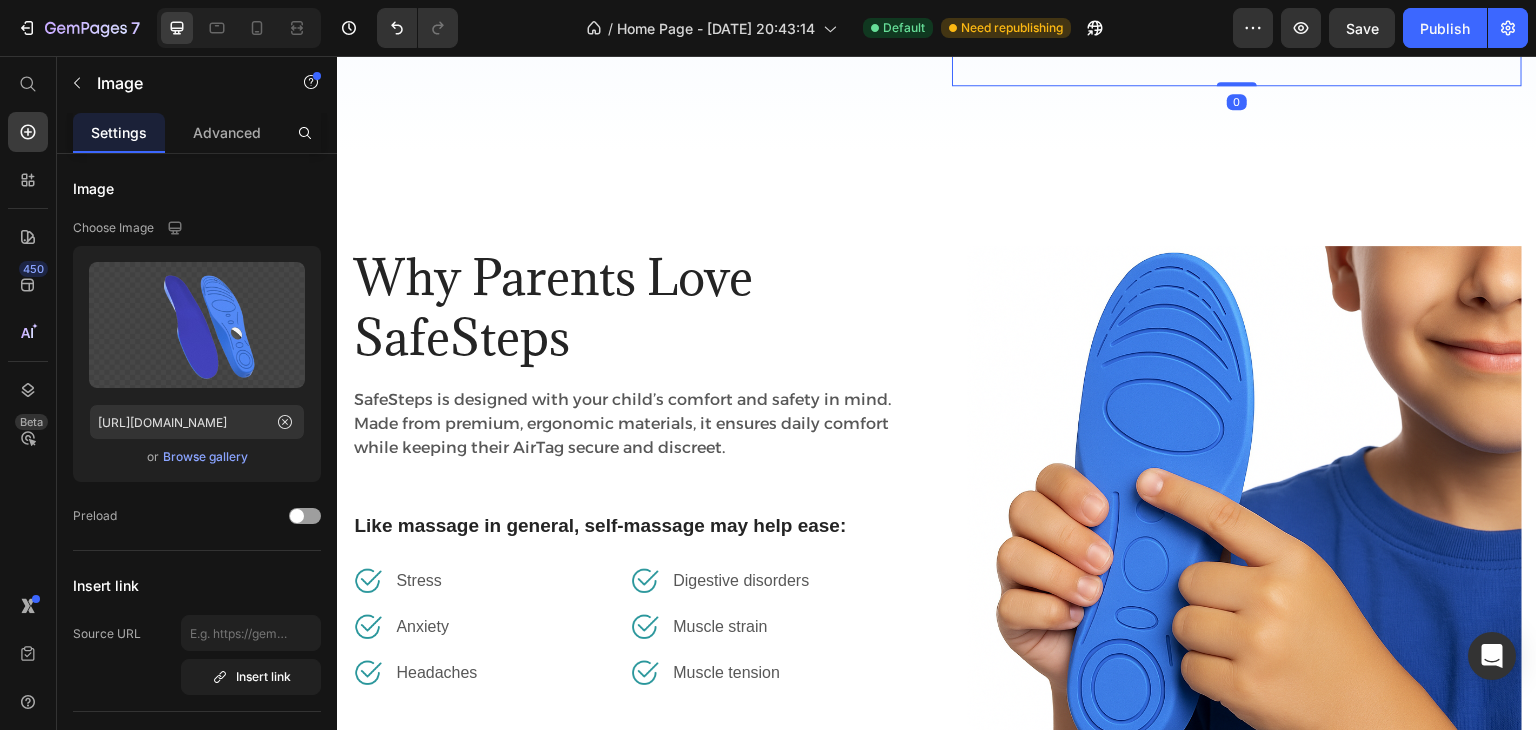 scroll, scrollTop: 2209, scrollLeft: 0, axis: vertical 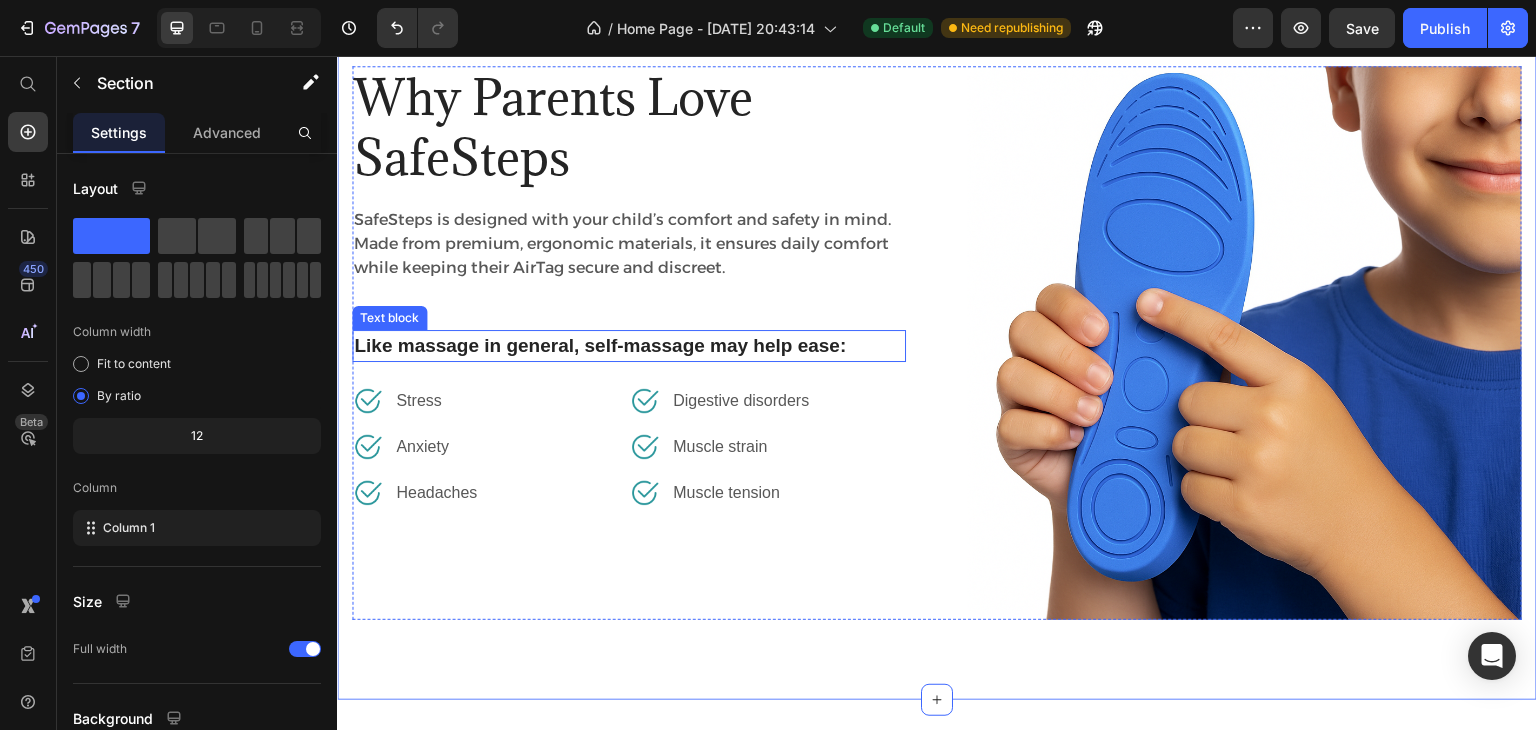 click on "Like massage in general, self-massage may help ease:" at bounding box center (629, 346) 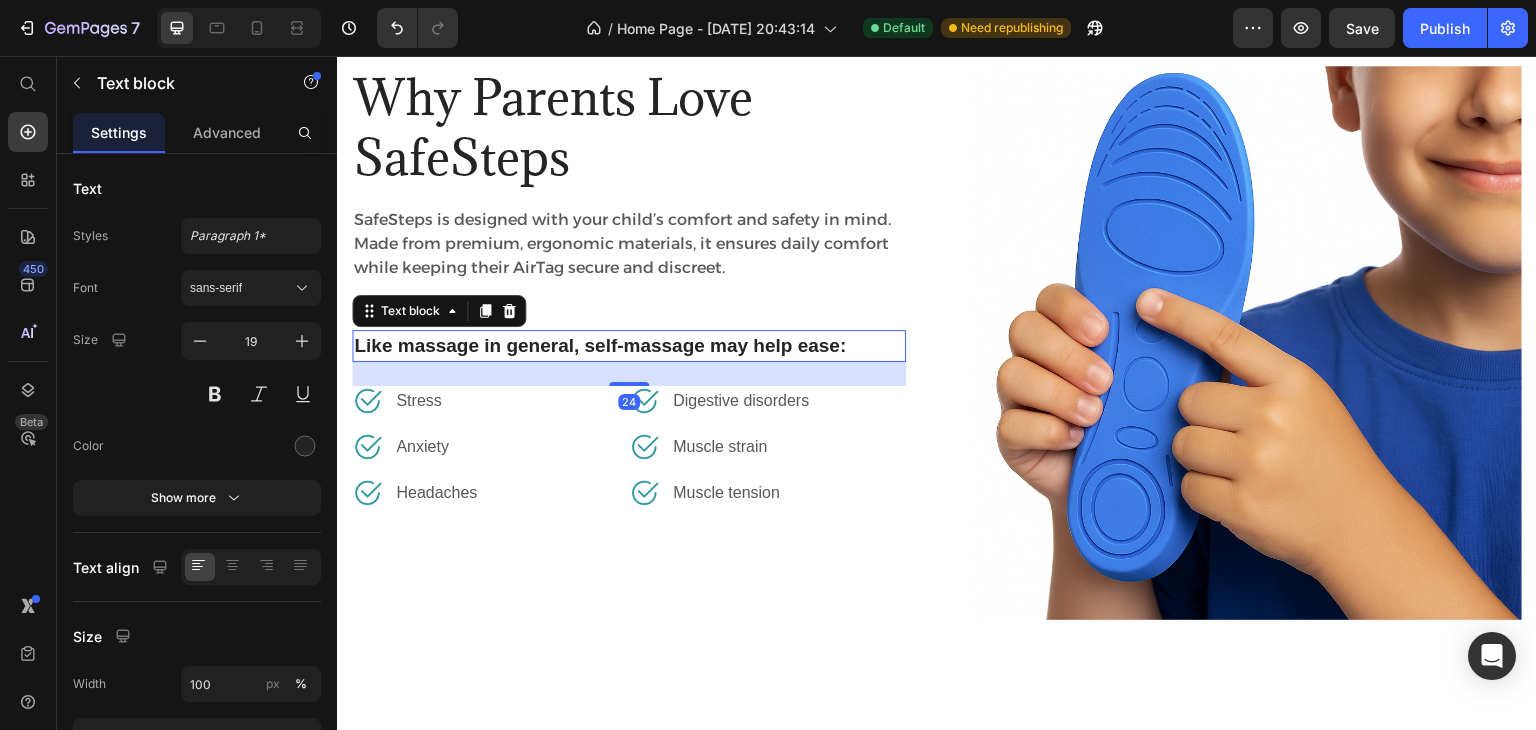 click on "Like massage in general, self-massage may help ease:" at bounding box center (629, 346) 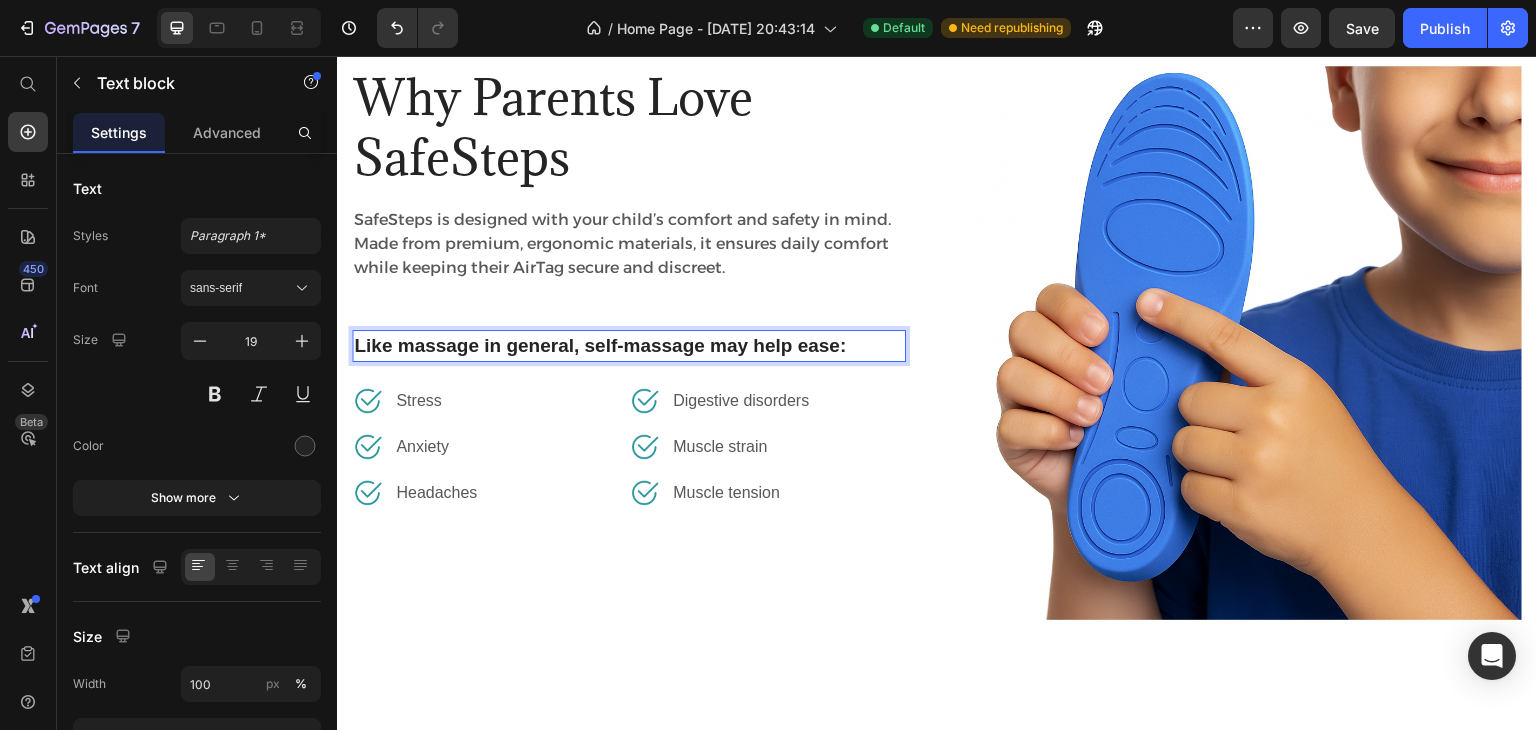 click on "Like massage in general, self-massage may help ease:" at bounding box center [629, 346] 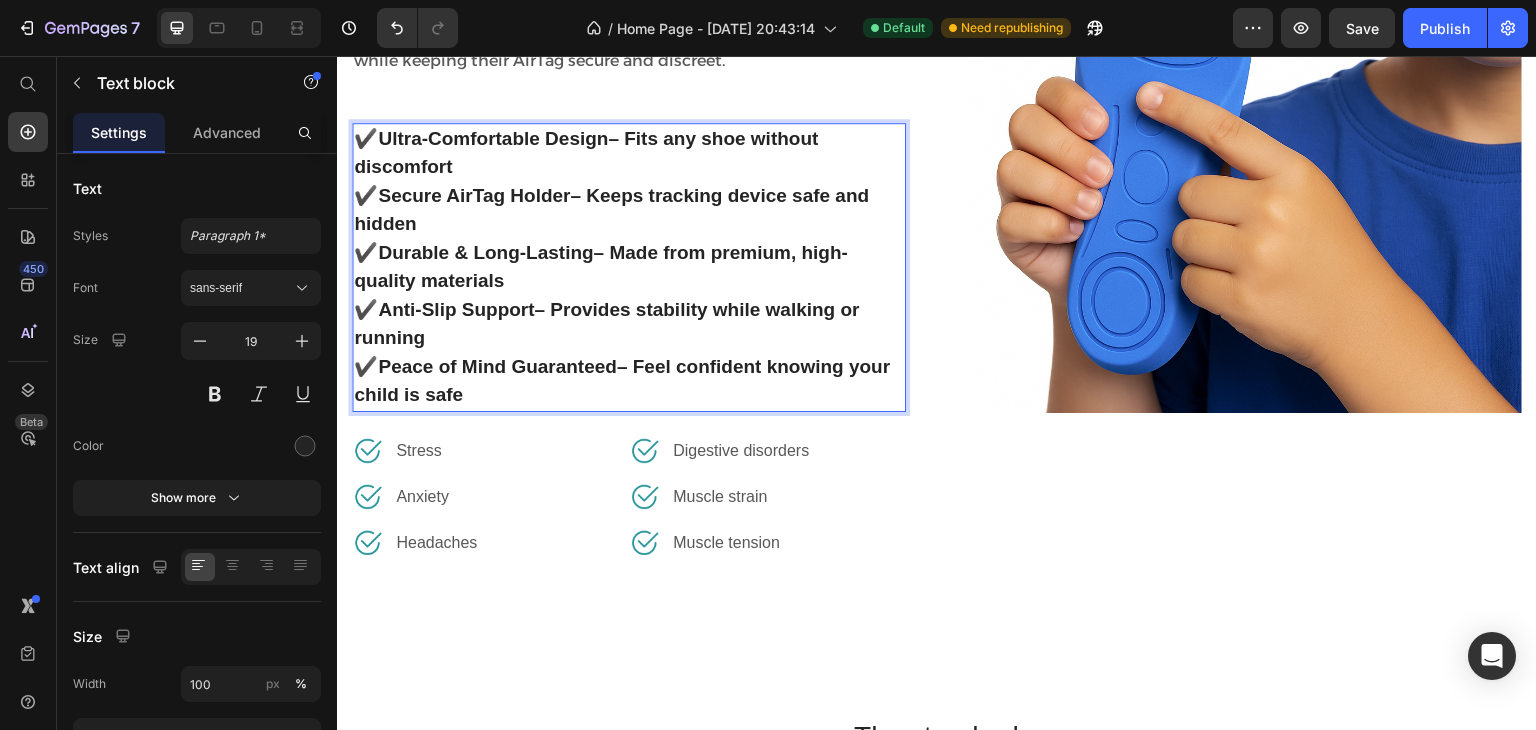 scroll, scrollTop: 2502, scrollLeft: 0, axis: vertical 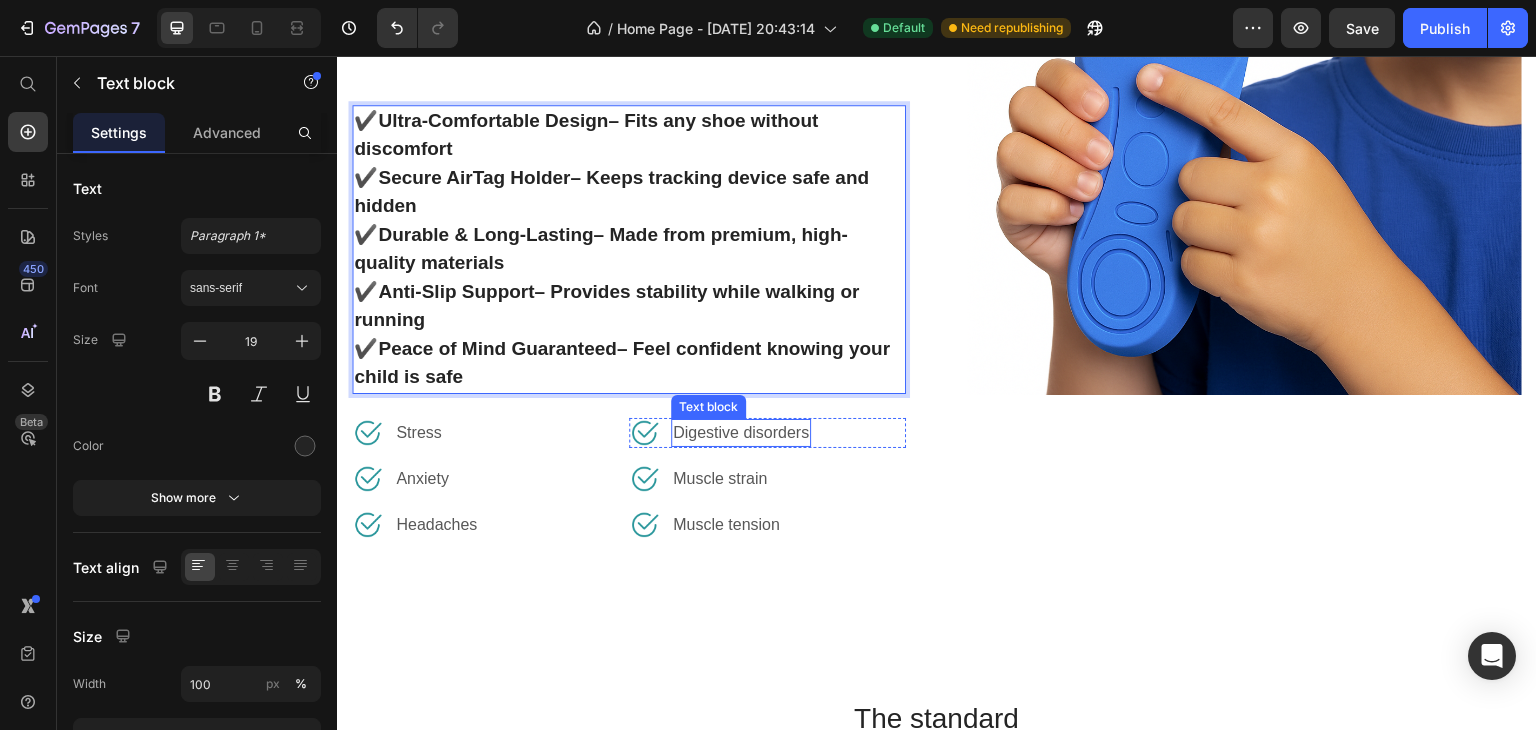 click on "Digestive disorders" at bounding box center [741, 433] 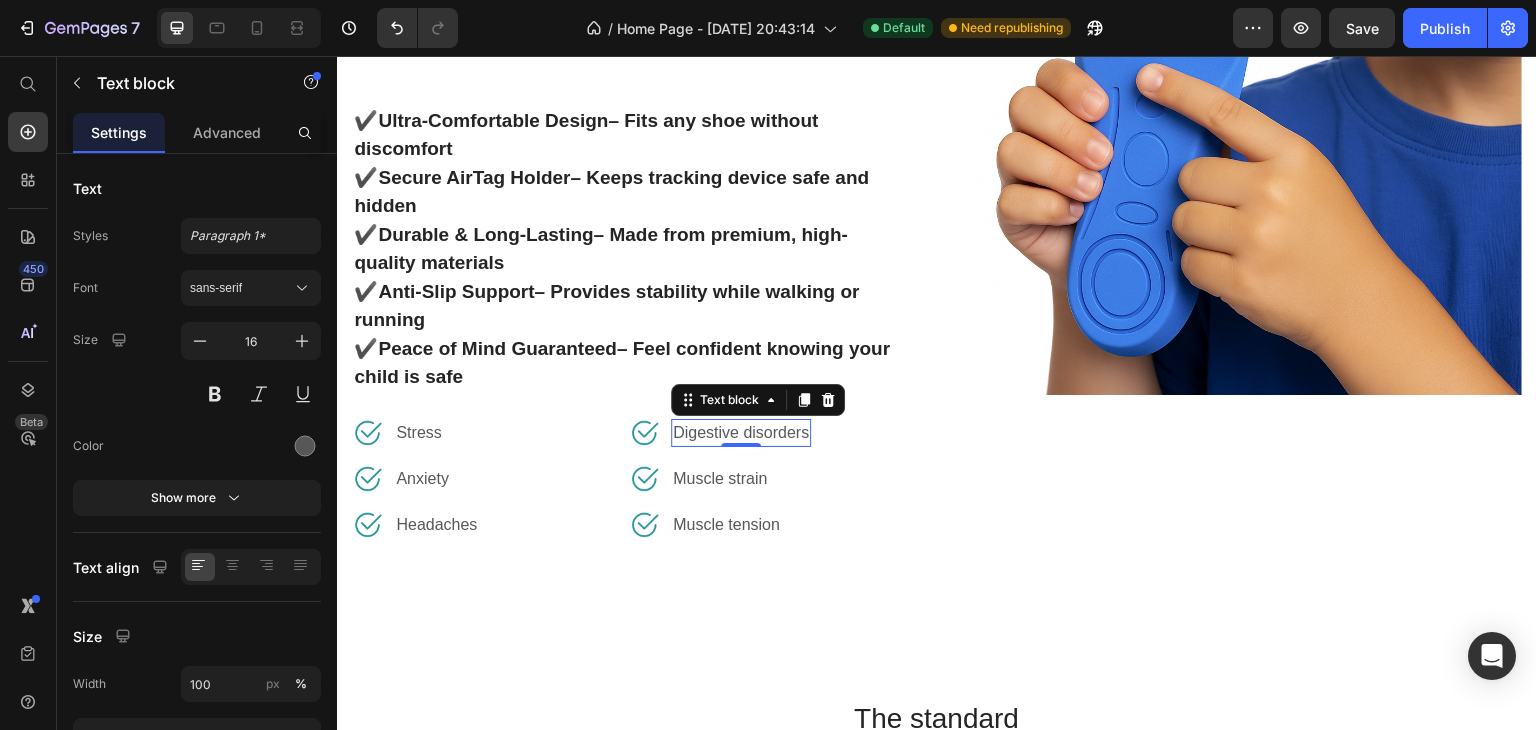 scroll, scrollTop: 0, scrollLeft: 0, axis: both 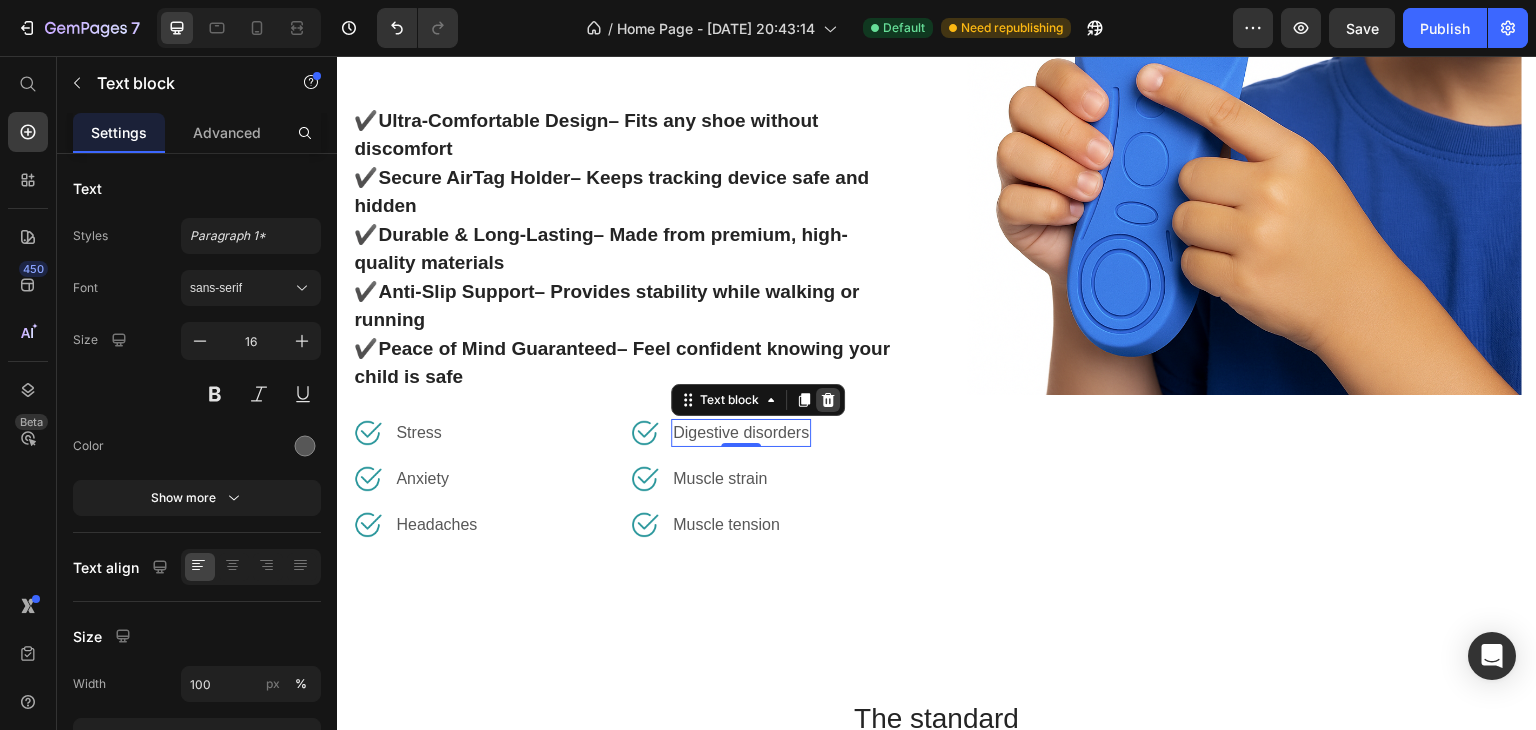 click 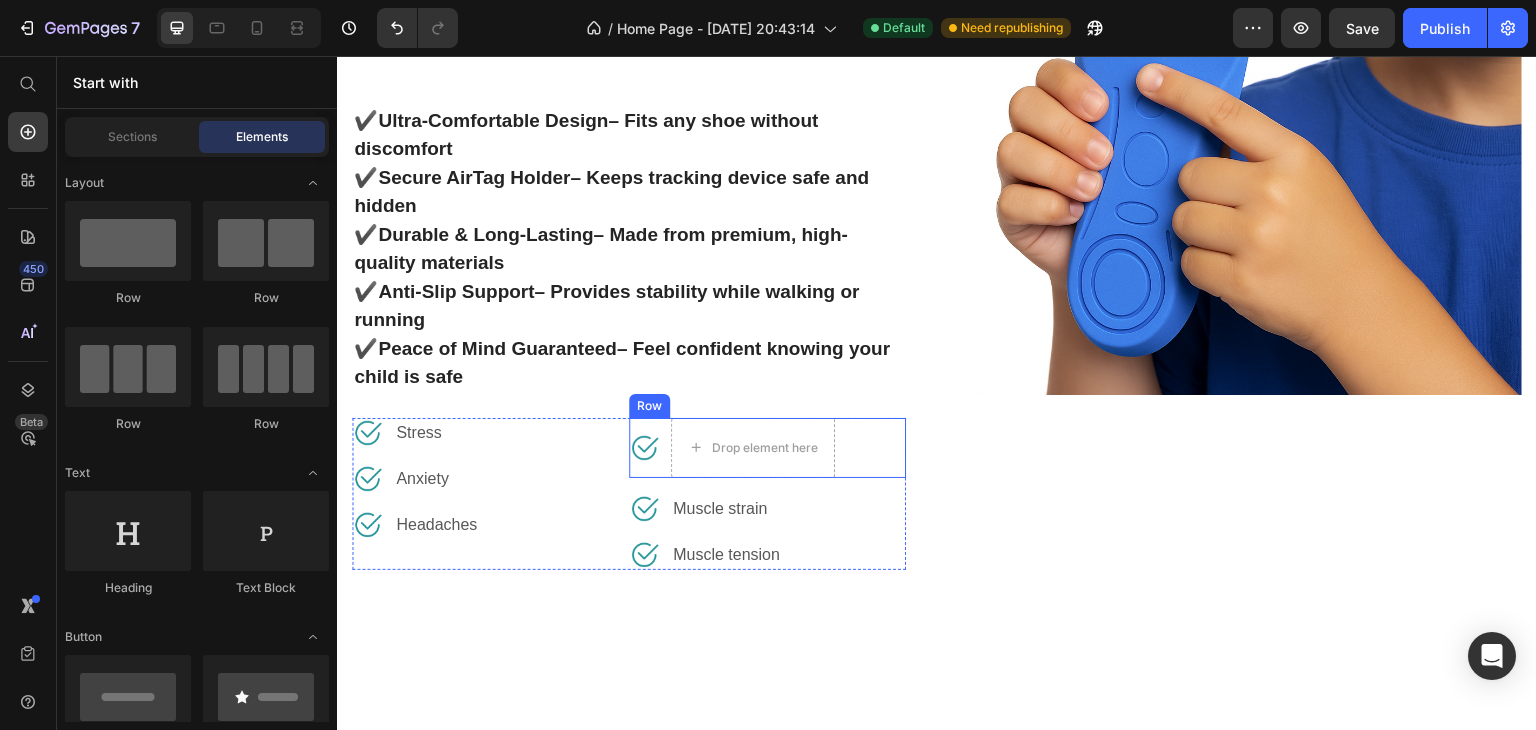 click at bounding box center (644, 448) 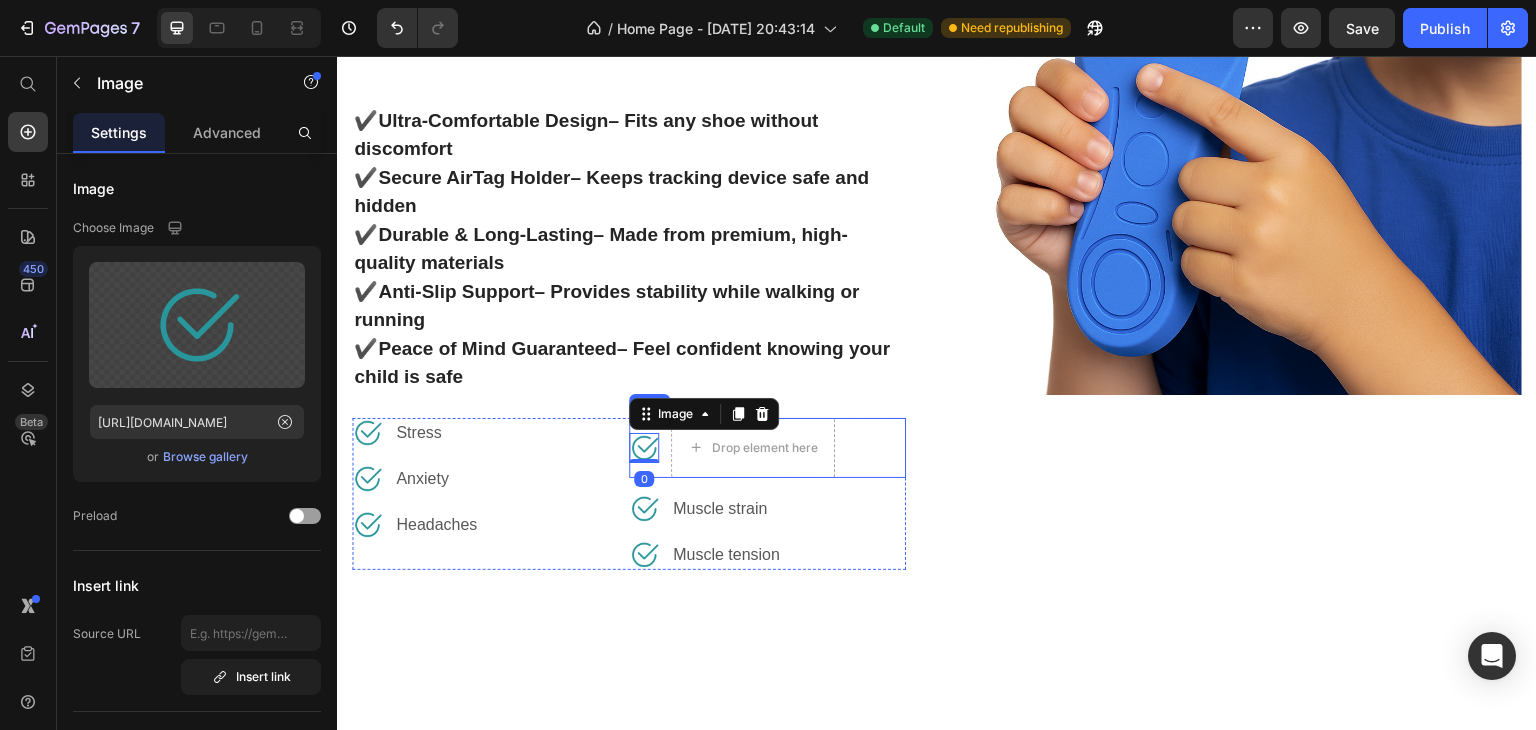 click on "Image   0
Drop element here Row" at bounding box center (767, 448) 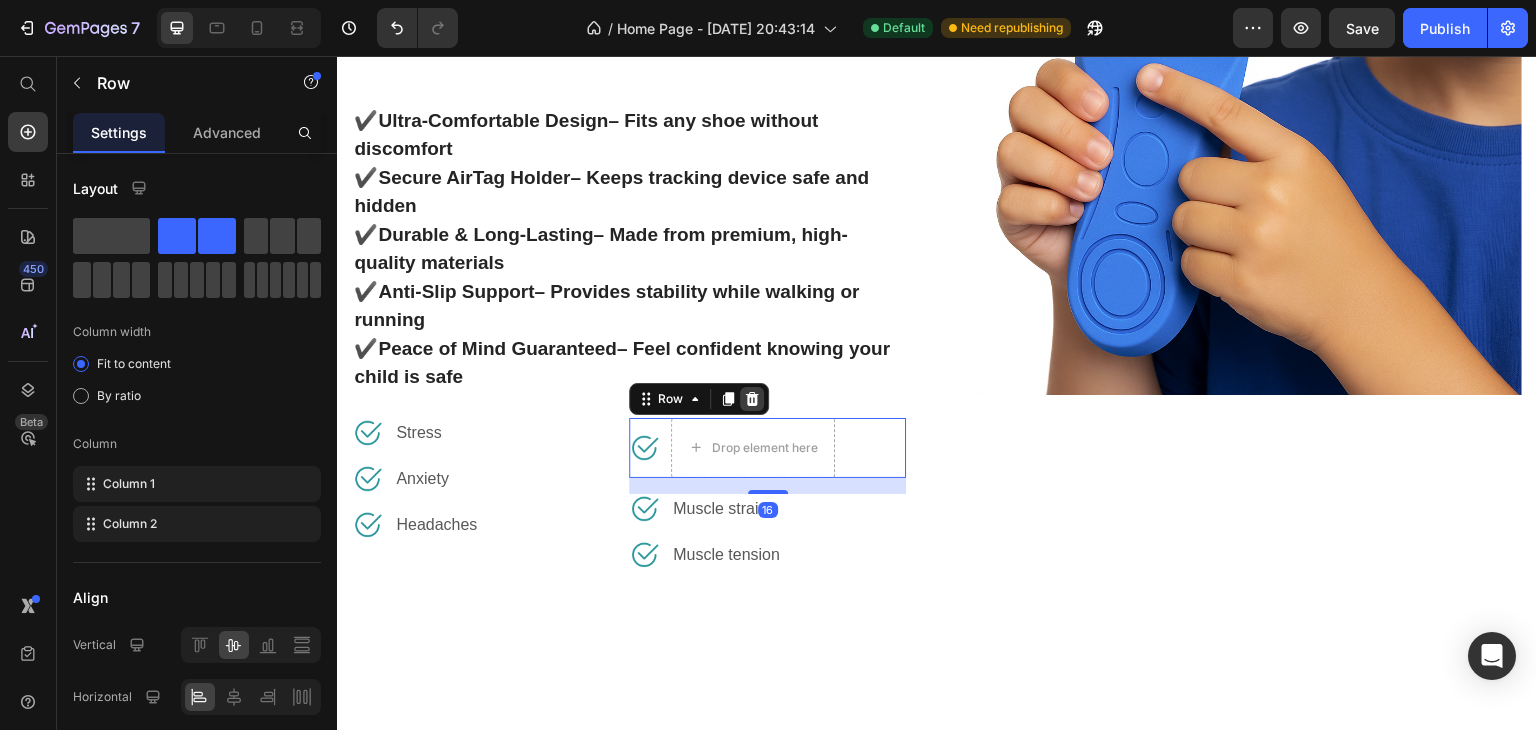 click 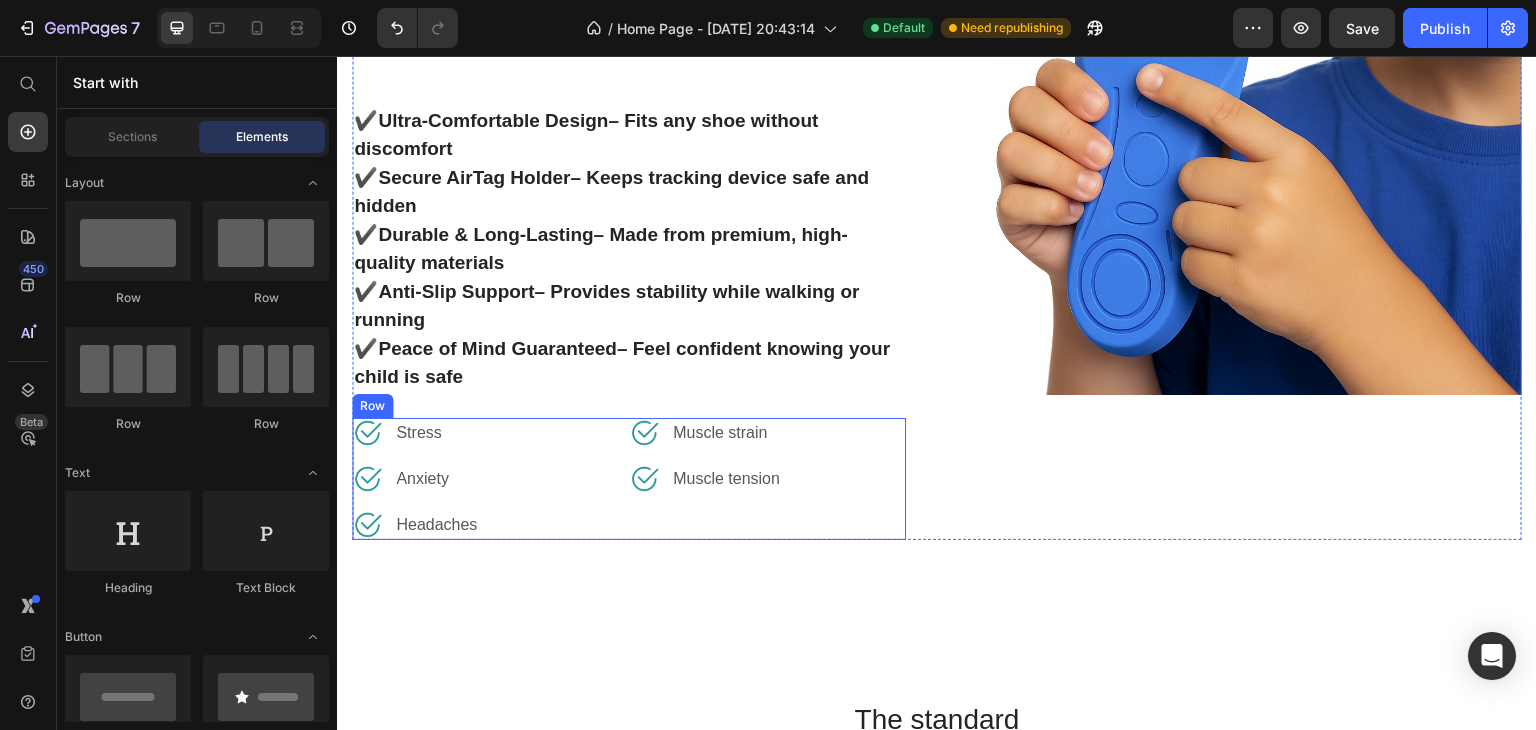 click on "Image Muscle tension Text block Row" at bounding box center (767, 479) 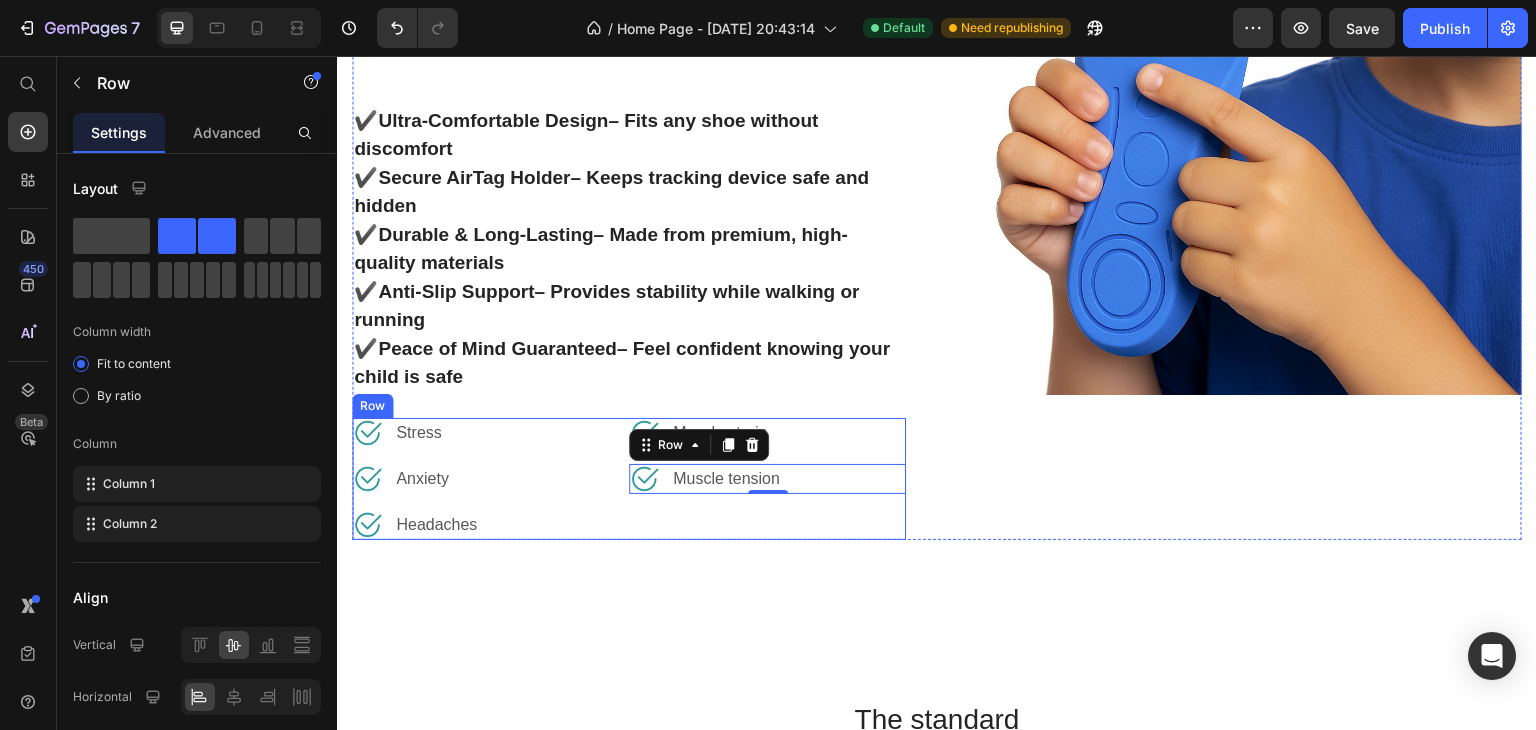 click on "Image Muscle strain Text block Row Image Muscle tension Text block Row   0" at bounding box center [767, 479] 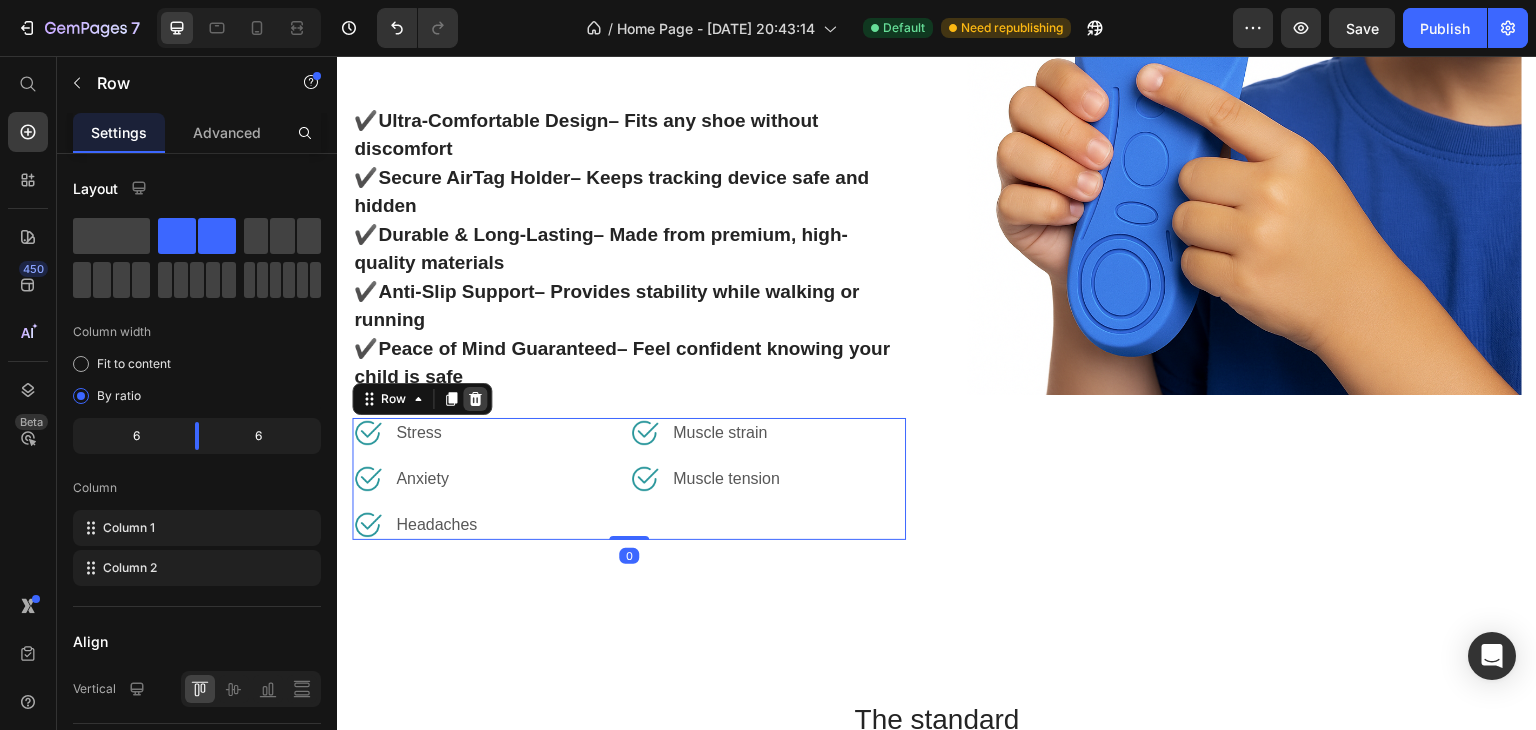 click 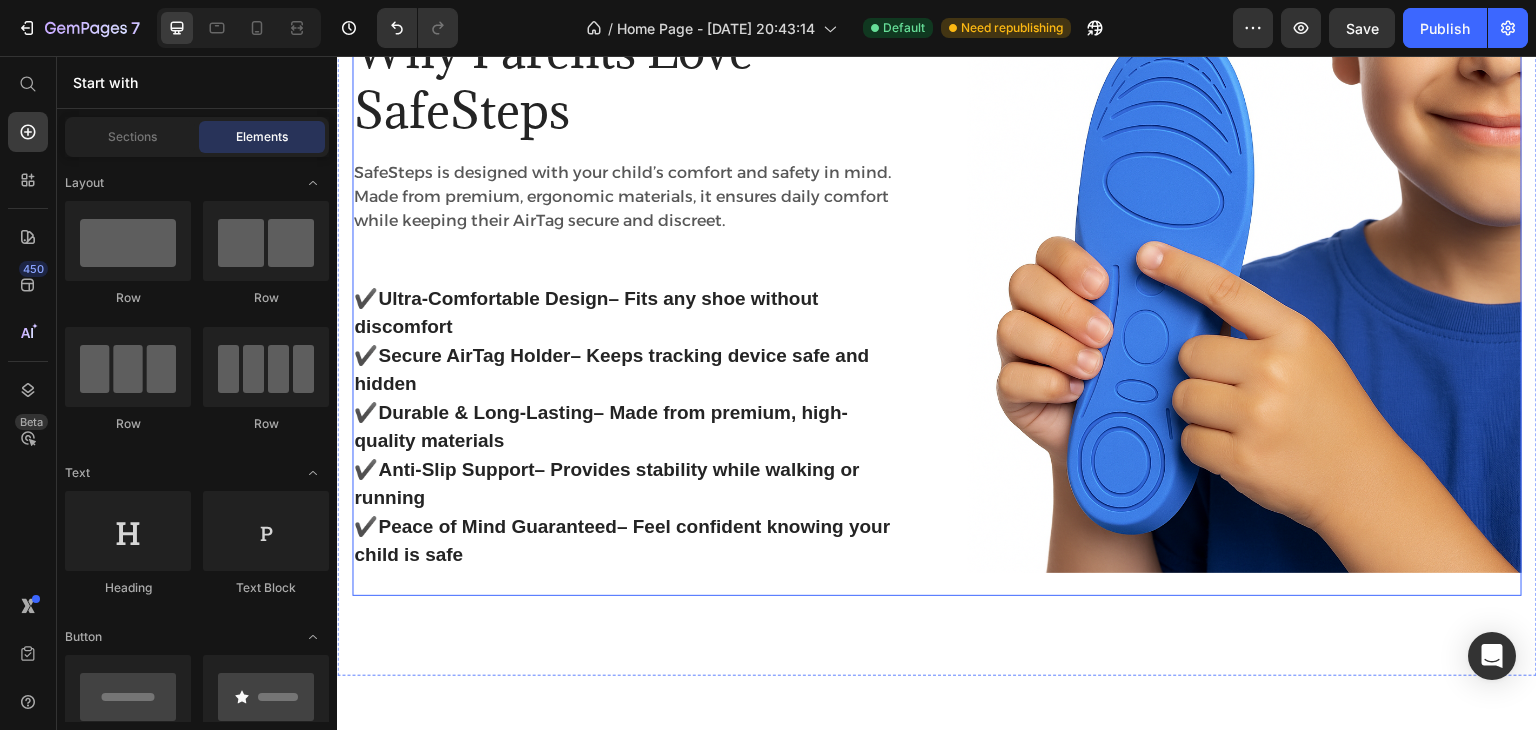 scroll, scrollTop: 2324, scrollLeft: 0, axis: vertical 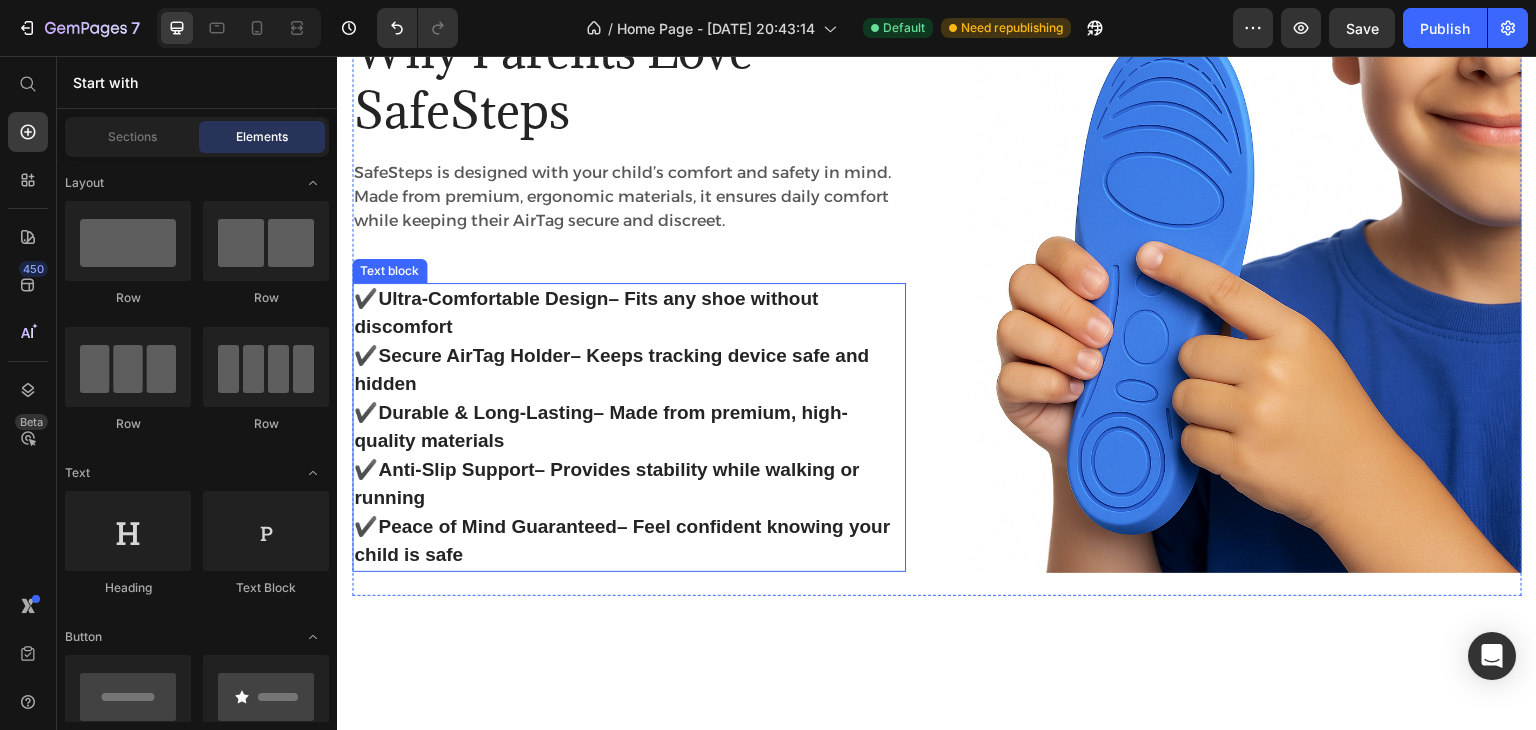 click on "✔️  Ultra-Comfortable Design  – Fits any shoe without discomfort ✔️  Secure AirTag Holder  – Keeps tracking device safe and hidden ✔️  Durable & Long-Lasting  – Made from premium, high-quality materials ✔️  Anti-Slip Support  – Provides stability while walking or running ✔️  Peace of Mind Guaranteed  – Feel confident knowing your child is safe" at bounding box center (629, 427) 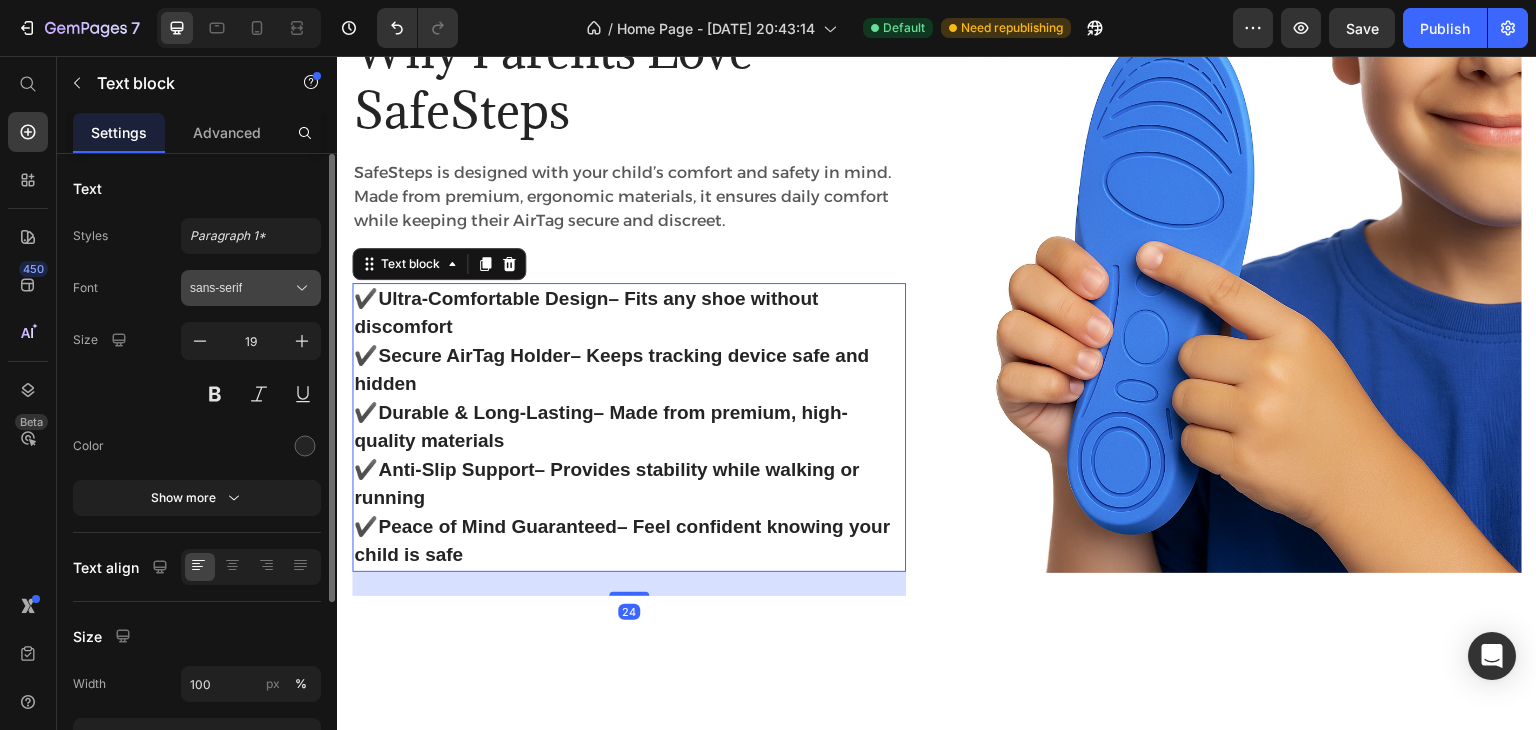 click 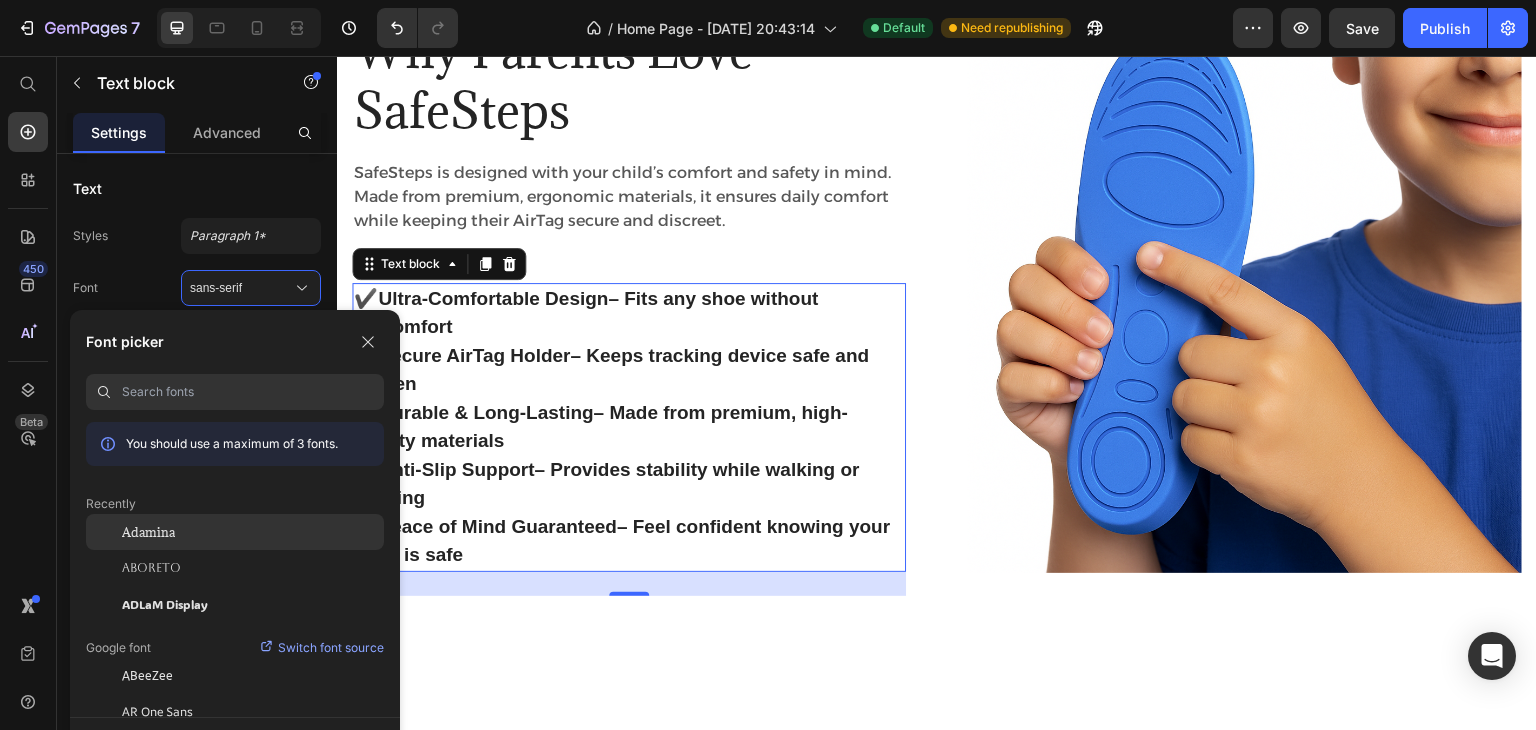 click on "Adamina" 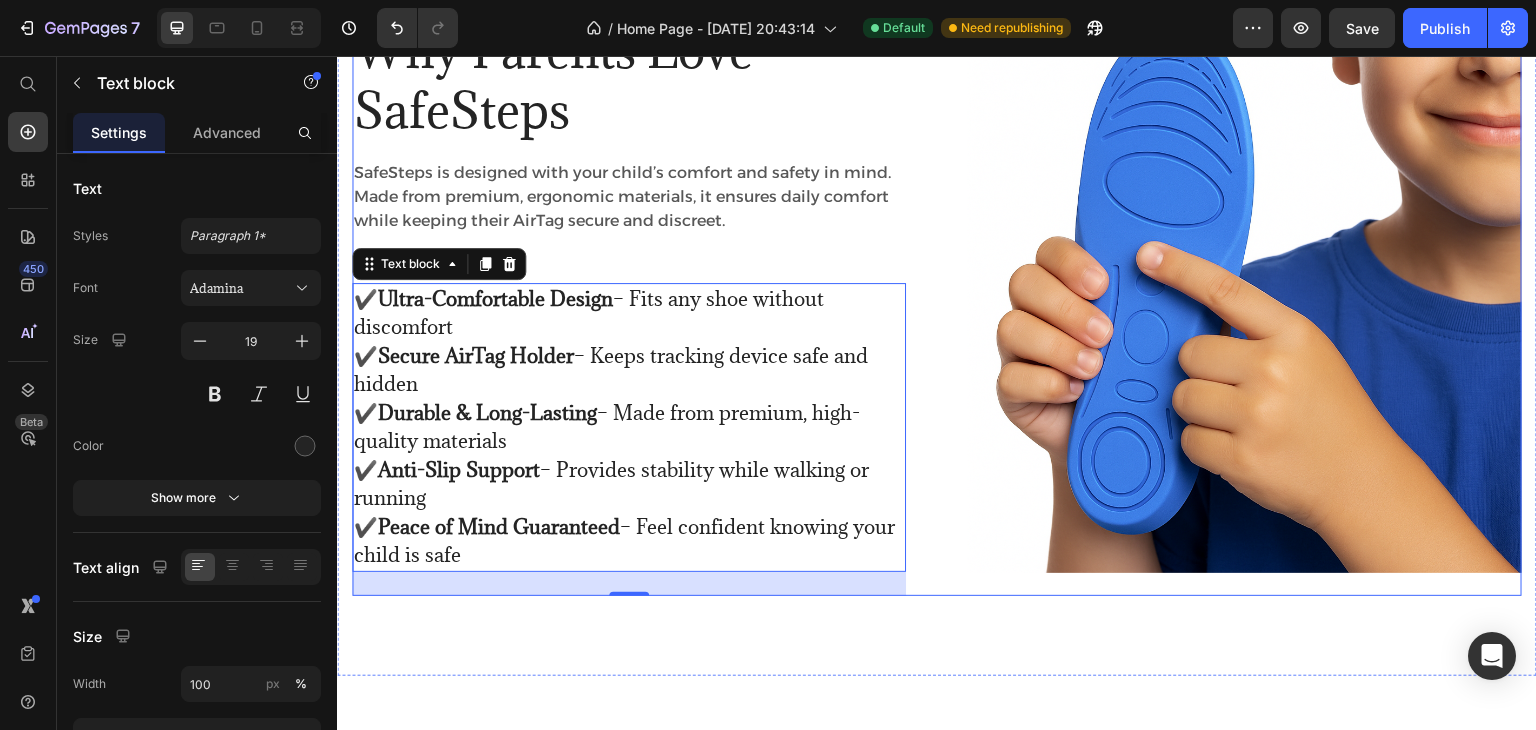 click on "Why Parents Love SafeSteps Heading SafeSteps is designed with your child’s comfort and safety in mind. Made from premium, ergonomic materials, it ensures daily comfort while keeping their AirTag secure and discreet. Text block ✔️  Ultra-Comfortable Design  – Fits any shoe without discomfort ✔️  Secure AirTag Holder  – Keeps tracking device safe and hidden ✔️  Durable & Long-Lasting  – Made from premium, high-quality materials ✔️  Anti-Slip Support  – Provides stability while walking or running ✔️  Peace of Mind Guaranteed  – Feel confident knowing your child is safe Text block   24 Image Row Row" at bounding box center [937, 307] 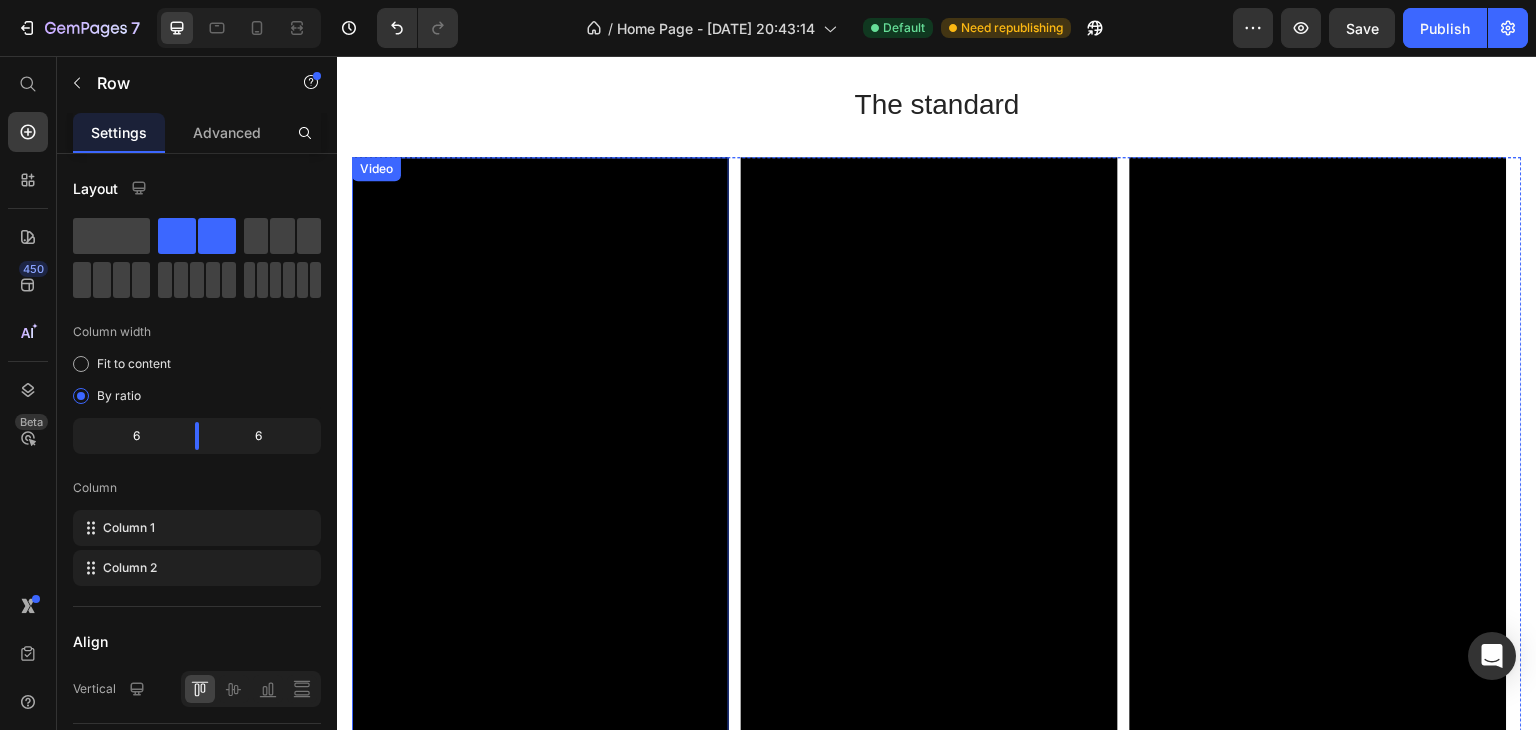 scroll, scrollTop: 3156, scrollLeft: 0, axis: vertical 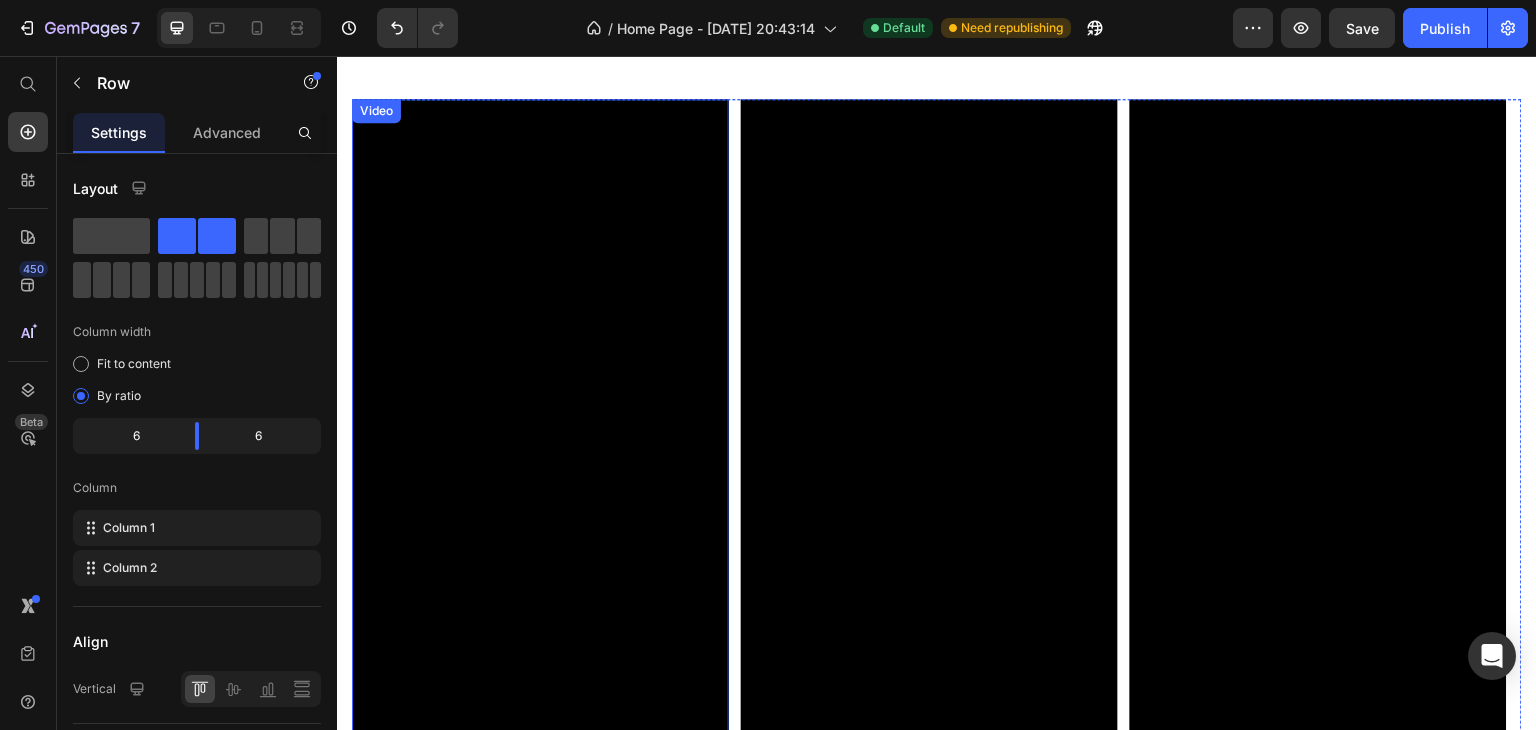 click at bounding box center (540, 434) 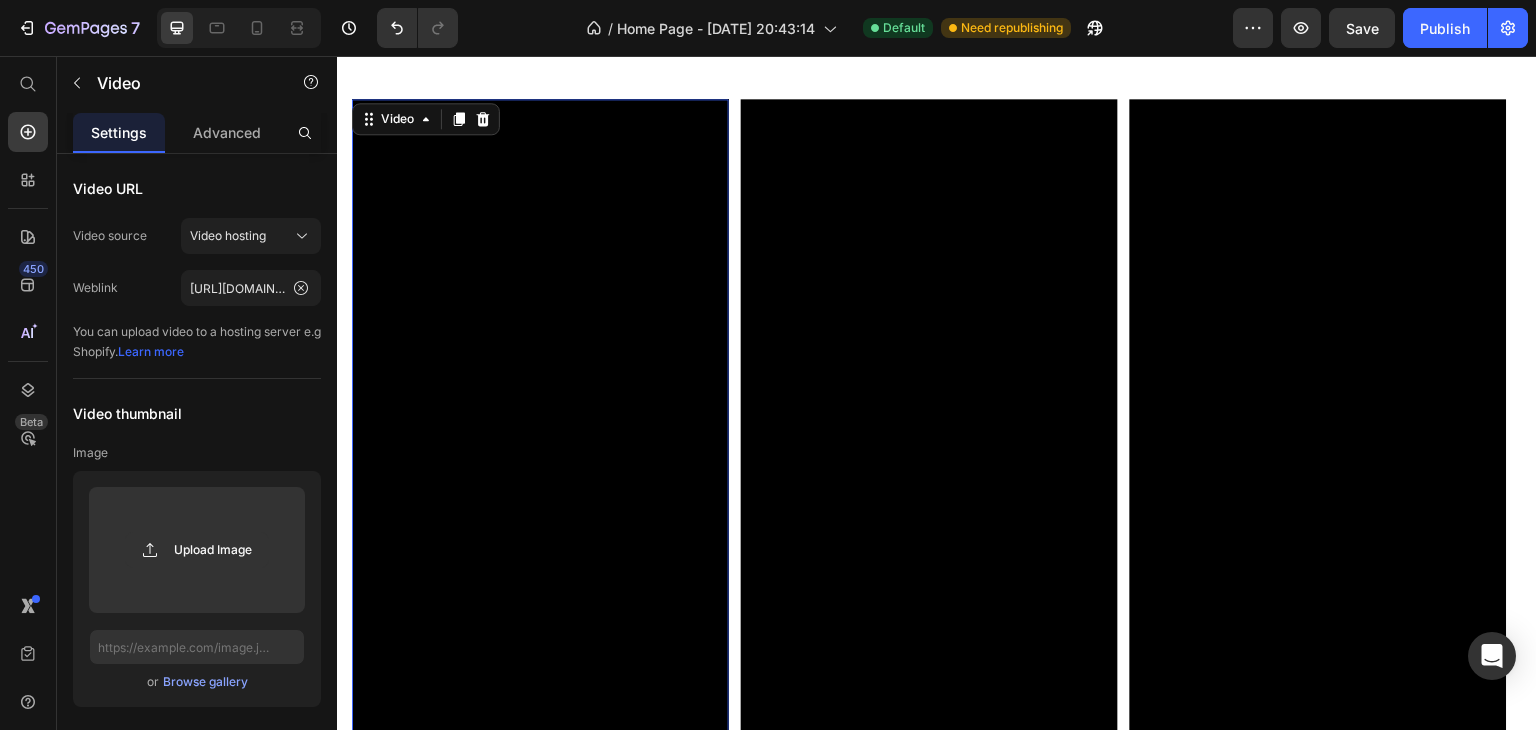 click at bounding box center (540, 434) 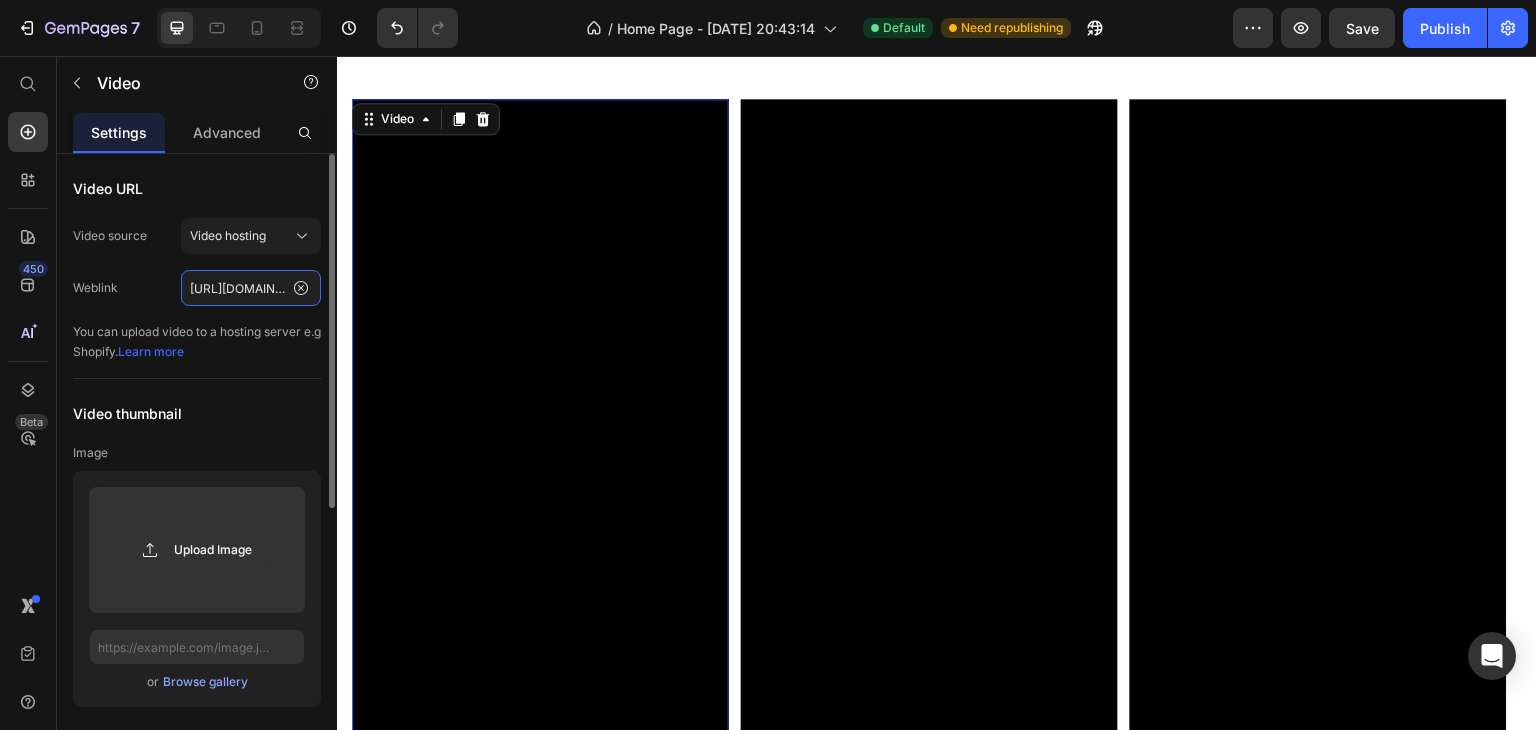click on "https://media.w3.org/2010/05/sintel/trailer.mp4" 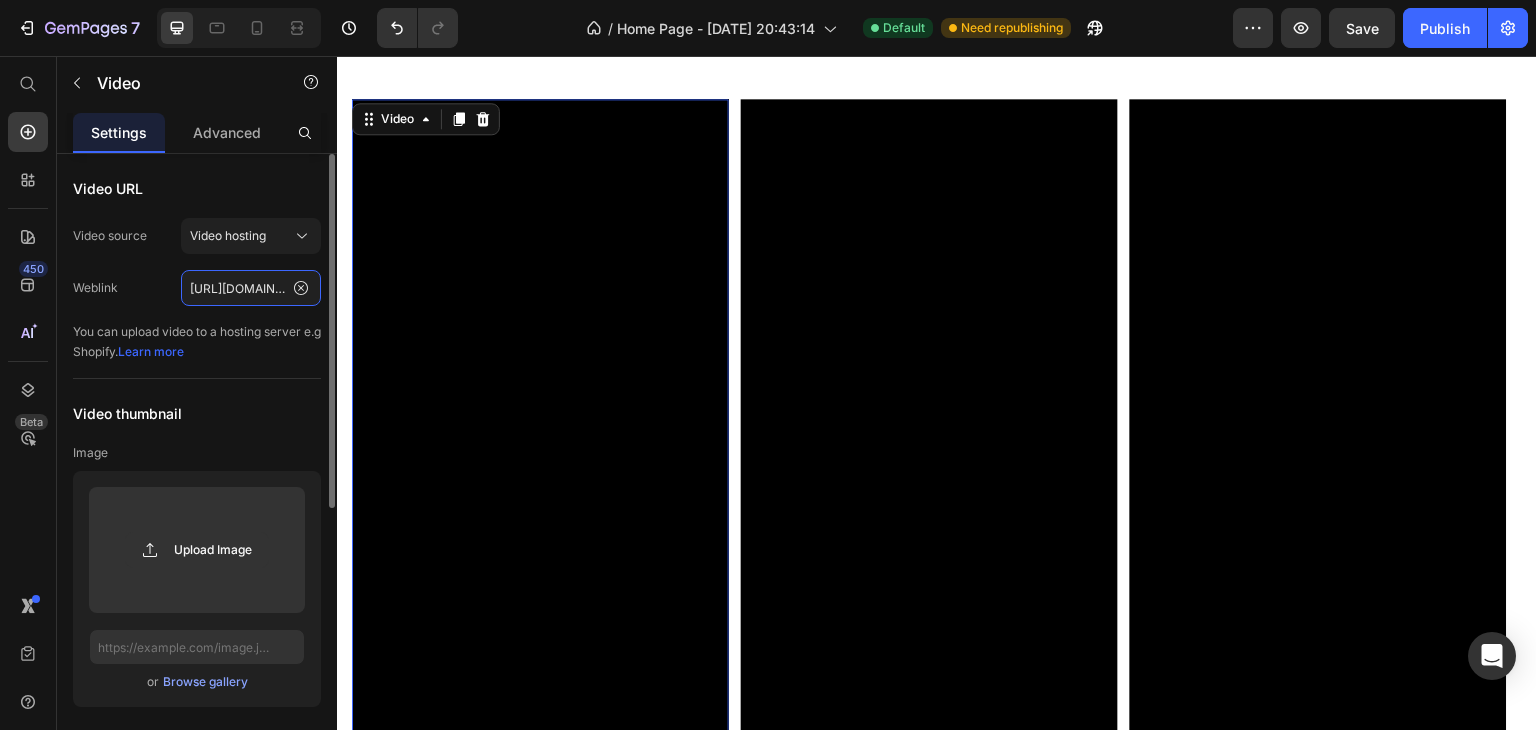 paste on "cdn.shopify.com/videos/c/o/v/868c017ffa244d9ca17940022bed045f" 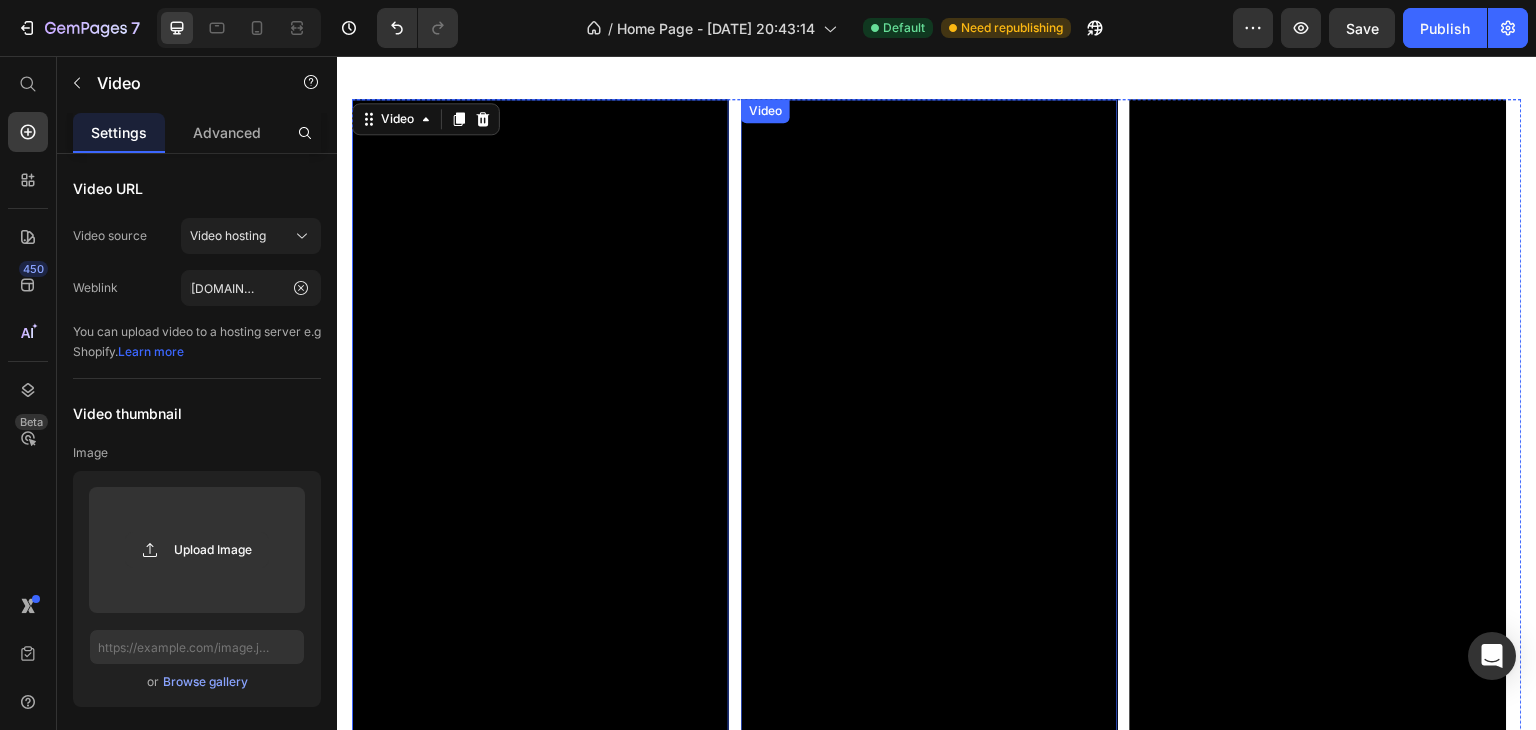 click at bounding box center [929, 434] 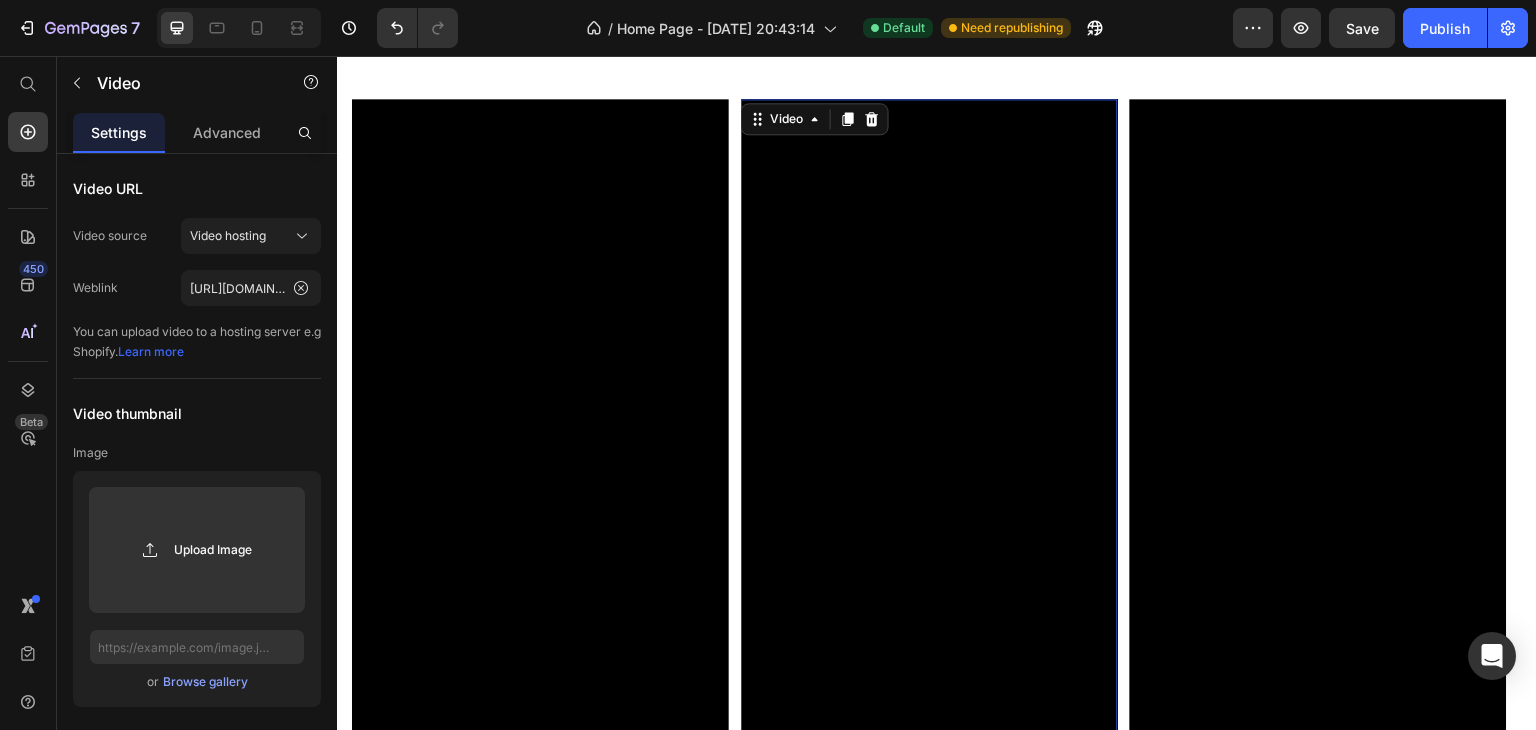 click at bounding box center [929, 434] 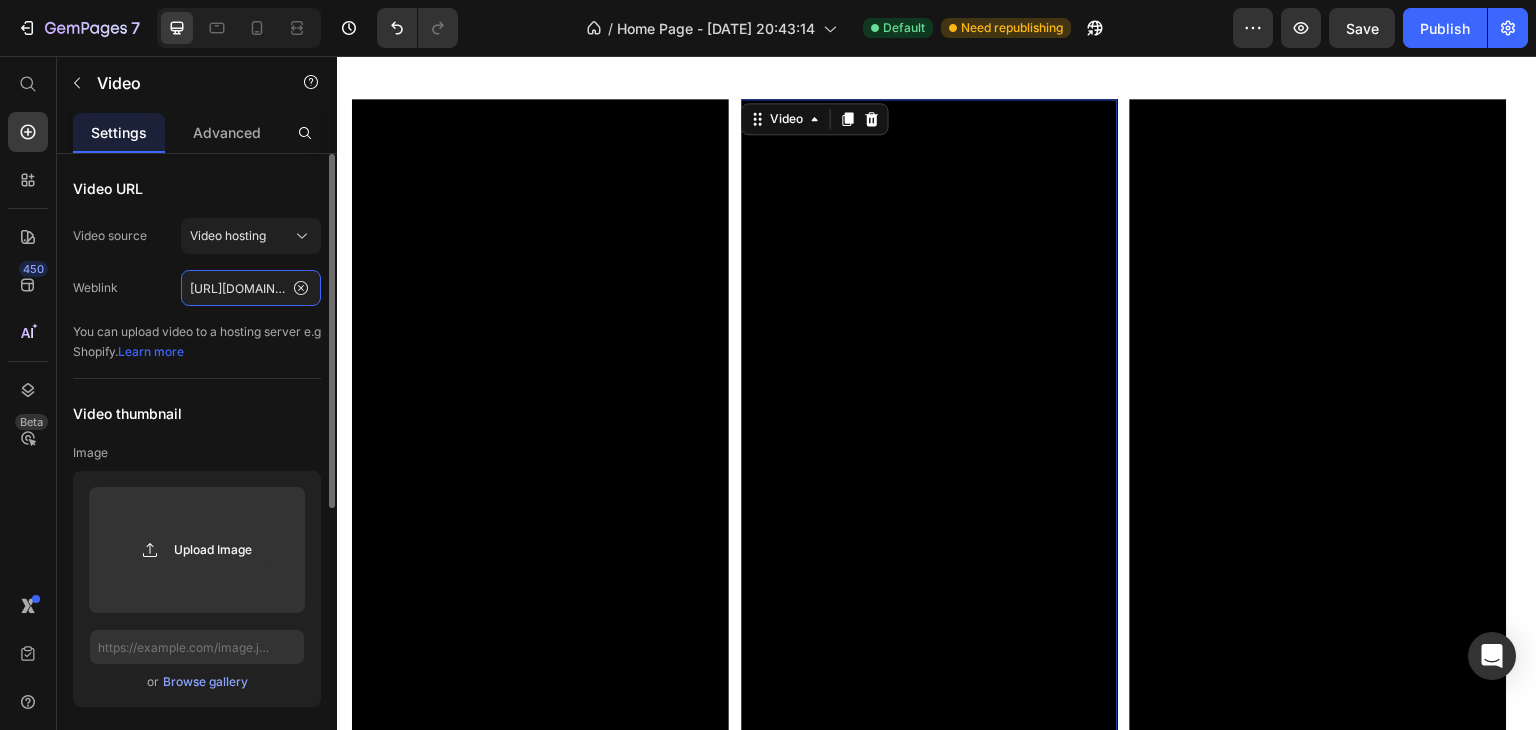 click on "https://media.w3.org/2010/05/sintel/trailer.mp4" 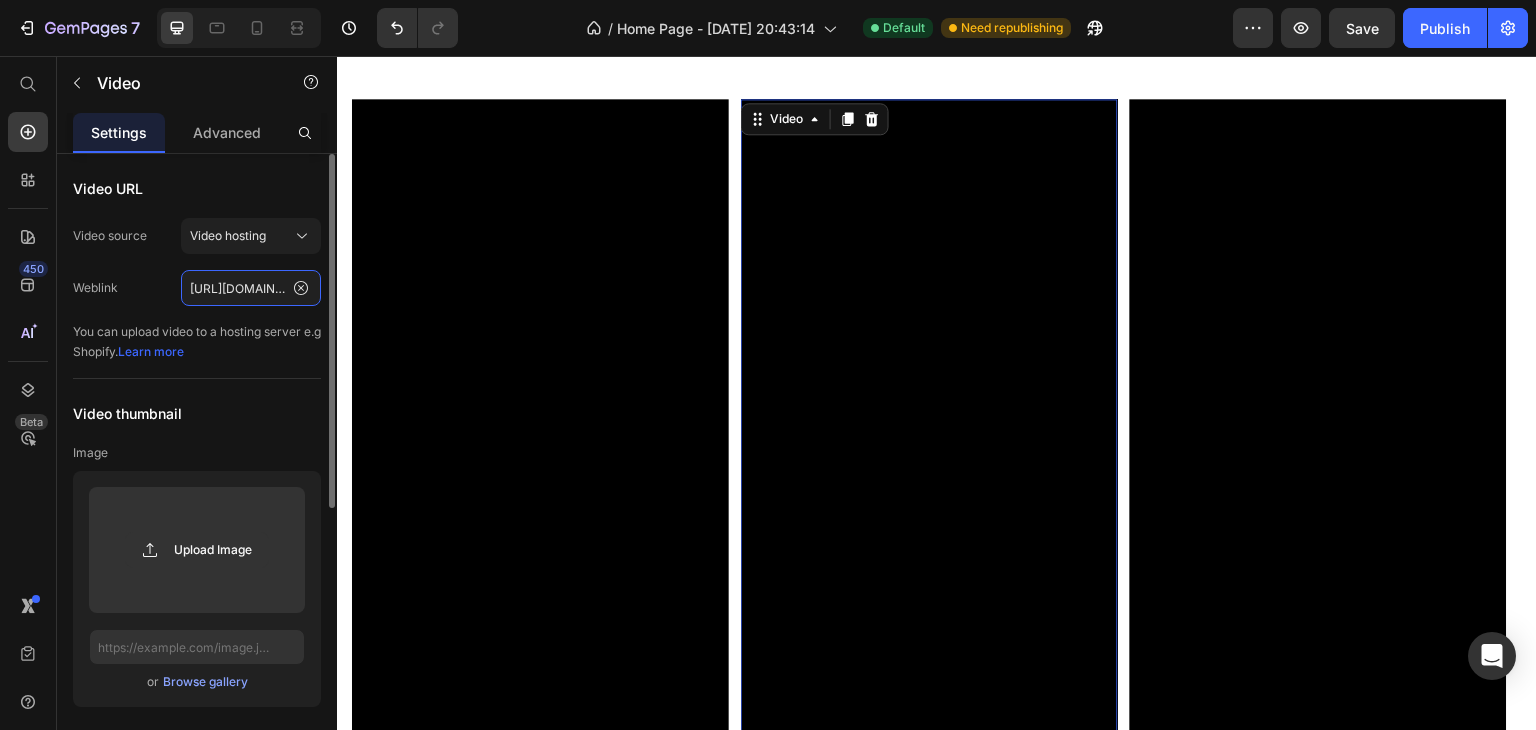 paste on "cdn.shopify.com/videos/c/o/v/683563f5a7de42689bbbc5ae3c729ab6" 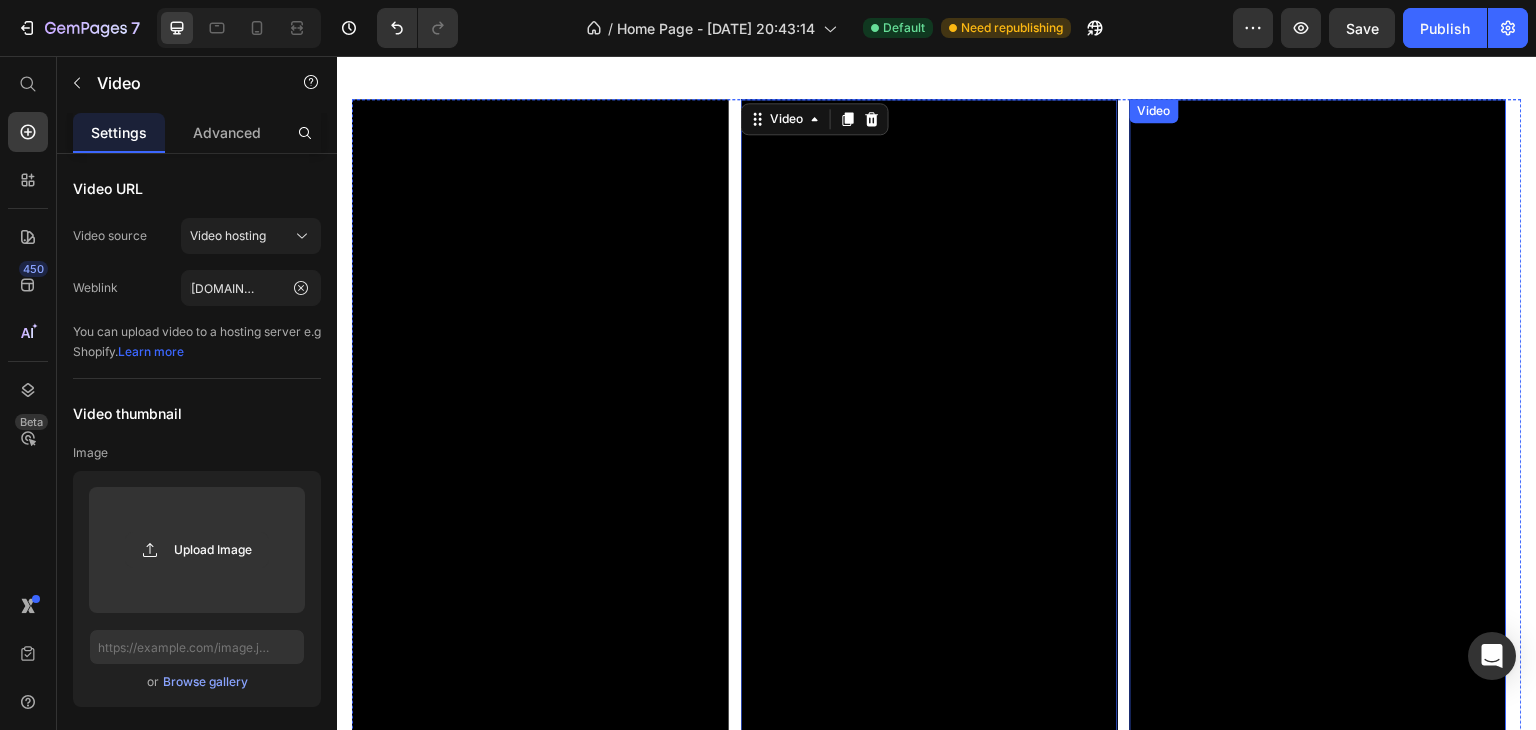 click at bounding box center (1318, 434) 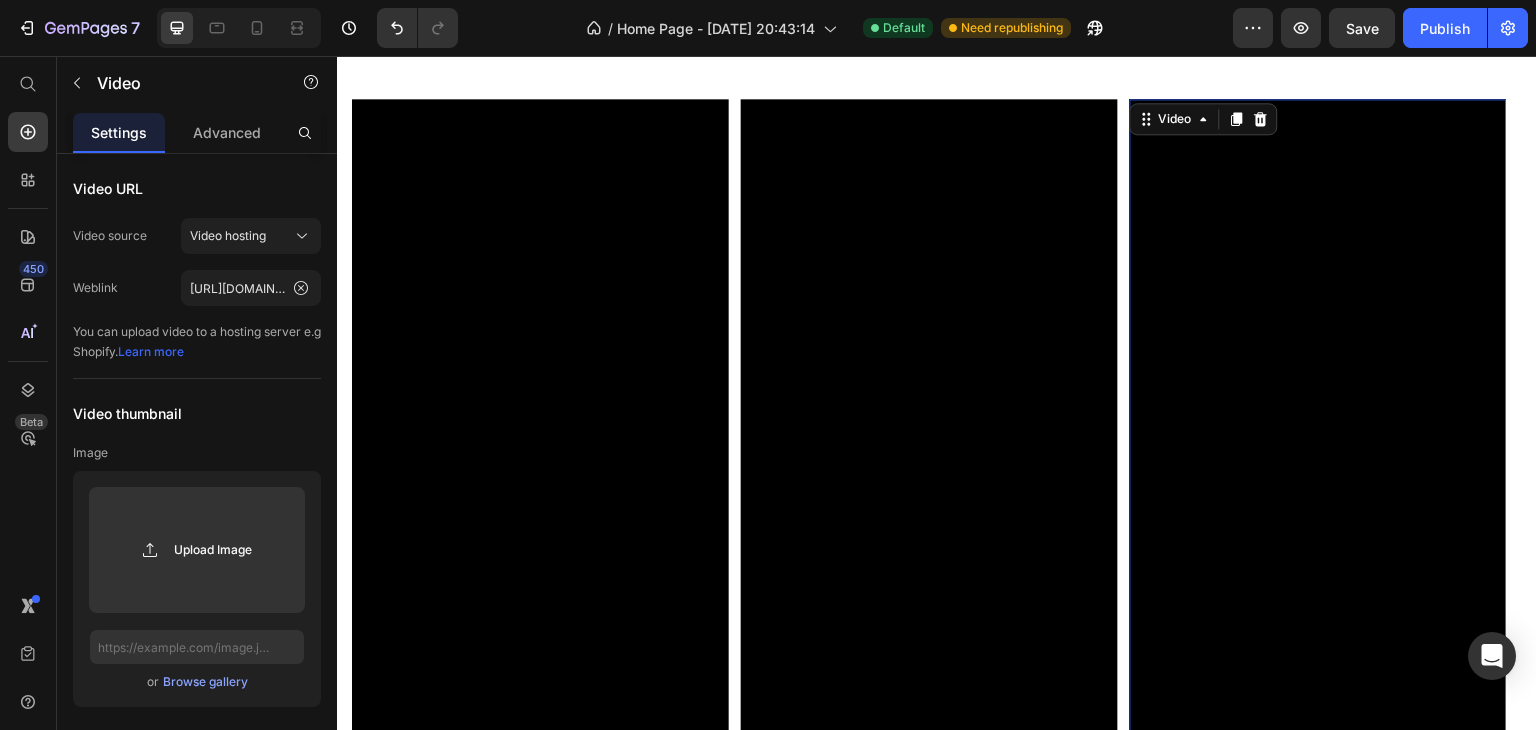 click at bounding box center [1318, 434] 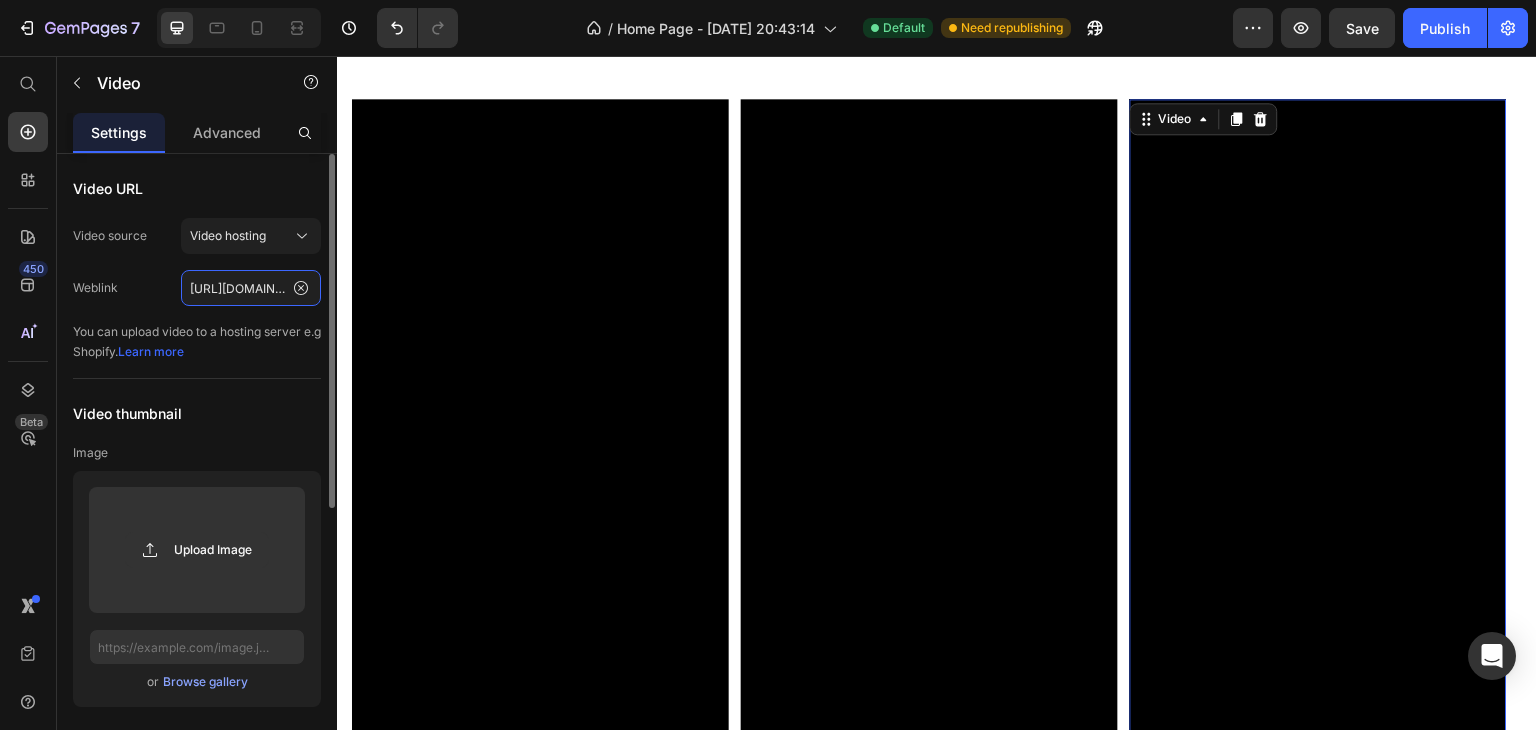 click on "https://media.w3.org/2010/05/sintel/trailer.mp4" 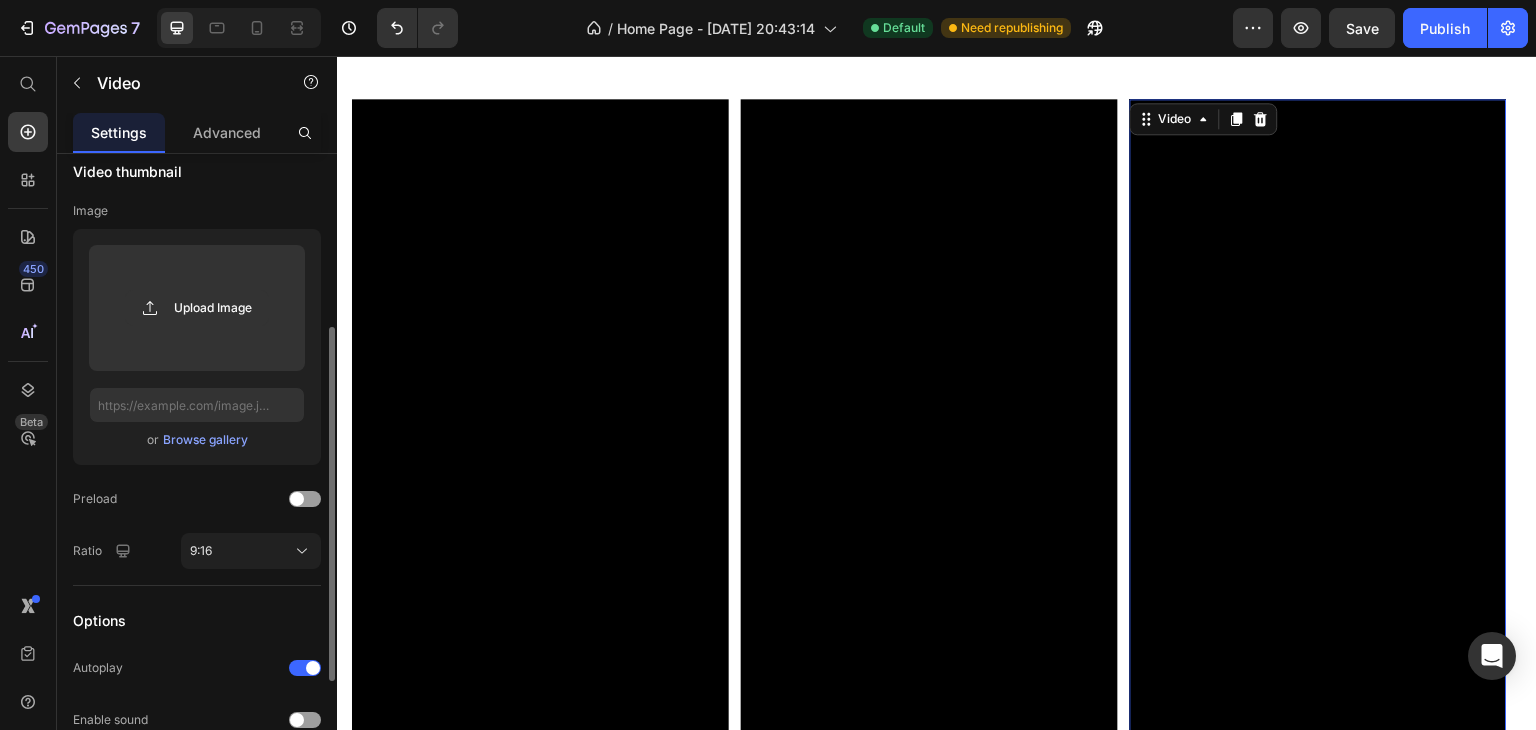 scroll, scrollTop: 267, scrollLeft: 0, axis: vertical 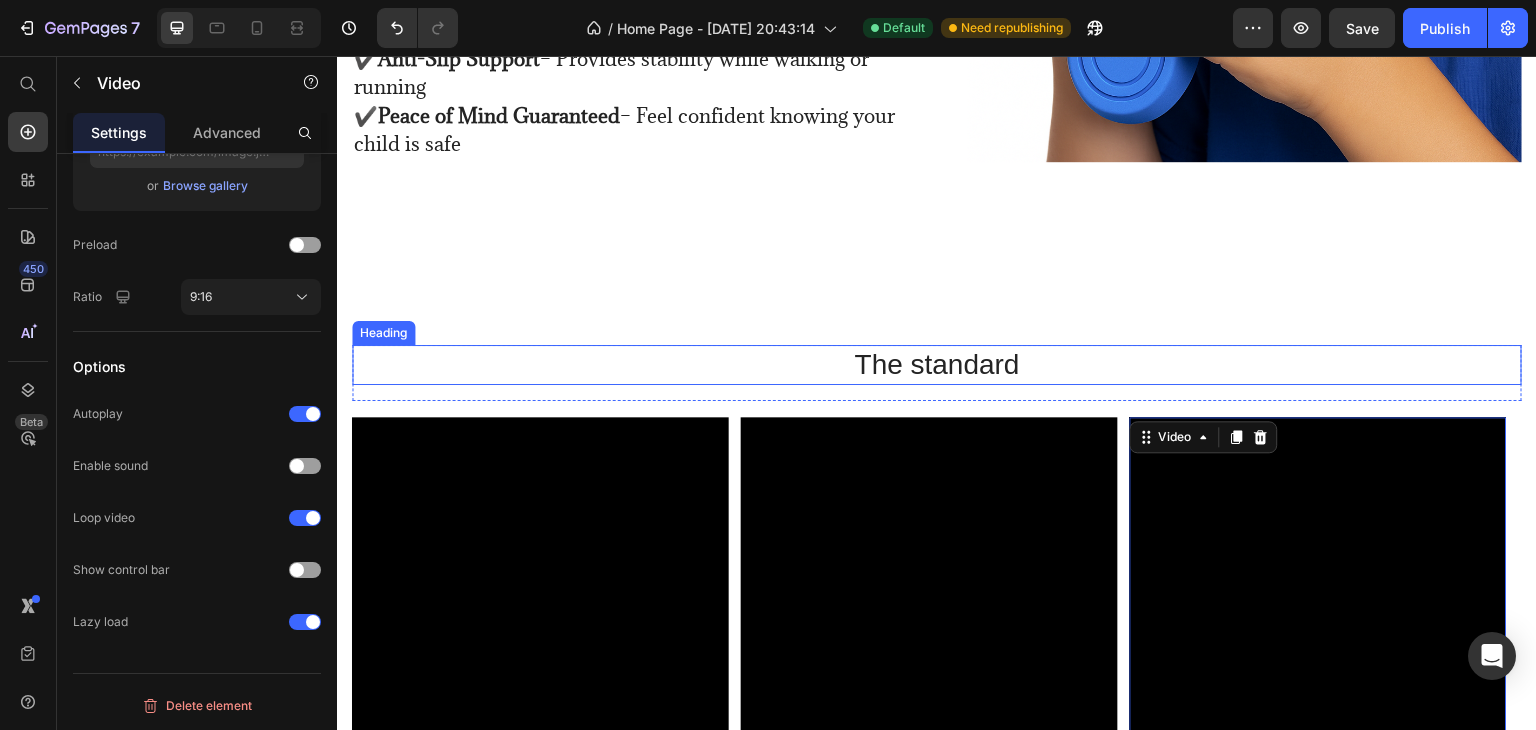 click on "The standard" at bounding box center [937, 365] 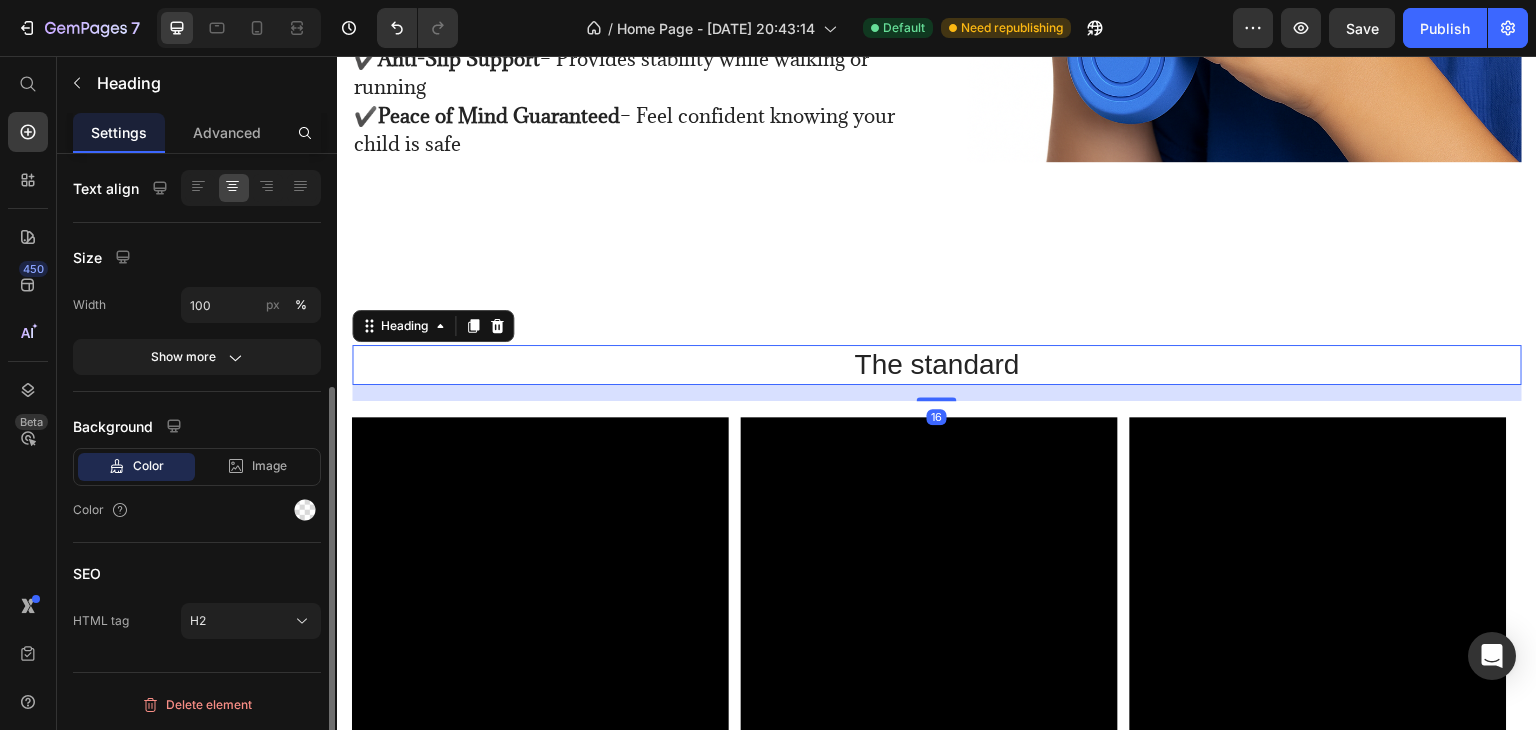 scroll, scrollTop: 0, scrollLeft: 0, axis: both 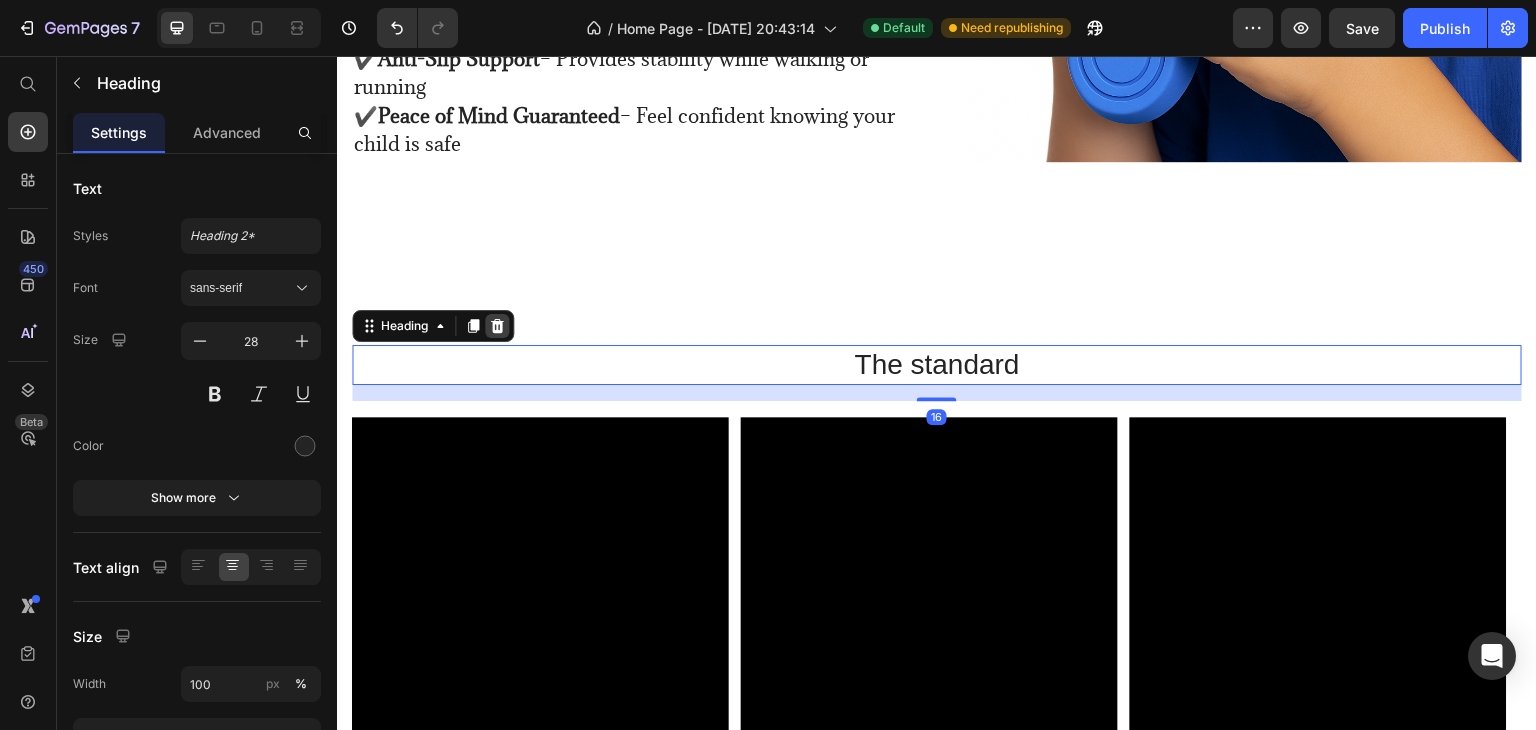 click 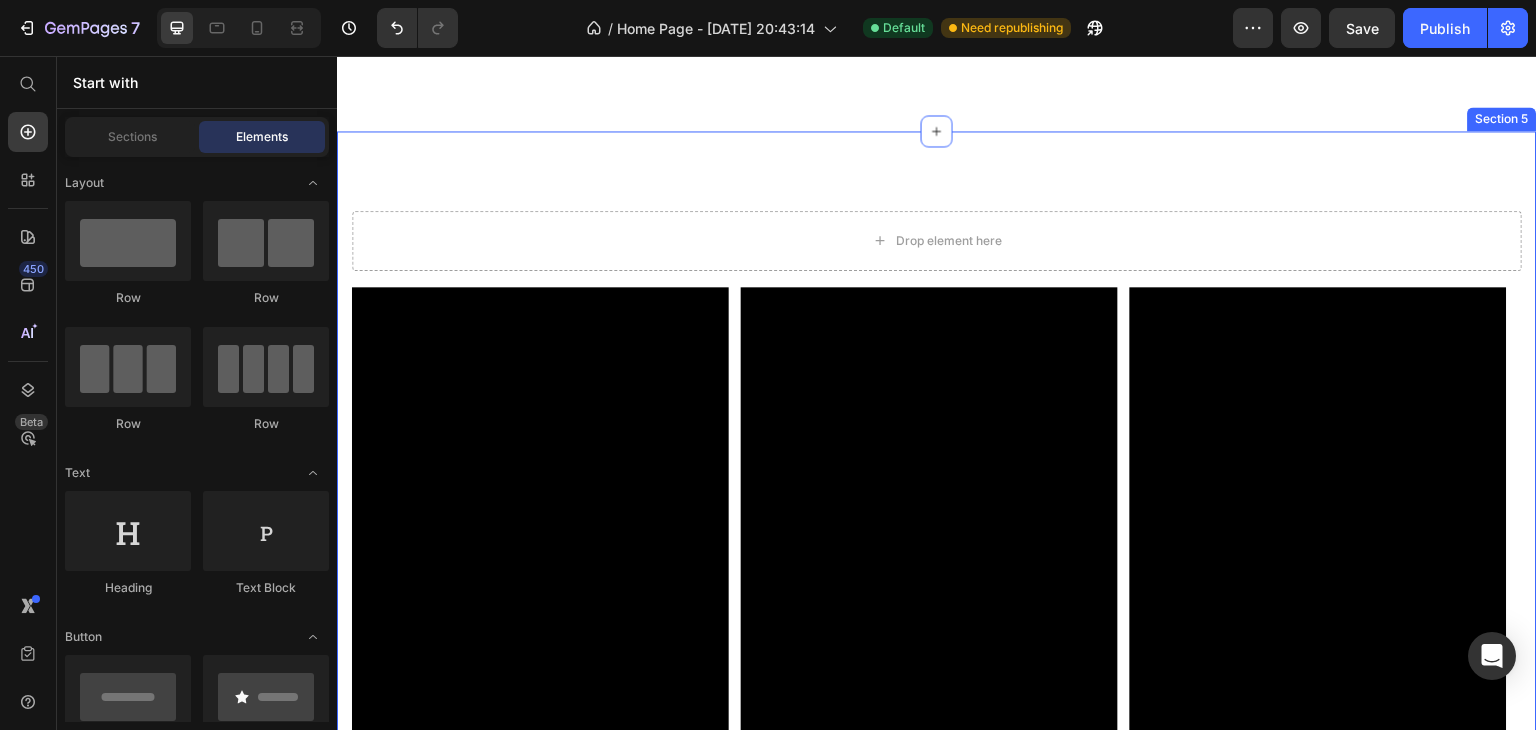 scroll, scrollTop: 2971, scrollLeft: 0, axis: vertical 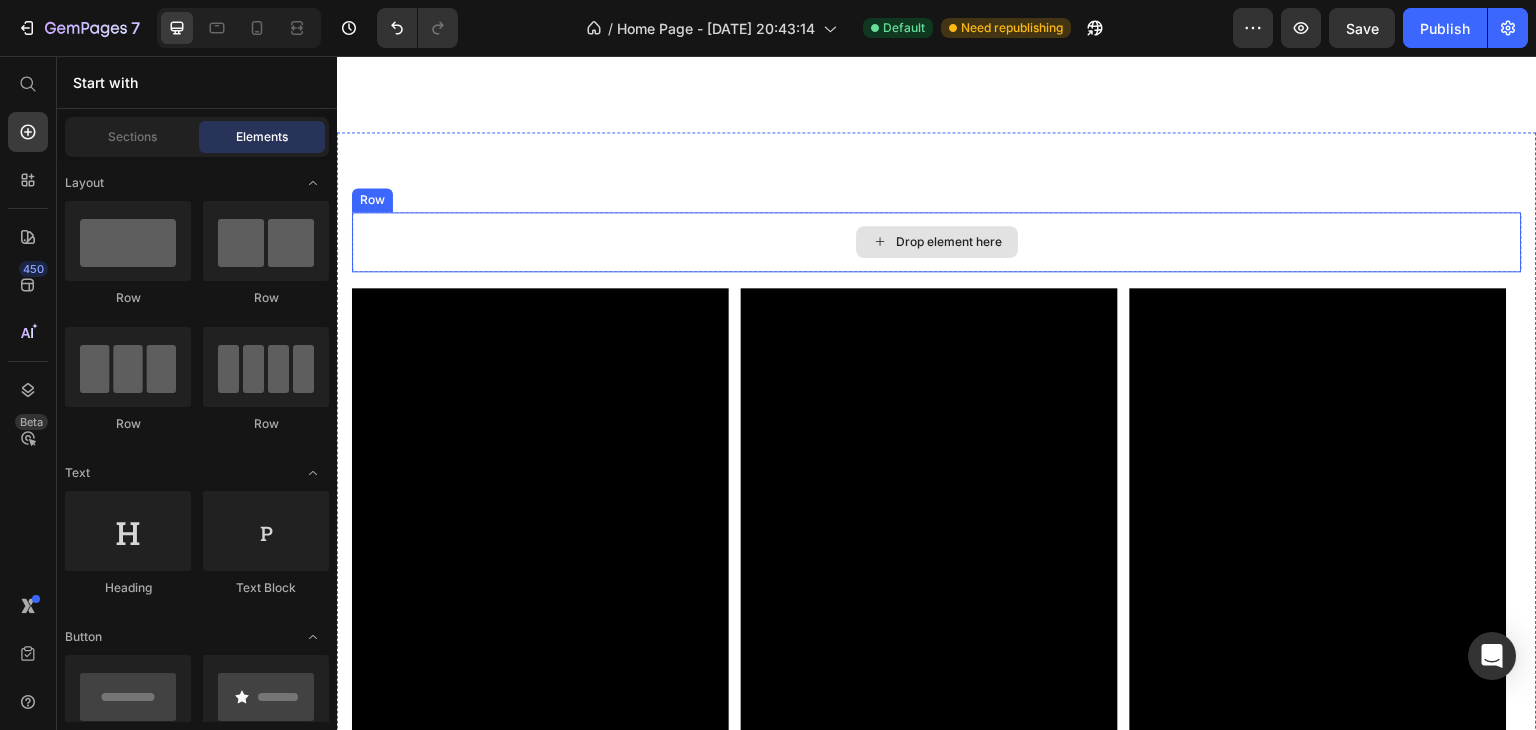 click on "Drop element here" at bounding box center (937, 242) 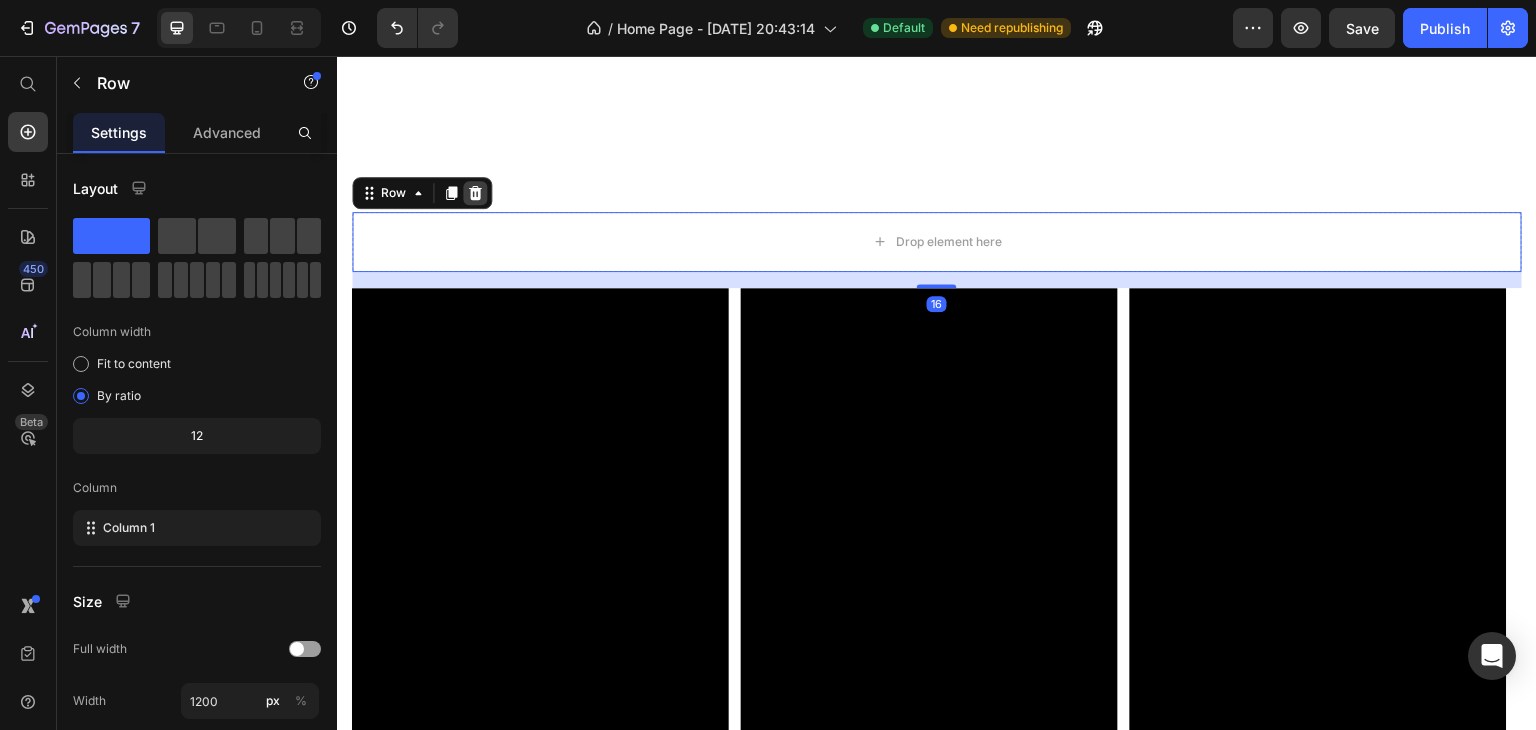 click 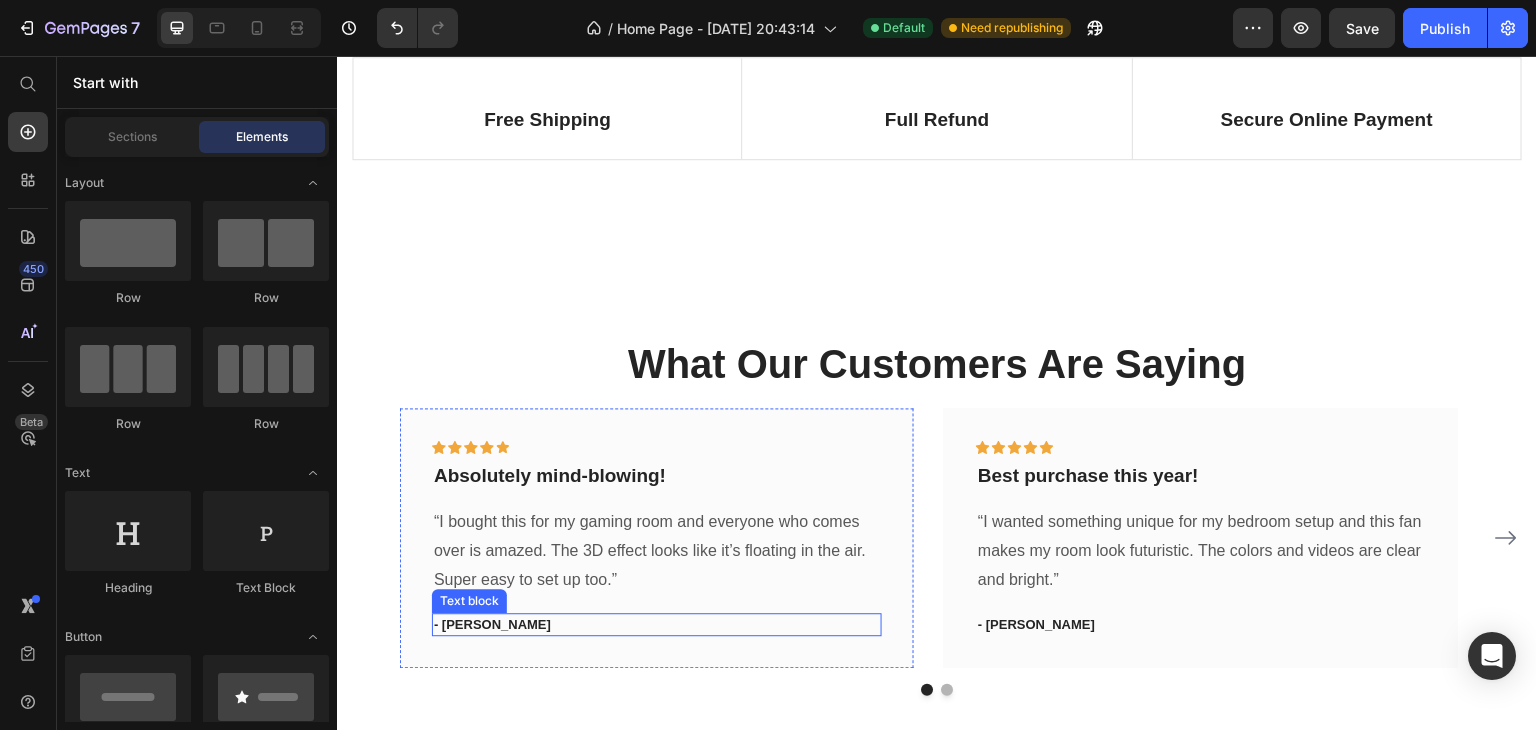scroll, scrollTop: 3944, scrollLeft: 0, axis: vertical 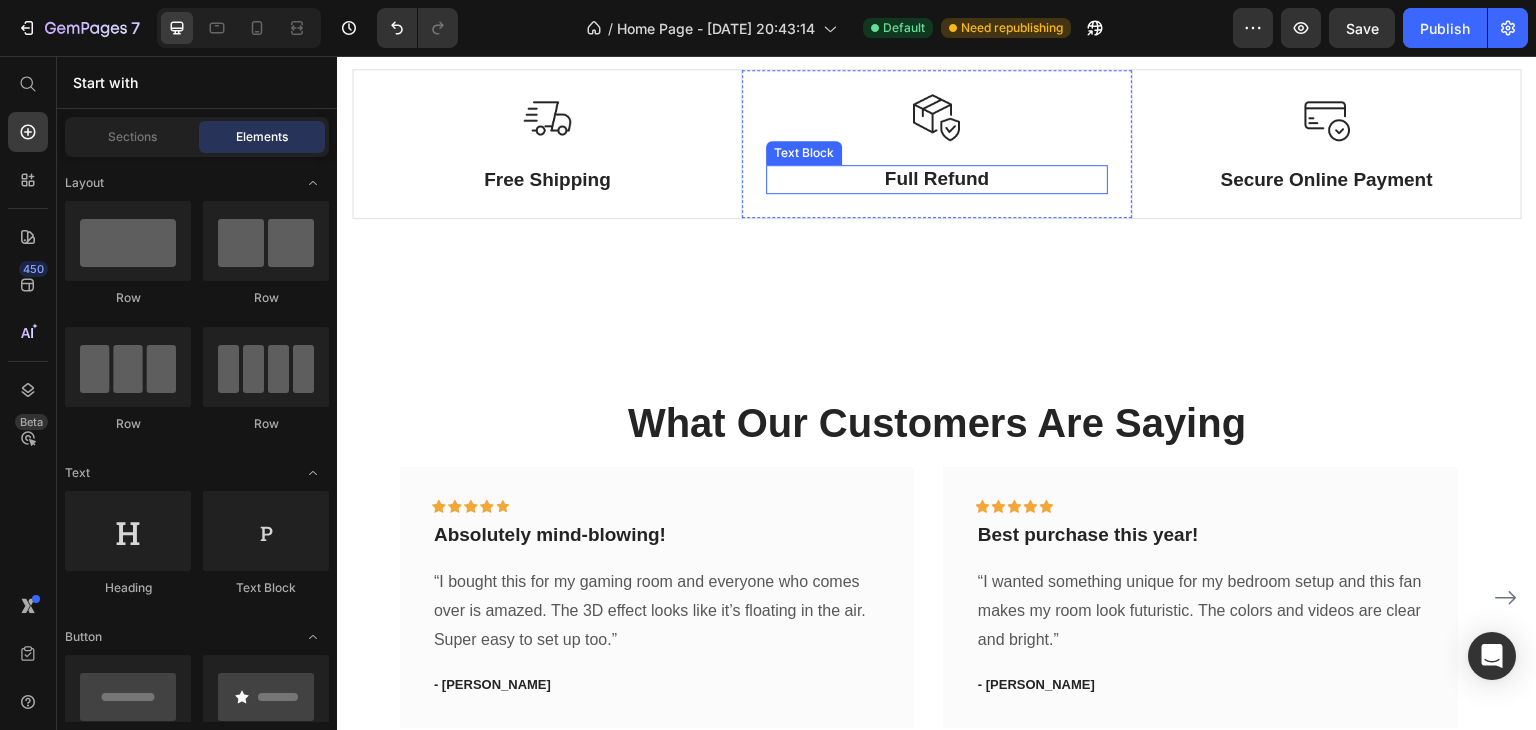 click on "Full Refund" at bounding box center [936, 179] 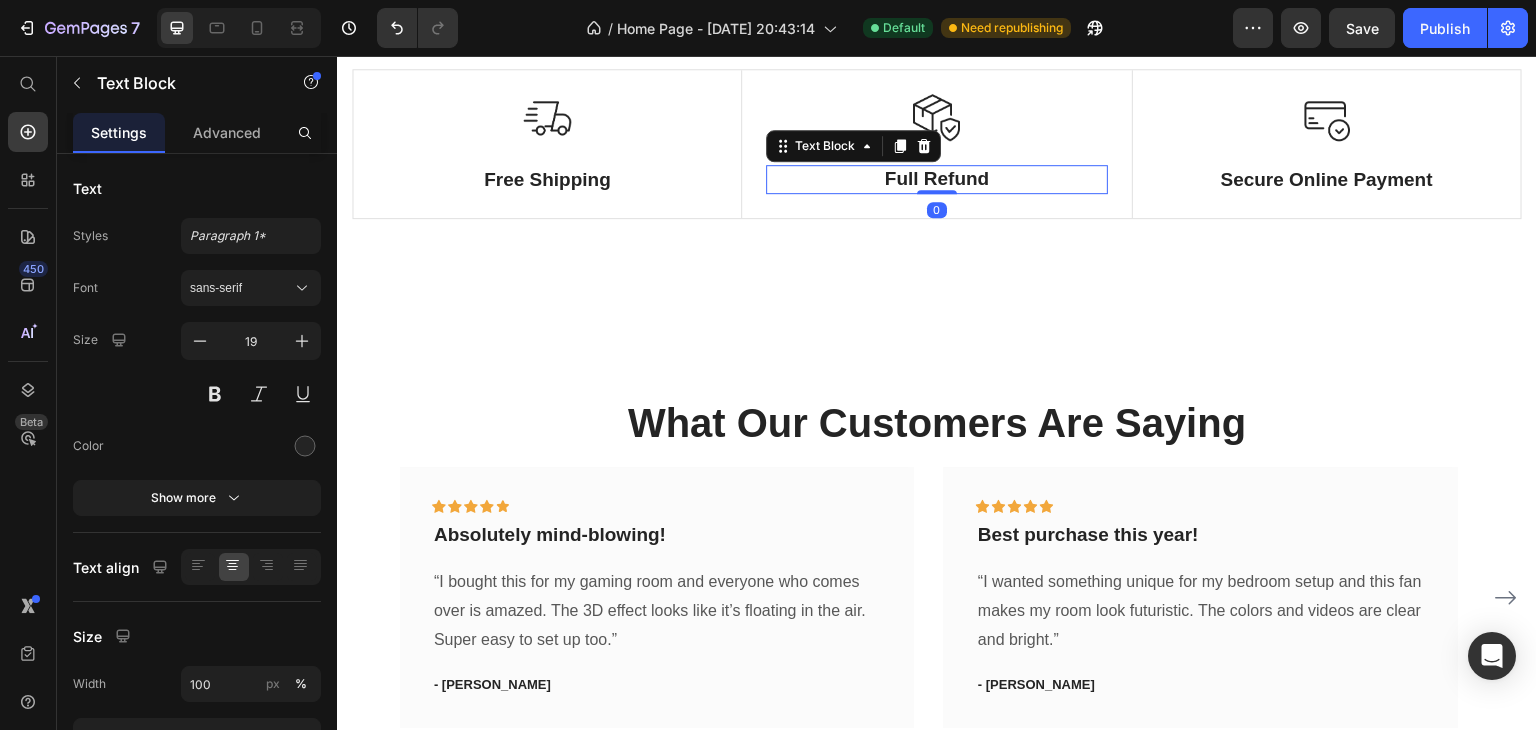 click on "Full Refund" at bounding box center [936, 179] 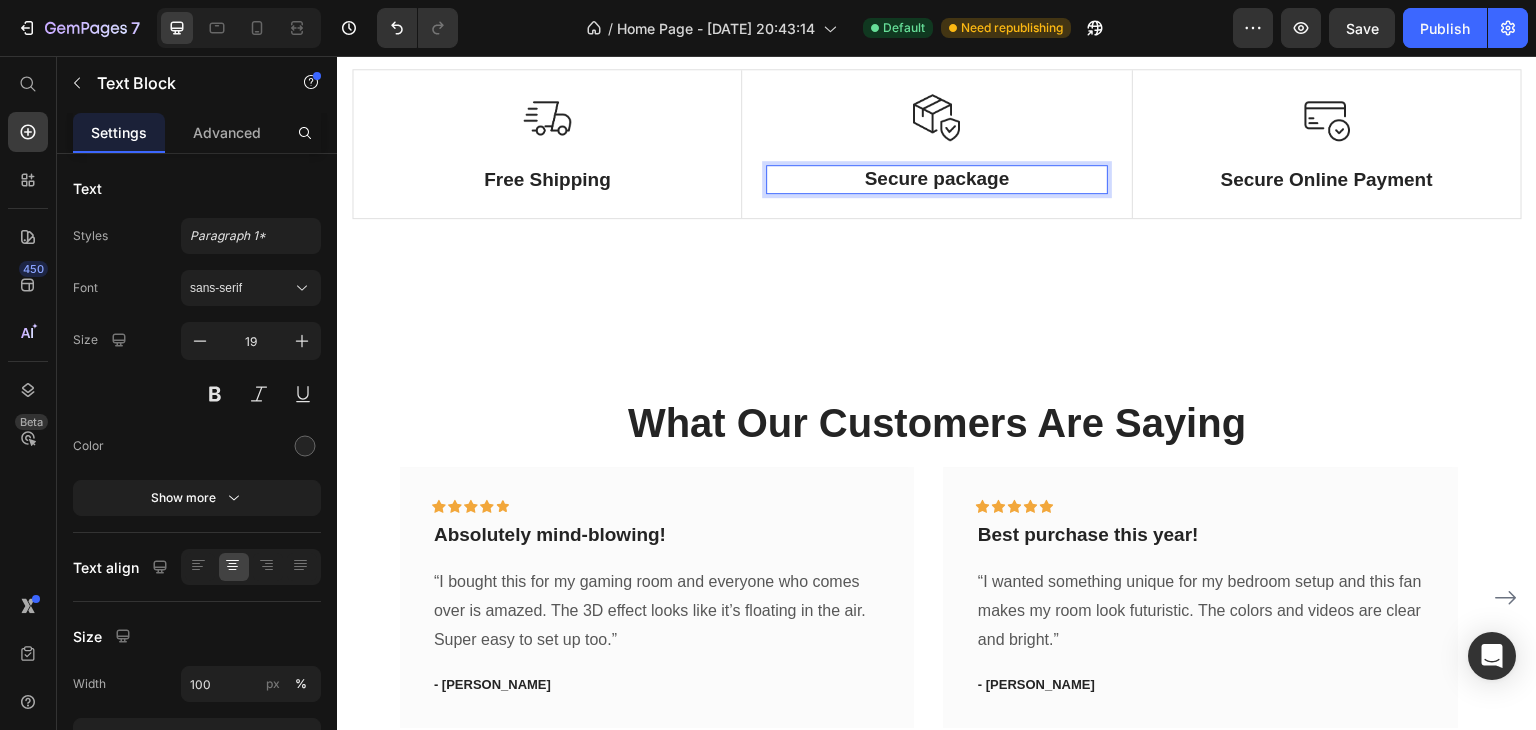 click on "Secure package" at bounding box center (936, 179) 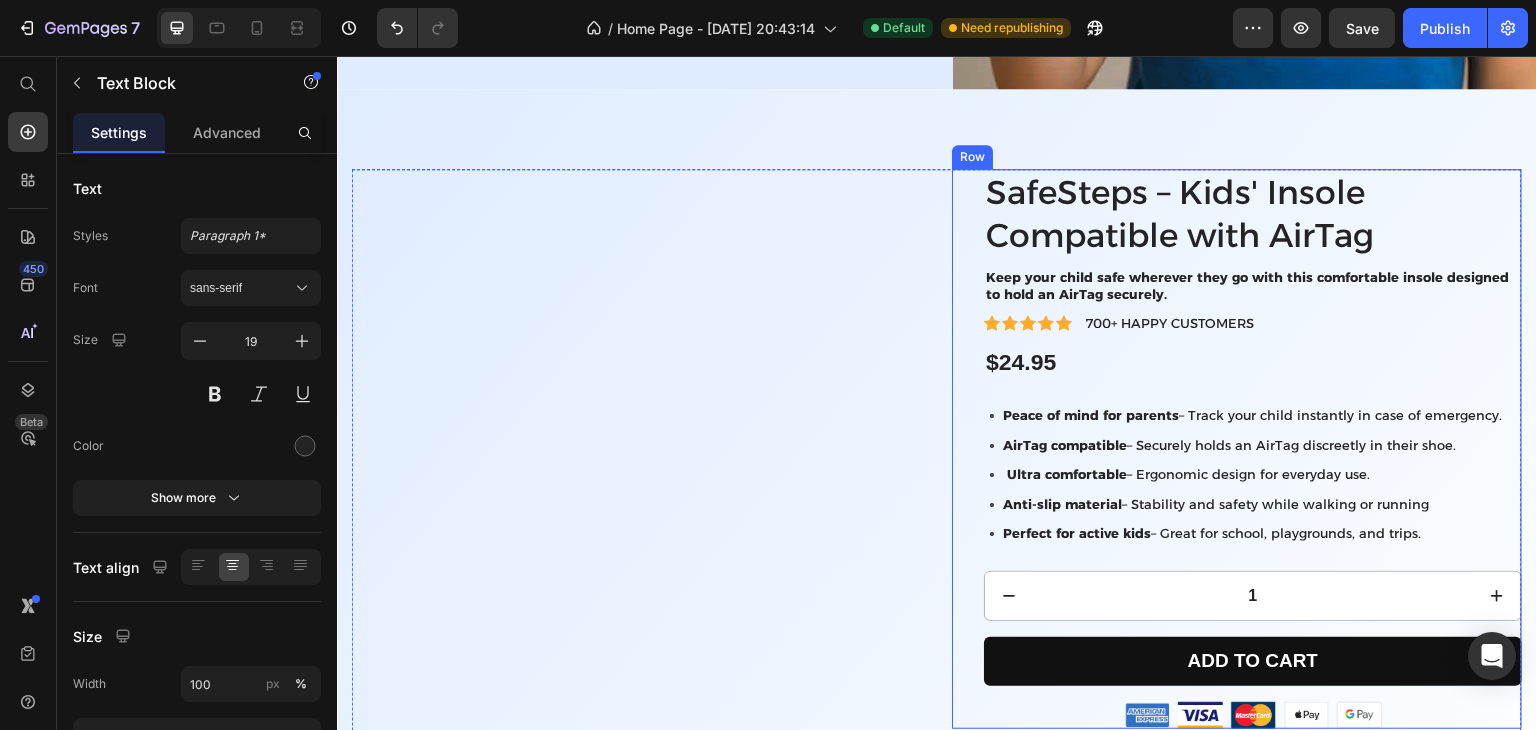 scroll, scrollTop: 759, scrollLeft: 0, axis: vertical 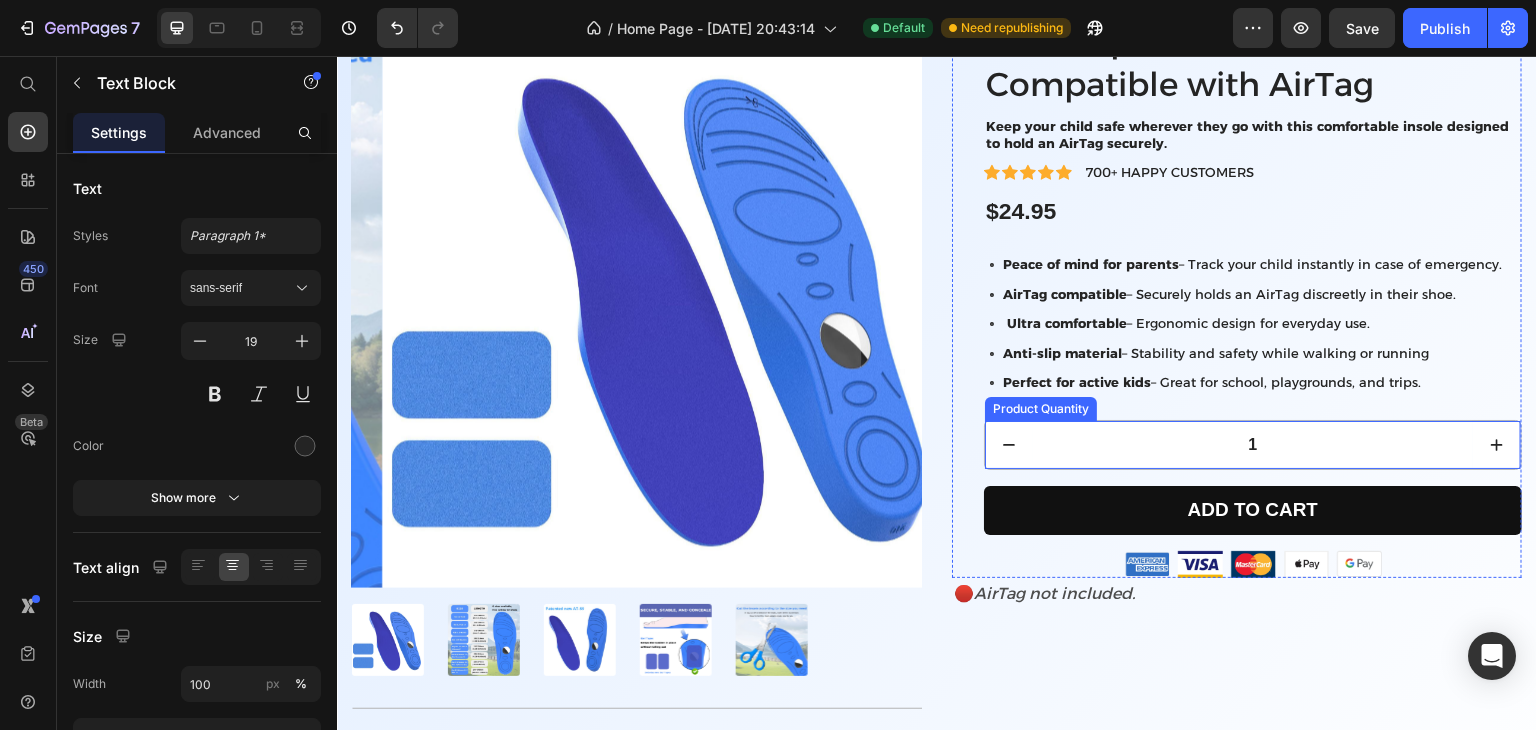 click on "1" at bounding box center (1253, 445) 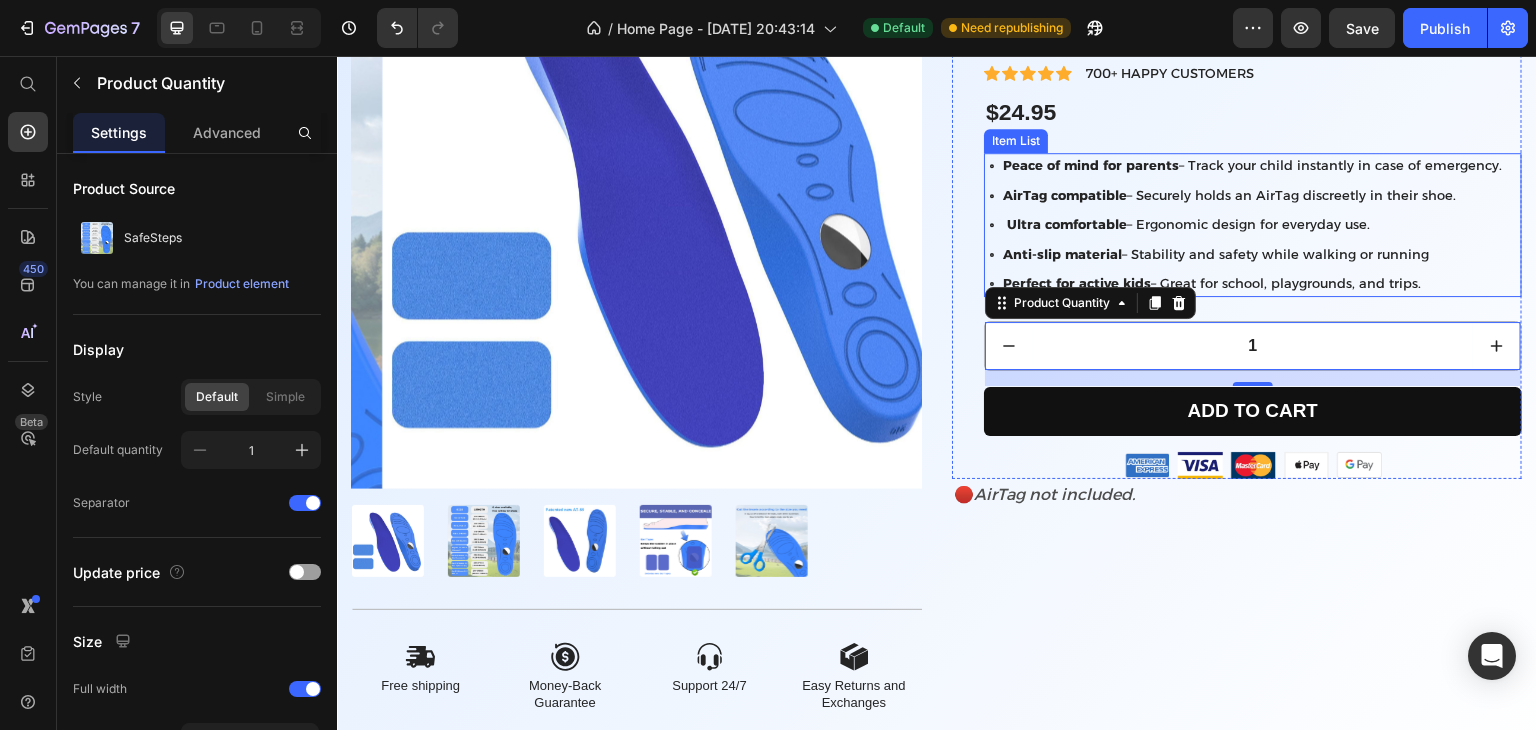 scroll, scrollTop: 856, scrollLeft: 0, axis: vertical 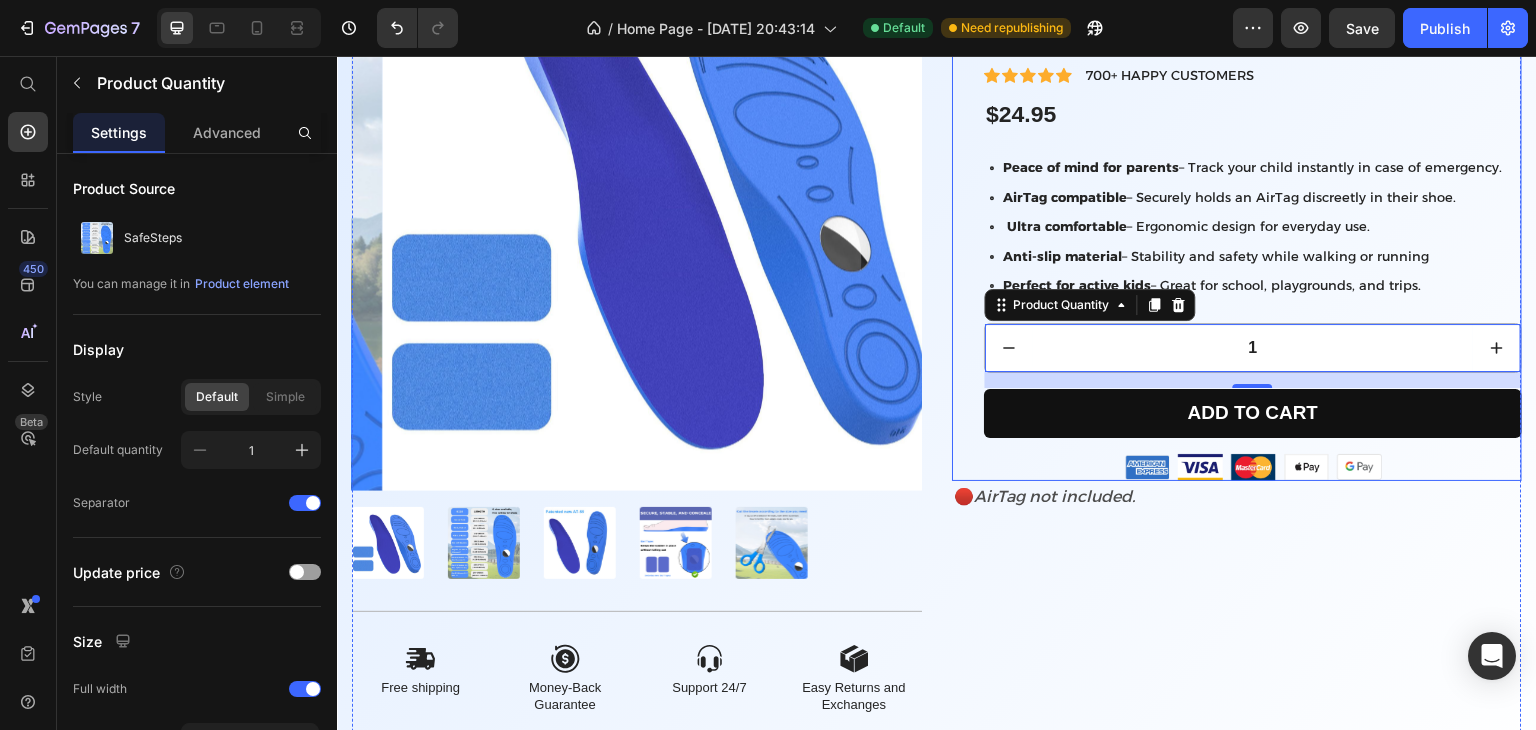 click on "SafeSteps – Kids' Insole Compatible with AirTag Product Title Keep your child safe wherever they go with this comfortable insole designed to hold an AirTag securely. Text Block Icon Icon Icon Icon Icon Icon List 700+ HAPPY CUSTOMERS Text Block Row $24.95 Product Price Row
Peace of mind for parents  – Track your child instantly in case of emergency.
AirTag compatible  – Securely holds an AirTag discreetly in their shoe.
Ultra comfortable  – Ergonomic design for everyday use.
Anti-slip material  – Stability and safety while walking or running
Perfect for active kids  – Great for school, playgrounds, and trips. Item List 1 Product Quantity   16 Add to cart Add to Cart Row Image Image Image Image Image Row Row" at bounding box center [1237, 201] 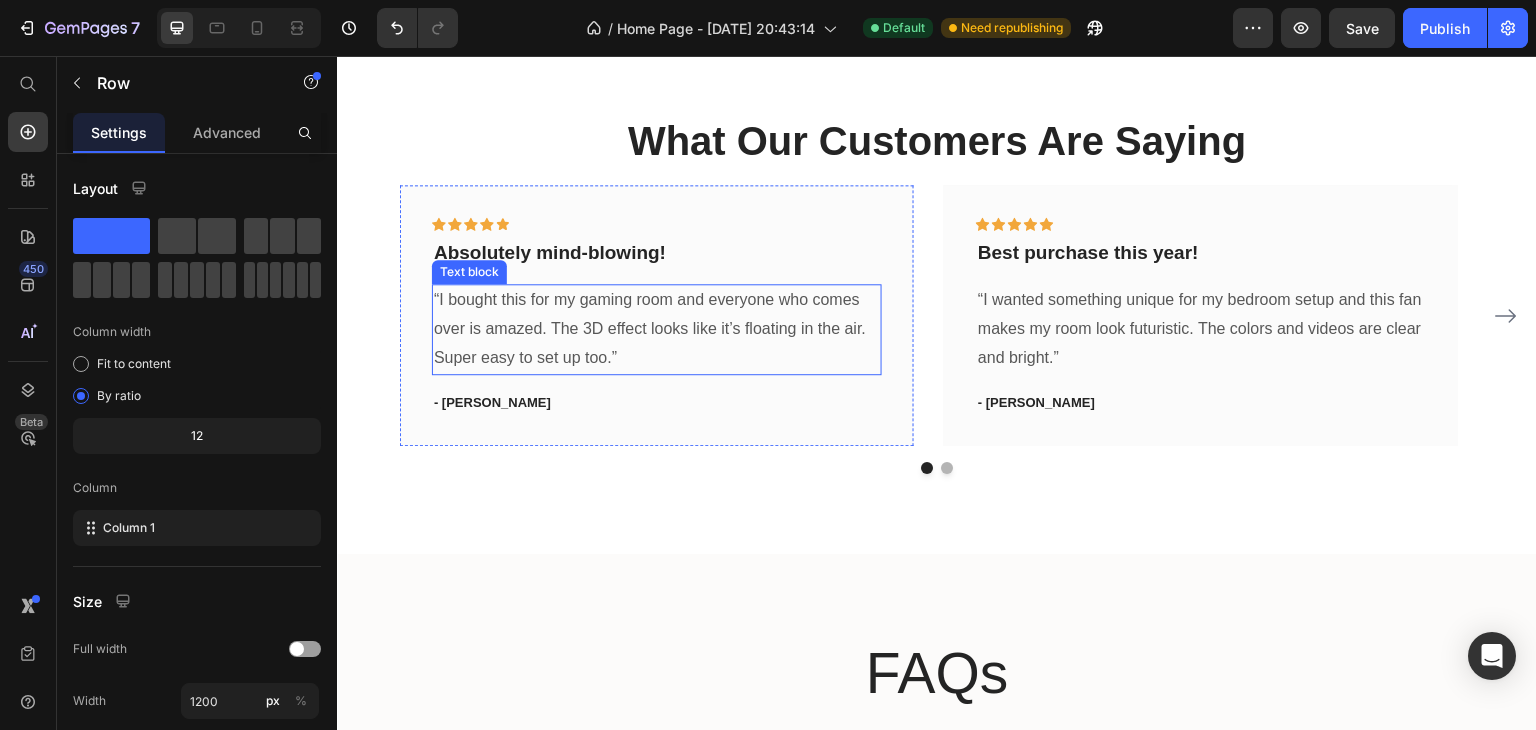 scroll, scrollTop: 4220, scrollLeft: 0, axis: vertical 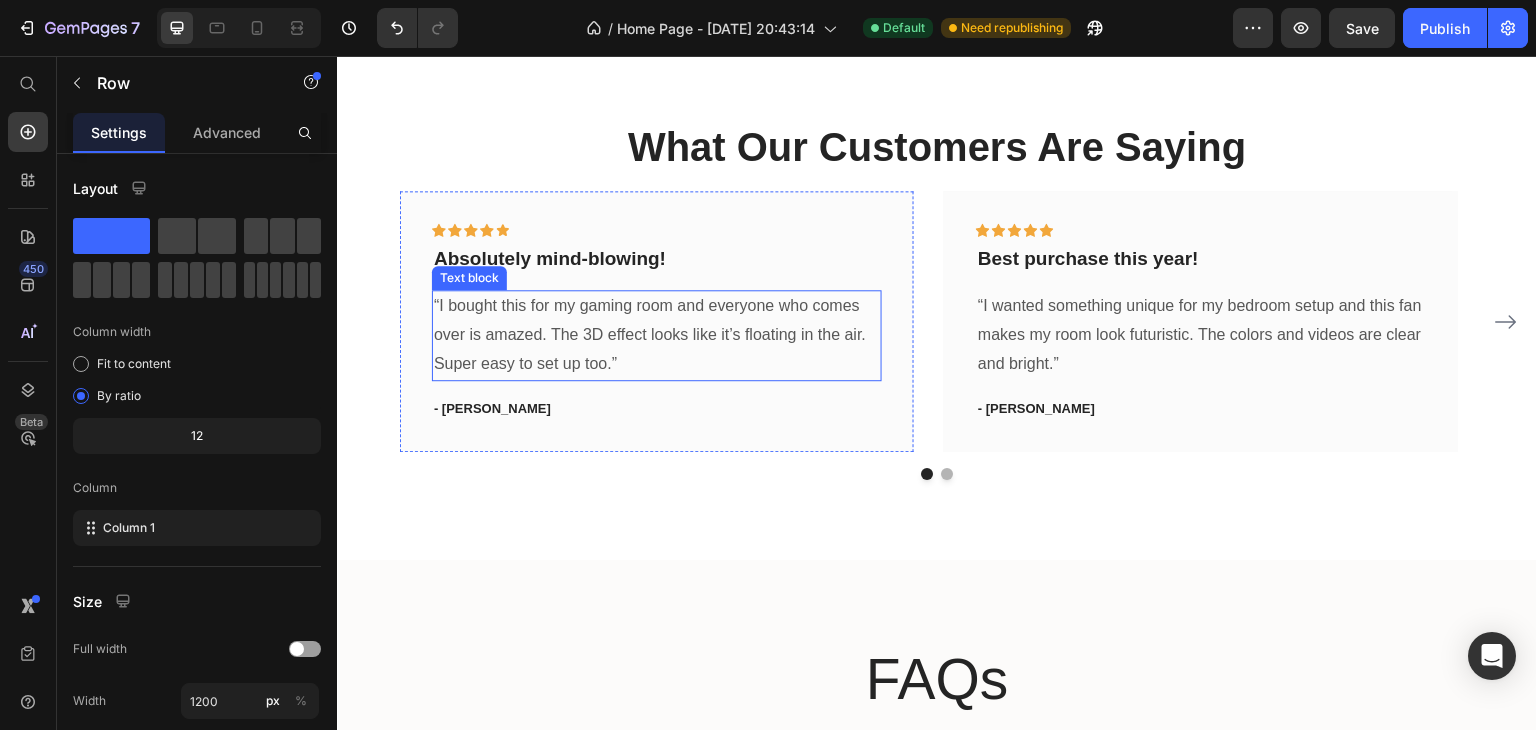 click on "“I bought this for my gaming room and everyone who comes over is amazed. The 3D effect looks like it’s floating in the air. Super easy to set up too.”" at bounding box center [657, 335] 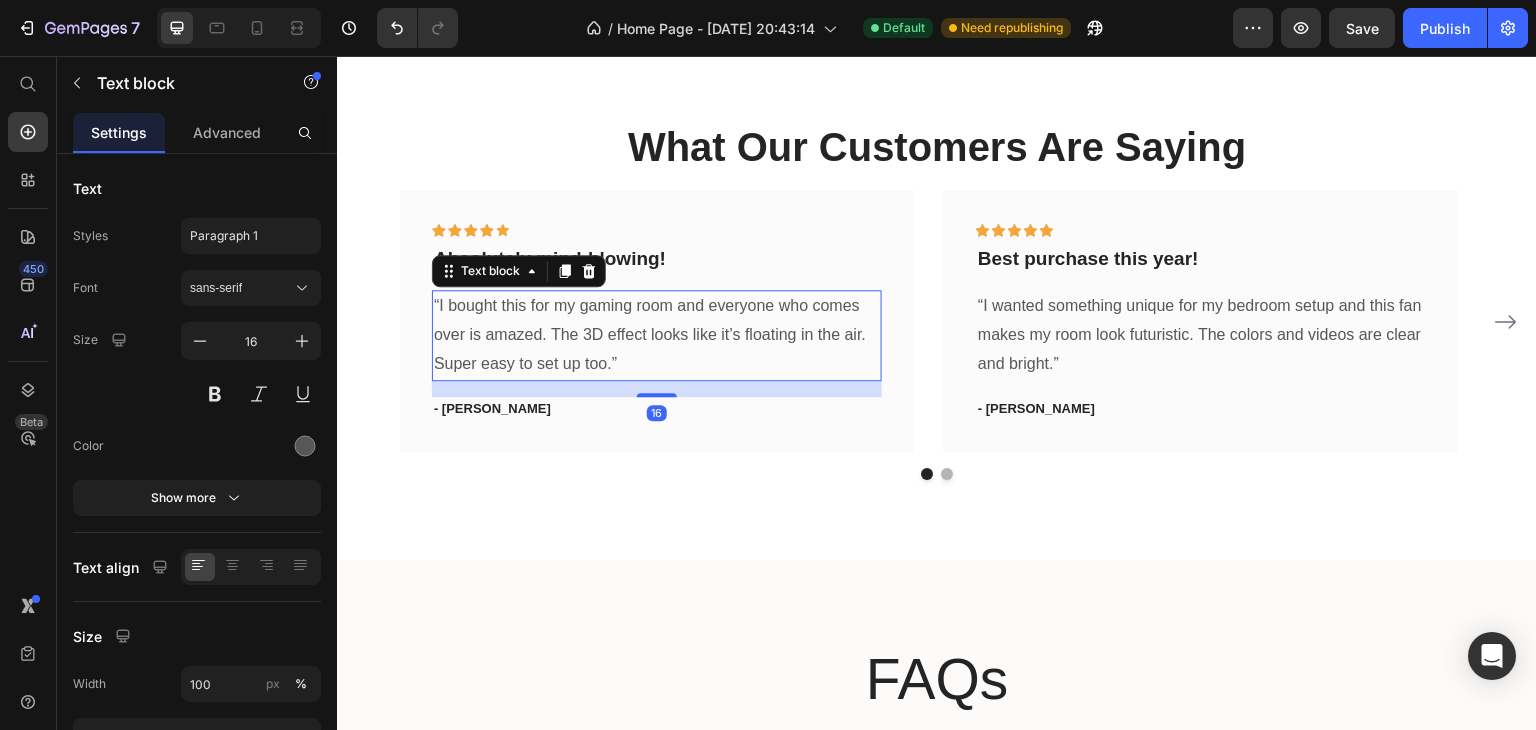 click on "“I bought this for my gaming room and everyone who comes over is amazed. The 3D effect looks like it’s floating in the air. Super easy to set up too.”" at bounding box center (657, 335) 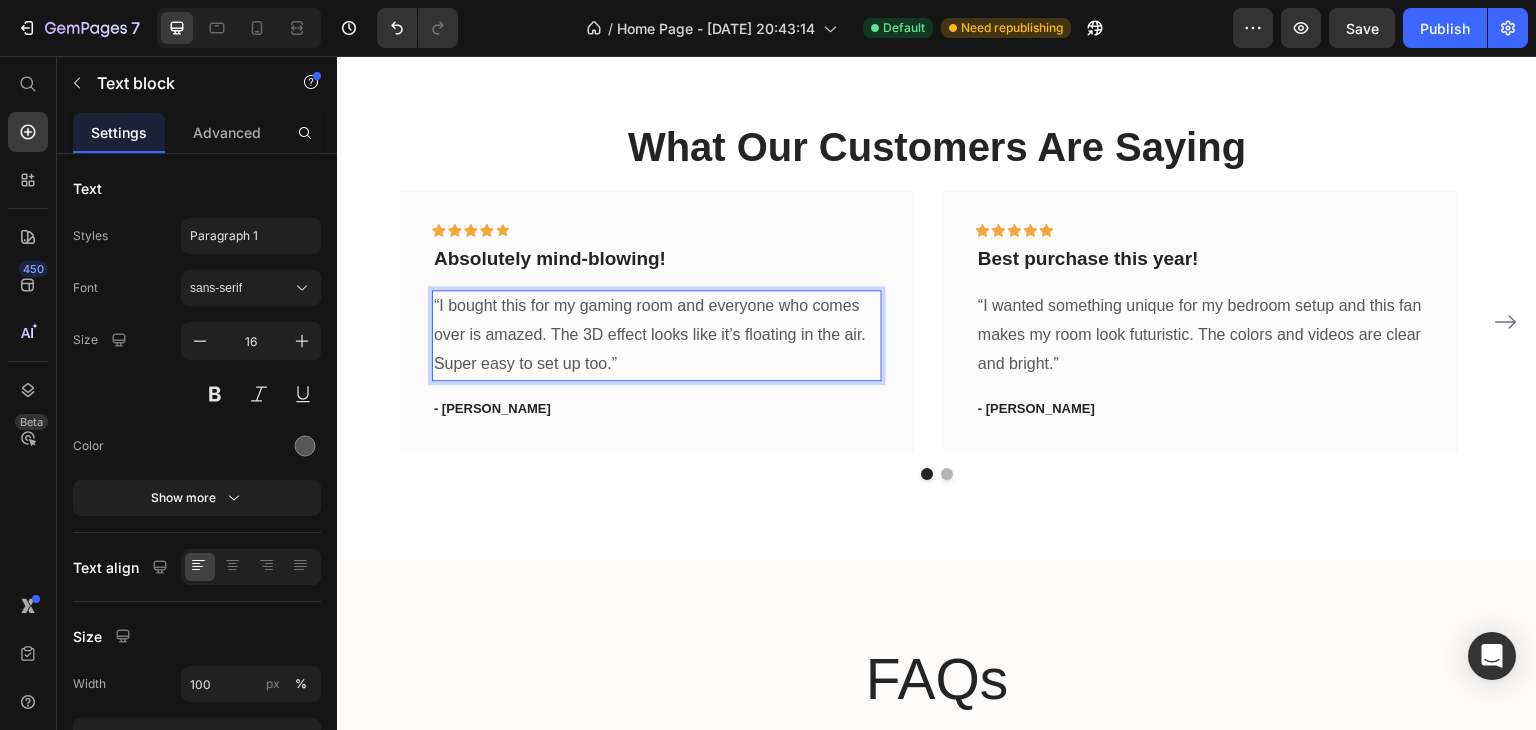 click on "“I bought this for my gaming room and everyone who comes over is amazed. The 3D effect looks like it’s floating in the air. Super easy to set up too.”" at bounding box center (657, 335) 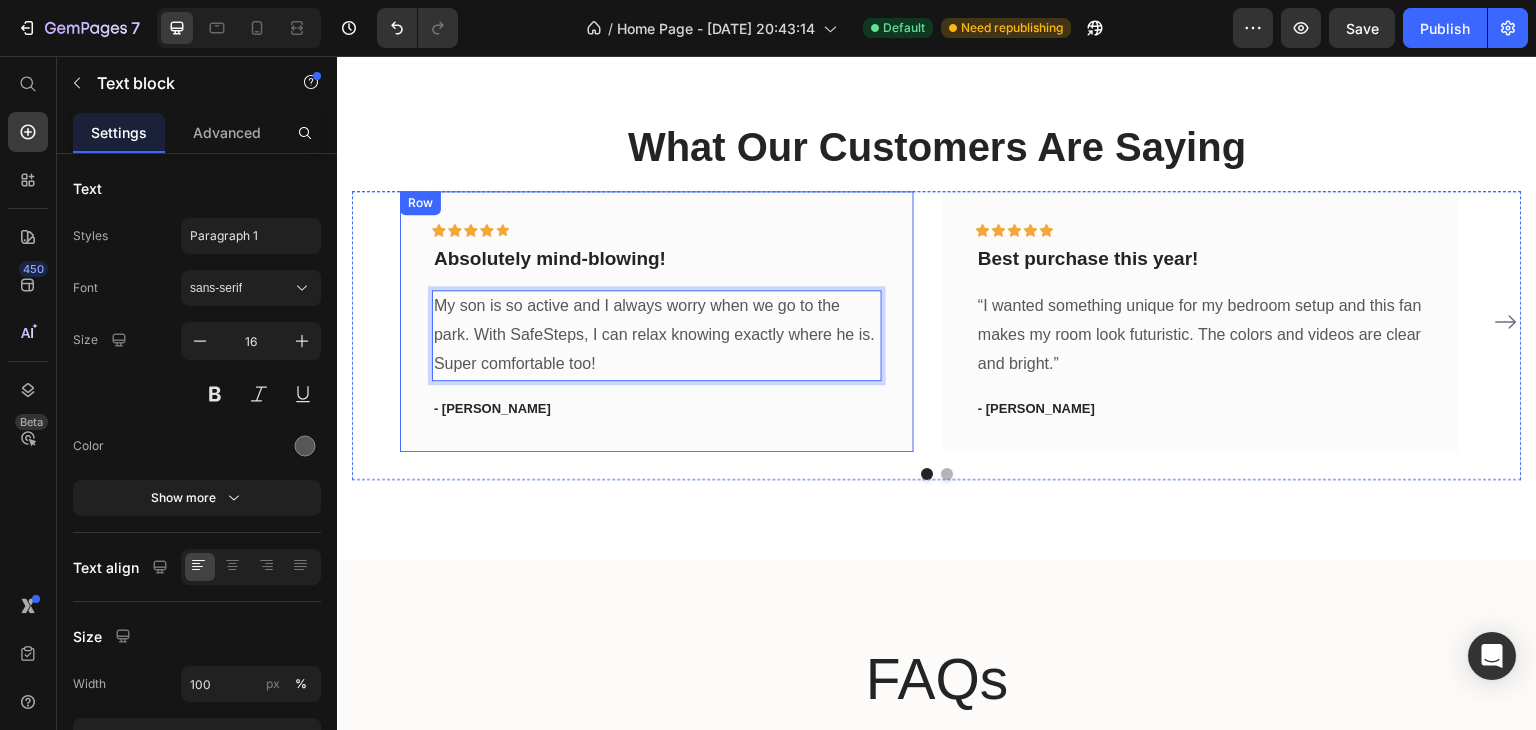 click on "Icon
Icon
Icon
Icon
Icon Row Absolutely mind-blowing! Text block My son is so active and I always worry when we go to the park. With SafeSteps, I can relax knowing exactly where he is. Super comfortable too! Text block   16 - Ryan S. Text block Row" at bounding box center (657, 321) 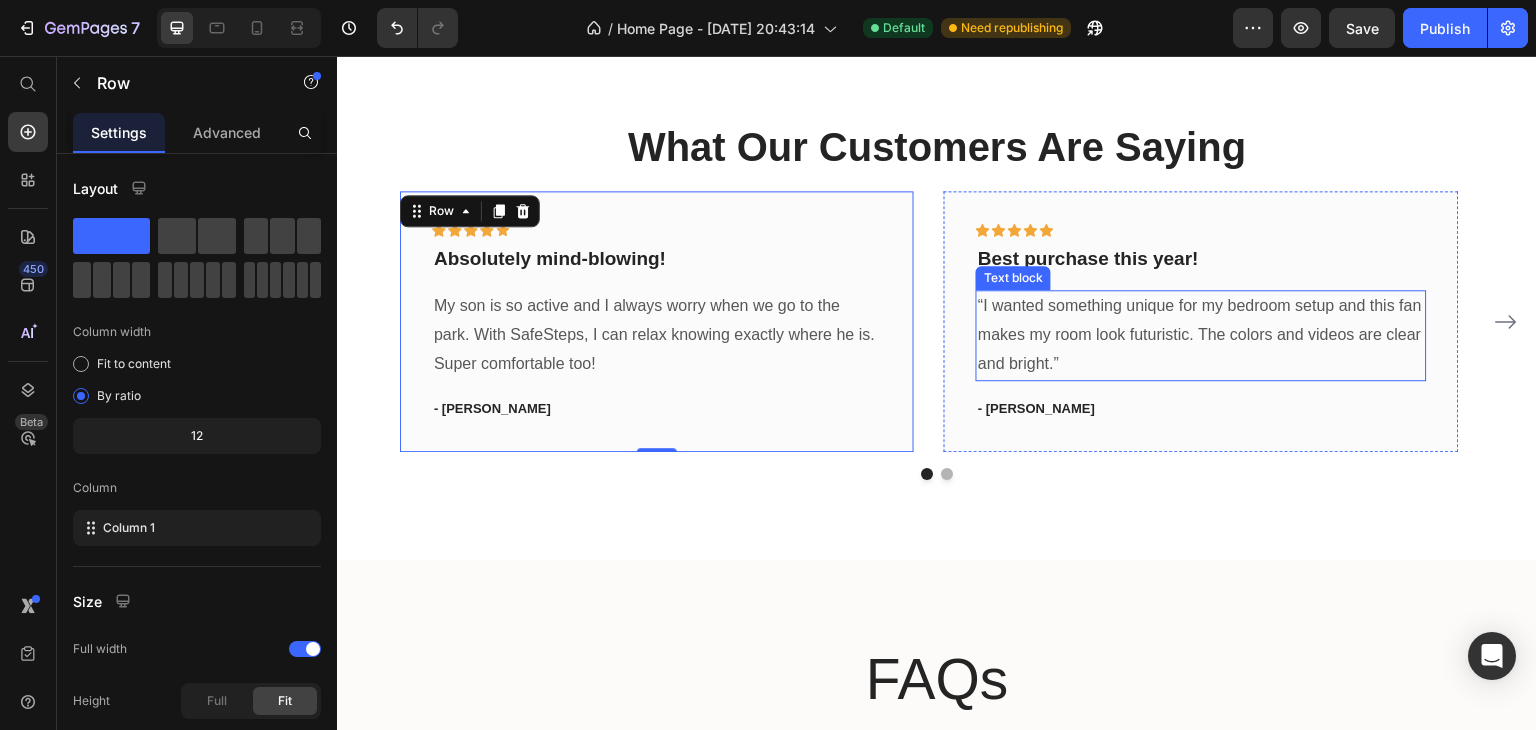 click on "“I wanted something unique for my bedroom setup and this fan makes my room look futuristic. The colors and videos are clear and bright.”" at bounding box center (1201, 335) 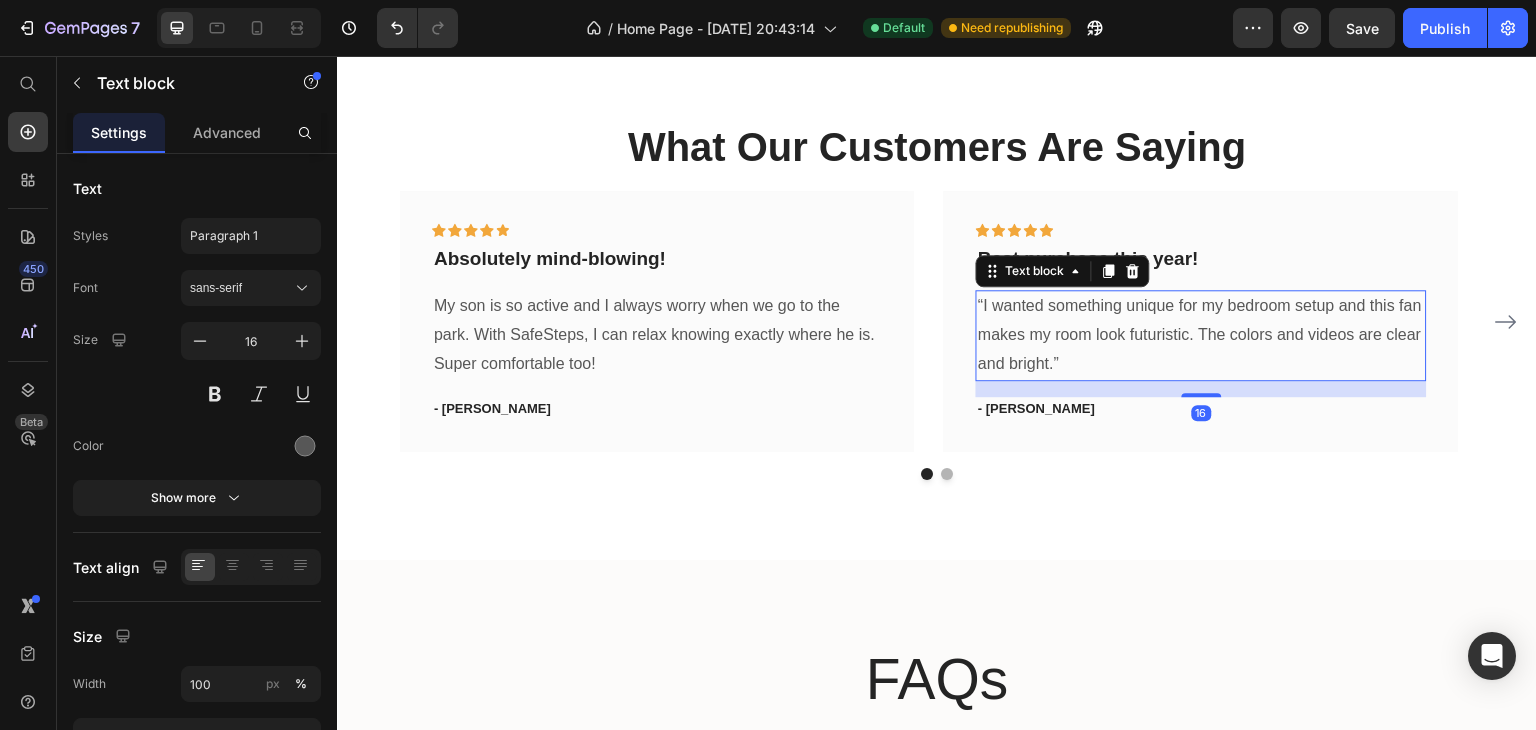 click on "“I wanted something unique for my bedroom setup and this fan makes my room look futuristic. The colors and videos are clear and bright.”" at bounding box center (1201, 335) 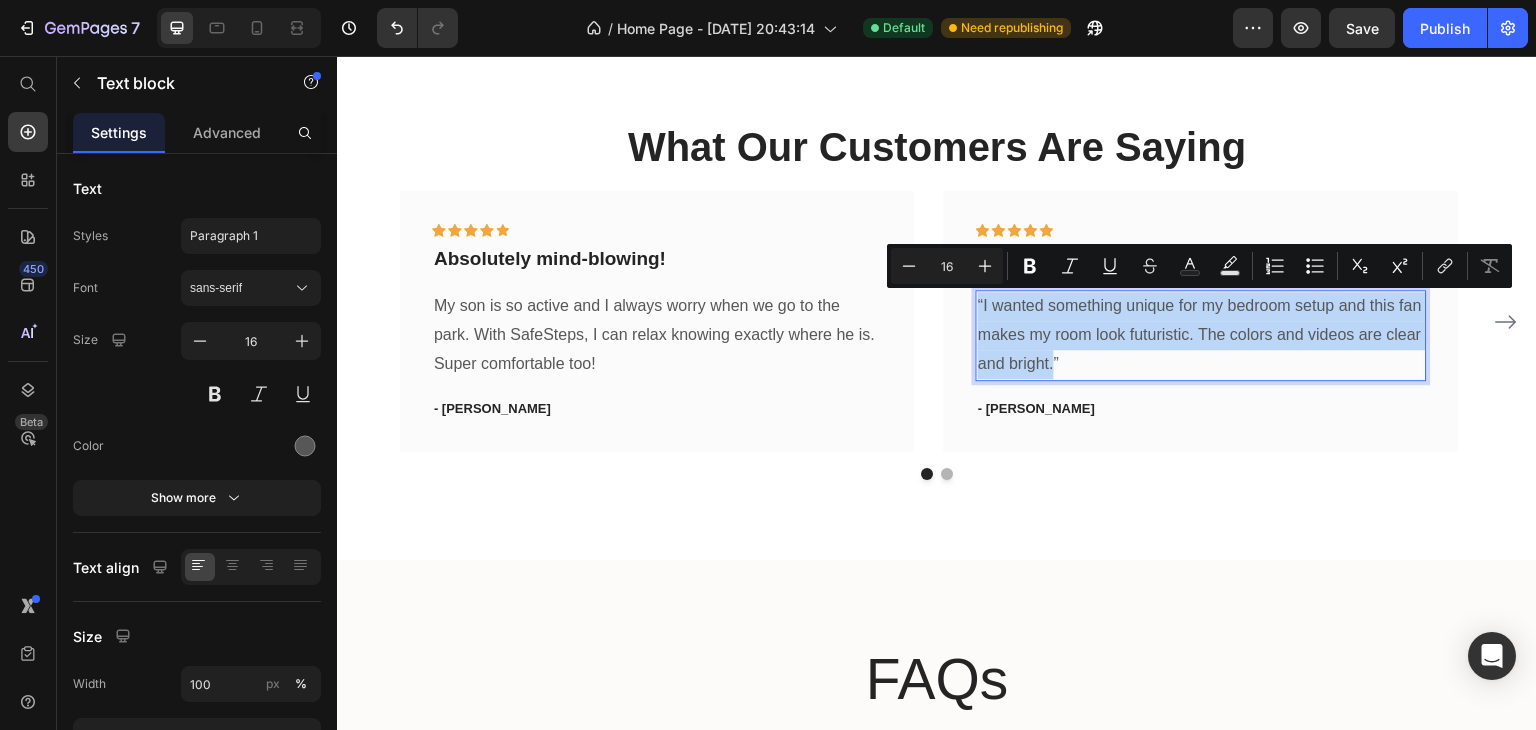 drag, startPoint x: 1053, startPoint y: 353, endPoint x: 977, endPoint y: 313, distance: 85.883644 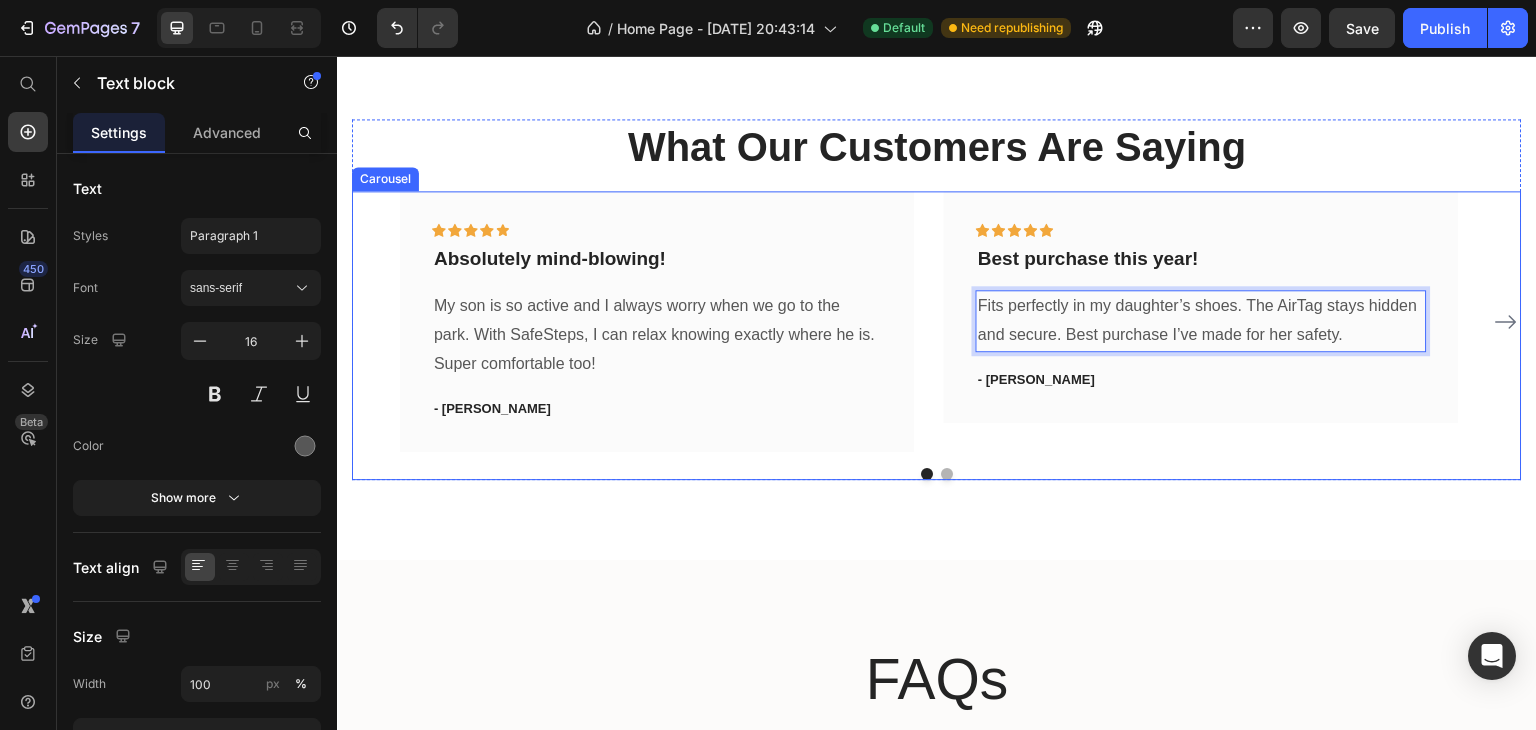 click 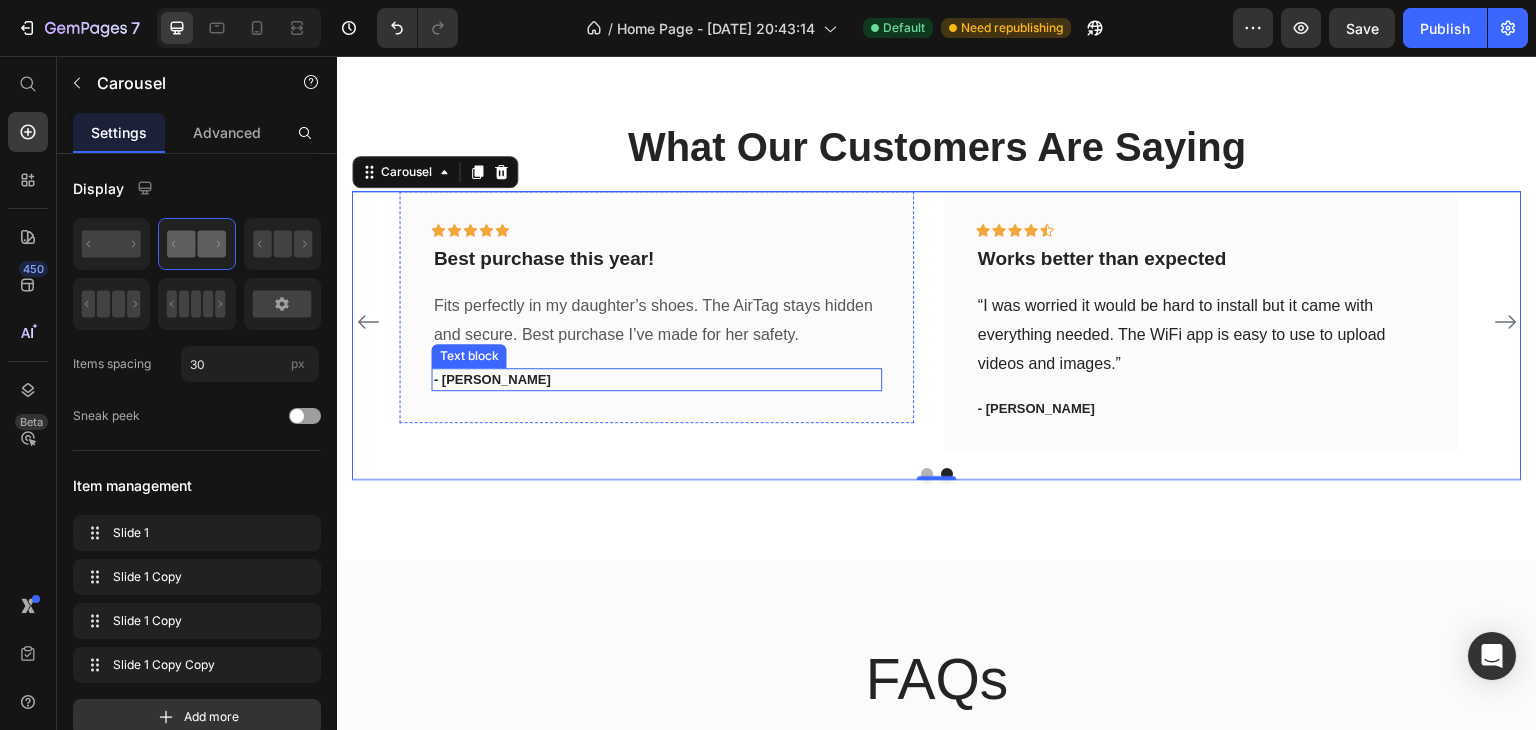 click on "- Travis J." at bounding box center [657, 380] 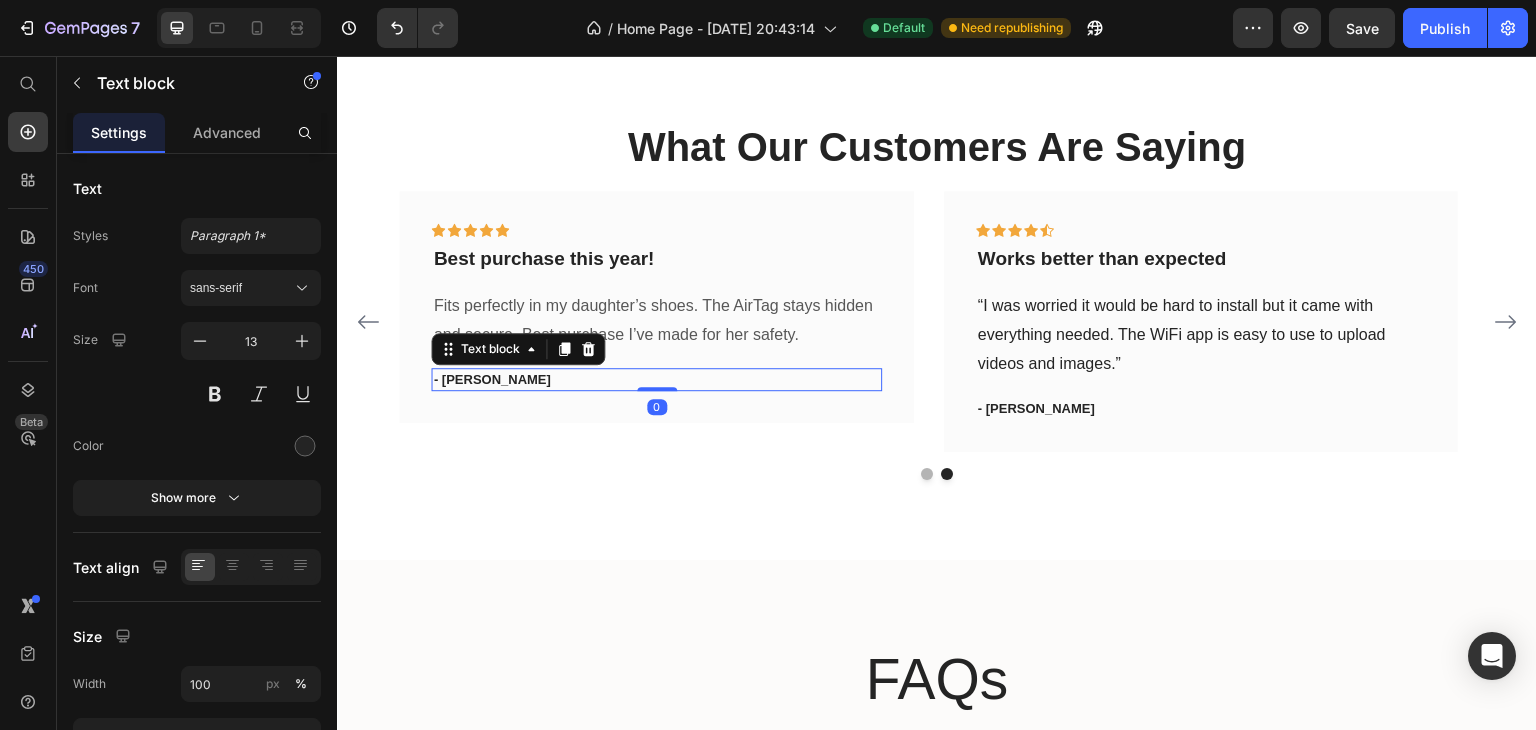 click on "- Travis J." at bounding box center [657, 380] 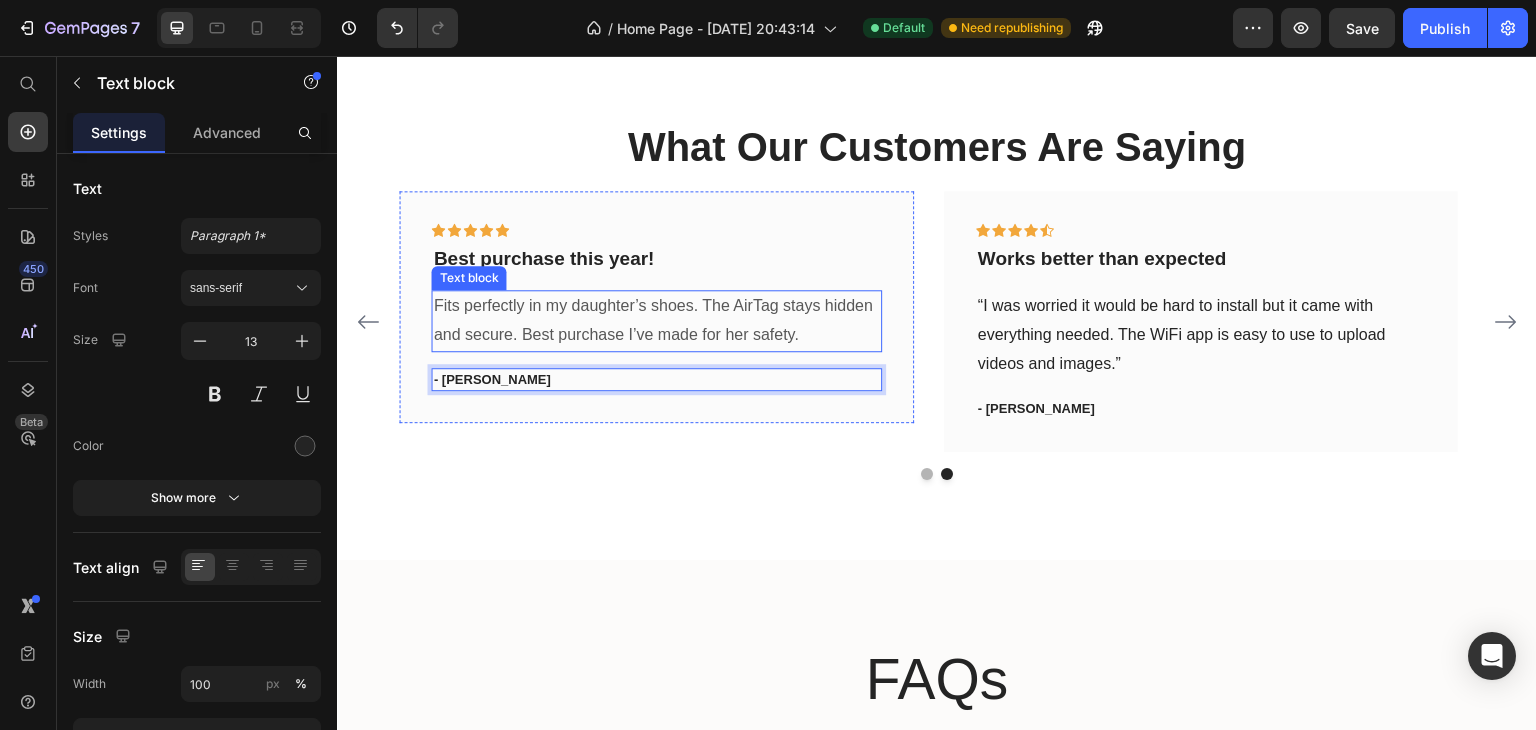 click on "Fits perfectly in my daughter’s shoes. The AirTag stays hidden and secure. Best purchase I’ve made for her safety." at bounding box center [657, 321] 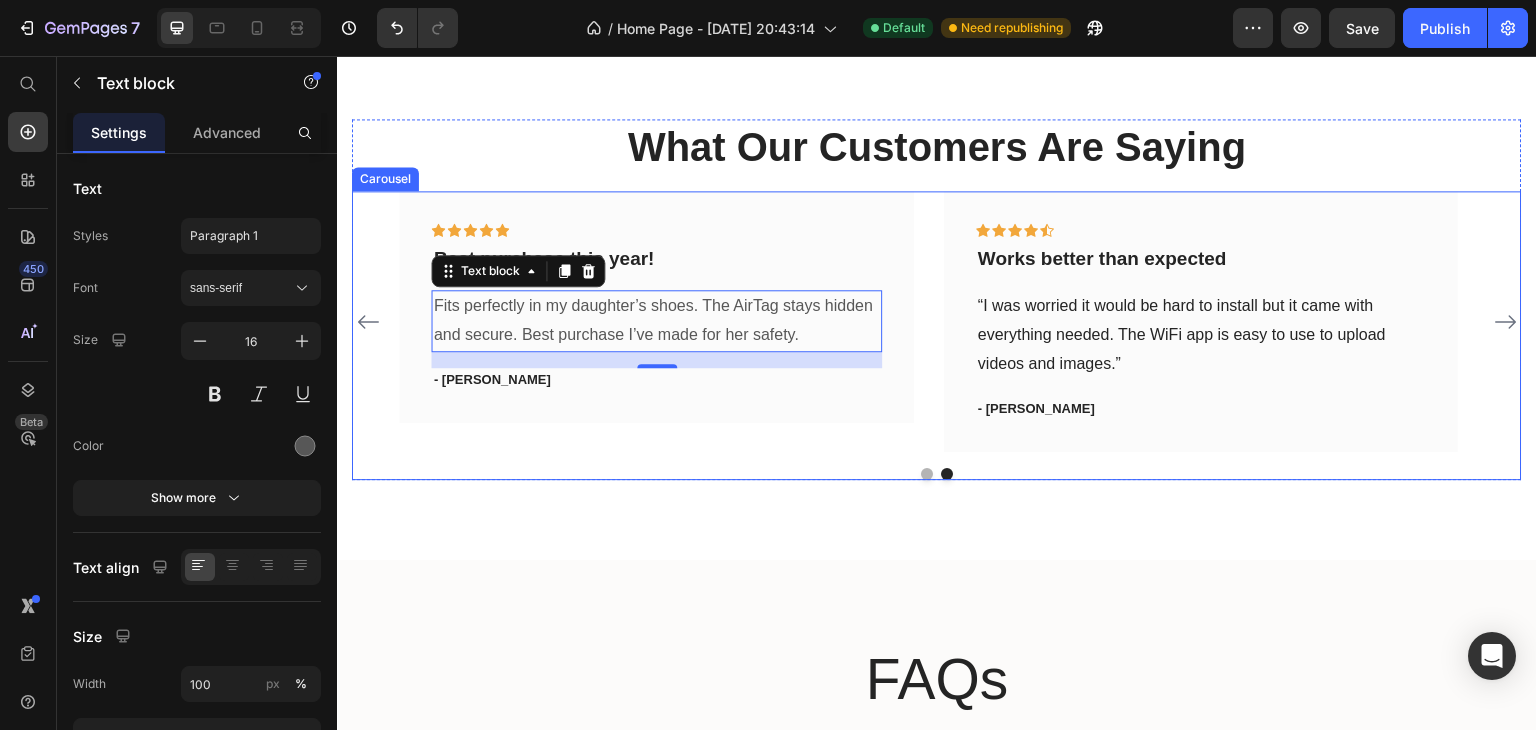 click 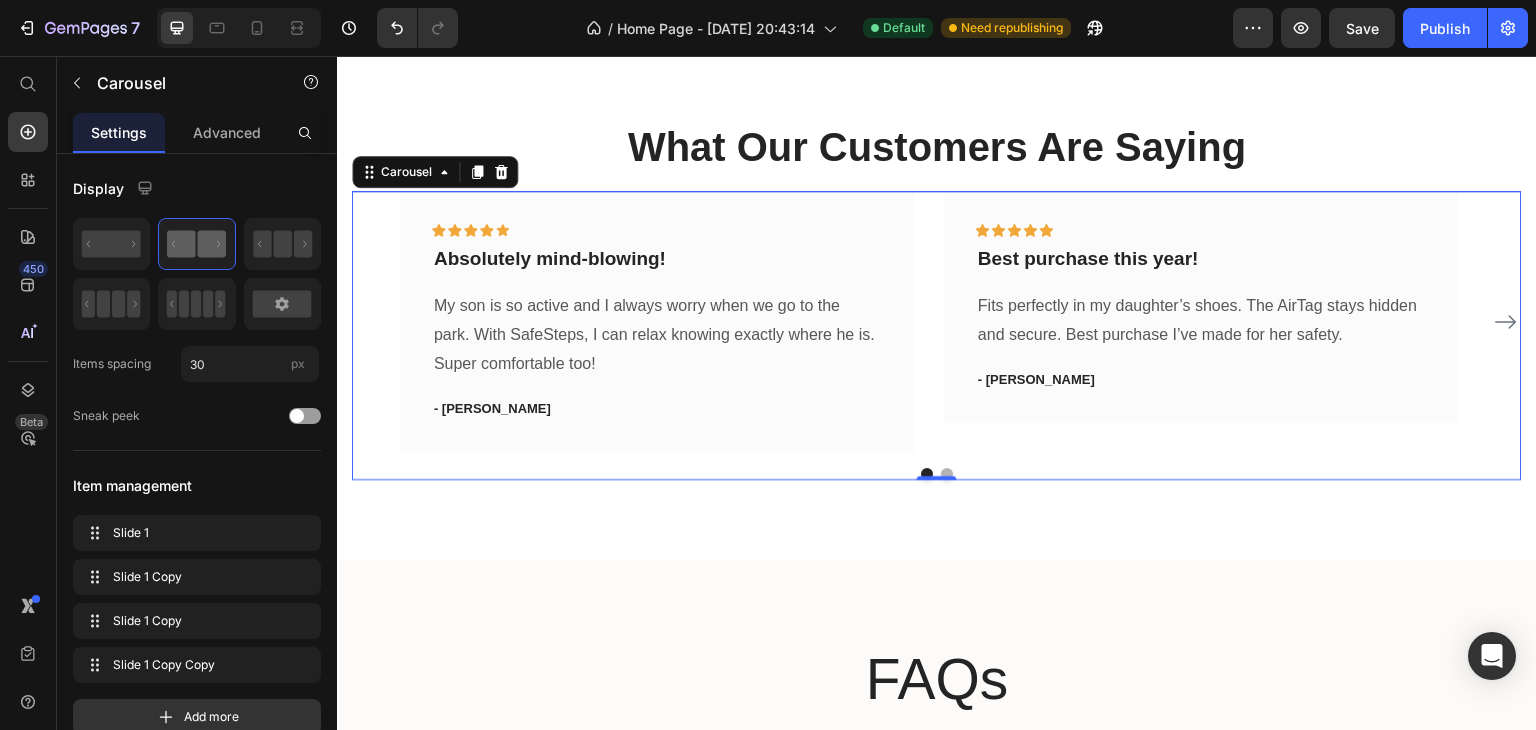 click 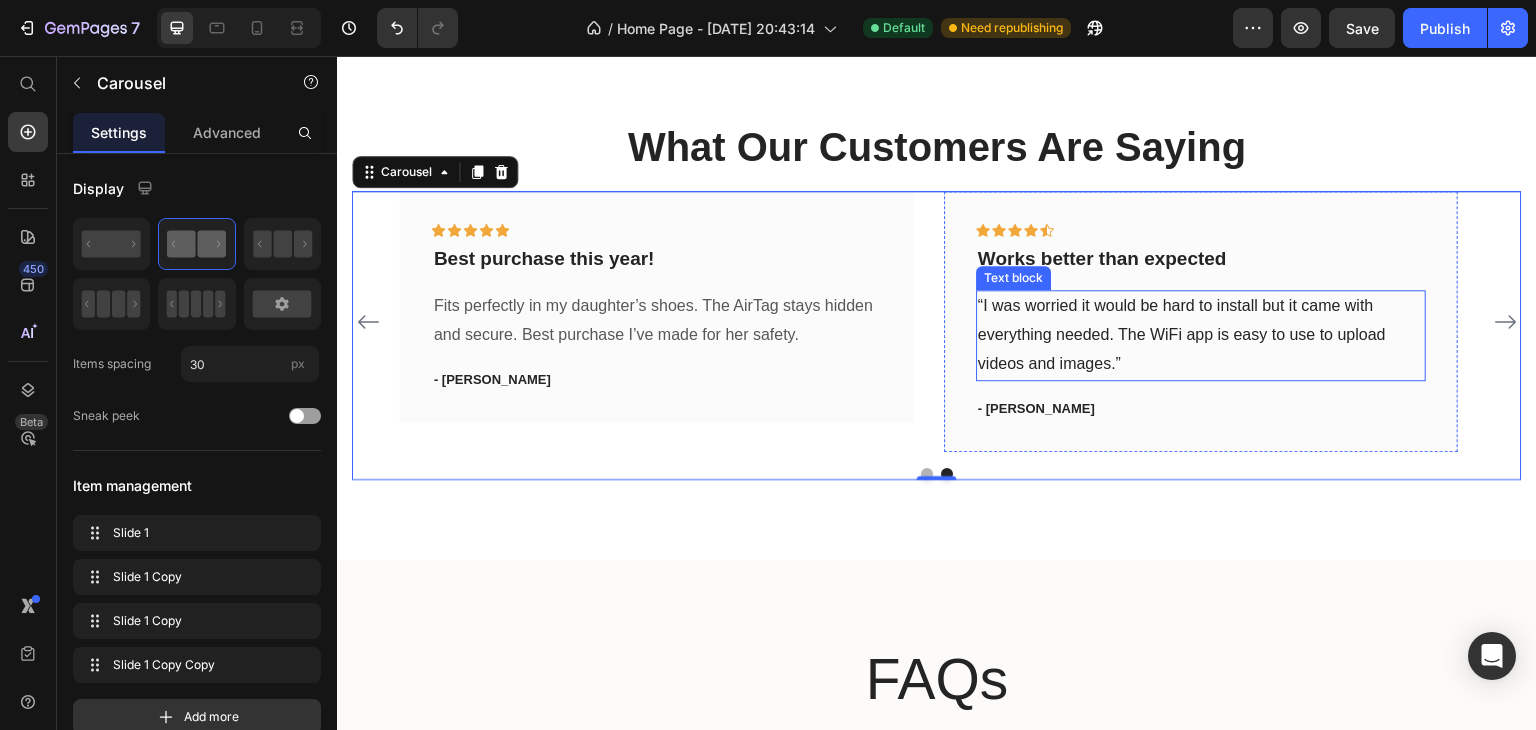 click on "“I was worried it would be hard to install but it came with everything needed. The WiFi app is easy to use to upload videos and images.”" at bounding box center [1201, 335] 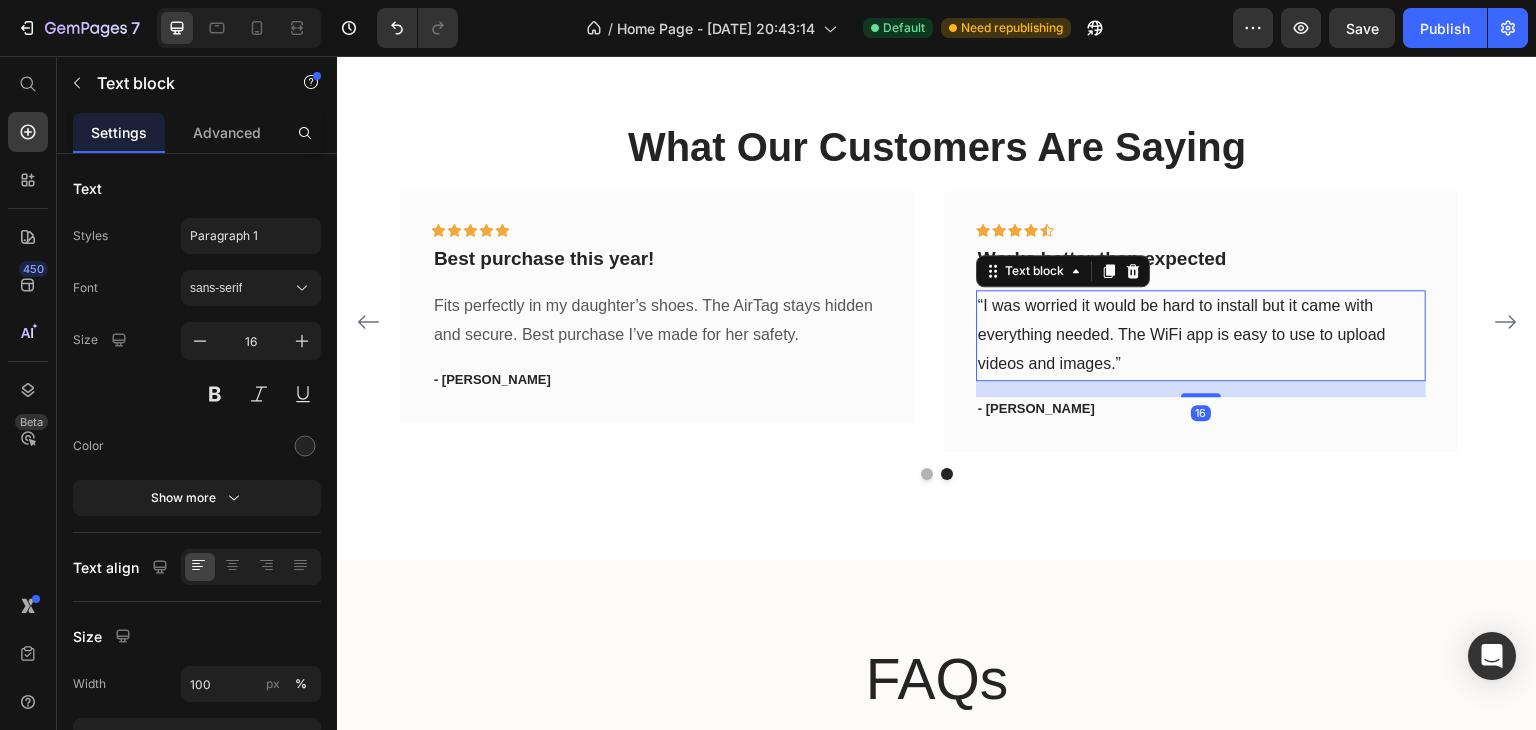 click on "“I was worried it would be hard to install but it came with everything needed. The WiFi app is easy to use to upload videos and images.”" at bounding box center [1201, 335] 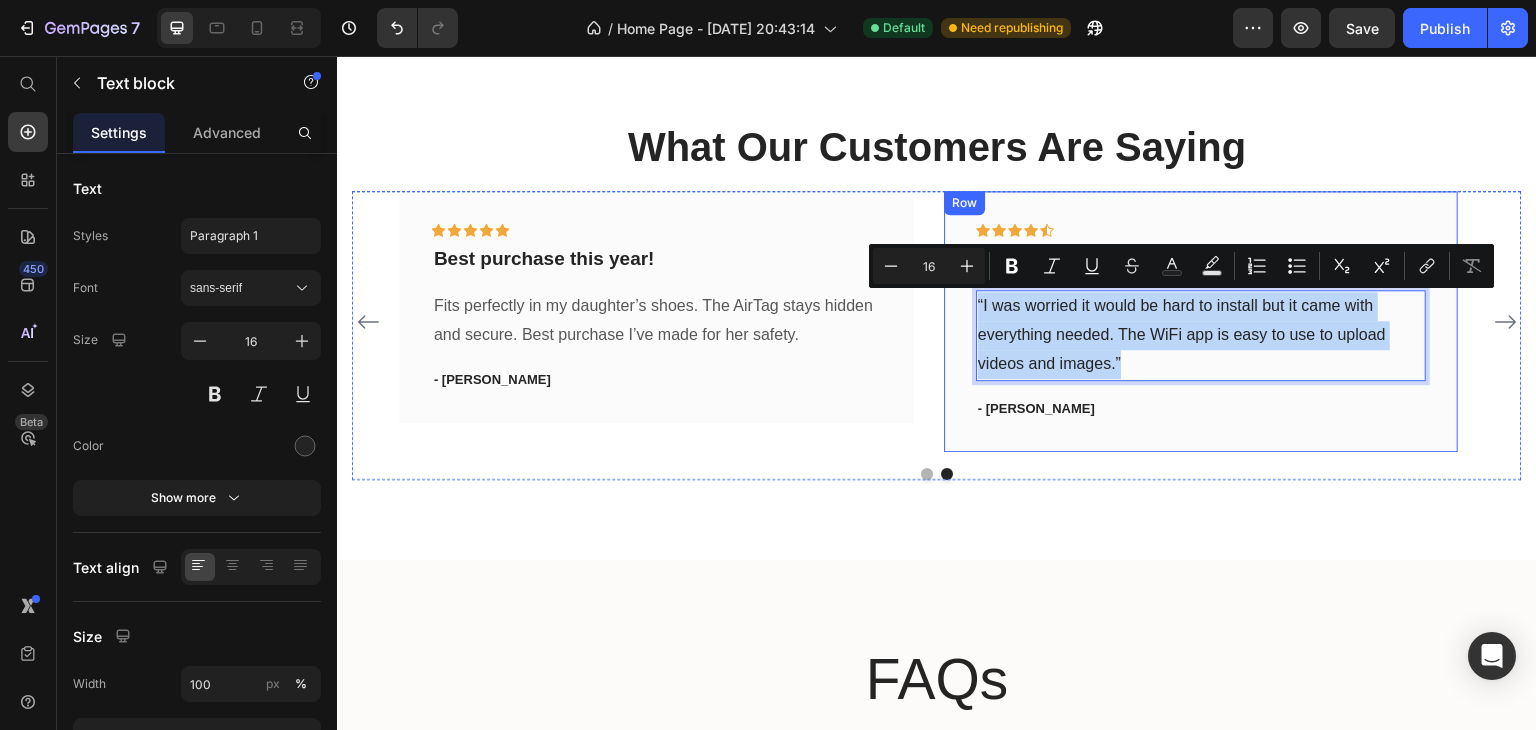 drag, startPoint x: 1119, startPoint y: 363, endPoint x: 966, endPoint y: 305, distance: 163.62457 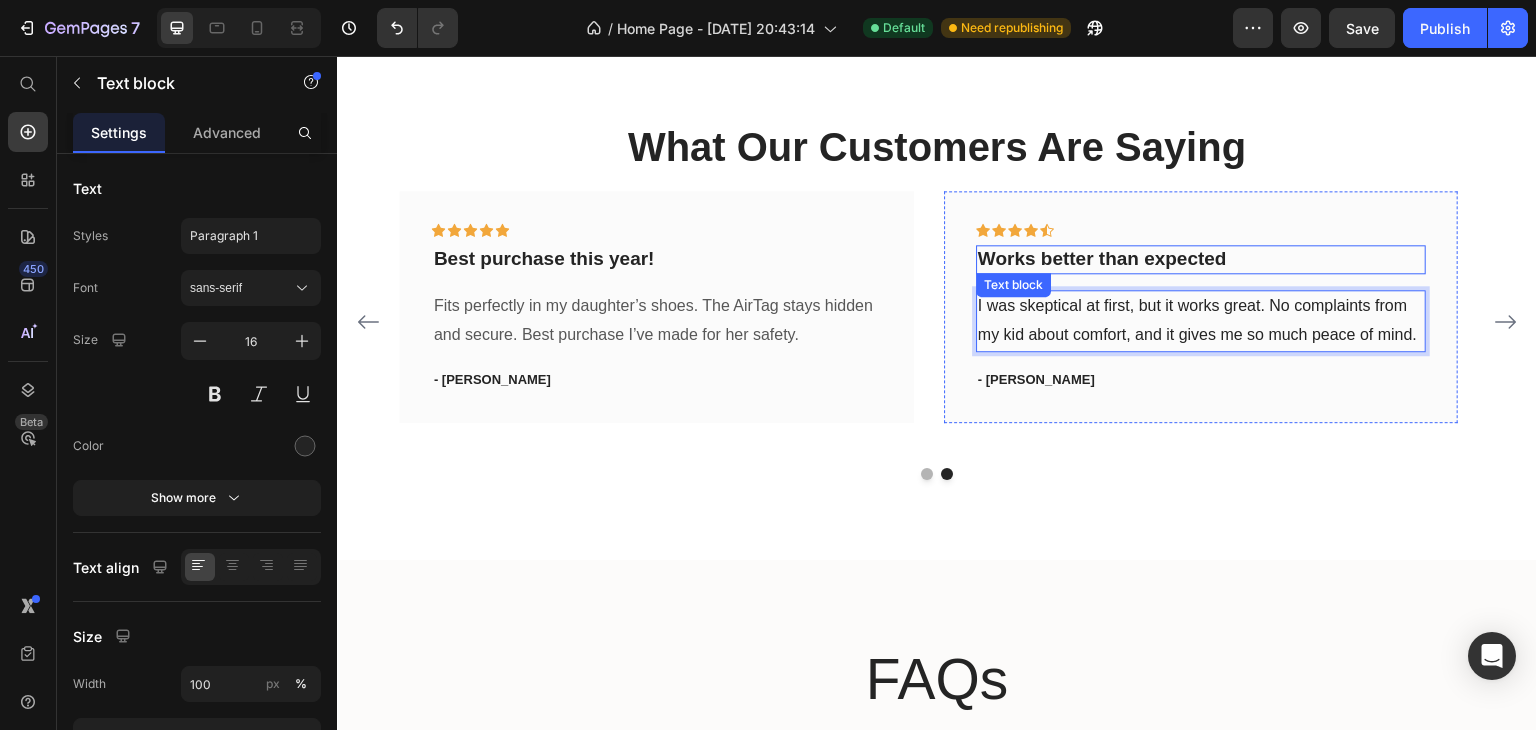 click on "Works better than expected" at bounding box center [1201, 259] 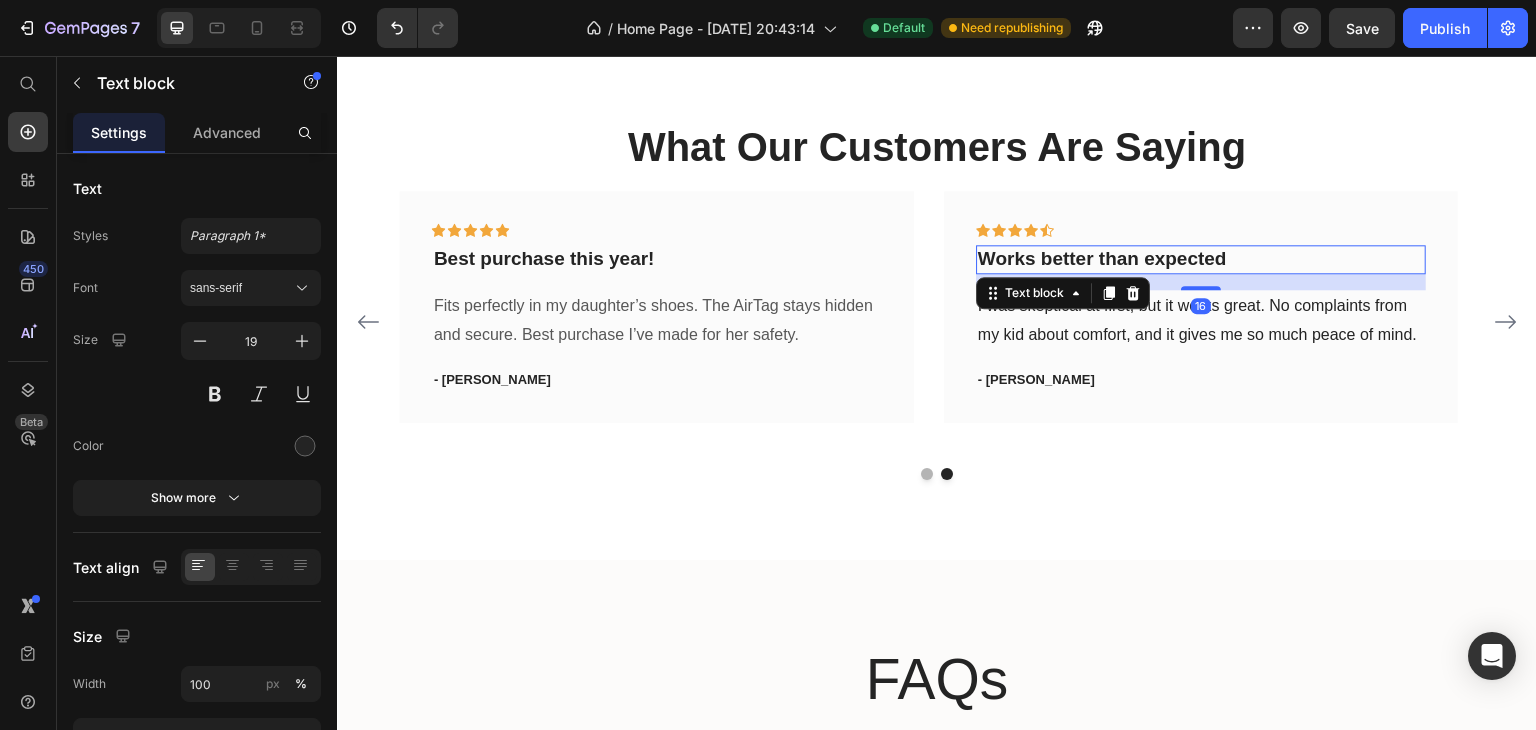 click on "Works better than expected" at bounding box center [1201, 259] 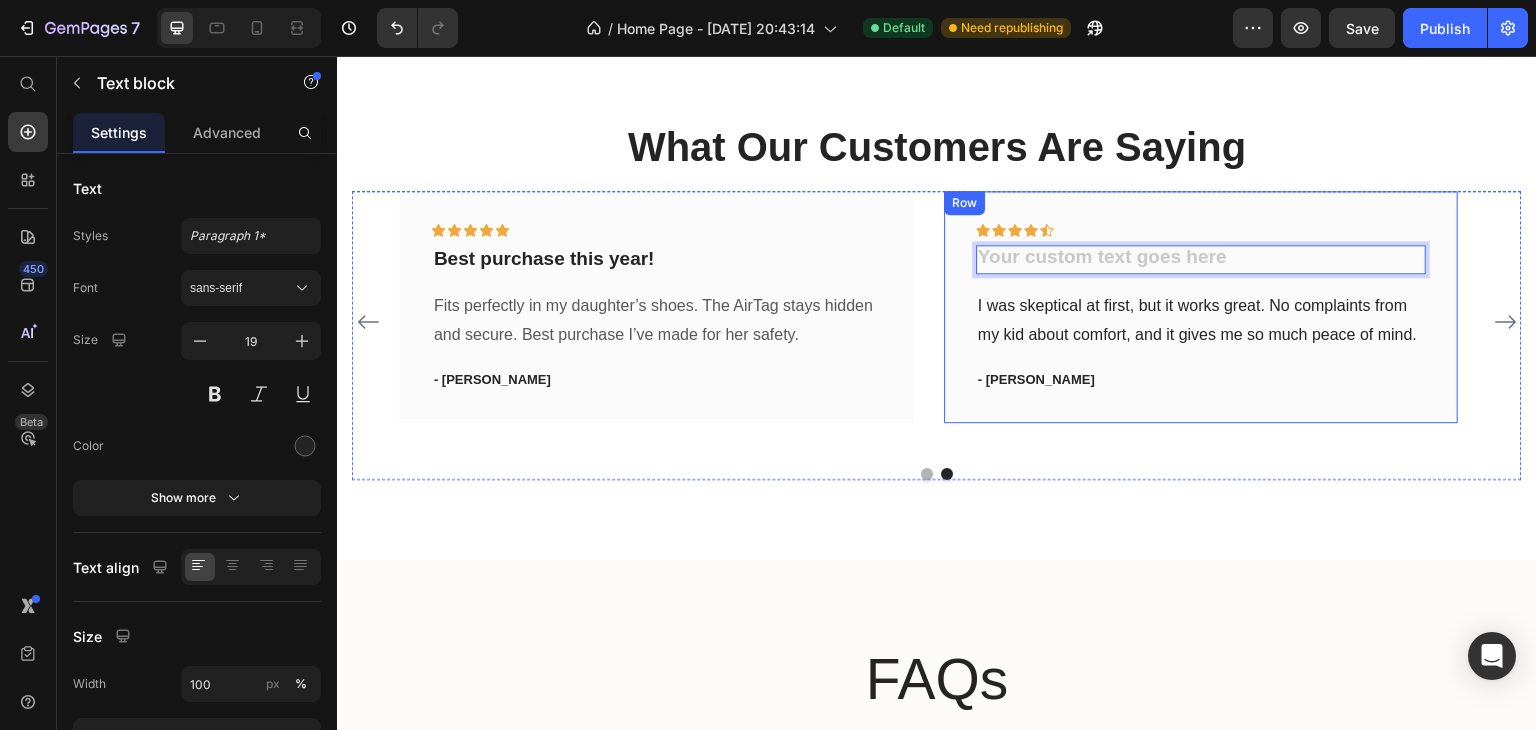 click on "Icon
Icon
Icon
Icon
Icon Row Absolutely mind-blowing! Text block My son is so active and I always worry when we go to the park. With SafeSteps, I can relax knowing exactly where he is. Super comfortable too! Text block - Ryan S. Text block Row
Icon
Icon
Icon
Icon
Icon Row Best purchase this year! Text block Fits perfectly in my daughter’s shoes. The AirTag stays hidden and secure. Best purchase I’ve made for her safety. Text block - Emmy J. Text block Row
Icon
Icon
Icon
Icon
Icon Row Text block   16 I was skeptical at first, but it works great. No complaints from my kid about comfort, and it gives me so much peace of mind. Text block - Luis T. Text block Row
Icon
Icon
Icon
Icon
Icon Row Row" at bounding box center (937, 321) 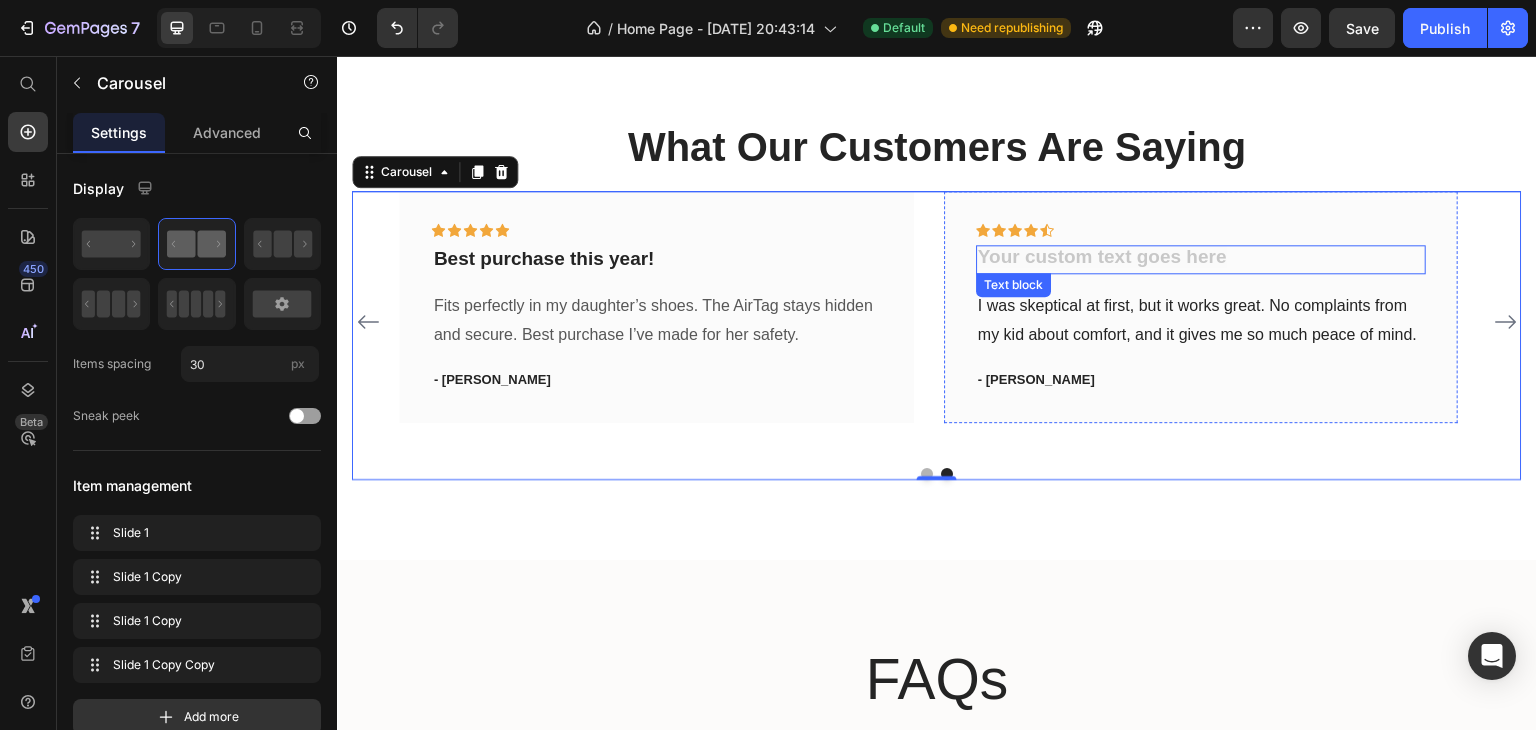 click at bounding box center (1201, 259) 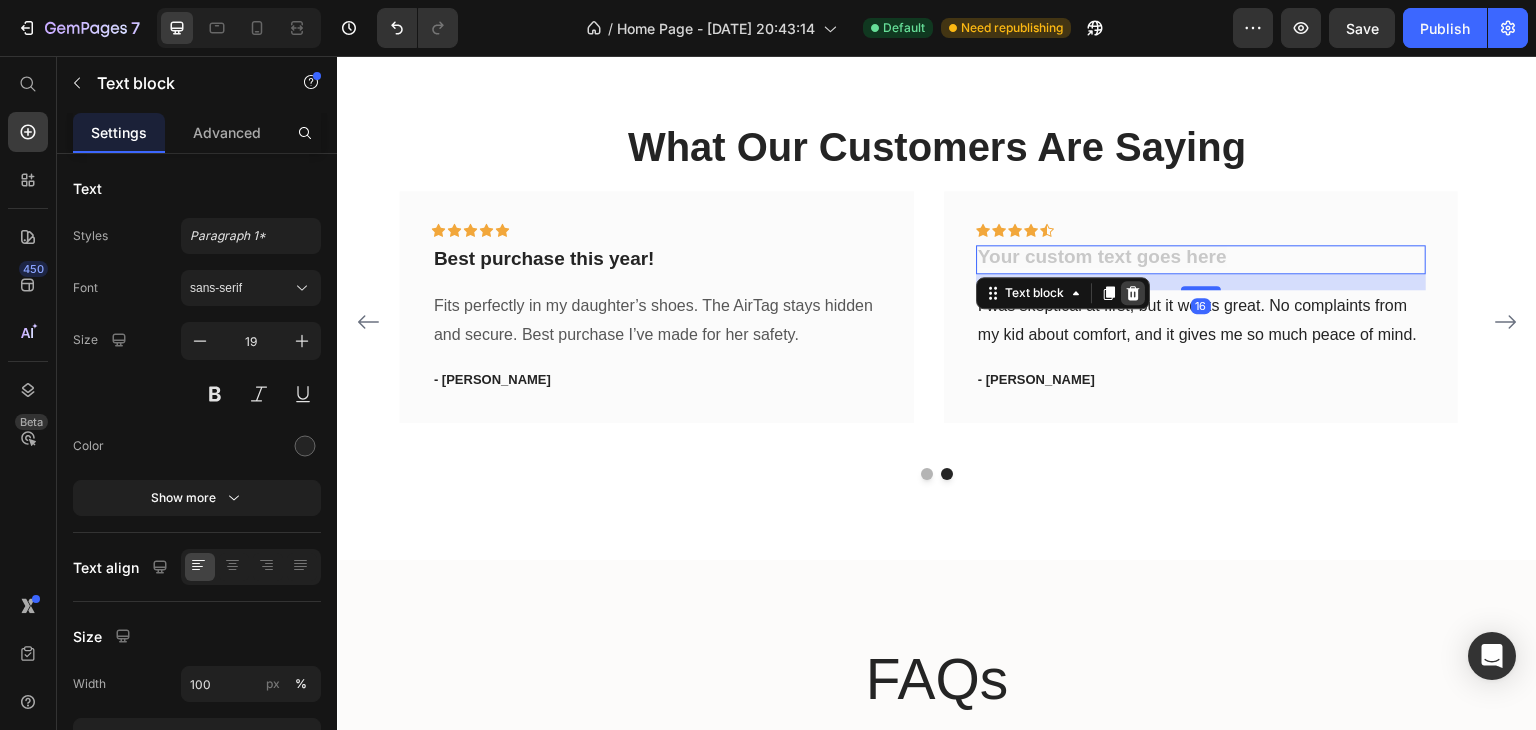 click 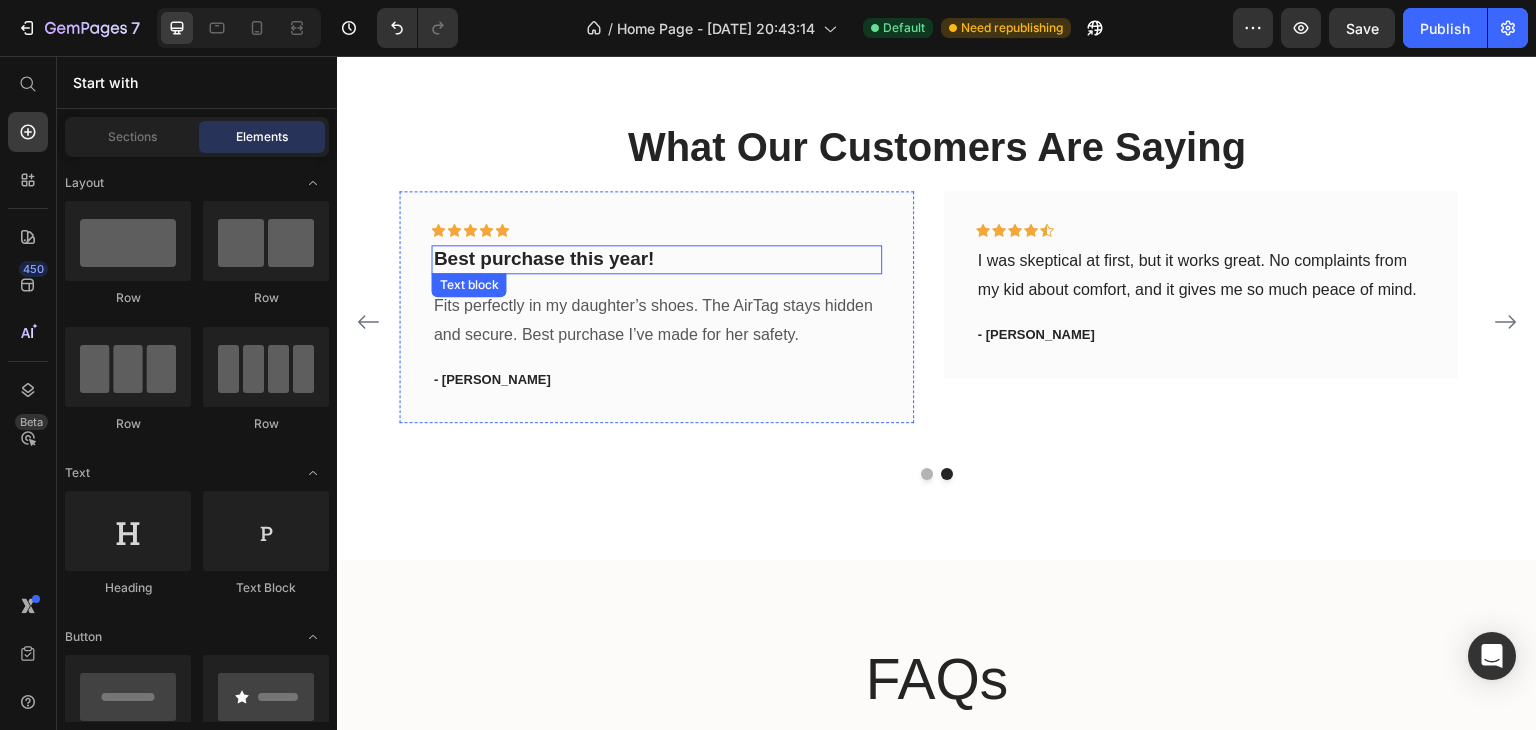 click on "Best purchase this year!" at bounding box center [657, 259] 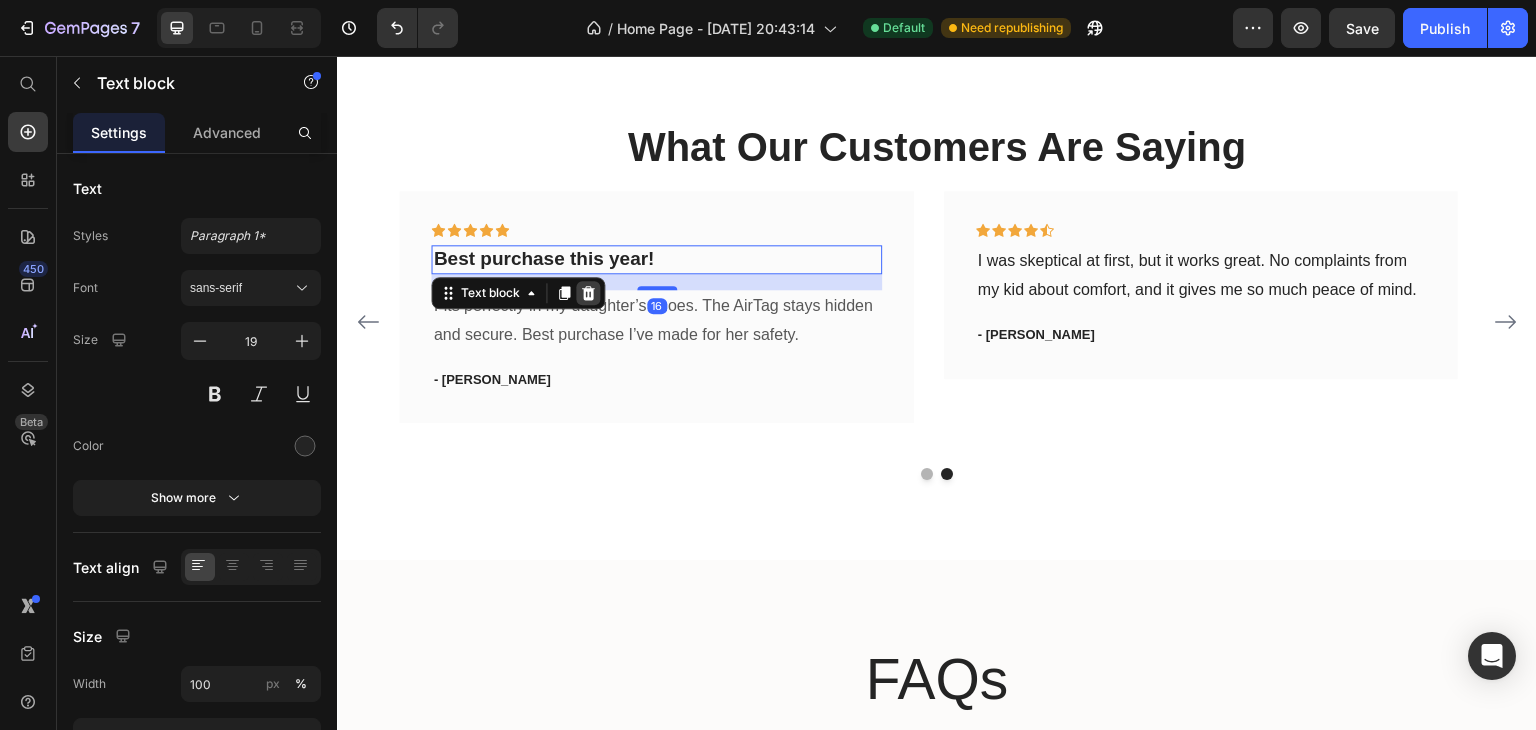 click 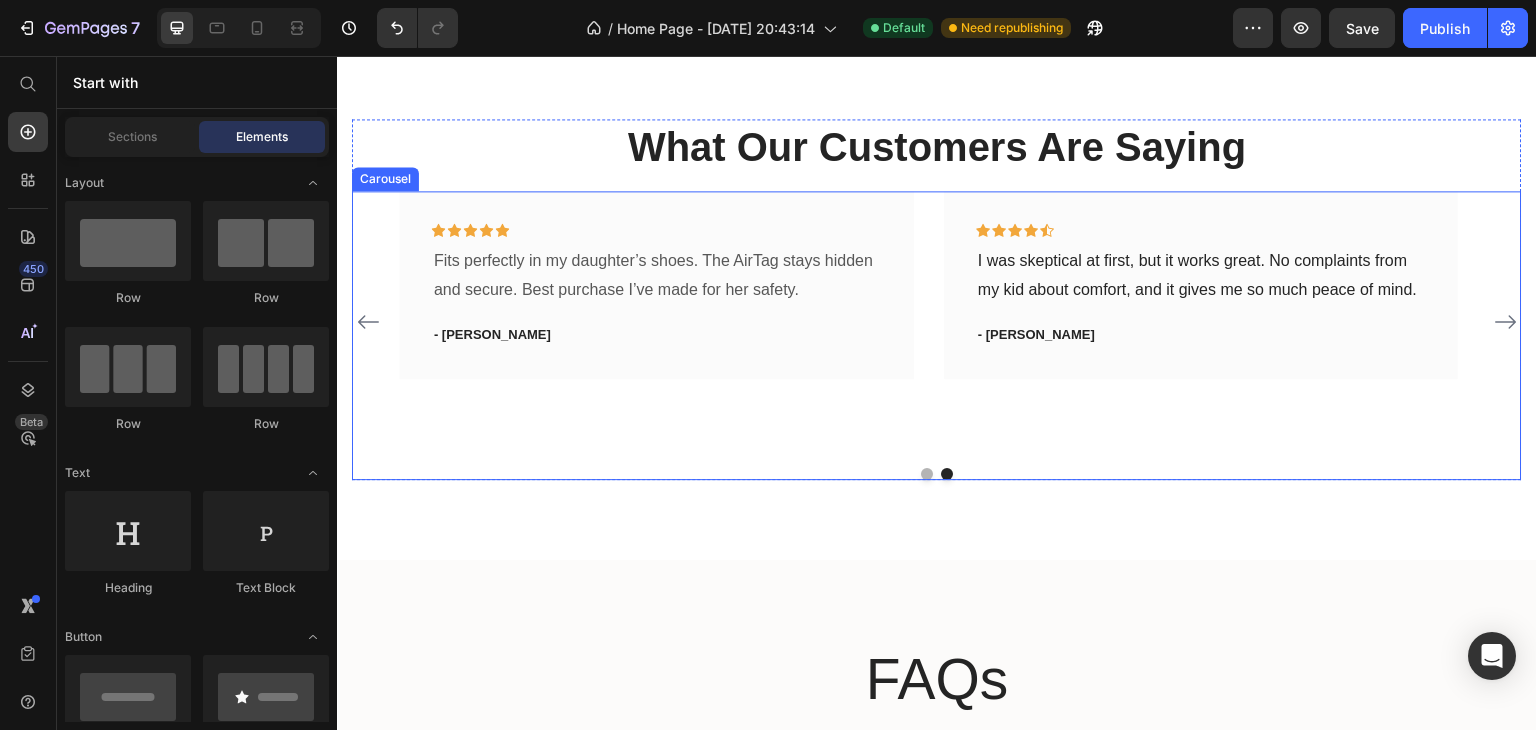 click 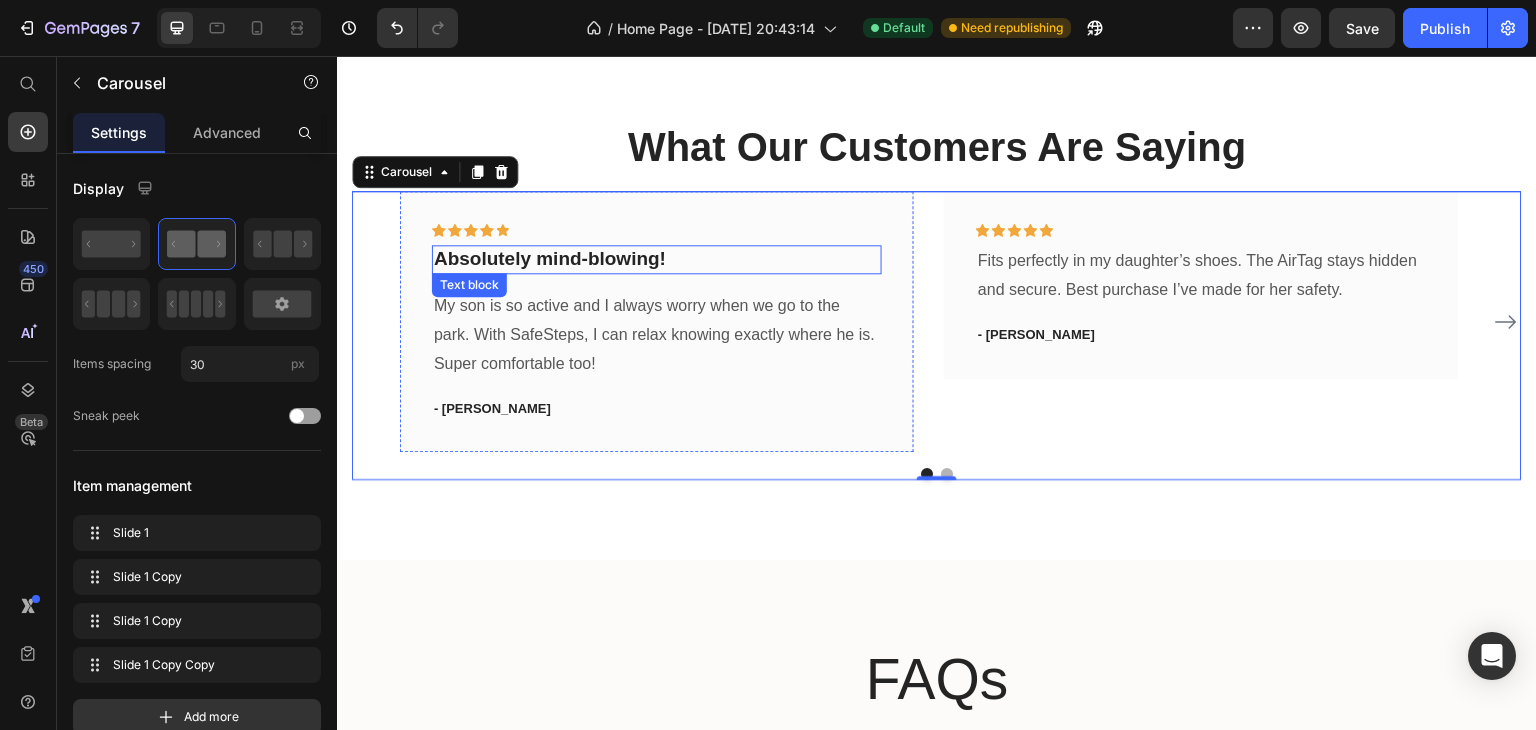 click on "Absolutely mind-blowing!" at bounding box center [657, 259] 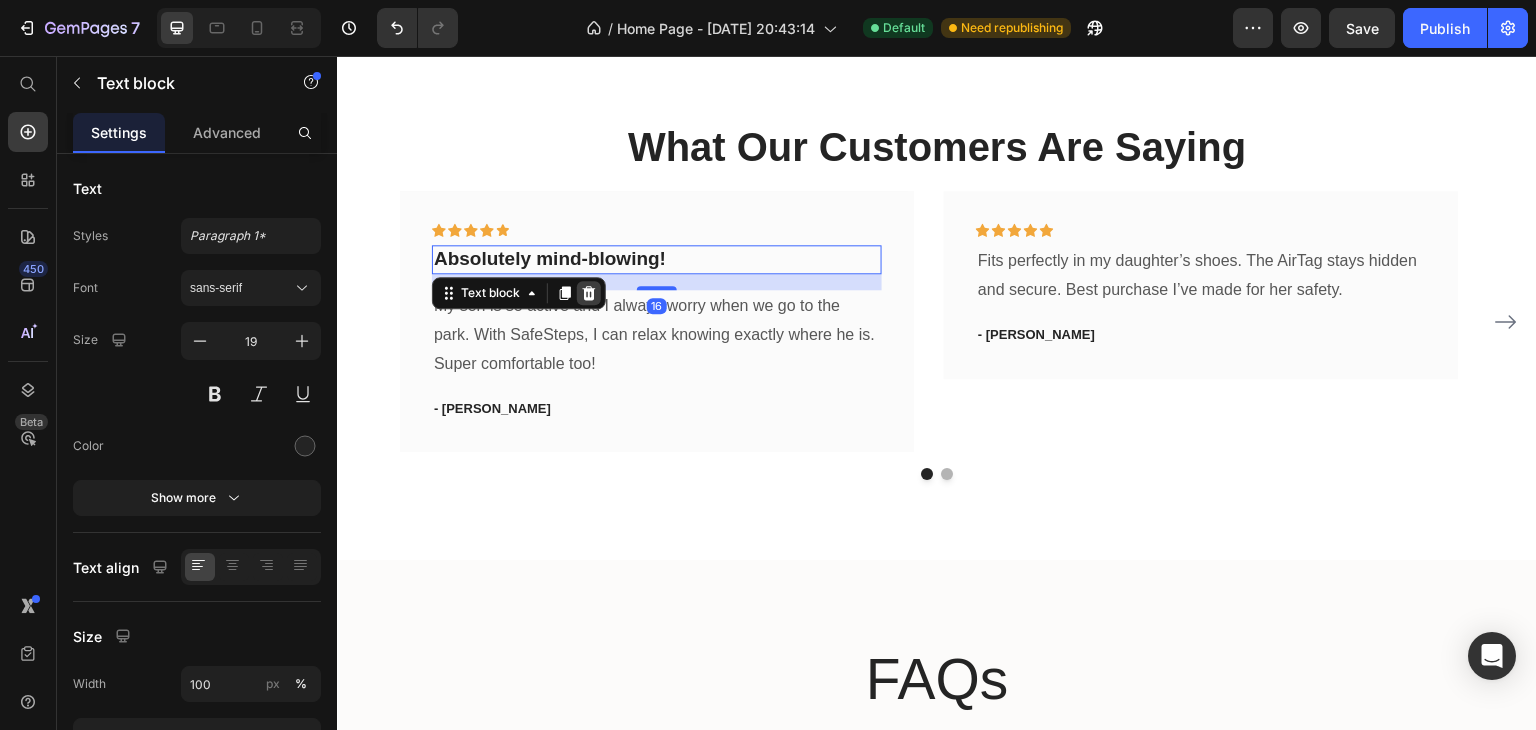 click 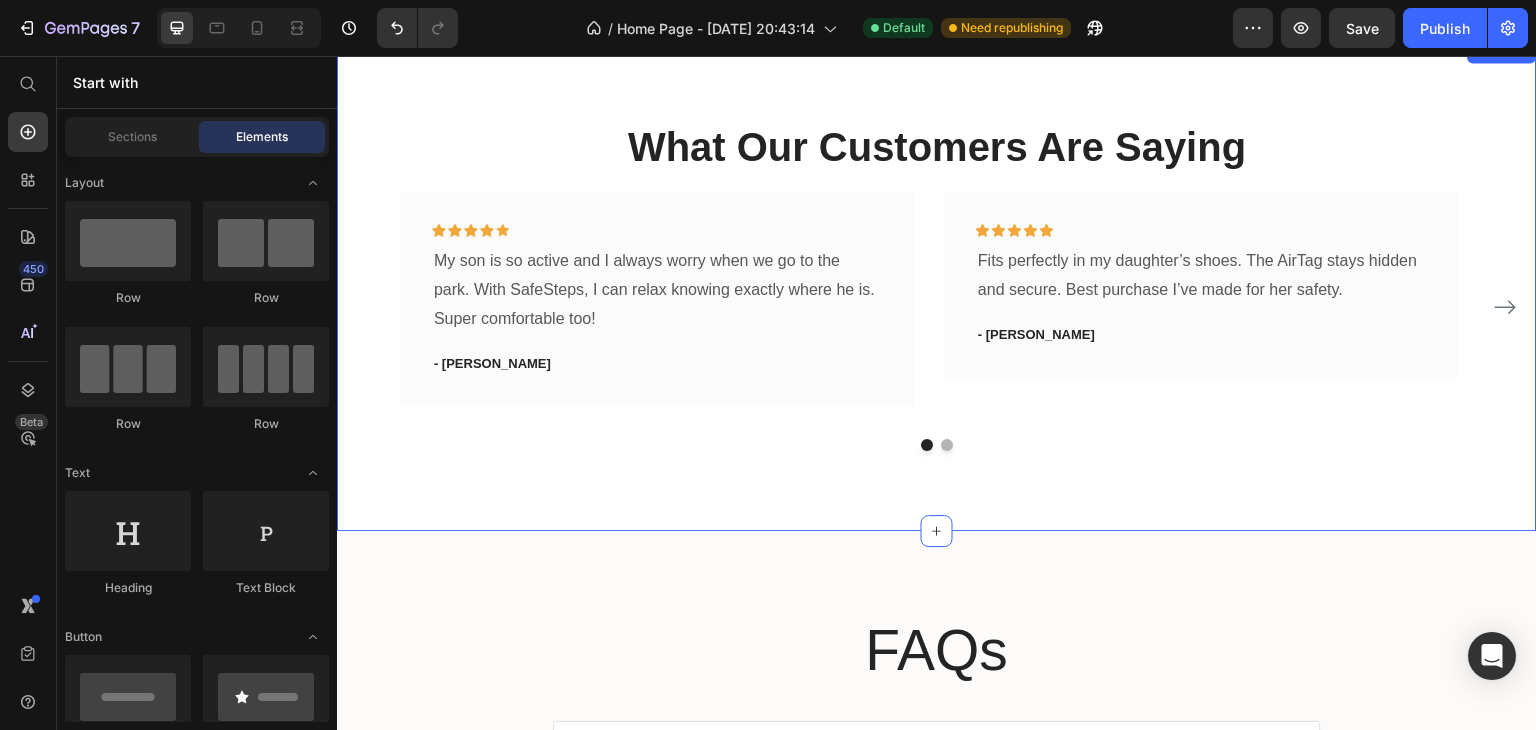scroll, scrollTop: 4490, scrollLeft: 0, axis: vertical 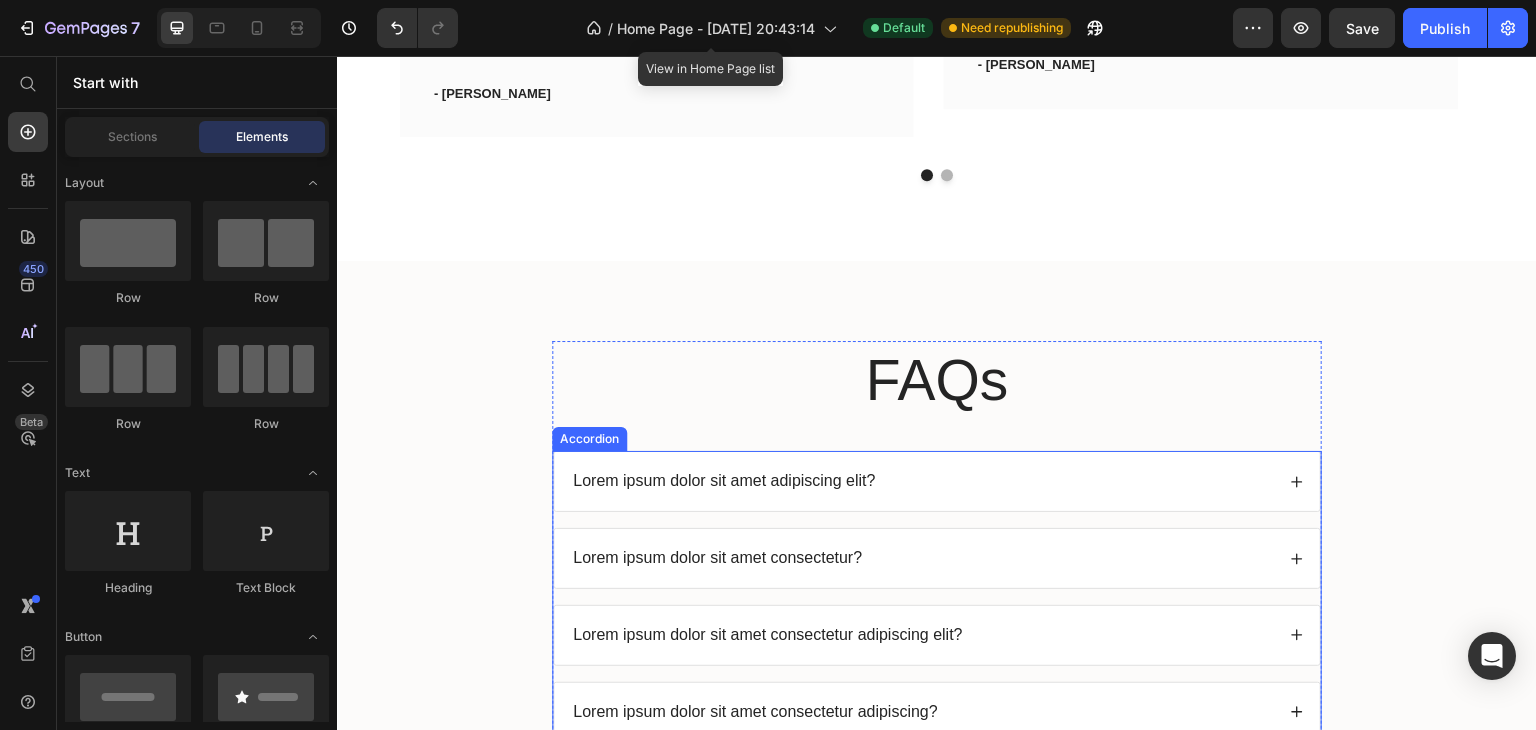click on "Lorem ipsum dolor sit amet adipiscing elit?" at bounding box center (724, 481) 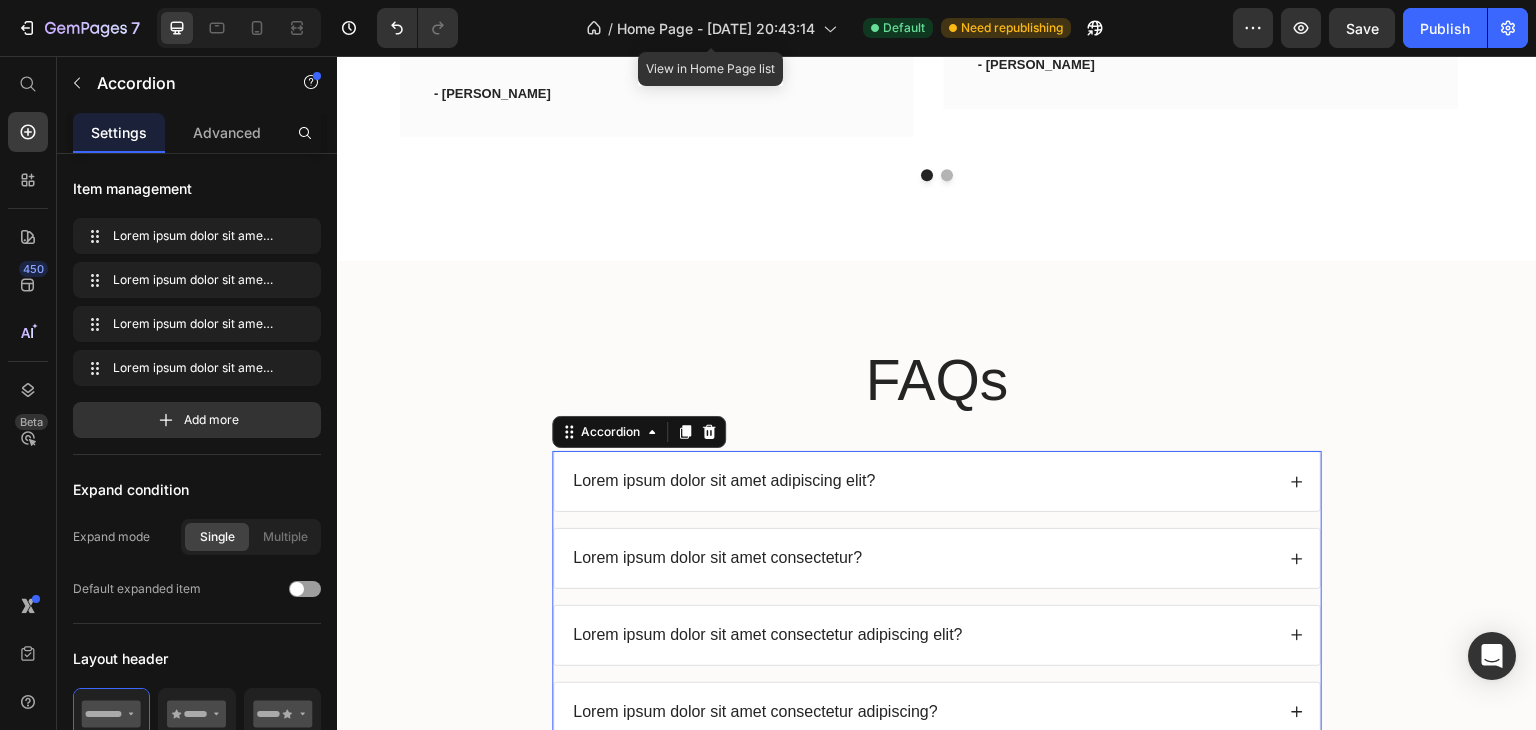 click on "Lorem ipsum dolor sit amet adipiscing elit?" at bounding box center [724, 481] 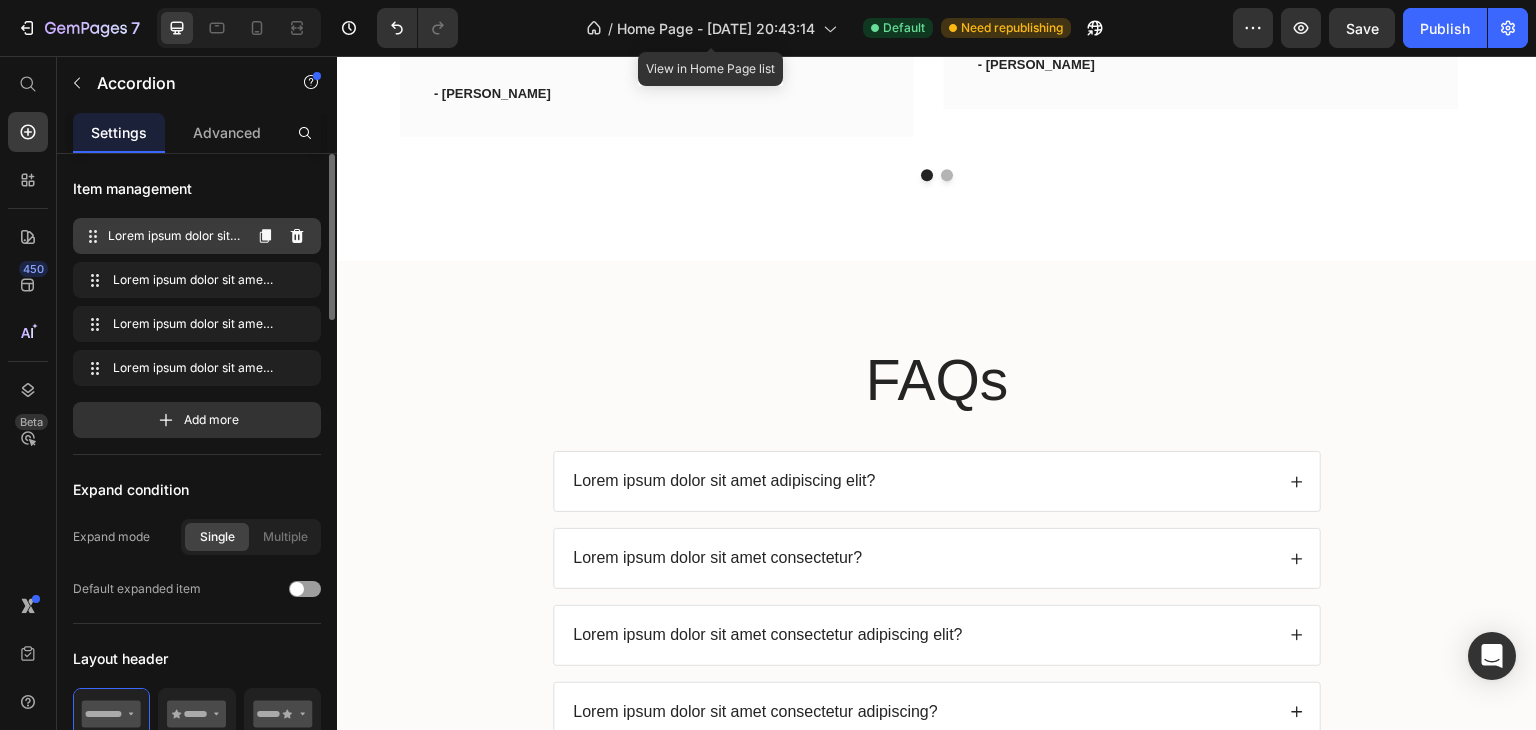 click on "Lorem ipsum dolor sit amet adipiscing elit?" at bounding box center (174, 236) 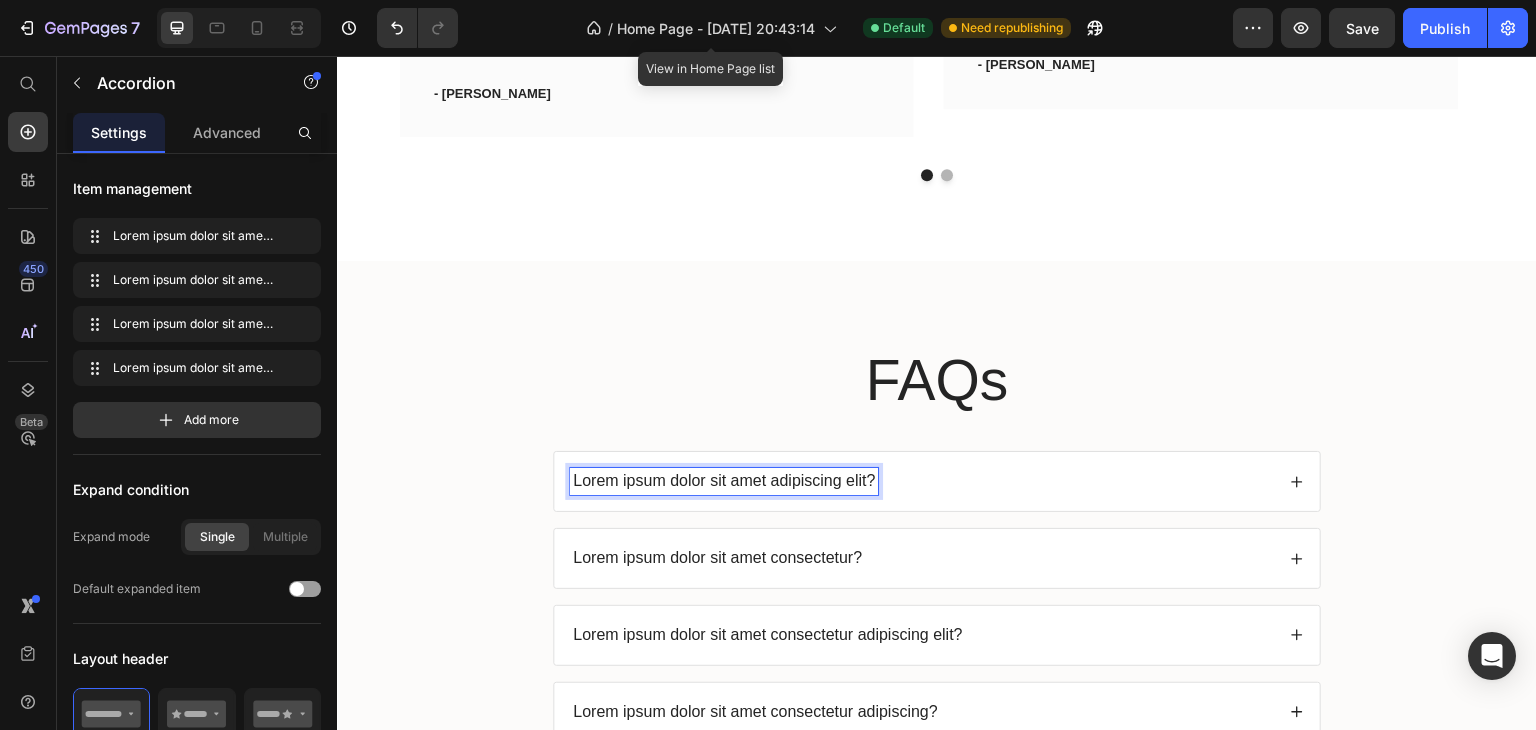 click on "Lorem ipsum dolor sit amet adipiscing elit?" at bounding box center [724, 481] 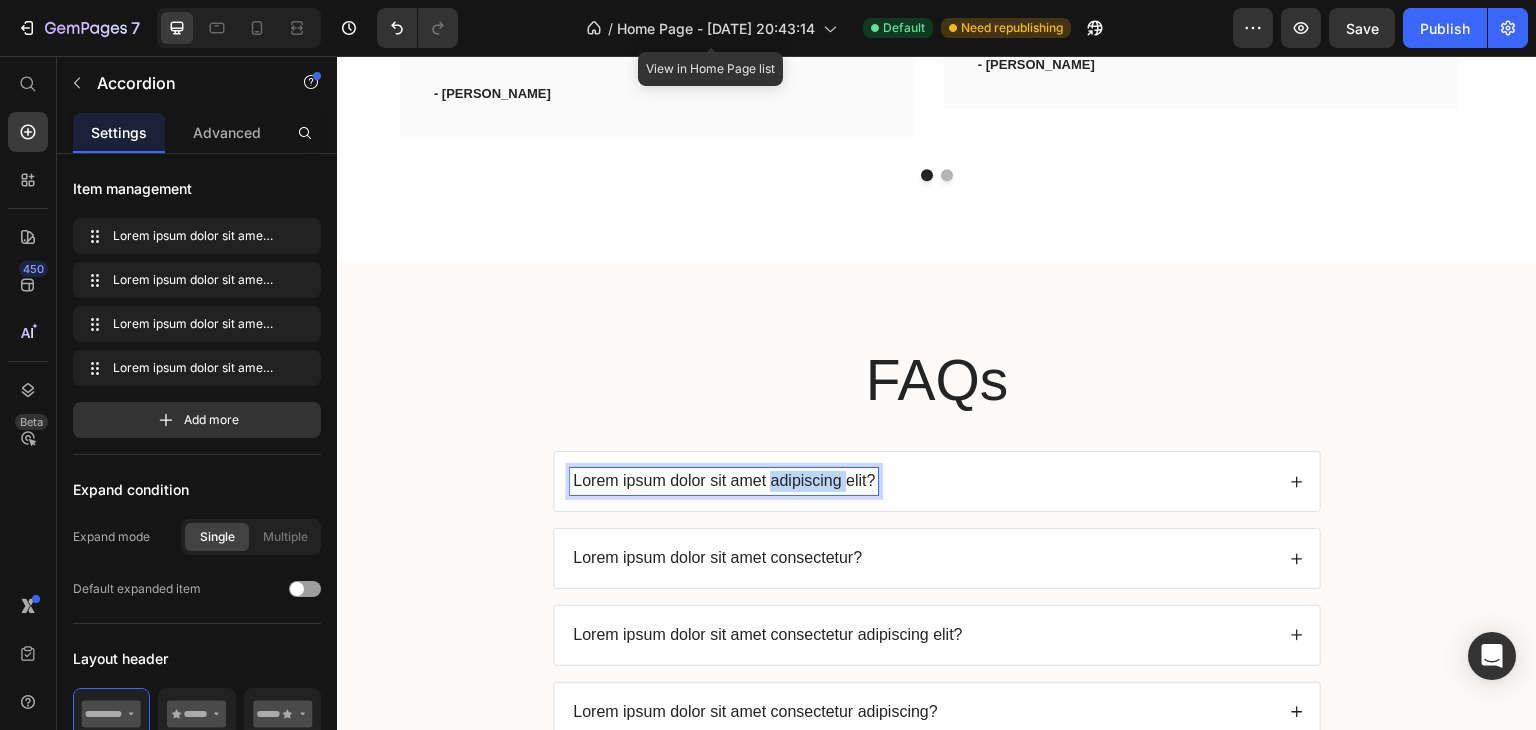 click on "Lorem ipsum dolor sit amet adipiscing elit?" at bounding box center [724, 481] 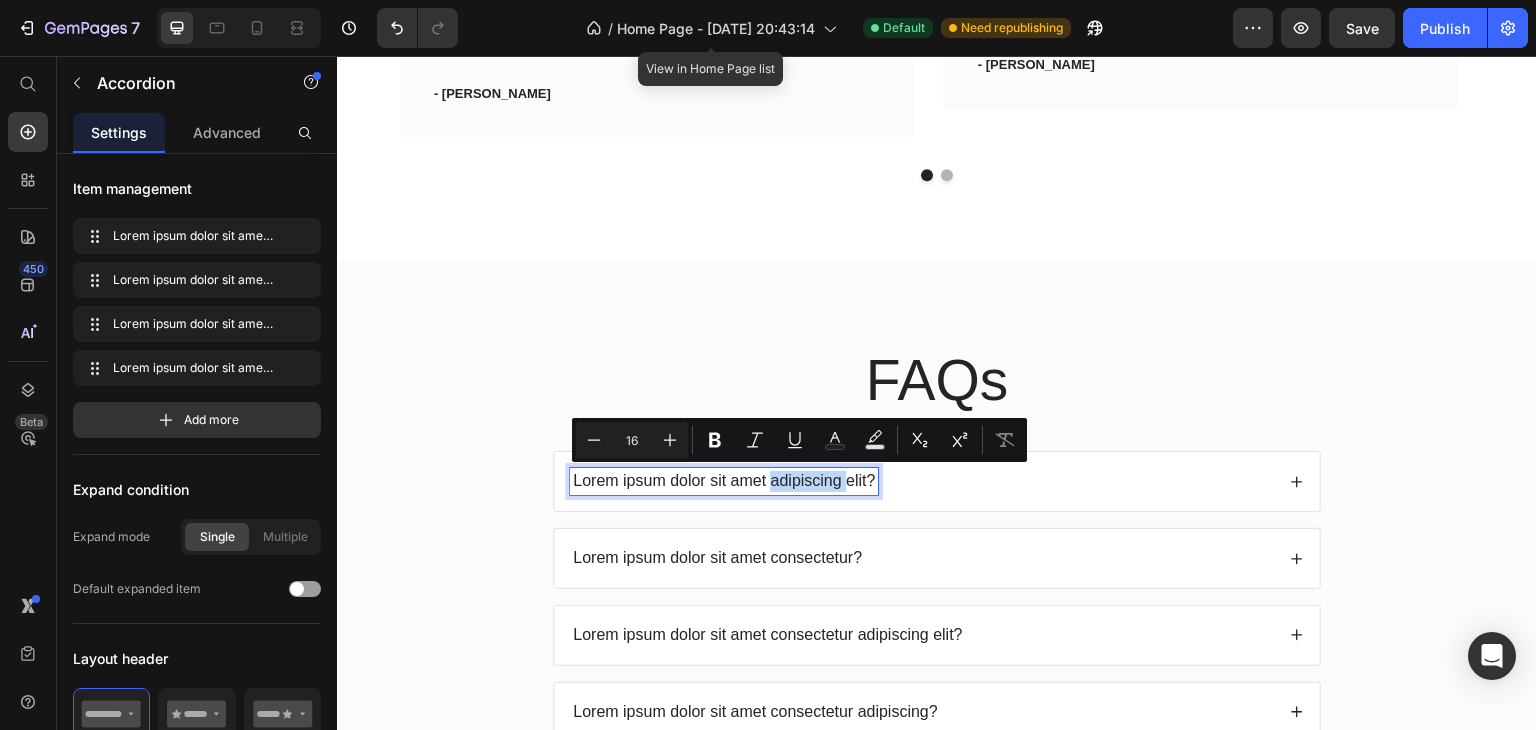 click on "Lorem ipsum dolor sit amet adipiscing elit?" at bounding box center (724, 481) 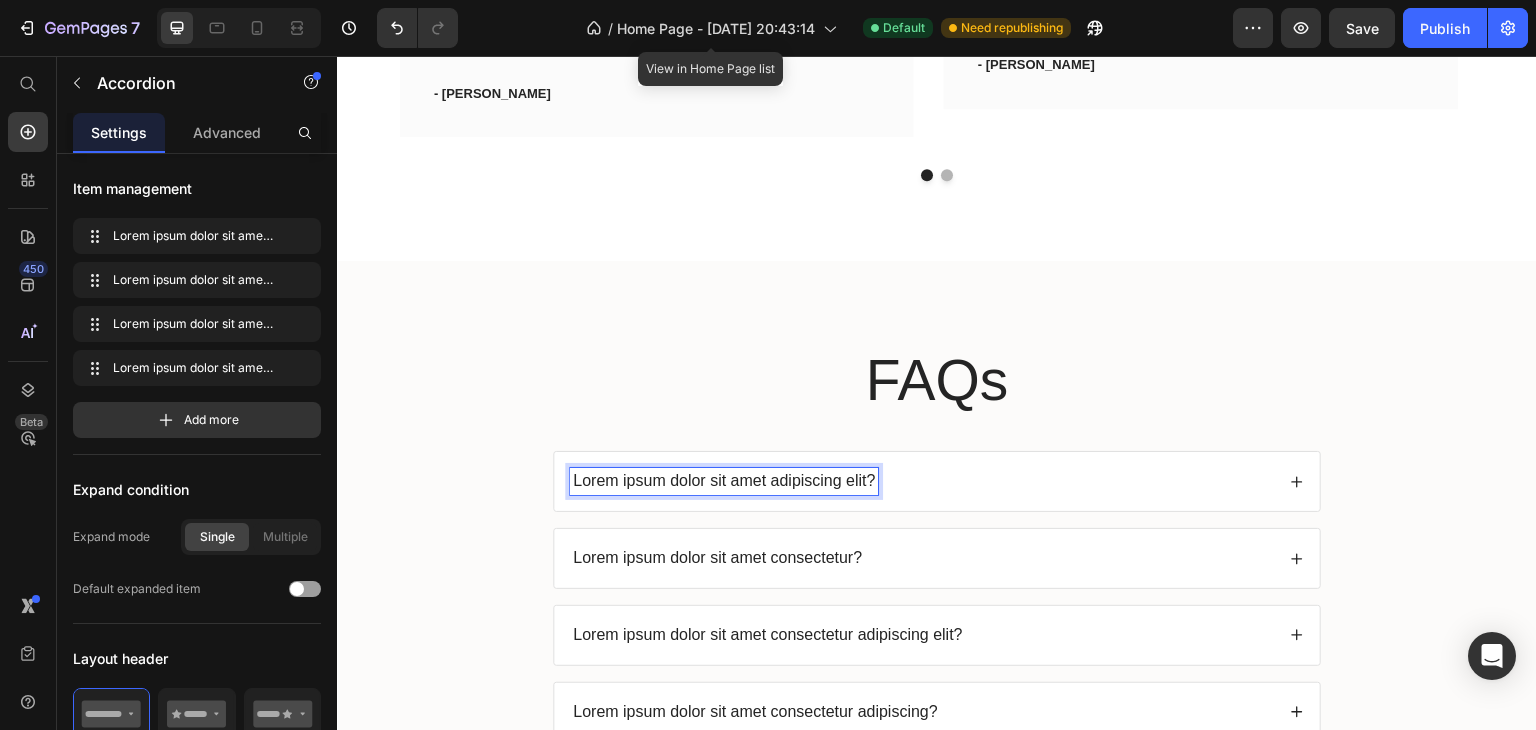 click on "Lorem ipsum dolor sit amet adipiscing elit?" at bounding box center (724, 481) 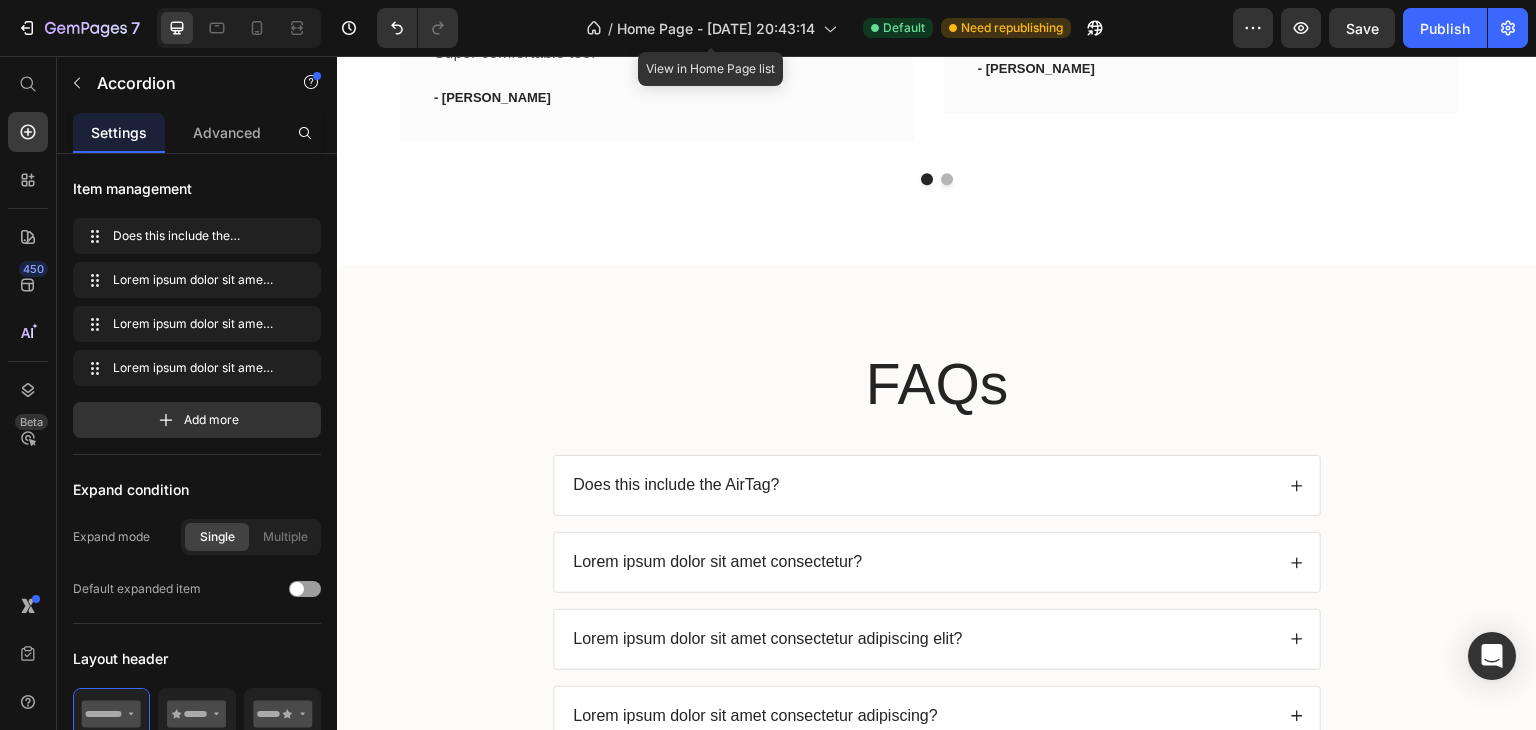 scroll, scrollTop: 4639, scrollLeft: 0, axis: vertical 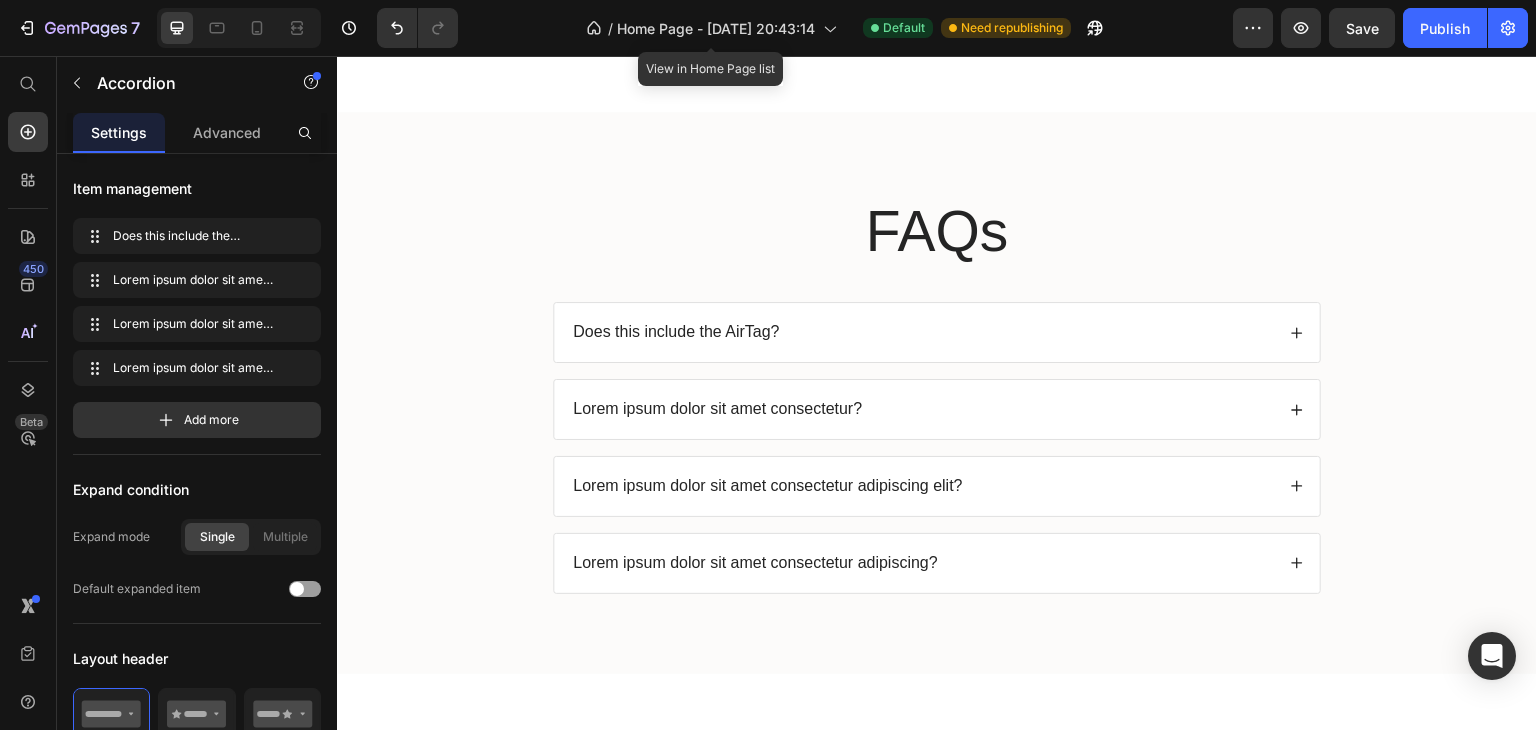 click on "Lorem ipsum dolor sit amet consectetur?" at bounding box center [717, 409] 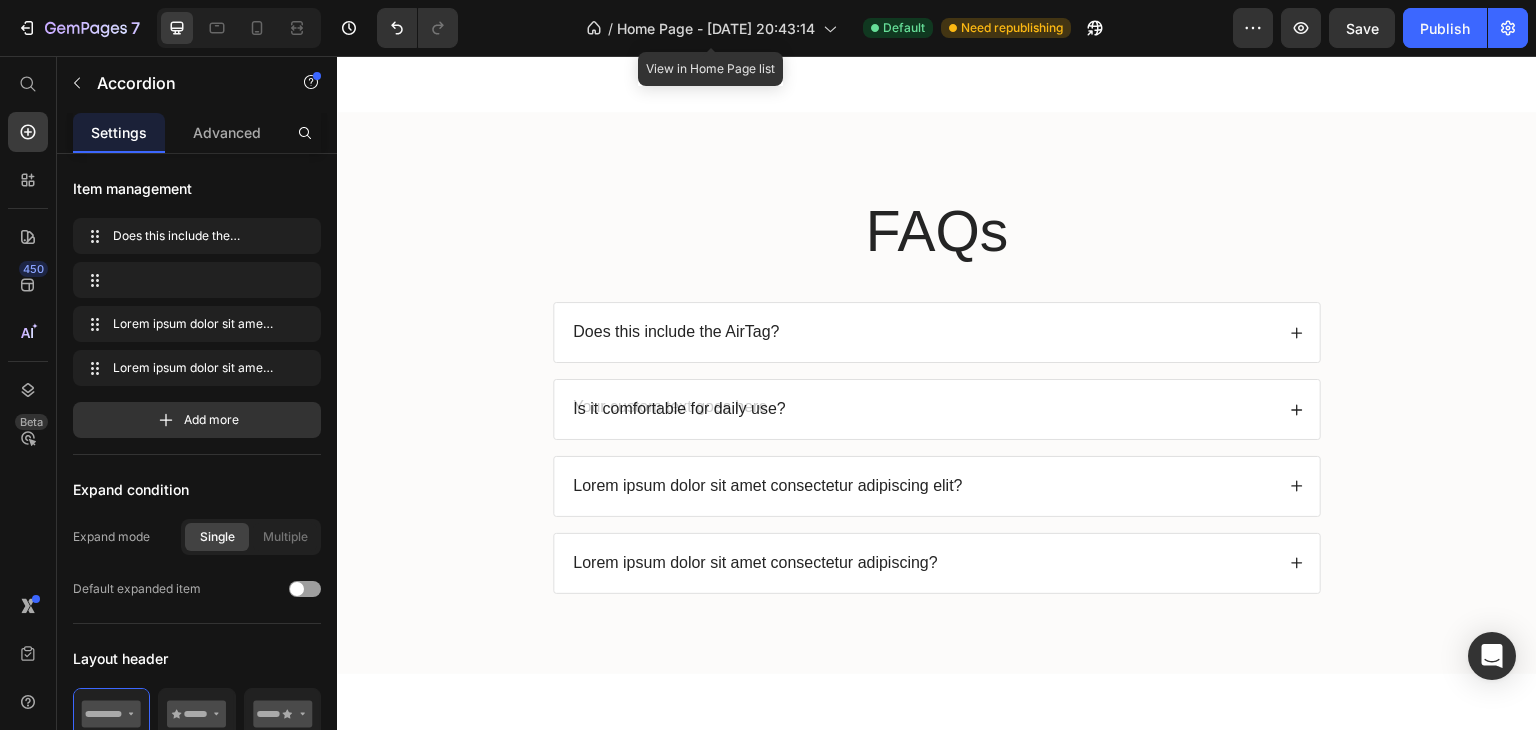 scroll, scrollTop: 4635, scrollLeft: 0, axis: vertical 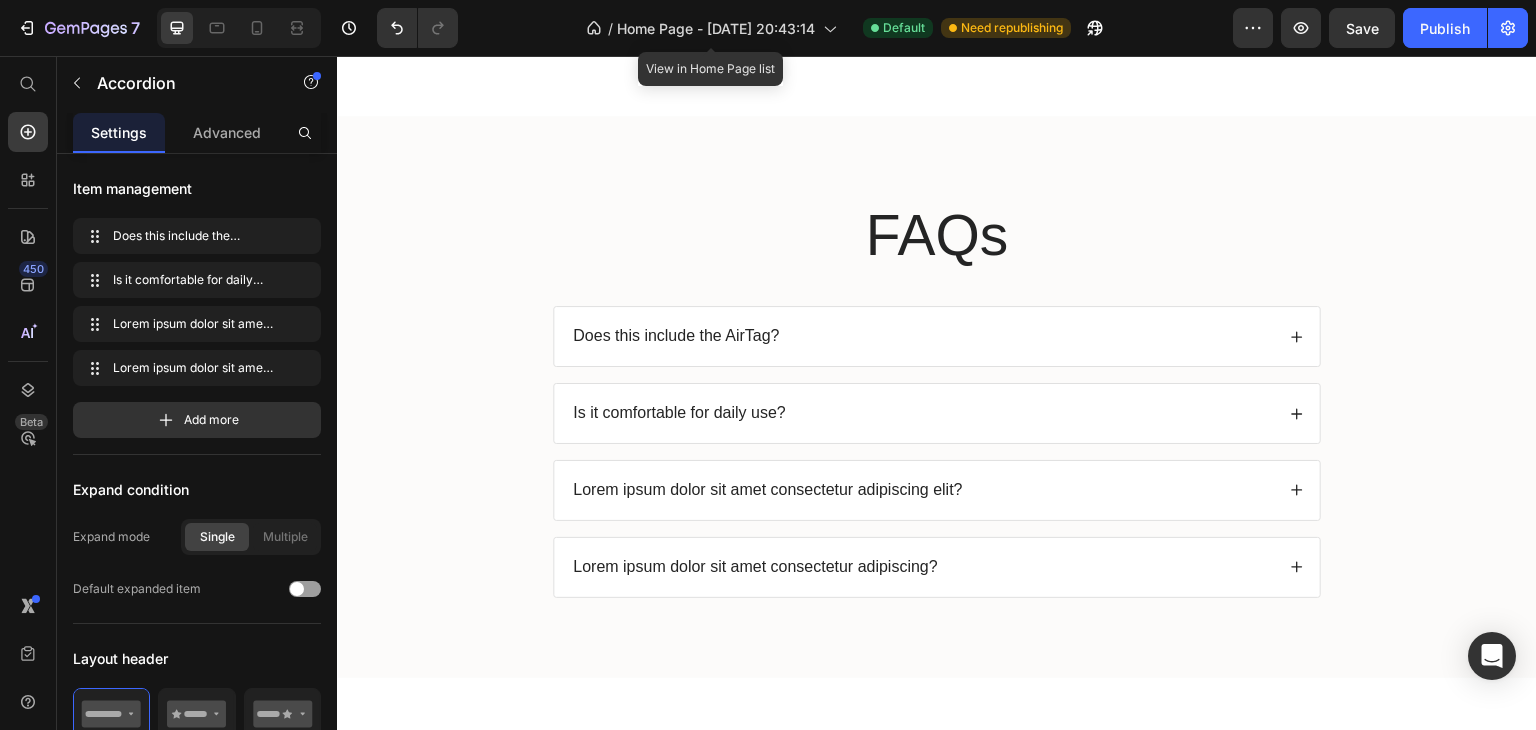 click on "Lorem ipsum dolor sit amet consectetur adipiscing elit?" at bounding box center (768, 490) 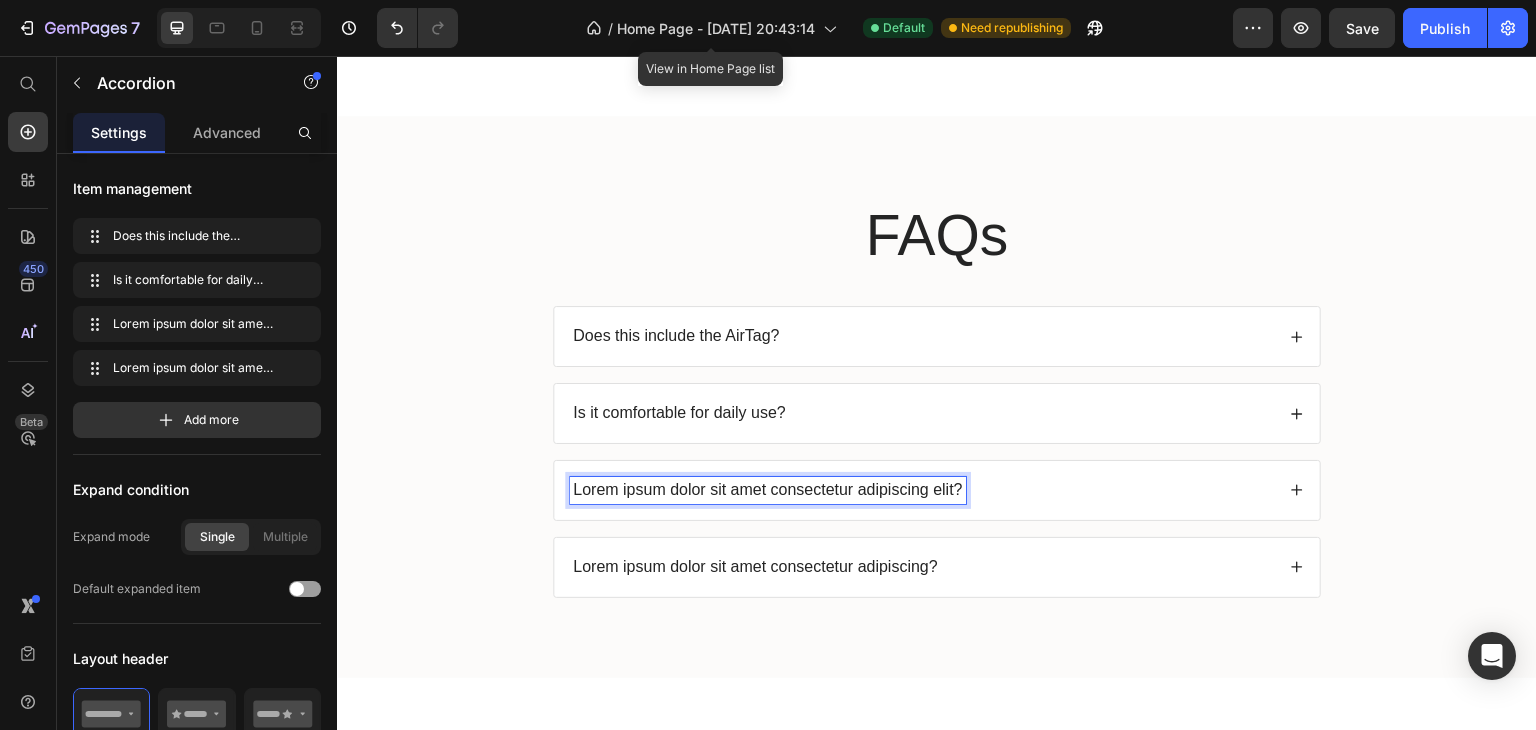 click on "Lorem ipsum dolor sit amet consectetur adipiscing elit?" at bounding box center (768, 490) 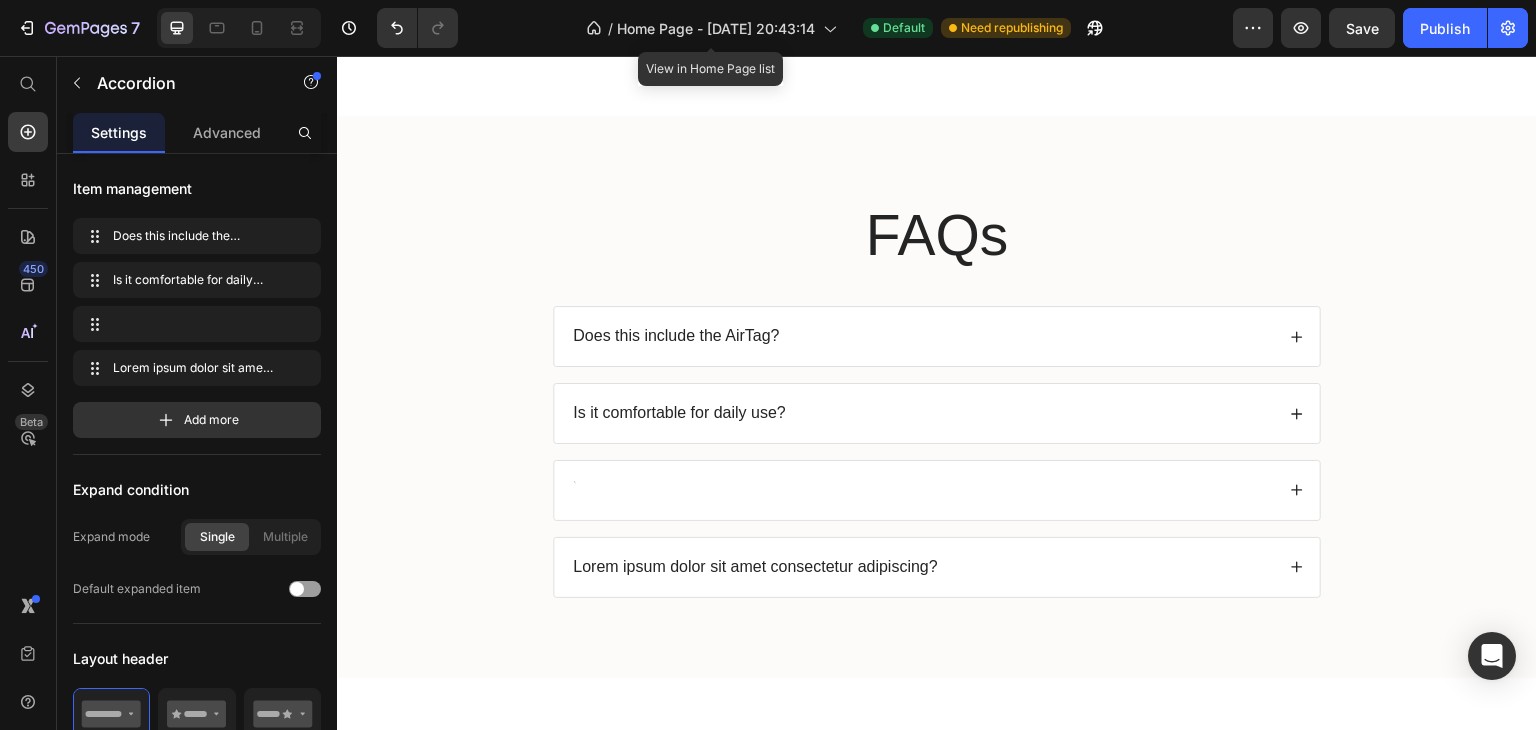 scroll, scrollTop: 4631, scrollLeft: 0, axis: vertical 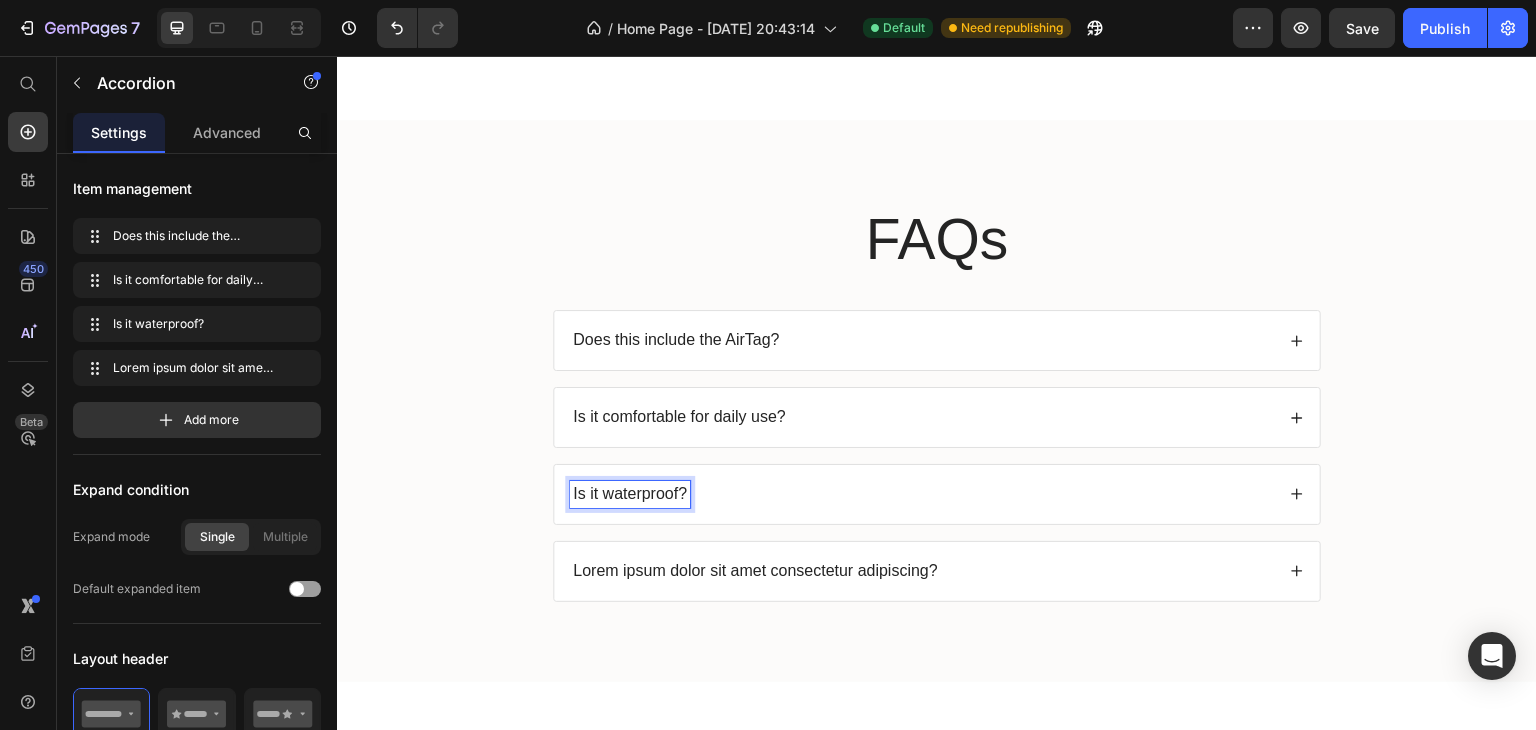 click on "Lorem ipsum dolor sit amet consectetur adipiscing?" at bounding box center (755, 571) 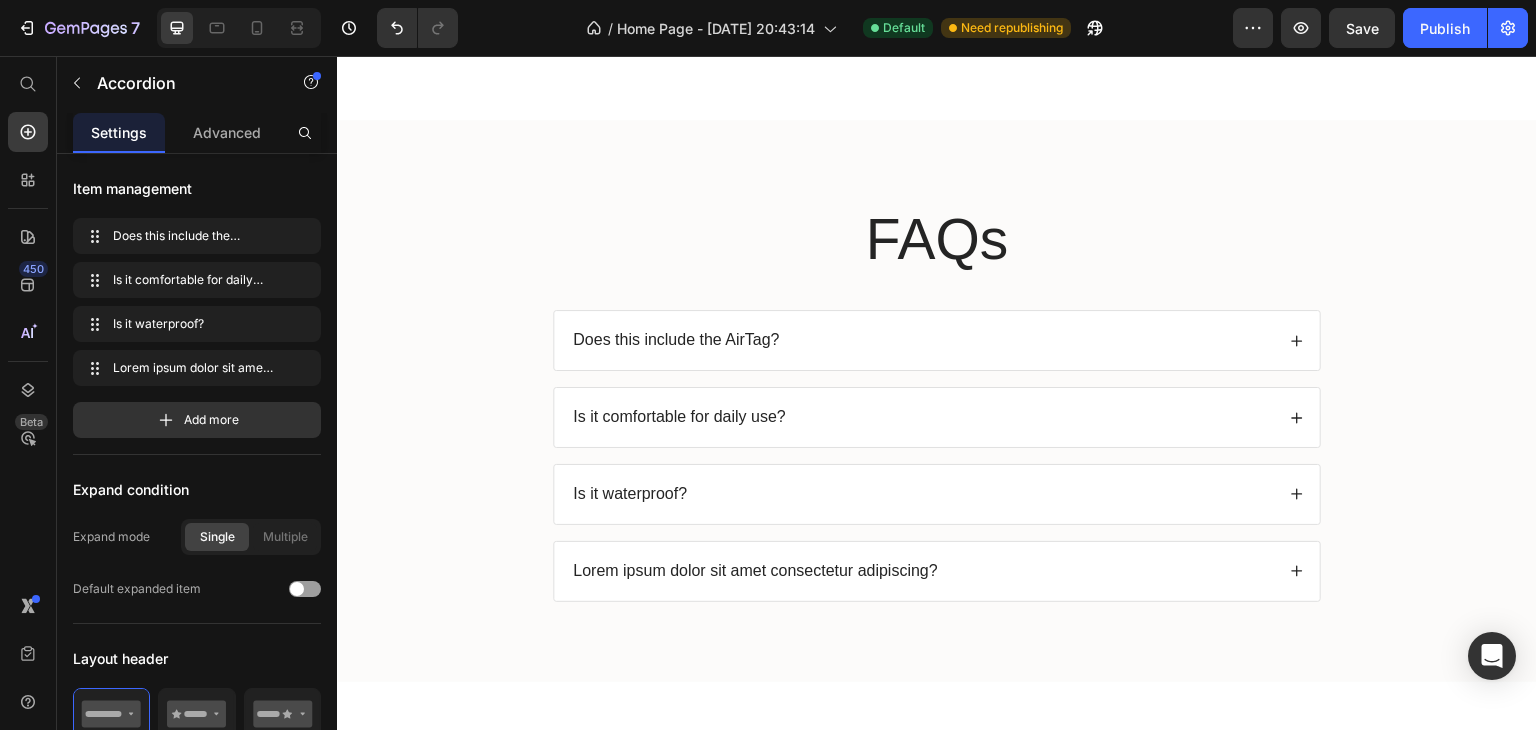 click on "Lorem ipsum dolor sit amet consectetur adipiscing?" at bounding box center (922, 571) 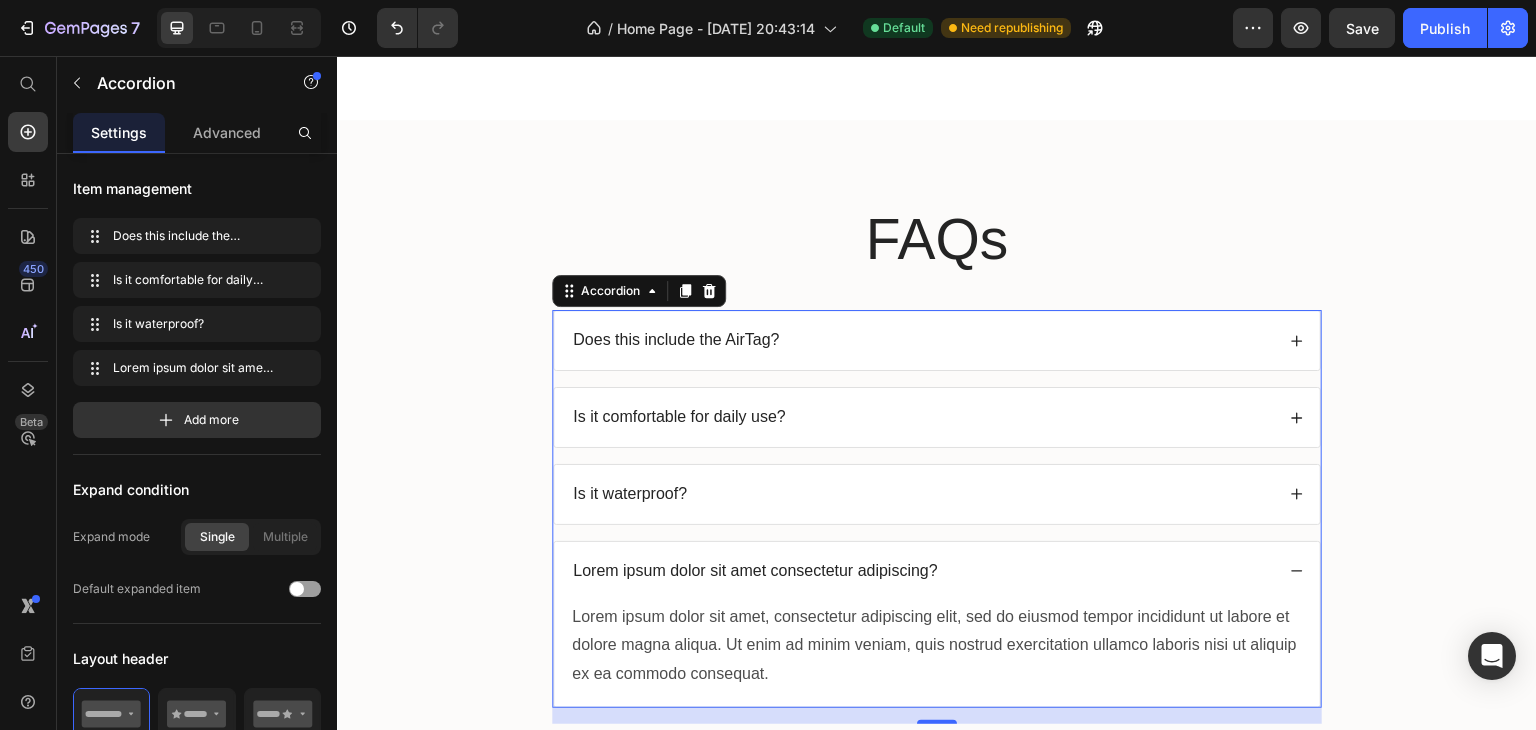 click on "Lorem ipsum dolor sit amet consectetur adipiscing?" at bounding box center [755, 571] 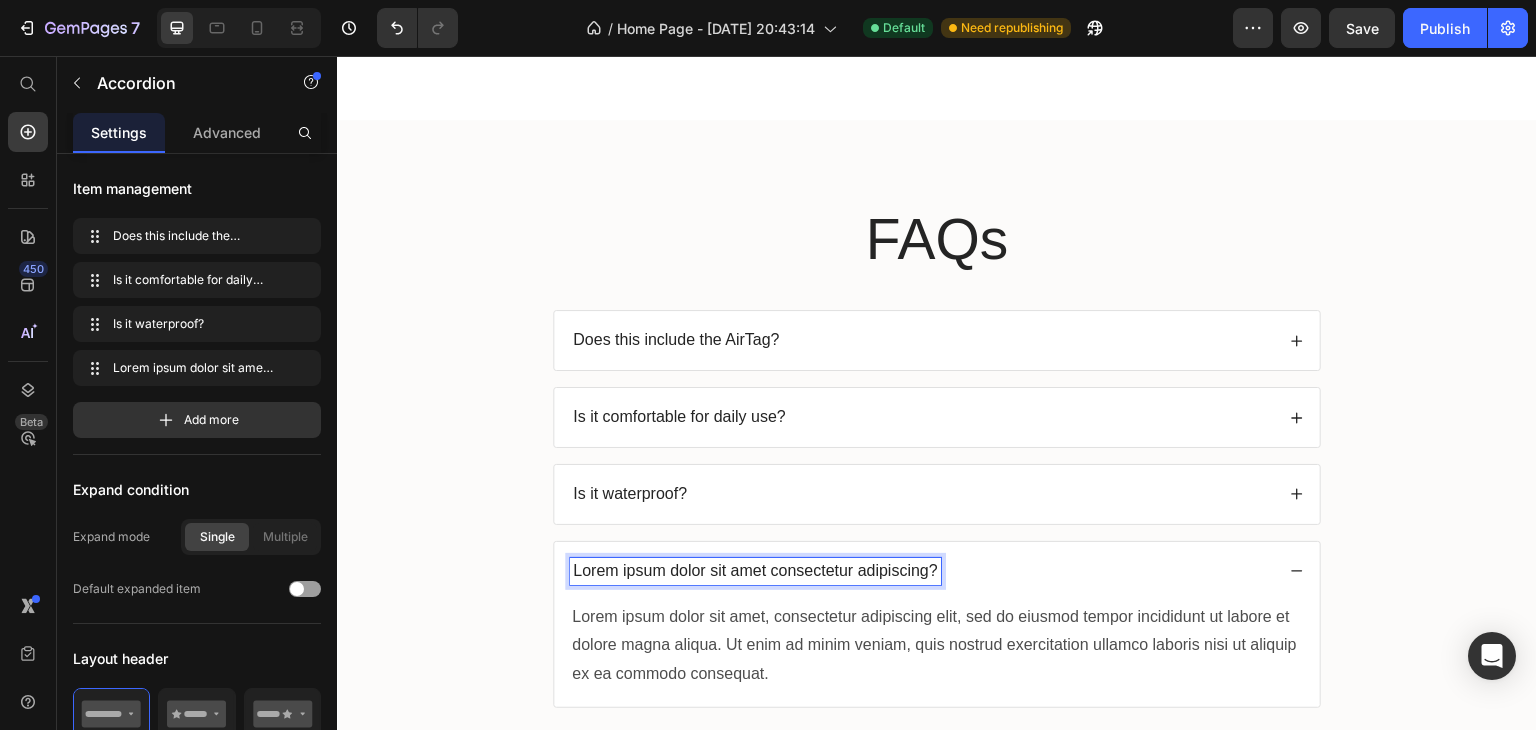 click on "Lorem ipsum dolor sit amet consectetur adipiscing?" at bounding box center (755, 571) 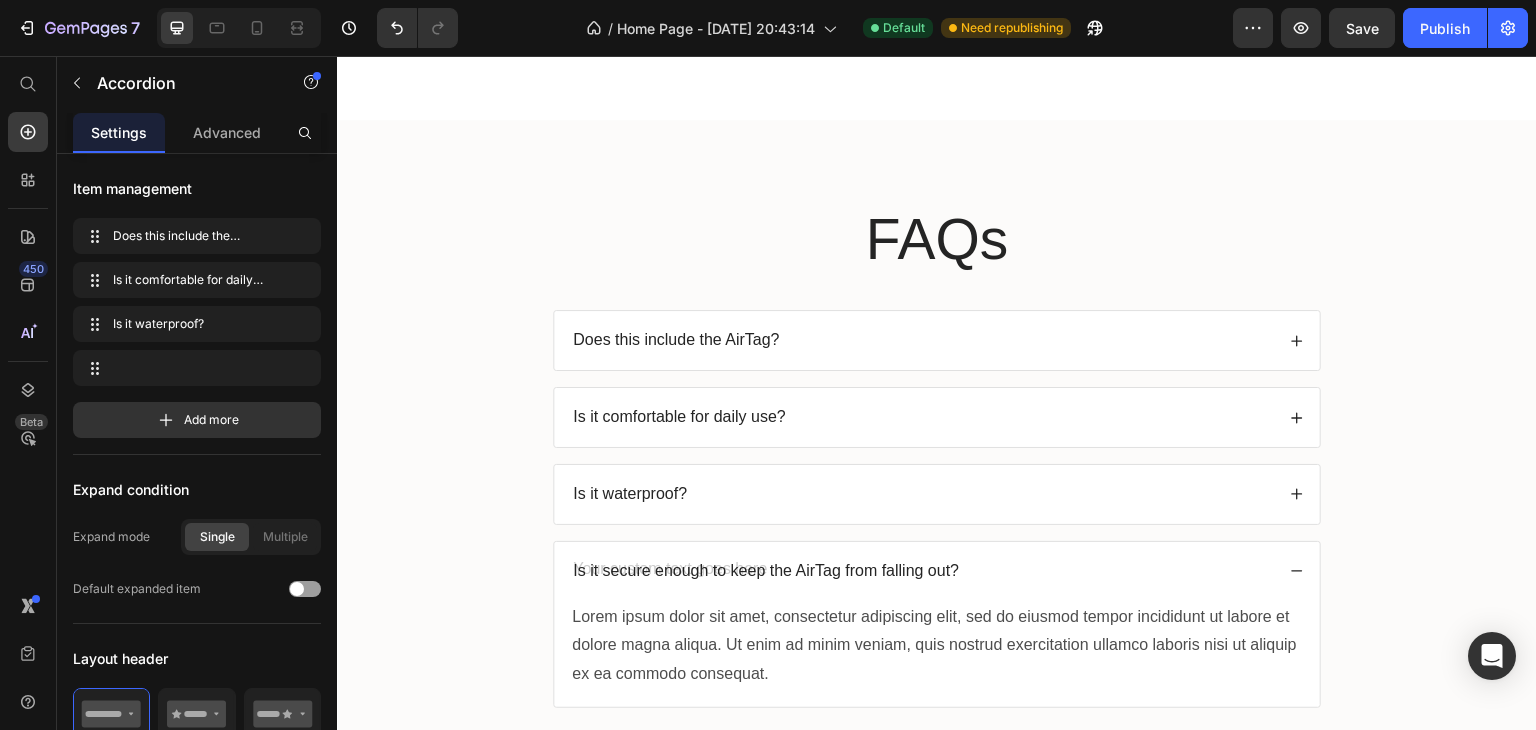 scroll, scrollTop: 4627, scrollLeft: 0, axis: vertical 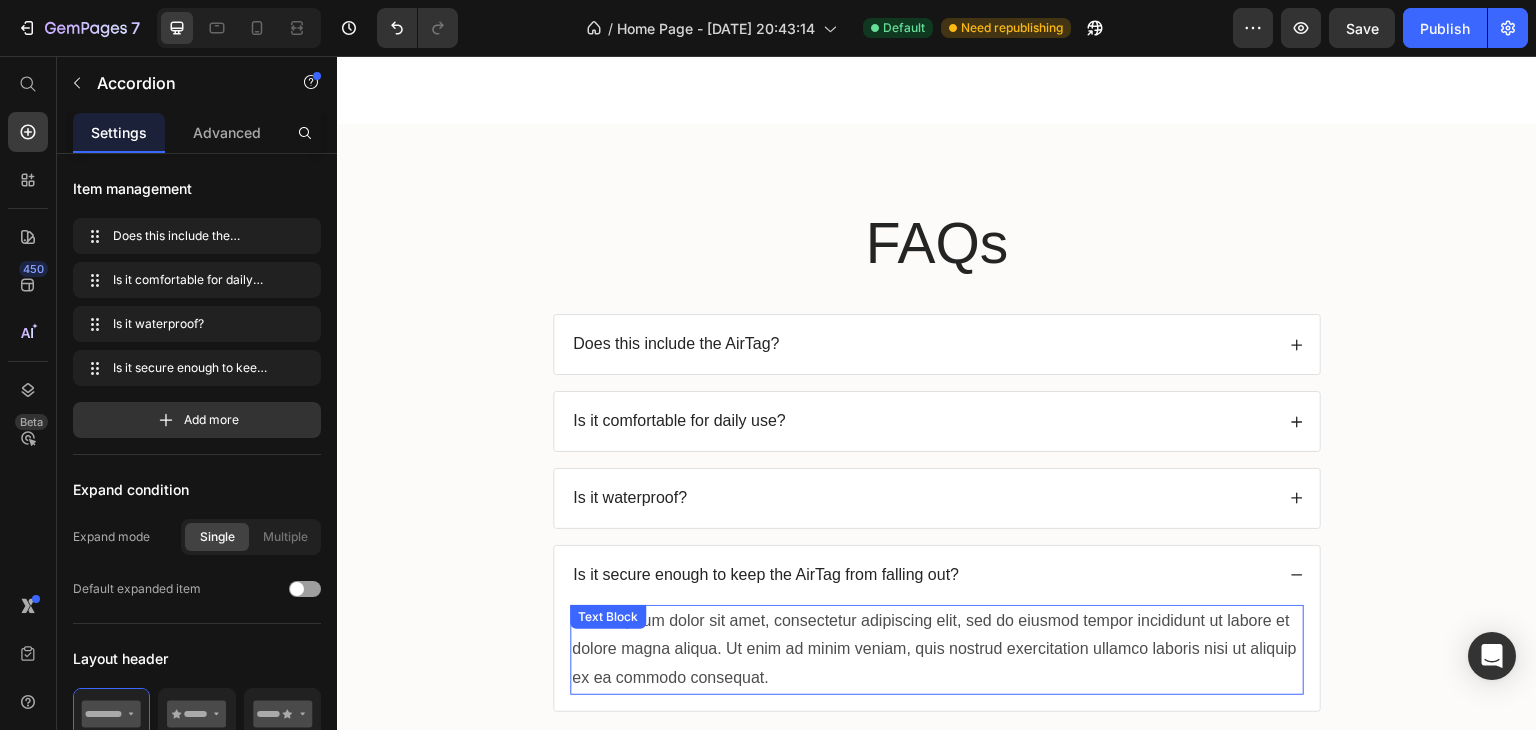 click on "Lorem ipsum dolor sit amet, consectetur adipiscing elit, sed do eiusmod tempor incididunt ut labore et dolore magna aliqua. Ut enim ad minim veniam, quis nostrud exercitation ullamco laboris nisi ut aliquip ex ea commodo consequat." at bounding box center (937, 650) 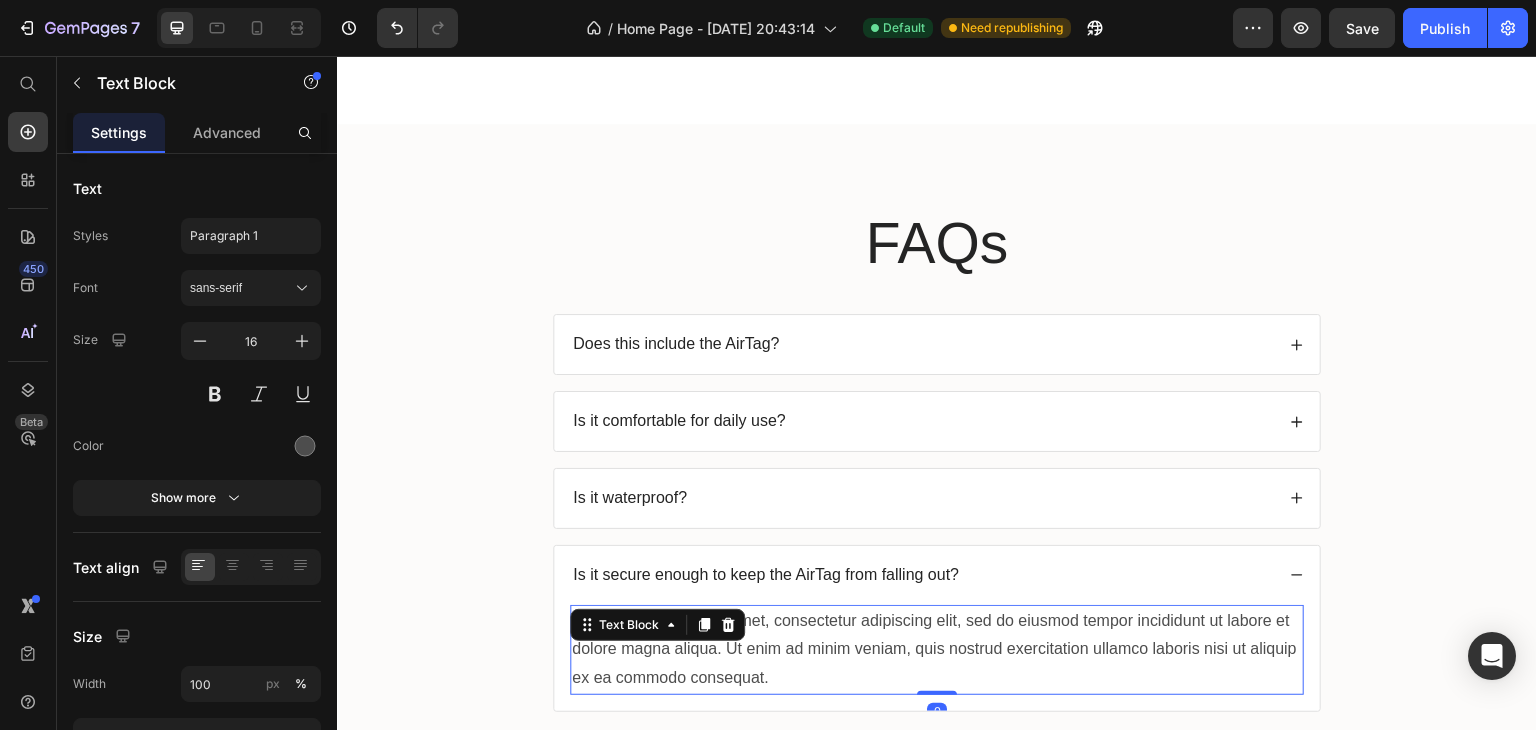 click on "Lorem ipsum dolor sit amet, consectetur adipiscing elit, sed do eiusmod tempor incididunt ut labore et dolore magna aliqua. Ut enim ad minim veniam, quis nostrud exercitation ullamco laboris nisi ut aliquip ex ea commodo consequat." at bounding box center (937, 650) 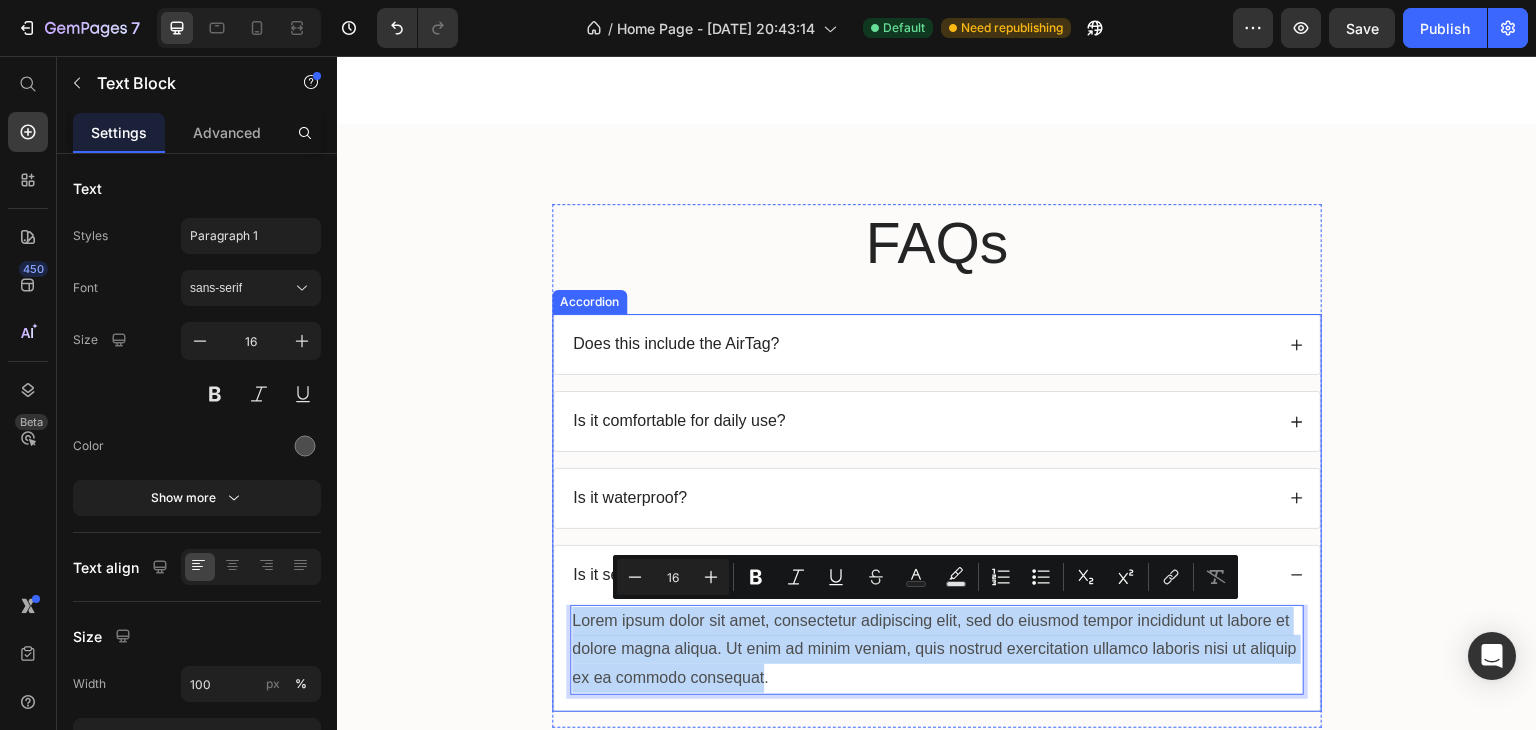 drag, startPoint x: 757, startPoint y: 678, endPoint x: 557, endPoint y: 617, distance: 209.09567 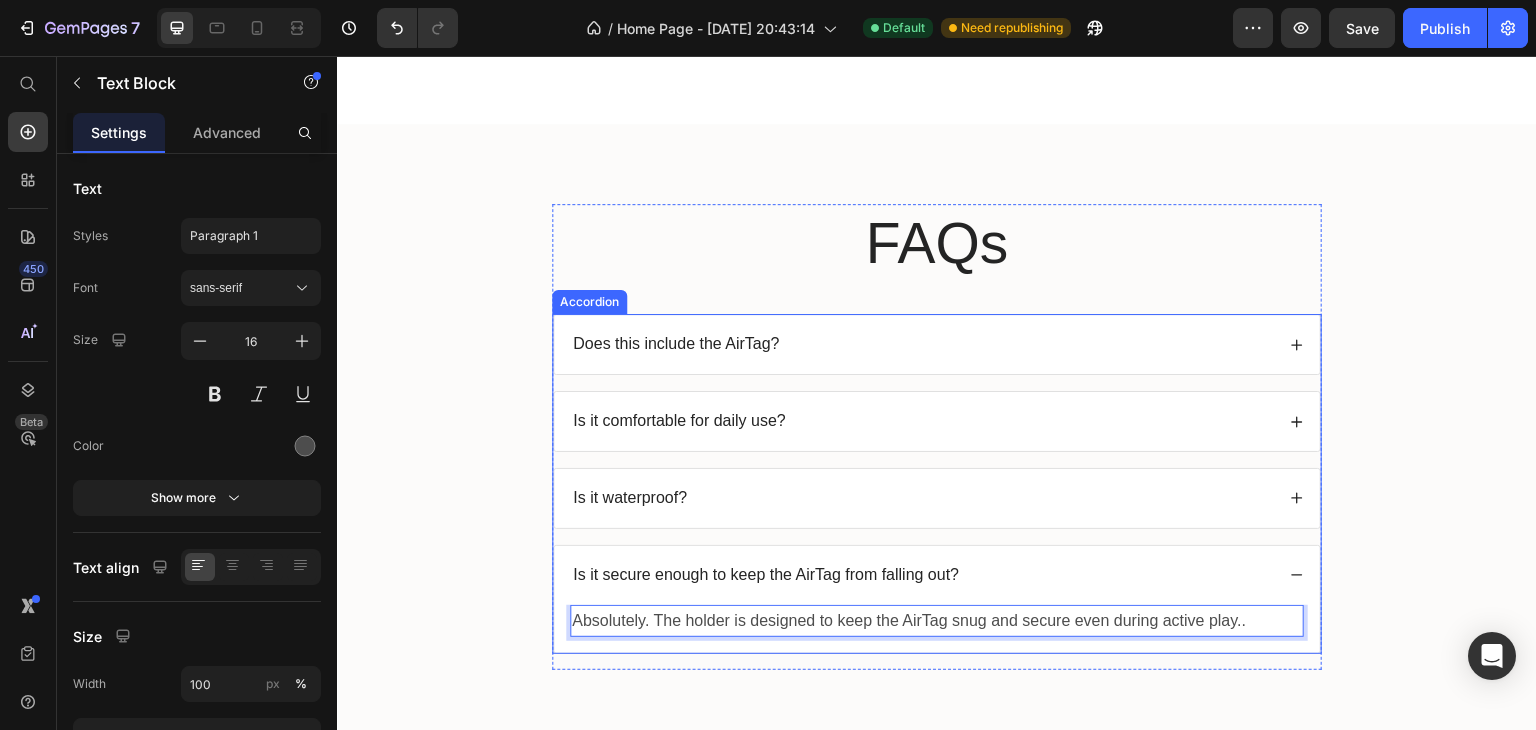 click on "Is it waterproof?" at bounding box center (922, 498) 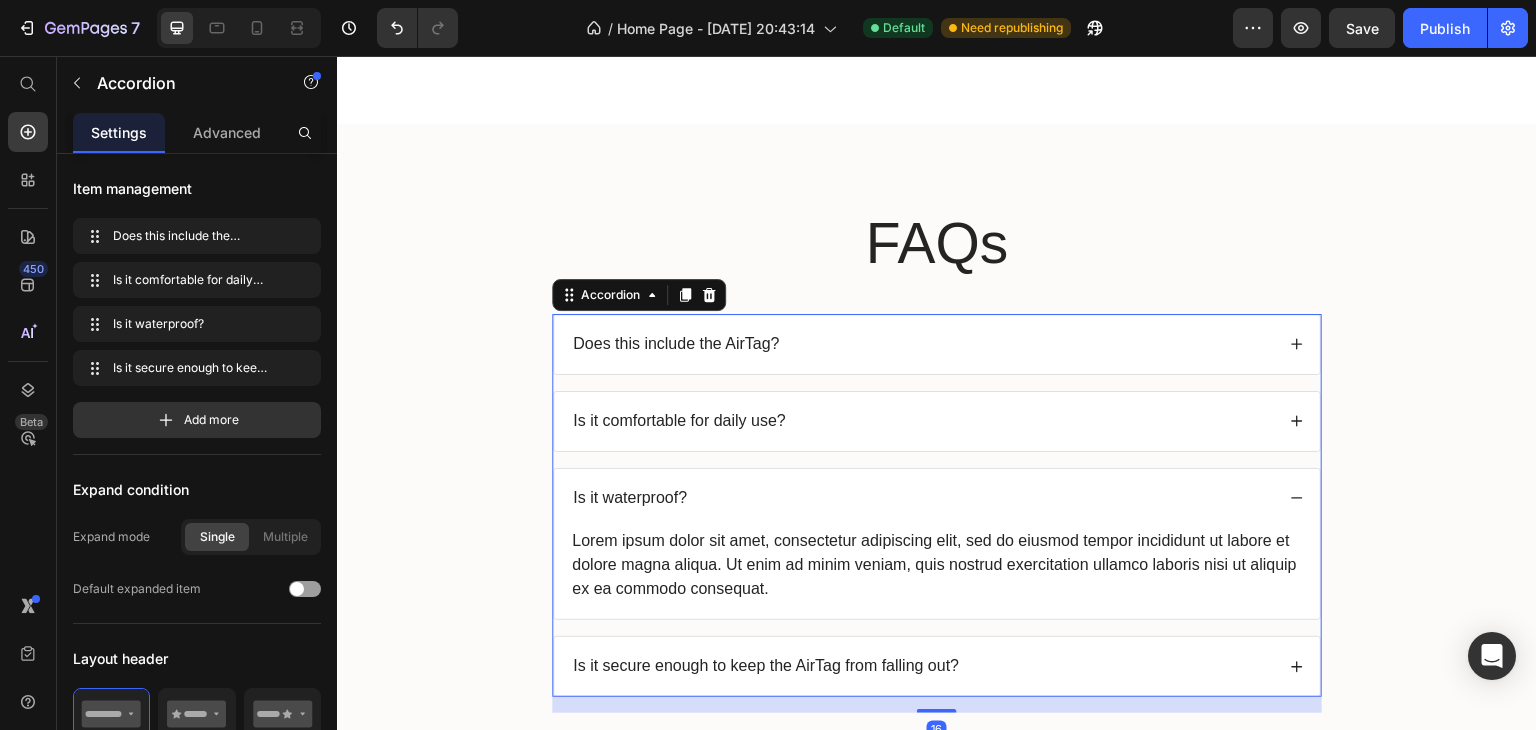 scroll, scrollTop: 4747, scrollLeft: 0, axis: vertical 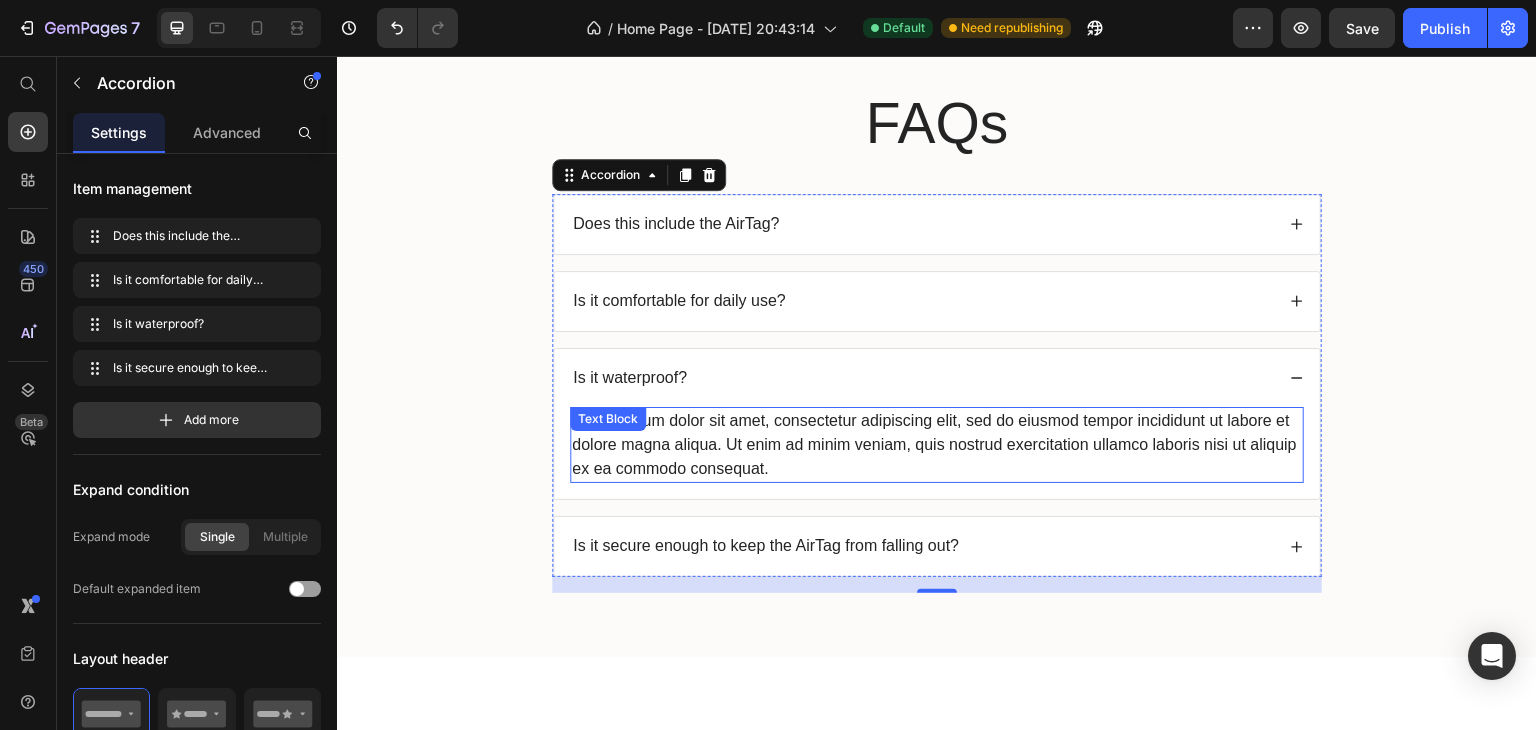 click on "Lorem ipsum dolor sit amet, consectetur adipiscing elit, sed do eiusmod tempor incididunt ut labore et dolore magna aliqua. Ut enim ad minim veniam, quis nostrud exercitation ullamco laboris nisi ut aliquip ex ea commodo consequat." at bounding box center (937, 445) 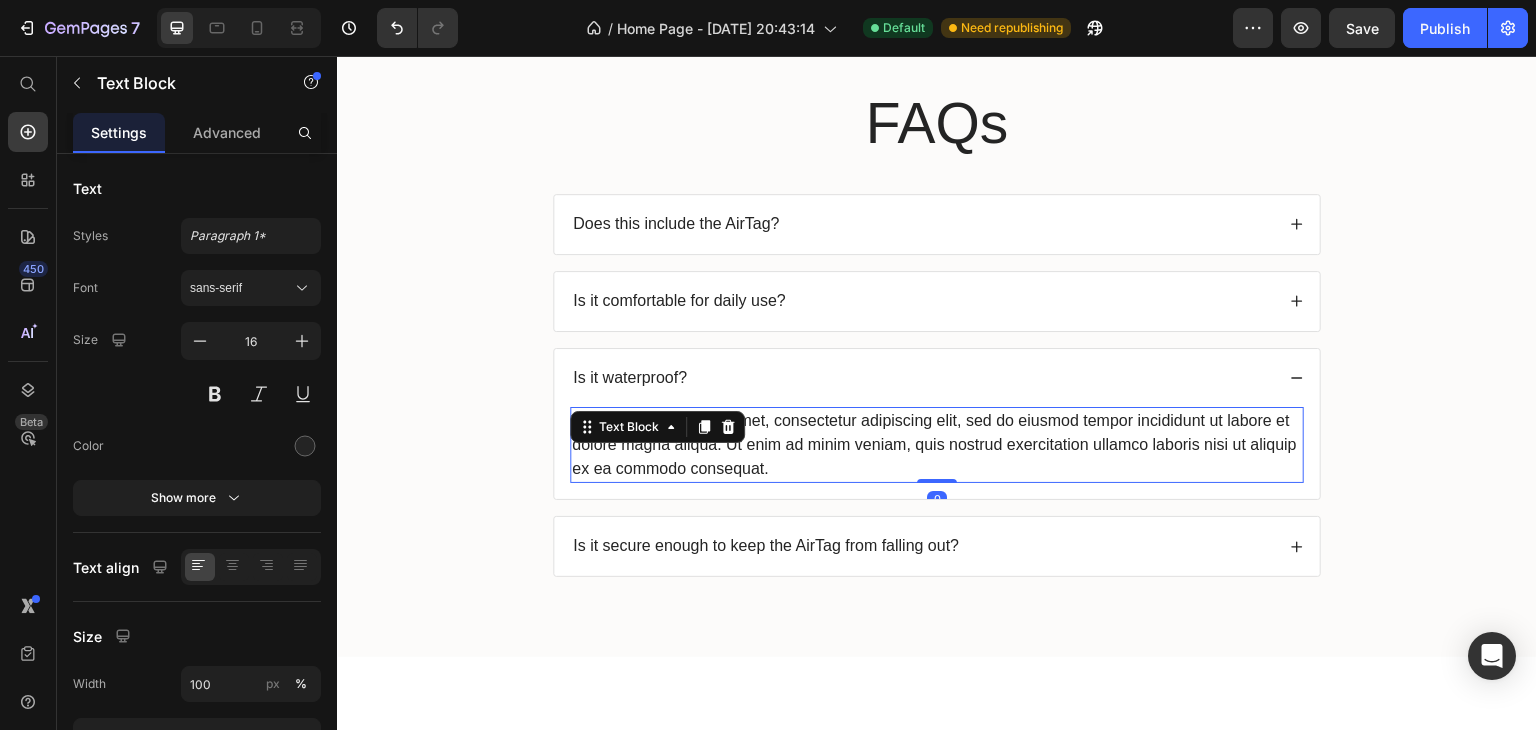 click on "Lorem ipsum dolor sit amet, consectetur adipiscing elit, sed do eiusmod tempor incididunt ut labore et dolore magna aliqua. Ut enim ad minim veniam, quis nostrud exercitation ullamco laboris nisi ut aliquip ex ea commodo consequat." at bounding box center [937, 445] 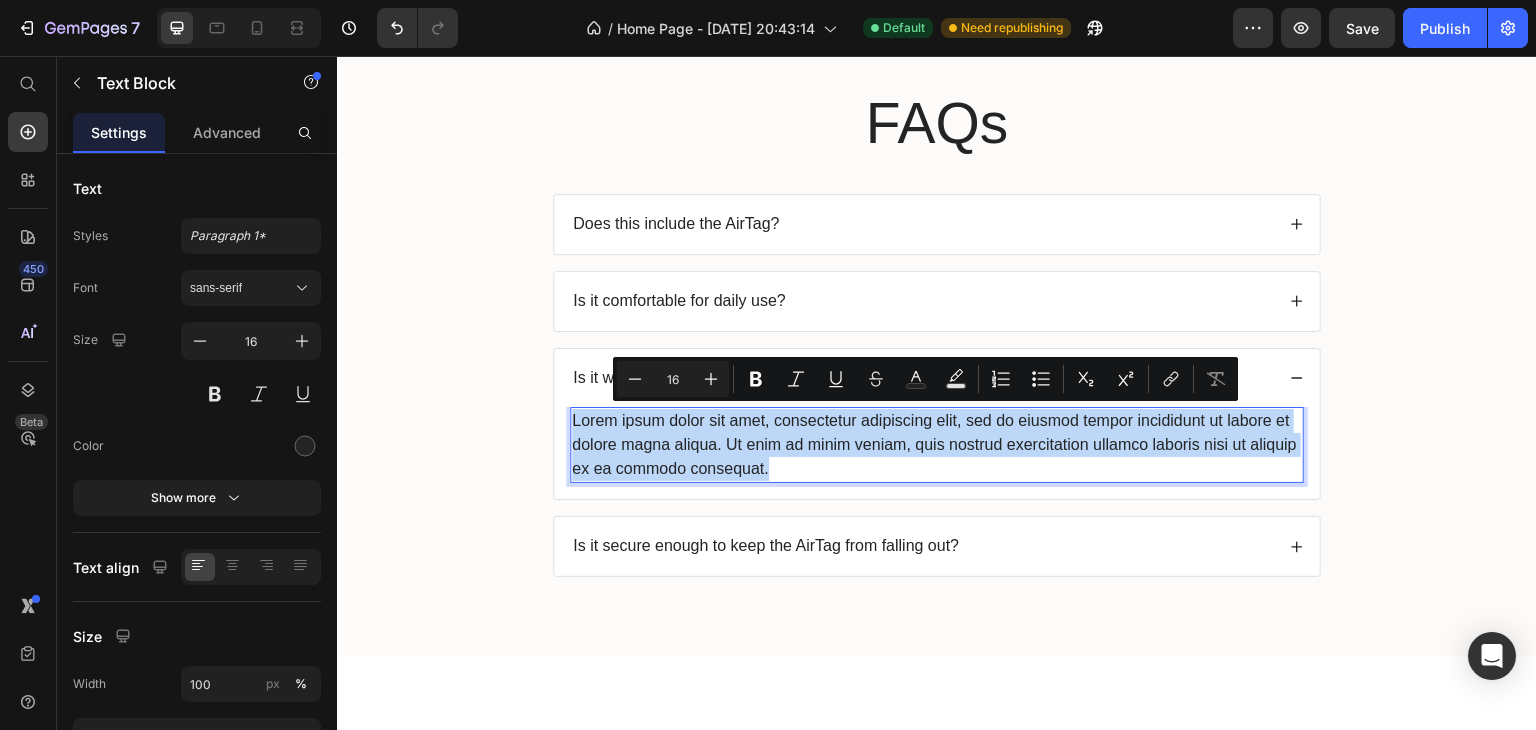 drag, startPoint x: 764, startPoint y: 467, endPoint x: 565, endPoint y: 410, distance: 207.00241 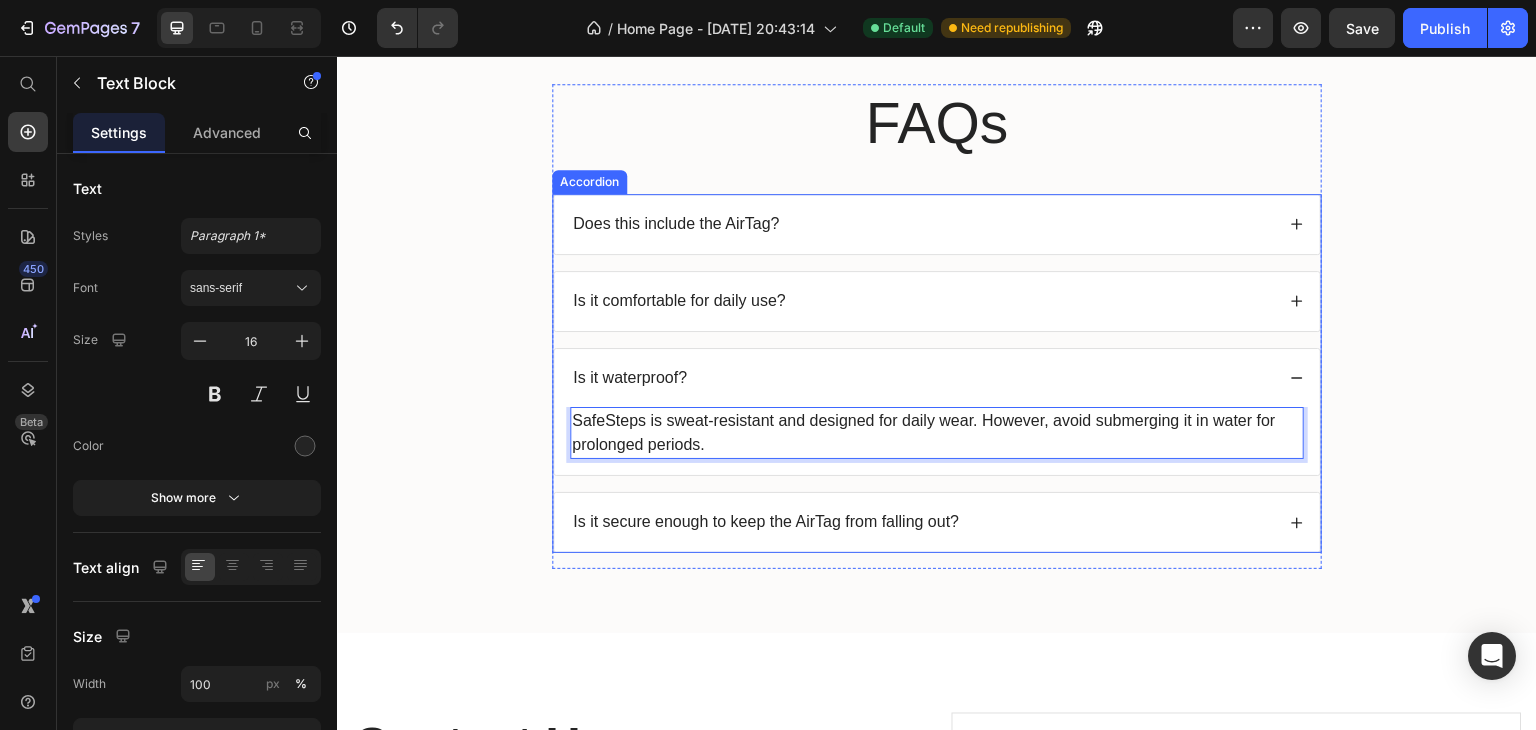 click on "Is it comfortable for daily use?" at bounding box center (922, 301) 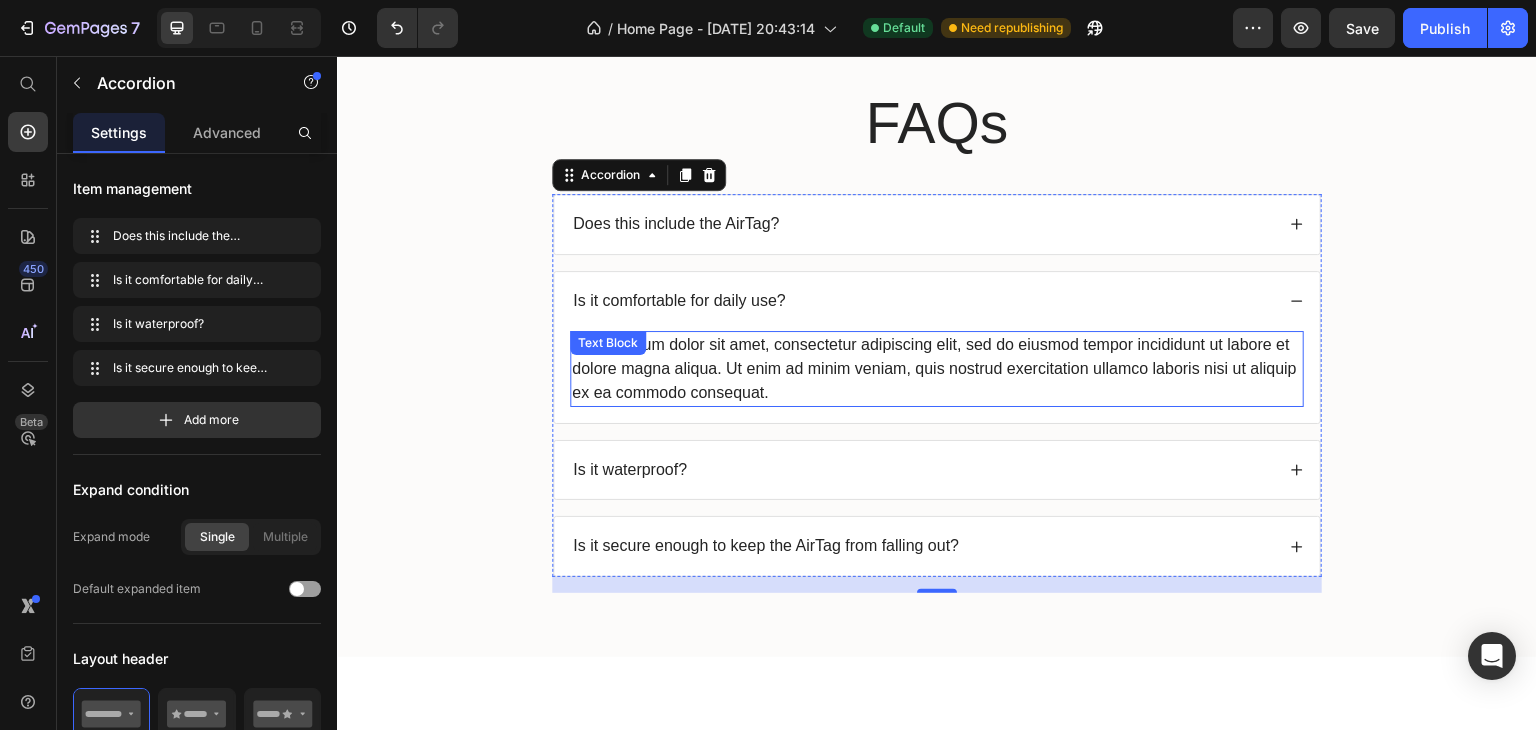 click on "Lorem ipsum dolor sit amet, consectetur adipiscing elit, sed do eiusmod tempor incididunt ut labore et dolore magna aliqua. Ut enim ad minim veniam, quis nostrud exercitation ullamco laboris nisi ut aliquip ex ea commodo consequat." at bounding box center [937, 369] 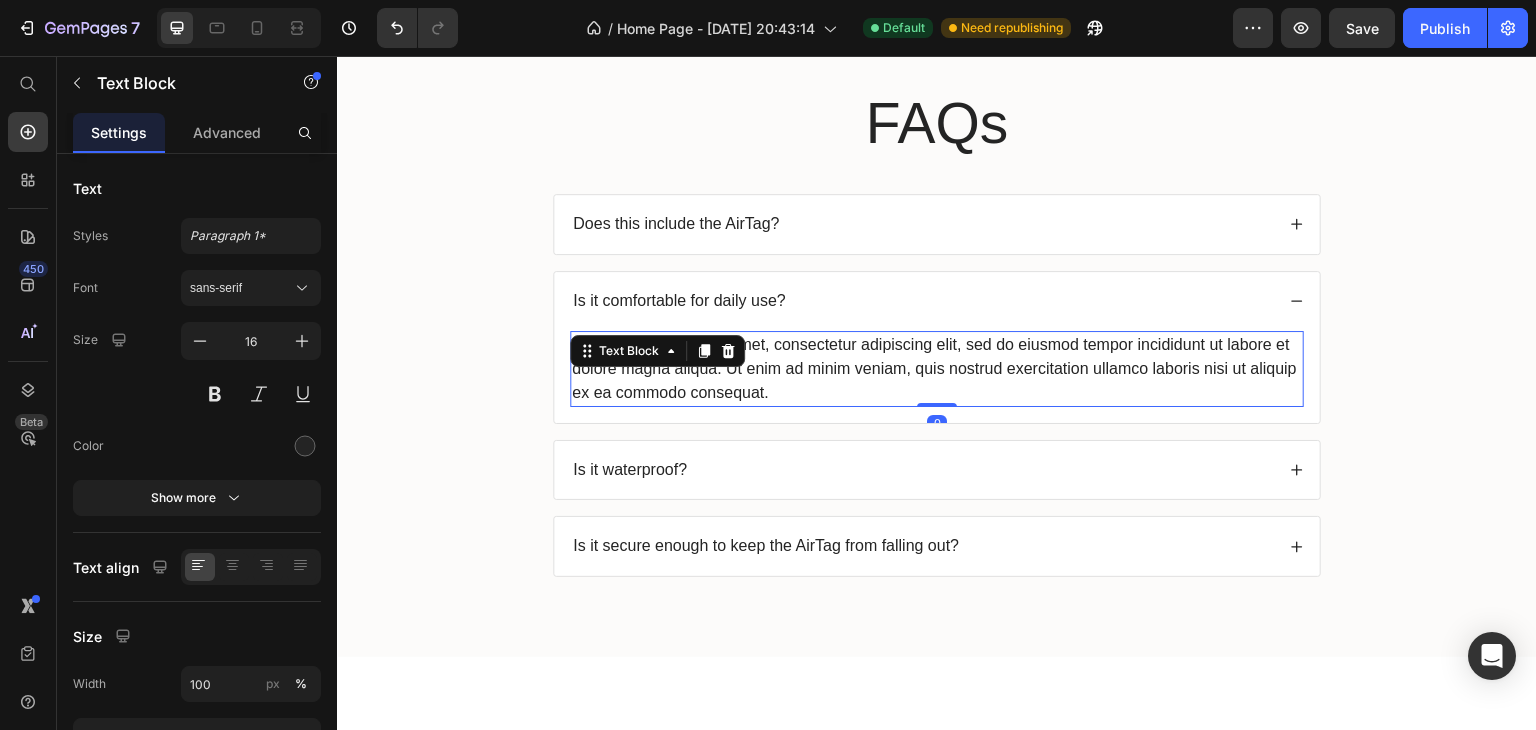 click on "Lorem ipsum dolor sit amet, consectetur adipiscing elit, sed do eiusmod tempor incididunt ut labore et dolore magna aliqua. Ut enim ad minim veniam, quis nostrud exercitation ullamco laboris nisi ut aliquip ex ea commodo consequat." at bounding box center [937, 369] 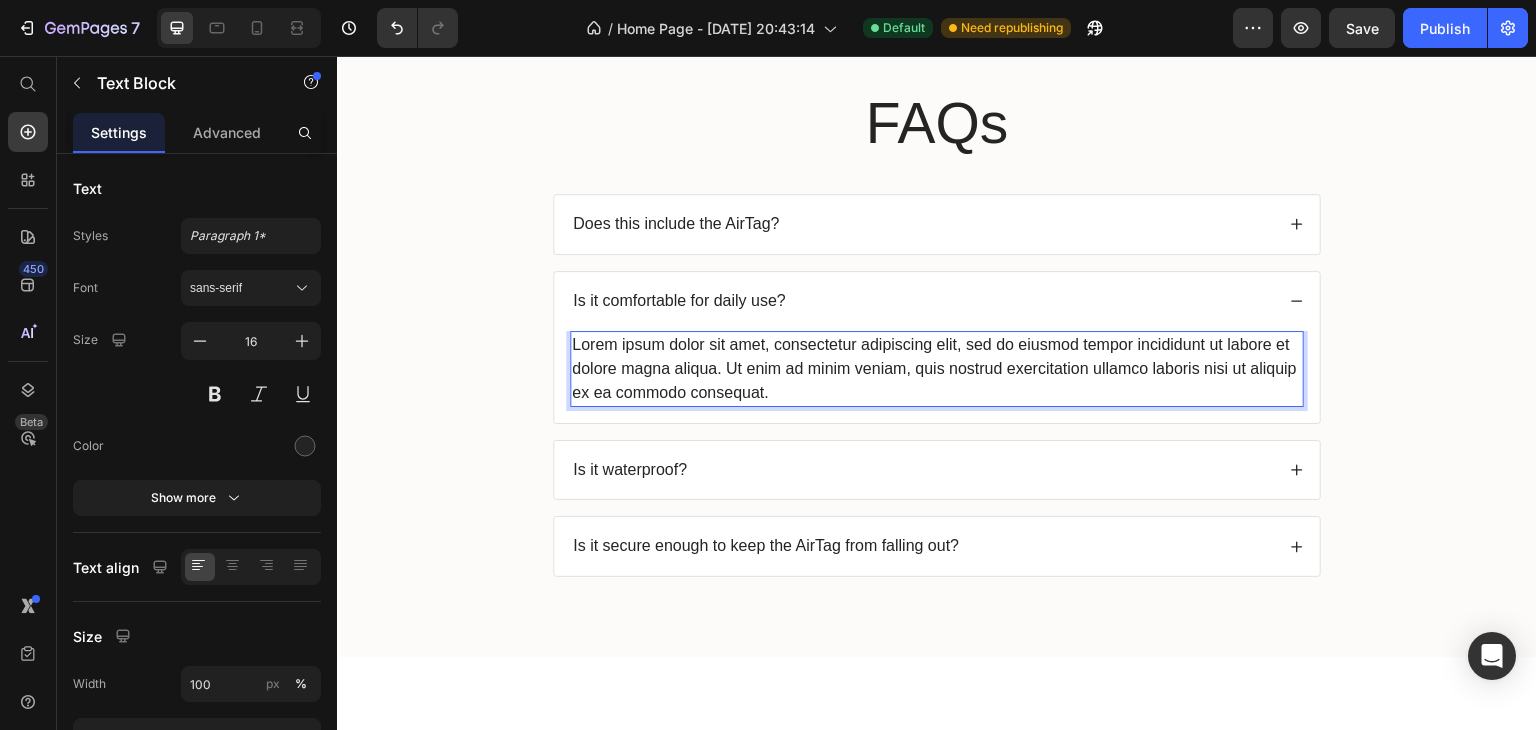 click on "Lorem ipsum dolor sit amet, consectetur adipiscing elit, sed do eiusmod tempor incididunt ut labore et dolore magna aliqua. Ut enim ad minim veniam, quis nostrud exercitation ullamco laboris nisi ut aliquip ex ea commodo consequat." at bounding box center (937, 369) 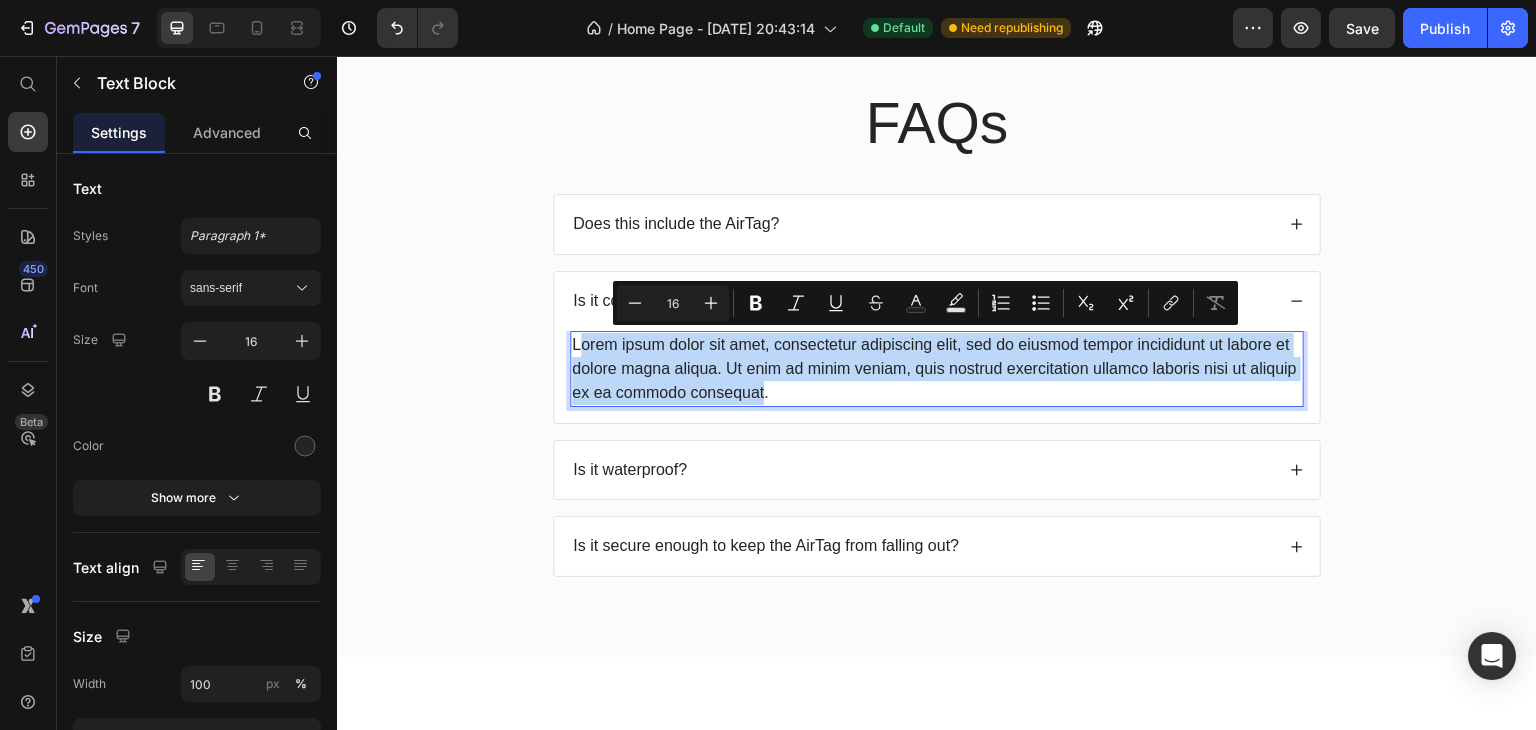 drag, startPoint x: 757, startPoint y: 390, endPoint x: 568, endPoint y: 342, distance: 195 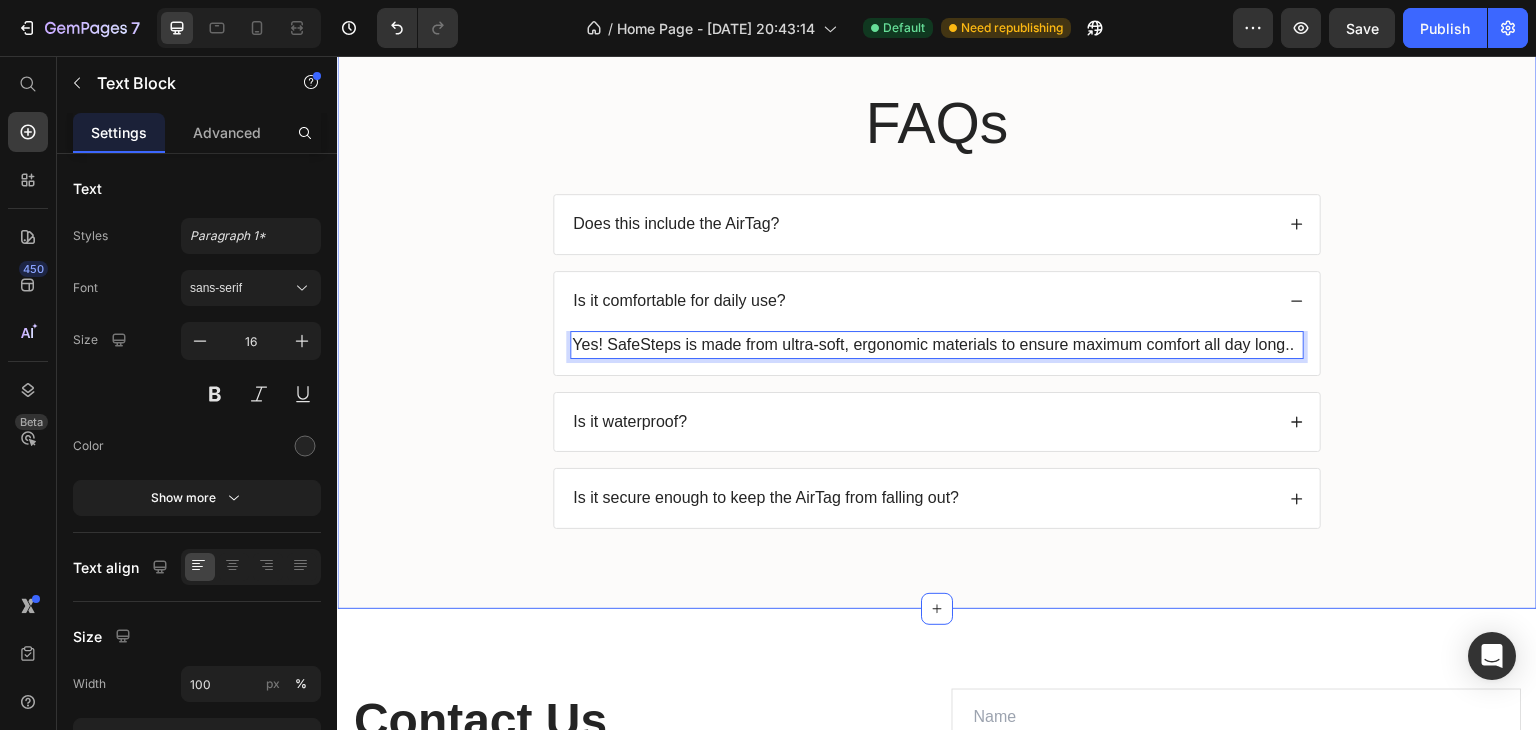 click on "FAQs Heading
Does this include the AirTag?
Is it comfortable for daily use? Yes! SafeSteps is made from ultra-soft, ergonomic materials to ensure maximum comfort all day long.. Text Block   0
Is it waterproof?
Is it secure enough to keep the AirTag from falling out? Accordion Row" at bounding box center (937, 322) 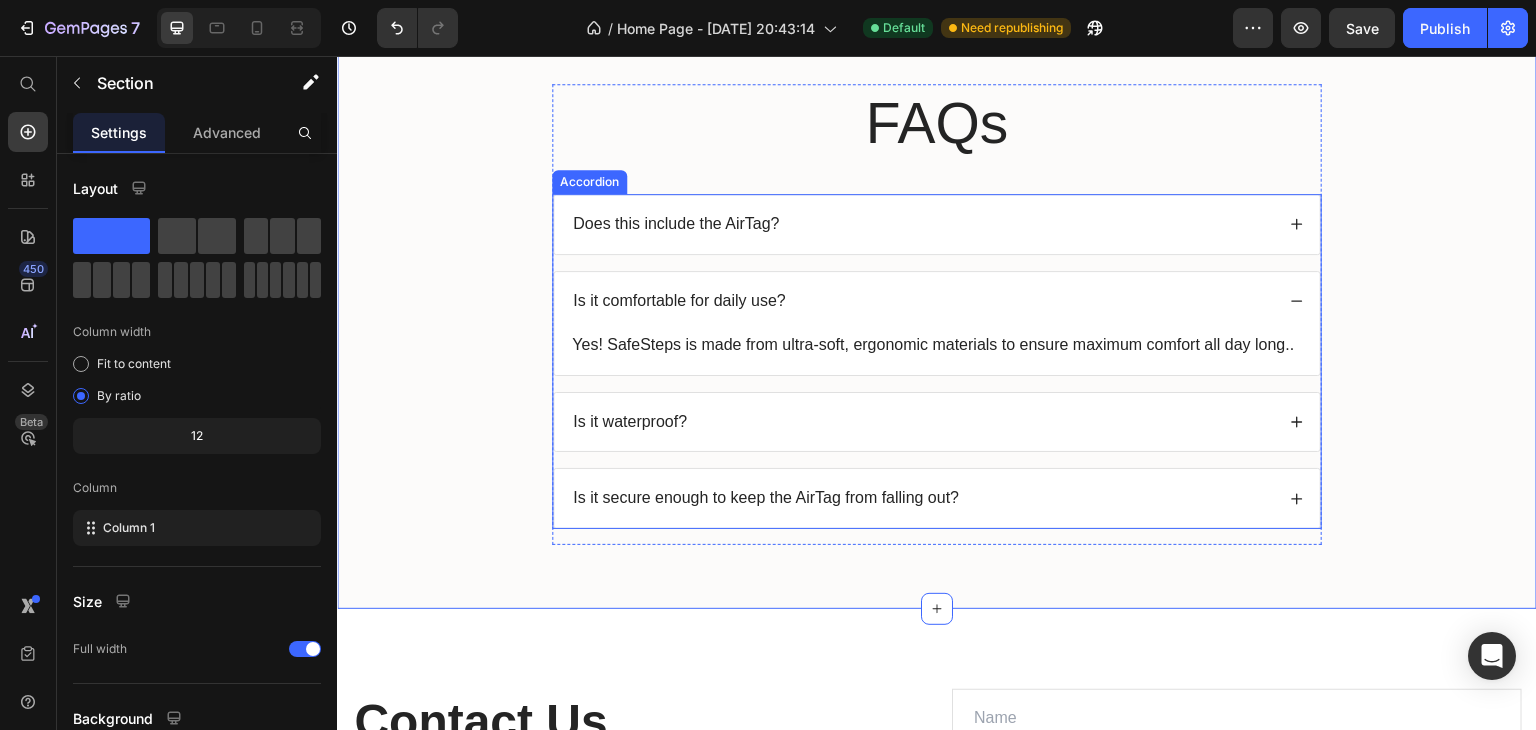 click on "Does this include the AirTag?" at bounding box center [937, 224] 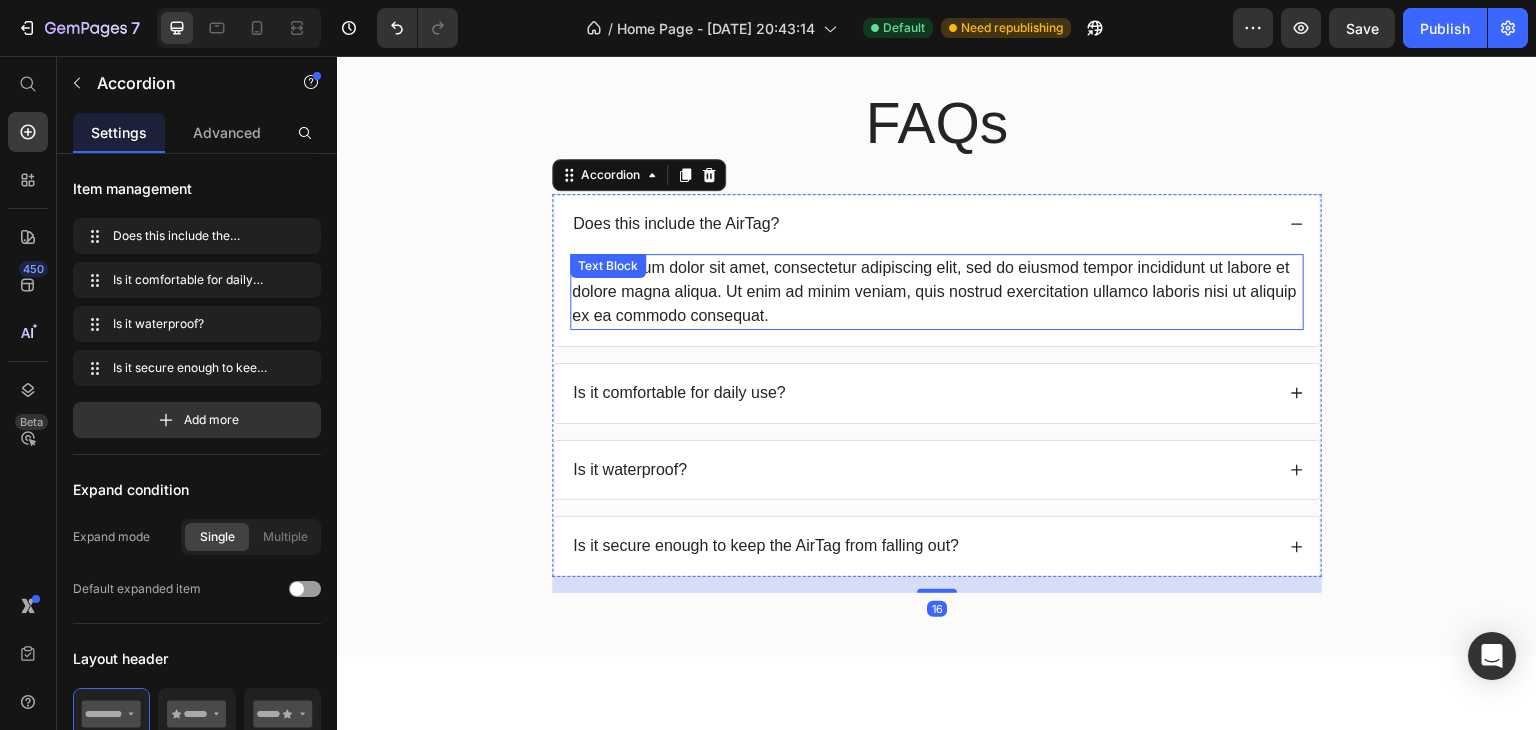 click on "Lorem ipsum dolor sit amet, consectetur adipiscing elit, sed do eiusmod tempor incididunt ut labore et dolore magna aliqua. Ut enim ad minim veniam, quis nostrud exercitation ullamco laboris nisi ut aliquip ex ea commodo consequat." at bounding box center [937, 292] 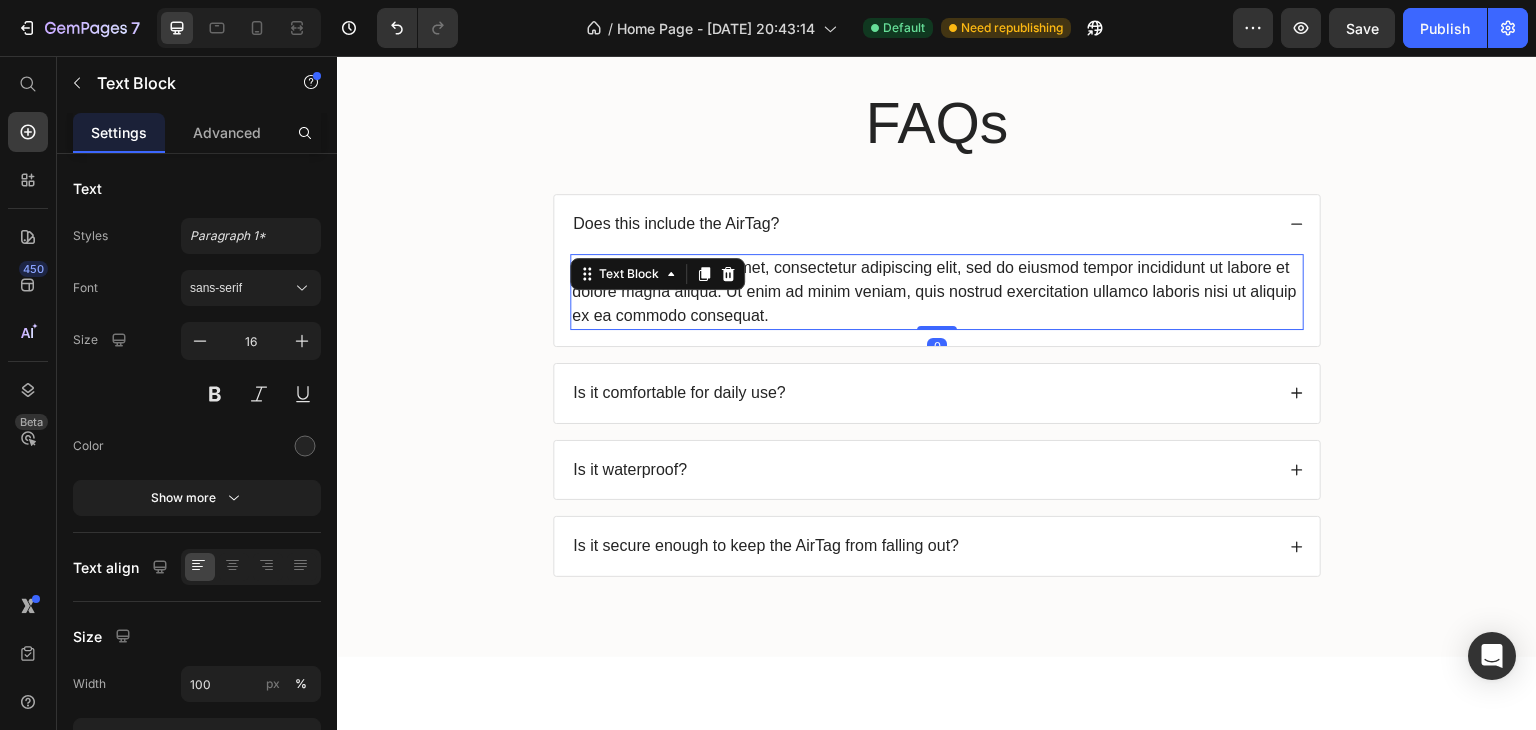 click on "Lorem ipsum dolor sit amet, consectetur adipiscing elit, sed do eiusmod tempor incididunt ut labore et dolore magna aliqua. Ut enim ad minim veniam, quis nostrud exercitation ullamco laboris nisi ut aliquip ex ea commodo consequat." at bounding box center [937, 292] 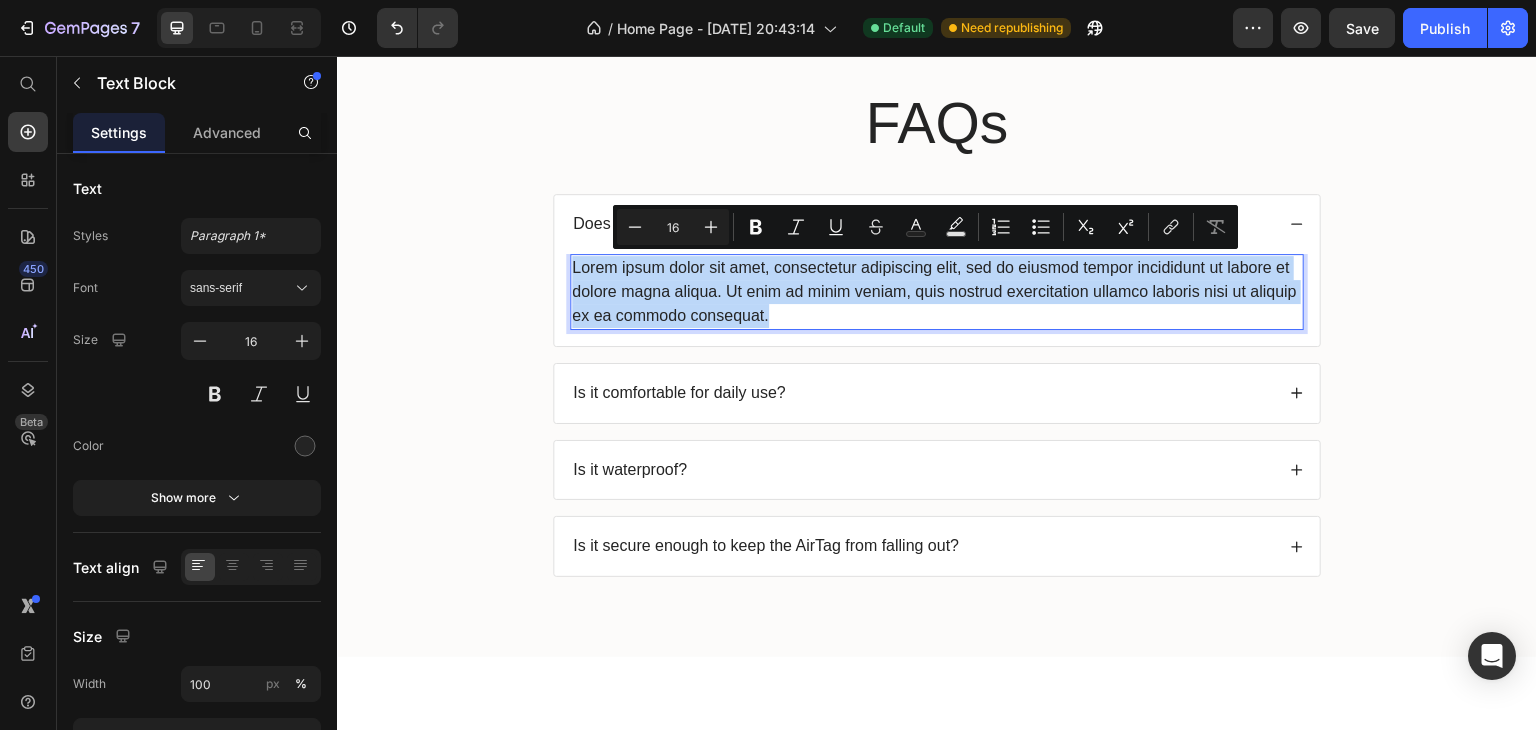 drag, startPoint x: 769, startPoint y: 321, endPoint x: 564, endPoint y: 265, distance: 212.51117 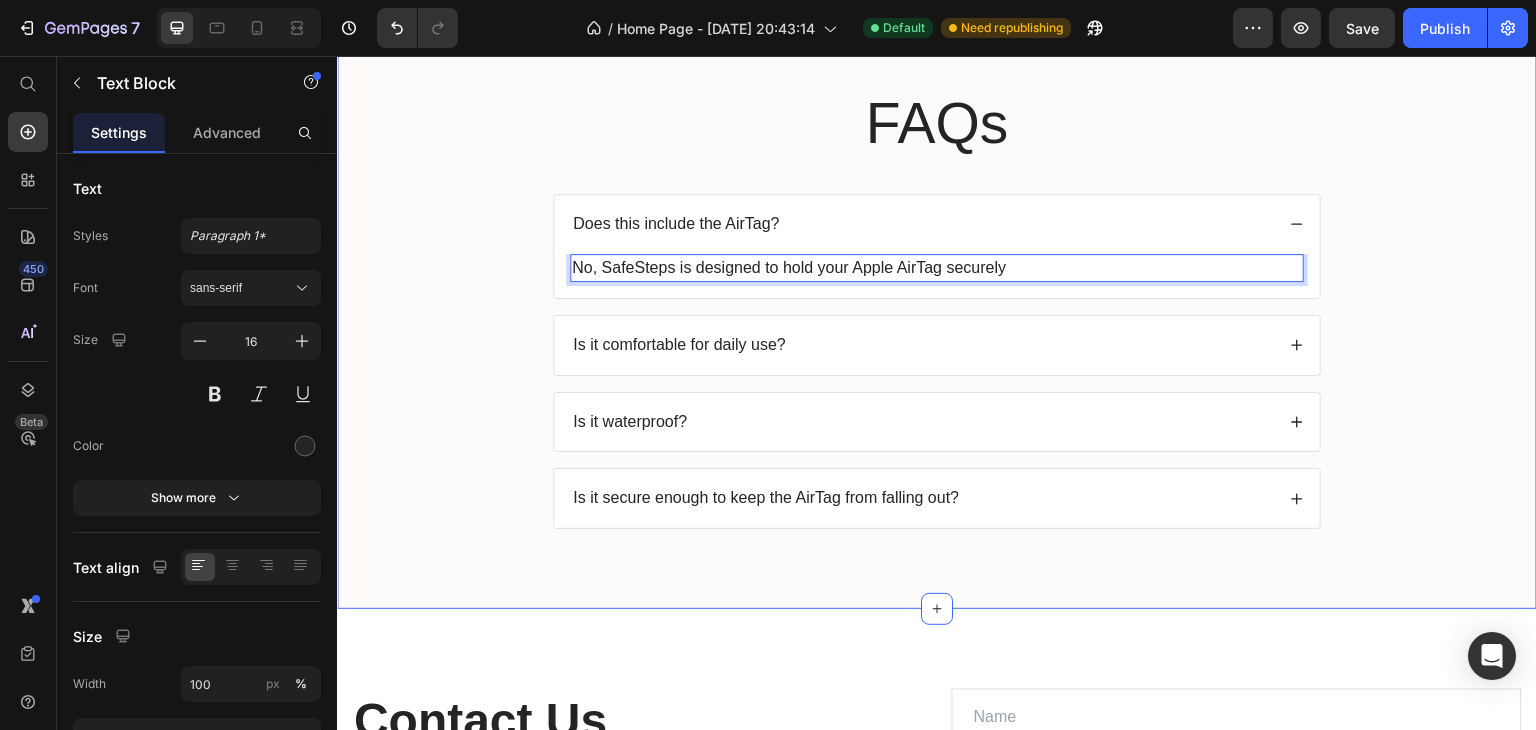 click on "FAQs Heading
Does this include the AirTag? No, SafeSteps is designed to hold your Apple AirTag securely Text Block   0
Is it comfortable for daily use?
Is it waterproof?
Is it secure enough to keep the AirTag from falling out? Accordion Row" at bounding box center (937, 322) 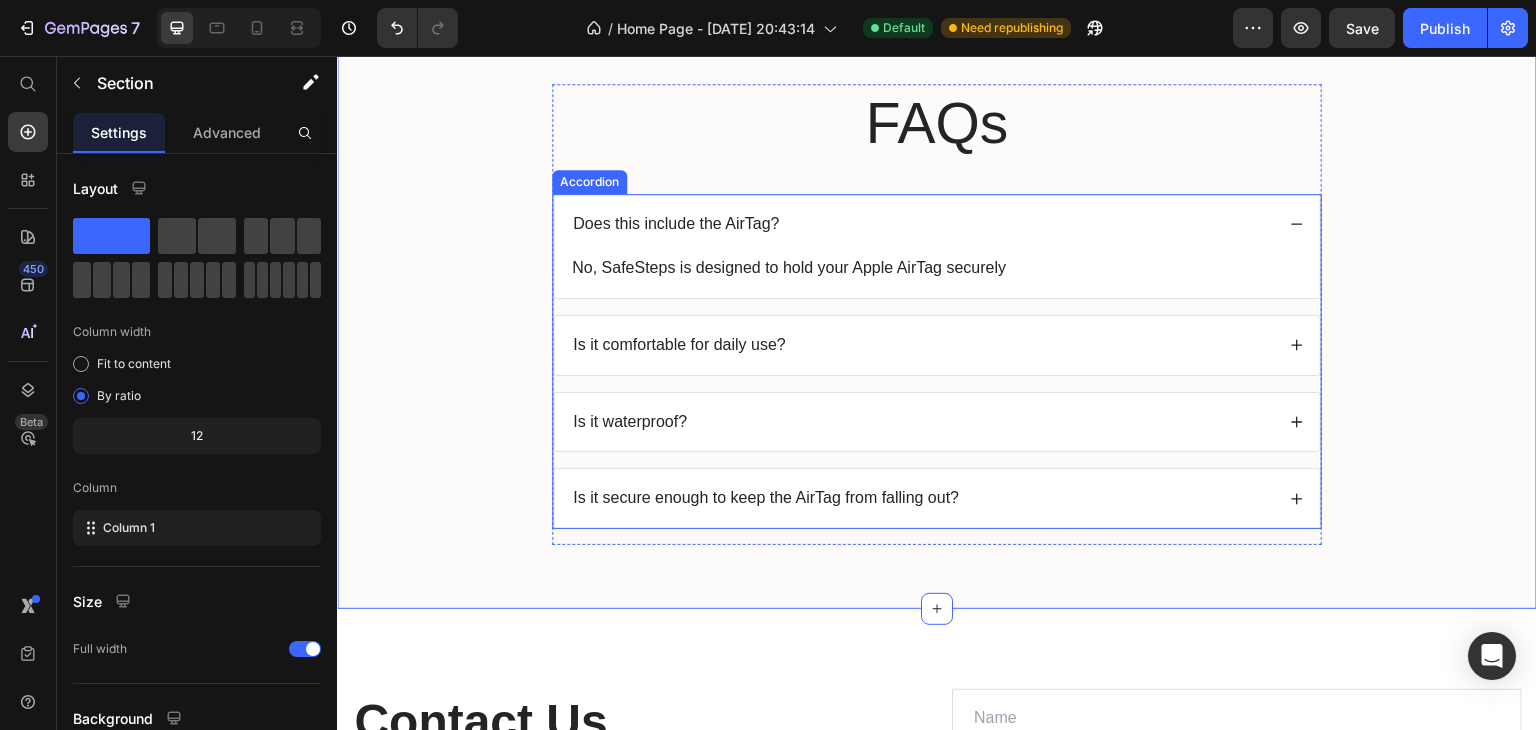 click 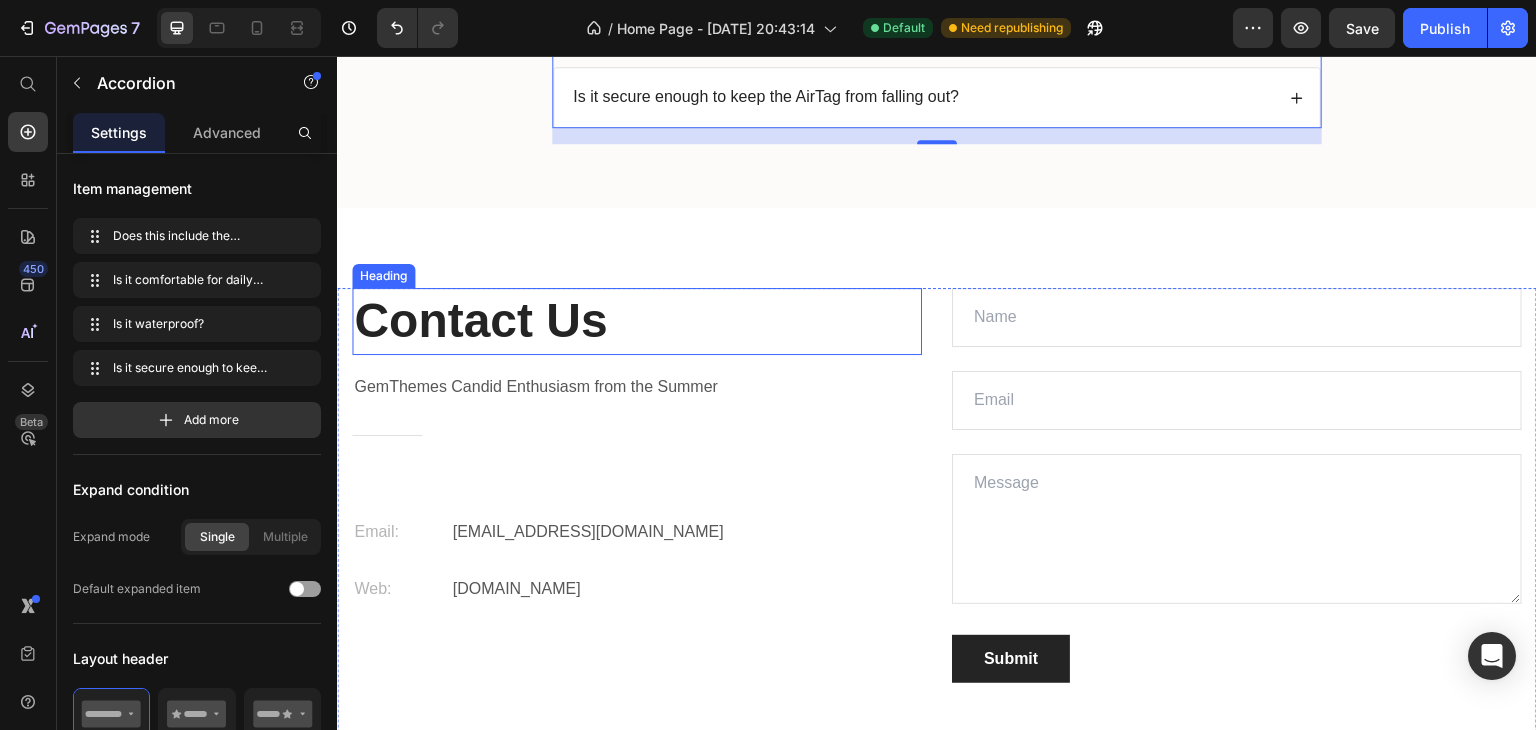 scroll, scrollTop: 5128, scrollLeft: 0, axis: vertical 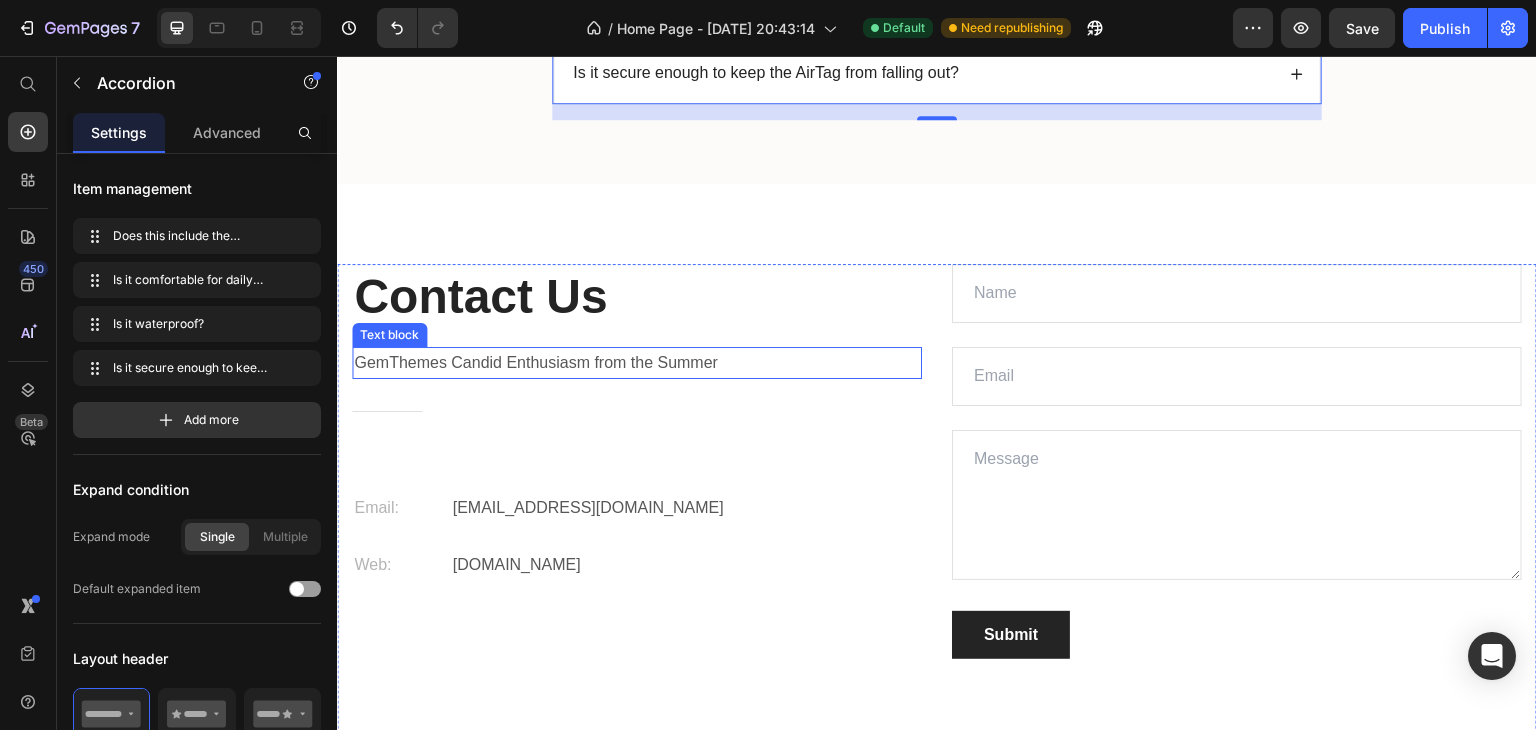 click on "GemThemes Candid Enthusiasm from the Summer" at bounding box center [637, 363] 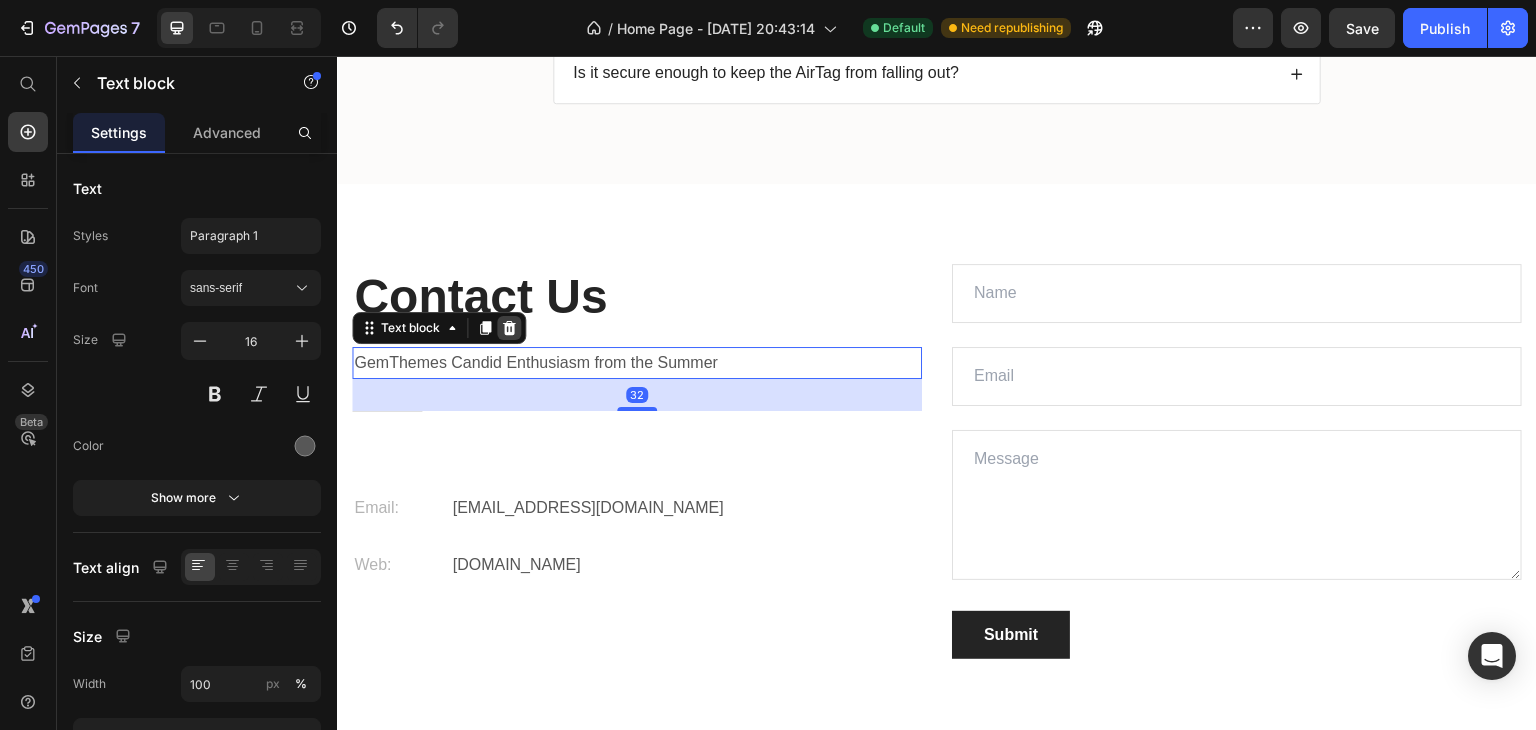 click 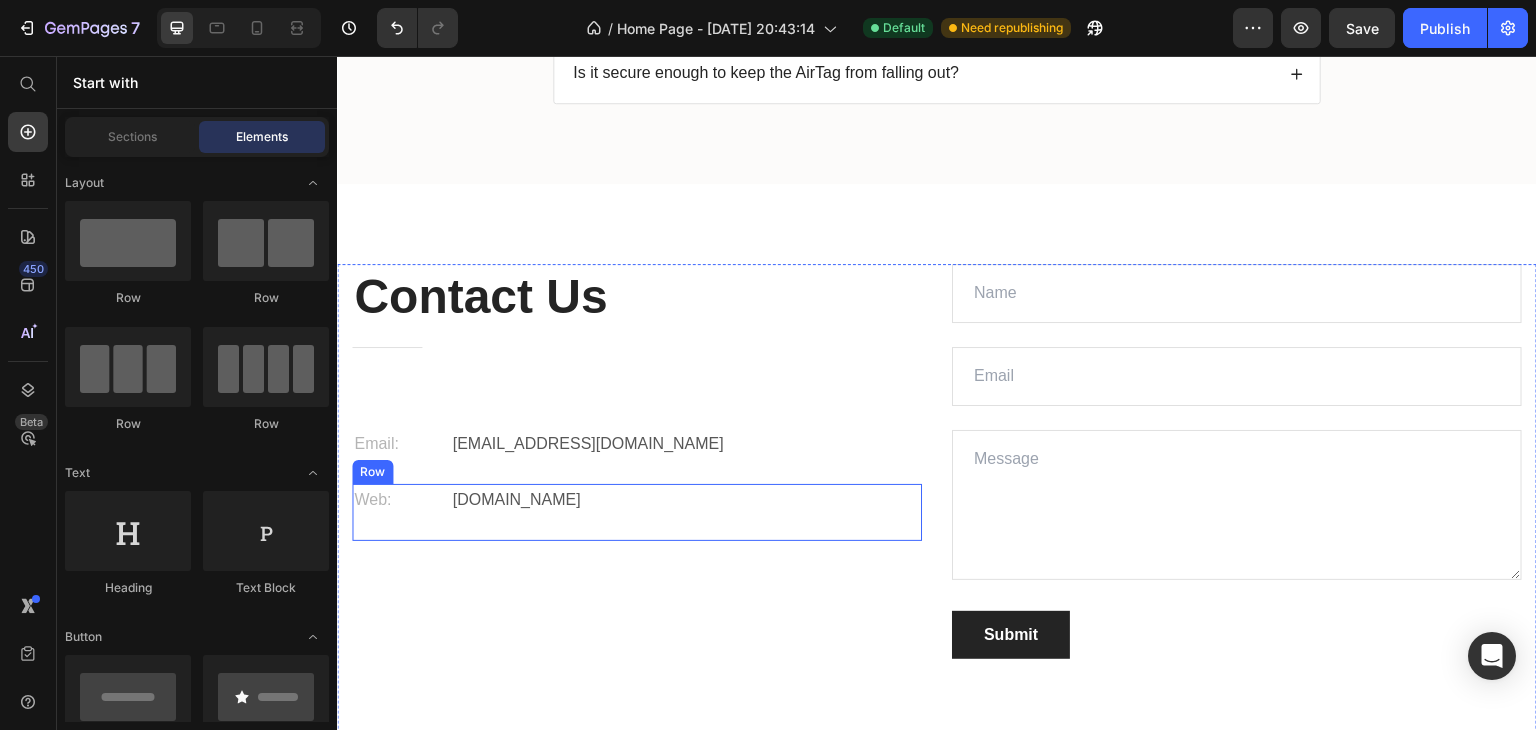 click on "Web: Text block gemthemes.com Text block Row" at bounding box center (637, 512) 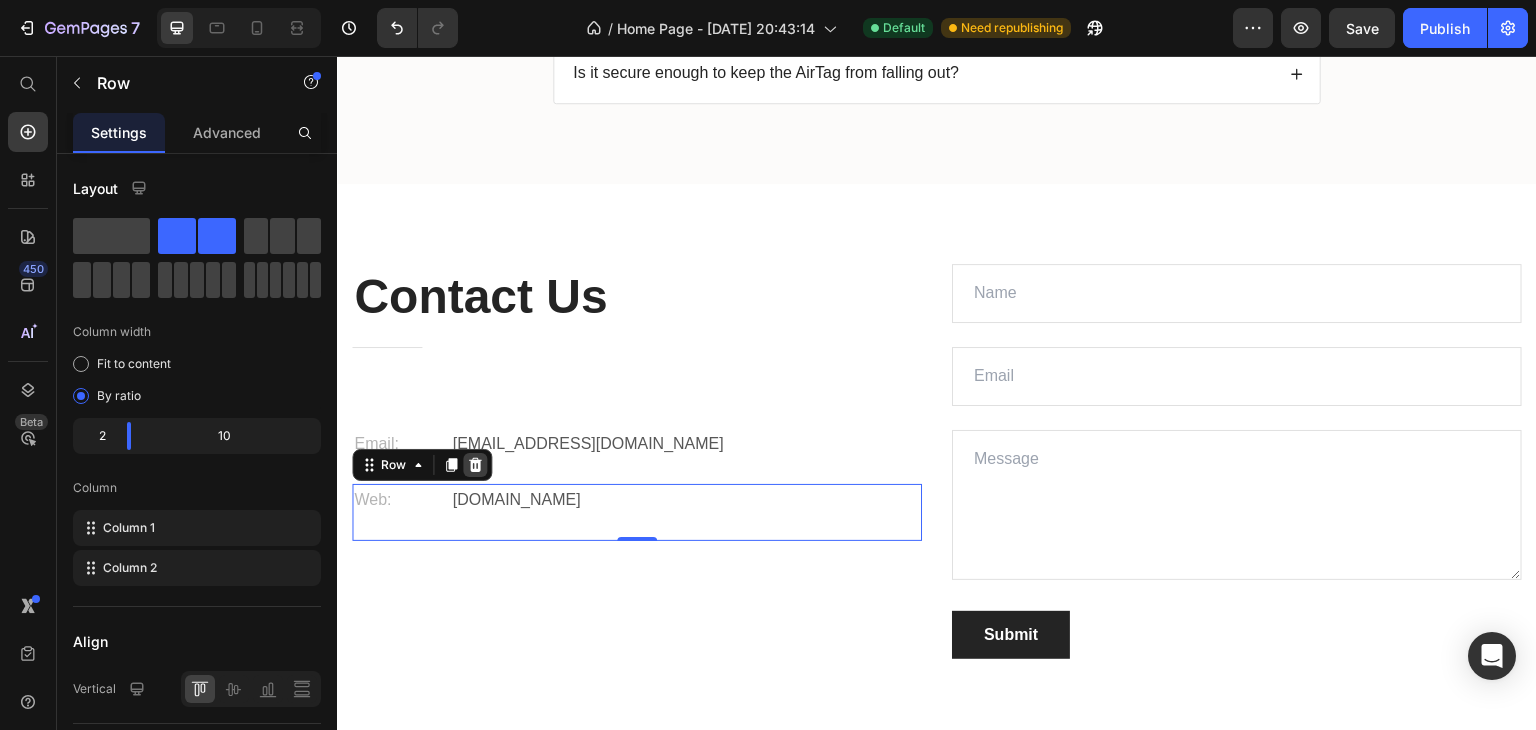 click 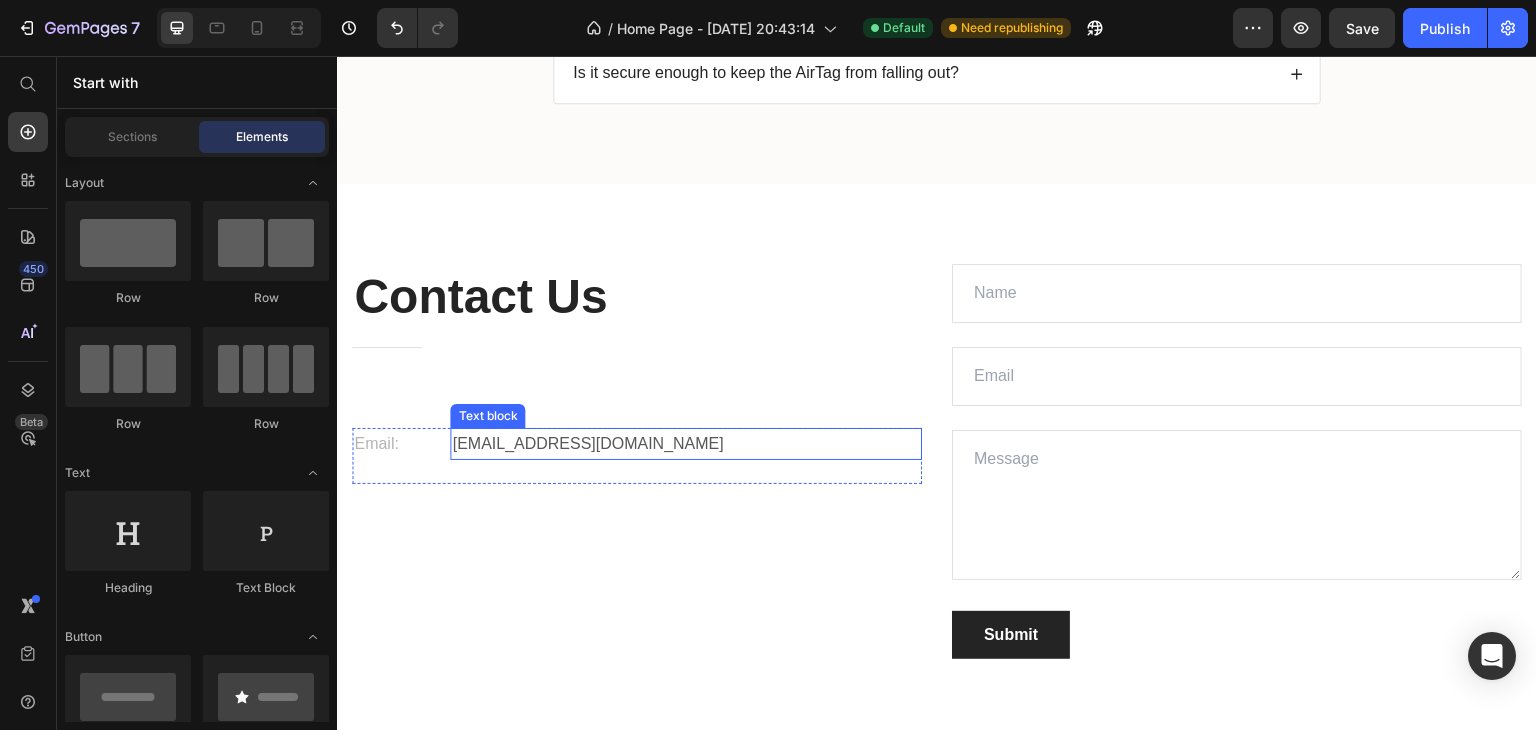 click on "gemthemes@gmail.com" at bounding box center (686, 444) 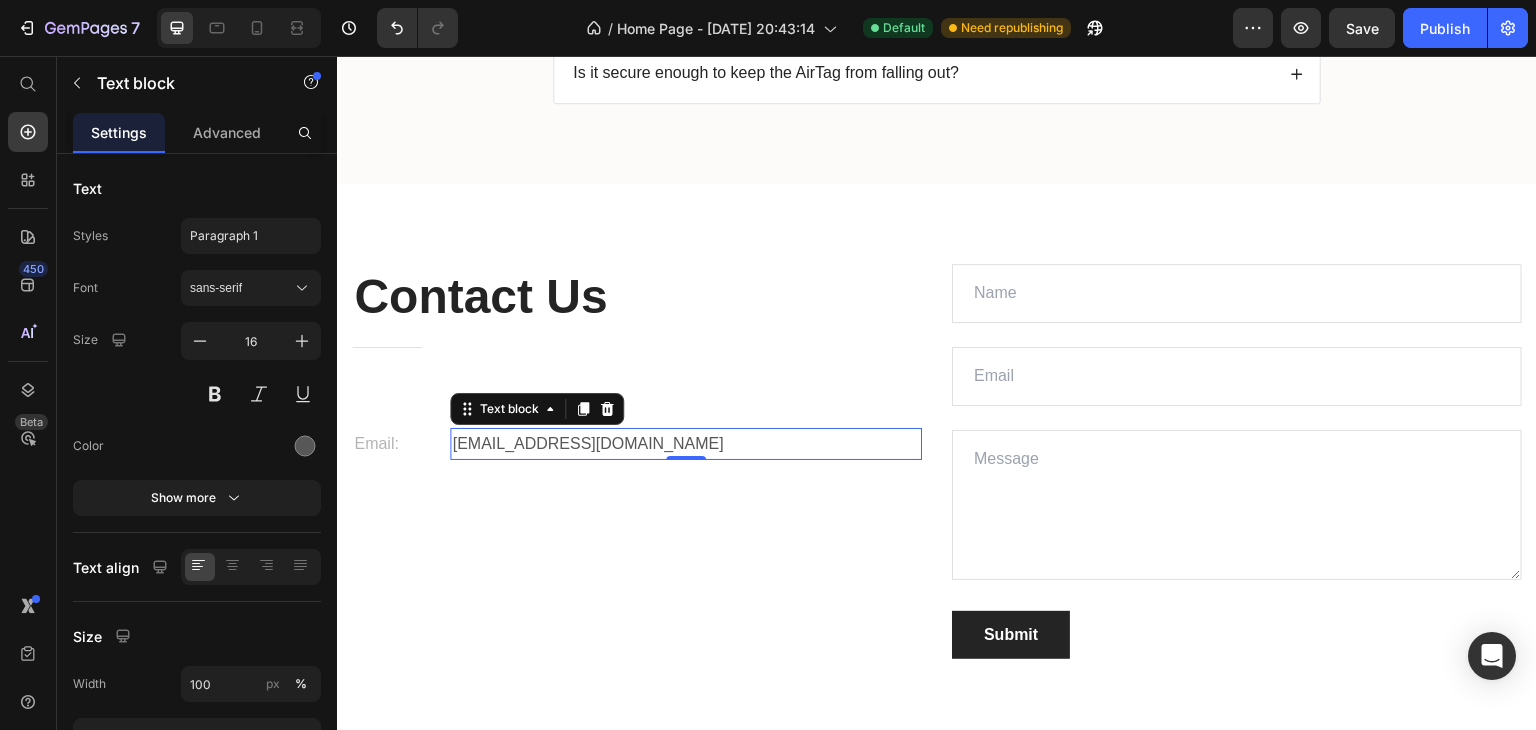 click on "gemthemes@gmail.com" at bounding box center (686, 444) 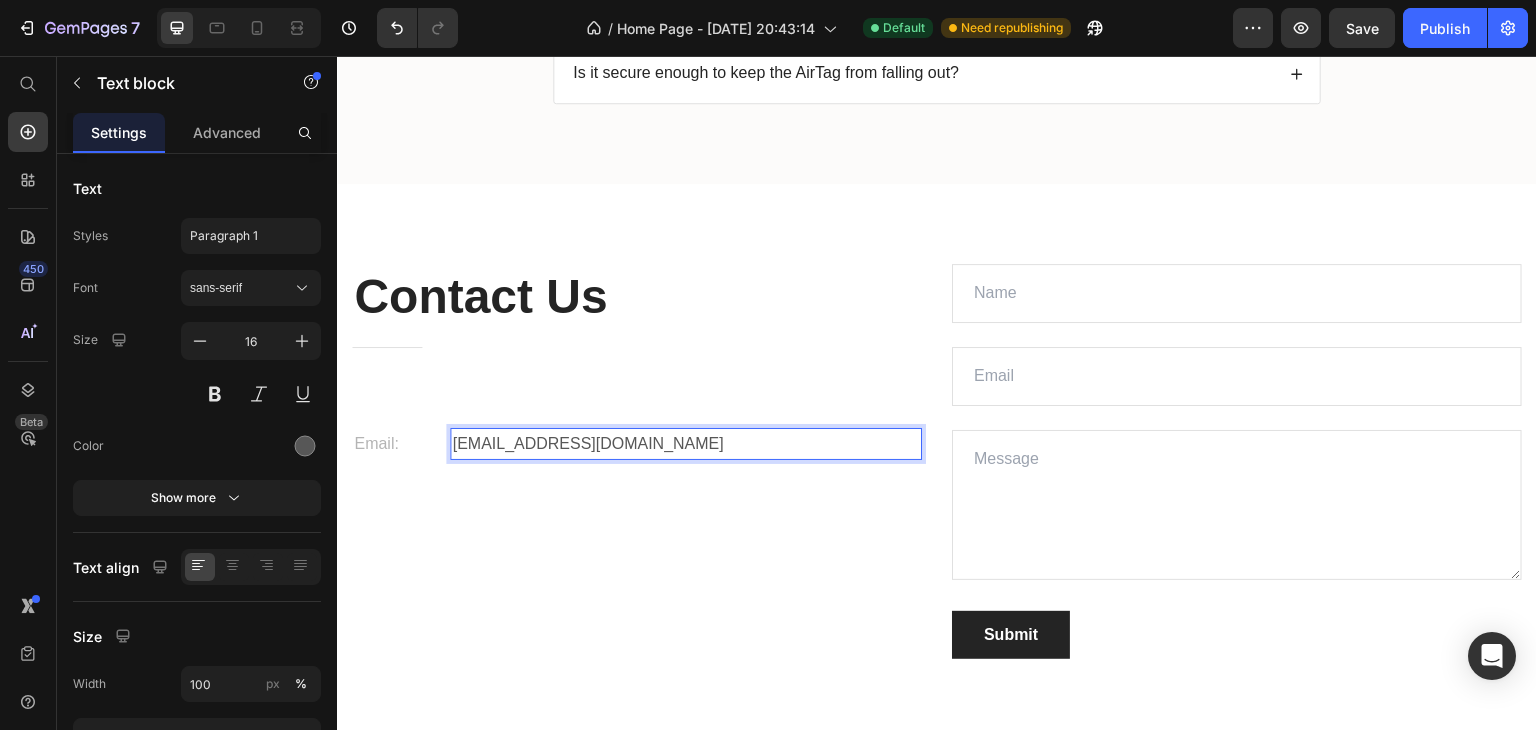click on "gemthemes@gmail.com" at bounding box center [686, 444] 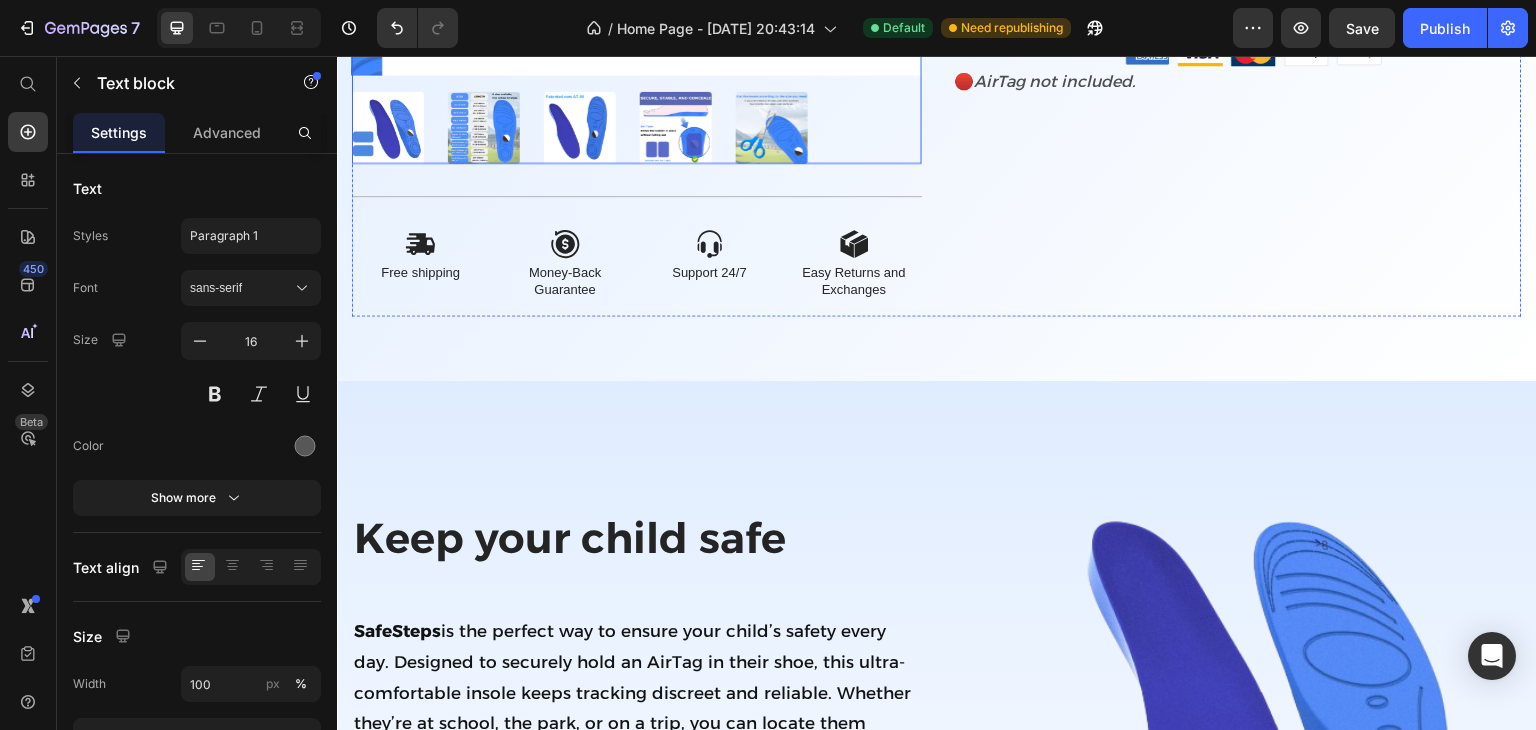 scroll, scrollTop: 1274, scrollLeft: 0, axis: vertical 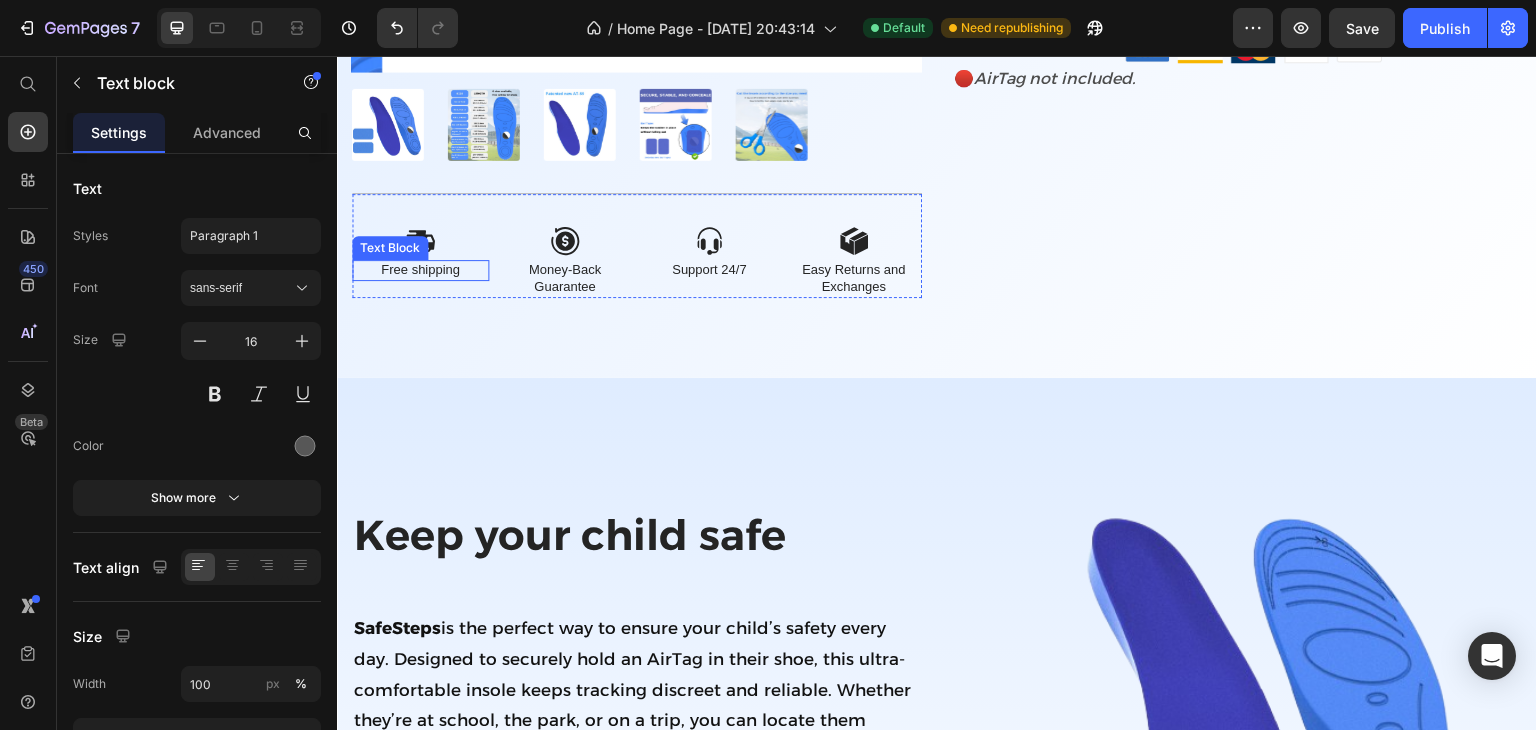 click on "Free shipping" at bounding box center (420, 270) 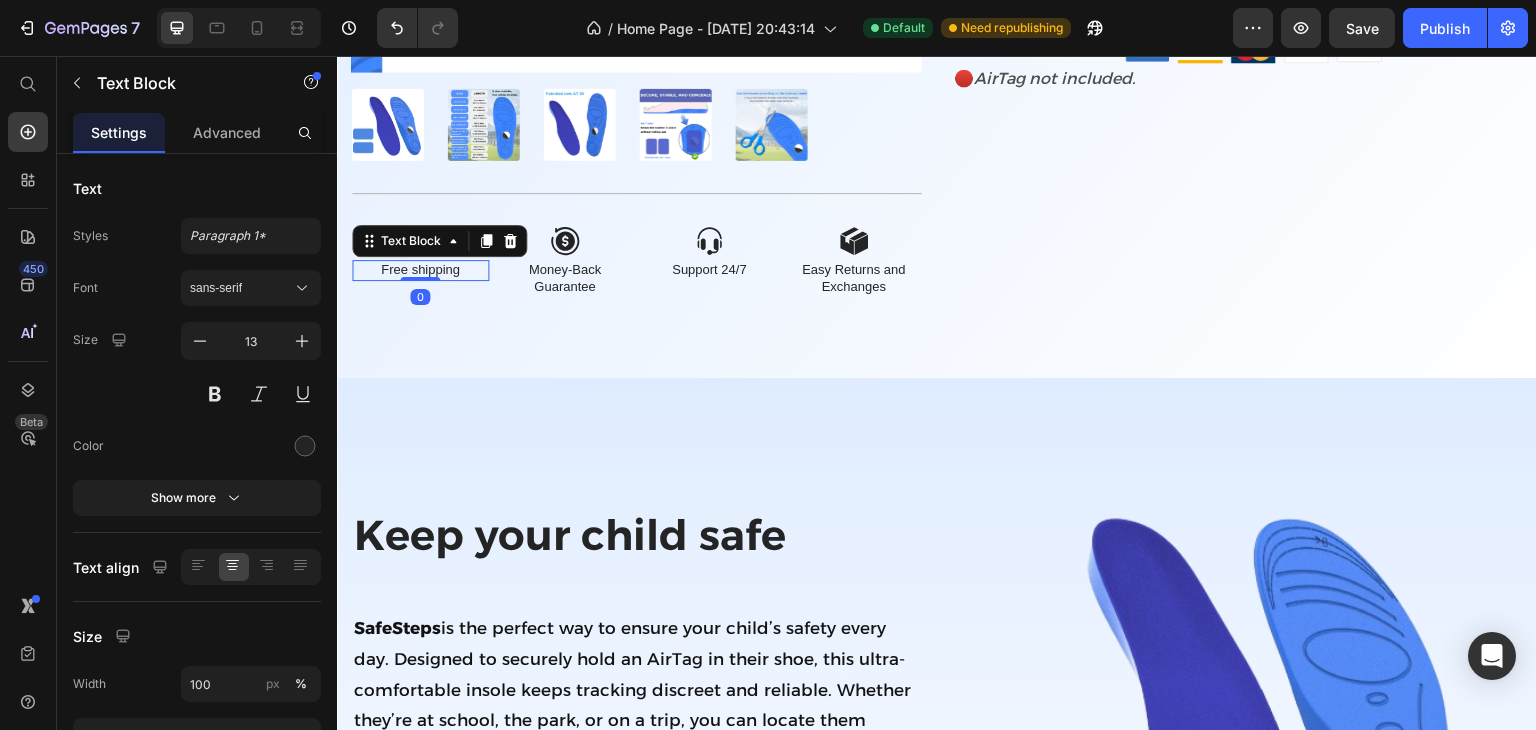 click on "Free shipping" at bounding box center (420, 270) 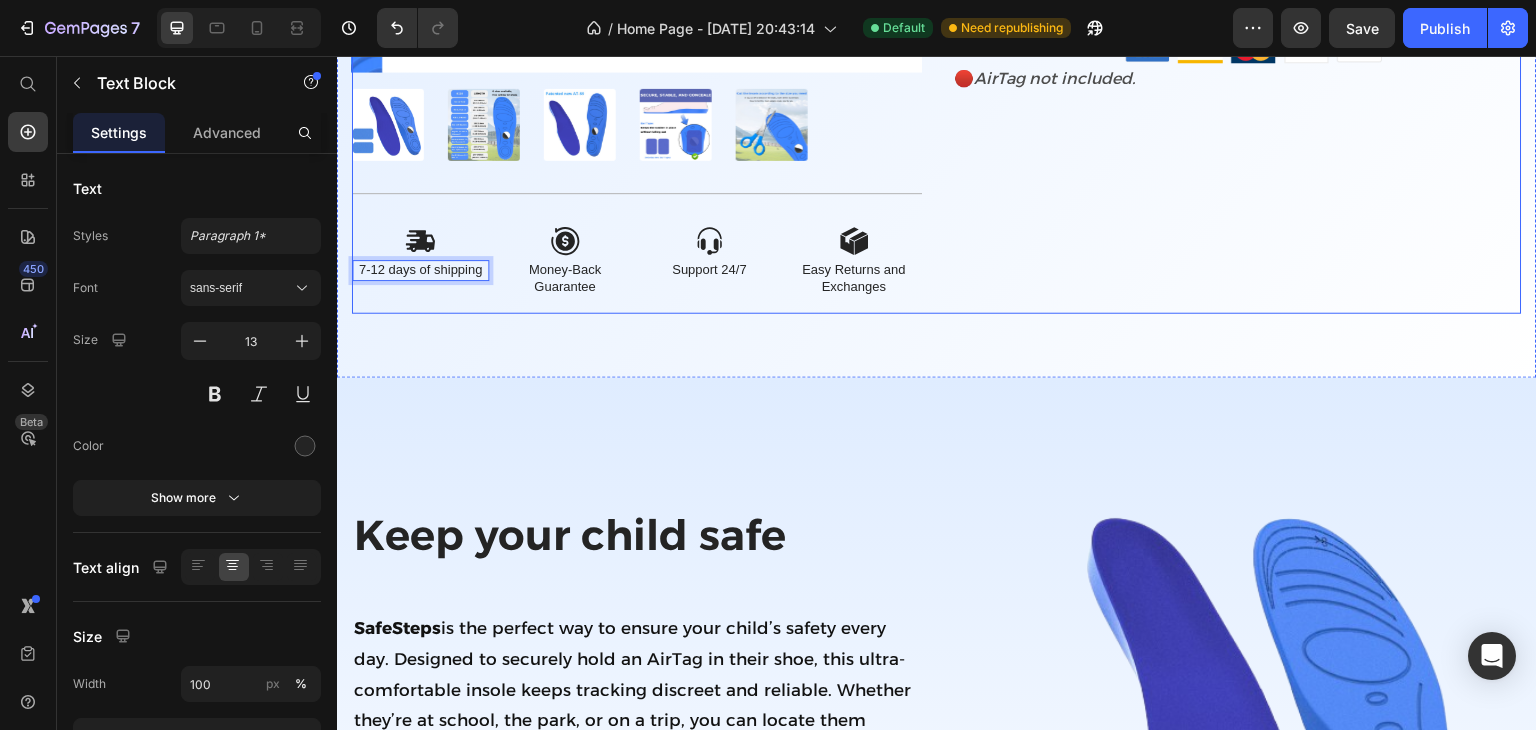 click on "SafeSteps – Kids' Insole Compatible with AirTag Product Title Keep your child safe wherever they go with this comfortable insole designed to hold an AirTag securely. Text Block Icon Icon Icon Icon Icon Icon List 700+ HAPPY CUSTOMERS Text Block Row $24.95 Product Price Row
Peace of mind for parents  – Track your child instantly in case of emergency.
AirTag compatible  – Securely holds an AirTag discreetly in their shoe.
Ultra comfortable  – Ergonomic design for everyday use.
Anti-slip material  – Stability and safety while walking or running
Perfect for active kids  – Great for school, playgrounds, and trips. Item List 1 Product Quantity Add to cart Add to Cart Row Image Image Image Image Image Row Row 🔴  AirTag not included. Text Block Row" at bounding box center (1237, -92) 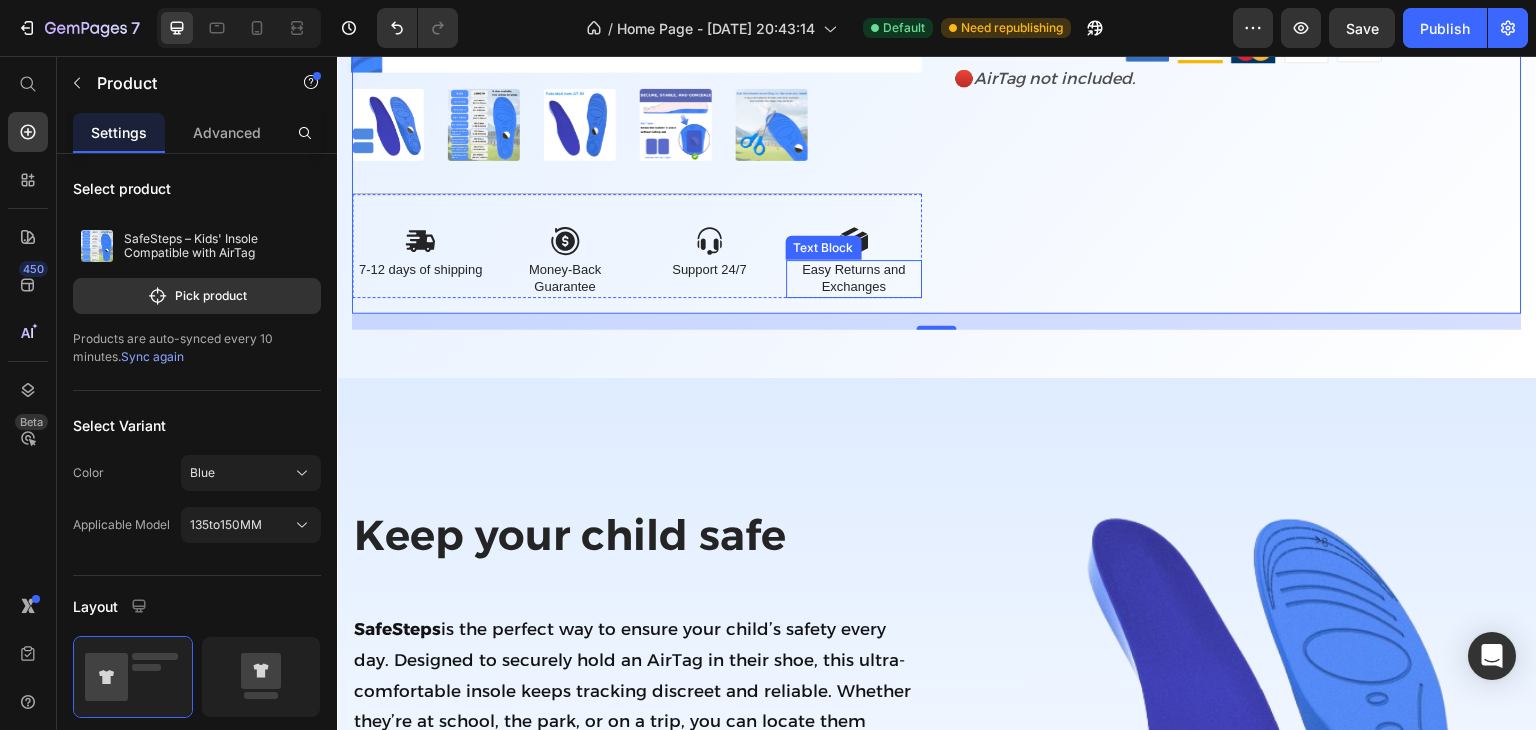 click on "Easy Returns and Exchanges" at bounding box center (854, 279) 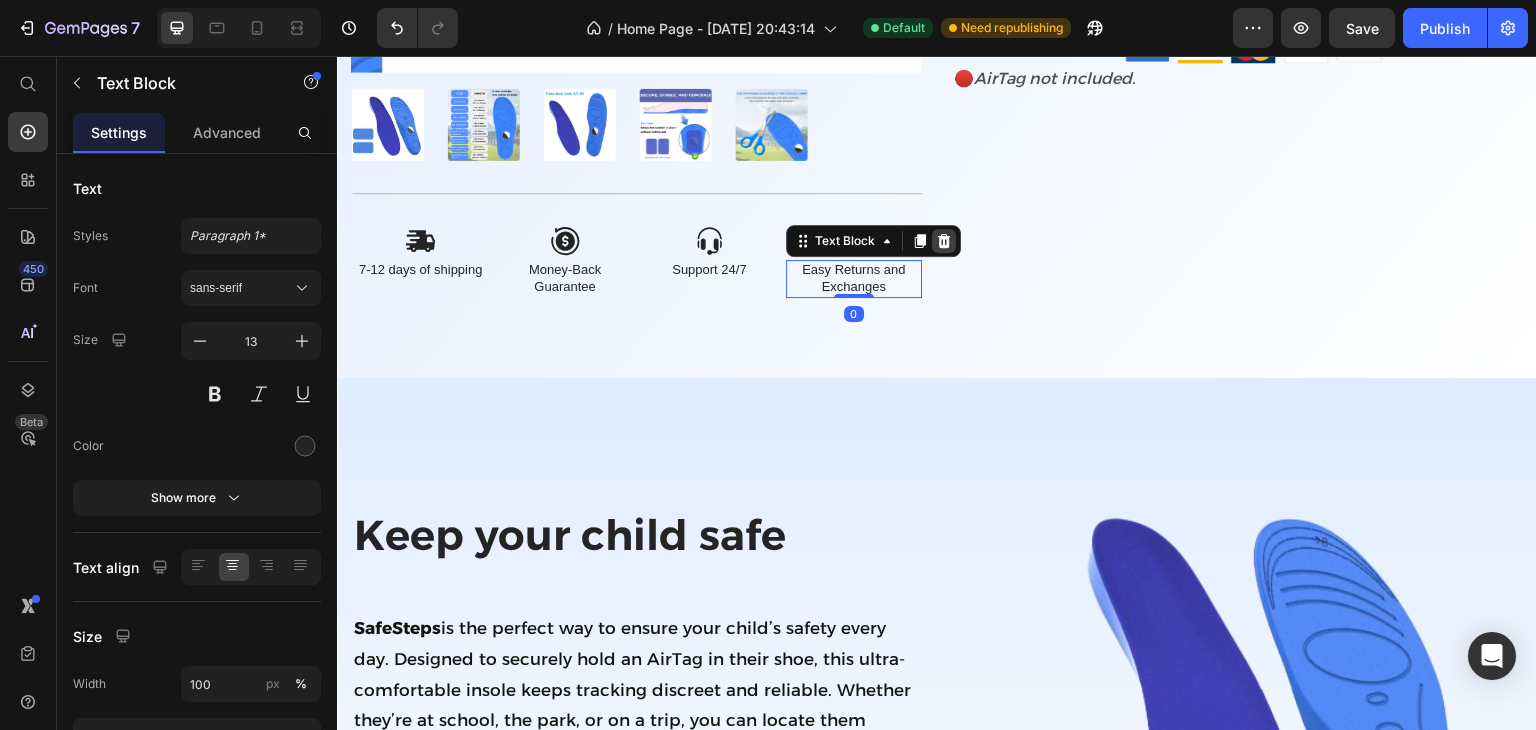 click 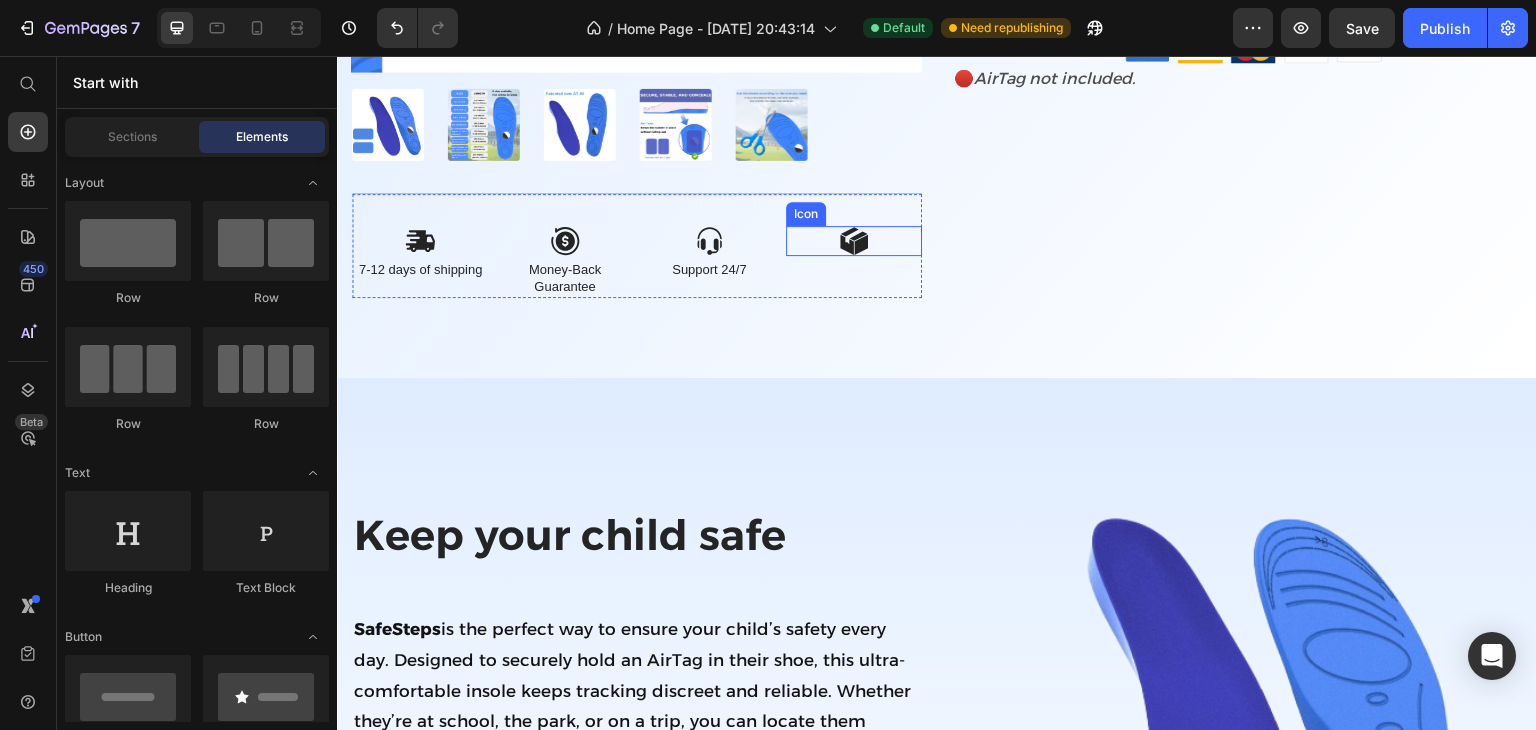 click on "Icon" at bounding box center (854, 241) 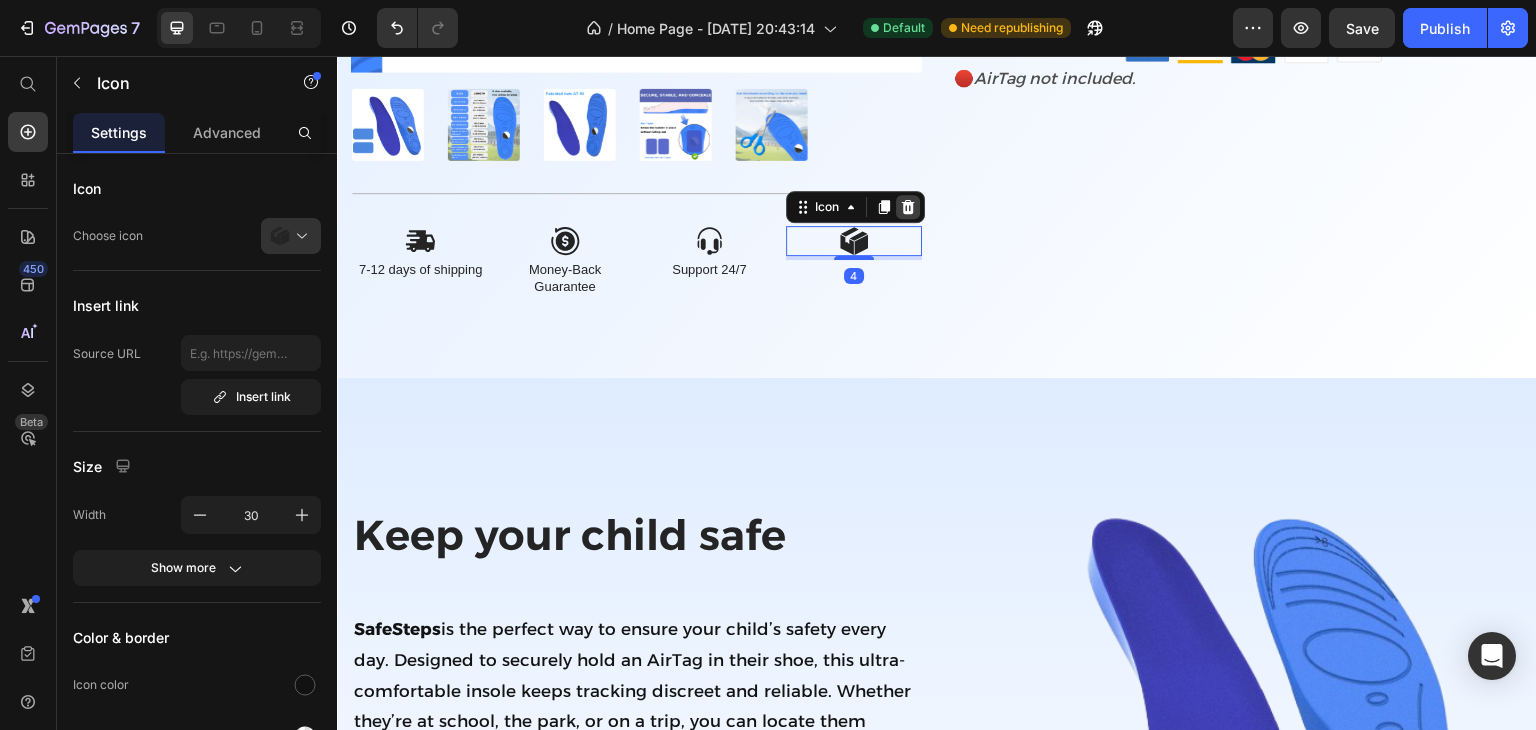 click 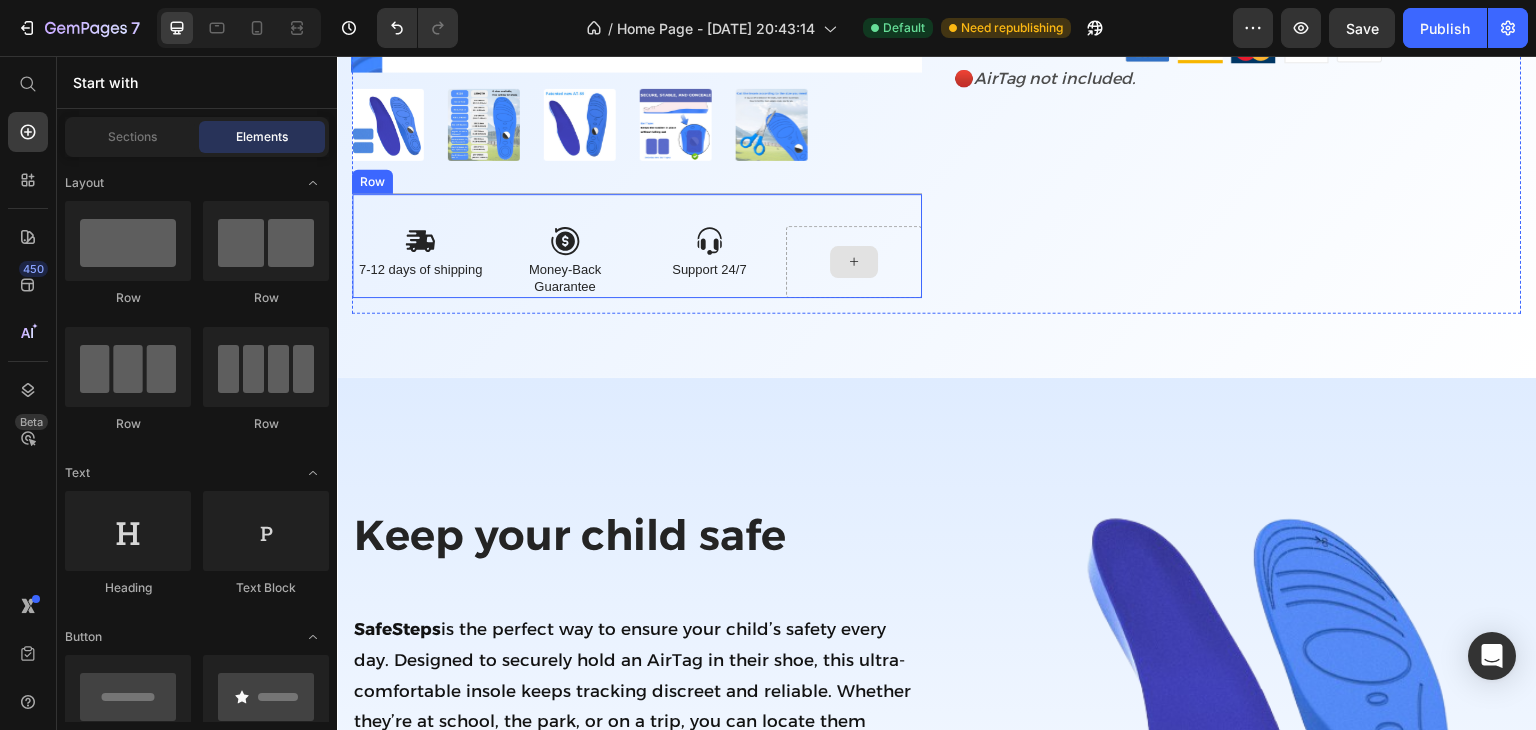 click at bounding box center (854, 262) 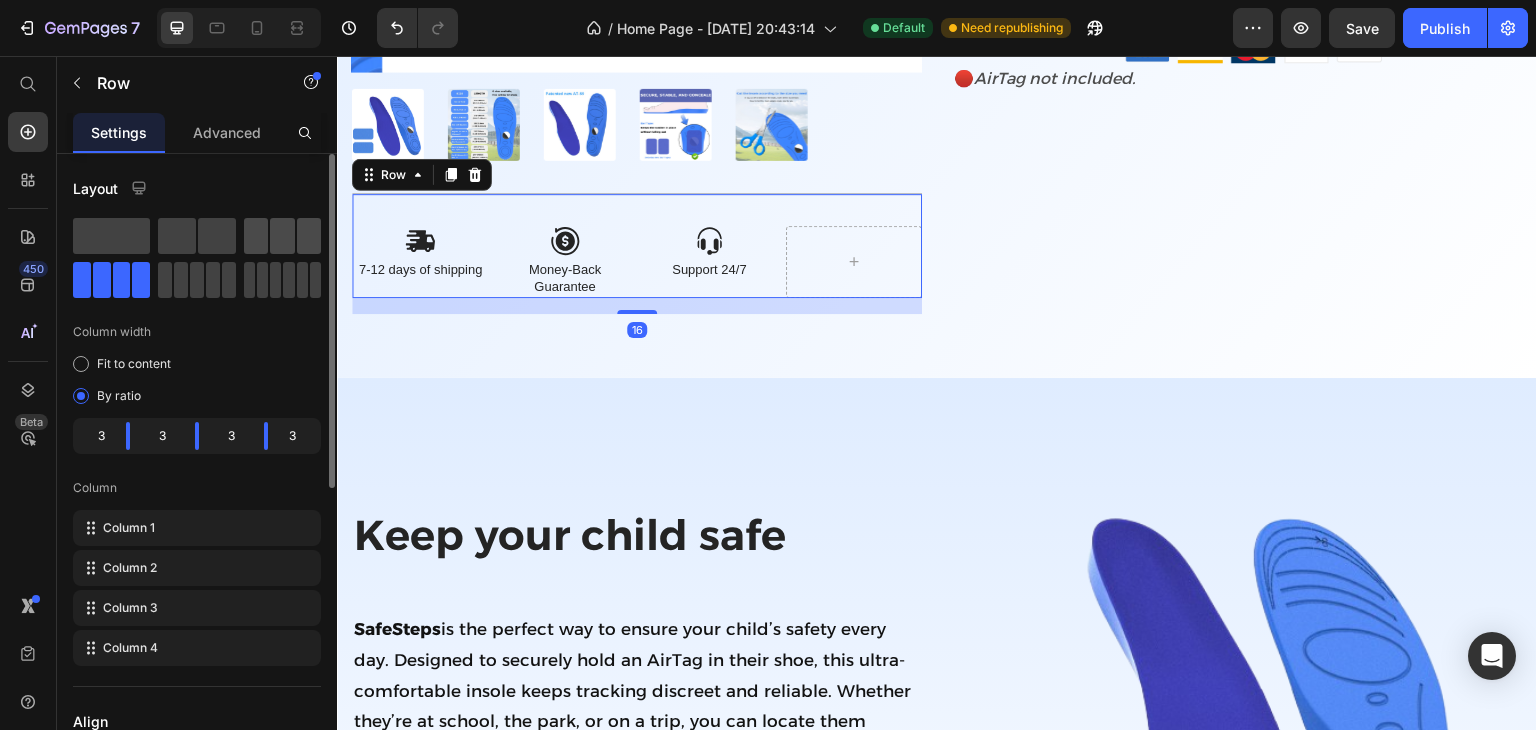 drag, startPoint x: 283, startPoint y: 238, endPoint x: 71, endPoint y: 214, distance: 213.35417 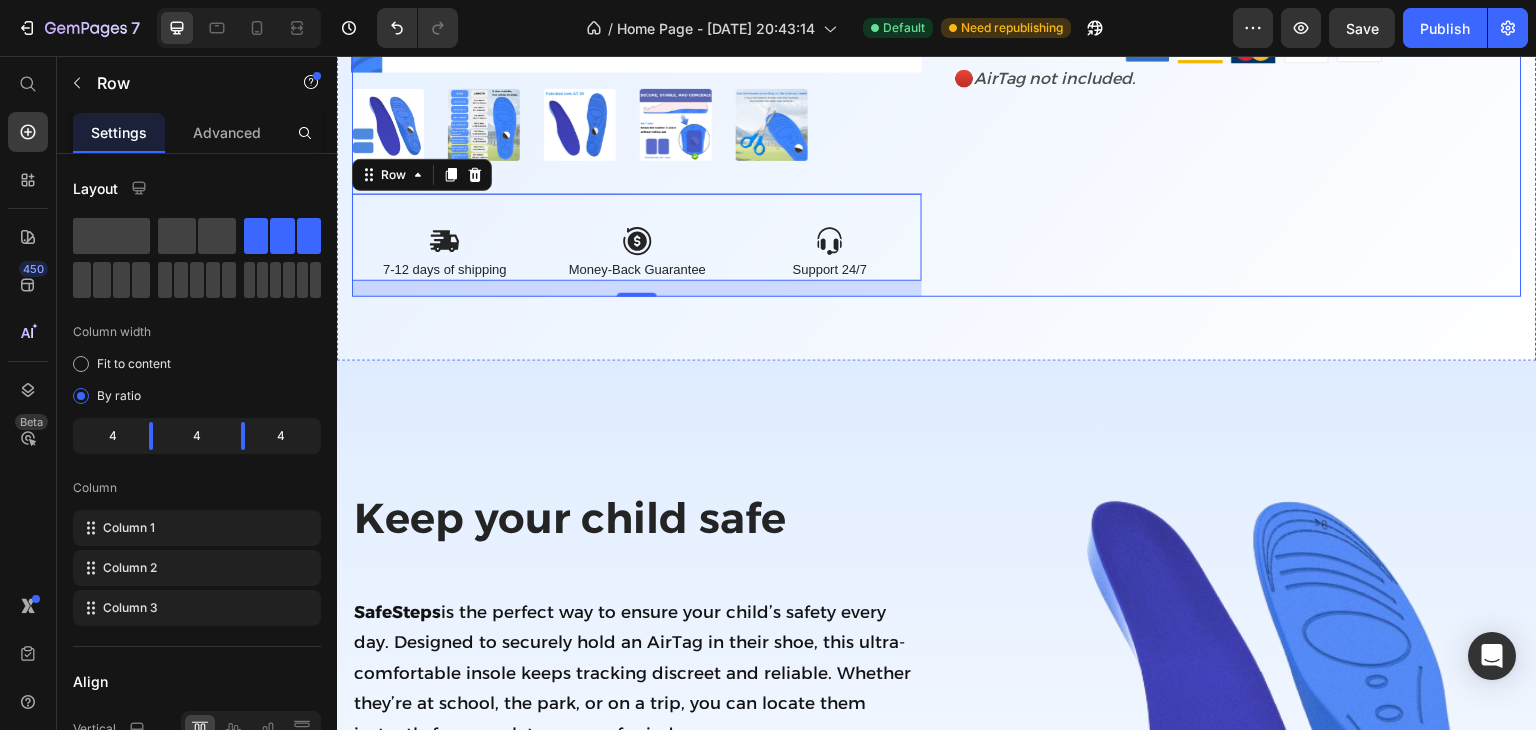 scroll, scrollTop: 1032, scrollLeft: 0, axis: vertical 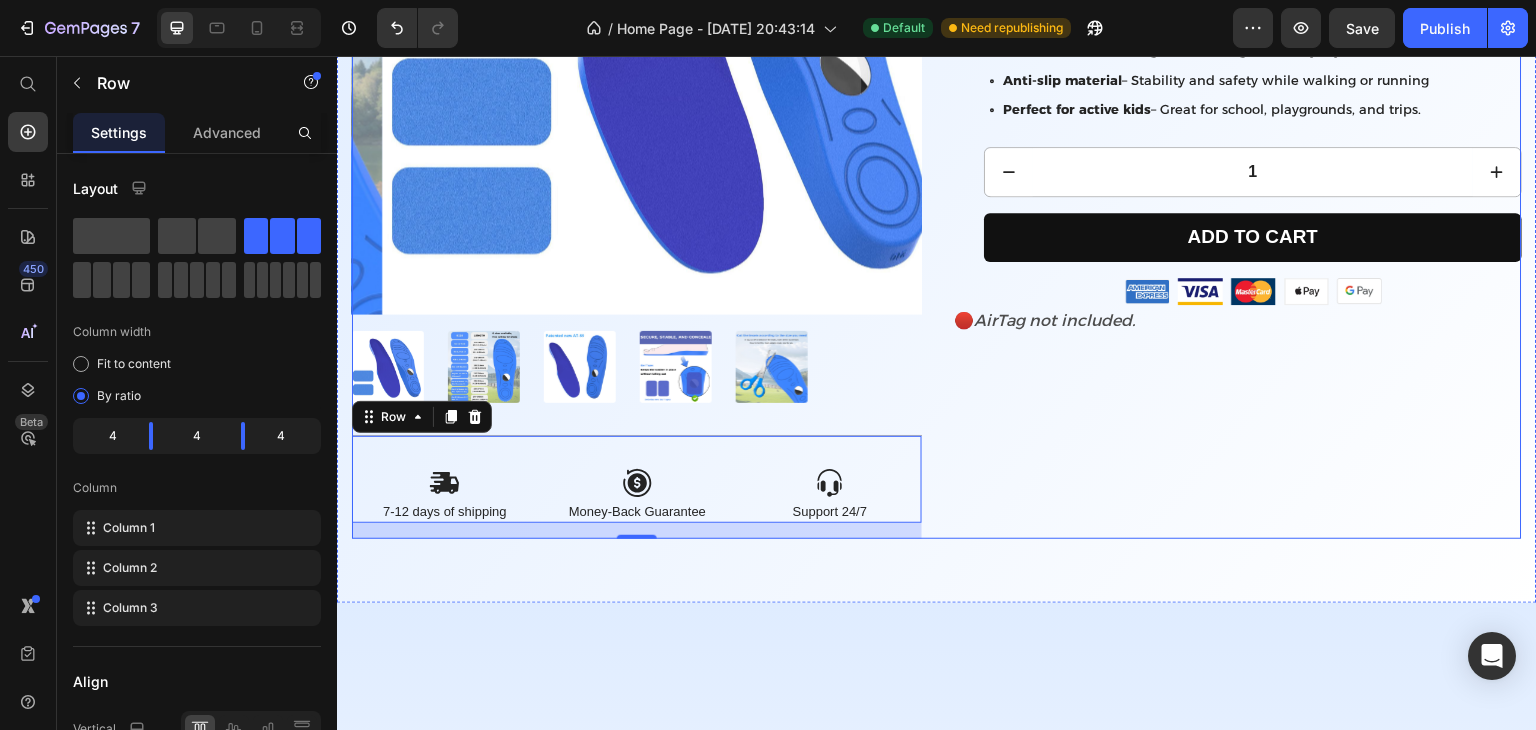 click on "SafeSteps – Kids' Insole Compatible with AirTag Product Title Keep your child safe wherever they go with this comfortable insole designed to hold an AirTag securely. Text Block Icon Icon Icon Icon Icon Icon List 700+ HAPPY CUSTOMERS Text Block Row $24.95 Product Price Row
Peace of mind for parents  – Track your child instantly in case of emergency.
AirTag compatible  – Securely holds an AirTag discreetly in their shoe.
Ultra comfortable  – Ergonomic design for everyday use.
Anti-slip material  – Stability and safety while walking or running
Perfect for active kids  – Great for school, playgrounds, and trips. Item List 1 Product Quantity Add to cart Add to Cart Row Image Image Image Image Image Row Row 🔴  AirTag not included. Text Block Row" at bounding box center [1237, 142] 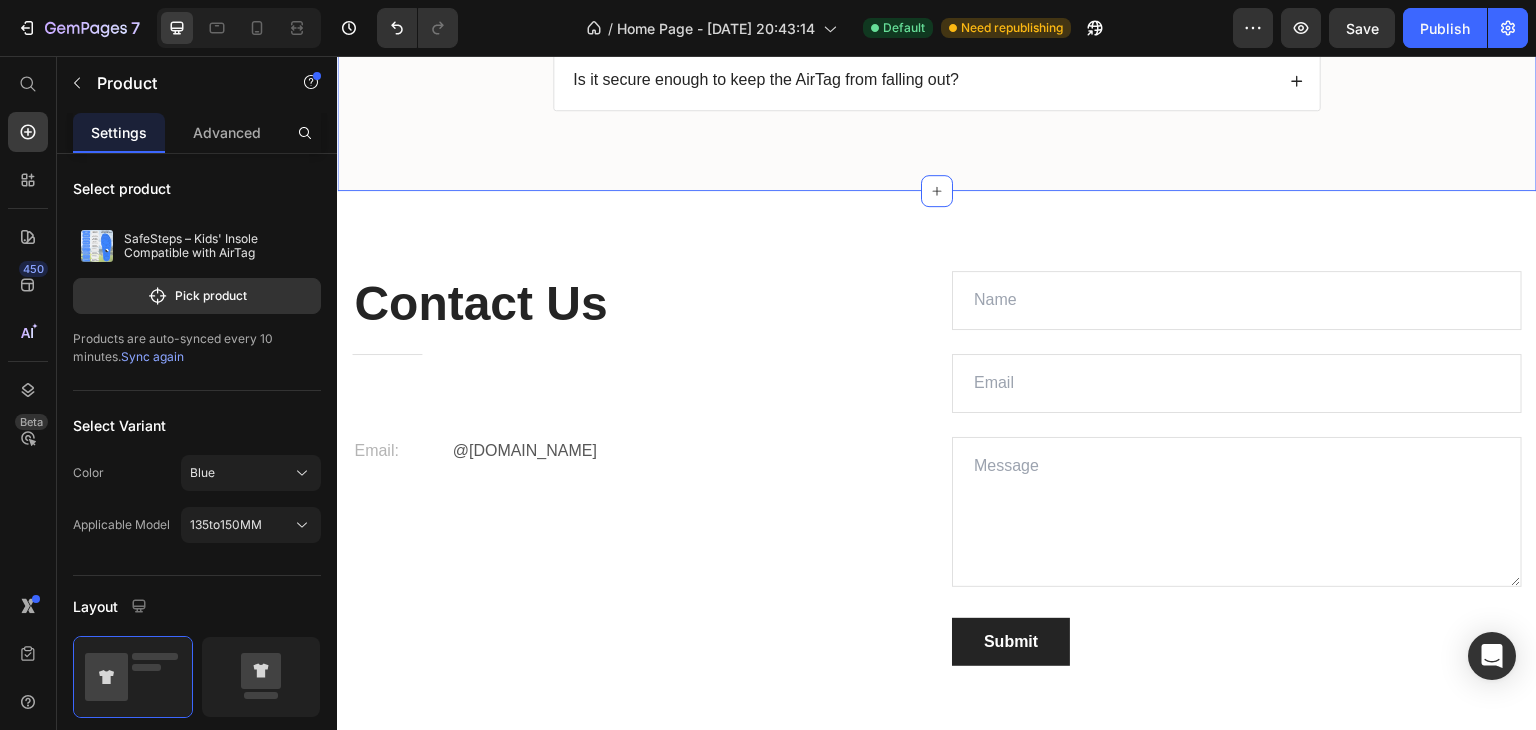 scroll, scrollTop: 5112, scrollLeft: 0, axis: vertical 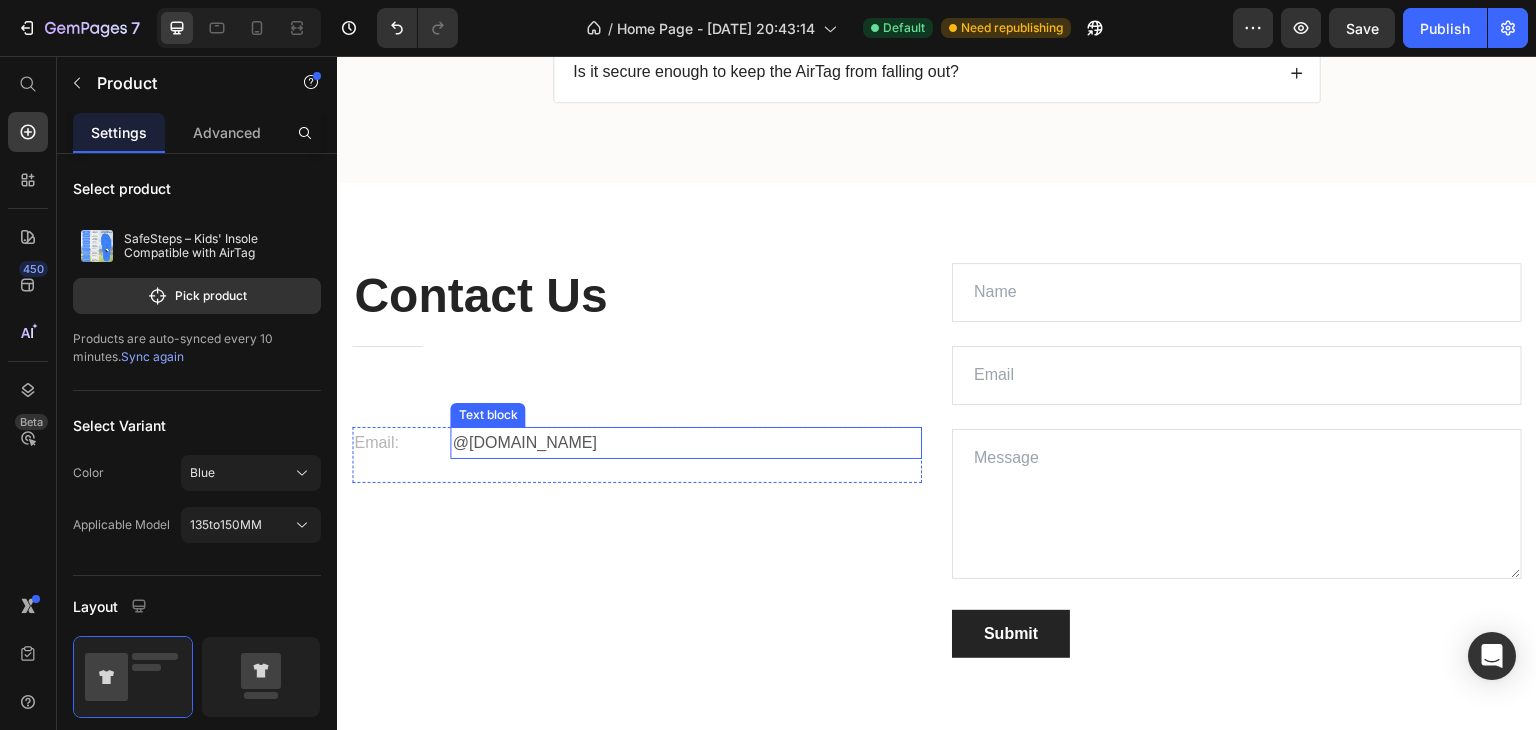 click on "@gmail.com" at bounding box center (686, 443) 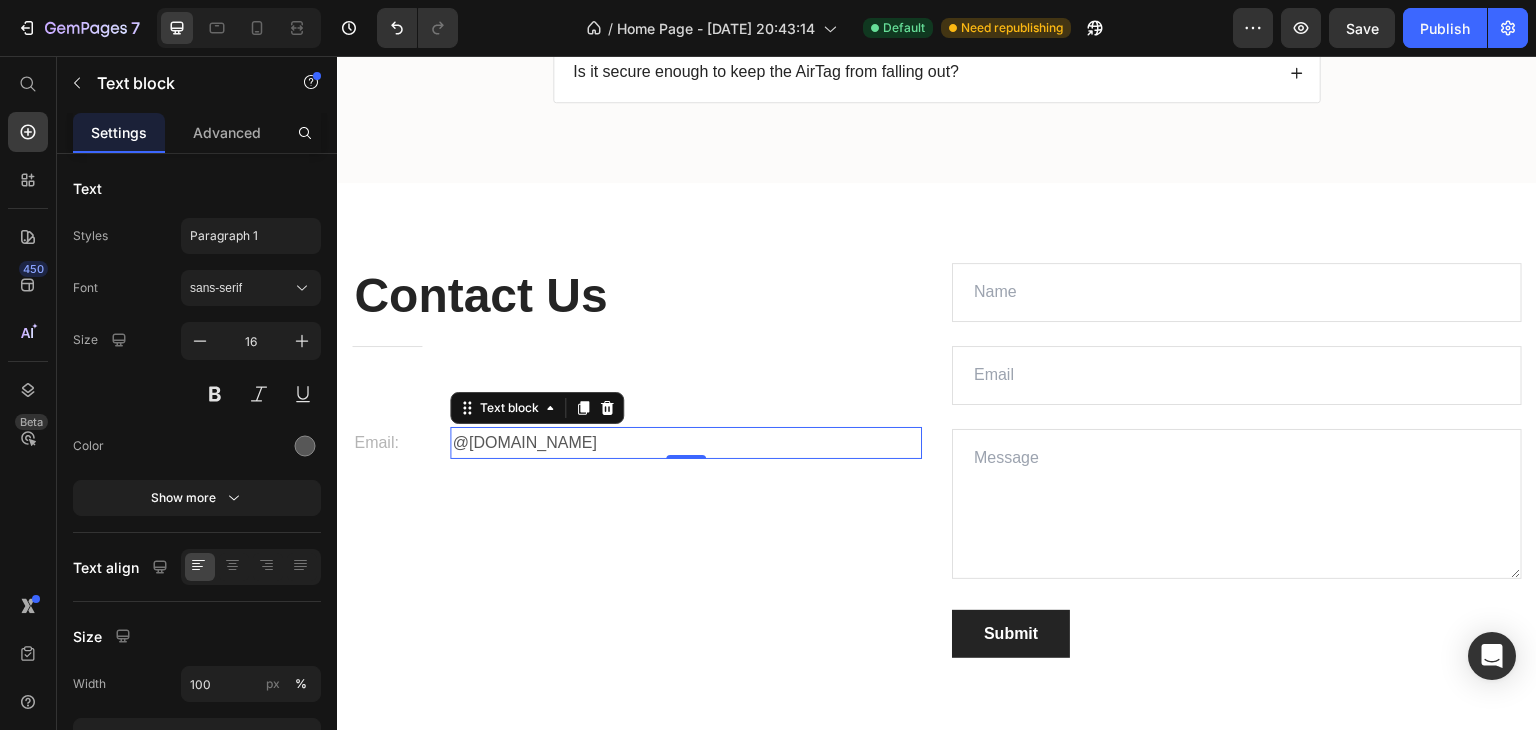 click on "@gmail.com" at bounding box center (686, 443) 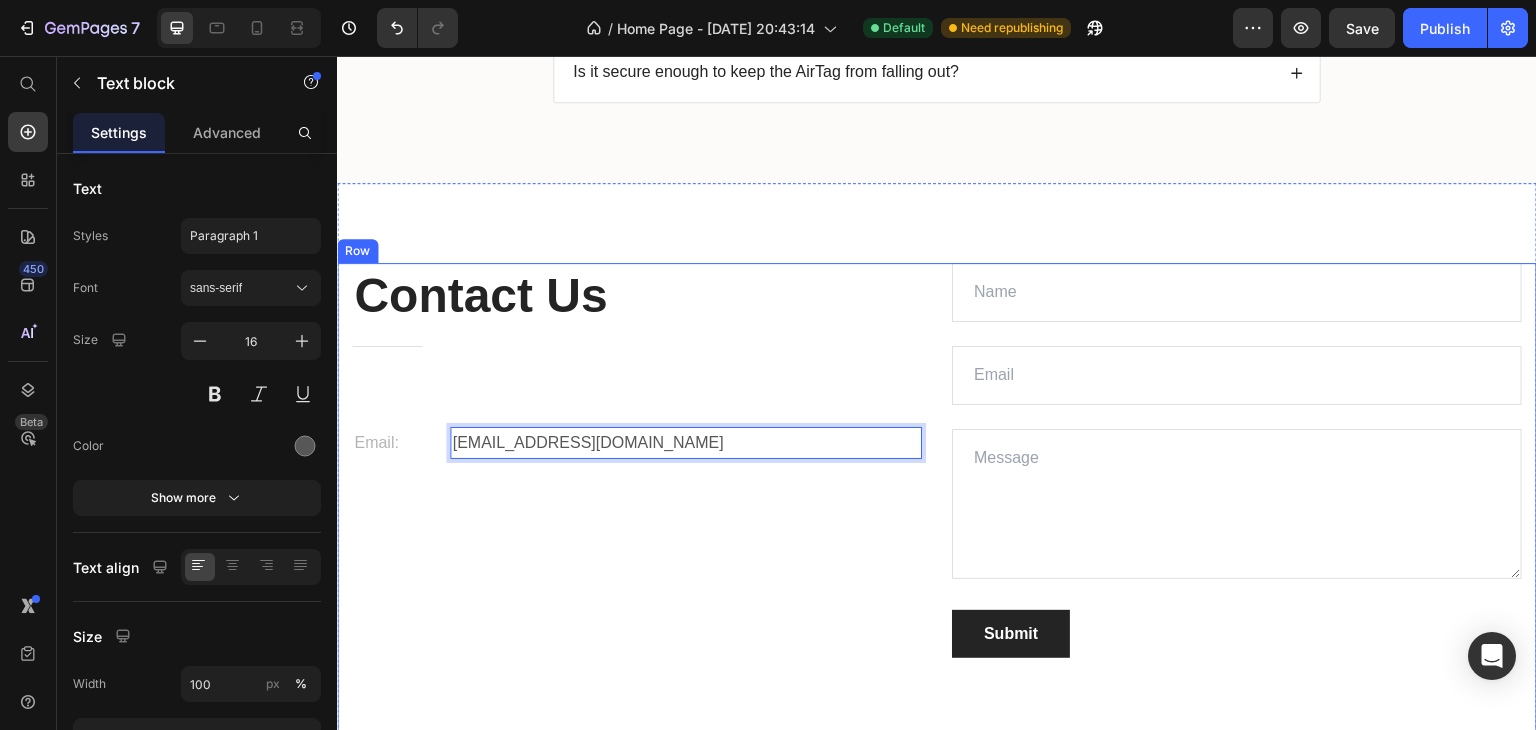click on "Contact Us Heading                Title Line Email: Text block safestapesdirect@gmail.com Text block   0 Row" at bounding box center (637, 460) 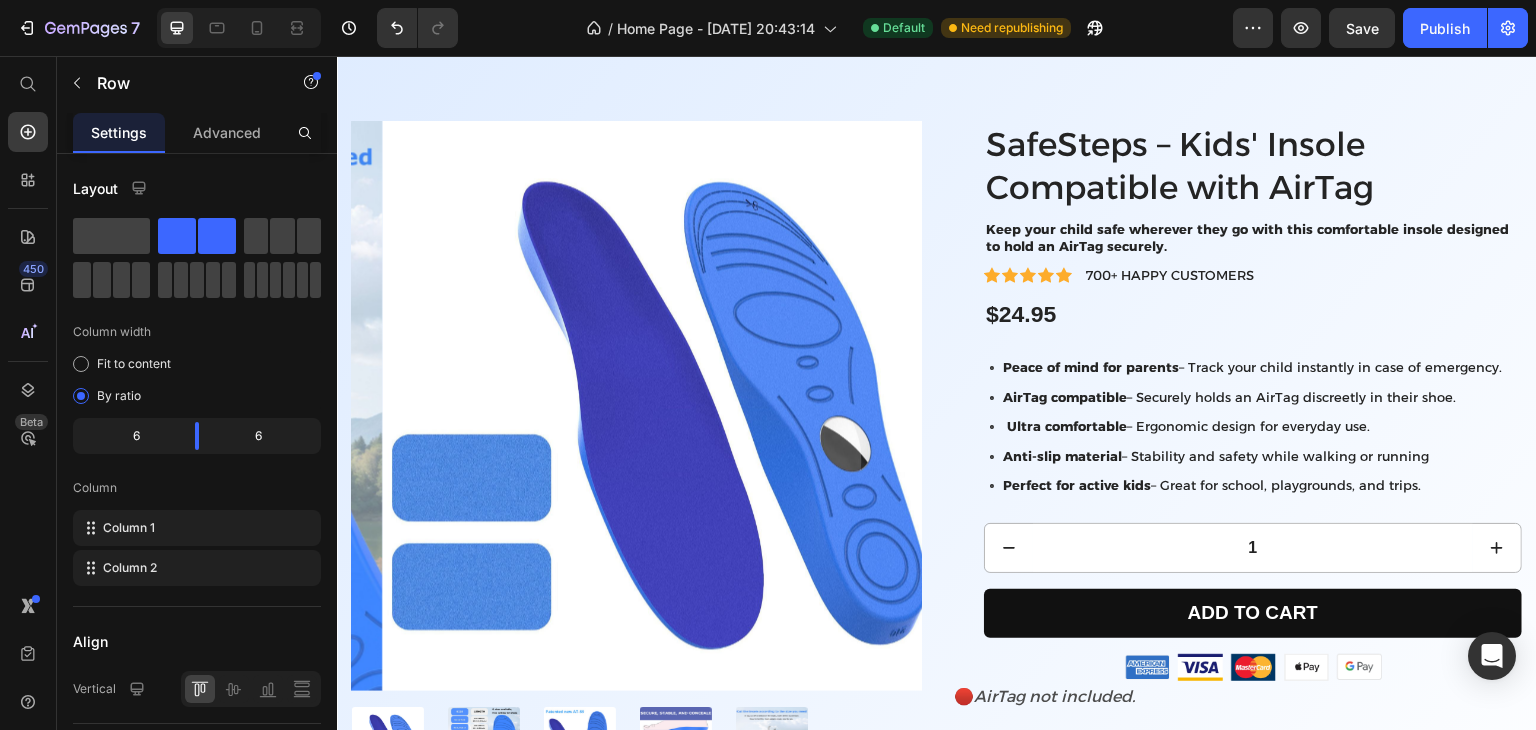 scroll, scrollTop: 654, scrollLeft: 0, axis: vertical 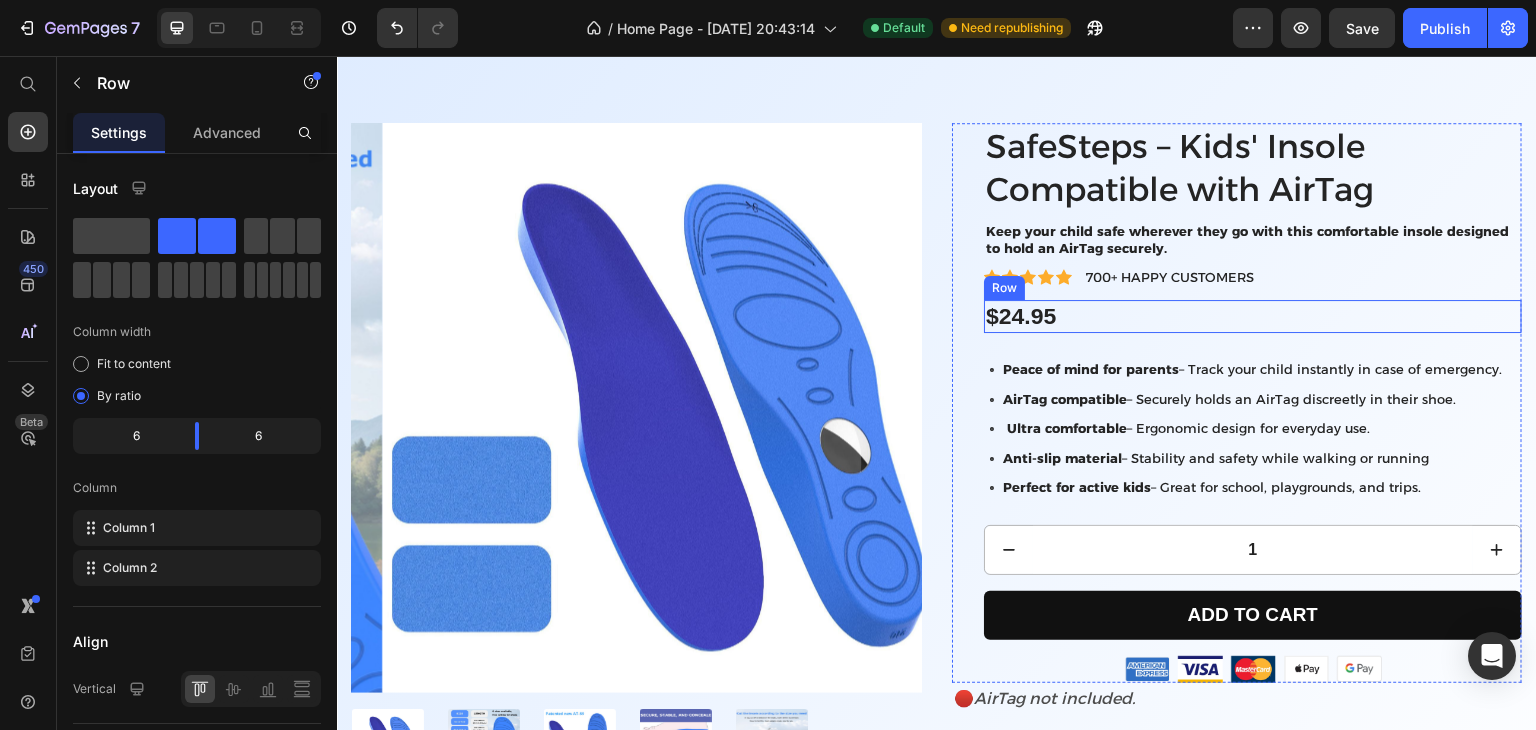 click on "$24.95 Product Price Row" at bounding box center [1253, 317] 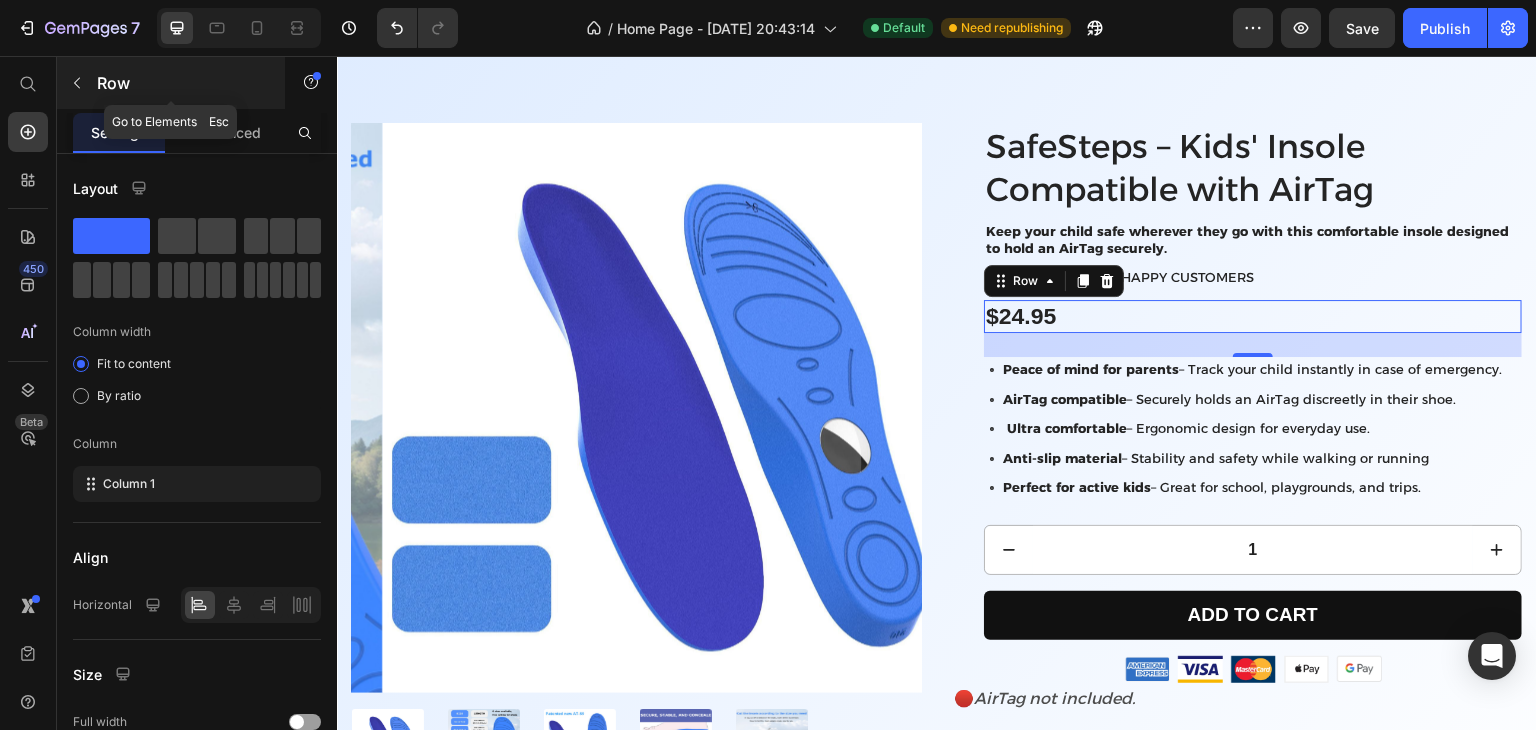click 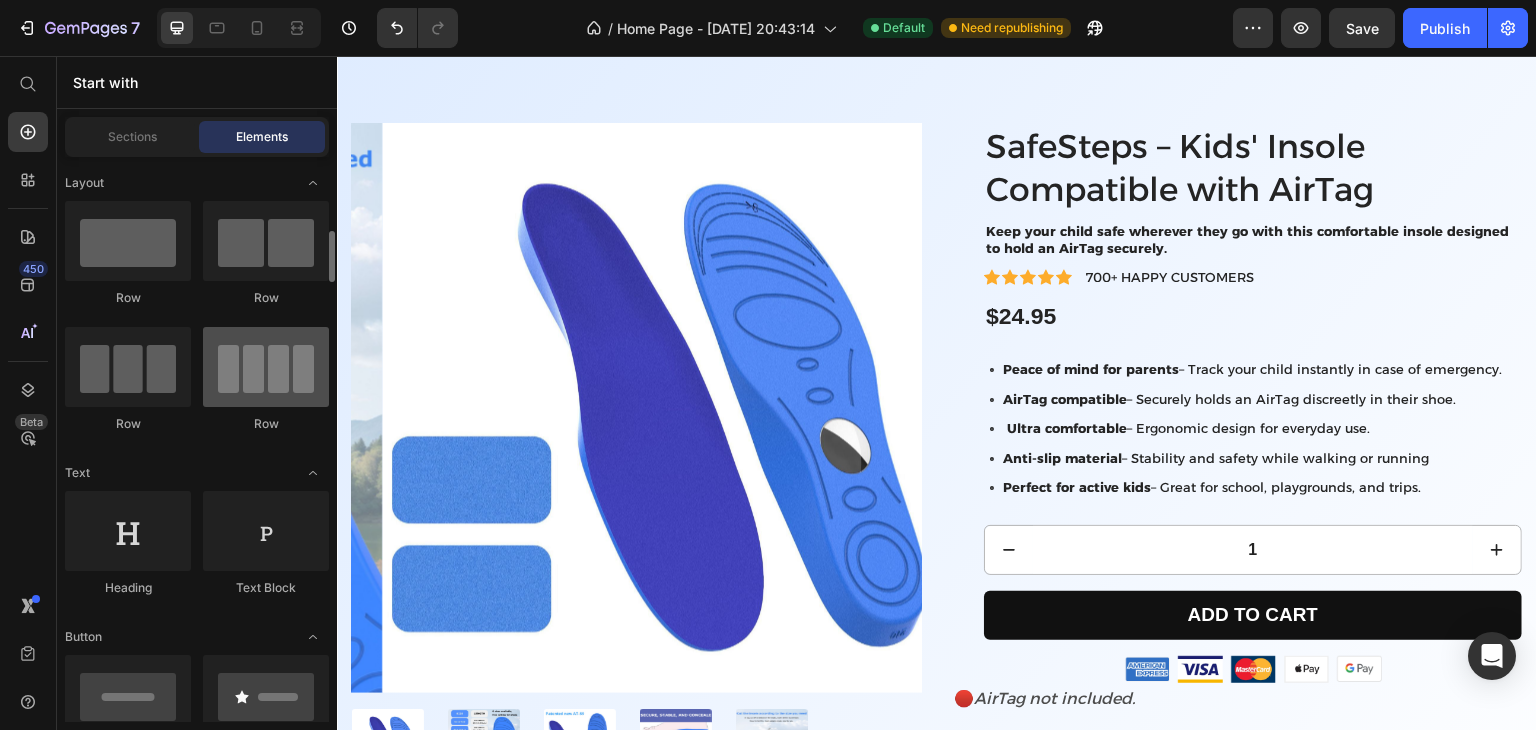 scroll, scrollTop: 0, scrollLeft: 0, axis: both 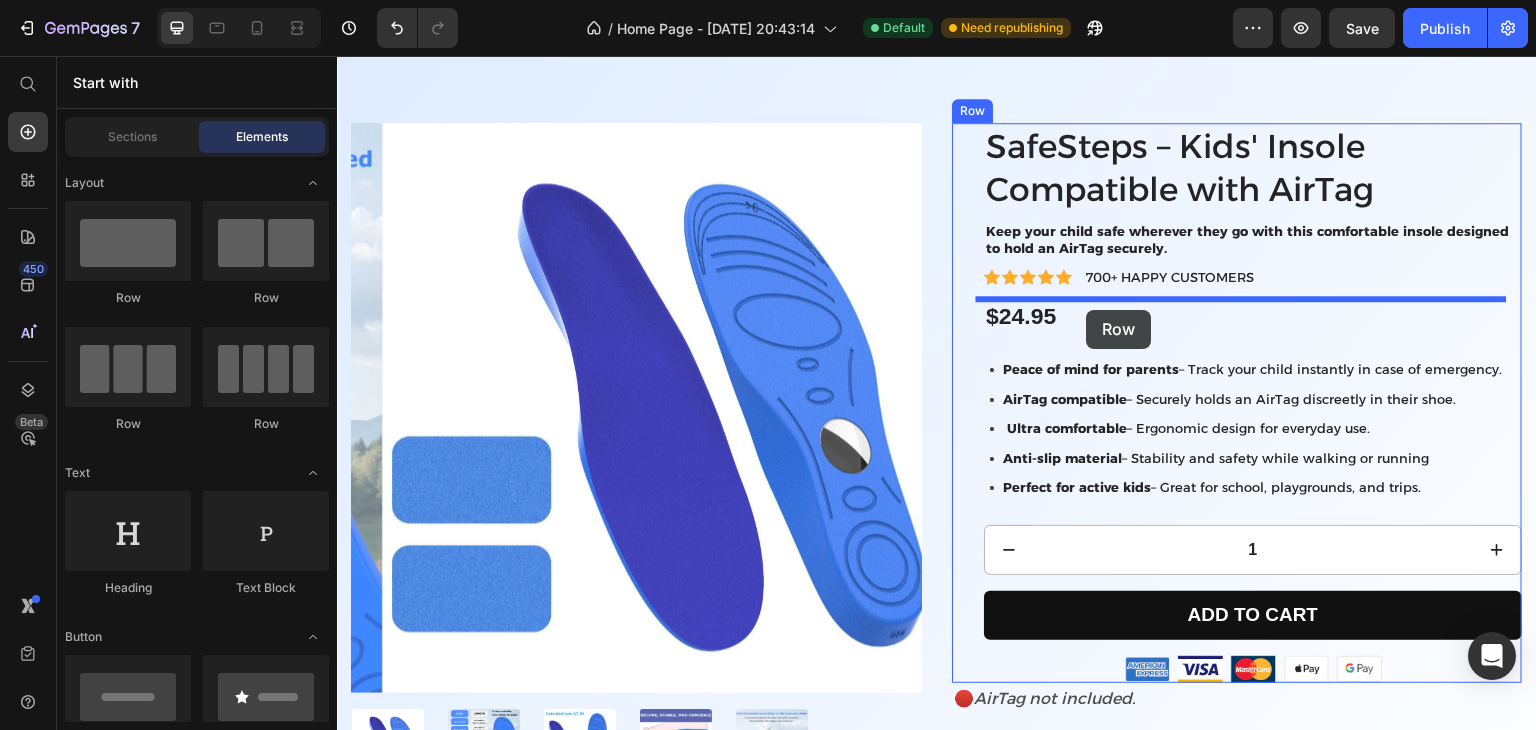 drag, startPoint x: 480, startPoint y: 325, endPoint x: 1087, endPoint y: 310, distance: 607.1853 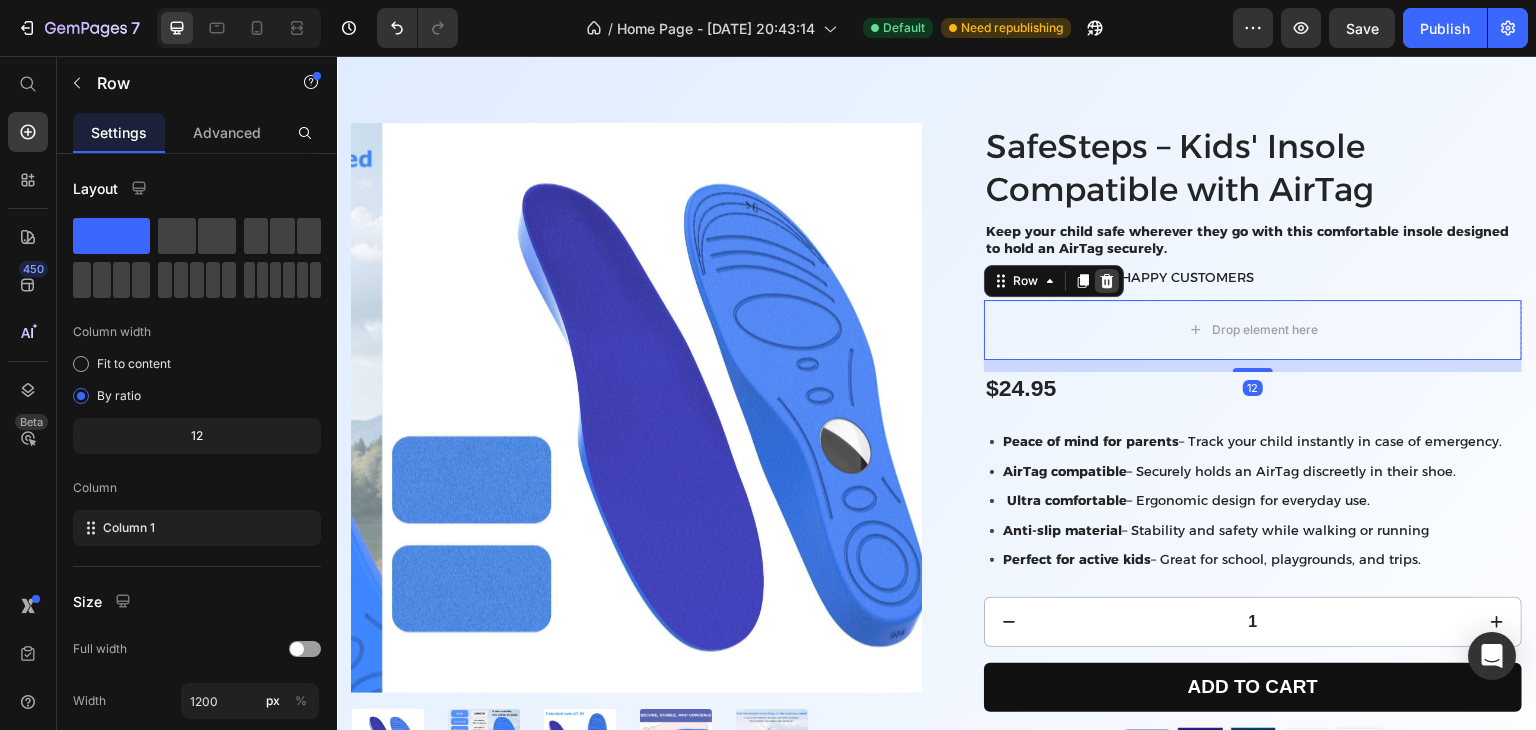 click 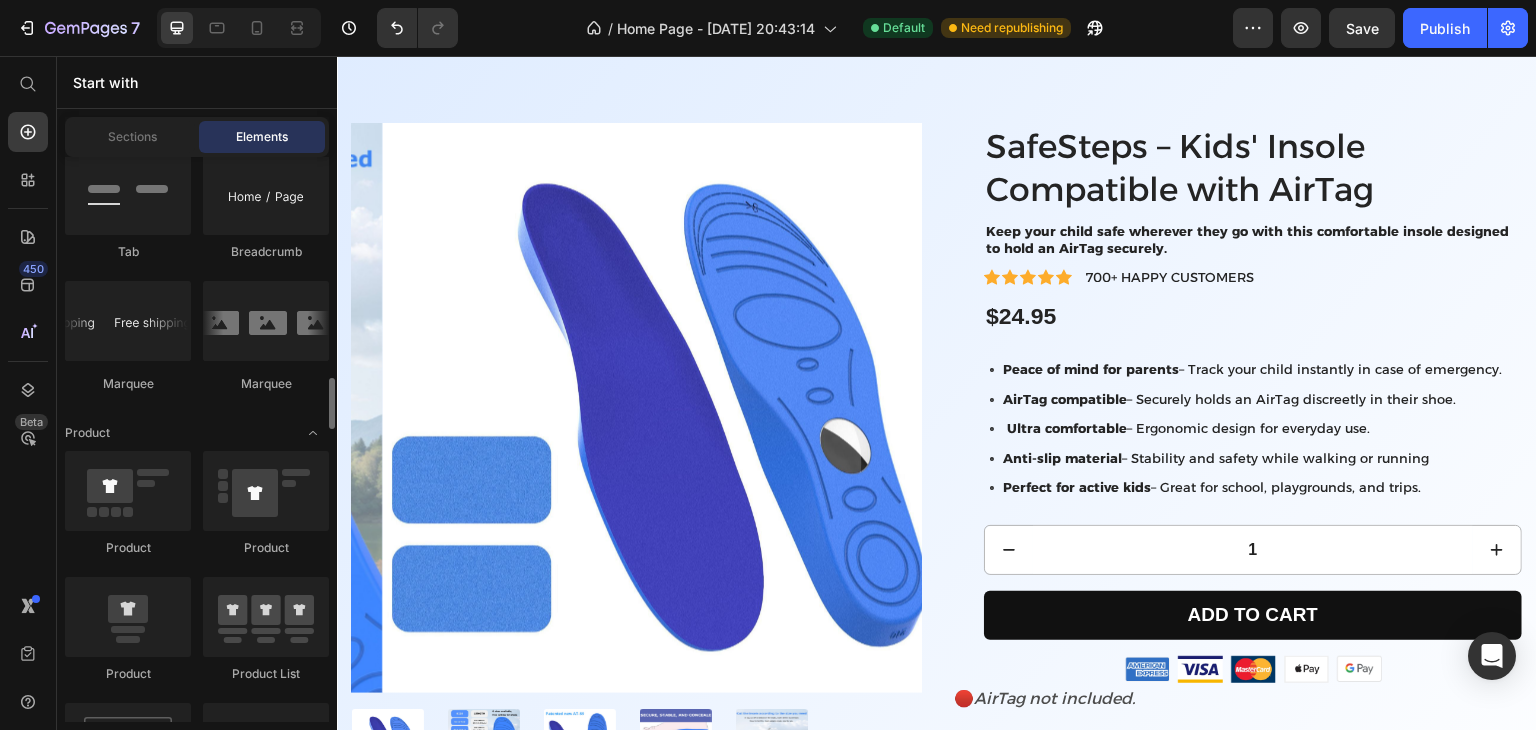 scroll, scrollTop: 2421, scrollLeft: 0, axis: vertical 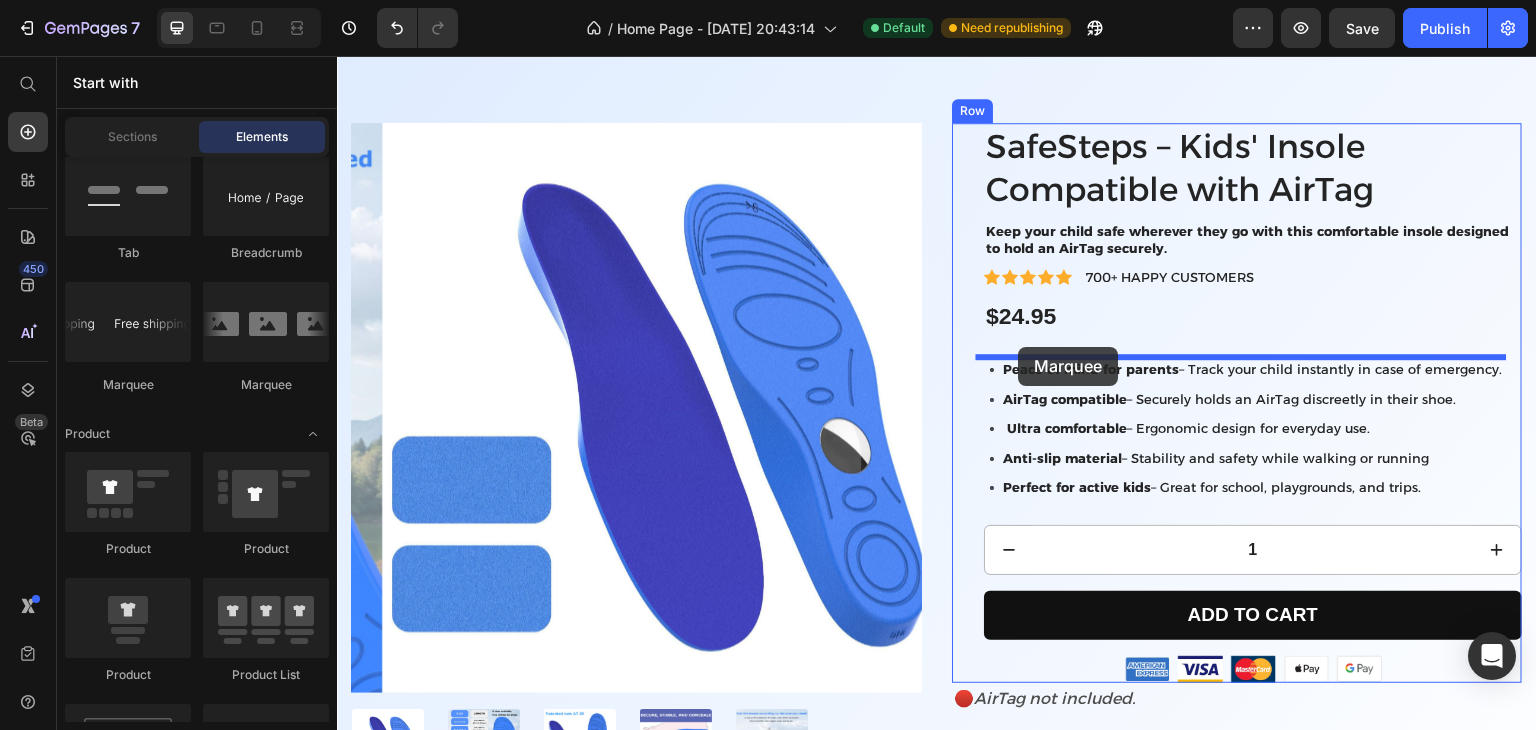 drag, startPoint x: 486, startPoint y: 392, endPoint x: 1019, endPoint y: 347, distance: 534.89624 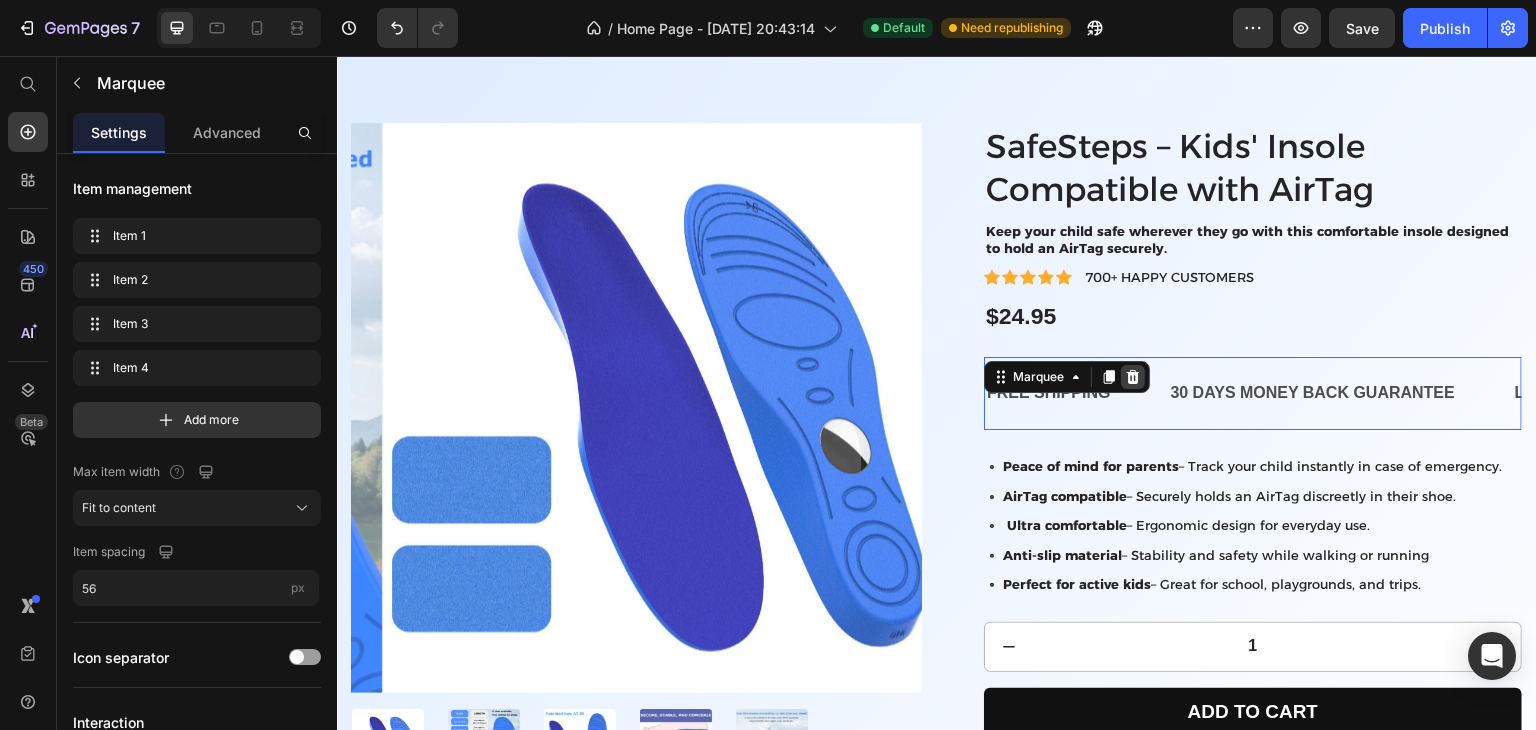 click 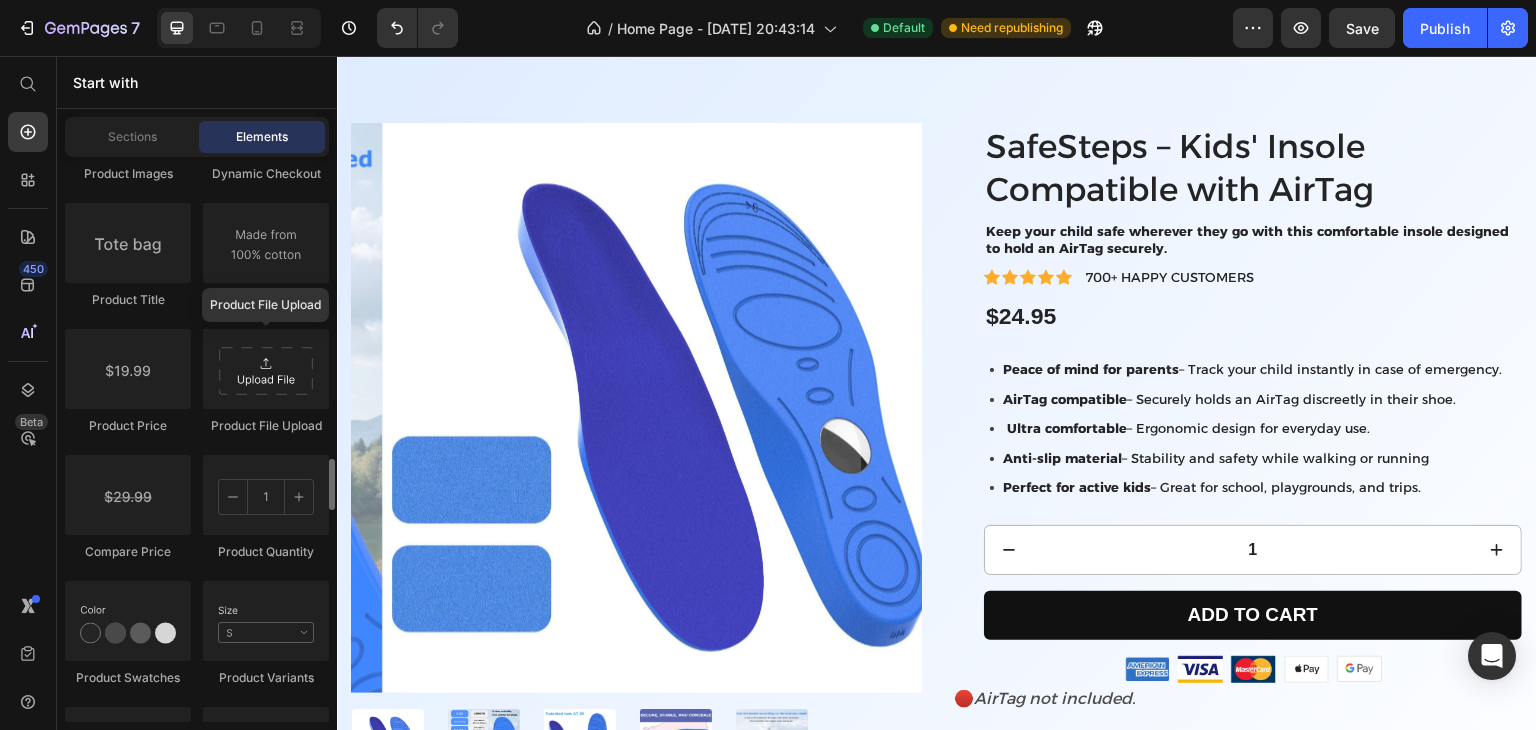 scroll, scrollTop: 3301, scrollLeft: 0, axis: vertical 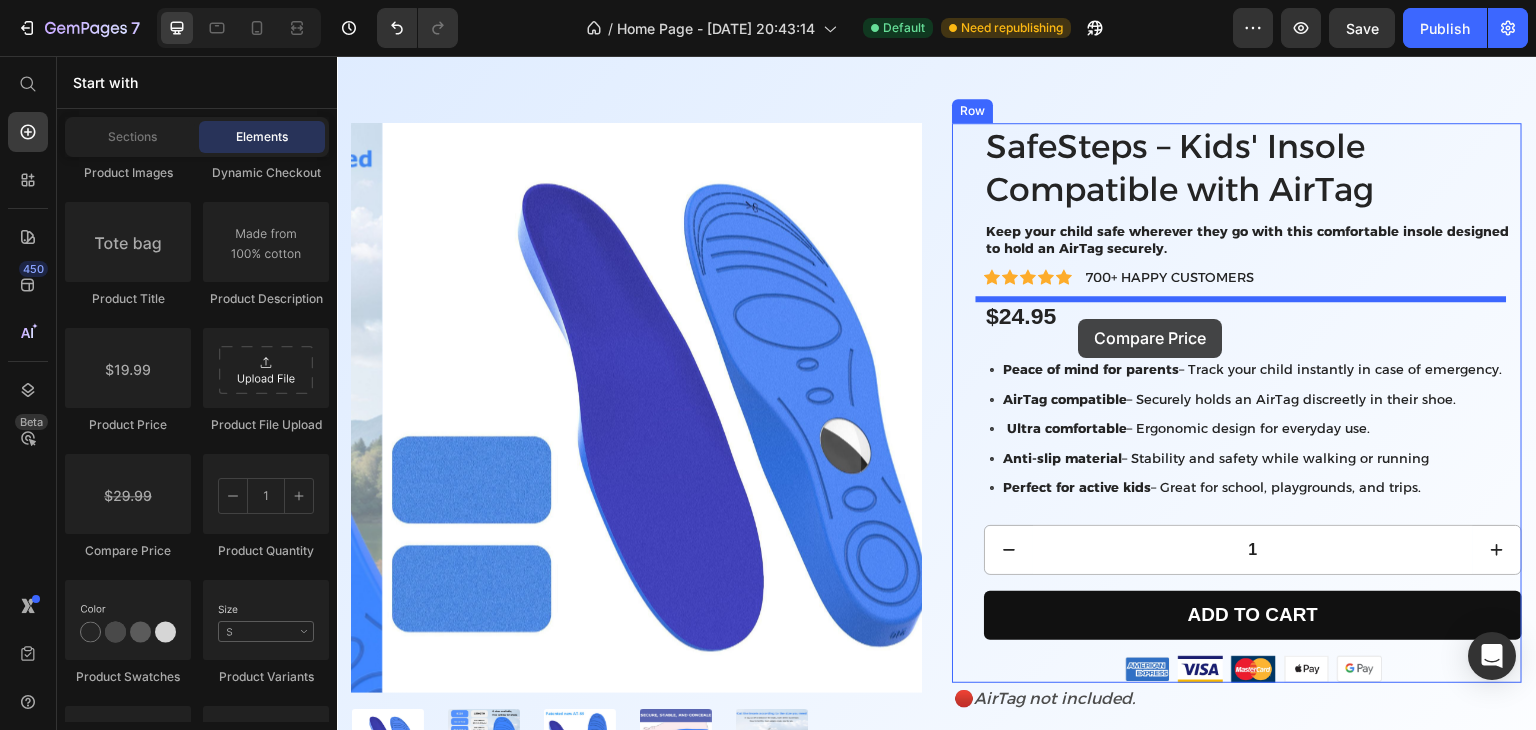 drag, startPoint x: 464, startPoint y: 557, endPoint x: 1079, endPoint y: 319, distance: 659.446 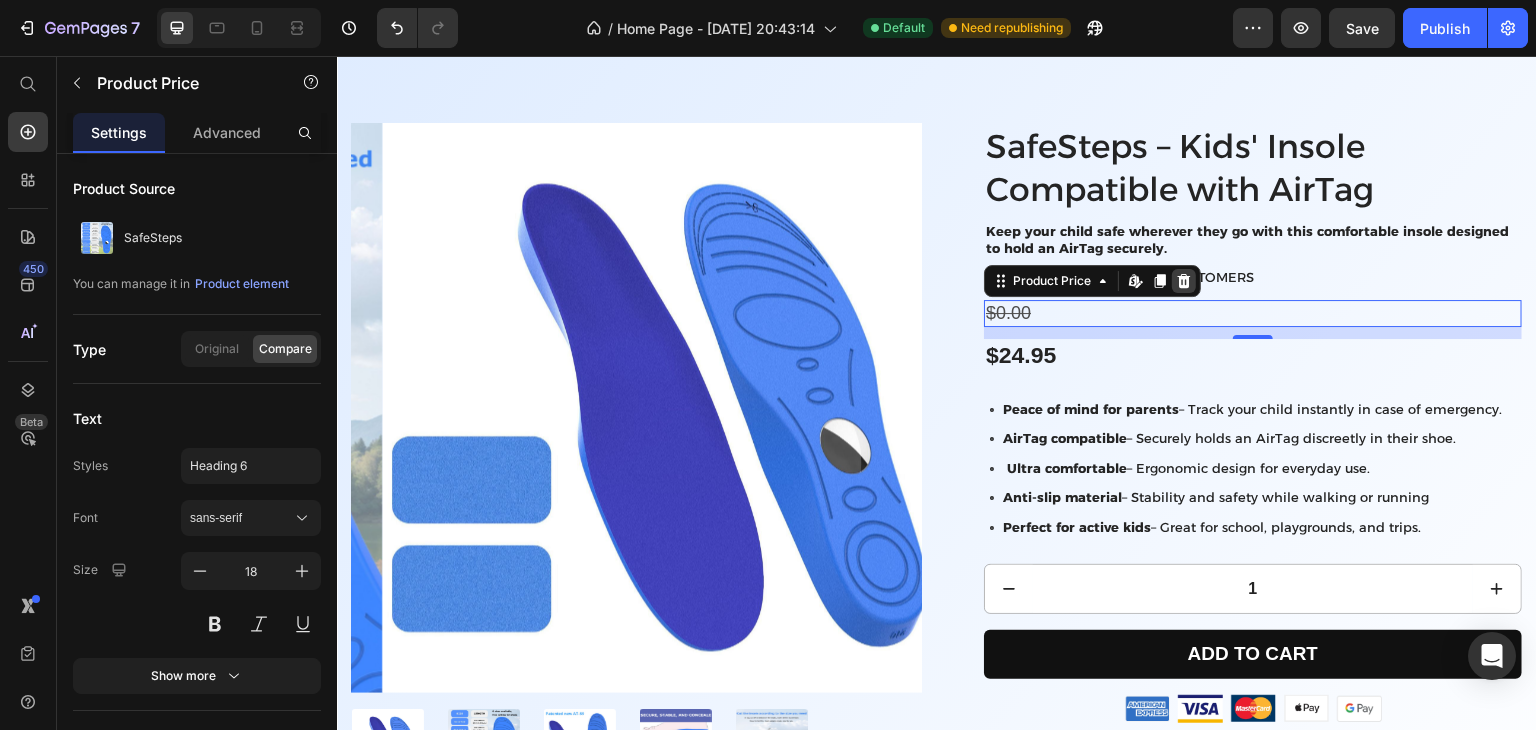 click 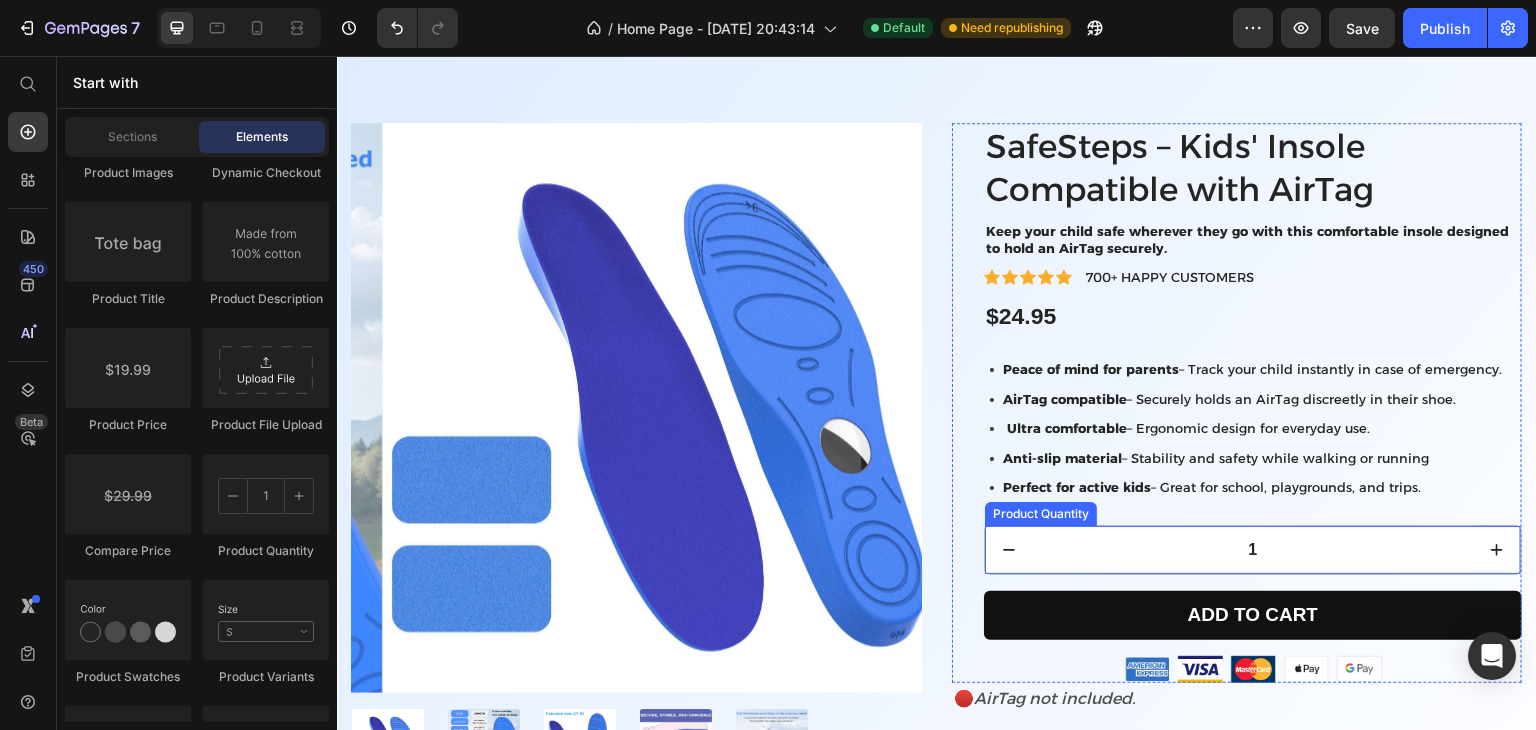 scroll, scrollTop: 762, scrollLeft: 0, axis: vertical 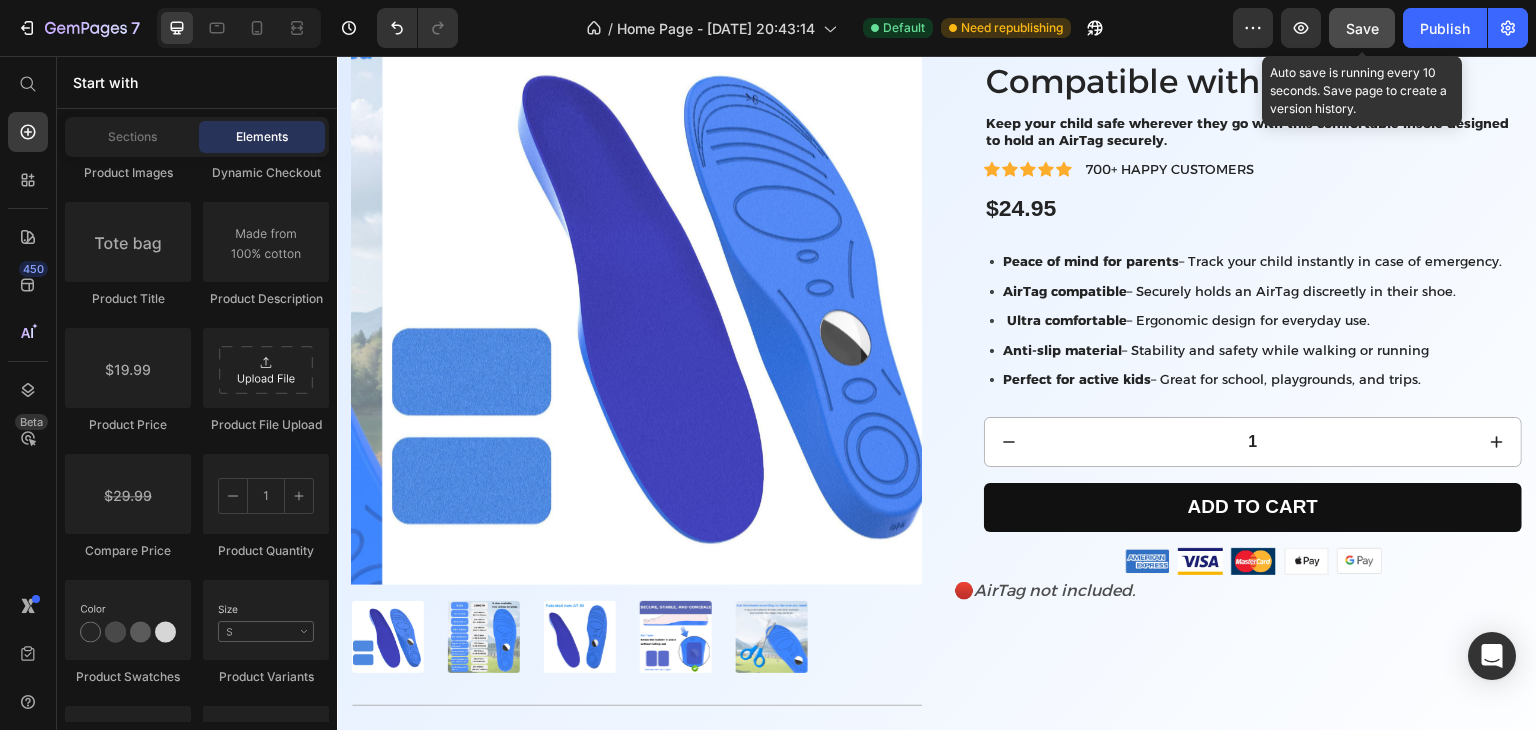 click on "Save" at bounding box center (1362, 28) 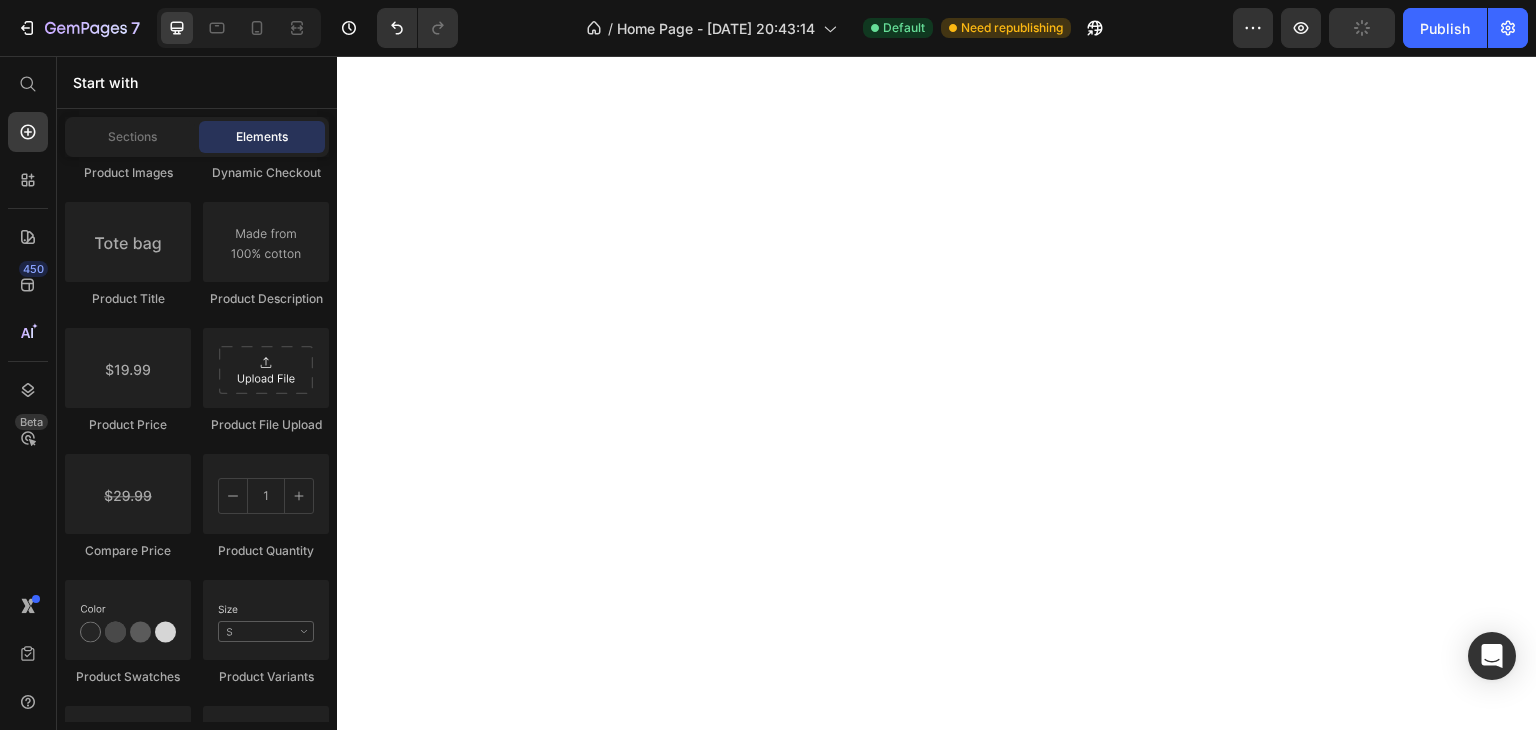 scroll, scrollTop: 654, scrollLeft: 0, axis: vertical 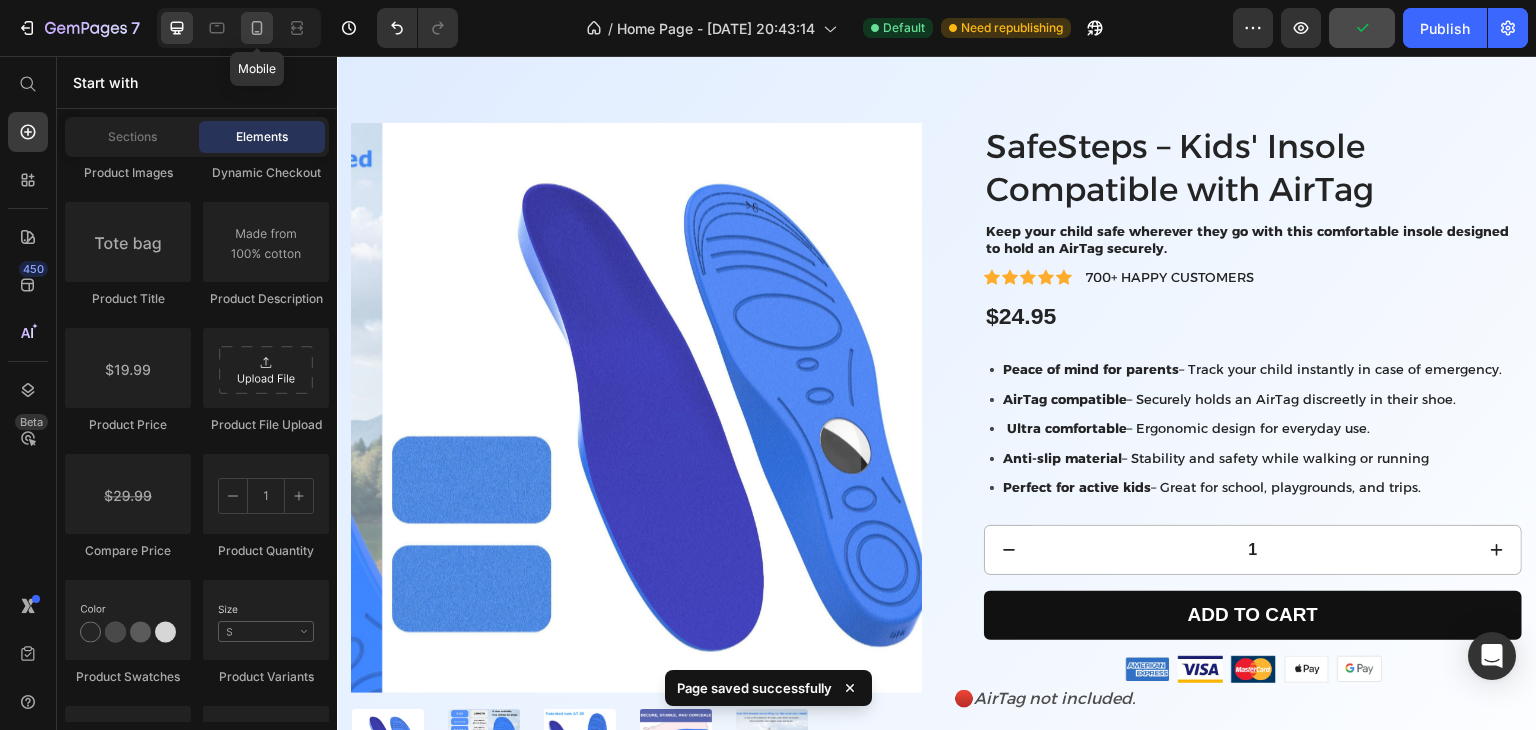click 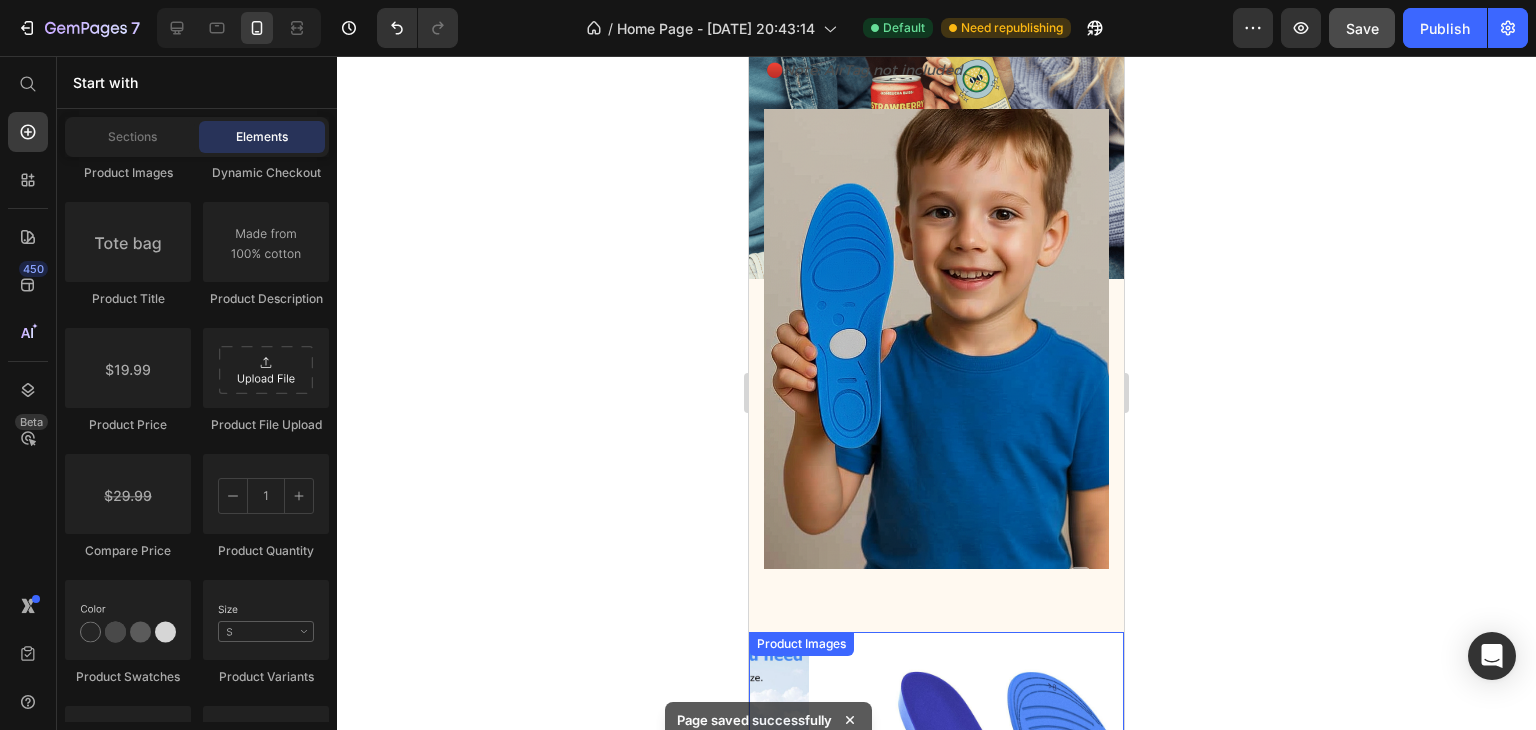 scroll, scrollTop: 0, scrollLeft: 0, axis: both 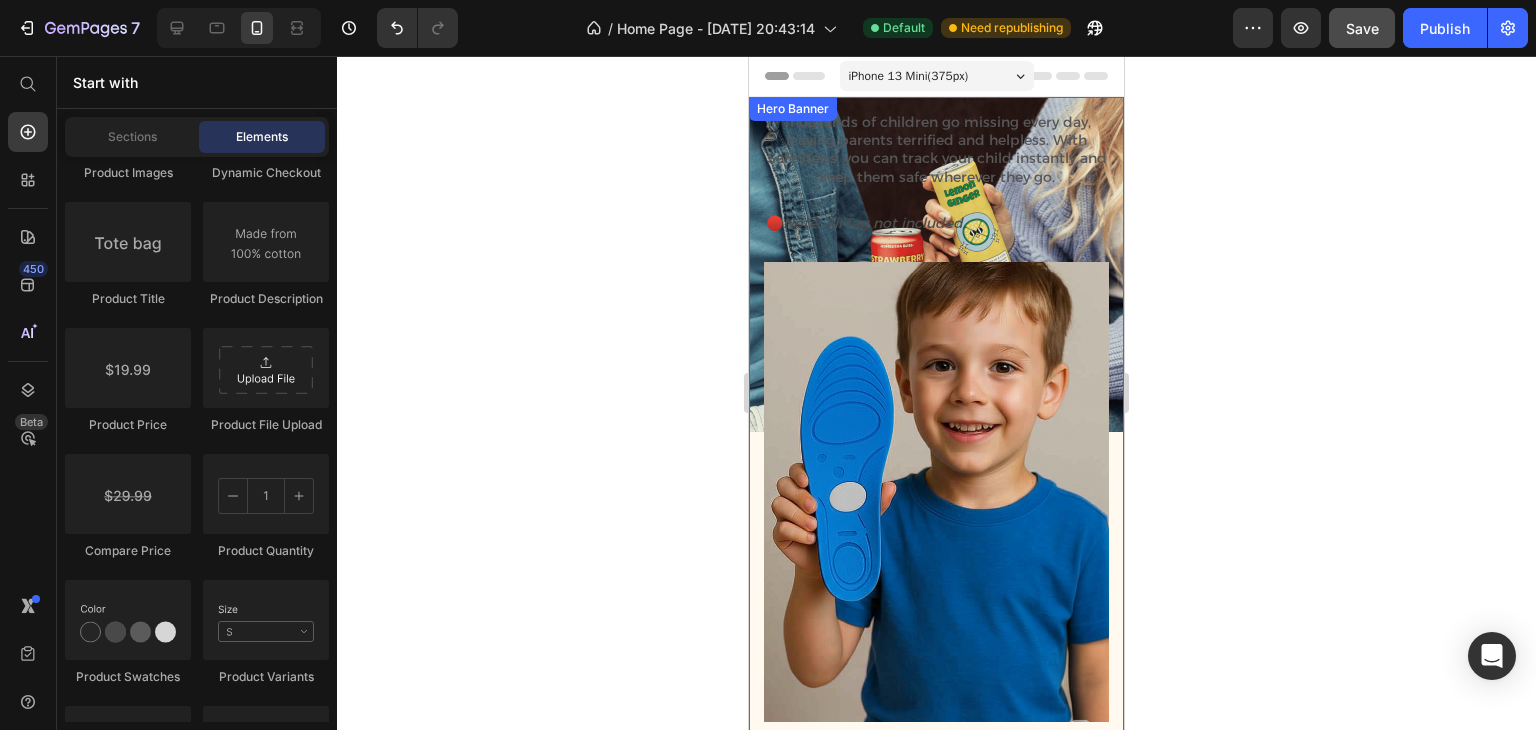 click on "Keep Your Child Safe Wherever They Go   Heading Thousands of children go missing every day, leaving parents terrified and helpless. With SafeSteps, you can track your child instantly and keep them safe wherever they go. Text Block 🔴  Note: AirTag not included. Text Block Image" at bounding box center [936, 337] 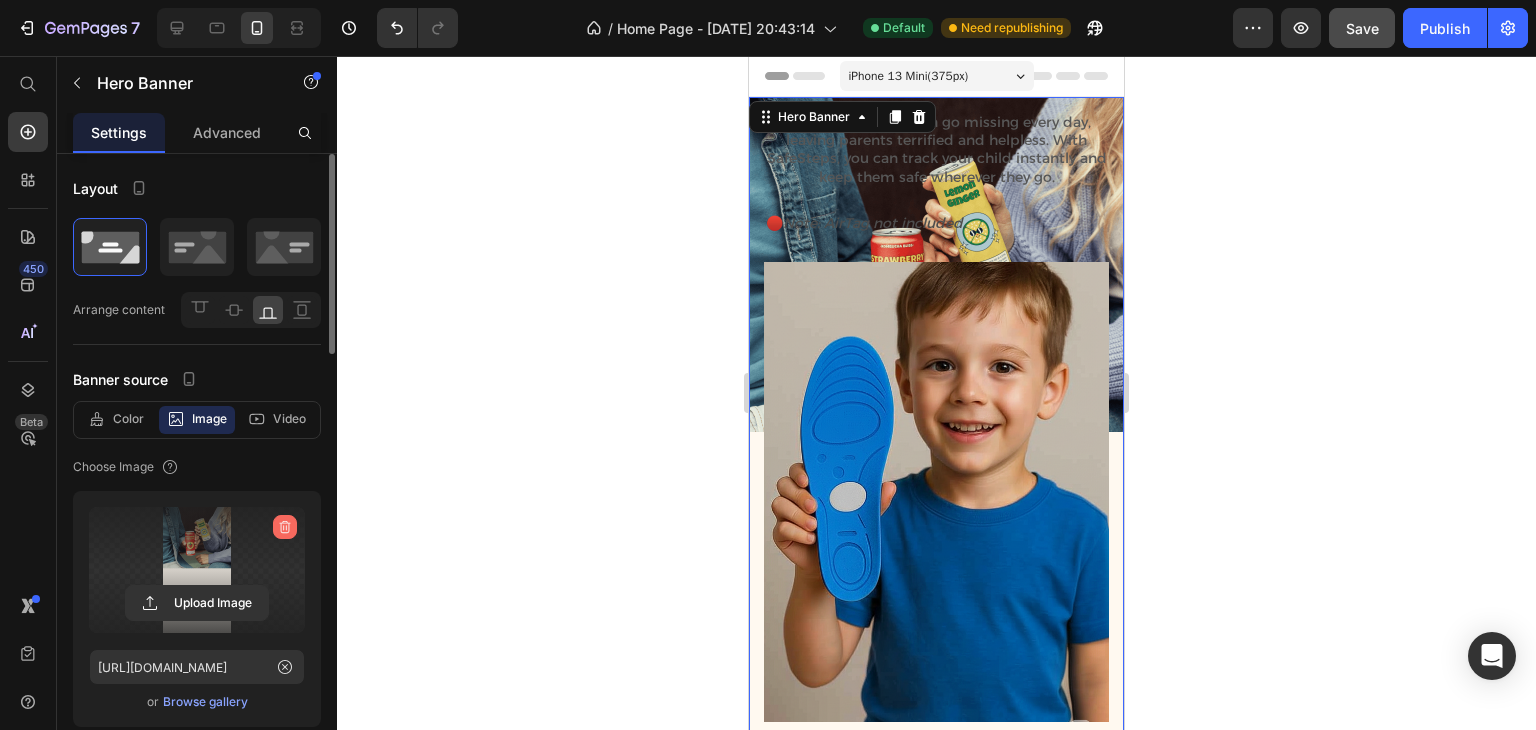 click 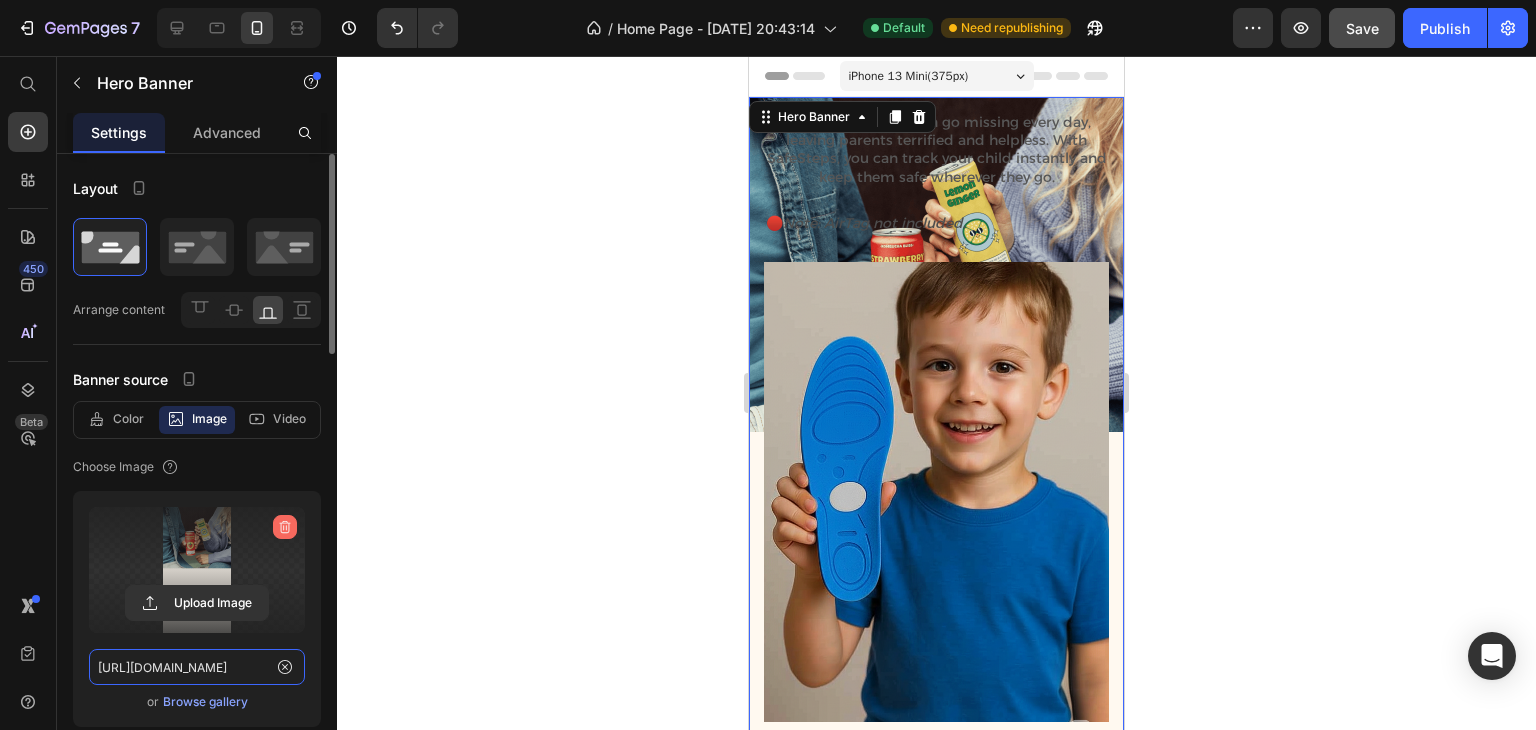 type 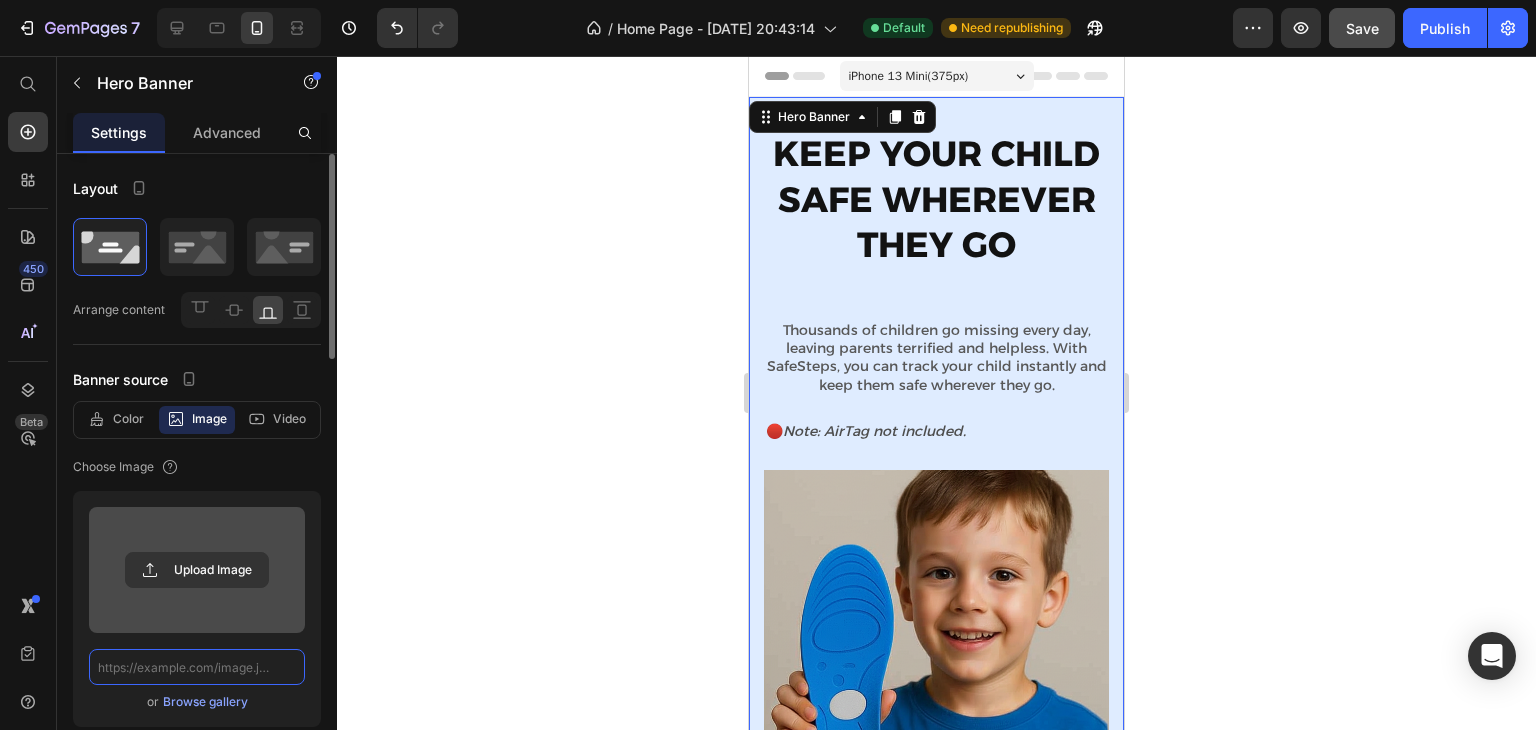 scroll, scrollTop: 0, scrollLeft: 0, axis: both 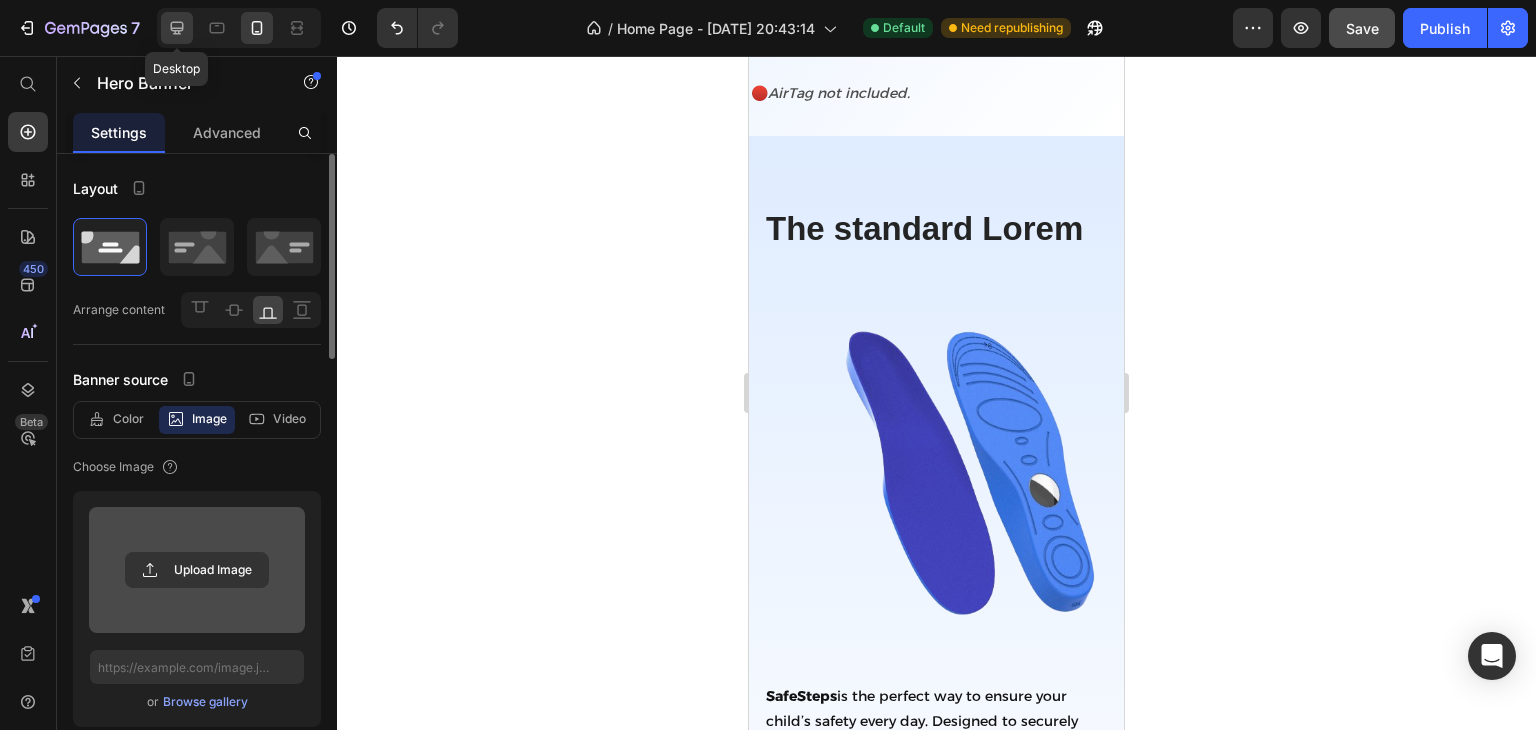 click 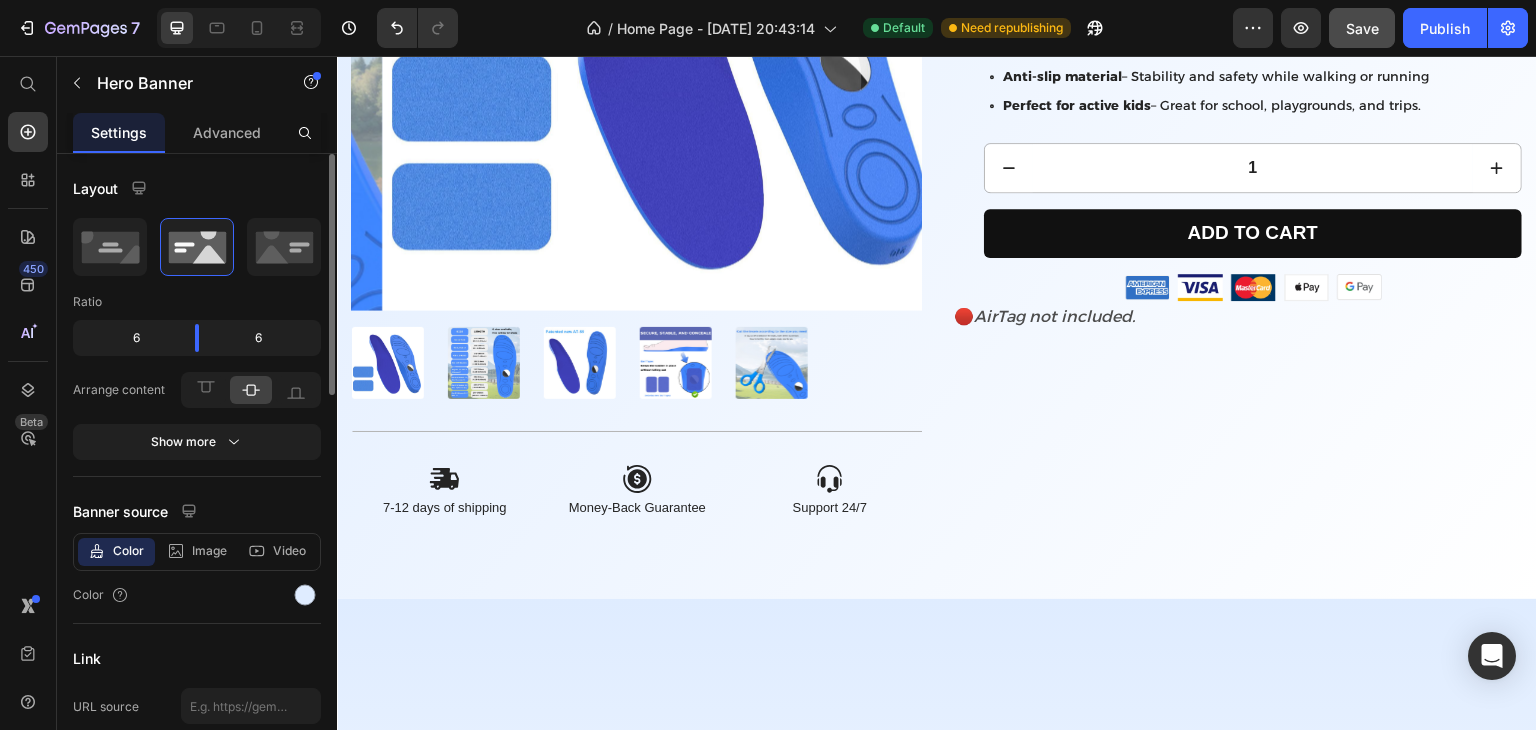 scroll, scrollTop: 1320, scrollLeft: 0, axis: vertical 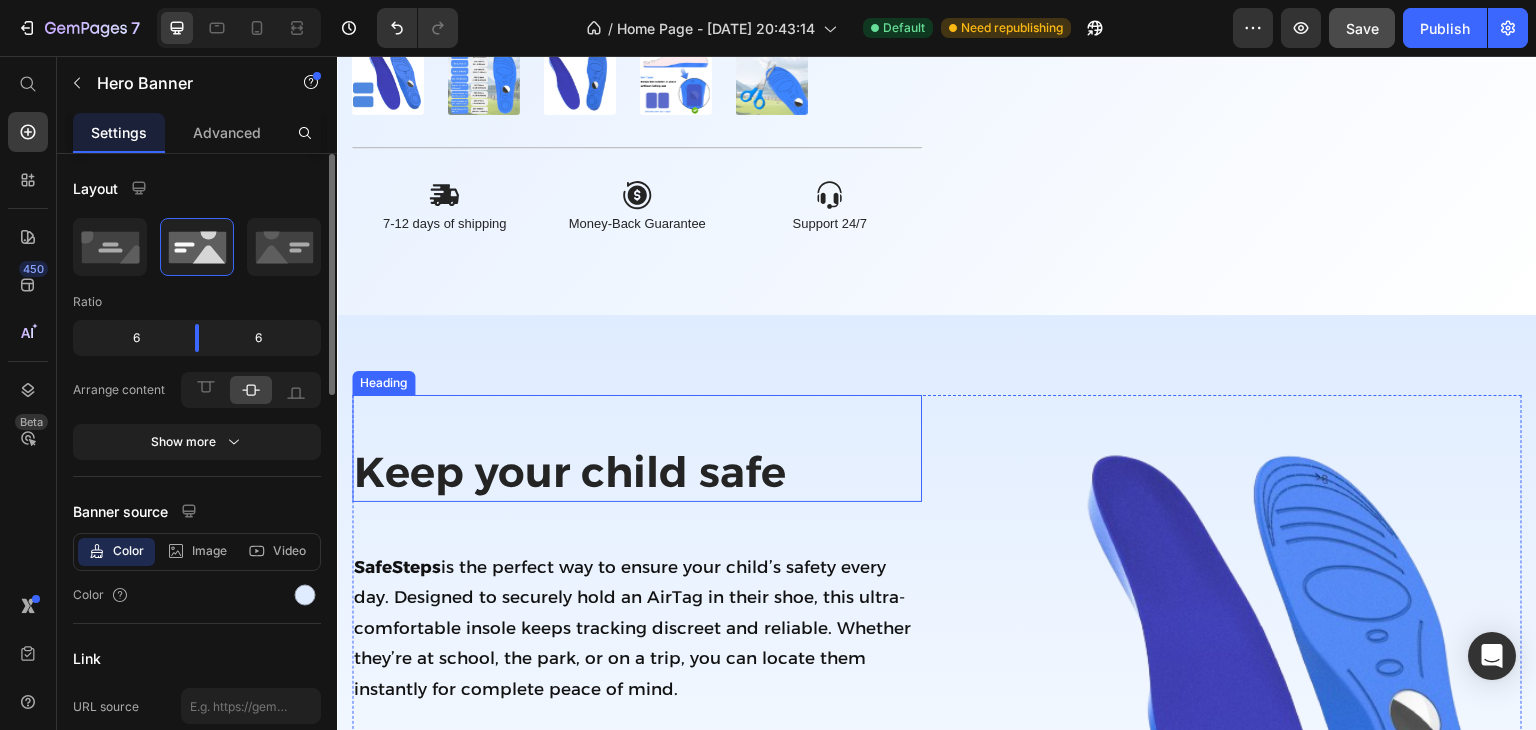 click on "Keep your child safe" at bounding box center [637, 472] 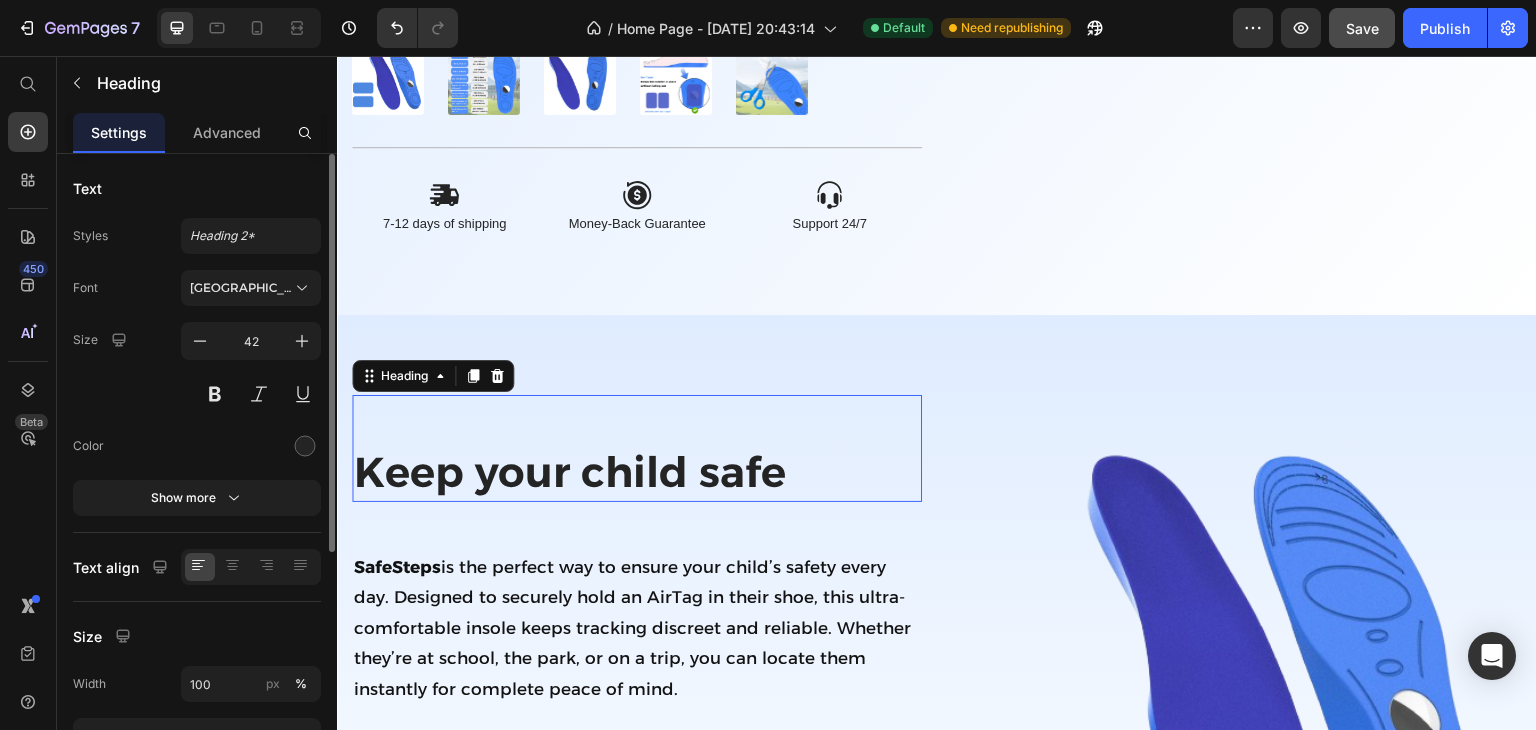 click on "Keep your child safe" at bounding box center [637, 472] 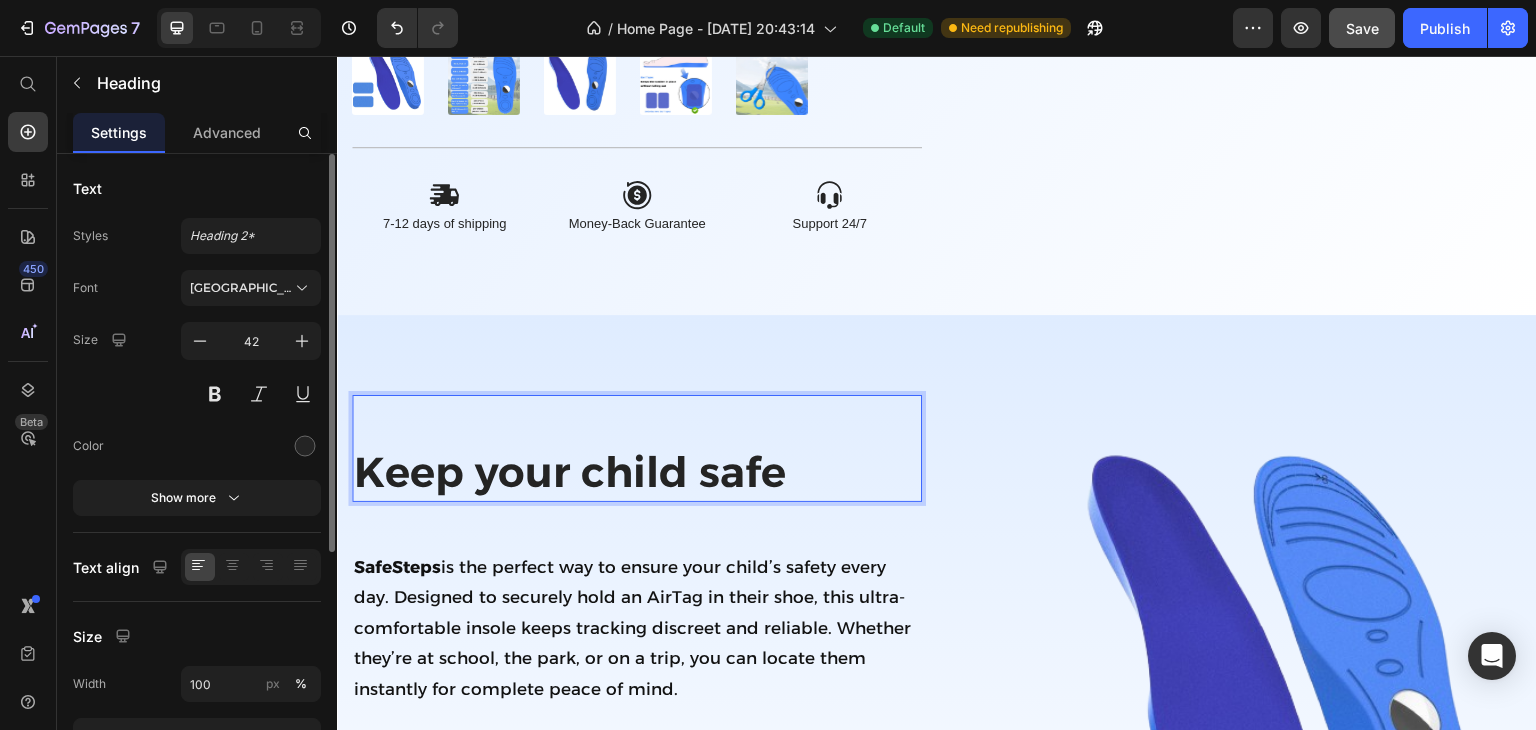 click on "Keep your child safe" at bounding box center (637, 472) 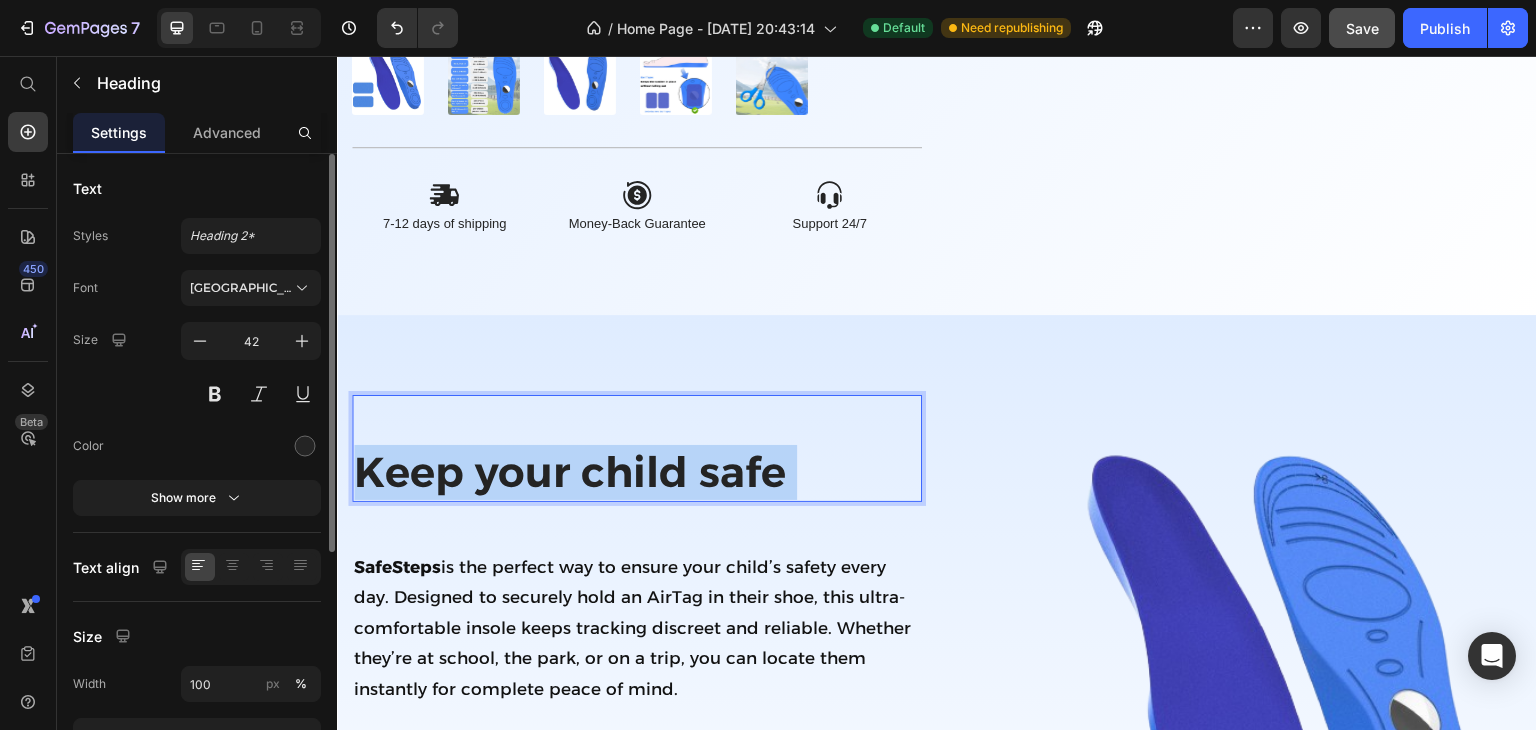 drag, startPoint x: 778, startPoint y: 466, endPoint x: 585, endPoint y: 468, distance: 193.01036 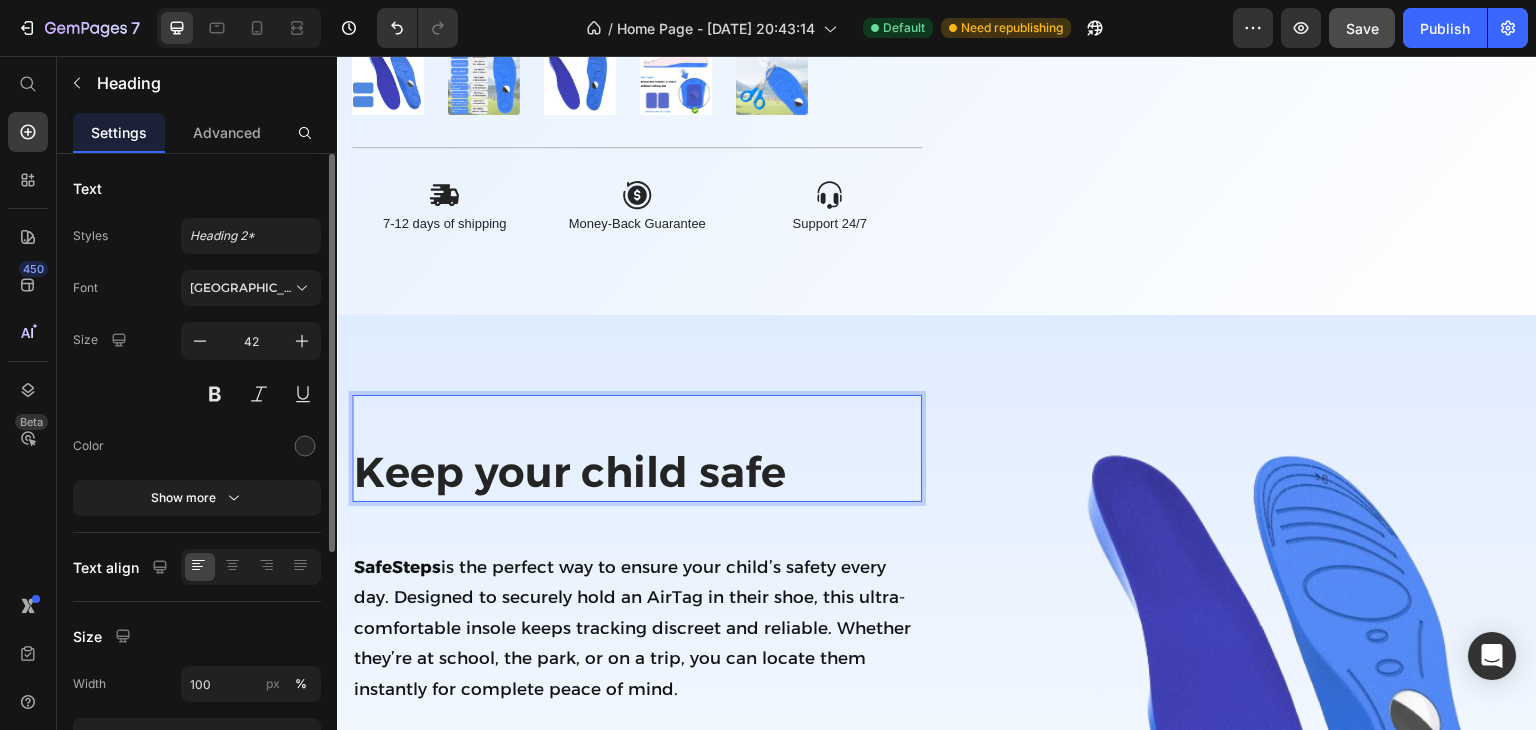 click on "Keep your child safe" at bounding box center [637, 472] 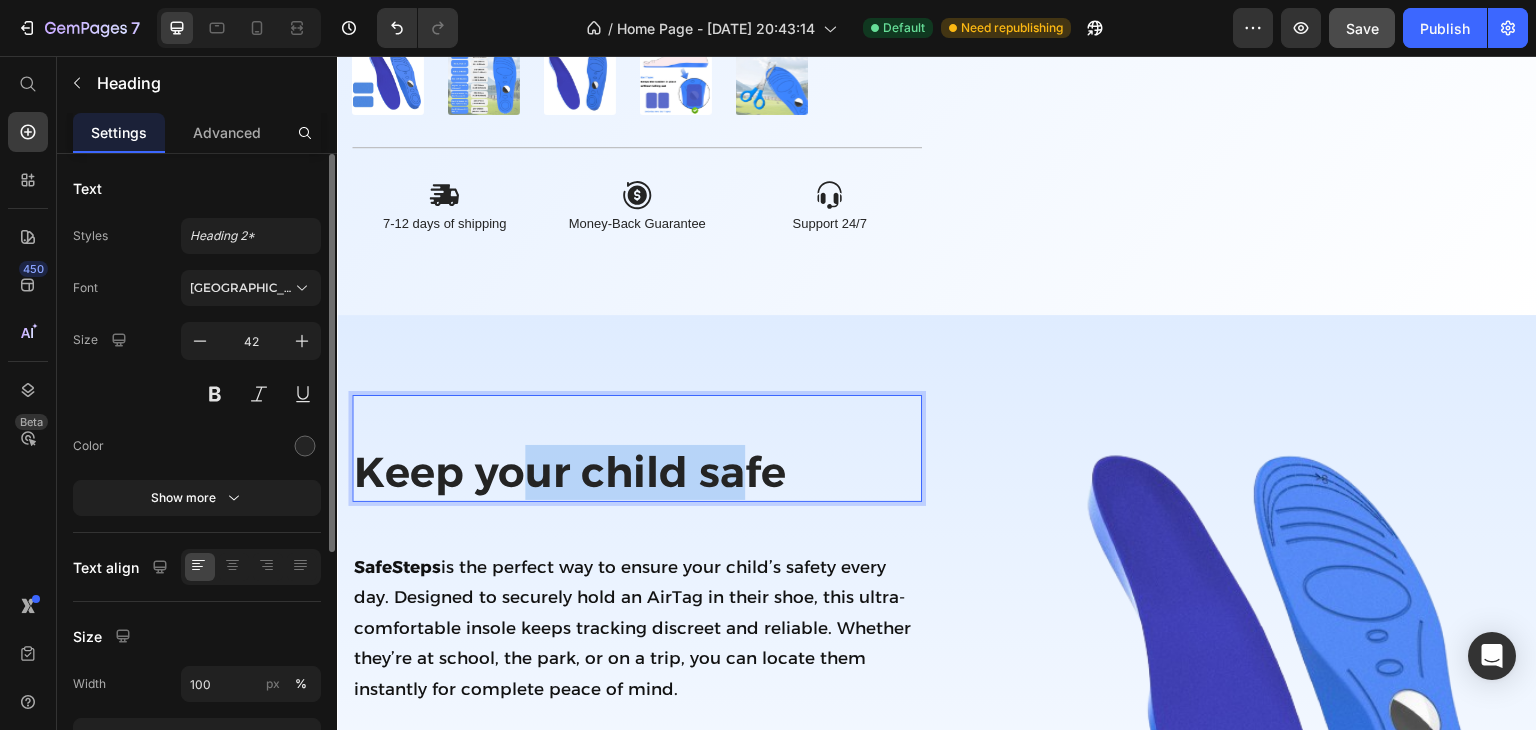 drag, startPoint x: 741, startPoint y: 452, endPoint x: 518, endPoint y: 458, distance: 223.0807 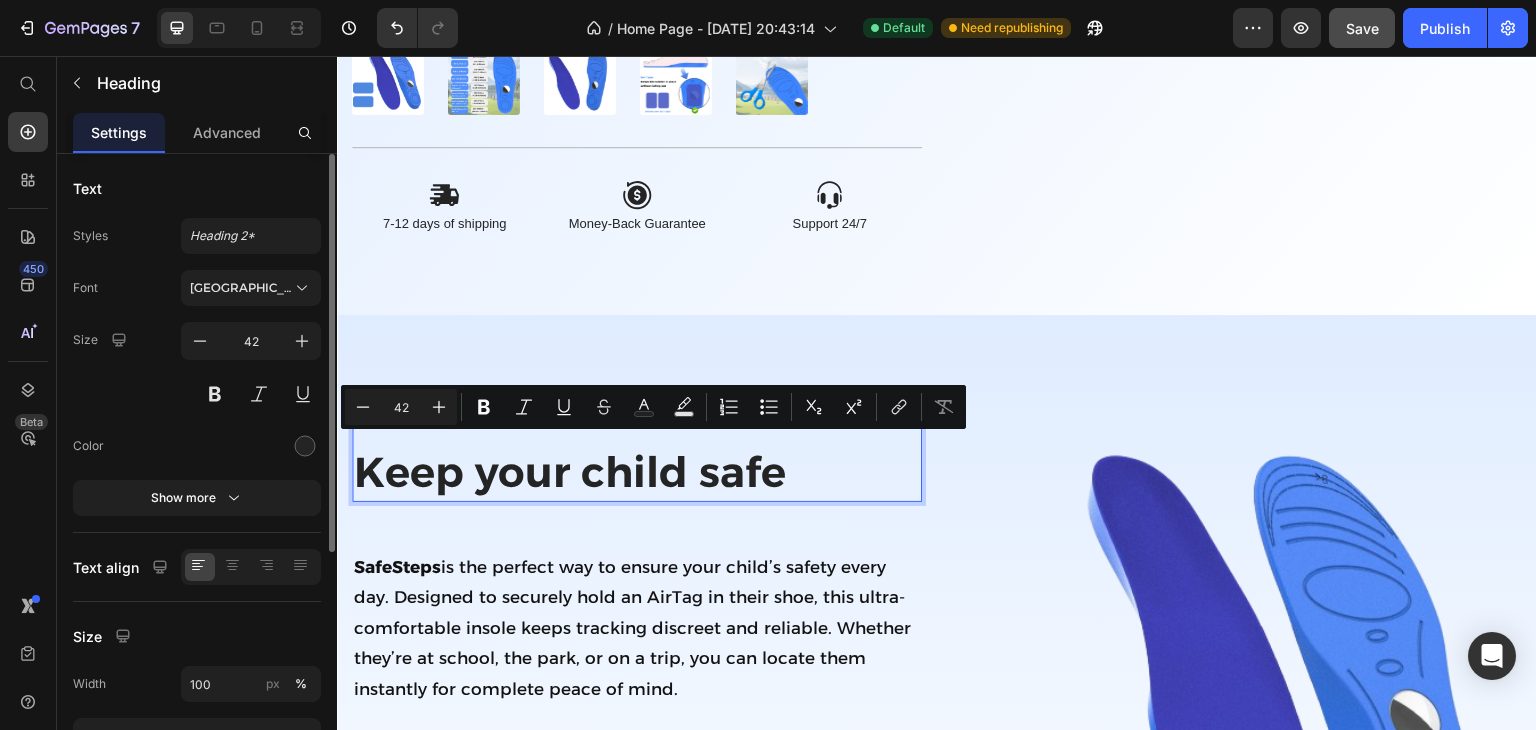 click on "Keep your child safe" at bounding box center (637, 472) 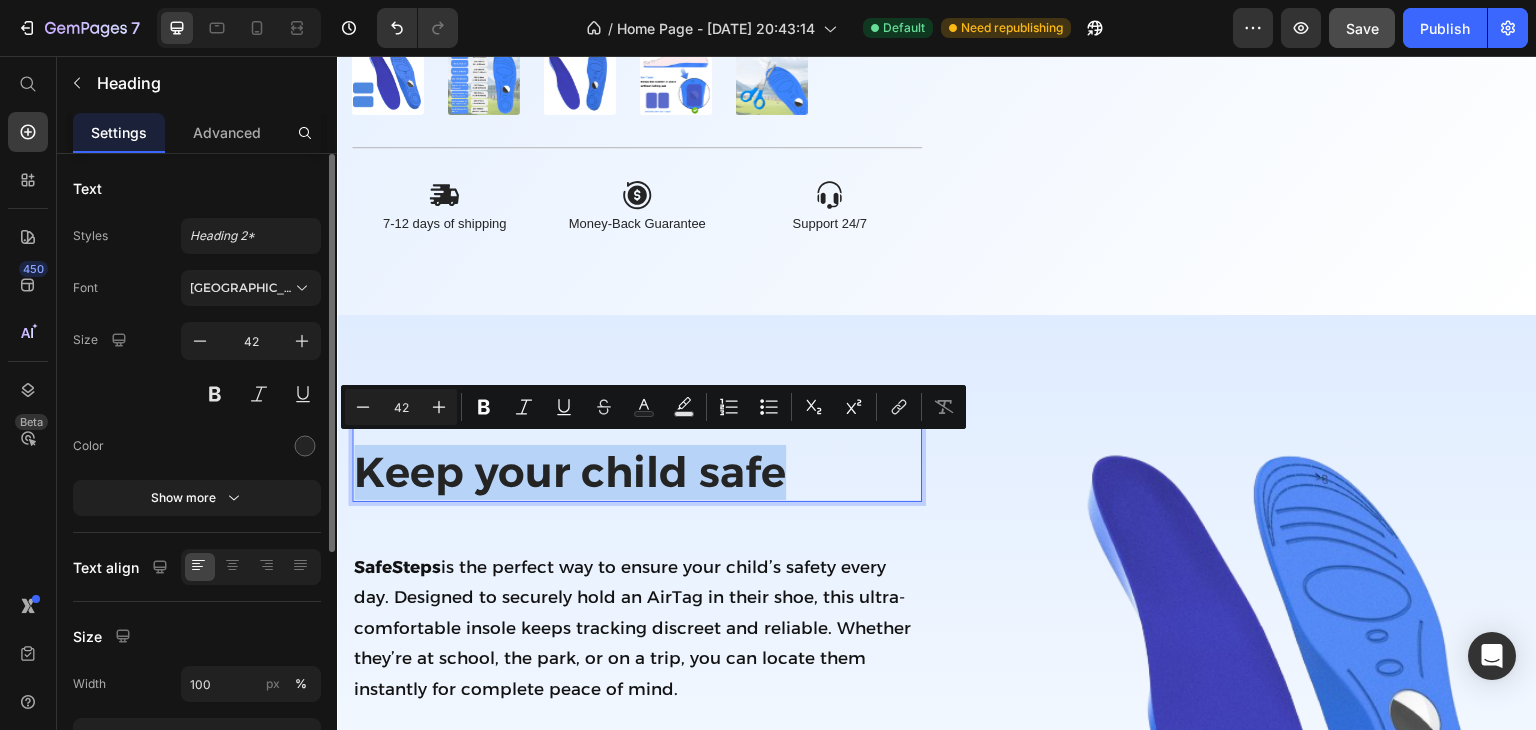 drag, startPoint x: 797, startPoint y: 450, endPoint x: 364, endPoint y: 462, distance: 433.16626 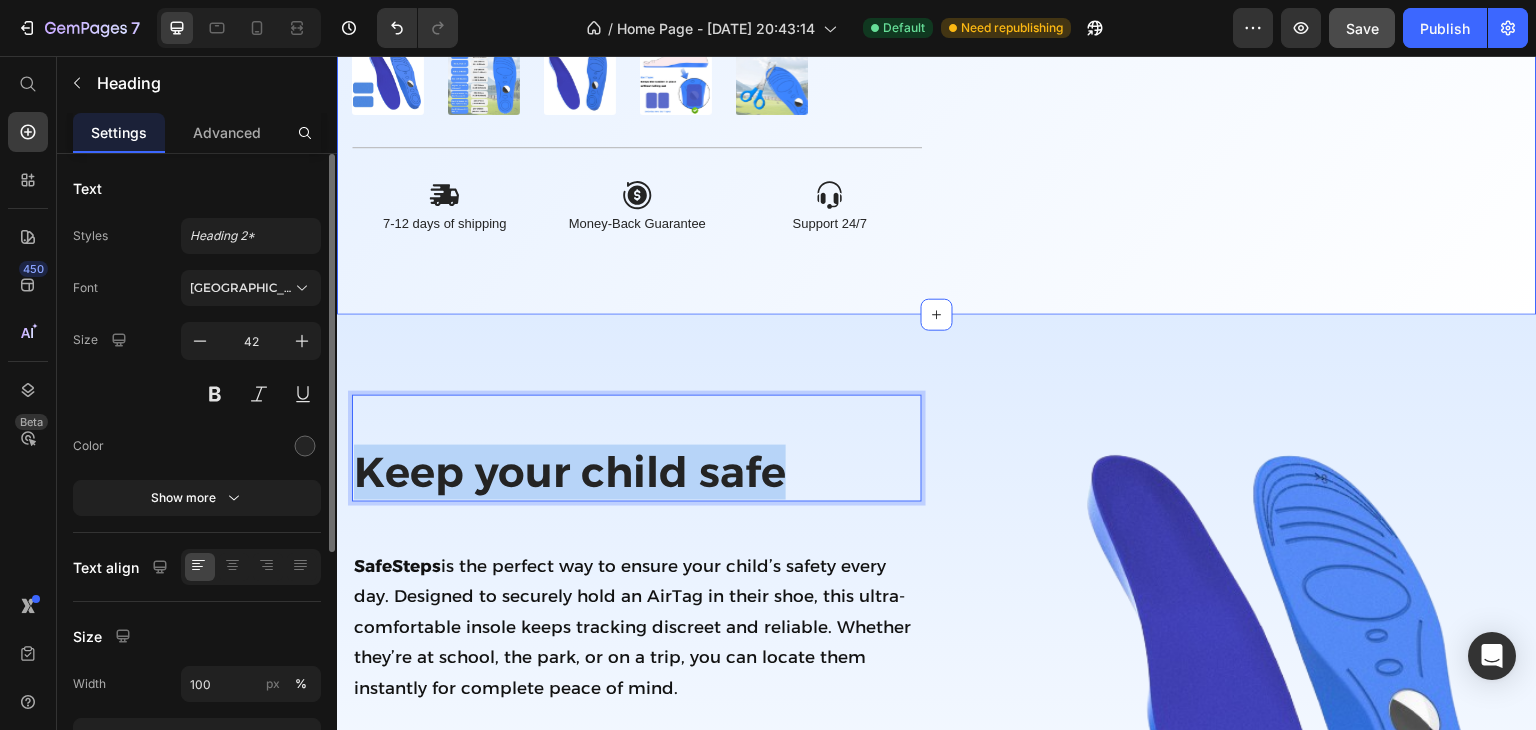 scroll, scrollTop: 654, scrollLeft: 0, axis: vertical 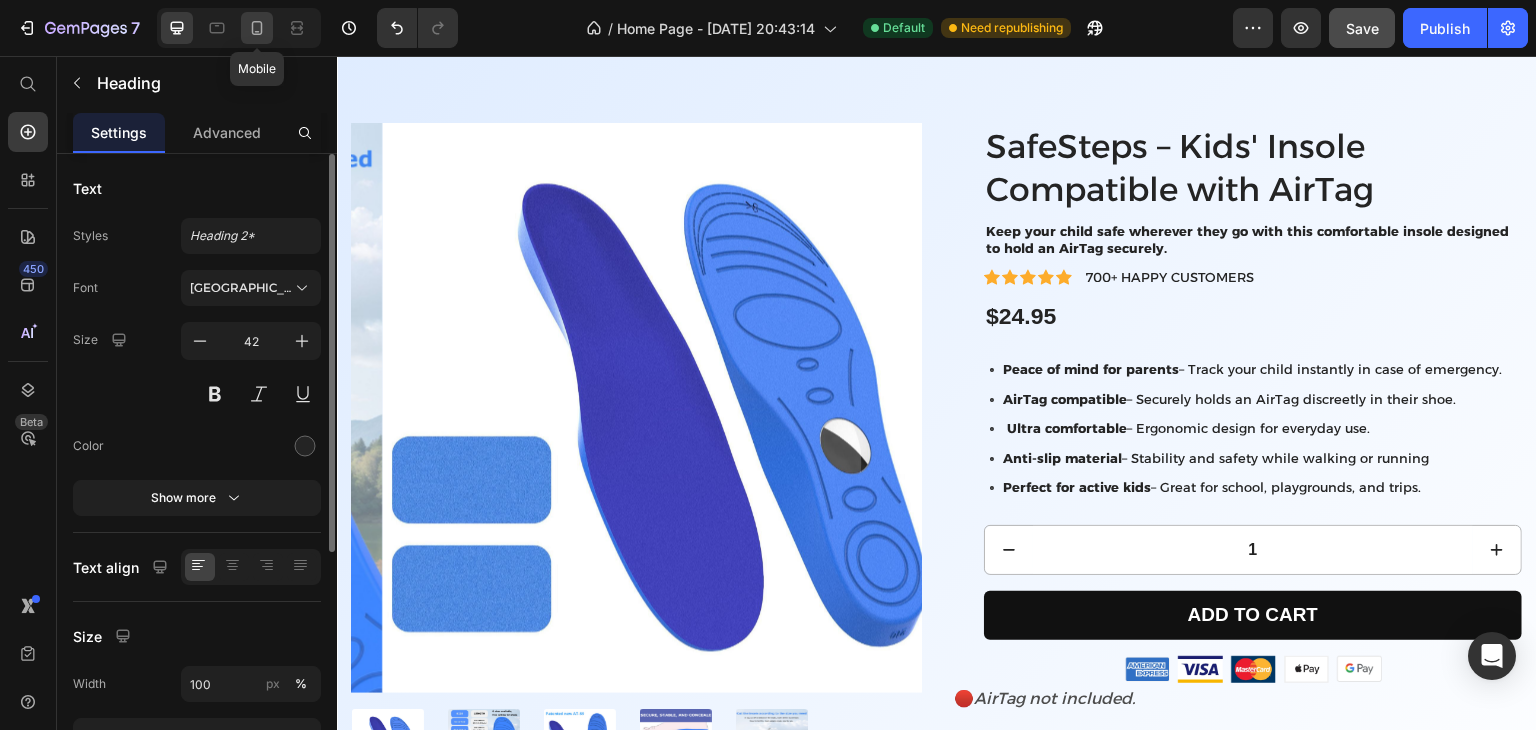 click 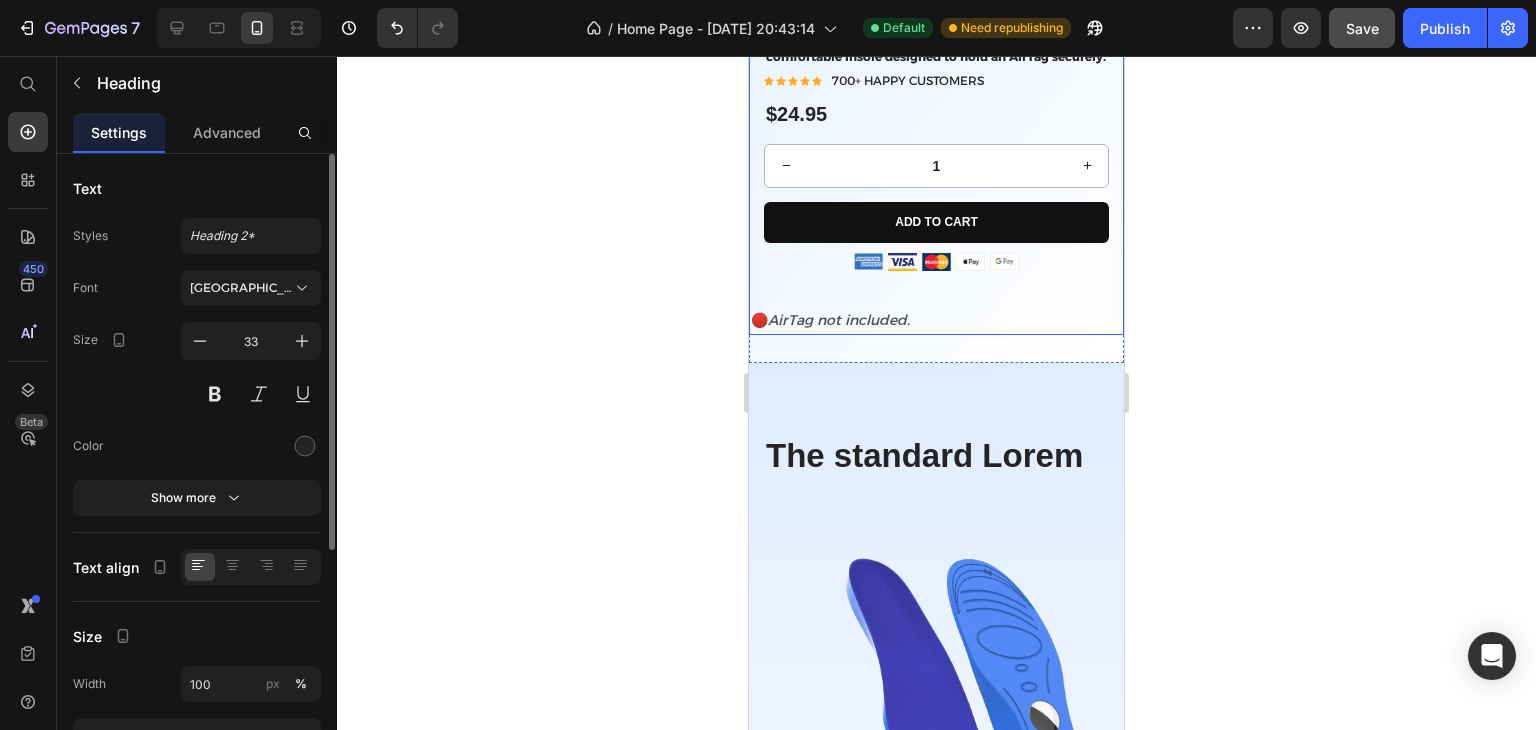 scroll, scrollTop: 1424, scrollLeft: 0, axis: vertical 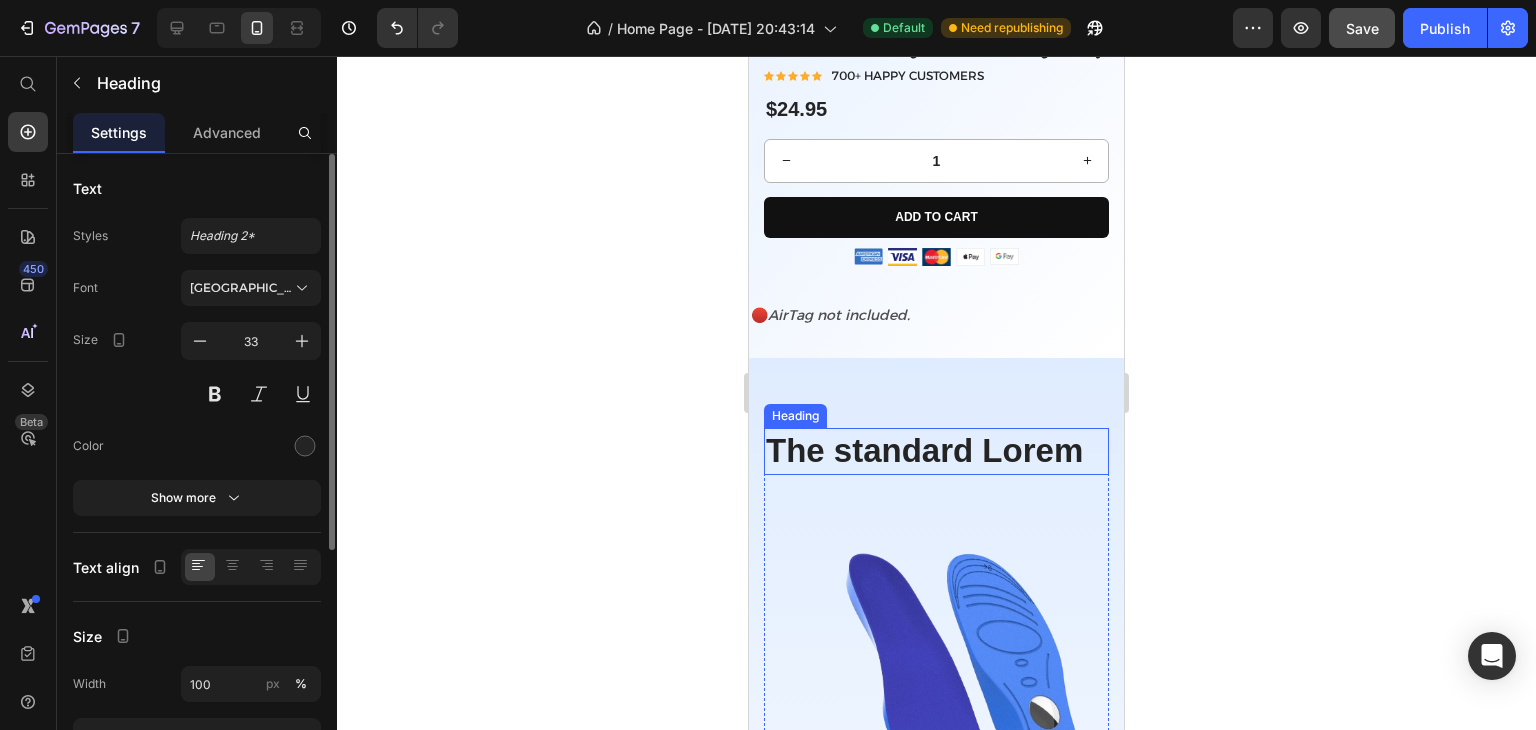 click on "The standard Lorem" at bounding box center (936, 451) 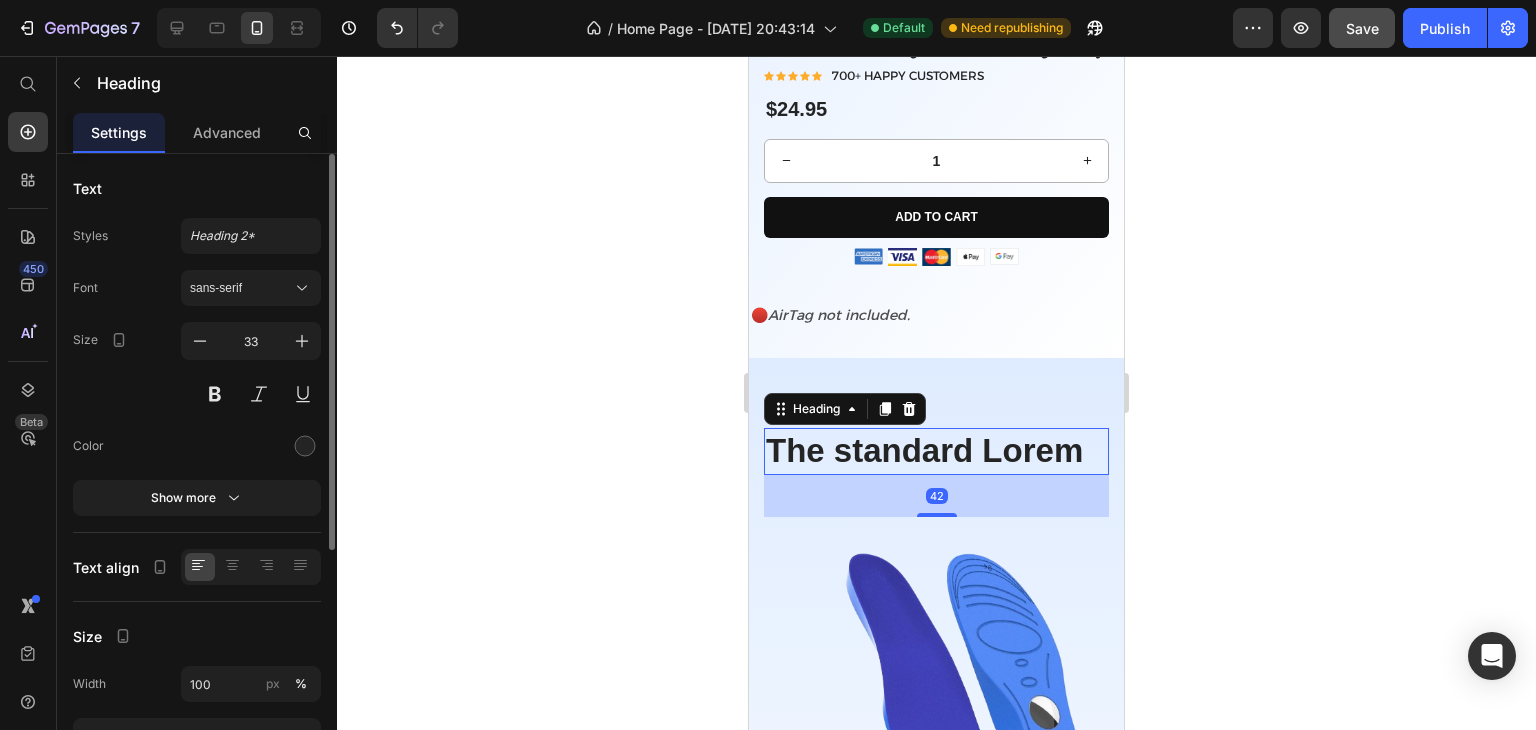 click on "The standard Lorem" at bounding box center (936, 451) 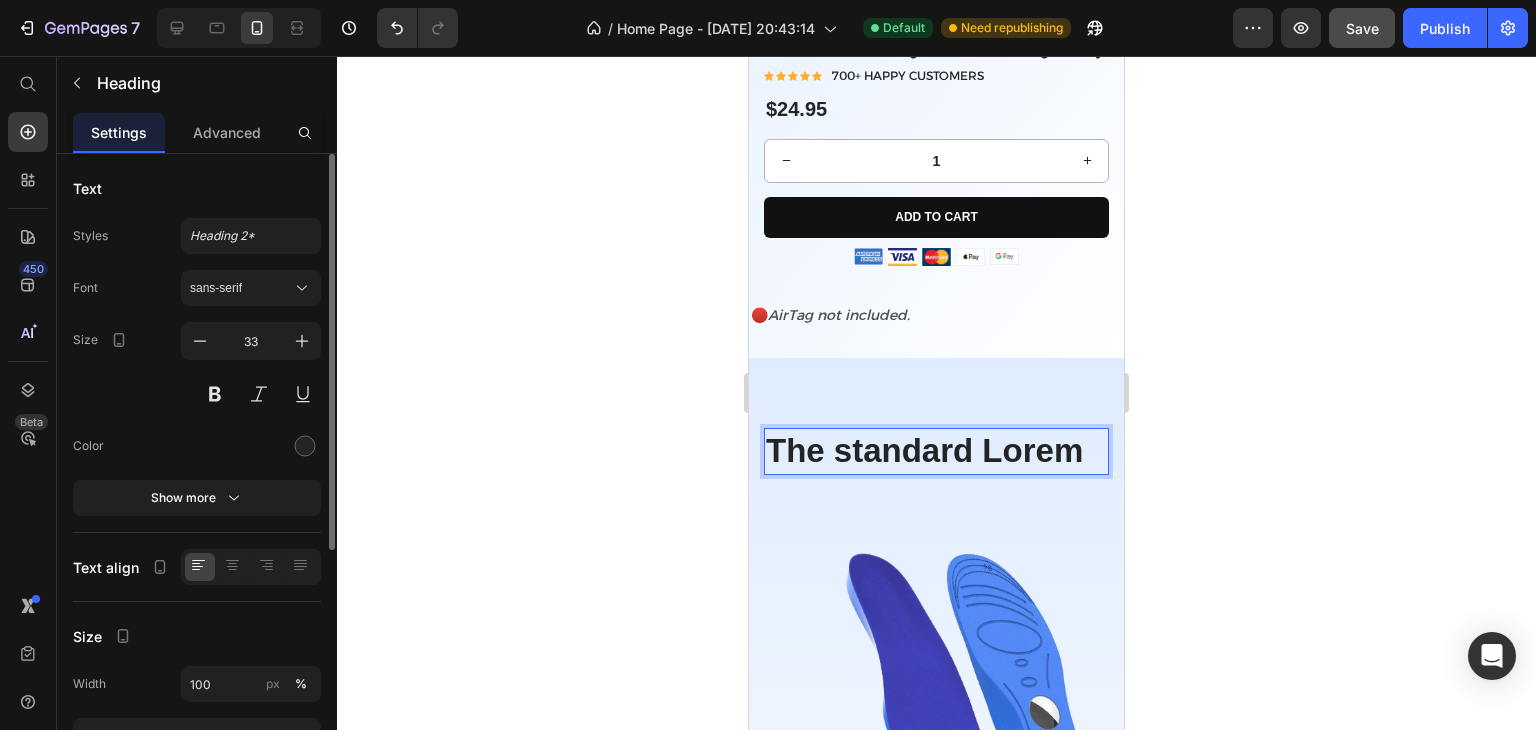 click on "The standard Lorem" at bounding box center [936, 451] 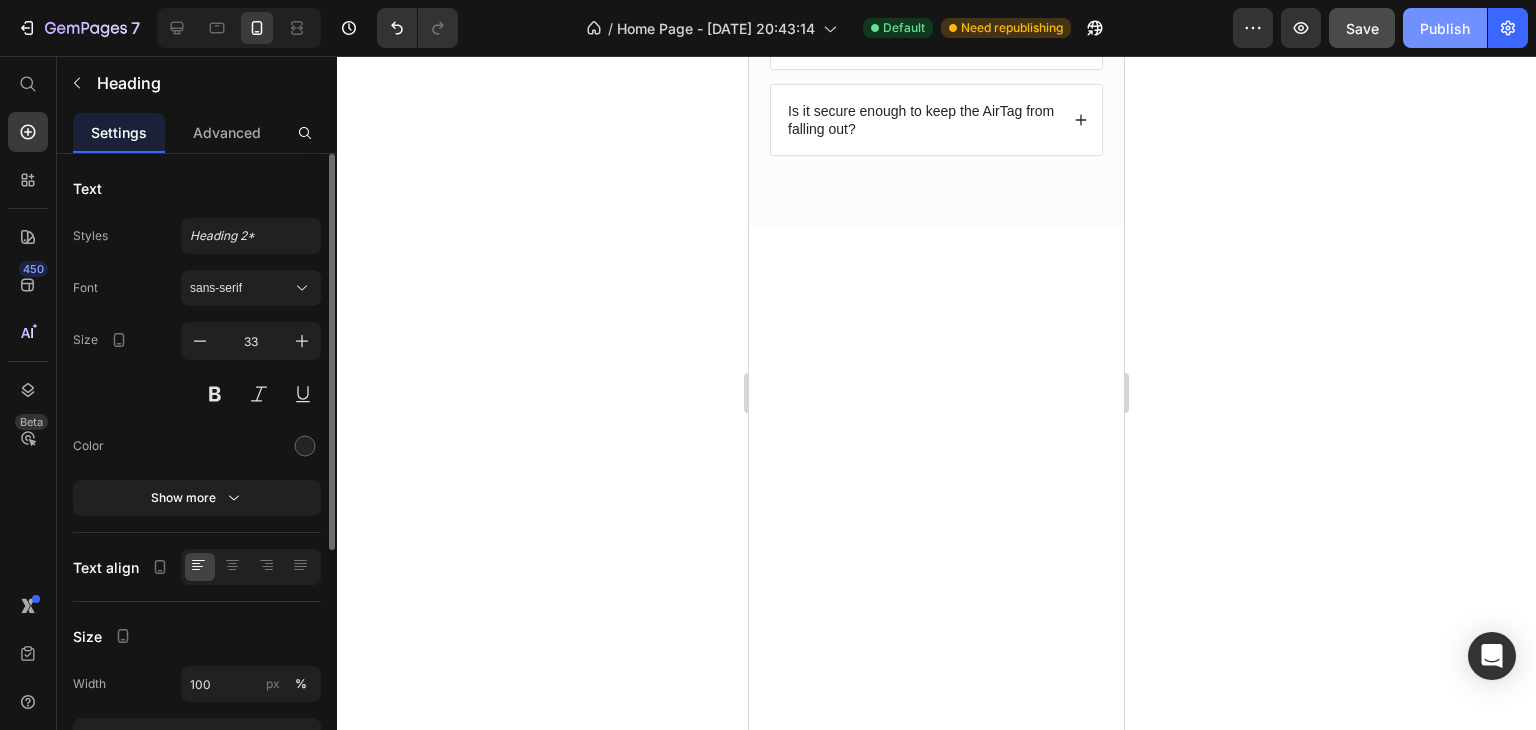 scroll, scrollTop: 4778, scrollLeft: 0, axis: vertical 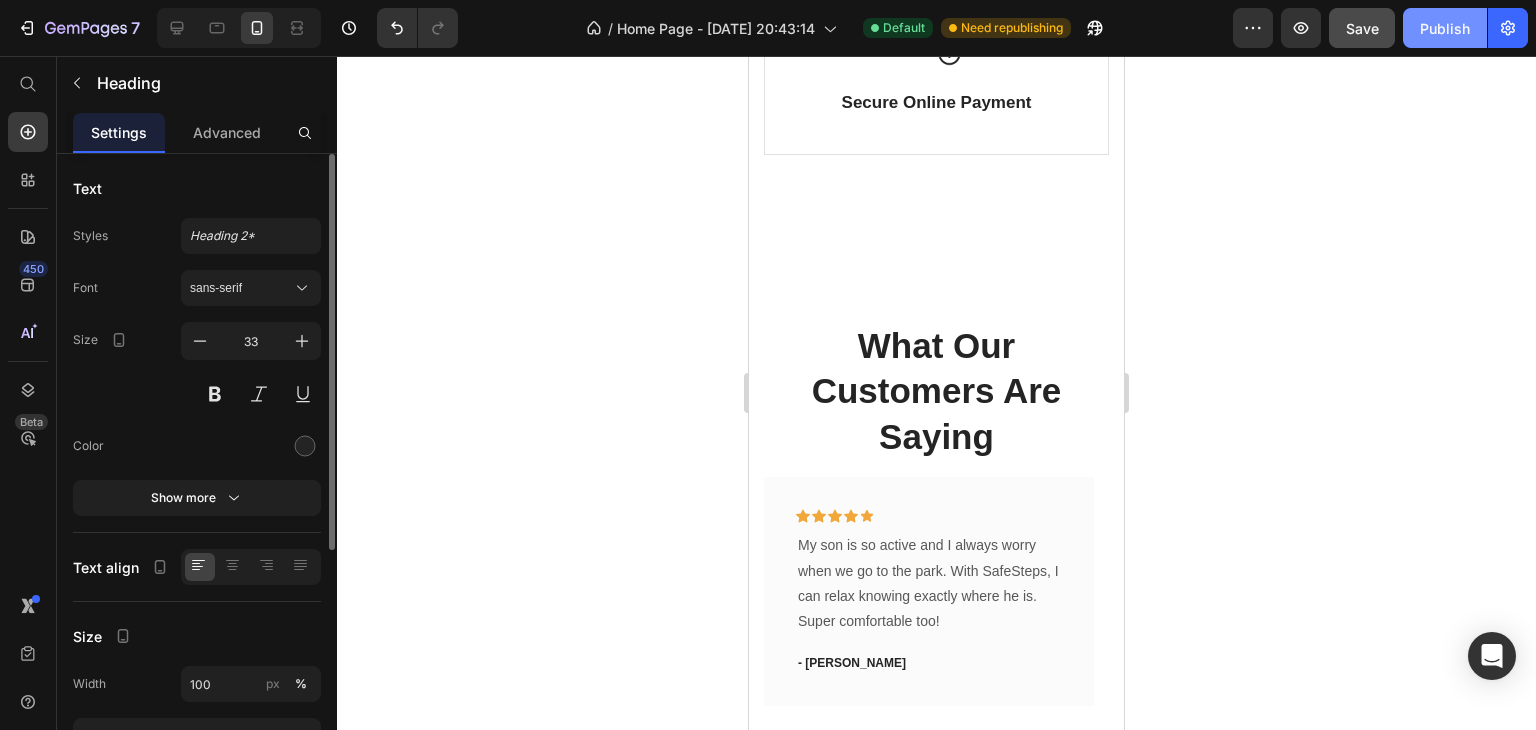 click on "Publish" at bounding box center [1445, 28] 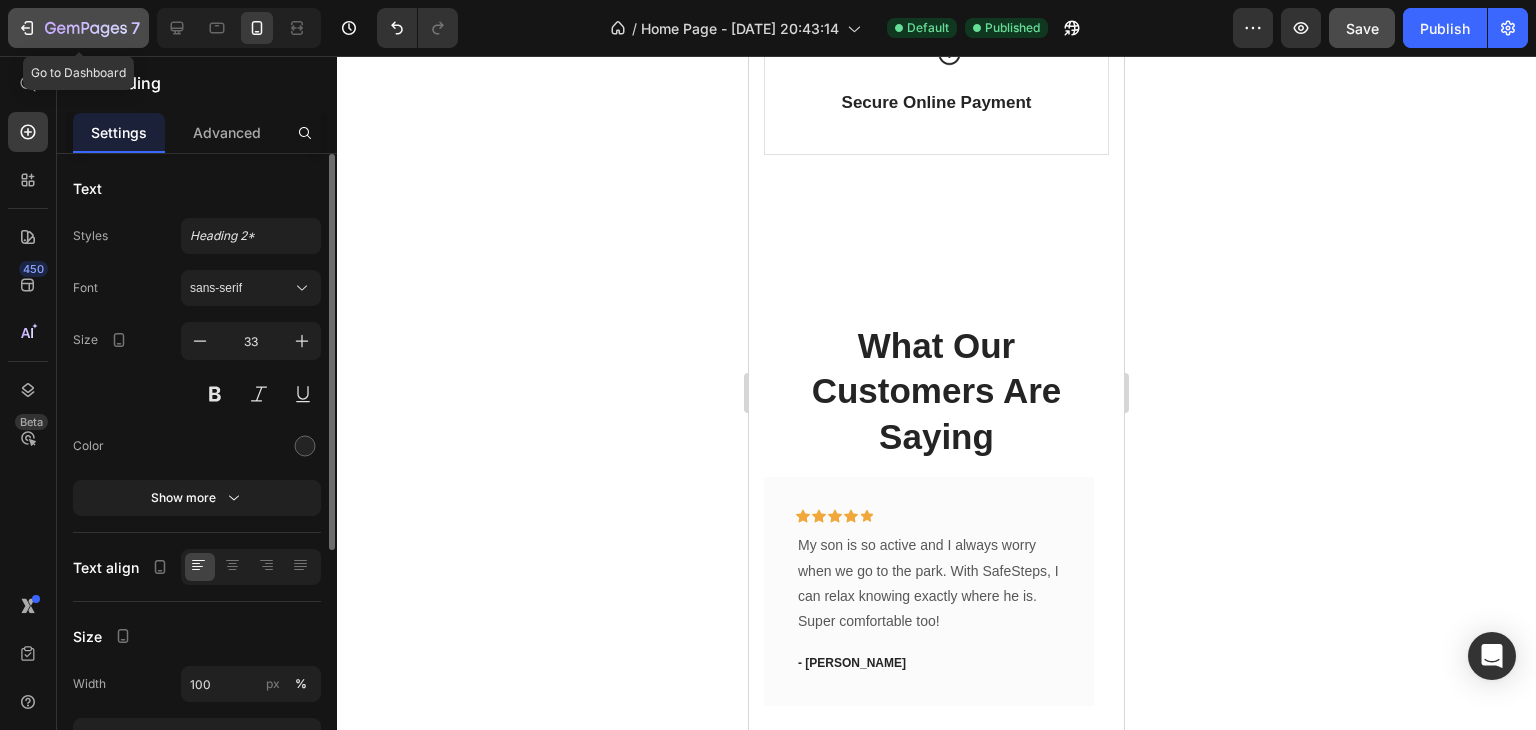 click 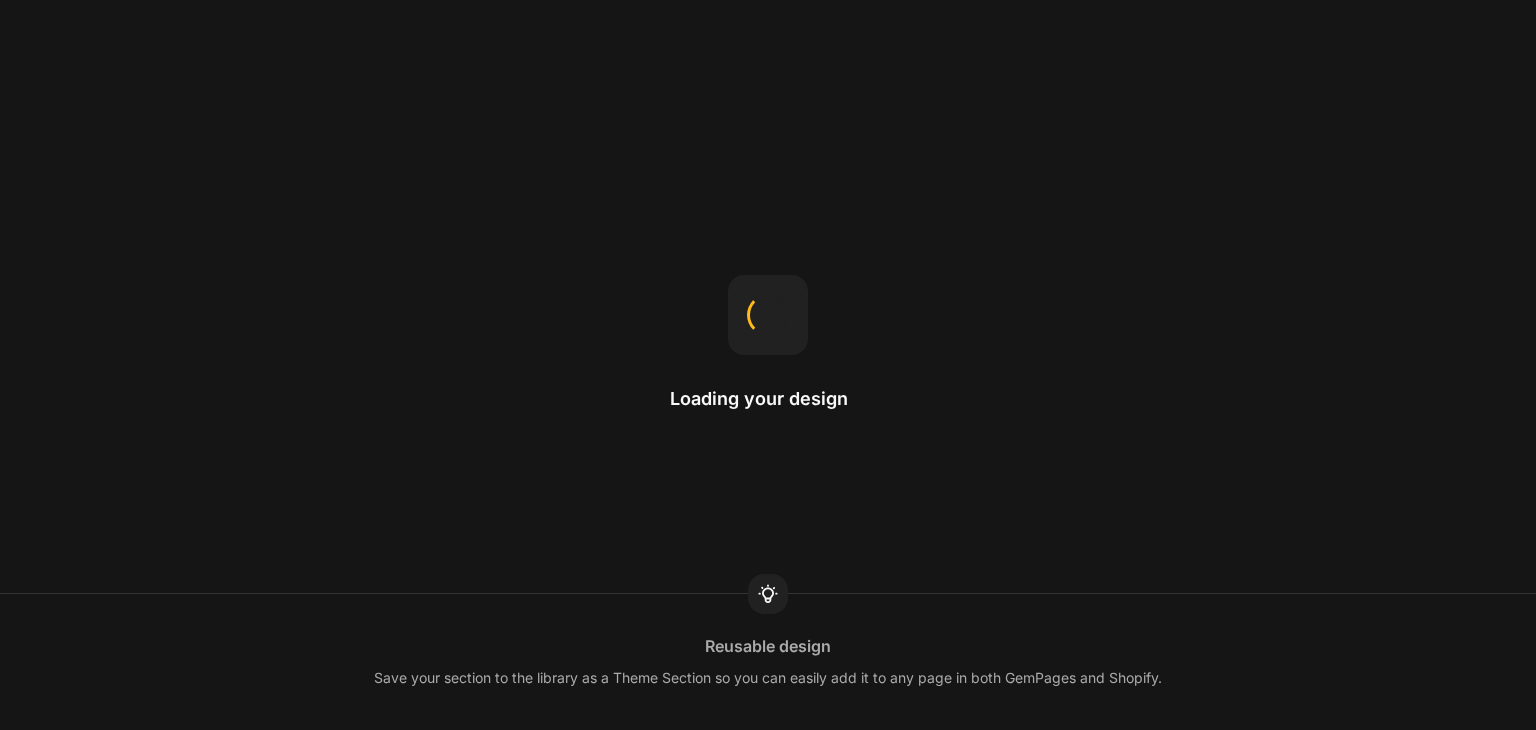 scroll, scrollTop: 0, scrollLeft: 0, axis: both 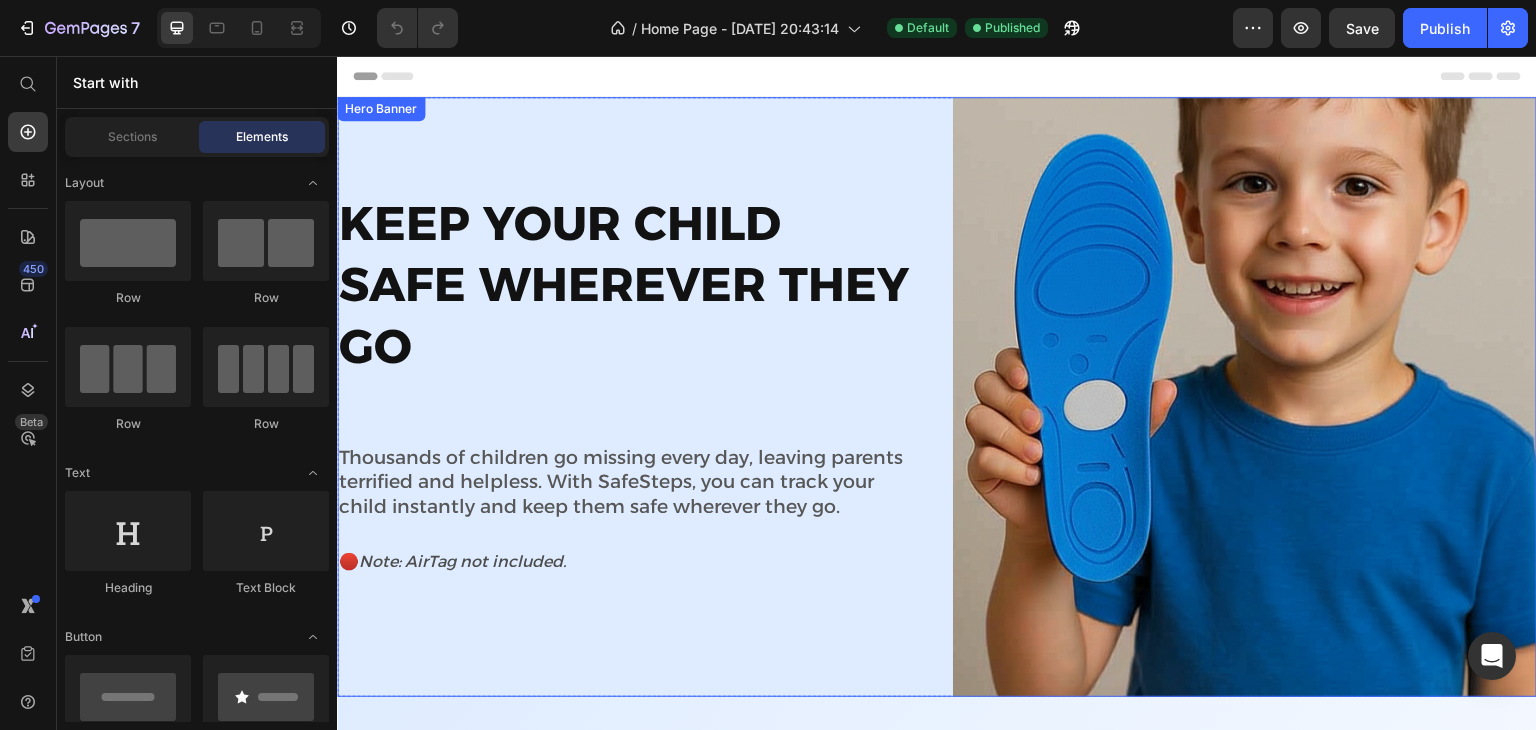 click on "Keep Your Child Safe Wherever They Go   Heading Thousands of children go missing every day, leaving parents terrified and helpless. With SafeSteps, you can track your child instantly and keep them safe wherever they go. Text Block 🔴  Note: AirTag not included. Text Block" at bounding box center (629, 397) 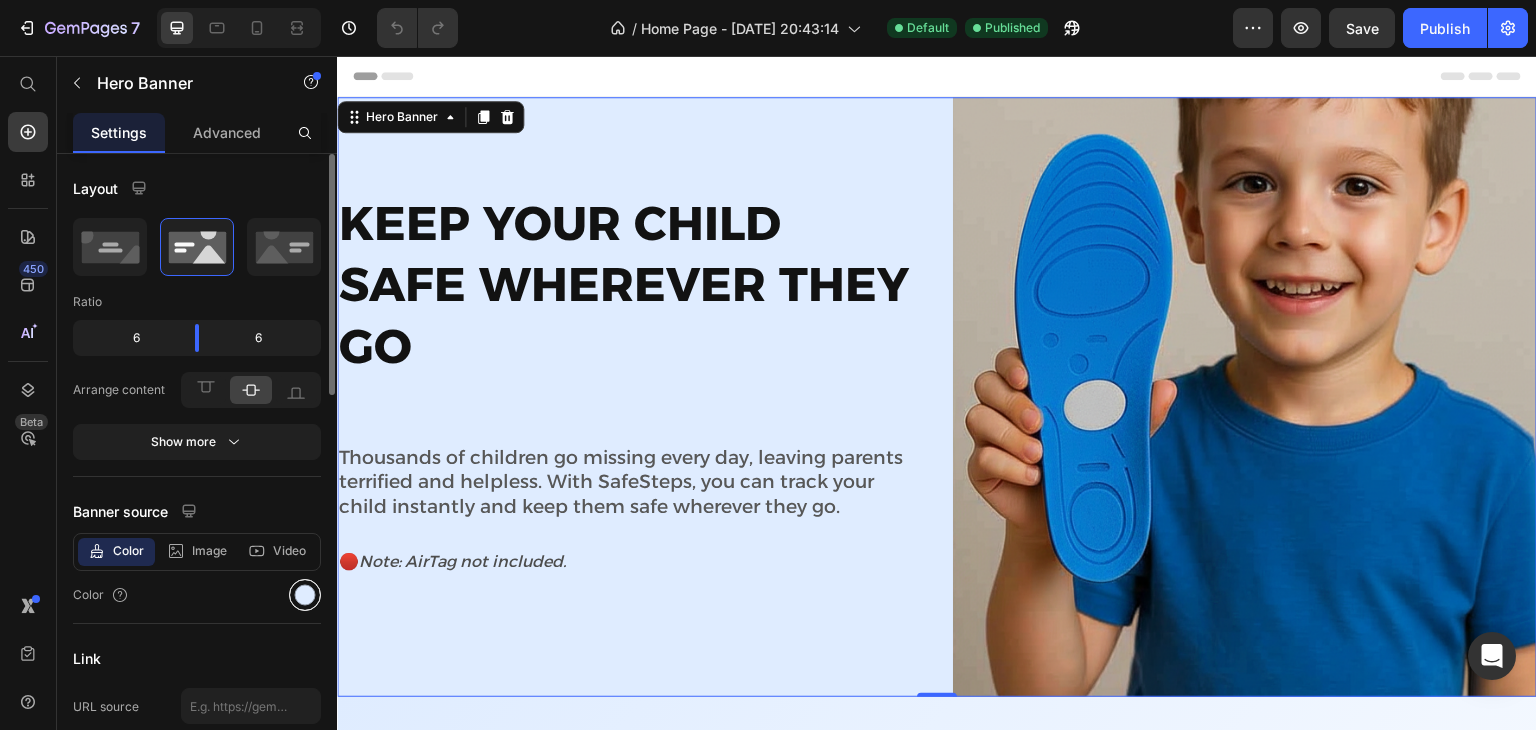 click at bounding box center [305, 595] 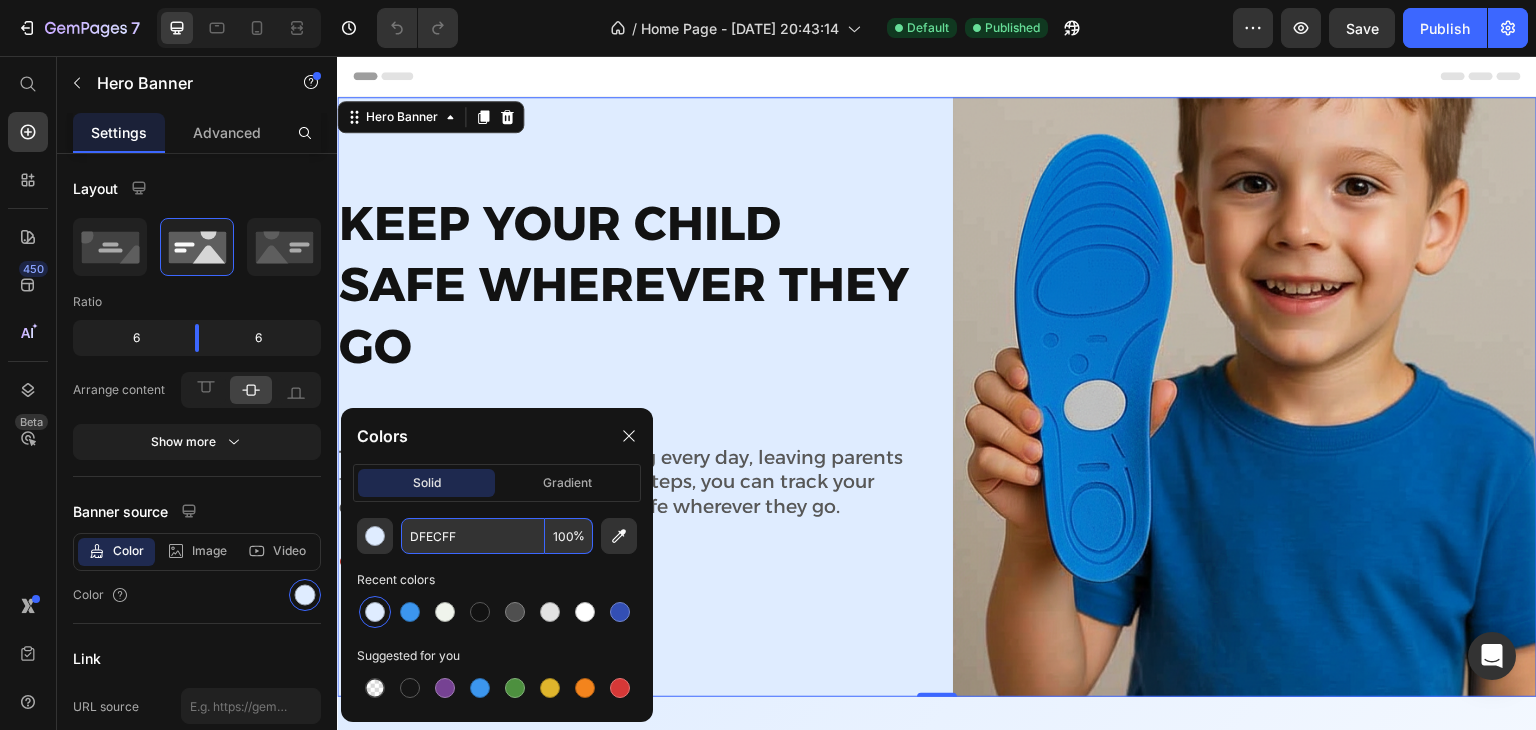 click on "DFECFF" at bounding box center [473, 536] 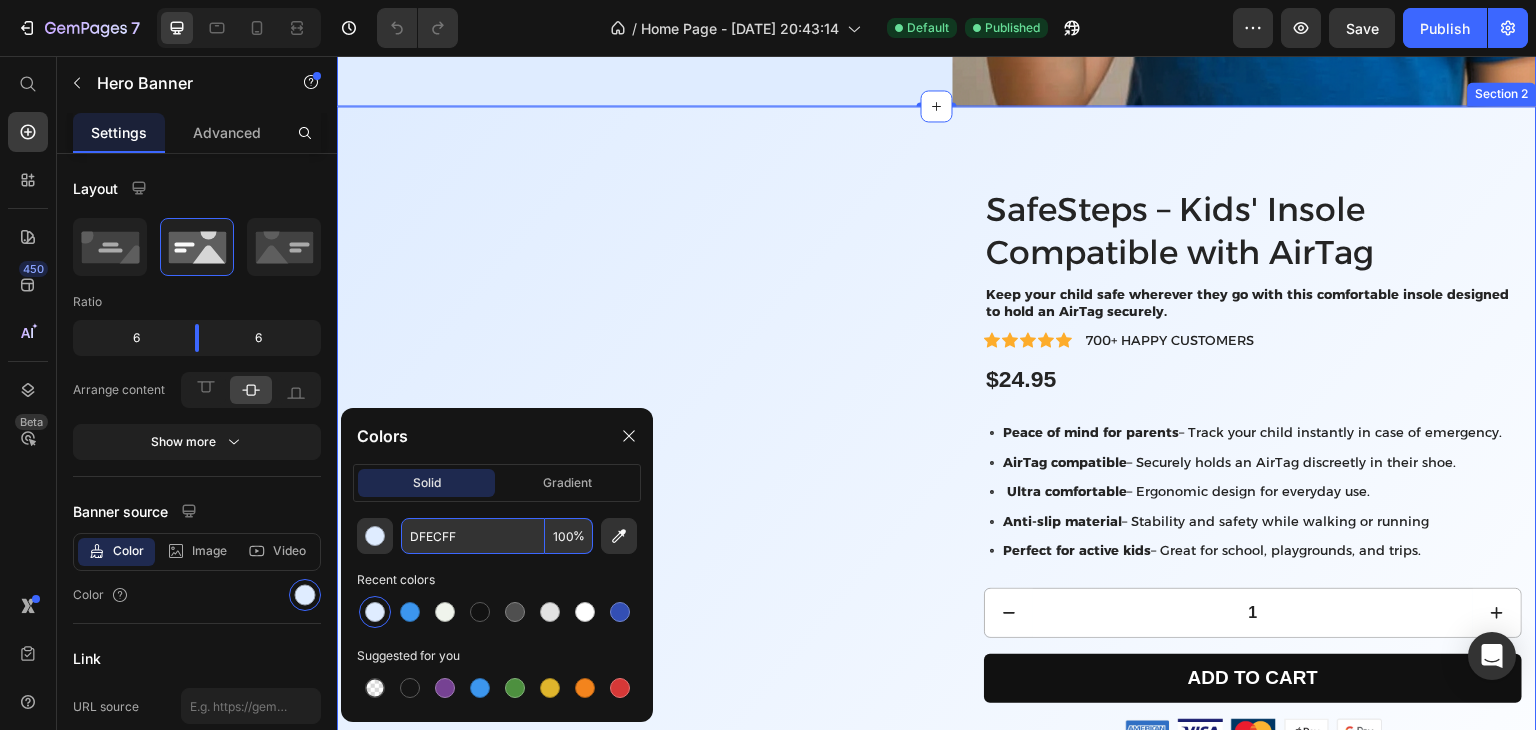 scroll, scrollTop: 592, scrollLeft: 0, axis: vertical 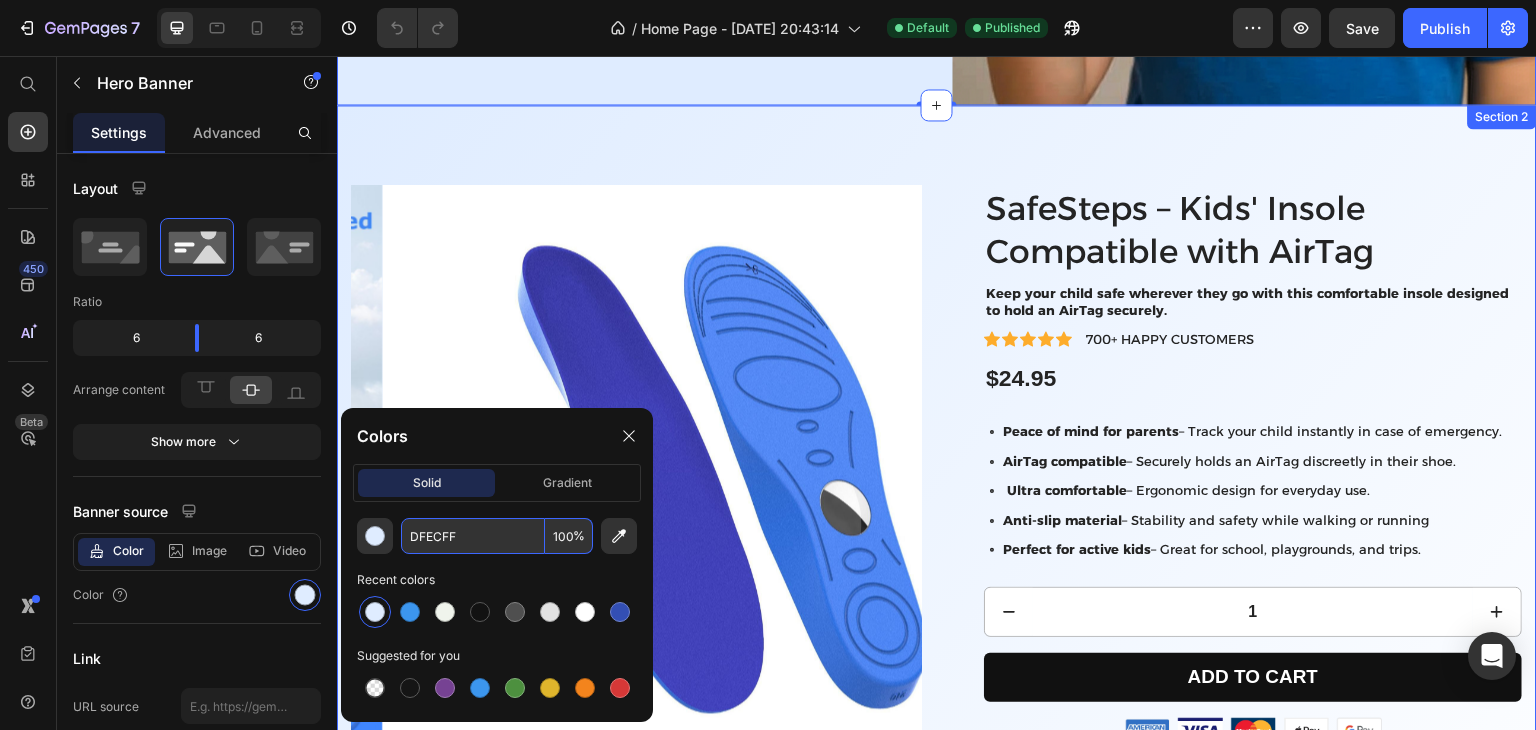 click on "Product Images
Icon 7-12 days of shipping Text Block
Icon Money-Back Guarantee Text Block
Icon Support 24/7 Text Block Row SafeSteps – Kids' Insole Compatible with AirTag Product Title Keep your child safe wherever they go with this comfortable insole designed to hold an AirTag securely. Text Block Icon Icon Icon Icon Icon Icon List 700+ HAPPY CUSTOMERS Text Block Row $24.95 Product Price Row
Peace of mind for parents  – Track your child instantly in case of emergency.
AirTag compatible  – Securely holds an AirTag discreetly in their shoe.
Ultra comfortable  – Ergonomic design for everyday use.
Anti-slip material  – Stability and safety while walking or running
Perfect for active kids  – Great for school, playgrounds, and trips. Item List 1 Product Quantity Add to cart Add to Cart Row Image Image Image Image Image Row Row 🔴  AirTag not included. Text Block Row Product Section 2" at bounding box center [937, 574] 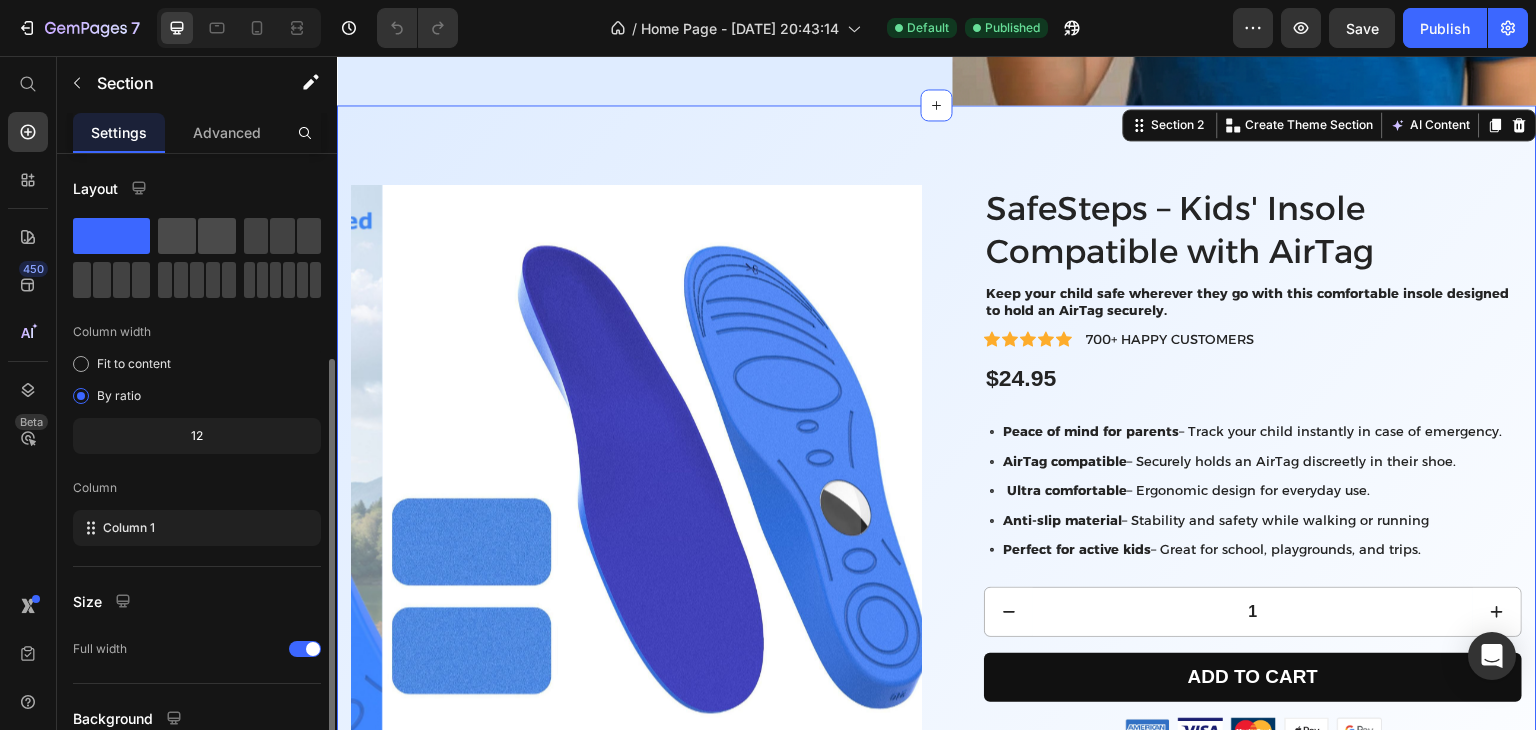 scroll, scrollTop: 173, scrollLeft: 0, axis: vertical 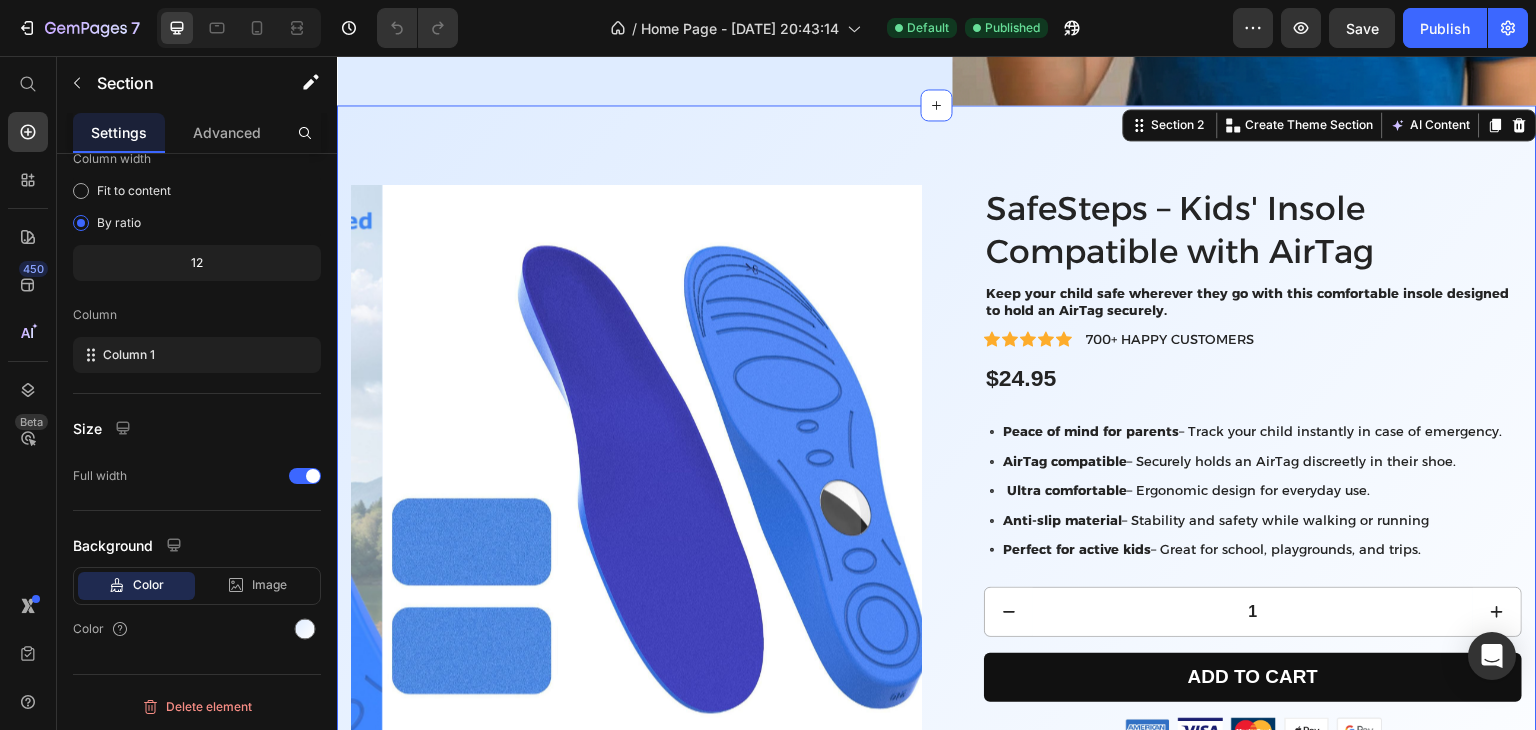 click on "Product Images
Icon 7-12 days of shipping Text Block
Icon Money-Back Guarantee Text Block
Icon Support 24/7 Text Block Row SafeSteps – Kids' Insole Compatible with AirTag Product Title Keep your child safe wherever they go with this comfortable insole designed to hold an AirTag securely. Text Block Icon Icon Icon Icon Icon Icon List 700+ HAPPY CUSTOMERS Text Block Row $24.95 Product Price Row
Peace of mind for parents  – Track your child instantly in case of emergency.
AirTag compatible  – Securely holds an AirTag discreetly in their shoe.
Ultra comfortable  – Ergonomic design for everyday use.
Anti-slip material  – Stability and safety while walking or running
Perfect for active kids  – Great for school, playgrounds, and trips. Item List 1 Product Quantity Add to cart Add to Cart Row Image Image Image Image Image Row Row 🔴  AirTag not included. Text Block Row Product Section 2   AI Content" at bounding box center [937, 574] 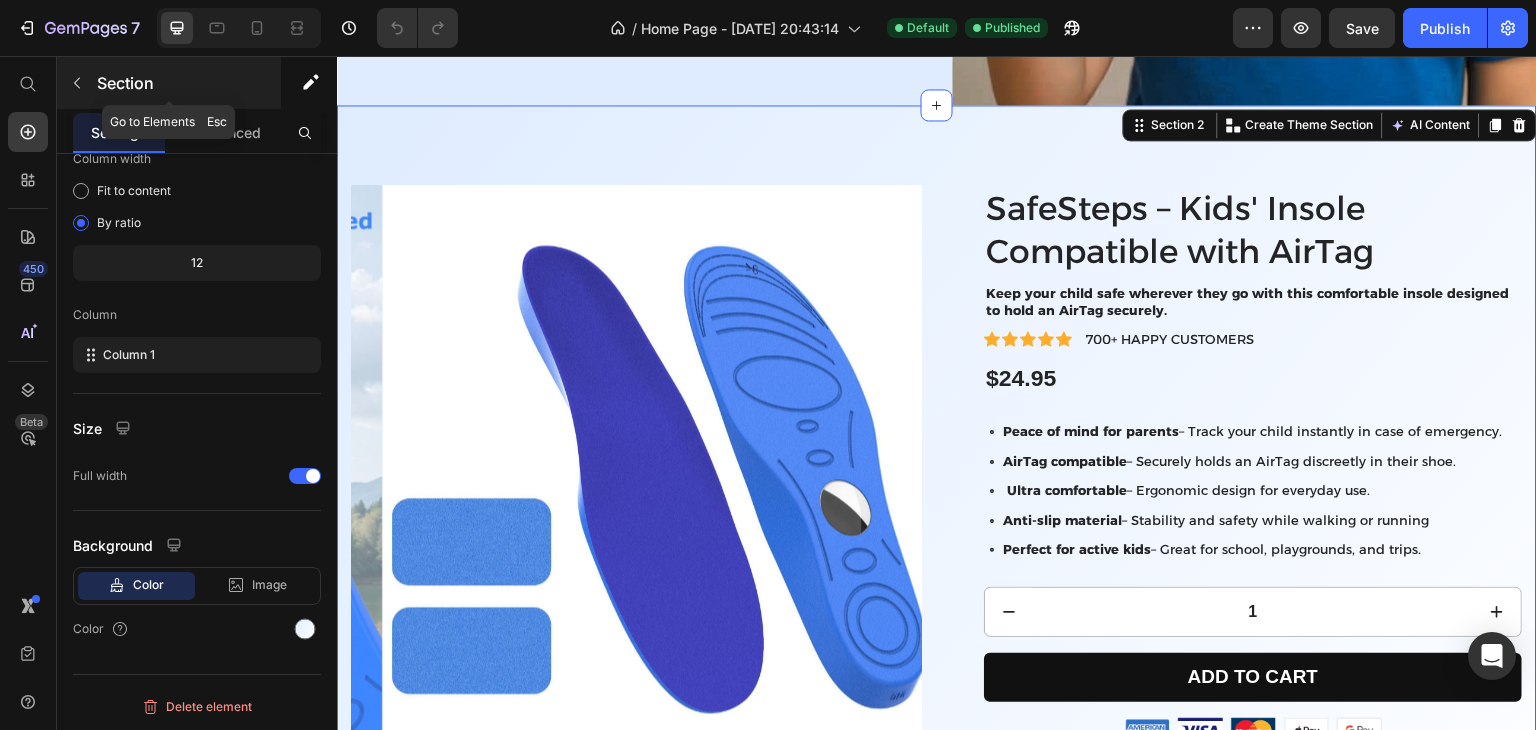 click at bounding box center (77, 83) 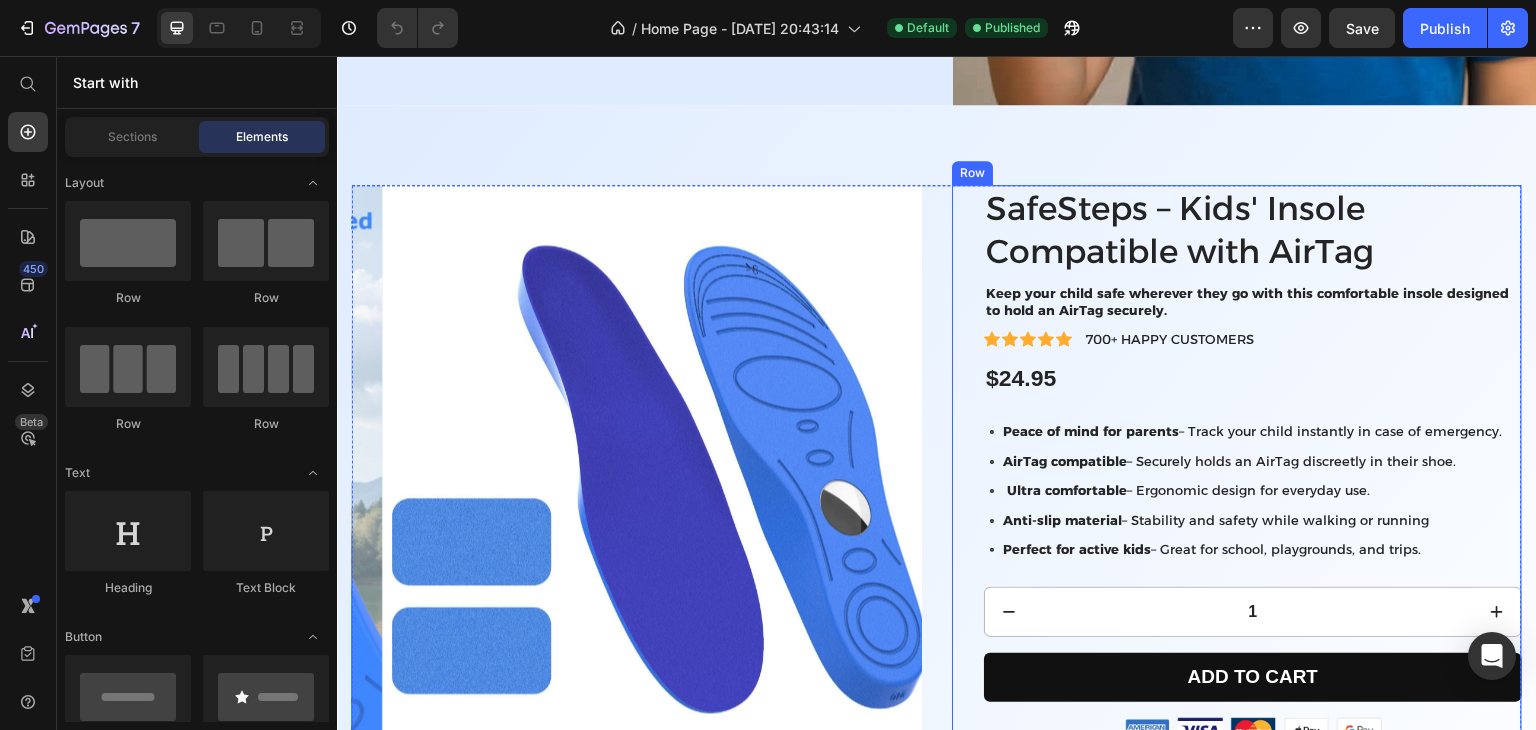 click on "SafeSteps – Kids' Insole Compatible with AirTag Product Title Keep your child safe wherever they go with this comfortable insole designed to hold an AirTag securely. Text Block Icon Icon Icon Icon Icon Icon List 700+ HAPPY CUSTOMERS Text Block Row $24.95 Product Price Row
Peace of mind for parents  – Track your child instantly in case of emergency.
AirTag compatible  – Securely holds an AirTag discreetly in their shoe.
Ultra comfortable  – Ergonomic design for everyday use.
Anti-slip material  – Stability and safety while walking or running
Perfect for active kids  – Great for school, playgrounds, and trips. Item List 1 Product Quantity Add to cart Add to Cart Row Image Image Image Image Image Row Row" at bounding box center [1237, 465] 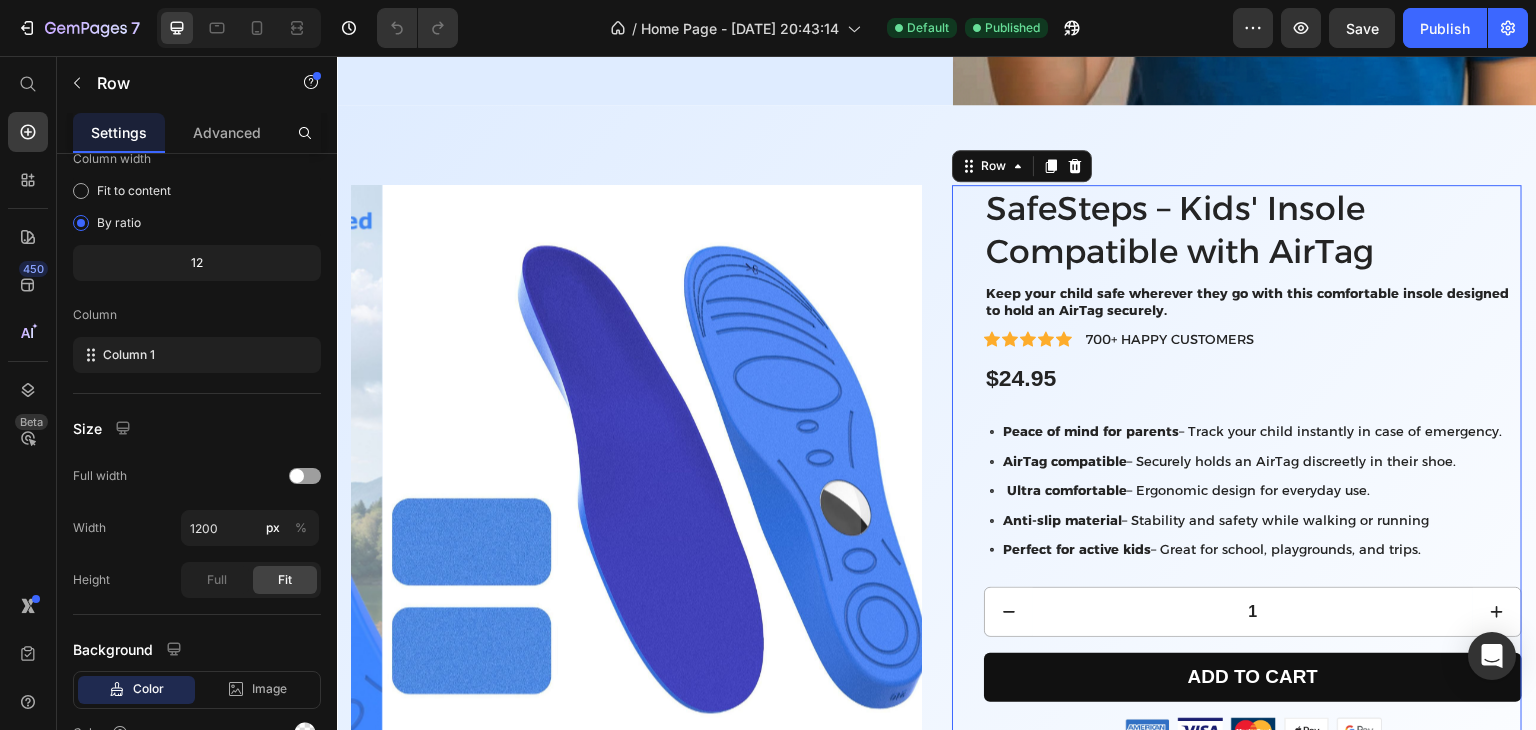 scroll, scrollTop: 0, scrollLeft: 0, axis: both 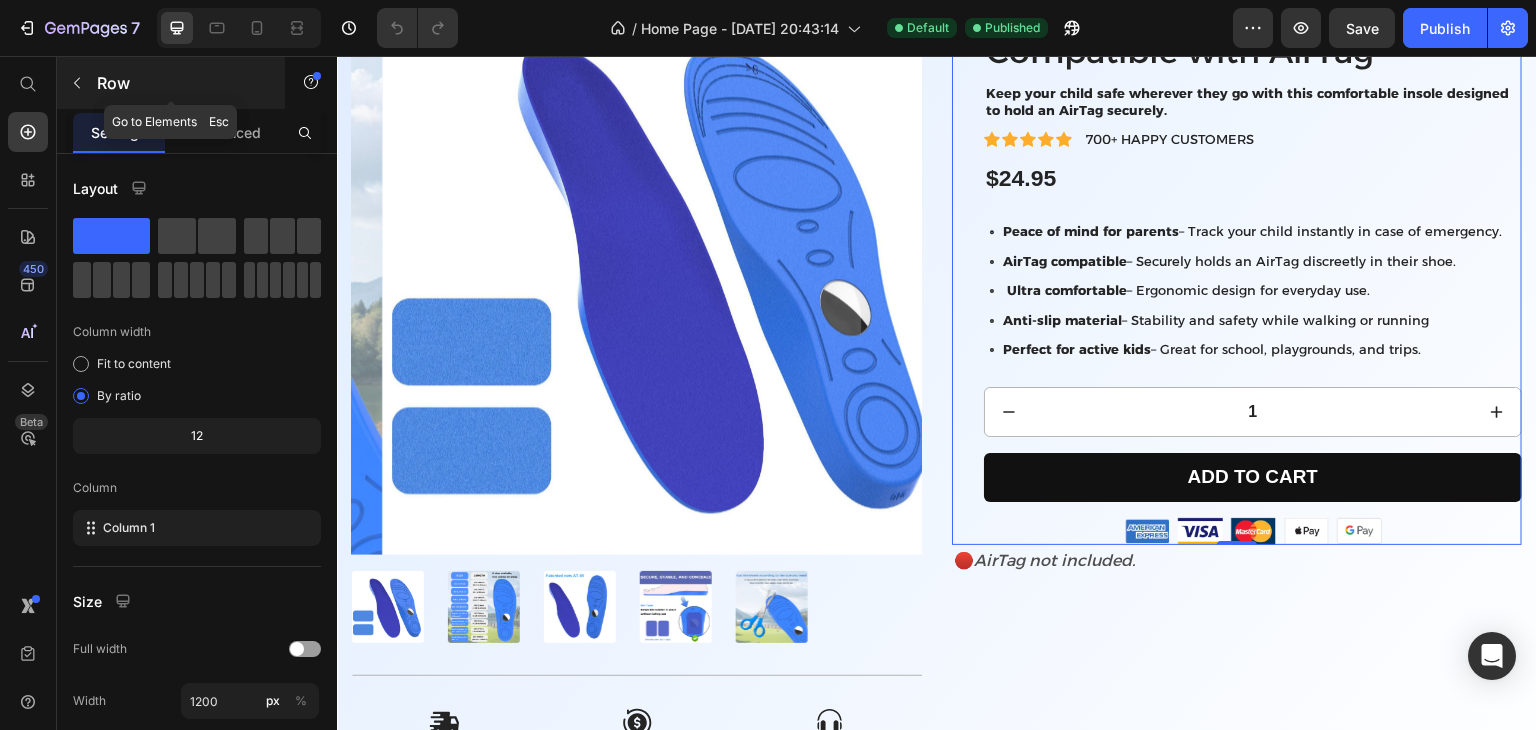 click 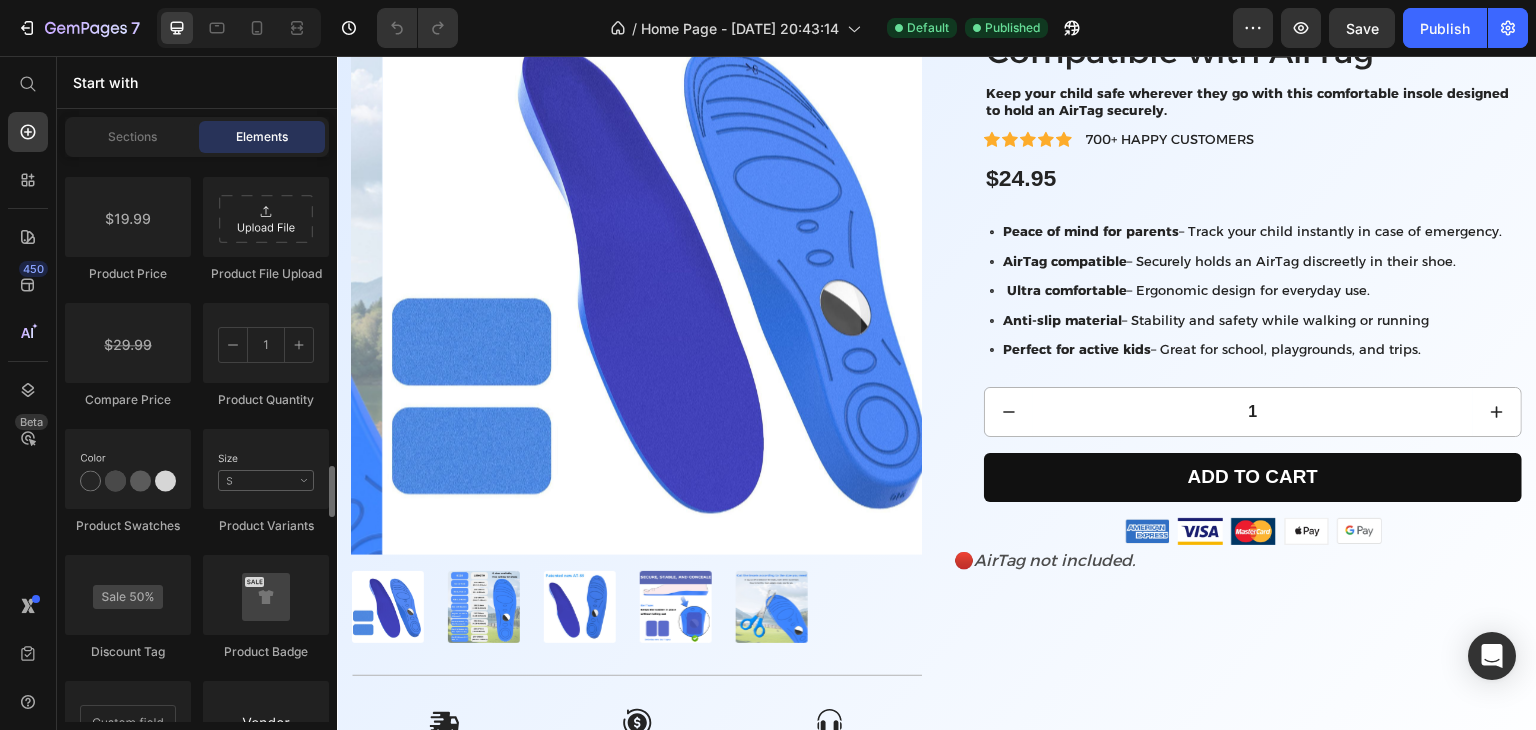 scroll, scrollTop: 3453, scrollLeft: 0, axis: vertical 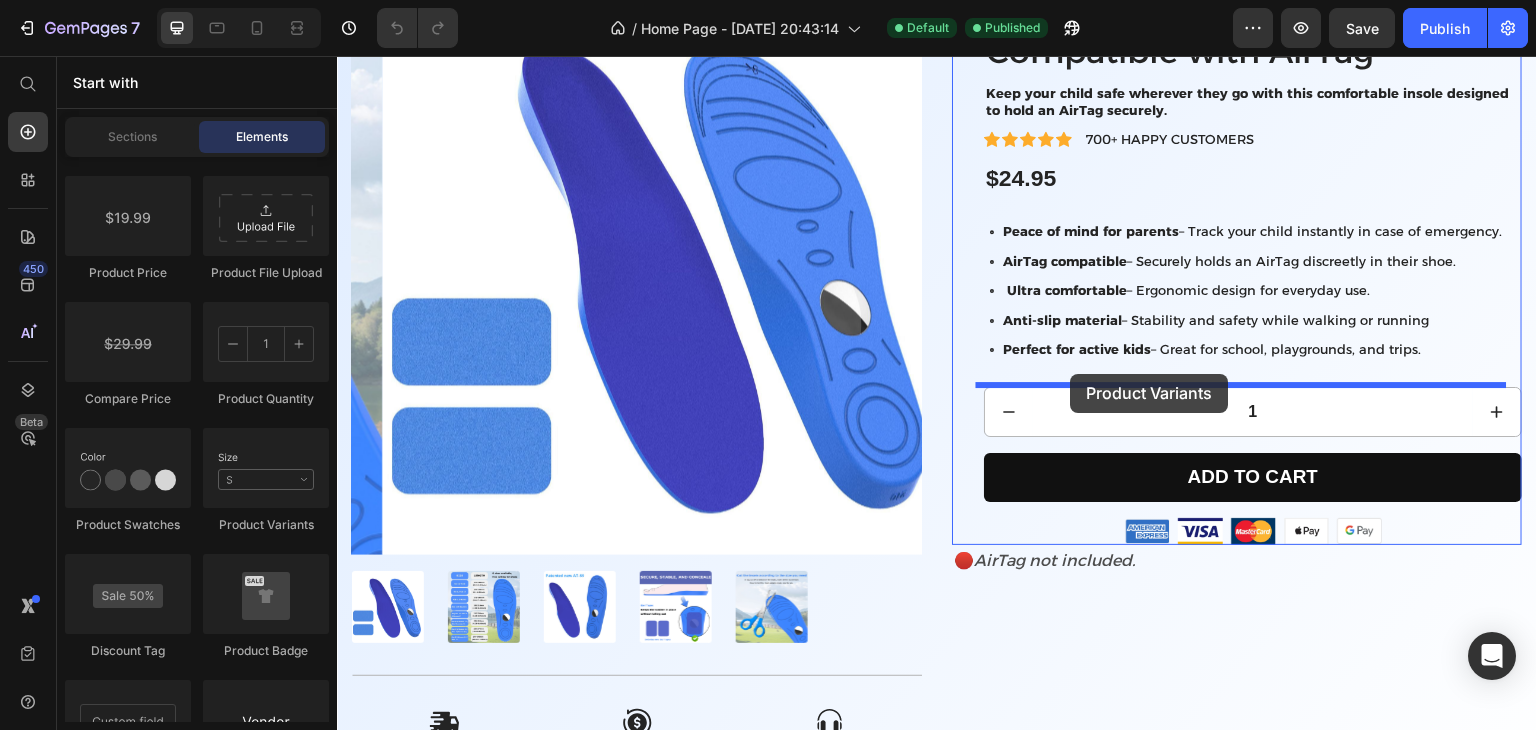 drag, startPoint x: 598, startPoint y: 531, endPoint x: 1071, endPoint y: 374, distance: 498.37537 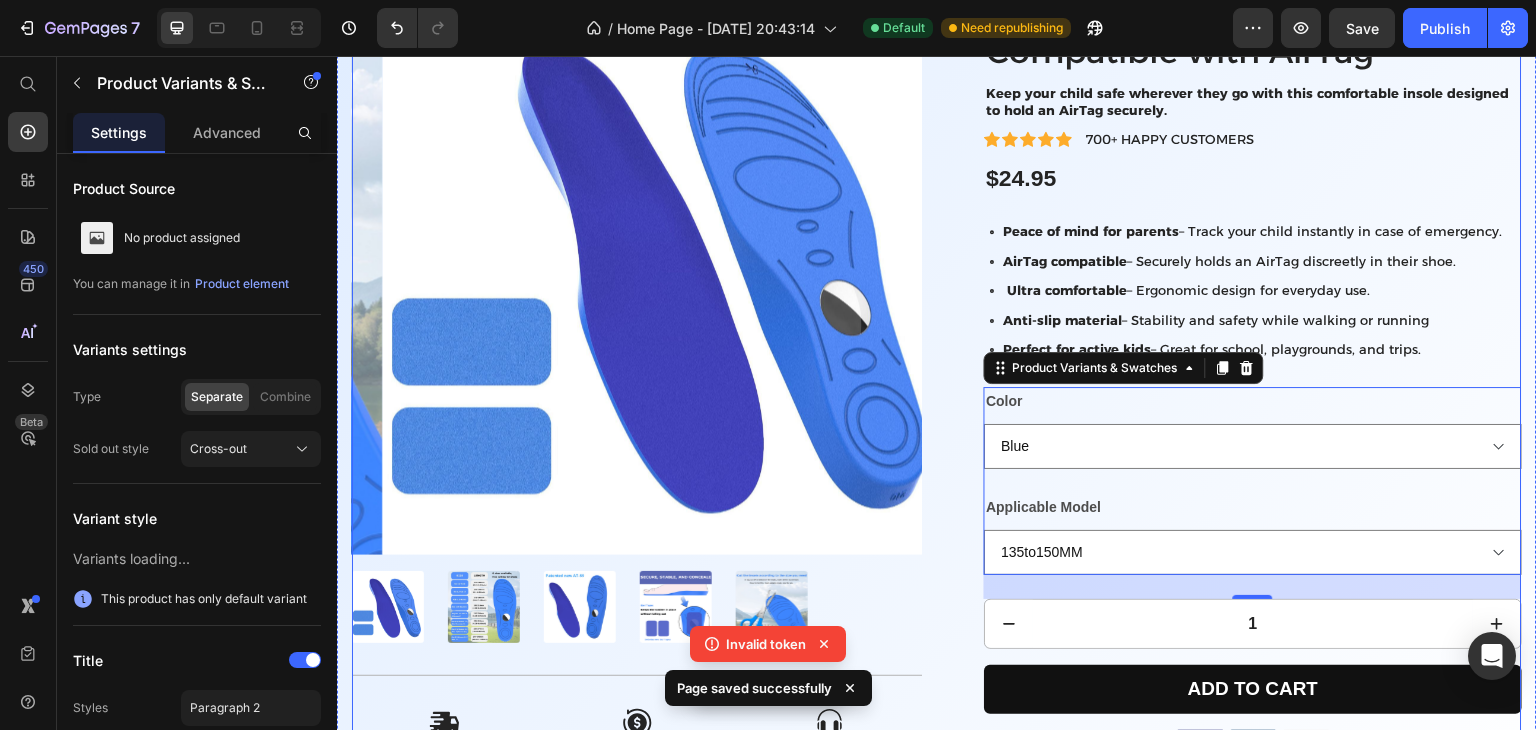 click on "Product Images
Icon 7-12 days of shipping Text Block
Icon Money-Back Guarantee Text Block
Icon Support 24/7 Text Block Row SafeSteps – Kids' Insole Compatible with AirTag Product Title Keep your child safe wherever they go with this comfortable insole designed to hold an AirTag securely. Text Block Icon Icon Icon Icon Icon Icon List 700+ HAPPY CUSTOMERS Text Block Row $24.95 Product Price Row
Peace of mind for parents  – Track your child instantly in case of emergency.
AirTag compatible  – Securely holds an AirTag discreetly in their shoe.
Ultra comfortable  – Ergonomic design for everyday use.
Anti-slip material  – Stability and safety while walking or running
Perfect for active kids  – Great for school, playgrounds, and trips. Item List Color Blue Applicable Model 135to150MM 155to170MM 175to190MM 195to210MM 215to230MM 235to250MM 255to270MM 275to290MM Product Variants & Swatches   24 1 Row Image" at bounding box center (937, 387) 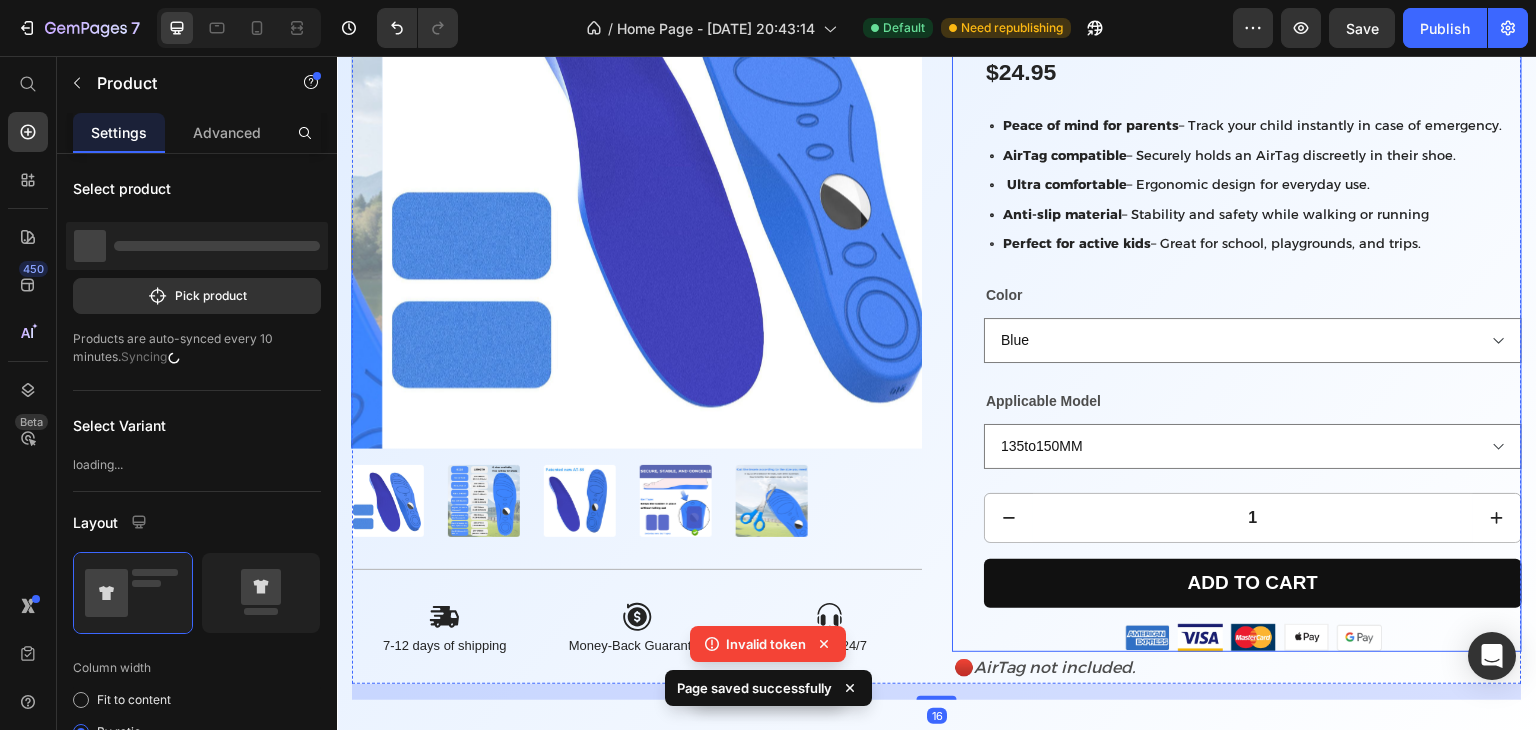 scroll, scrollTop: 896, scrollLeft: 0, axis: vertical 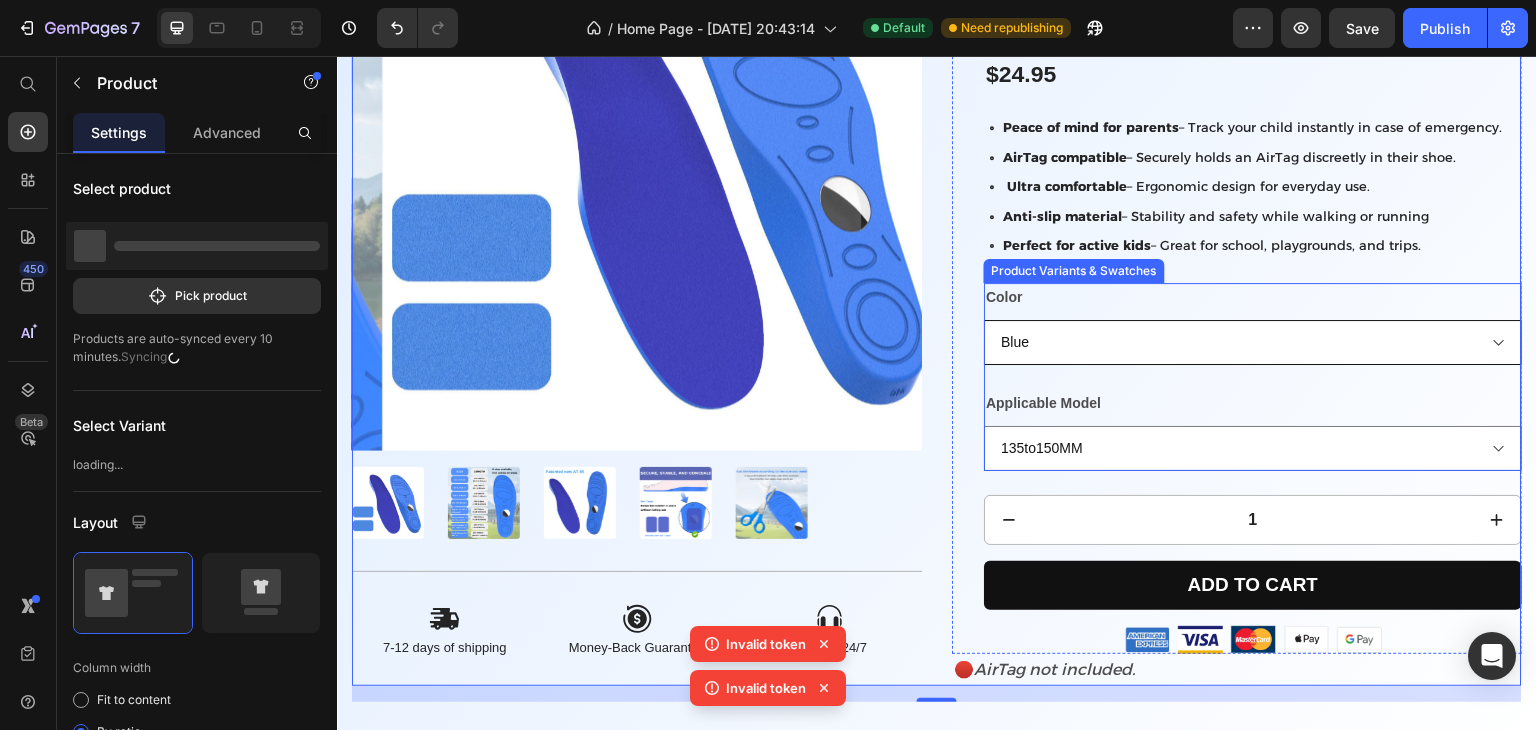 click on "Blue" at bounding box center [1253, 342] 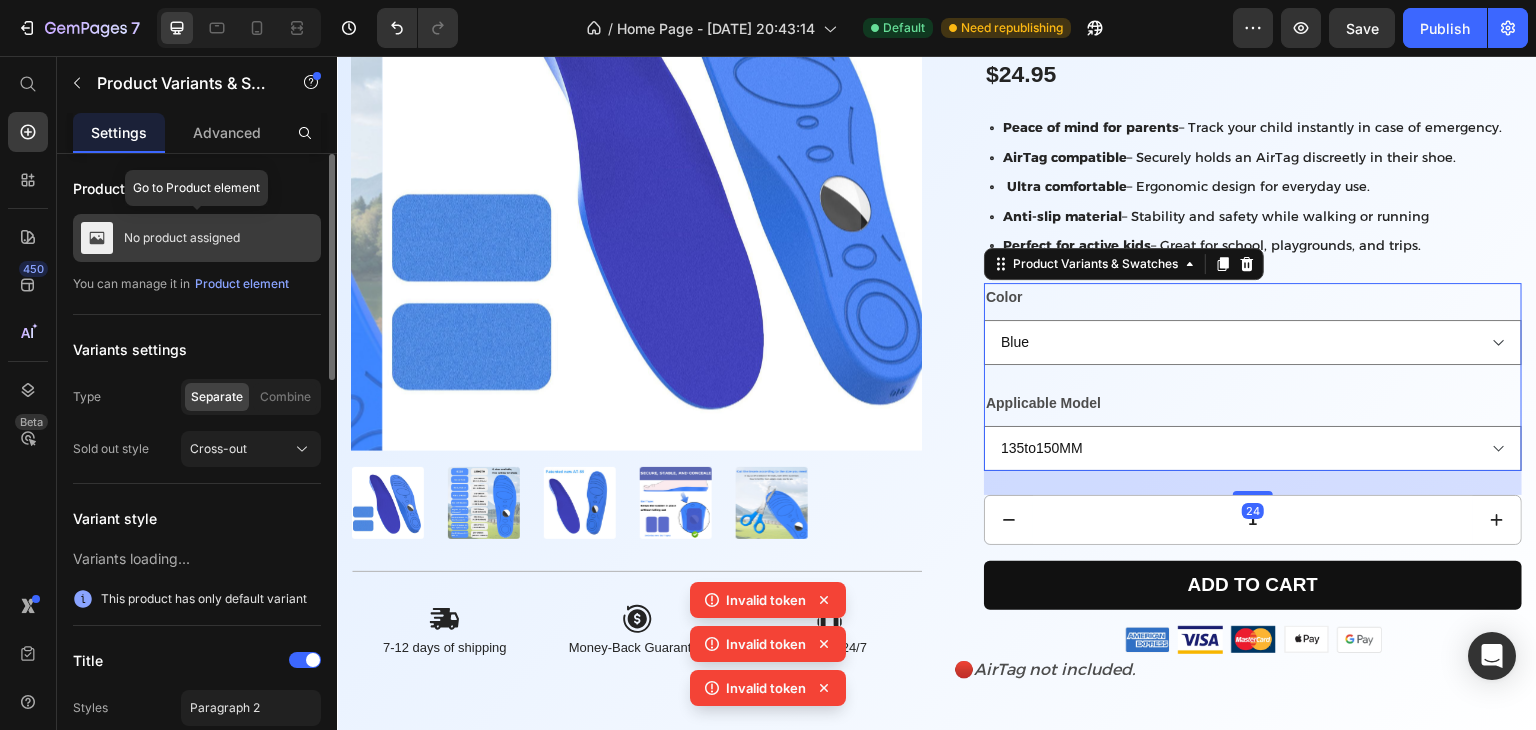 click on "No product assigned" at bounding box center [197, 238] 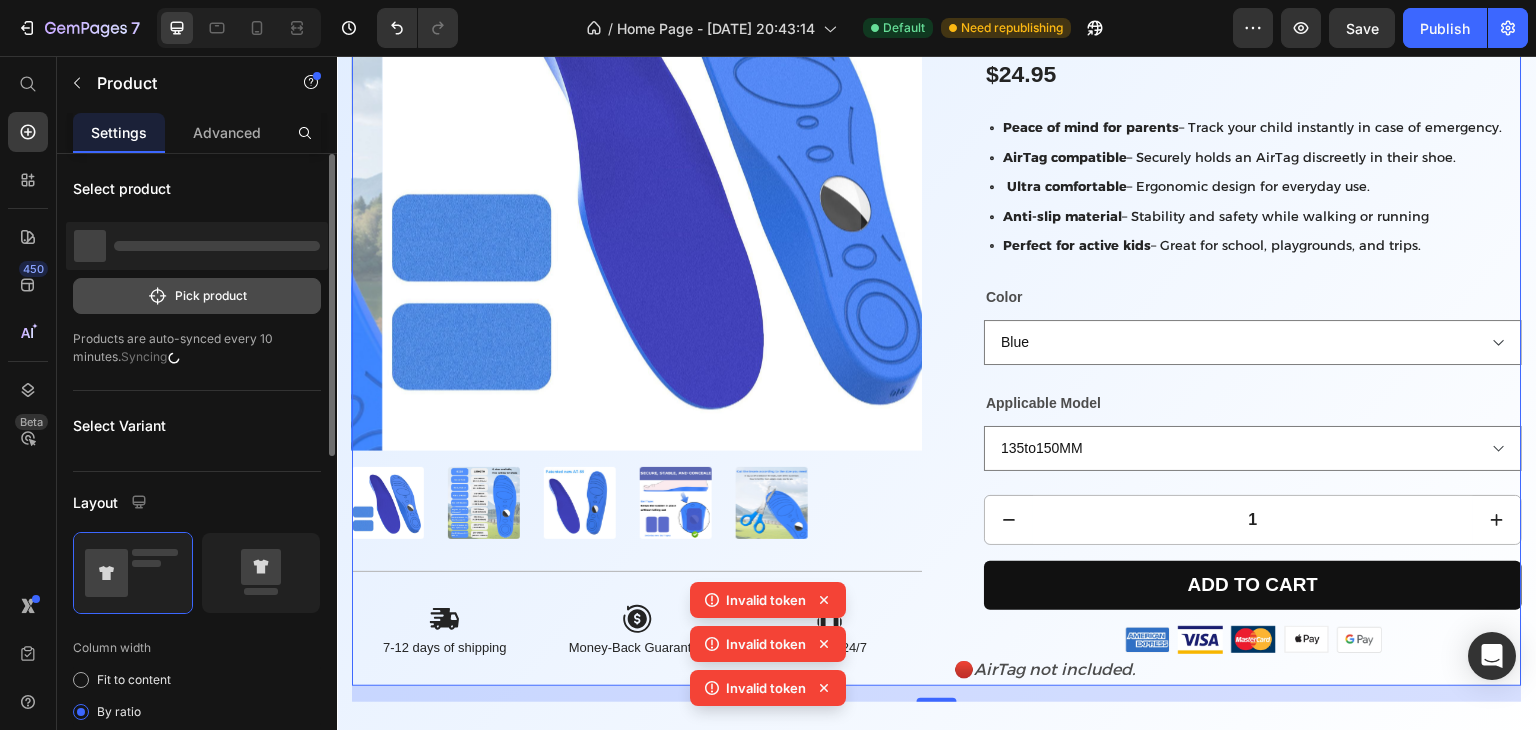 click on "Pick product" at bounding box center (197, 296) 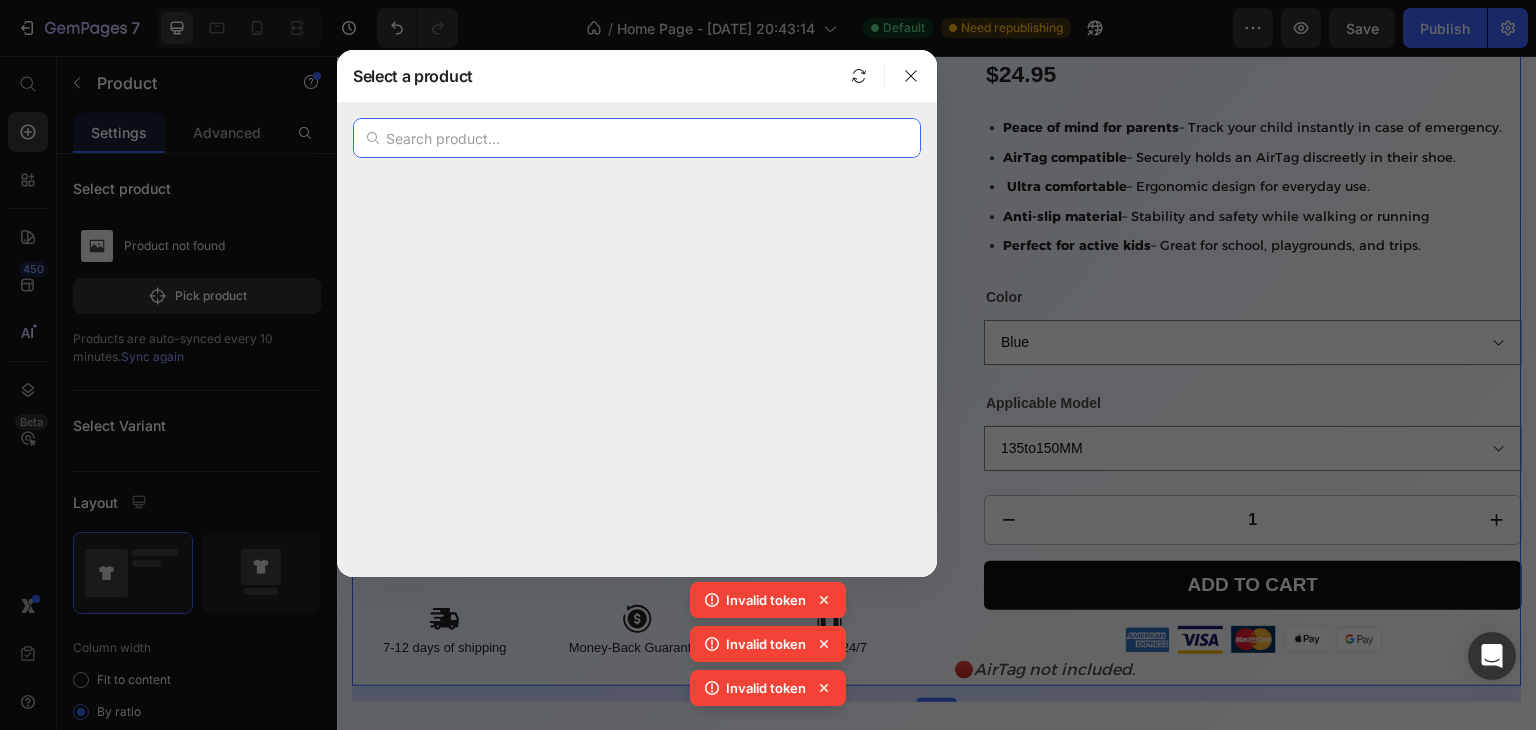 click at bounding box center (637, 138) 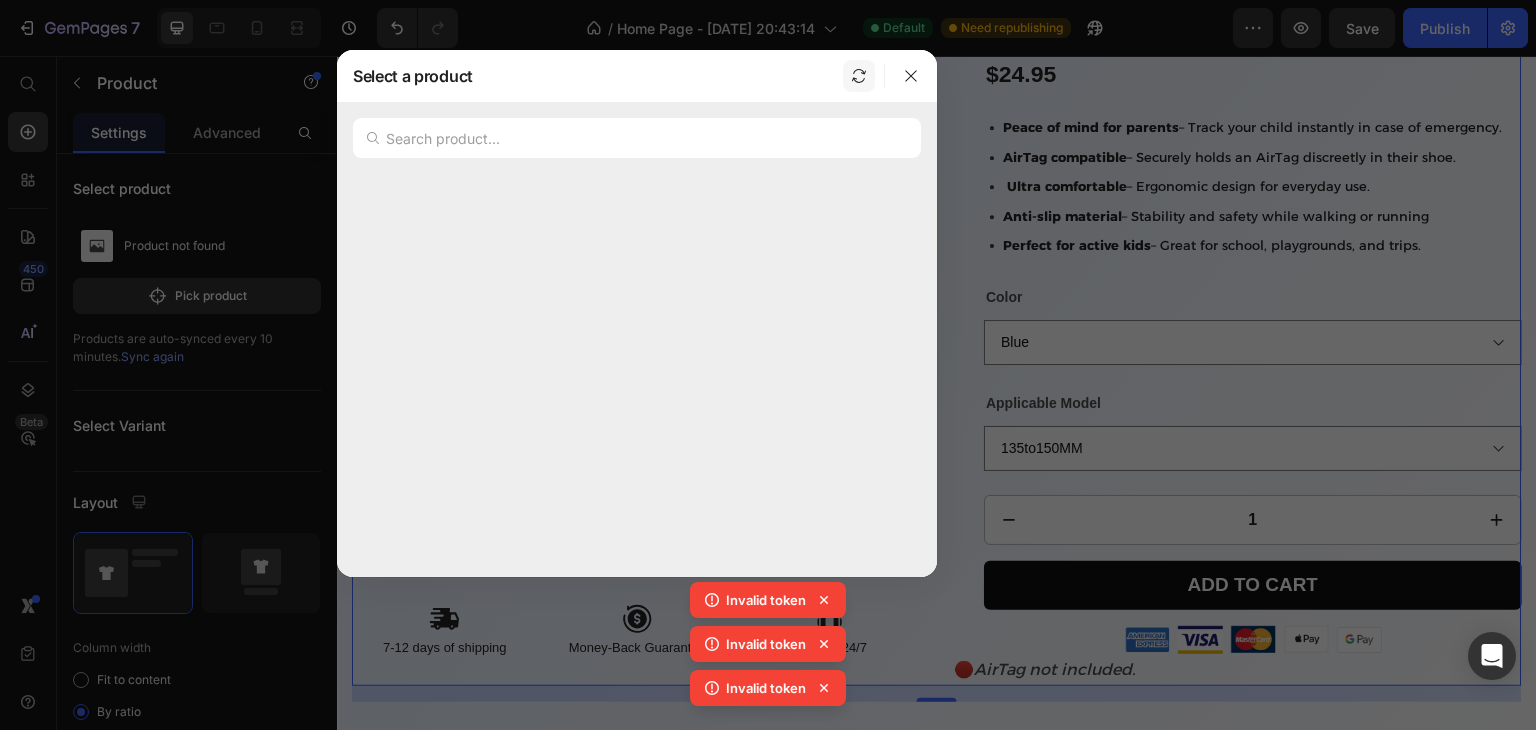 click 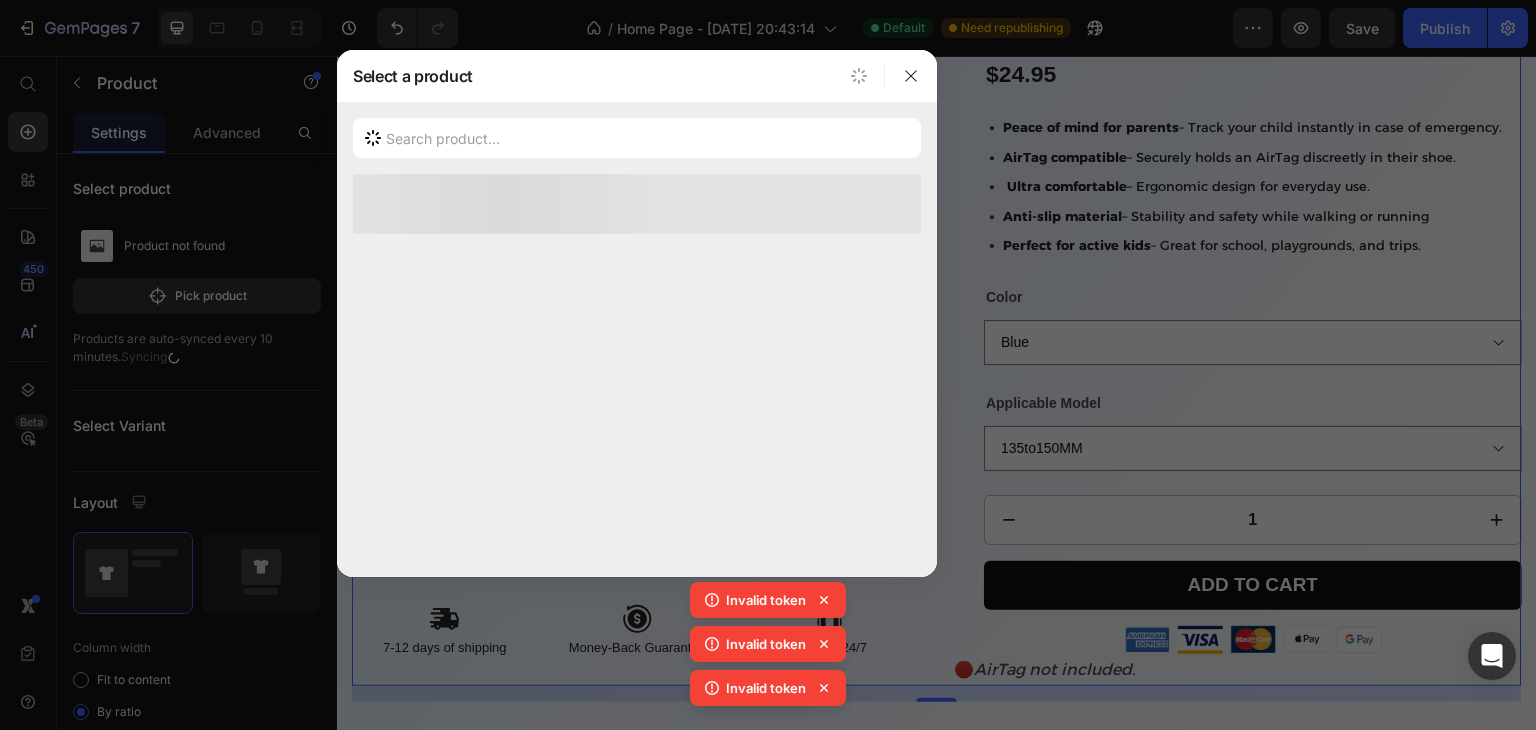 click at bounding box center (637, 204) 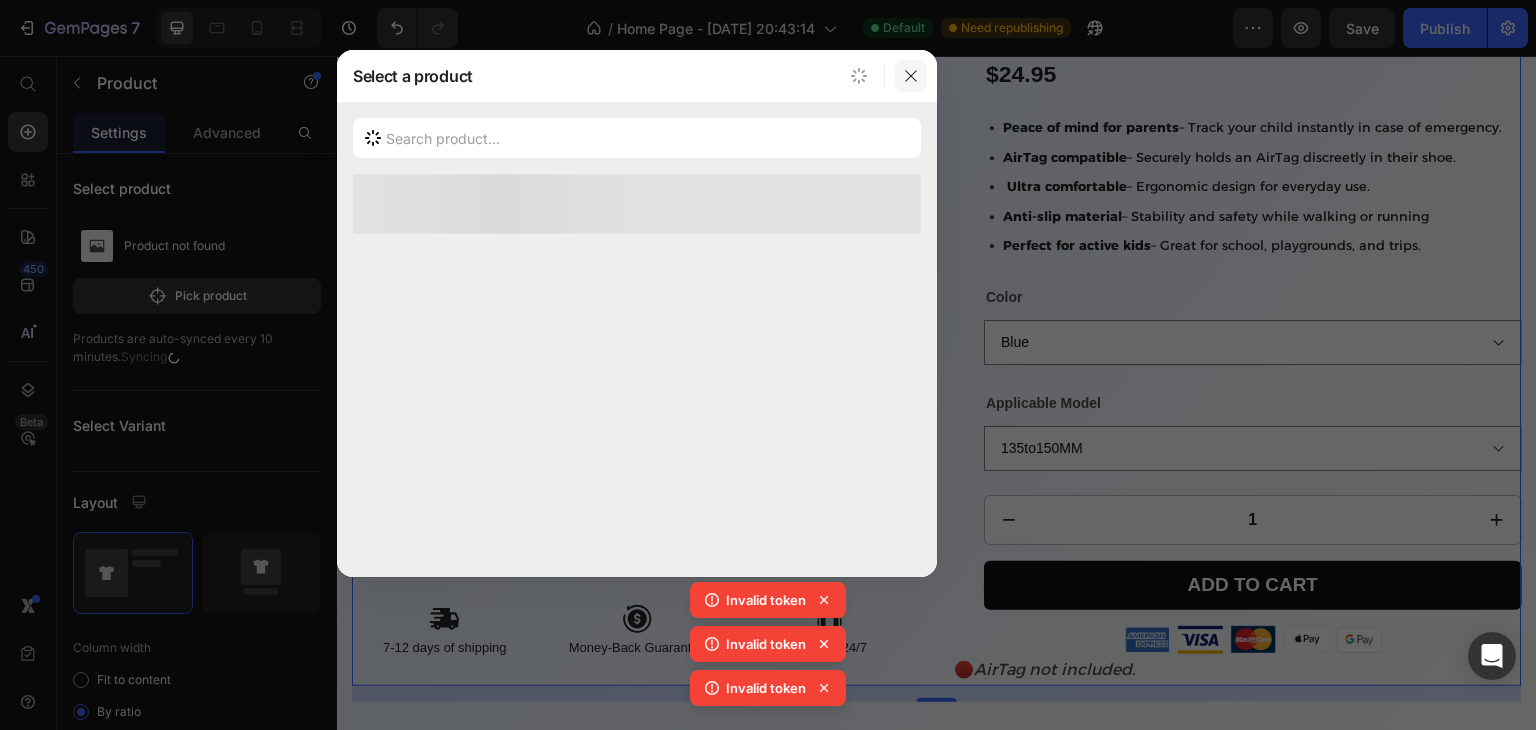 click at bounding box center (911, 76) 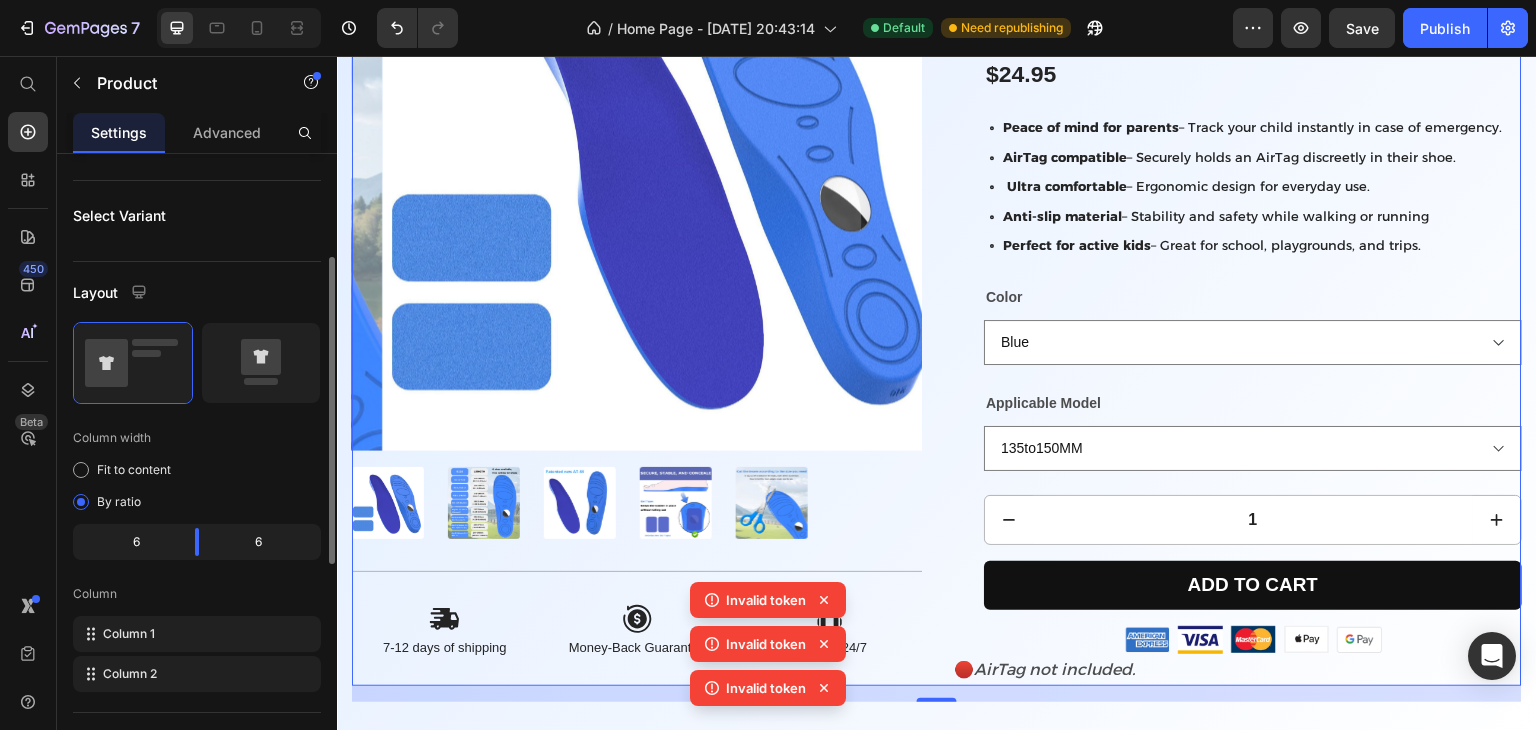 scroll, scrollTop: 211, scrollLeft: 0, axis: vertical 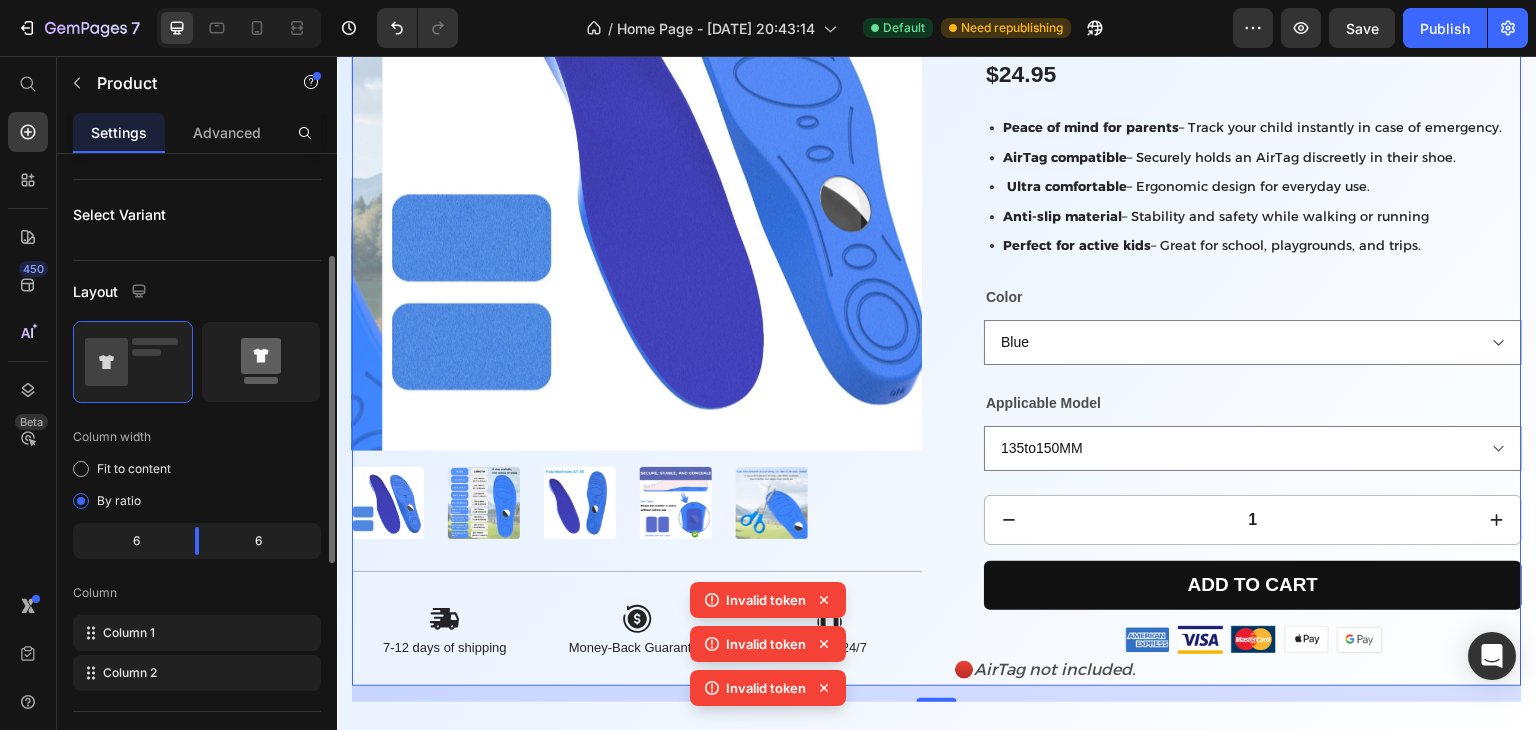 click 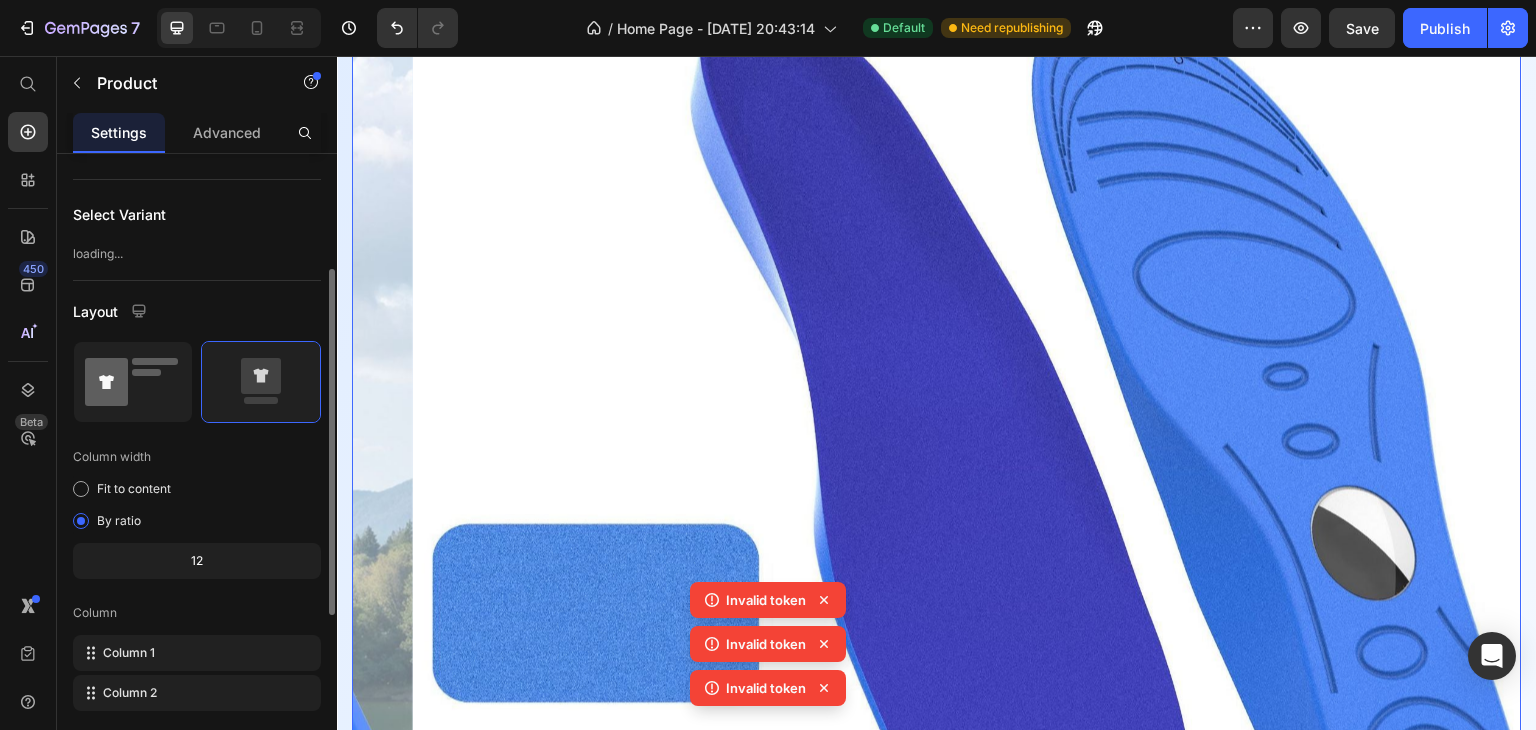 click 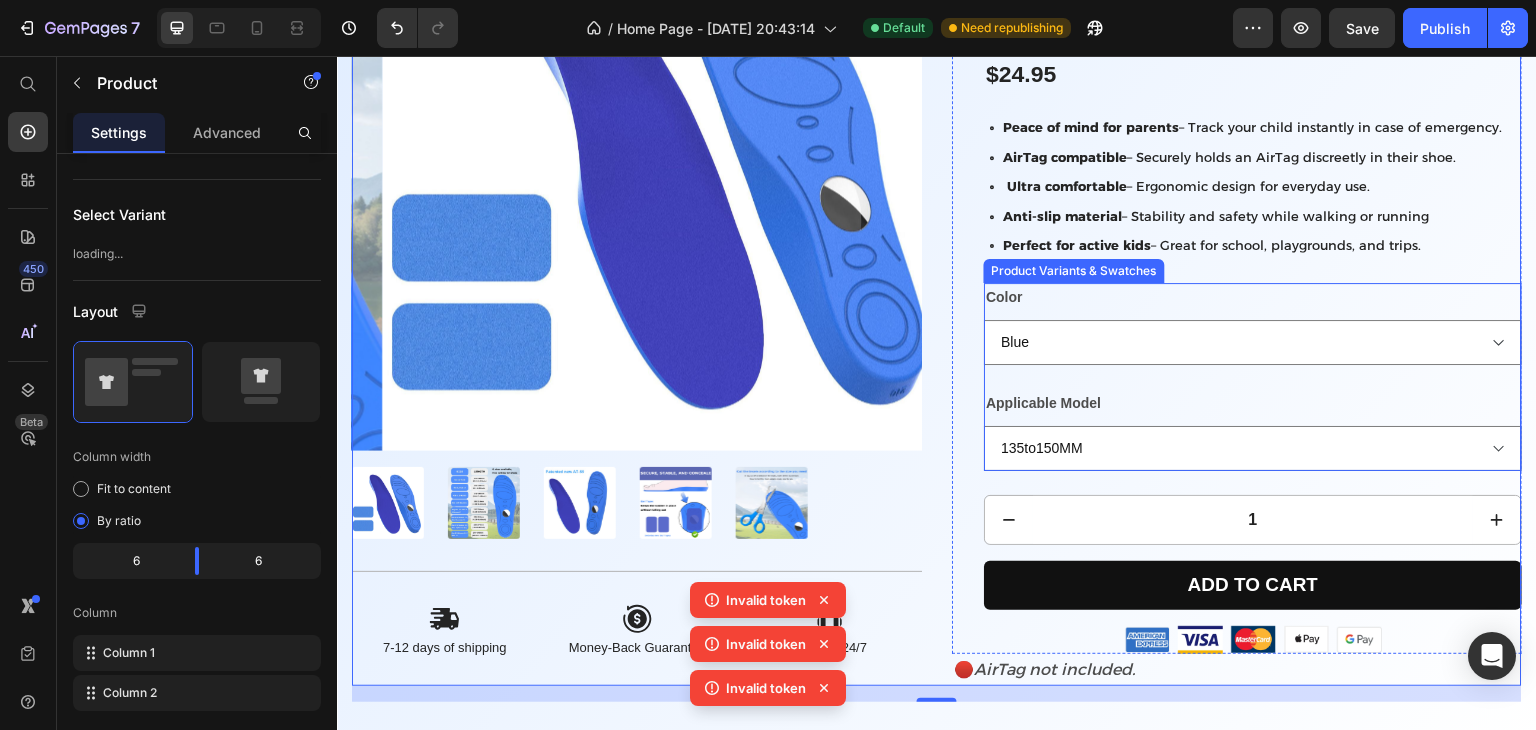 click on "Applicable Model 135to150MM 155to170MM 175to190MM 195to210MM 215to230MM 235to250MM 255to270MM 275to290MM" at bounding box center (1253, 430) 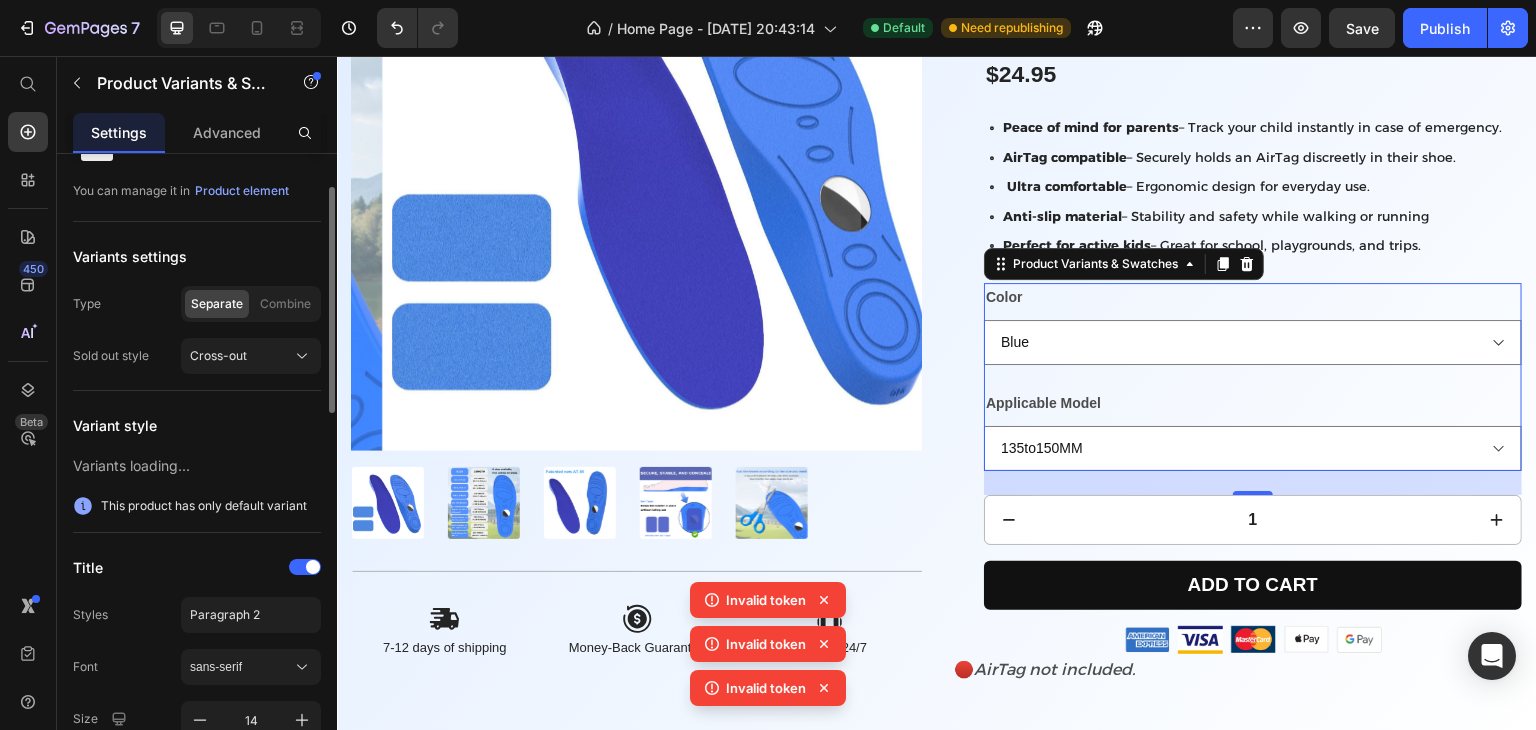 scroll, scrollTop: 92, scrollLeft: 0, axis: vertical 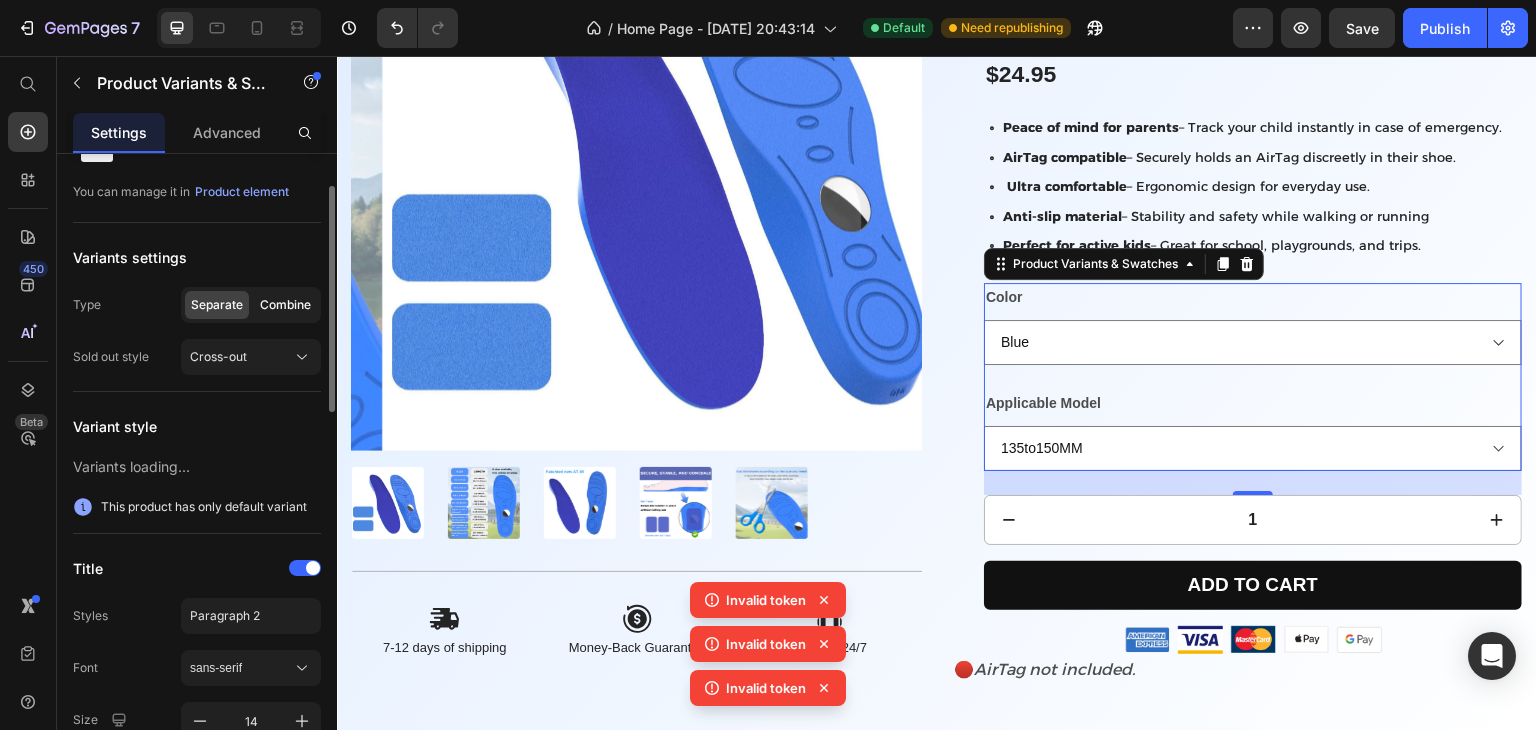 click on "Combine" 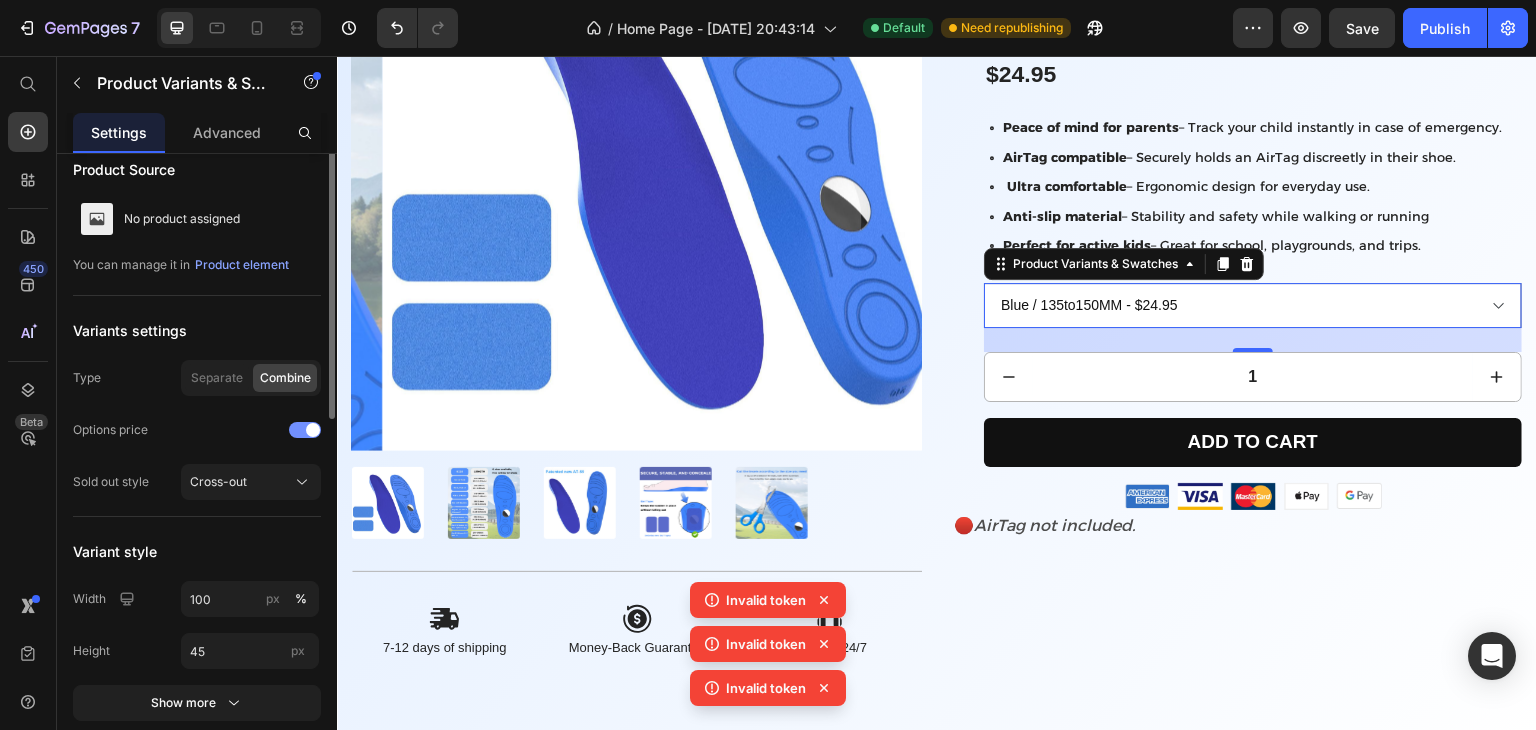 scroll, scrollTop: 0, scrollLeft: 0, axis: both 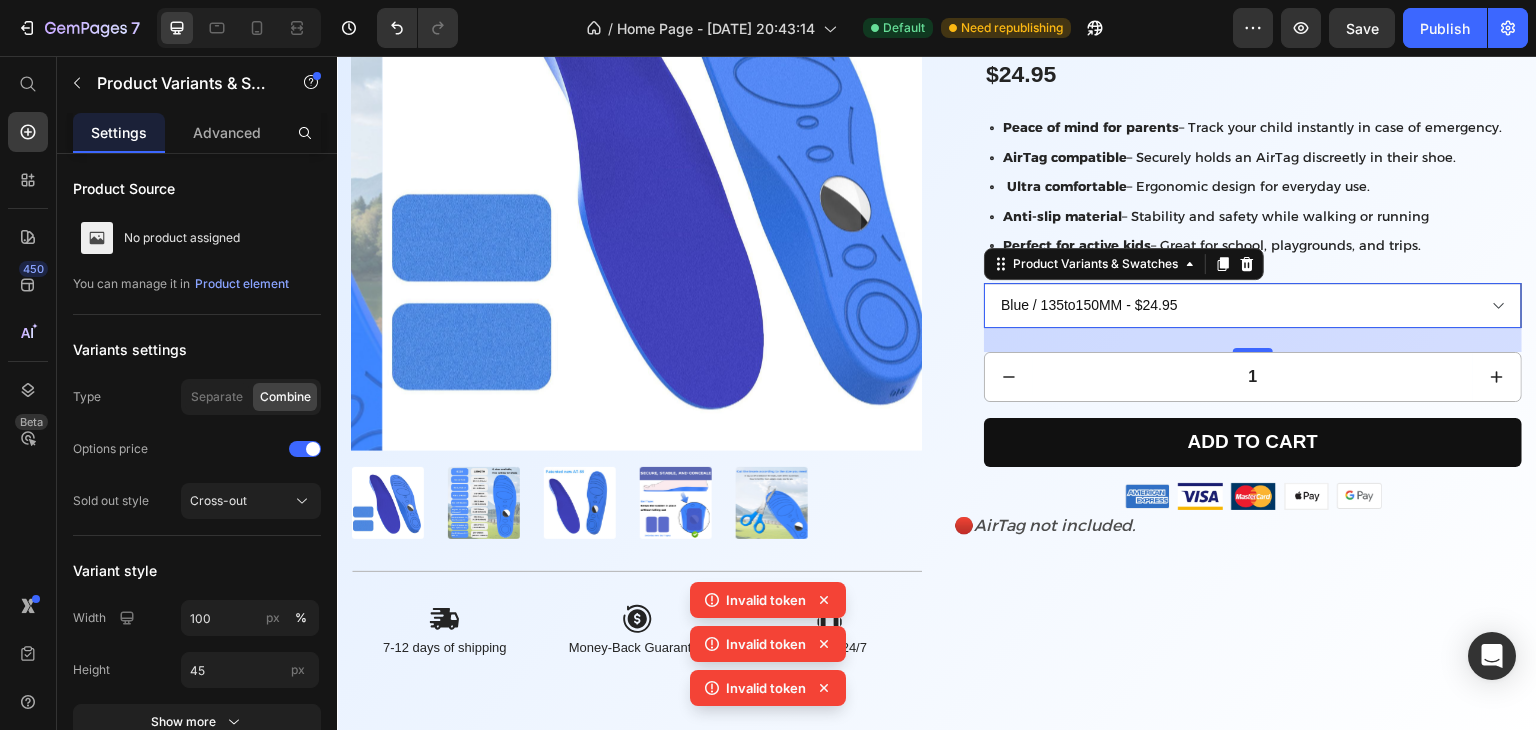 click on "Blue / 135to150MM - $24.95  Blue / 155to170MM - $24.95  Blue / 175to190MM - $24.95  Blue / 195to210MM - $24.95  Blue / 215to230MM - $24.95  Blue / 235to250MM - $24.95  Blue / 255to270MM - $24.95  Blue / 275to290MM - $24.95" at bounding box center [1253, 305] 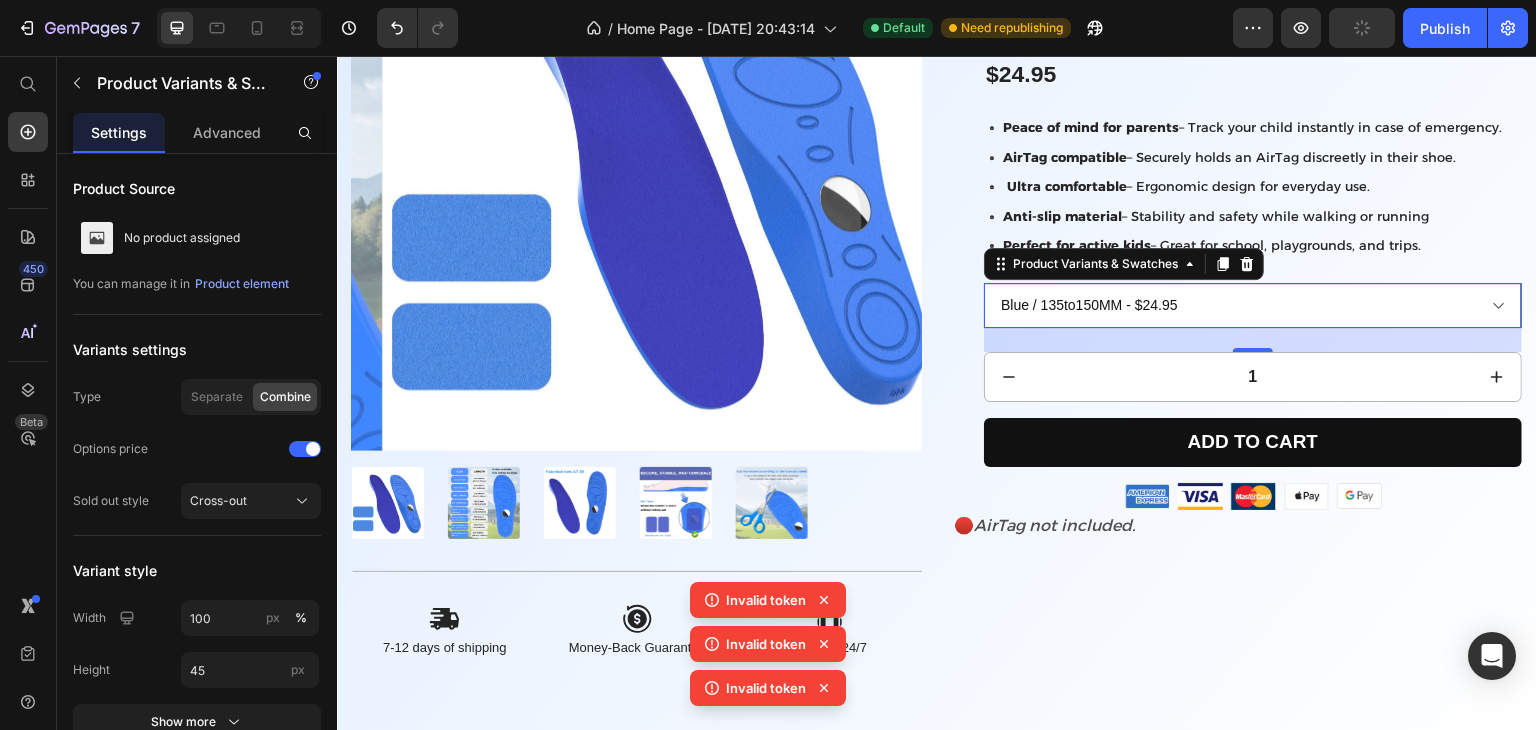 click on "Blue / 135to150MM - $24.95  Blue / 155to170MM - $24.95  Blue / 175to190MM - $24.95  Blue / 195to210MM - $24.95  Blue / 215to230MM - $24.95  Blue / 235to250MM - $24.95  Blue / 255to270MM - $24.95  Blue / 275to290MM - $24.95" at bounding box center (1253, 305) 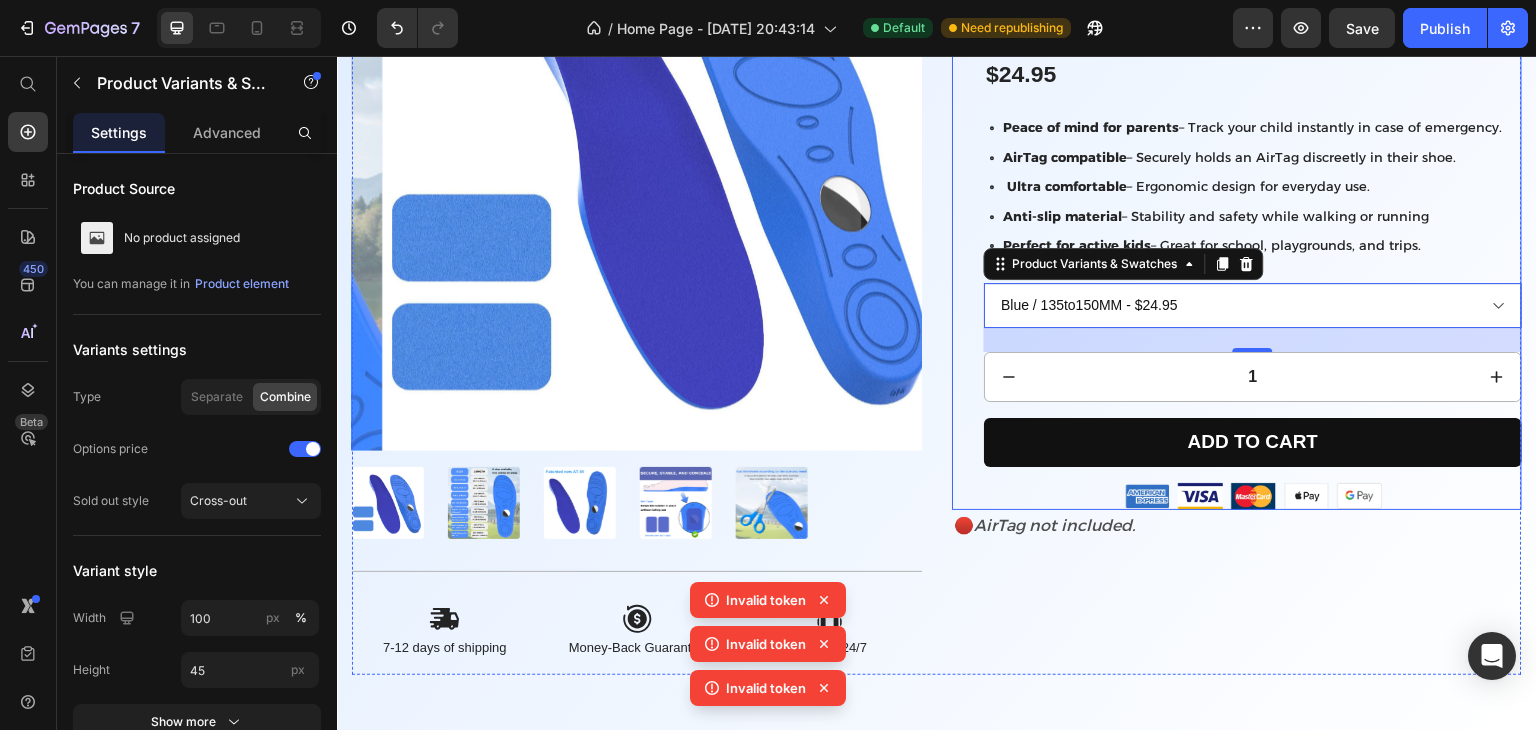 drag, startPoint x: 949, startPoint y: 375, endPoint x: 352, endPoint y: 364, distance: 597.1013 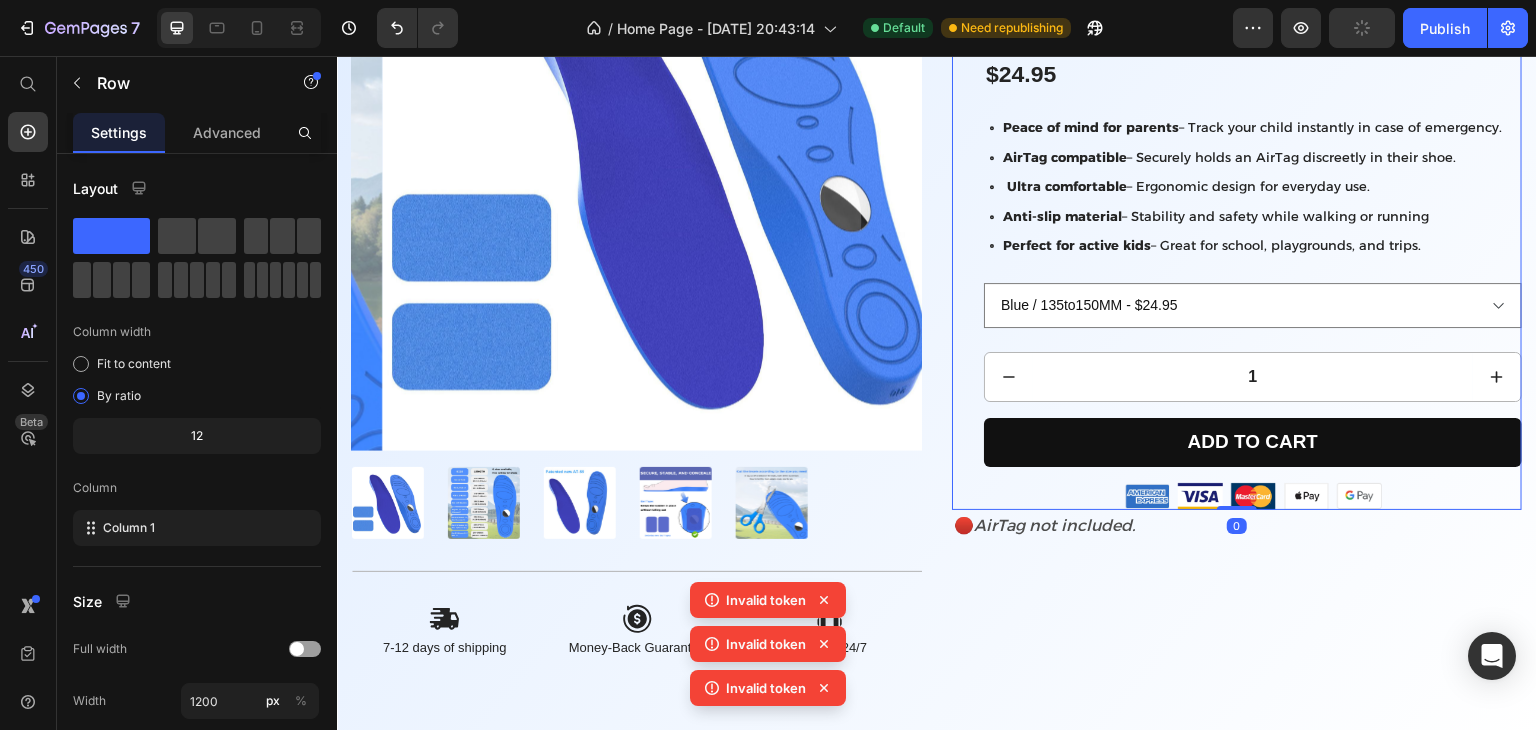 click on "SafeSteps – Kids' Insole Compatible with AirTag Product Title Keep your child safe wherever they go with this comfortable insole designed to hold an AirTag securely. Text Block Icon Icon Icon Icon Icon Icon List 700+ HAPPY CUSTOMERS Text Block Row $24.95 Product Price Row
Peace of mind for parents  – Track your child instantly in case of emergency.
AirTag compatible  – Securely holds an AirTag discreetly in their shoe.
Ultra comfortable  – Ergonomic design for everyday use.
Anti-slip material  – Stability and safety while walking or running
Perfect for active kids  – Great for school, playgrounds, and trips. Item List Blue / 135to150MM - $24.95  Blue / 155to170MM - $24.95  Blue / 175to190MM - $24.95  Blue / 195to210MM - $24.95  Blue / 215to230MM - $24.95  Blue / 235to250MM - $24.95  Blue / 255to270MM - $24.95  Blue / 275to290MM - $24.95  Product Variants & Swatches 1 Product Quantity Add to cart Add to Cart Row Row" at bounding box center (1253, 195) 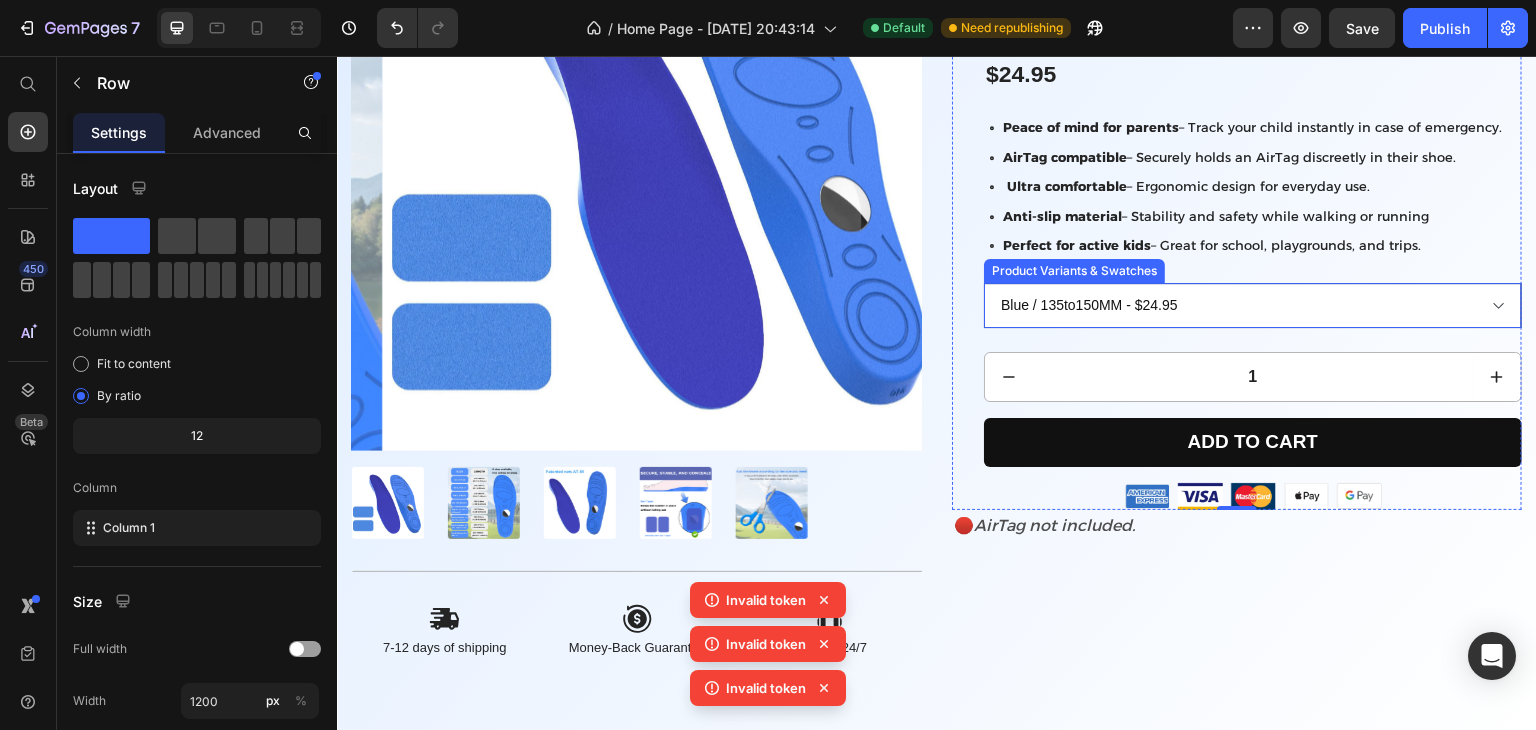 click on "Blue / 135to150MM - $24.95  Blue / 155to170MM - $24.95  Blue / 175to190MM - $24.95  Blue / 195to210MM - $24.95  Blue / 215to230MM - $24.95  Blue / 235to250MM - $24.95  Blue / 255to270MM - $24.95  Blue / 275to290MM - $24.95" at bounding box center (1253, 305) 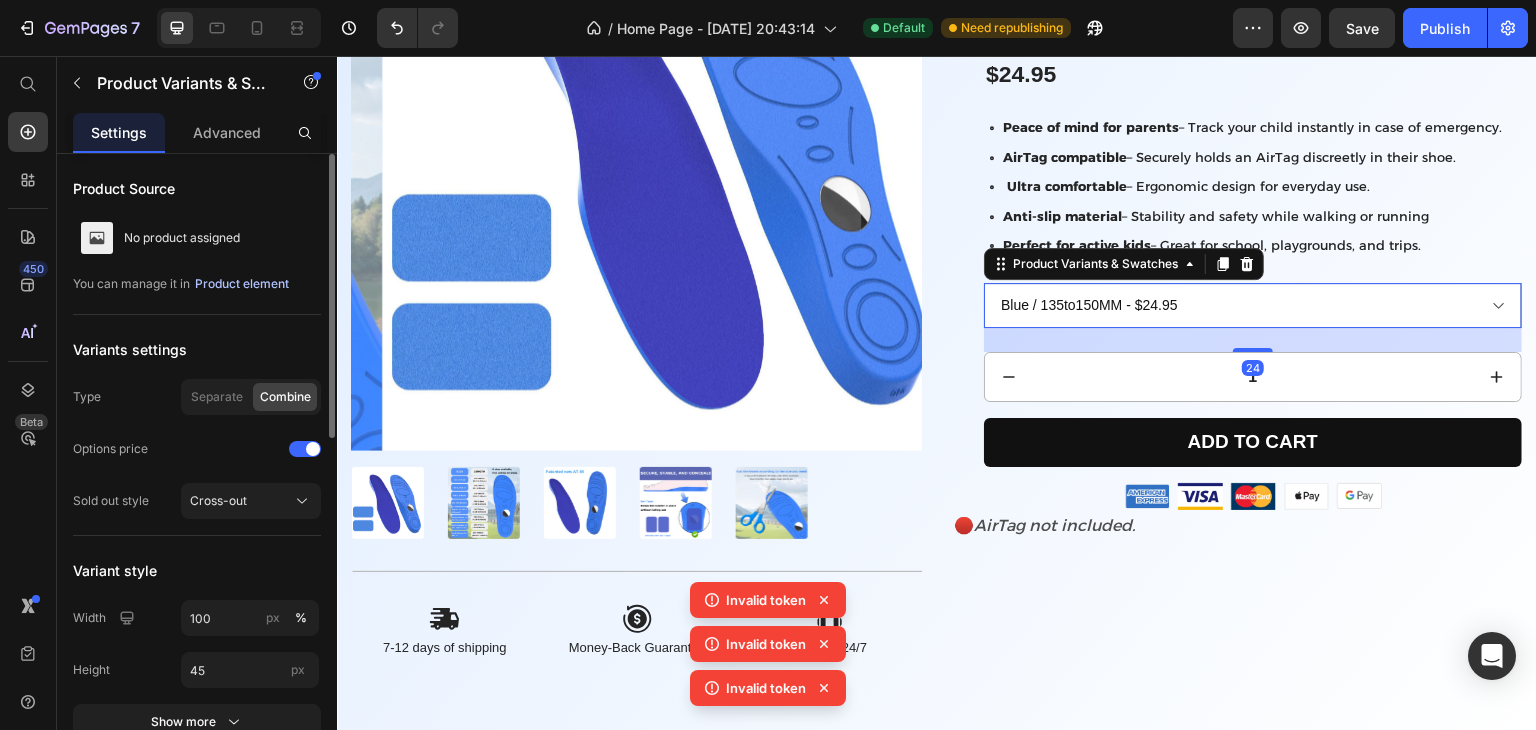 click on "Product element" at bounding box center [242, 284] 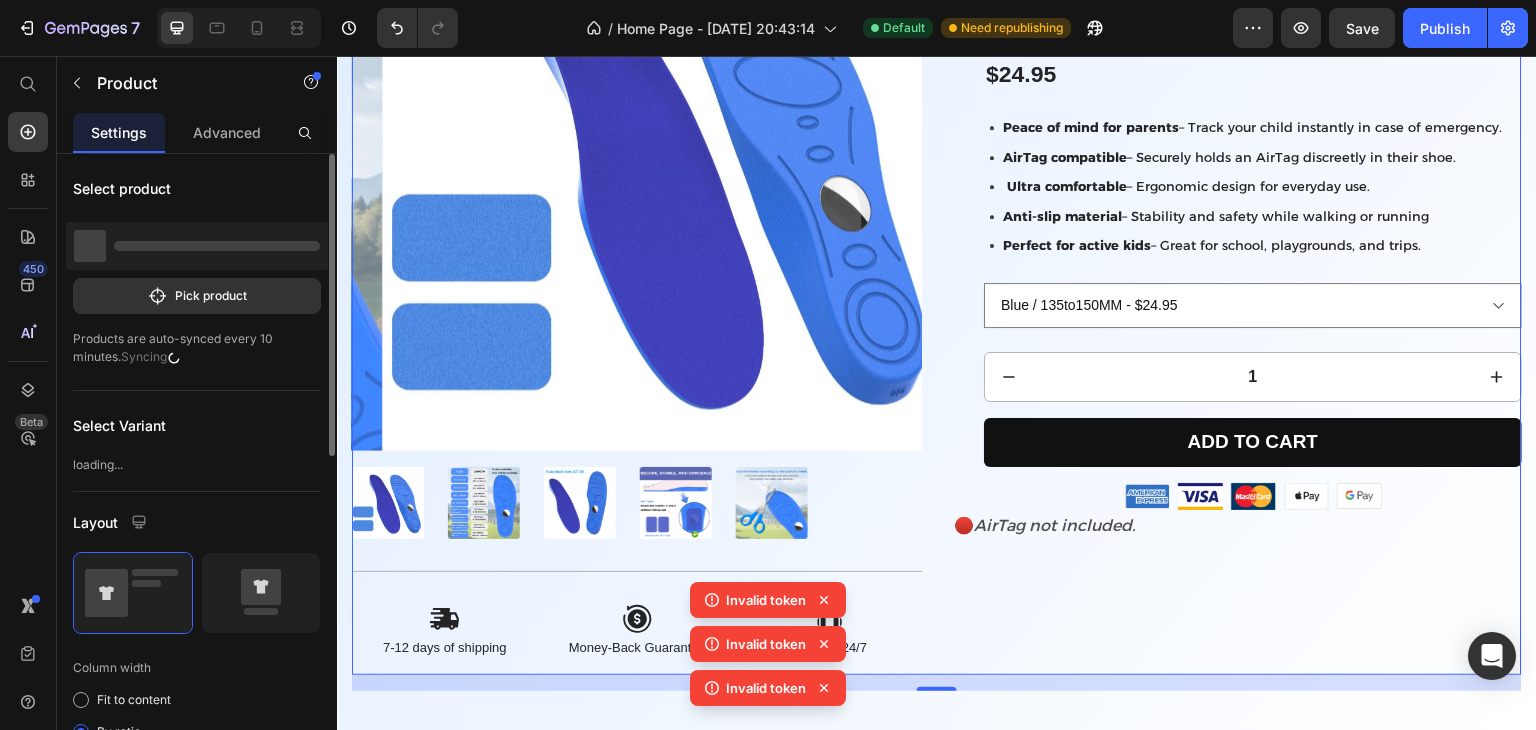 click 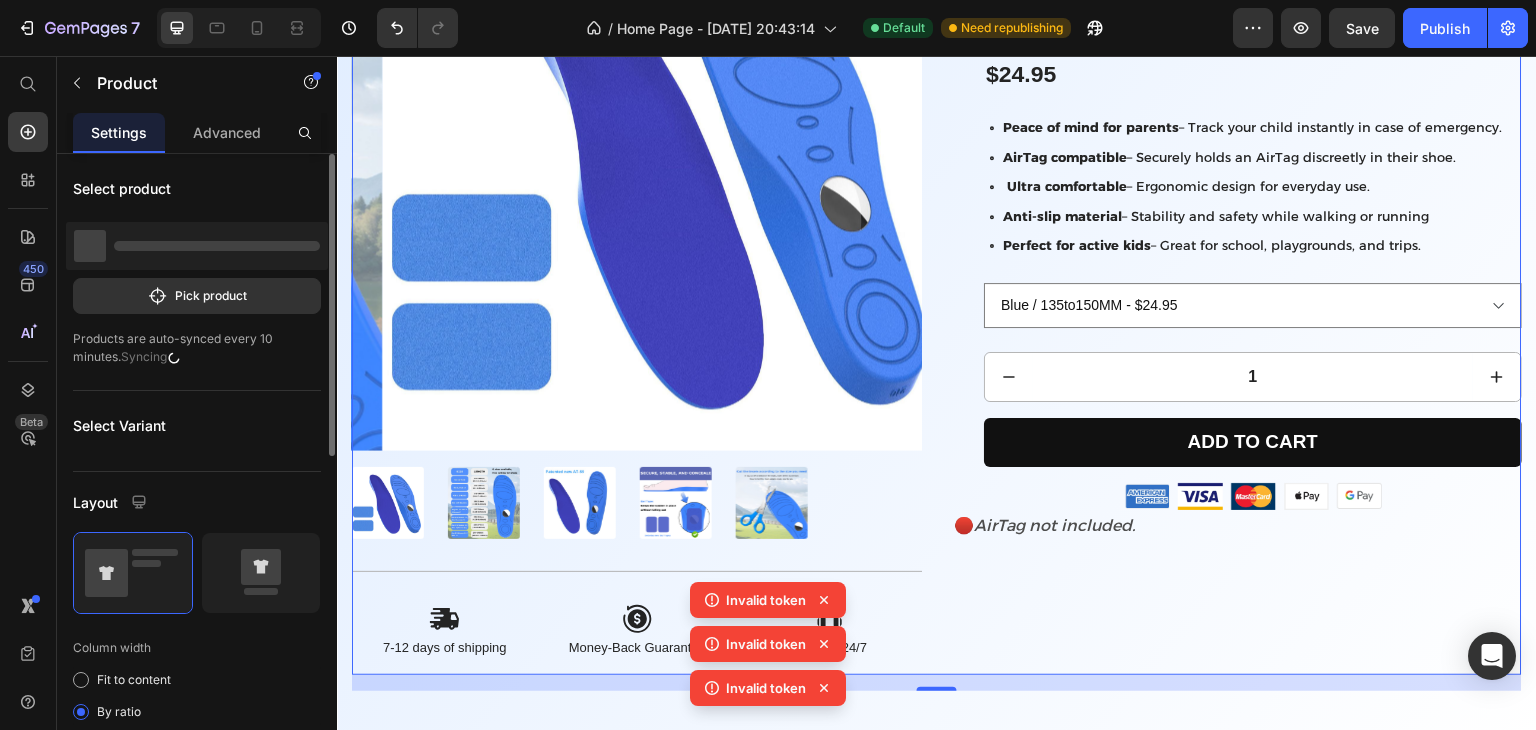 click 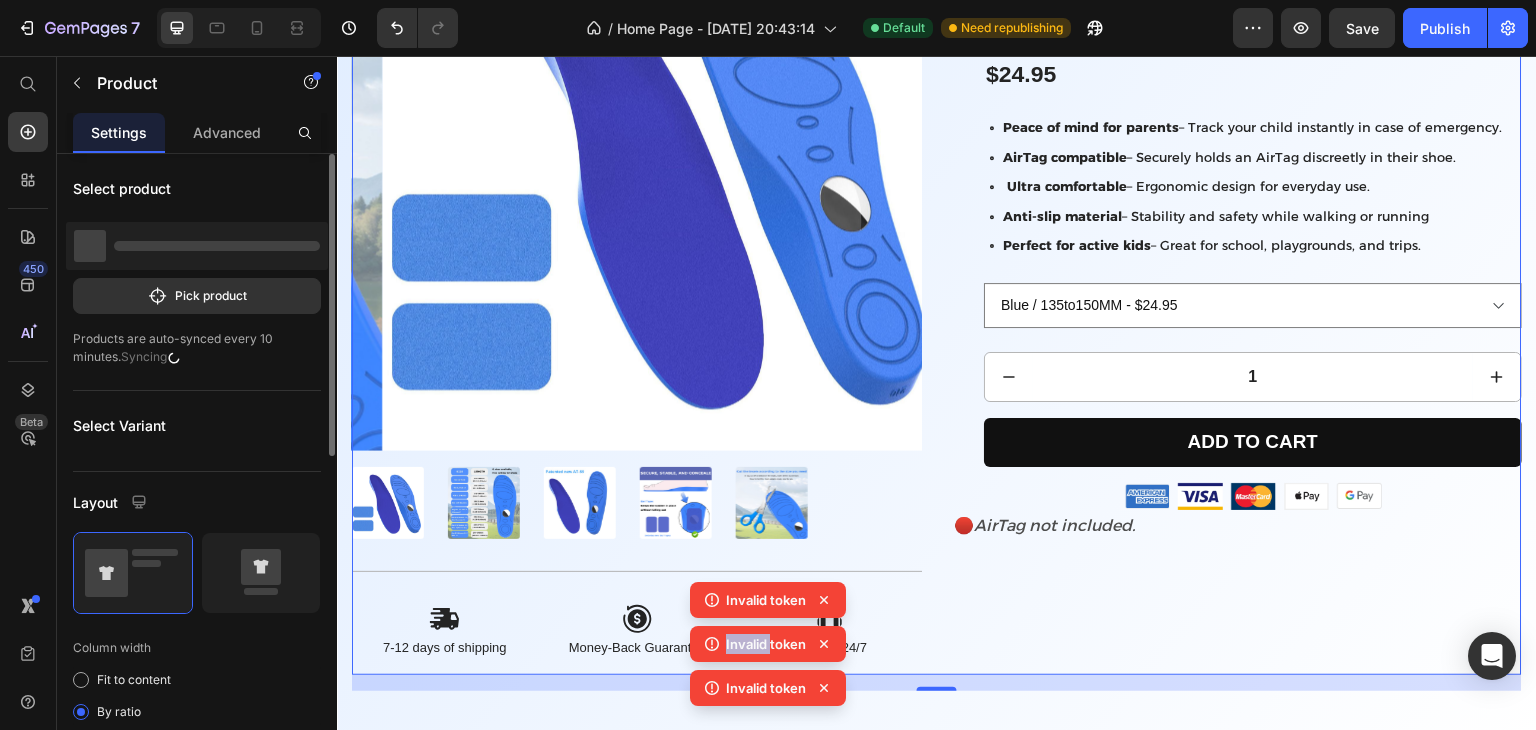 click 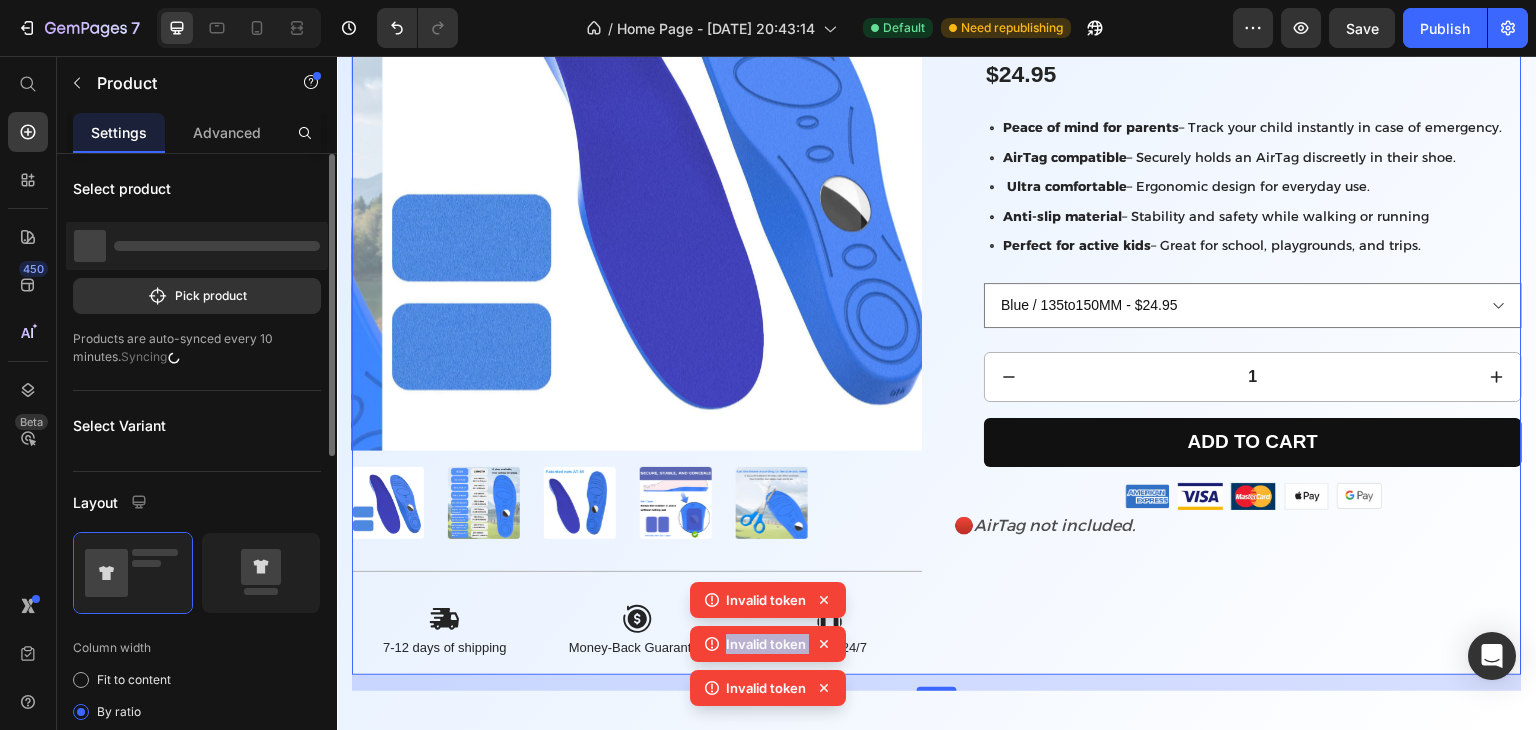 click 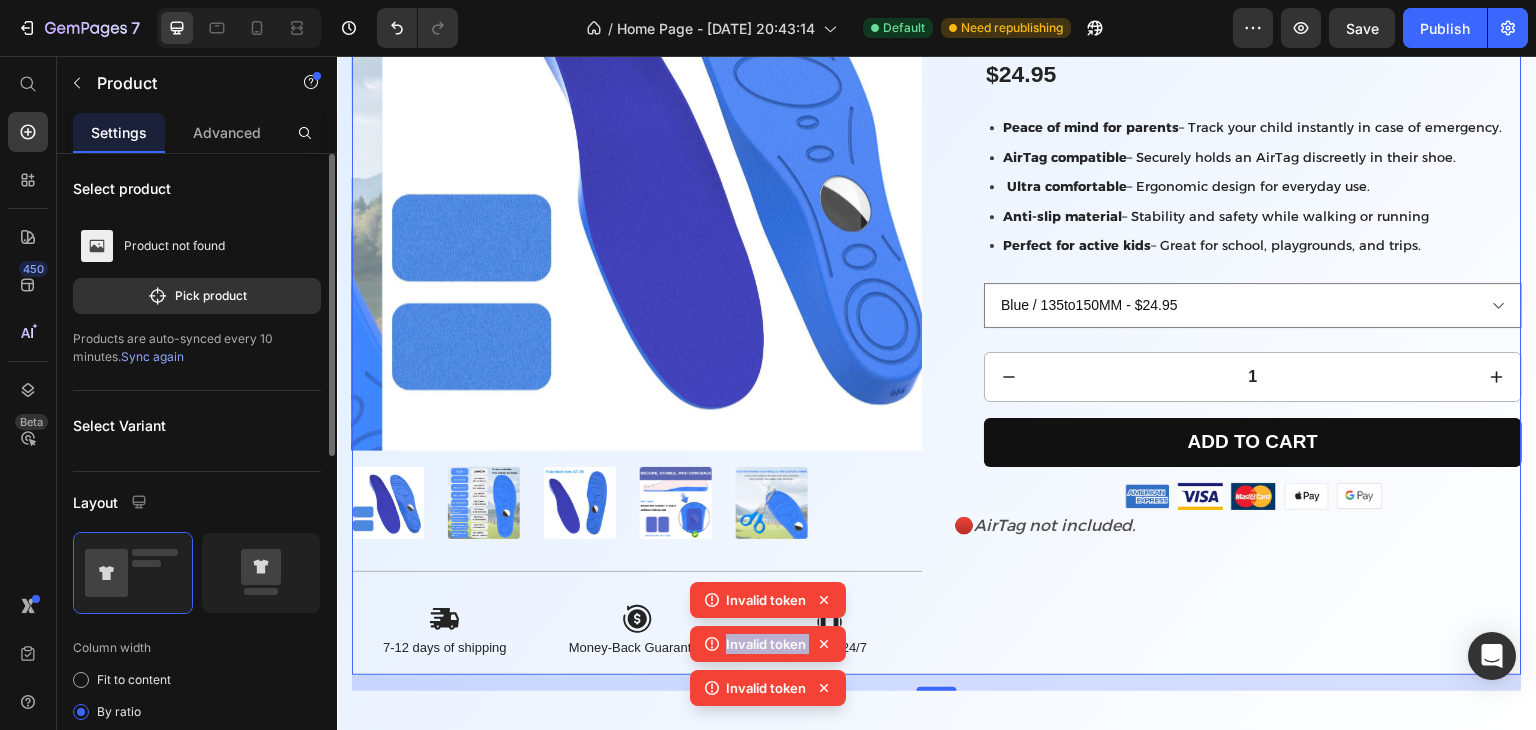 click 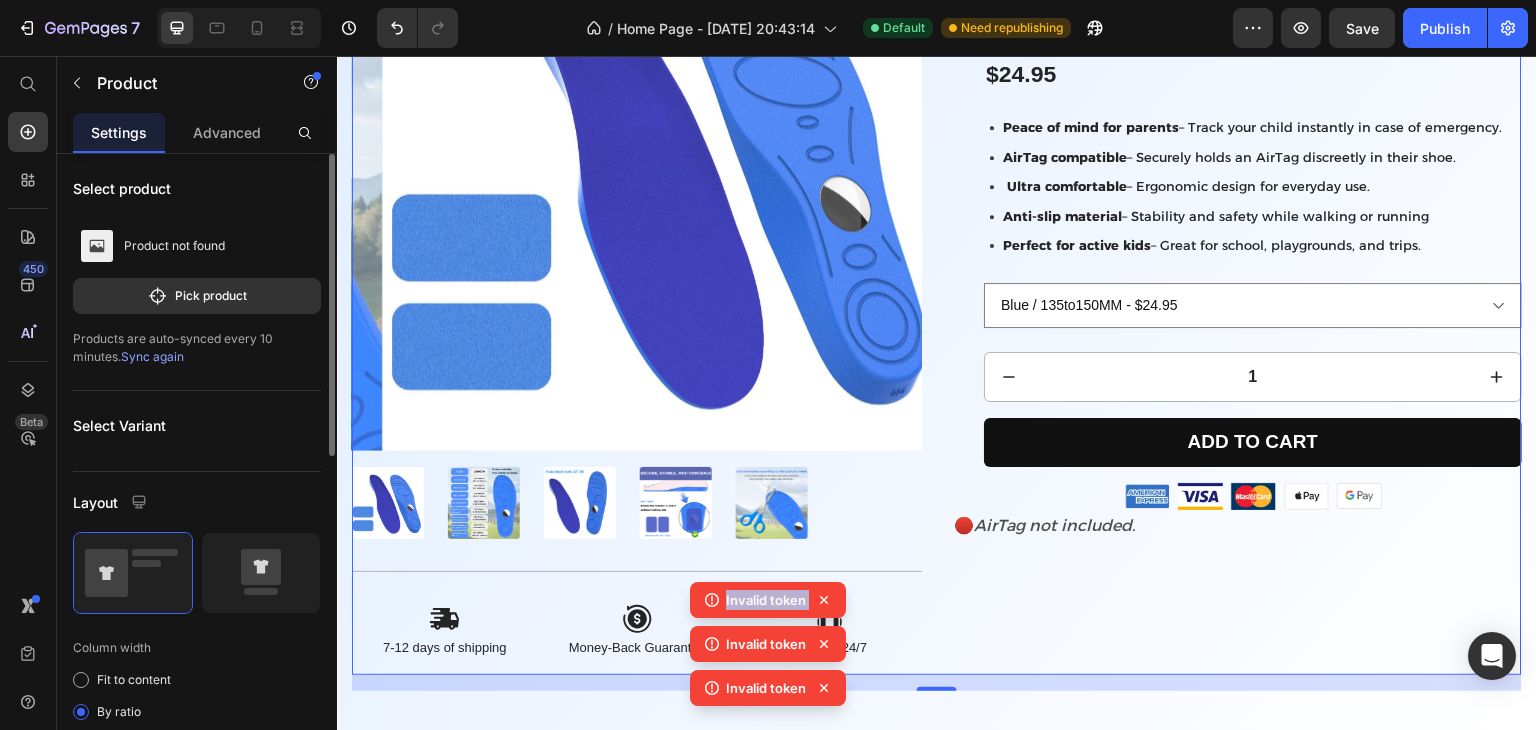 click 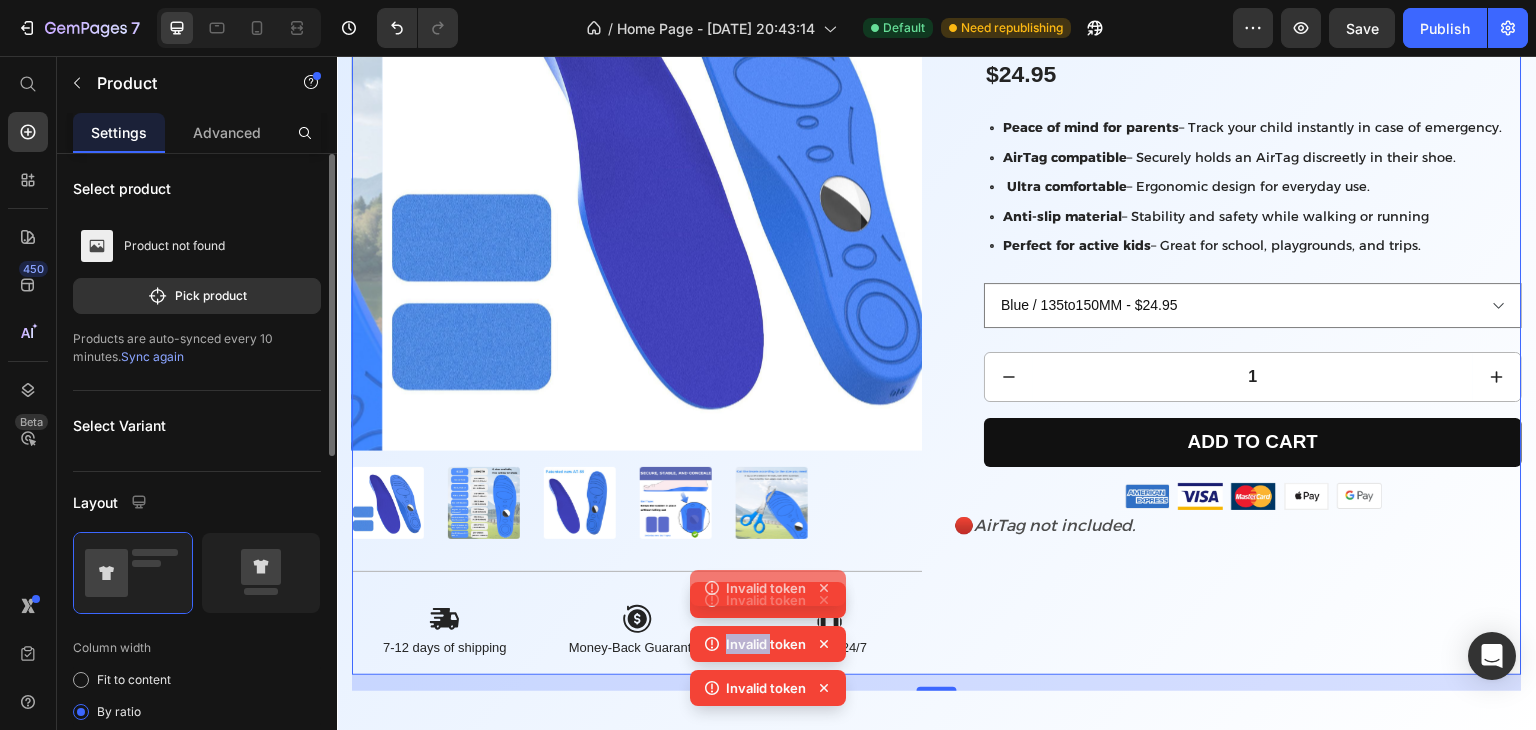 click 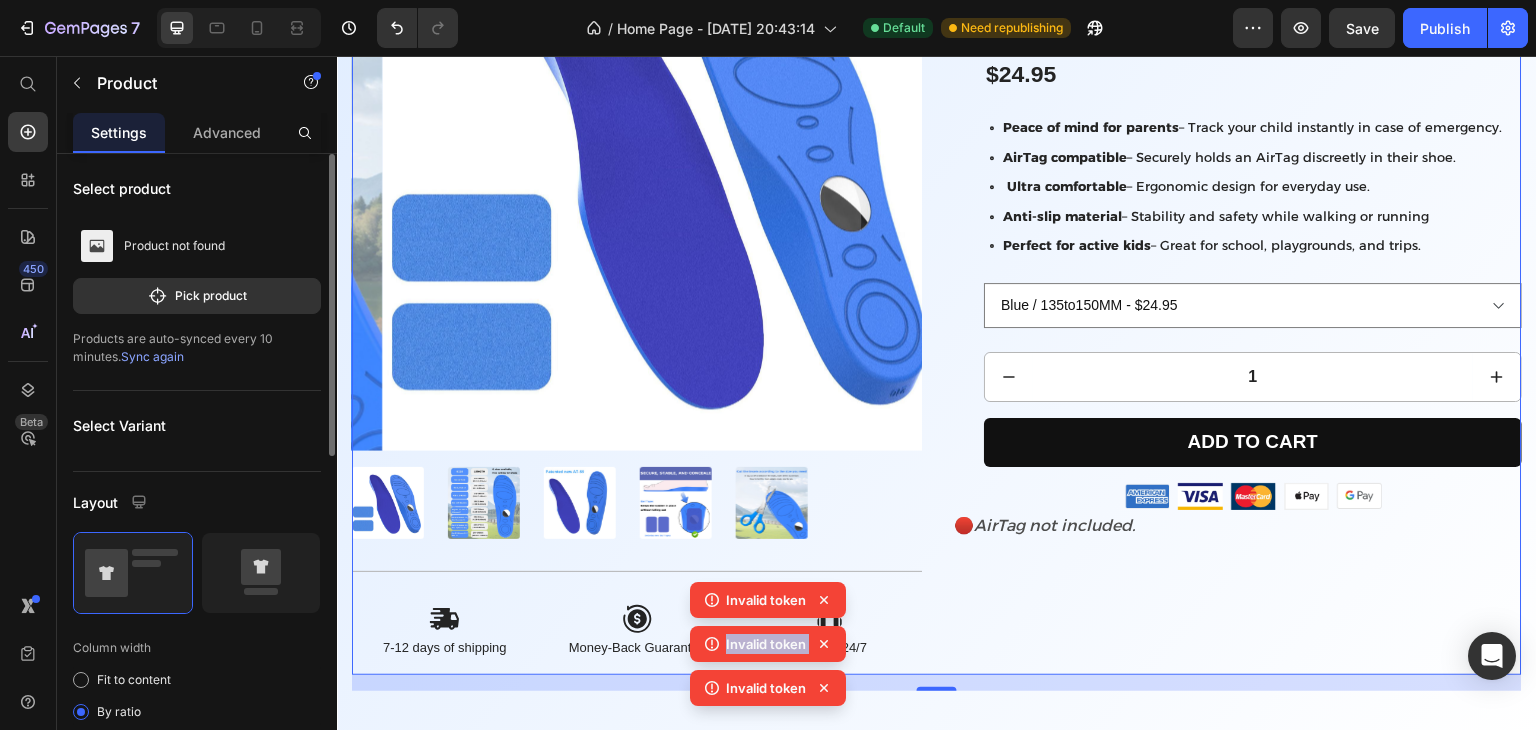 click 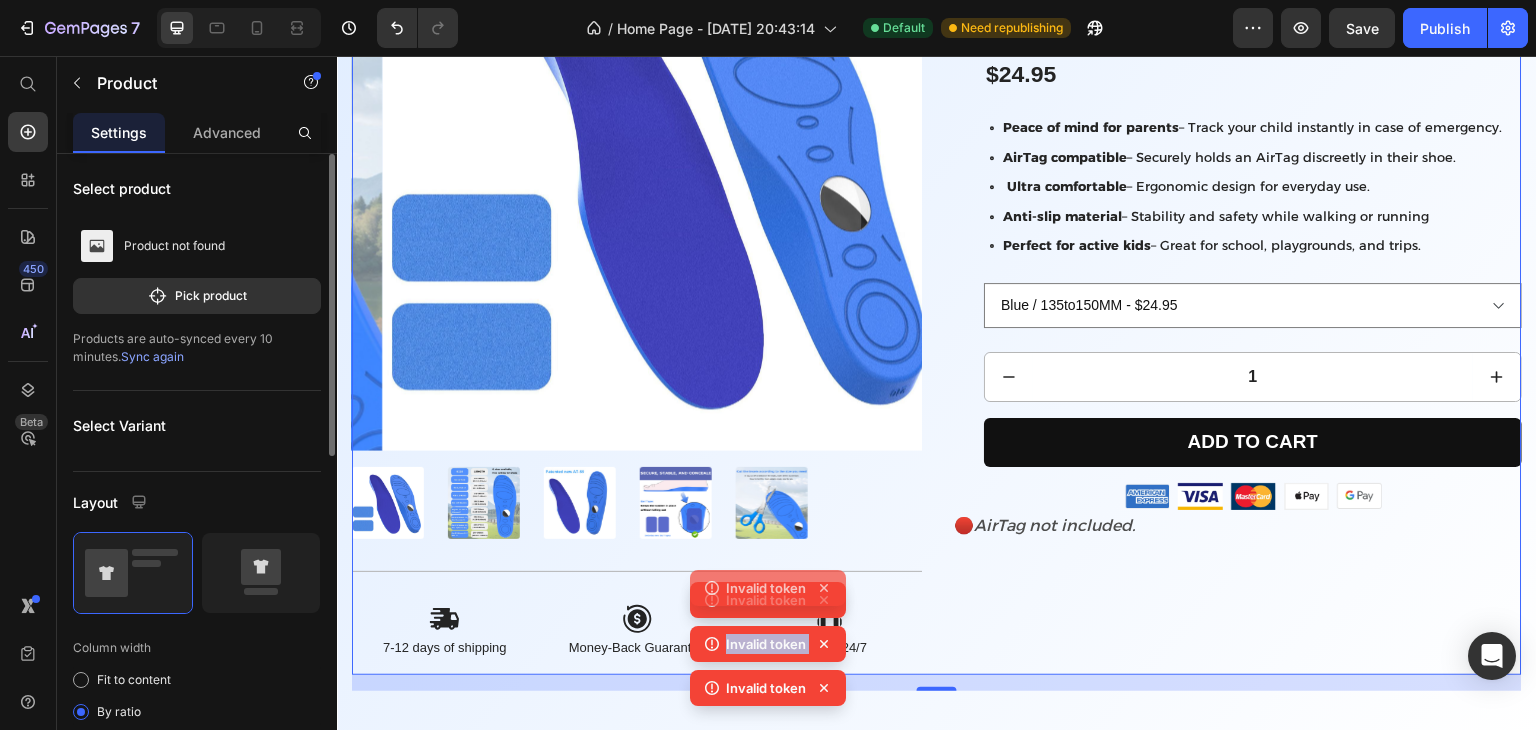 click 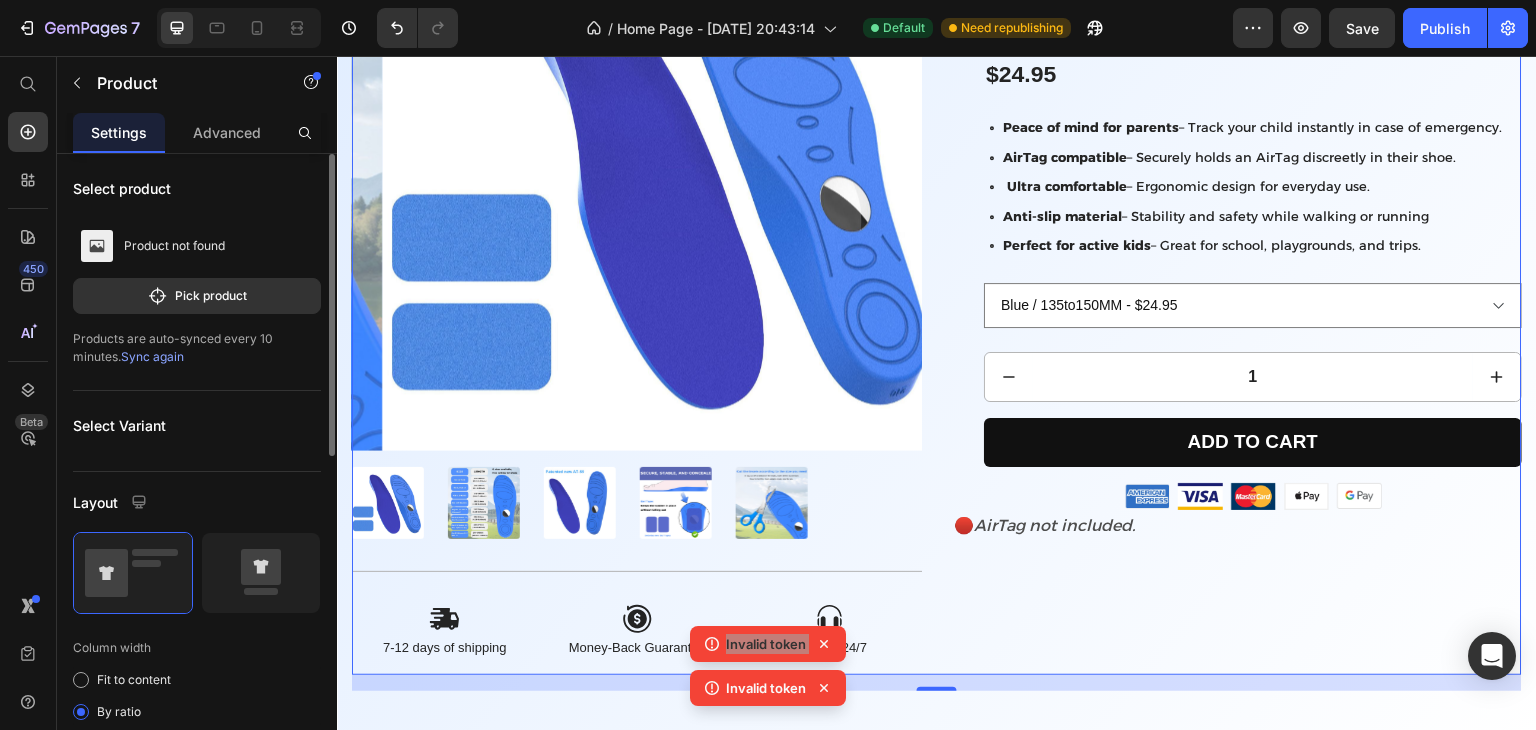 click 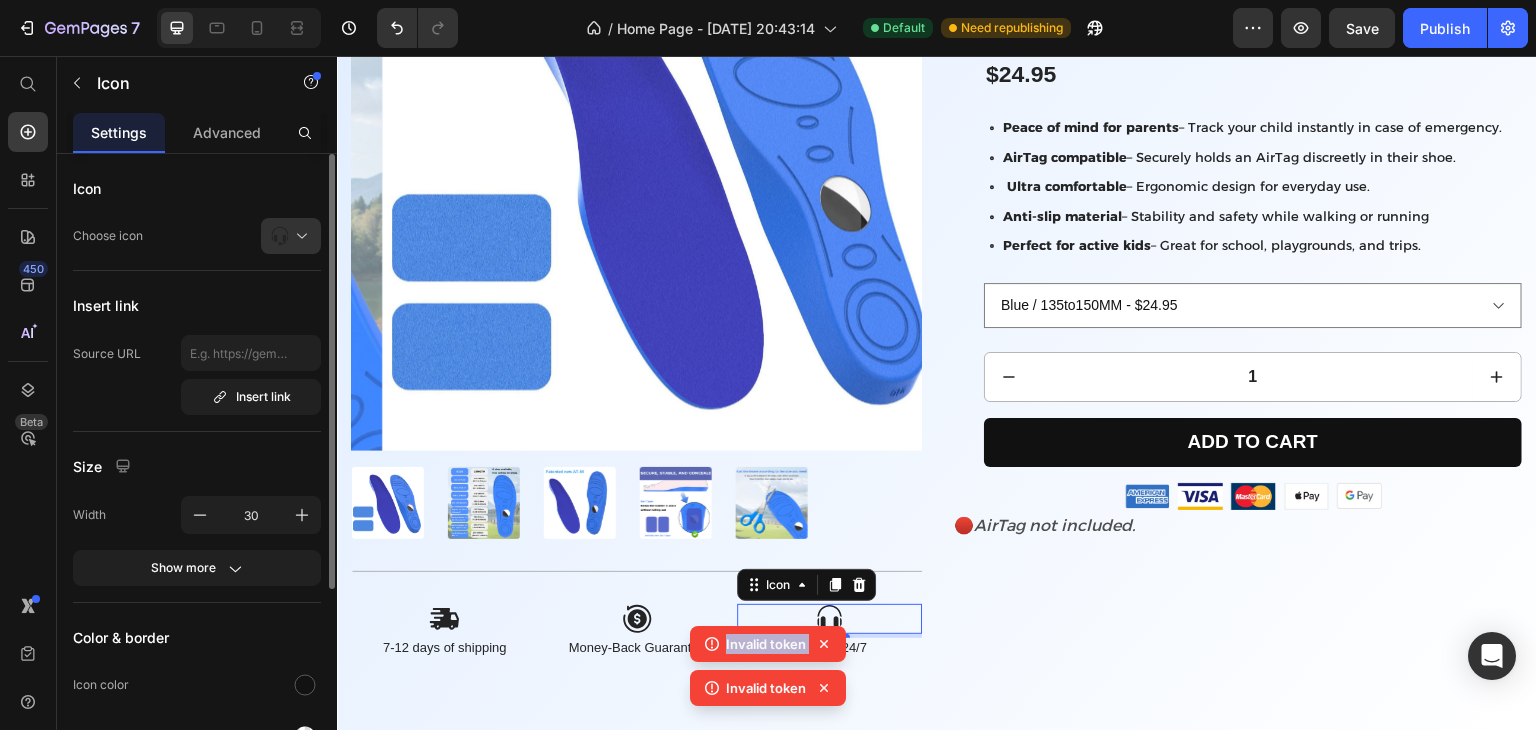 click 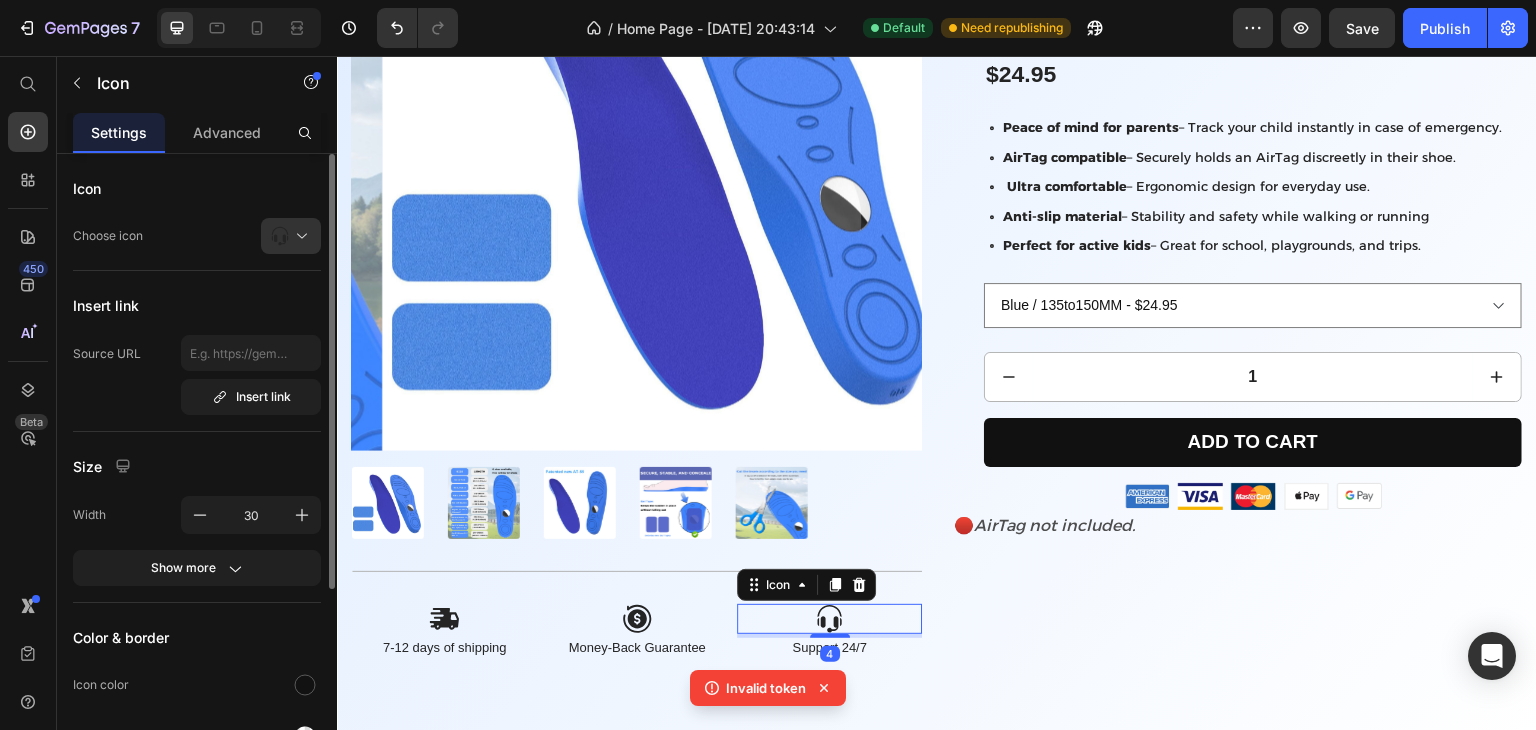 click 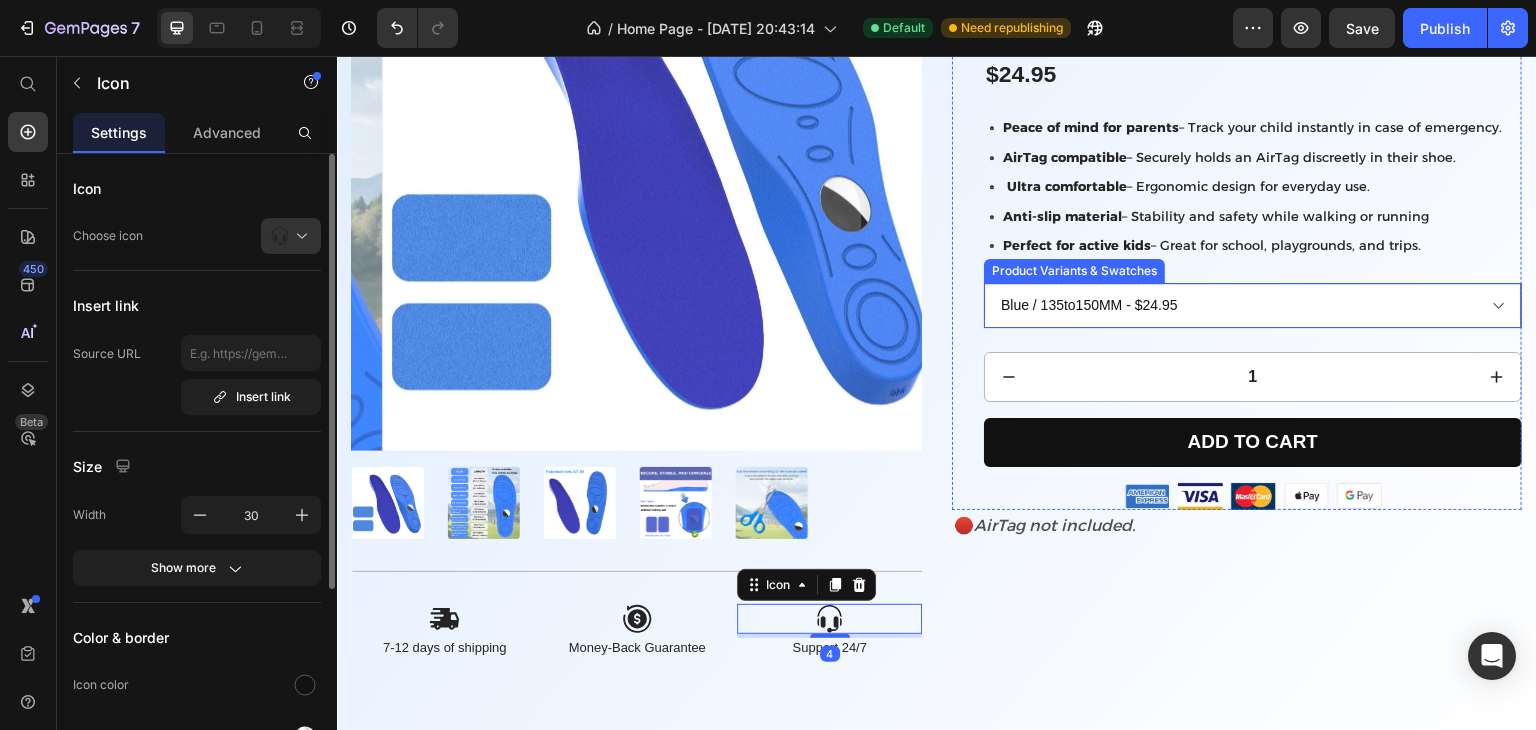 click on "Blue / 135to150MM - $24.95  Blue / 155to170MM - $24.95  Blue / 175to190MM - $24.95  Blue / 195to210MM - $24.95  Blue / 215to230MM - $24.95  Blue / 235to250MM - $24.95  Blue / 255to270MM - $24.95  Blue / 275to290MM - $24.95" at bounding box center [1253, 305] 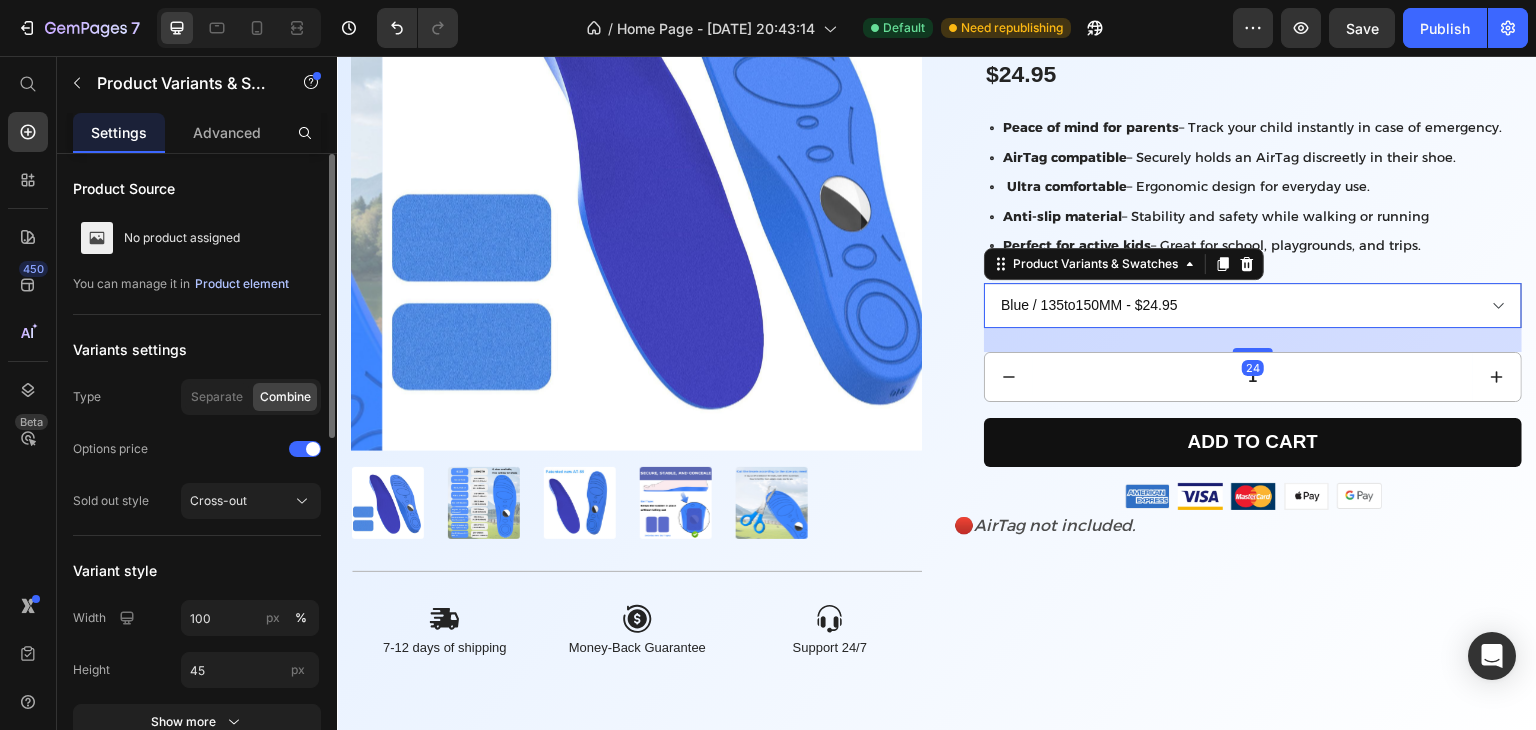click on "Product element" at bounding box center (242, 284) 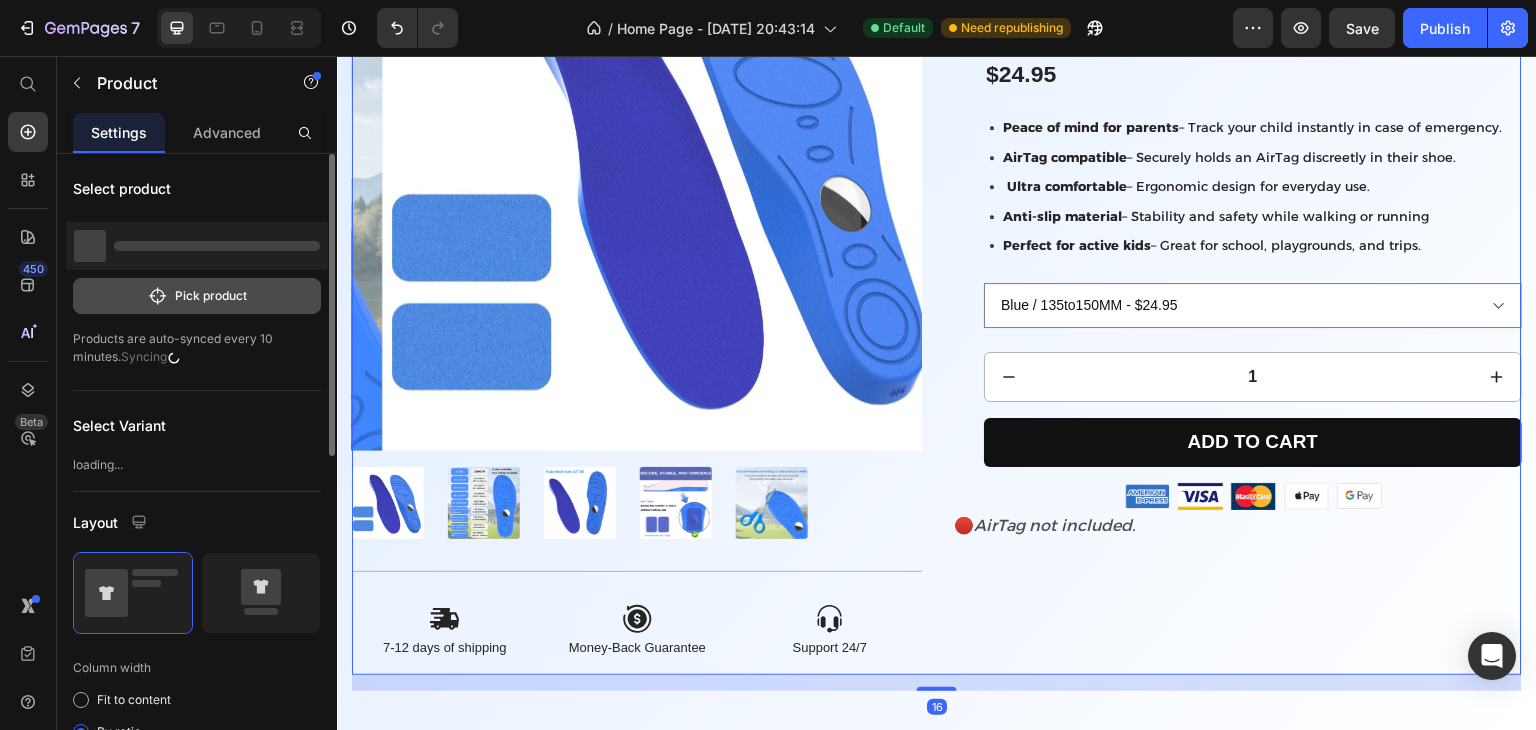 click on "Pick product" 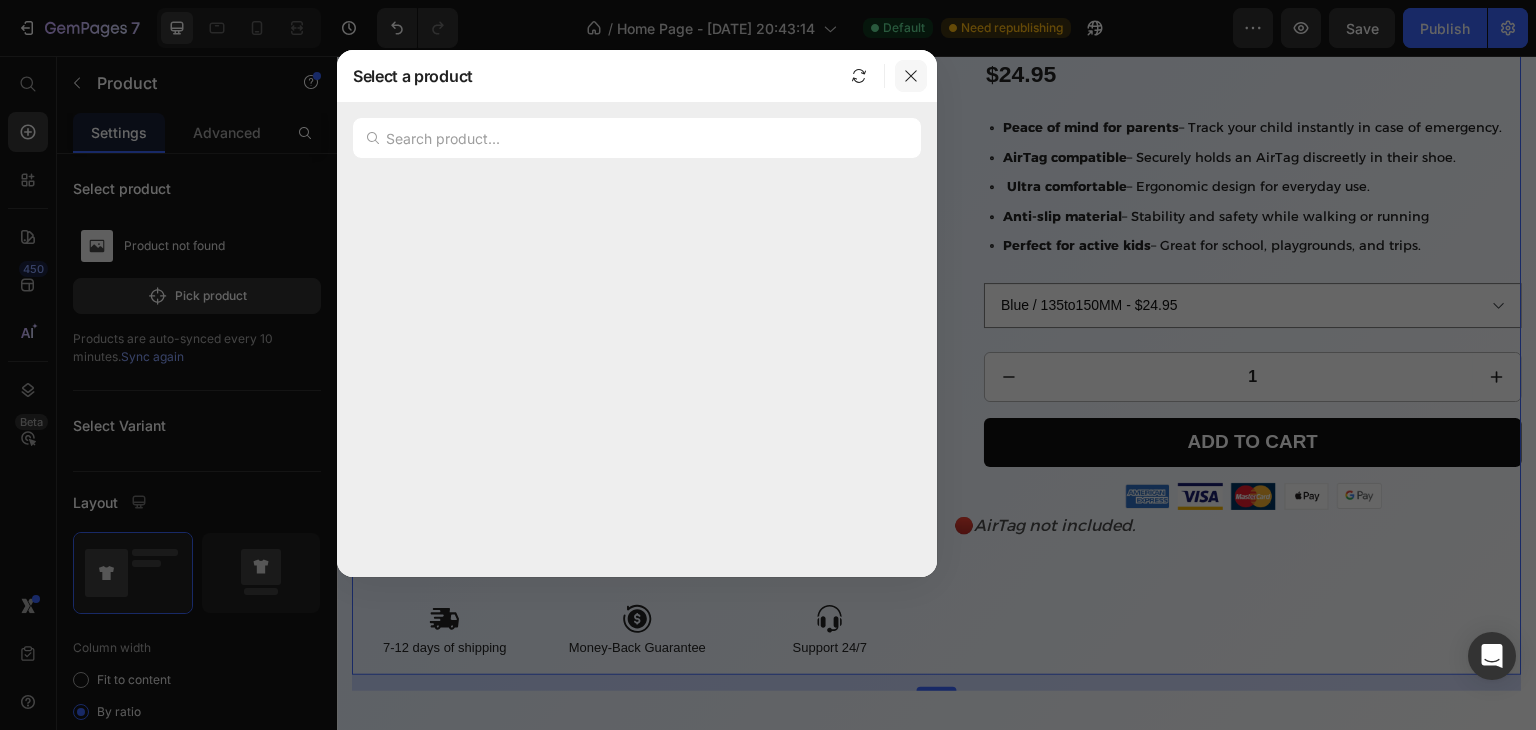 click 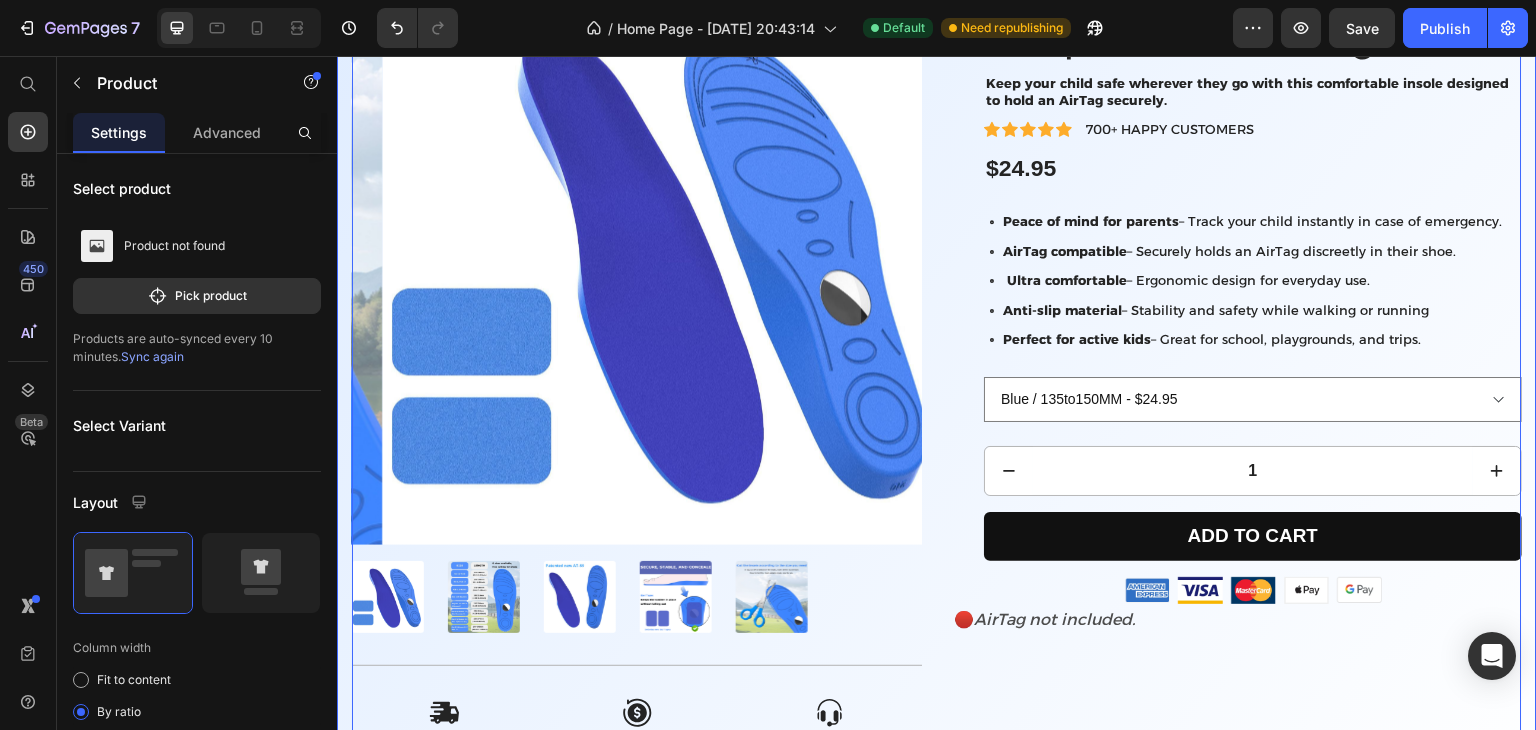 scroll, scrollTop: 807, scrollLeft: 0, axis: vertical 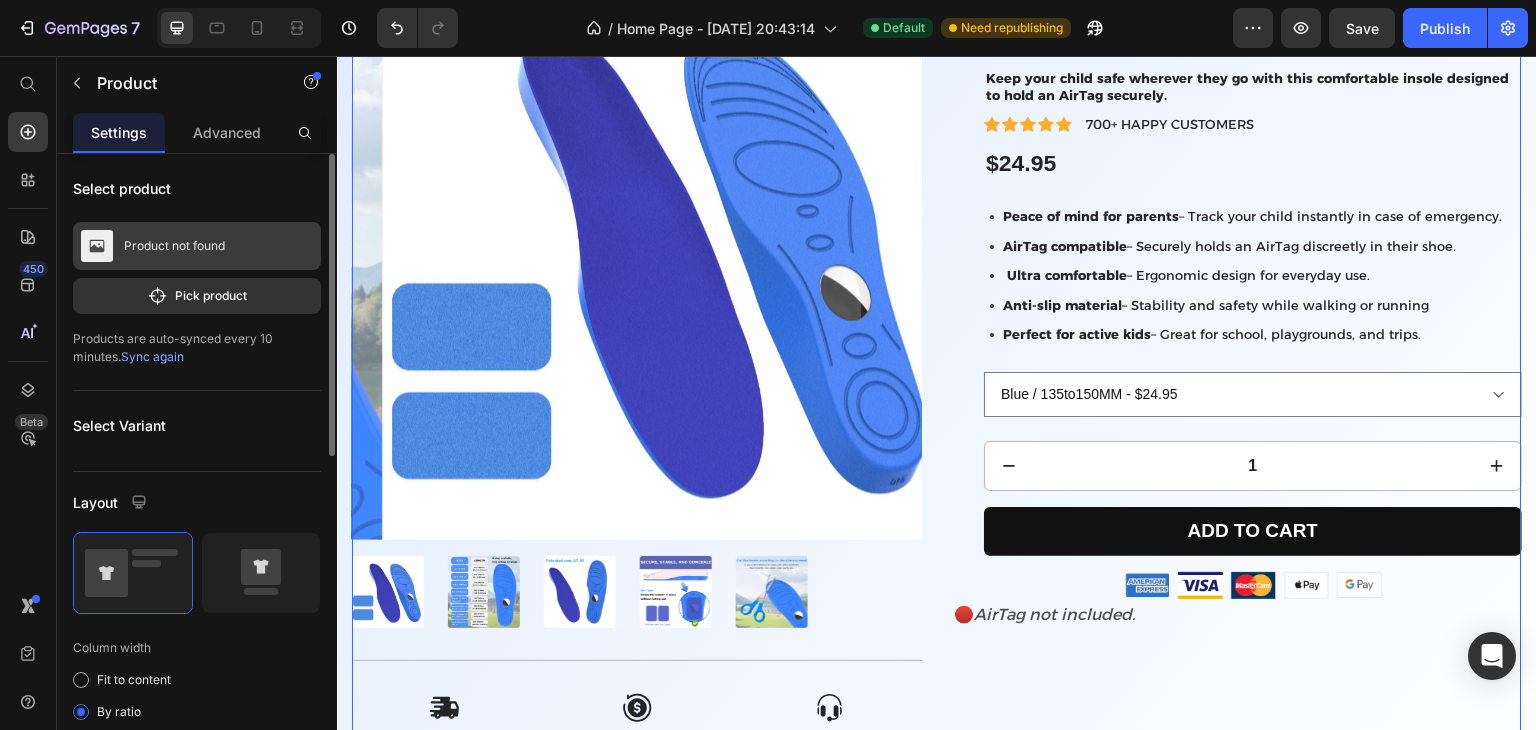 click on "Product not found" at bounding box center (197, 246) 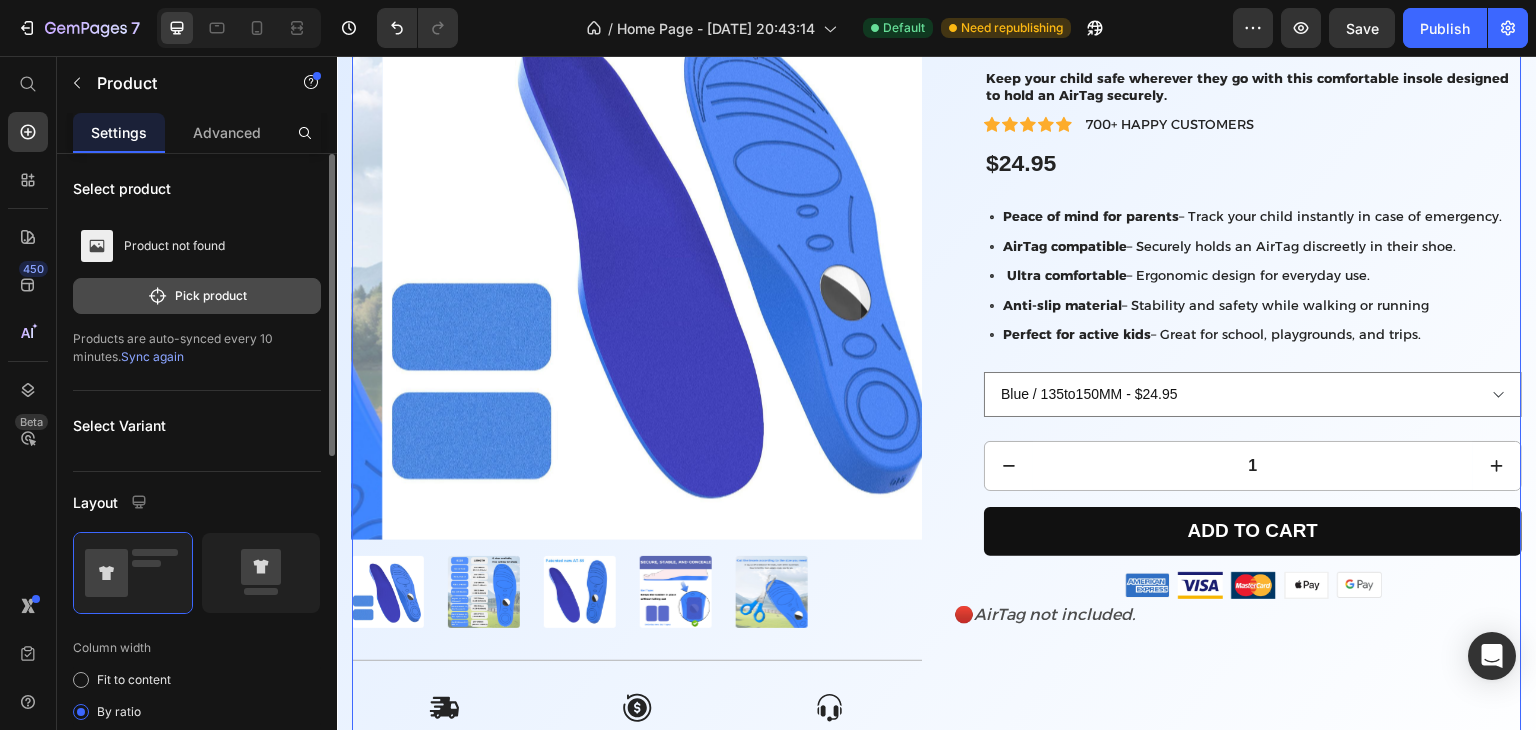 click on "Pick product" 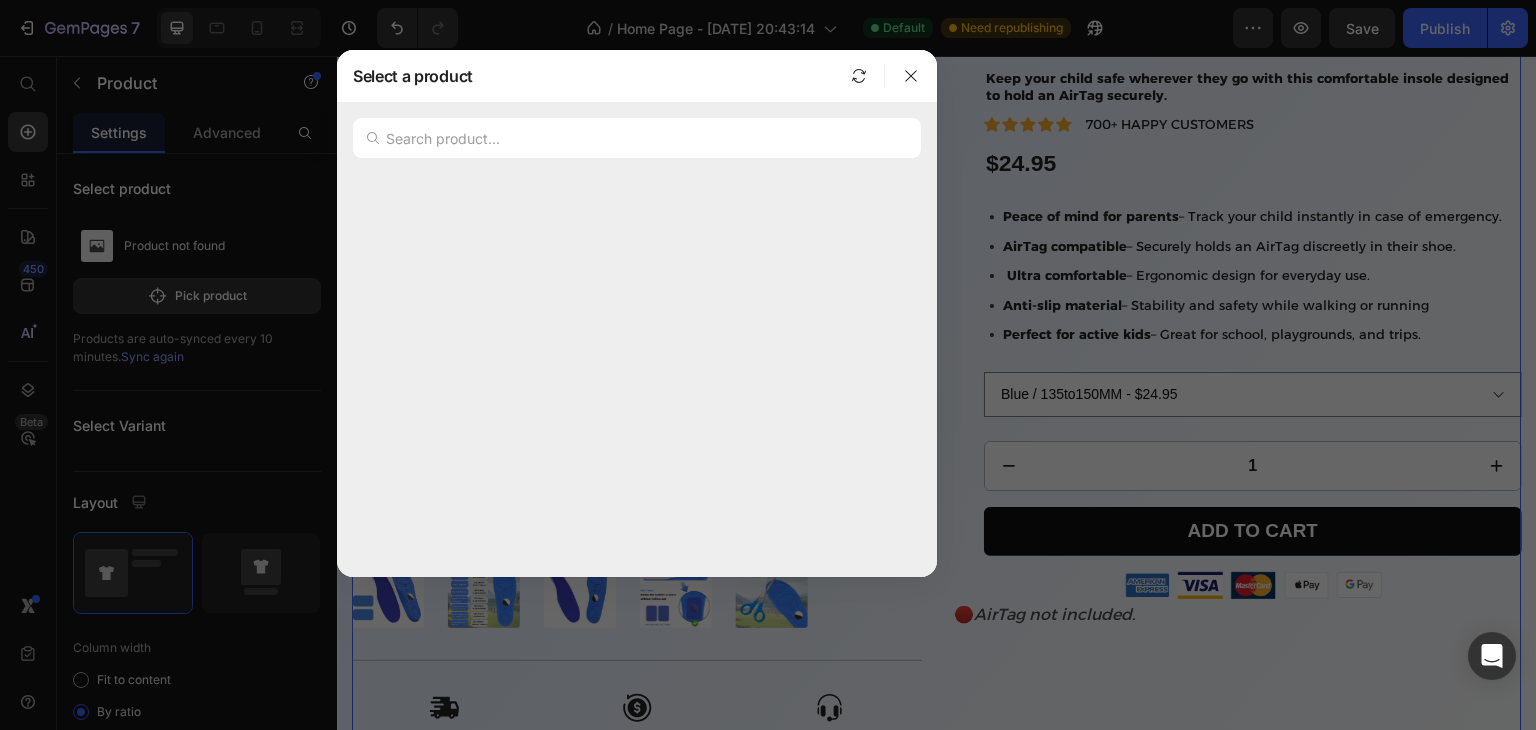 click 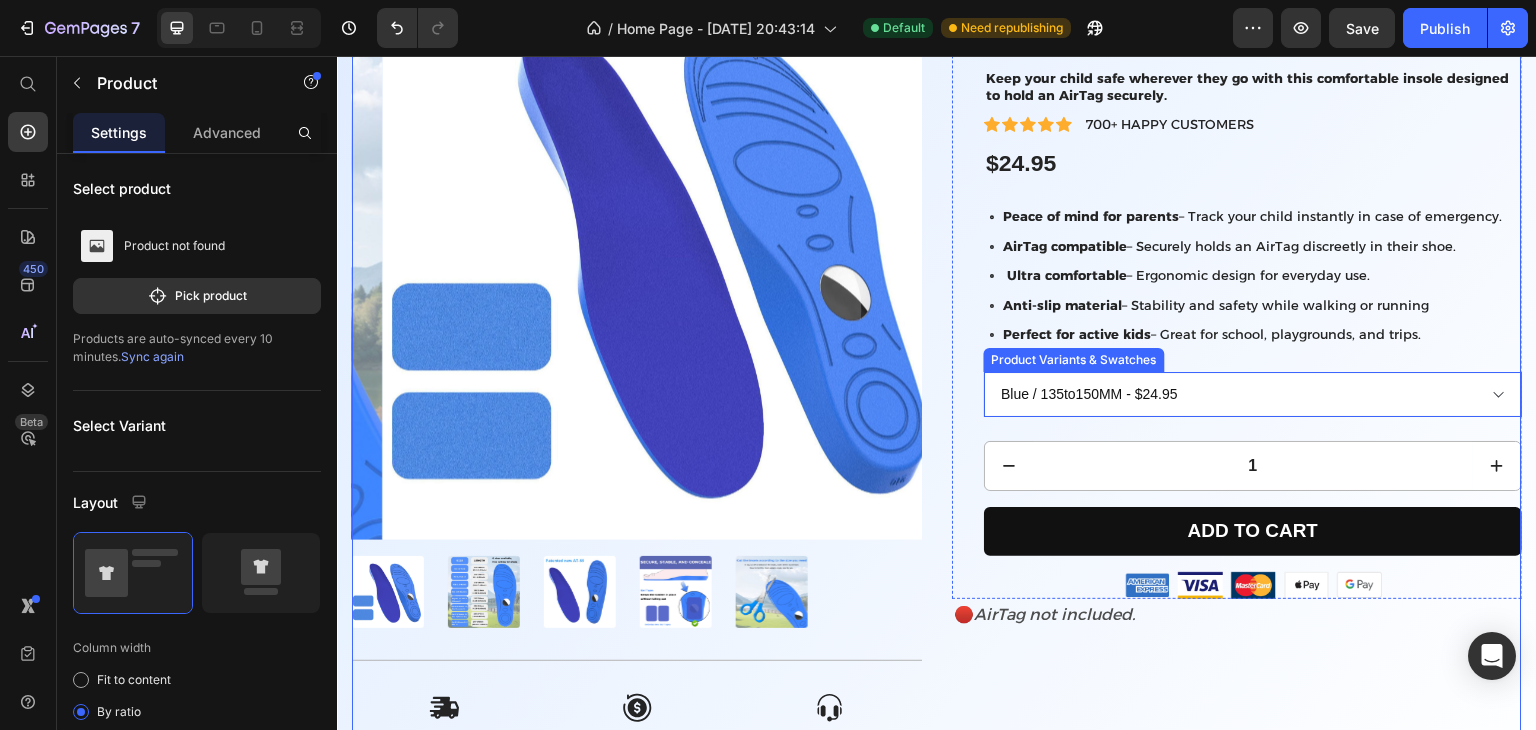 click on "Blue / 135to150MM - $24.95  Blue / 155to170MM - $24.95  Blue / 175to190MM - $24.95  Blue / 195to210MM - $24.95  Blue / 215to230MM - $24.95  Blue / 235to250MM - $24.95  Blue / 255to270MM - $24.95  Blue / 275to290MM - $24.95" at bounding box center (1253, 394) 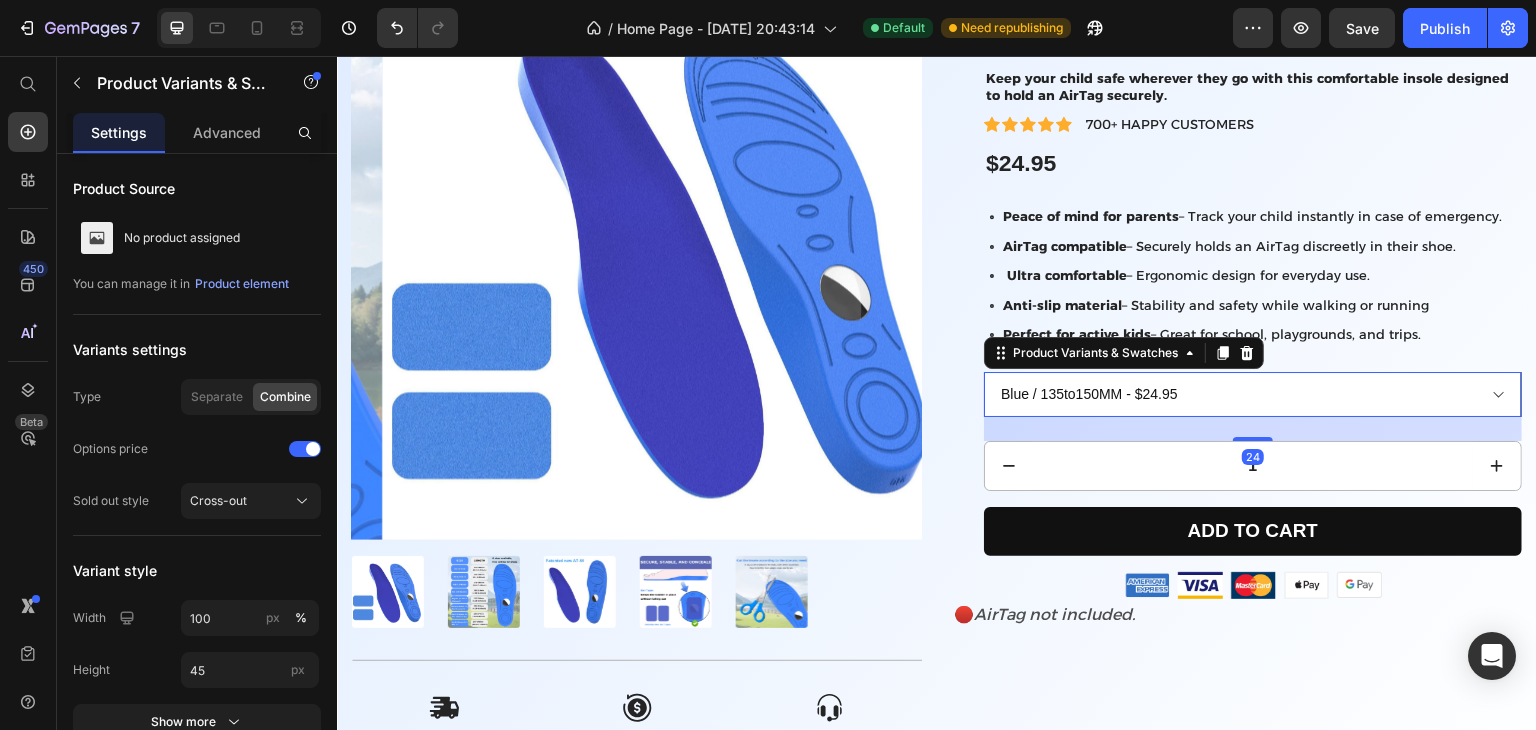 click on "Blue / 135to150MM - $24.95  Blue / 155to170MM - $24.95  Blue / 175to190MM - $24.95  Blue / 195to210MM - $24.95  Blue / 215to230MM - $24.95  Blue / 235to250MM - $24.95  Blue / 255to270MM - $24.95  Blue / 275to290MM - $24.95" at bounding box center (1253, 394) 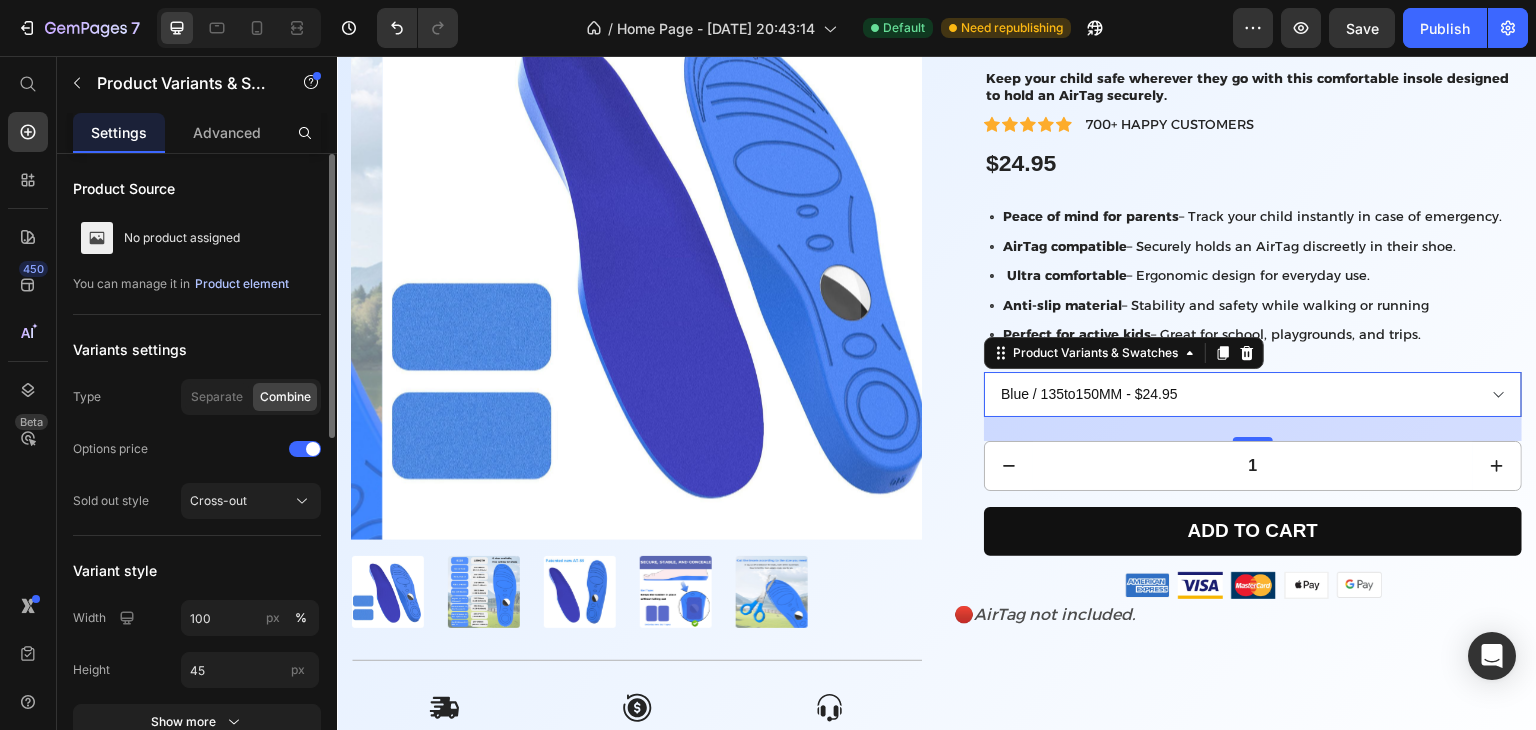 click on "Product element" at bounding box center (242, 284) 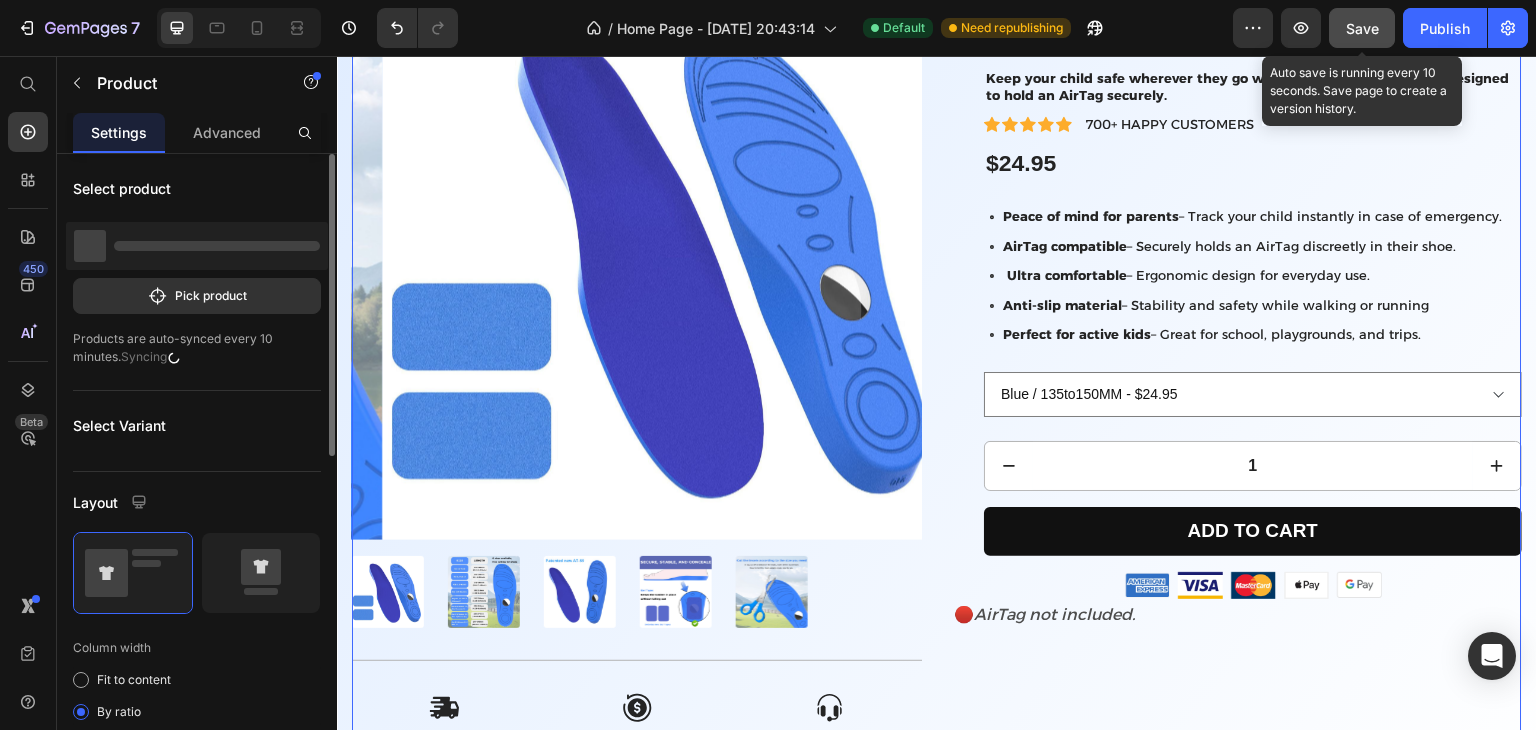click on "Save" at bounding box center (1362, 28) 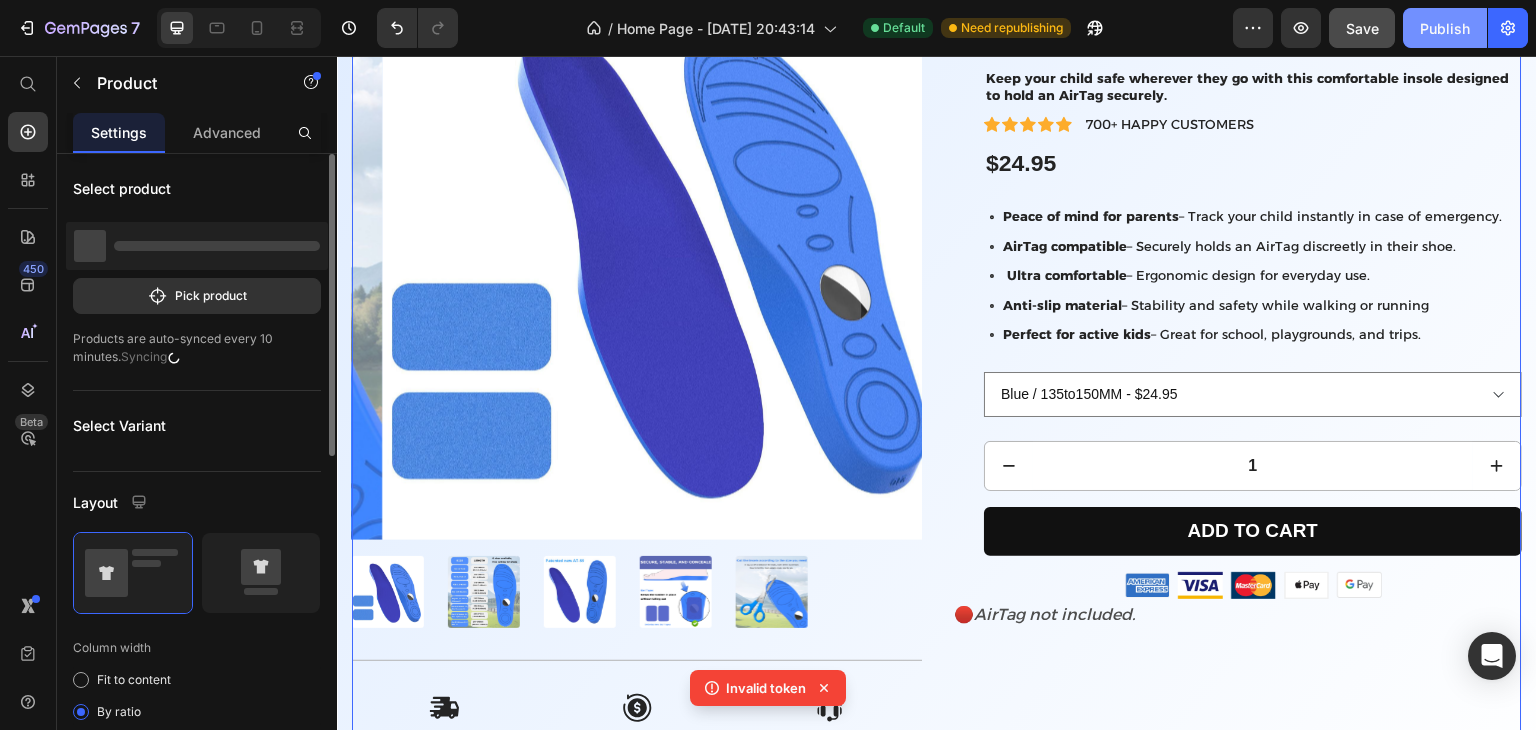 click on "Publish" 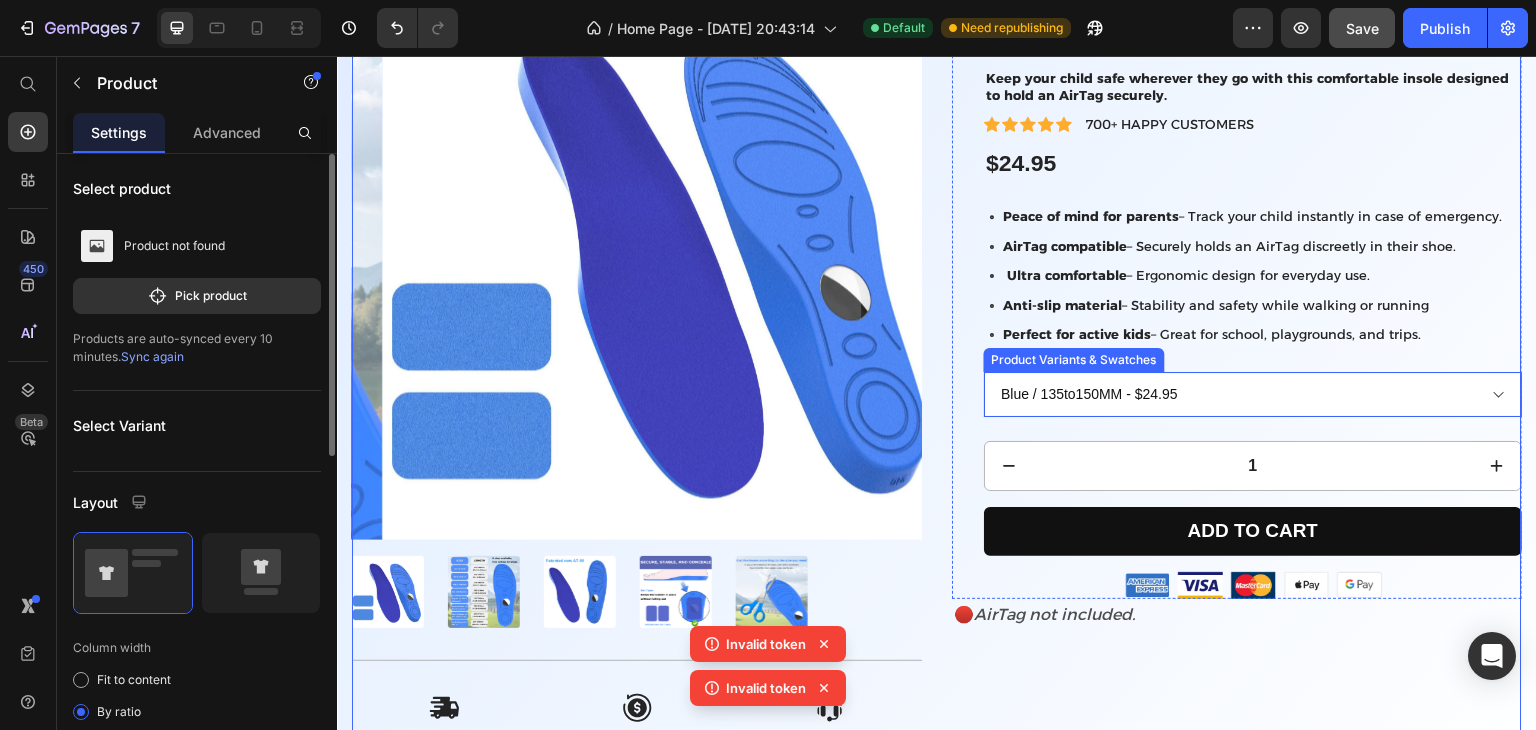 click on "Blue / 135to150MM - $24.95  Blue / 155to170MM - $24.95  Blue / 175to190MM - $24.95  Blue / 195to210MM - $24.95  Blue / 215to230MM - $24.95  Blue / 235to250MM - $24.95  Blue / 255to270MM - $24.95  Blue / 275to290MM - $24.95" at bounding box center (1253, 394) 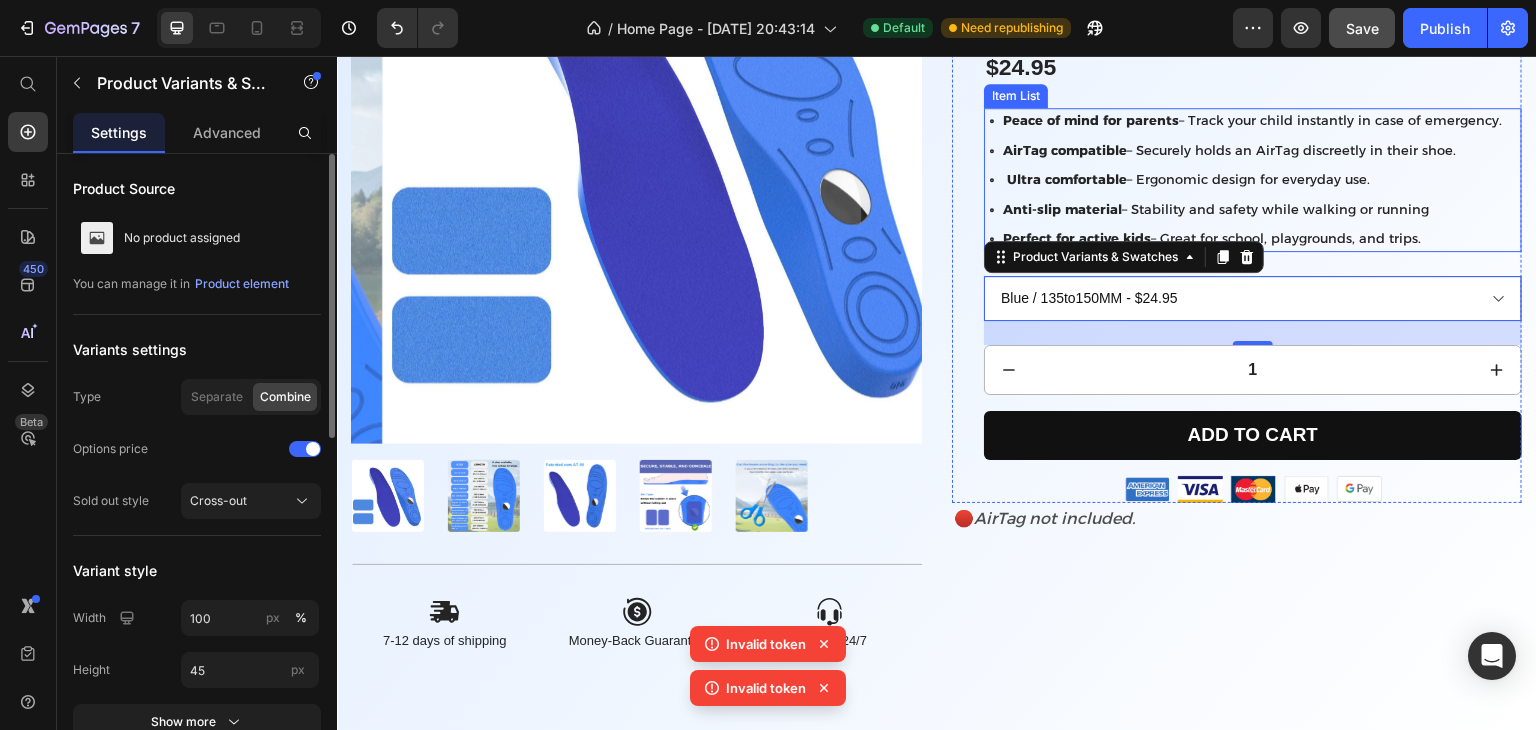 scroll, scrollTop: 899, scrollLeft: 0, axis: vertical 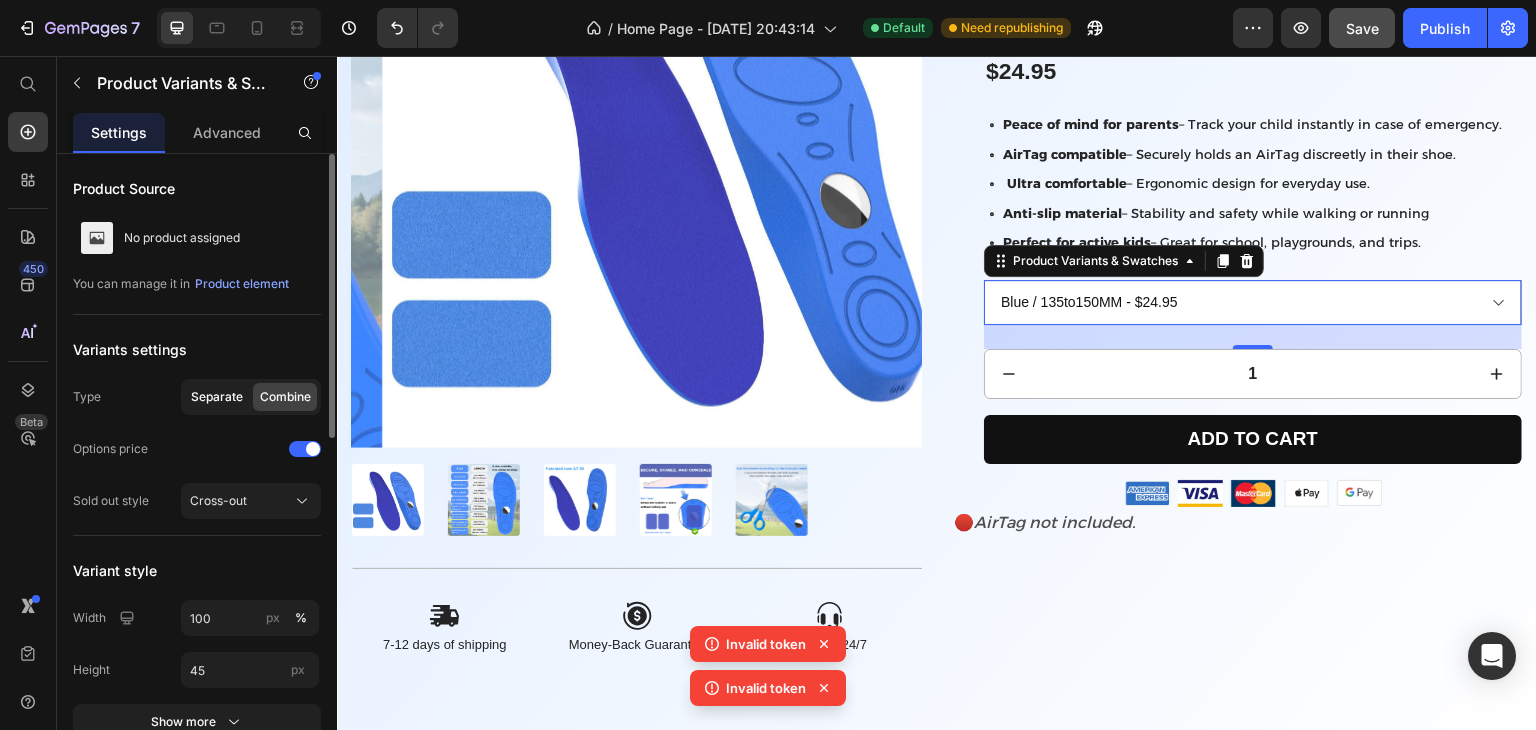 click on "Separate" 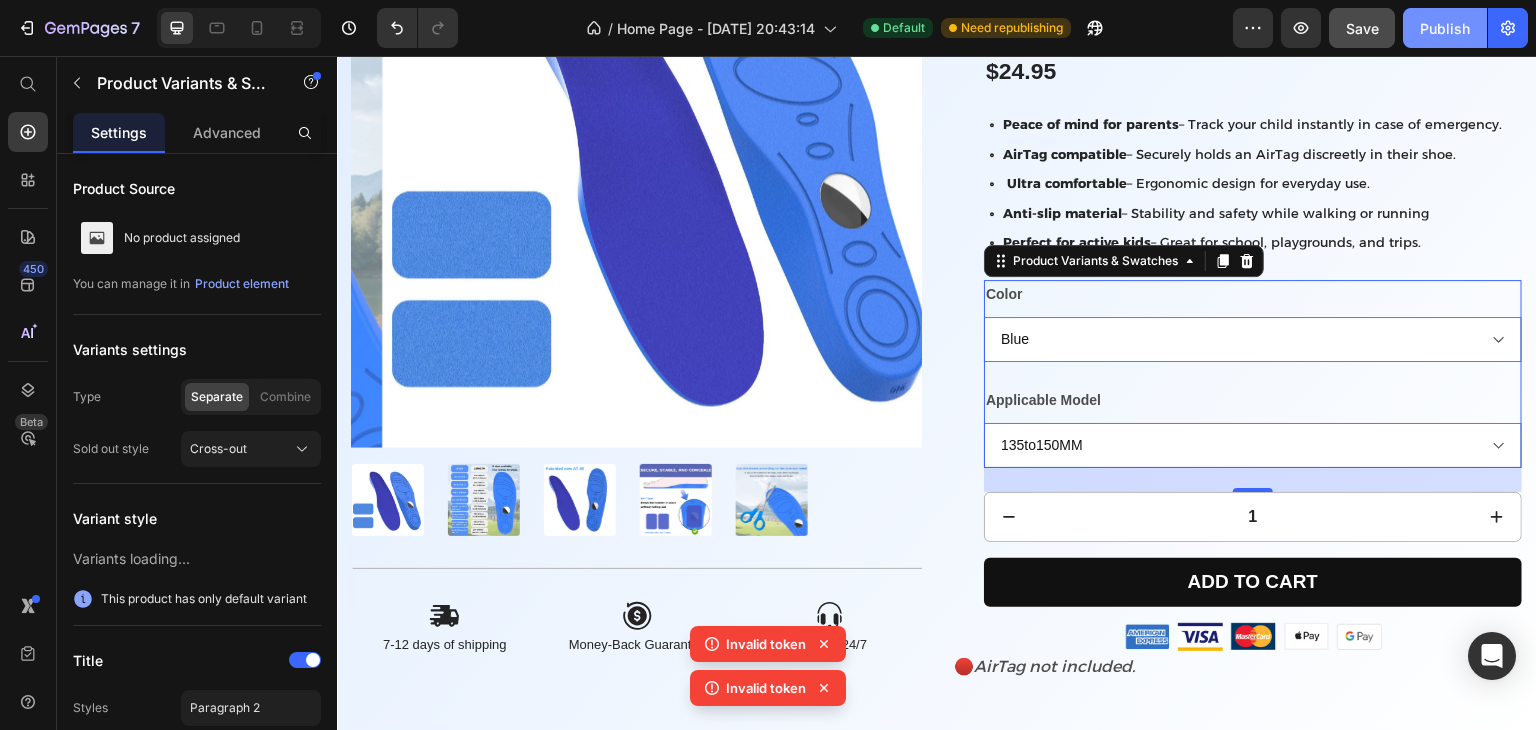 click on "Publish" at bounding box center (1445, 28) 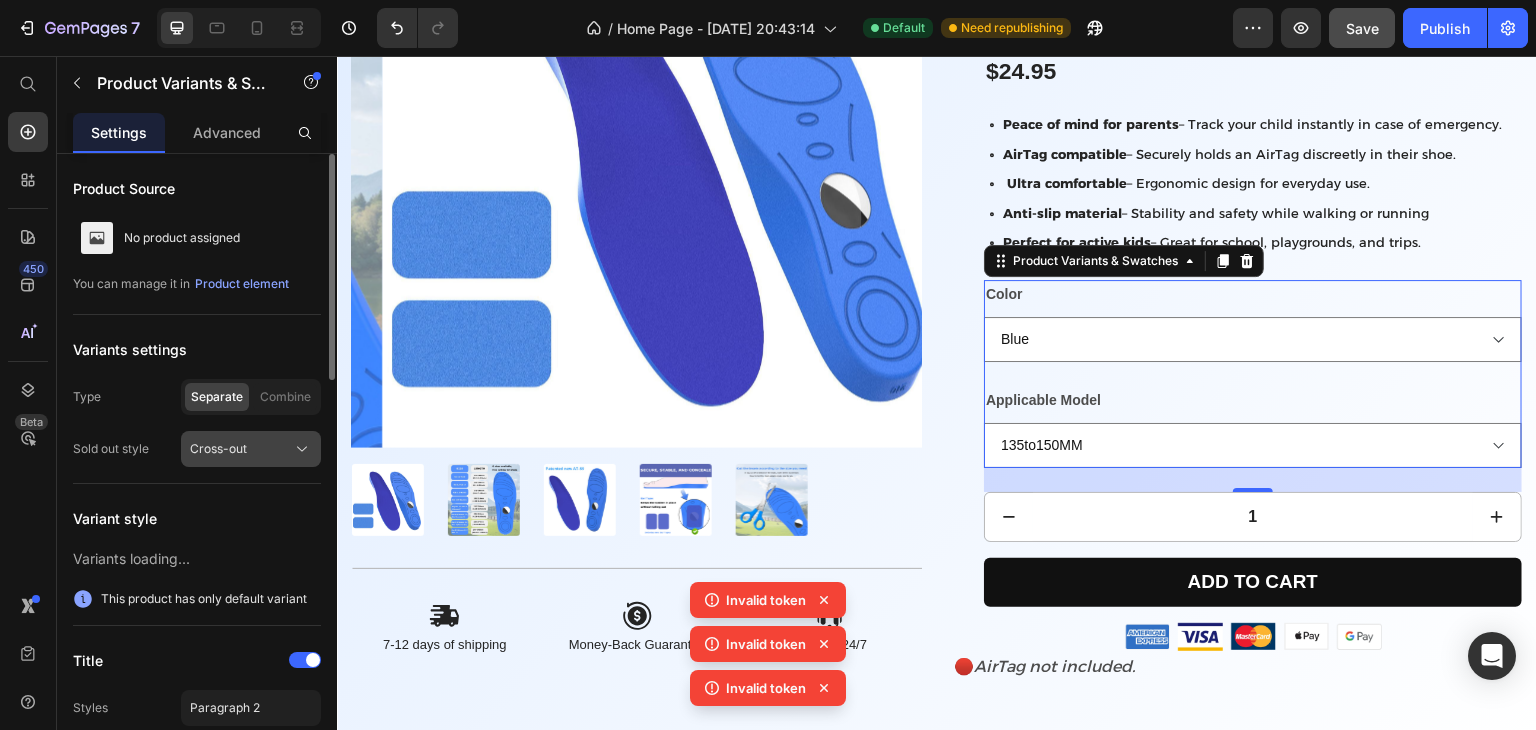 click on "Cross-out" 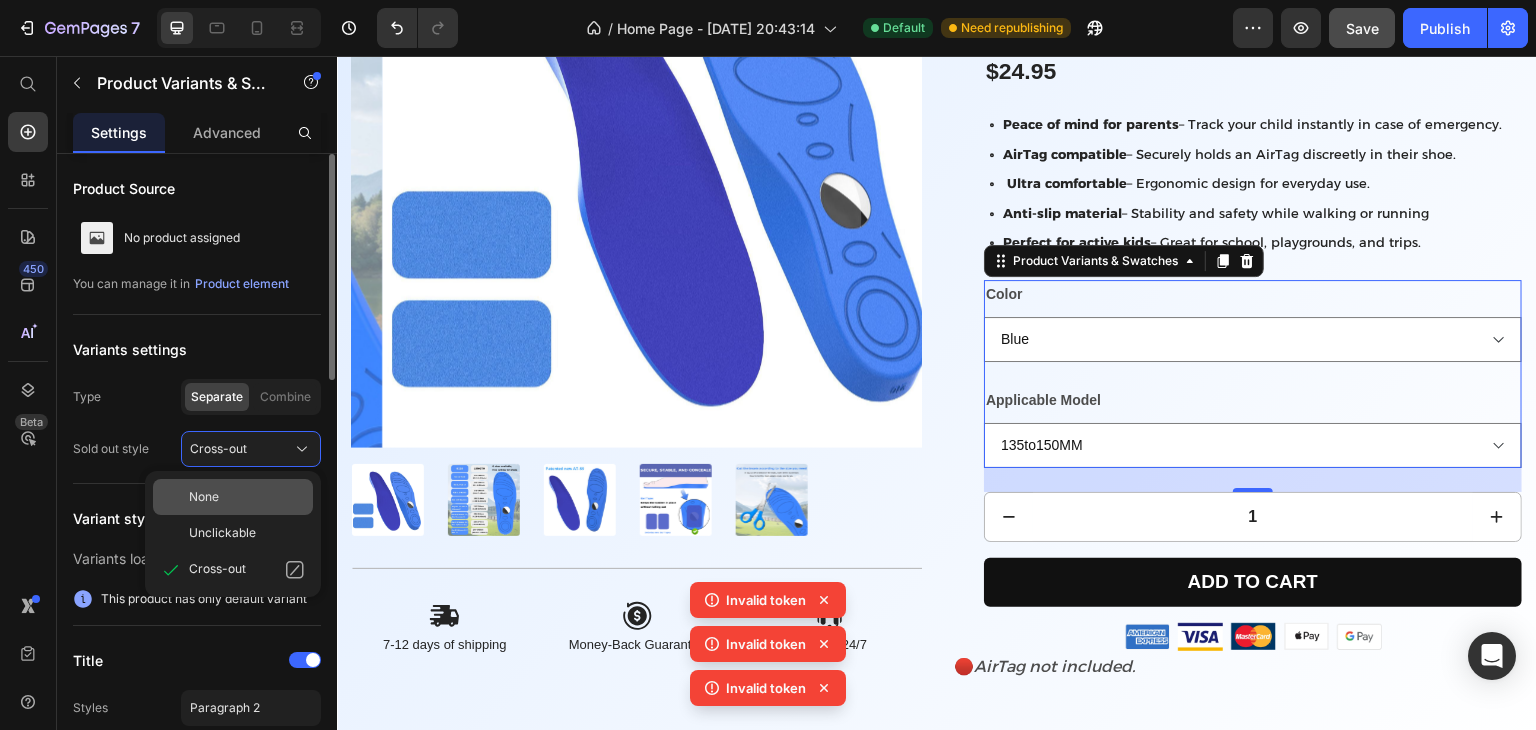 click on "None" at bounding box center [247, 497] 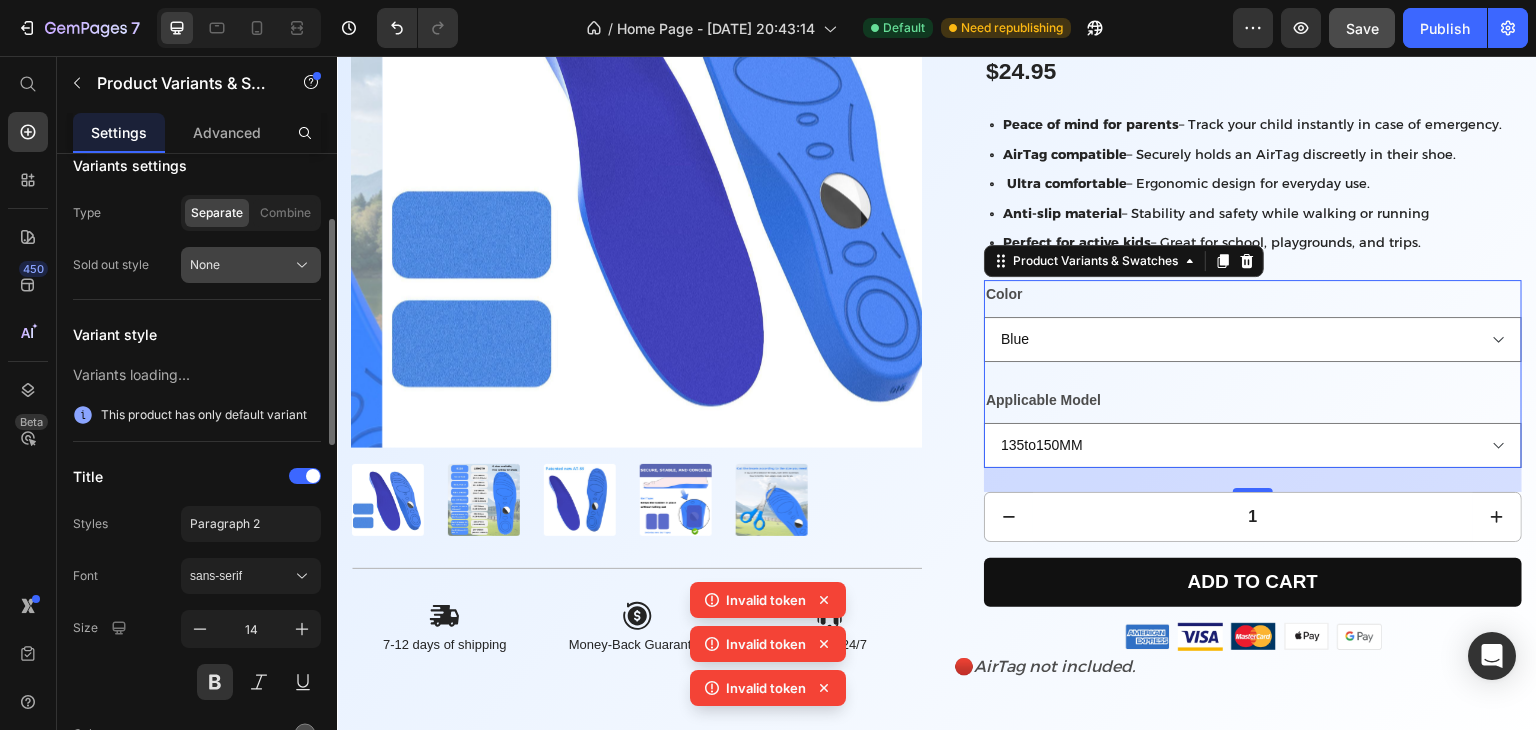 scroll, scrollTop: 186, scrollLeft: 0, axis: vertical 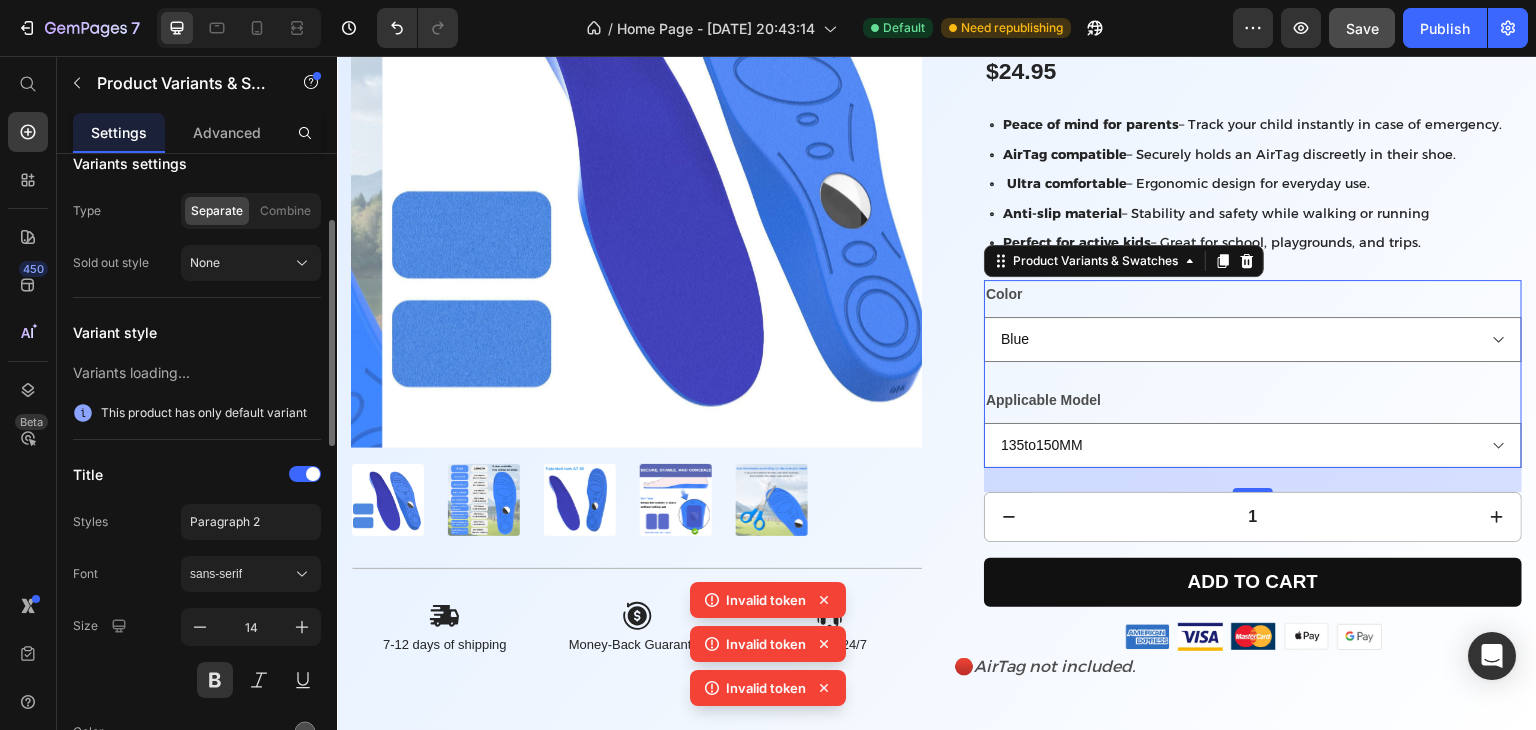 click on "Variants loading..." at bounding box center (197, 372) 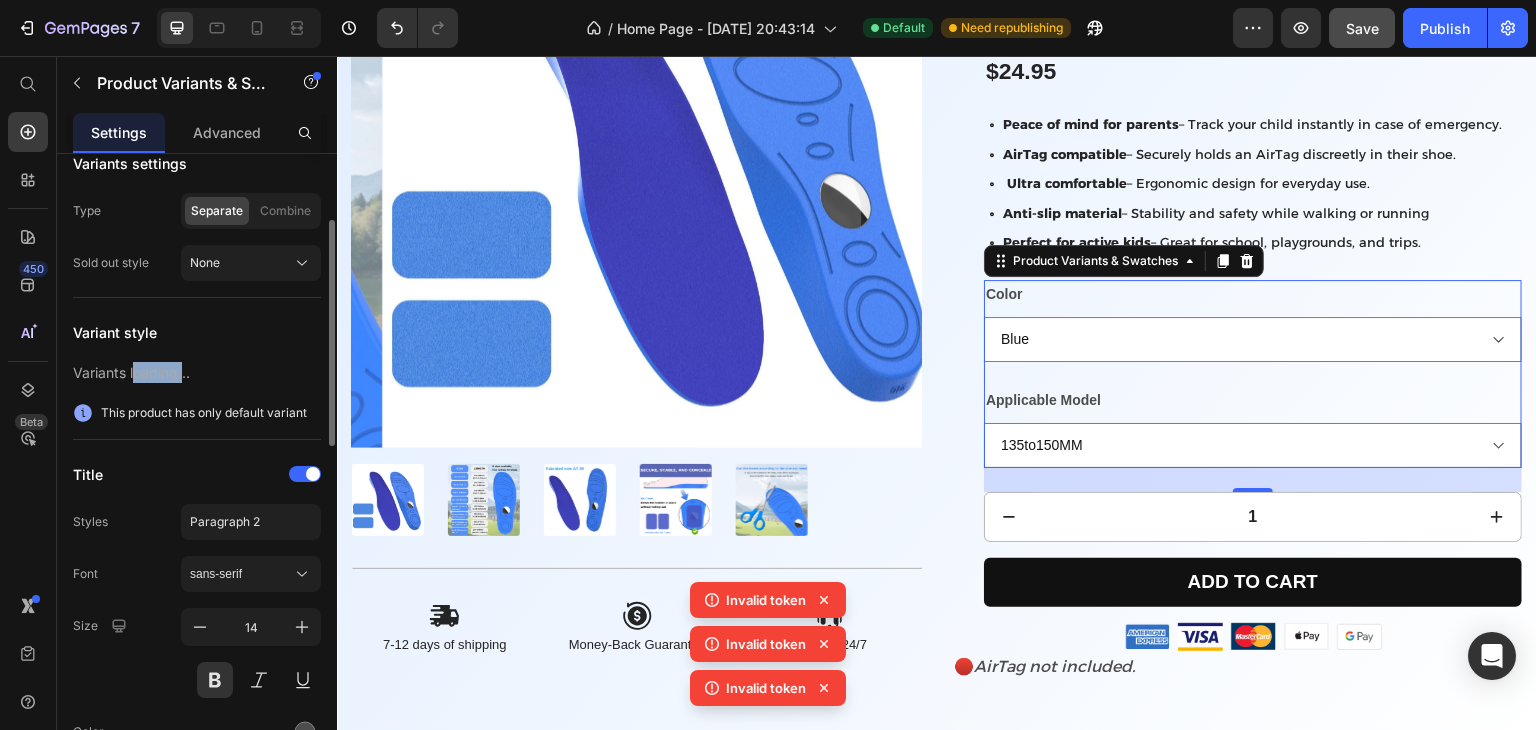 click on "Variants loading..." at bounding box center (197, 372) 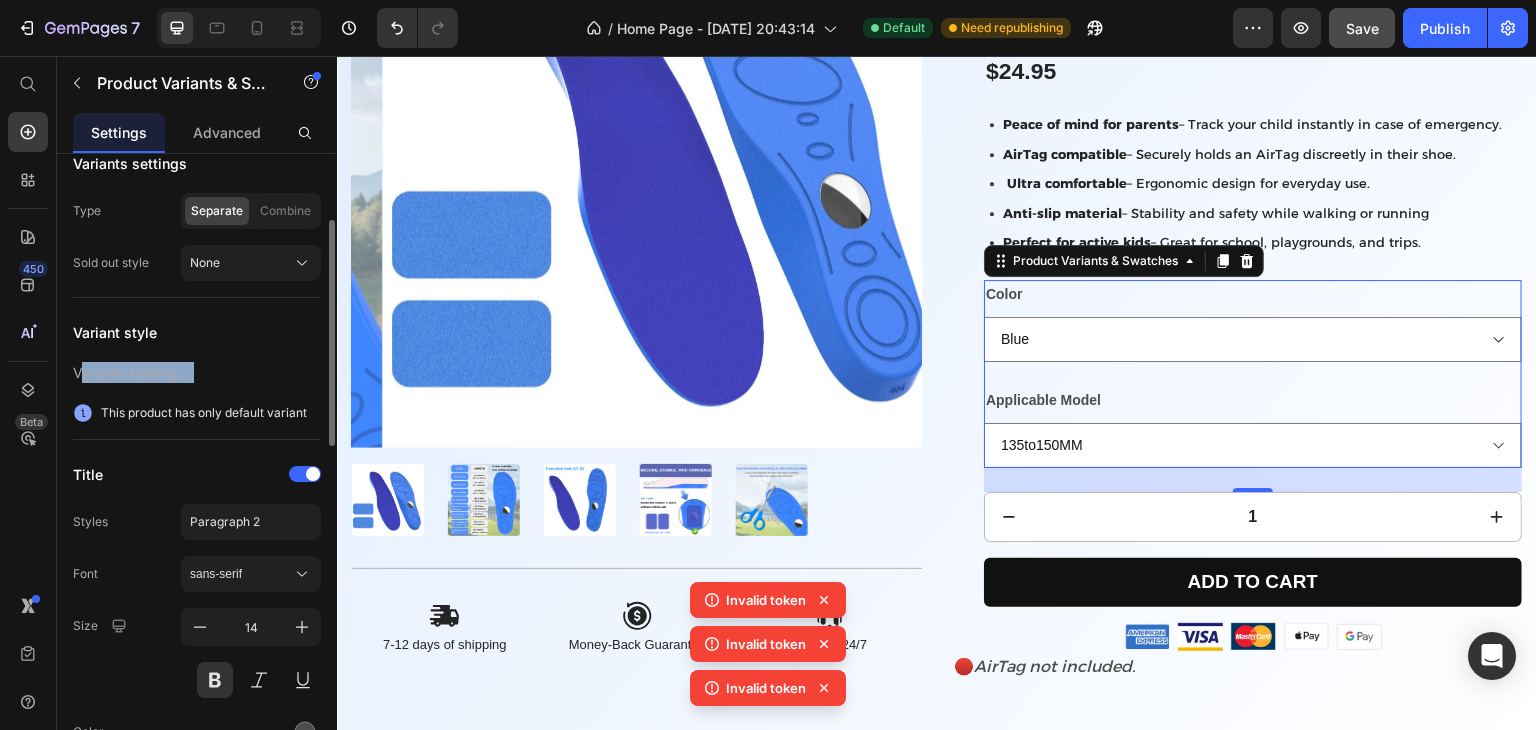 click on "Variants loading..." at bounding box center (197, 372) 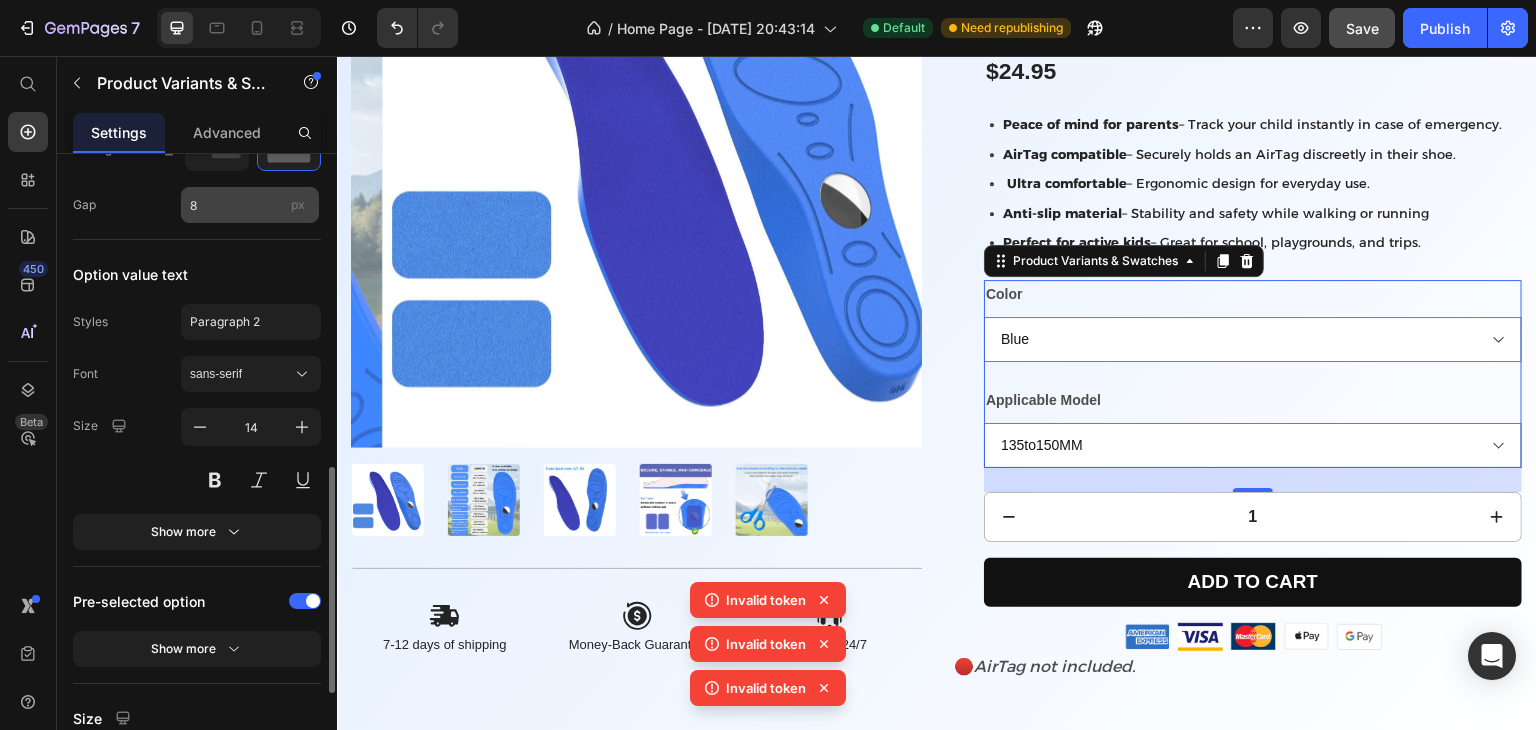 scroll, scrollTop: 876, scrollLeft: 0, axis: vertical 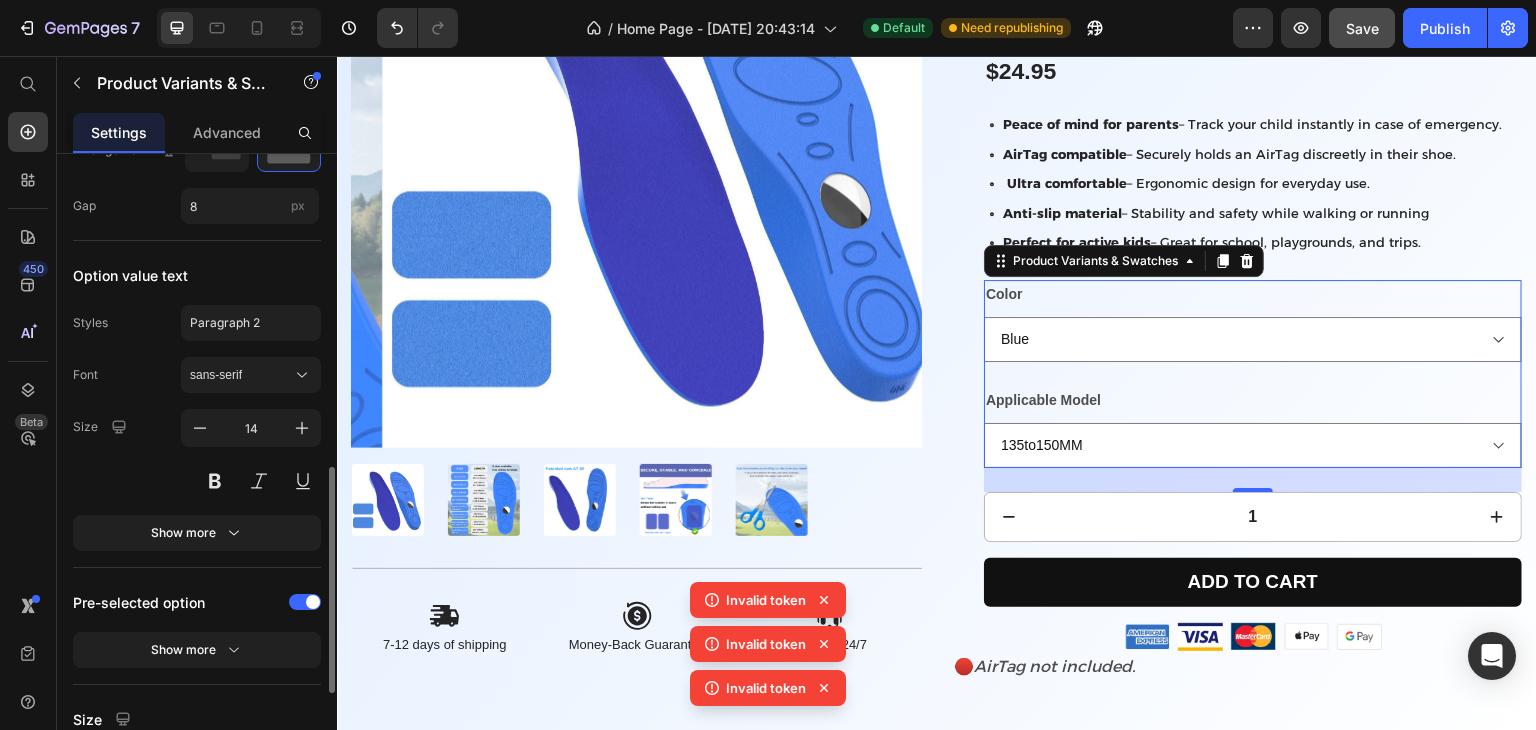 click on "Styles Paragraph 2 Font sans-serif Size 14 Show more" 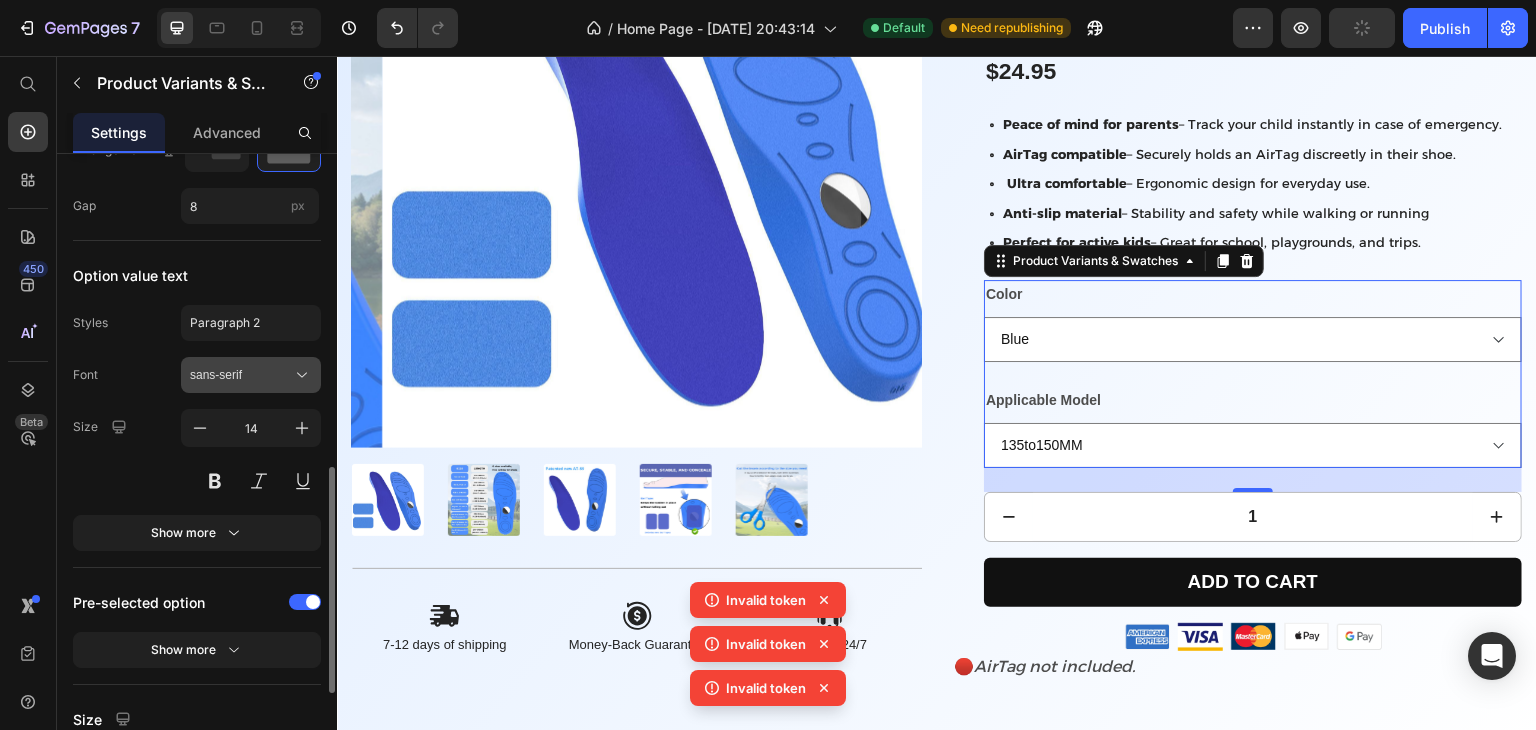 click on "sans-serif" at bounding box center [251, 375] 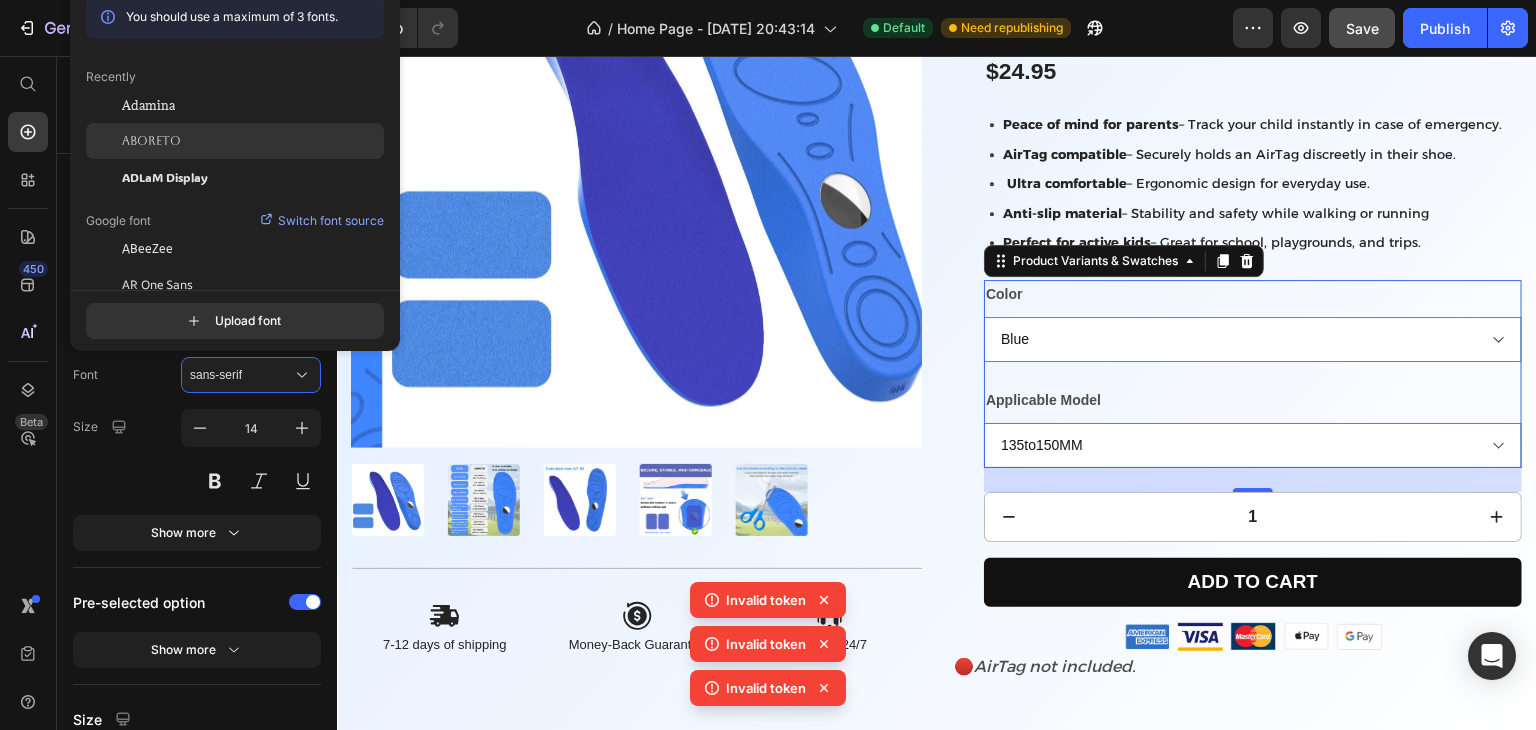 click on "Aboreto" 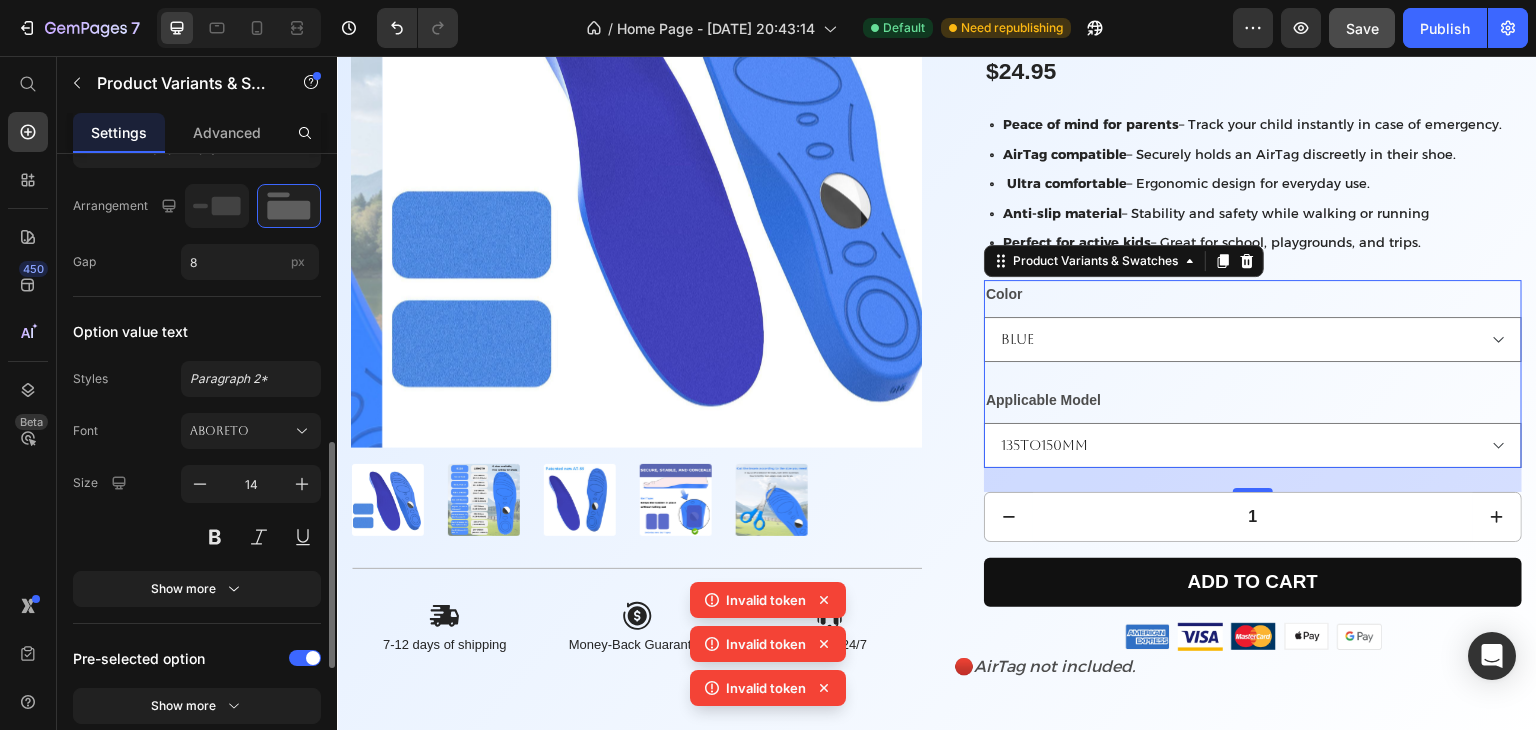 scroll, scrollTop: 816, scrollLeft: 0, axis: vertical 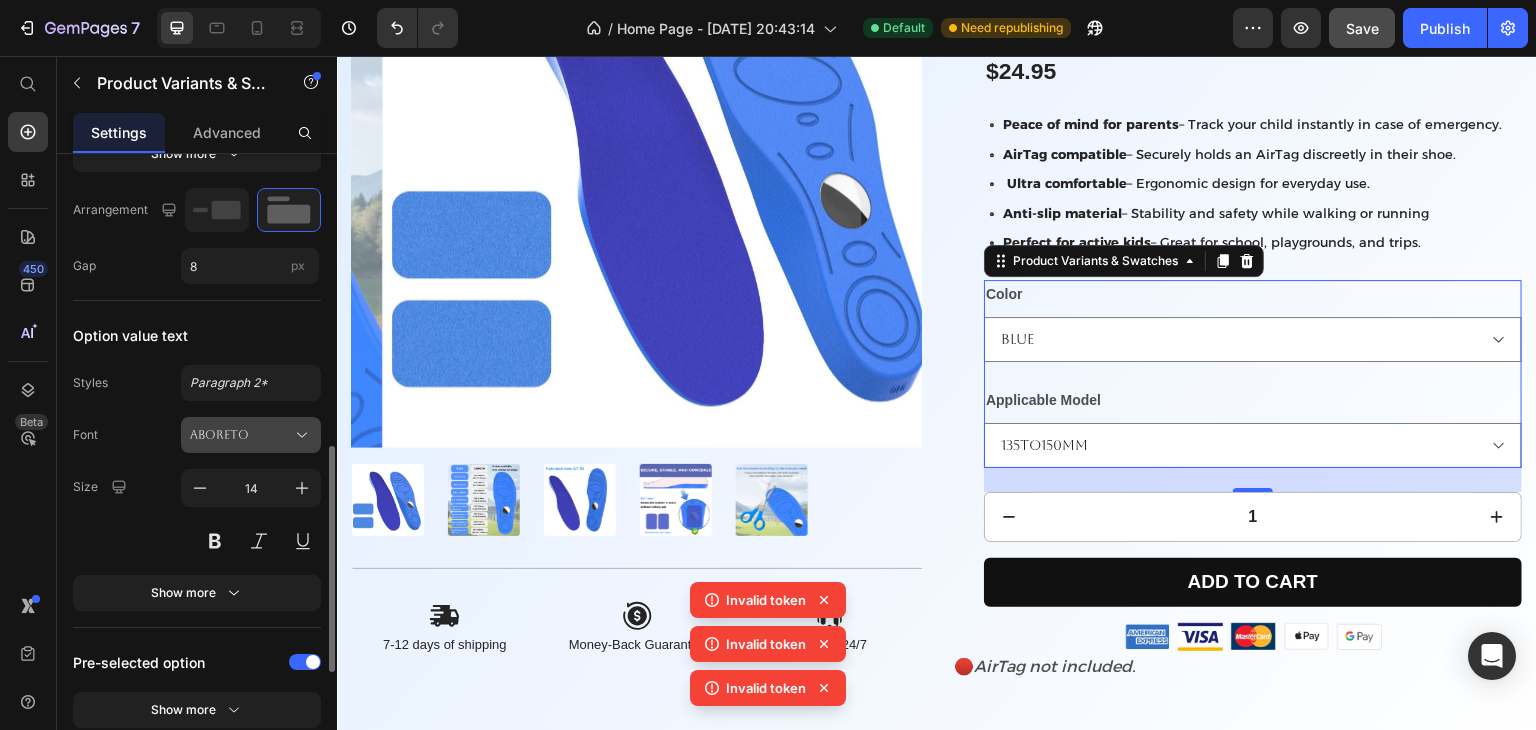 click on "Aboreto" at bounding box center (241, 435) 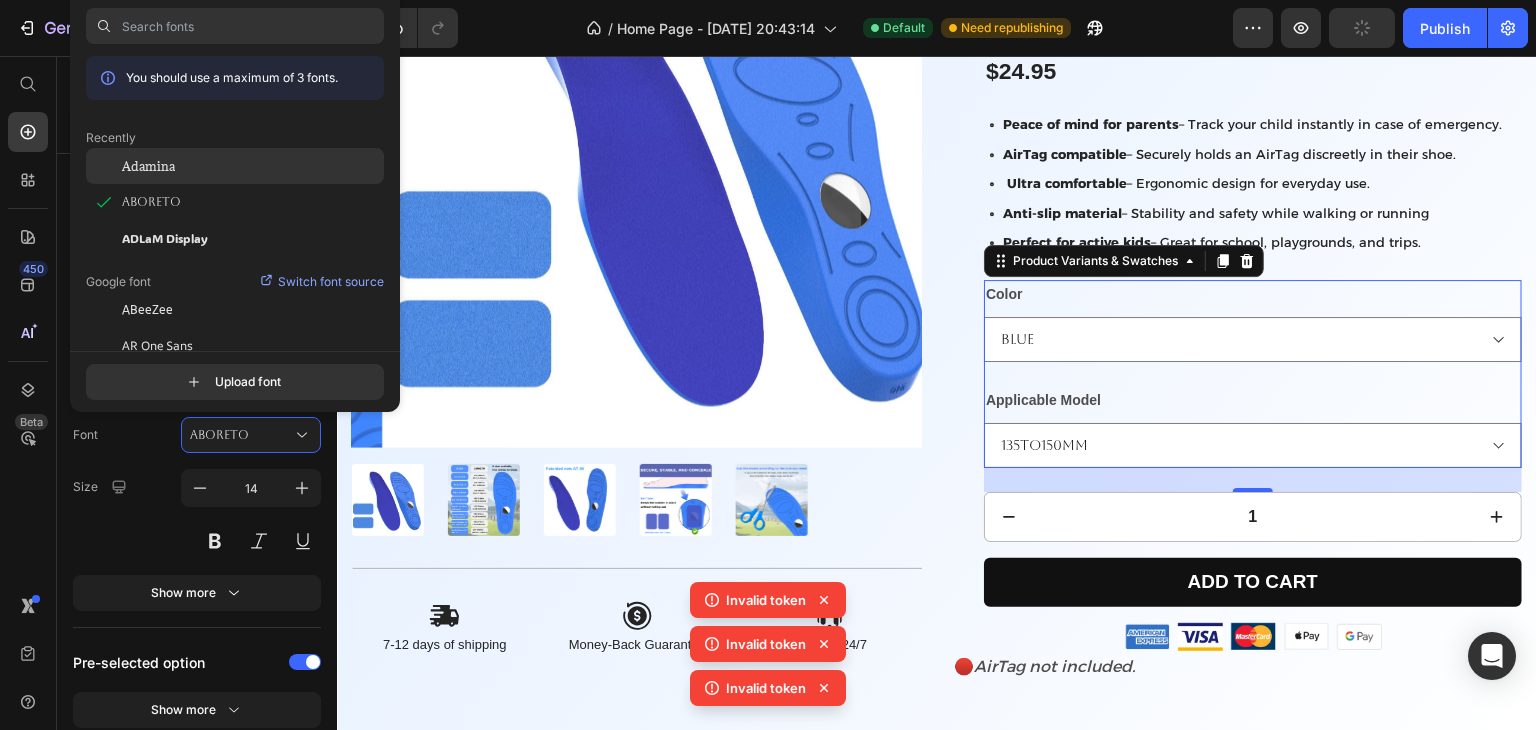 click on "Adamina" 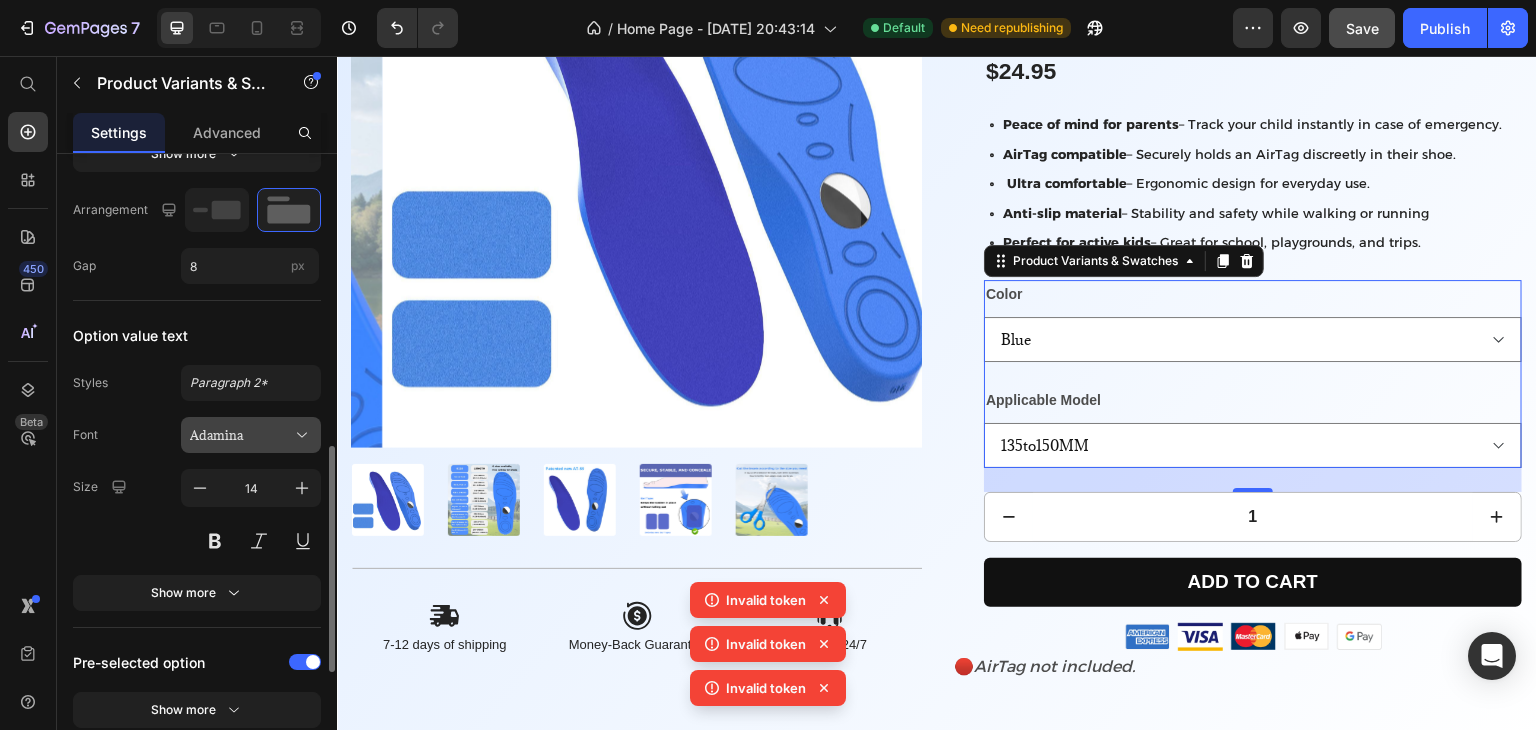 click on "Adamina" at bounding box center (241, 435) 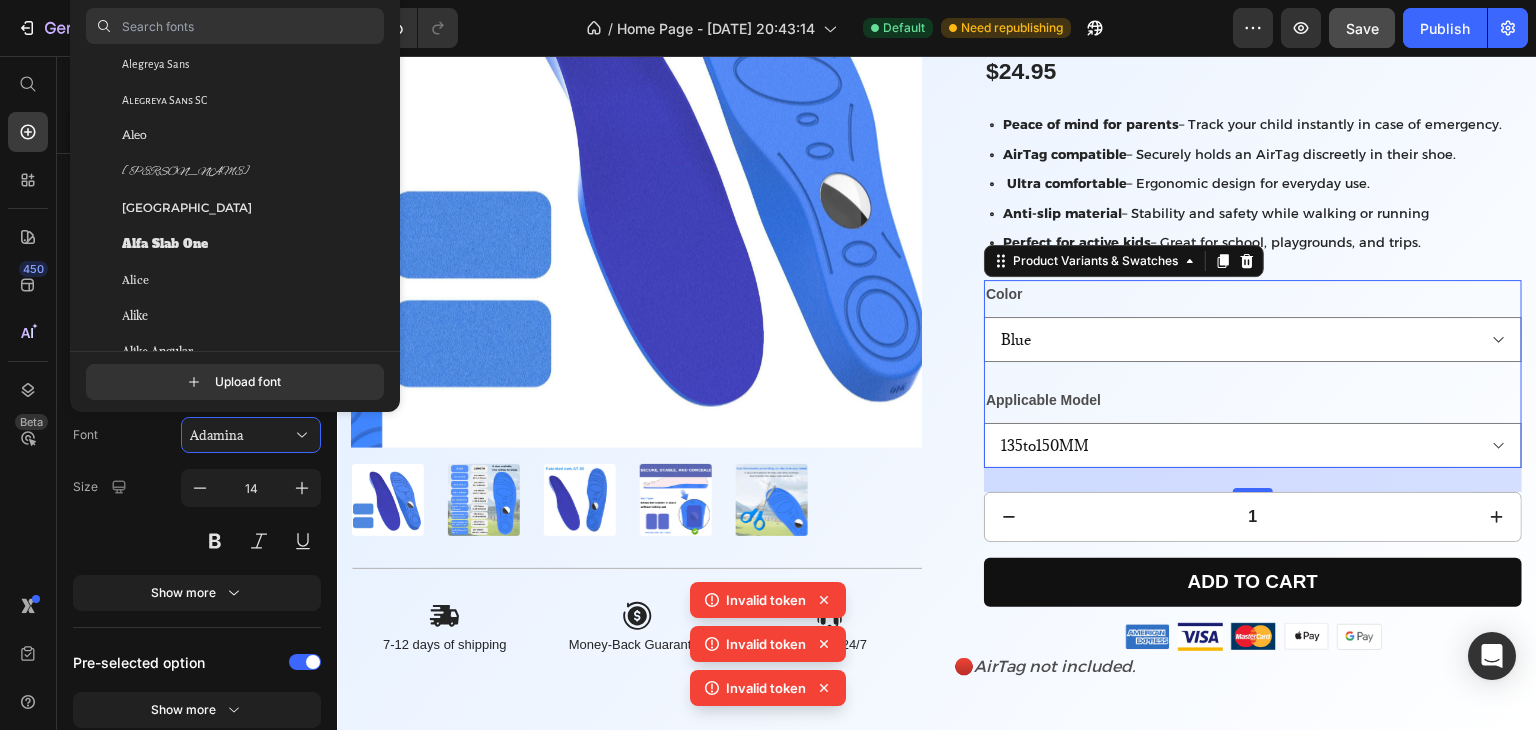 scroll, scrollTop: 1292, scrollLeft: 0, axis: vertical 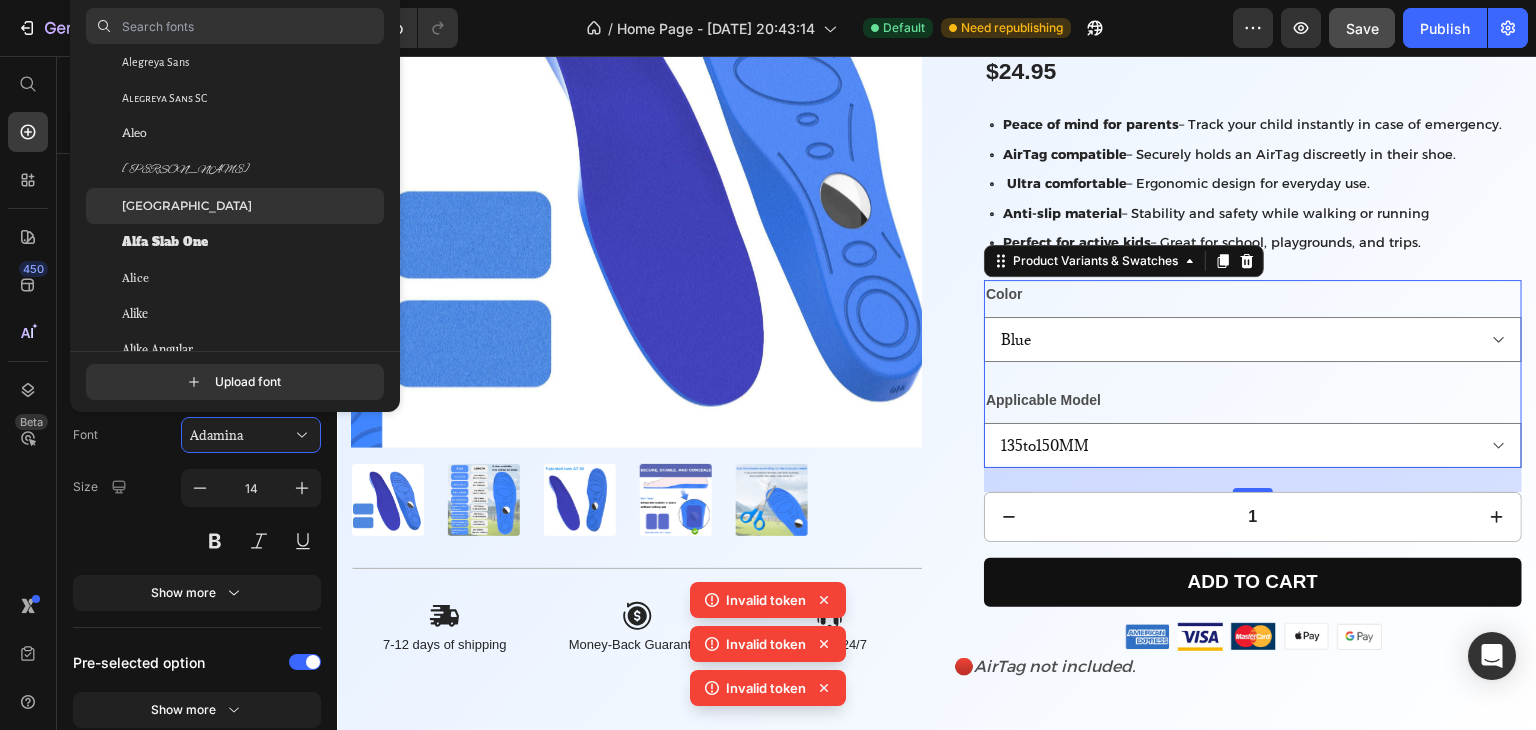 click on "[GEOGRAPHIC_DATA]" 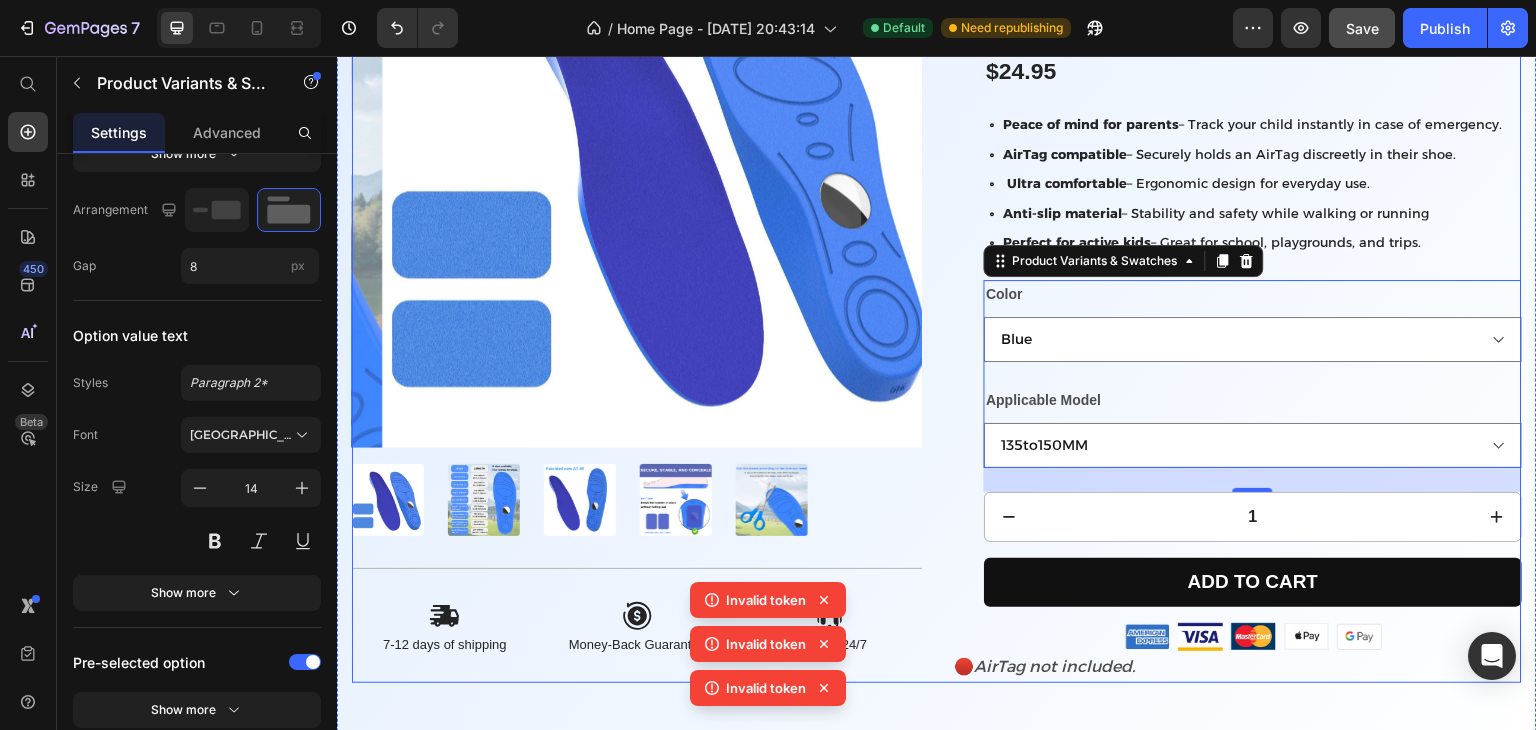 click on "Product Images
Icon 7-12 days of shipping Text Block
Icon Money-Back Guarantee Text Block
Icon Support 24/7 Text Block Row SafeSteps – Kids' Insole Compatible with AirTag Product Title Keep your child safe wherever they go with this comfortable insole designed to hold an AirTag securely. Text Block Icon Icon Icon Icon Icon Icon List 700+ HAPPY CUSTOMERS Text Block Row $24.95 Product Price Row
Peace of mind for parents  – Track your child instantly in case of emergency.
AirTag compatible  – Securely holds an AirTag discreetly in their shoe.
Ultra comfortable  – Ergonomic design for everyday use.
Anti-slip material  – Stability and safety while walking or running
Perfect for active kids  – Great for school, playgrounds, and trips. Item List Color Blue Applicable Model 135to150MM 155to170MM 175to190MM 195to210MM 215to230MM 235to250MM 255to270MM 275to290MM Product Variants & Swatches   24 1 Row Image" at bounding box center (937, 280) 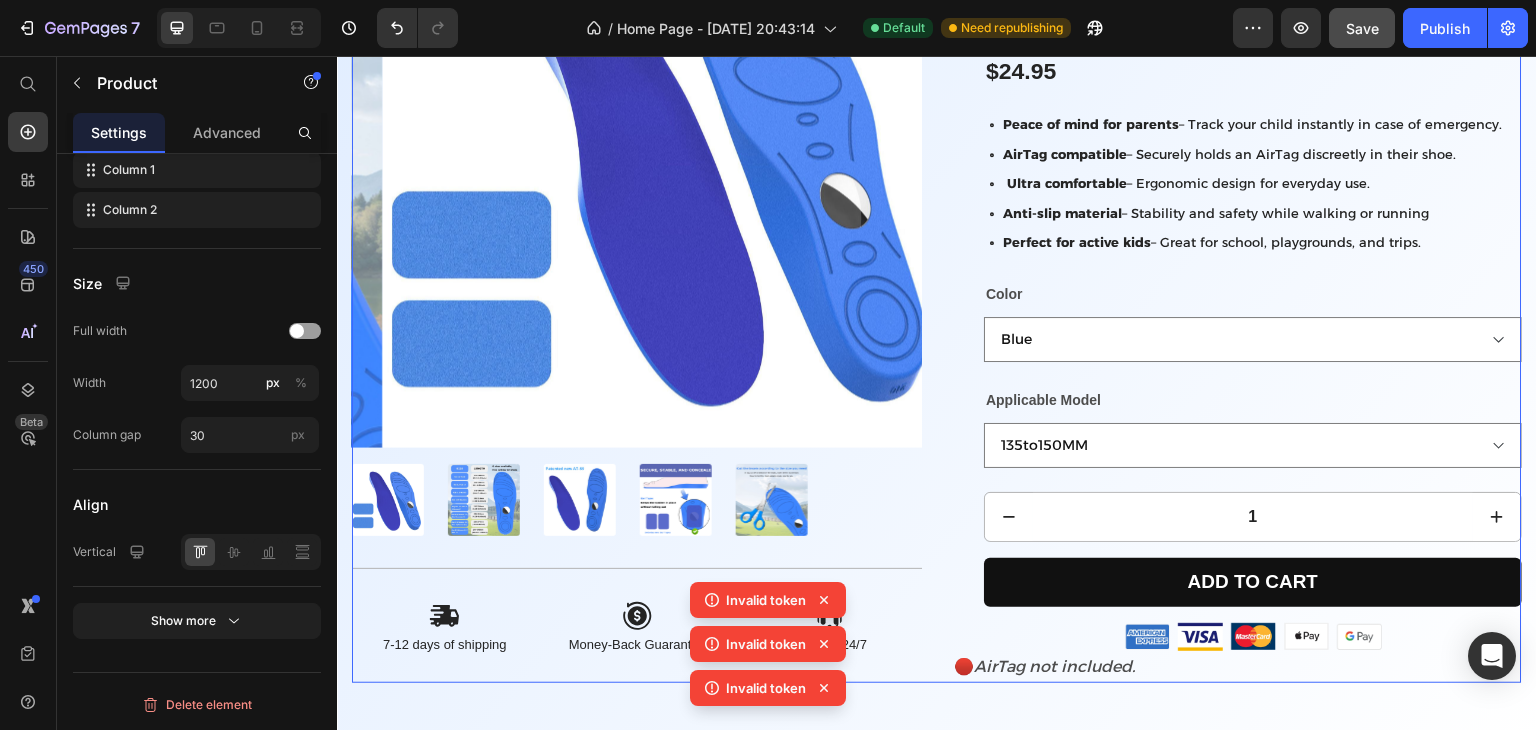 scroll, scrollTop: 0, scrollLeft: 0, axis: both 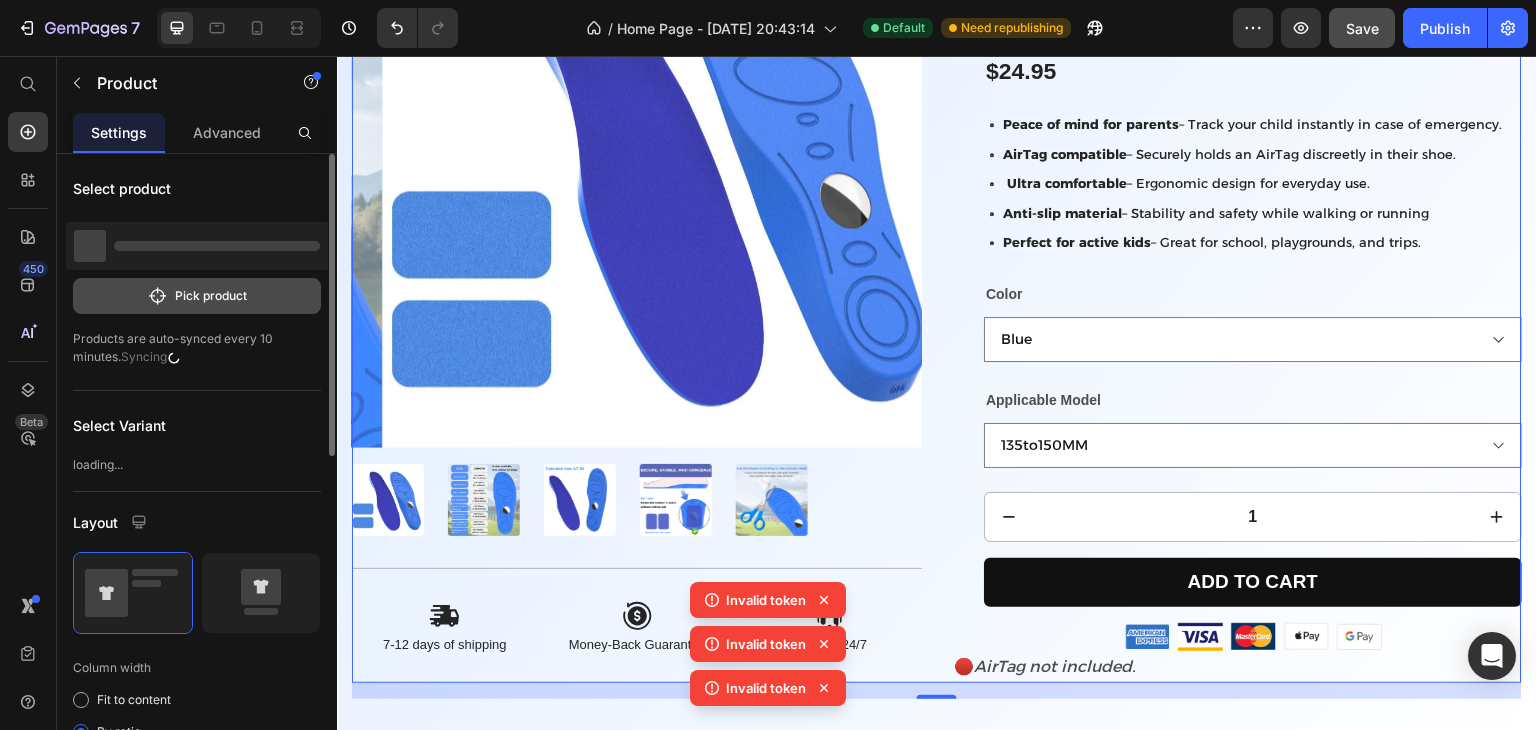 click 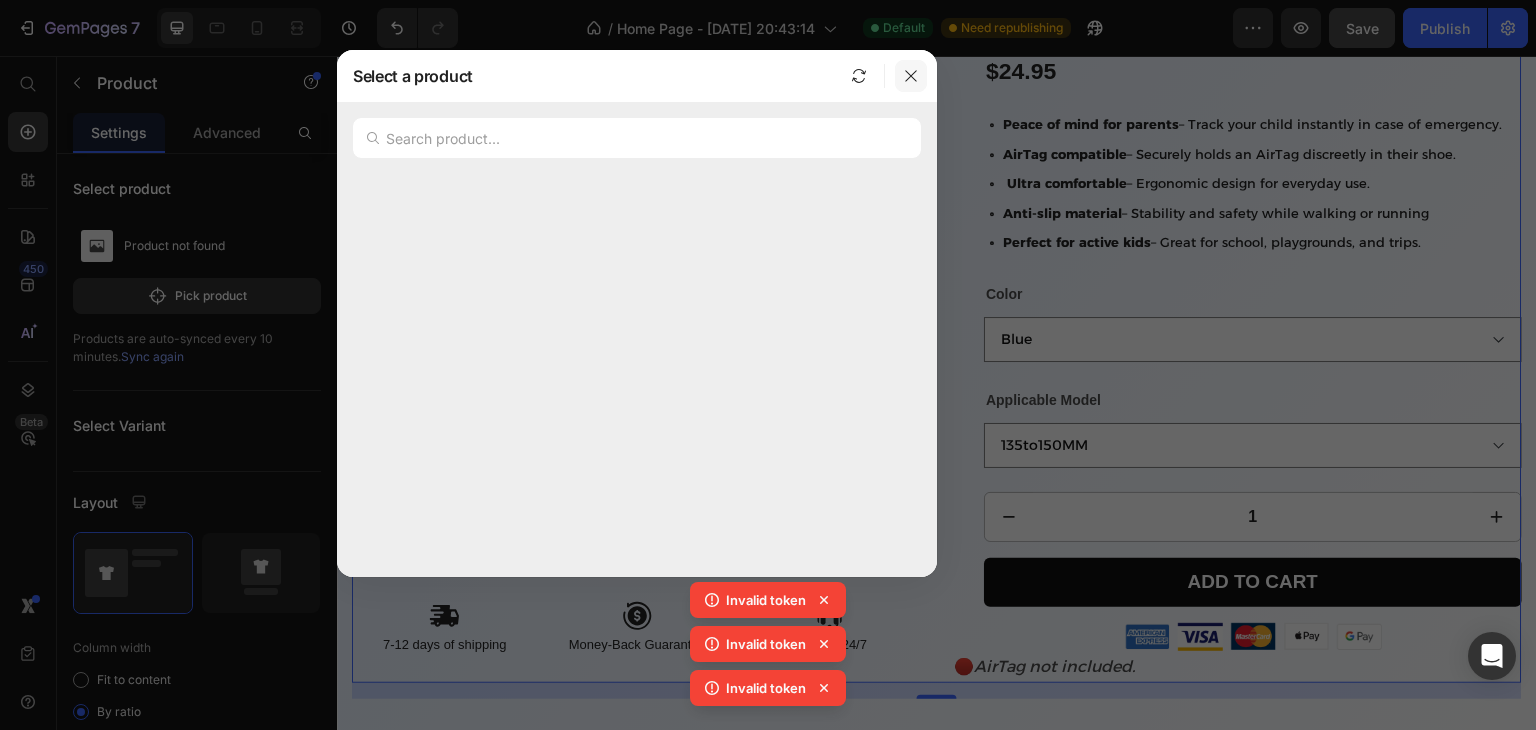 click 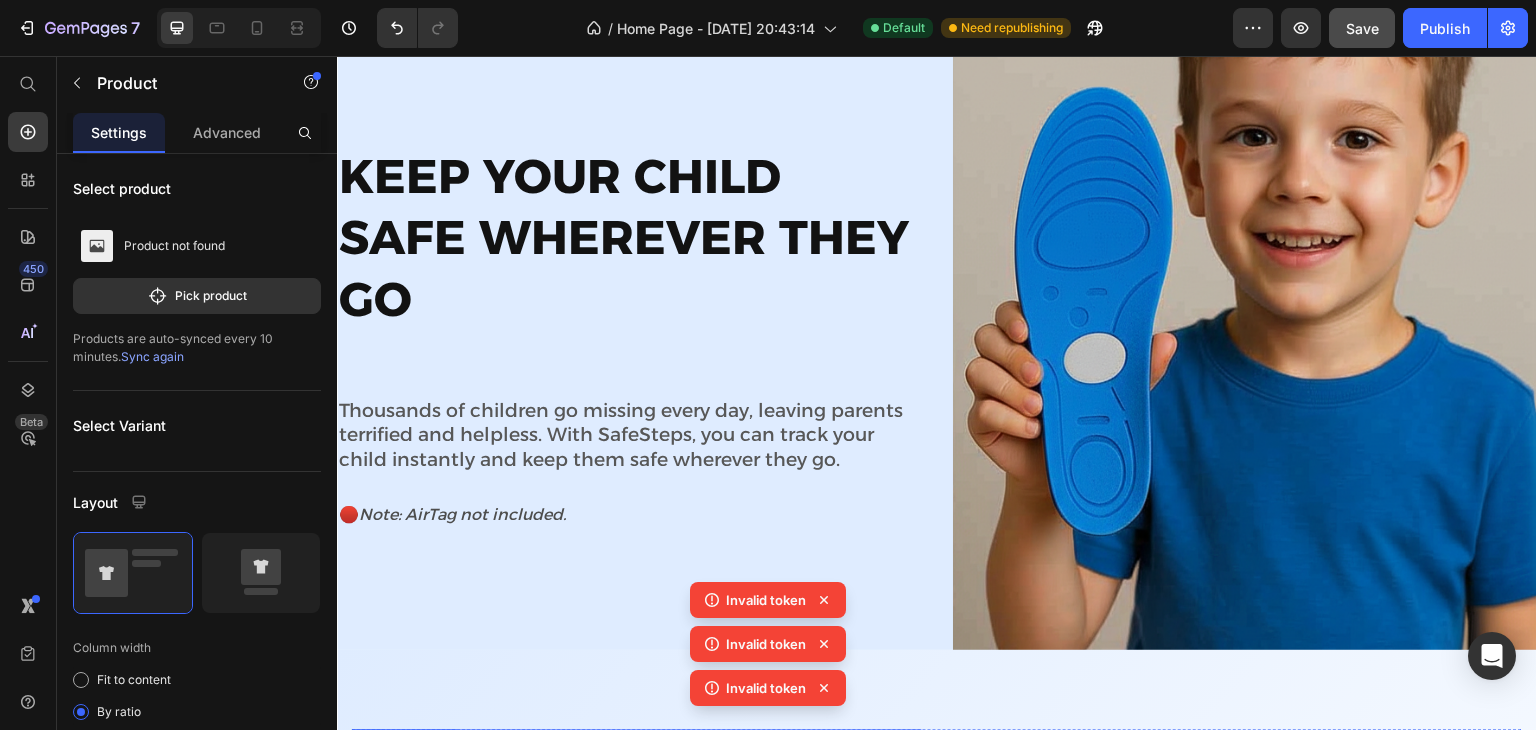scroll, scrollTop: 0, scrollLeft: 0, axis: both 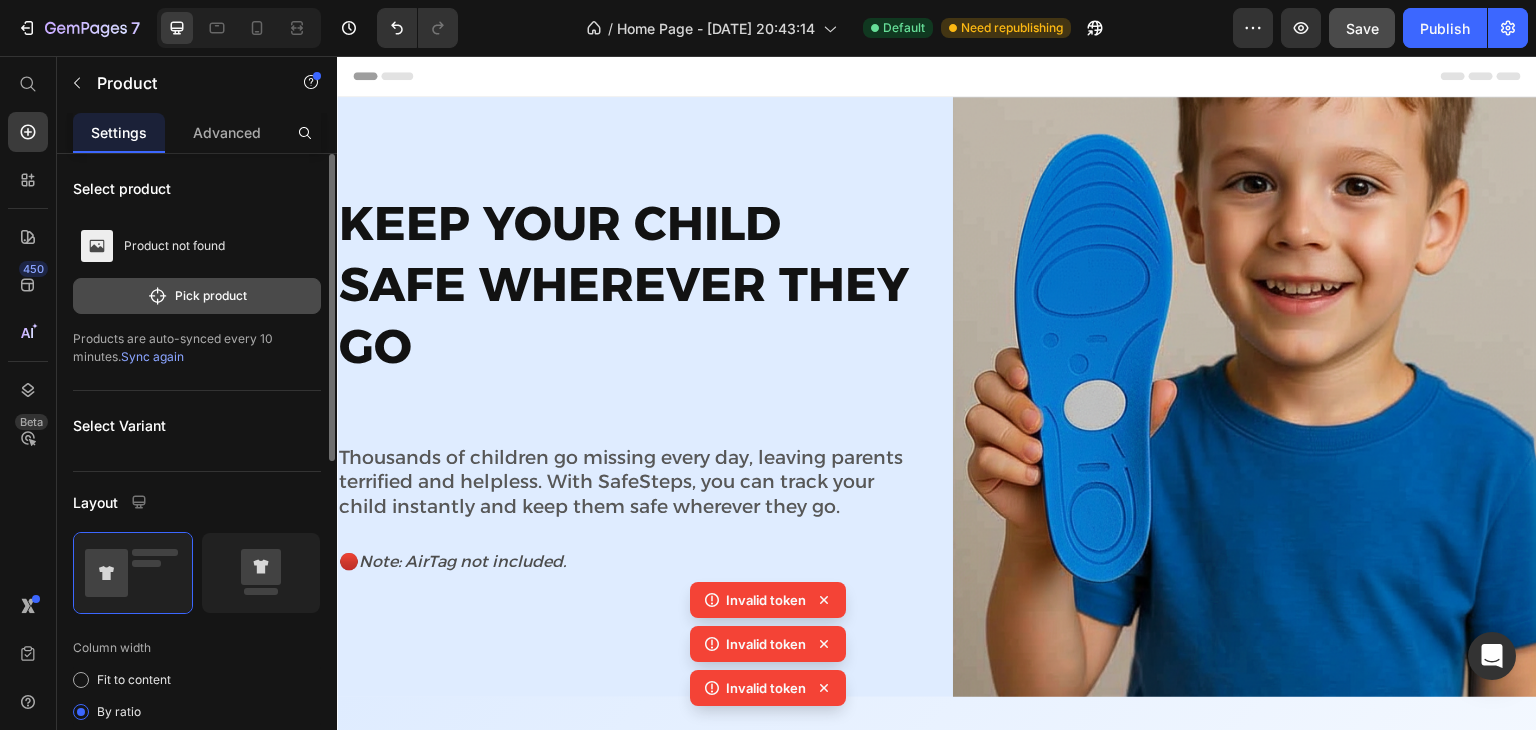 click on "Pick product" at bounding box center [197, 296] 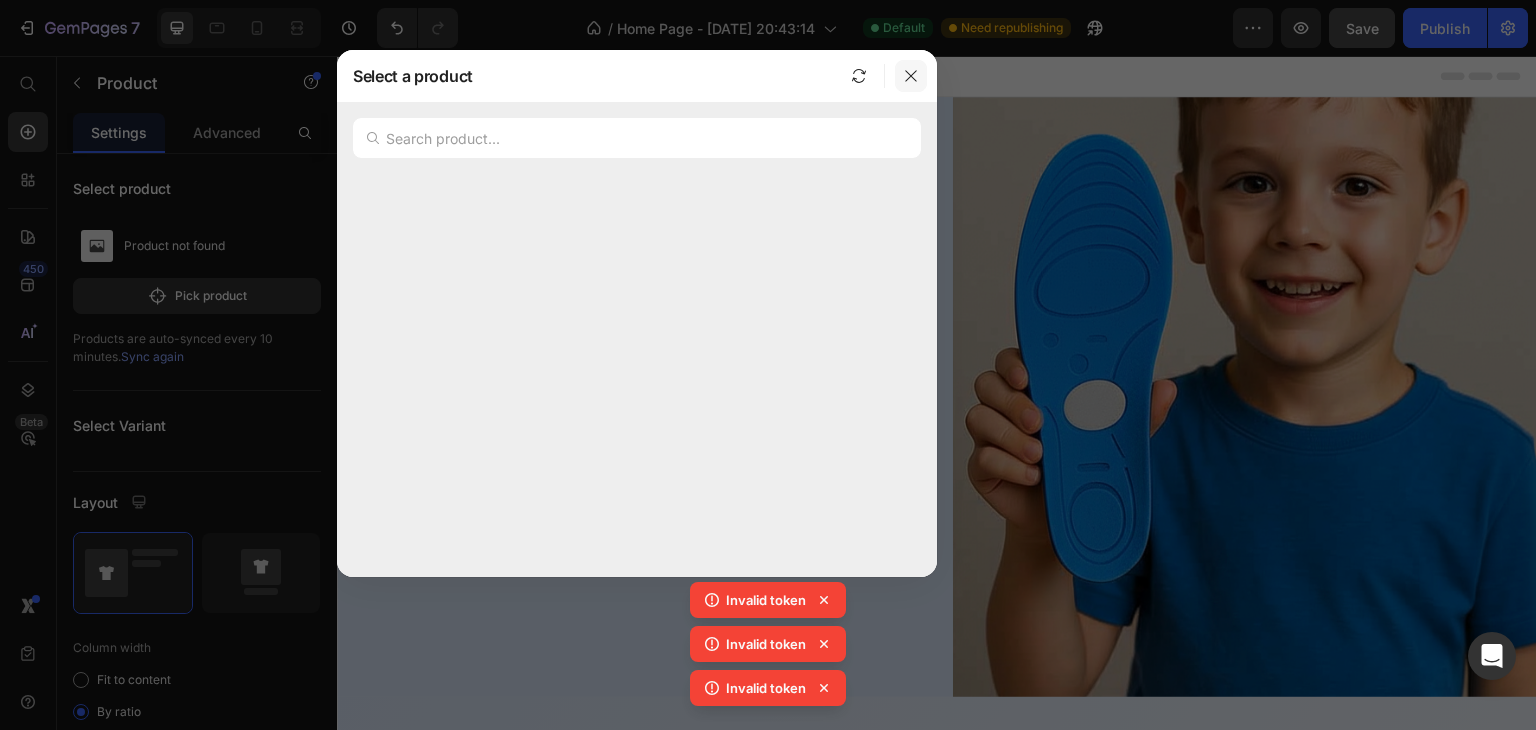 click at bounding box center (911, 76) 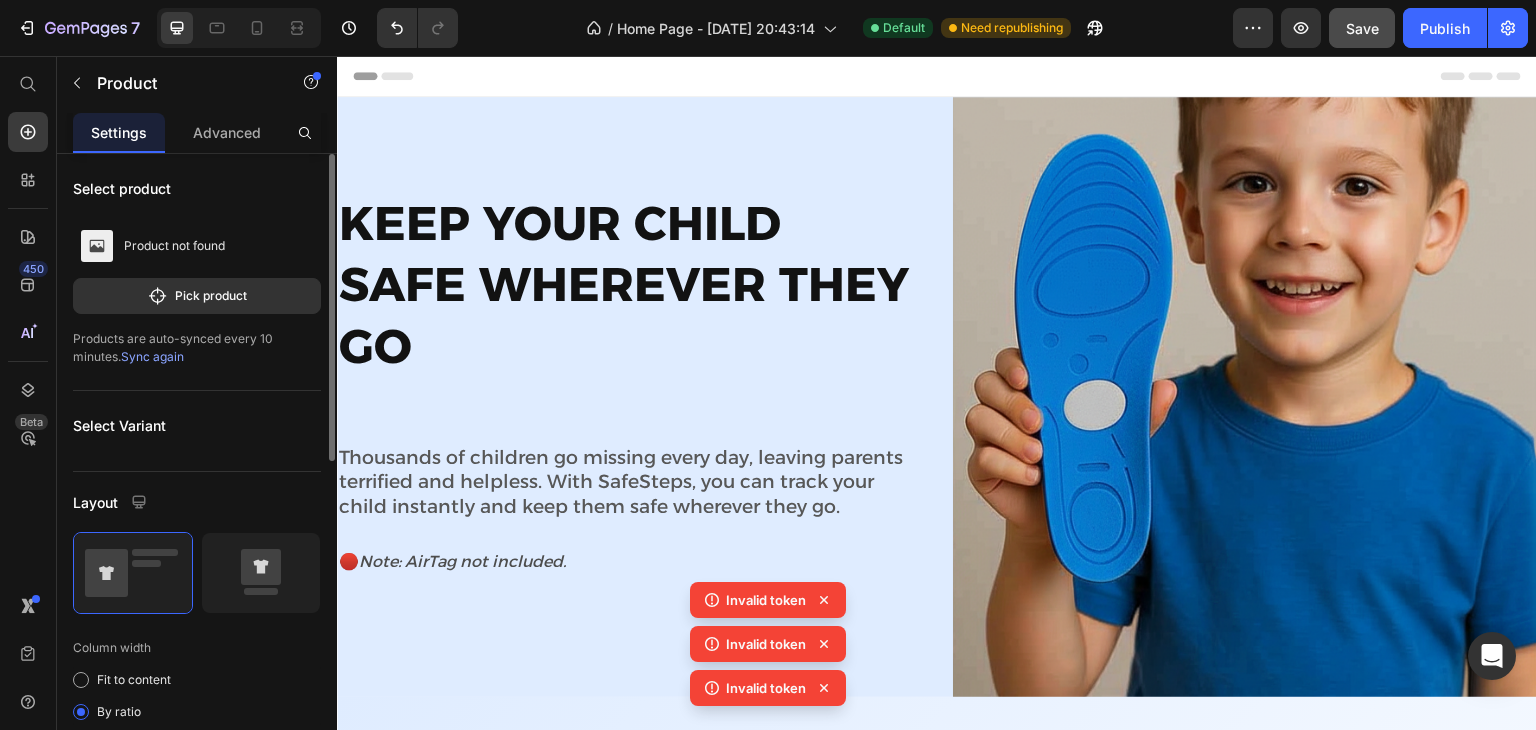 click on "Sync again" at bounding box center (152, 356) 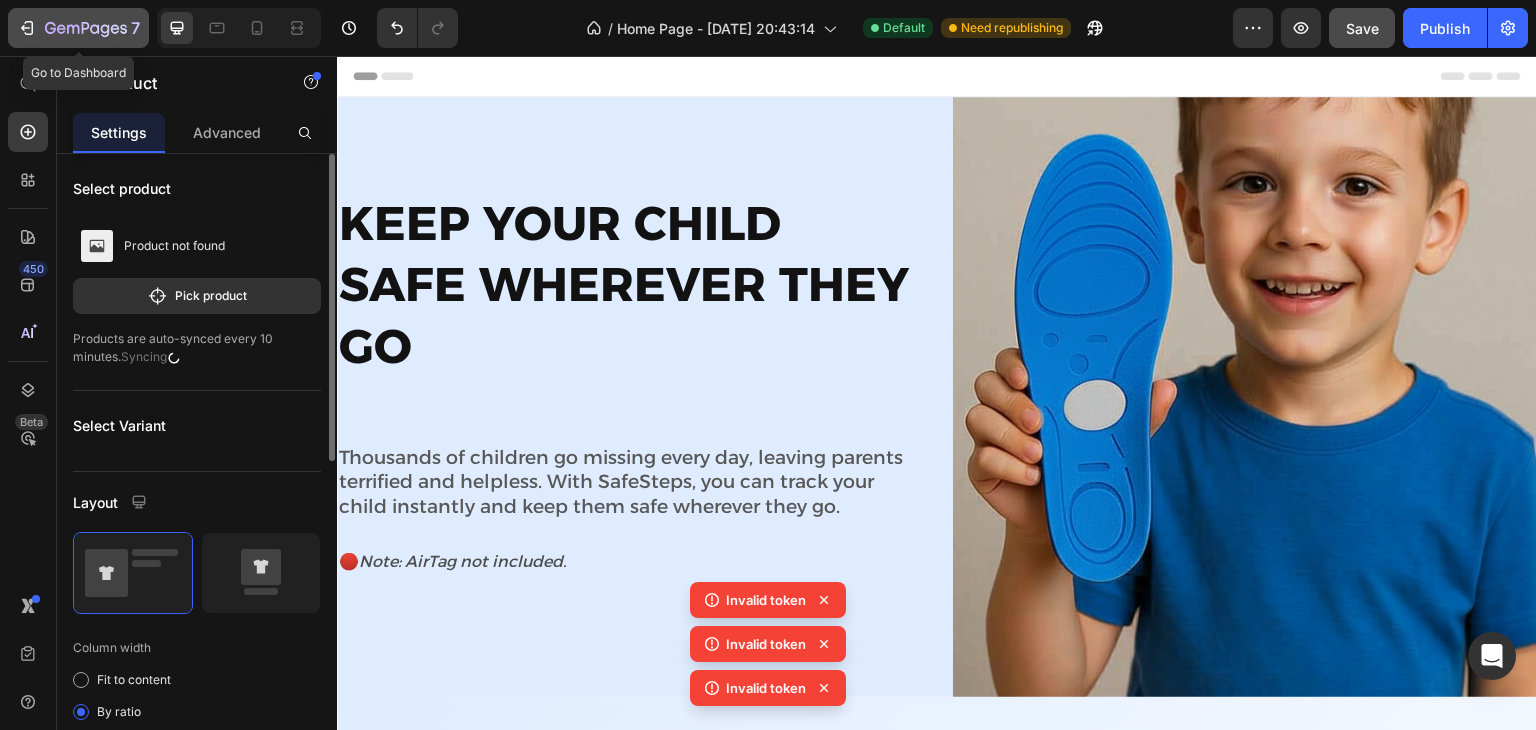 click on "7" 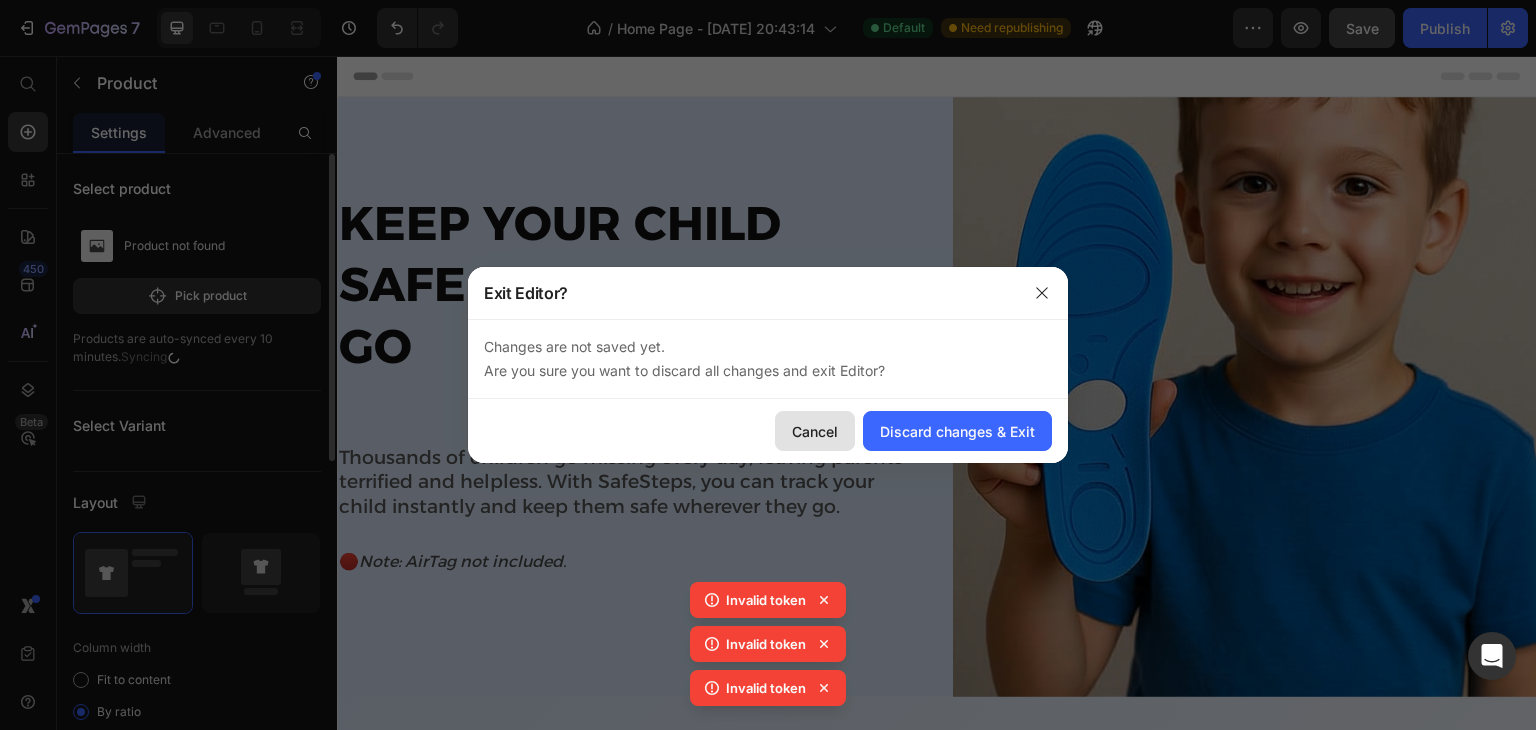 click on "Cancel" at bounding box center [815, 431] 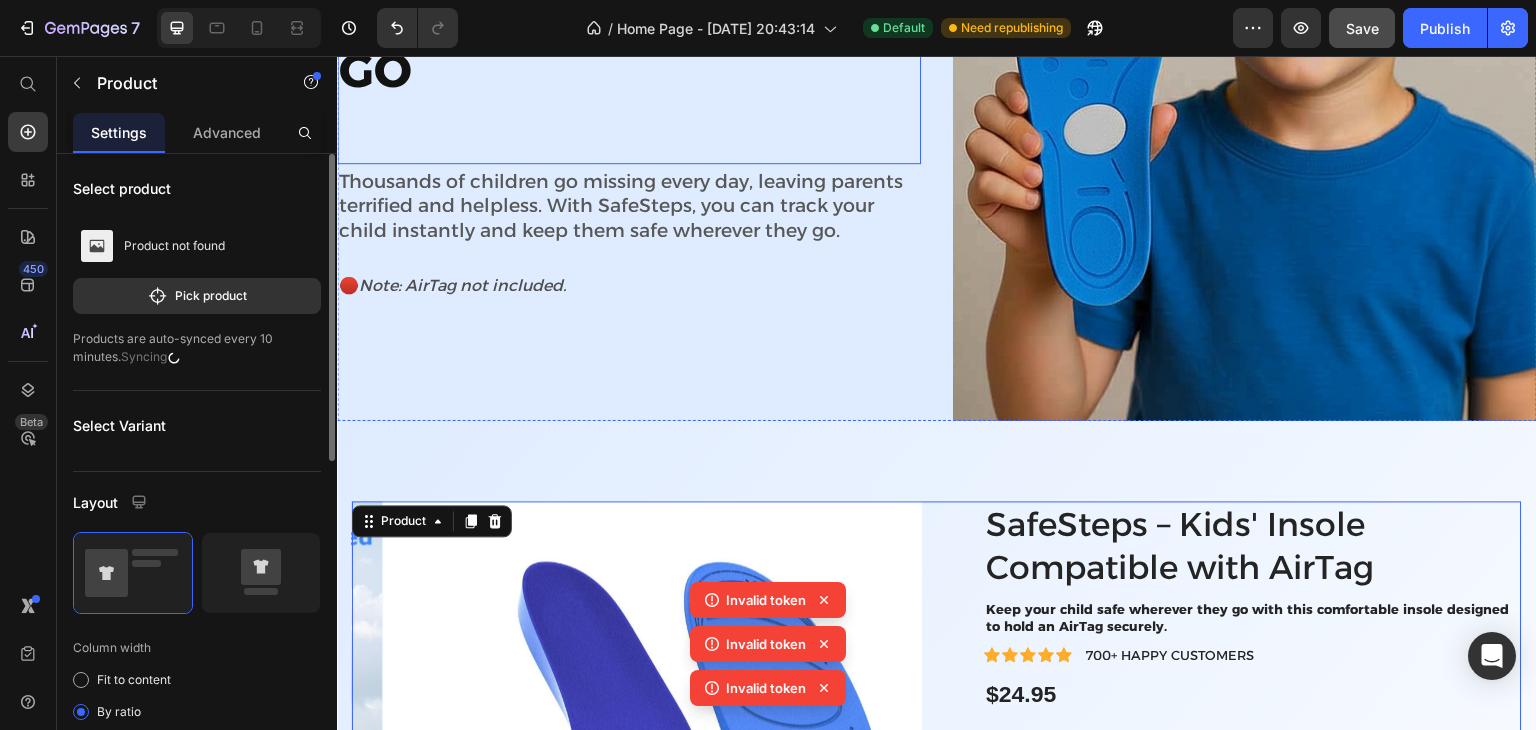 scroll, scrollTop: 291, scrollLeft: 0, axis: vertical 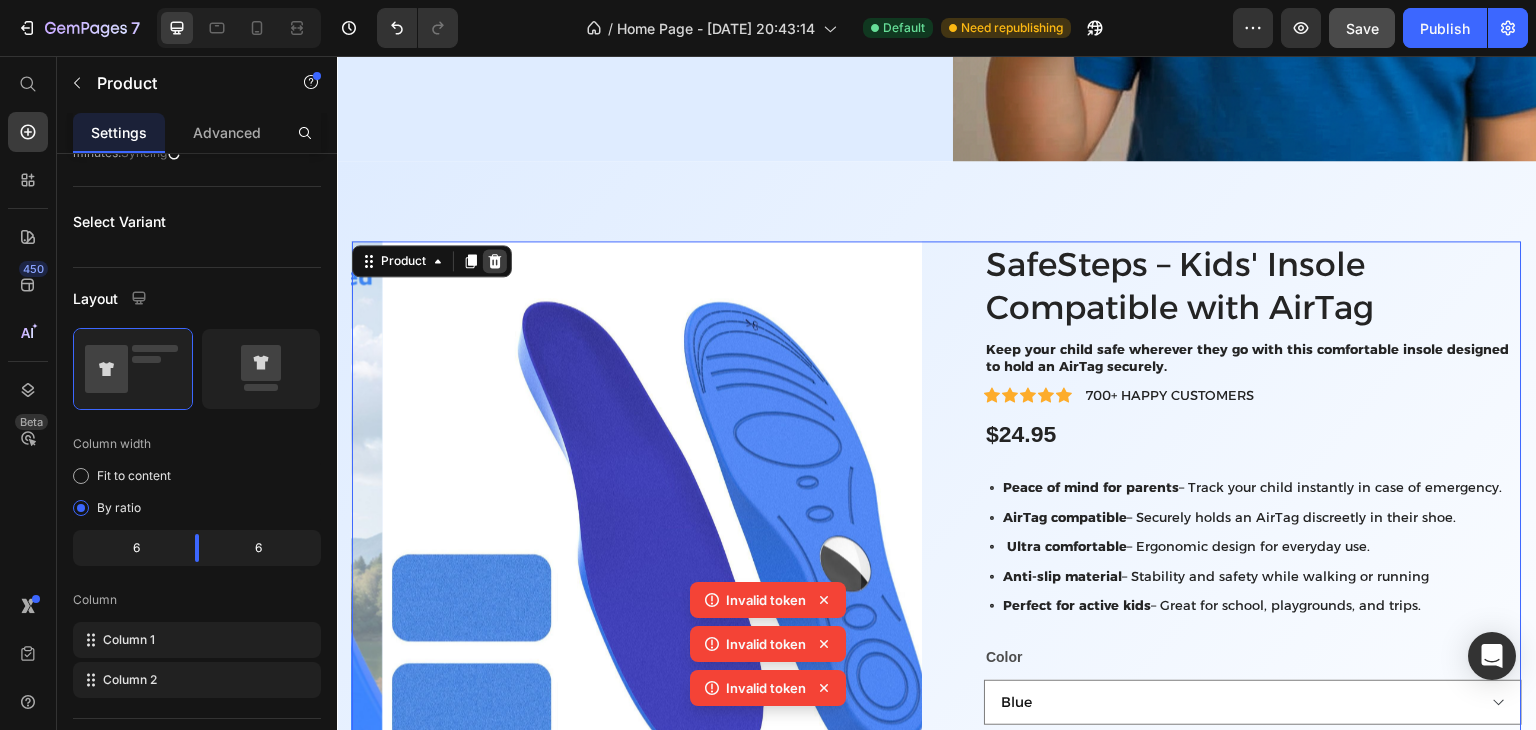 click 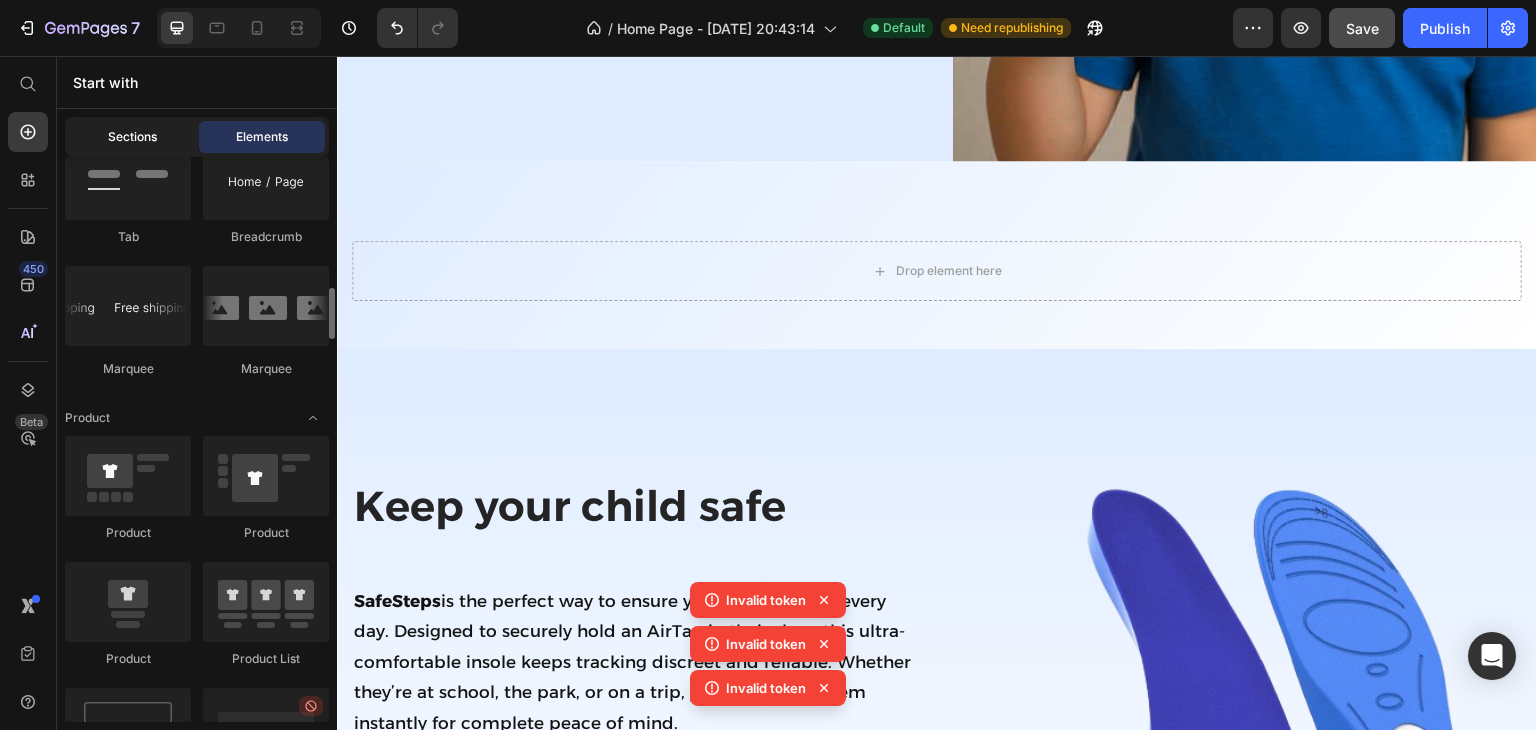 scroll, scrollTop: 2353, scrollLeft: 0, axis: vertical 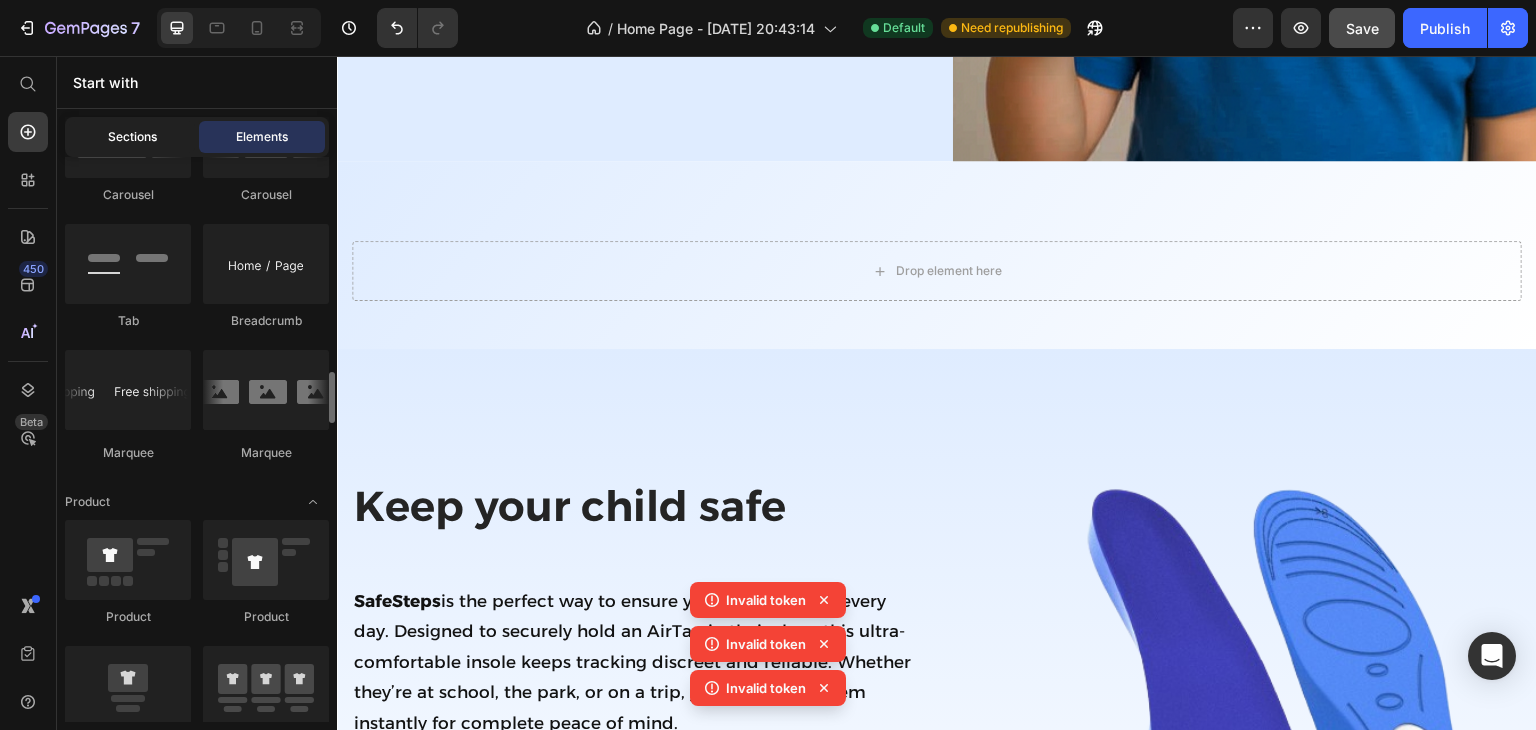 click on "Sections" 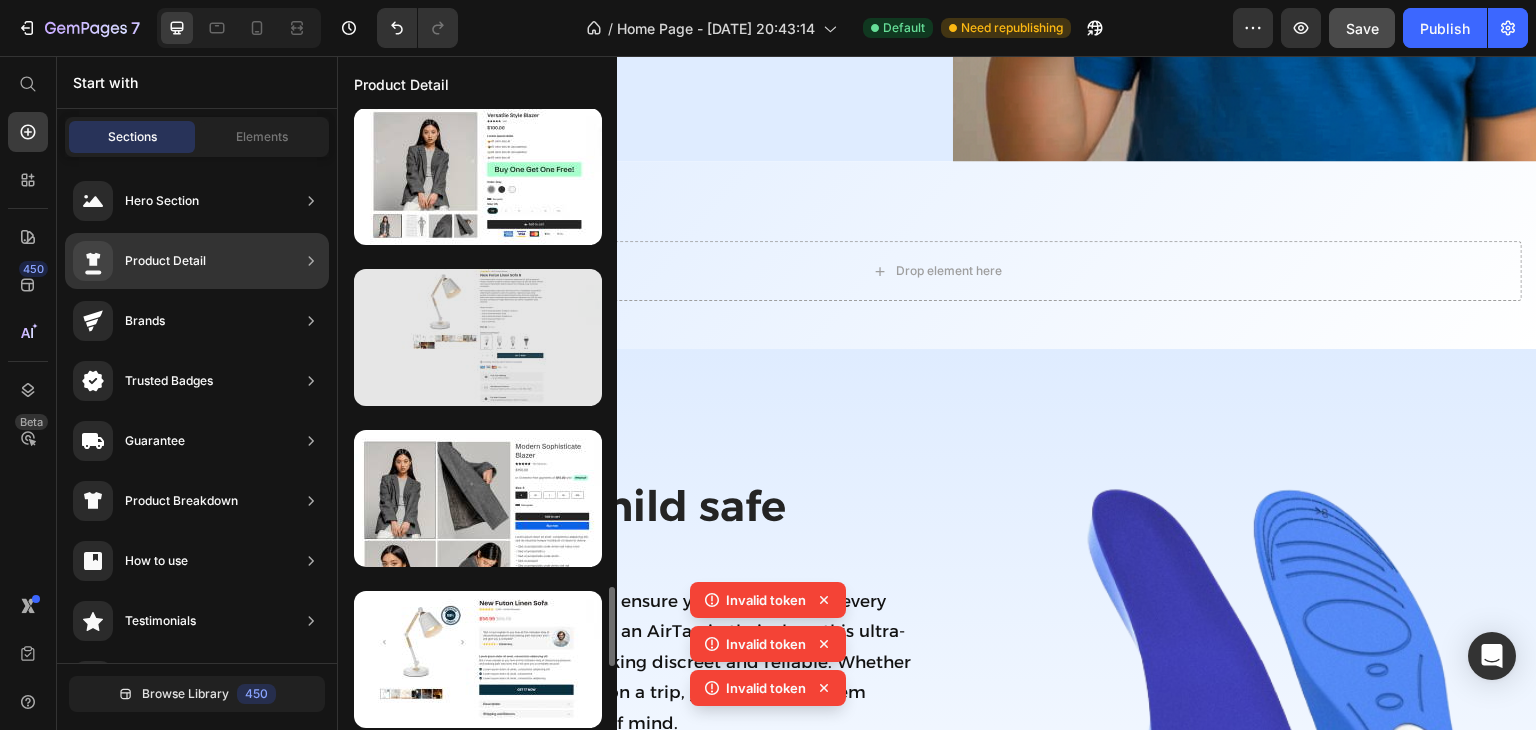 scroll, scrollTop: 3709, scrollLeft: 0, axis: vertical 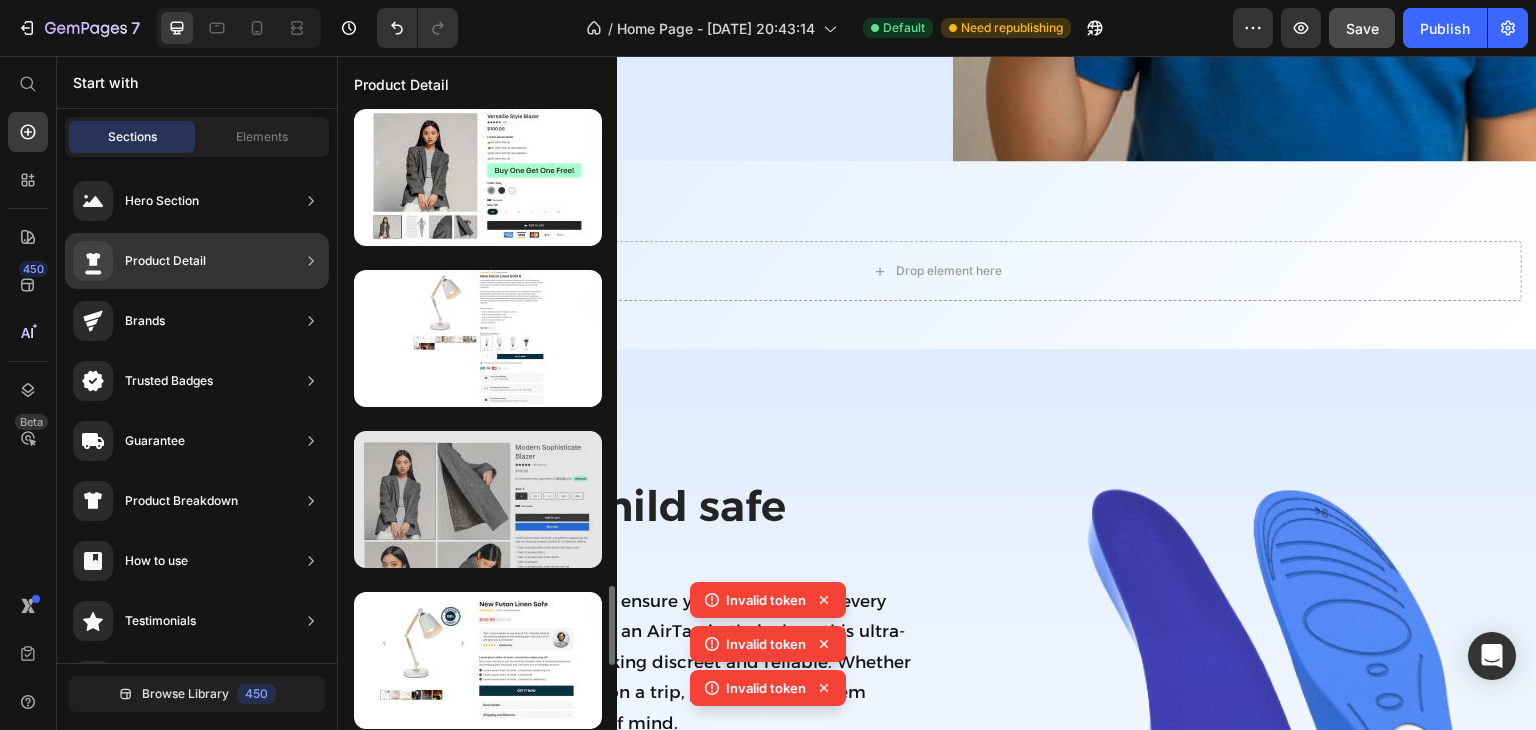 click at bounding box center [478, 499] 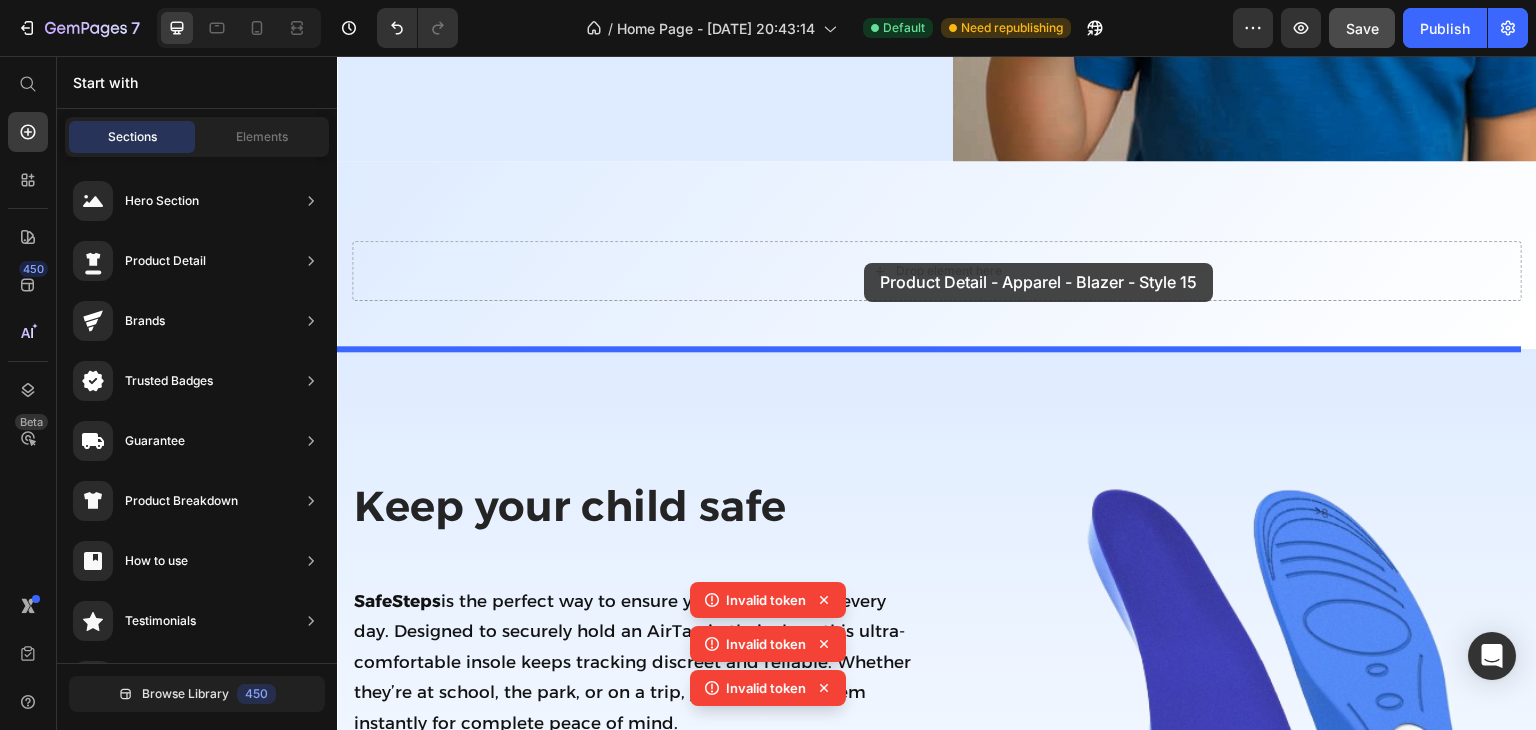 drag, startPoint x: 853, startPoint y: 573, endPoint x: 864, endPoint y: 263, distance: 310.1951 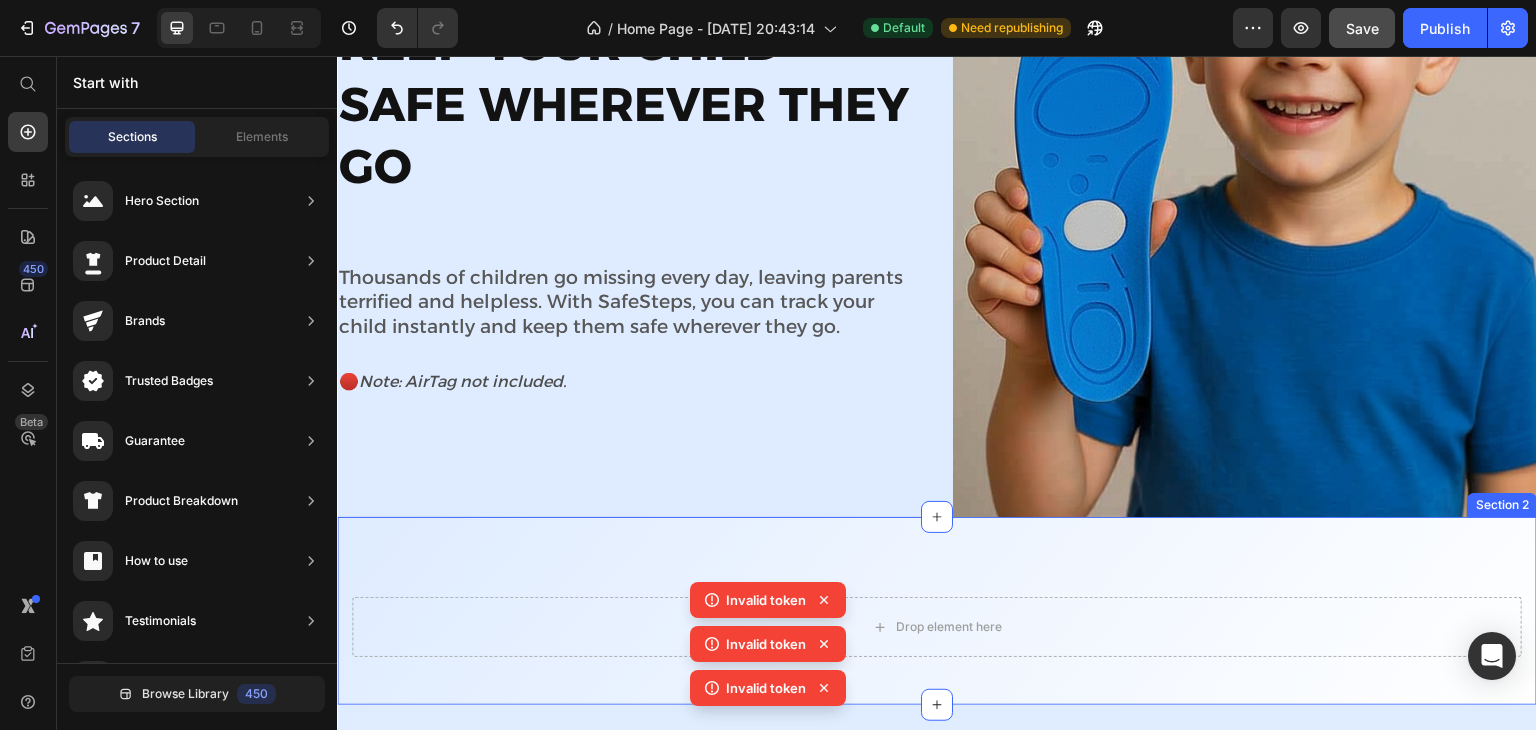 scroll, scrollTop: 290, scrollLeft: 0, axis: vertical 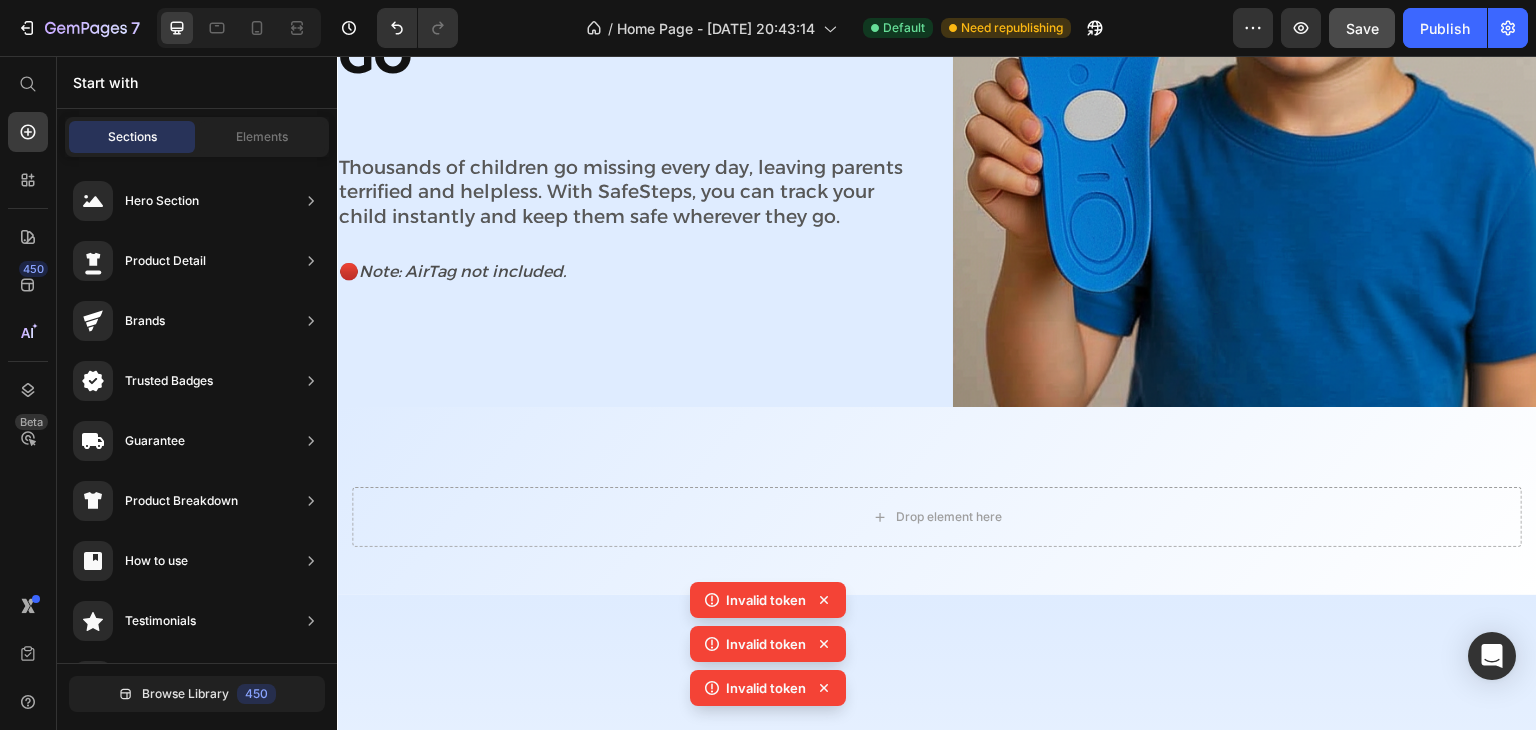 click 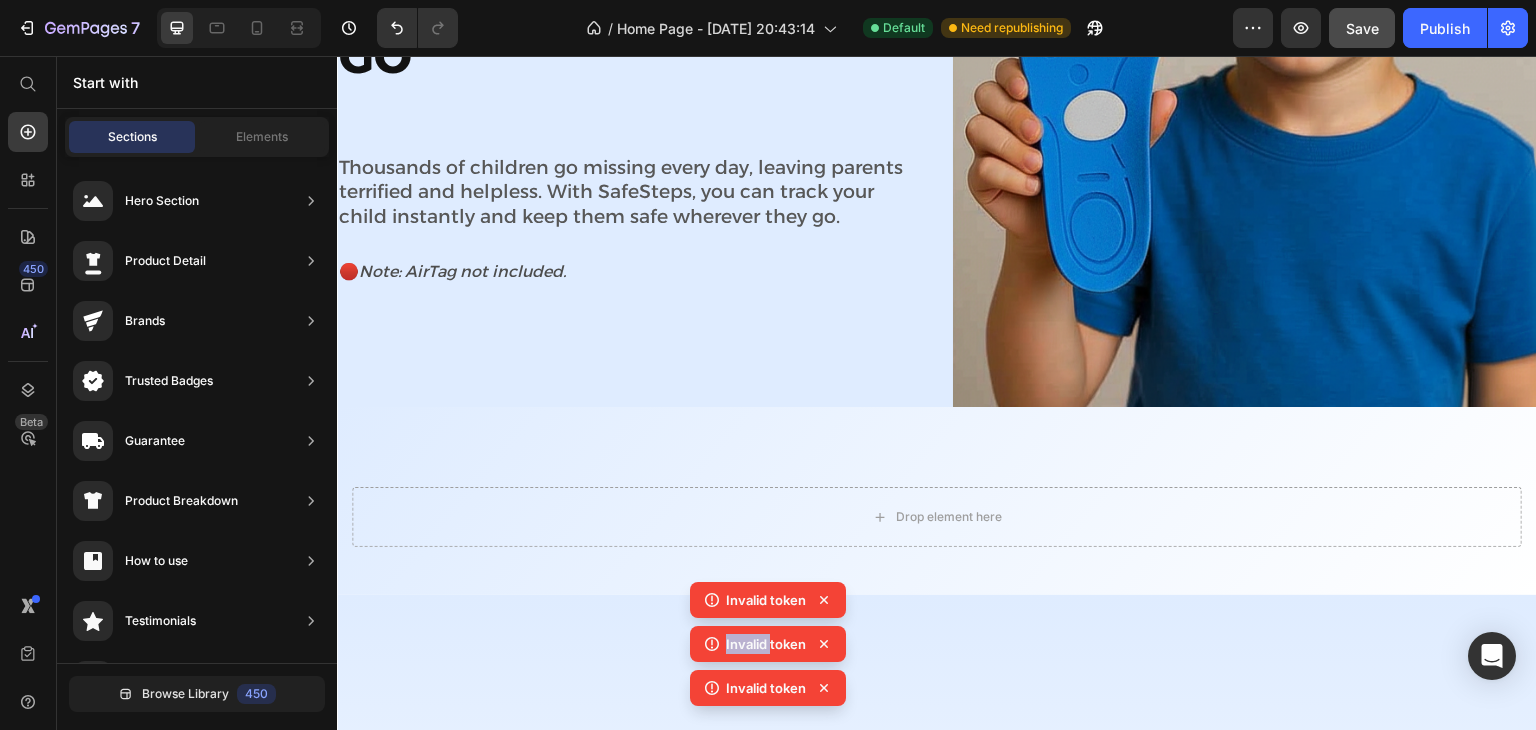 click 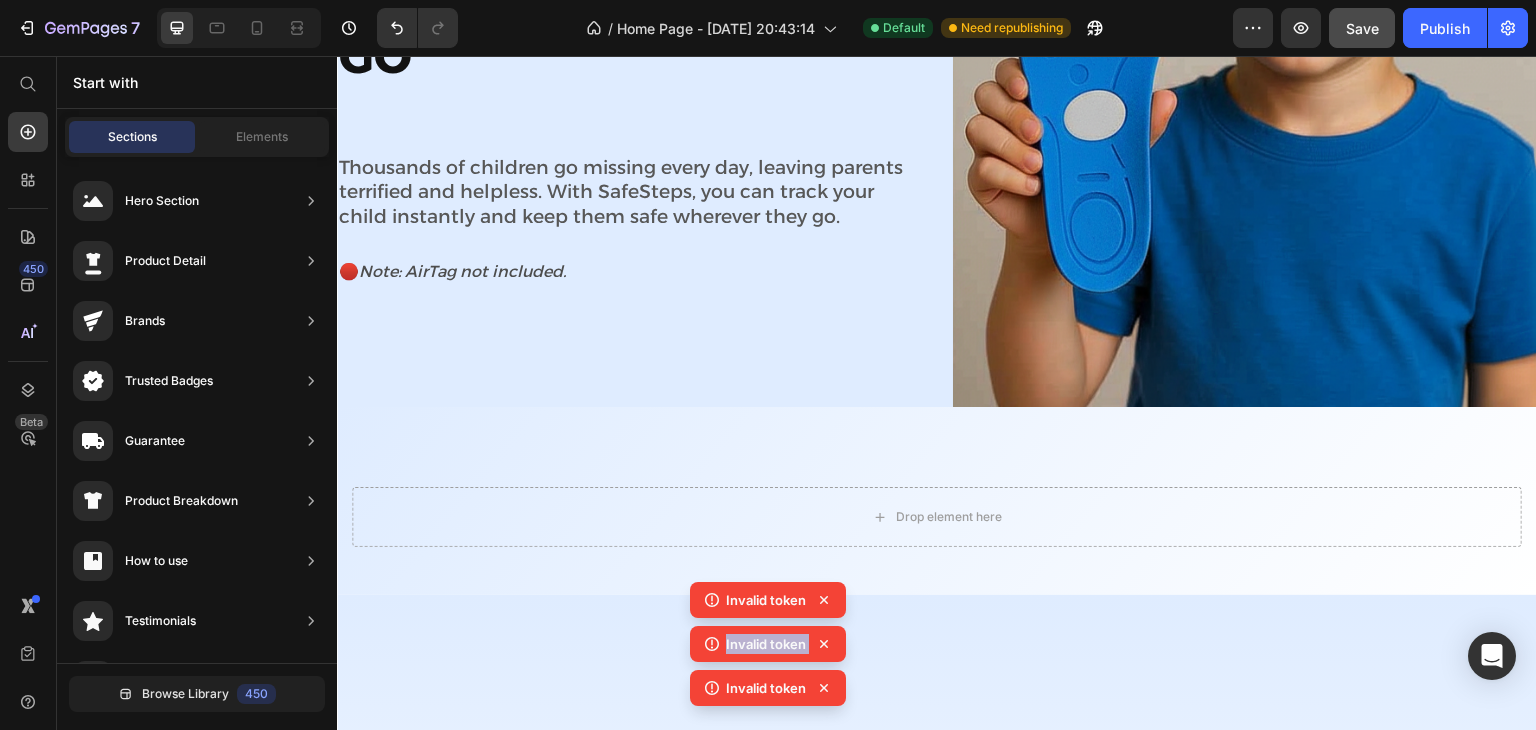 click 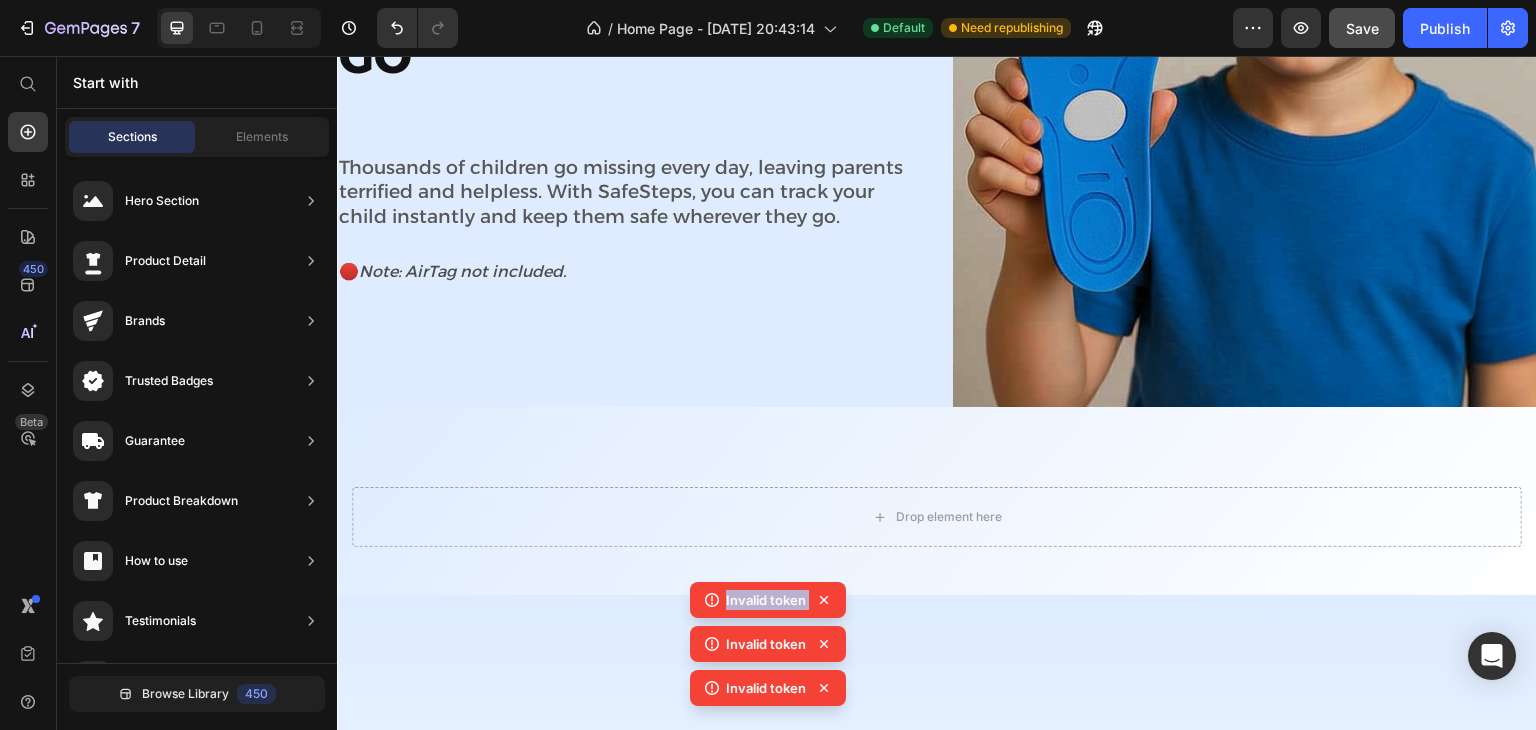 click 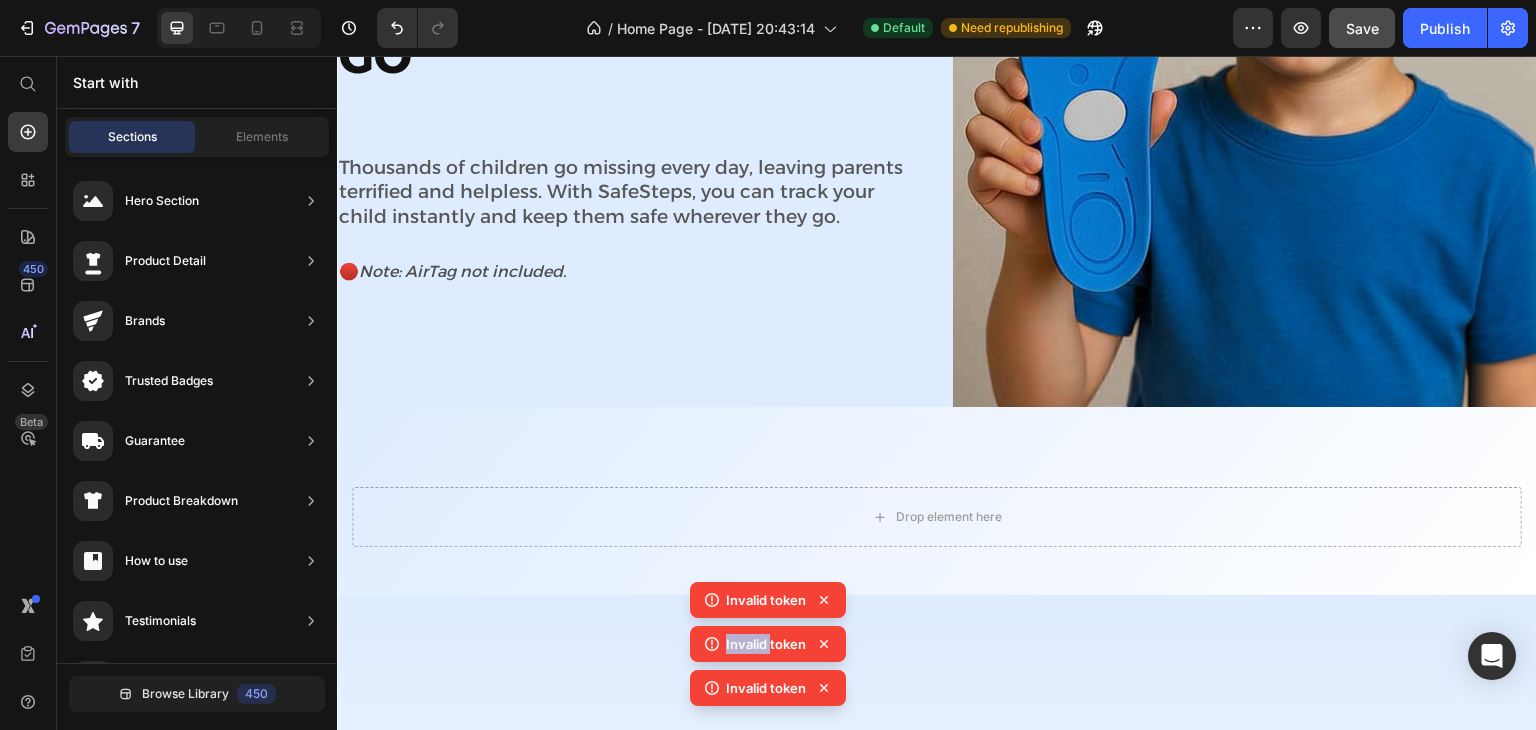 click on "Invalid token" 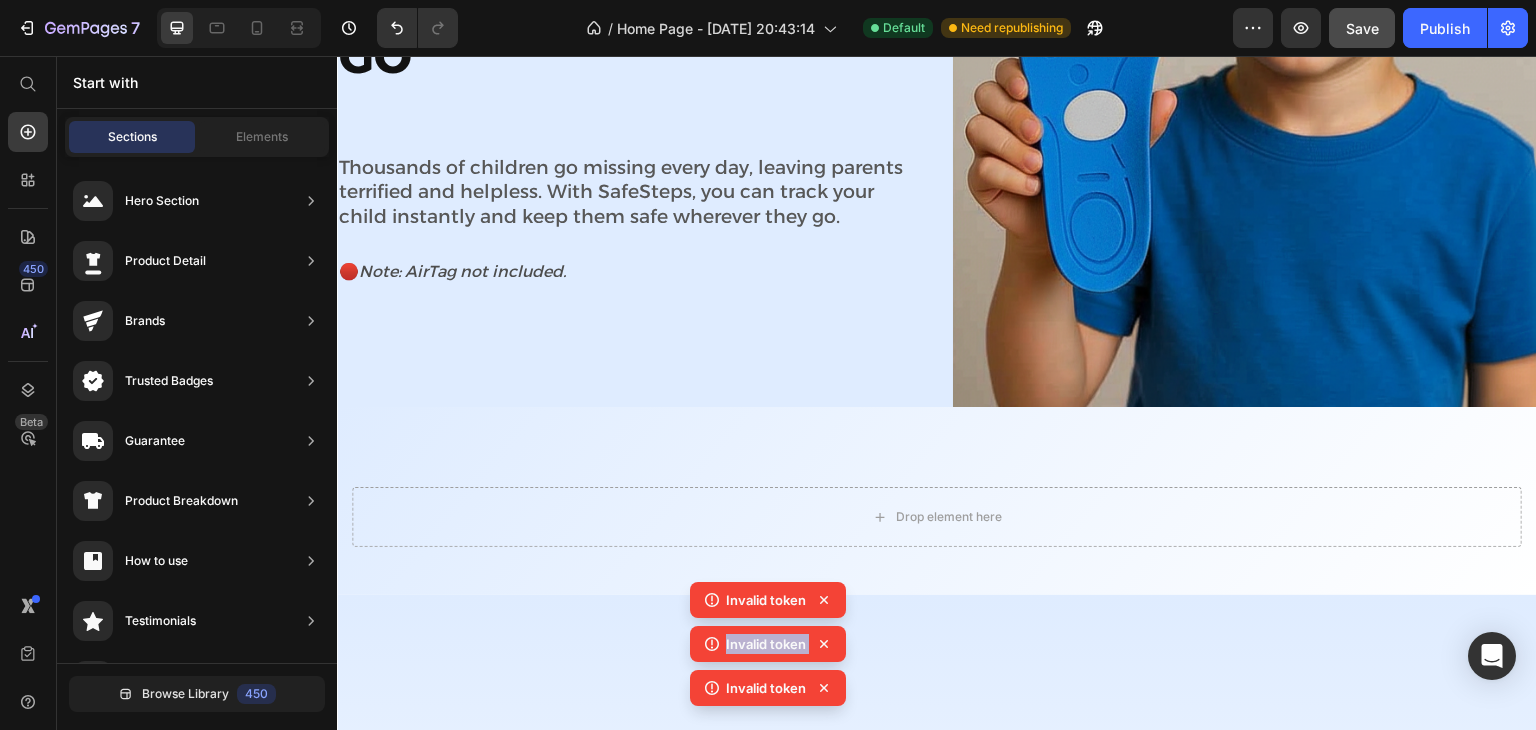 click 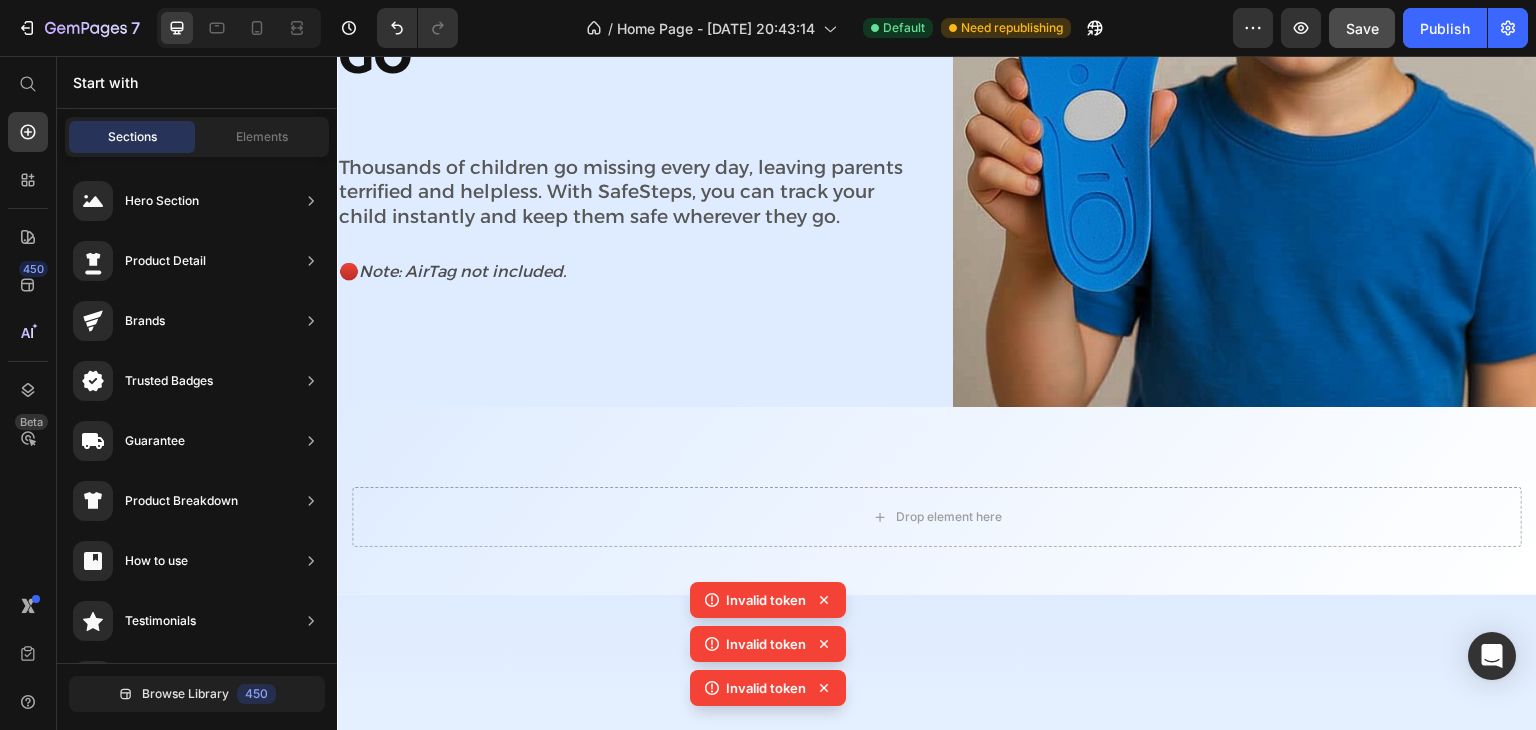 click on "Invalid token Invalid token Invalid token" at bounding box center [768, 648] 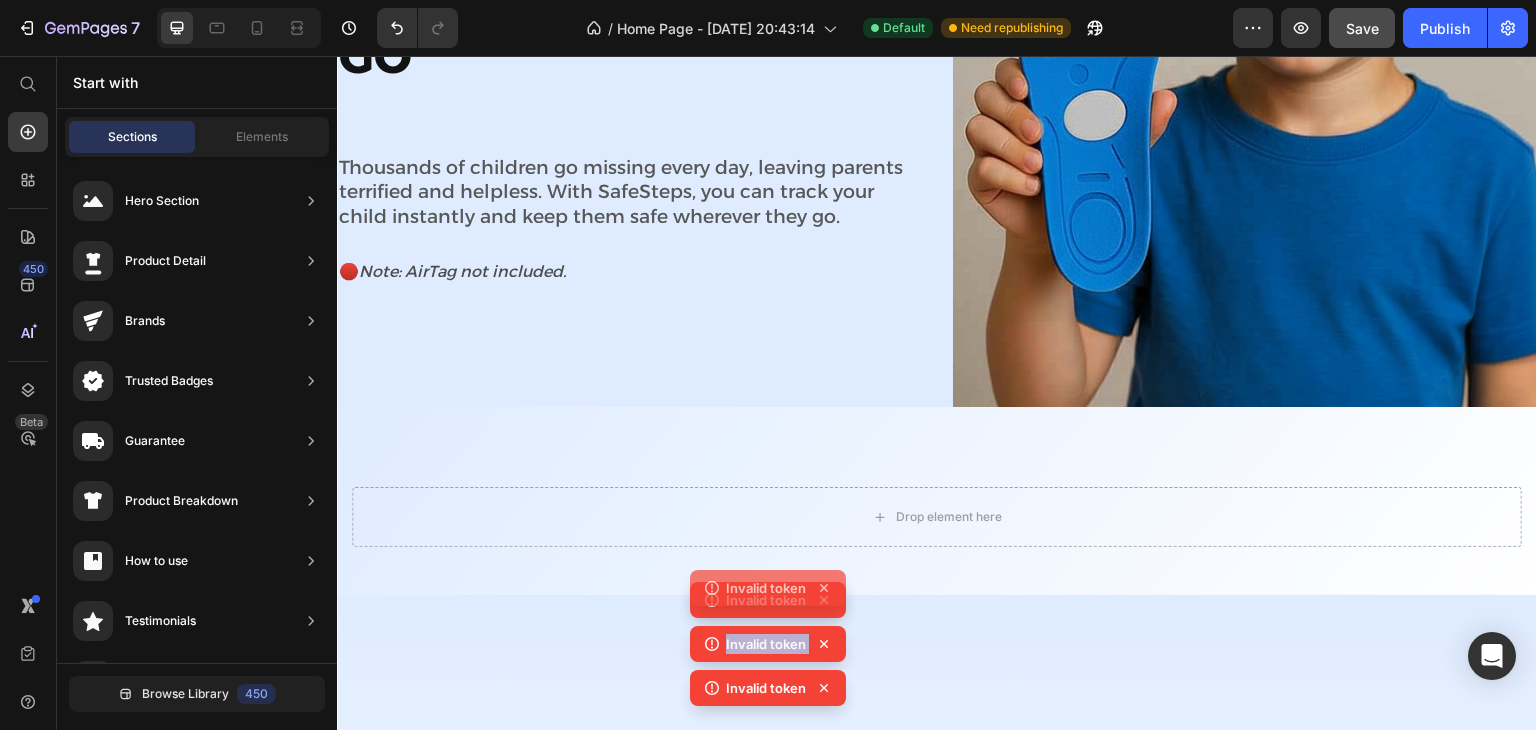 click 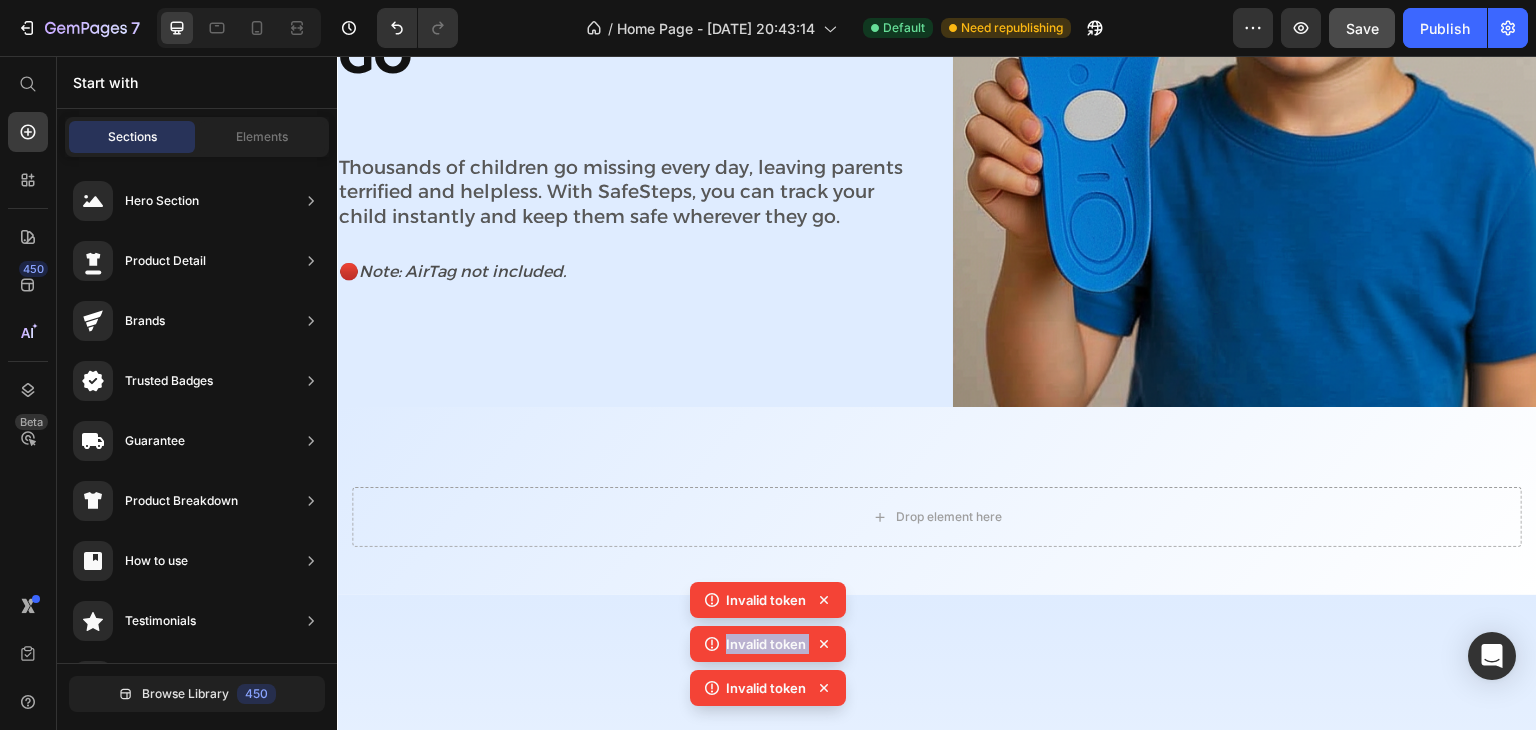click 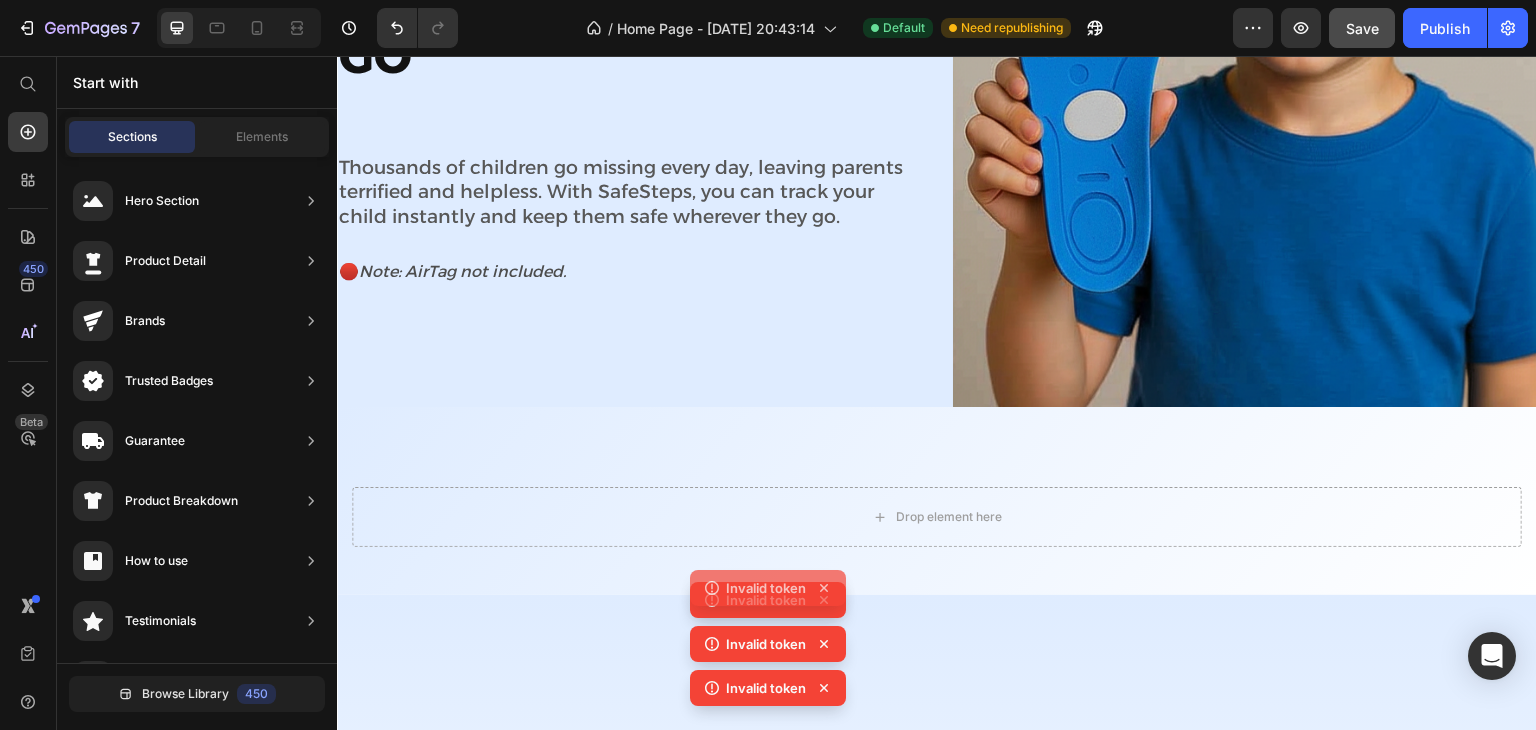click on "Invalid token Invalid token Invalid token Invalid token" at bounding box center [768, 626] 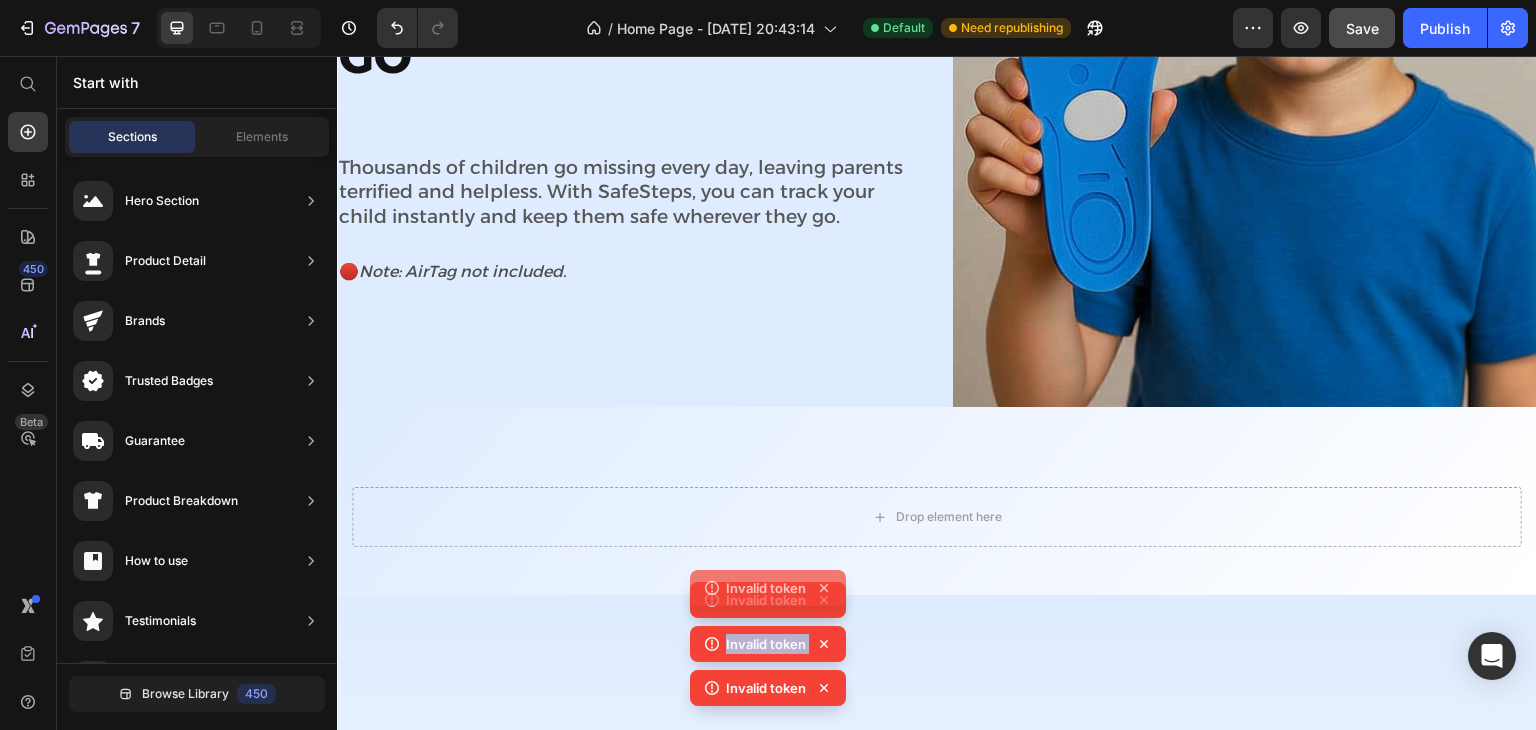 click 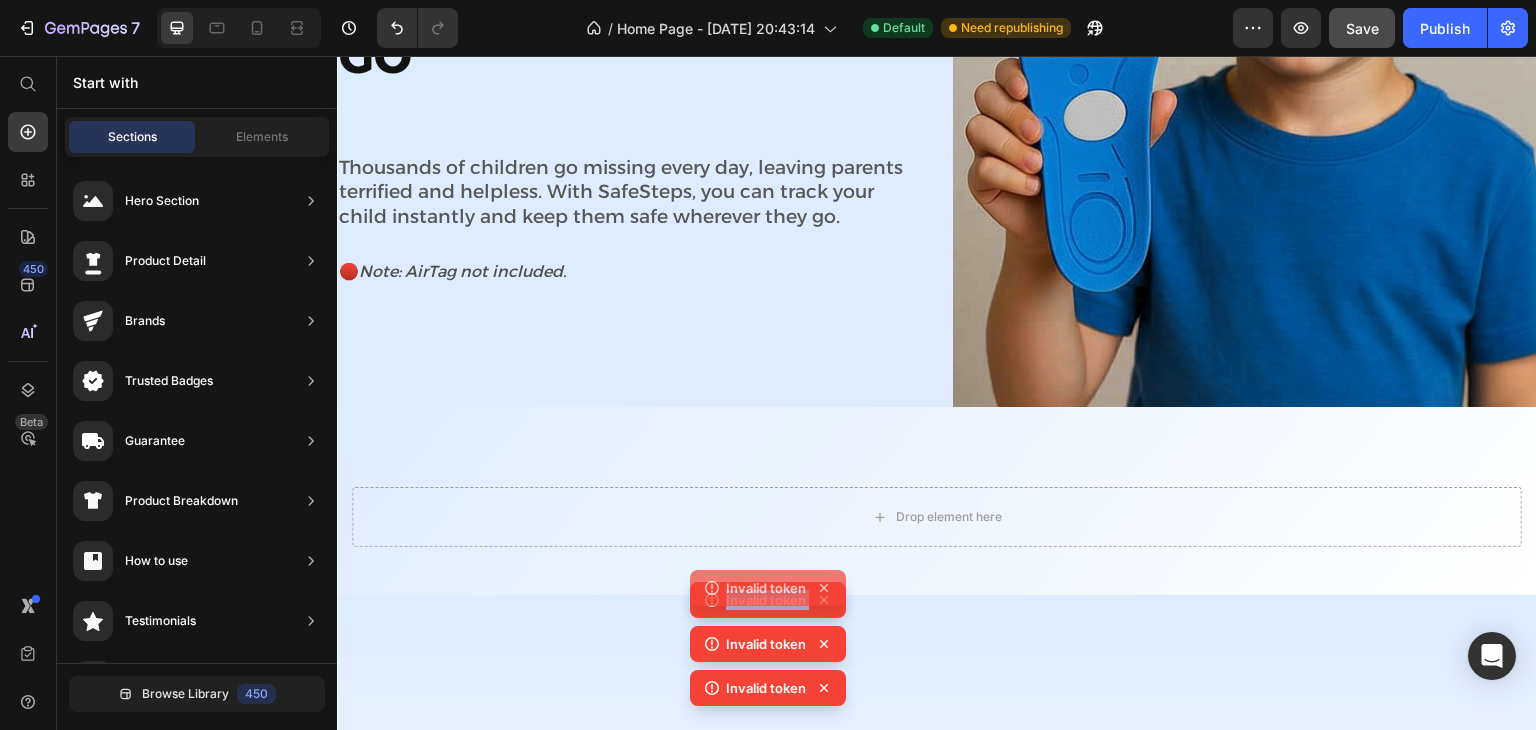 click 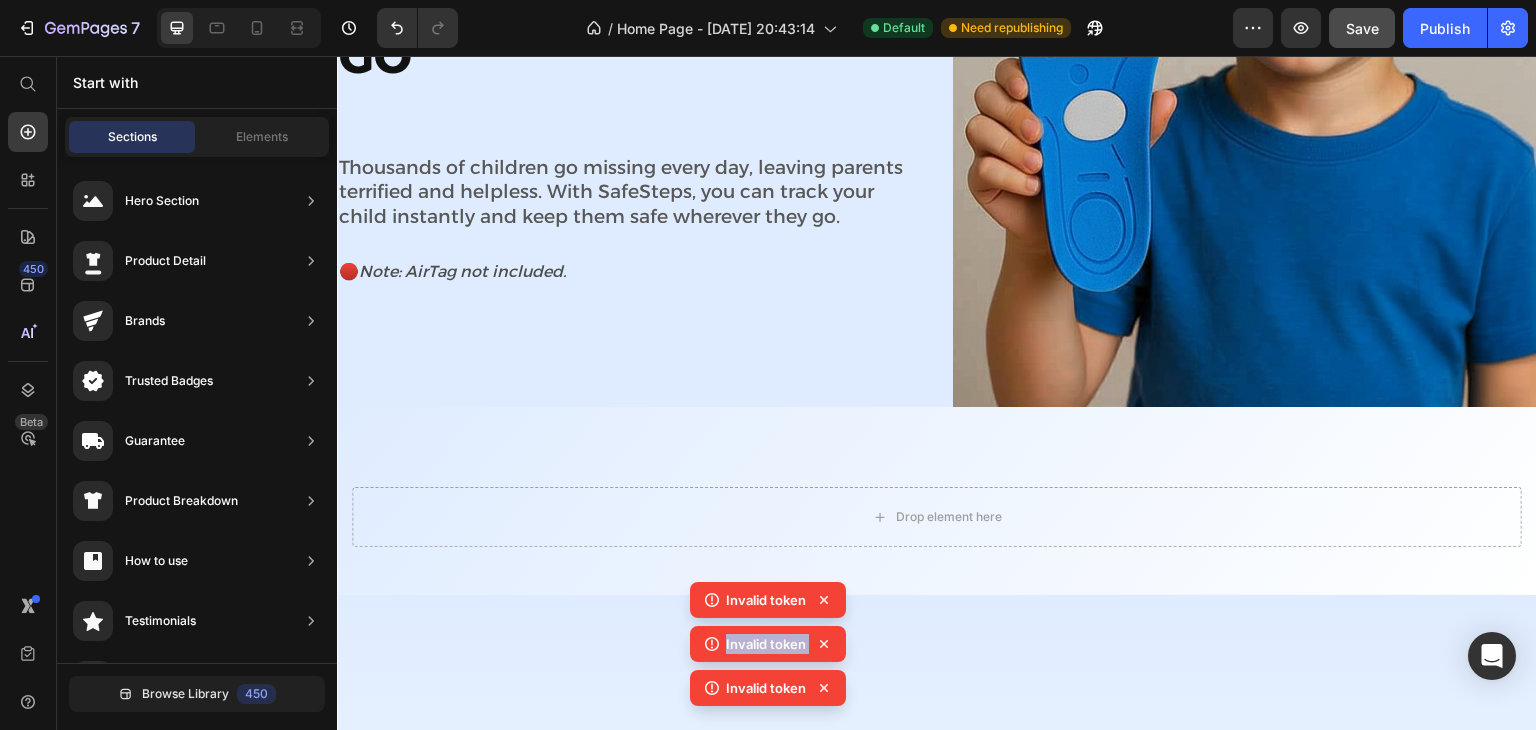 click 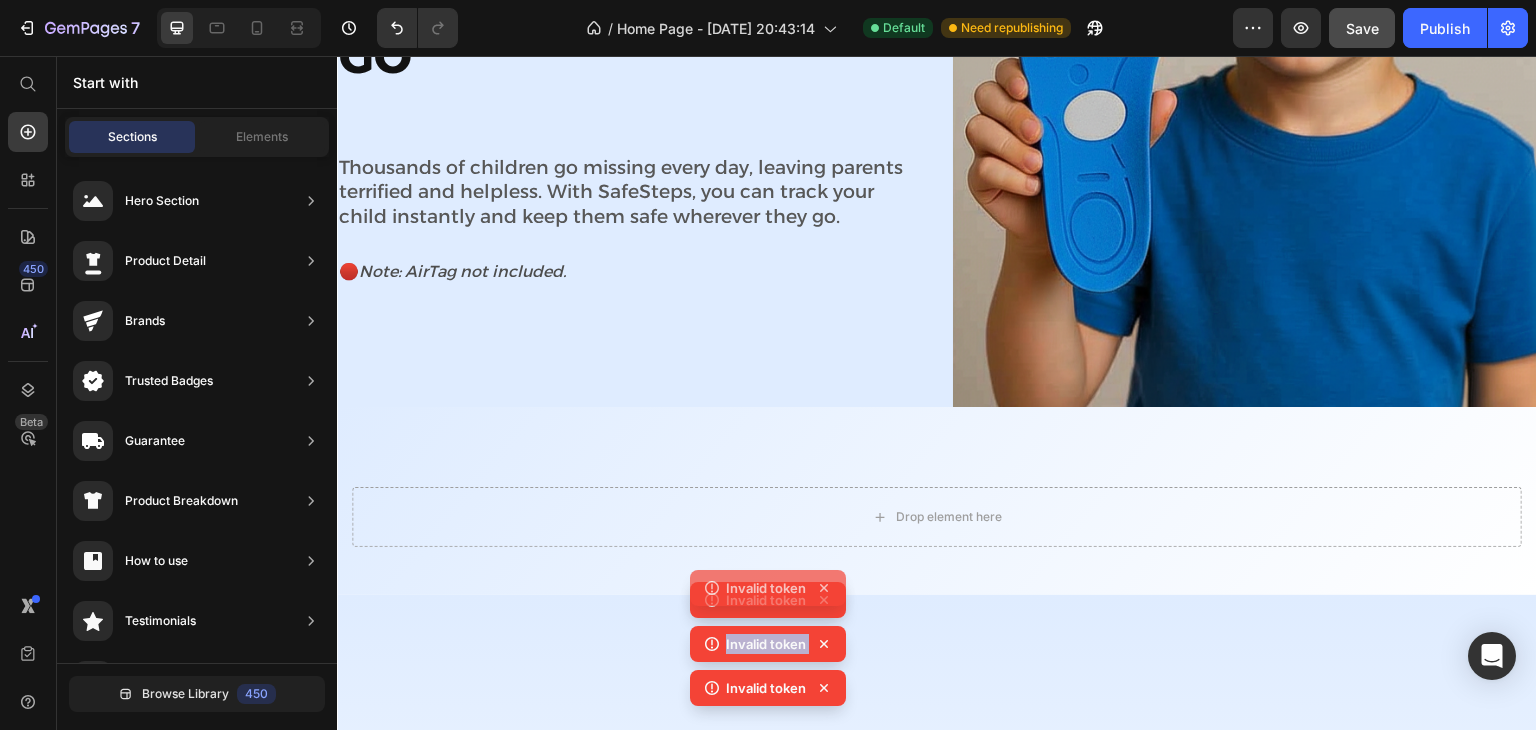 click on "Invalid token Invalid token Invalid token Invalid token" at bounding box center [768, 626] 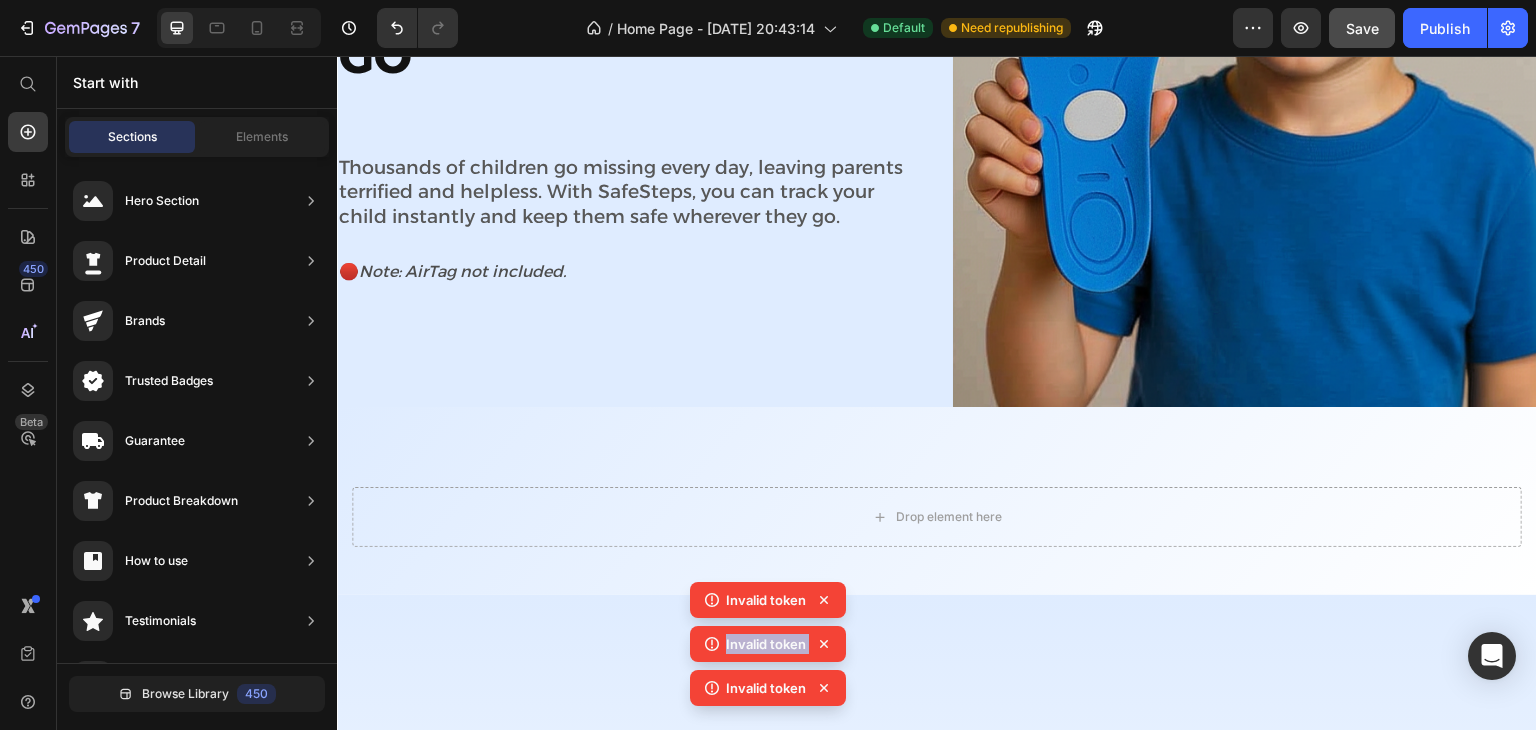 click 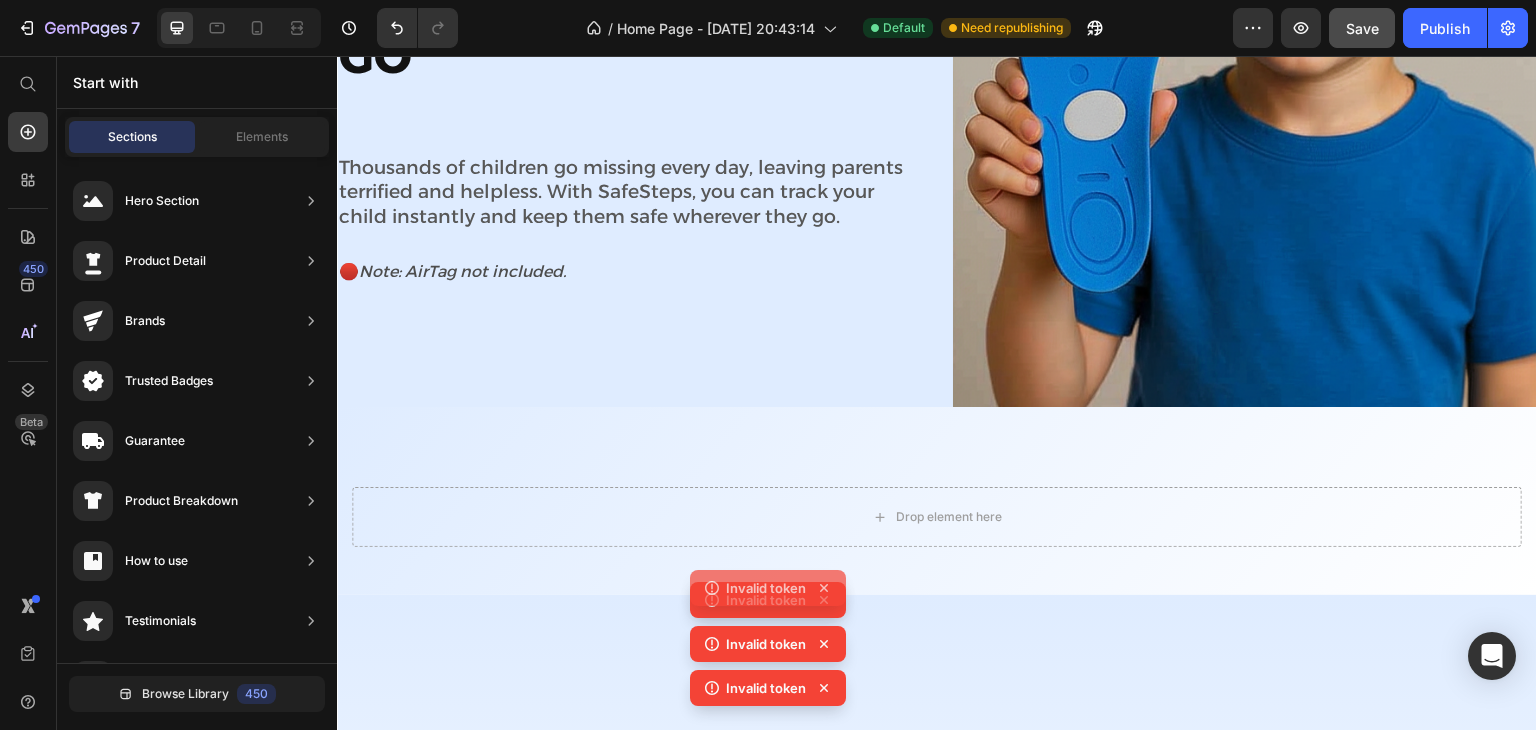 click on "Invalid token Invalid token Invalid token Invalid token" at bounding box center [768, 626] 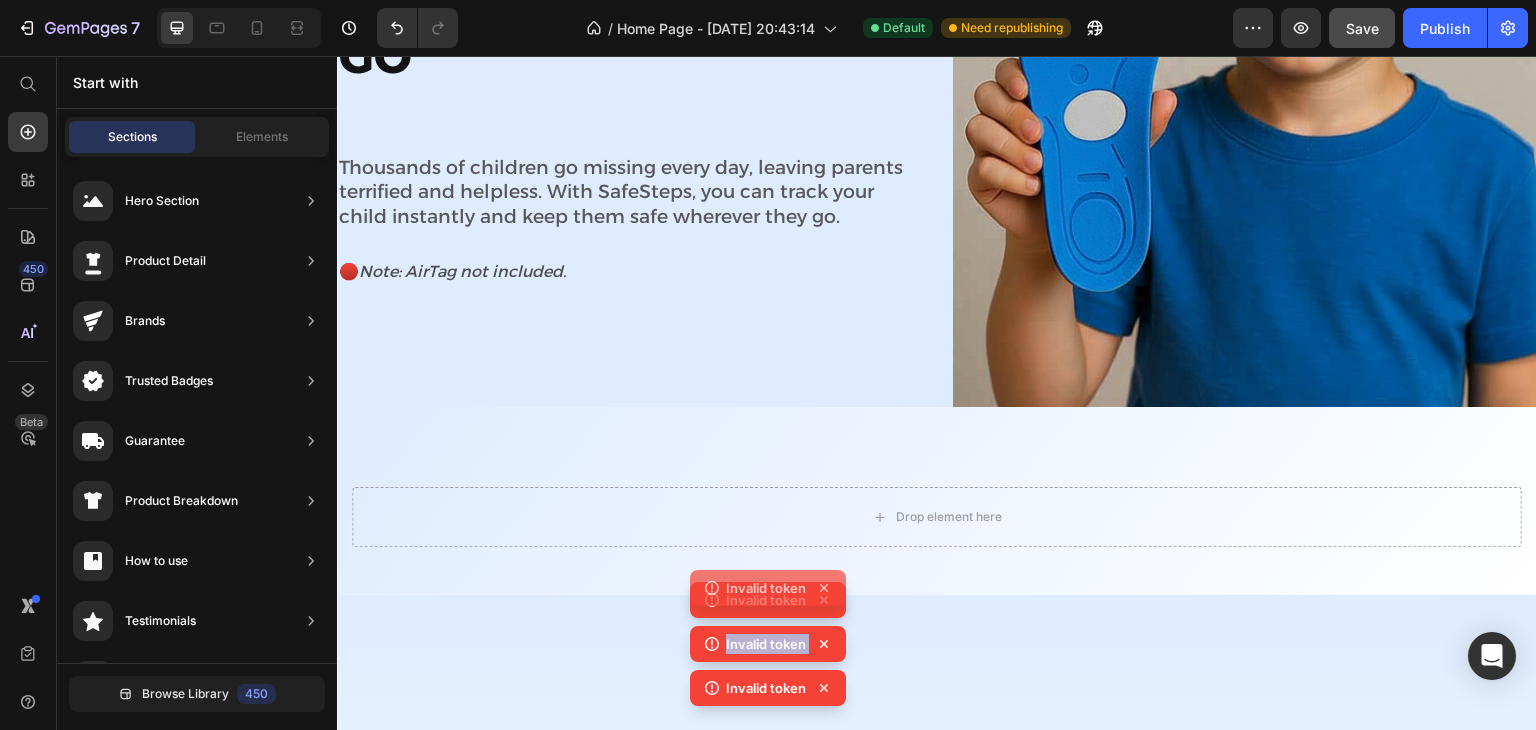 click 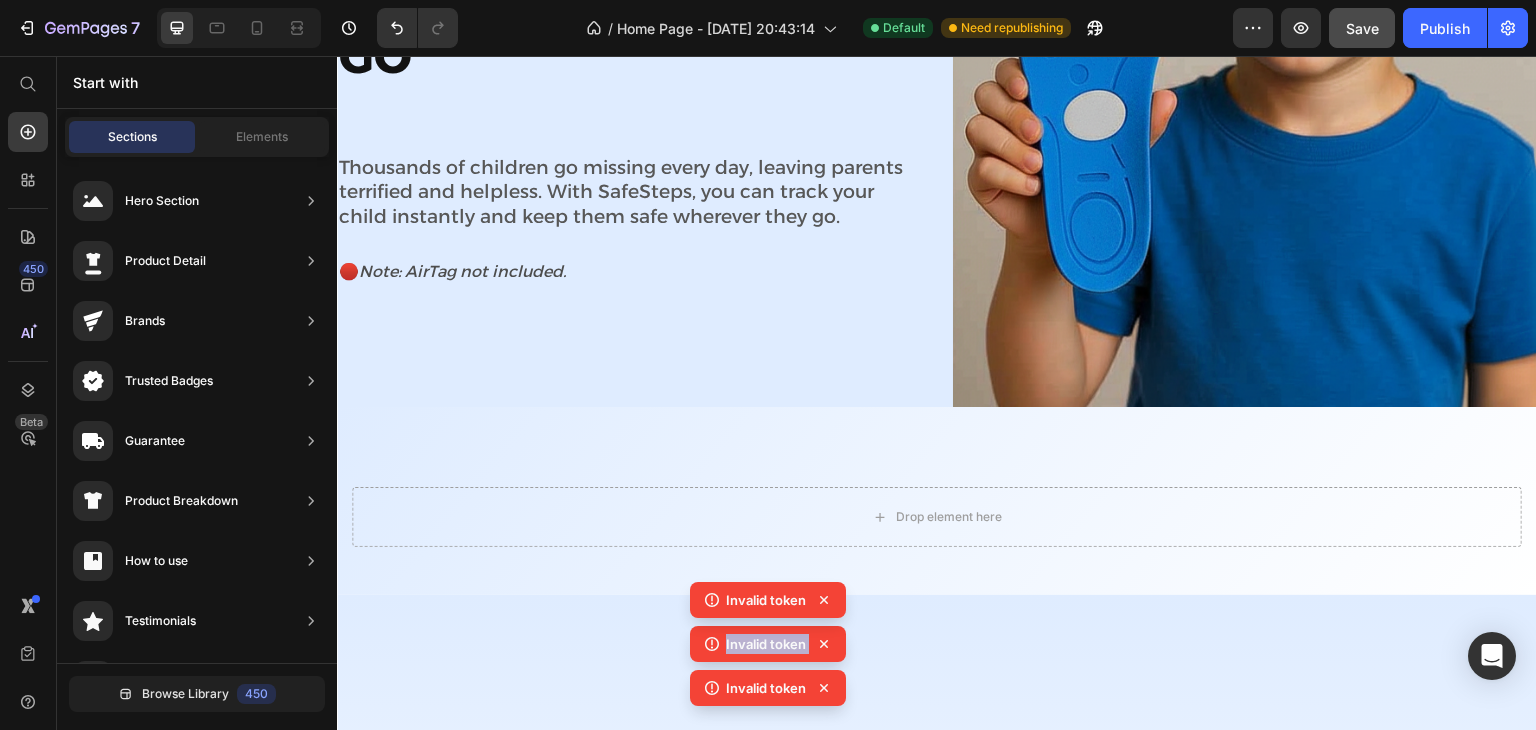 click on "Invalid token Invalid token Invalid token" at bounding box center [768, 648] 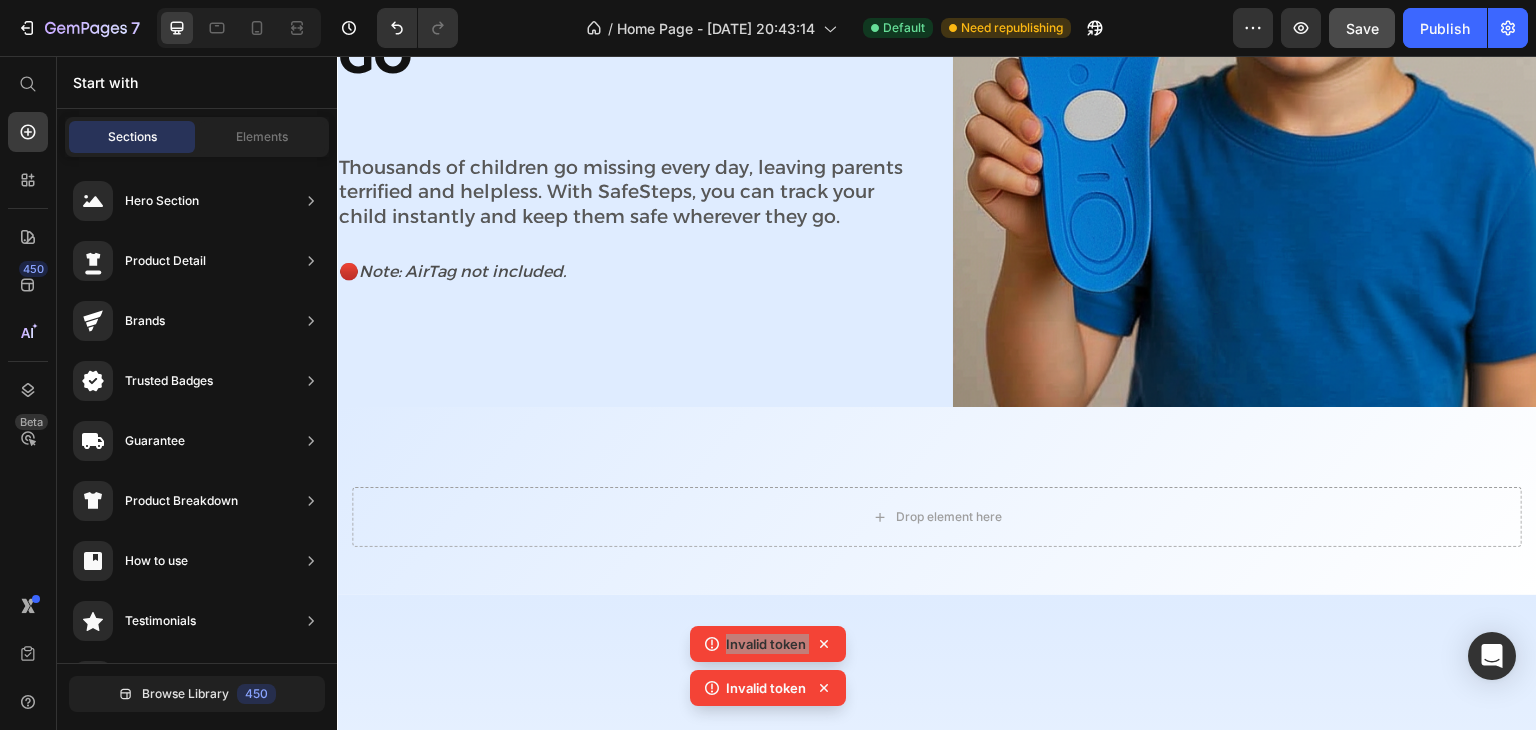 click on "Drop element here Section 2" at bounding box center (937, 501) 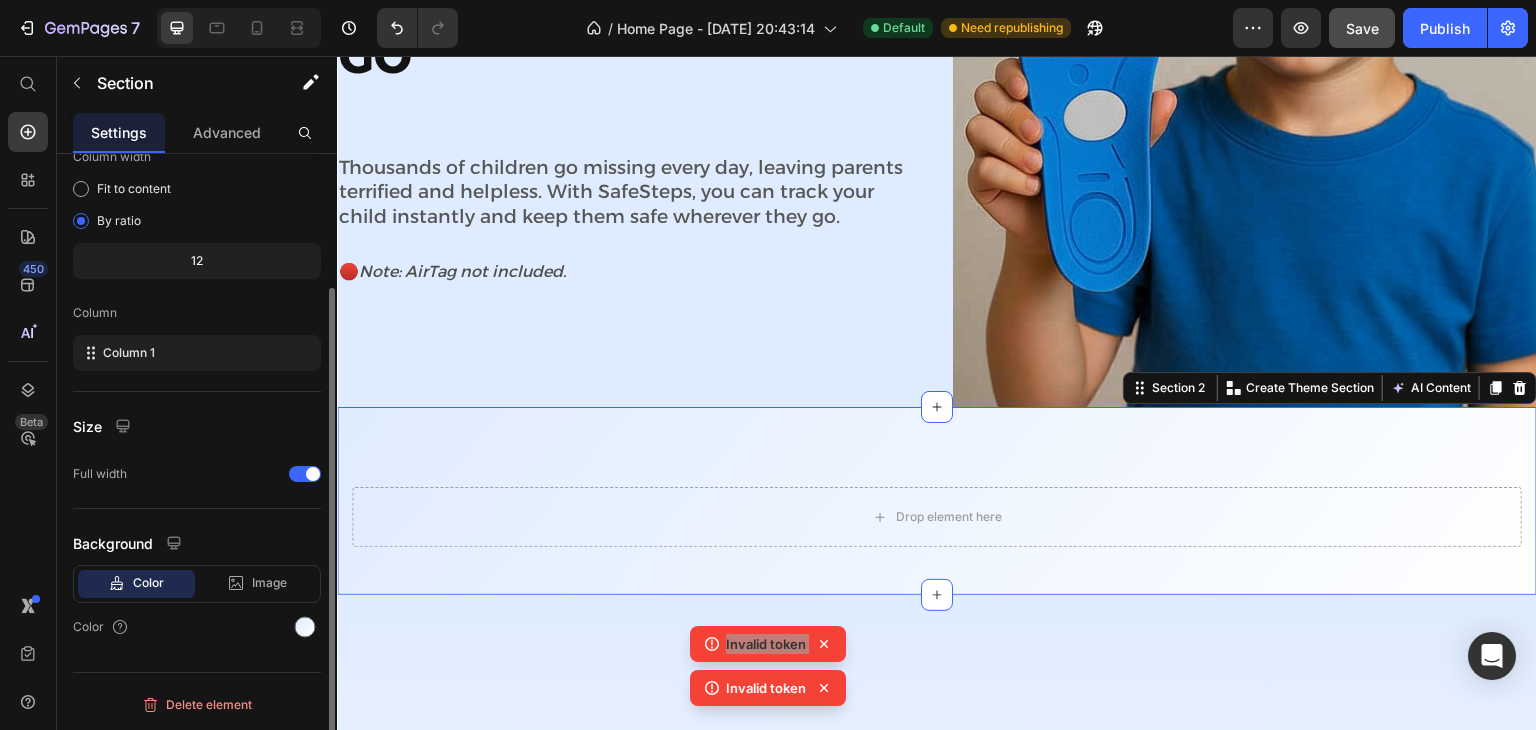 scroll, scrollTop: 0, scrollLeft: 0, axis: both 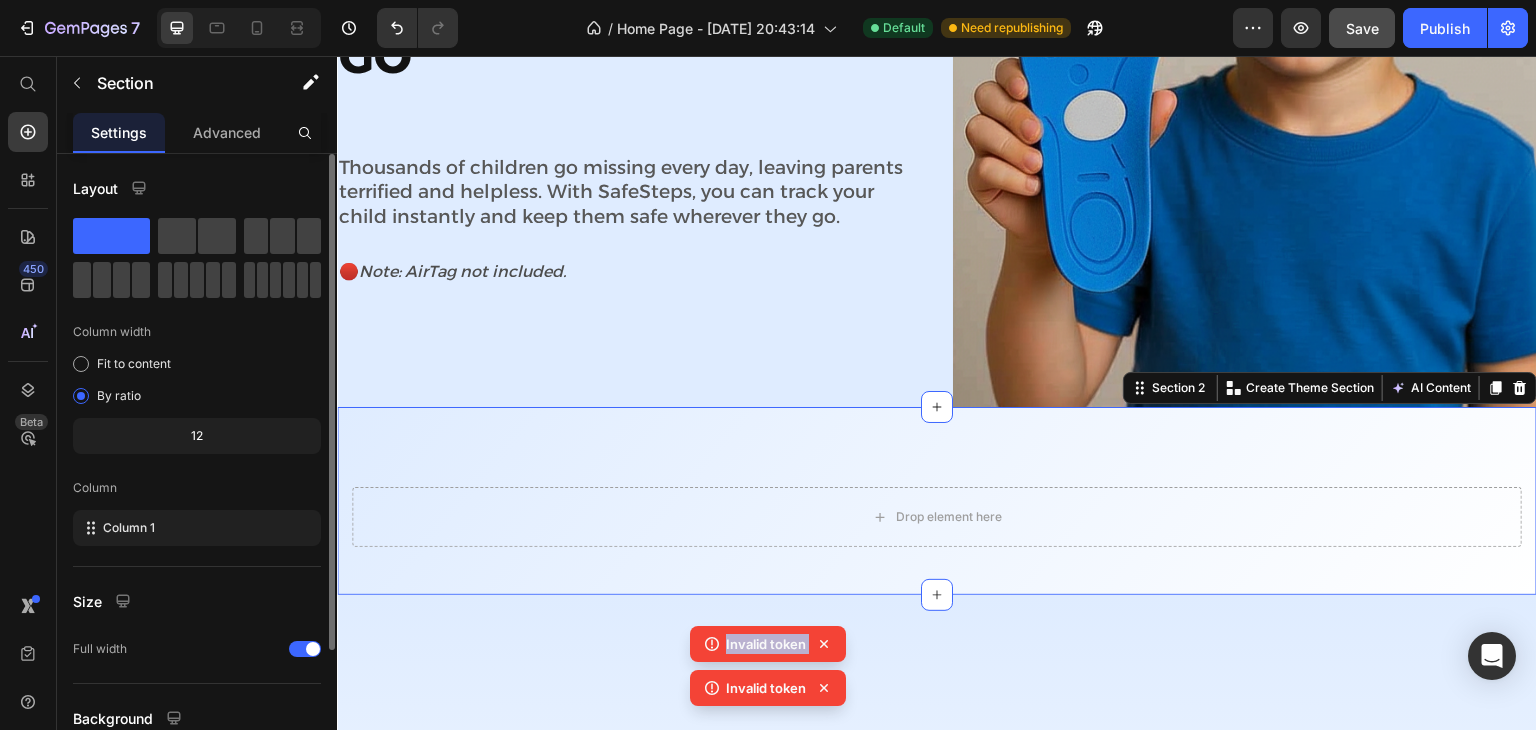 click 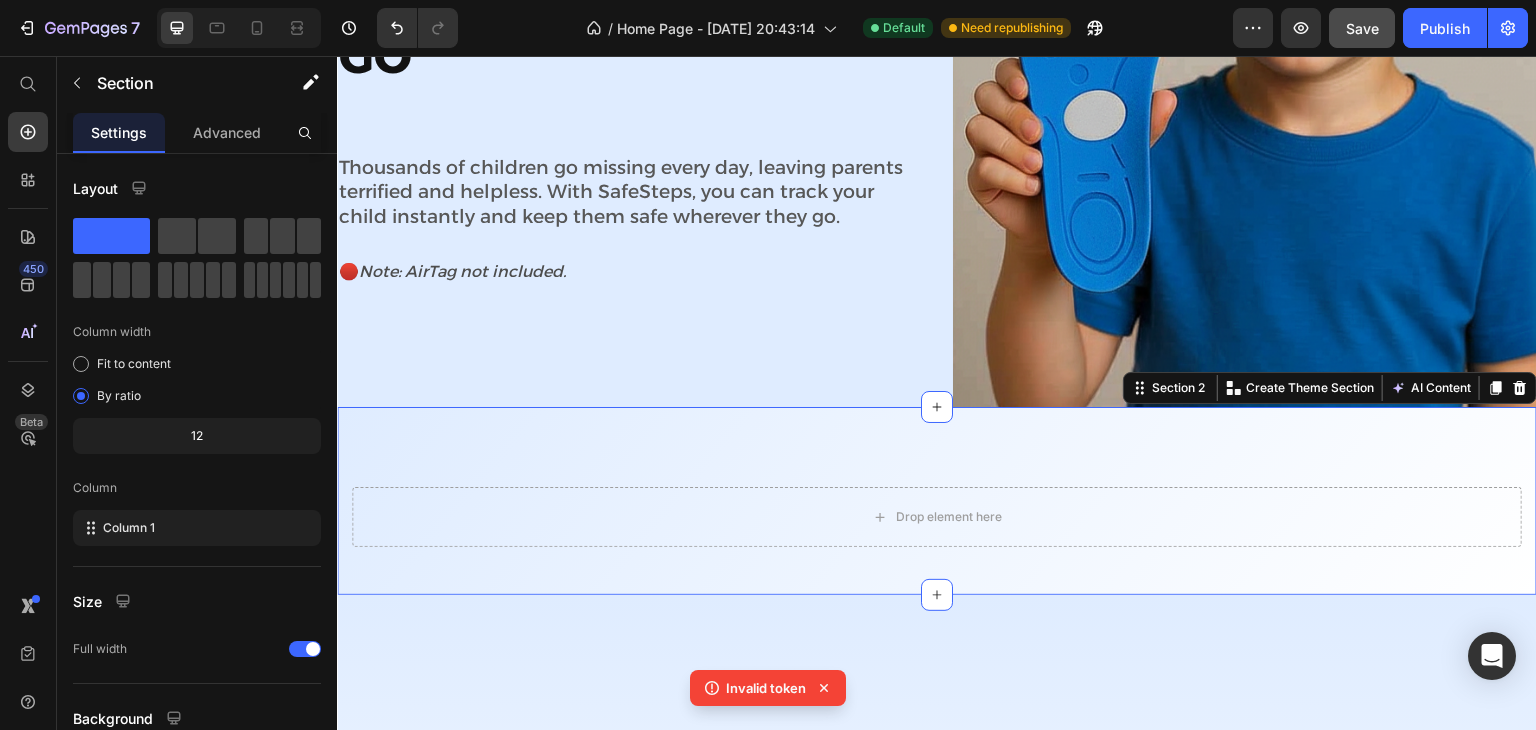 click 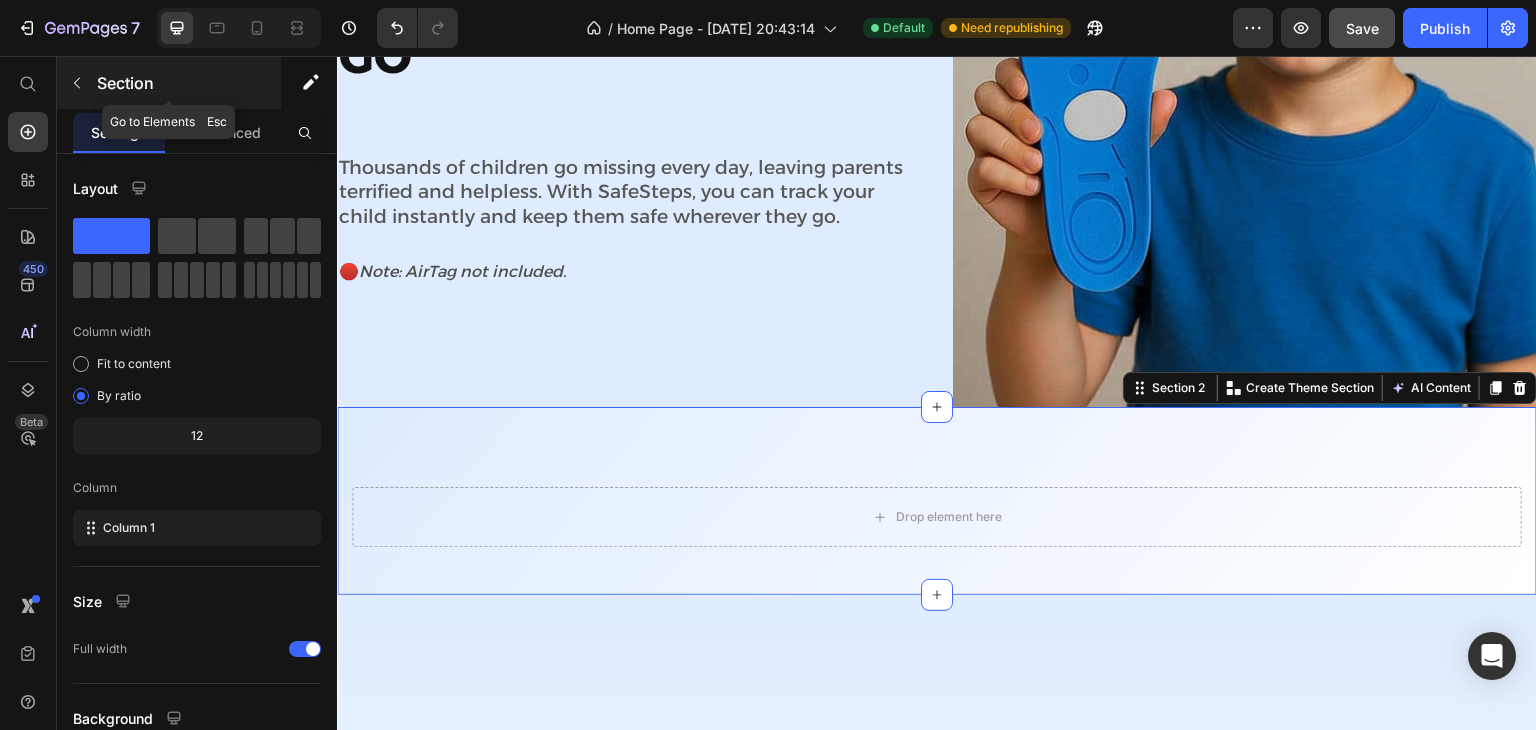click at bounding box center (77, 83) 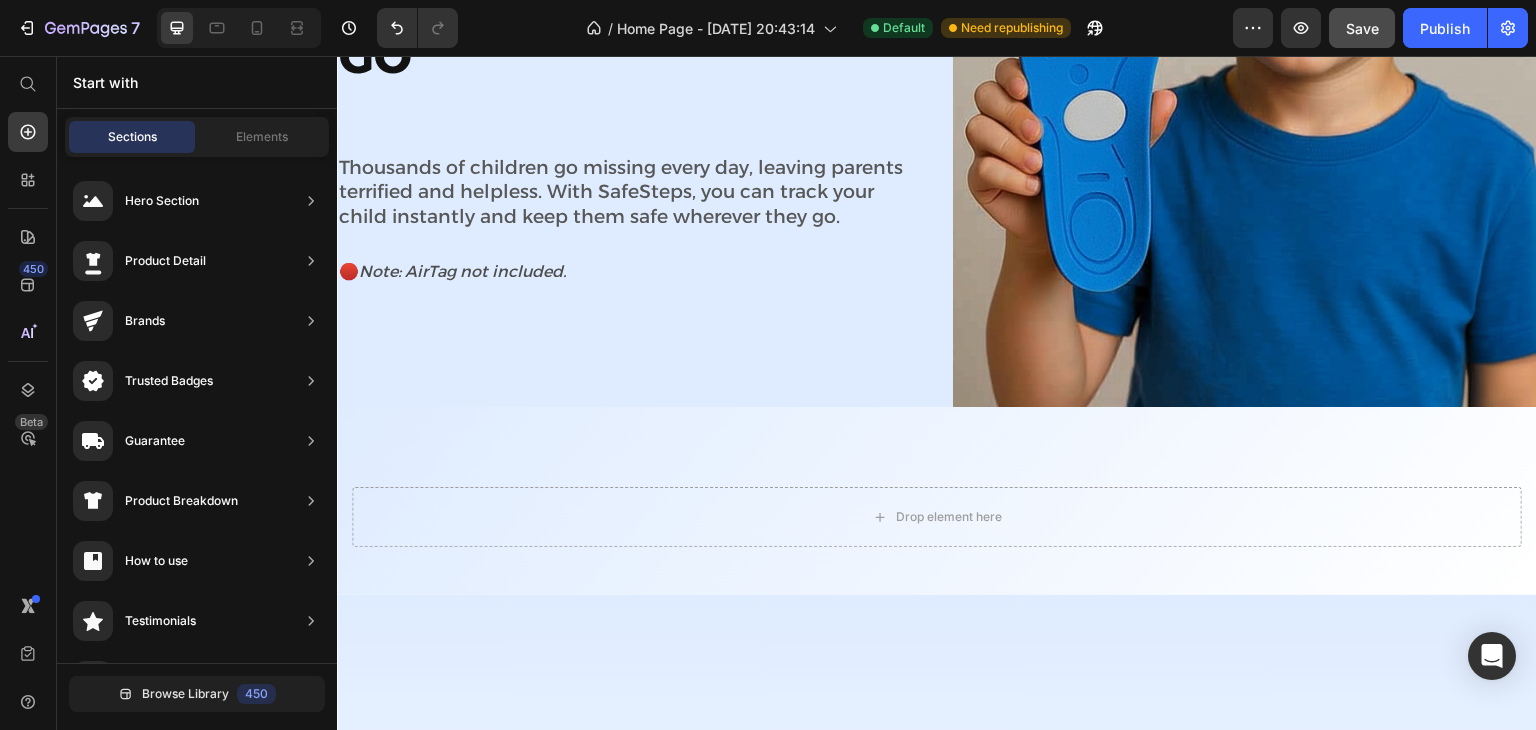 scroll, scrollTop: 978, scrollLeft: 0, axis: vertical 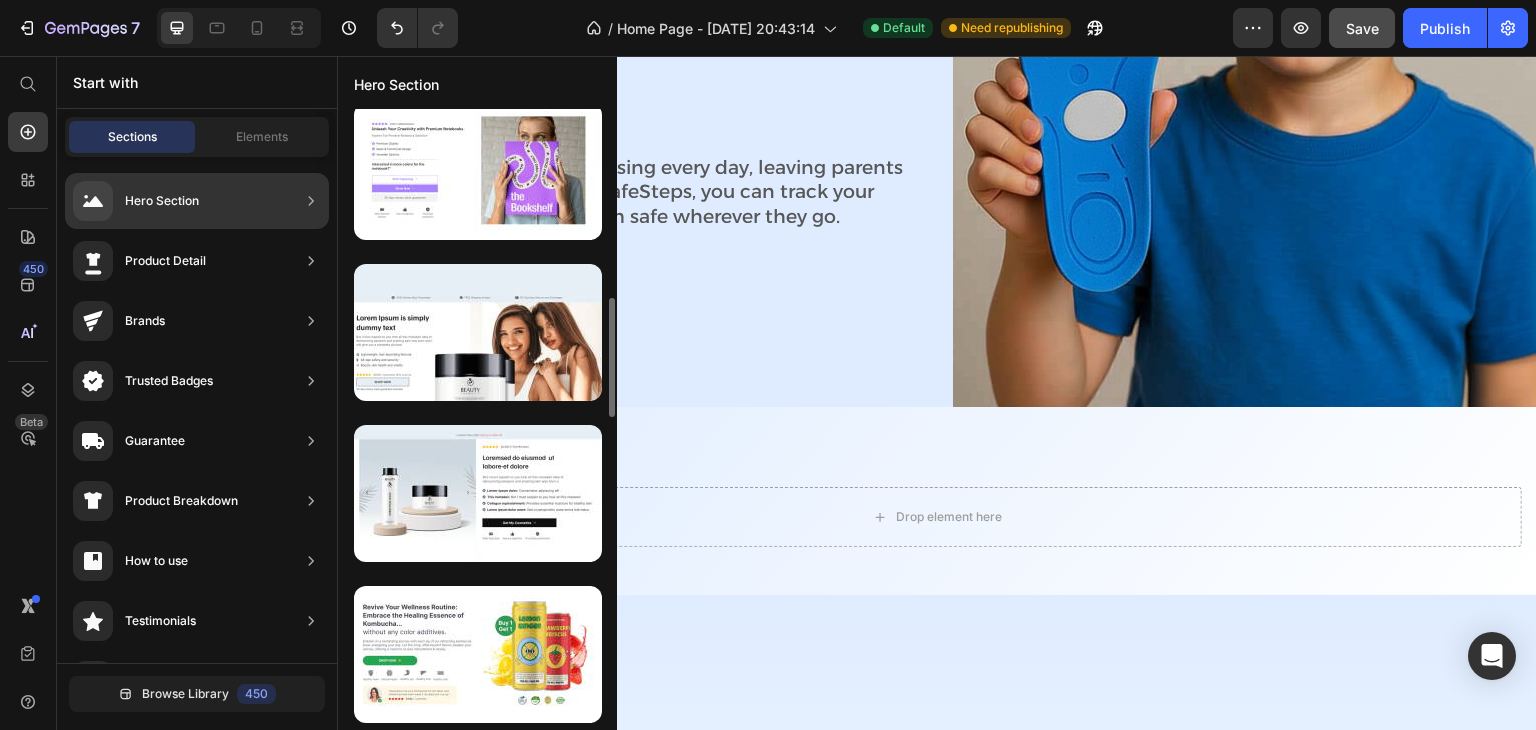 click on "Product Detail" 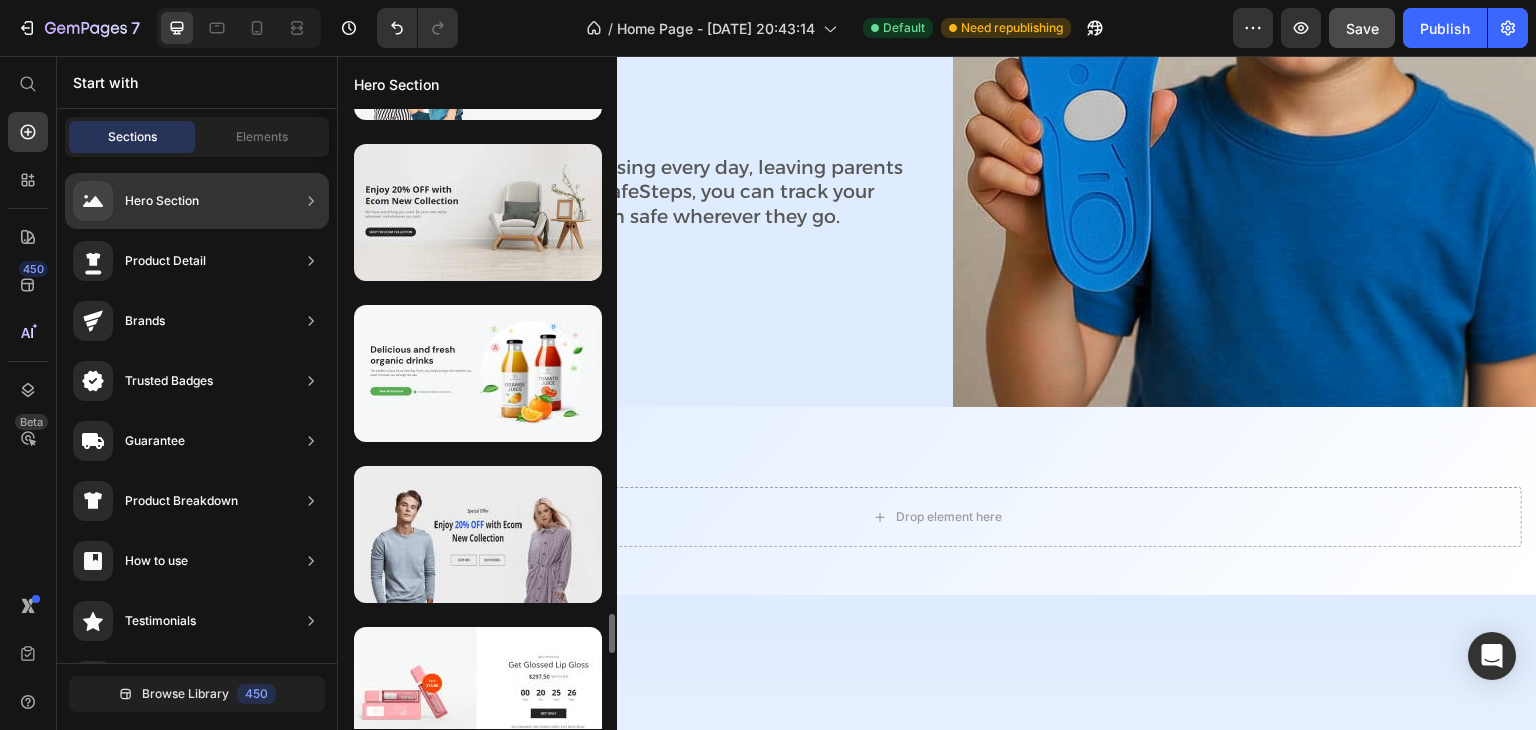 scroll, scrollTop: 172, scrollLeft: 0, axis: vertical 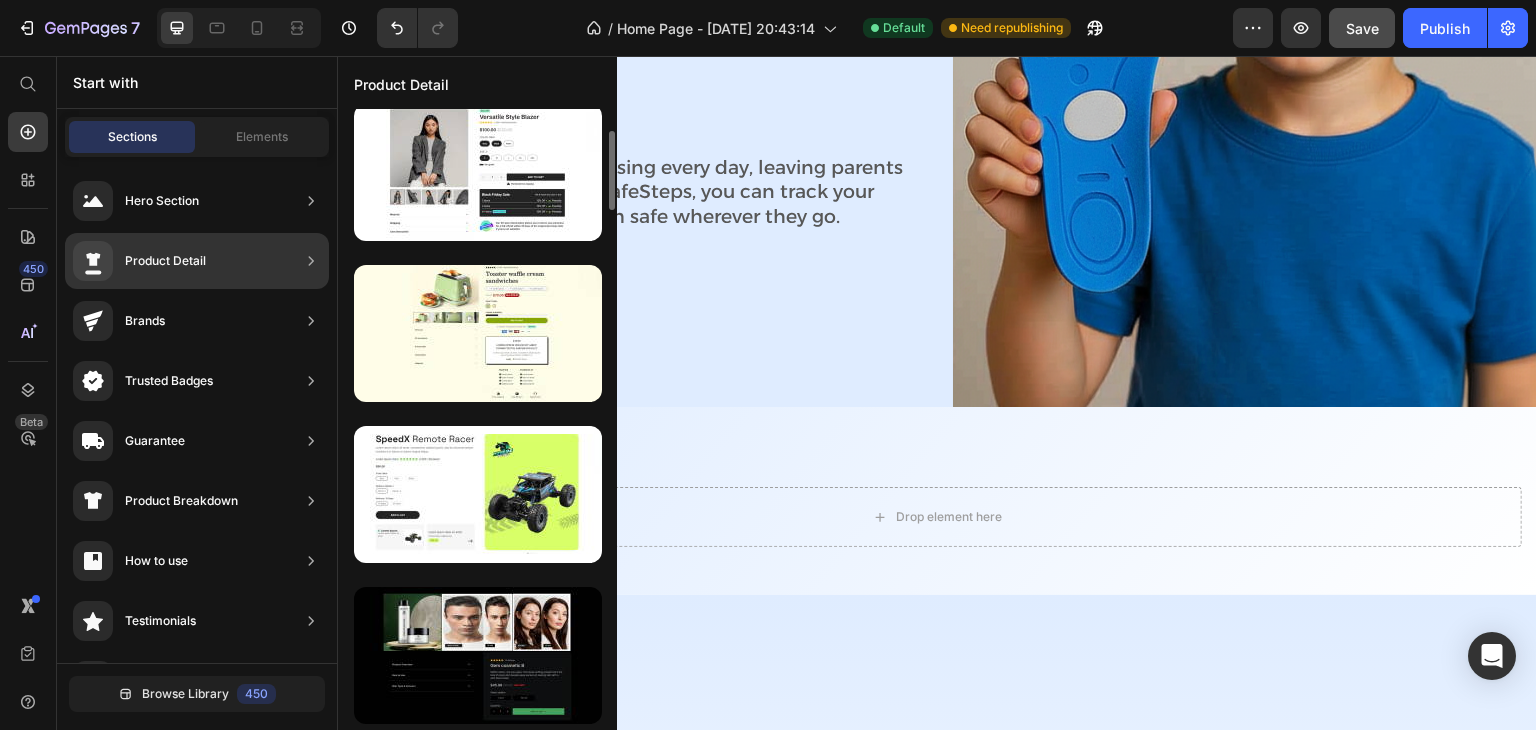 click on "Product Detail" at bounding box center (165, 261) 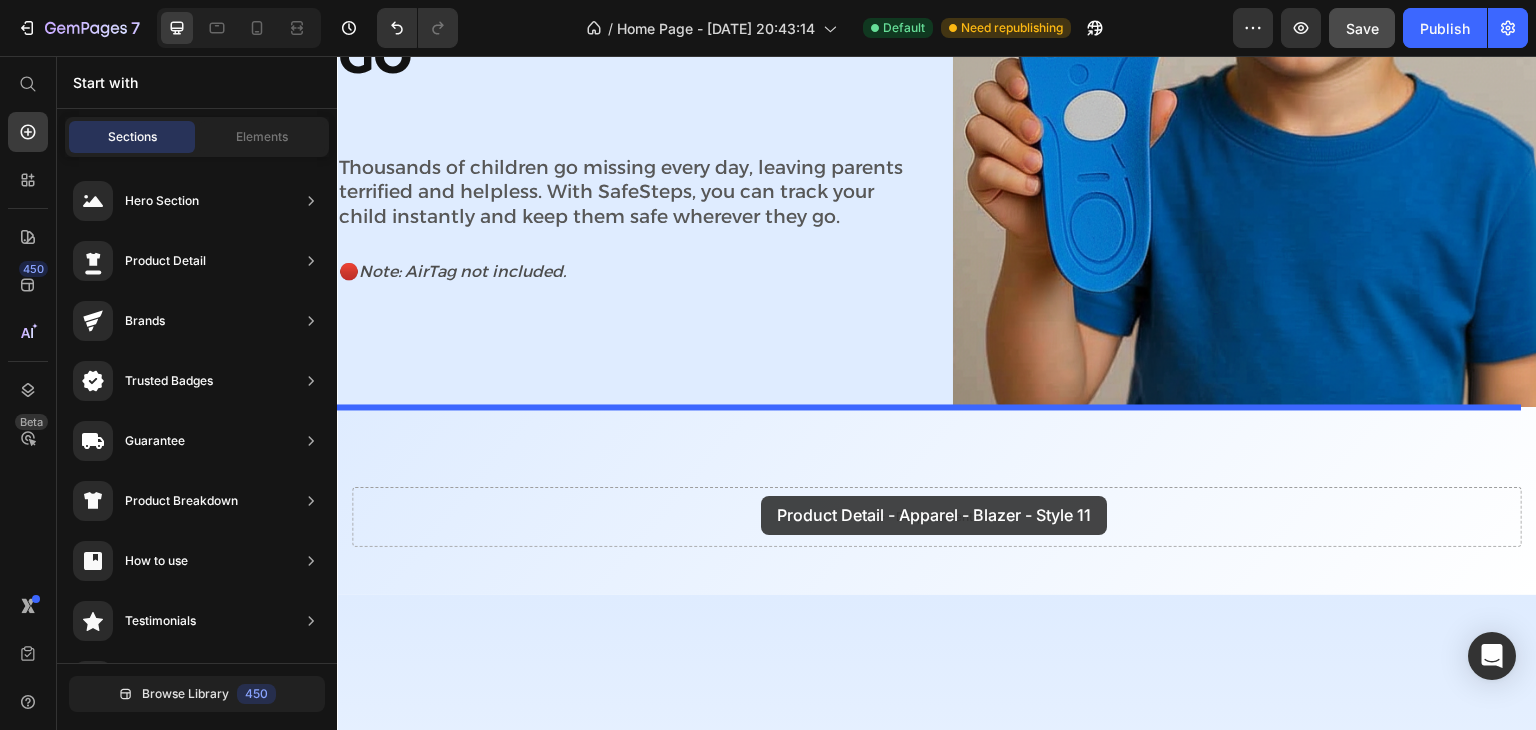 drag, startPoint x: 864, startPoint y: 233, endPoint x: 746, endPoint y: 502, distance: 293.74307 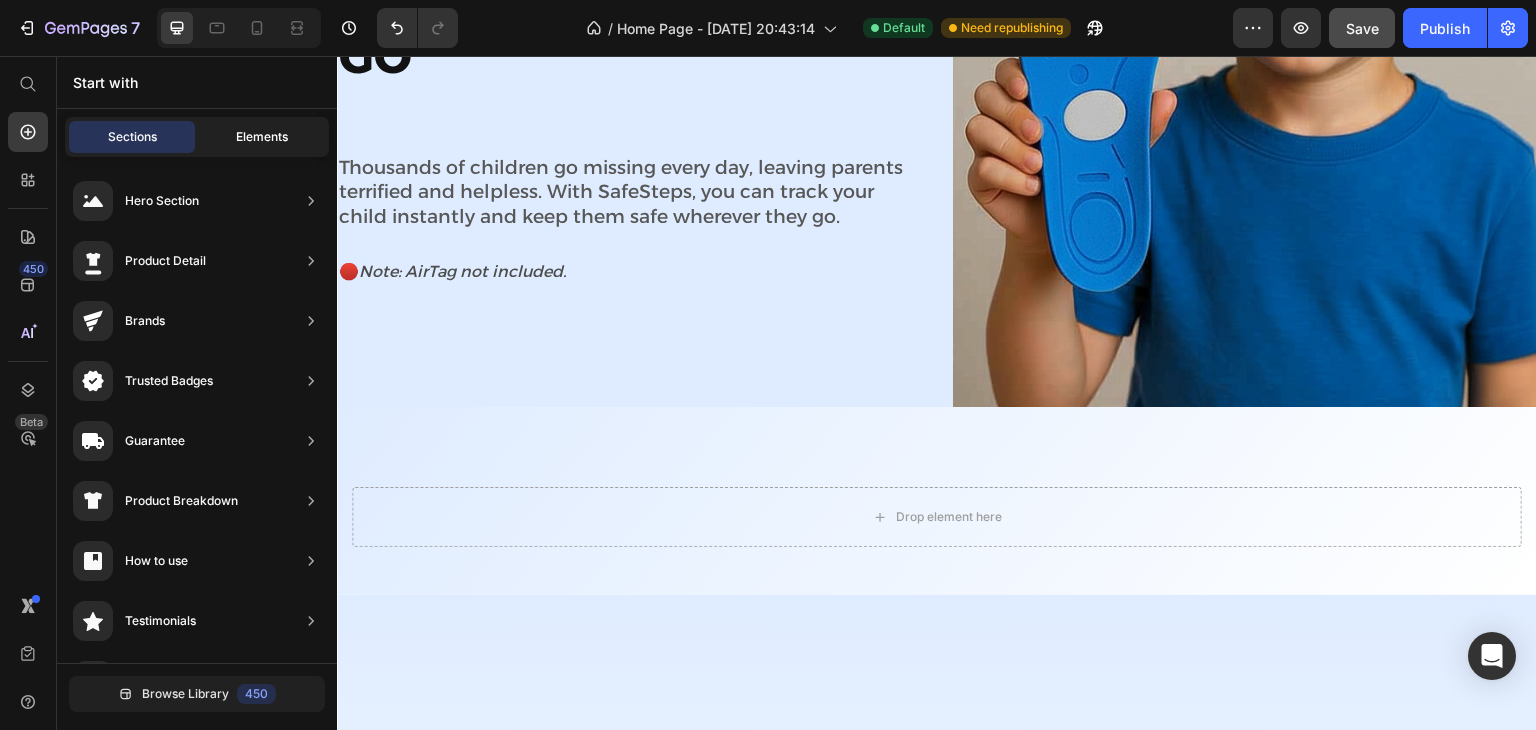 click on "Elements" 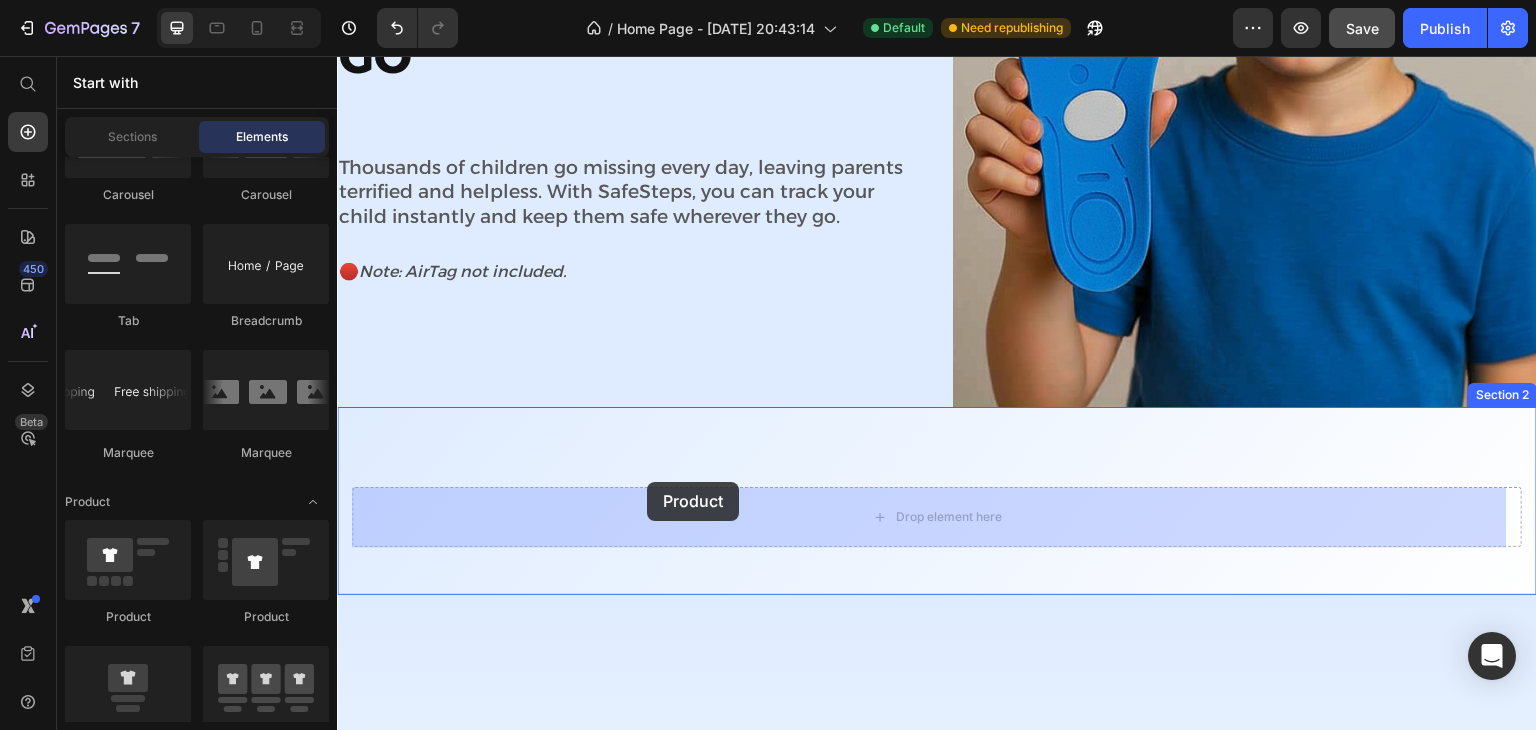 drag, startPoint x: 489, startPoint y: 605, endPoint x: 647, endPoint y: 482, distance: 200.23236 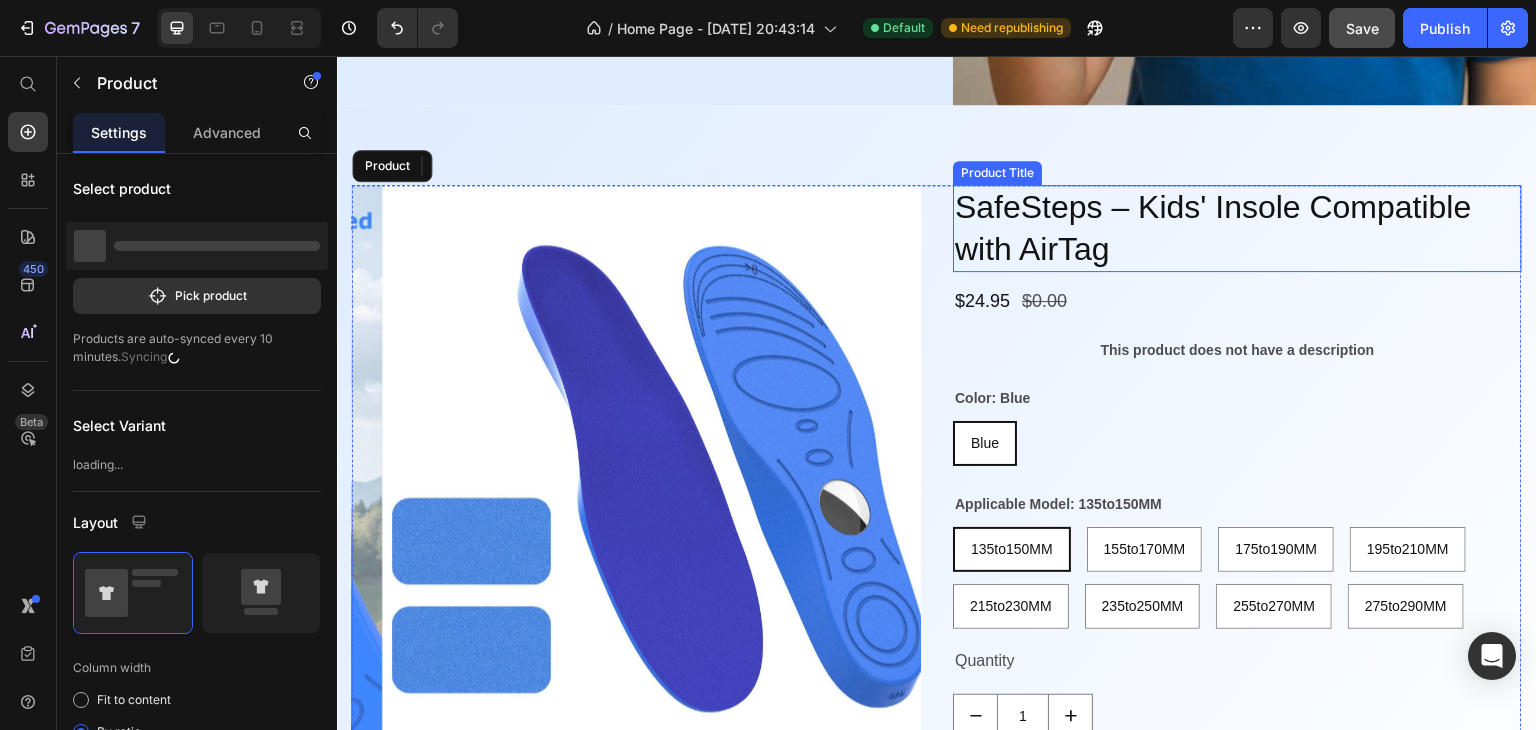 scroll, scrollTop: 460, scrollLeft: 0, axis: vertical 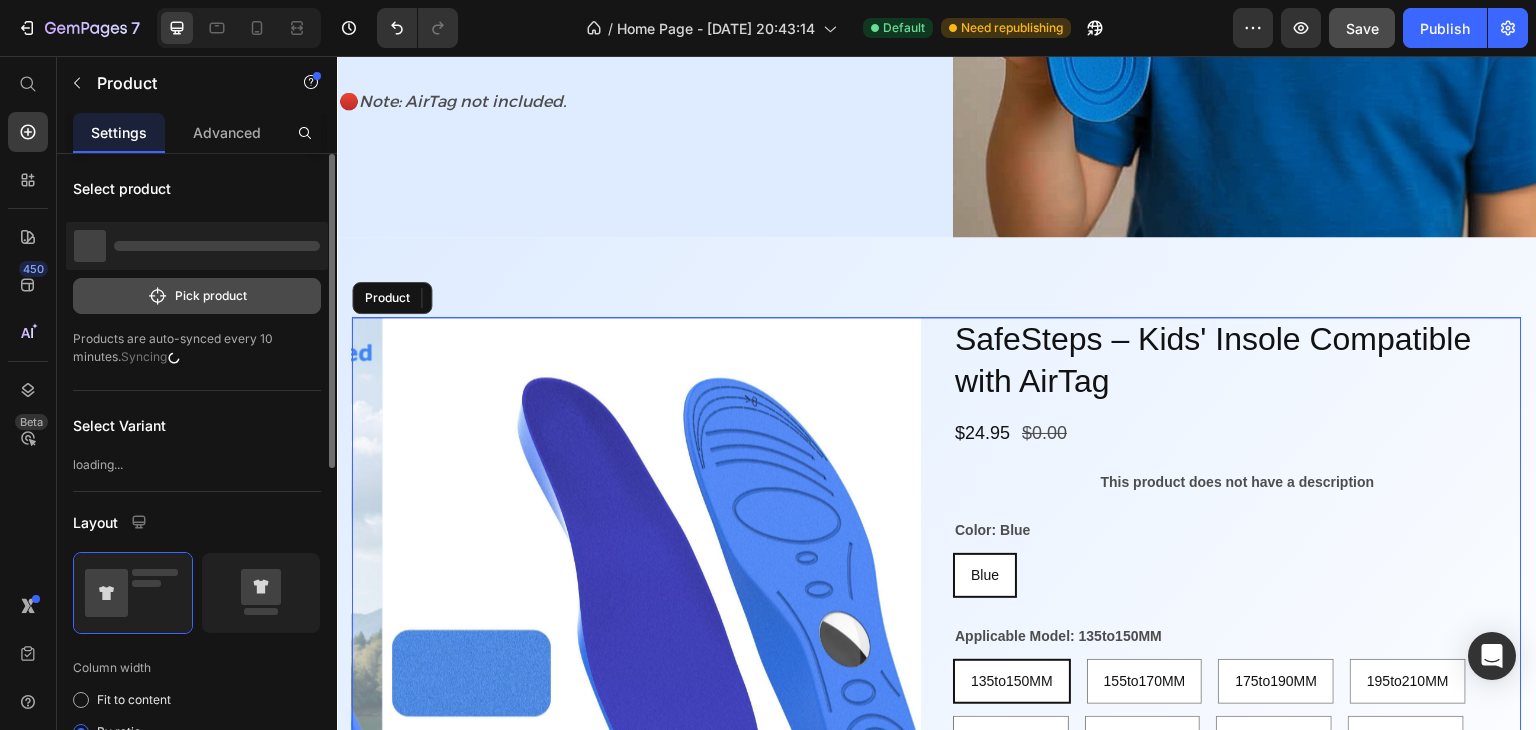 click on "Pick product" at bounding box center [197, 296] 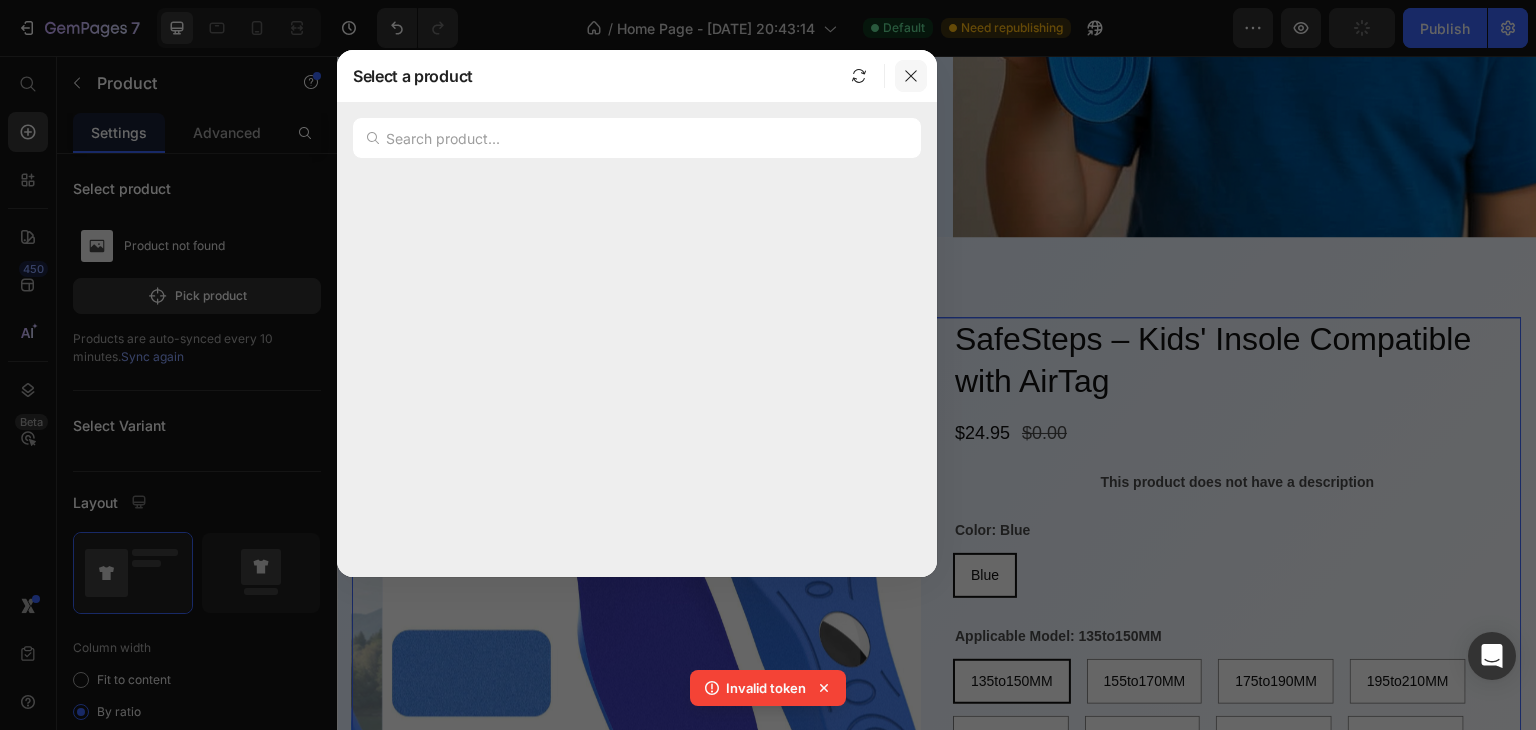 click at bounding box center [911, 76] 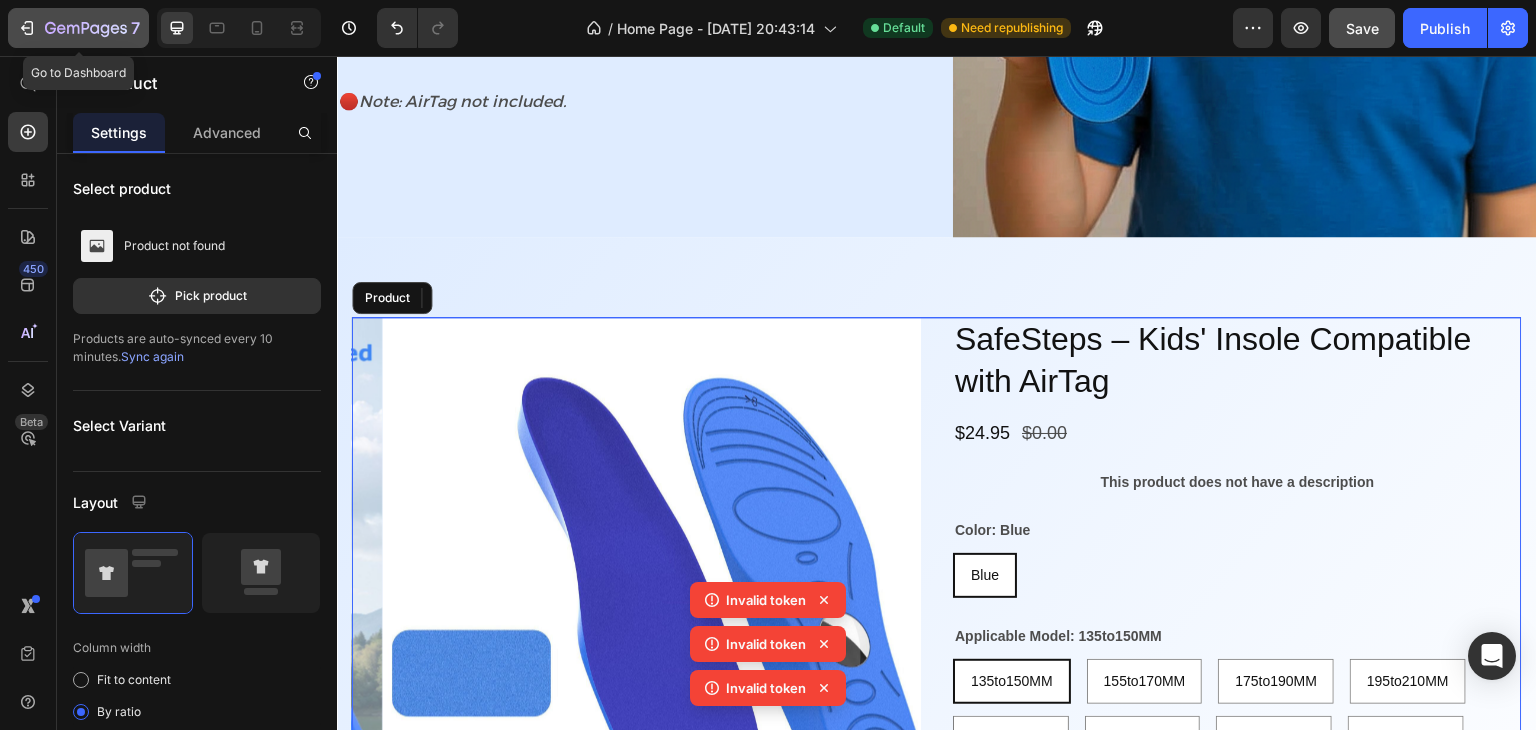 click on "7" 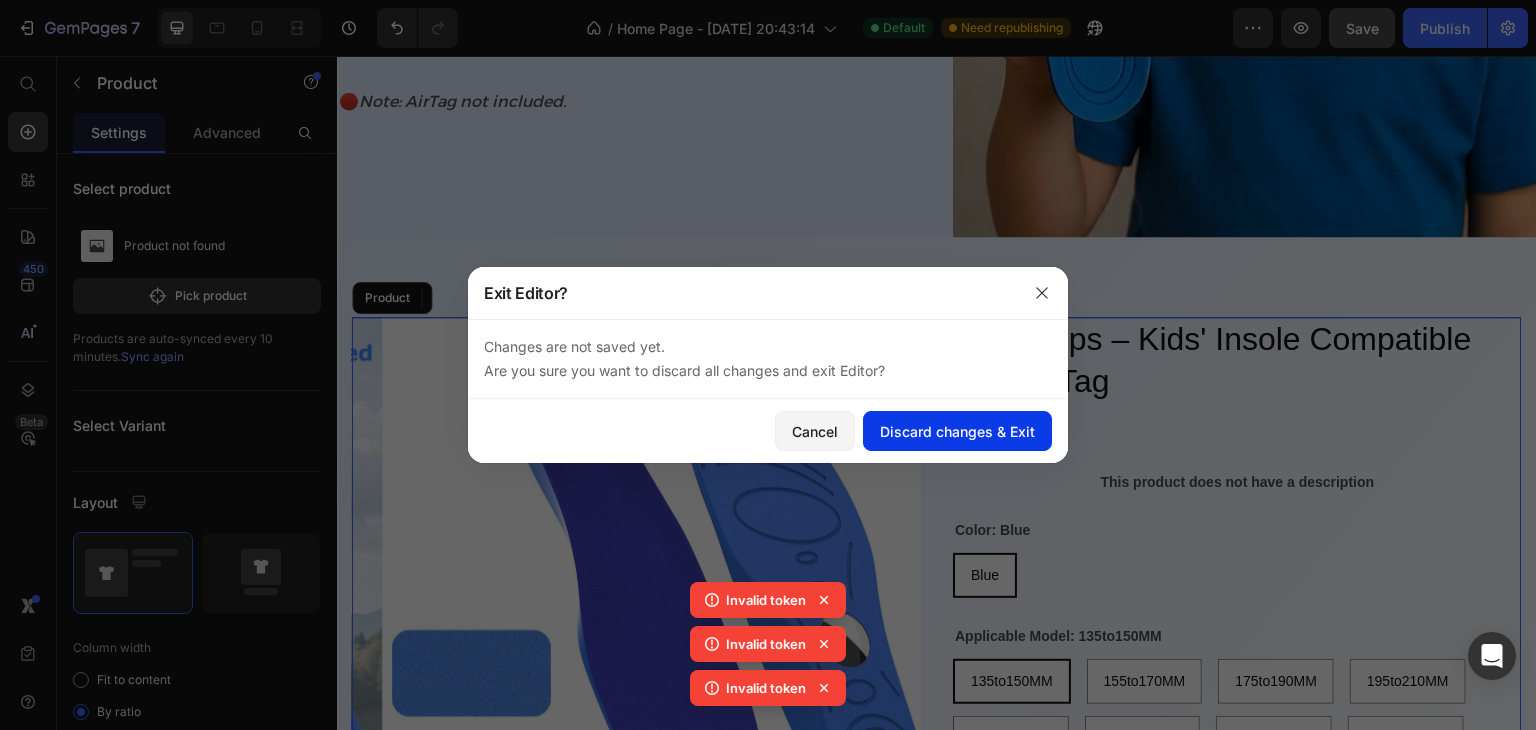 click on "Discard changes & Exit" at bounding box center (957, 431) 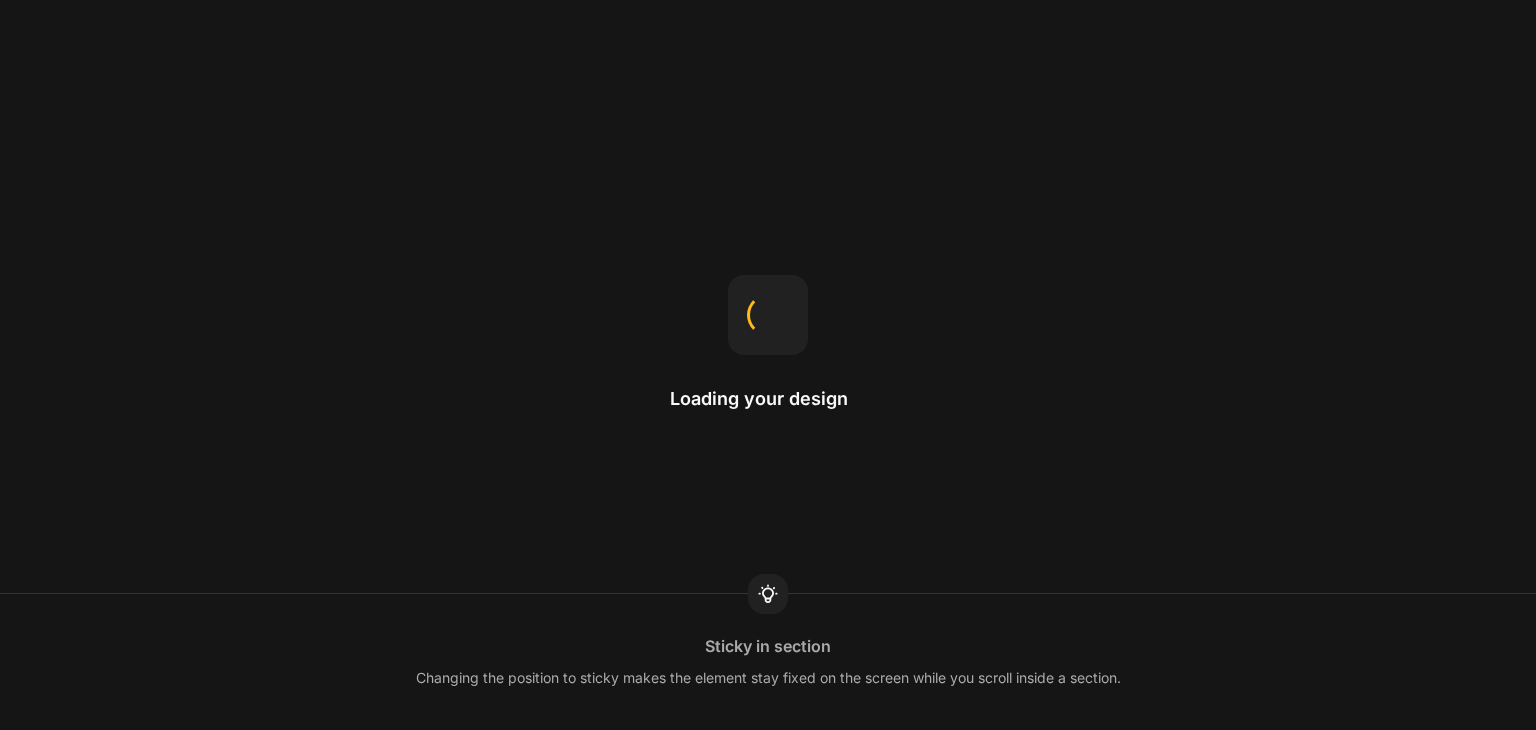 scroll, scrollTop: 0, scrollLeft: 0, axis: both 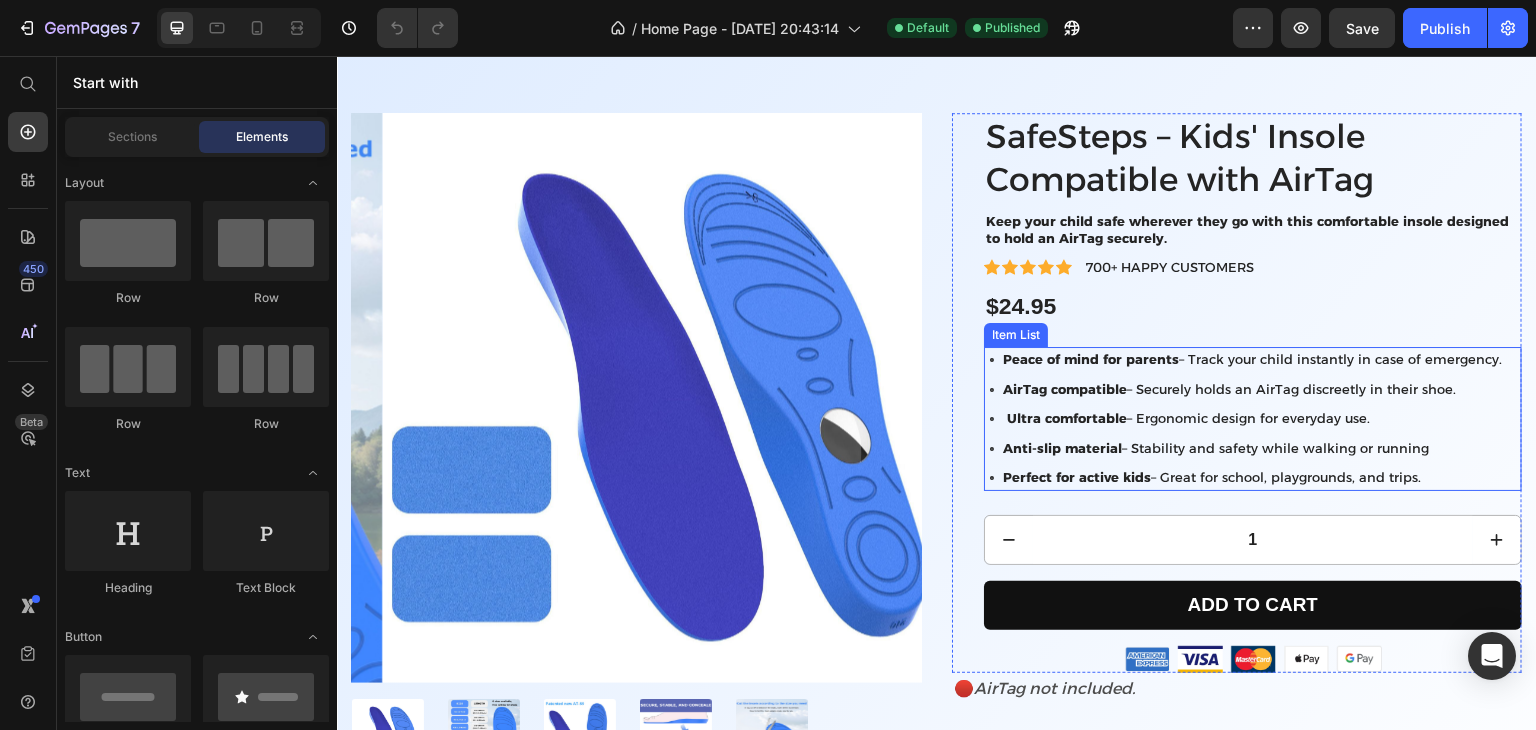 click on "Perfect for active kids  – Great for school, playgrounds, and trips." at bounding box center (1252, 478) 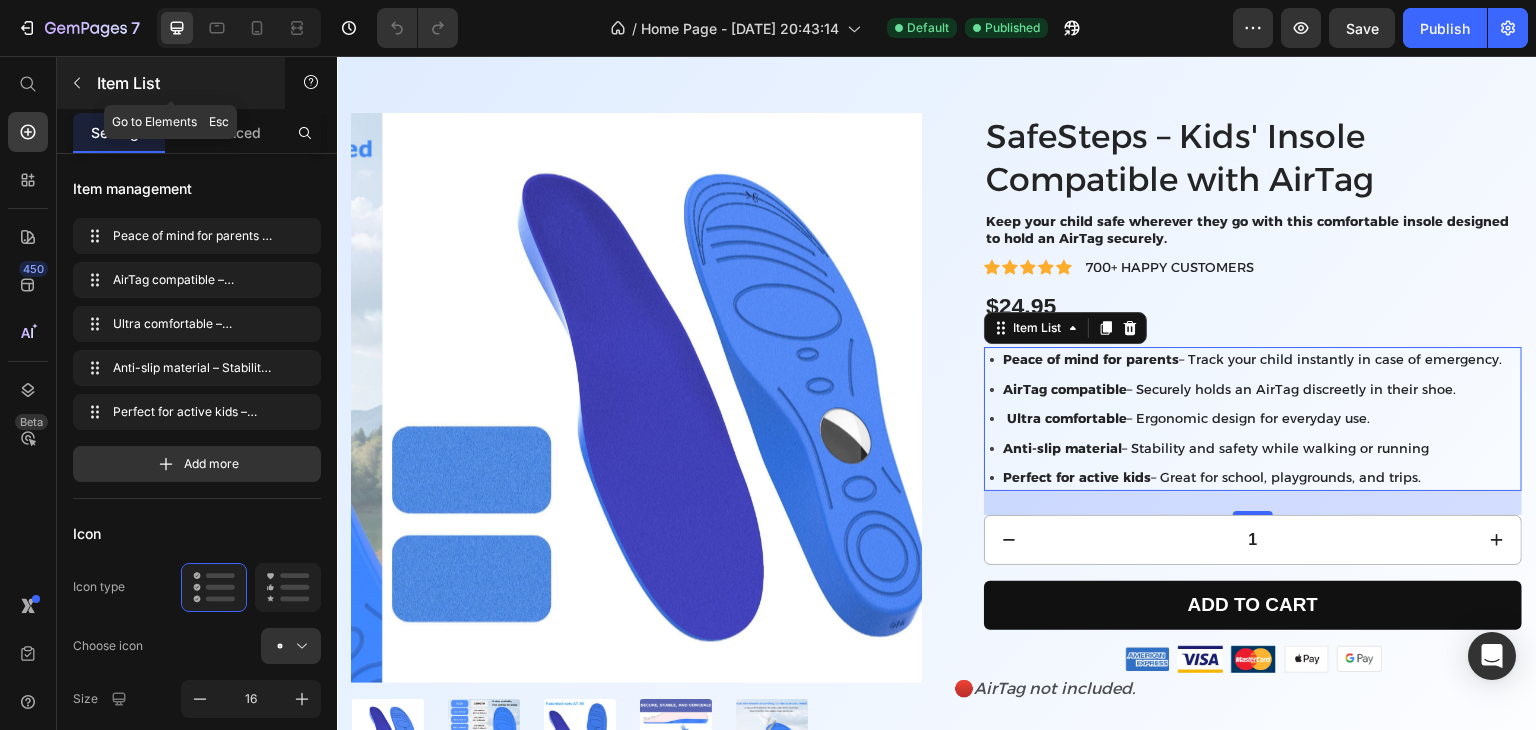 click 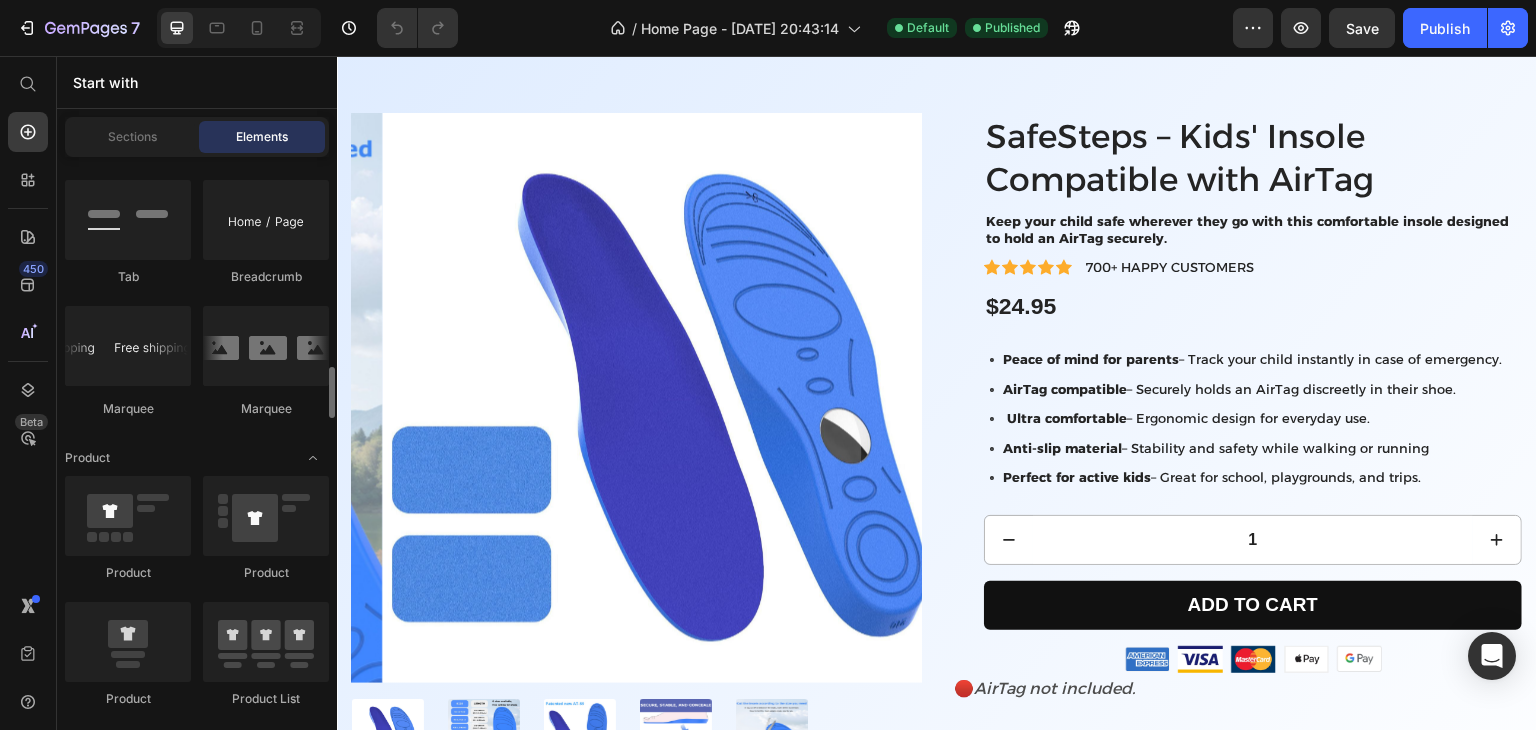 scroll, scrollTop: 2410, scrollLeft: 0, axis: vertical 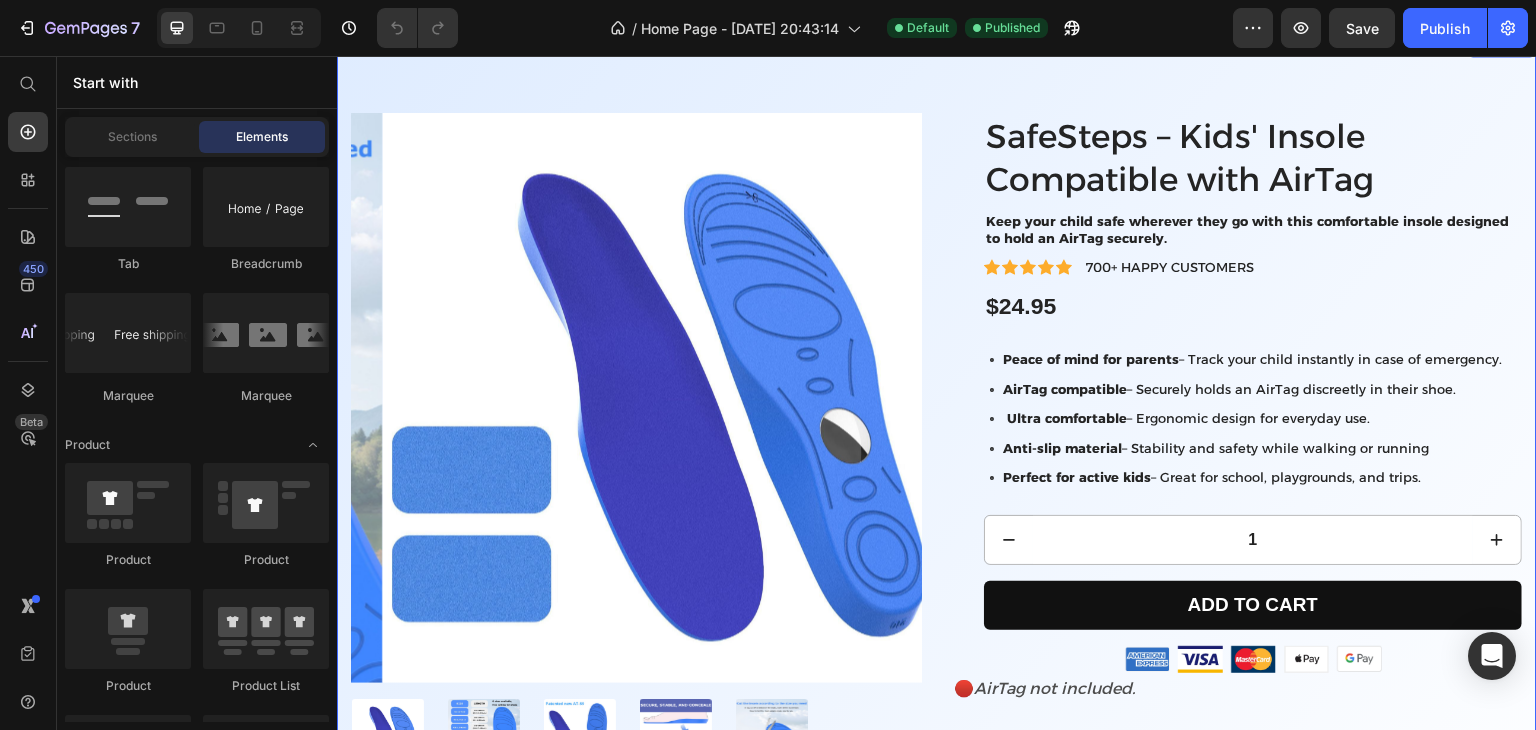 click on "Product Images
Icon 7-12 days of shipping Text Block
Icon Money-Back Guarantee Text Block
Icon Support 24/7 Text Block Row SafeSteps – Kids' Insole Compatible with AirTag Product Title Keep your child safe wherever they go with this comfortable insole designed to hold an AirTag securely. Text Block Icon Icon Icon Icon Icon Icon List 700+ HAPPY CUSTOMERS Text Block Row $24.95 Product Price Row
Peace of mind for parents  – Track your child instantly in case of emergency.
AirTag compatible  – Securely holds an AirTag discreetly in their shoe.
Ultra comfortable  – Ergonomic design for everyday use.
Anti-slip material  – Stability and safety while walking or running
Perfect for active kids  – Great for school, playgrounds, and trips. Item List 1 Product Quantity Add to cart Add to Cart Row Image Image Image Image Image Row Row 🔴  AirTag not included. Text Block Row Product Section 2" at bounding box center (937, 502) 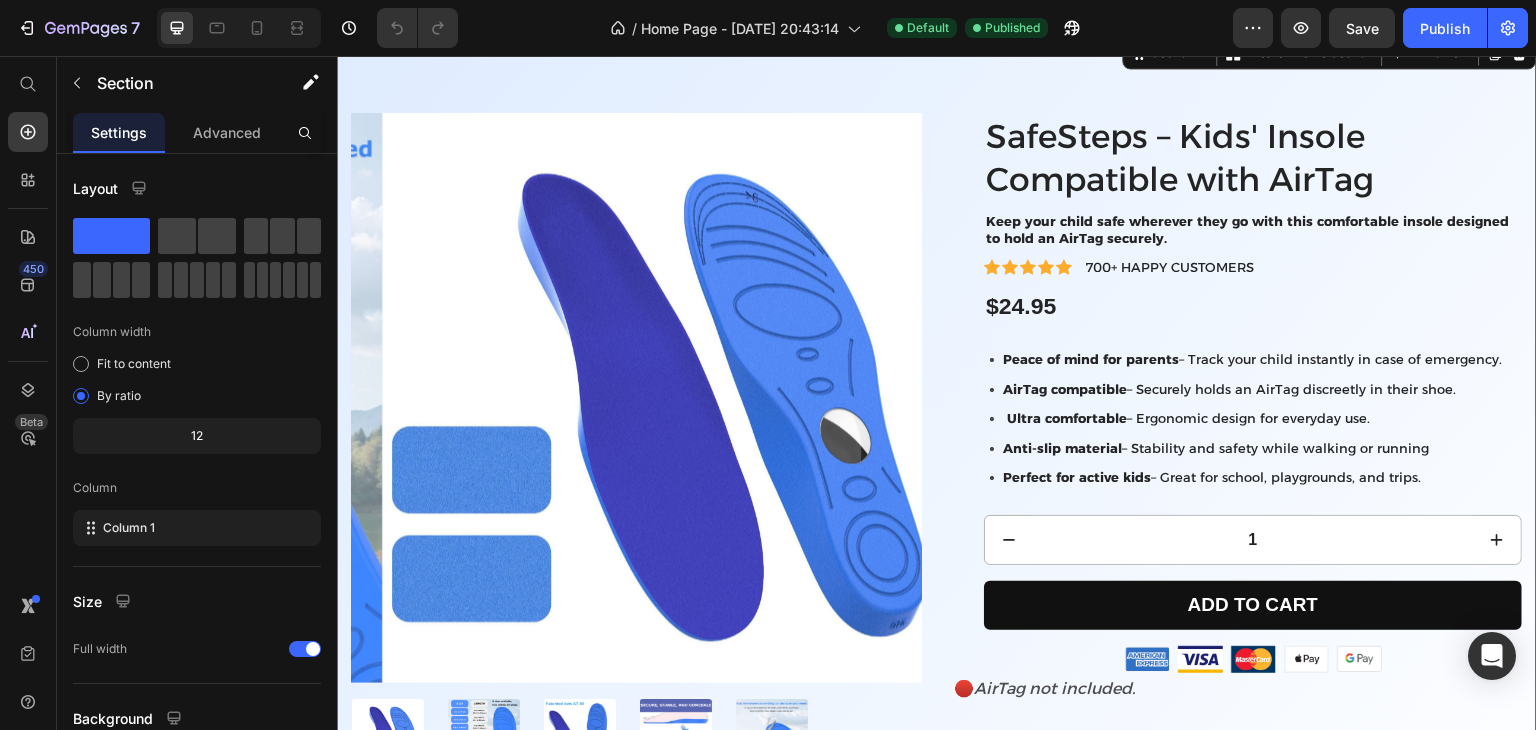 scroll, scrollTop: 507, scrollLeft: 0, axis: vertical 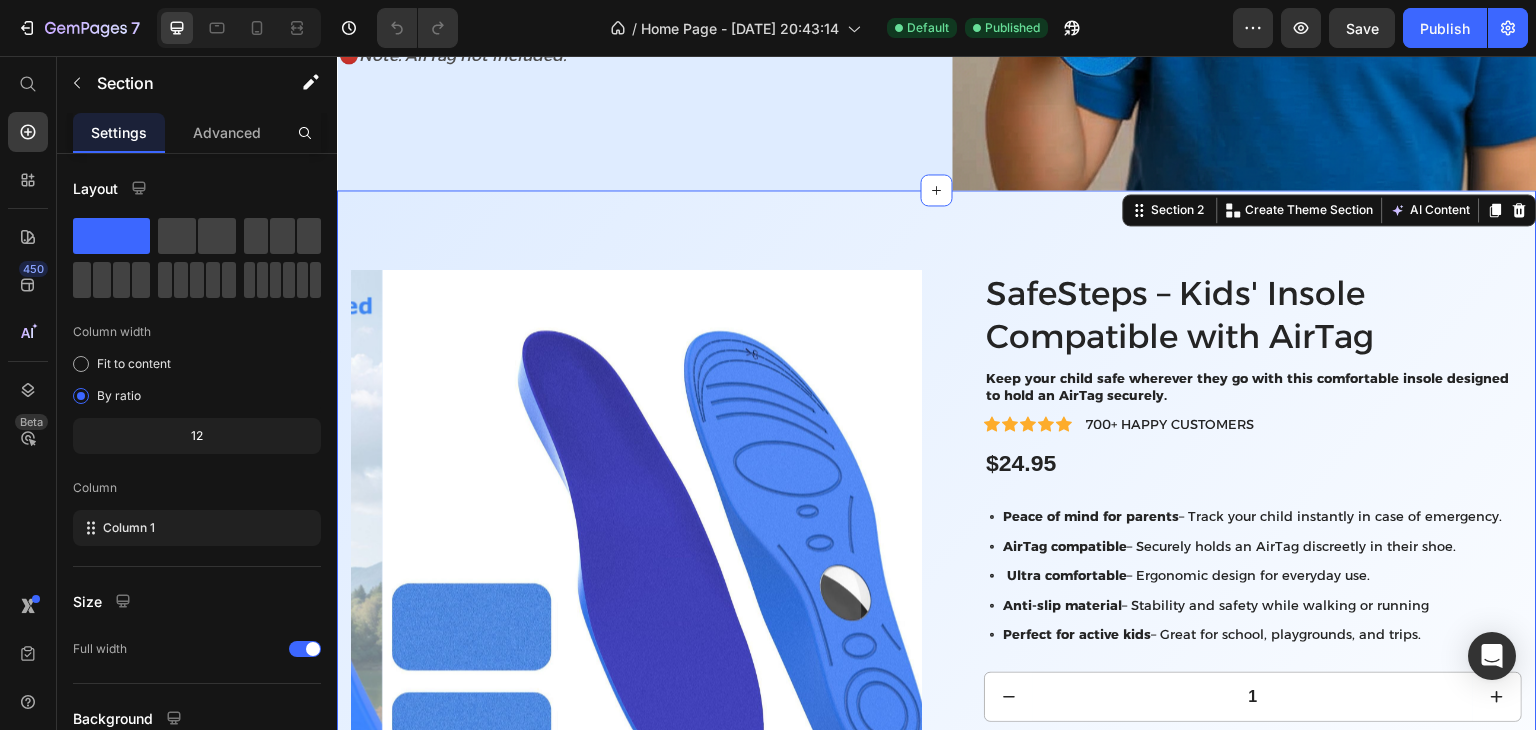 click on "Product Images
Icon 7-12 days of shipping Text Block
Icon Money-Back Guarantee Text Block
Icon Support 24/7 Text Block Row SafeSteps – Kids' Insole Compatible with AirTag Product Title Keep your child safe wherever they go with this comfortable insole designed to hold an AirTag securely. Text Block Icon Icon Icon Icon Icon Icon List 700+ HAPPY CUSTOMERS Text Block Row $24.95 Product Price Row
Peace of mind for parents  – Track your child instantly in case of emergency.
AirTag compatible  – Securely holds an AirTag discreetly in their shoe.
Ultra comfortable  – Ergonomic design for everyday use.
Anti-slip material  – Stability and safety while walking or running
Perfect for active kids  – Great for school, playgrounds, and trips. Item List 1 Product Quantity Add to cart Add to Cart Row Image Image Image Image Image Row Row 🔴  AirTag not included. Text Block Row Product Section 2   AI Content" at bounding box center (937, 659) 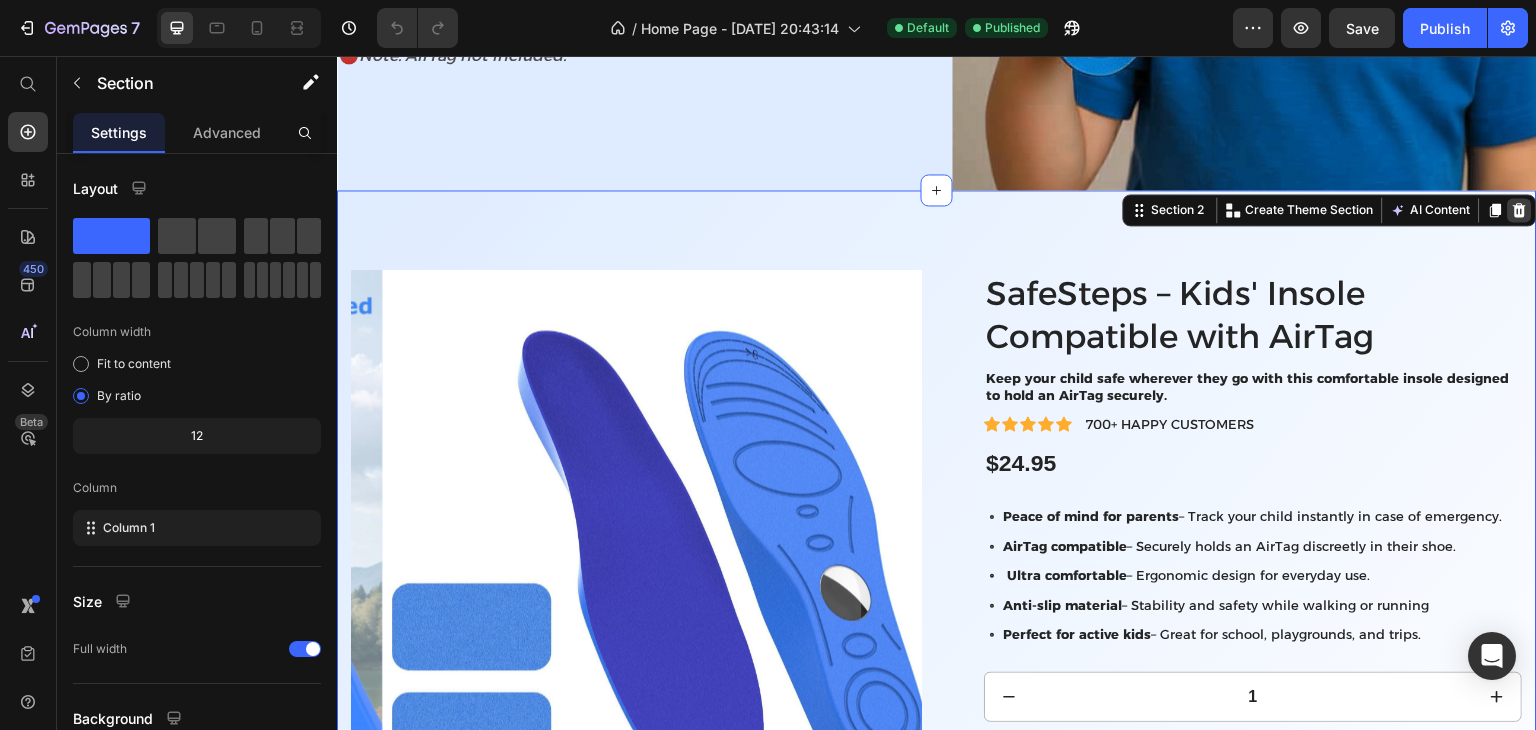 click at bounding box center (1520, 210) 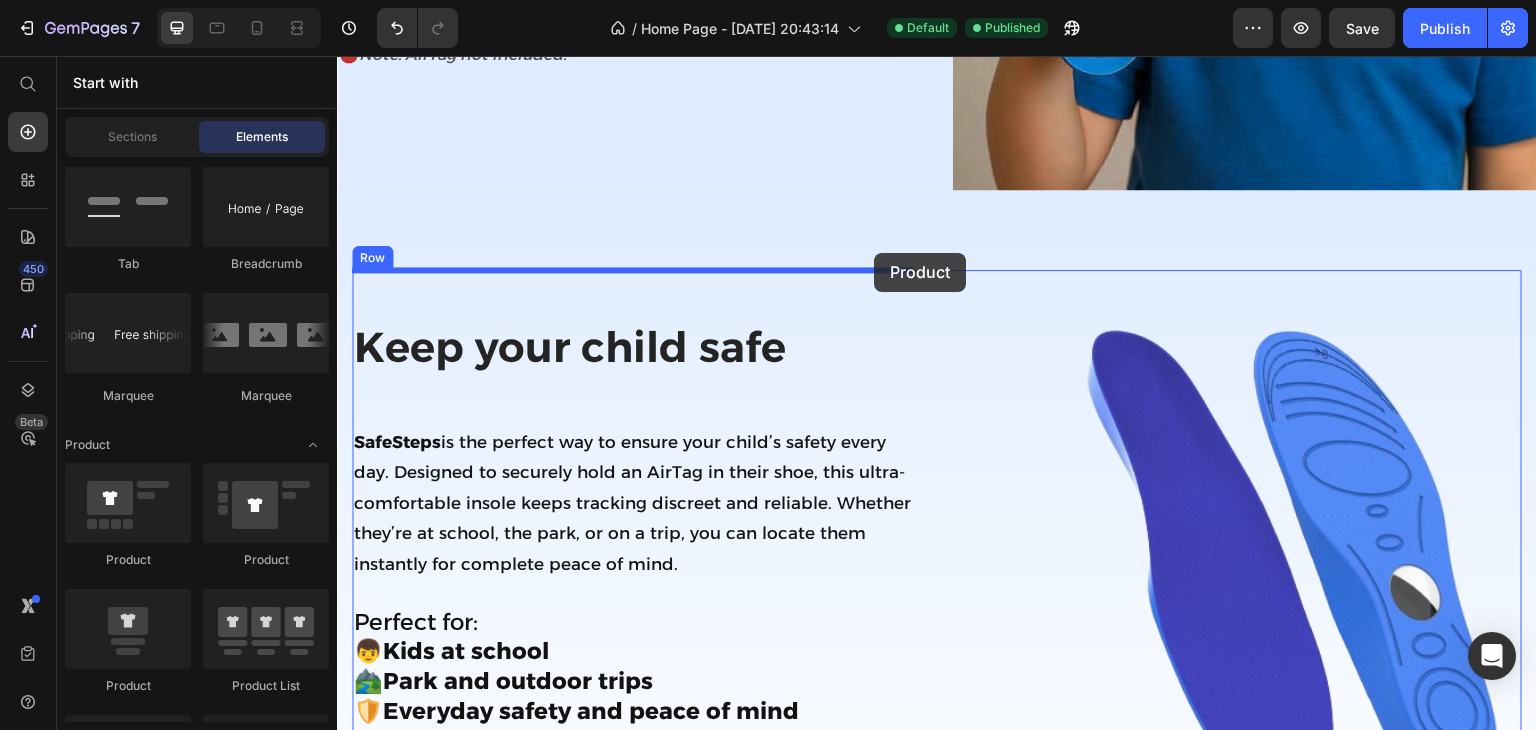 drag, startPoint x: 490, startPoint y: 559, endPoint x: 876, endPoint y: 253, distance: 492.5769 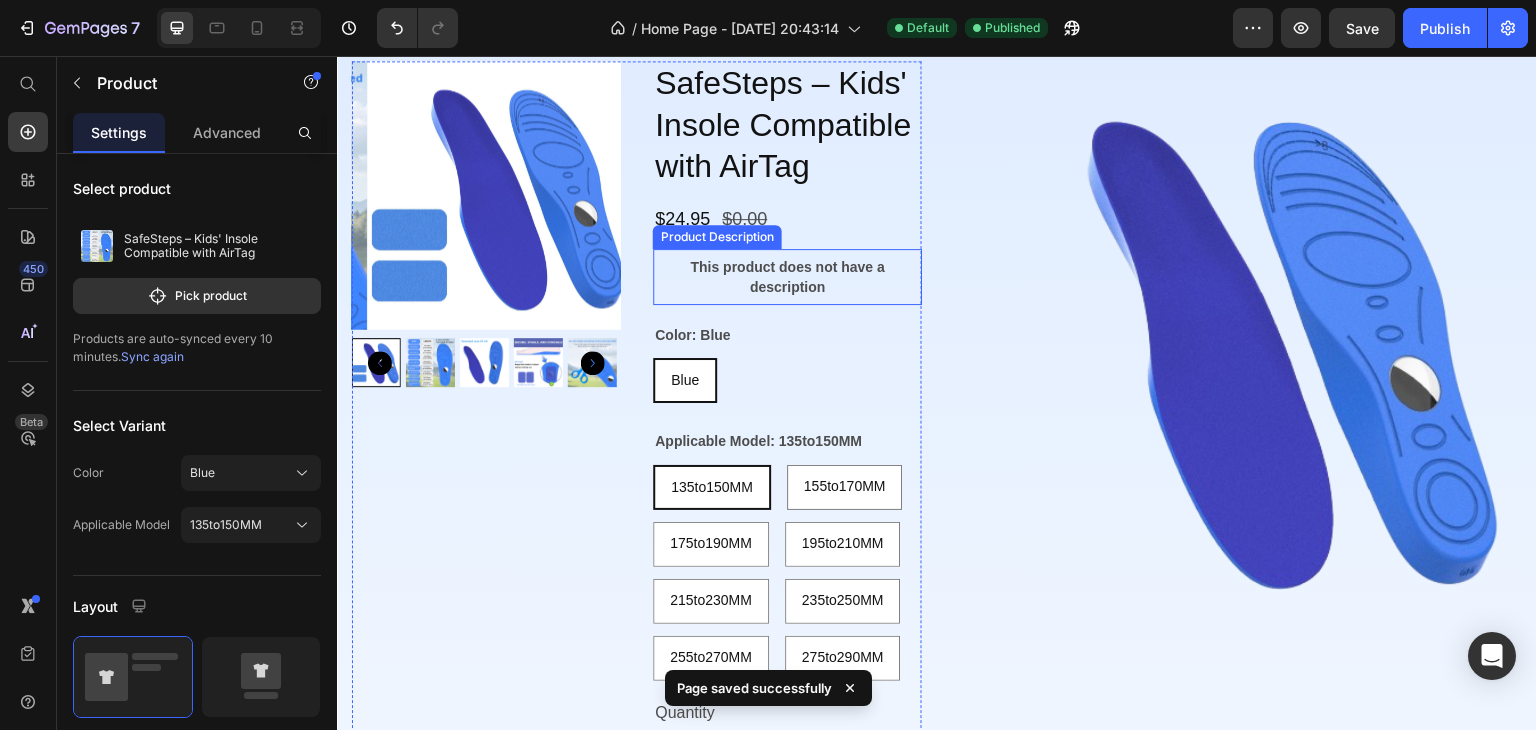 scroll, scrollTop: 716, scrollLeft: 0, axis: vertical 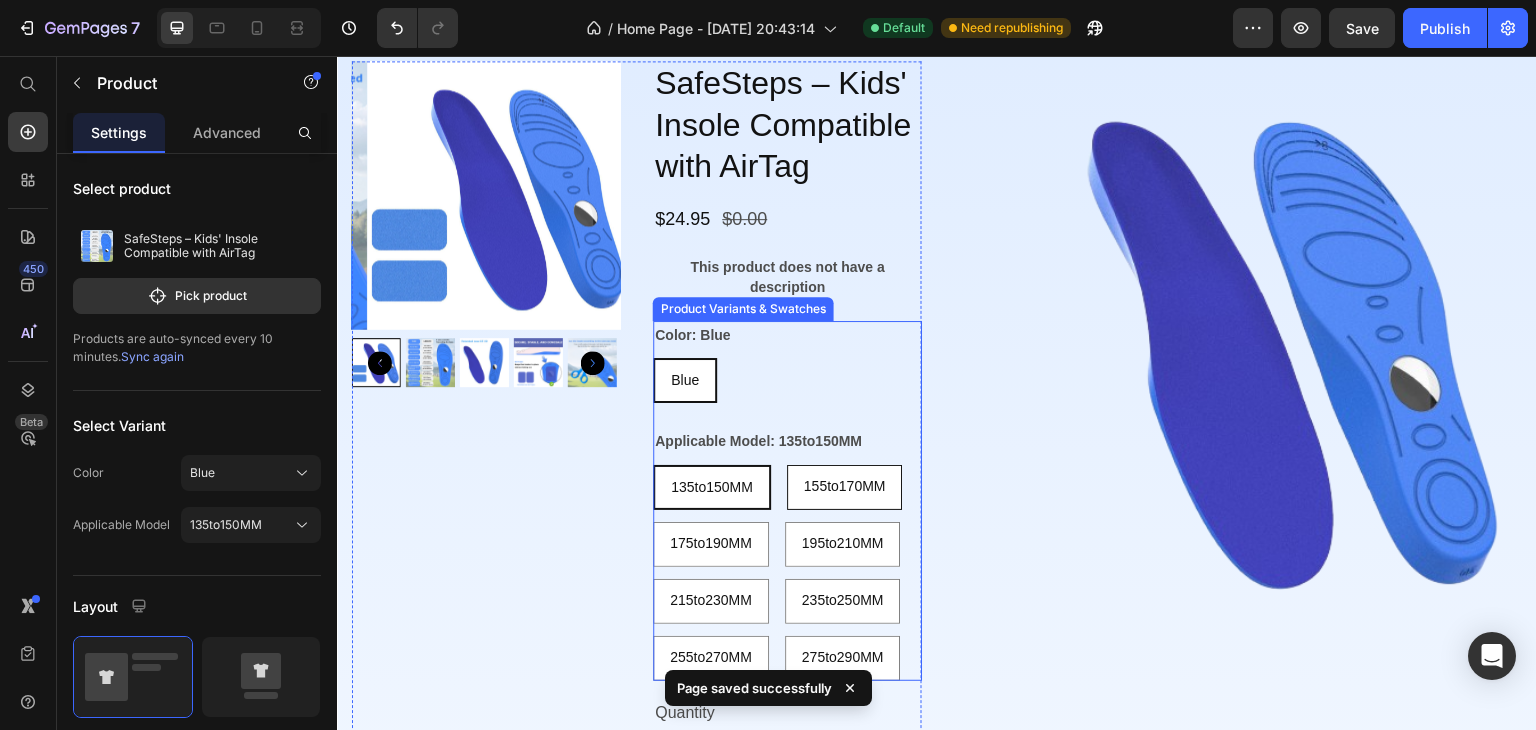 click on "155to170MM" at bounding box center [845, 486] 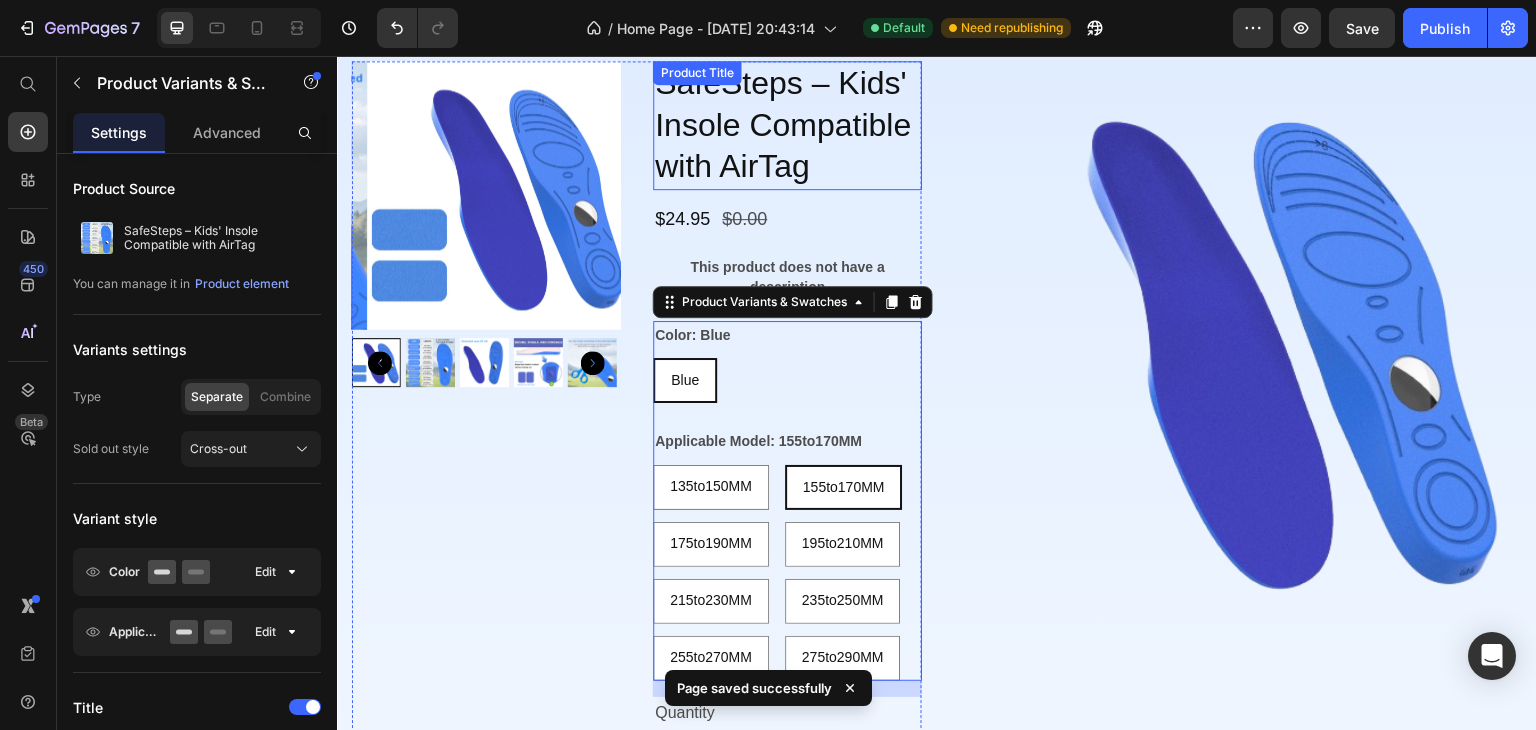 scroll, scrollTop: 502, scrollLeft: 0, axis: vertical 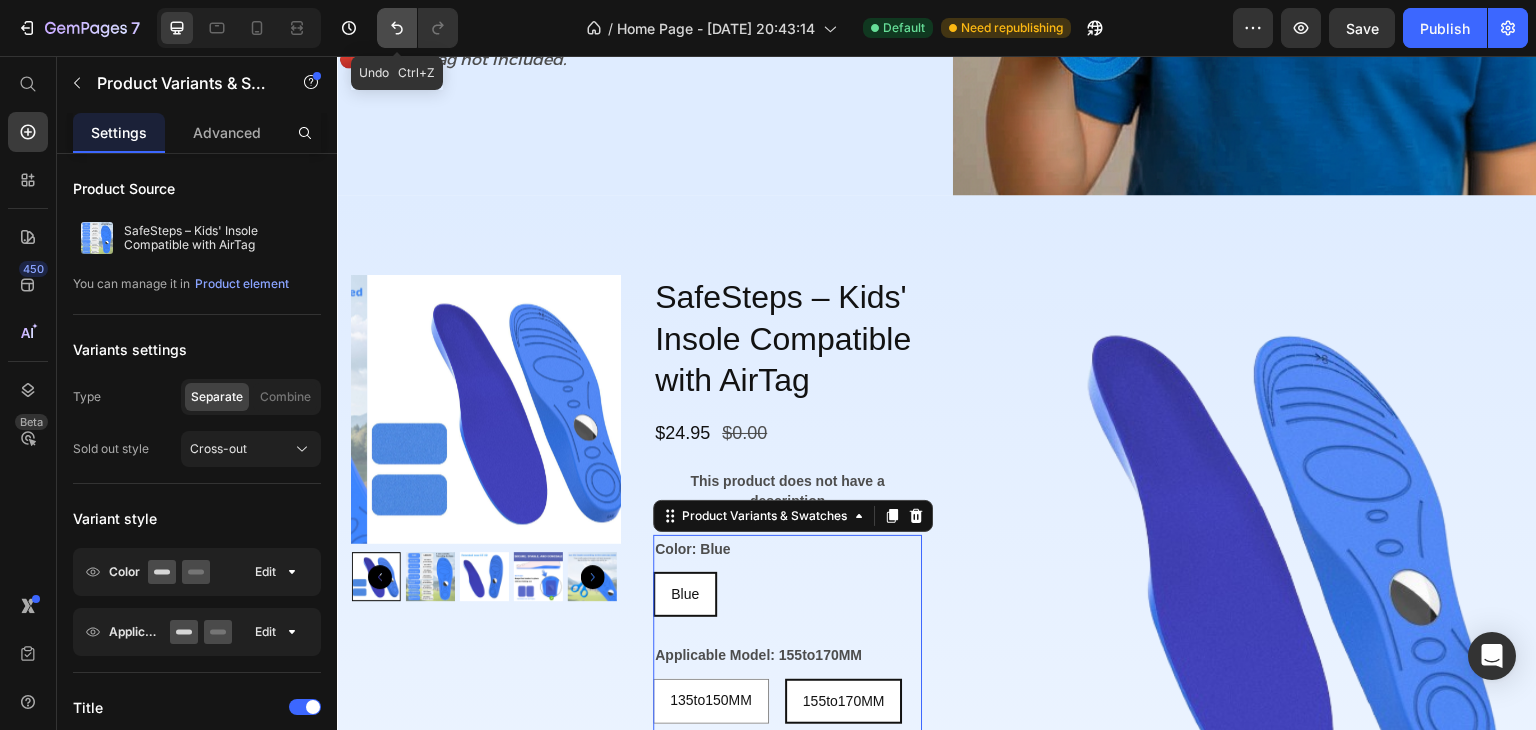 click 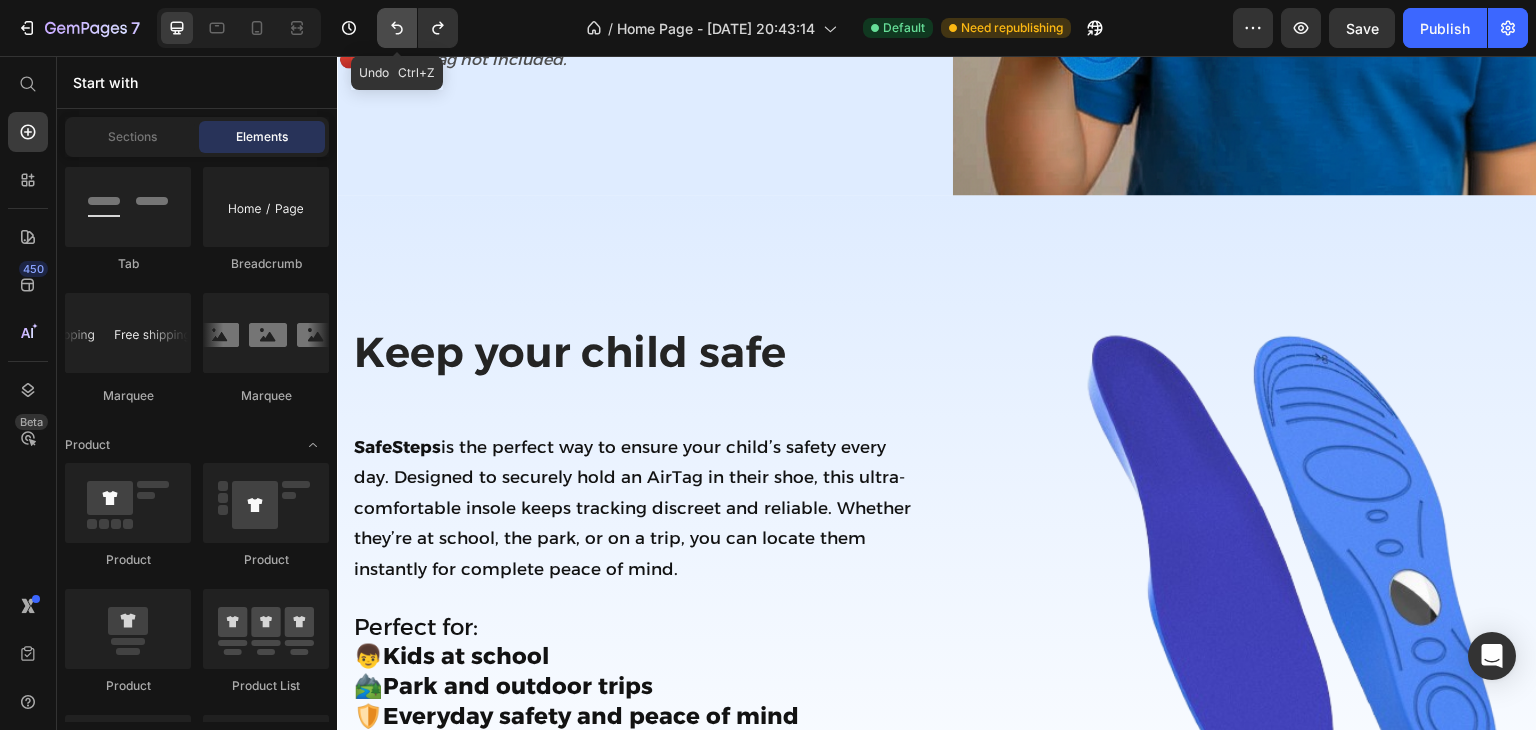 click 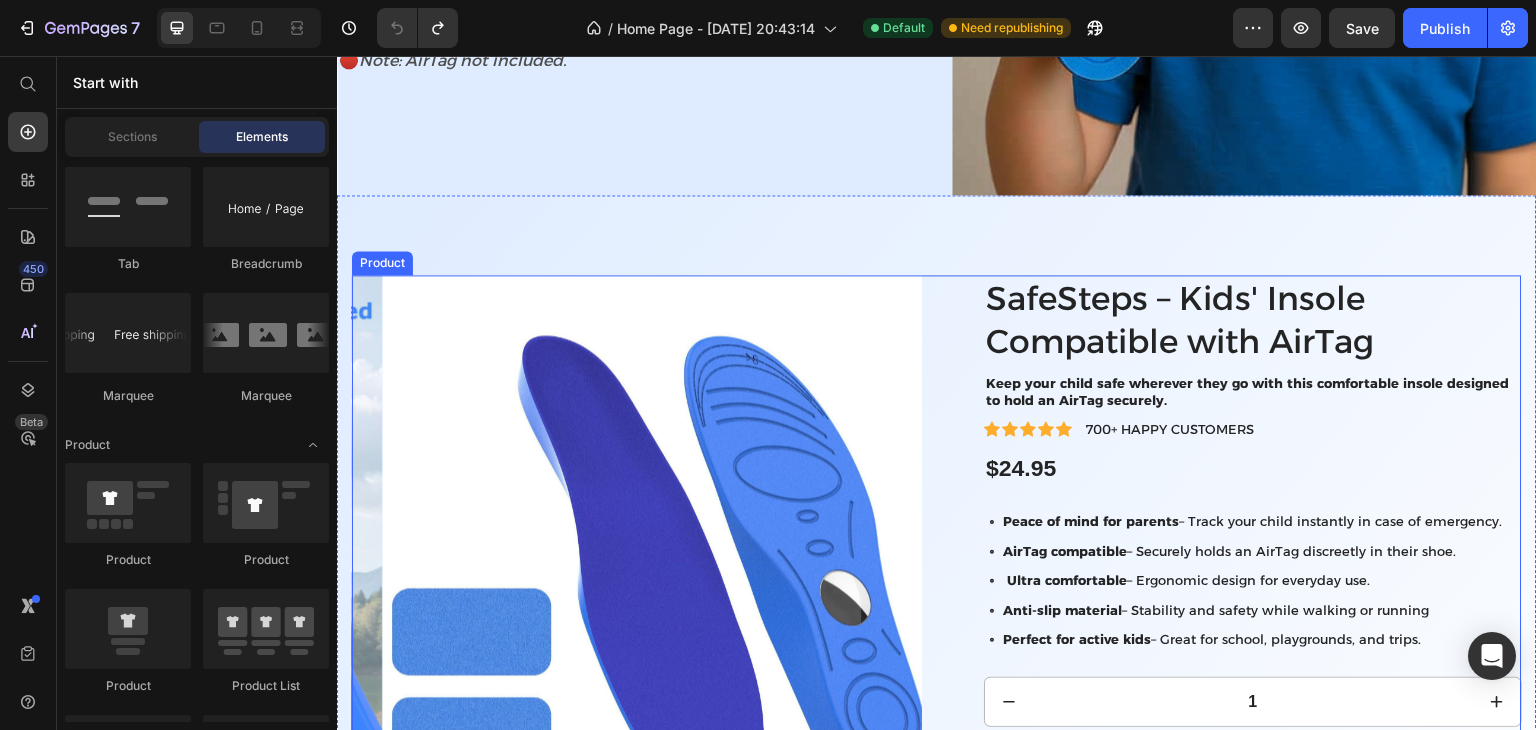 click on "Product Images
Icon 7-12 days of shipping Text Block
Icon Money-Back Guarantee Text Block
Icon Support 24/7 Text Block Row SafeSteps – Kids' Insole Compatible with AirTag Product Title Keep your child safe wherever they go with this comfortable insole designed to hold an AirTag securely. Text Block Icon Icon Icon Icon Icon Icon List 700+ HAPPY CUSTOMERS Text Block Row $24.95 Product Price Row
Peace of mind for parents  – Track your child instantly in case of emergency.
AirTag compatible  – Securely holds an AirTag discreetly in their shoe.
Ultra comfortable  – Ergonomic design for everyday use.
Anti-slip material  – Stability and safety while walking or running
Perfect for active kids  – Great for school, playgrounds, and trips. Item List 1 Product Quantity Add to cart Add to Cart Row Image Image Image Image Image Row Row 🔴  AirTag not included. Text Block Row Product" at bounding box center [937, 672] 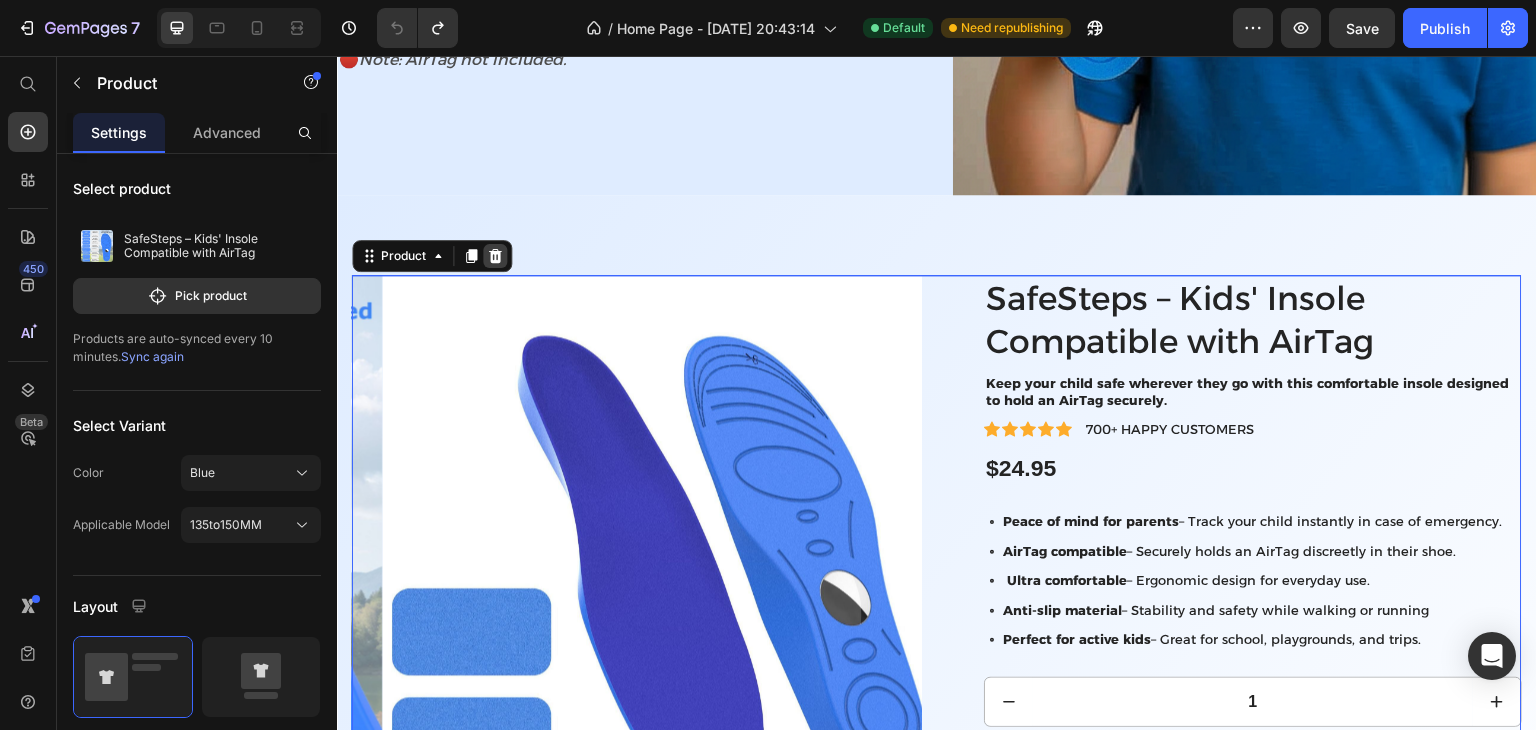 click 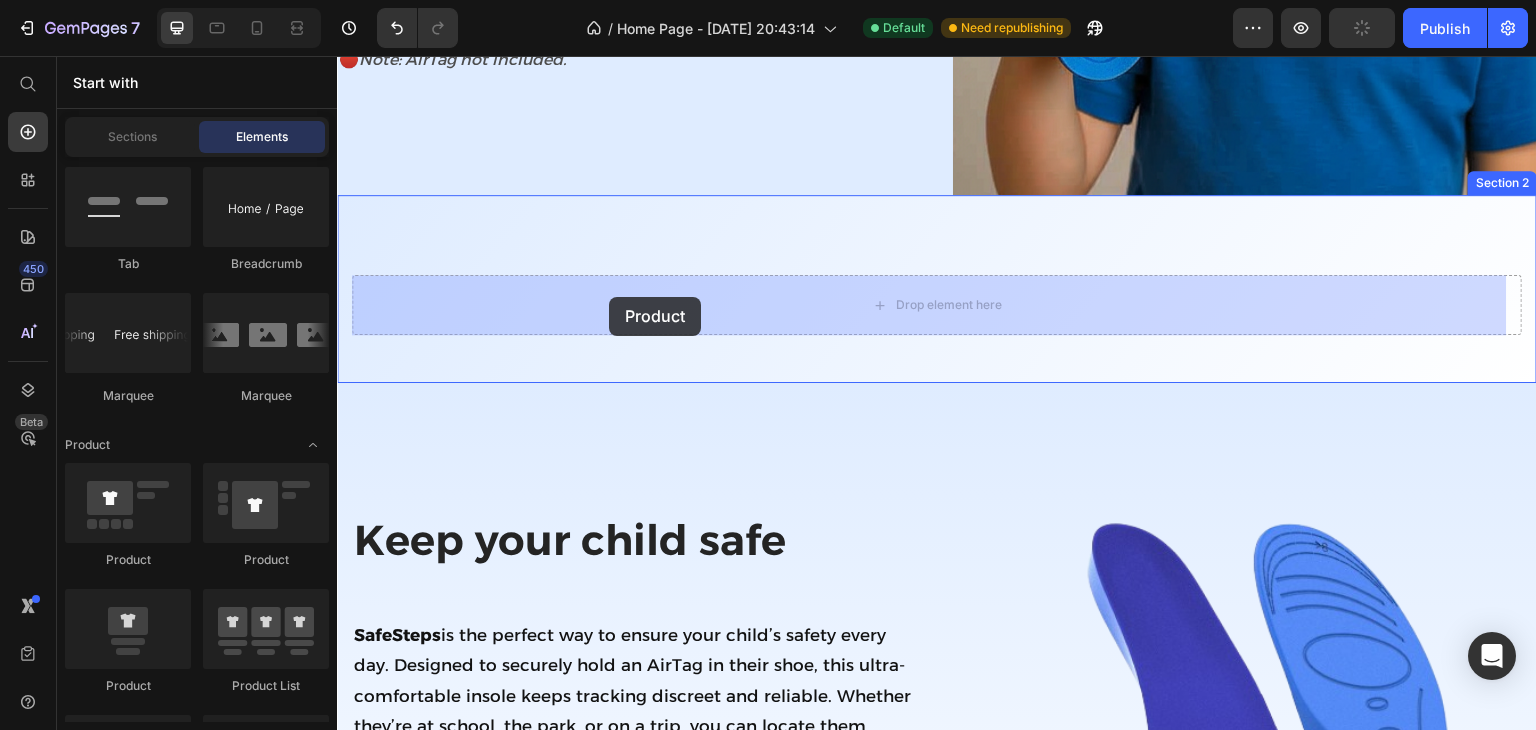drag, startPoint x: 485, startPoint y: 561, endPoint x: 621, endPoint y: 295, distance: 298.75073 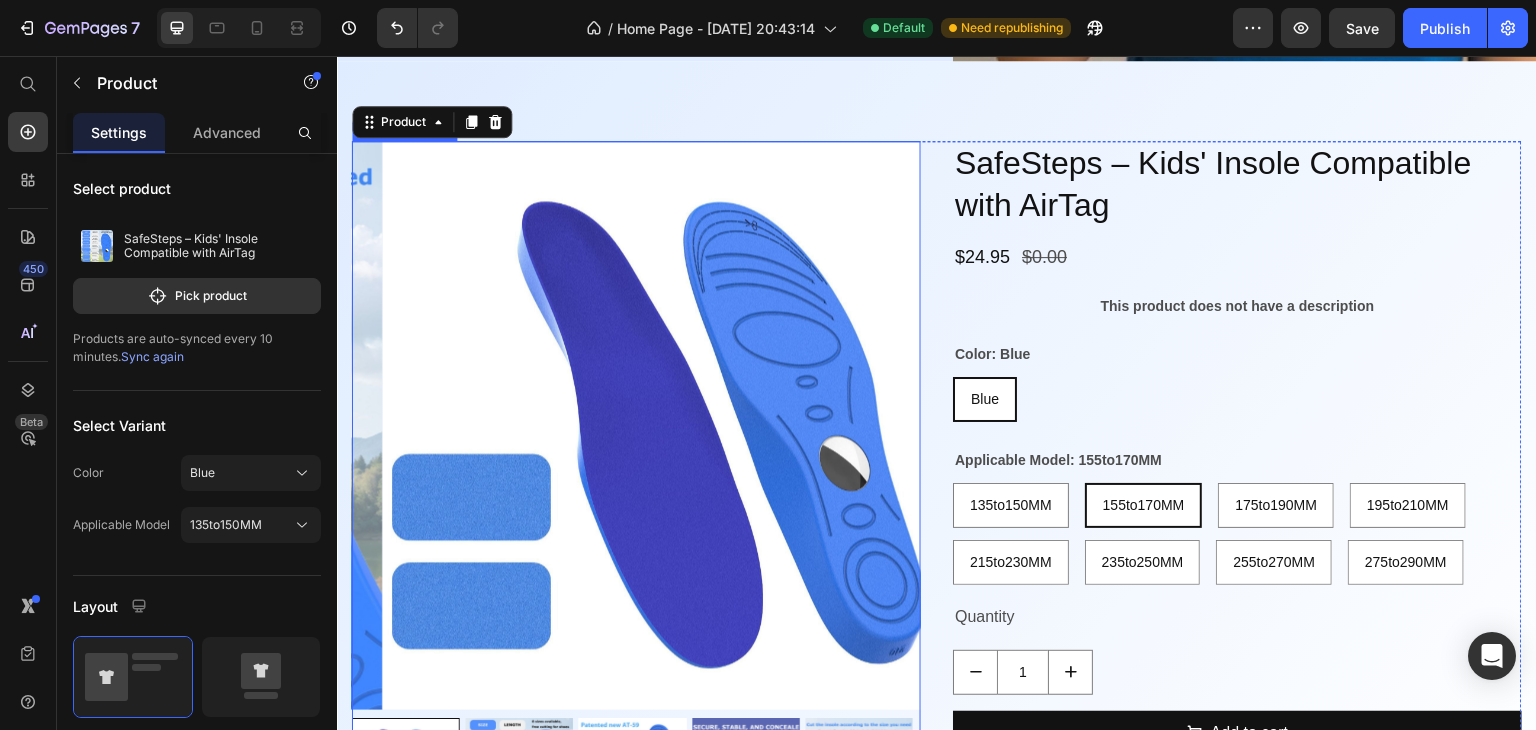 scroll, scrollTop: 638, scrollLeft: 0, axis: vertical 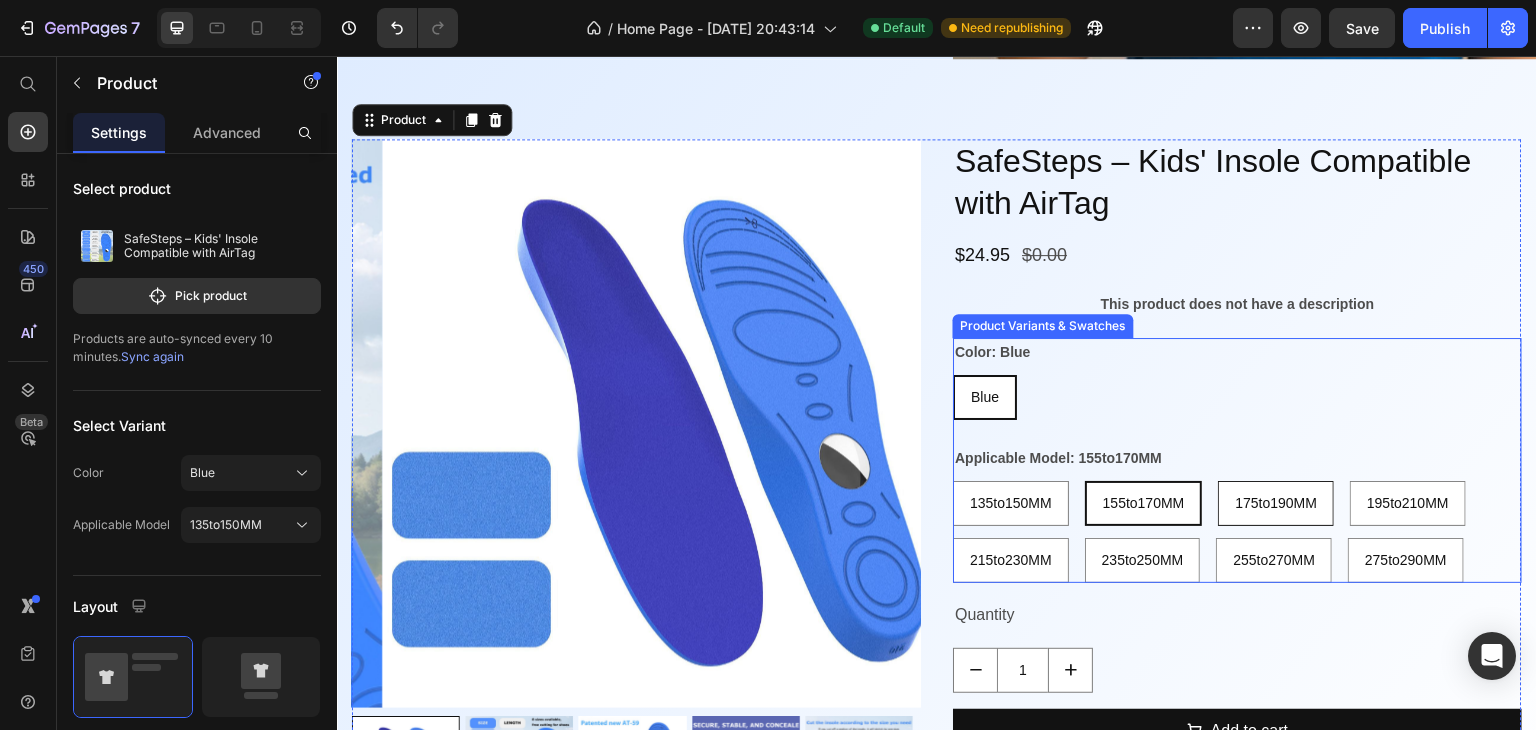 click on "135to150MM" at bounding box center (1011, 503) 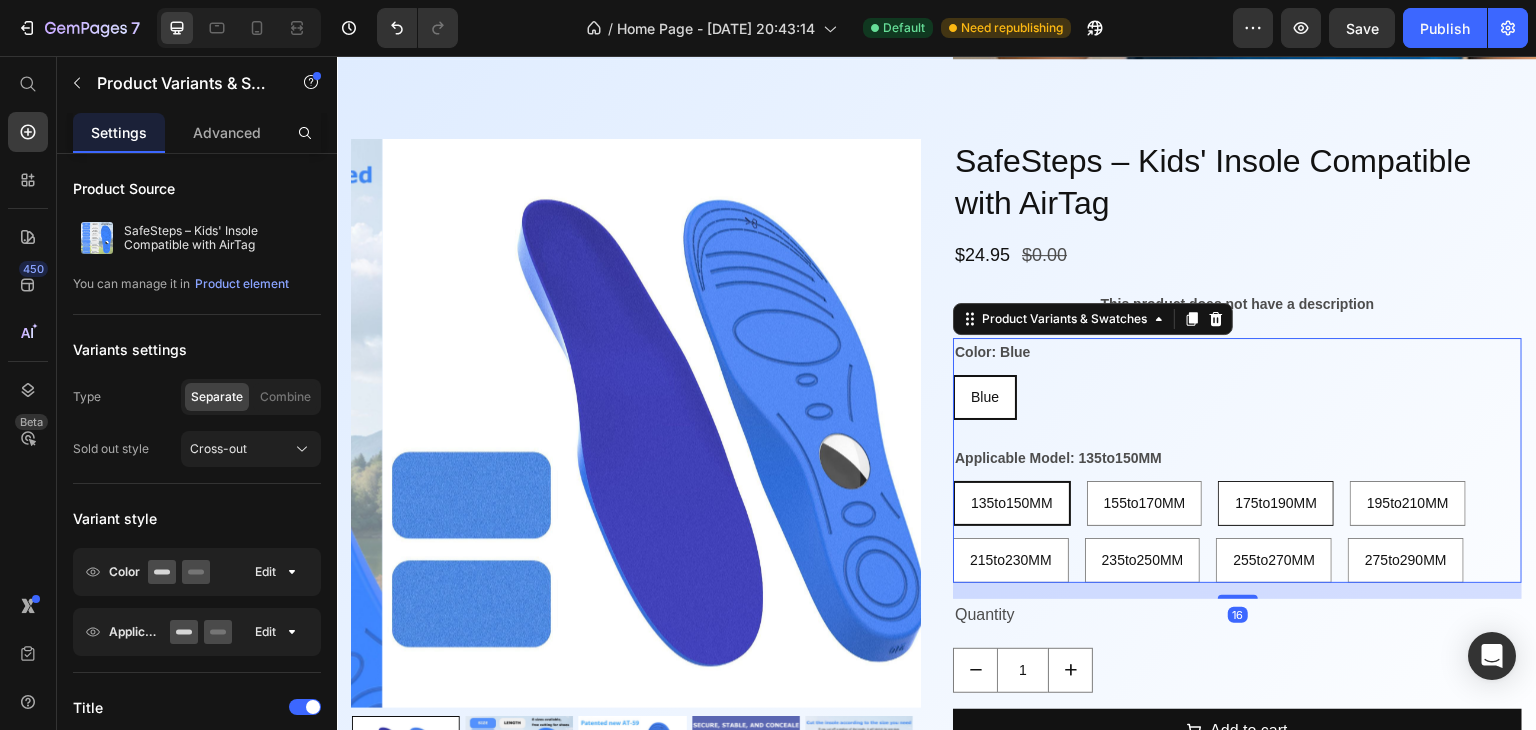 click on "175to190MM" at bounding box center [1276, 503] 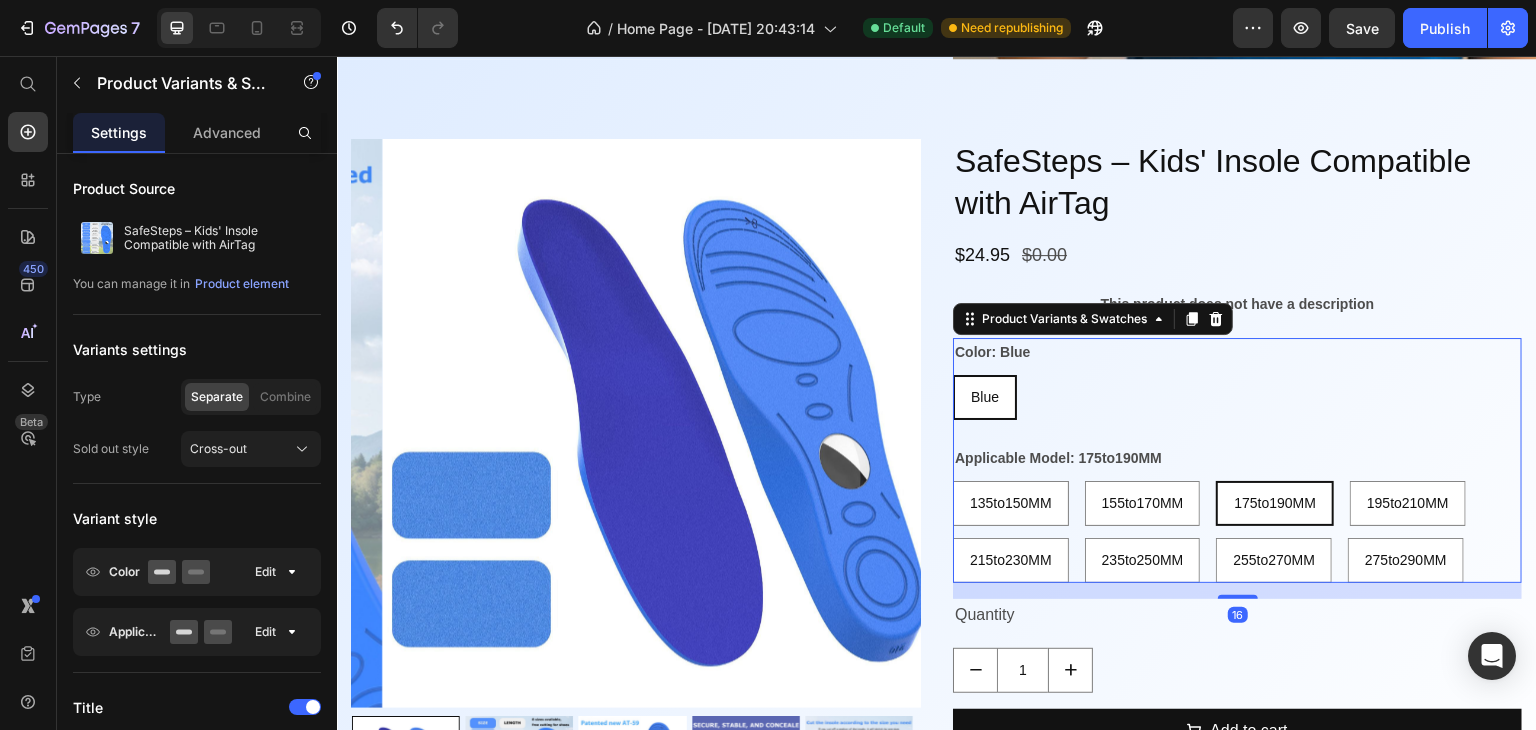 scroll, scrollTop: 856, scrollLeft: 0, axis: vertical 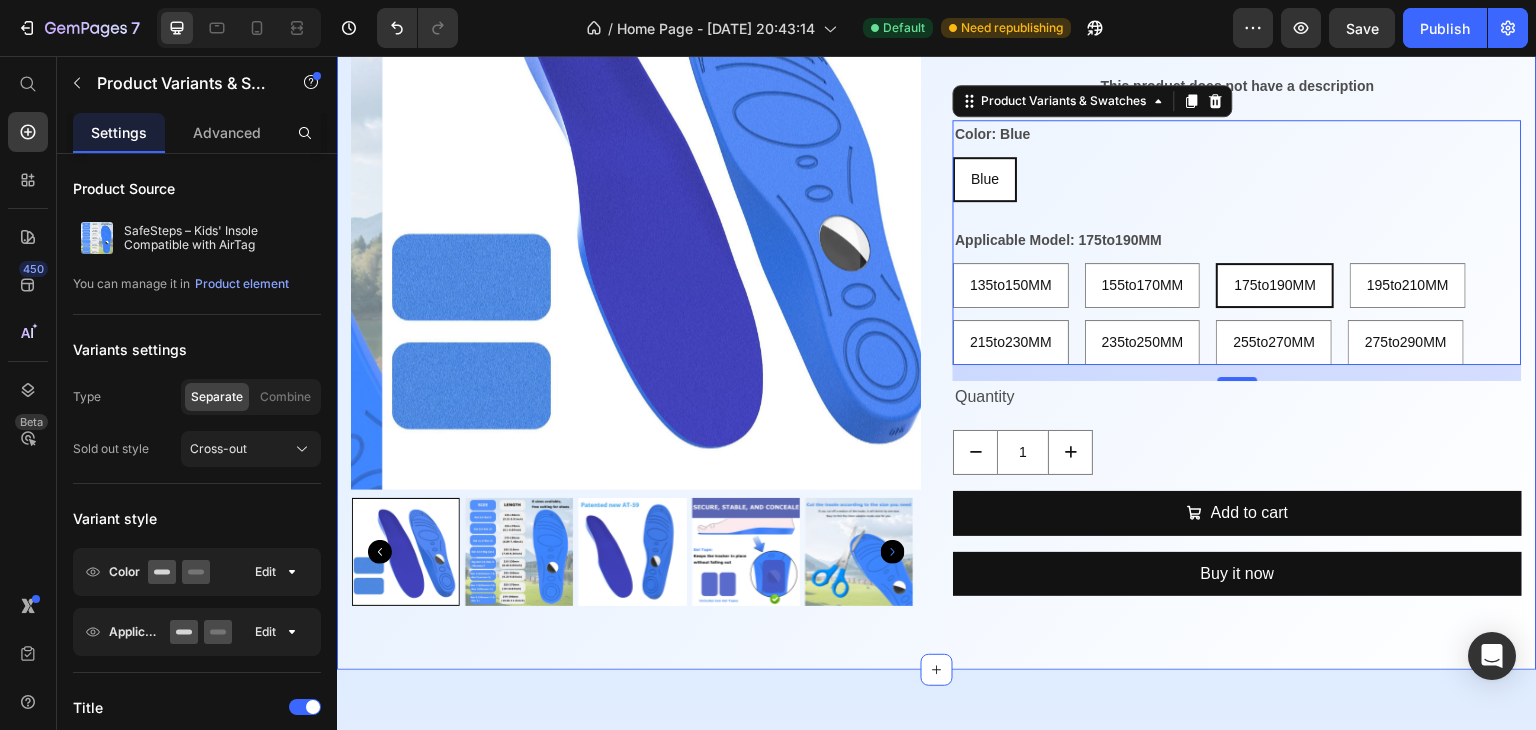 click on "Product Images SafeSteps – Kids' Insole Compatible with AirTag Product Title $24.95 Product Price $0.00 Product Price Row This product does not have a description Product Description Color: Blue Blue Blue Blue Applicable Model: 175to190MM 135to150MM 135to150MM 135to150MM 155to170MM 155to170MM 155to170MM 175to190MM 175to190MM 175to190MM 195to210MM 195to210MM 195to210MM 215to230MM 215to230MM 215to230MM 235to250MM 235to250MM 235to250MM 255to270MM 255to270MM 255to270MM 275to290MM 275to290MM 275to290MM Product Variants & Swatches   16 Quantity Text Block 1 Product Quantity
Add to cart Add to Cart Buy it now Dynamic Checkout Product Section 2" at bounding box center (937, 255) 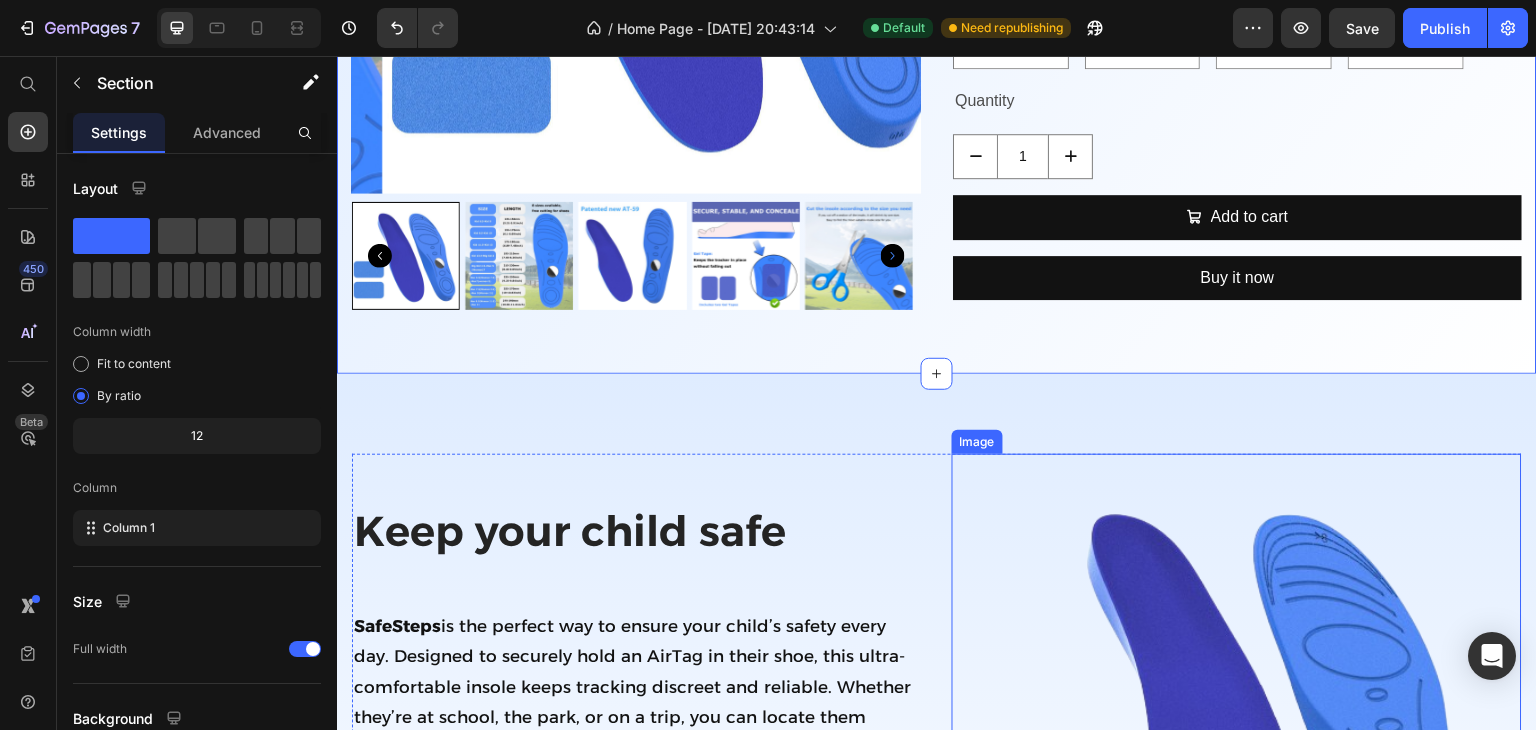 scroll, scrollTop: 1120, scrollLeft: 0, axis: vertical 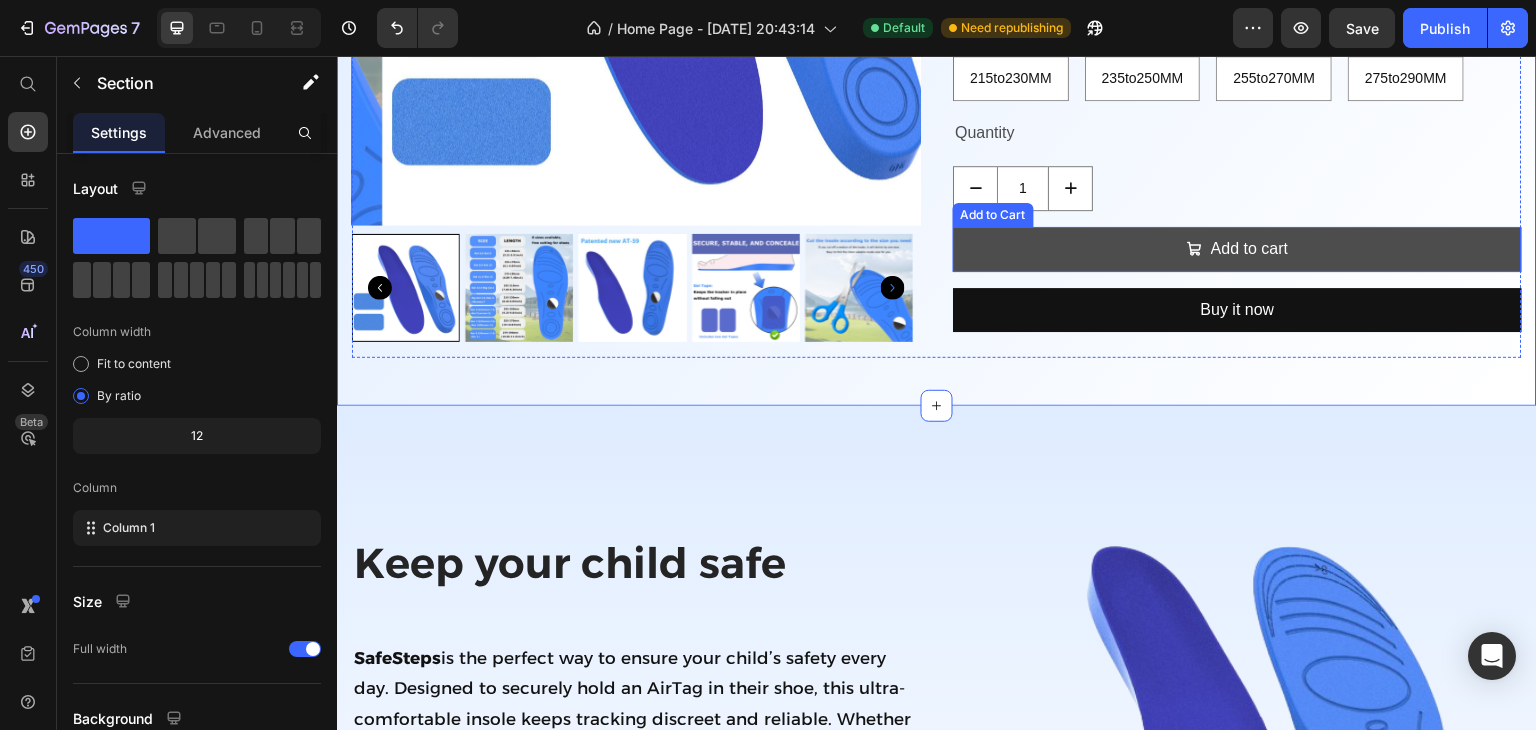 click on "Add to cart" at bounding box center [1237, 249] 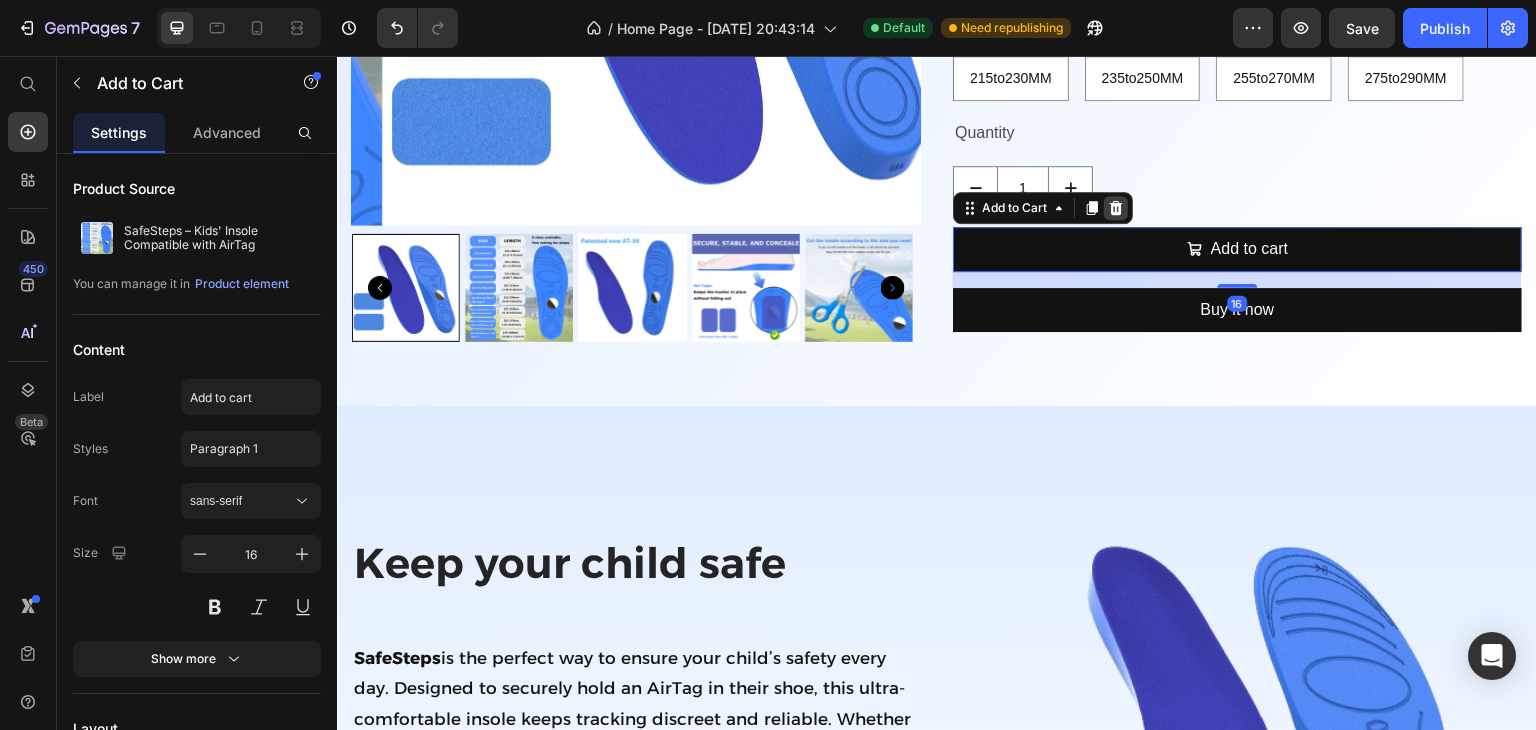 click 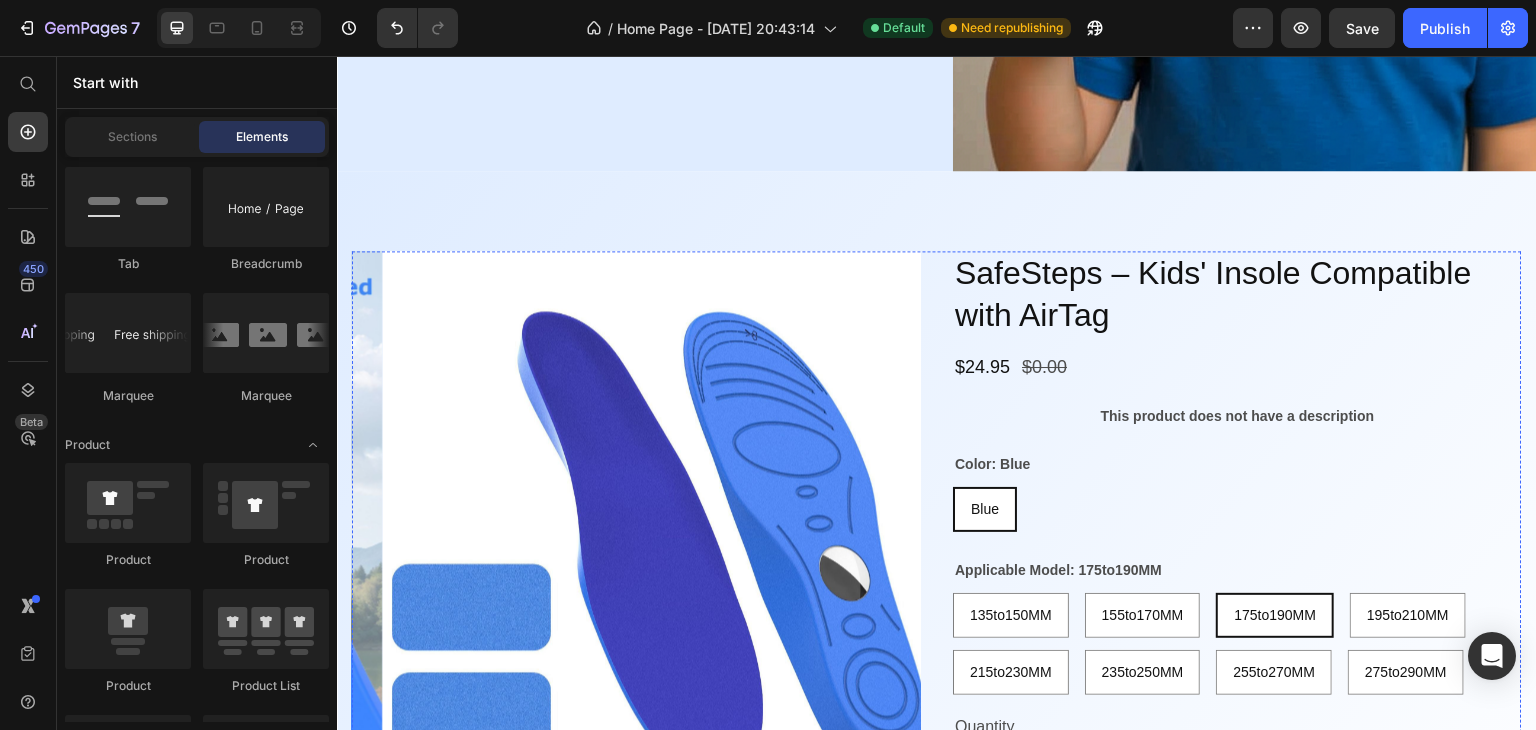 scroll, scrollTop: 523, scrollLeft: 0, axis: vertical 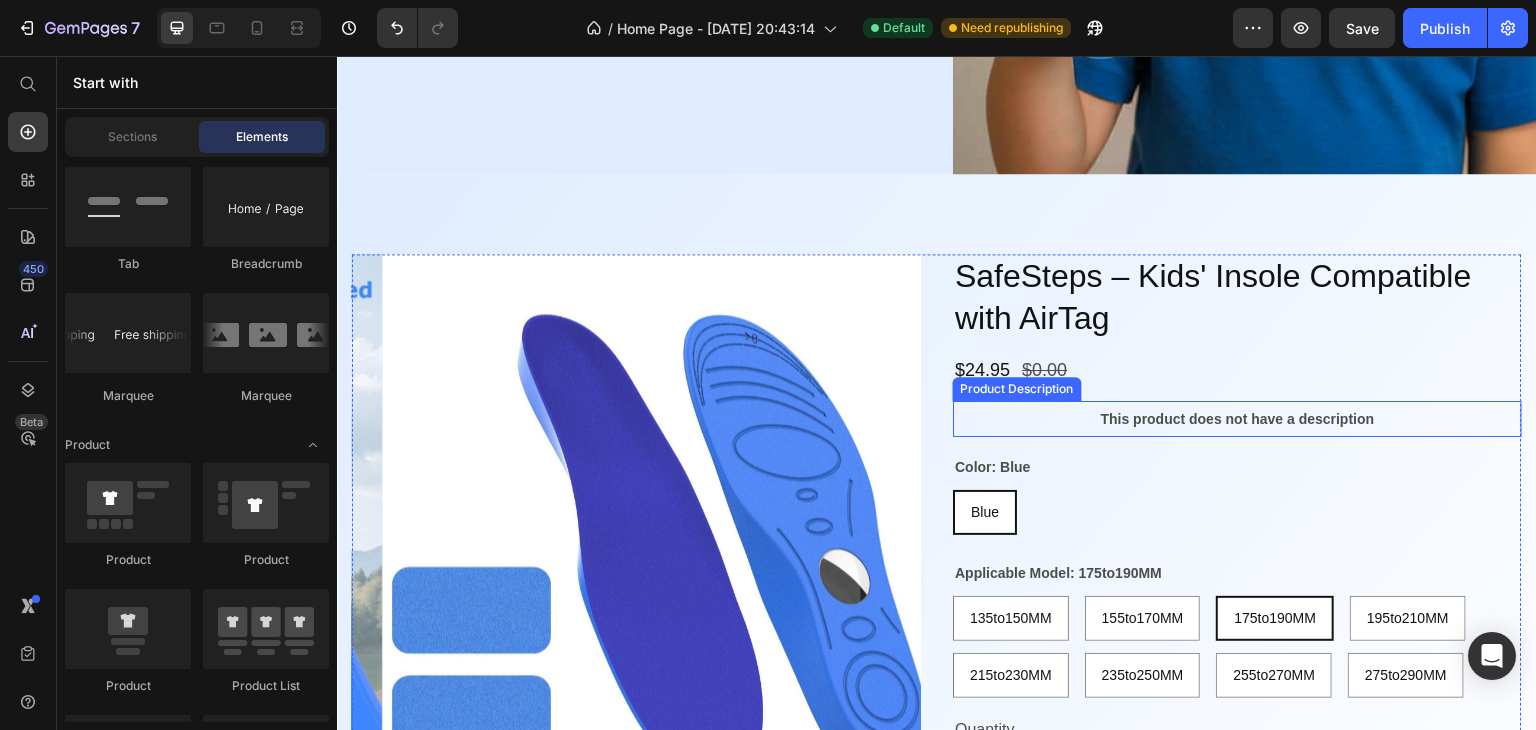 click on "This product does not have a description" at bounding box center (1237, 419) 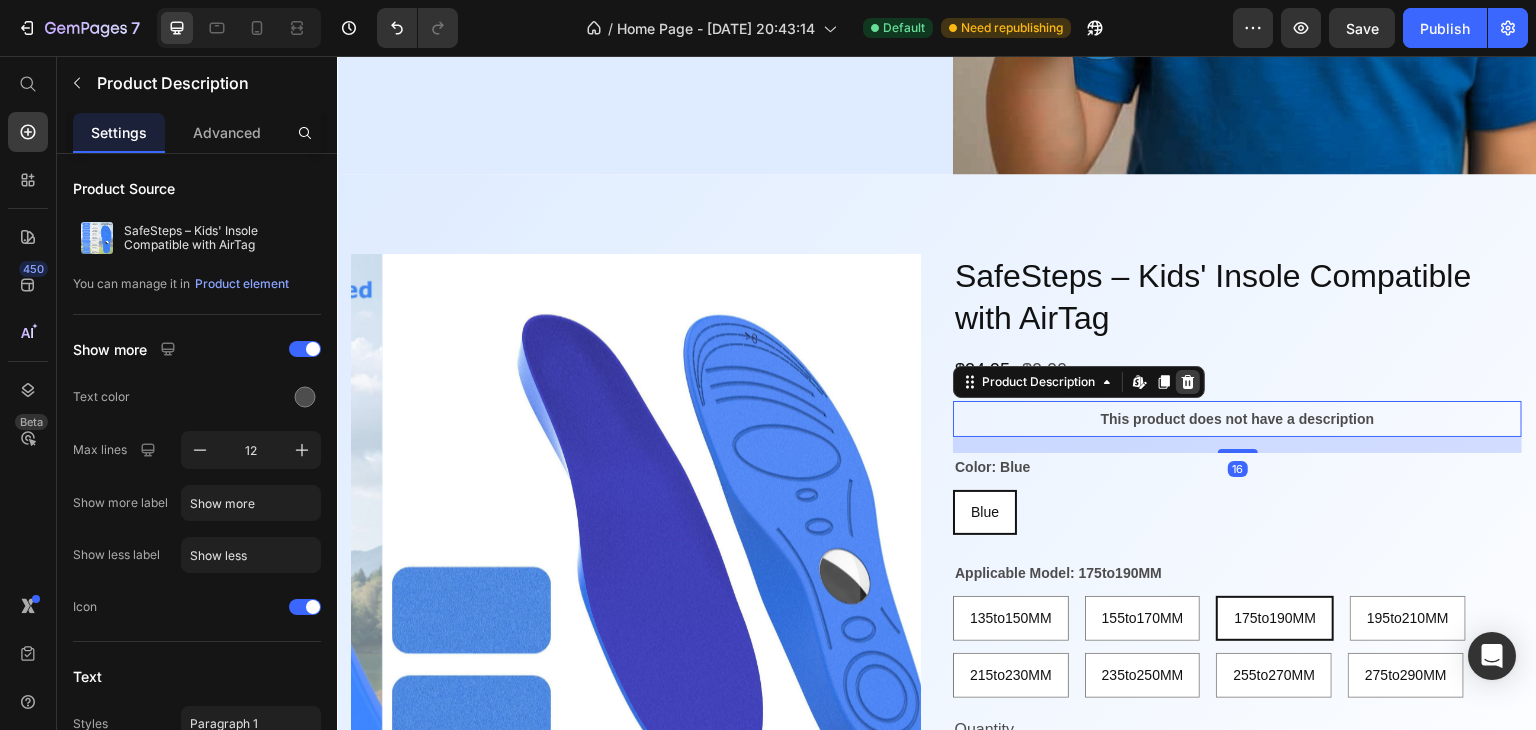click 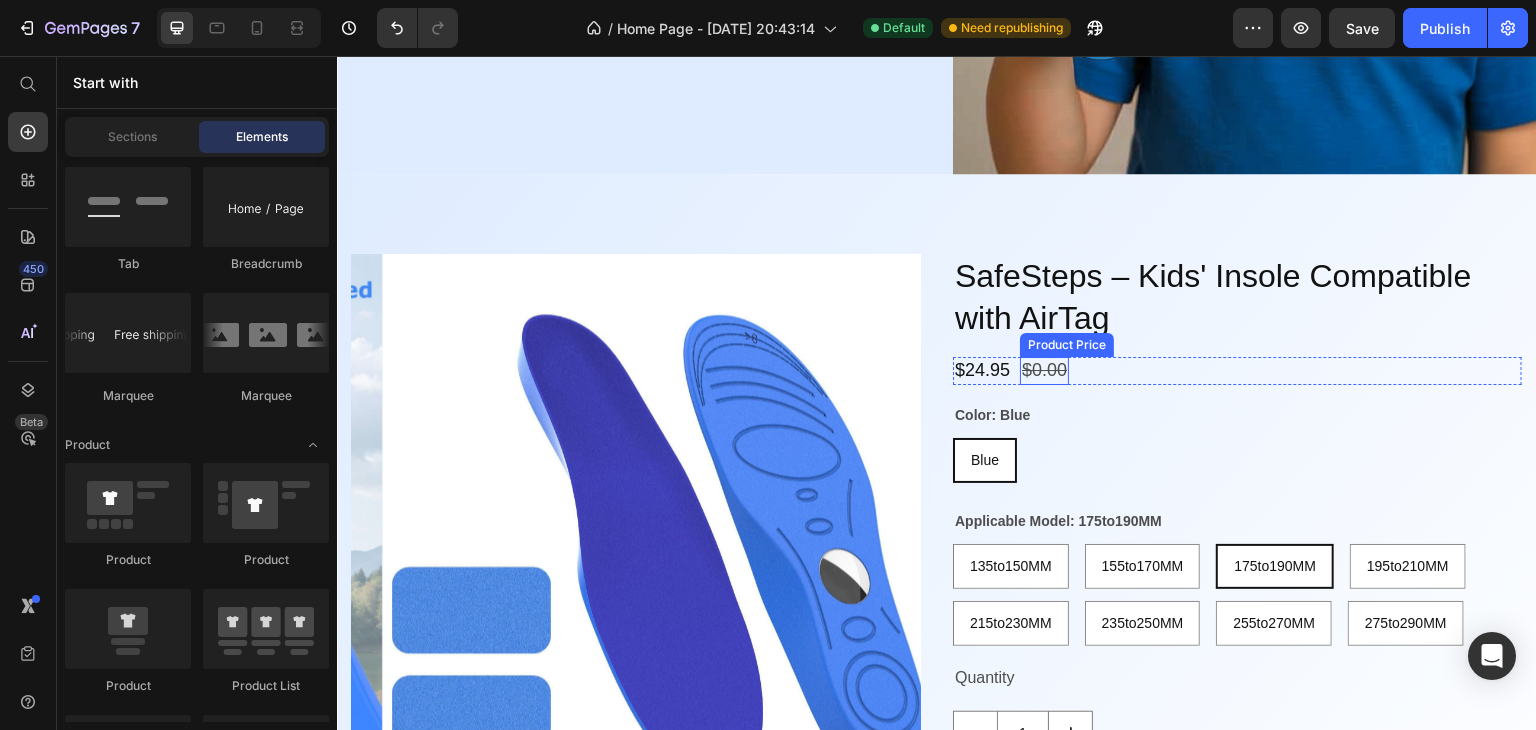 click on "$0.00" at bounding box center [1044, 370] 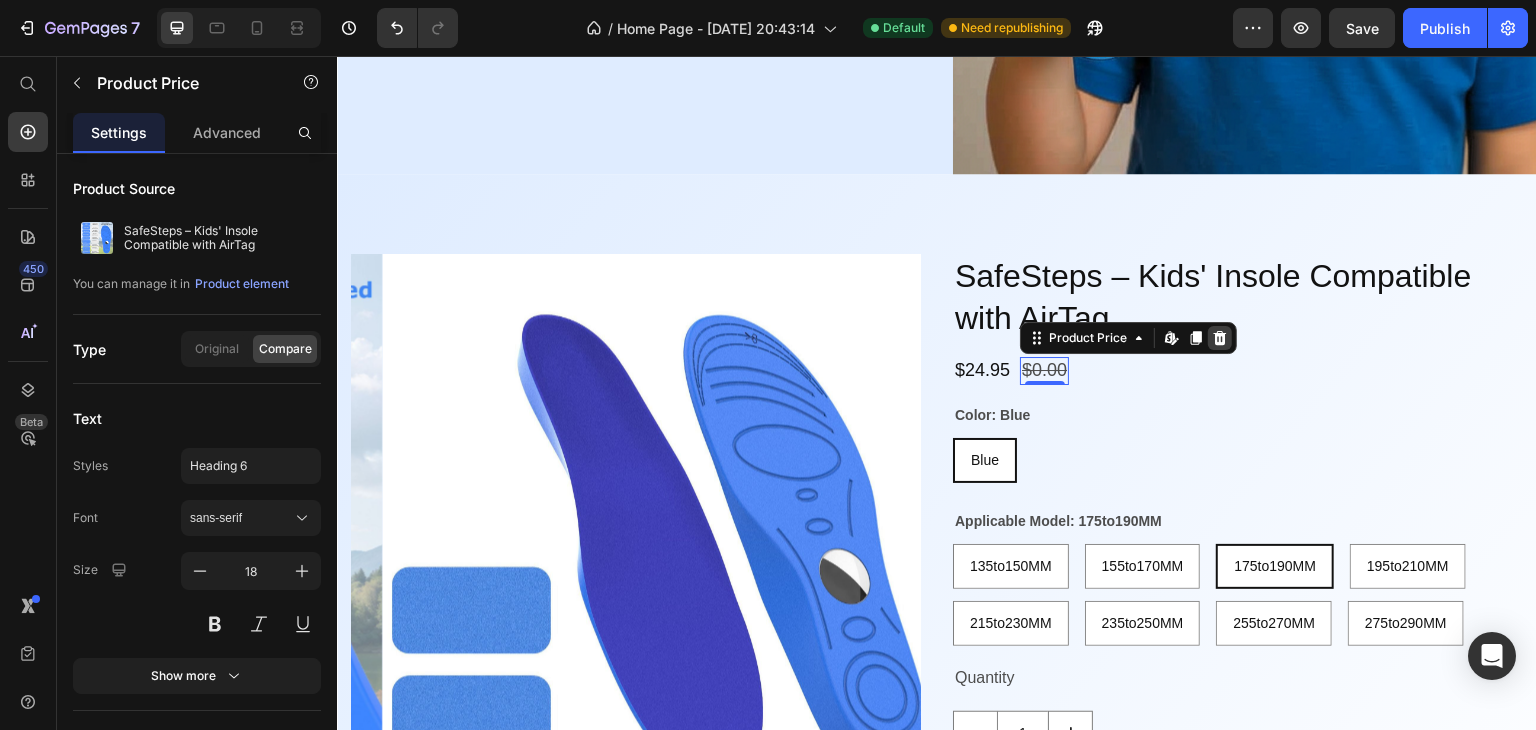 click at bounding box center (1220, 338) 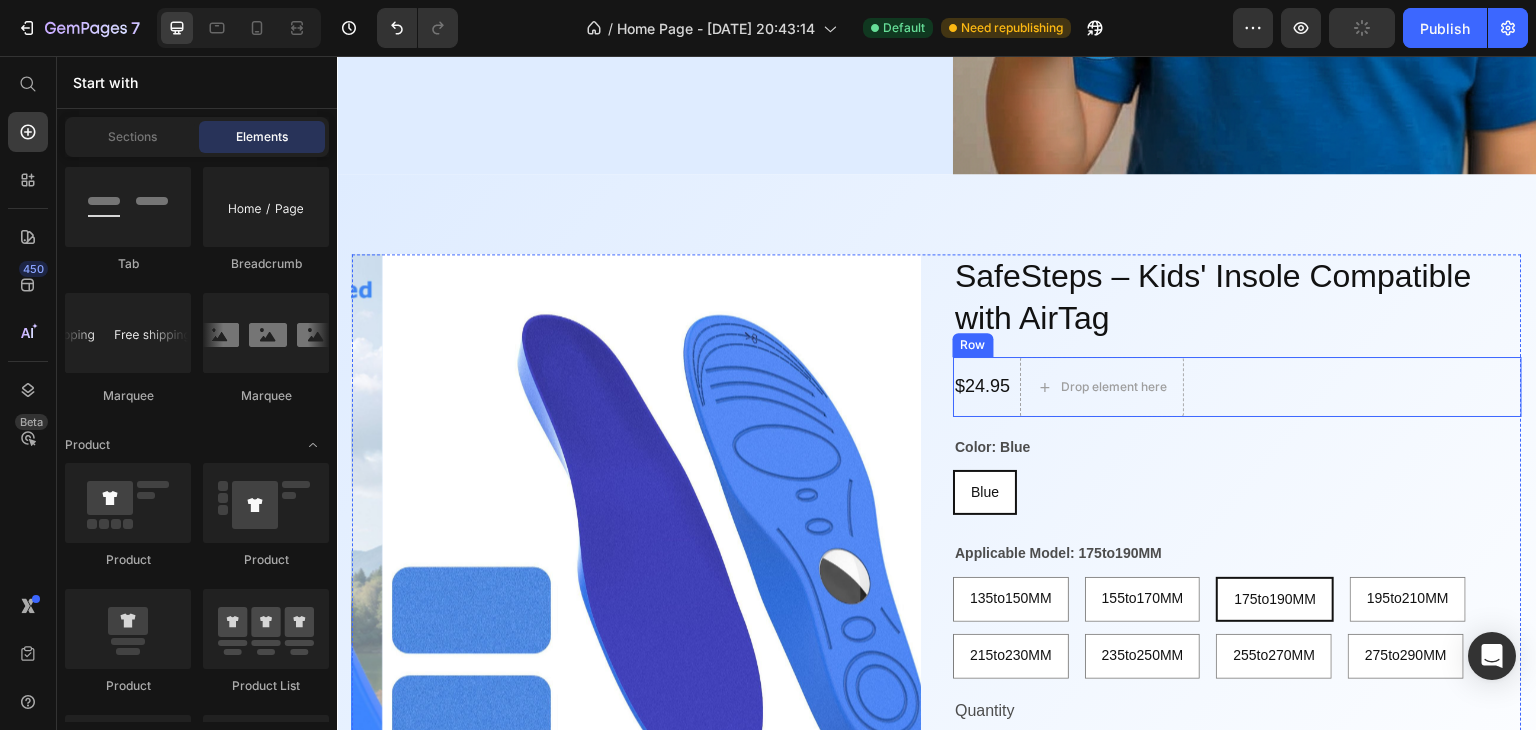 click on "$24.95 Product Price
Drop element here Row" at bounding box center [1237, 387] 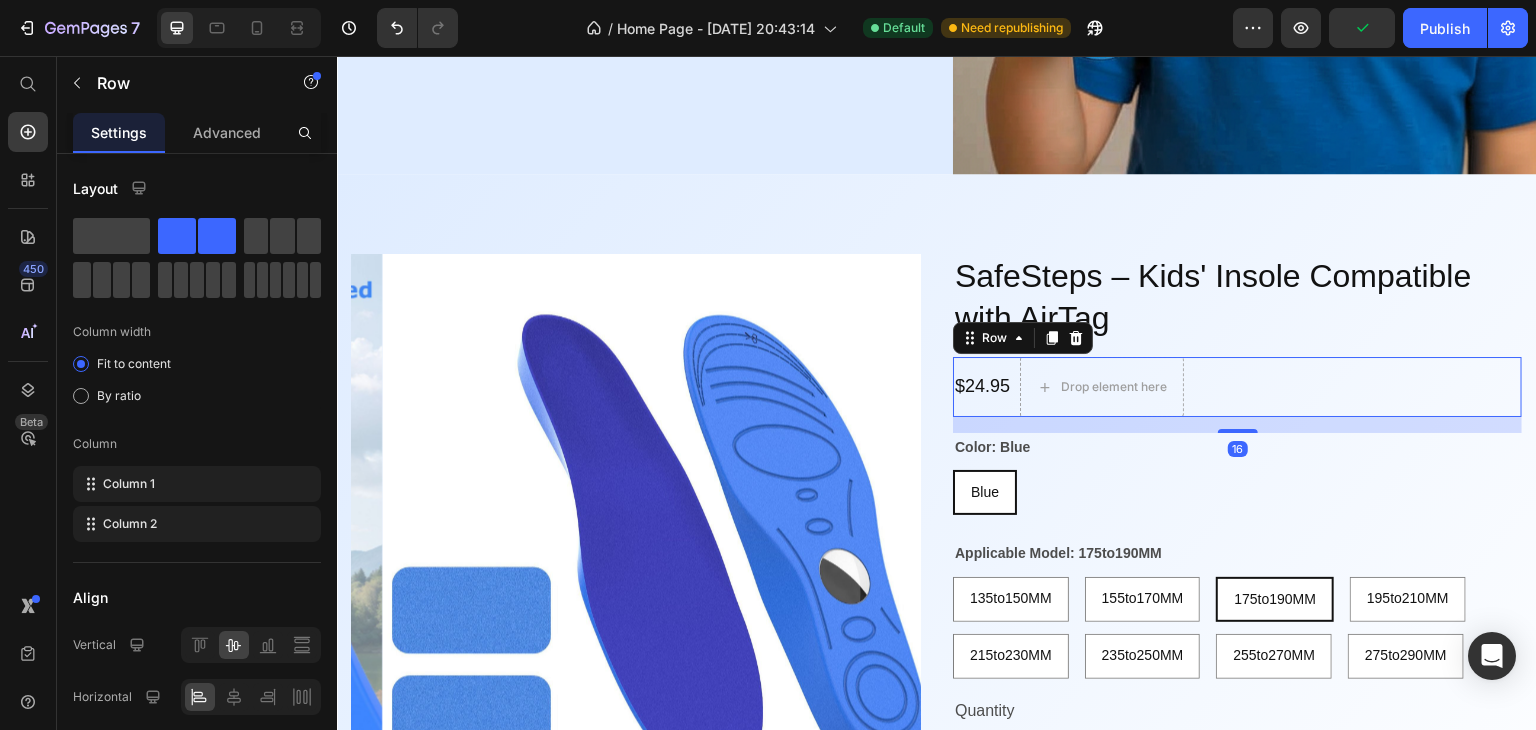 click on "$24.95 Product Price
Drop element here Row   16" at bounding box center (1237, 387) 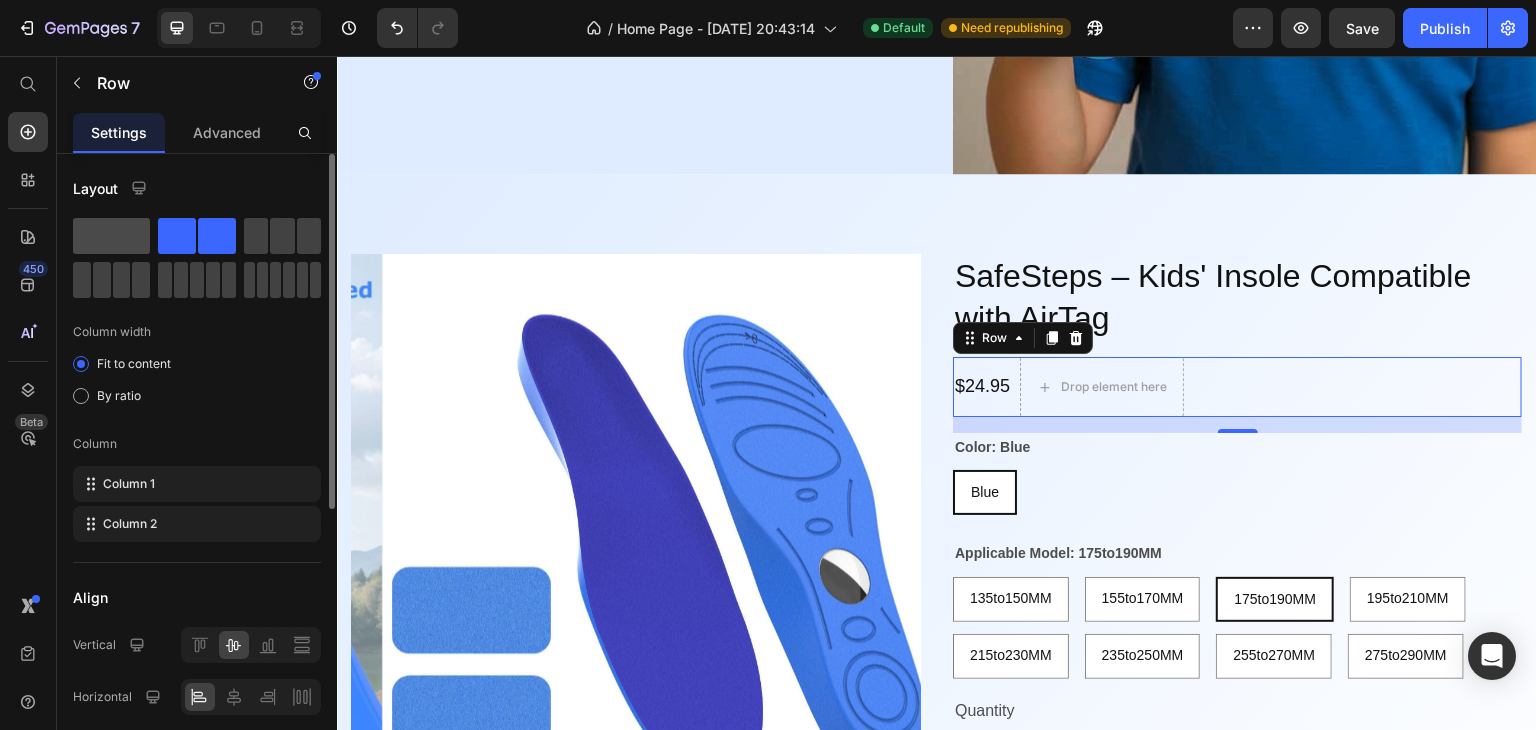 click 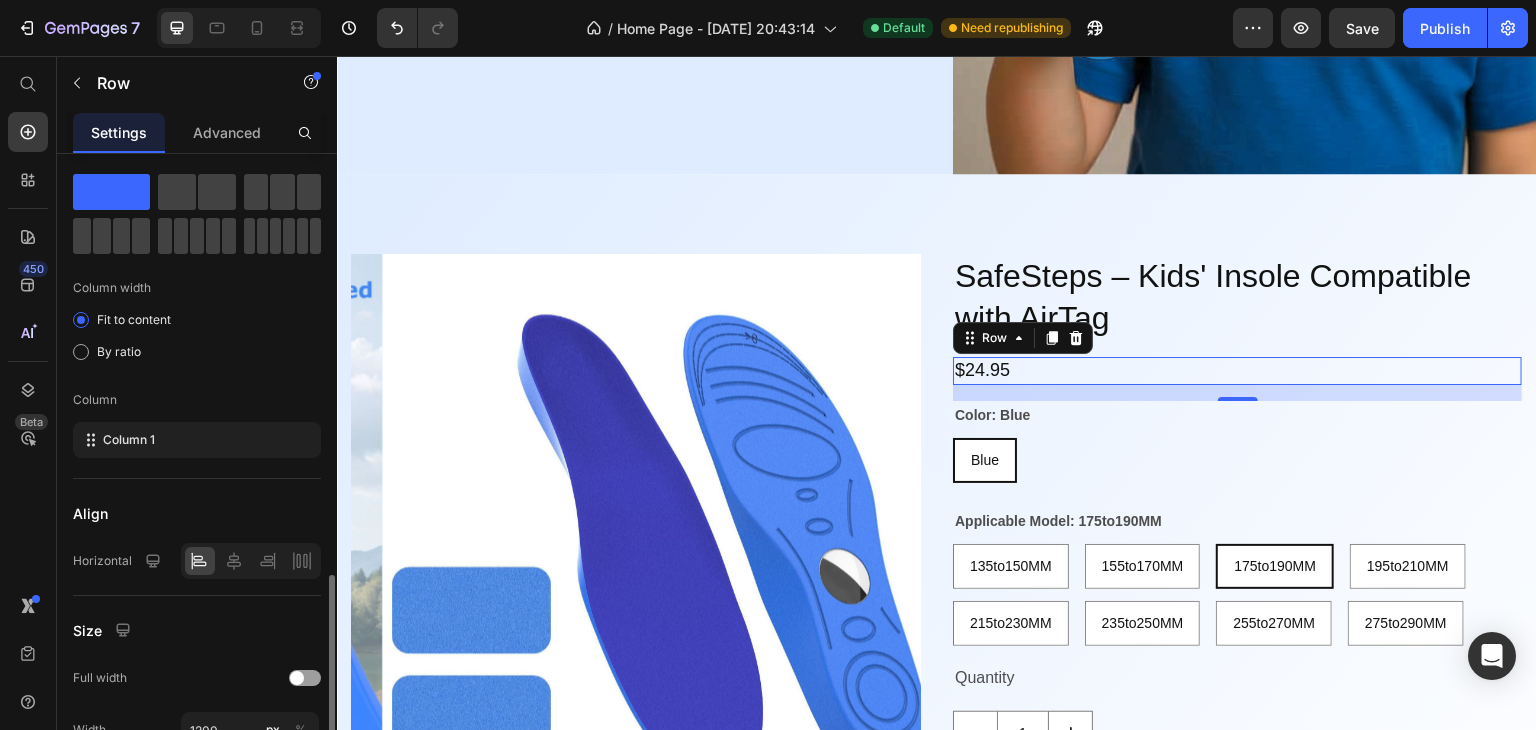 scroll, scrollTop: 350, scrollLeft: 0, axis: vertical 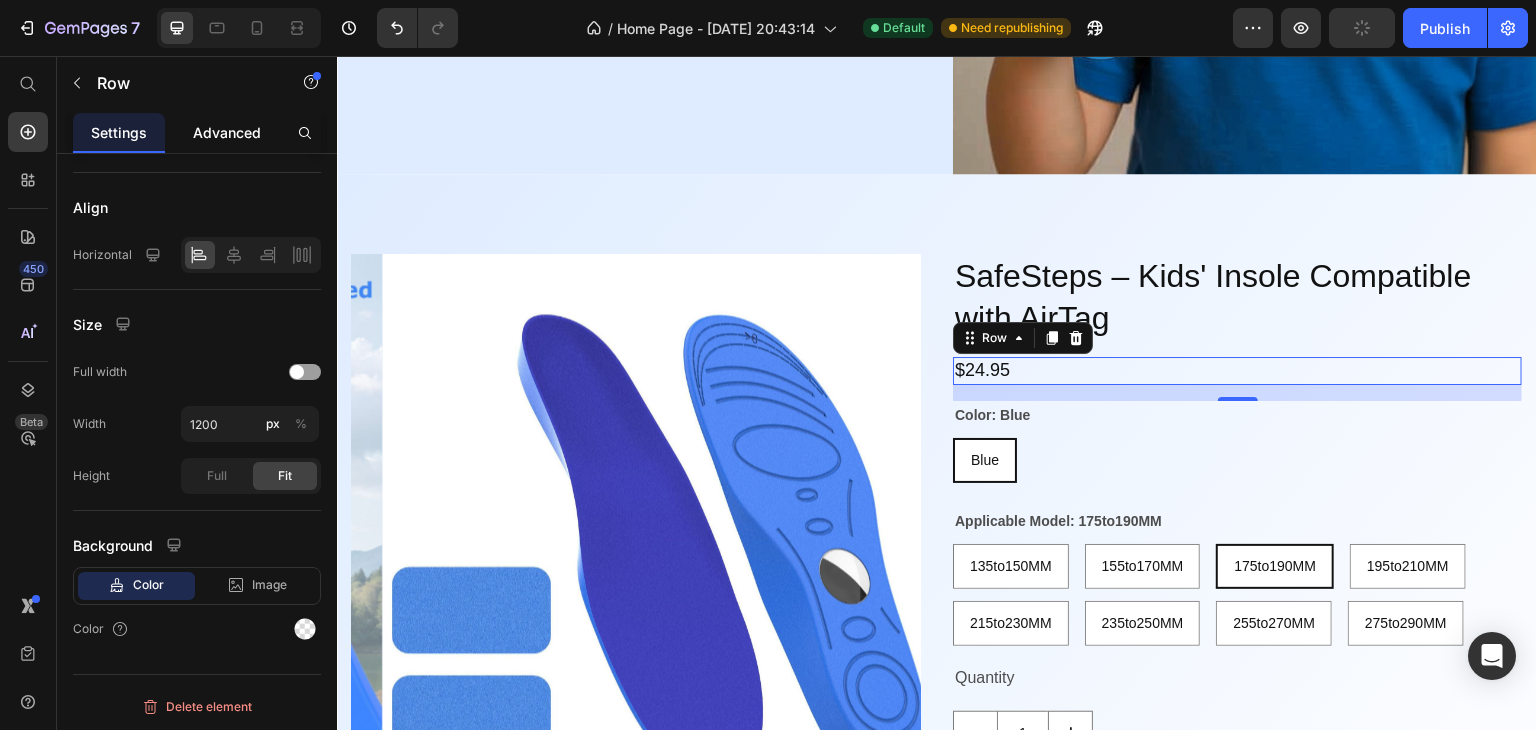 click on "Advanced" at bounding box center [227, 132] 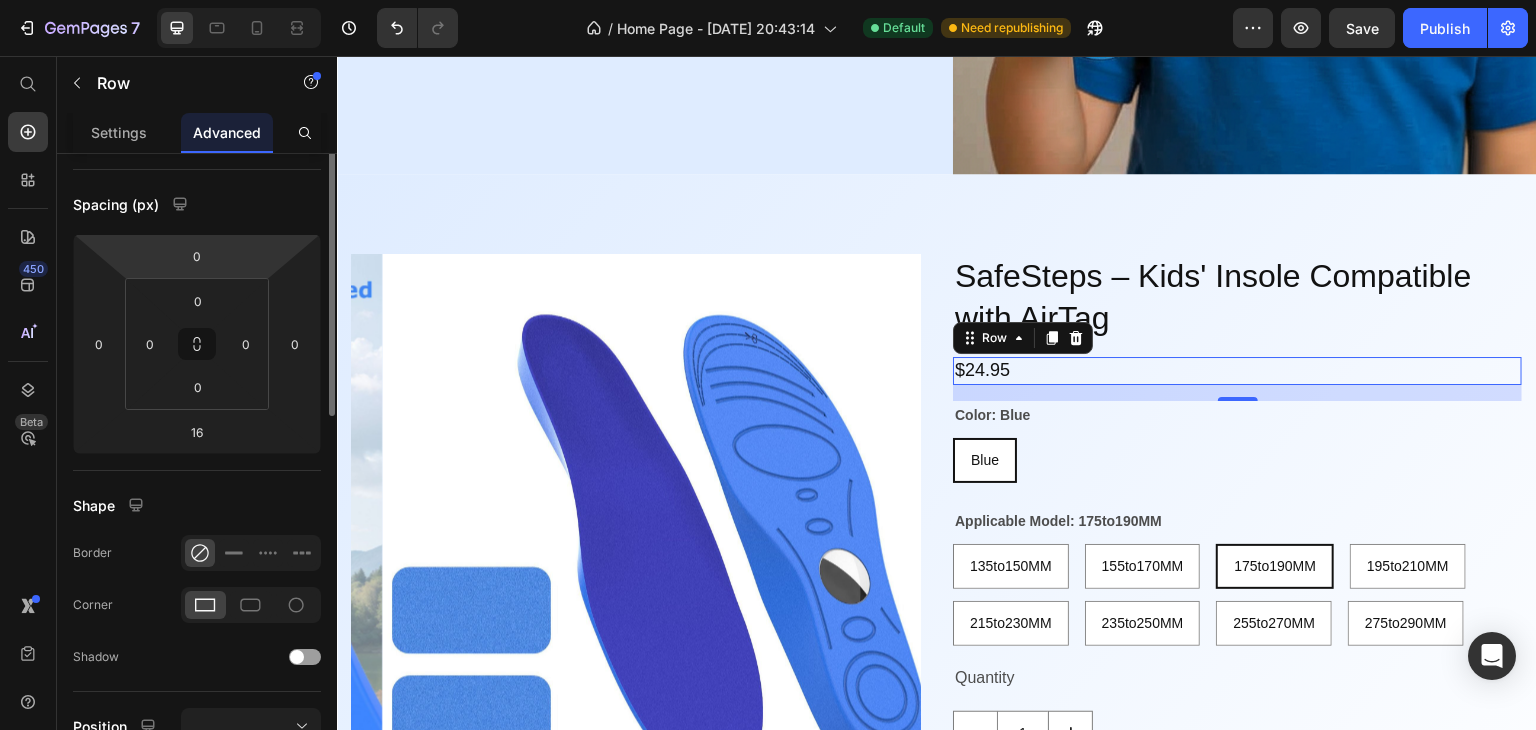 scroll, scrollTop: 0, scrollLeft: 0, axis: both 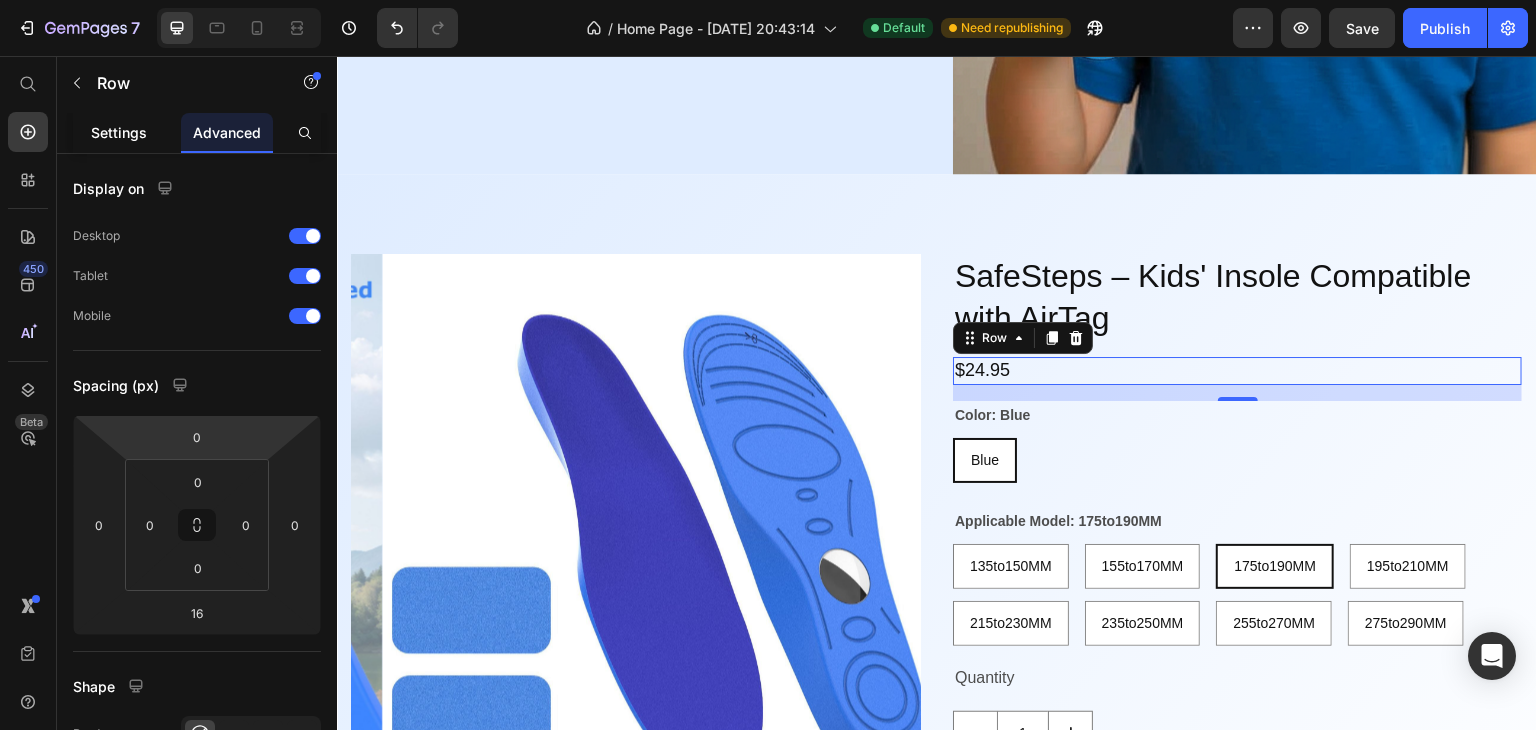 click on "Settings" at bounding box center [119, 132] 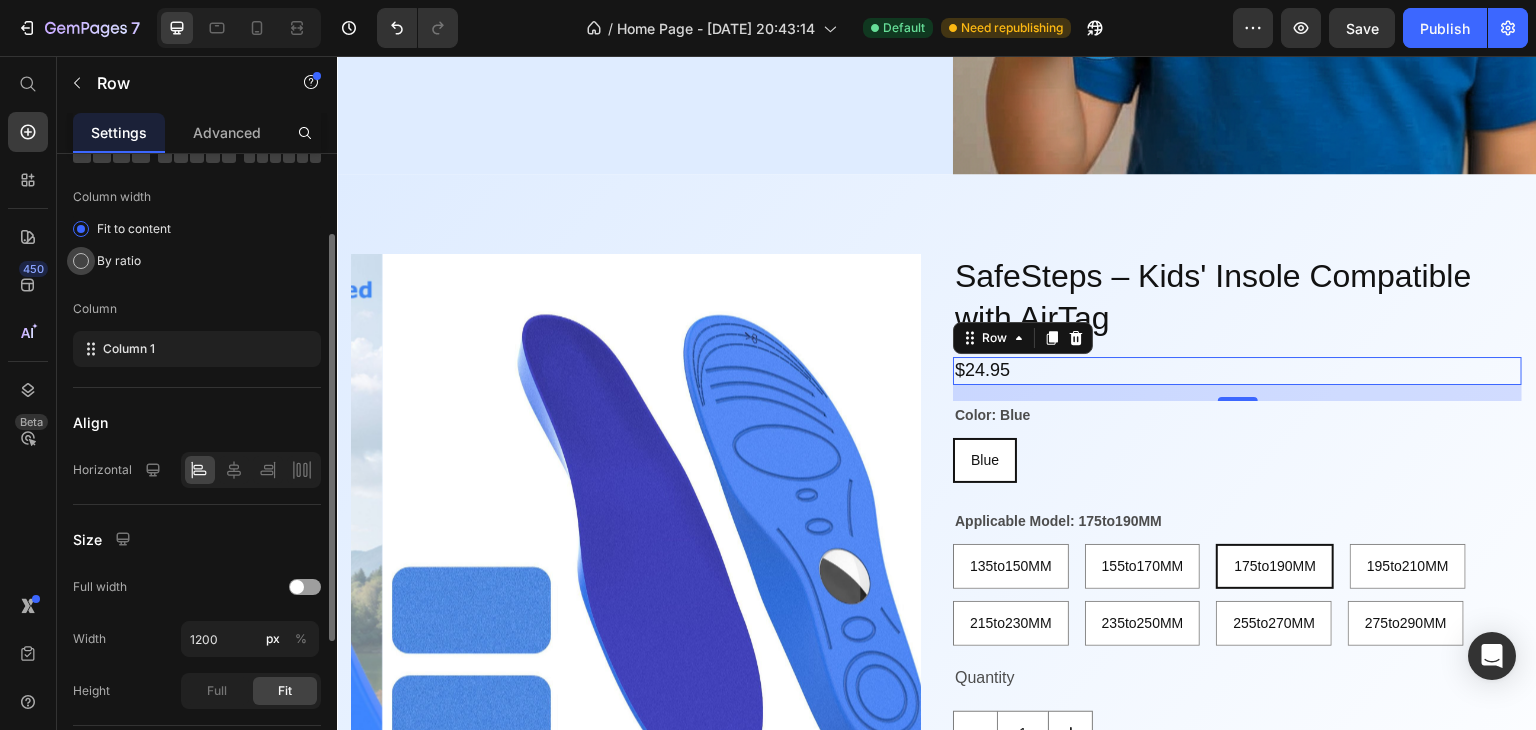 scroll, scrollTop: 139, scrollLeft: 0, axis: vertical 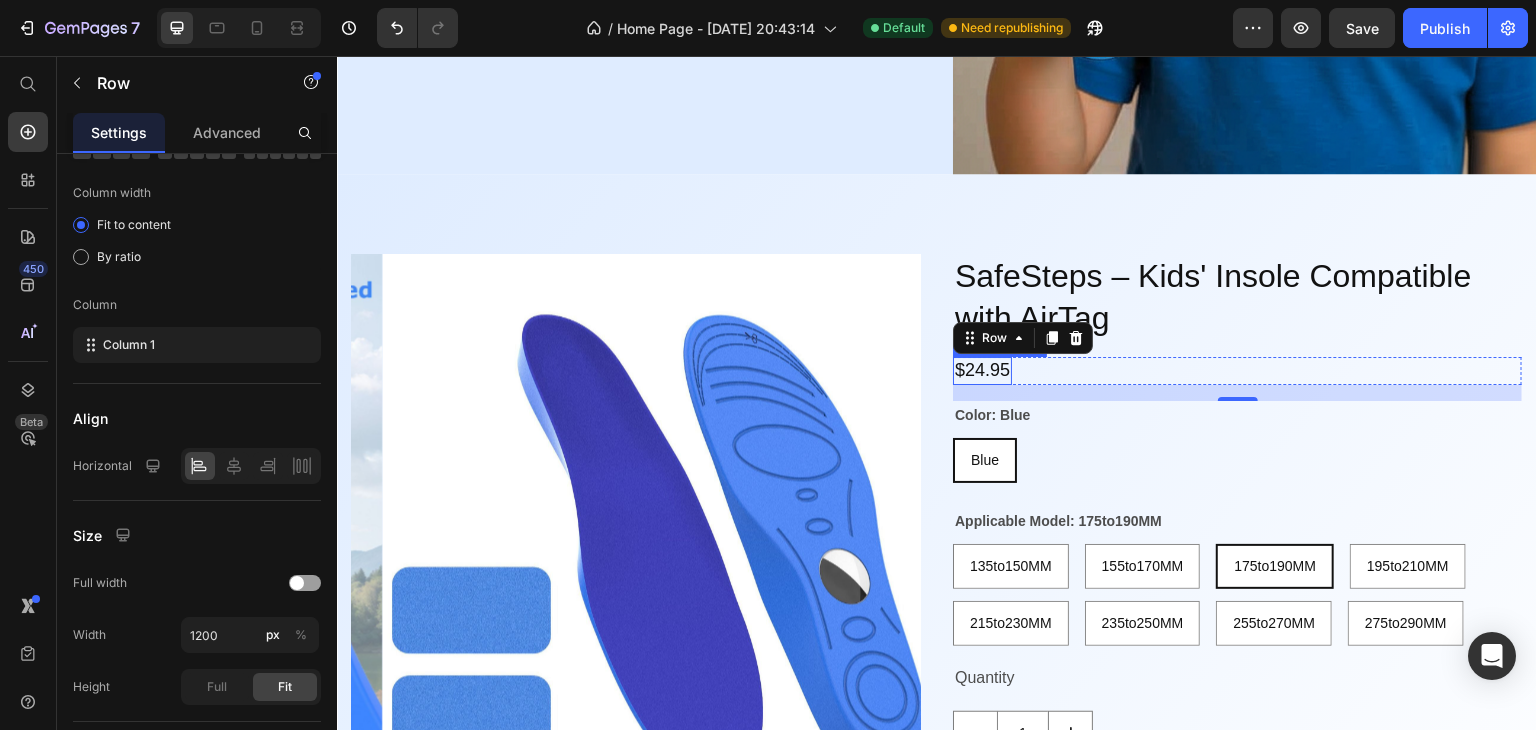 click on "$24.95" at bounding box center [982, 370] 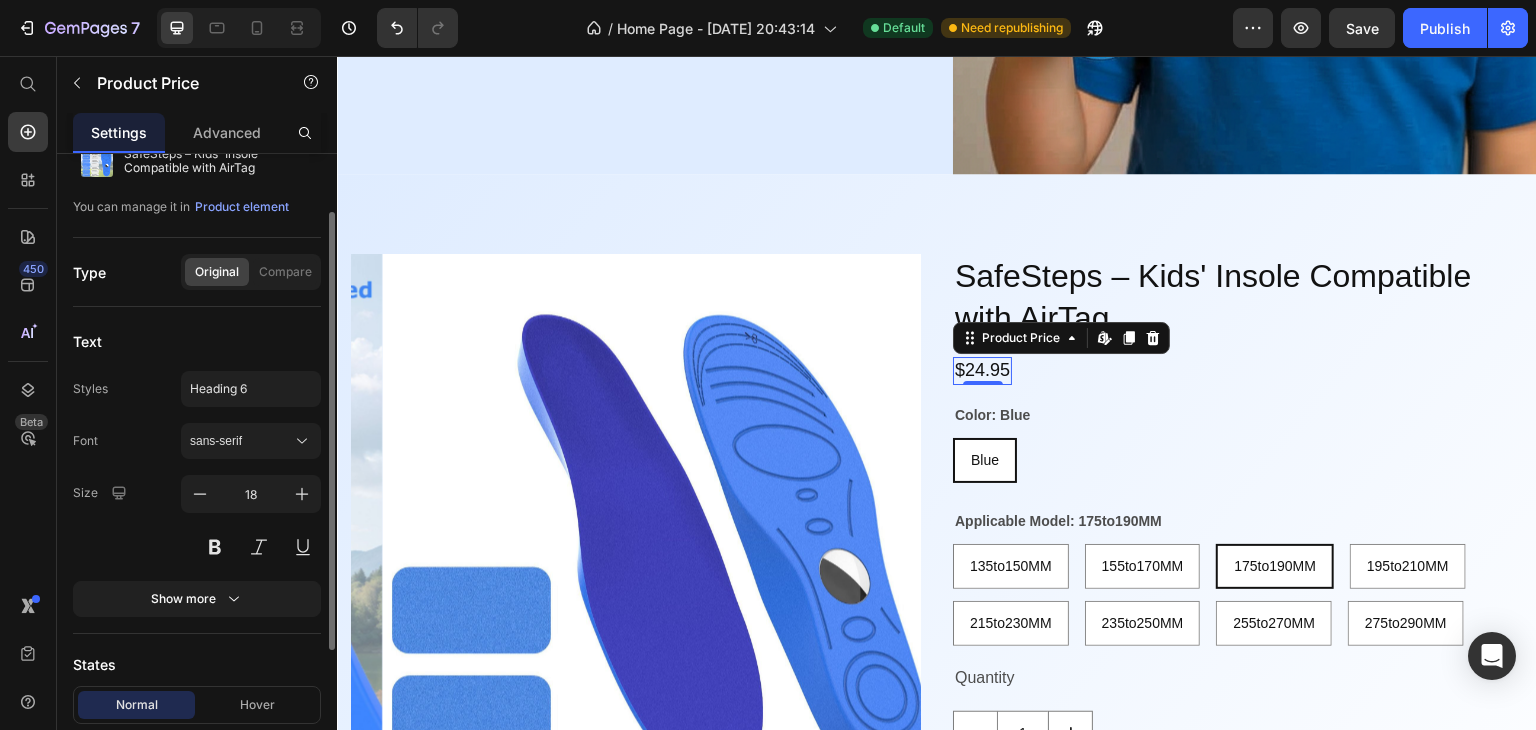 scroll, scrollTop: 84, scrollLeft: 0, axis: vertical 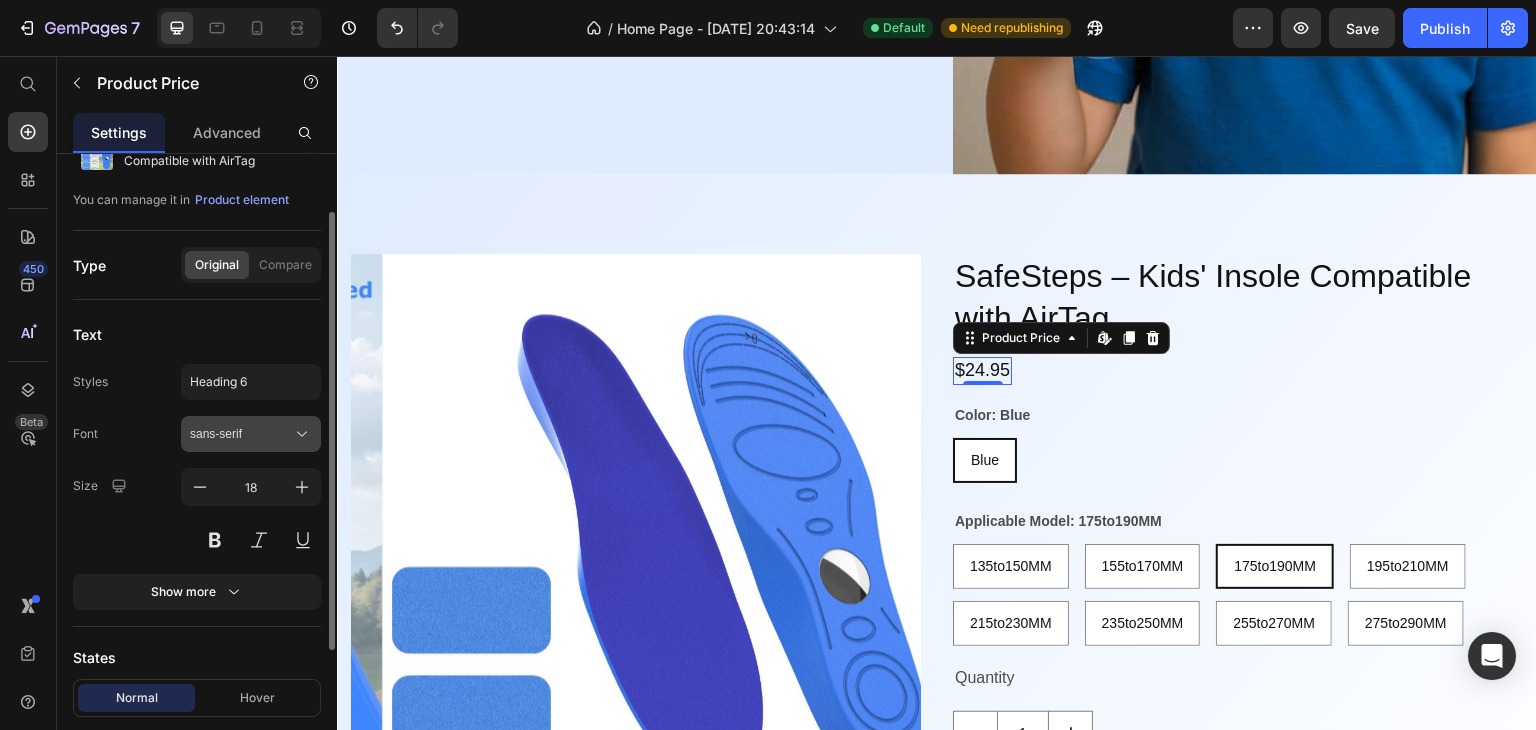 click on "sans-serif" at bounding box center (241, 434) 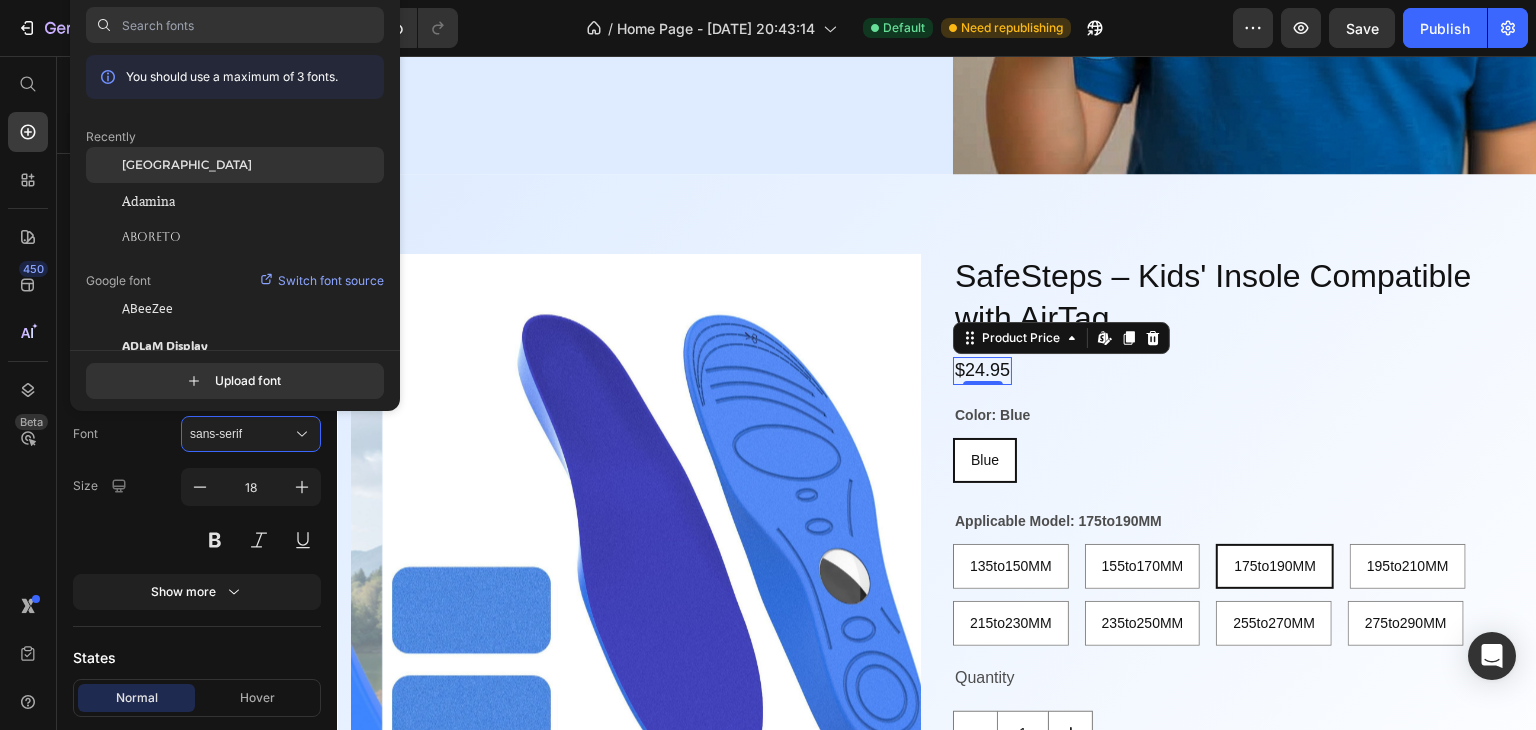 click on "[GEOGRAPHIC_DATA]" 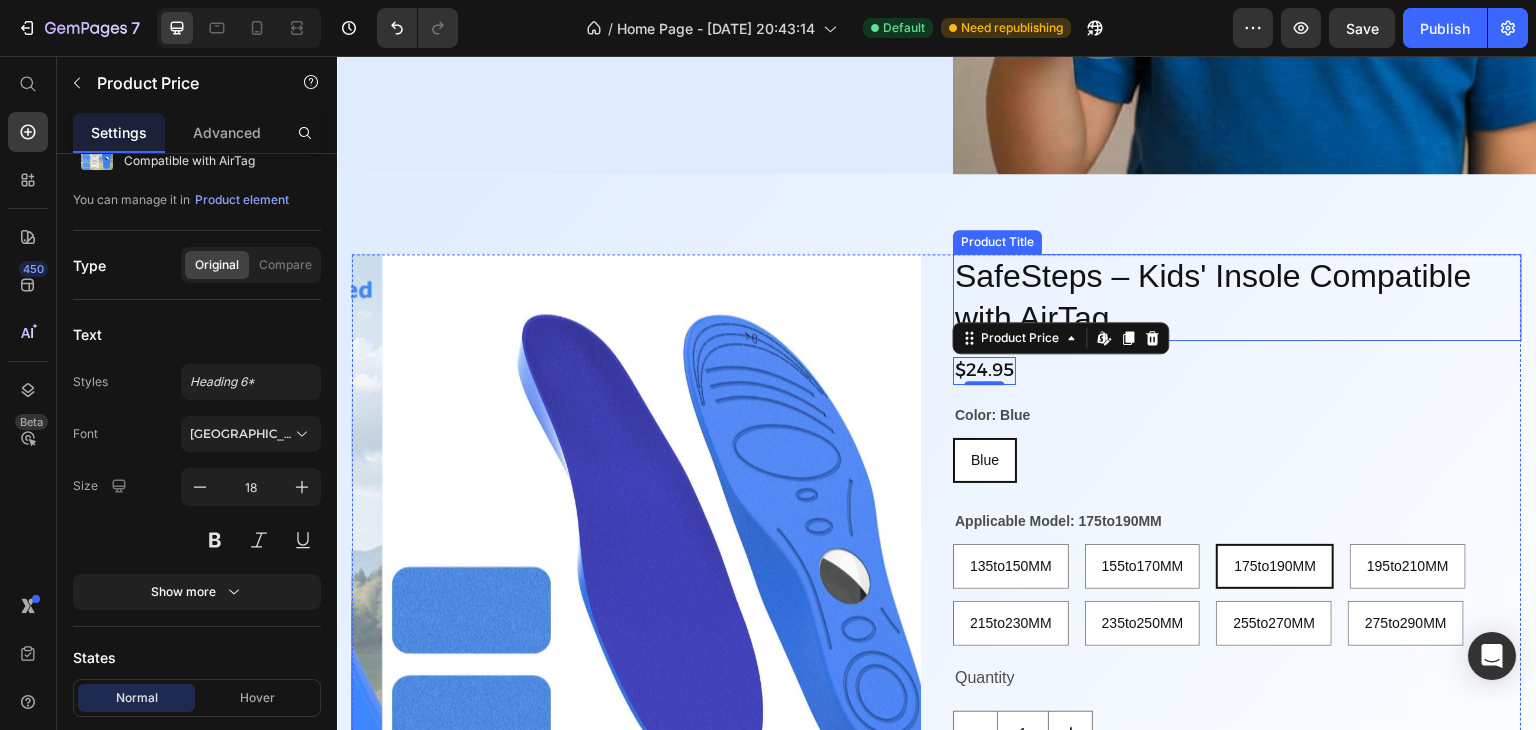 click on "SafeSteps – Kids' Insole Compatible with AirTag" at bounding box center (1237, 297) 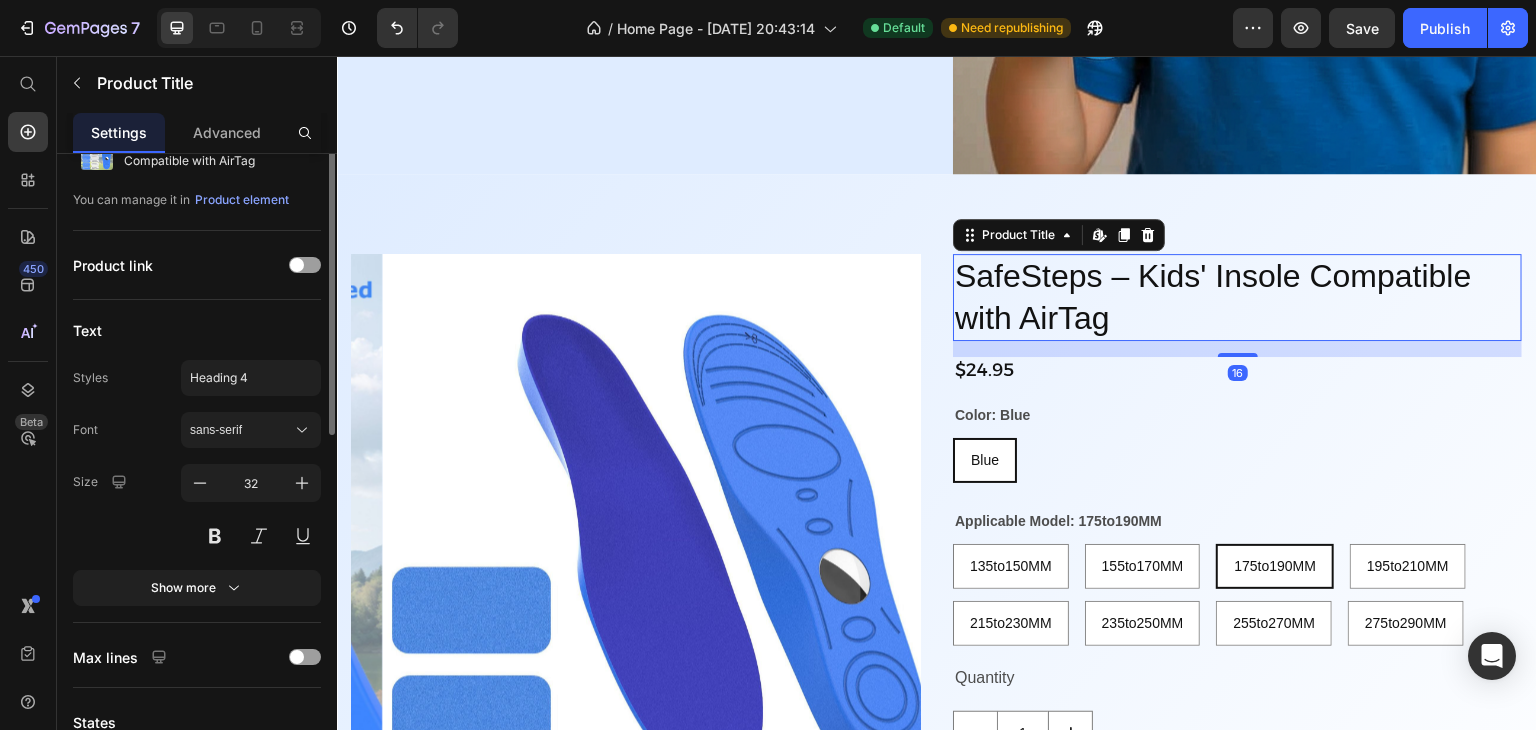 scroll, scrollTop: 0, scrollLeft: 0, axis: both 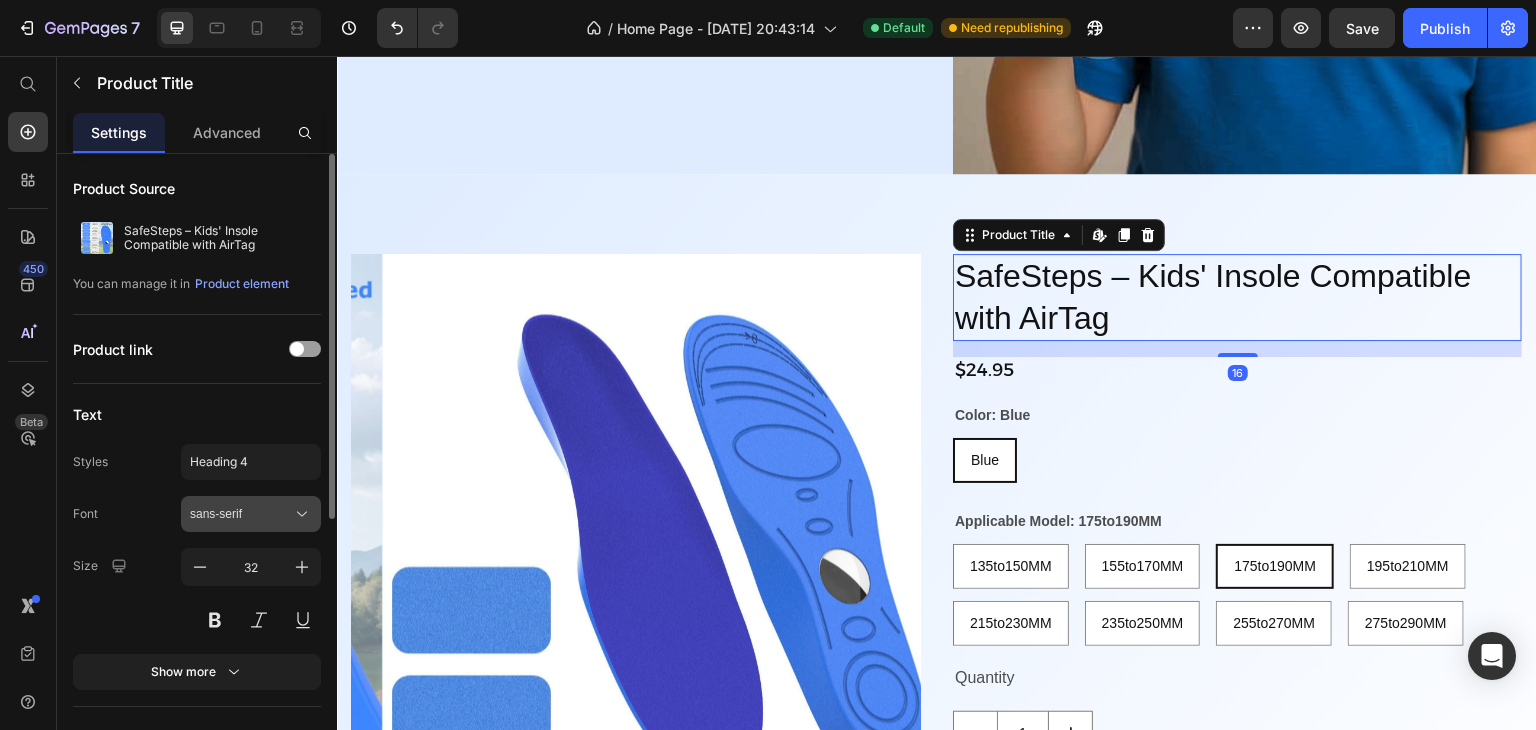click on "sans-serif" at bounding box center (251, 514) 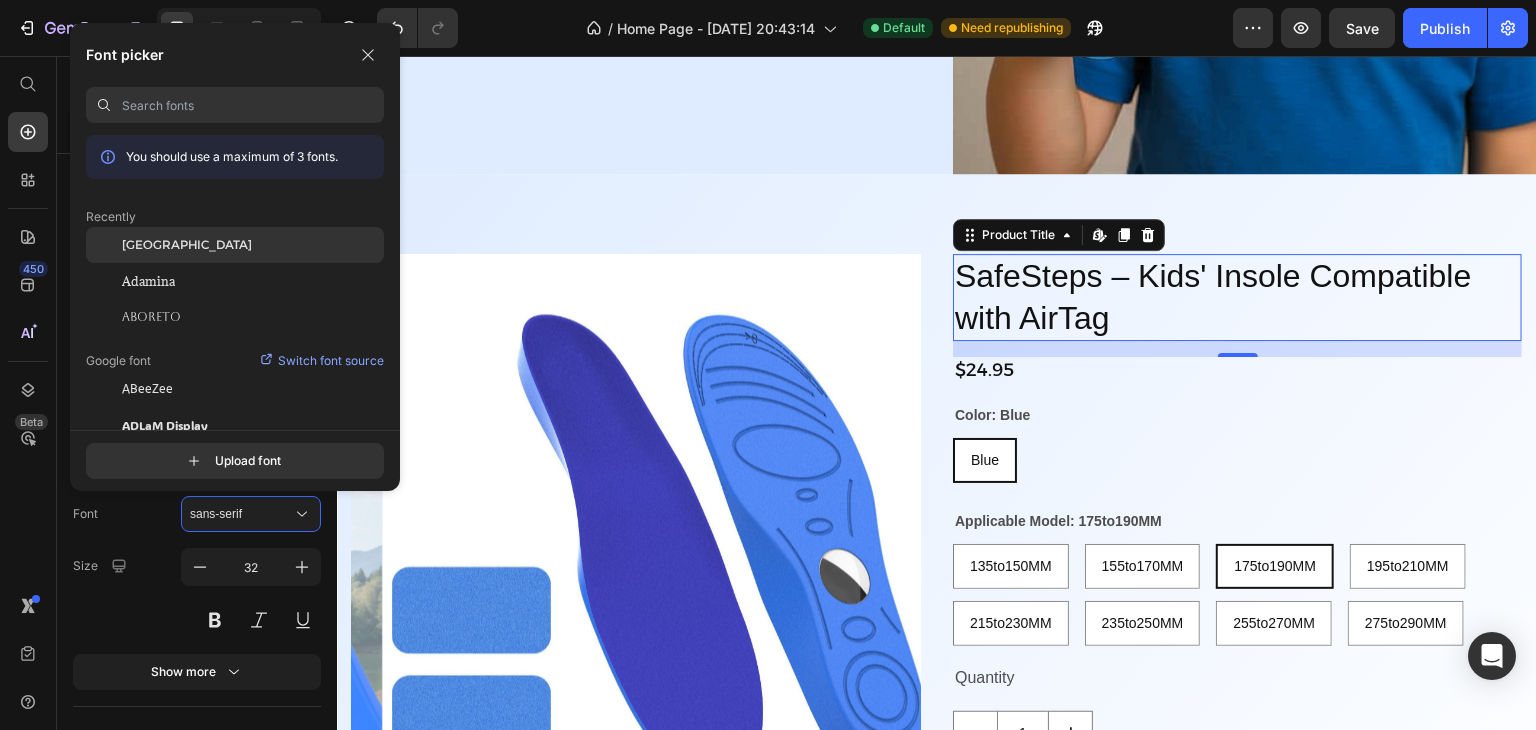 click on "[GEOGRAPHIC_DATA]" 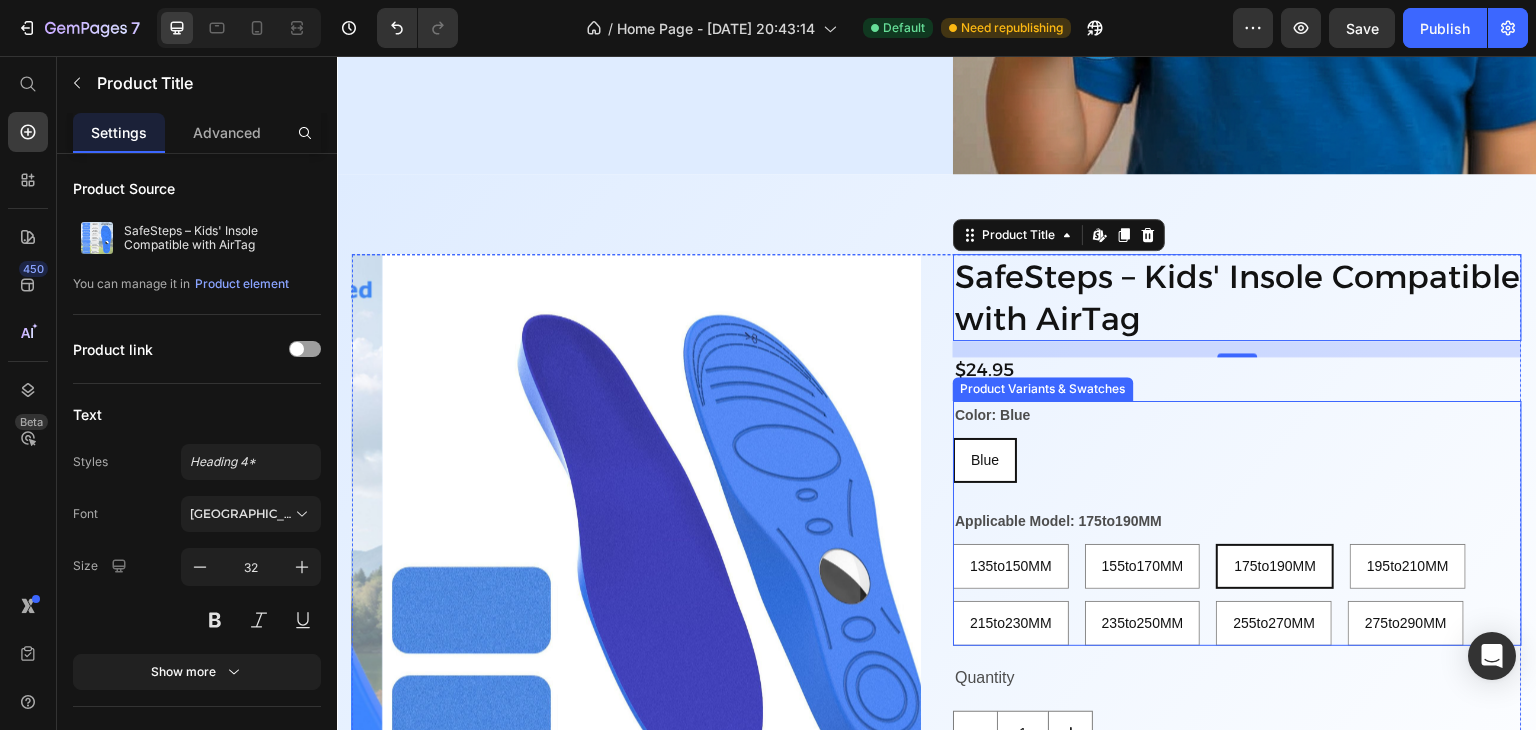 scroll, scrollTop: 658, scrollLeft: 0, axis: vertical 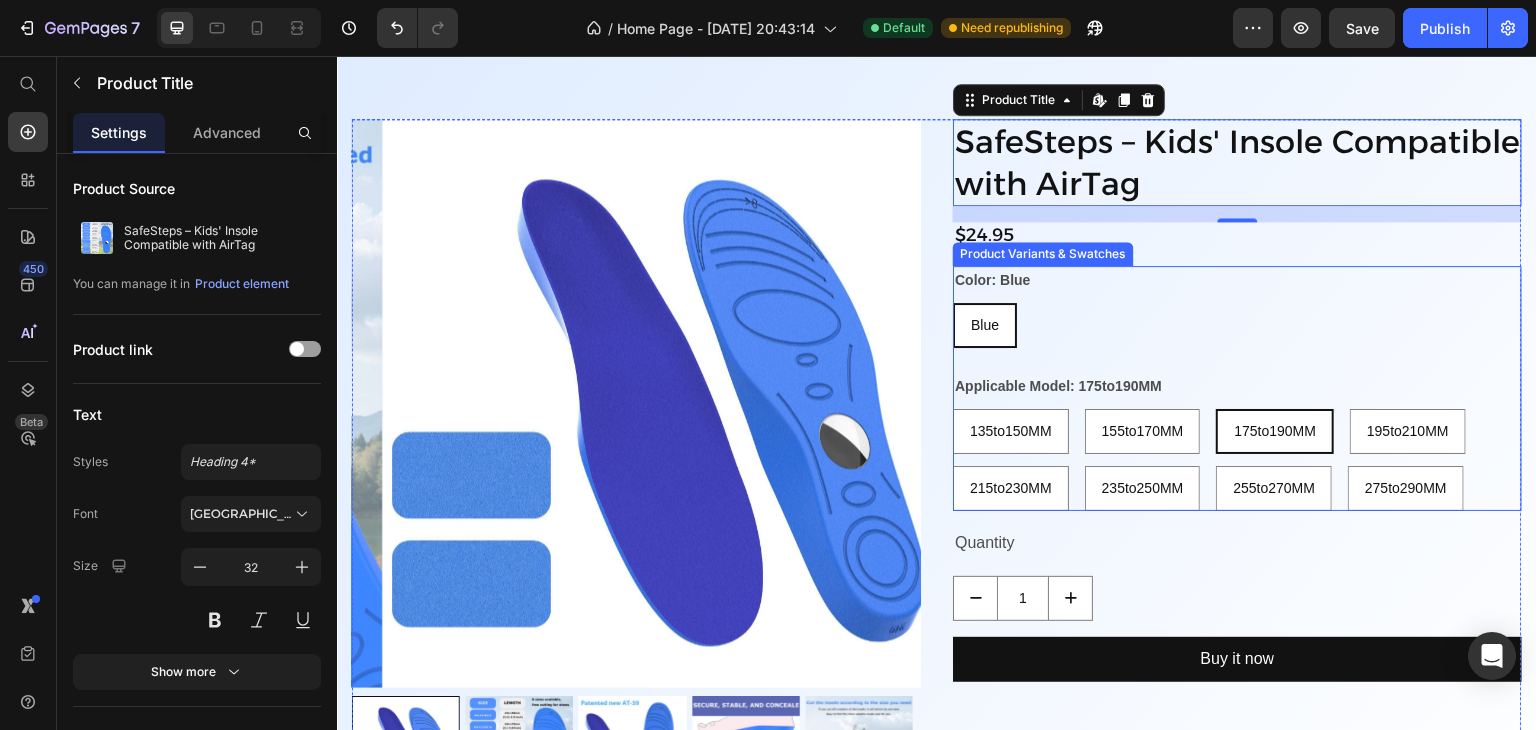 click on "Blue Blue Blue" at bounding box center (1237, 325) 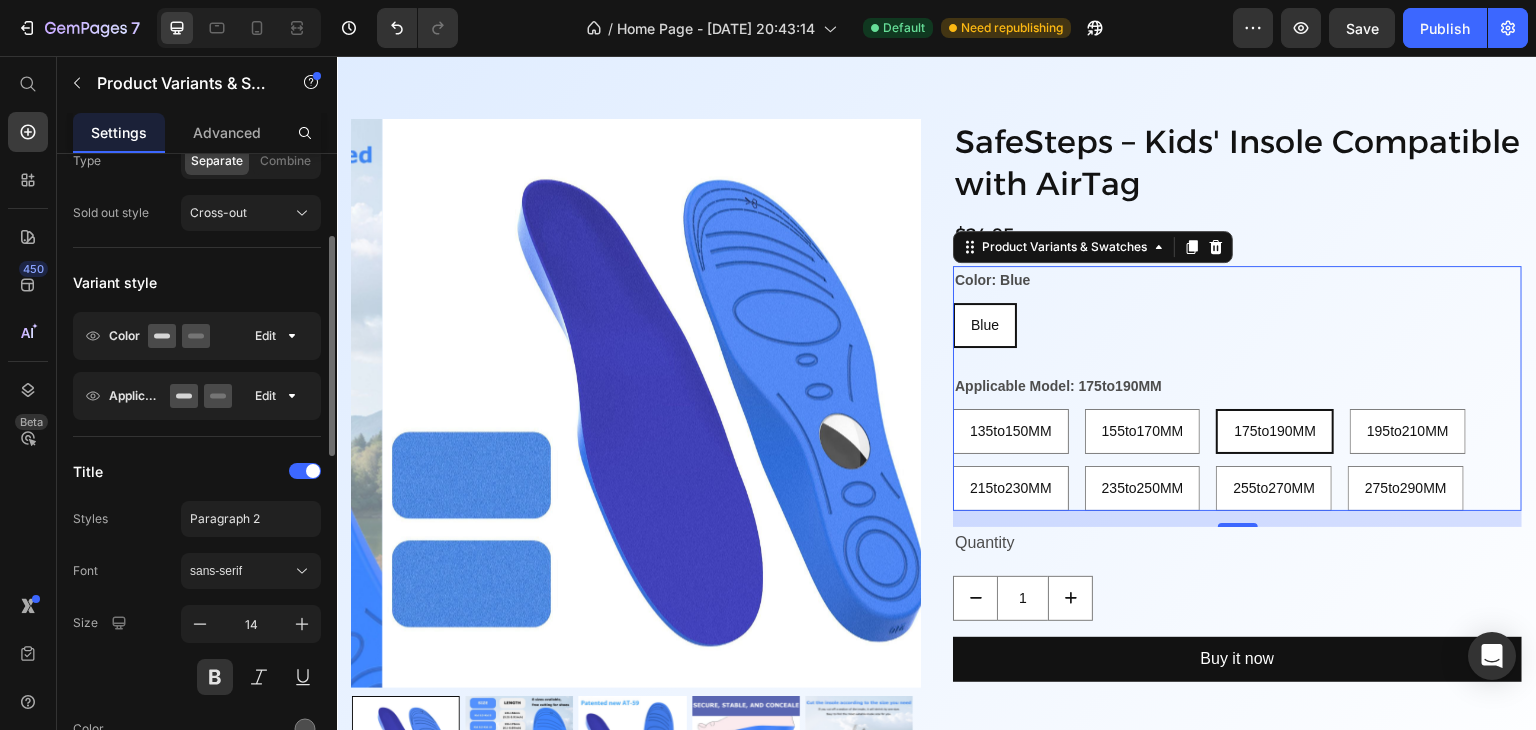 scroll, scrollTop: 296, scrollLeft: 0, axis: vertical 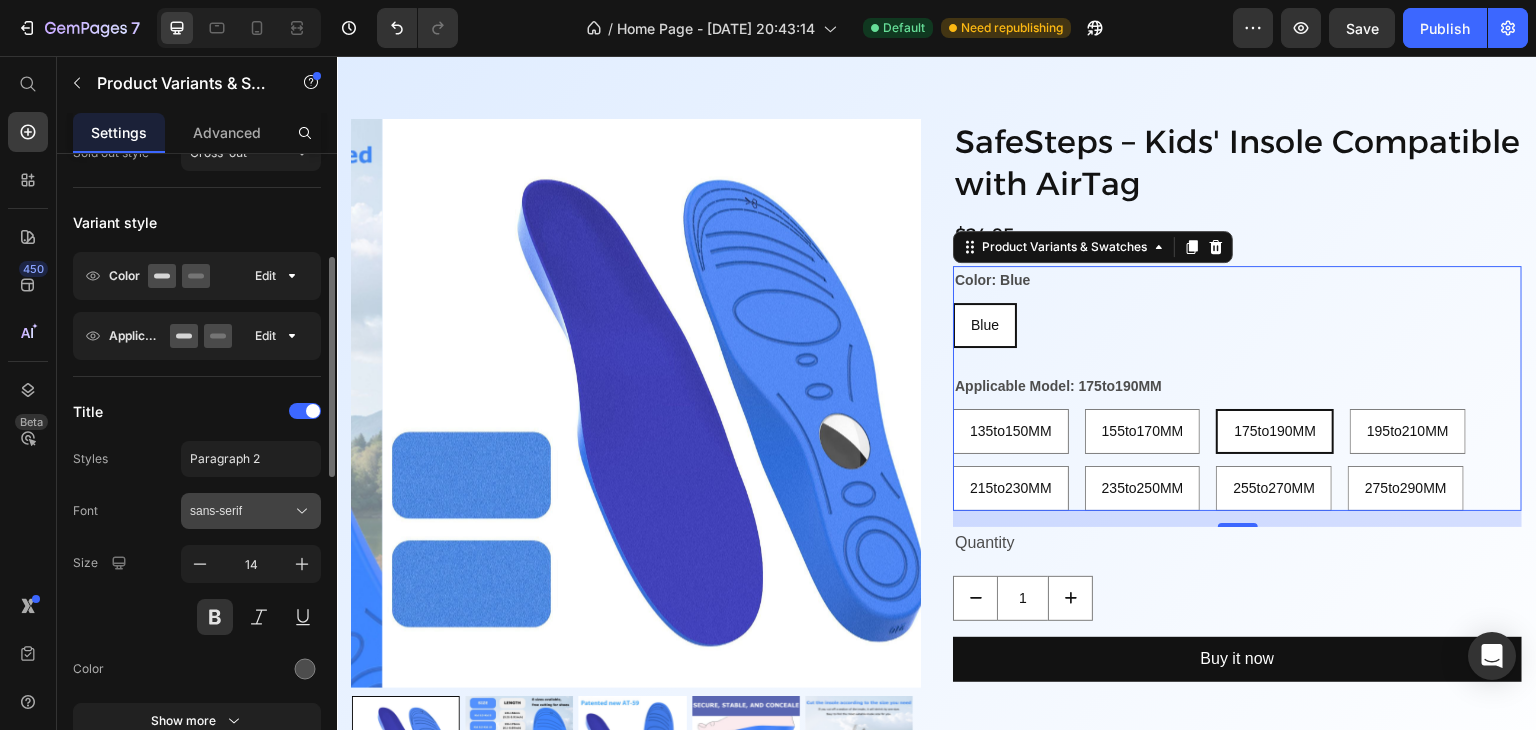 click on "sans-serif" at bounding box center (241, 511) 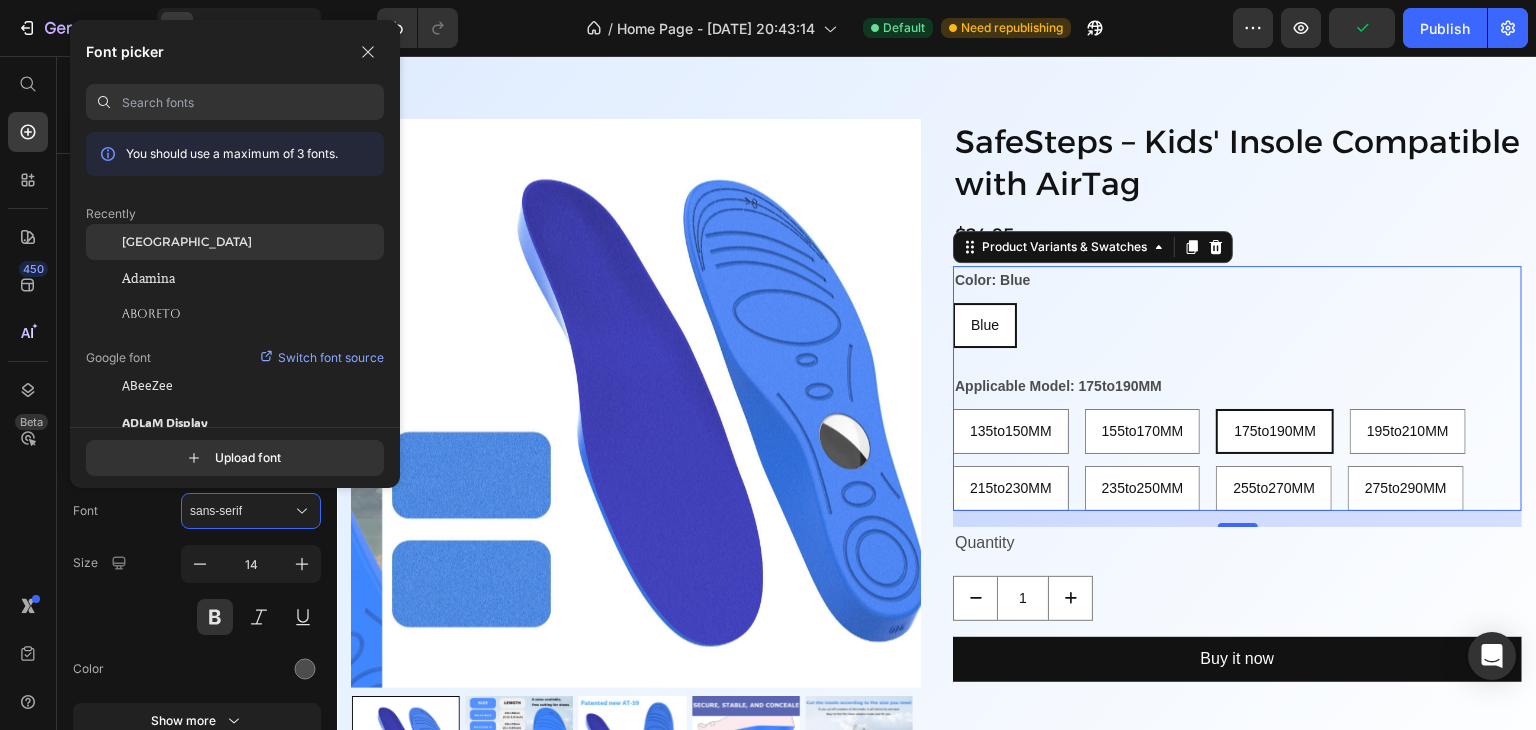 click on "[GEOGRAPHIC_DATA]" 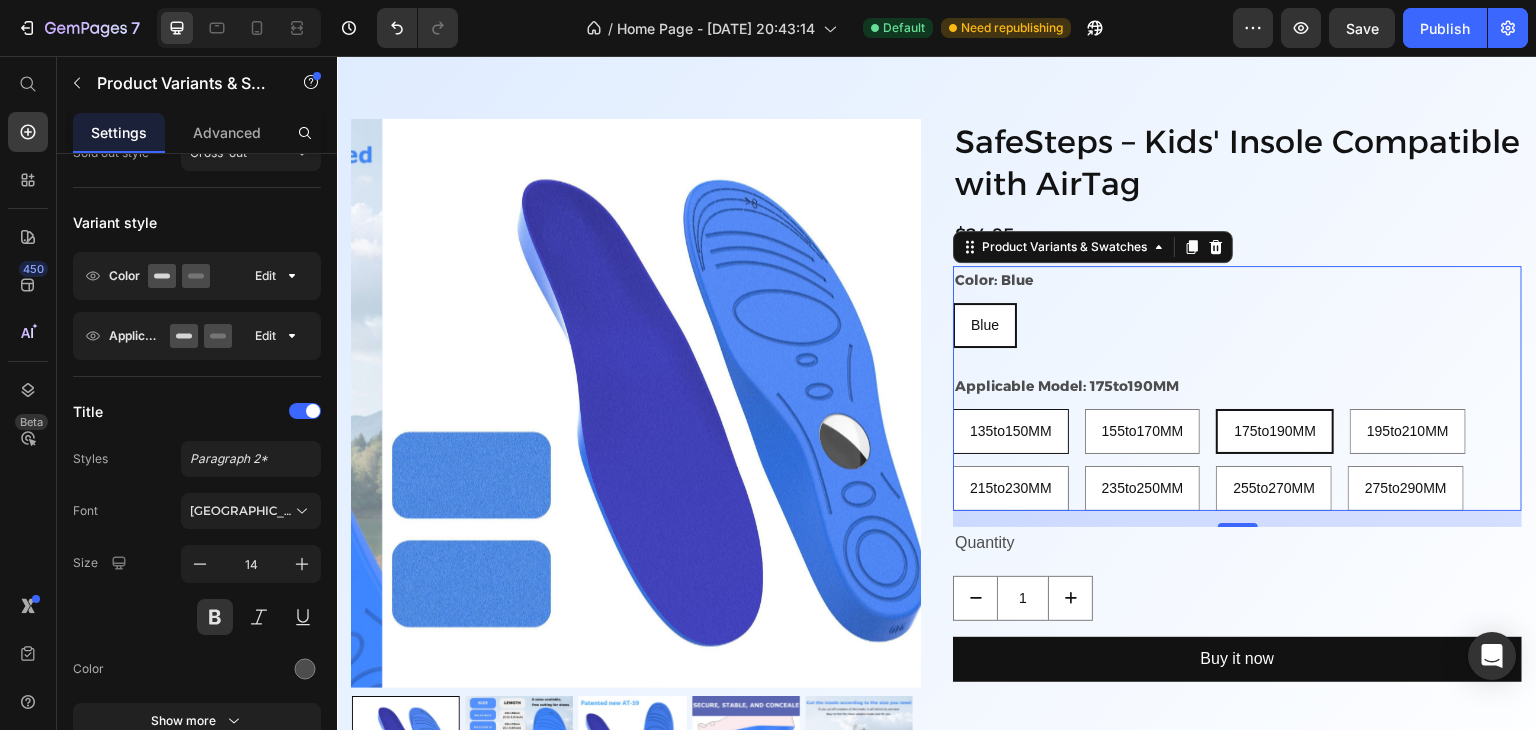 click on "135to150MM" at bounding box center [1011, 431] 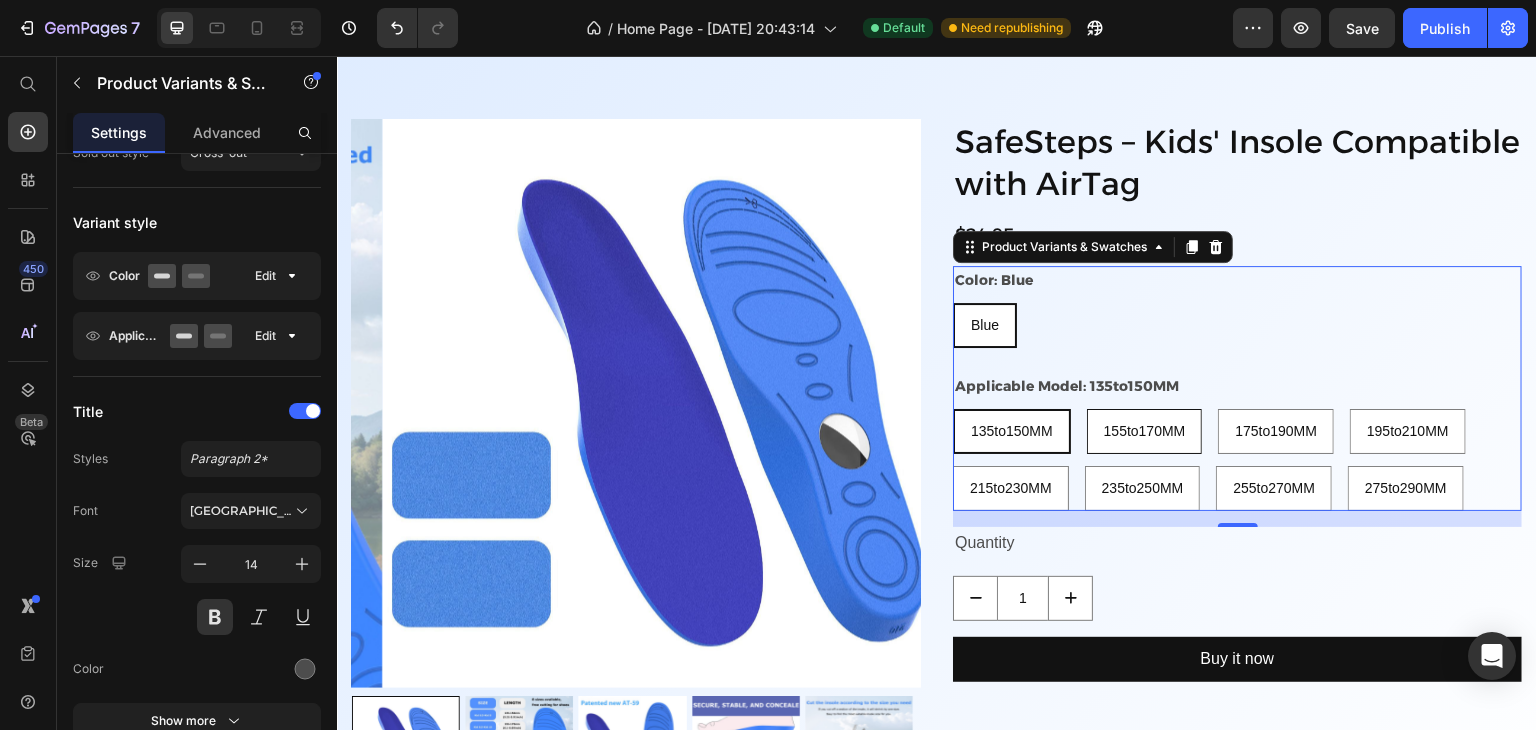 click on "155to170MM" at bounding box center (1145, 431) 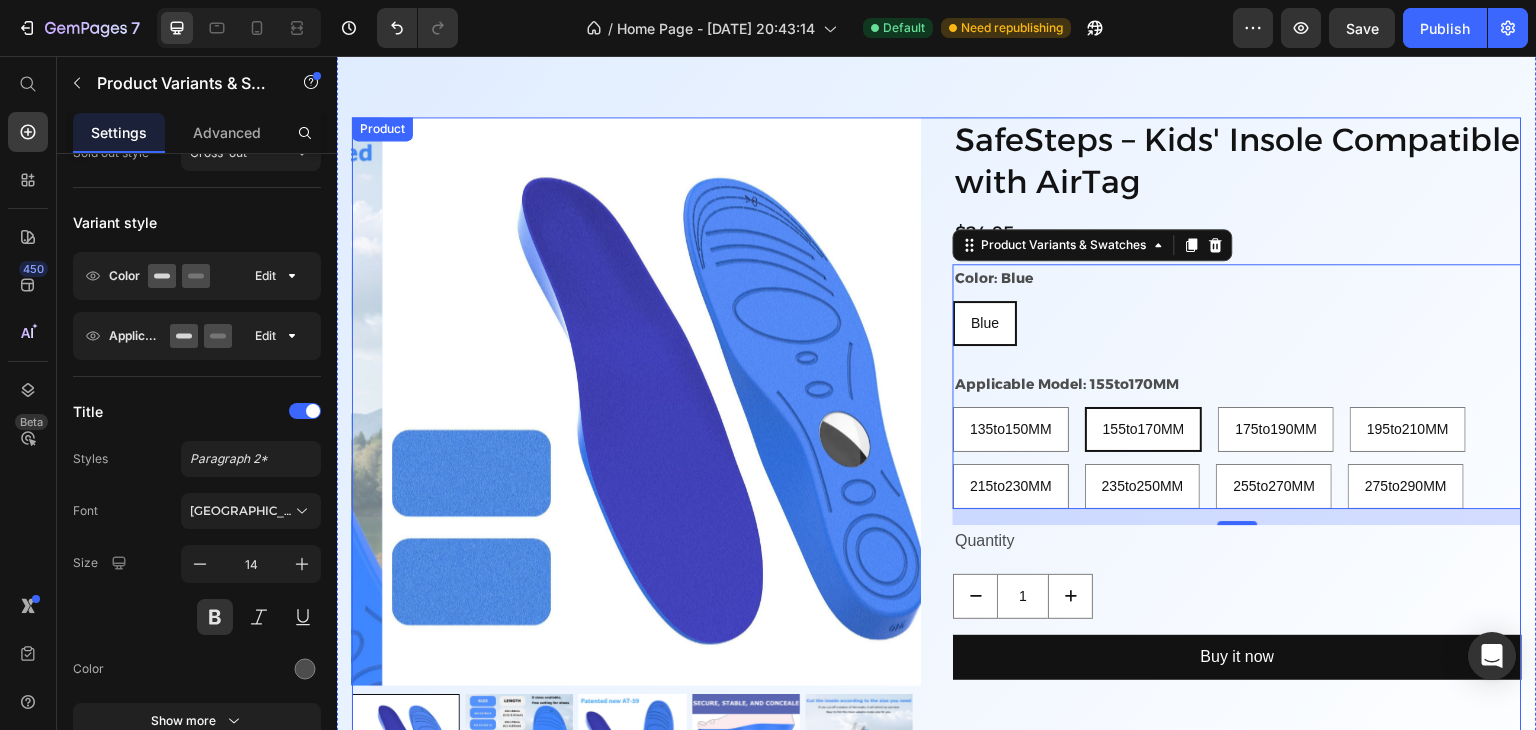 scroll, scrollTop: 659, scrollLeft: 0, axis: vertical 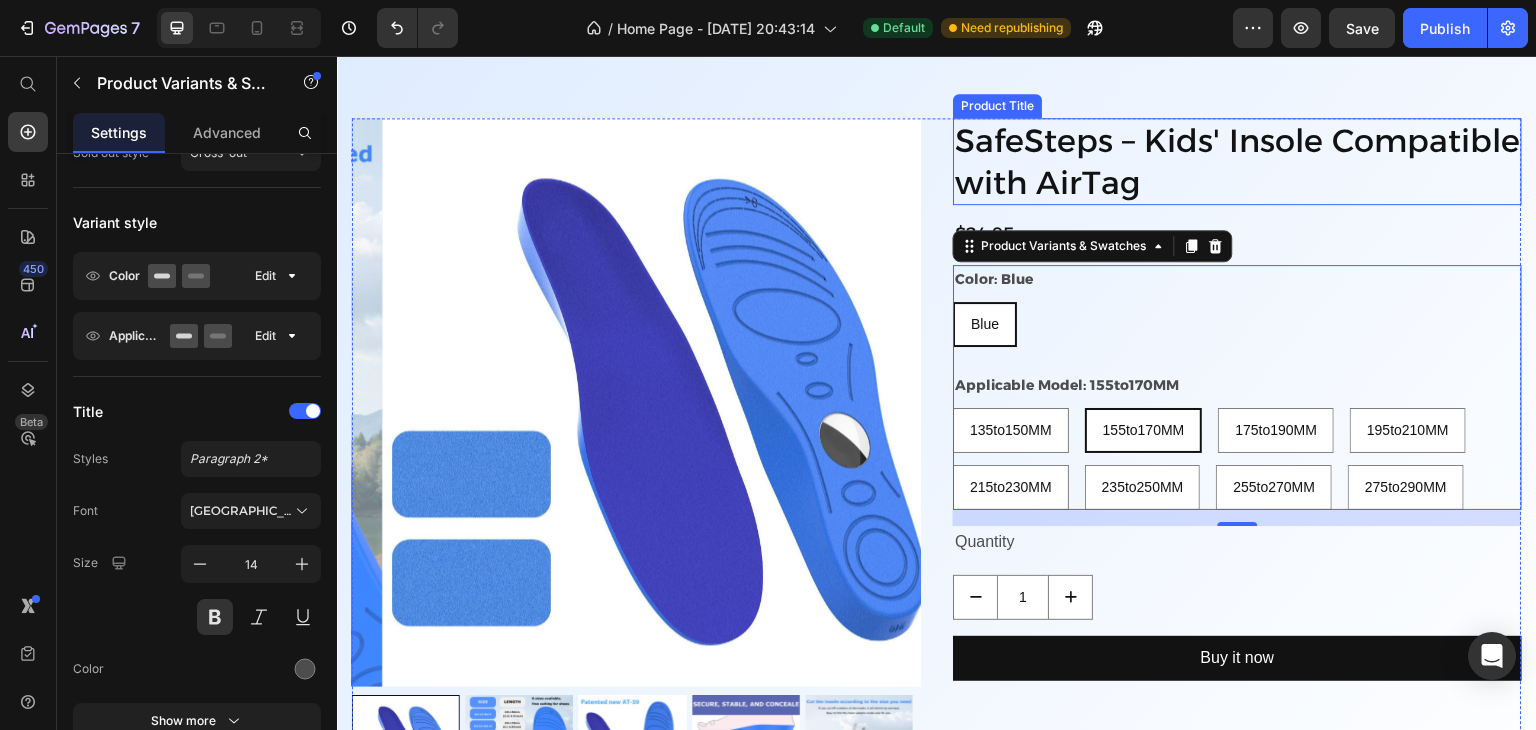 click on "SafeSteps – Kids' Insole Compatible with AirTag" at bounding box center (1237, 161) 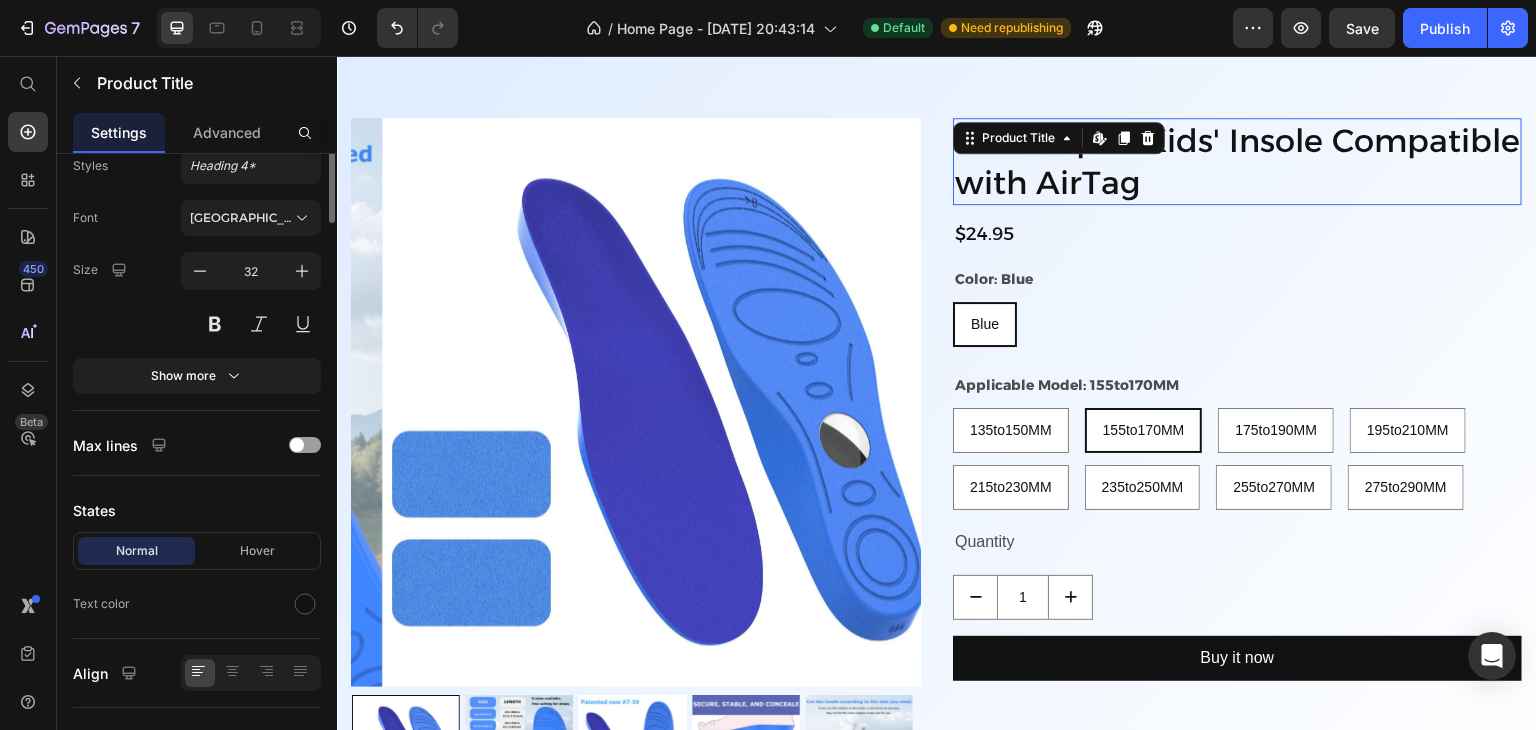 scroll, scrollTop: 0, scrollLeft: 0, axis: both 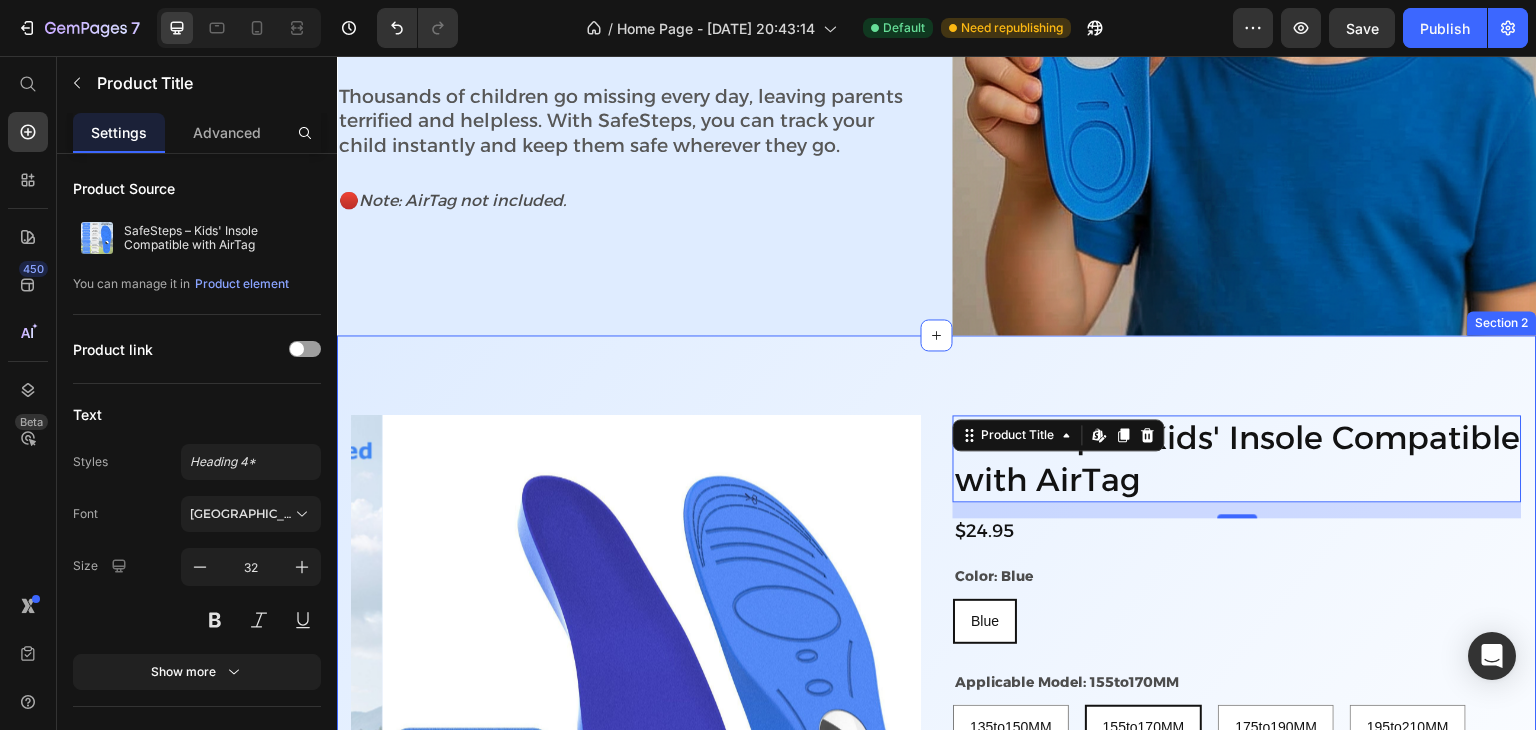 click on "Product Images SafeSteps – Kids' Insole Compatible with AirTag Product Title   Edit content in Shopify 16 $24.95 Product Price Row Color: Blue Blue Blue Blue Applicable Model: 155to170MM 135to150MM 135to150MM 135to150MM 155to170MM 155to170MM 155to170MM 175to190MM 175to190MM 175to190MM 195to210MM 195to210MM 195to210MM 215to230MM 215to230MM 215to230MM 235to250MM 235to250MM 235to250MM 255to270MM 255to270MM 255to270MM 275to290MM 275to290MM 275to290MM Product Variants & Swatches Quantity Text Block 1 Product Quantity Buy it now Dynamic Checkout Product Section 2" at bounding box center [937, 749] 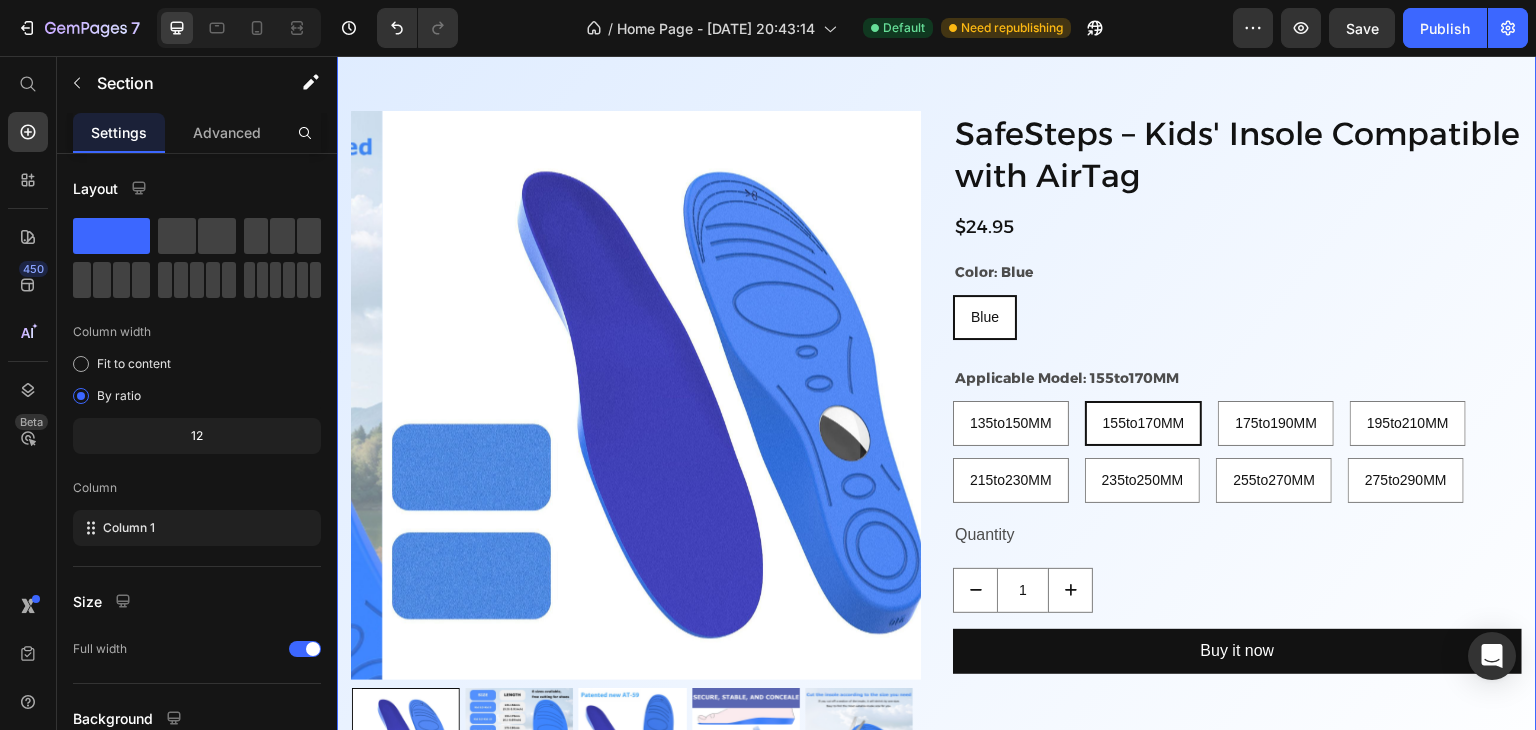 scroll, scrollTop: 674, scrollLeft: 0, axis: vertical 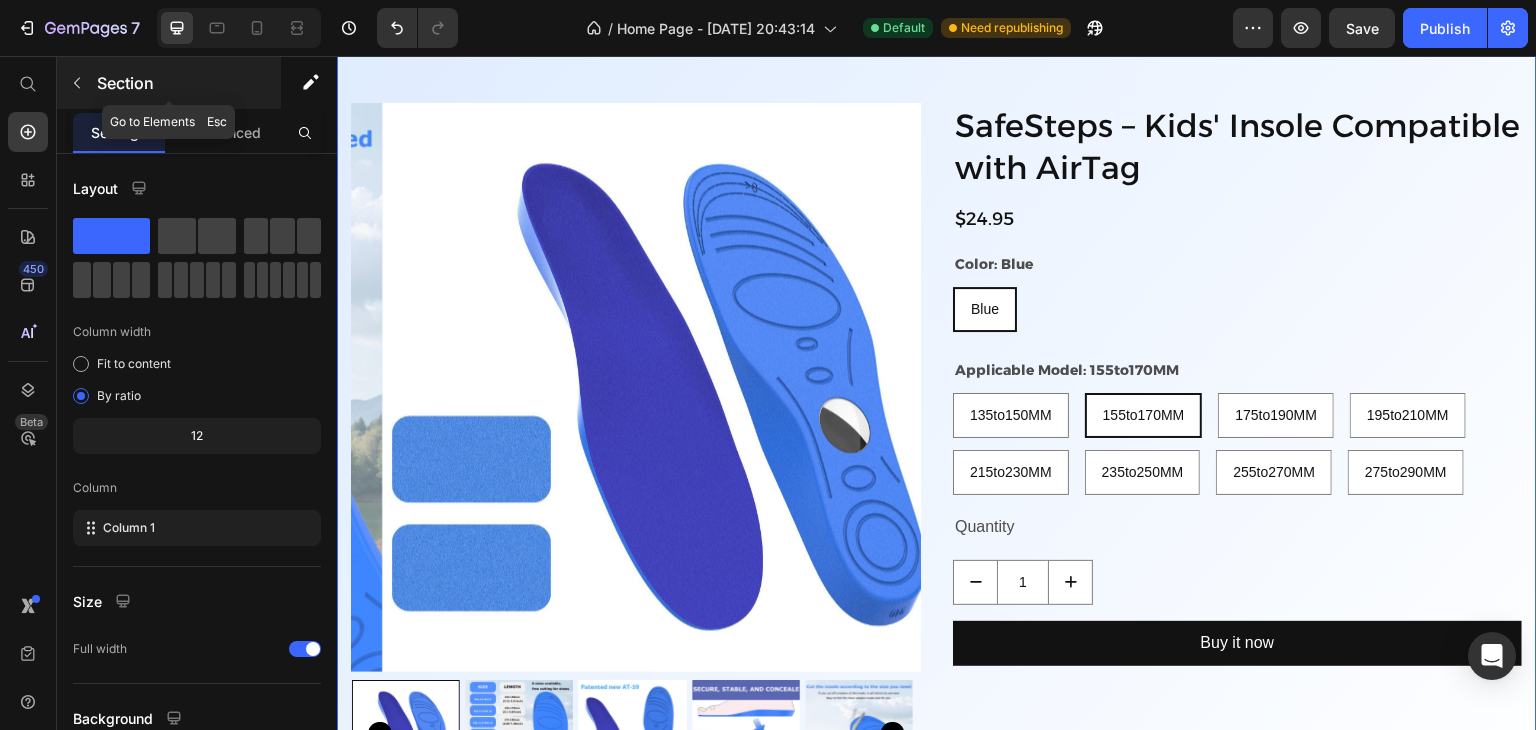 click at bounding box center [77, 83] 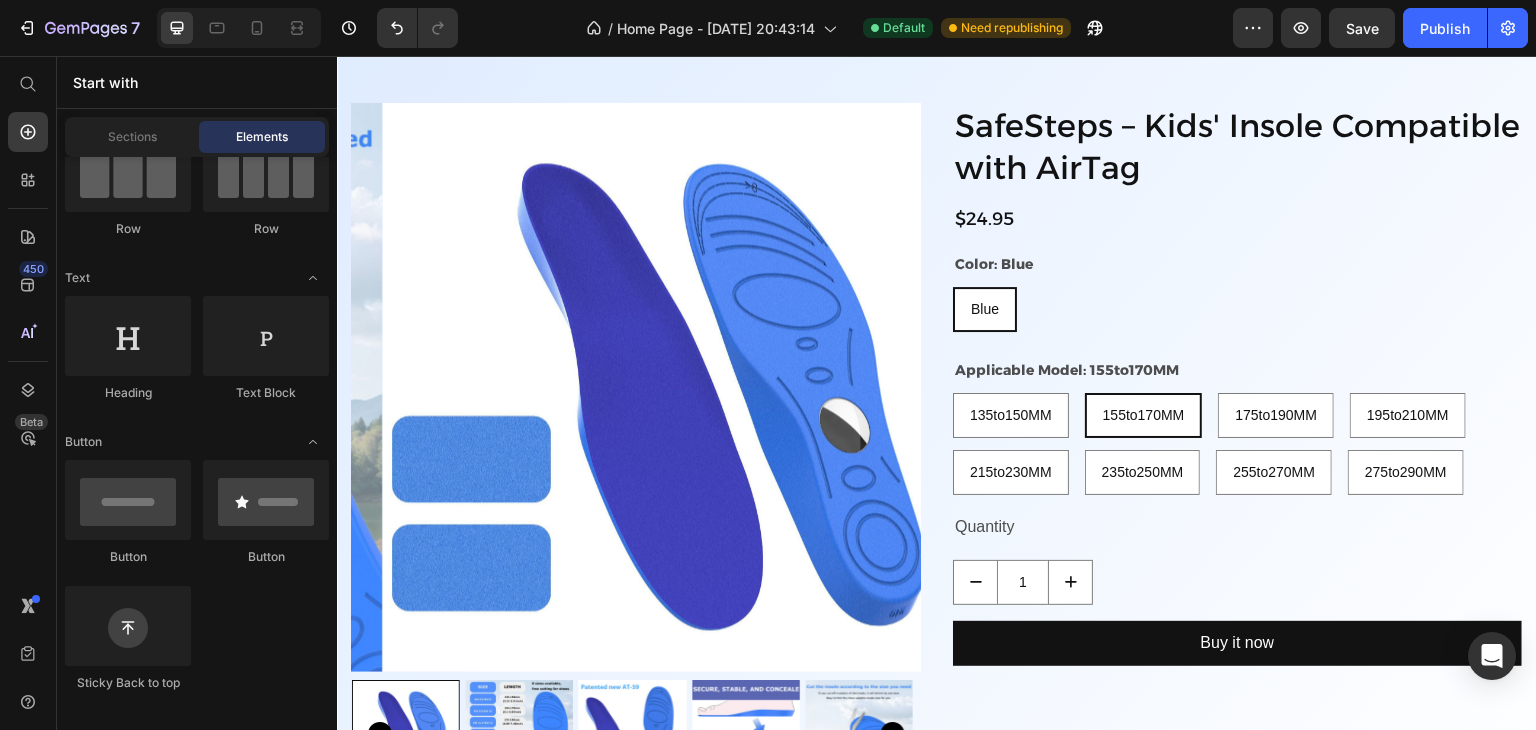 scroll, scrollTop: 0, scrollLeft: 0, axis: both 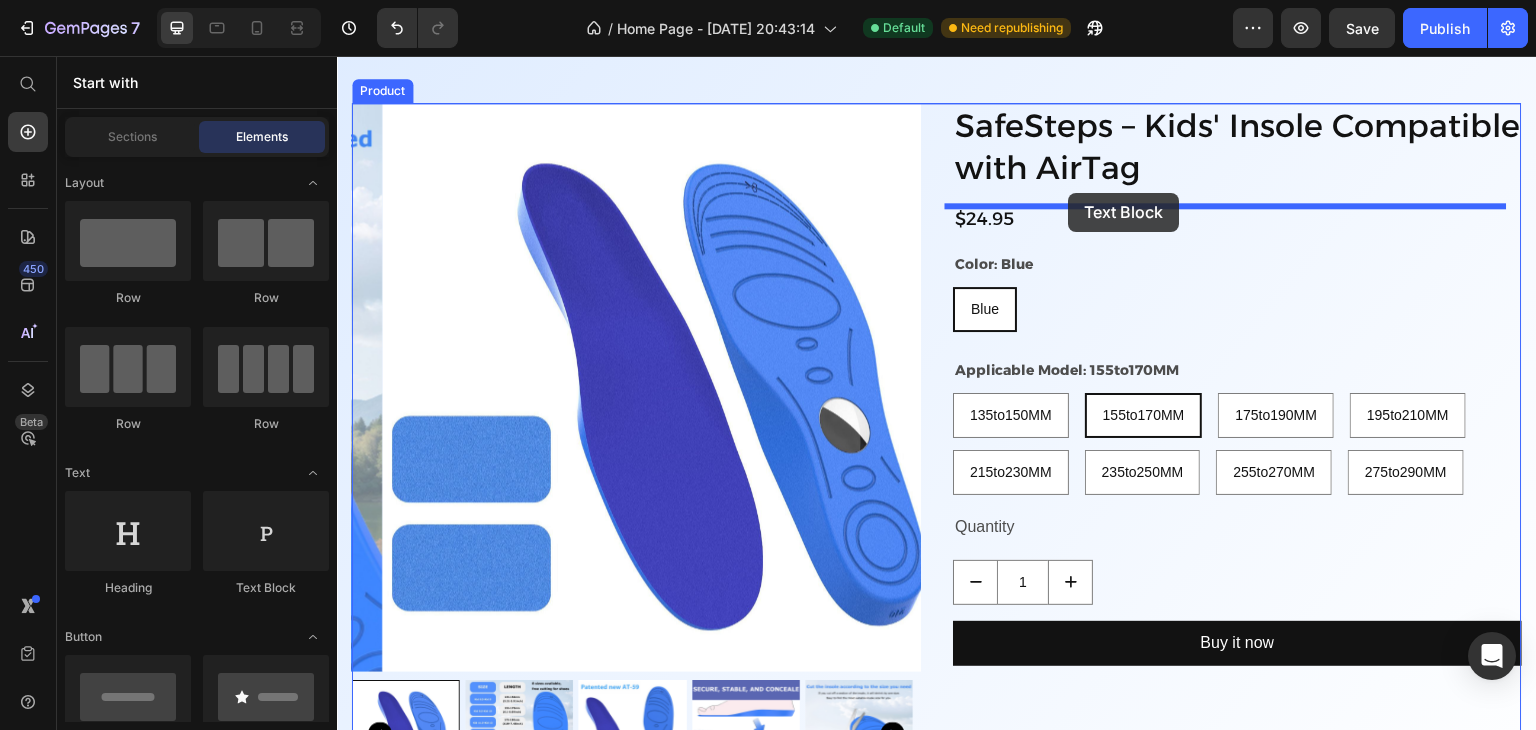drag, startPoint x: 586, startPoint y: 597, endPoint x: 1071, endPoint y: 193, distance: 631.2218 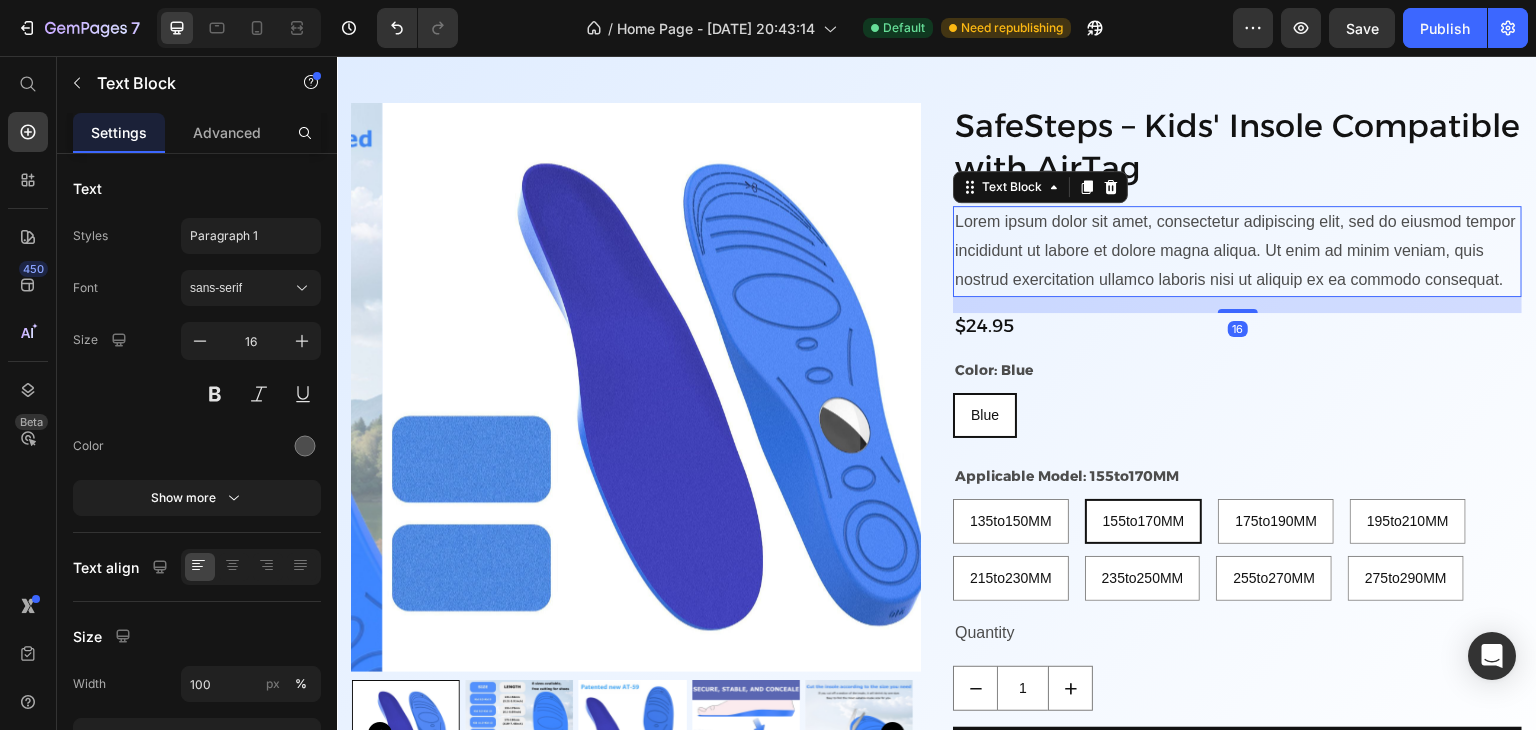 click on "Lorem ipsum dolor sit amet, consectetur adipiscing elit, sed do eiusmod tempor incididunt ut labore et dolore magna aliqua. Ut enim ad minim veniam, quis nostrud exercitation ullamco laboris nisi ut aliquip ex ea commodo consequat." at bounding box center [1237, 251] 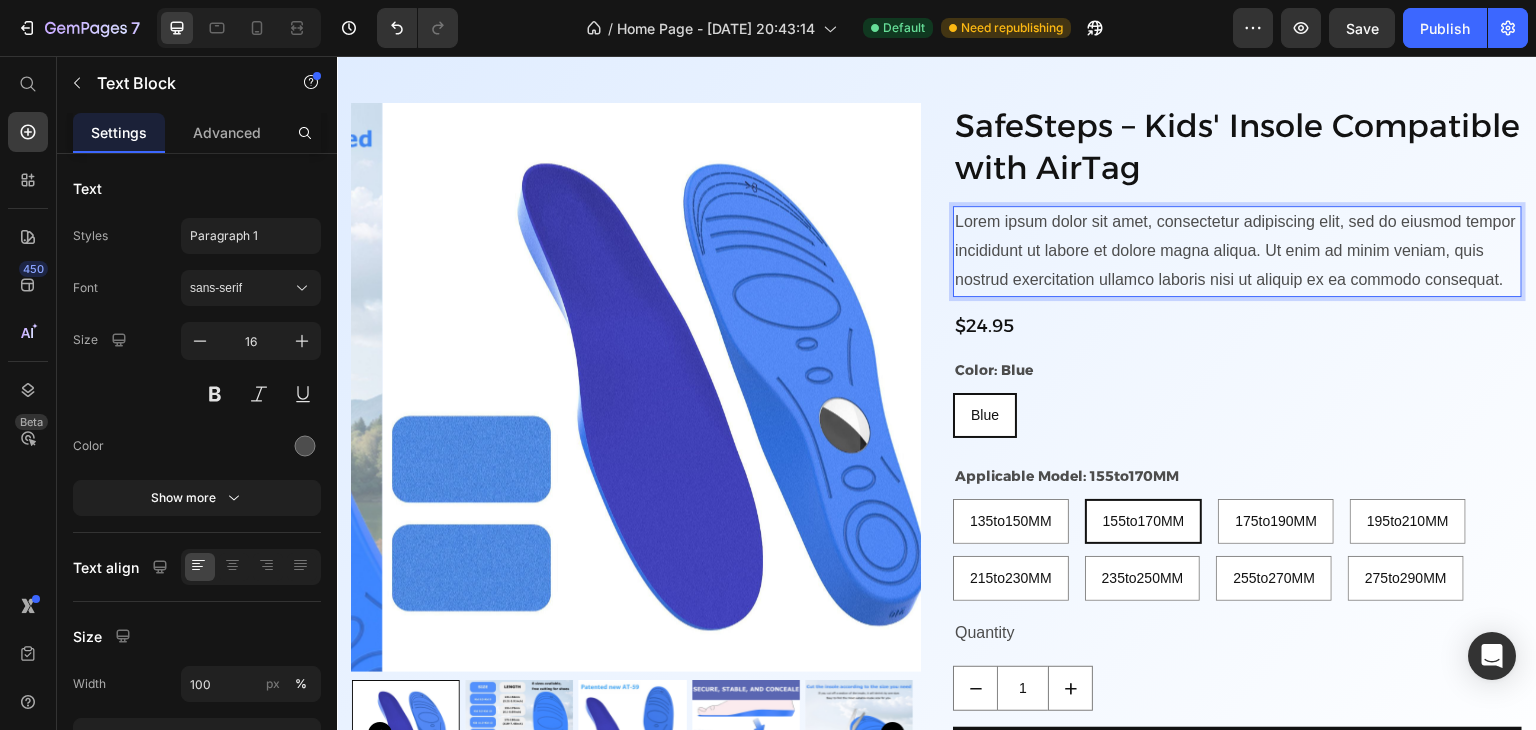 click on "Lorem ipsum dolor sit amet, consectetur adipiscing elit, sed do eiusmod tempor incididunt ut labore et dolore magna aliqua. Ut enim ad minim veniam, quis nostrud exercitation ullamco laboris nisi ut aliquip ex ea commodo consequat." at bounding box center [1237, 251] 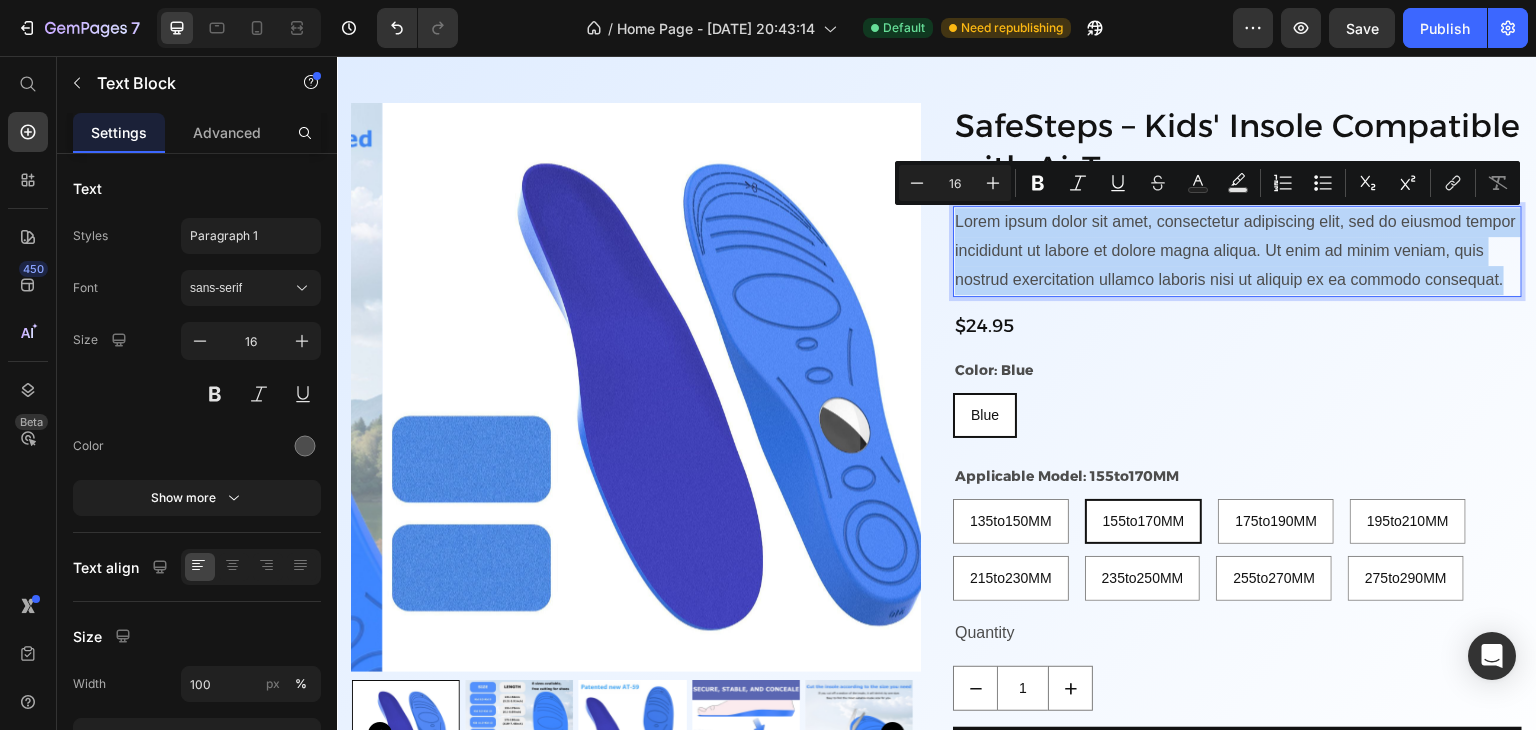 drag, startPoint x: 1024, startPoint y: 310, endPoint x: 951, endPoint y: 220, distance: 115.88356 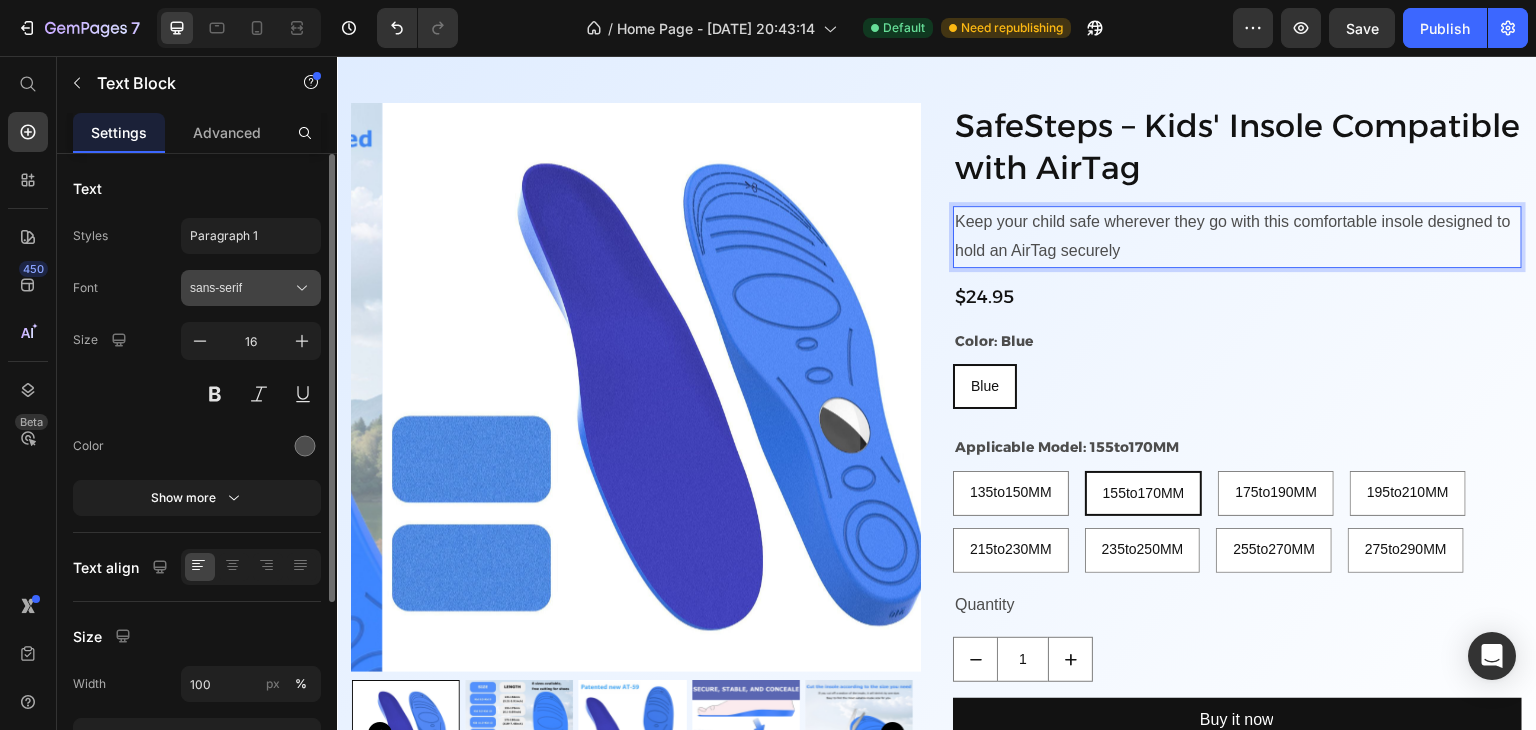 click on "sans-serif" at bounding box center [241, 288] 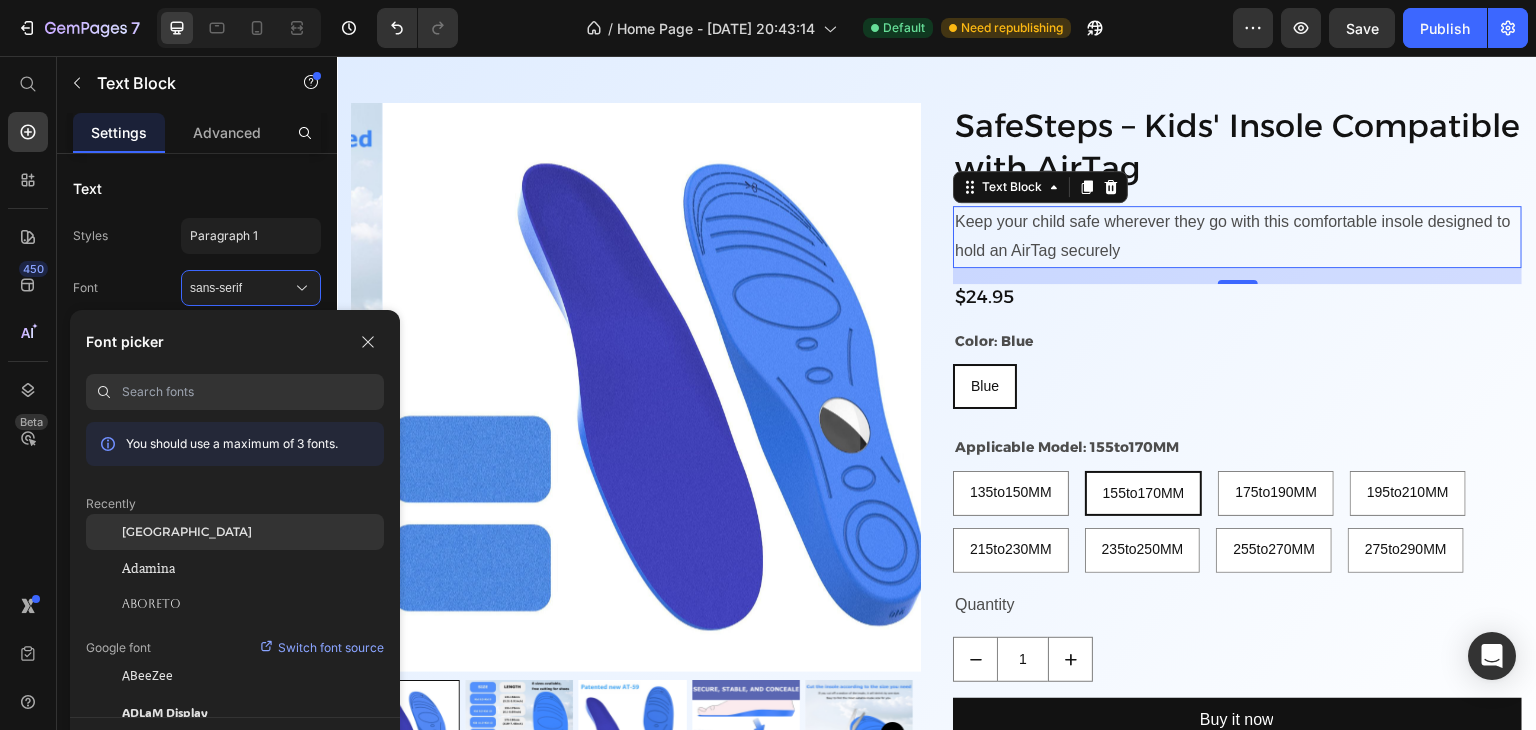 click on "[GEOGRAPHIC_DATA]" 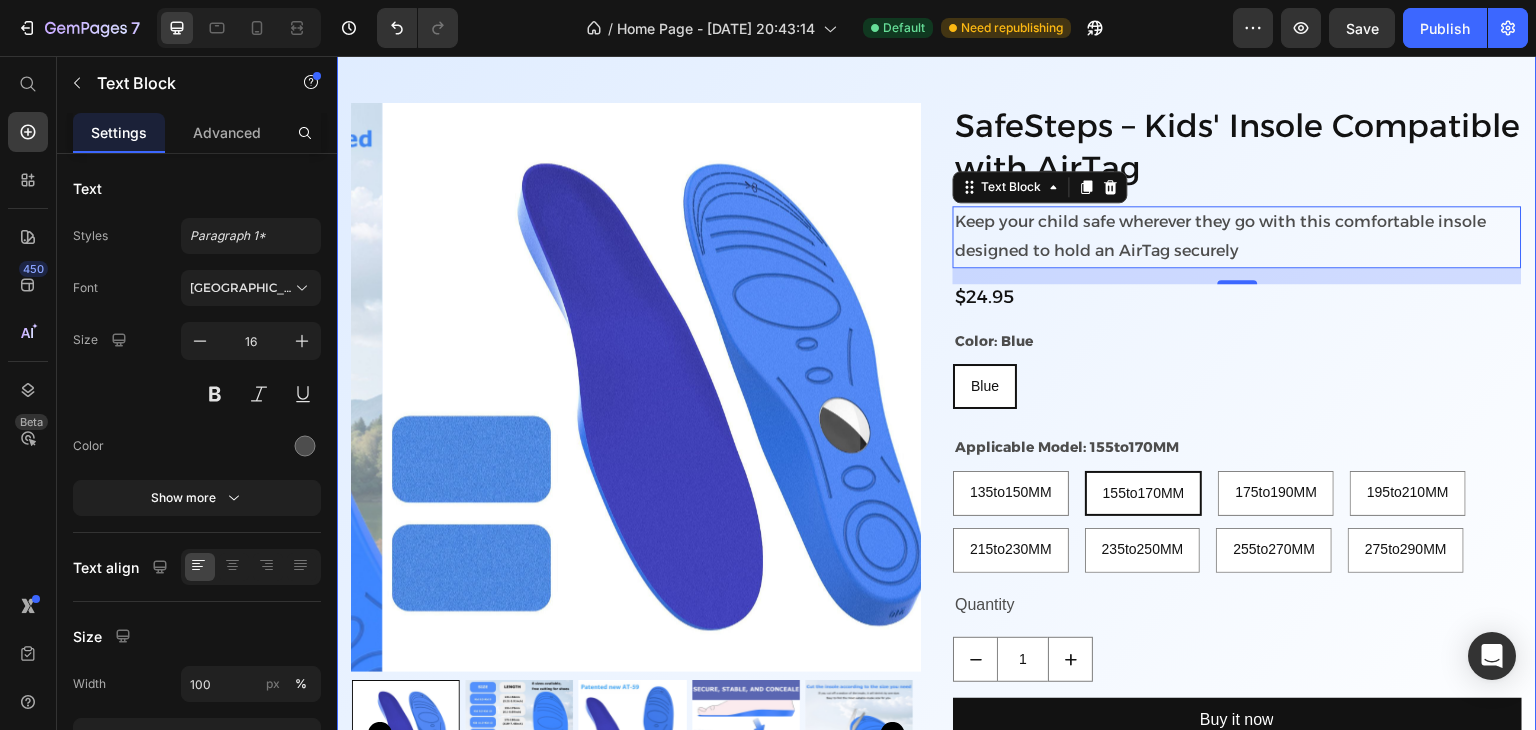 click on "Product Images SafeSteps – Kids' Insole Compatible with AirTag Product Title Keep your child safe wherever they go with this comfortable insole designed to hold an AirTag securely Text Block   16 $24.95 Product Price Row Color: Blue Blue Blue Blue Applicable Model: 155to170MM 135to150MM 135to150MM 135to150MM 155to170MM 155to170MM 155to170MM 175to190MM 175to190MM 175to190MM 195to210MM 195to210MM 195to210MM 215to230MM 215to230MM 215to230MM 235to250MM 235to250MM 235to250MM 255to270MM 255to270MM 255to270MM 275to290MM 275to290MM 275to290MM Product Variants & Swatches Quantity Text Block 1 Product Quantity Buy it now Dynamic Checkout Product Section 2" at bounding box center (937, 437) 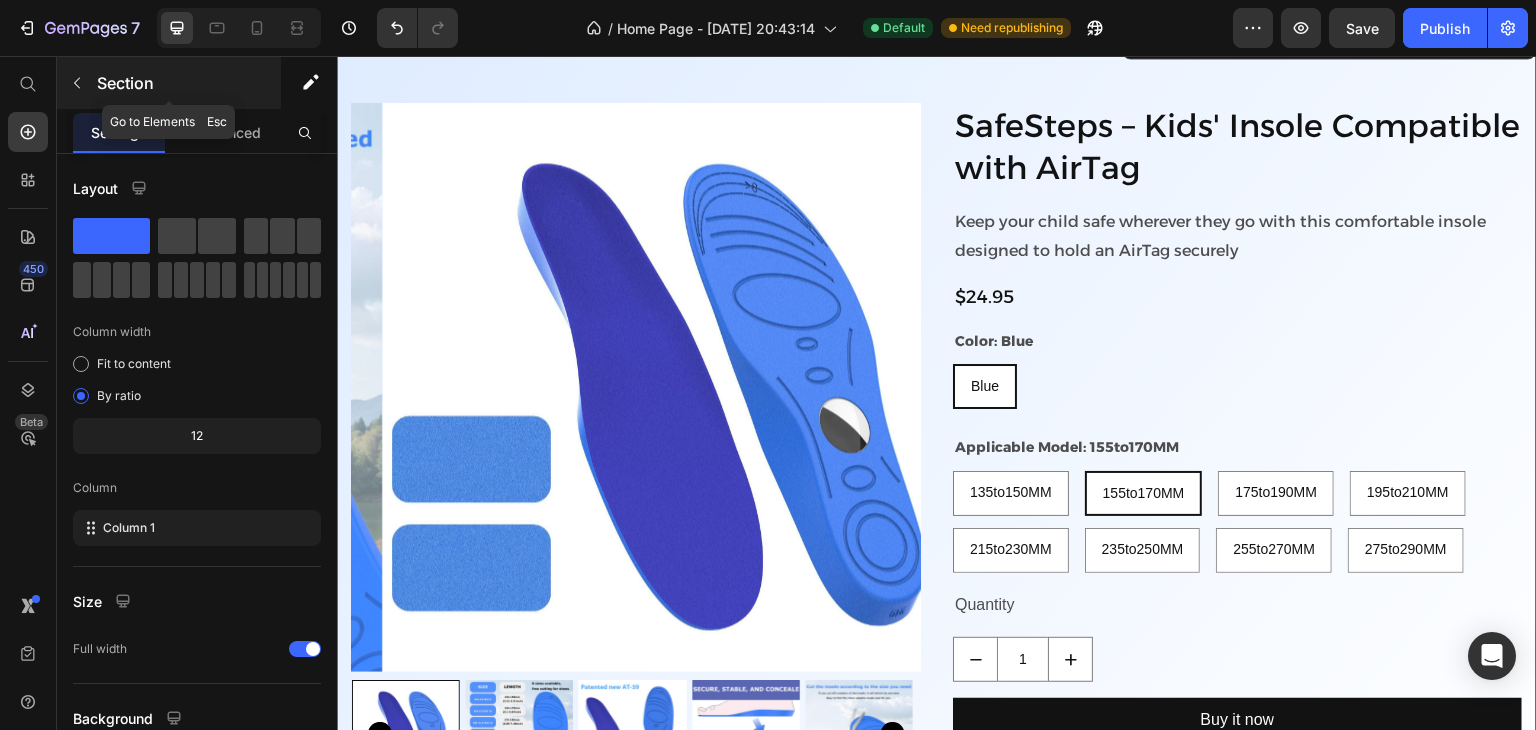 click 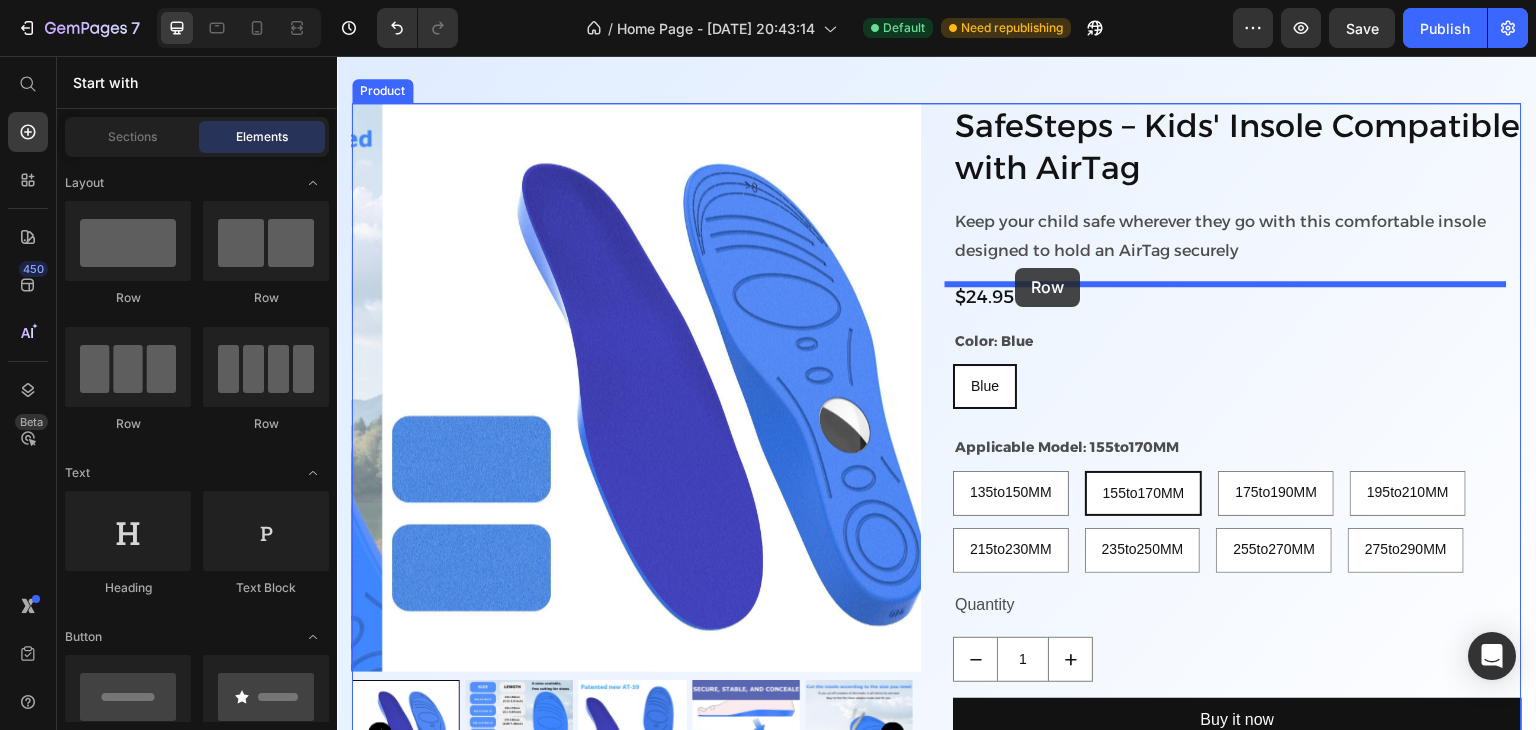 drag, startPoint x: 481, startPoint y: 319, endPoint x: 1015, endPoint y: 268, distance: 536.4299 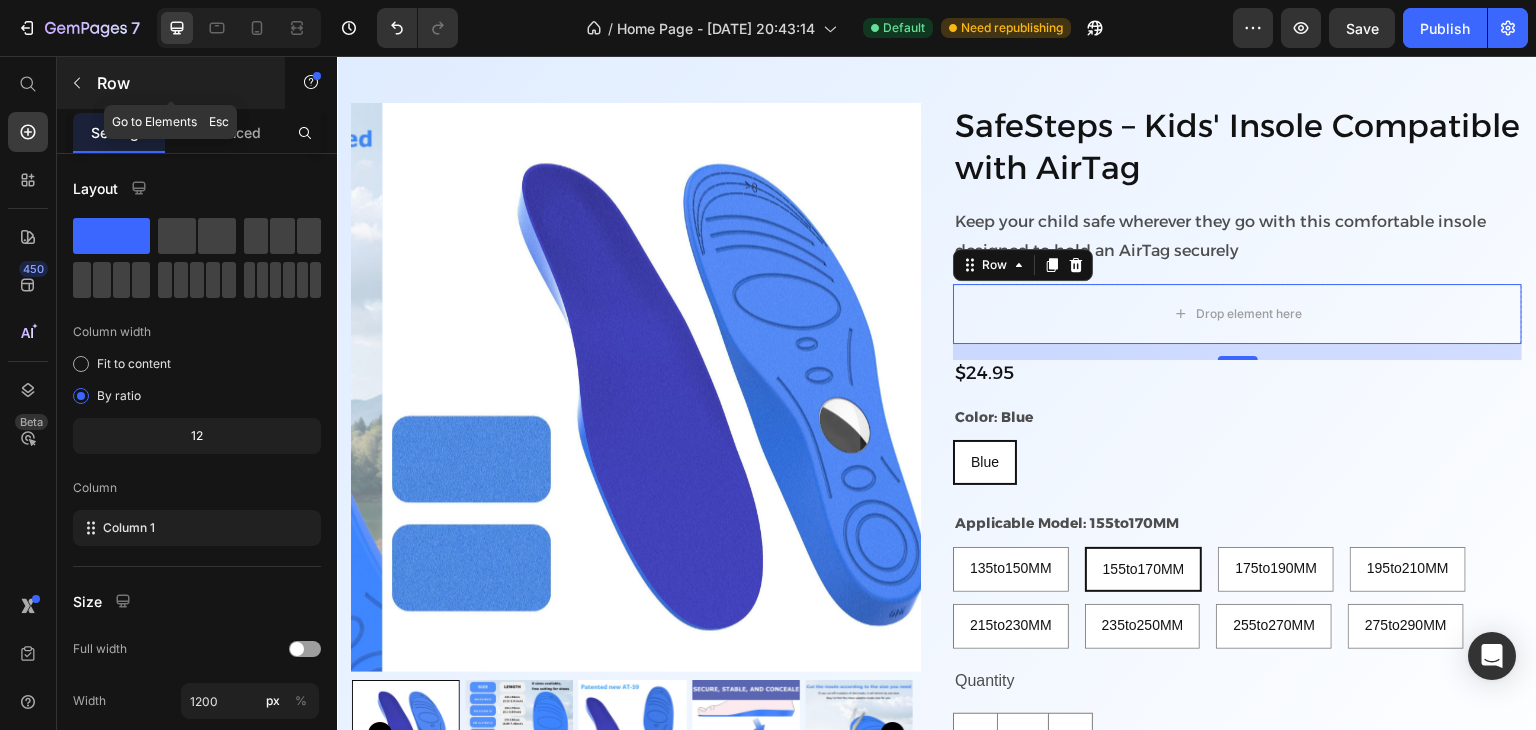 click at bounding box center (77, 83) 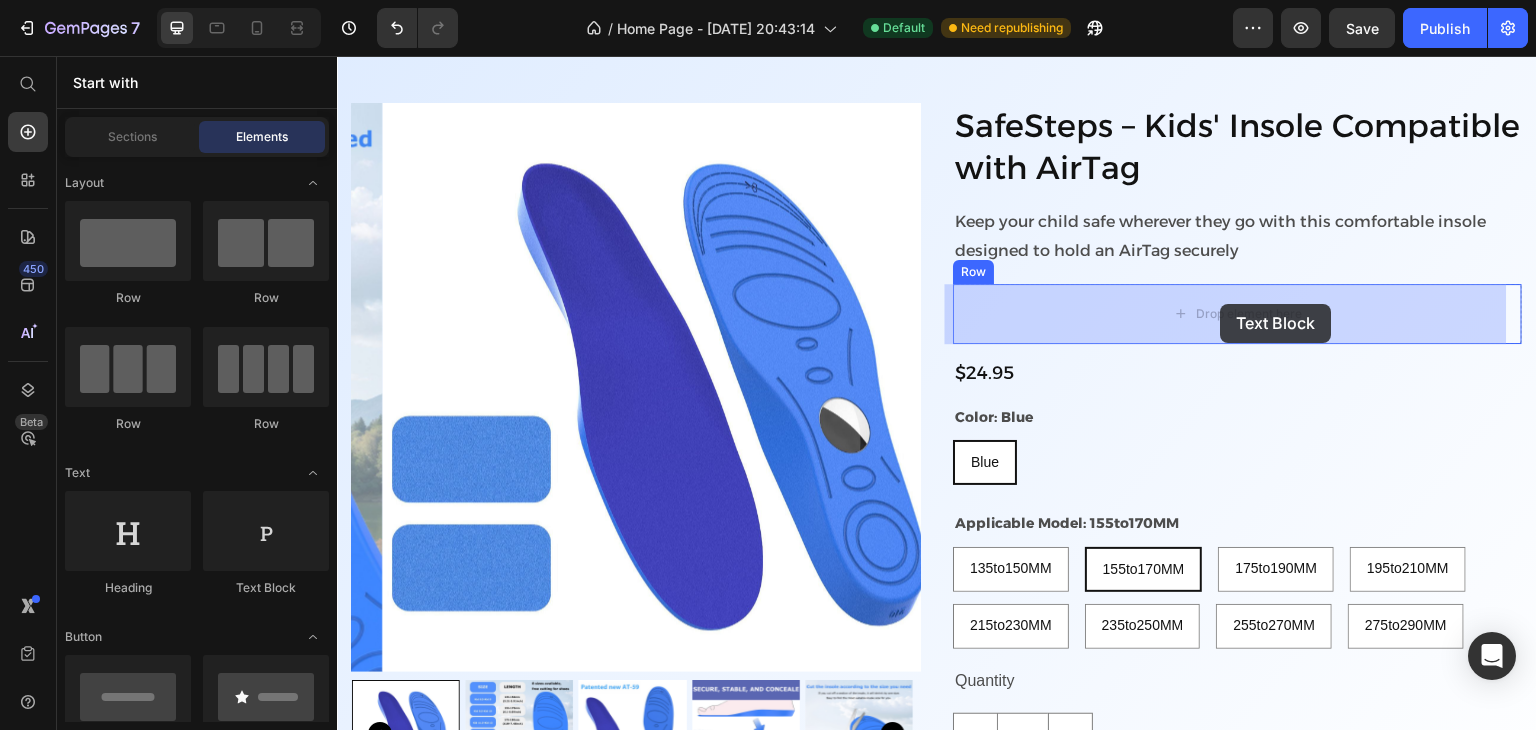 drag, startPoint x: 593, startPoint y: 590, endPoint x: 1218, endPoint y: 305, distance: 686.9134 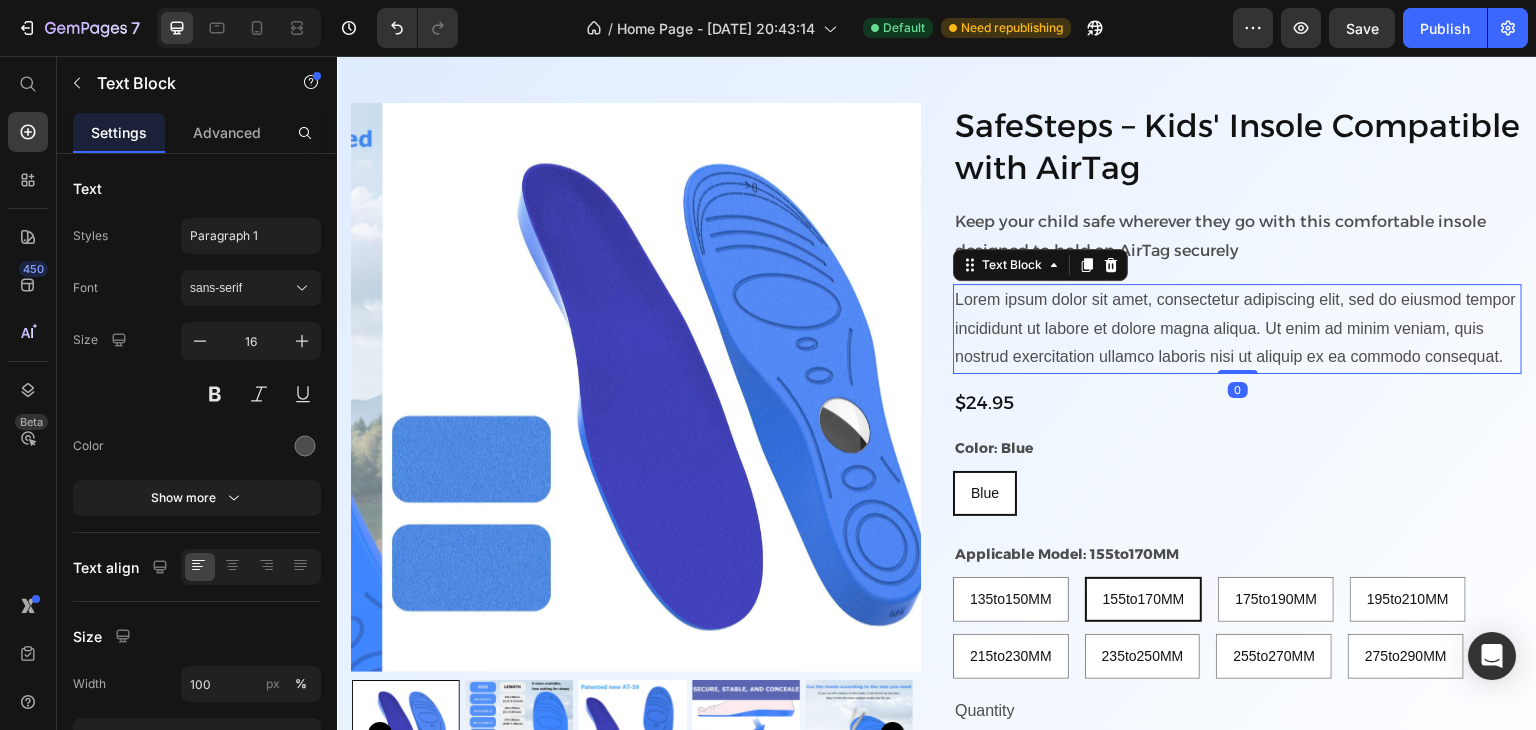 click on "Lorem ipsum dolor sit amet, consectetur adipiscing elit, sed do eiusmod tempor incididunt ut labore et dolore magna aliqua. Ut enim ad minim veniam, quis nostrud exercitation ullamco laboris nisi ut aliquip ex ea commodo consequat." at bounding box center (1237, 329) 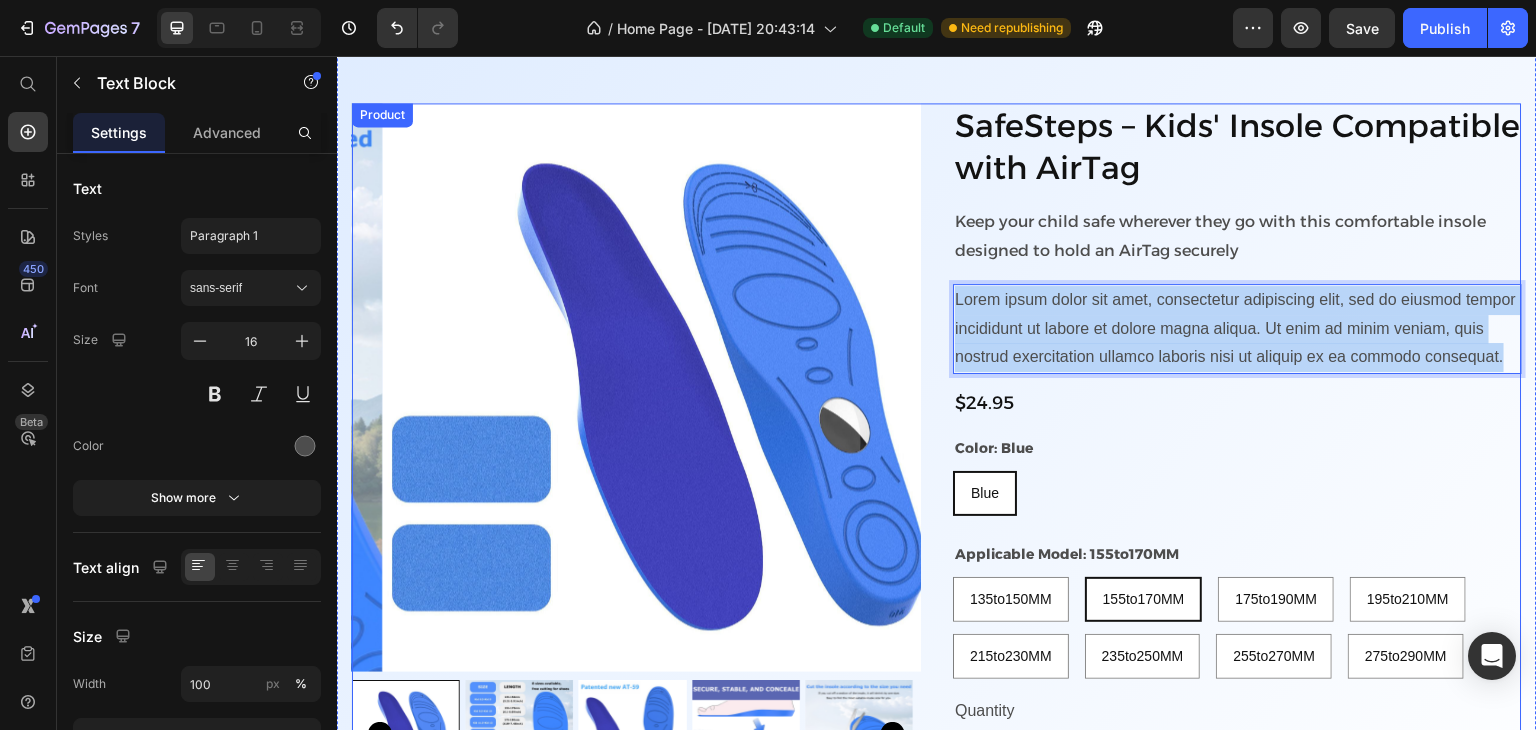 drag, startPoint x: 1033, startPoint y: 386, endPoint x: 942, endPoint y: 297, distance: 127.28708 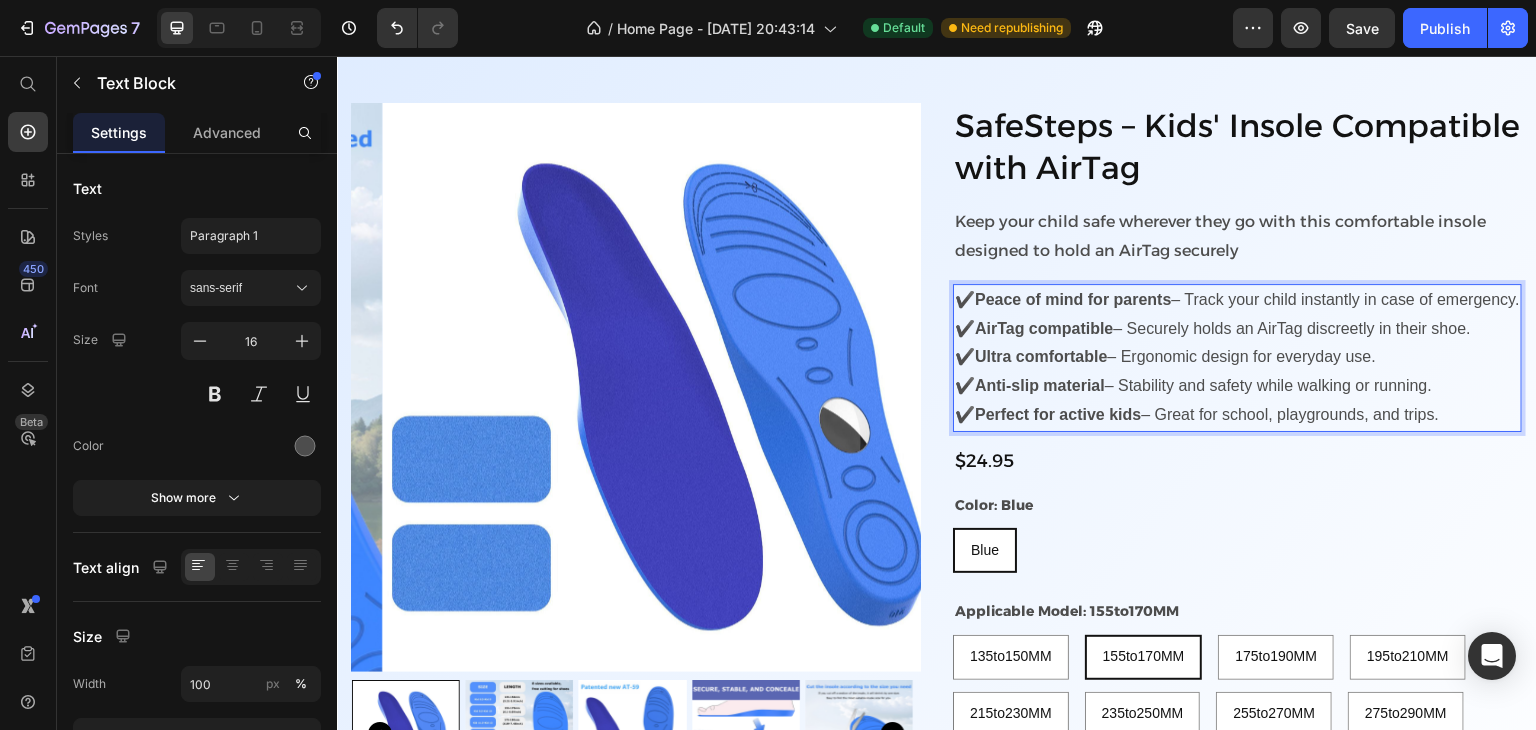click on "✔️  Peace of mind for parents  – Track your child instantly in case of emergency. ✔️  AirTag compatible  – Securely holds an AirTag discreetly in their shoe. ✔️  Ultra comfortable  – Ergonomic design for everyday use. ✔️  Anti-slip material  – Stability and safety while walking or running. ✔️  Perfect for active kids  – Great for school, playgrounds, and trips." at bounding box center [1237, 358] 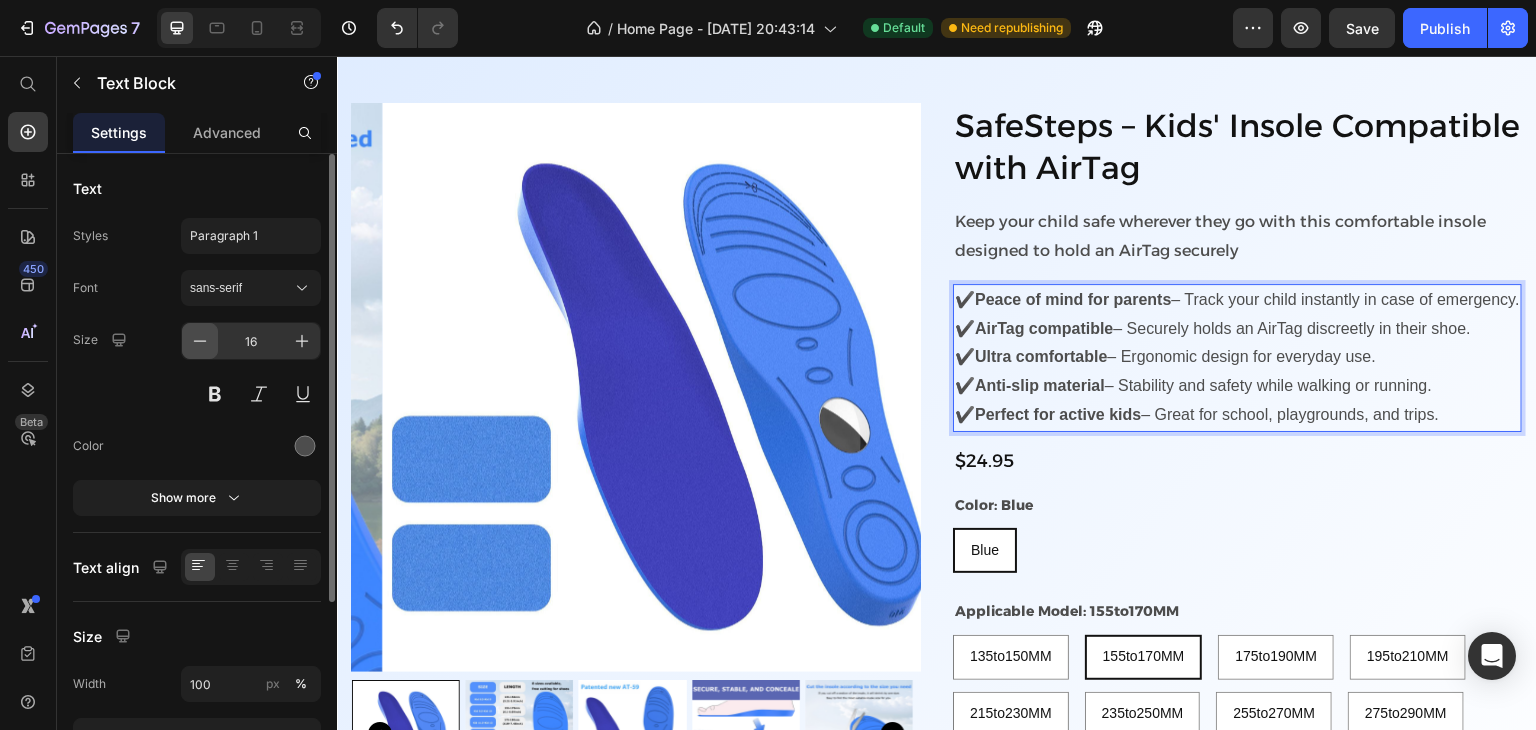 click 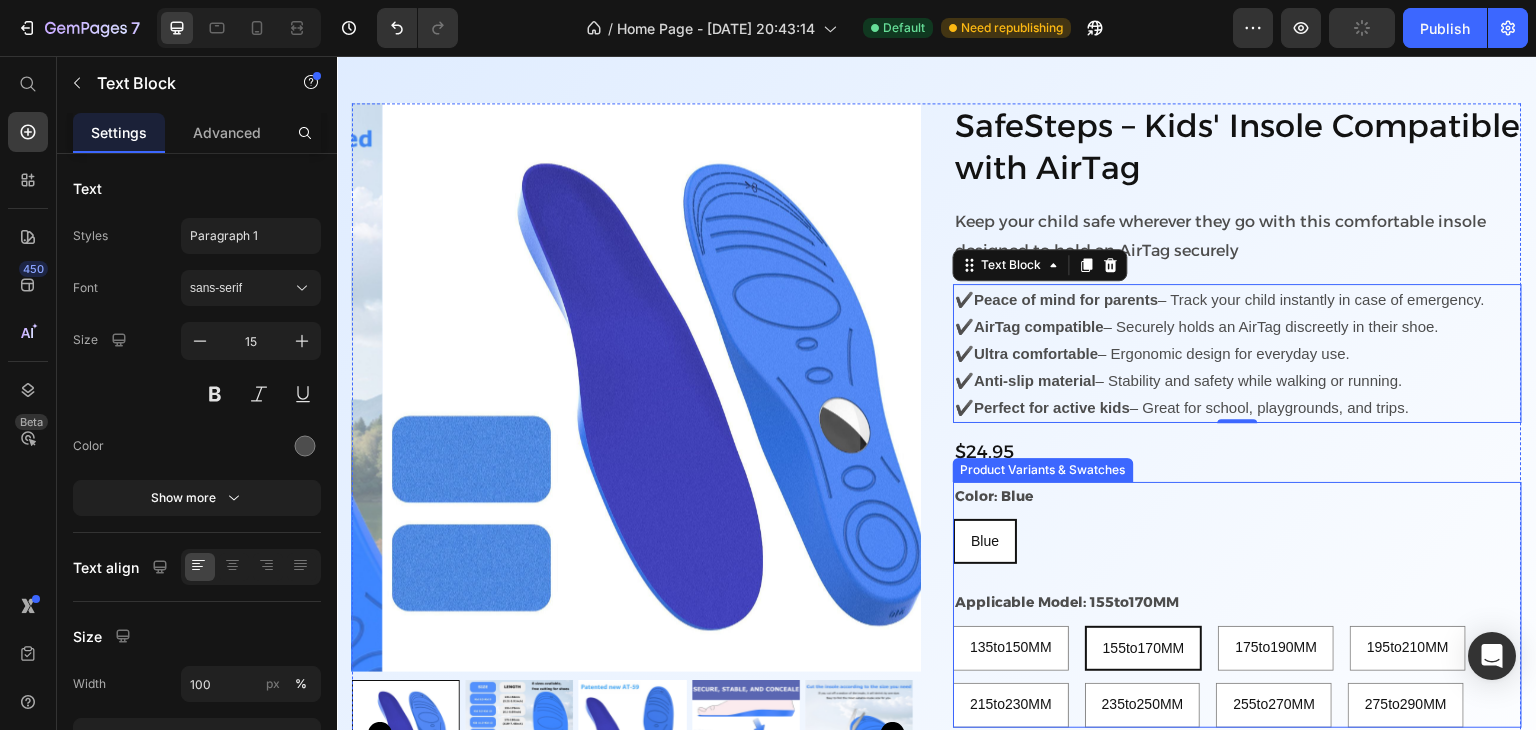 click on "SafeSteps – Kids' Insole Compatible with AirTag Product Title Keep your child safe wherever they go with this comfortable insole designed to hold an AirTag securely Text Block ✔️  Peace of mind for parents  – Track your child instantly in case of emergency. ✔️  AirTag compatible  – Securely holds an AirTag discreetly in their shoe. ✔️  Ultra comfortable  – Ergonomic design for everyday use. ✔️  Anti-slip material  – Stability and safety while walking or running. ✔️  Perfect for active kids  – Great for school, playgrounds, and trips. Text Block   0 Row $24.95 Product Price Row Color: Blue Blue Blue Blue Applicable Model: 155to170MM 135to150MM 135to150MM 135to150MM 155to170MM 155to170MM 155to170MM 175to190MM 175to190MM 175to190MM 195to210MM 195to210MM 195to210MM 215to230MM 215to230MM 215to230MM 235to250MM 235to250MM 235to250MM 255to270MM 255to270MM 255to270MM 275to290MM 275to290MM 275to290MM Product Variants & Swatches Quantity Text Block 1 Product Quantity Buy it now" at bounding box center (1237, 508) 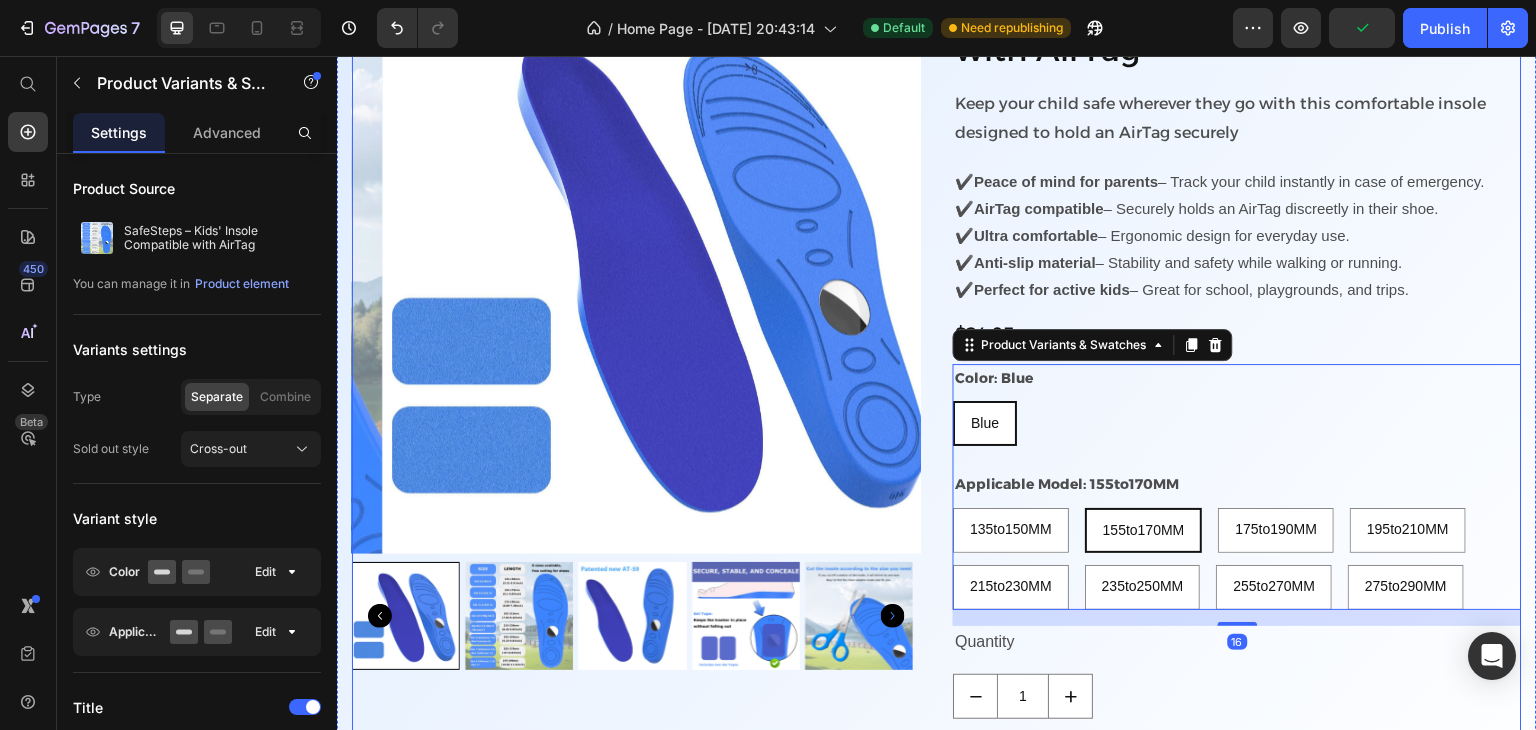 scroll, scrollTop: 714, scrollLeft: 0, axis: vertical 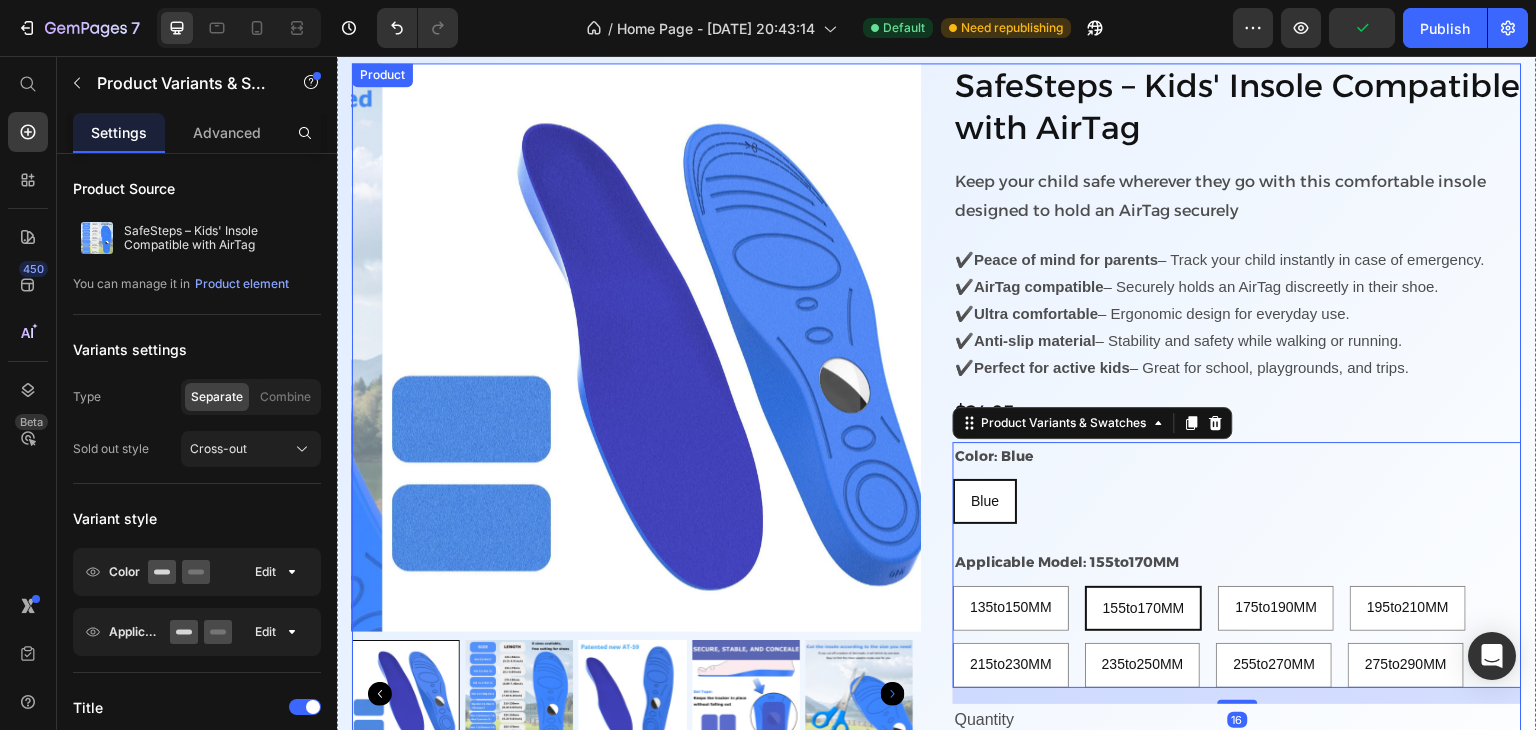 click on "✔️  Peace of mind for parents  – Track your child instantly in case of emergency. ✔️  AirTag compatible  – Securely holds an AirTag discreetly in their shoe. ✔️  Ultra comfortable  – Ergonomic design for everyday use. ✔️  Anti-slip material  – Stability and safety while walking or running. ✔️  Perfect for active kids  – Great for school, playgrounds, and trips." at bounding box center [1237, 313] 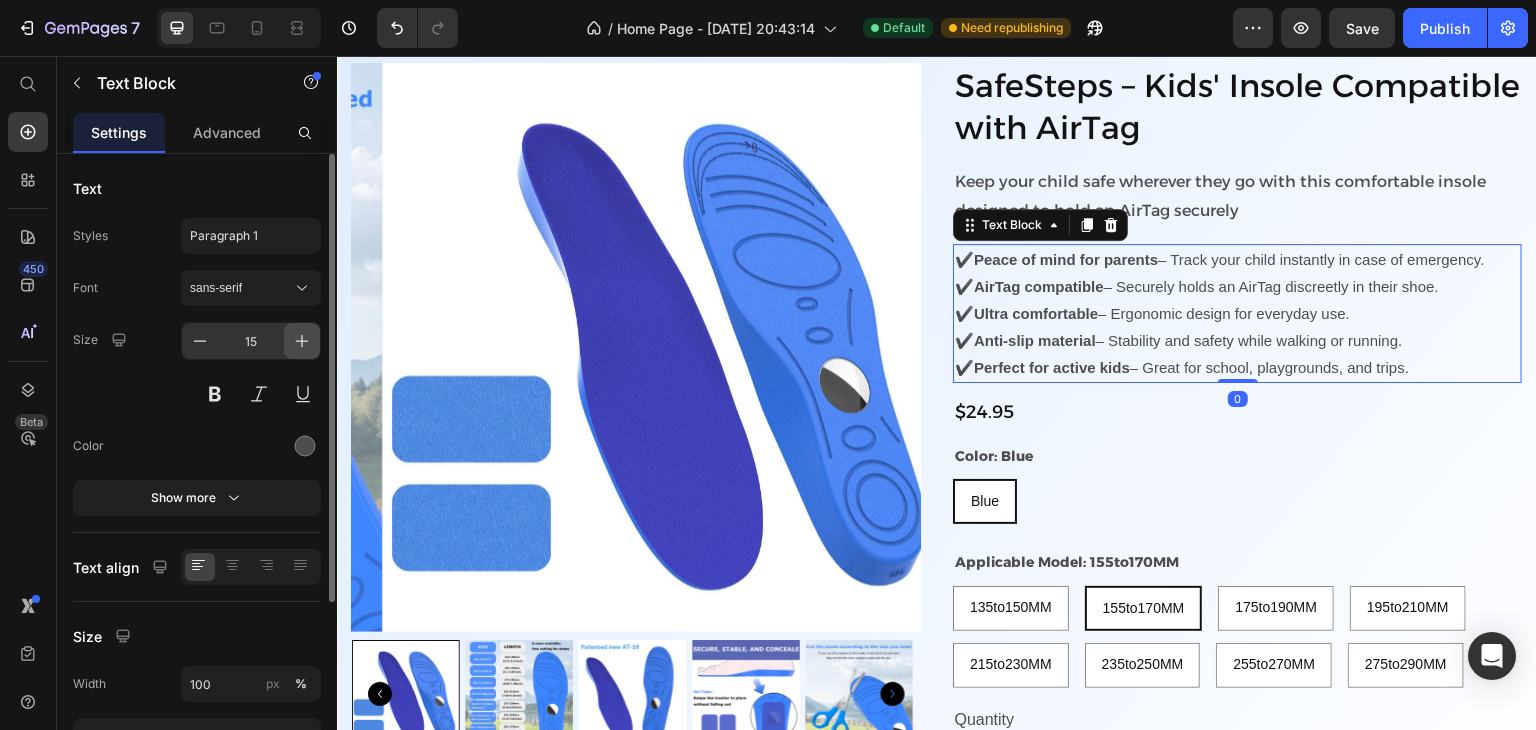 click 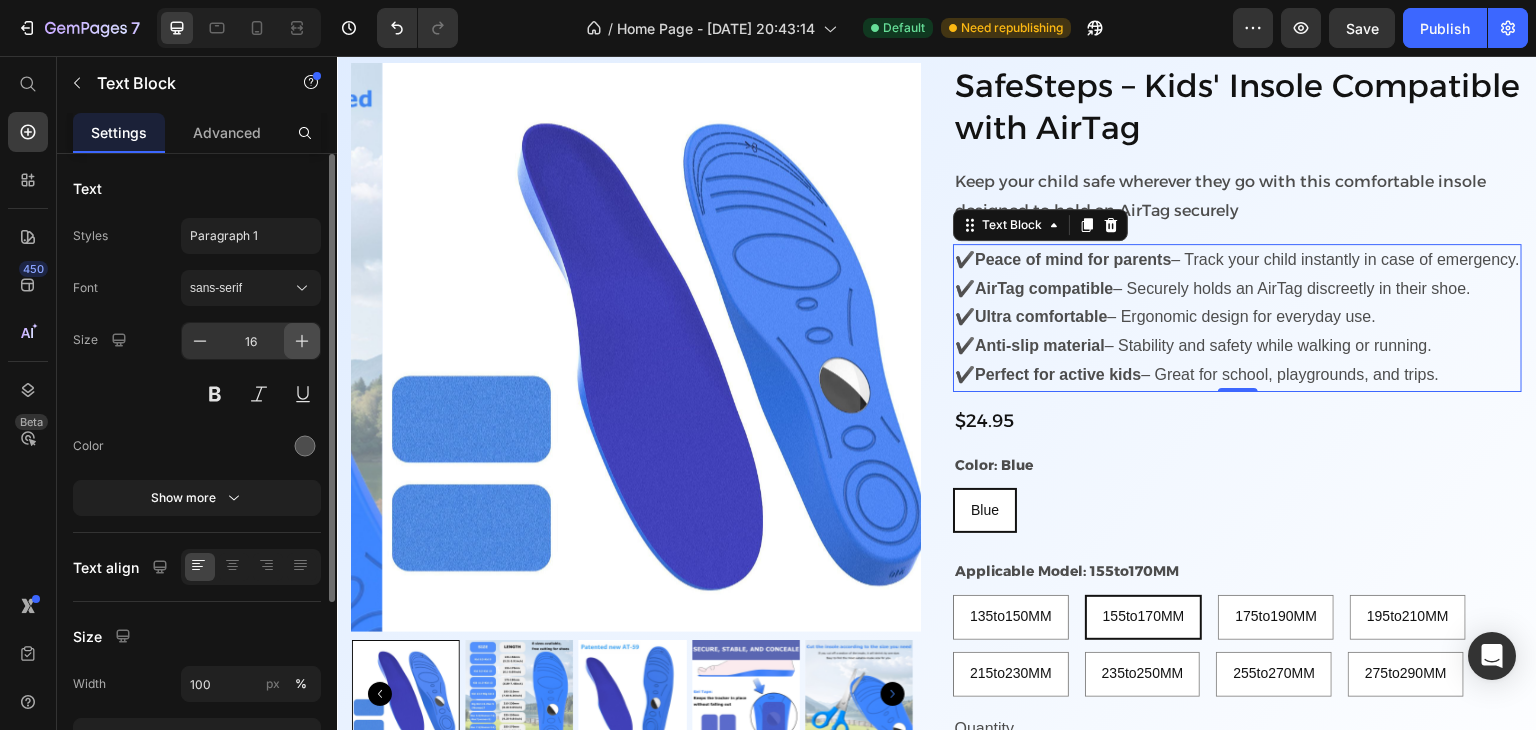 click 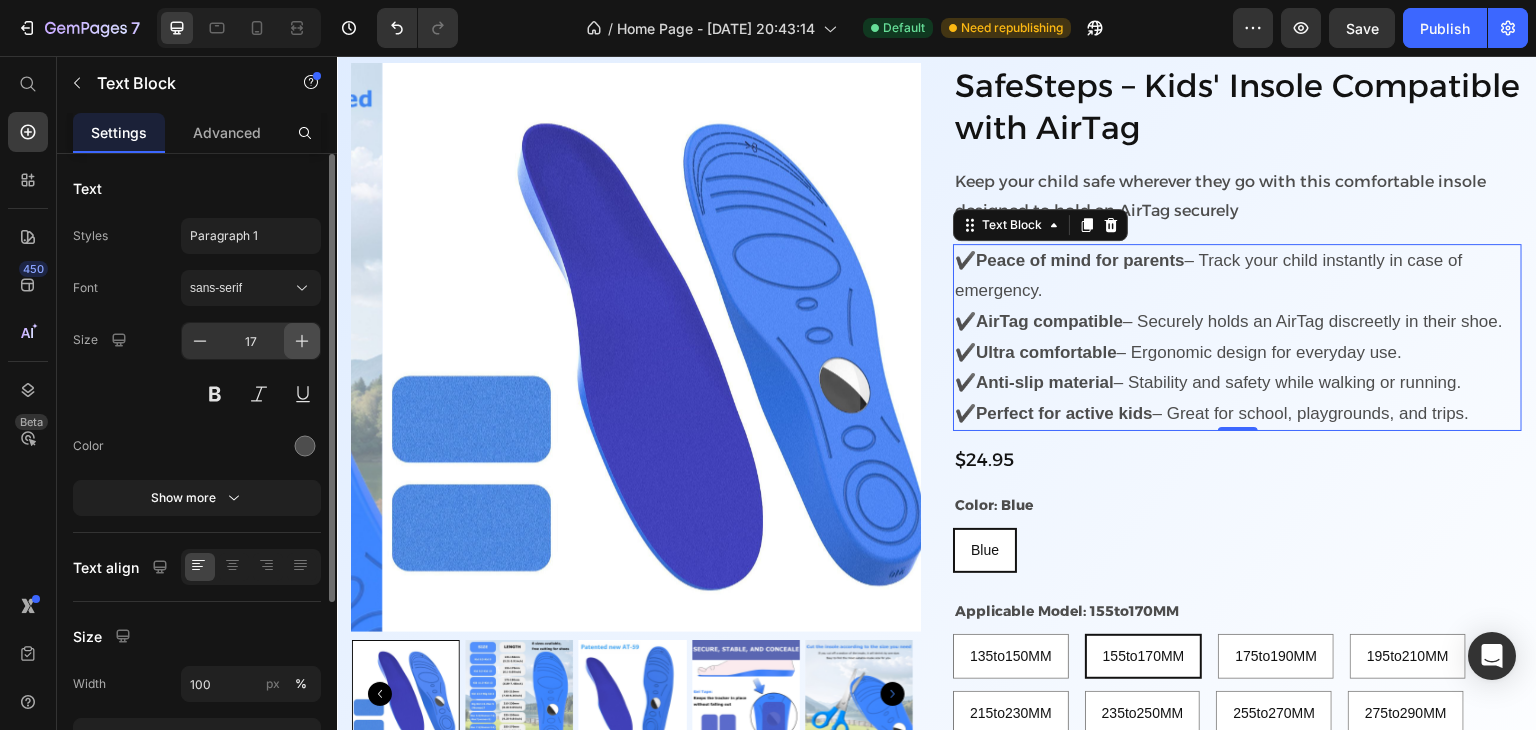 click 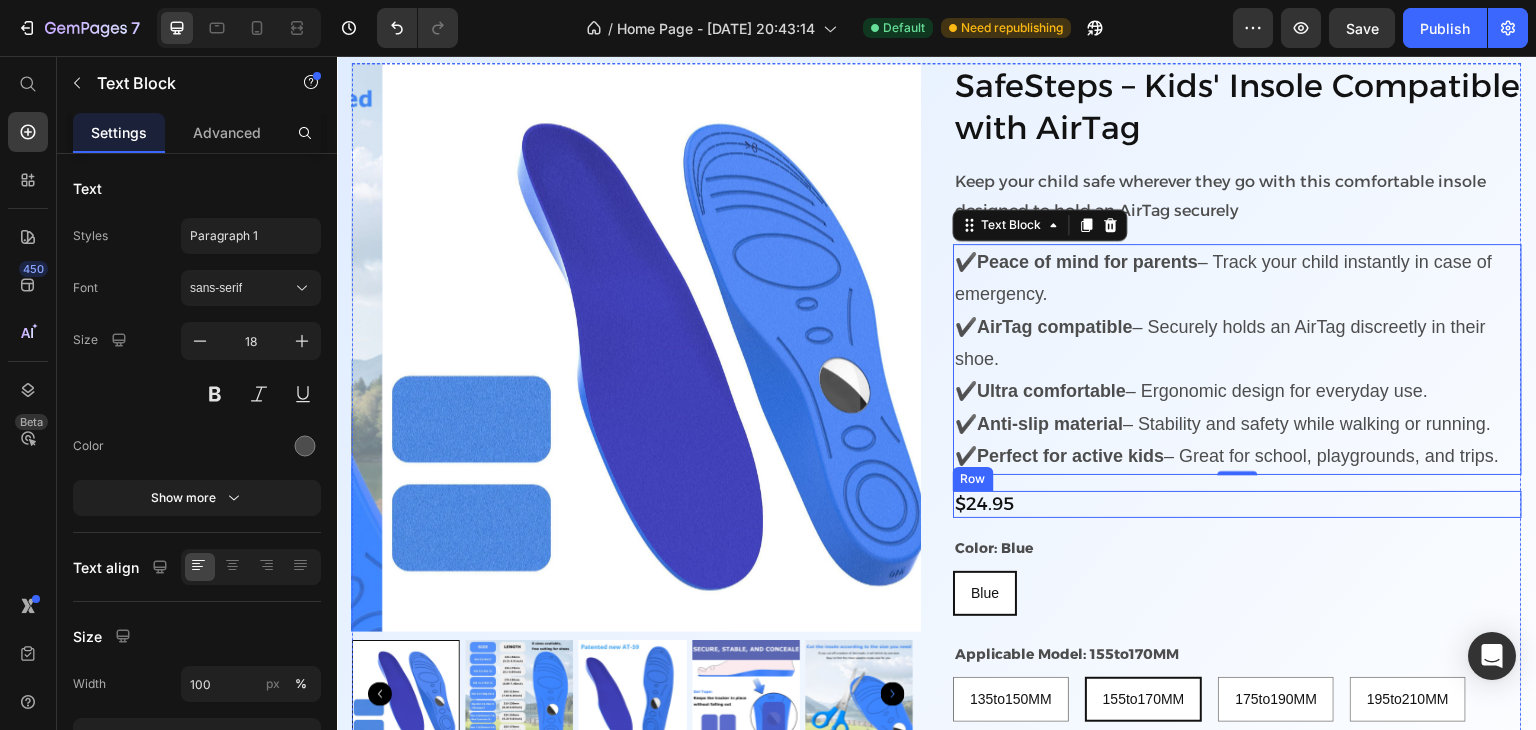 click on "$24.95 Product Price Row" at bounding box center [1237, 504] 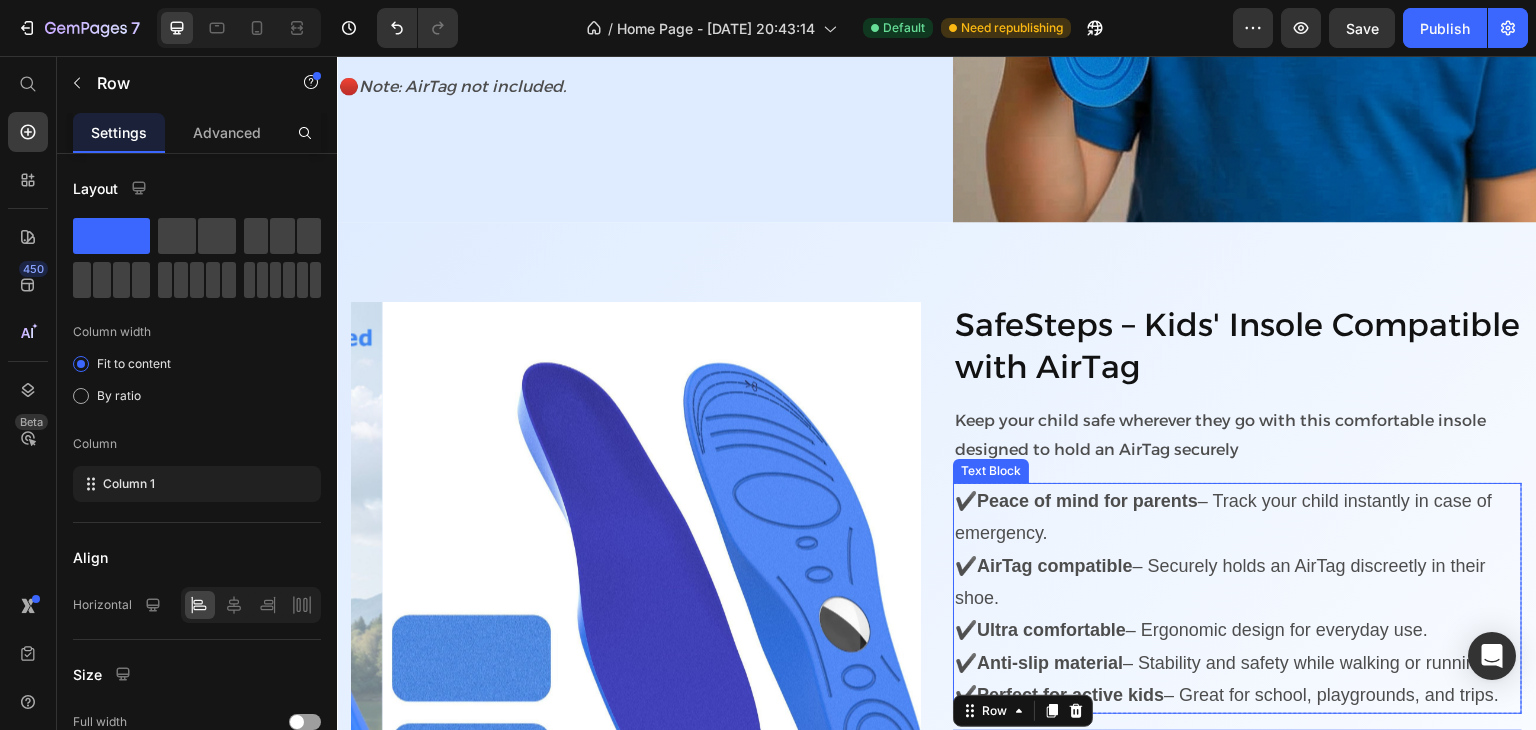 scroll, scrollTop: 736, scrollLeft: 0, axis: vertical 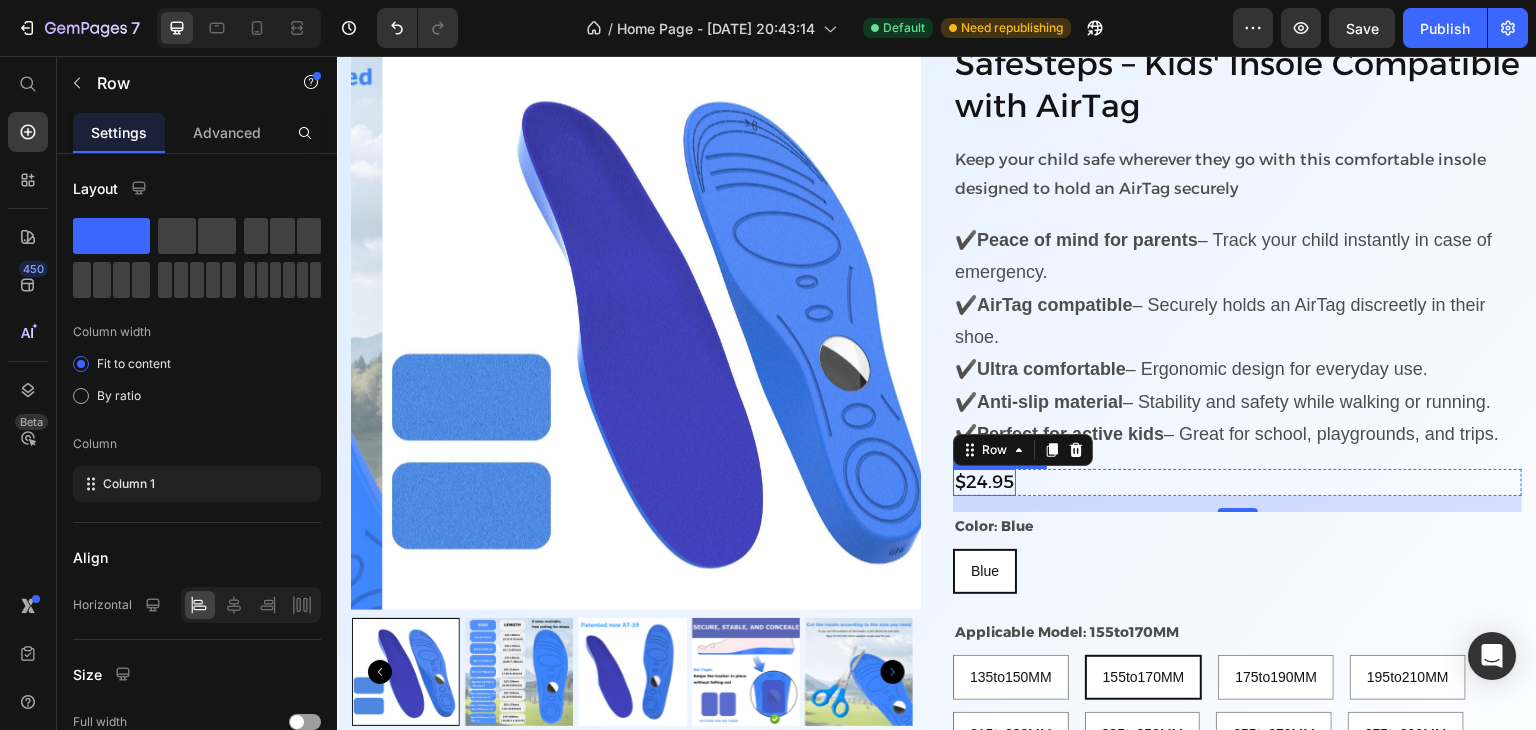 click on "$24.95" at bounding box center [984, 482] 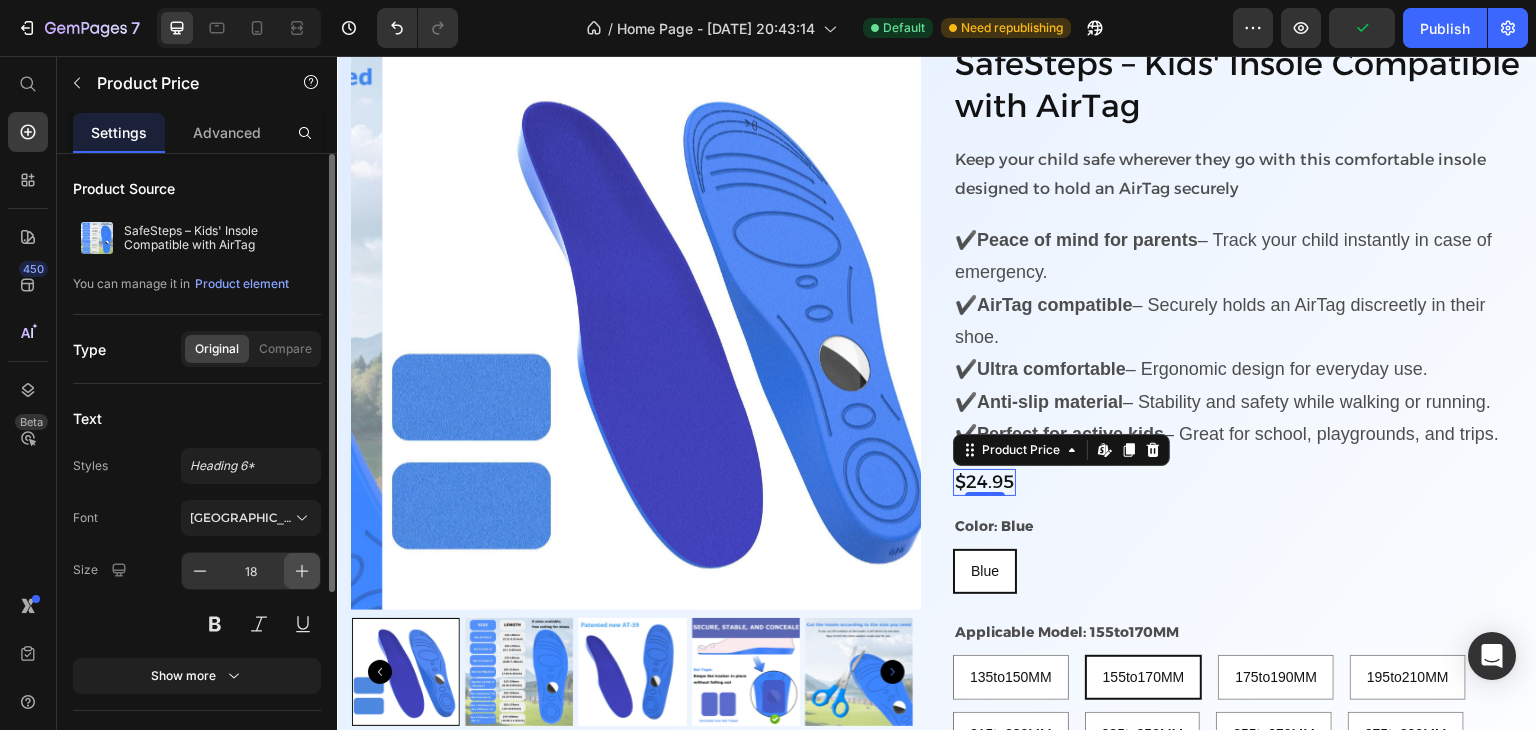 click 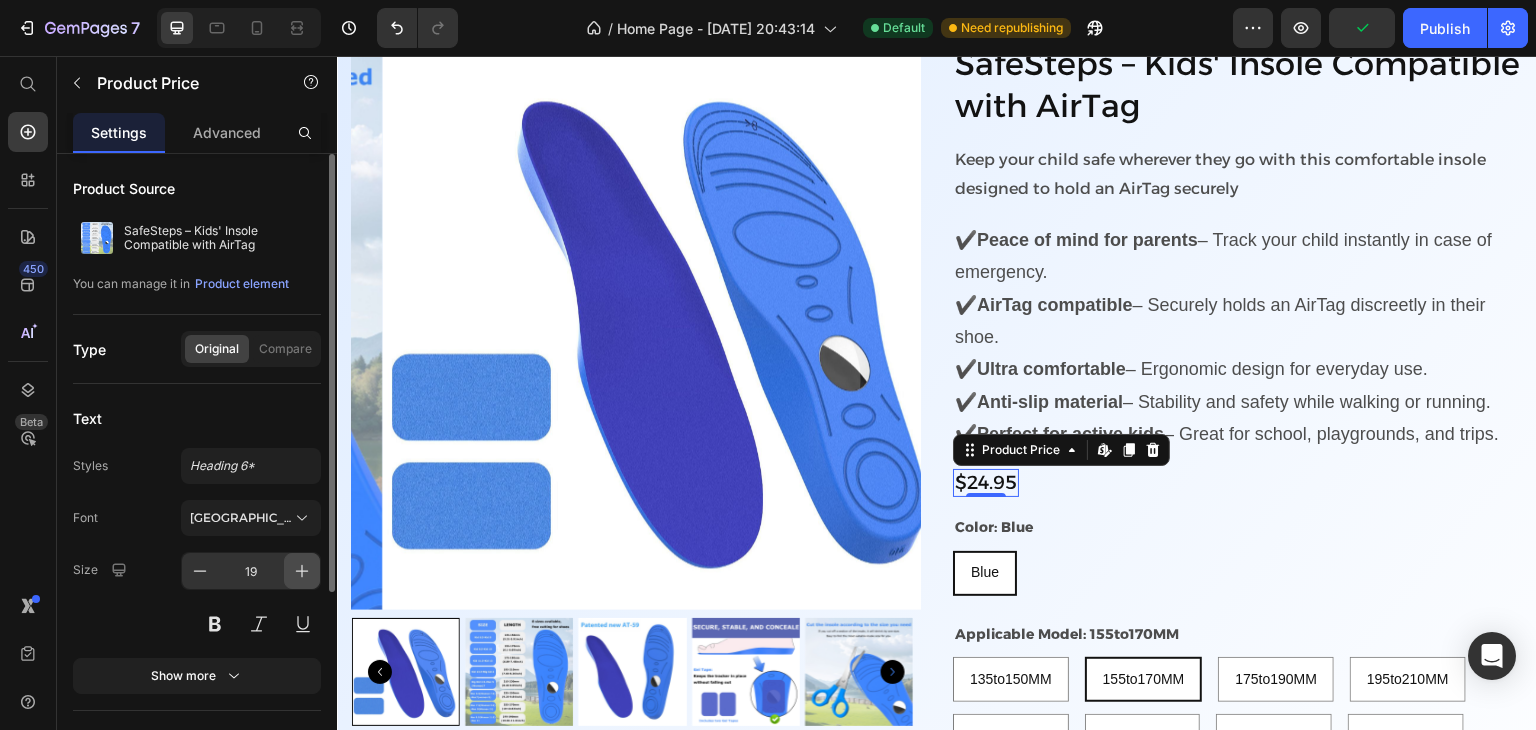 click 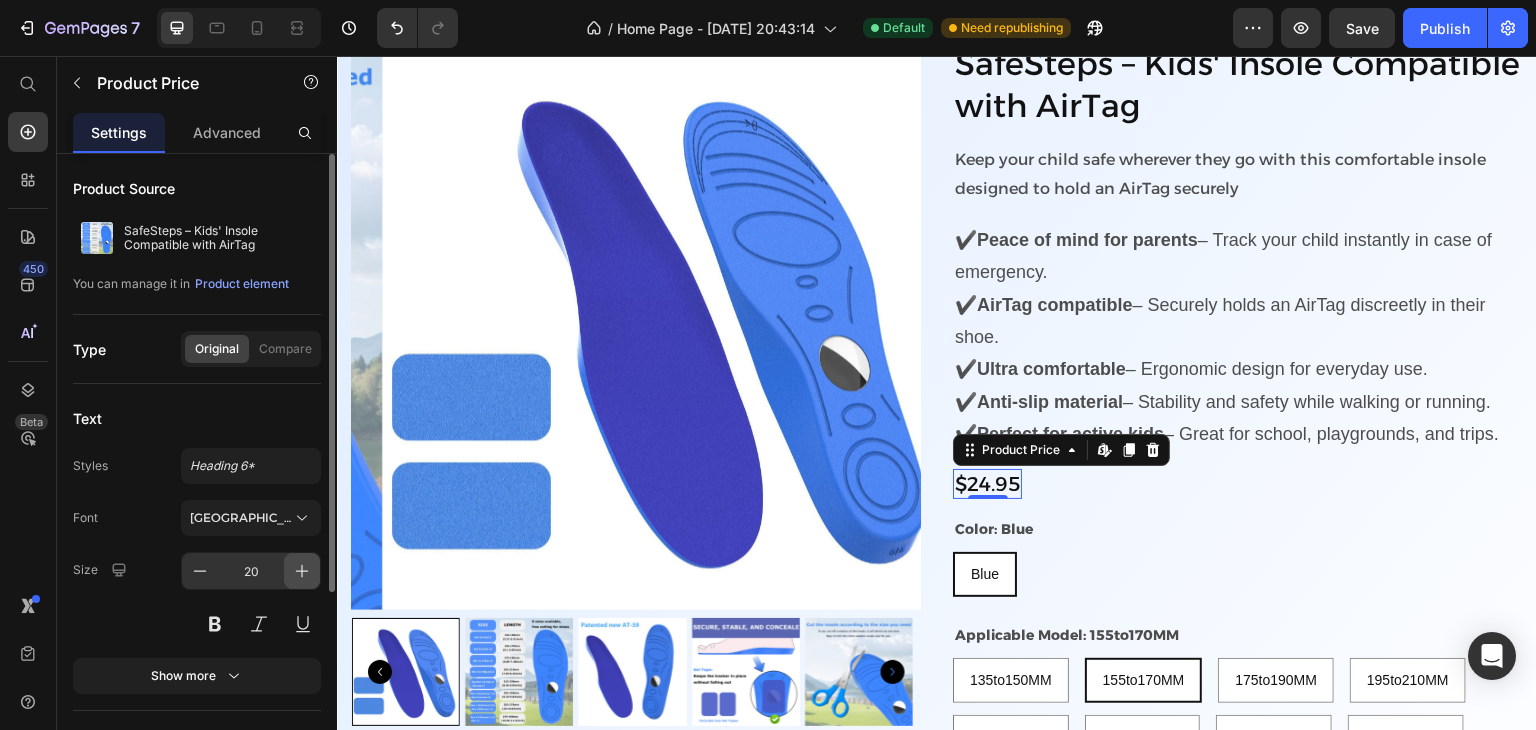 click 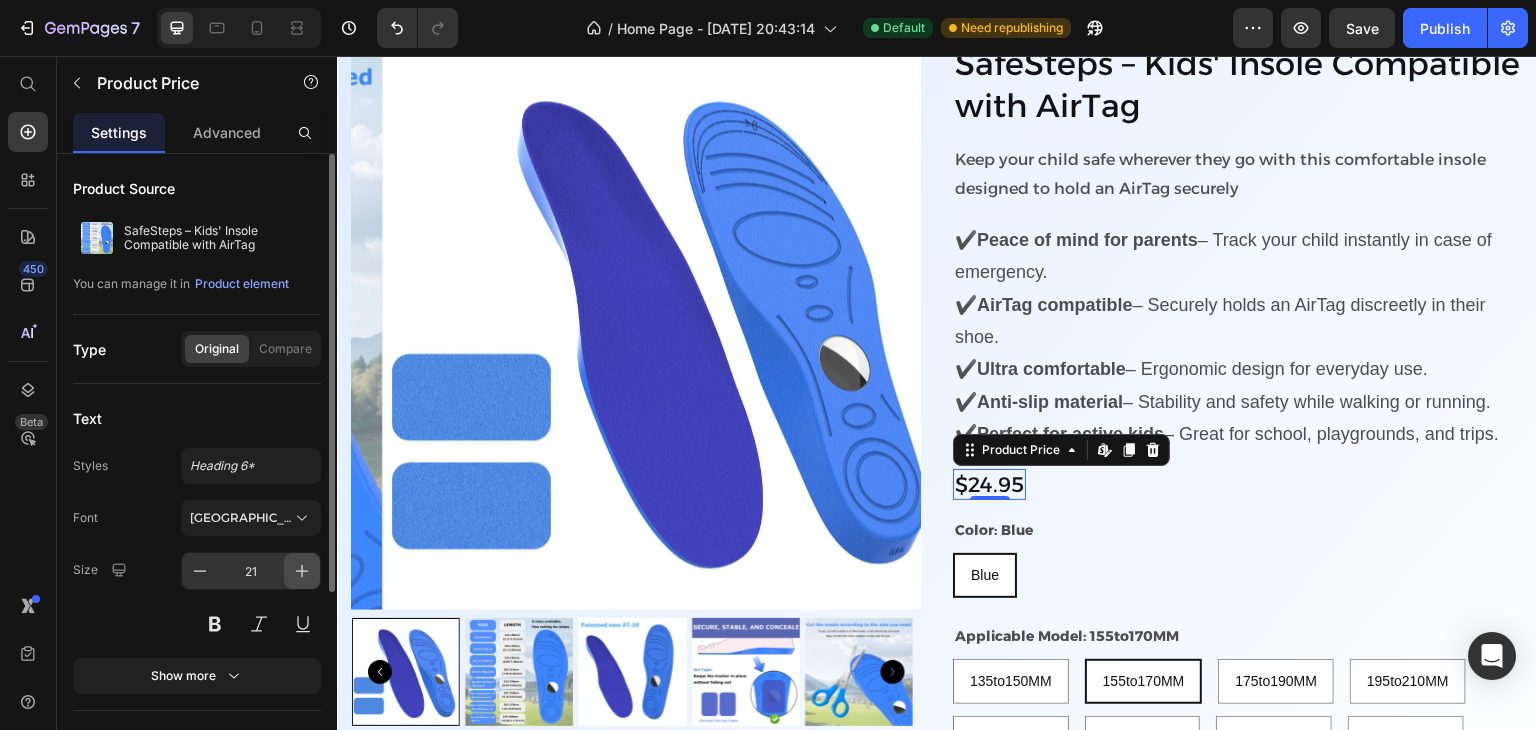 click 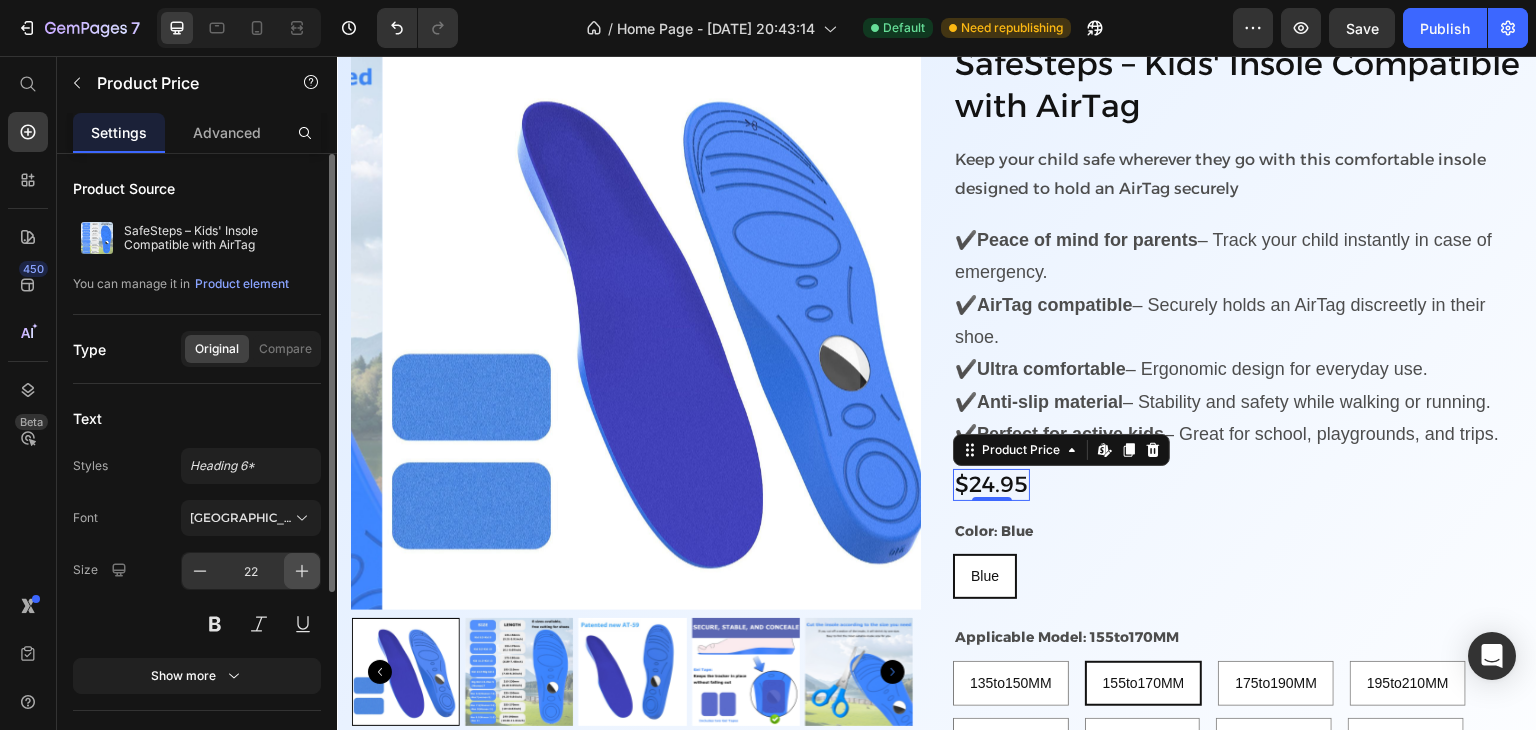 click 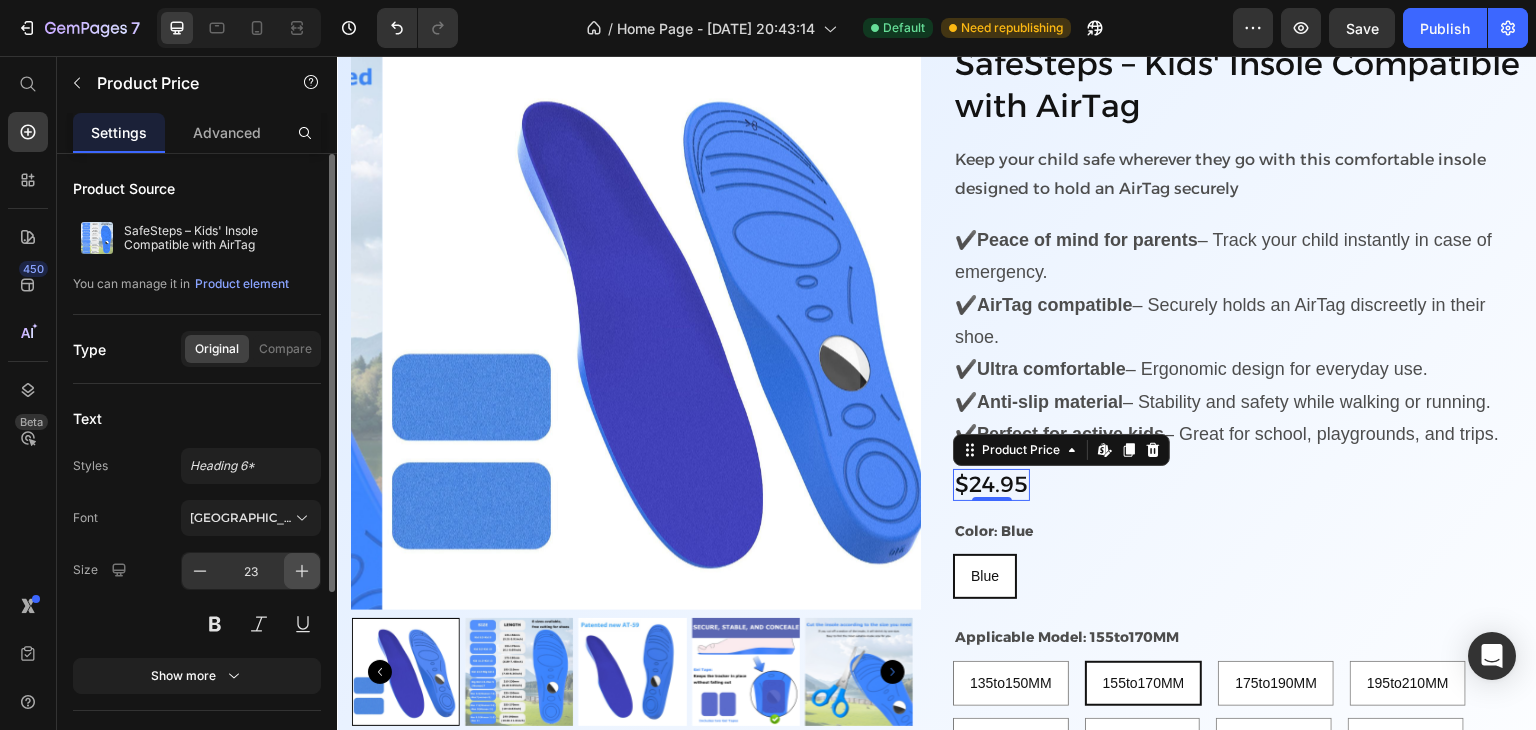 click 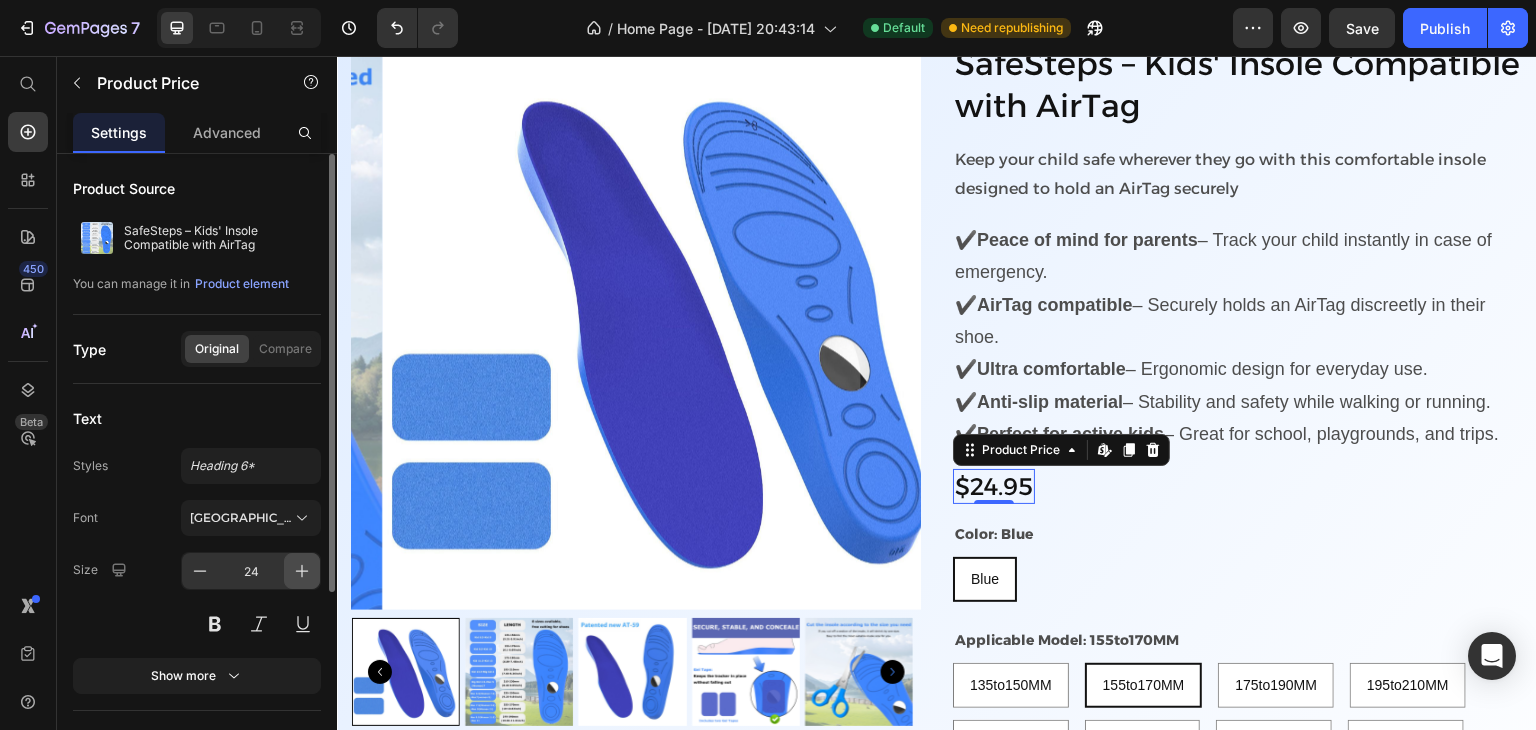 click 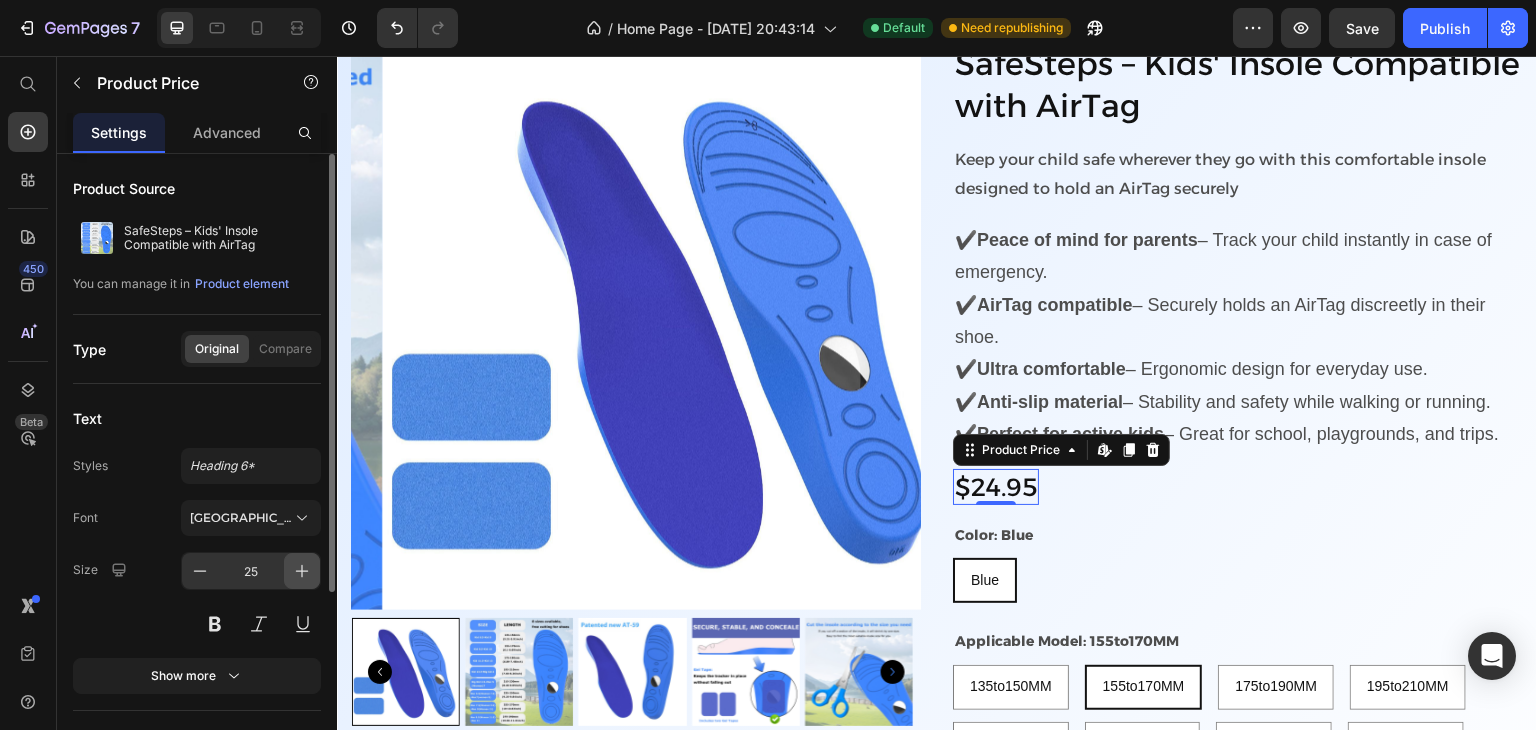 click 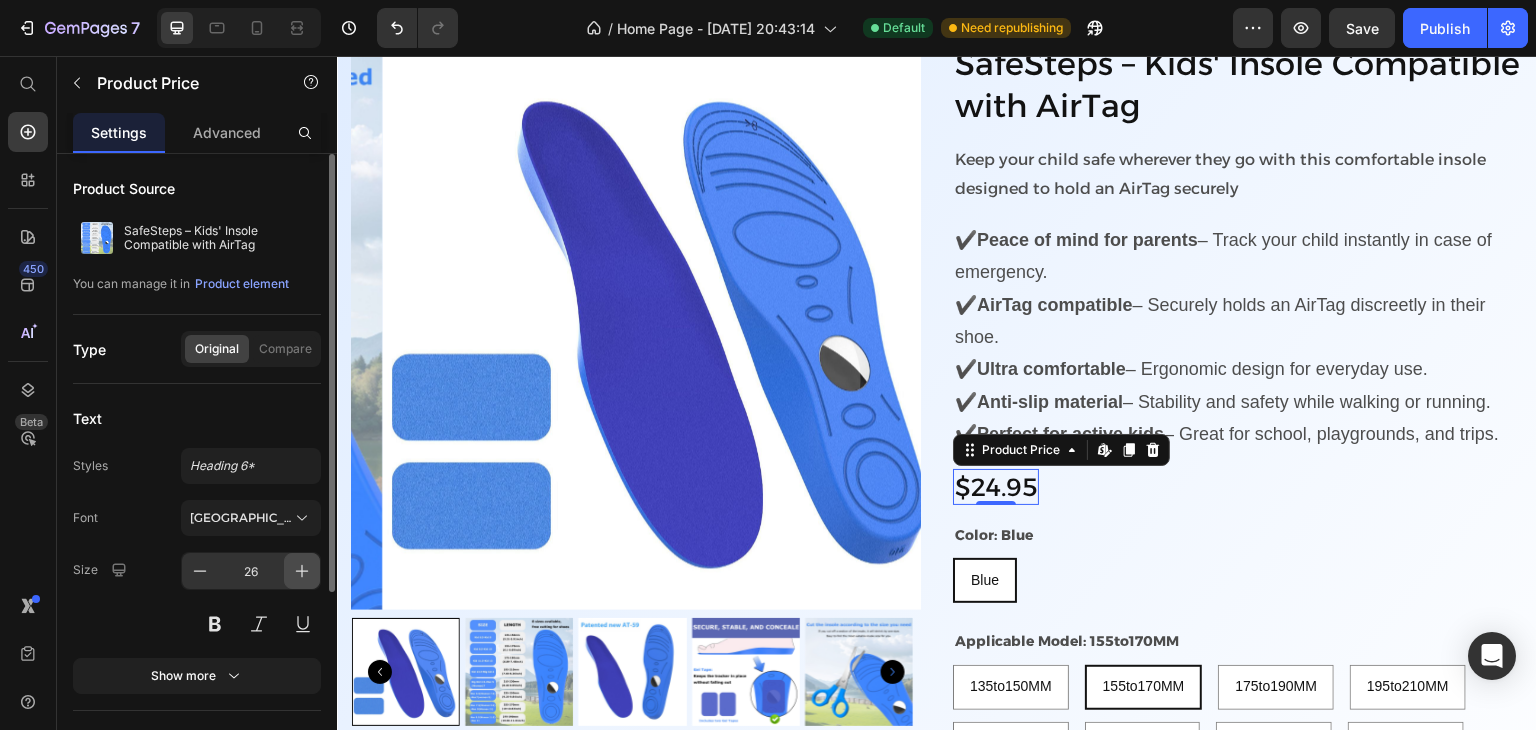 click 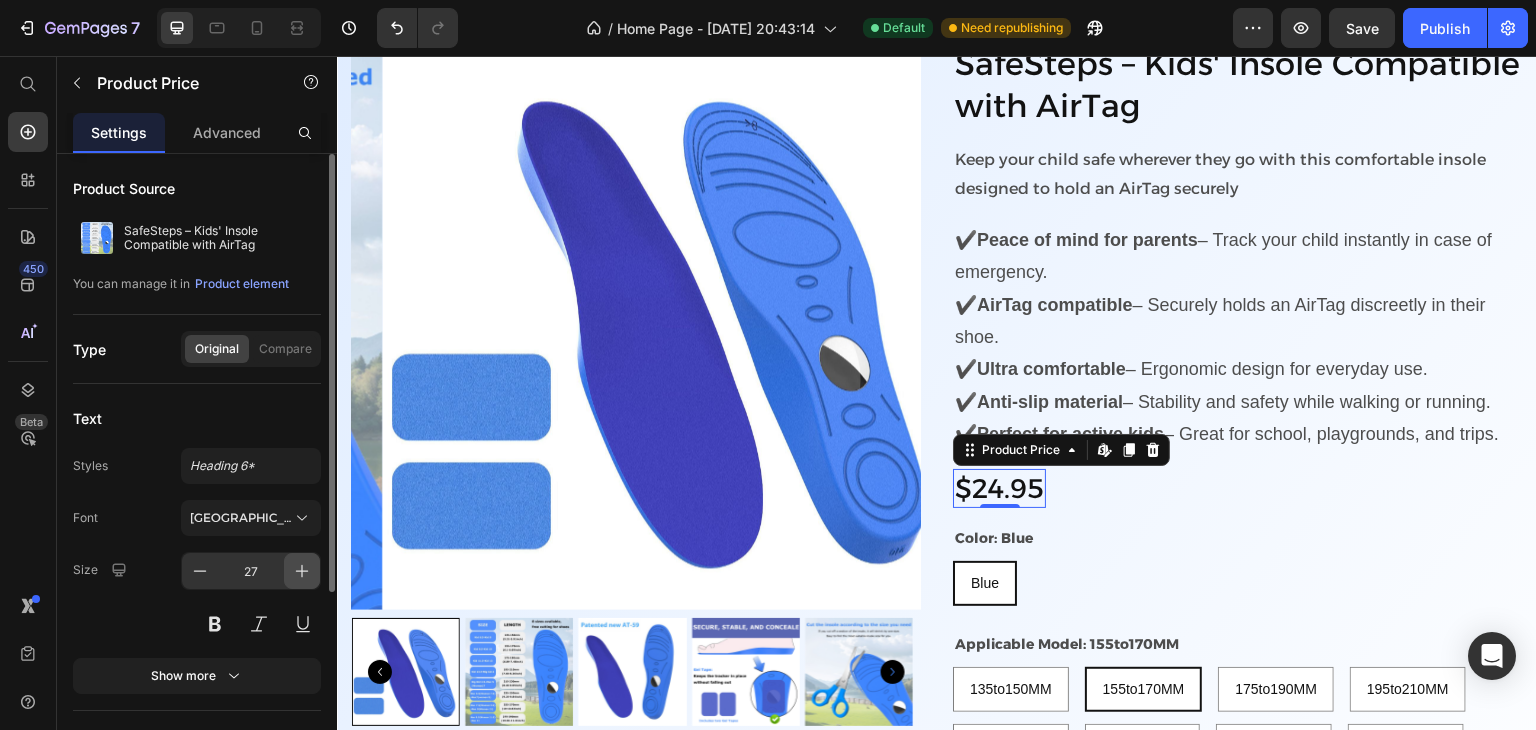 click 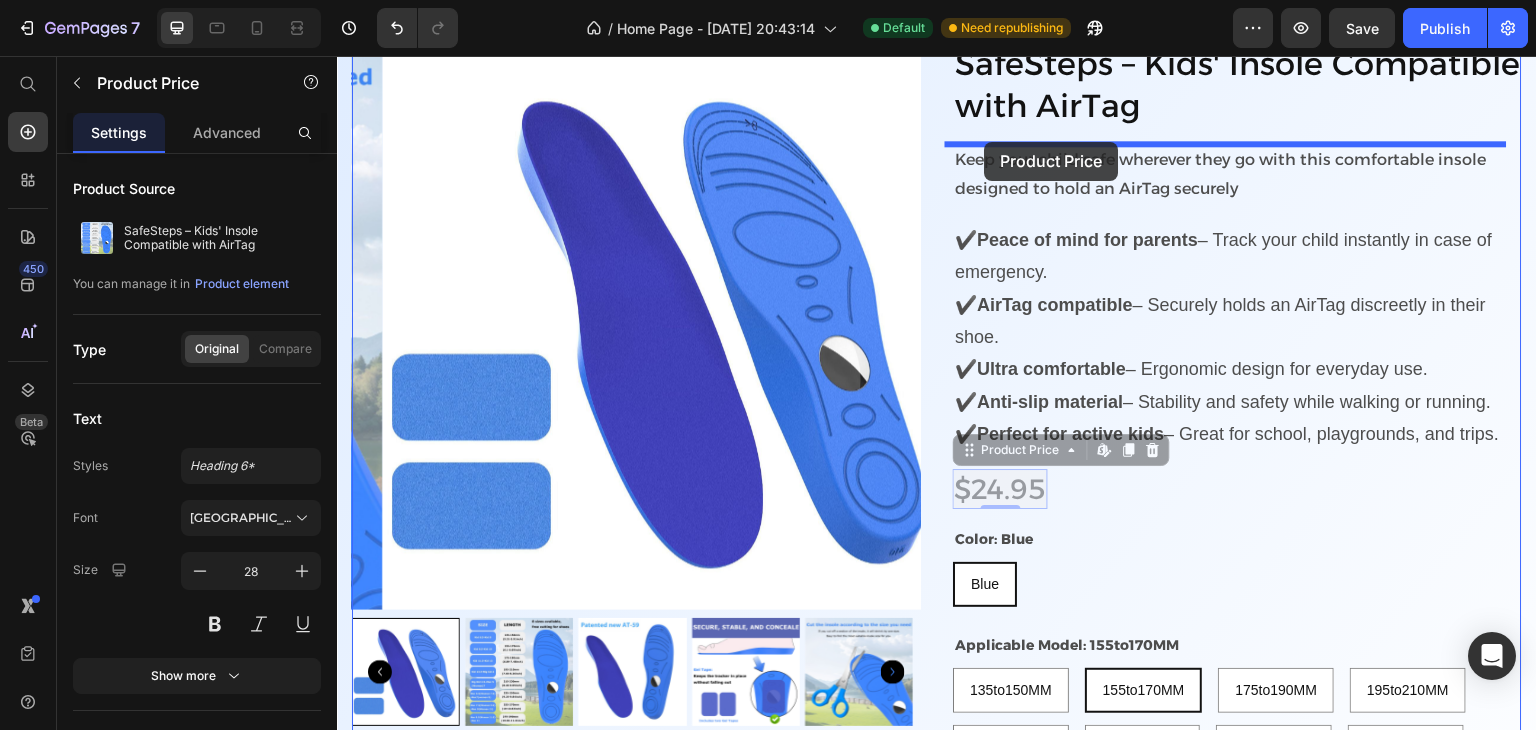 drag, startPoint x: 1012, startPoint y: 491, endPoint x: 985, endPoint y: 142, distance: 350.04285 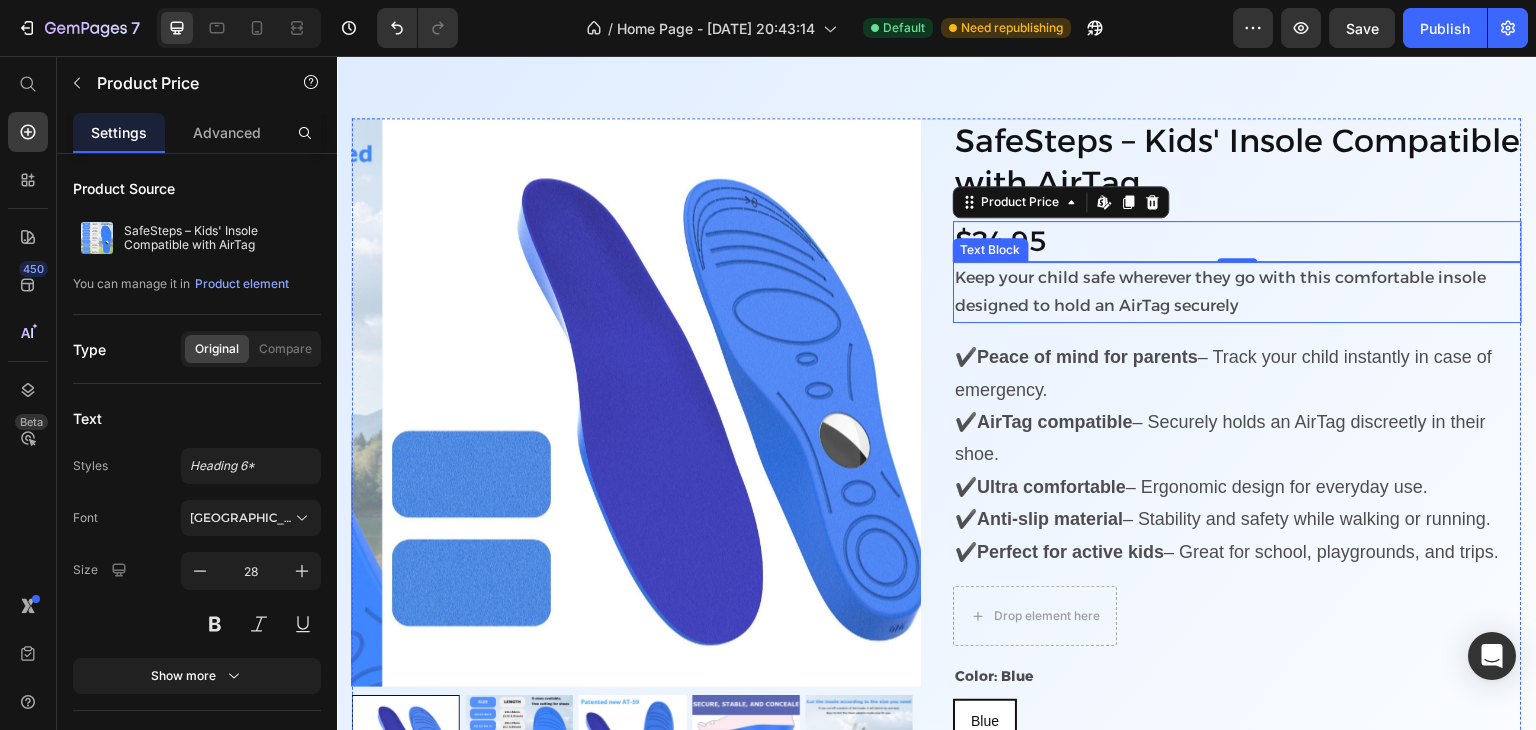 scroll, scrollTop: 763, scrollLeft: 0, axis: vertical 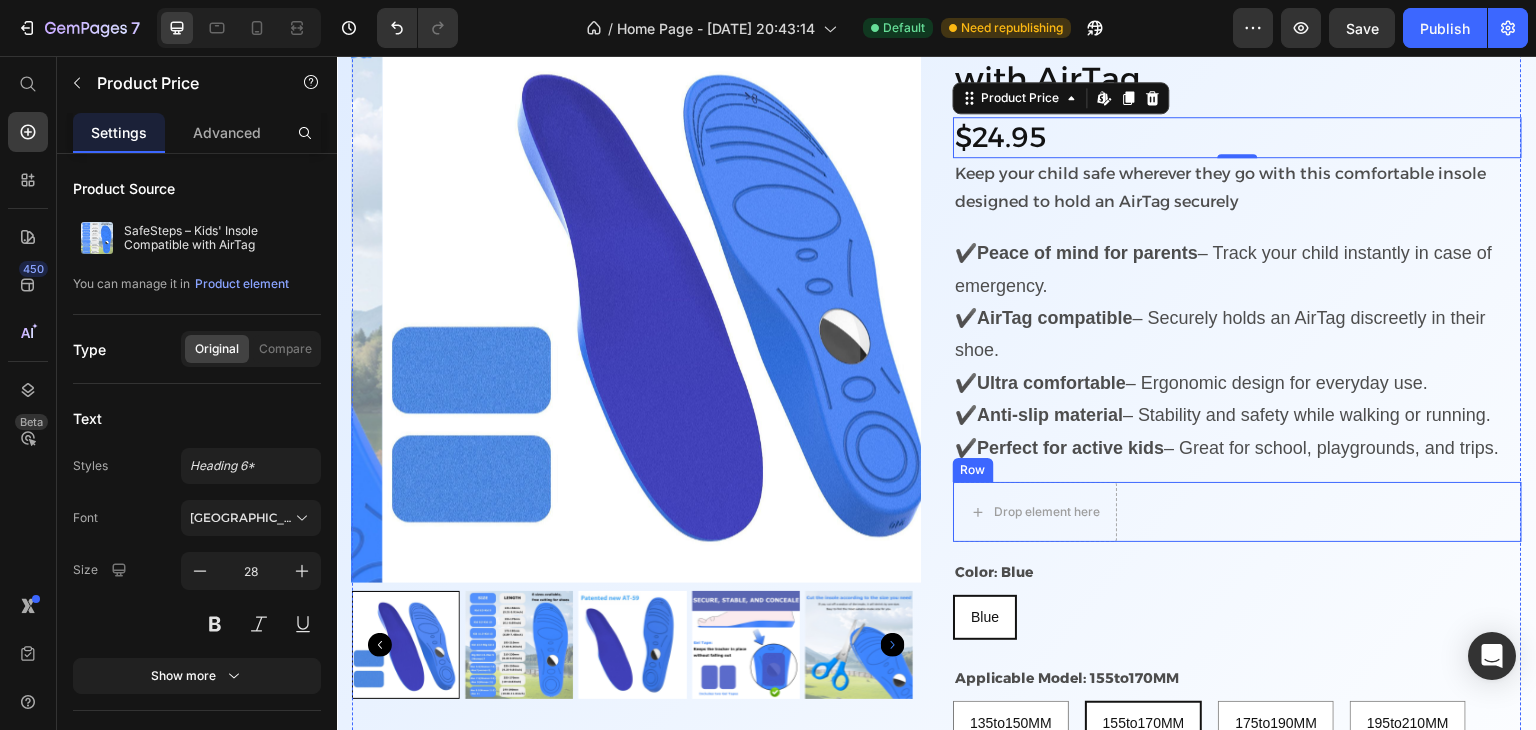 click on "Drop element here Row" at bounding box center [1237, 512] 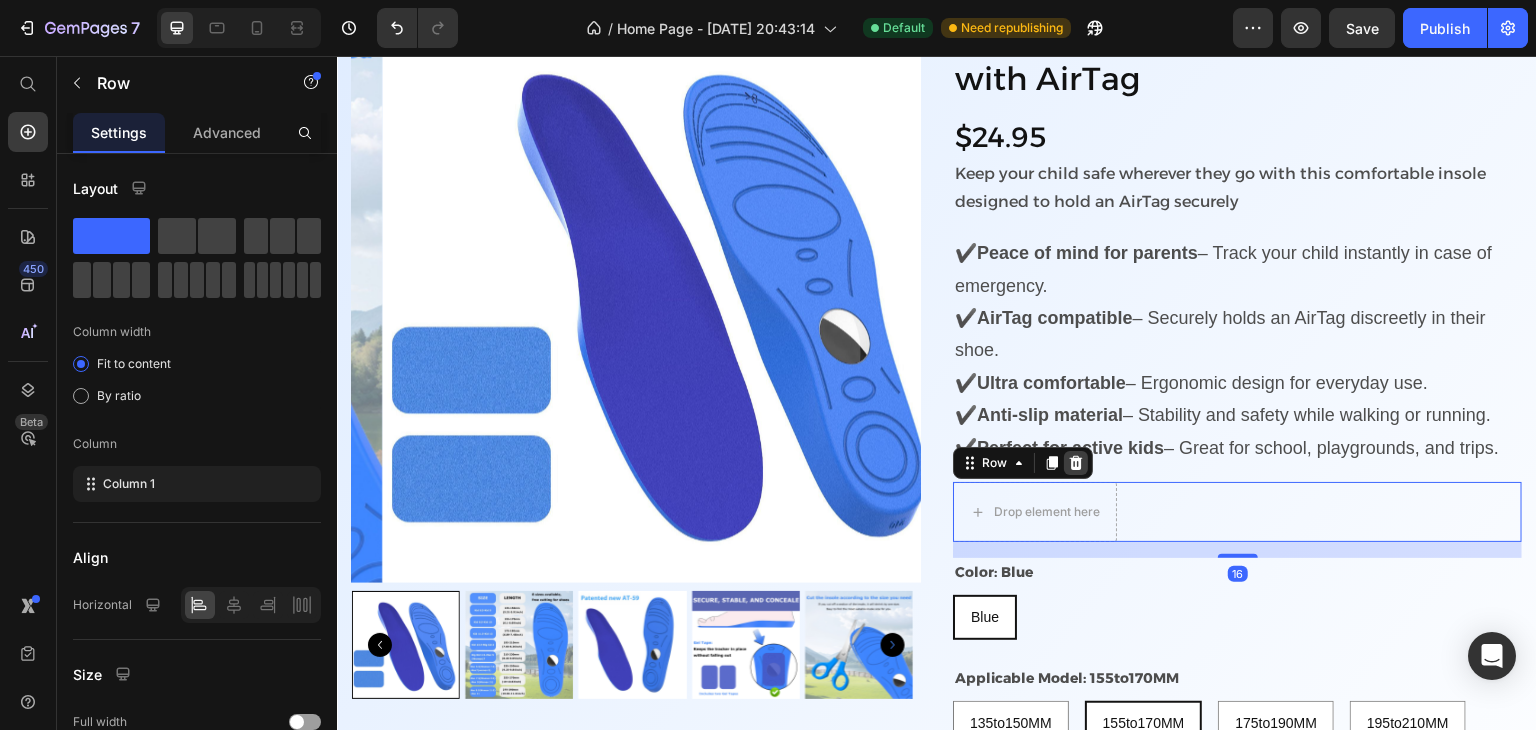 click 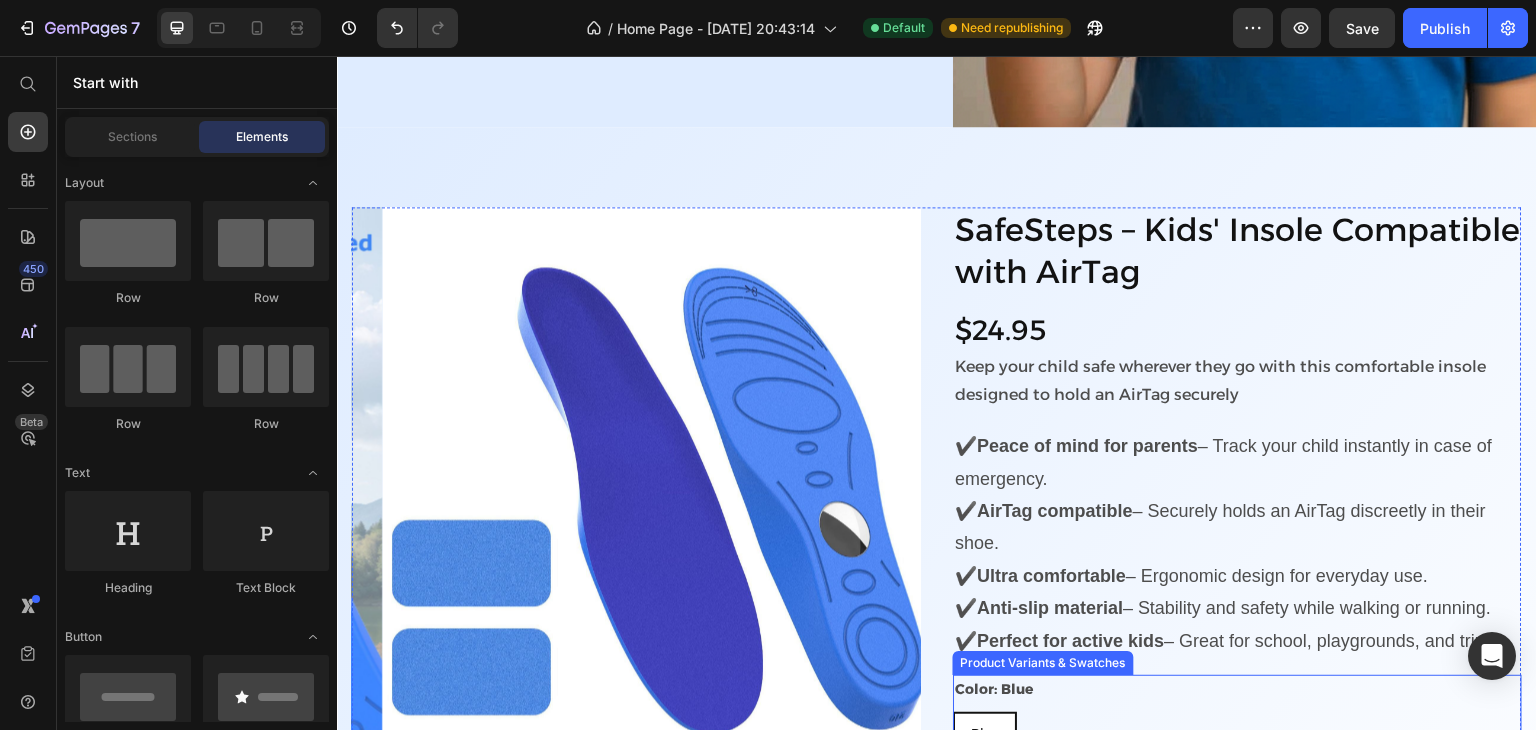 scroll, scrollTop: 543, scrollLeft: 0, axis: vertical 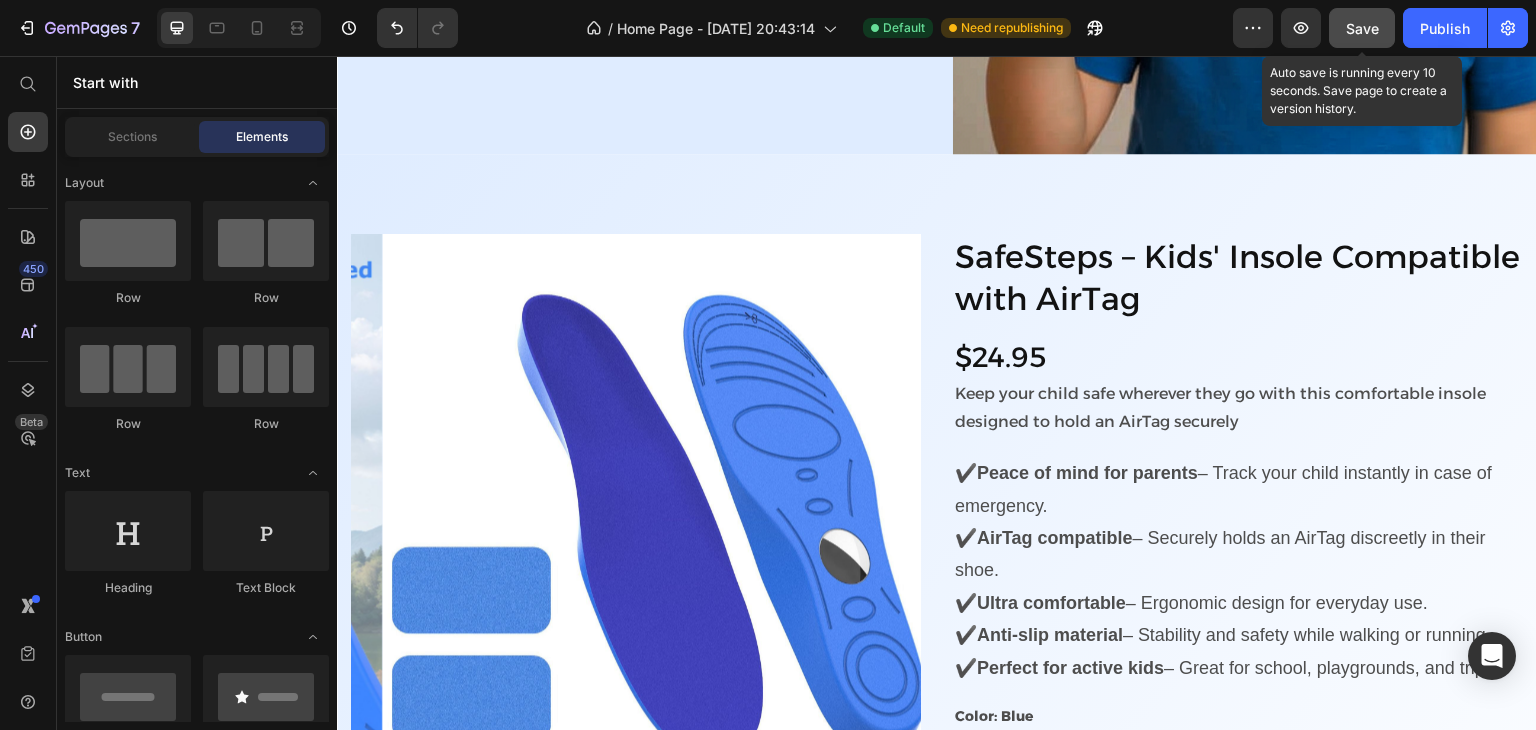 click on "Save" at bounding box center (1362, 28) 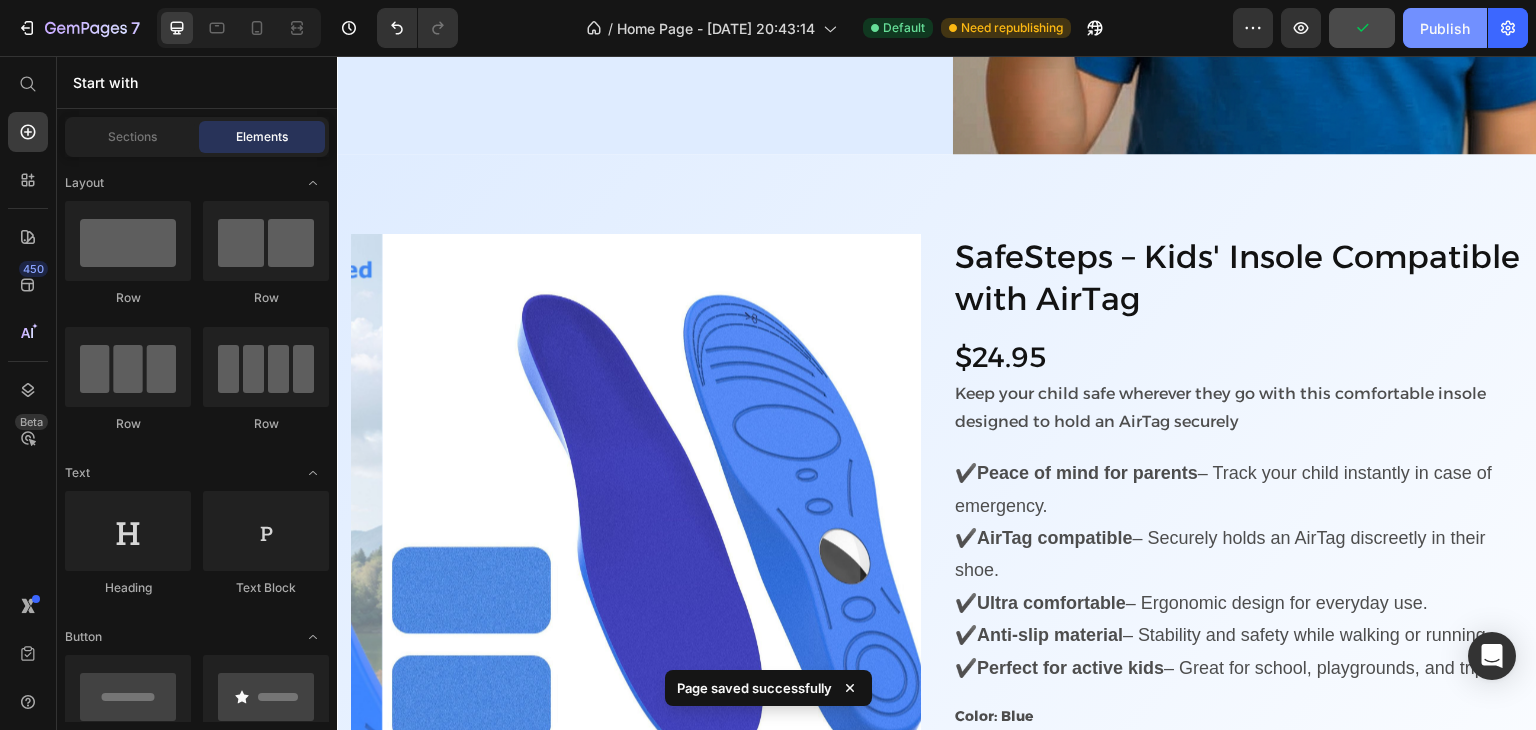 click on "Publish" at bounding box center [1445, 28] 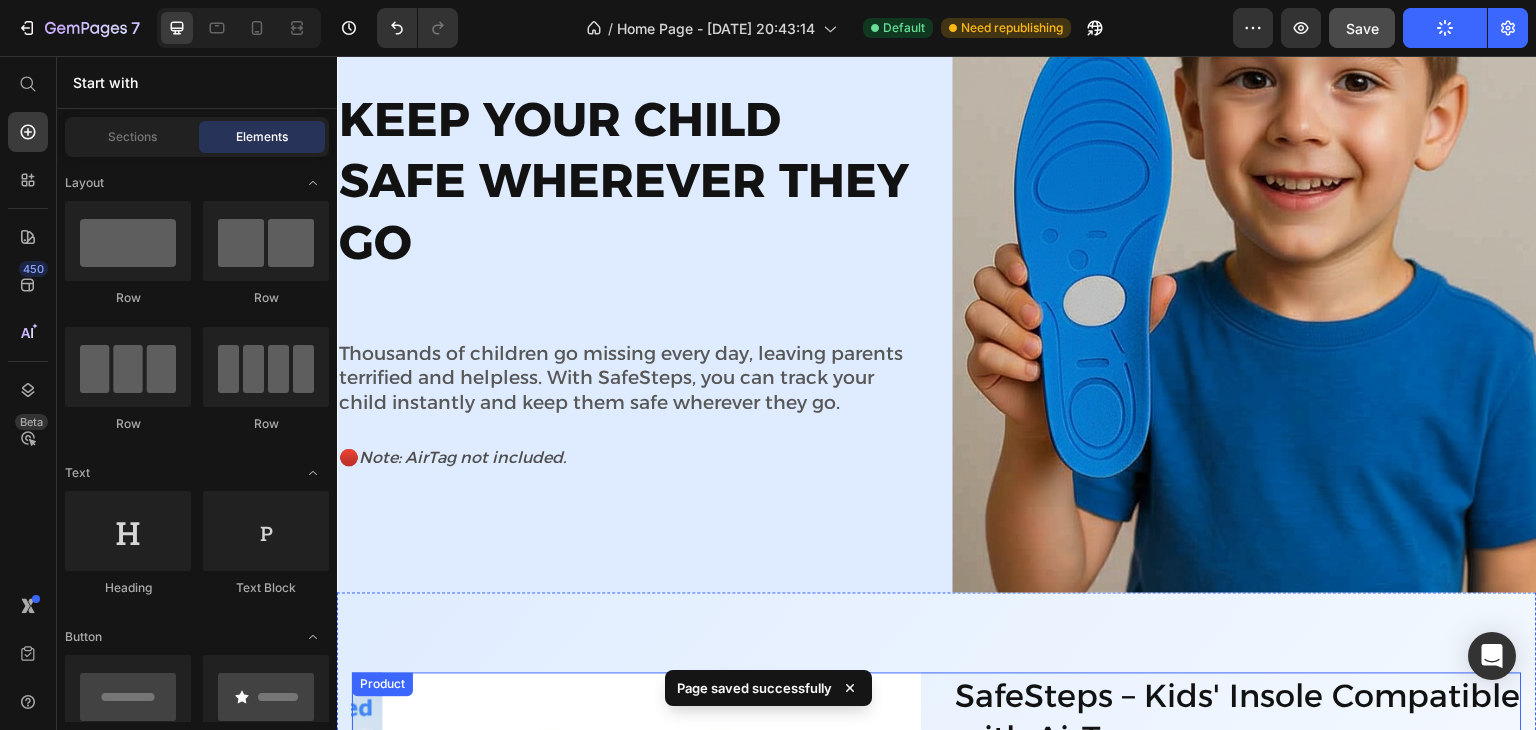 scroll, scrollTop: 0, scrollLeft: 0, axis: both 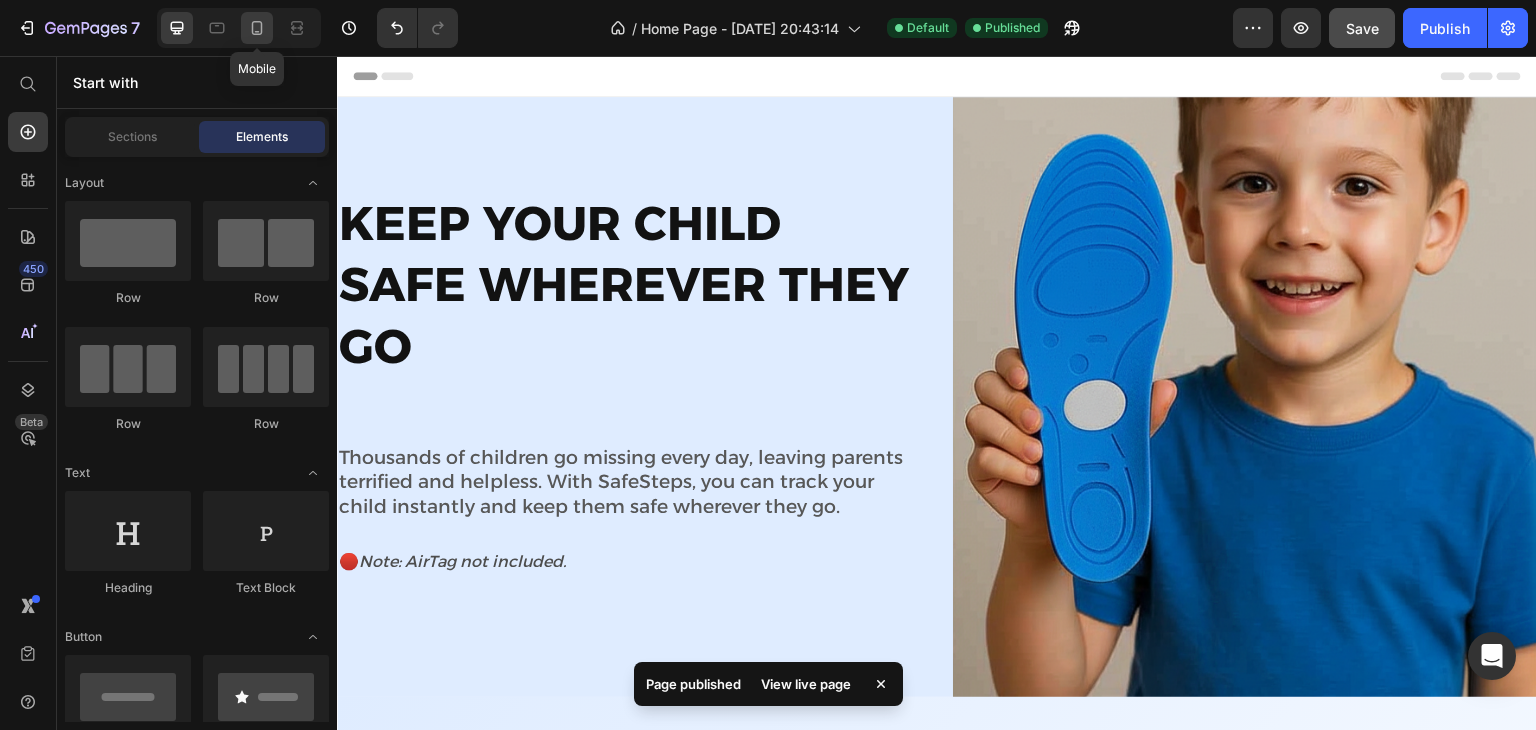 click 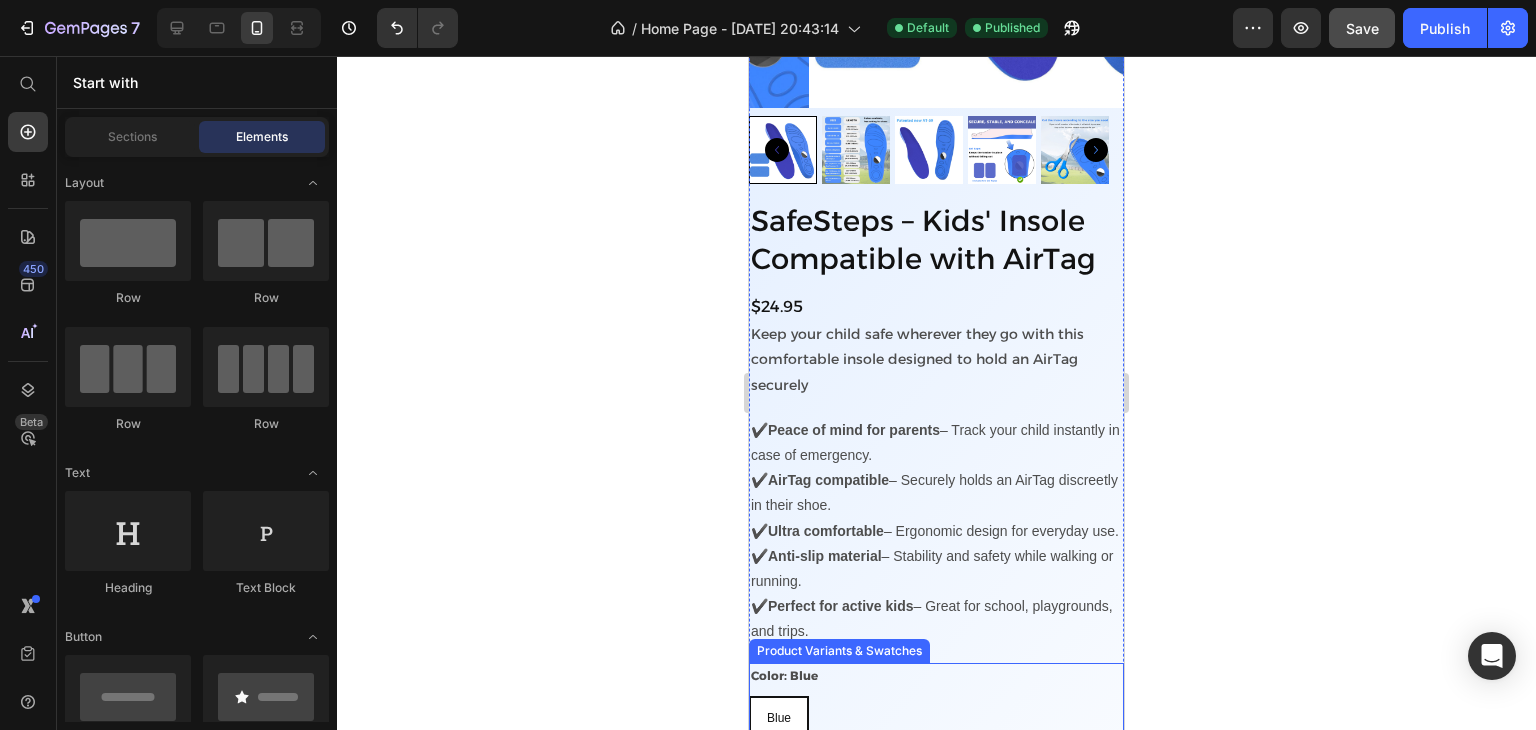 scroll, scrollTop: 1262, scrollLeft: 0, axis: vertical 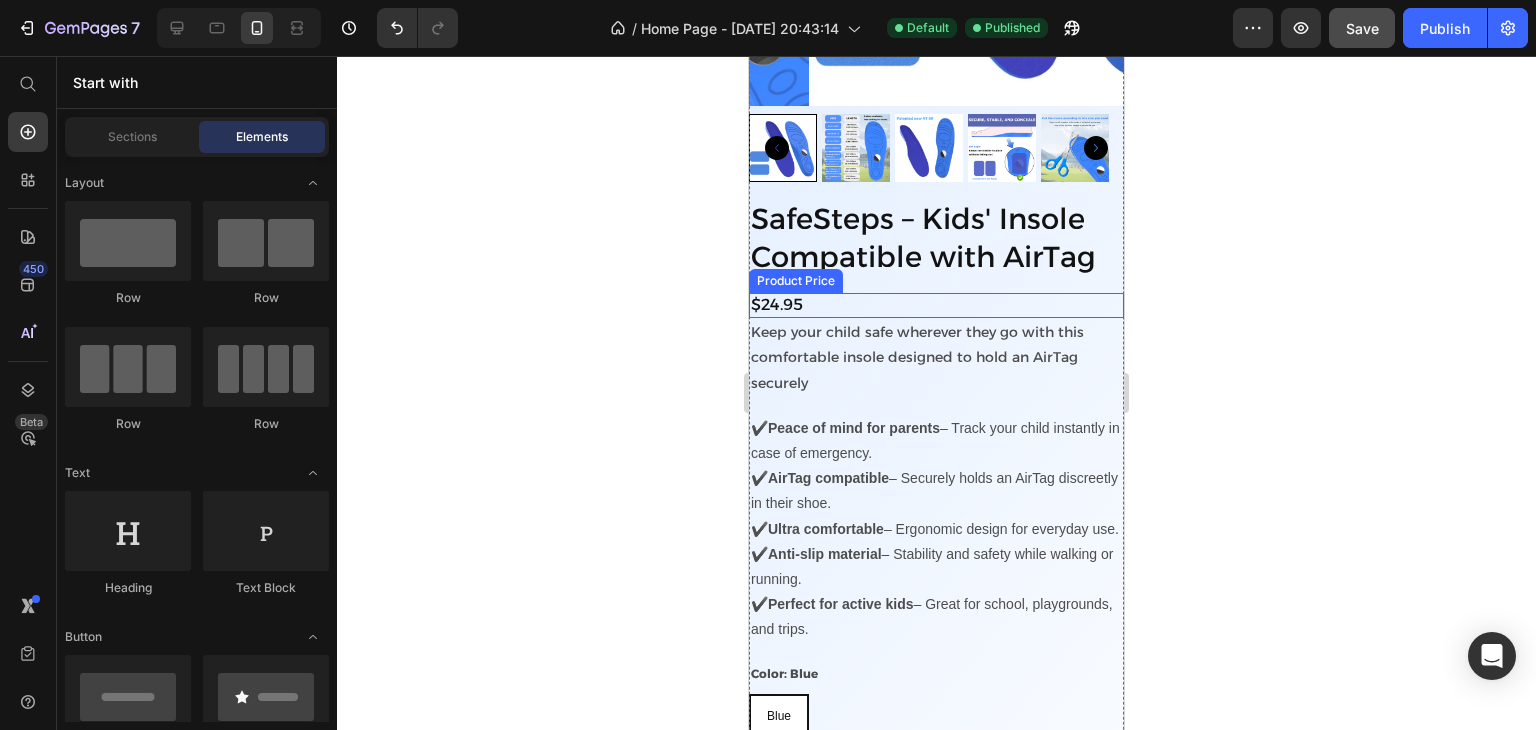 click on "$24.95" at bounding box center (936, 305) 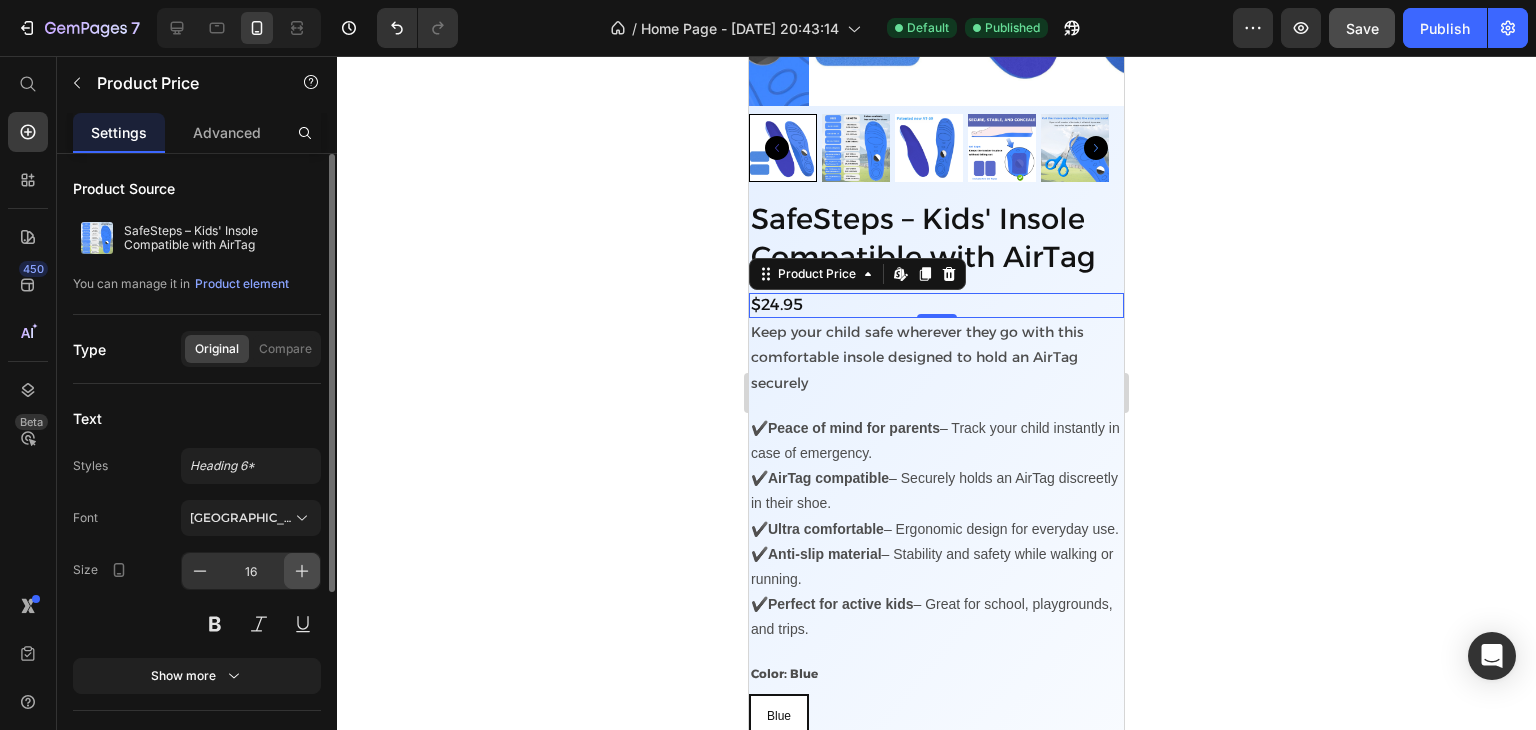click 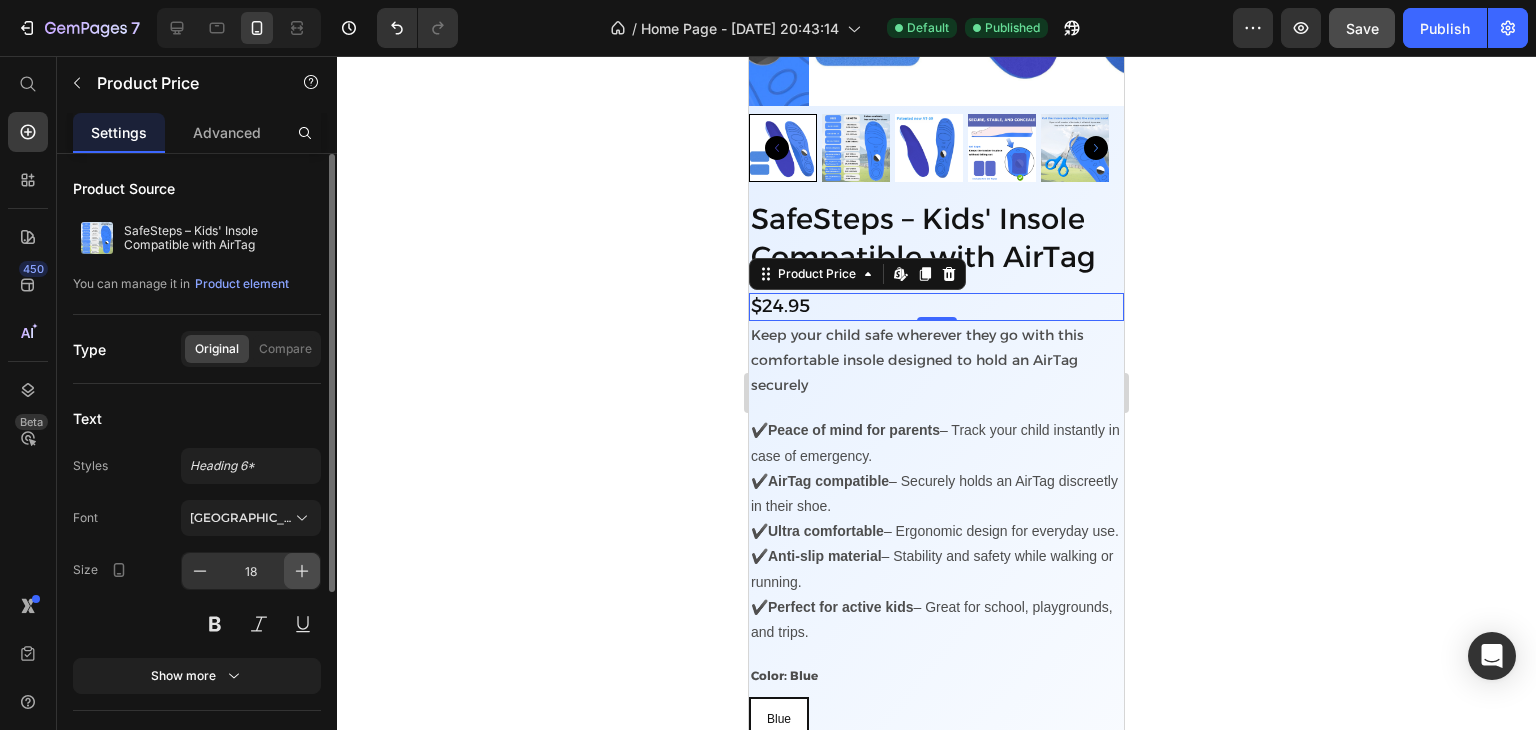 click 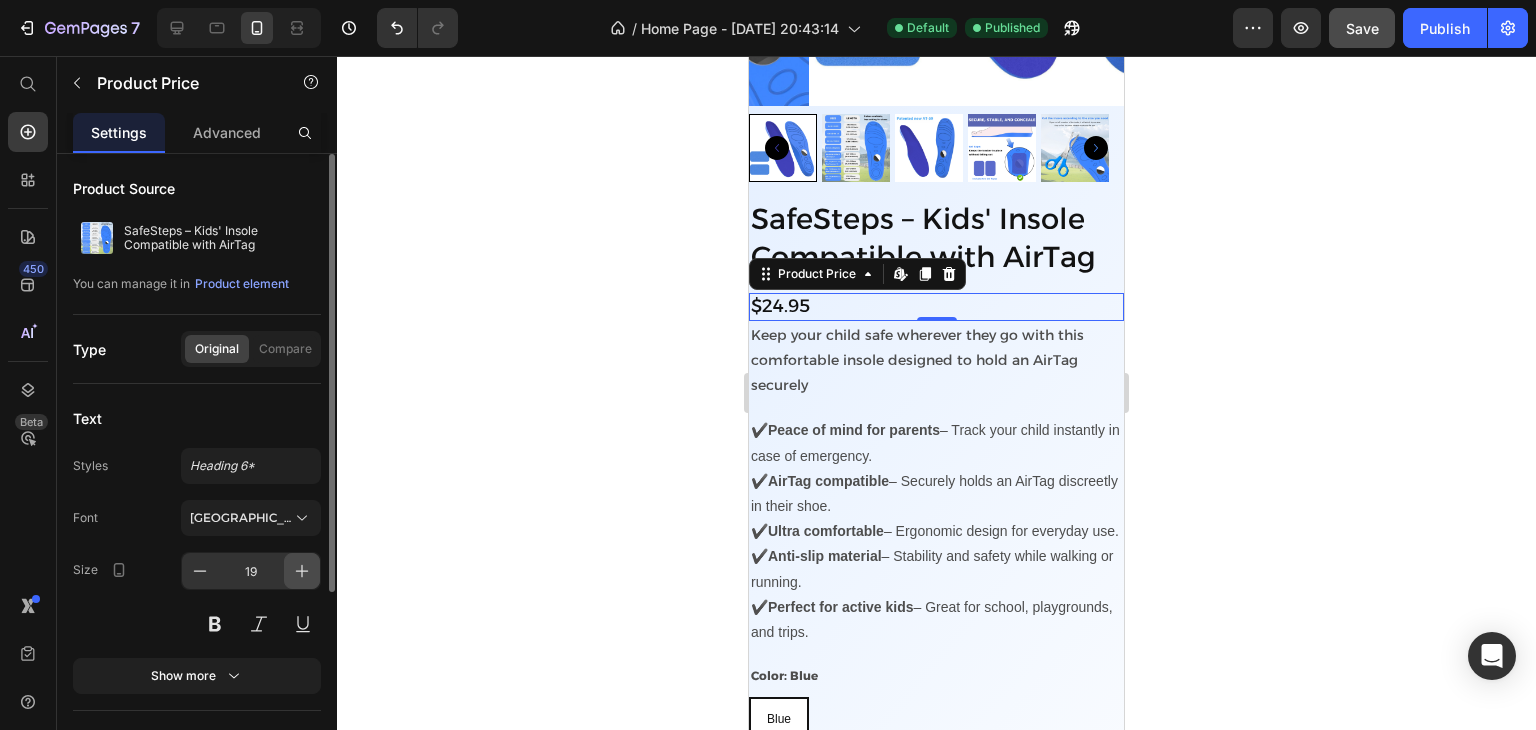 click 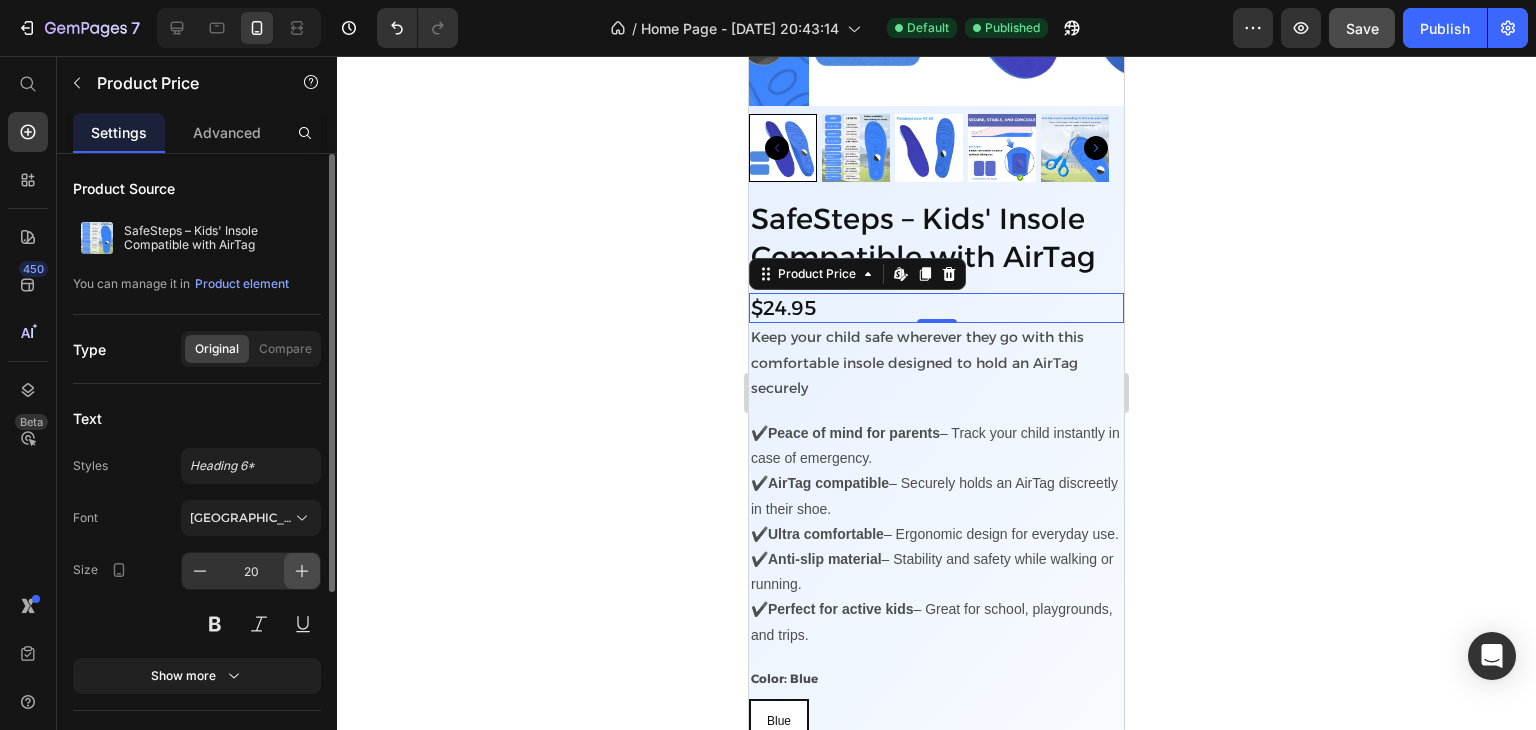 click 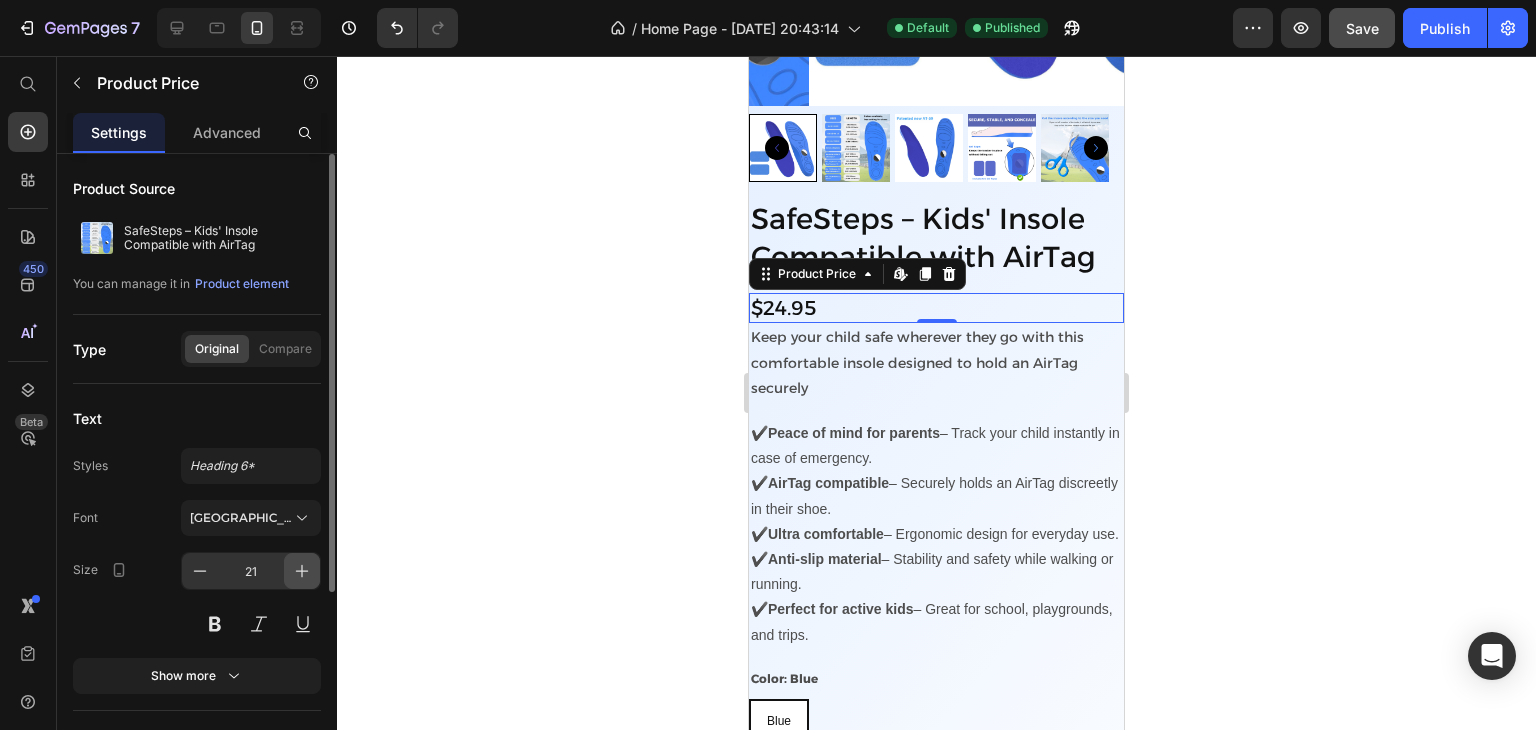 click 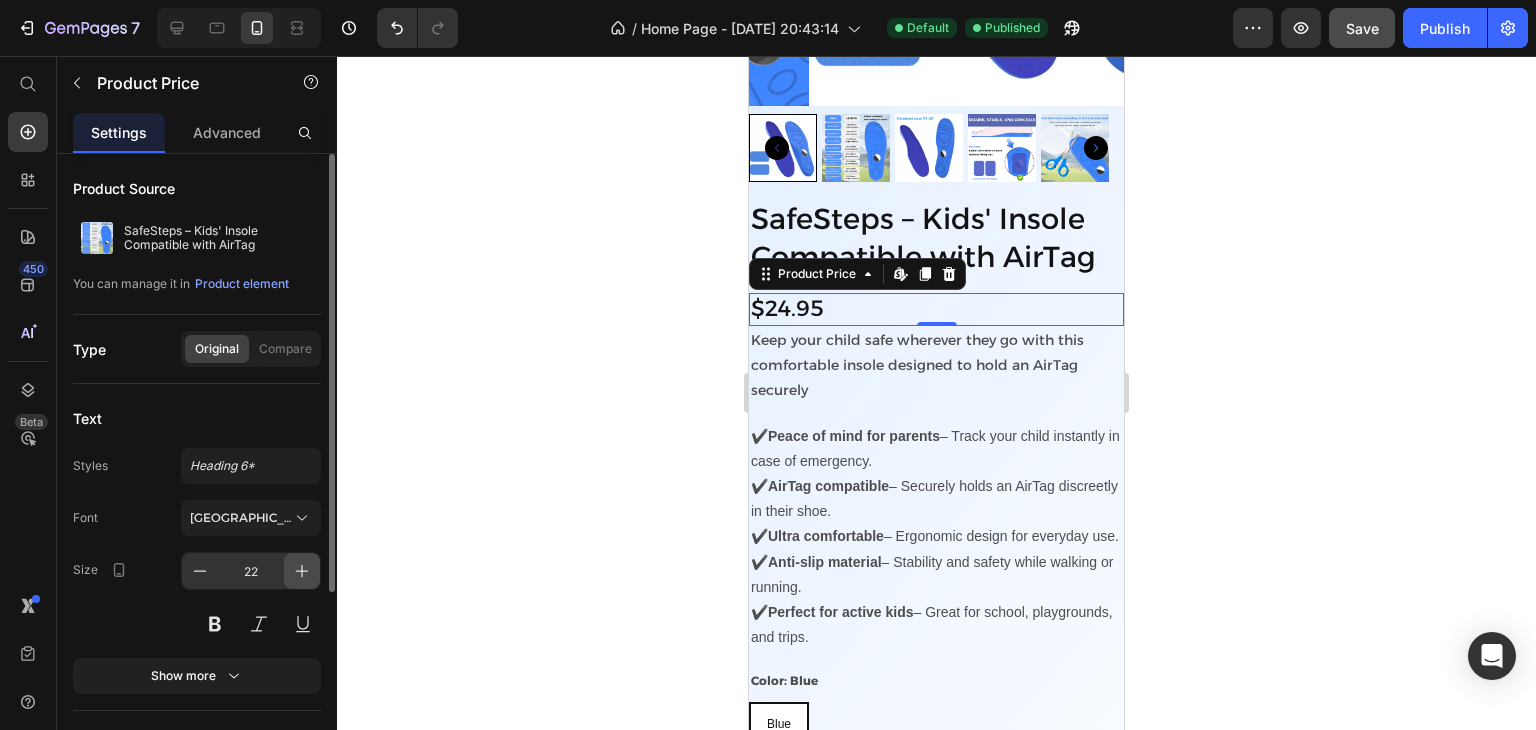 click 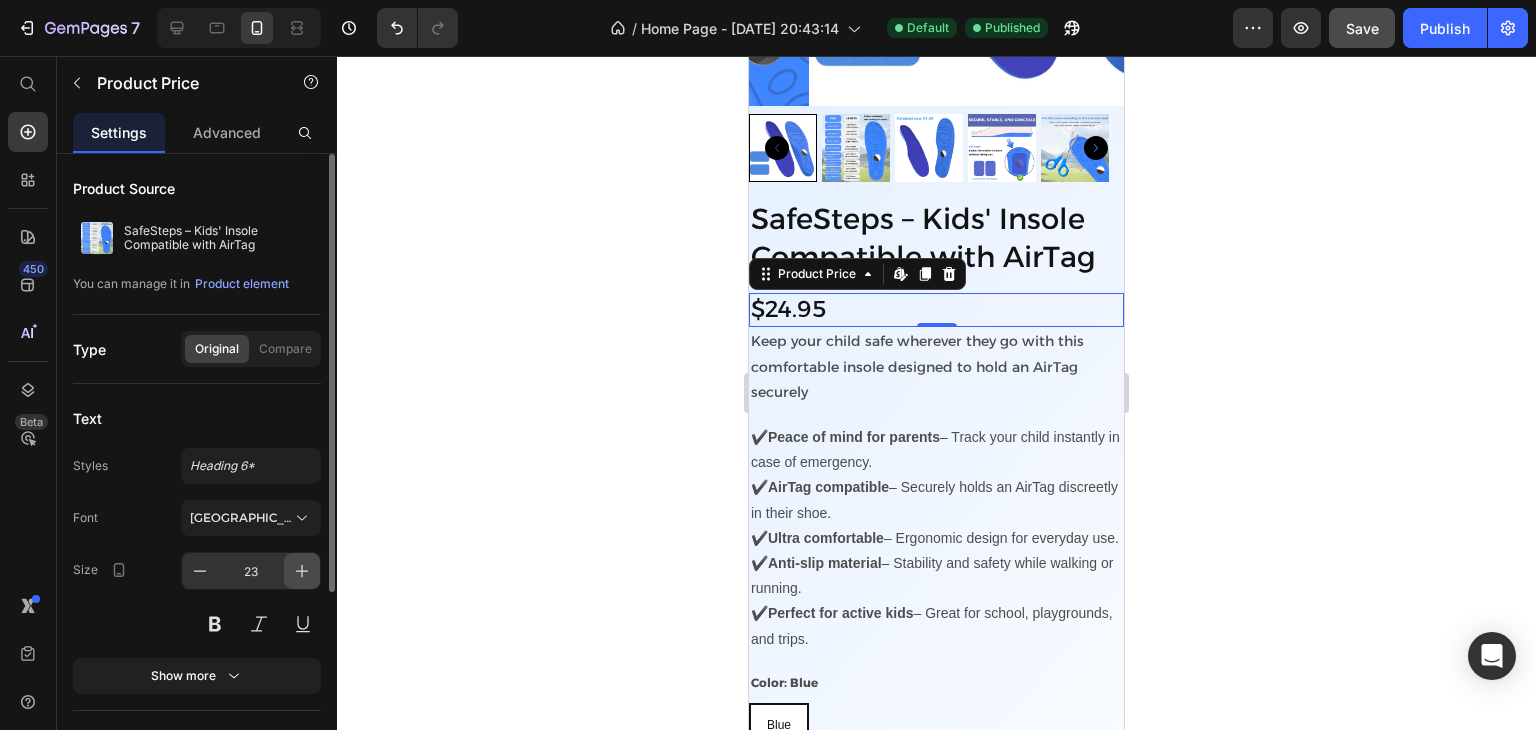 click 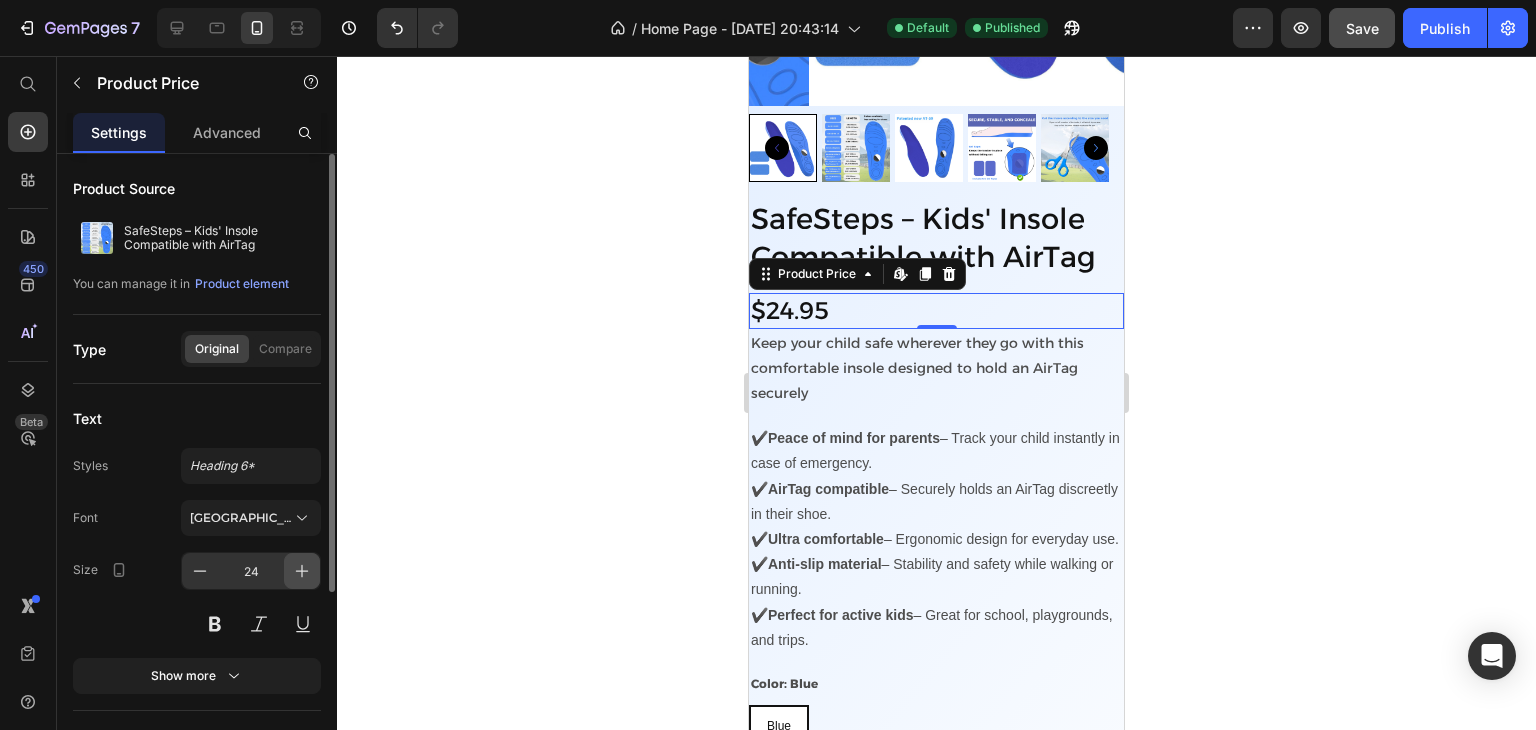 click 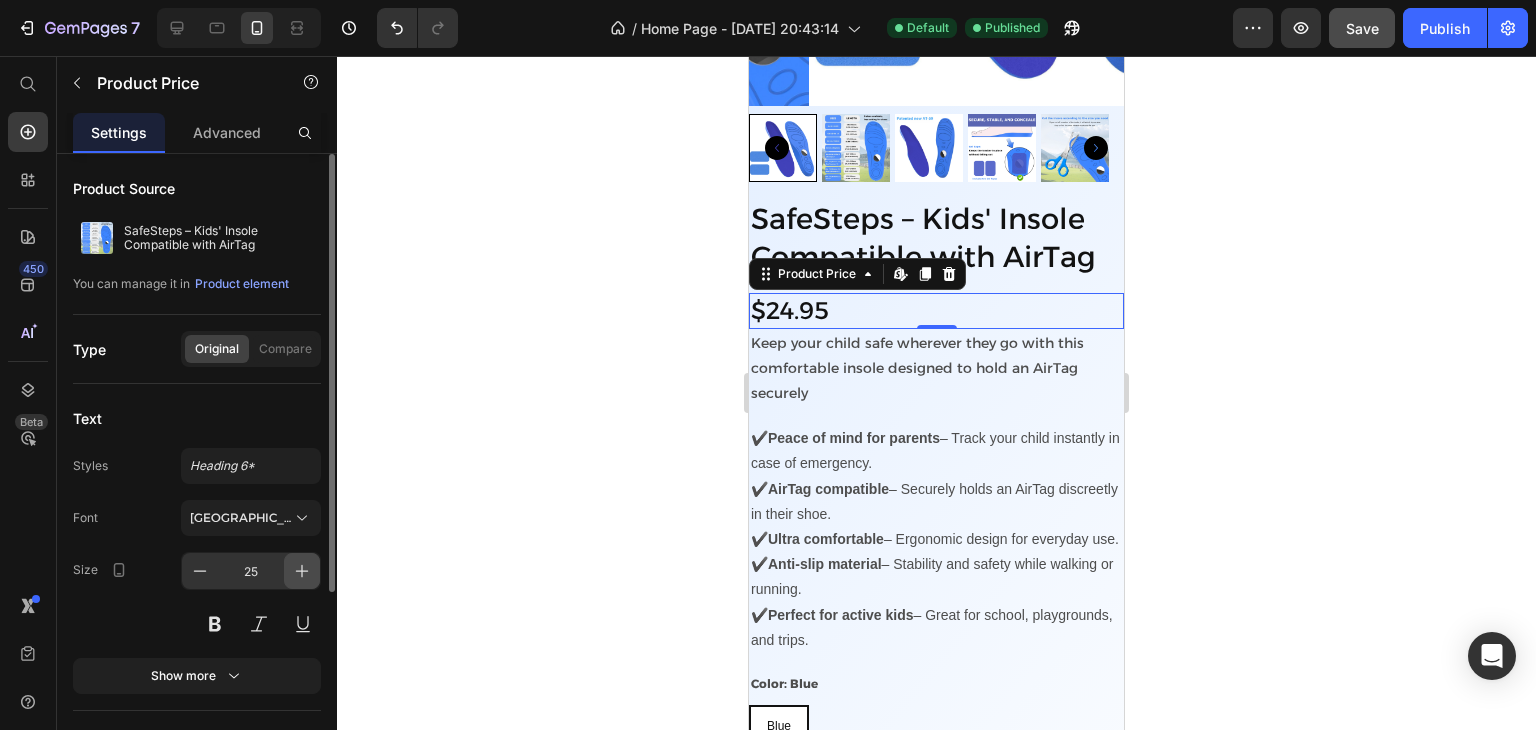 click 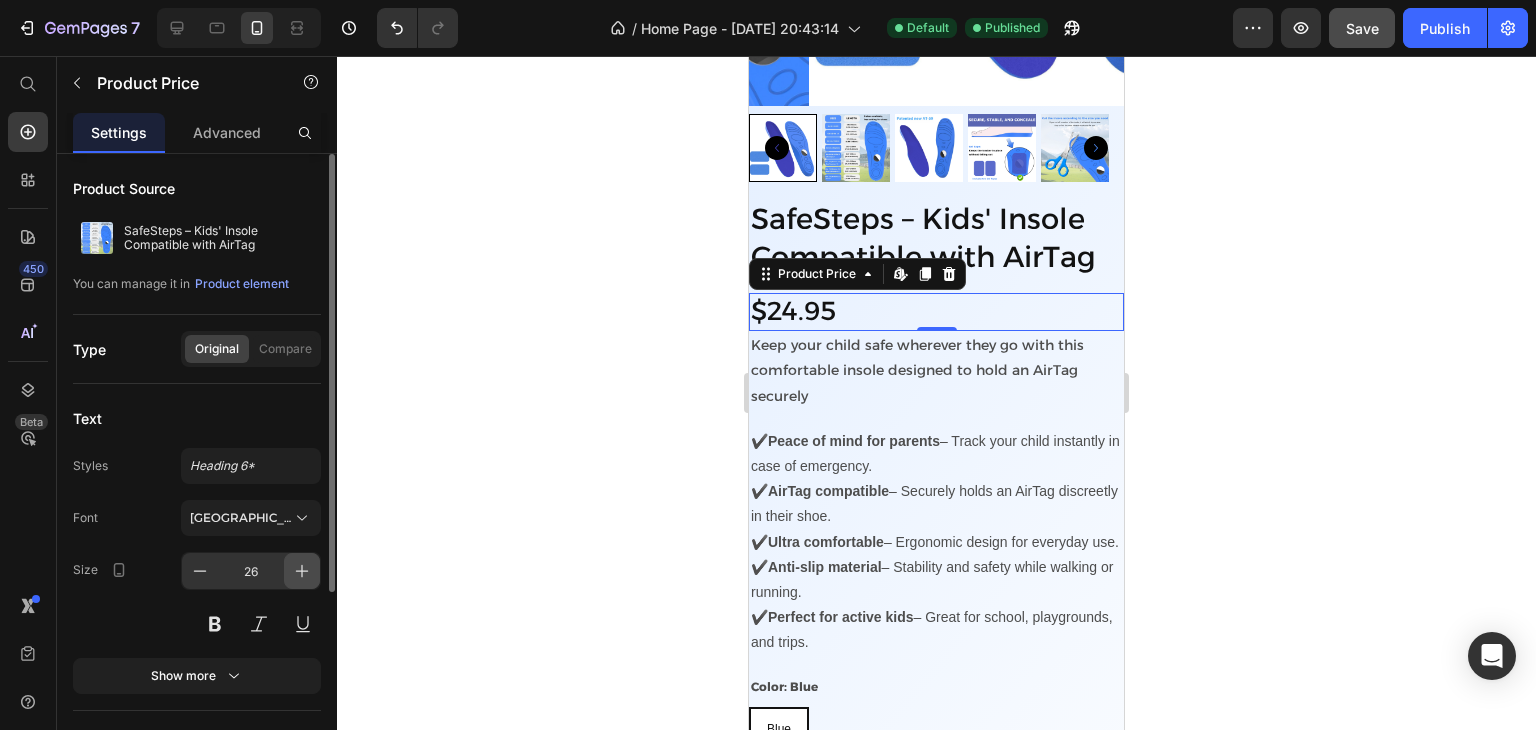 click 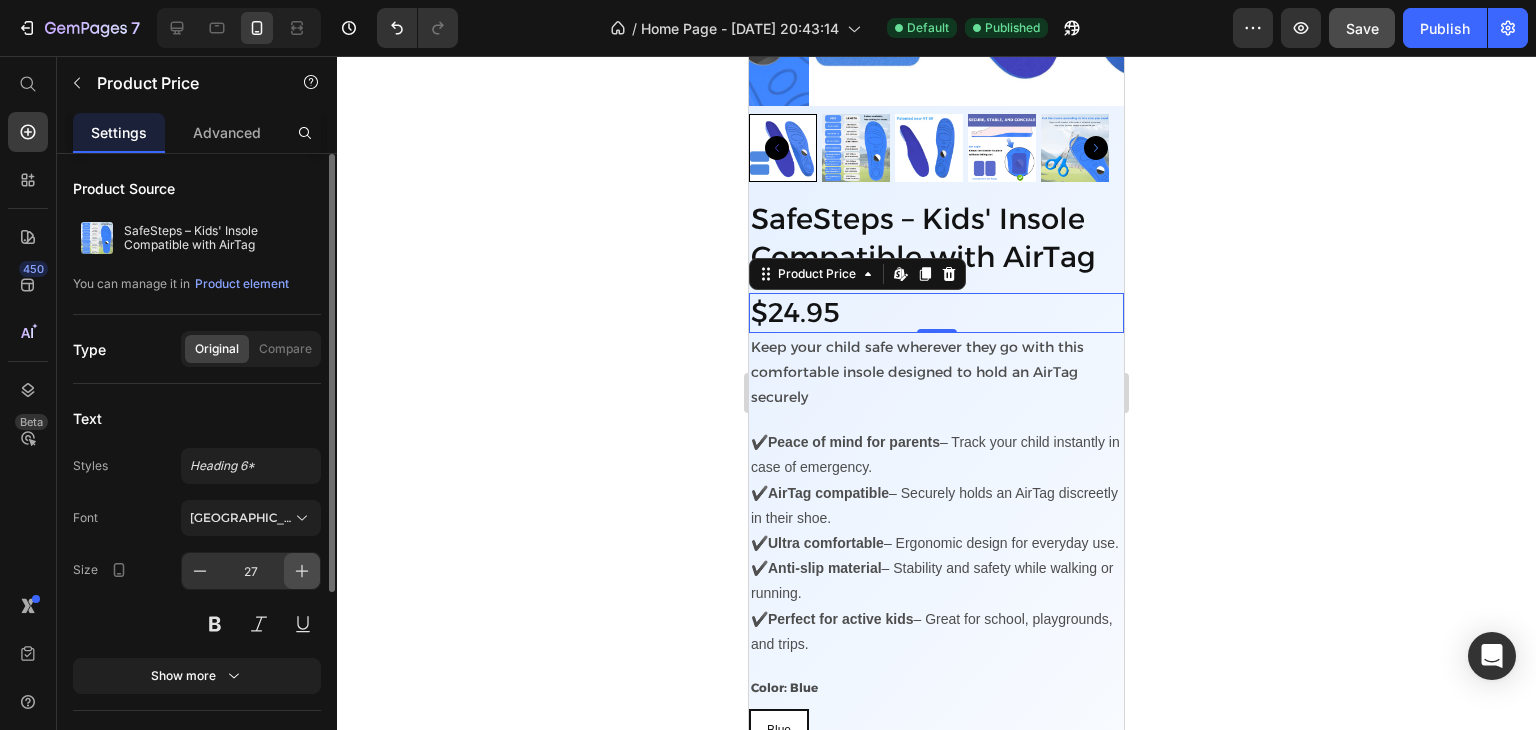 click 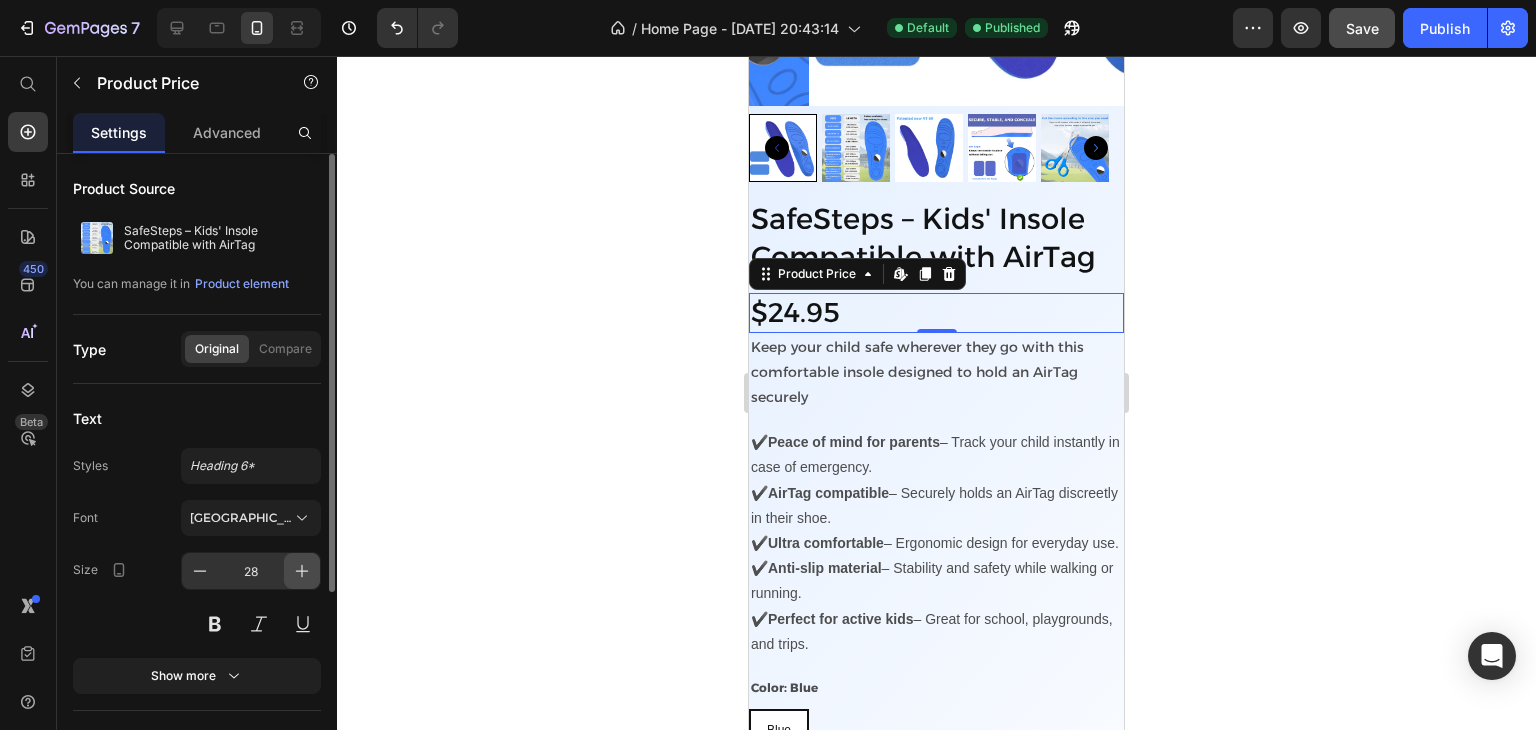 click 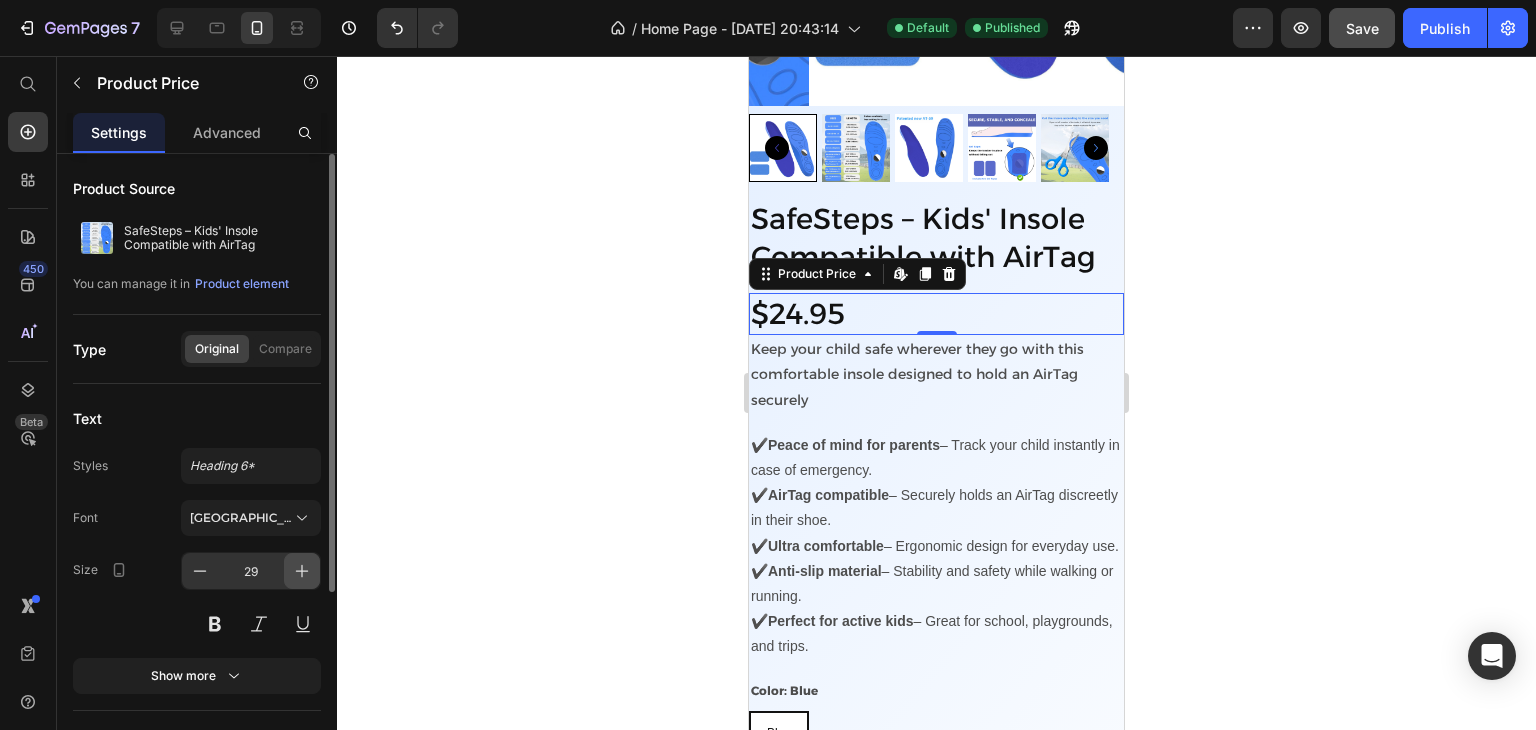 click 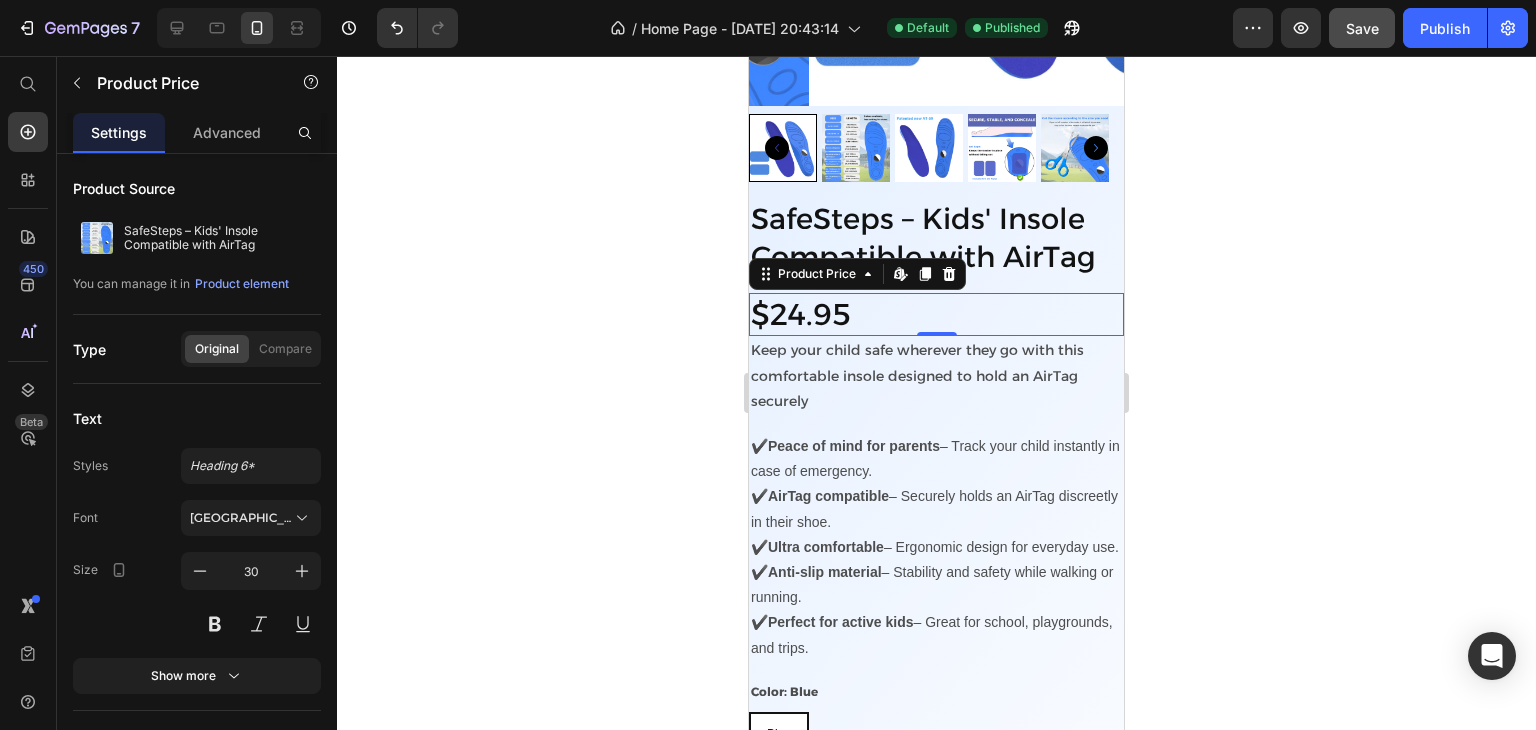 click 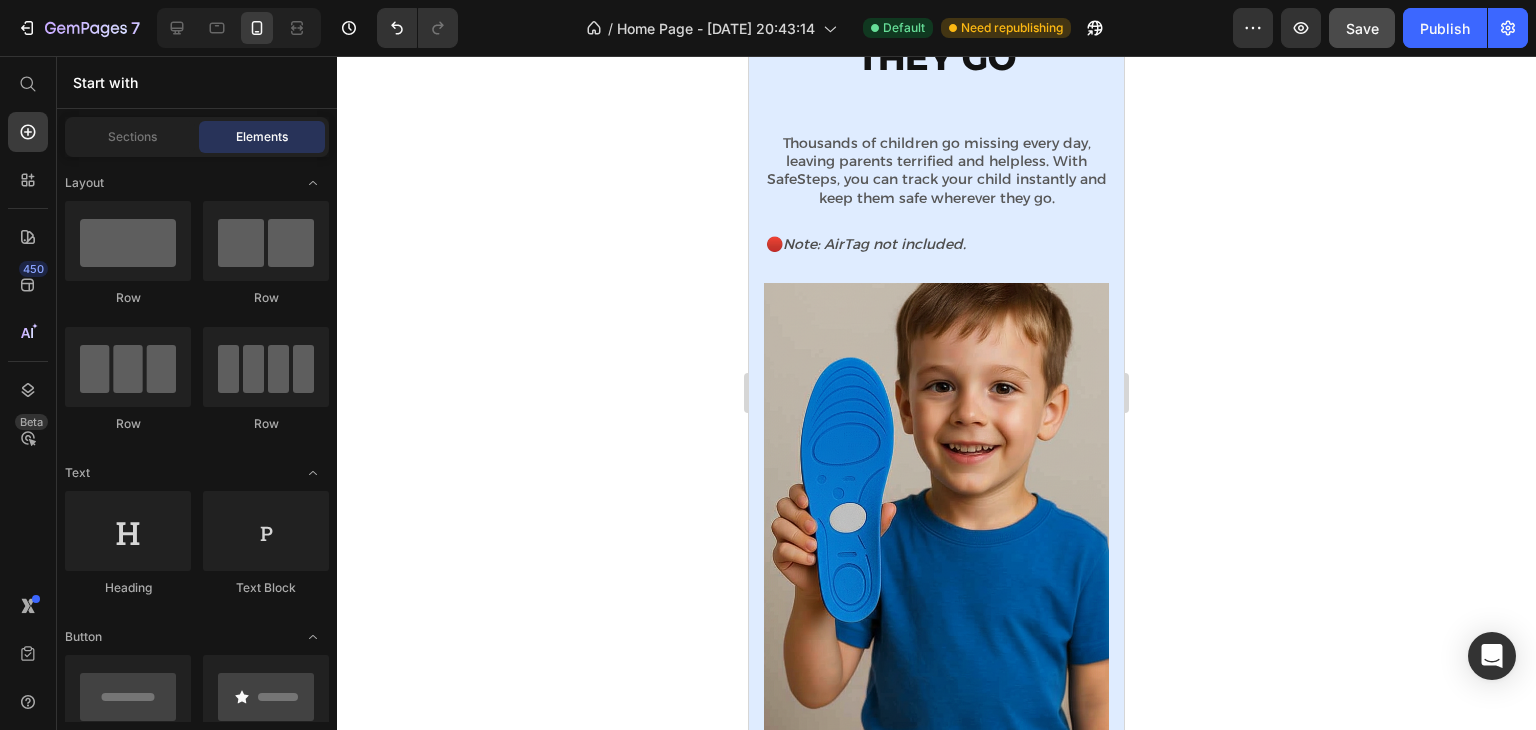 scroll, scrollTop: 0, scrollLeft: 0, axis: both 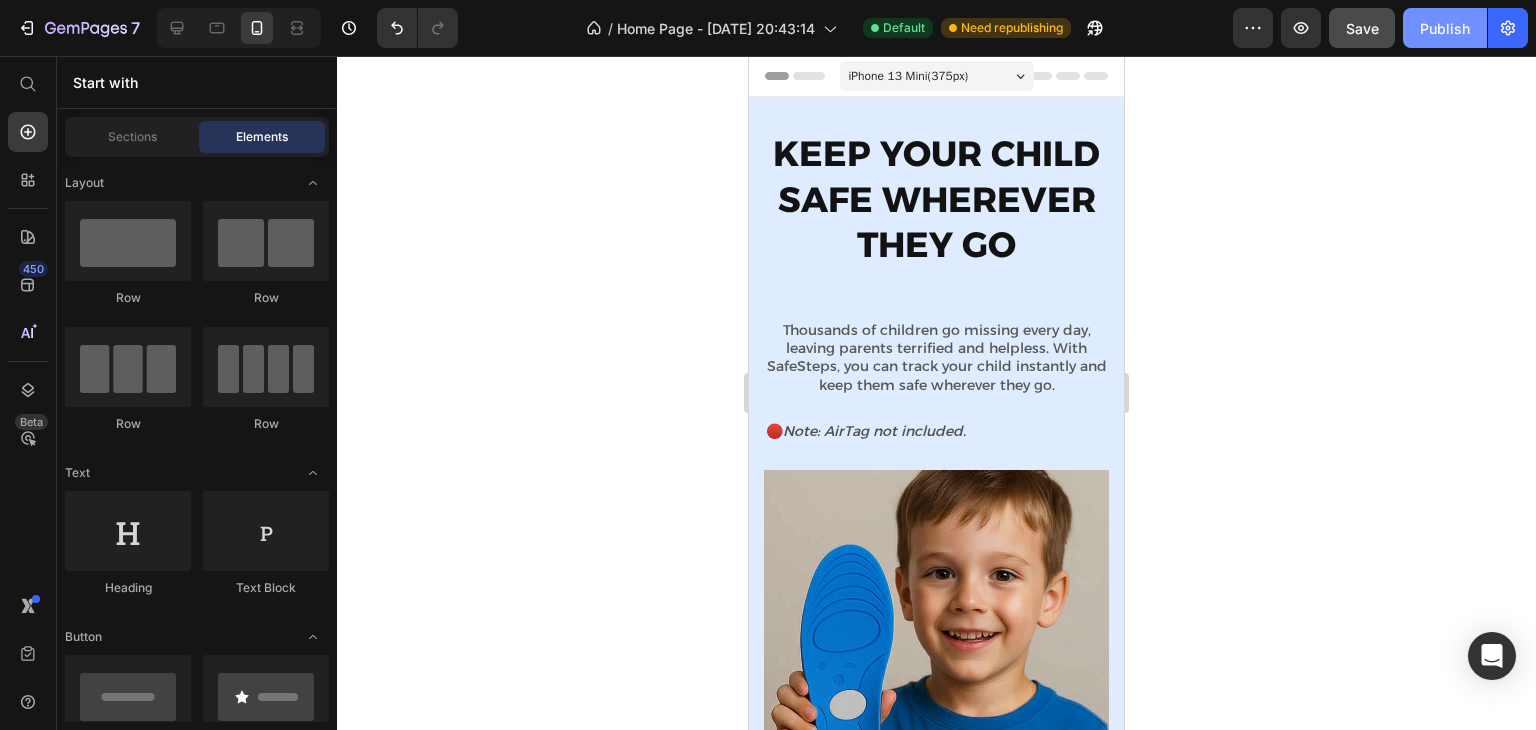 click on "Publish" at bounding box center [1445, 28] 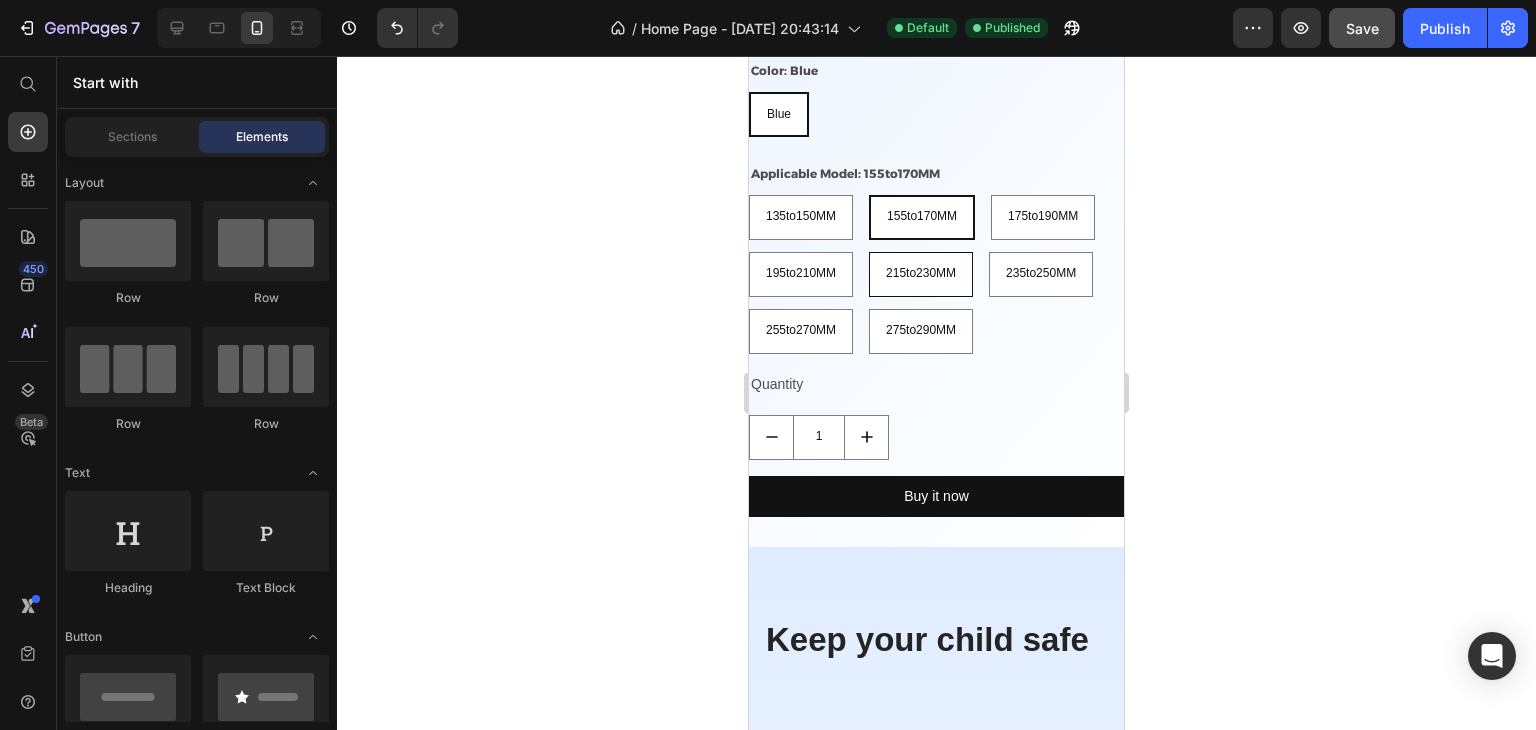 scroll, scrollTop: 1987, scrollLeft: 0, axis: vertical 